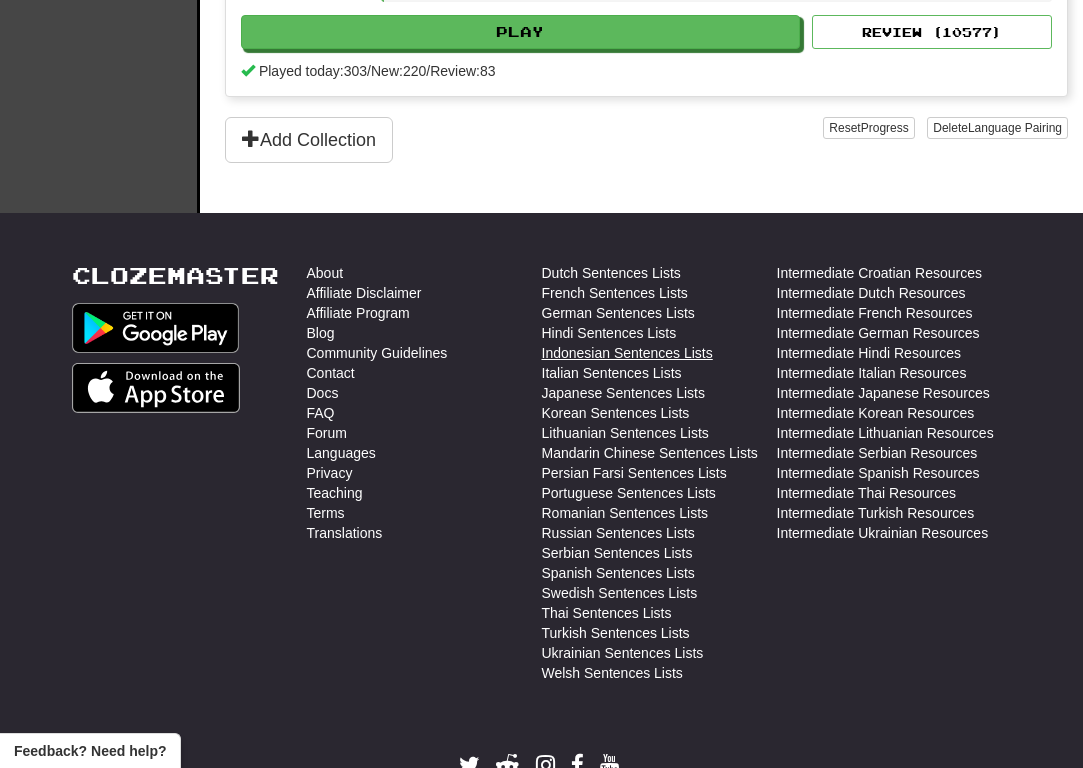 scroll, scrollTop: 2300, scrollLeft: 0, axis: vertical 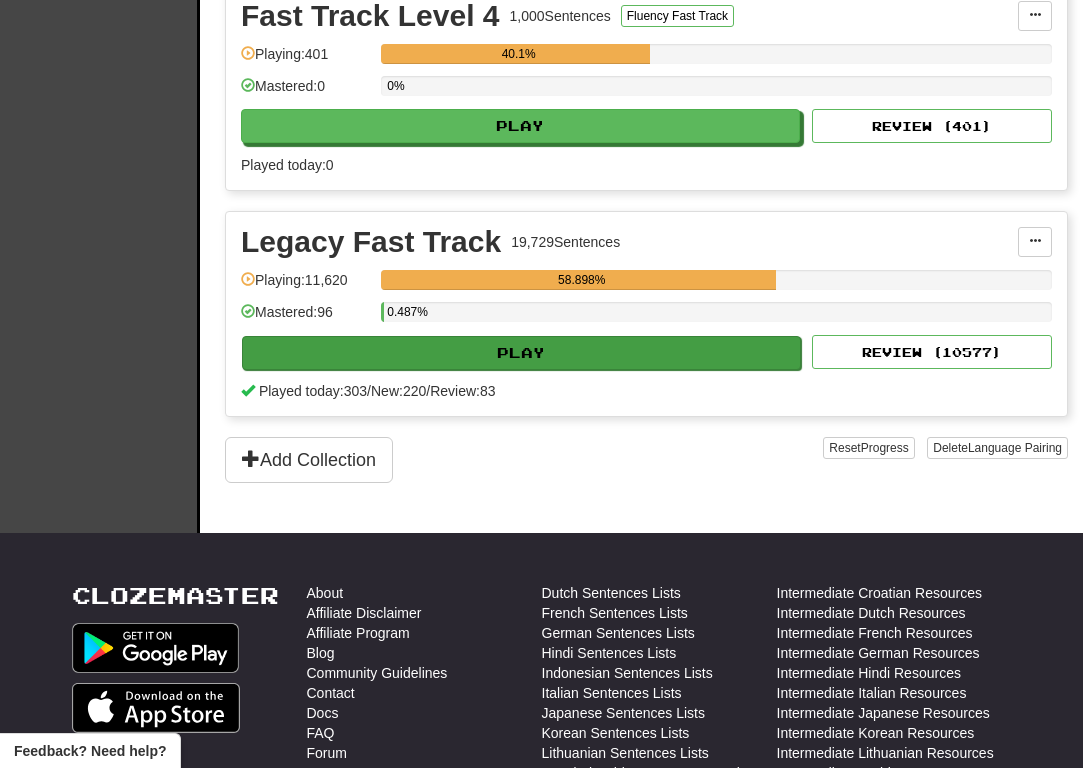 click on "Play" at bounding box center [521, 353] 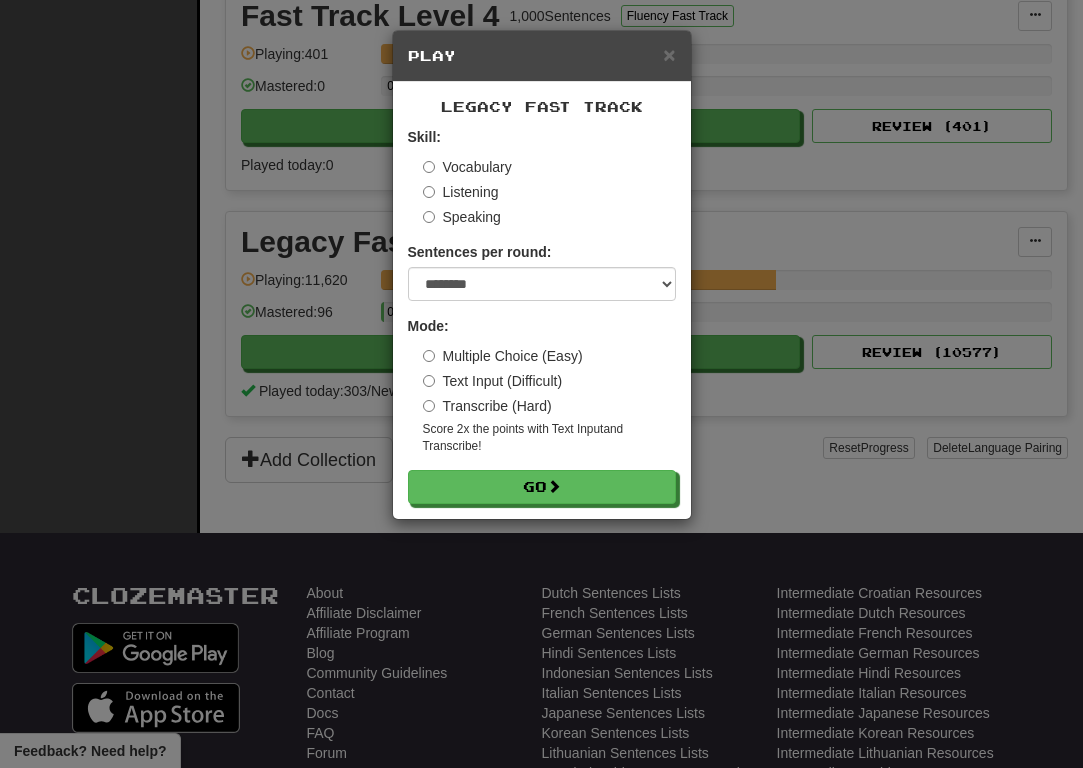 click on "Transcribe (Hard)" at bounding box center [487, 406] 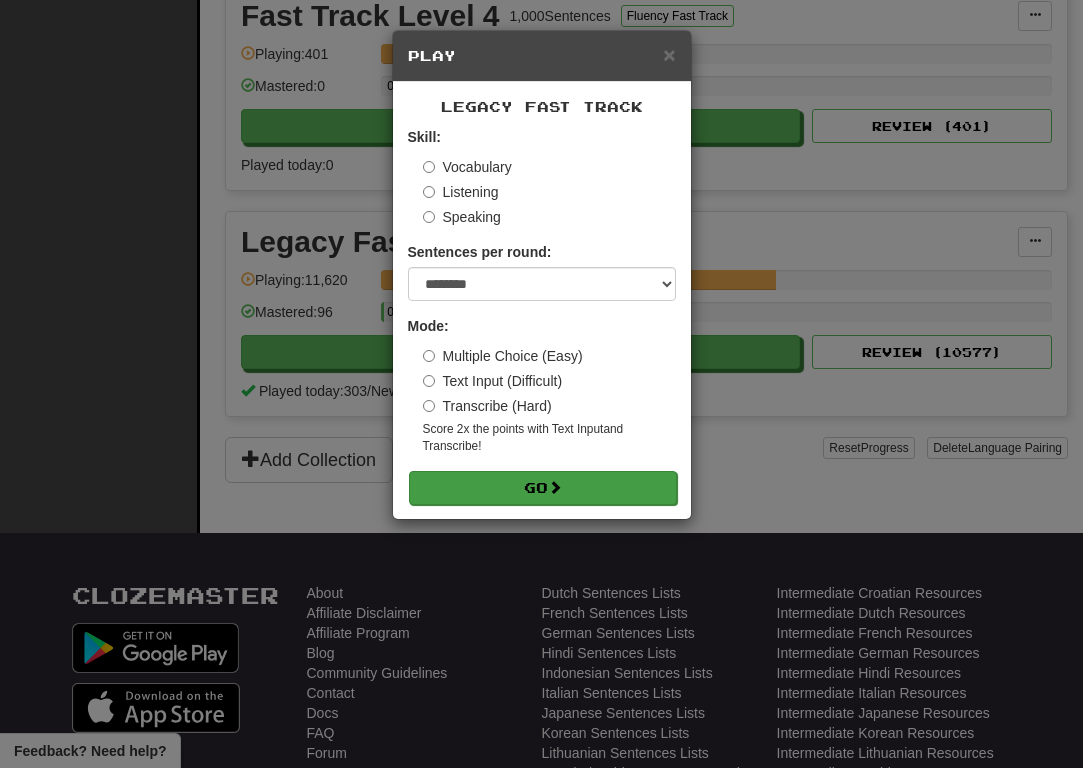 click on "Go" at bounding box center (543, 488) 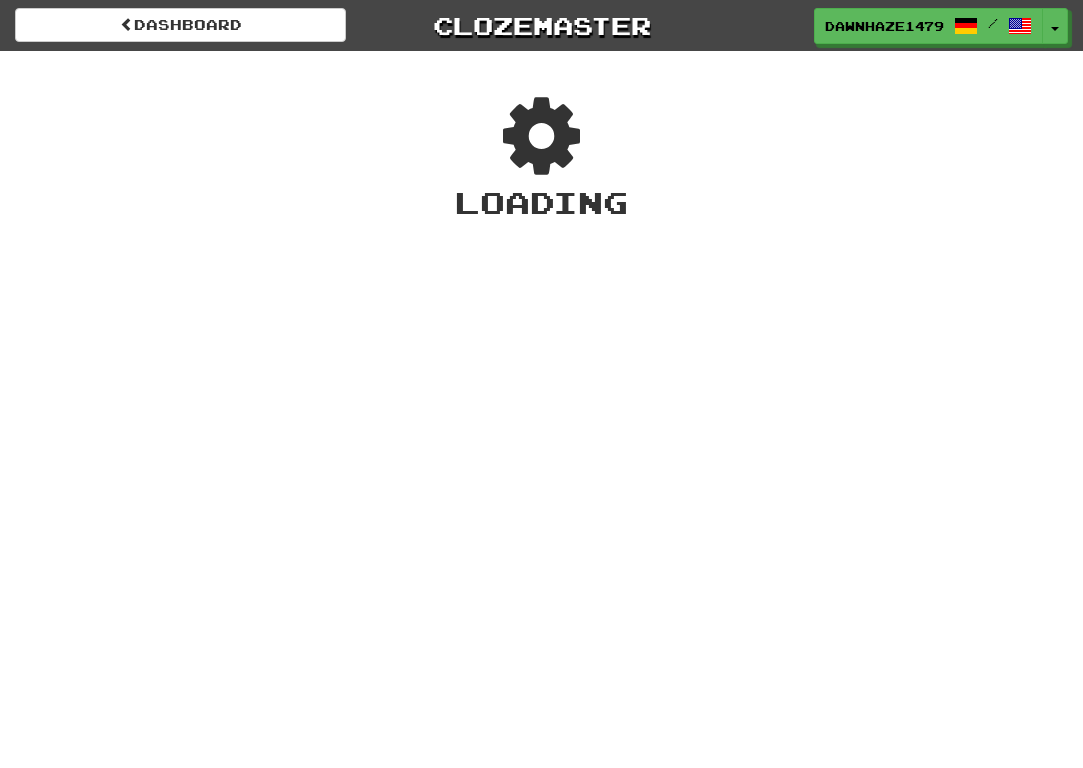 scroll, scrollTop: 0, scrollLeft: 0, axis: both 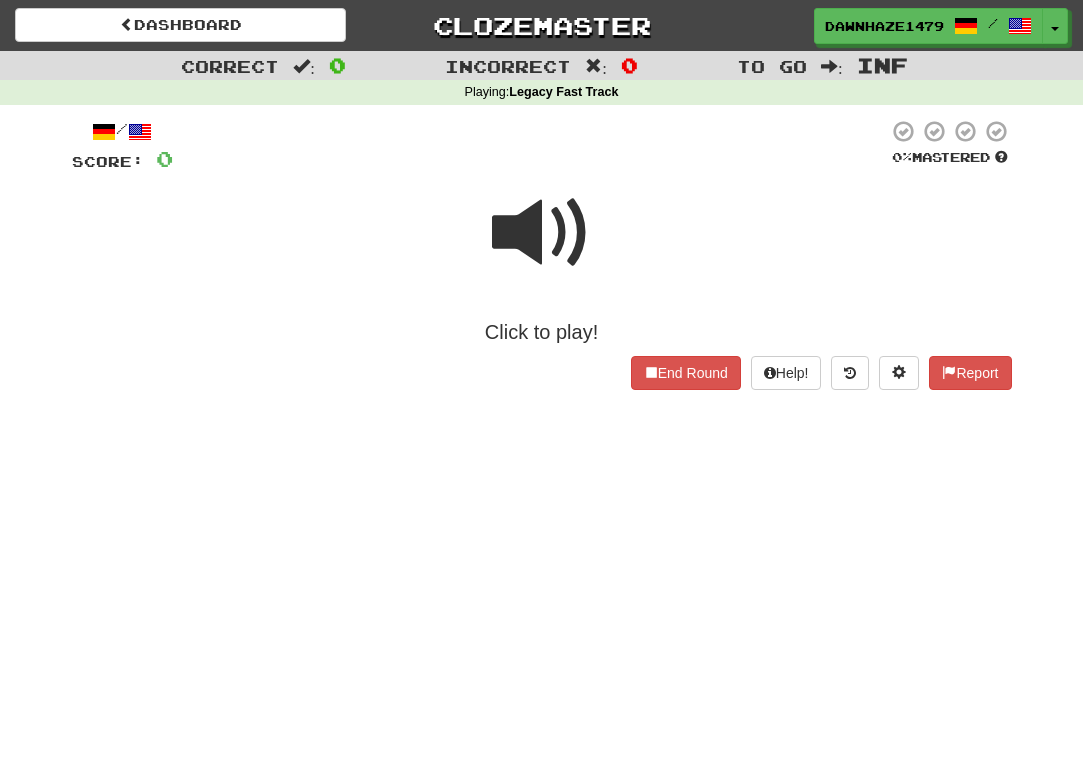 click at bounding box center [542, 233] 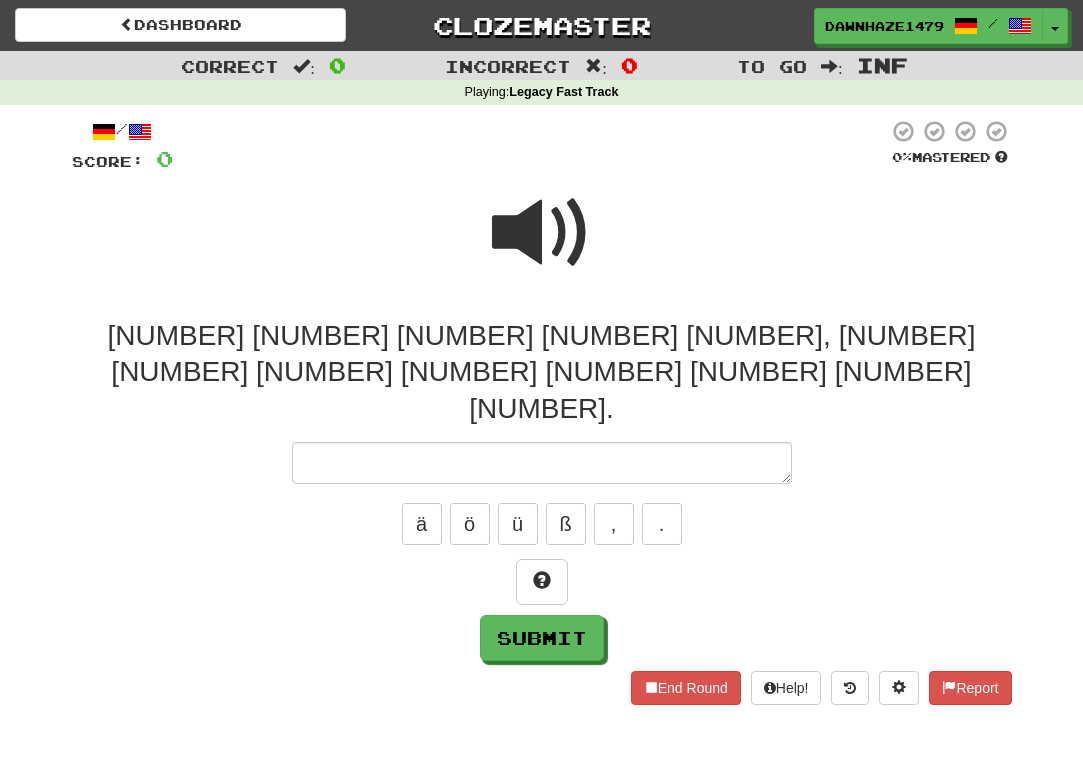 type on "*" 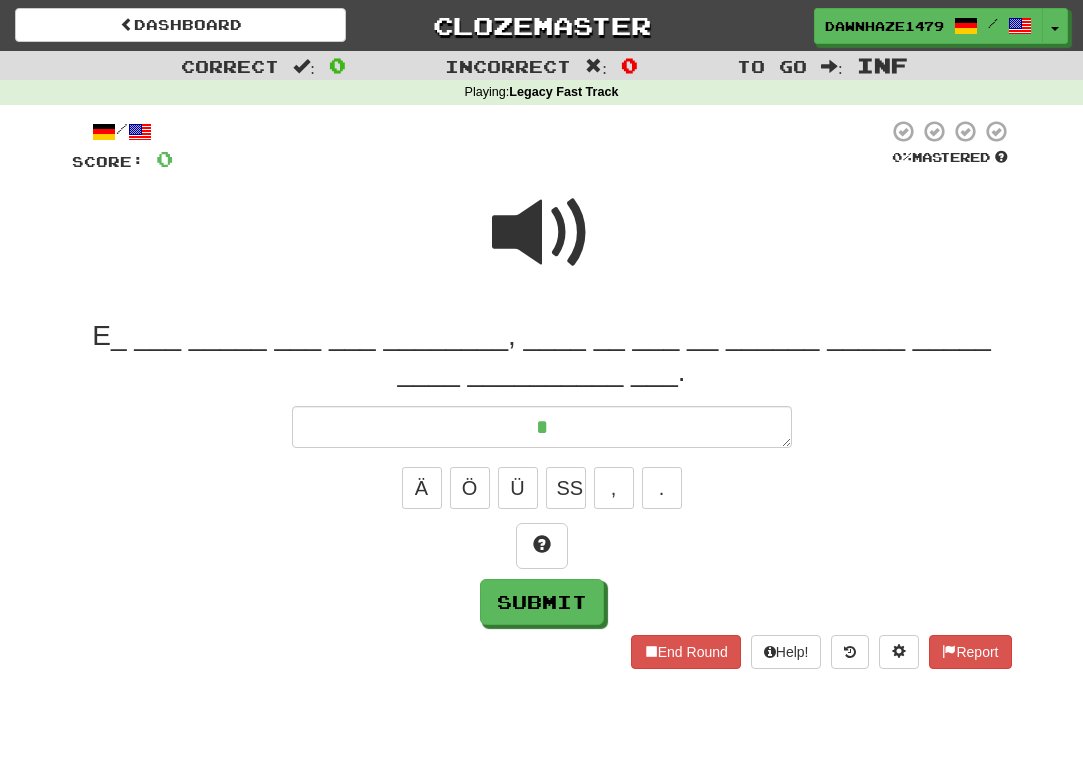type on "*" 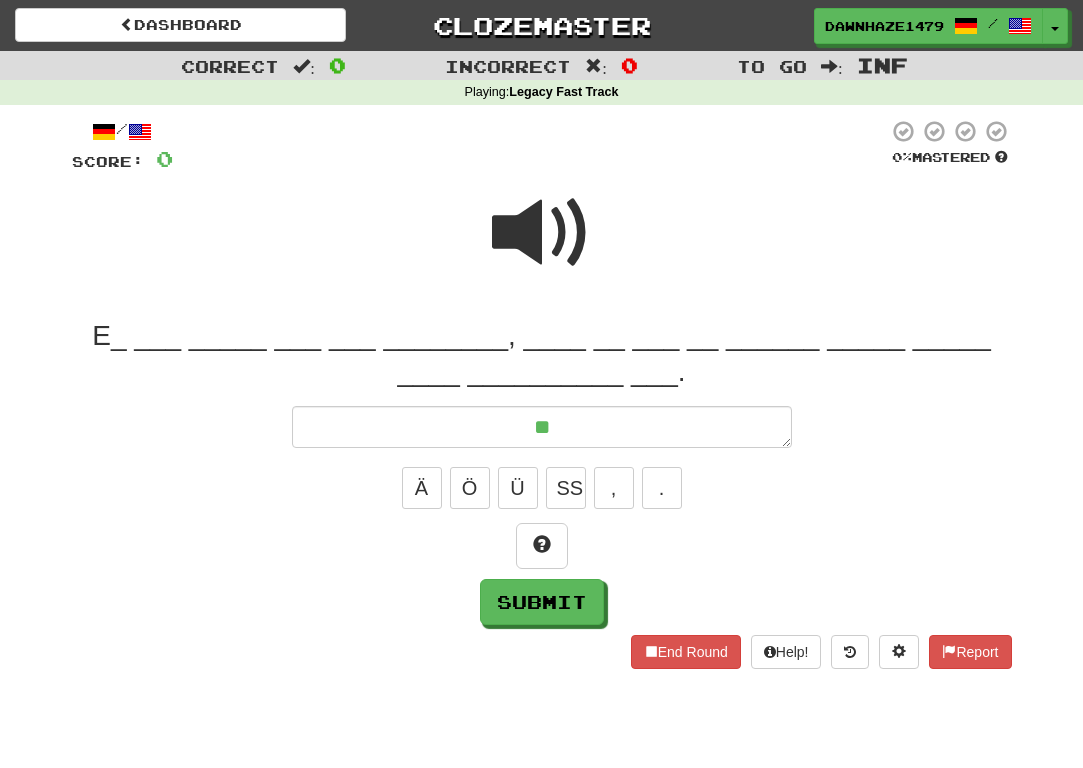 type on "*" 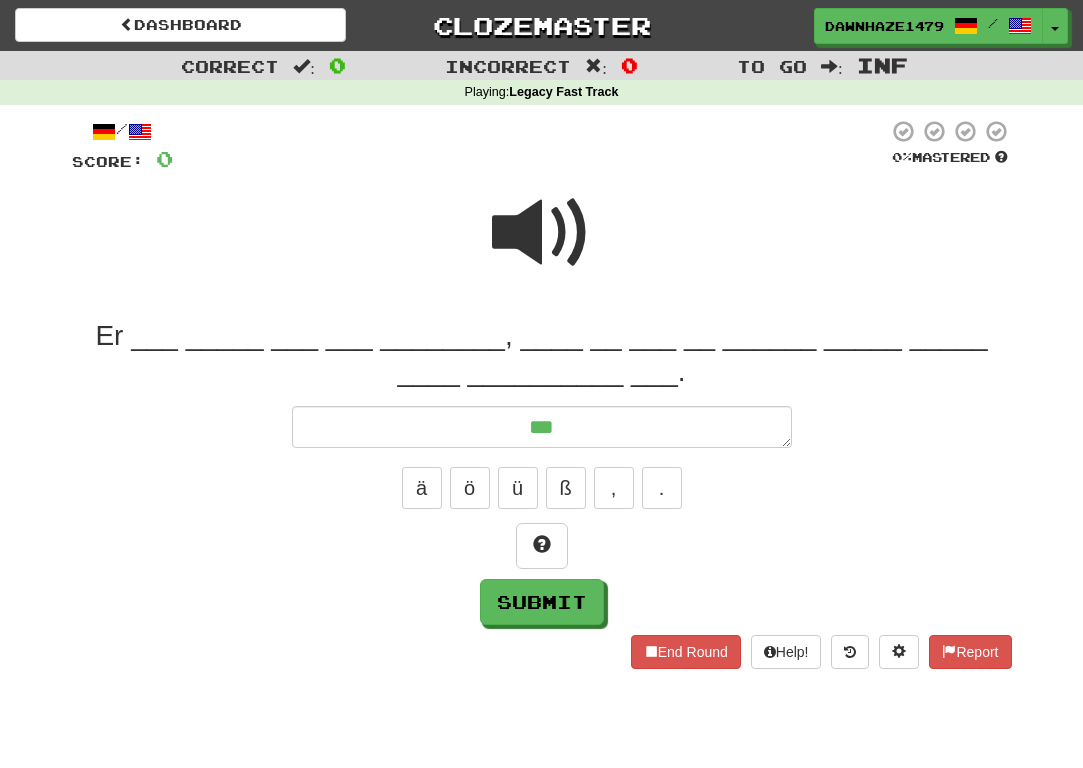 type on "*" 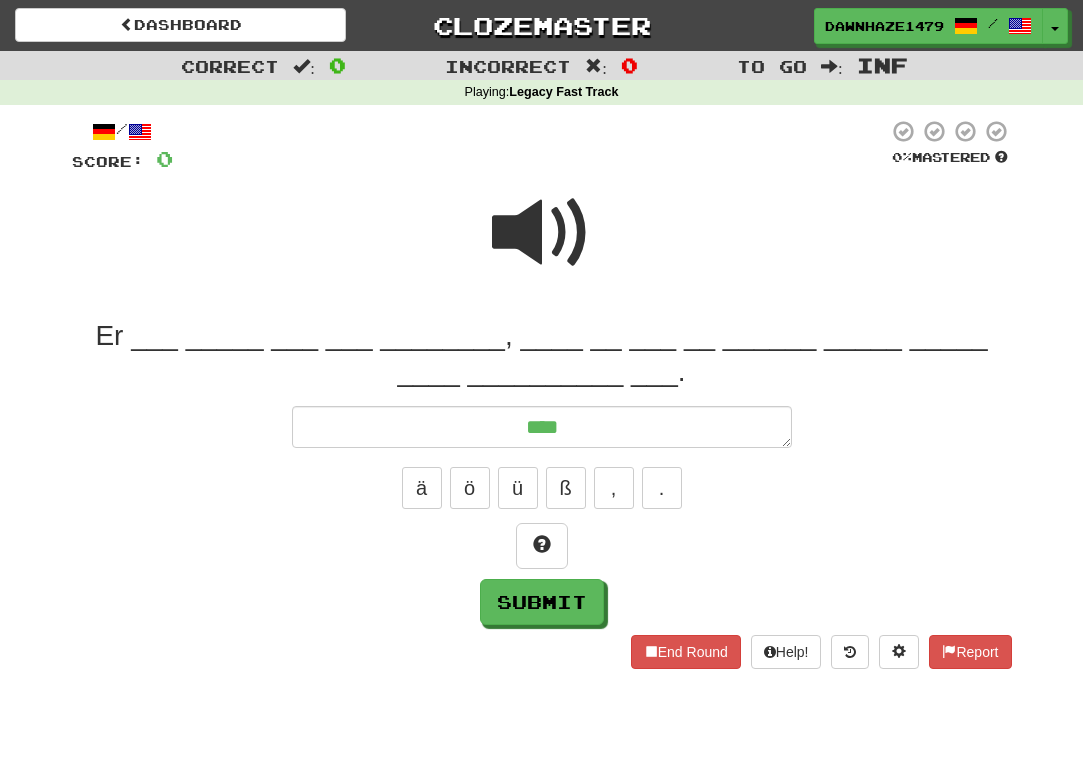 type on "*" 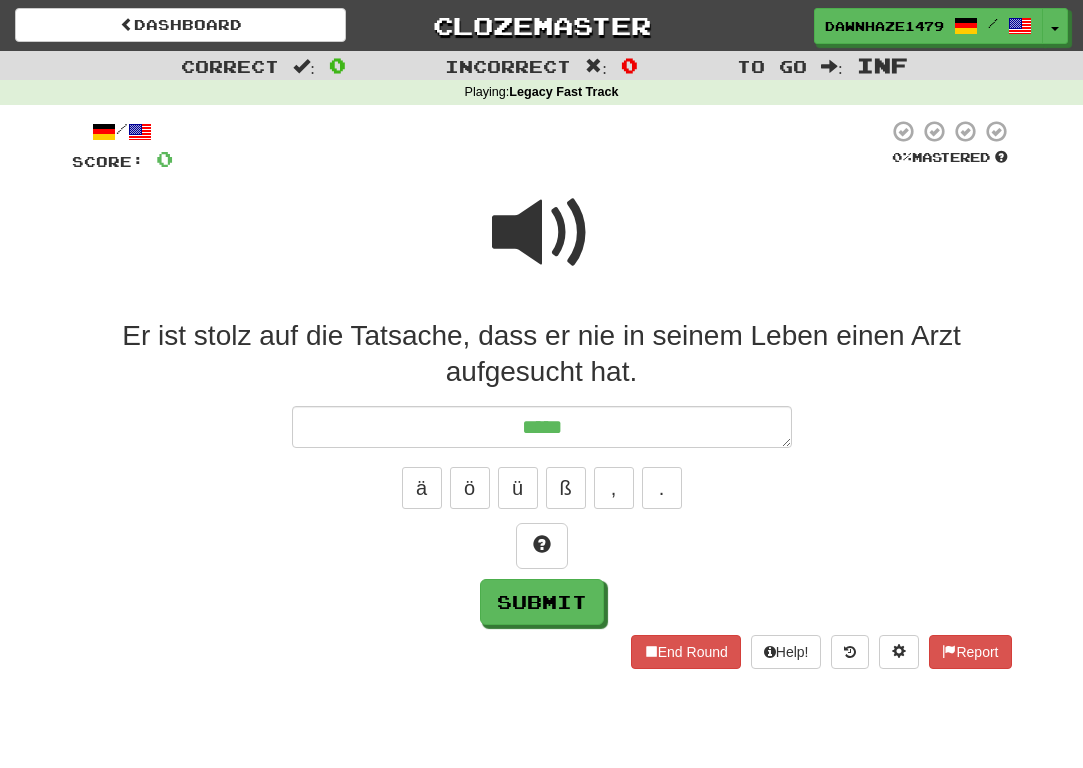 type on "*" 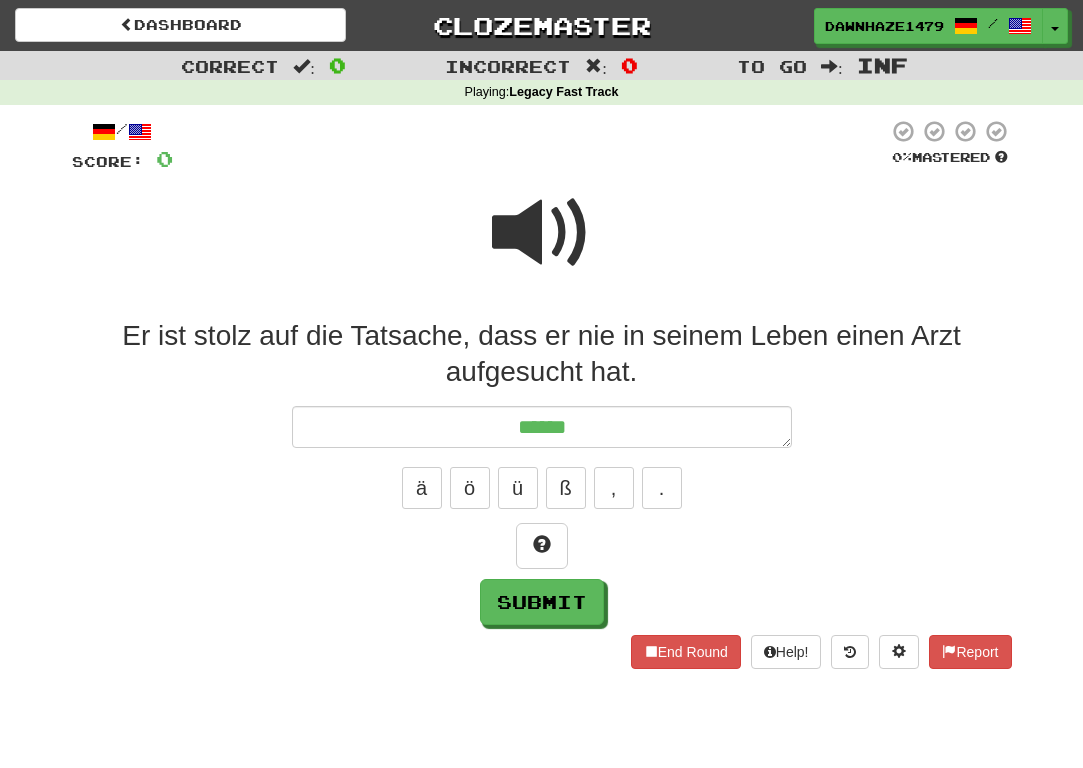 type on "*" 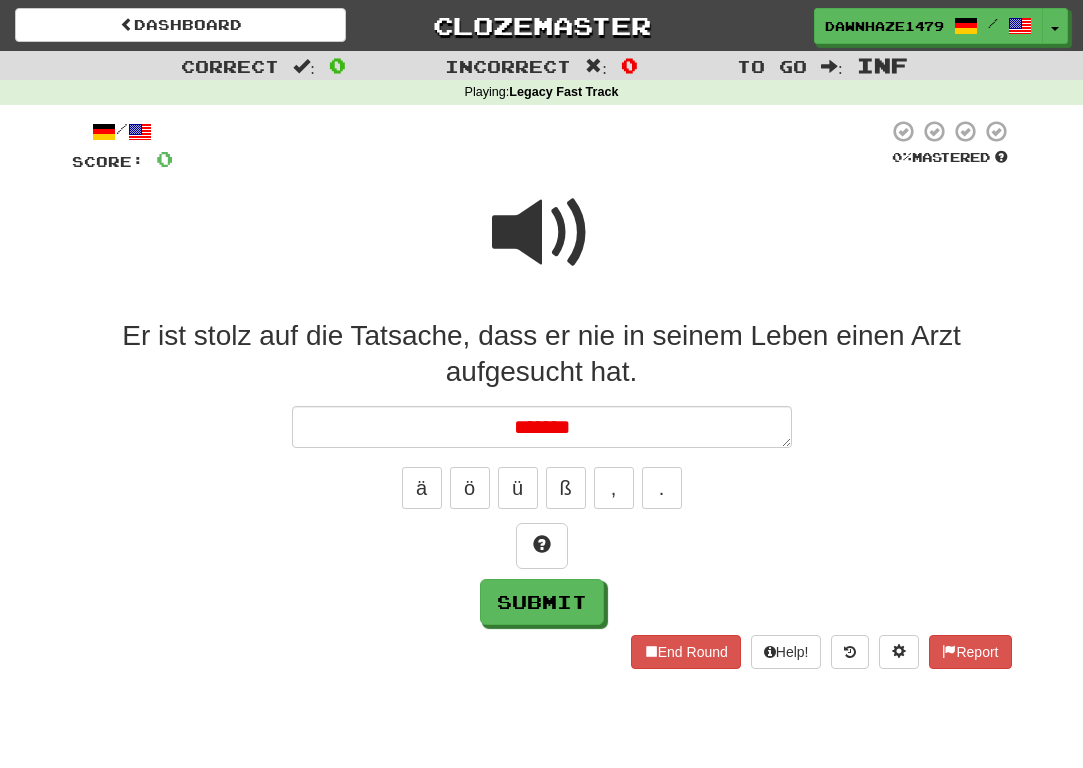 type on "*" 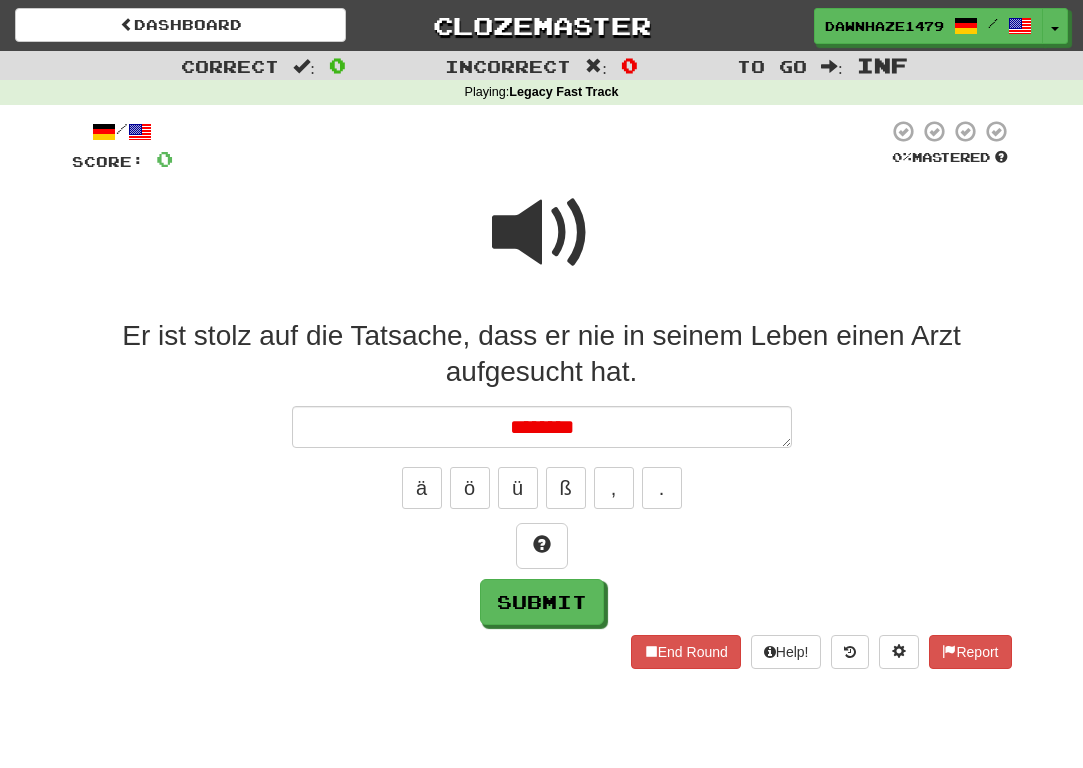 type on "*" 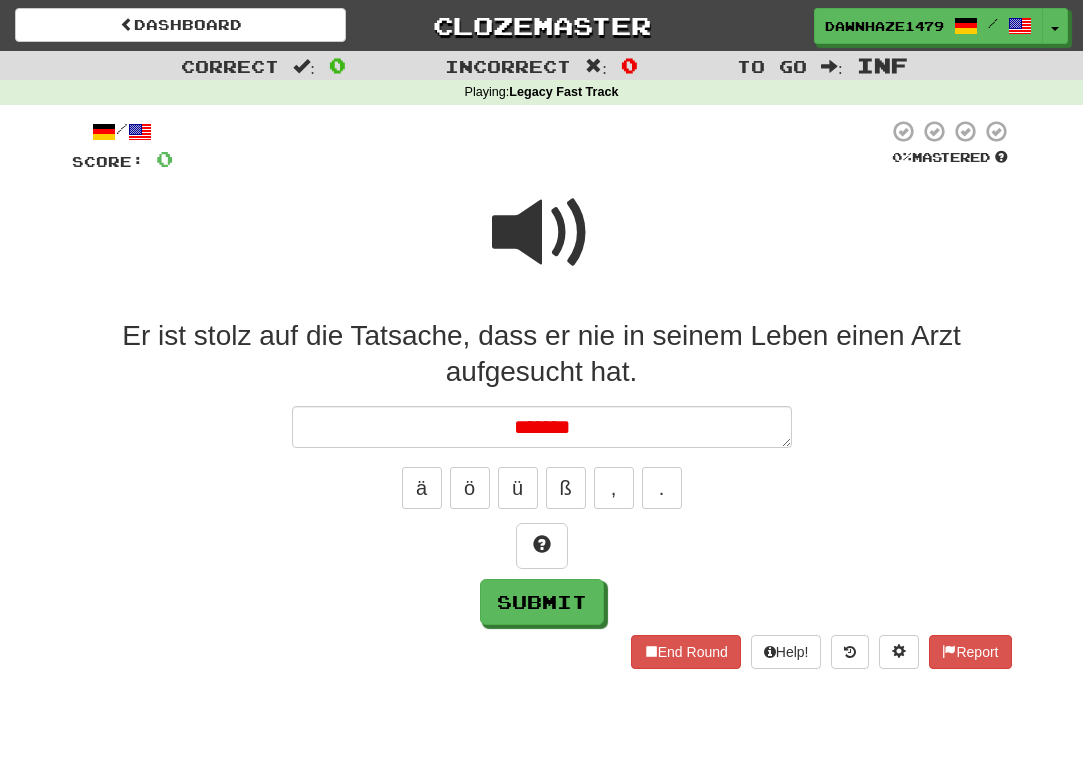 type on "*" 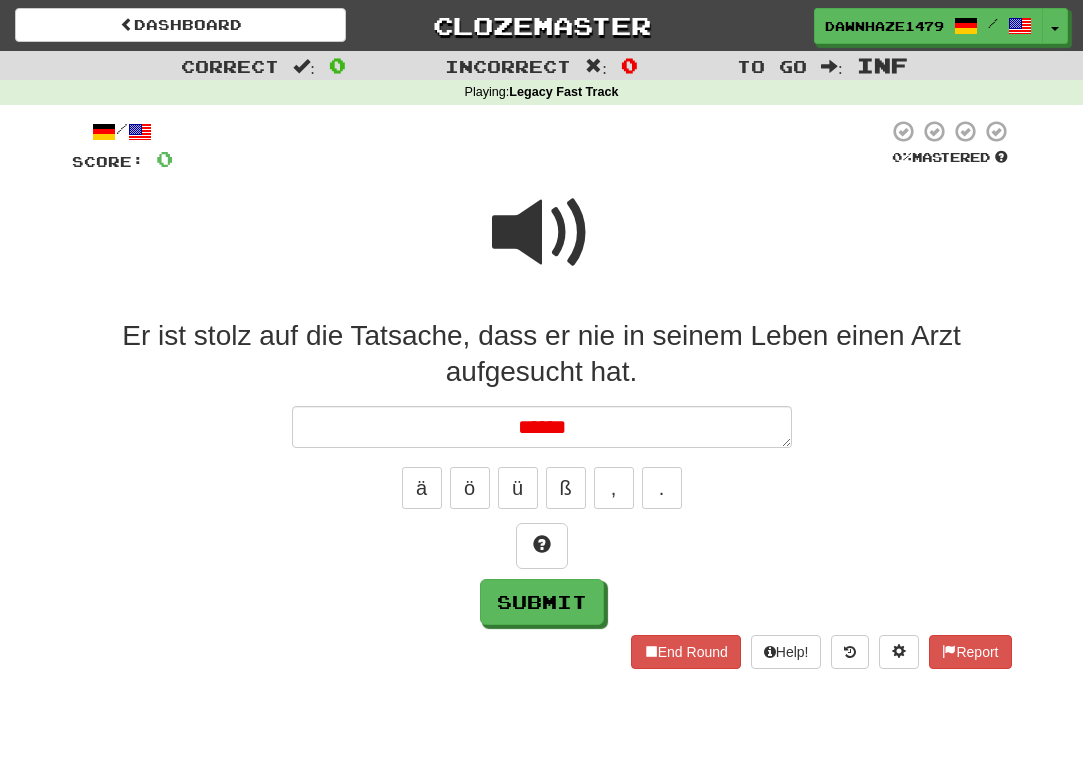 type on "*" 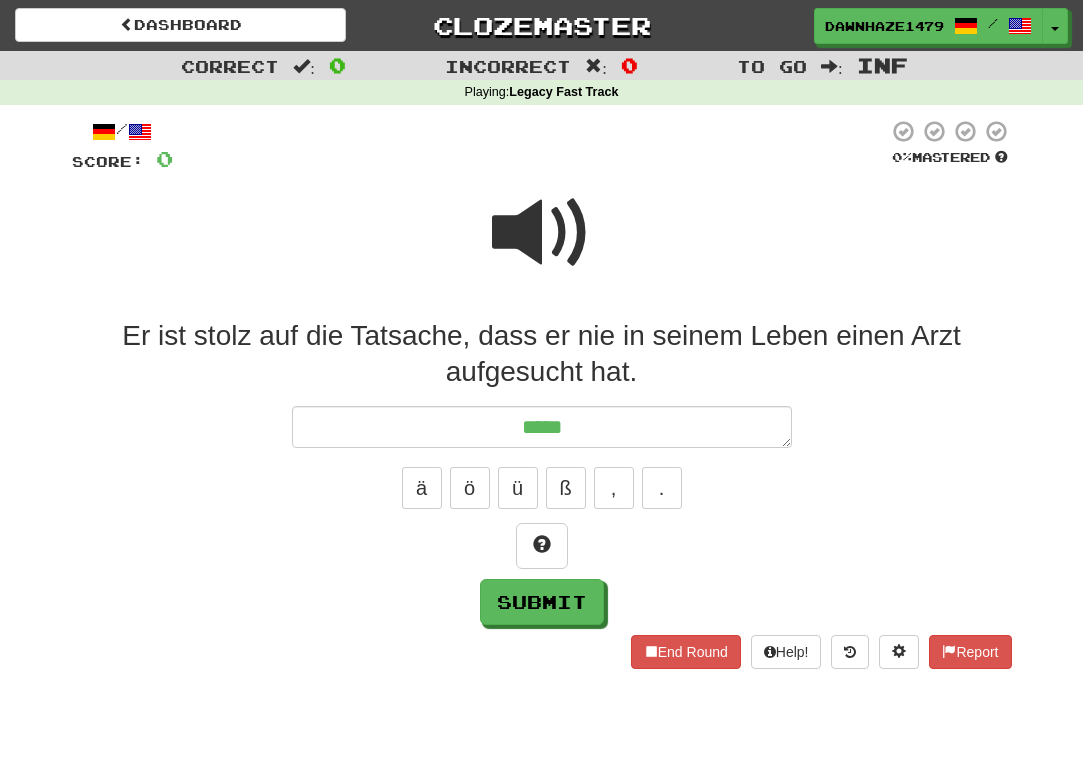 type on "*" 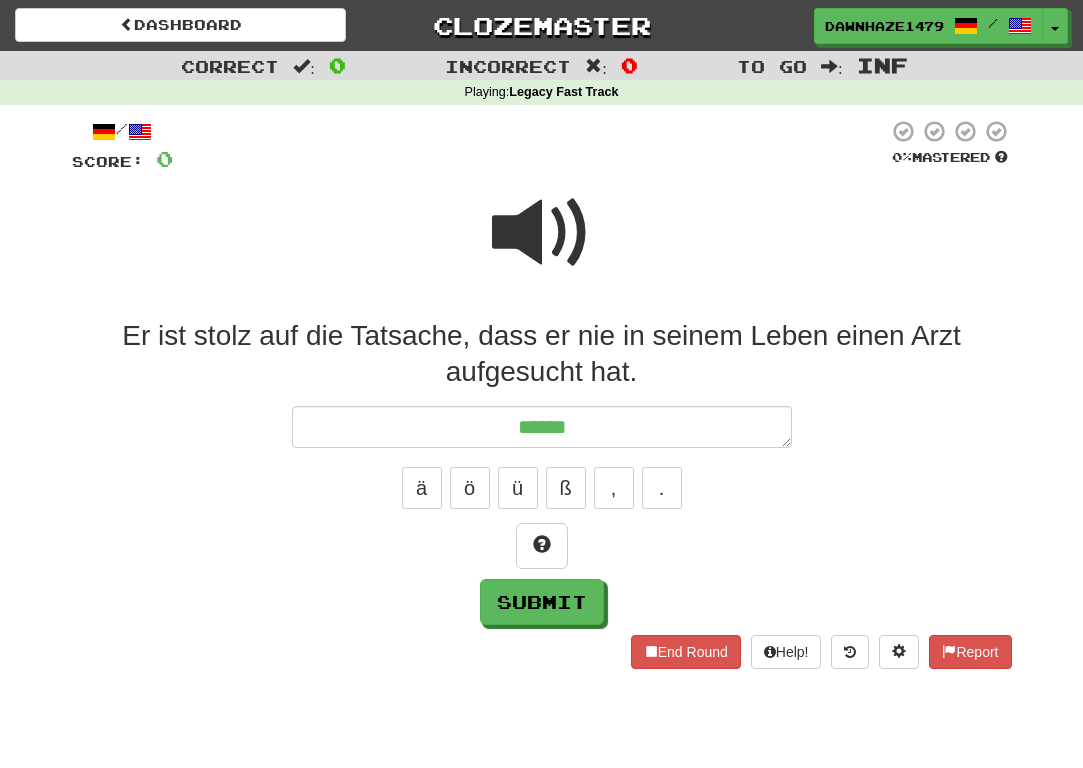 type on "*" 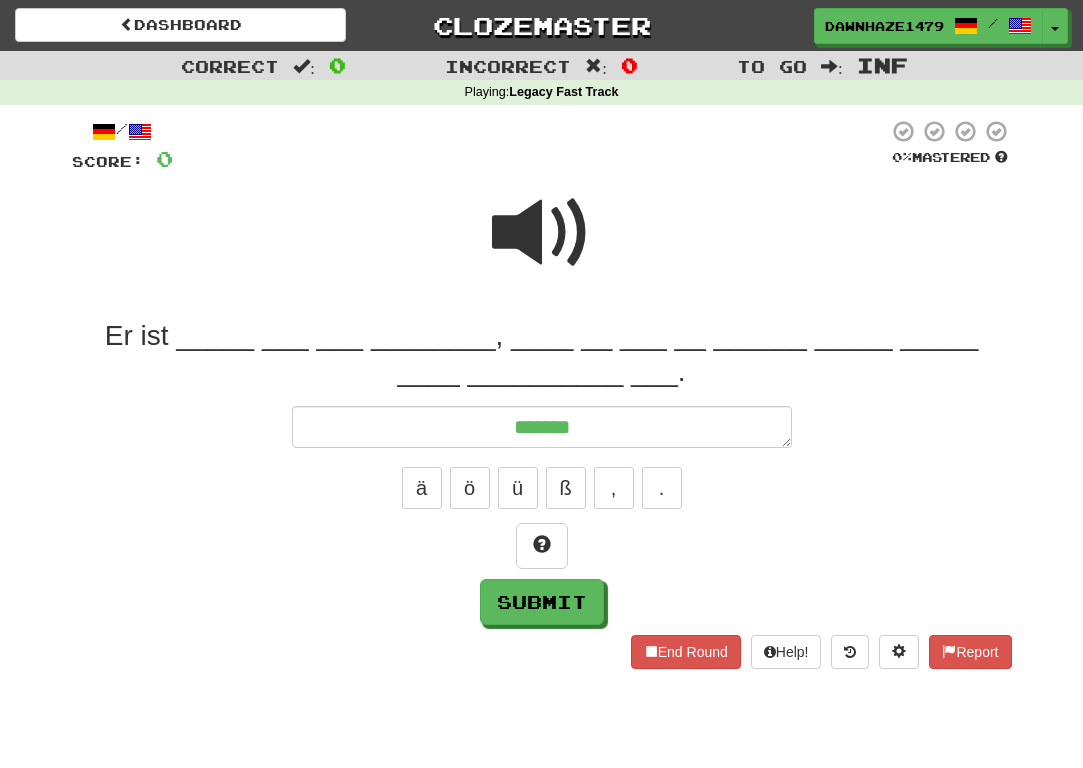 type on "*" 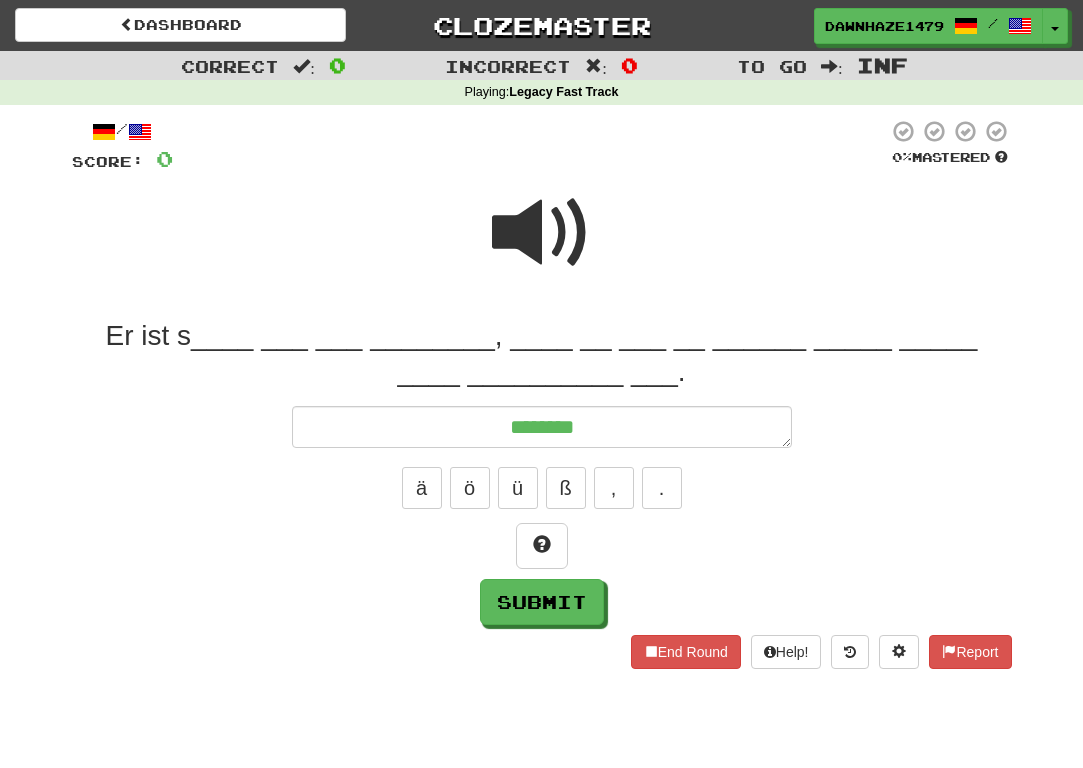type on "*" 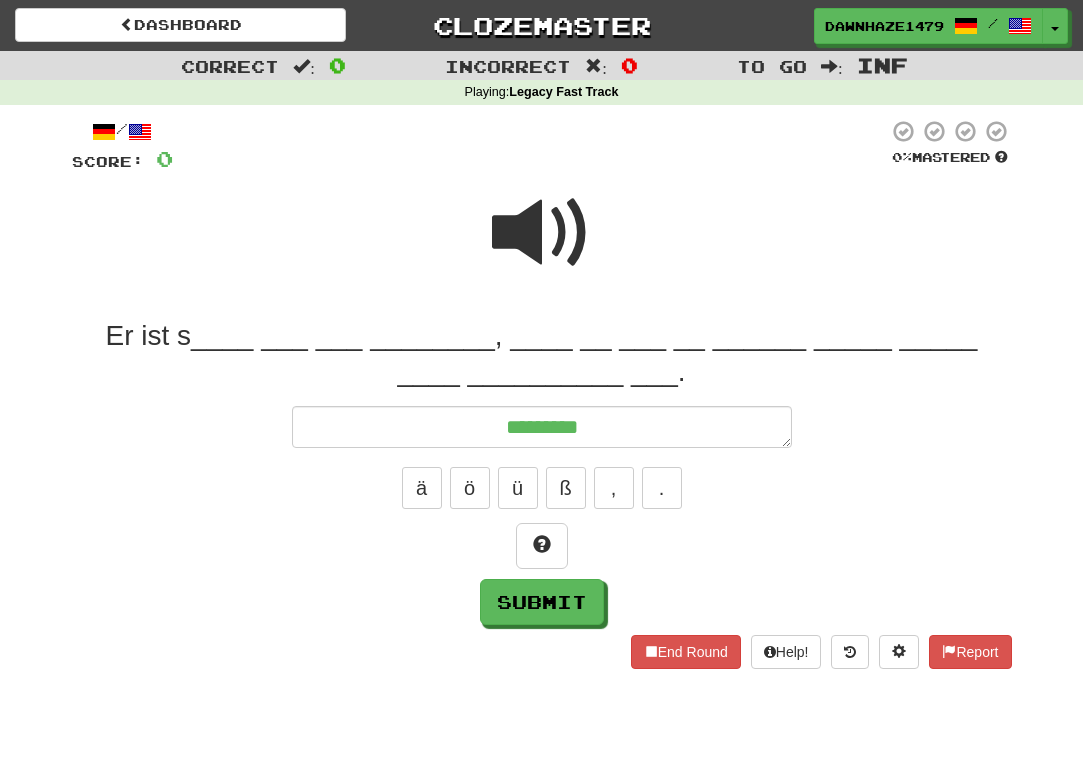 type on "*" 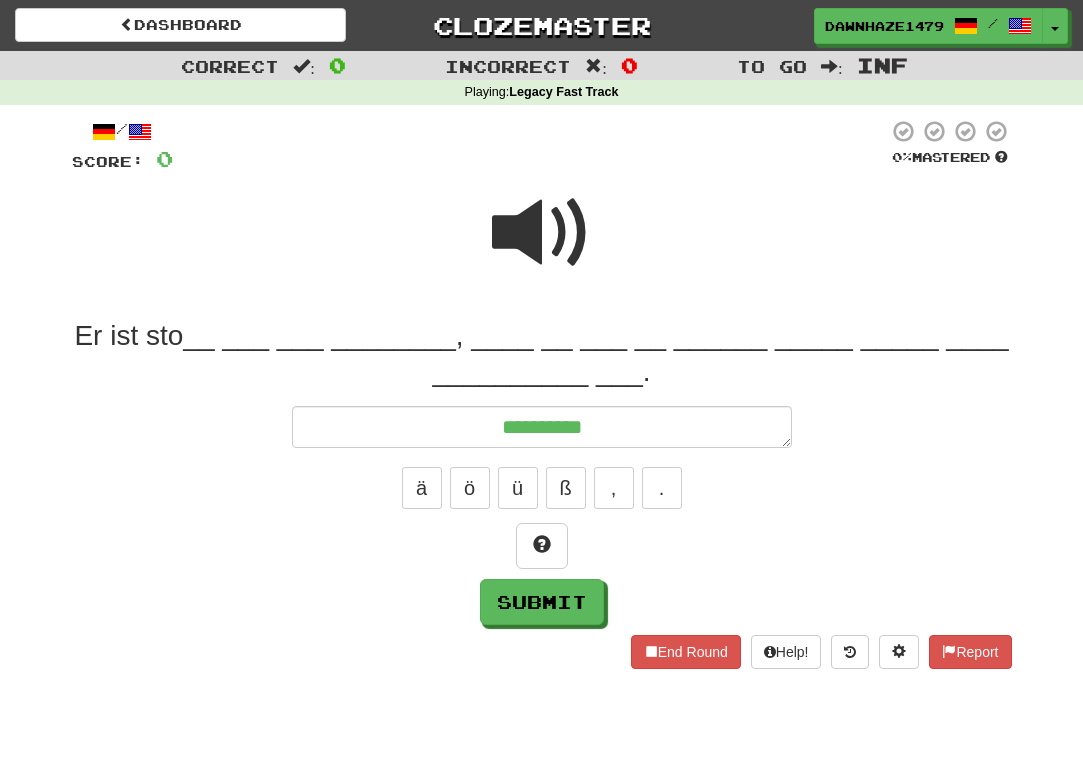type on "*" 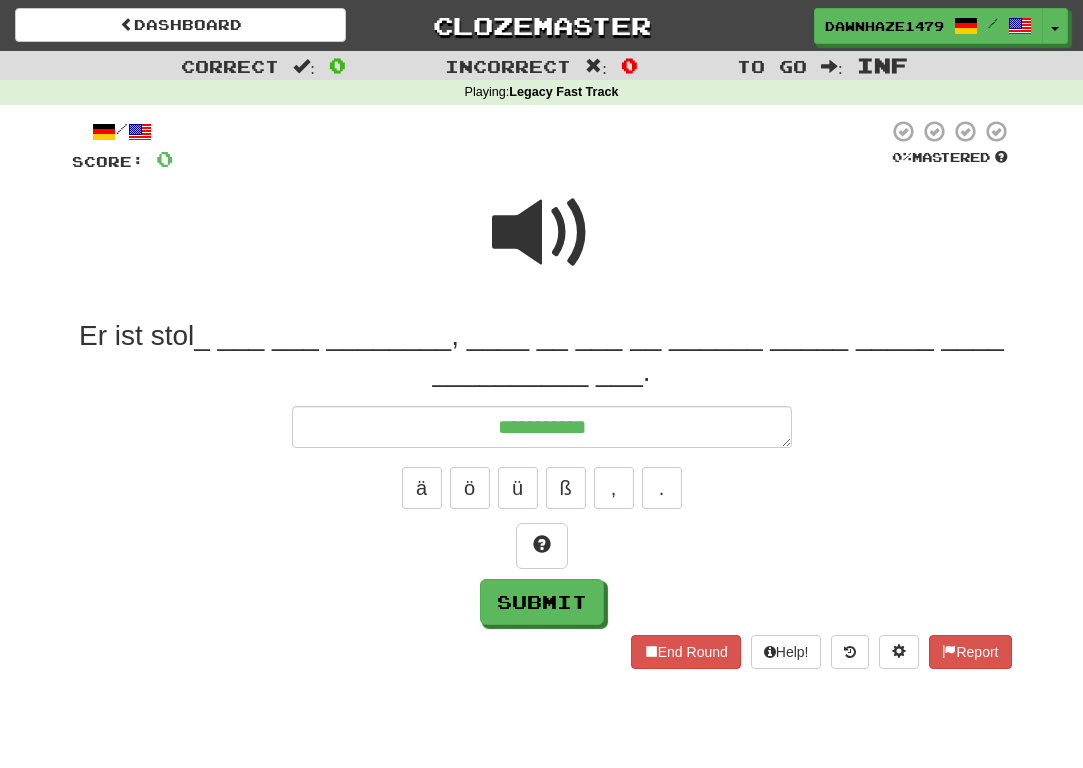 type on "*" 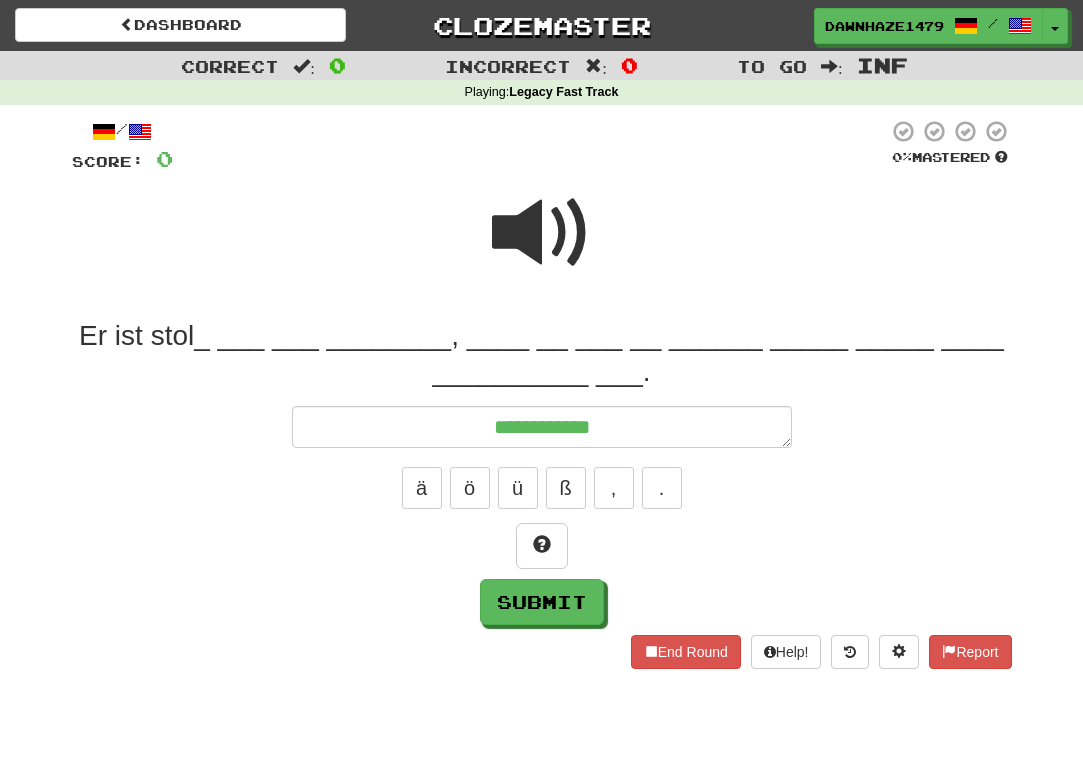 type on "*" 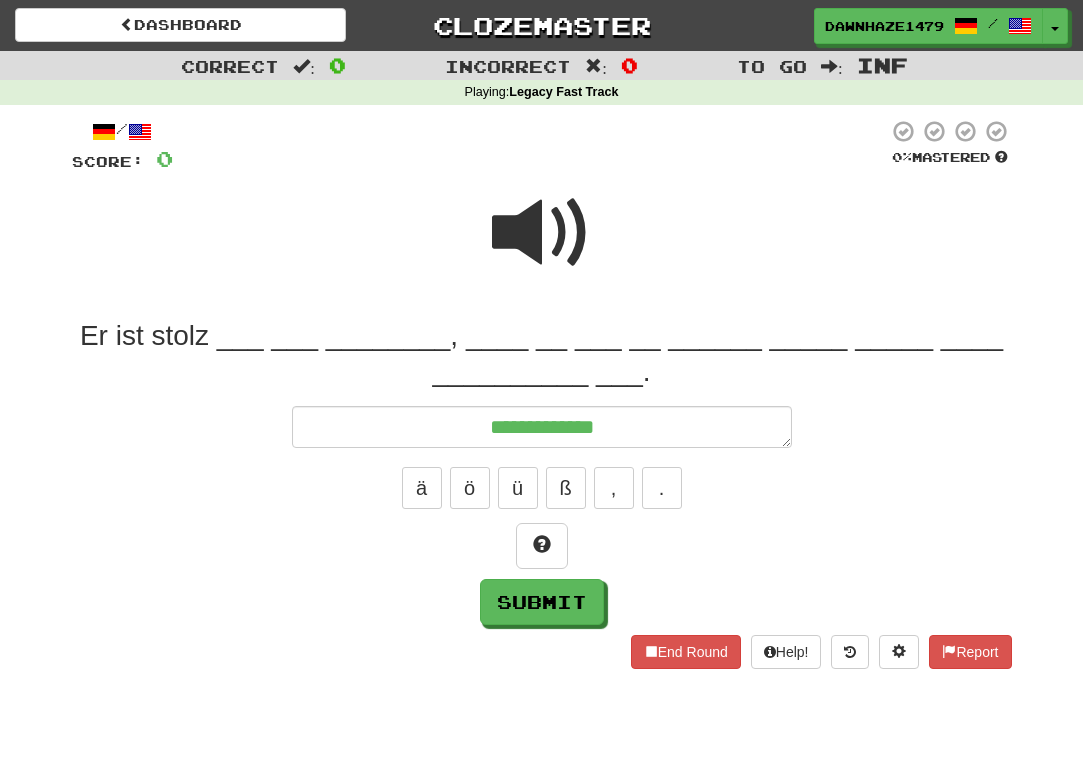 type on "*" 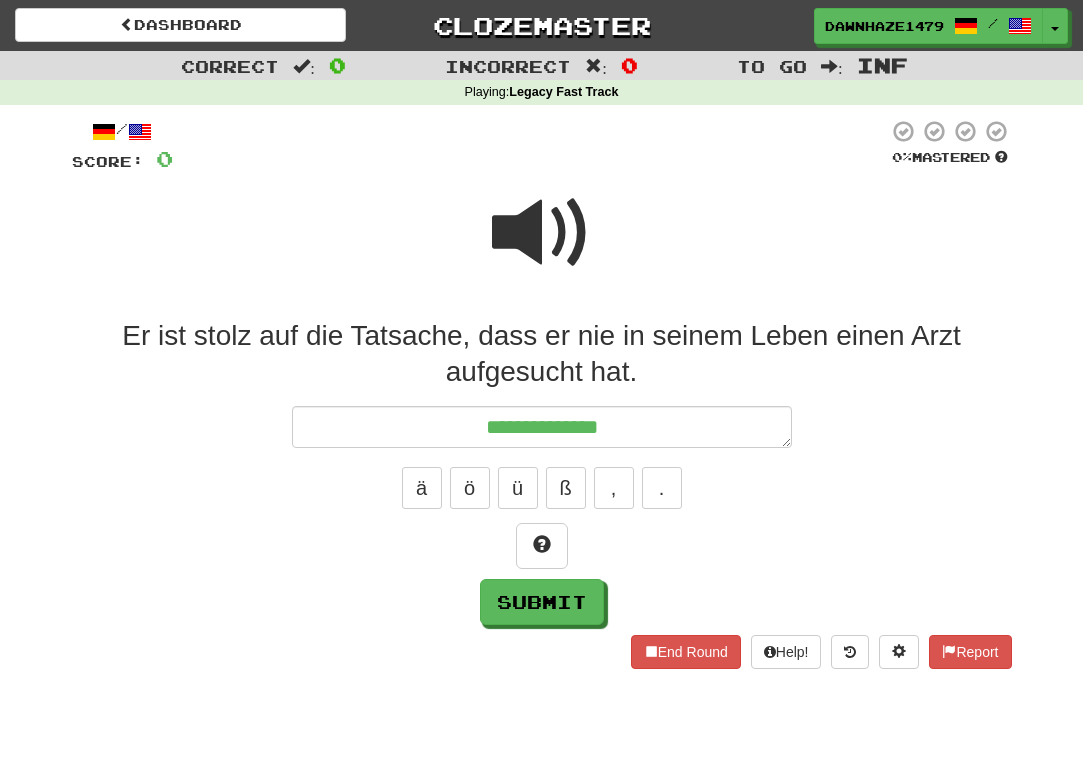 type on "*" 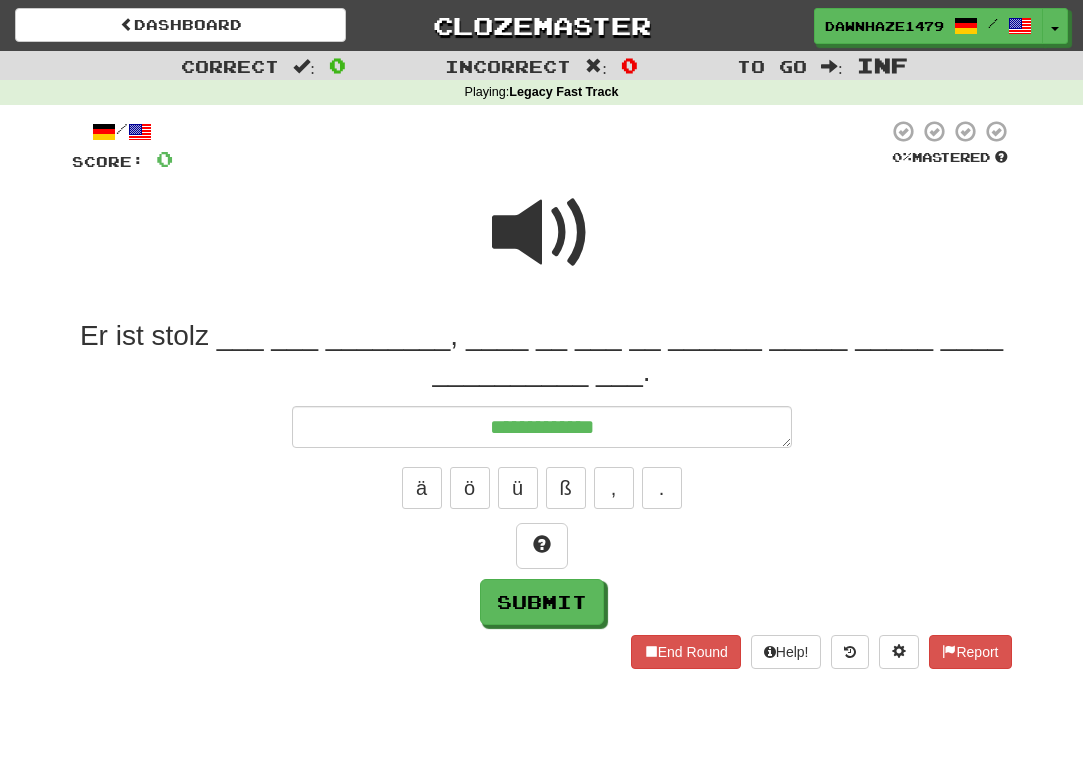 type on "*" 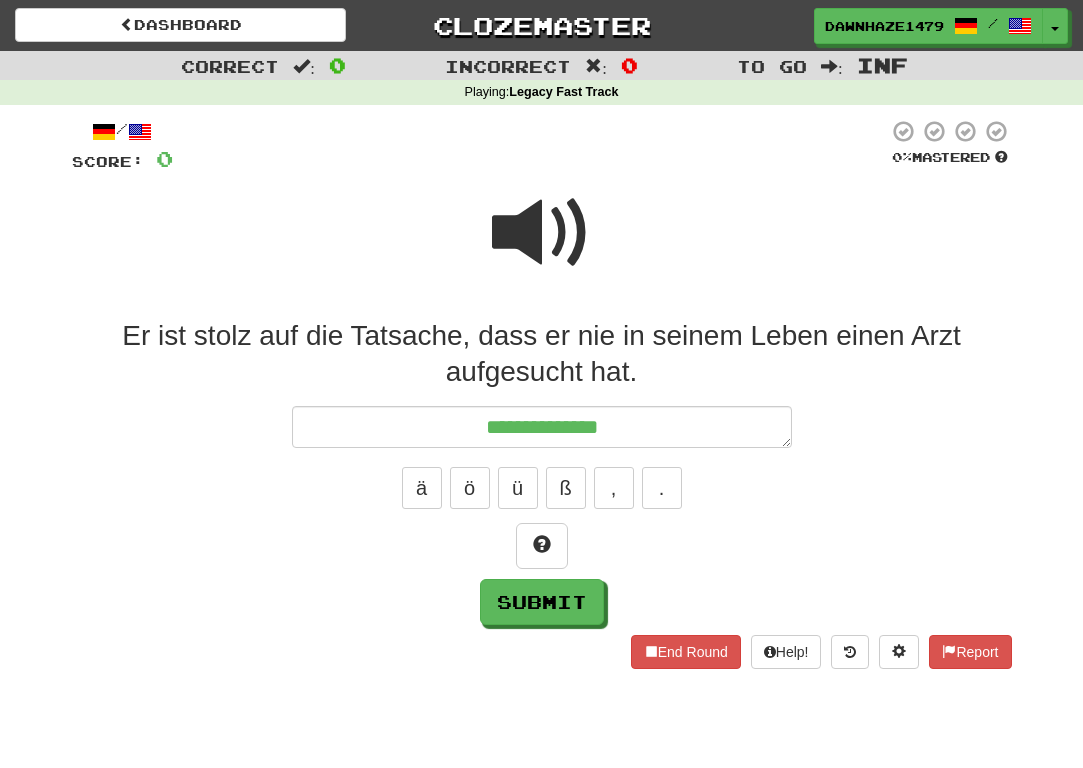 type on "*" 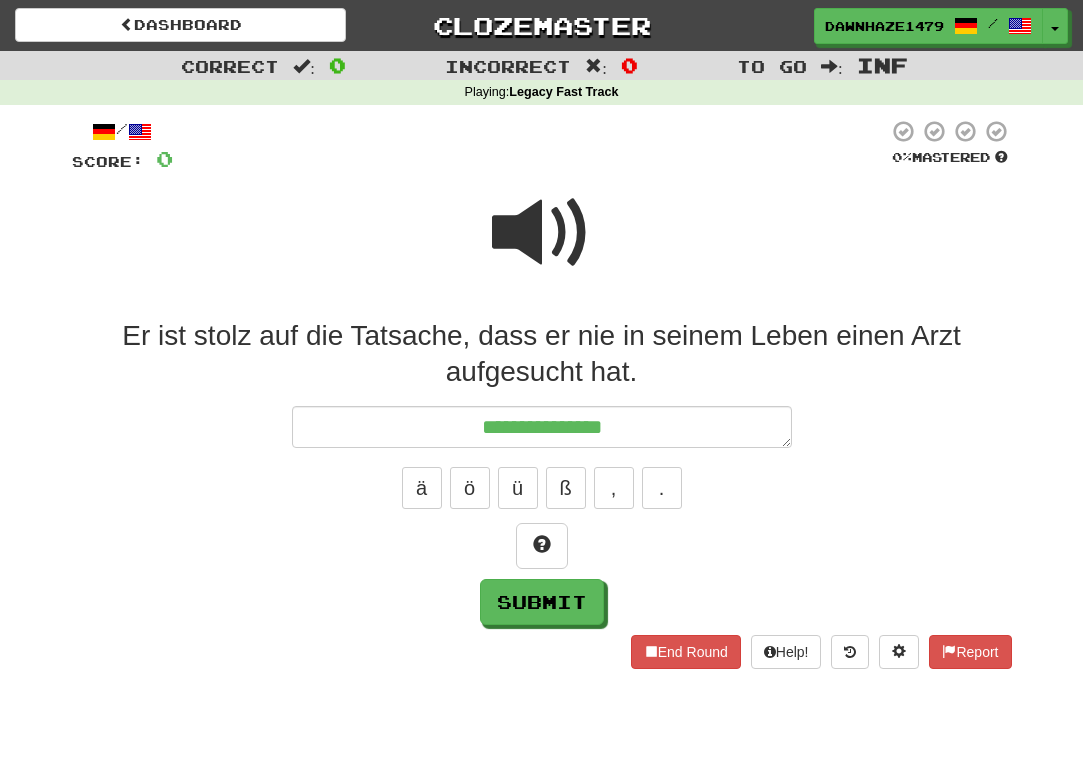 type on "*" 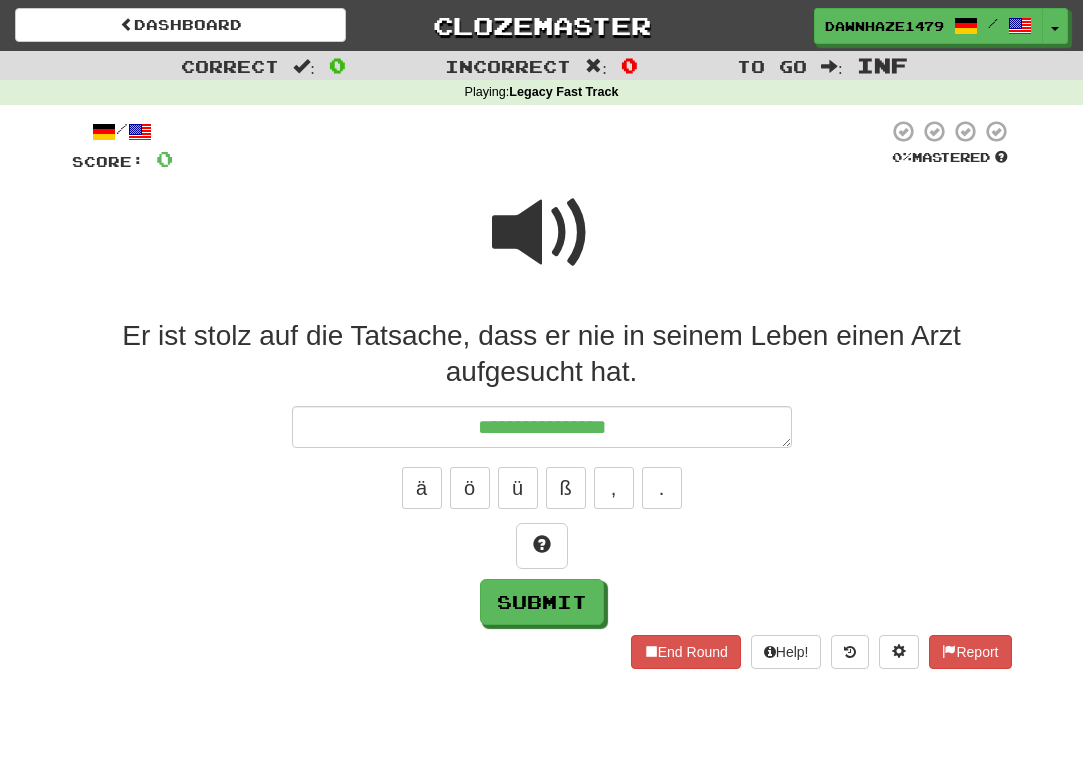 type on "*" 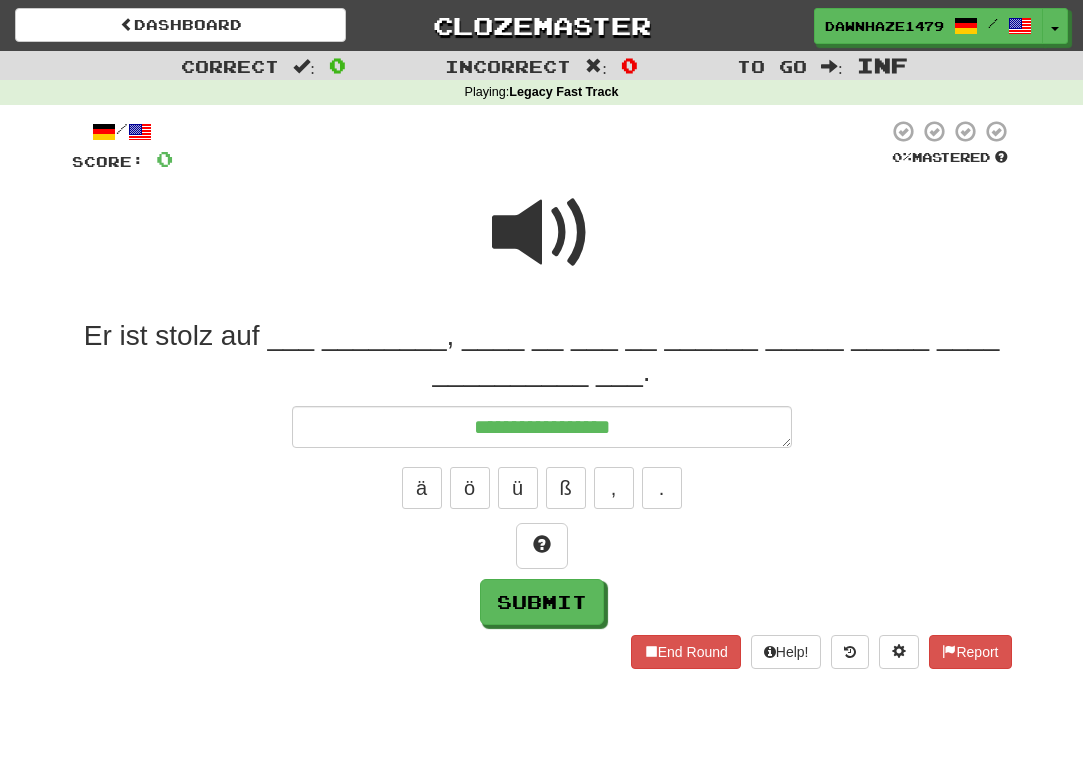 type on "*" 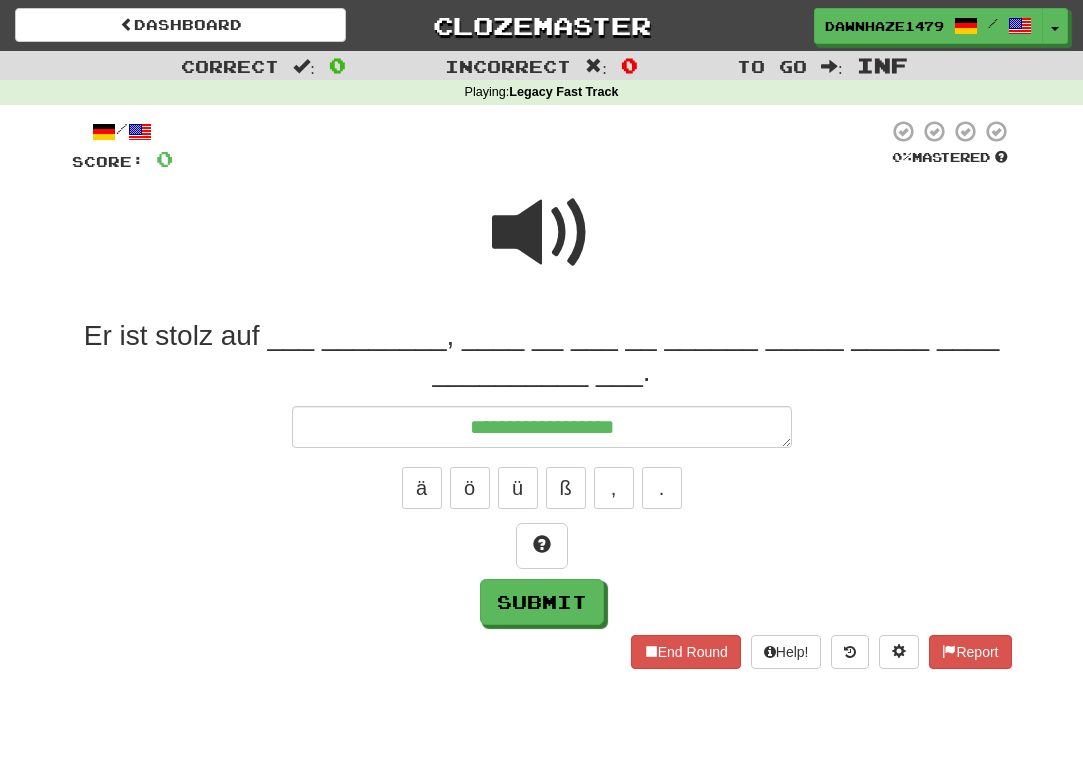 type on "*" 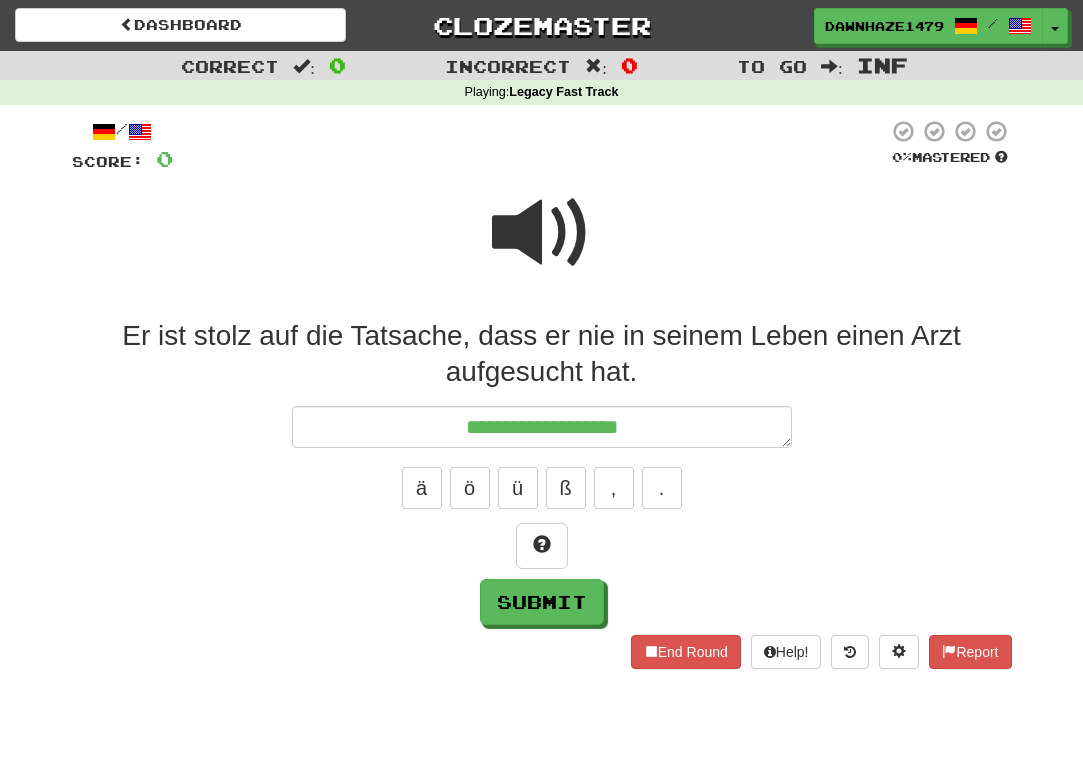 type on "*" 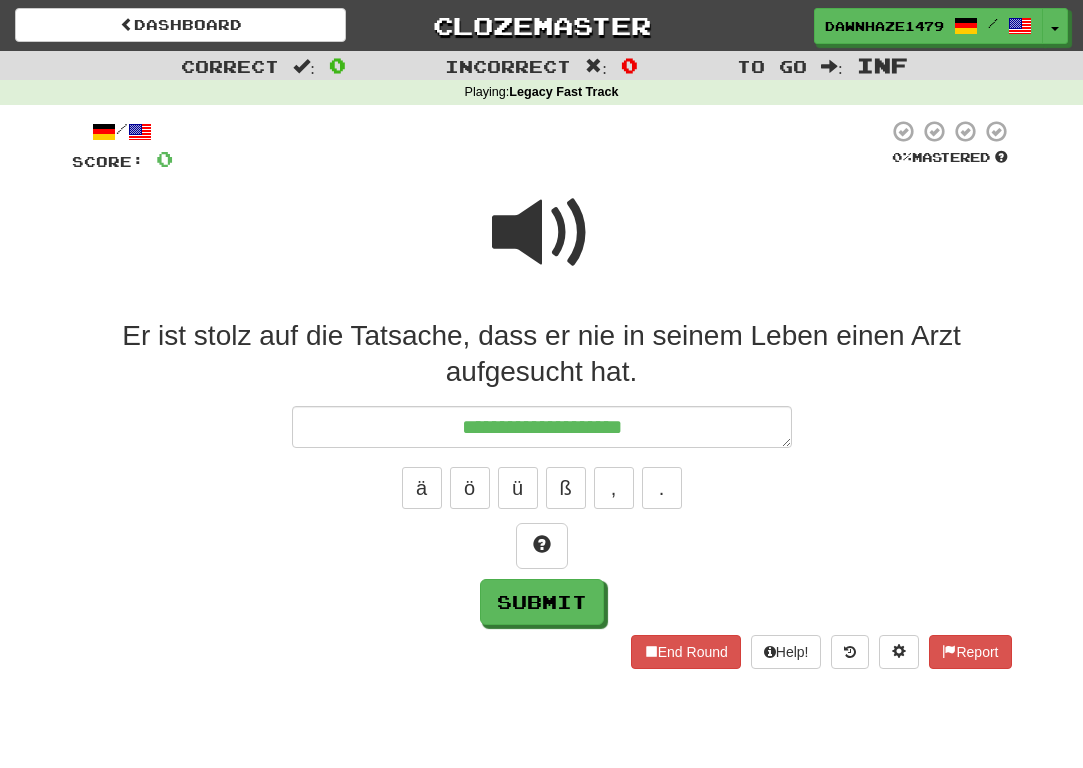 type on "*" 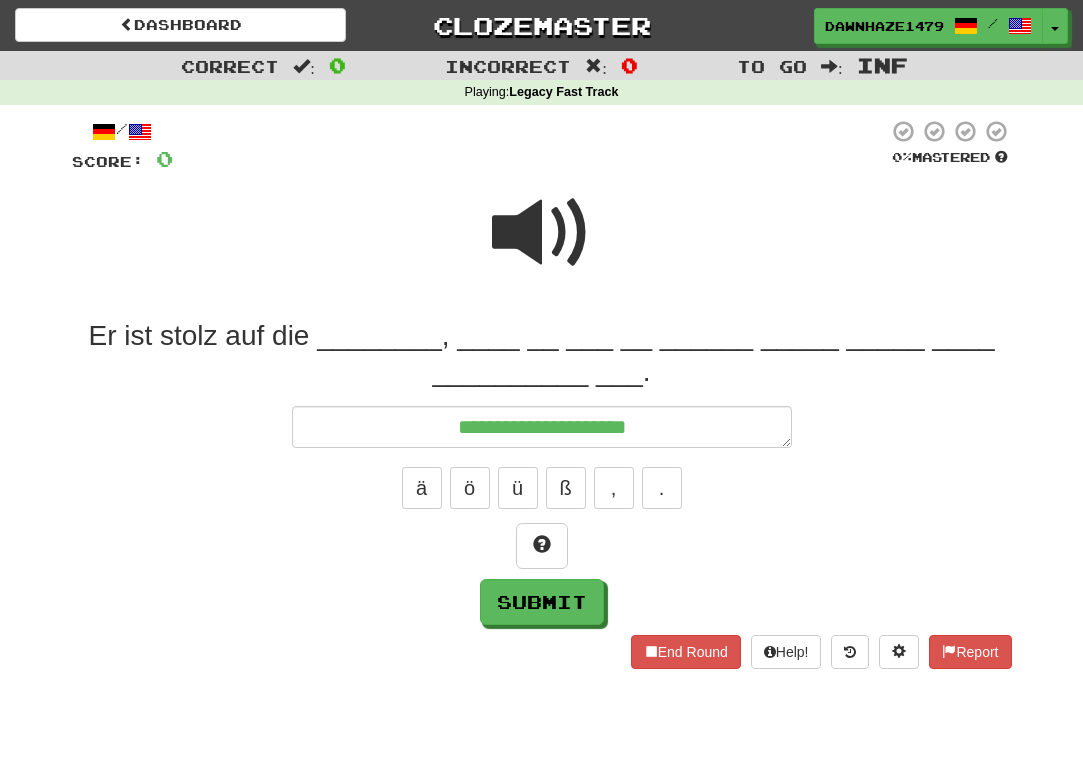type on "*" 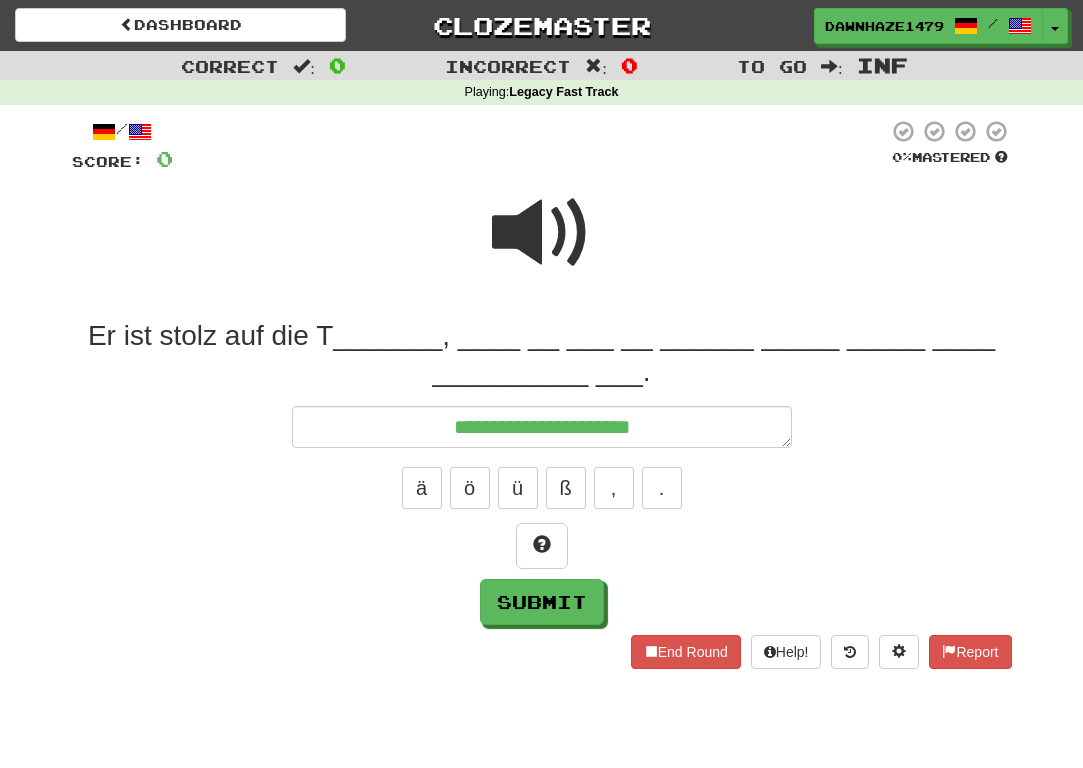 type on "*" 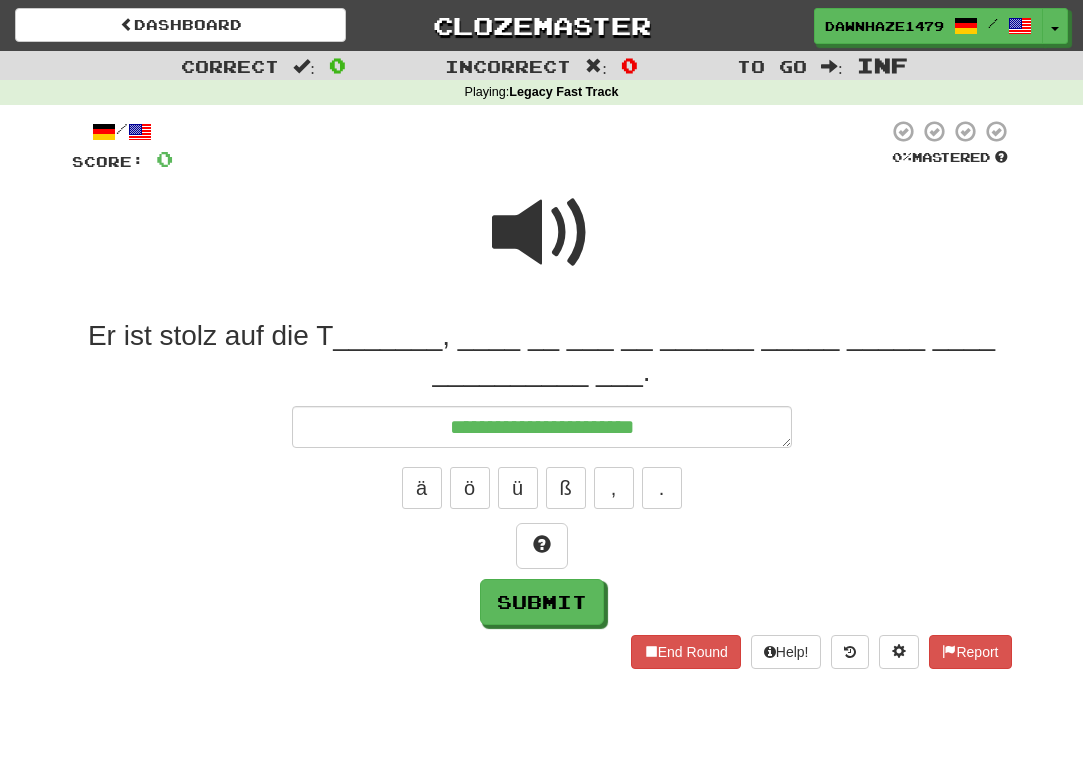 type on "*" 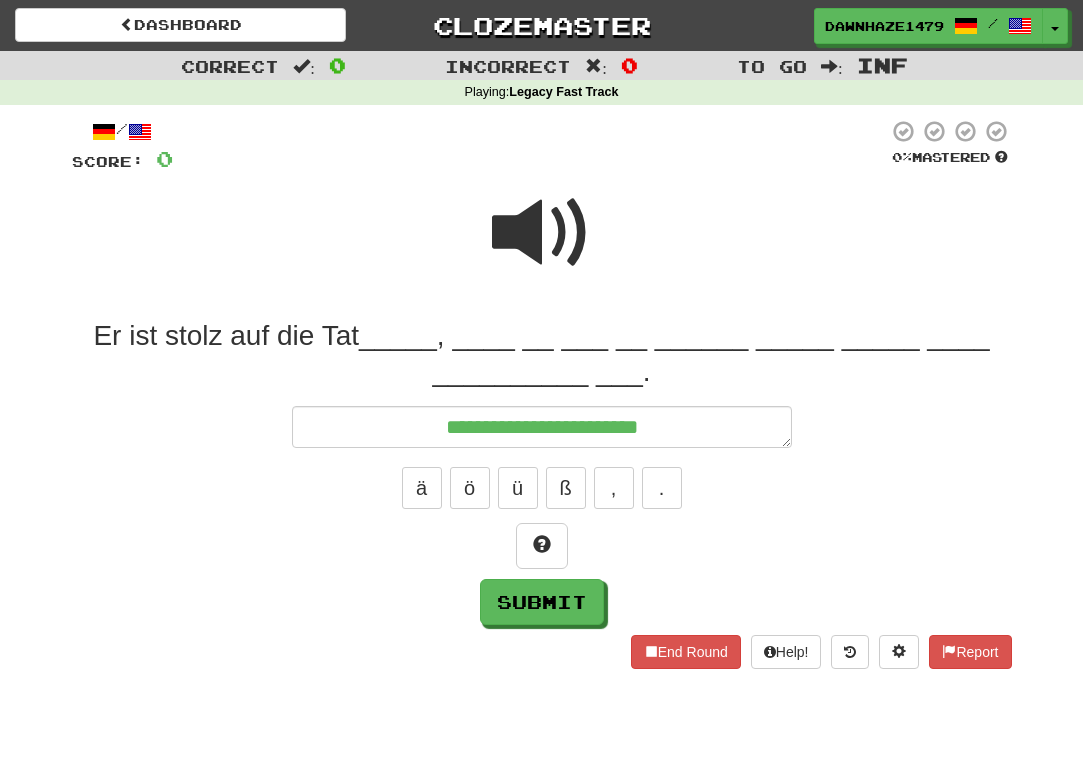 type on "*" 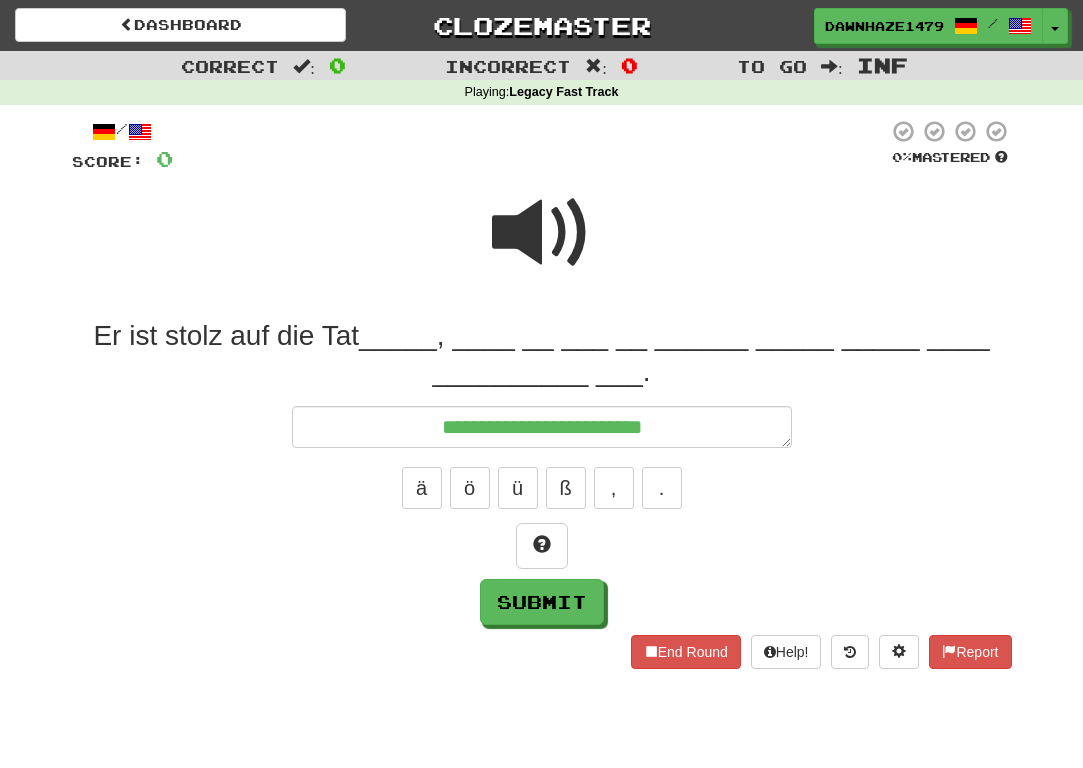 type on "*" 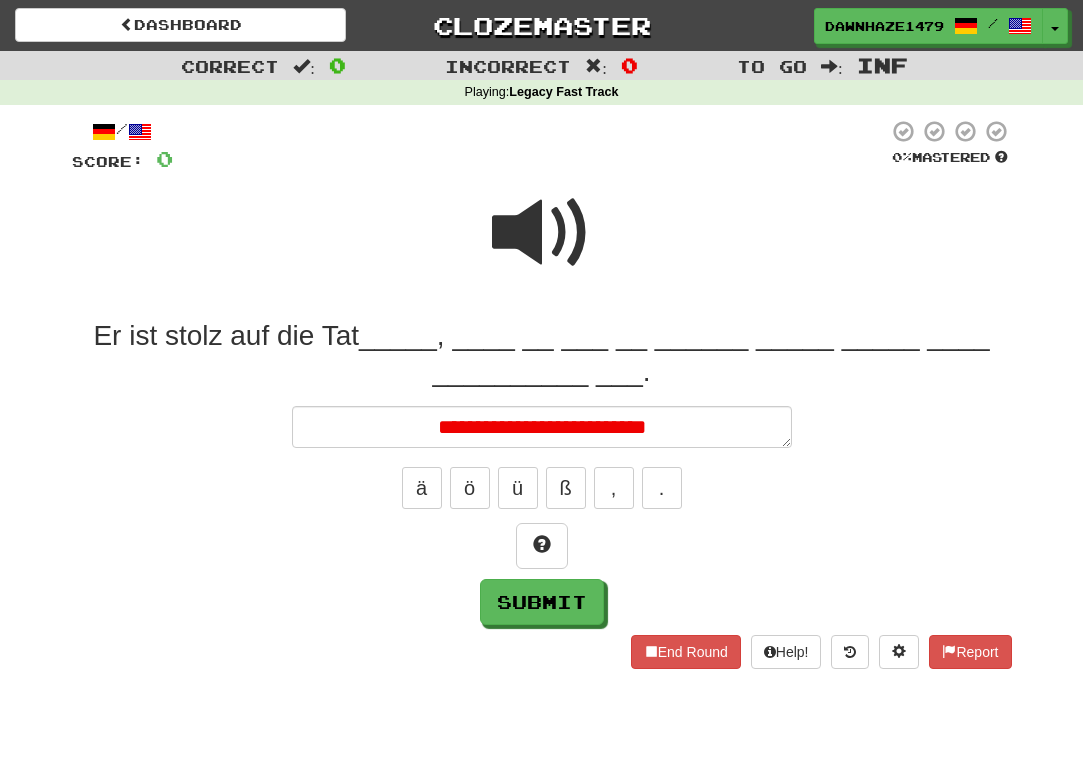 type on "*" 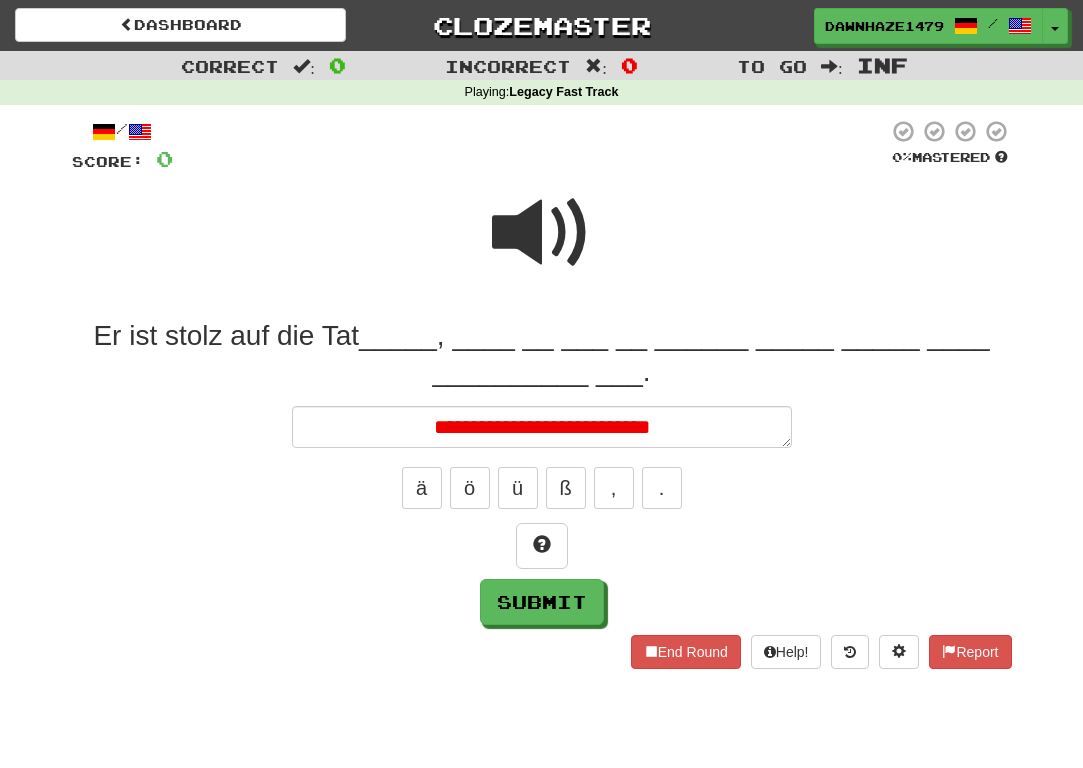type on "*" 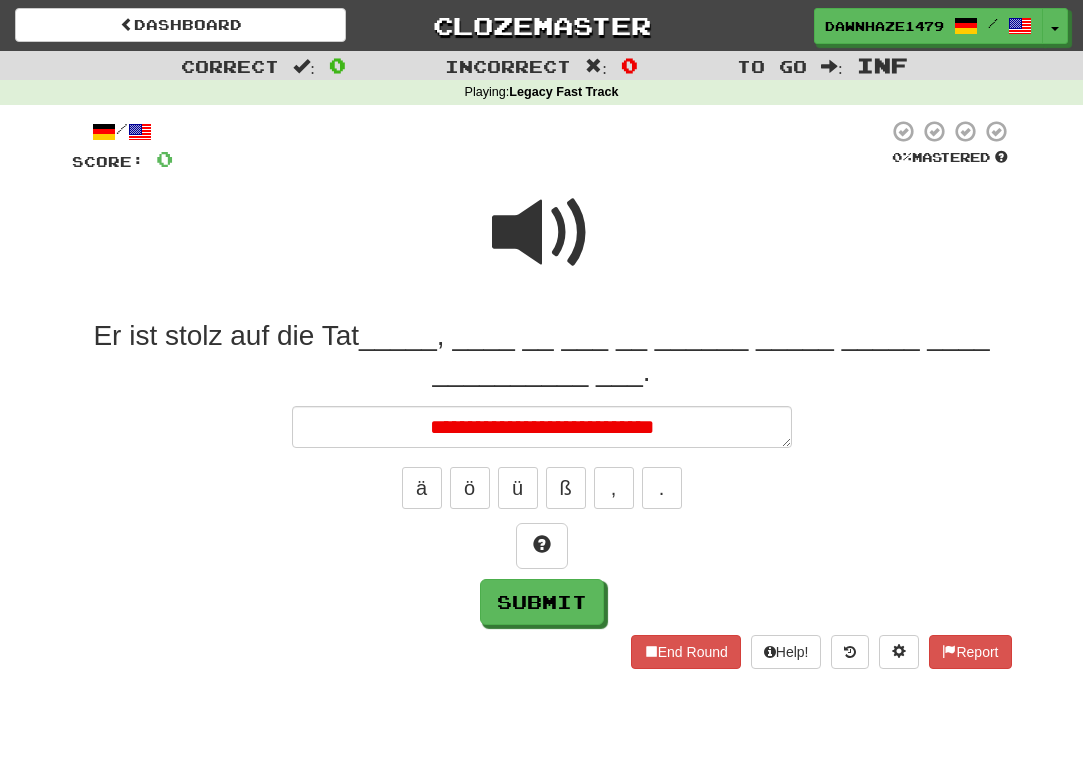 type on "*" 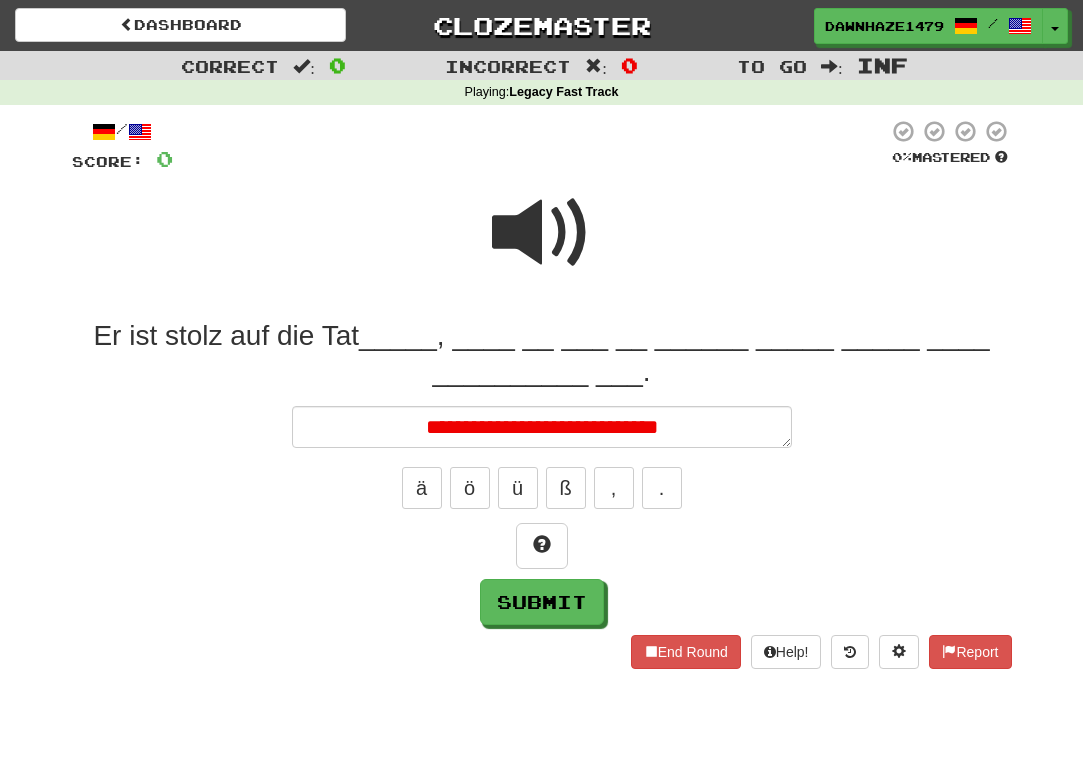 type on "*" 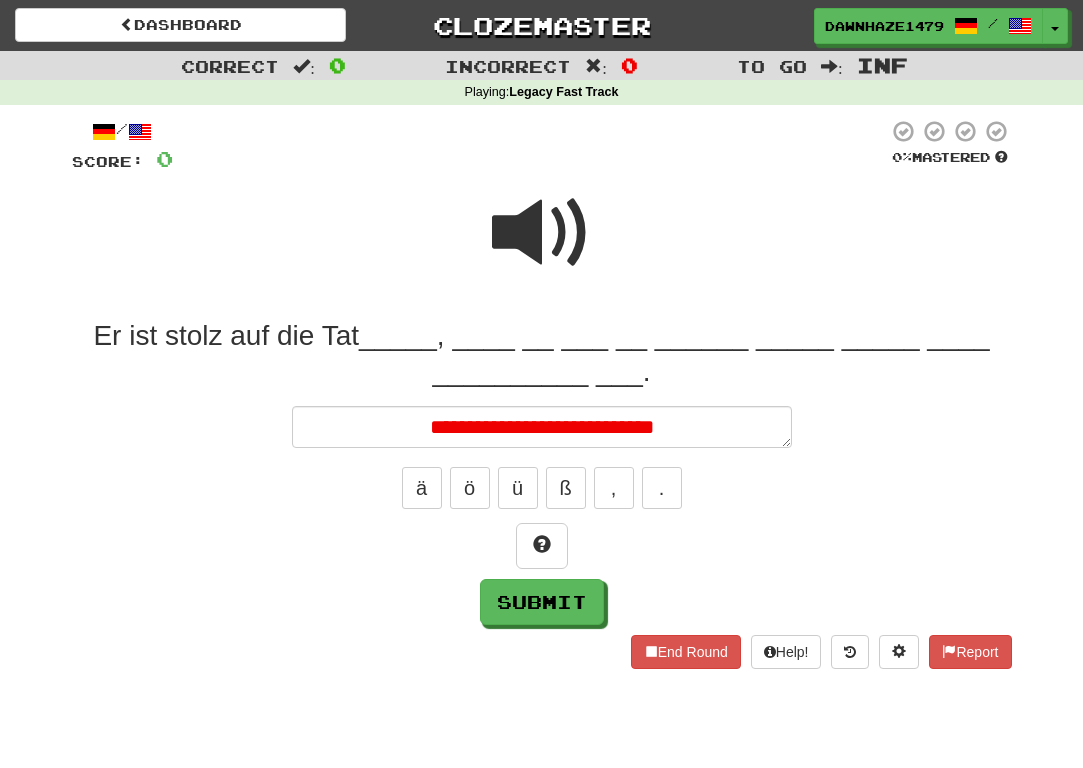 type on "*" 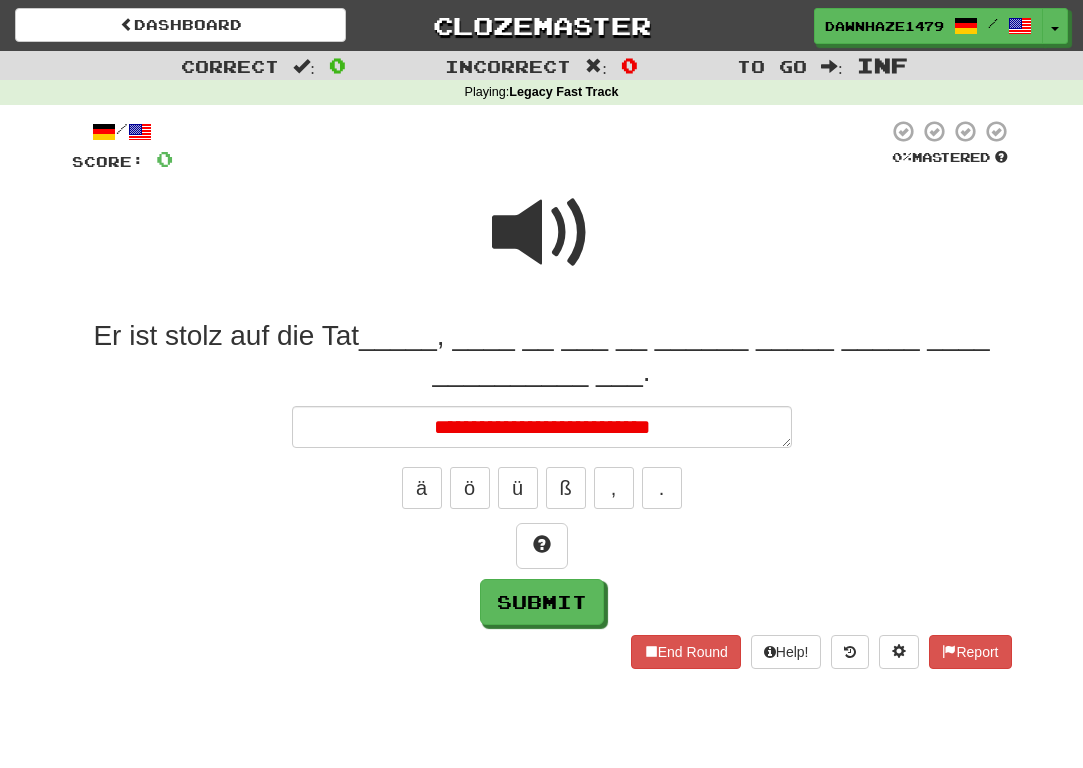 type on "*" 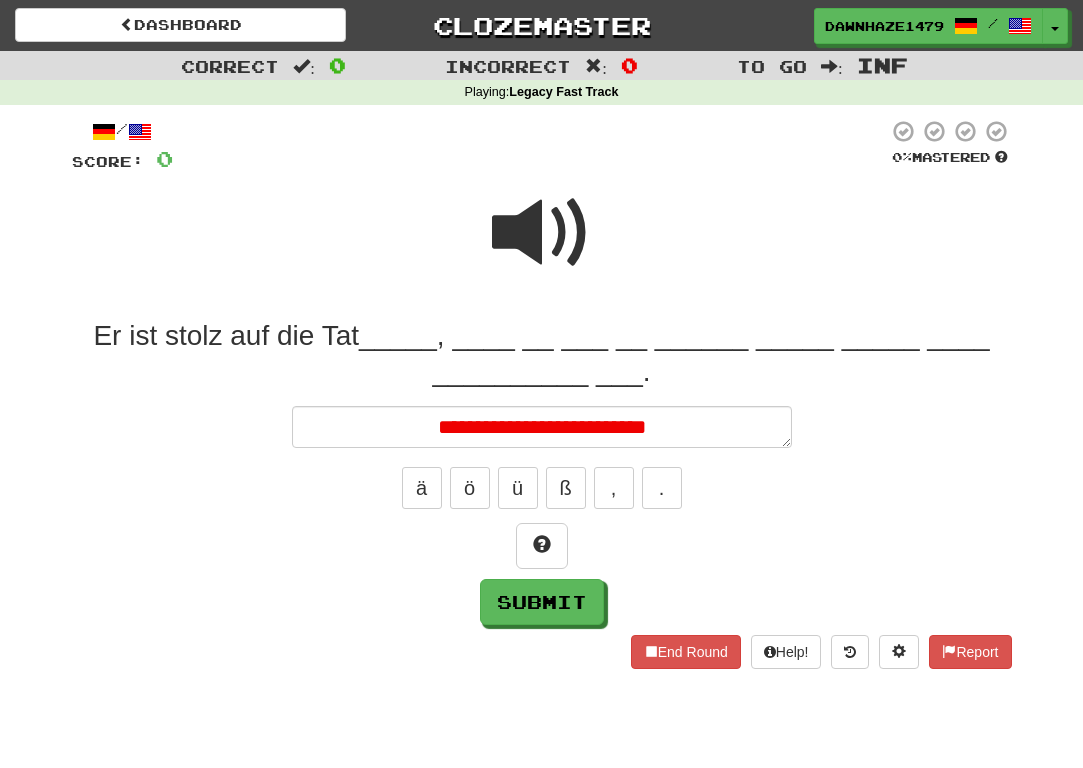 type on "*" 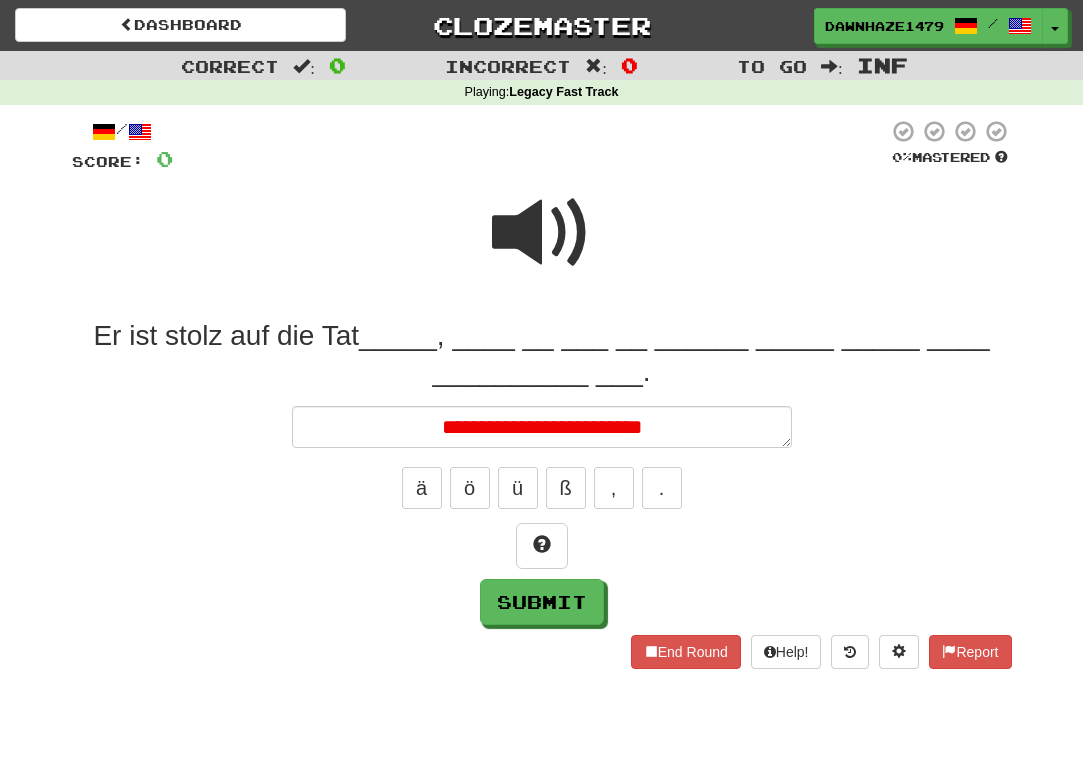 type on "*" 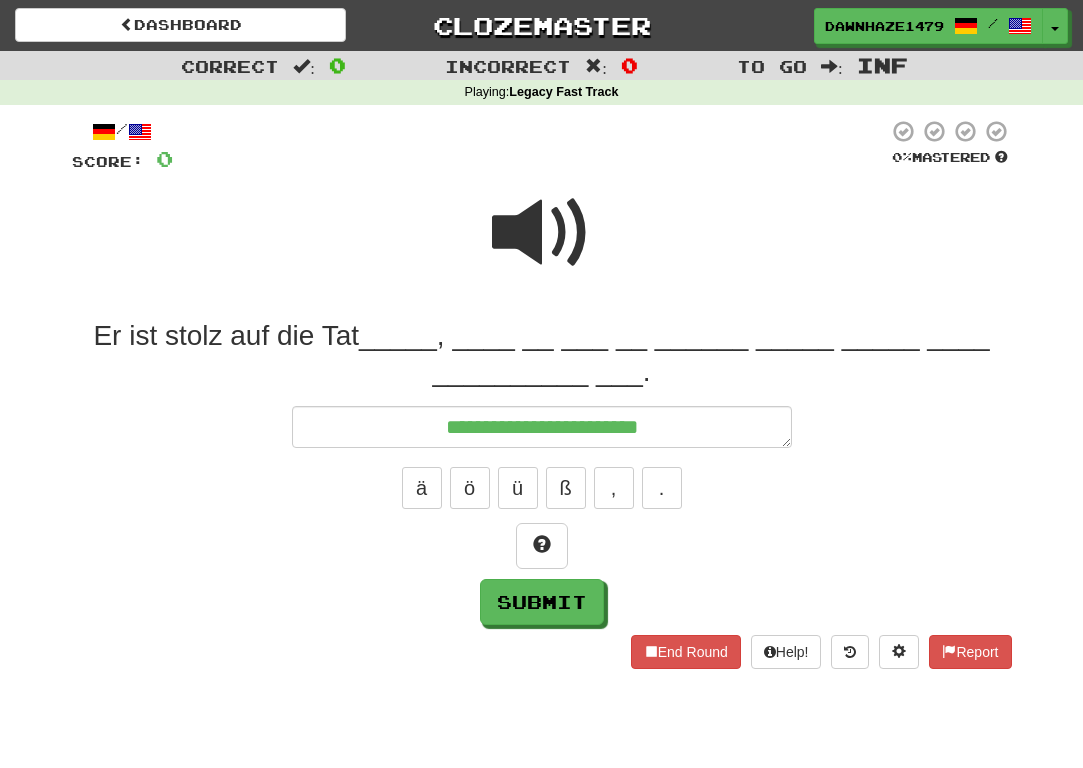 type on "*" 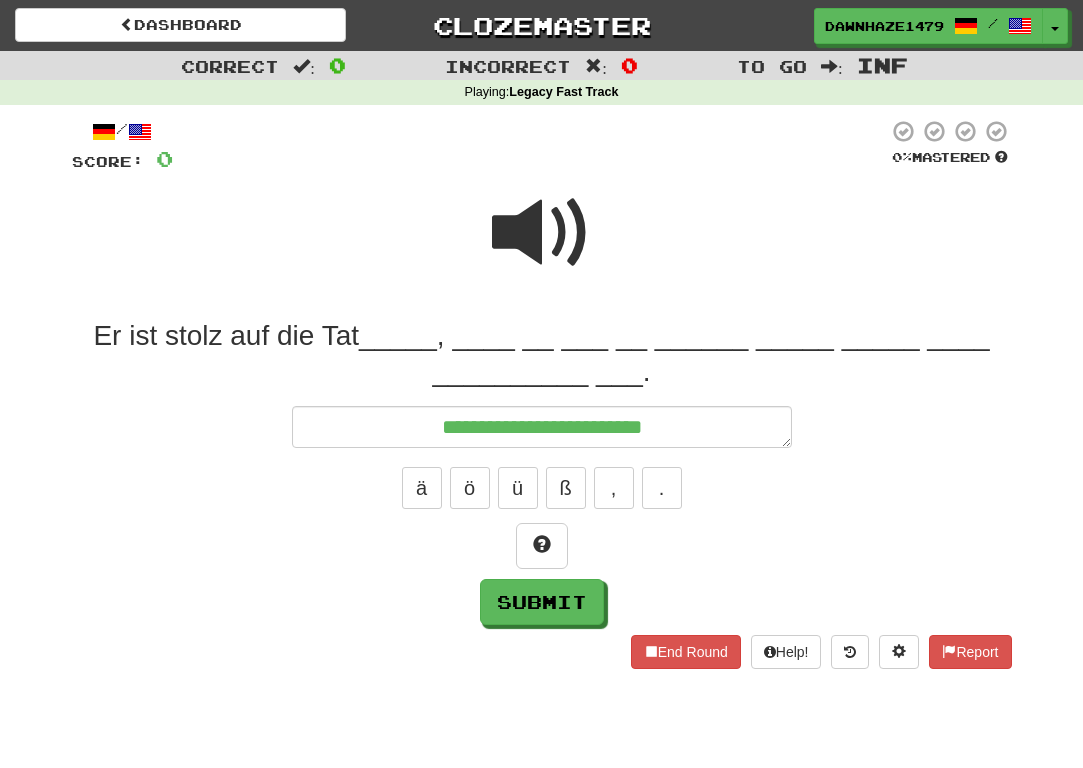 type on "*" 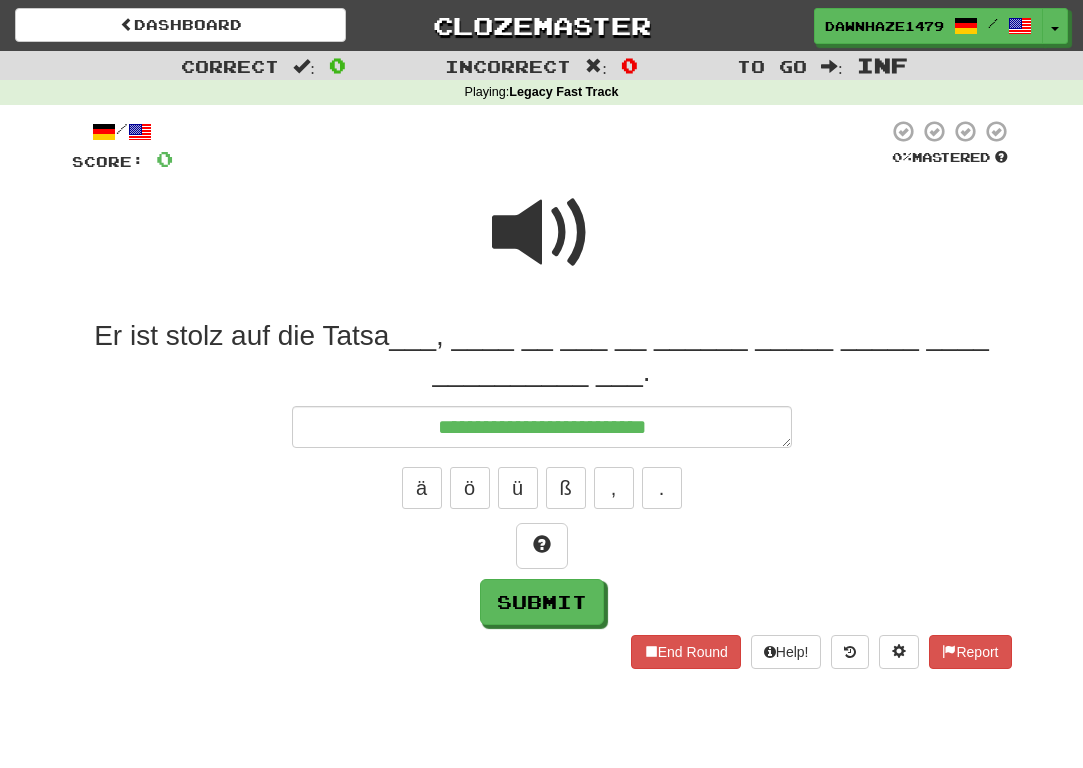 type on "*" 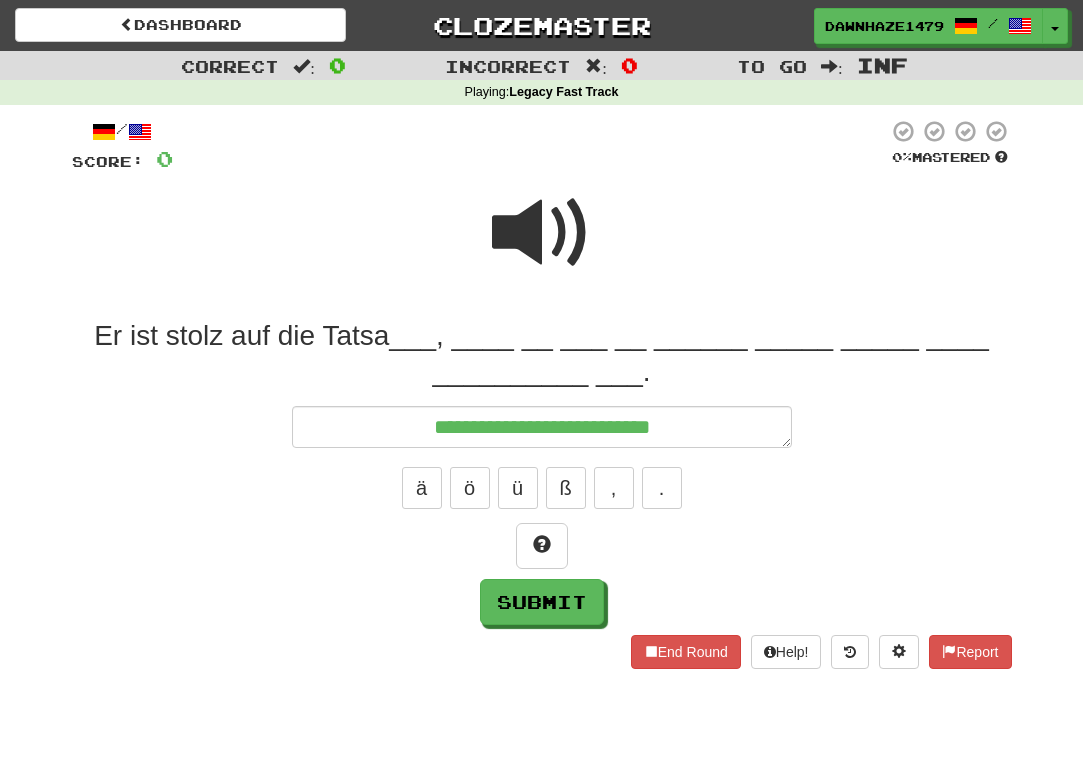 type on "*" 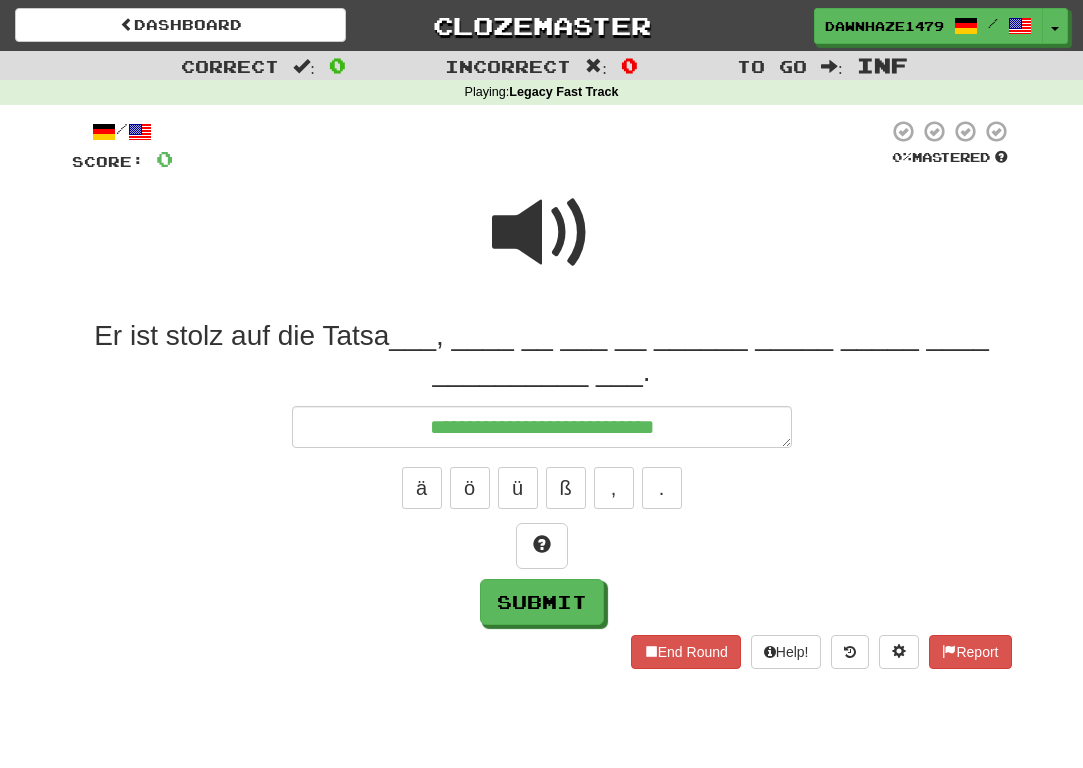 type on "*" 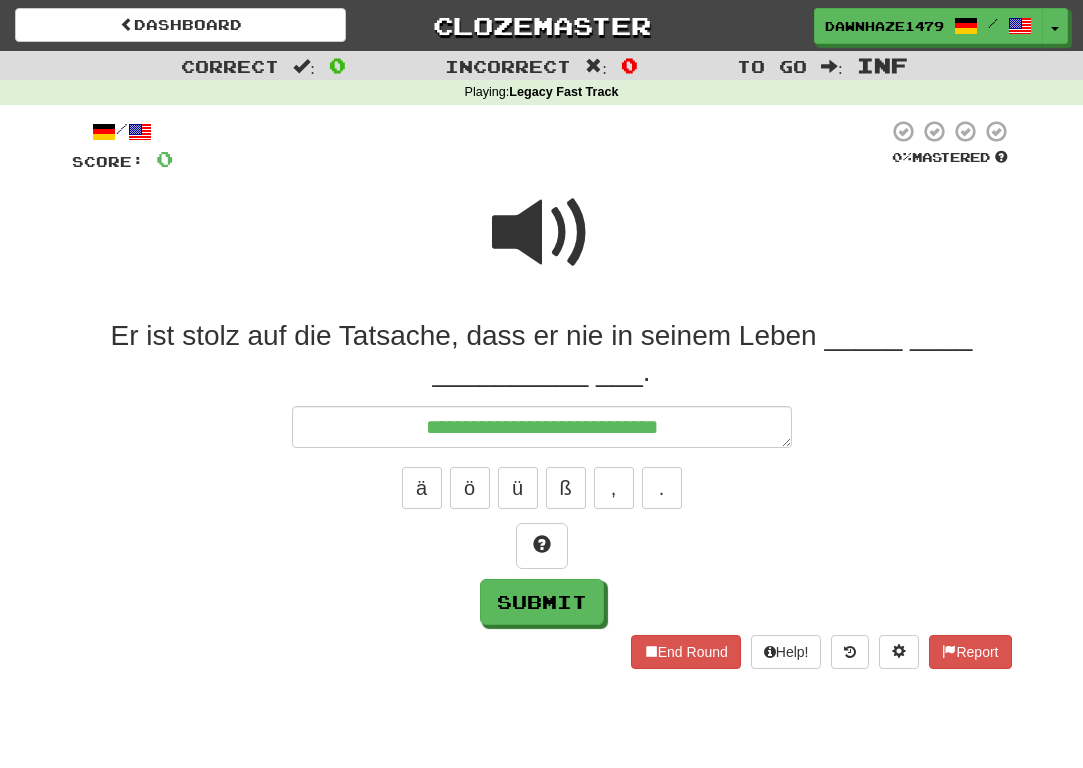 type on "*" 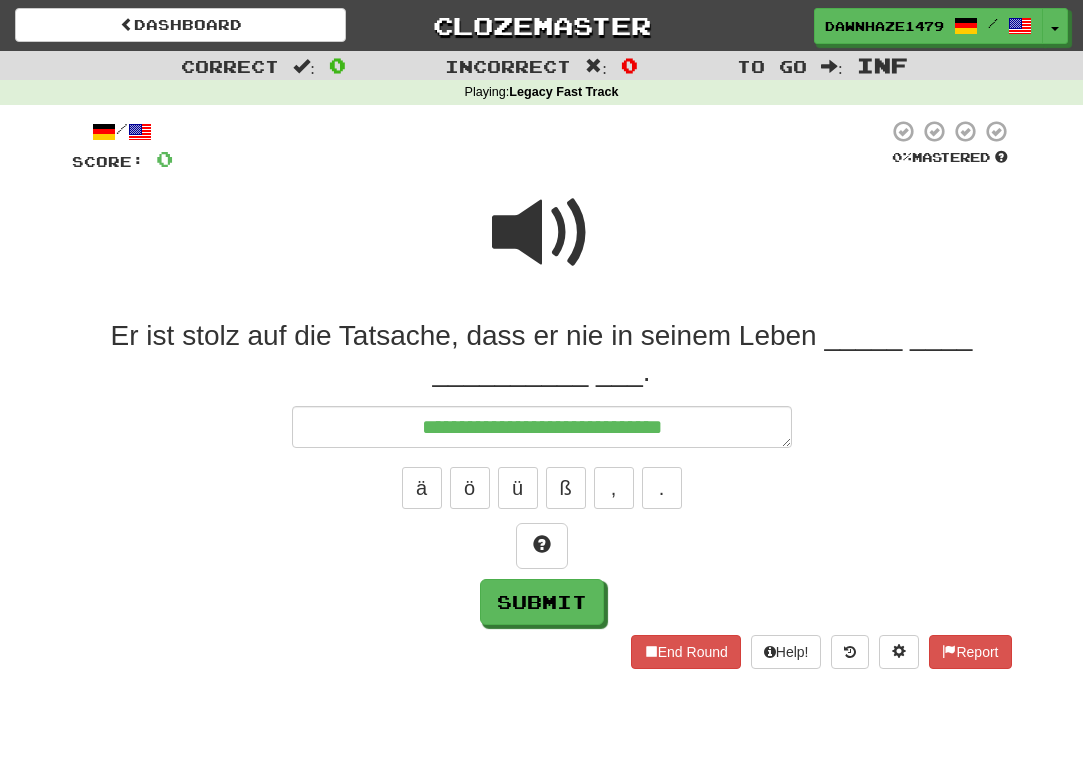 type on "*" 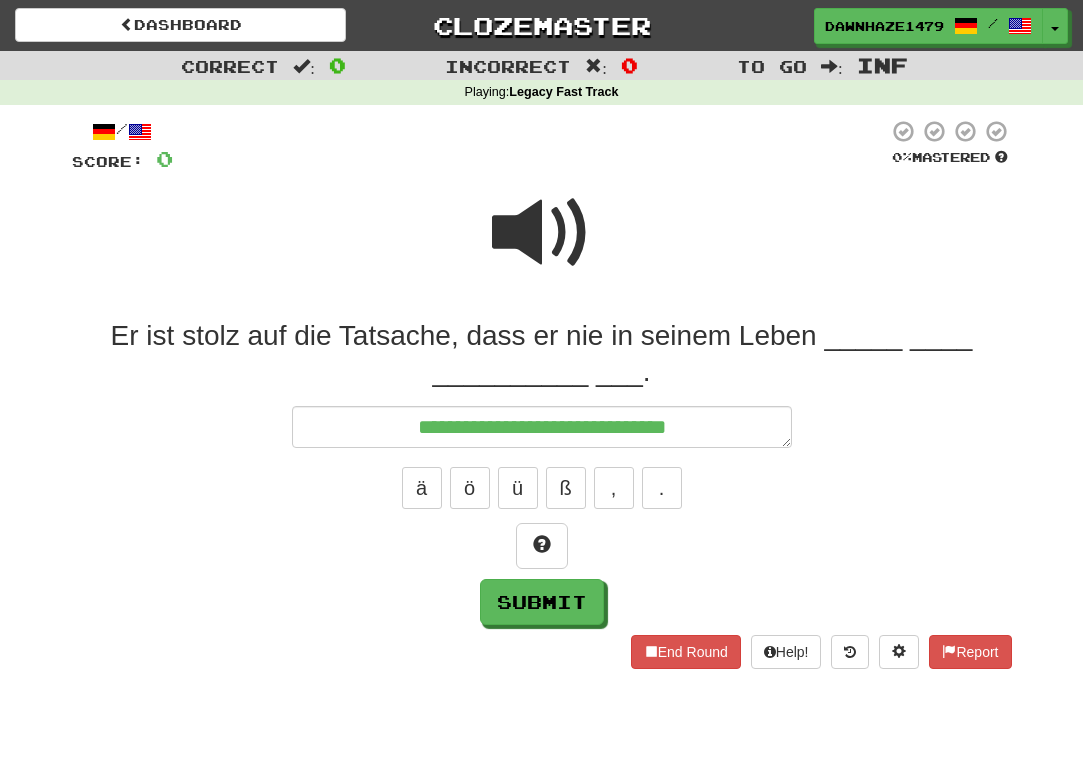 type on "*" 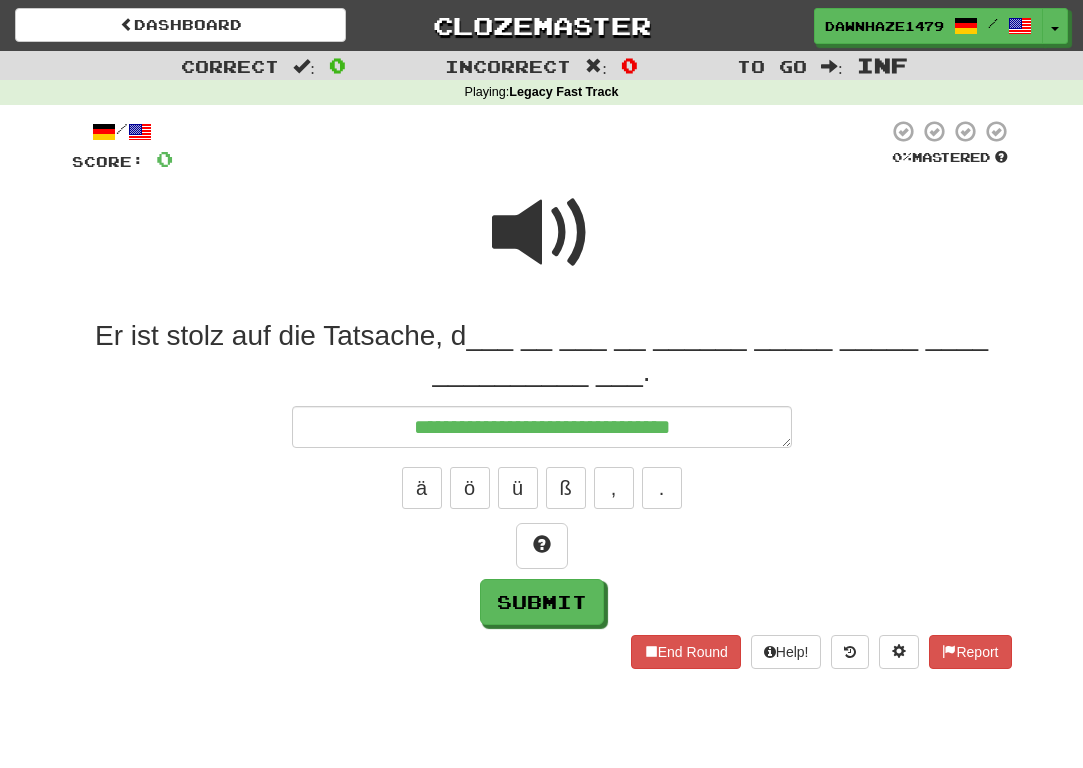 type on "*" 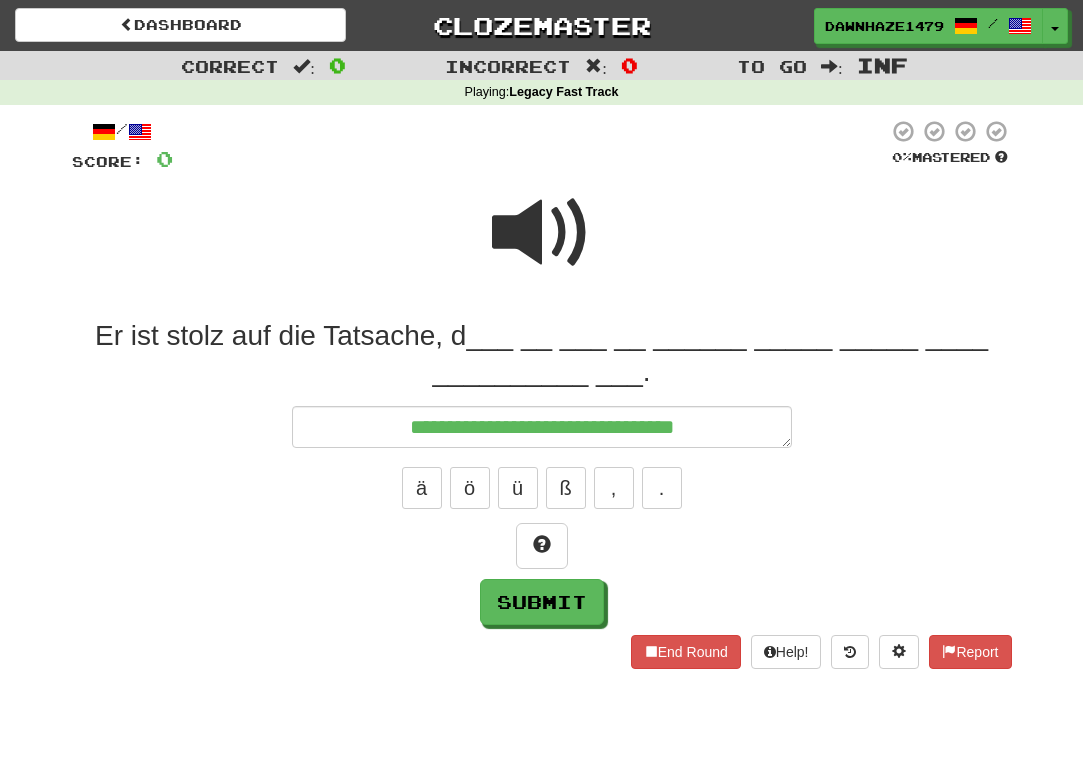 type on "*" 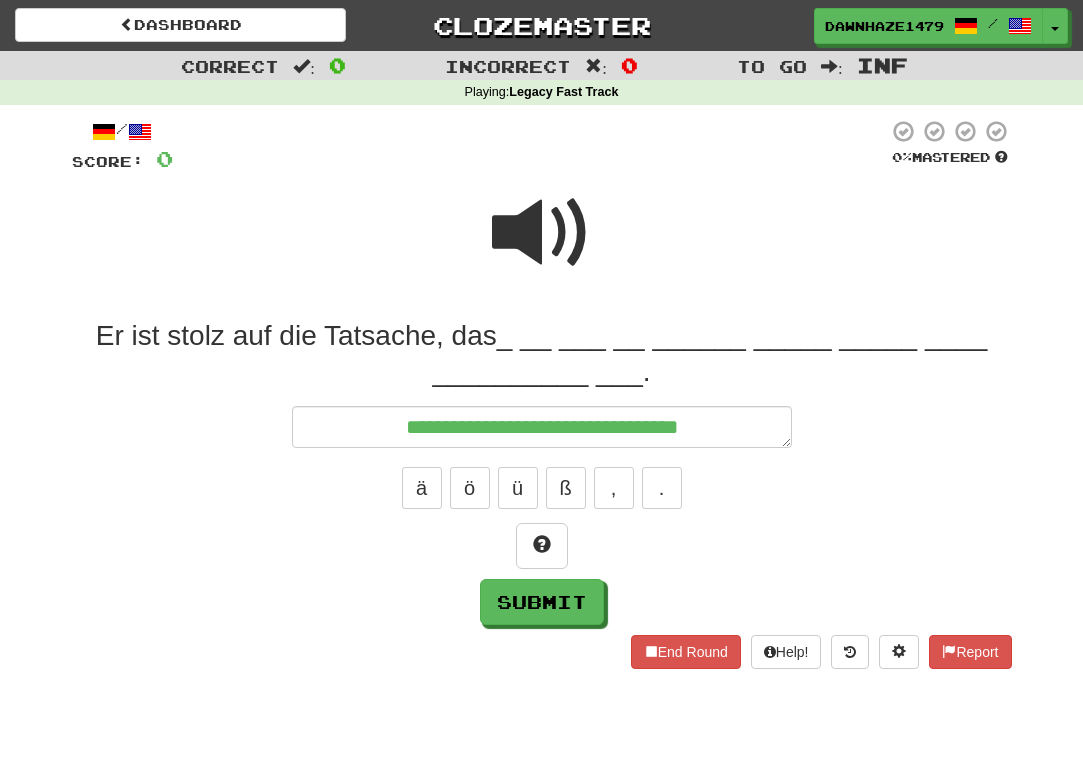 type on "*" 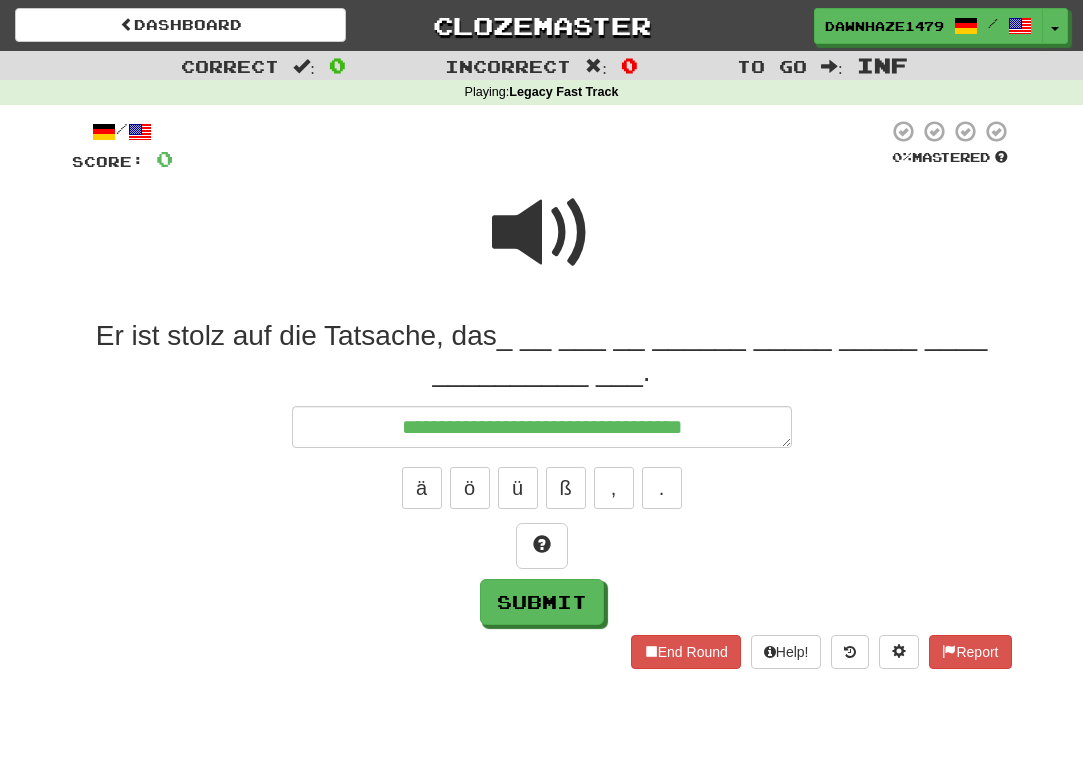 type on "*" 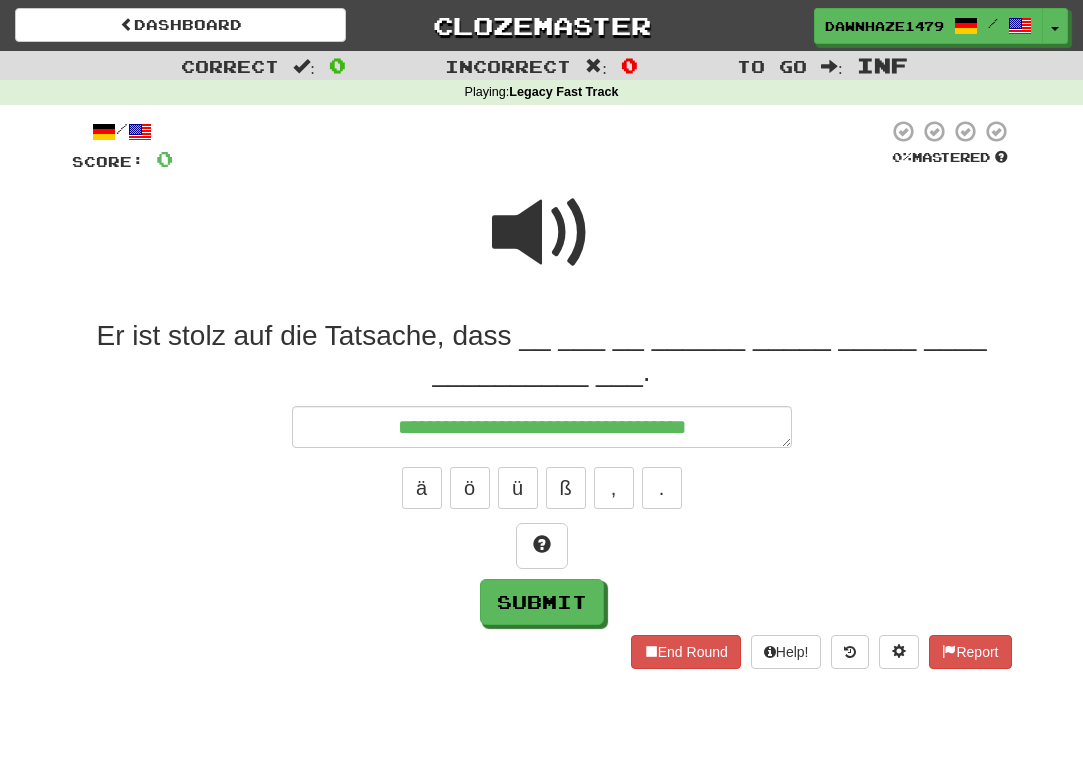 type on "**********" 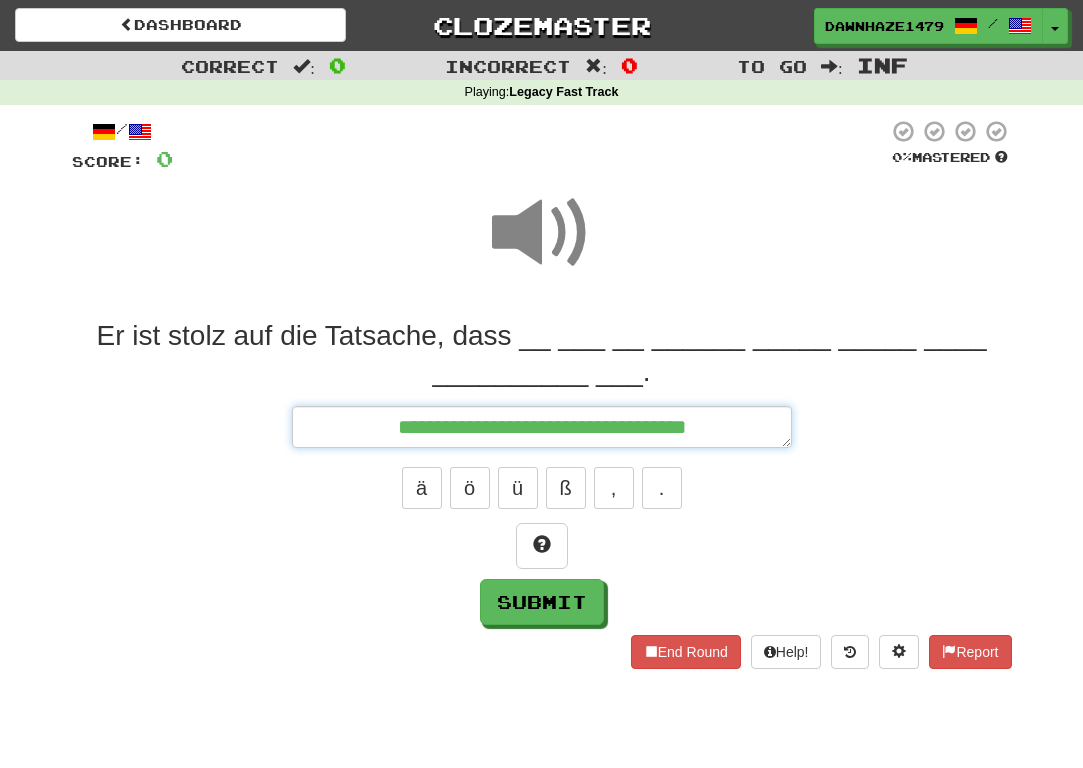 click on "**********" at bounding box center [542, 427] 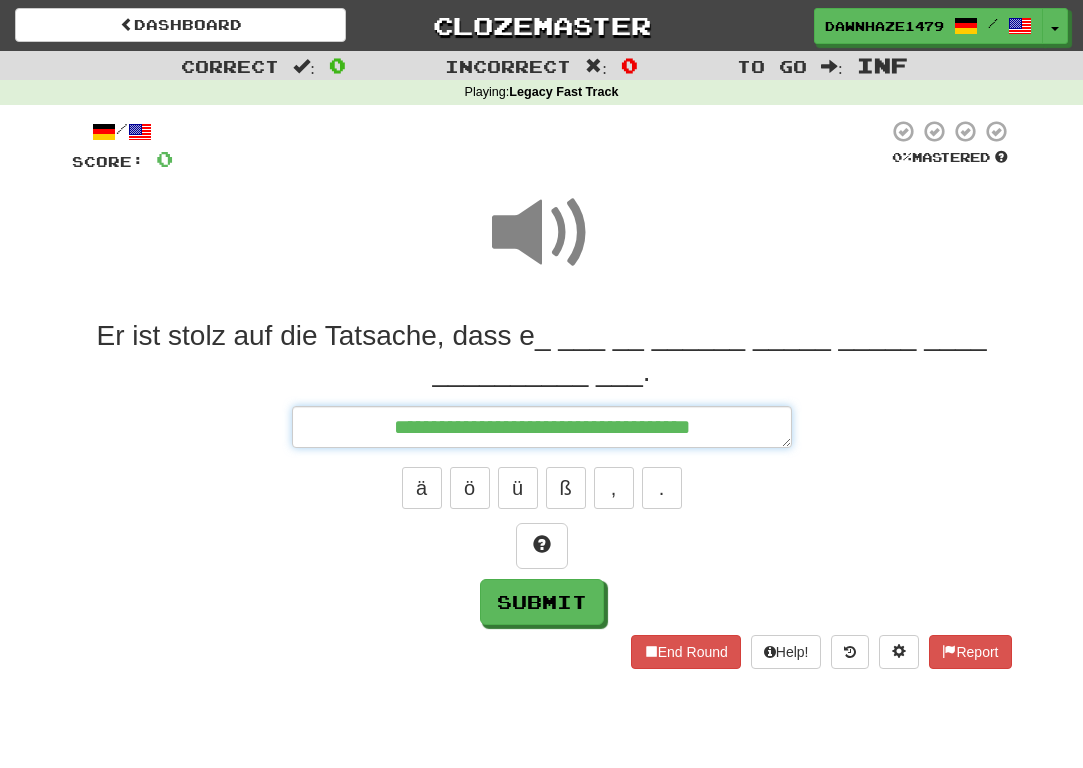 type on "*" 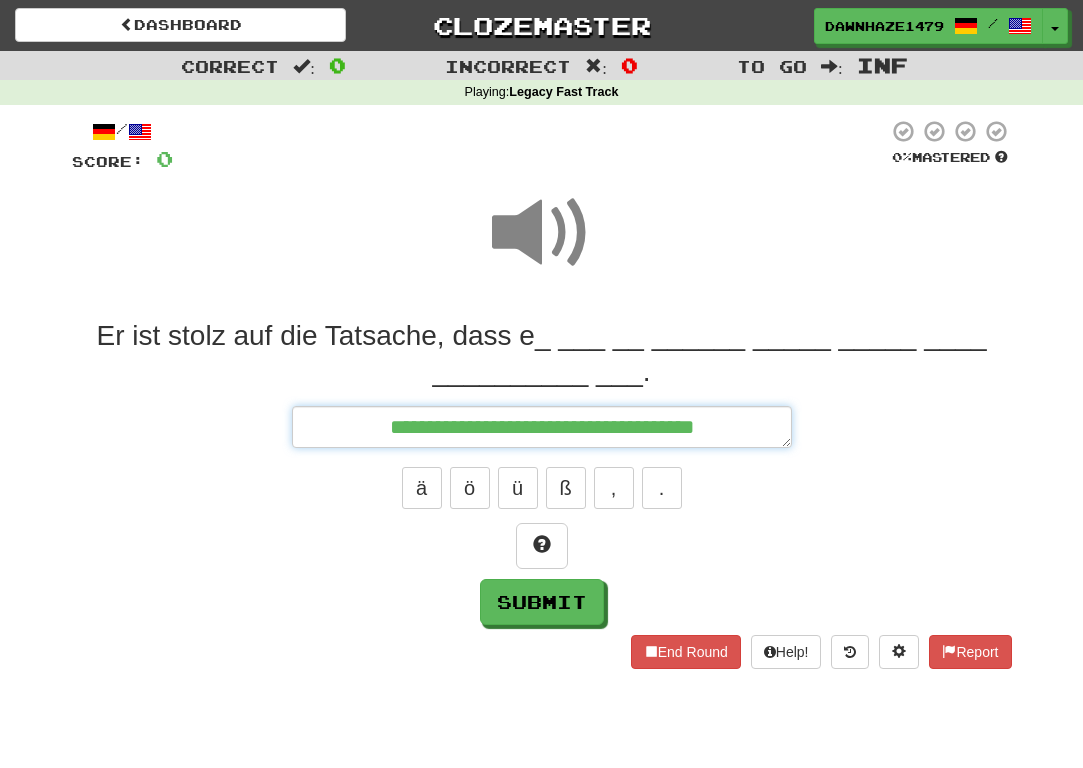 type on "*" 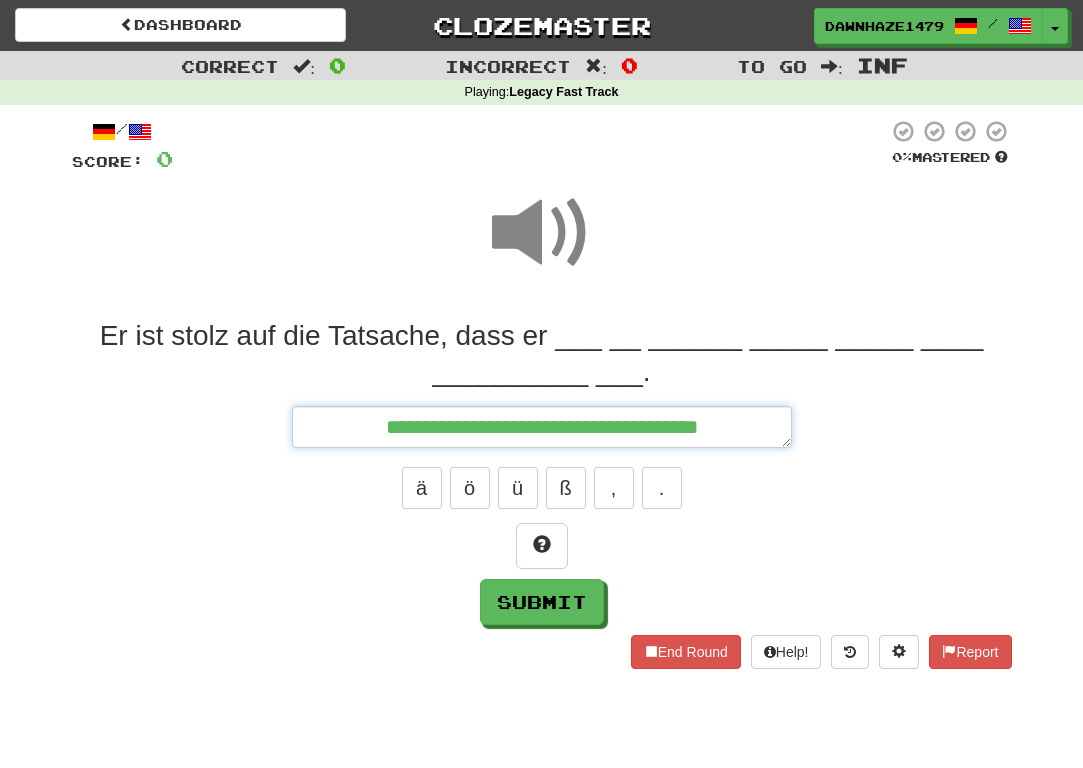 type on "*" 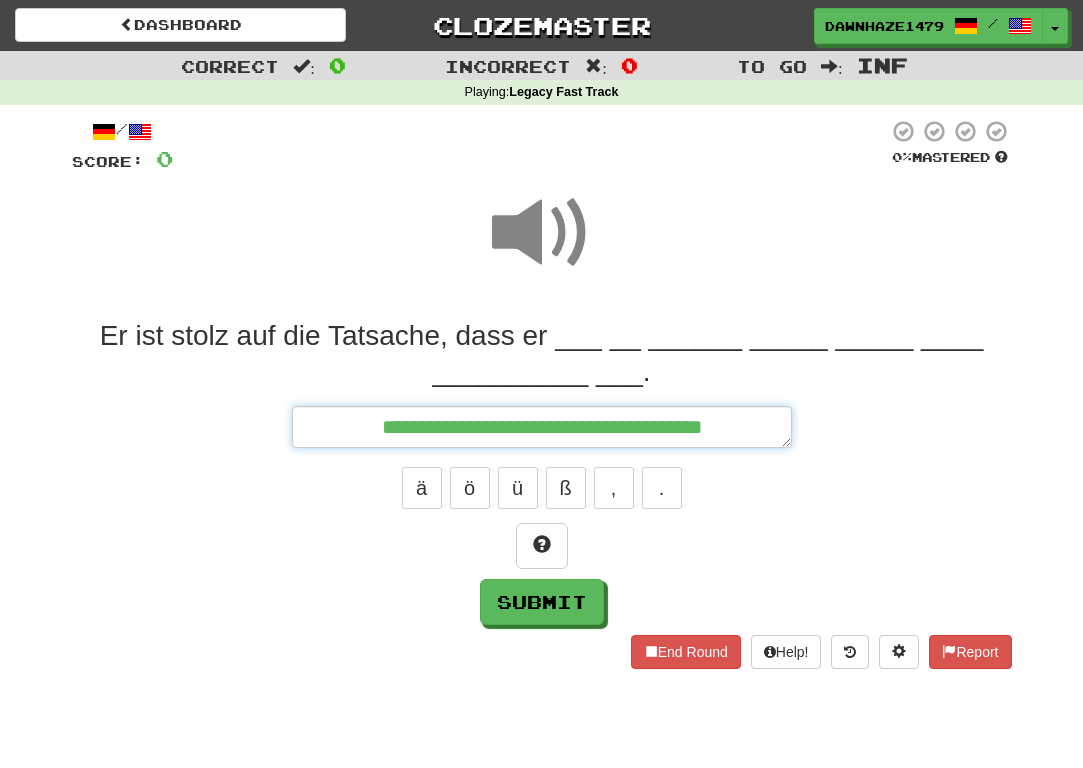 type on "*" 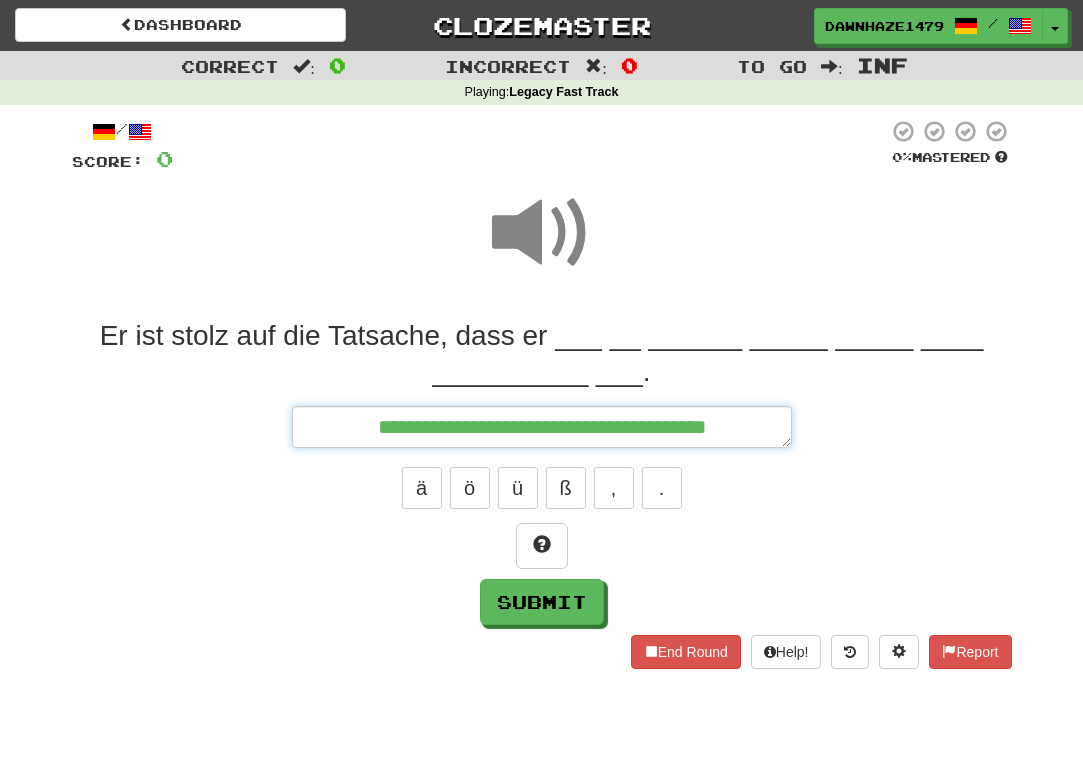 type on "*" 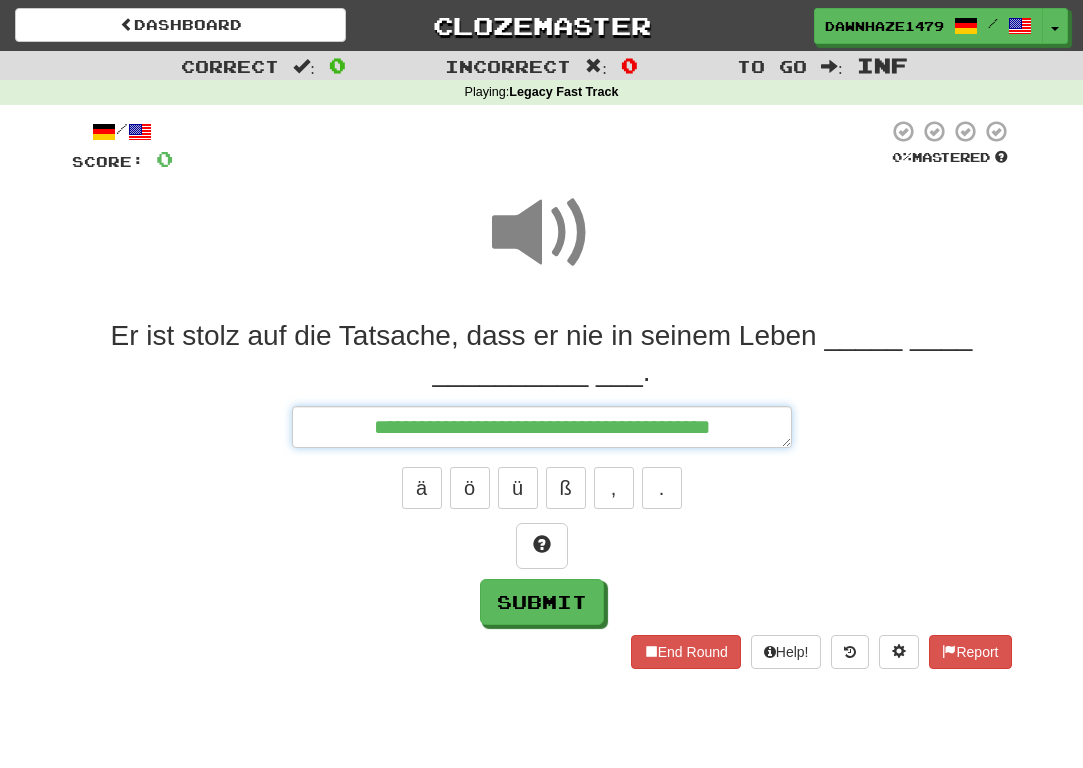 type on "*" 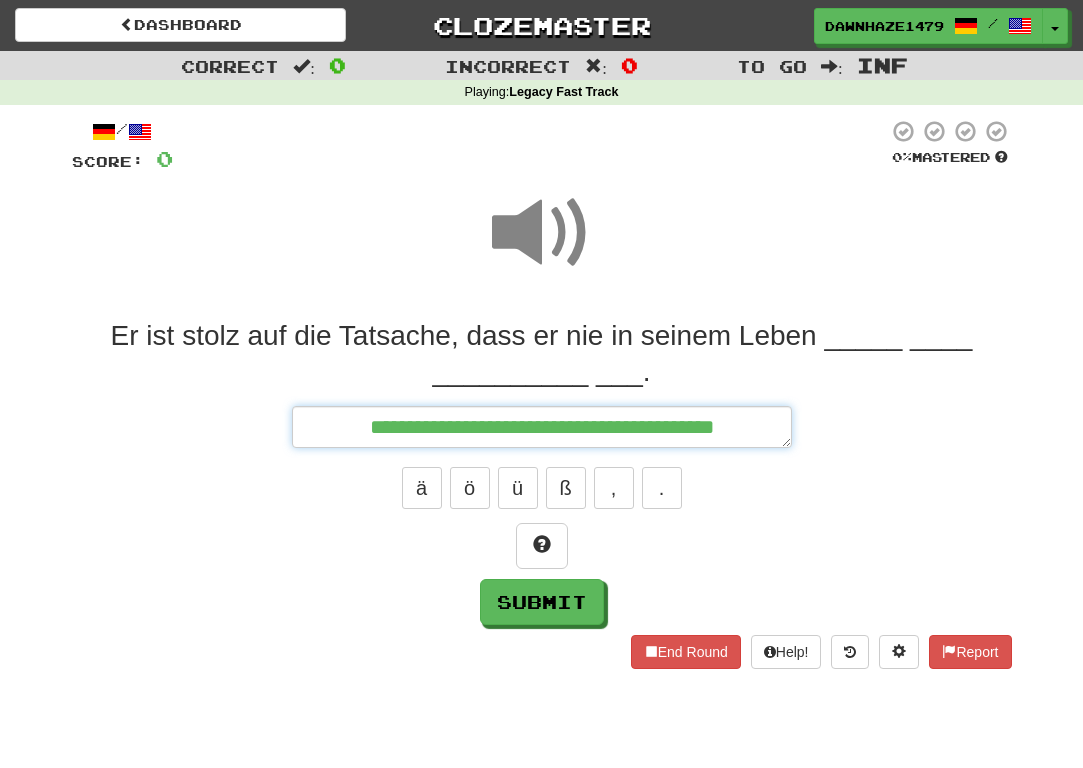 type on "*" 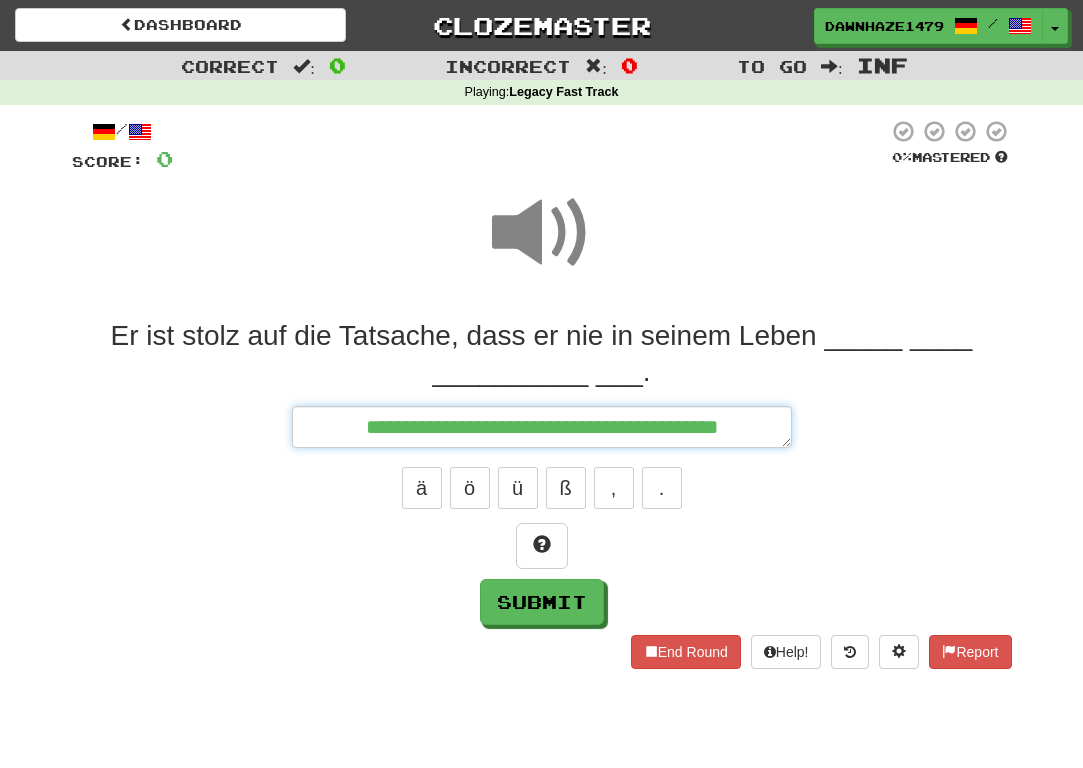 type on "*" 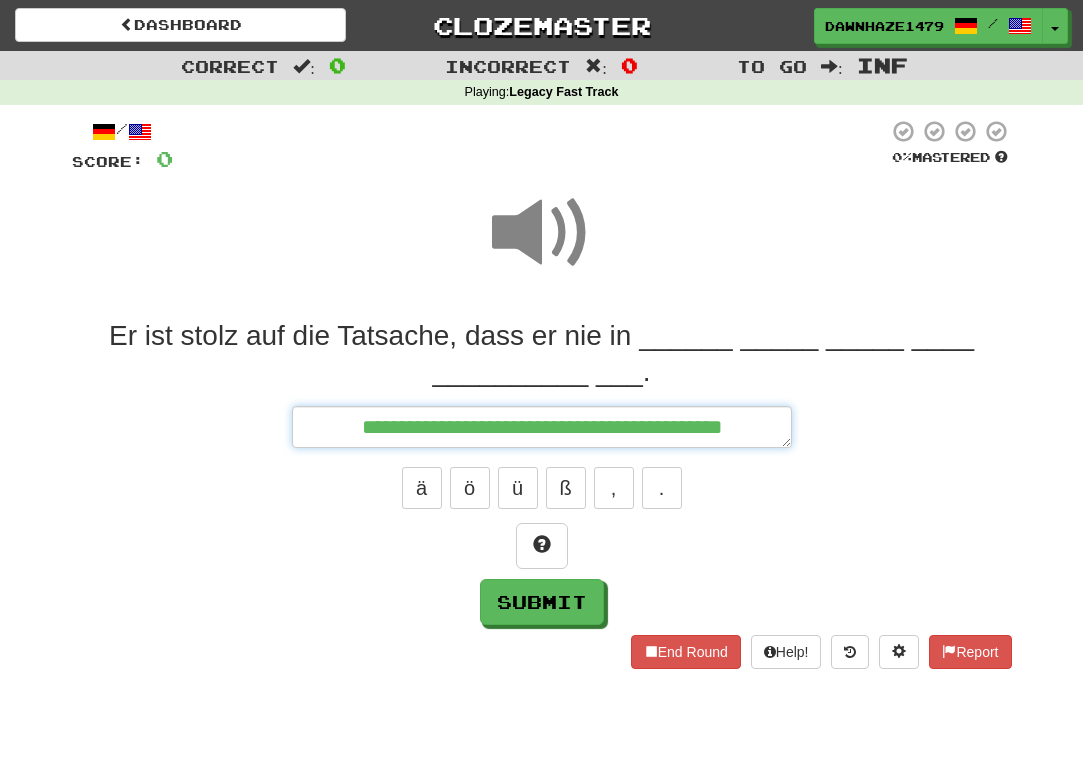type on "*" 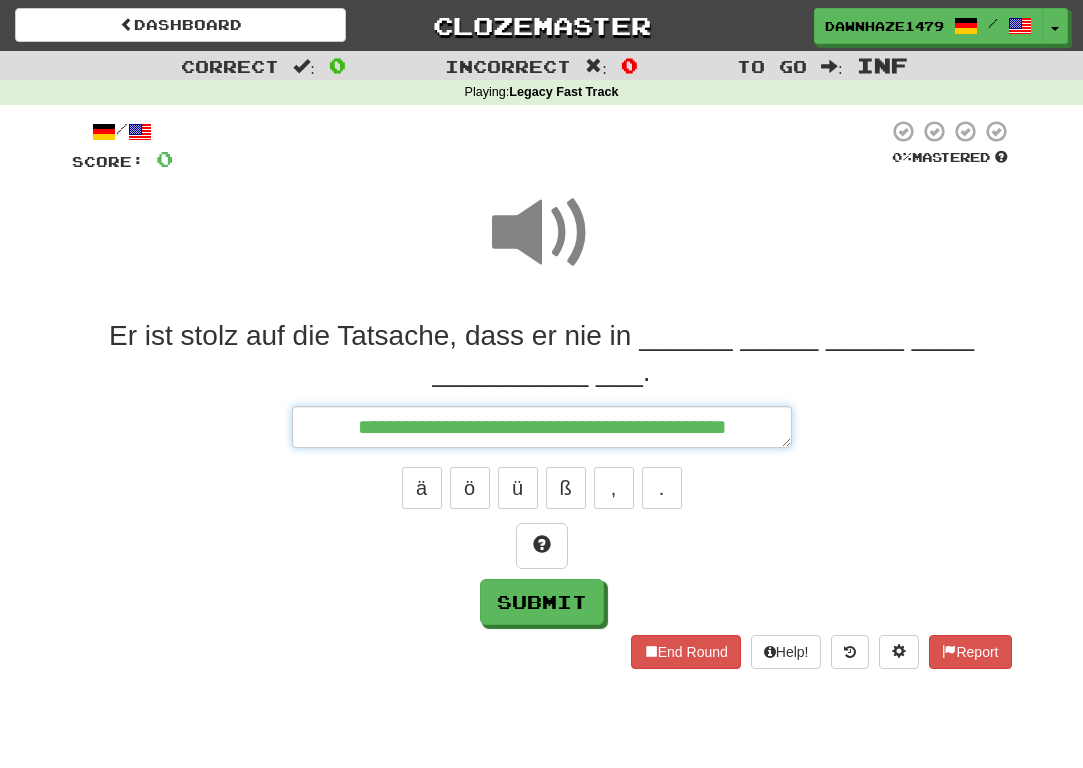 type on "*" 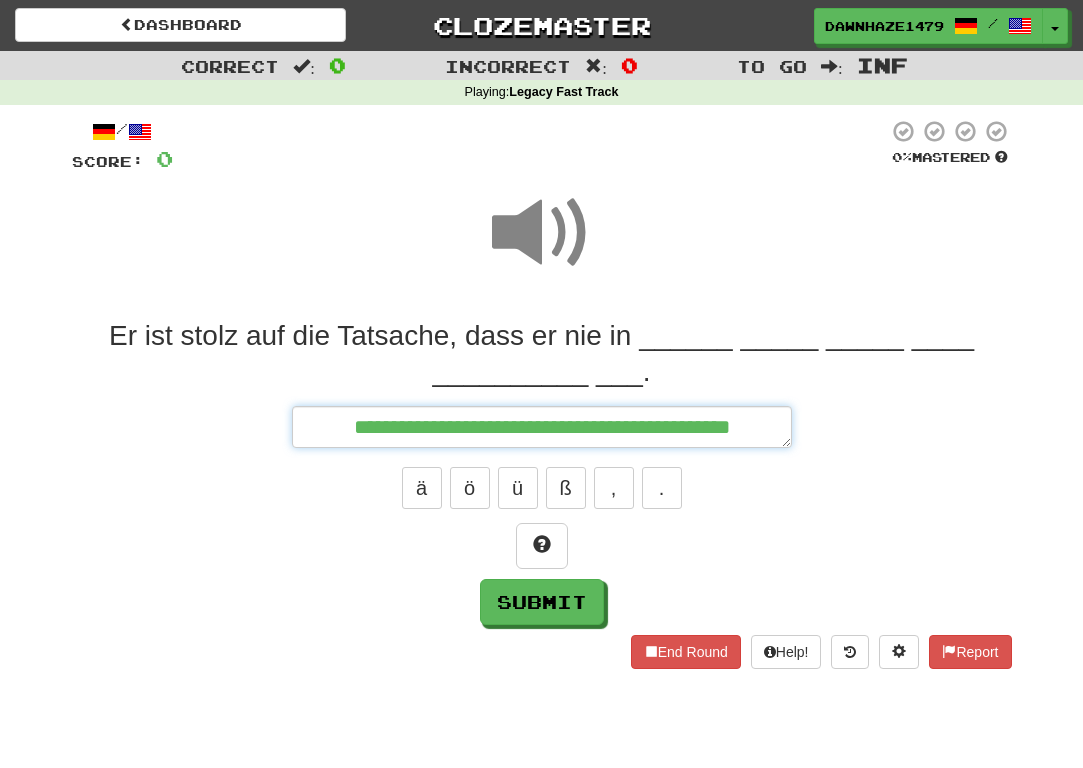 type on "*" 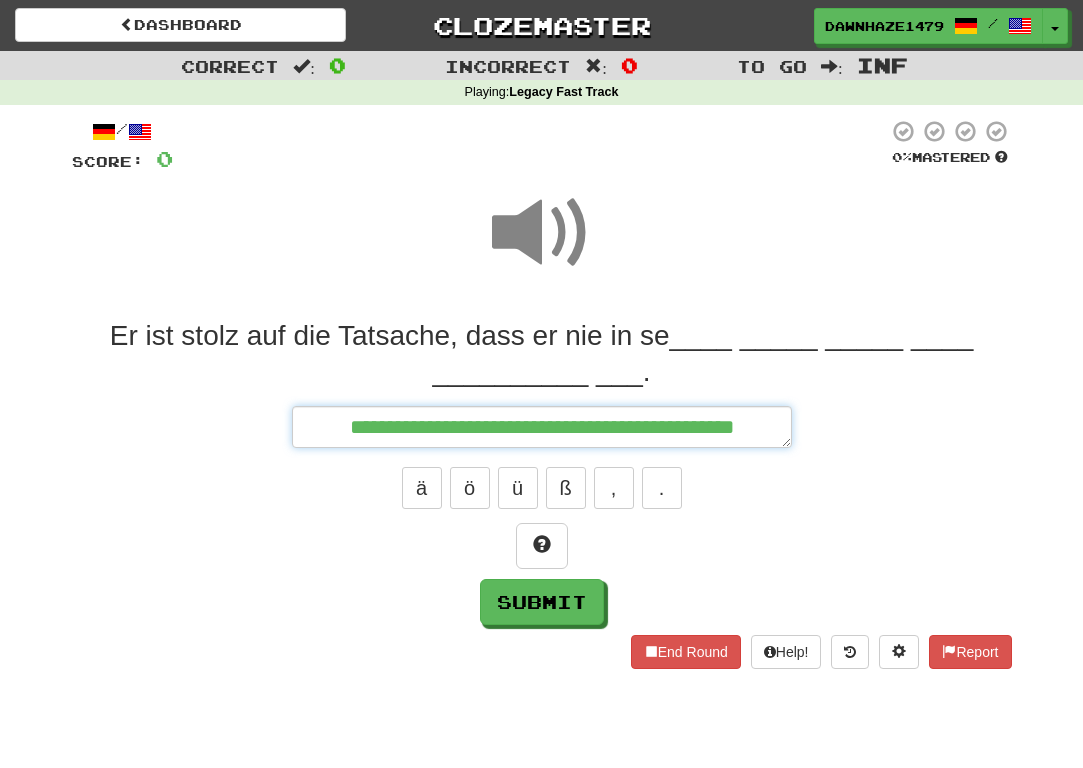 type on "*" 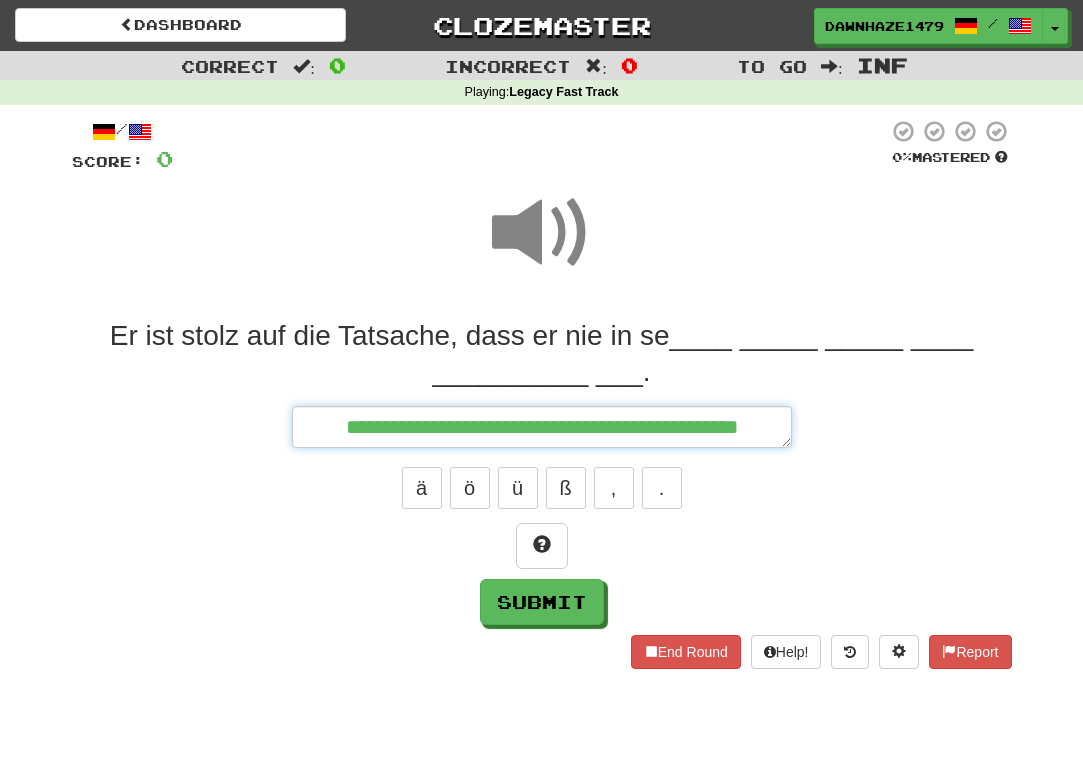 type on "*" 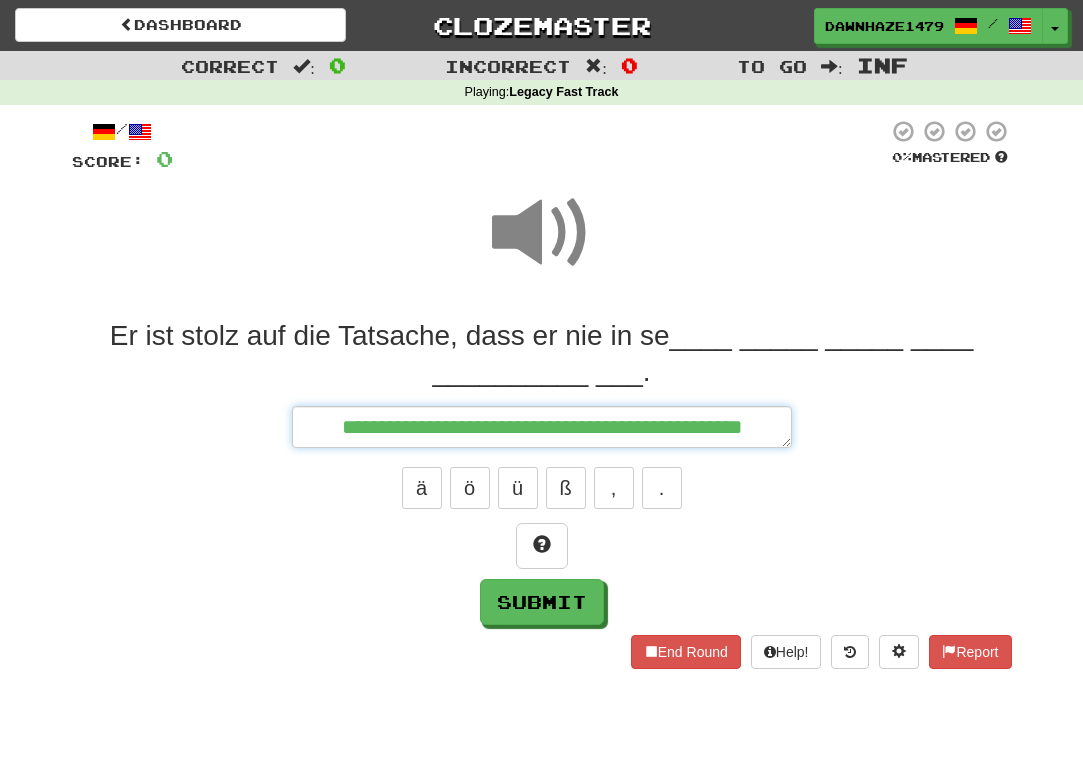 type on "*" 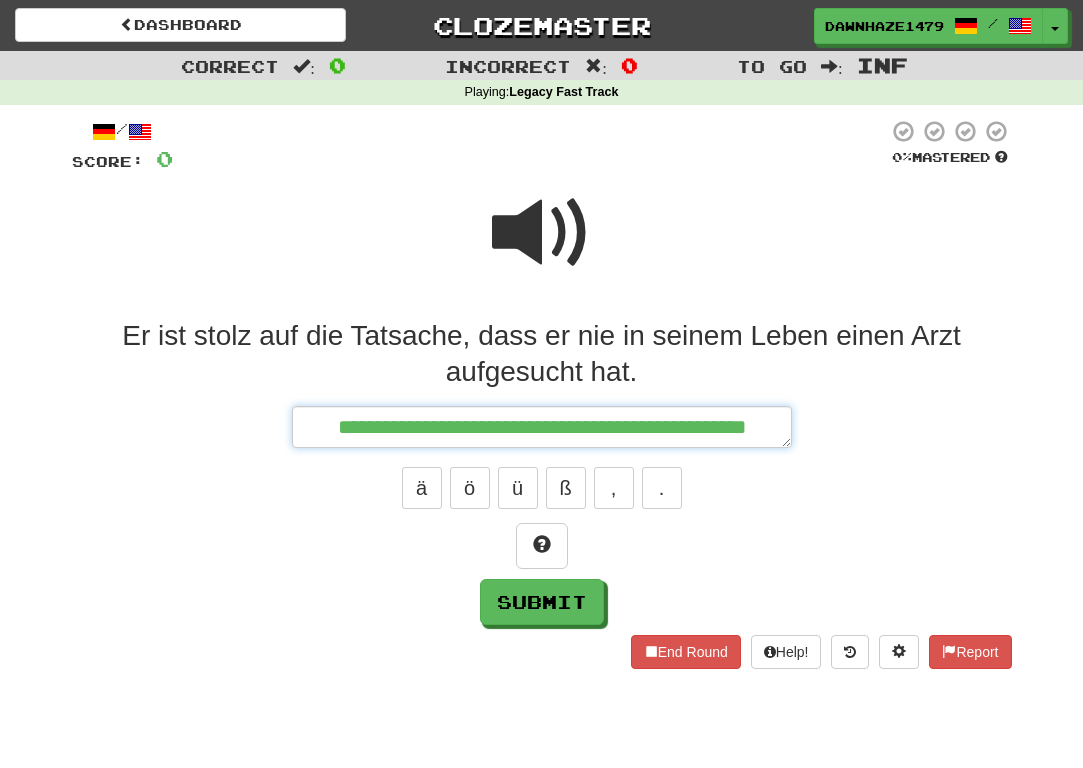 type on "*" 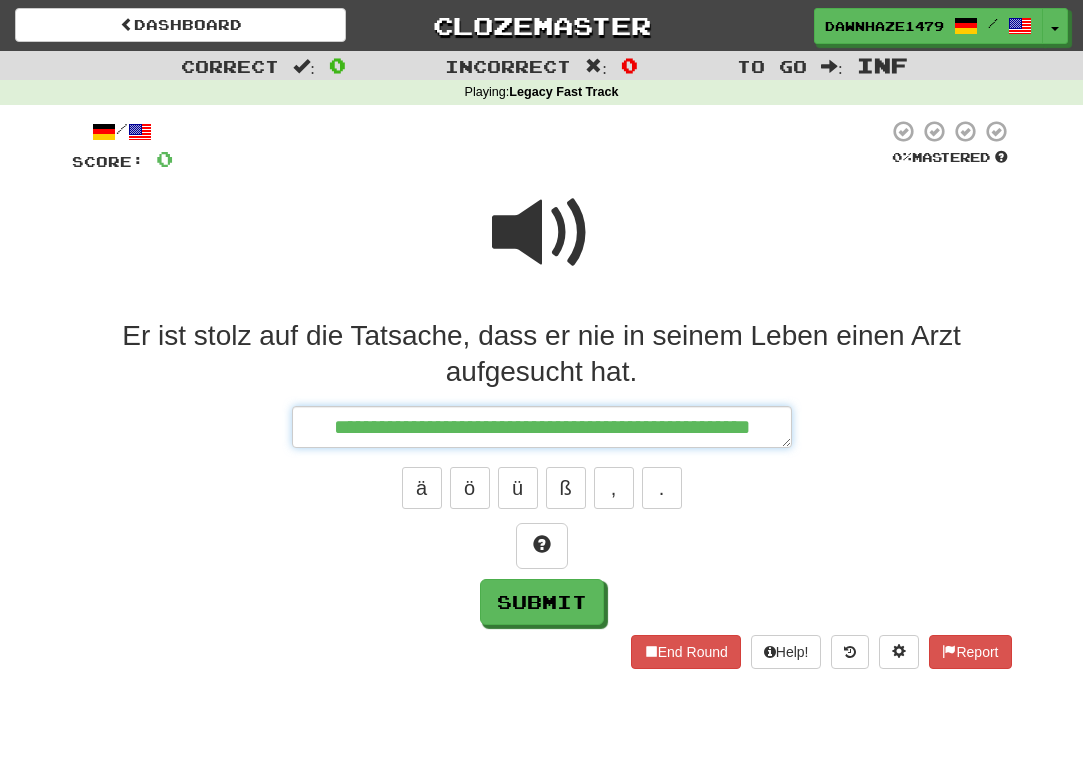 type on "*" 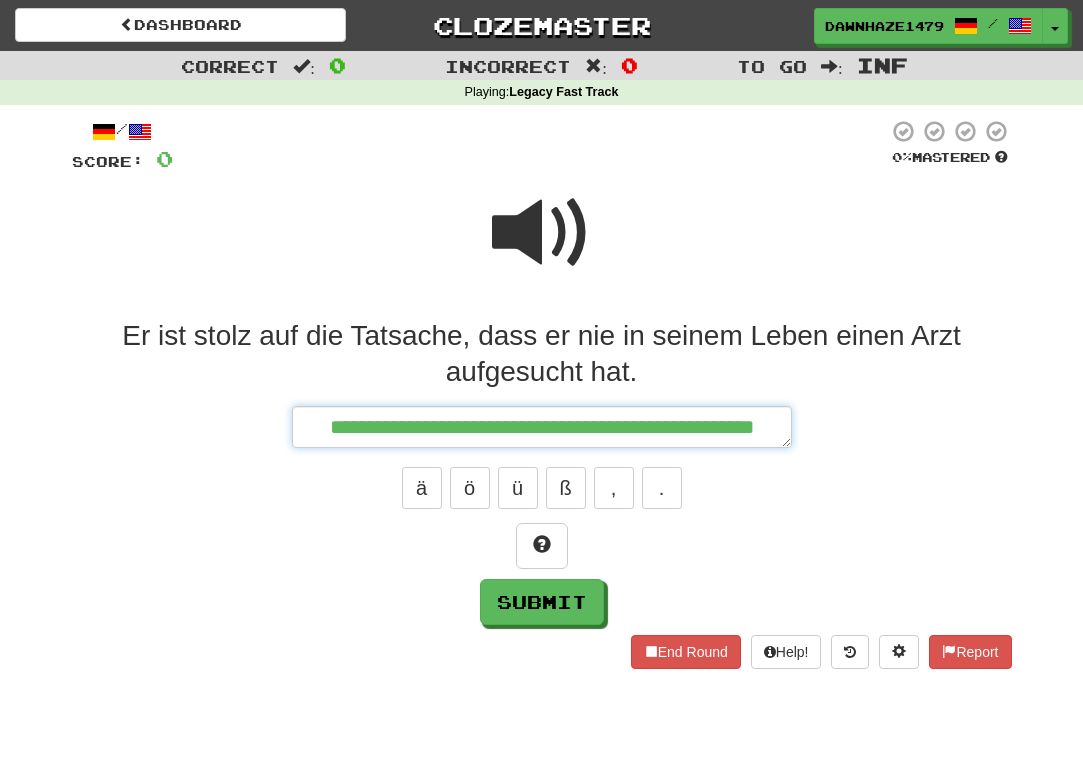 type on "*" 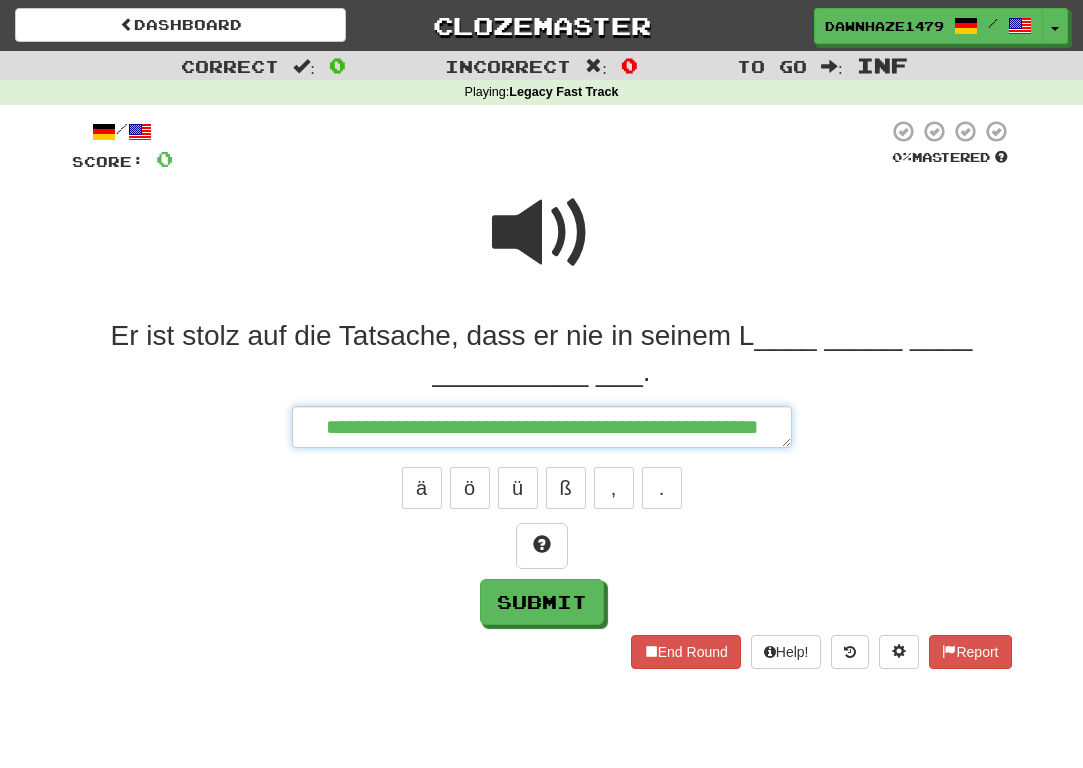 type on "*" 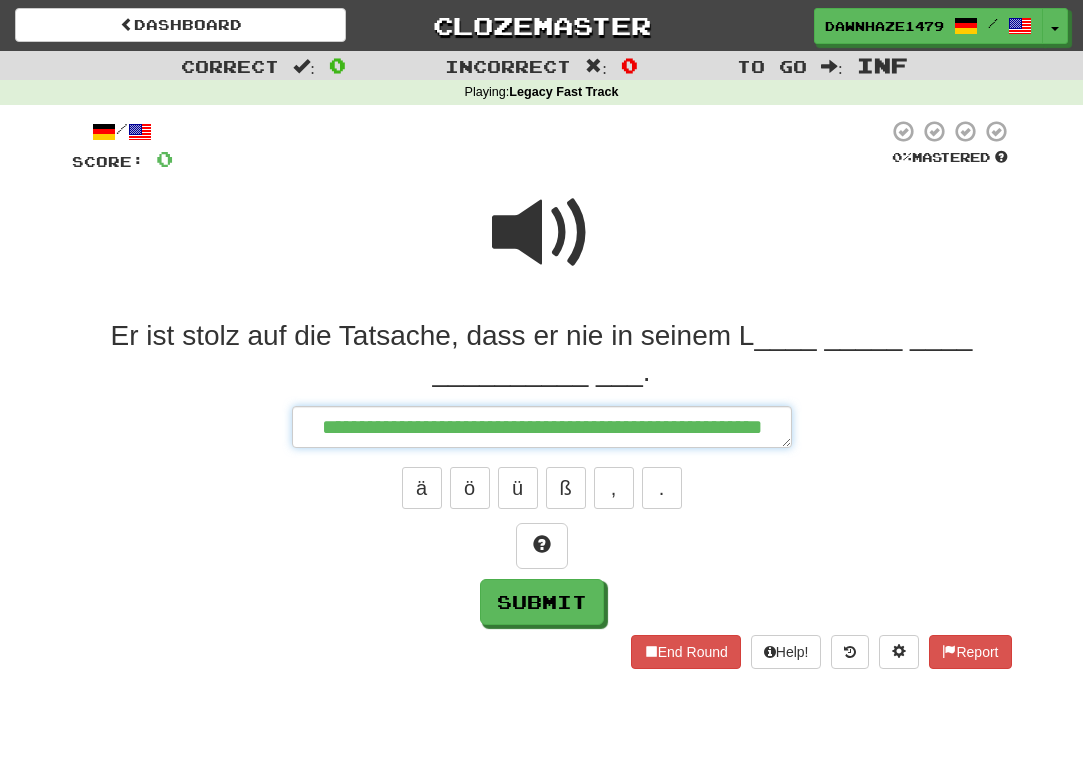 type on "*" 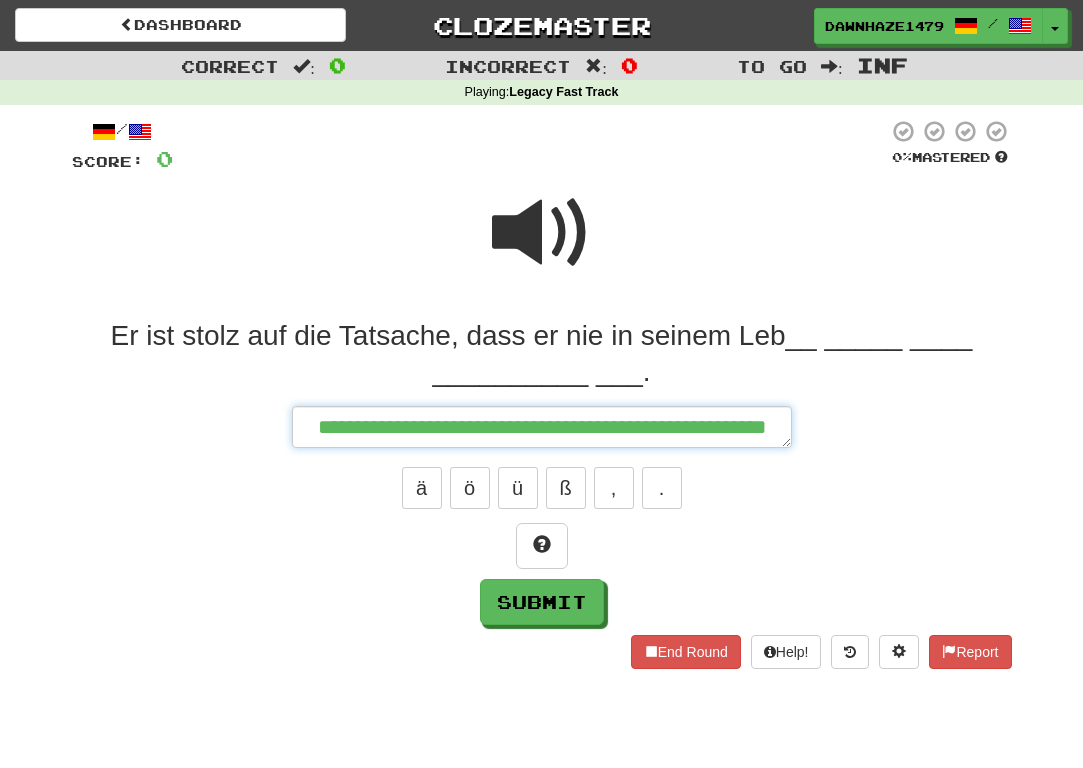 type on "*" 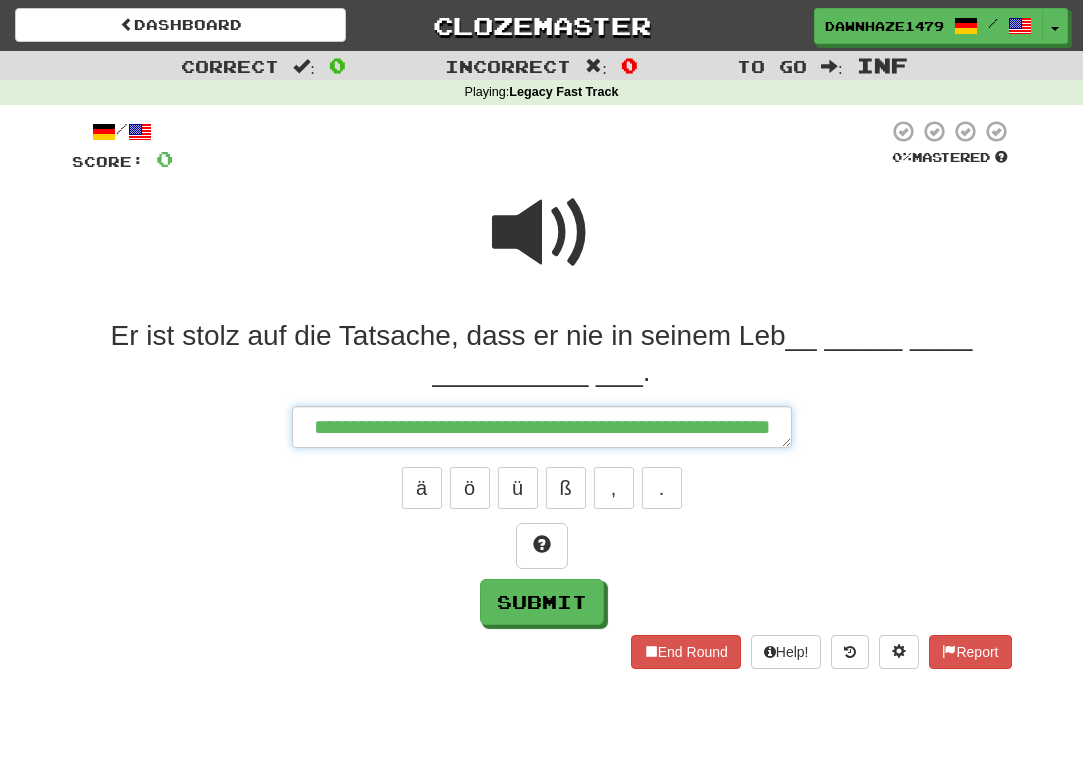 type on "*" 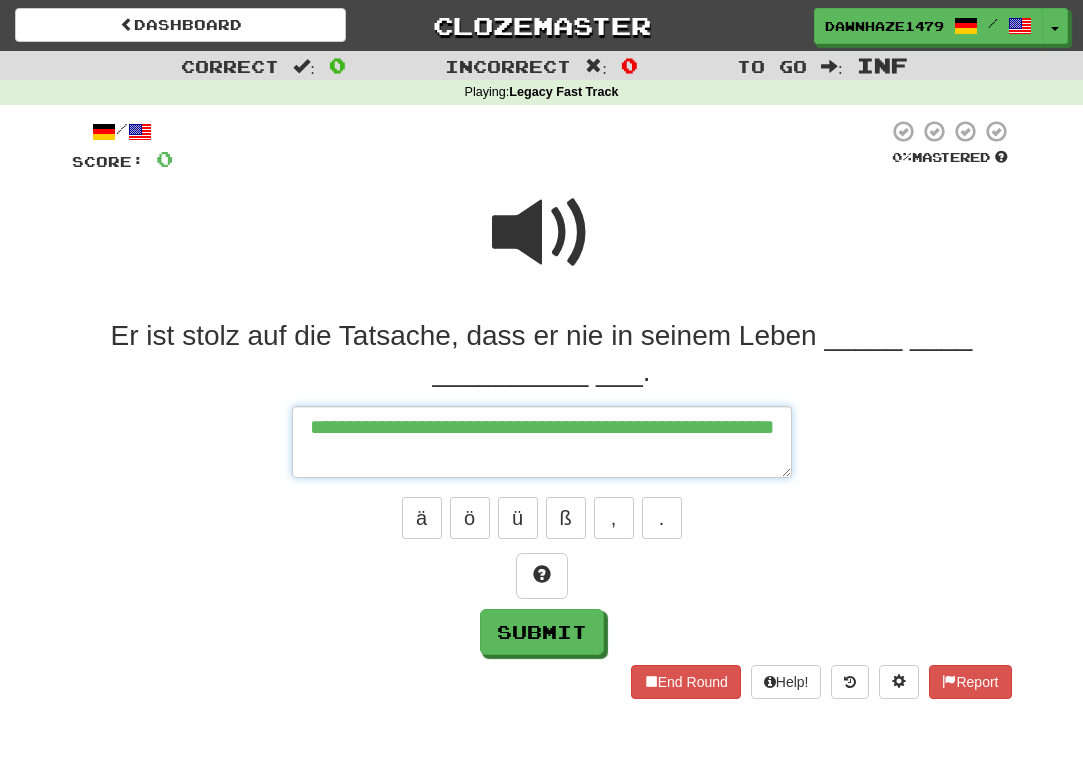 type on "*" 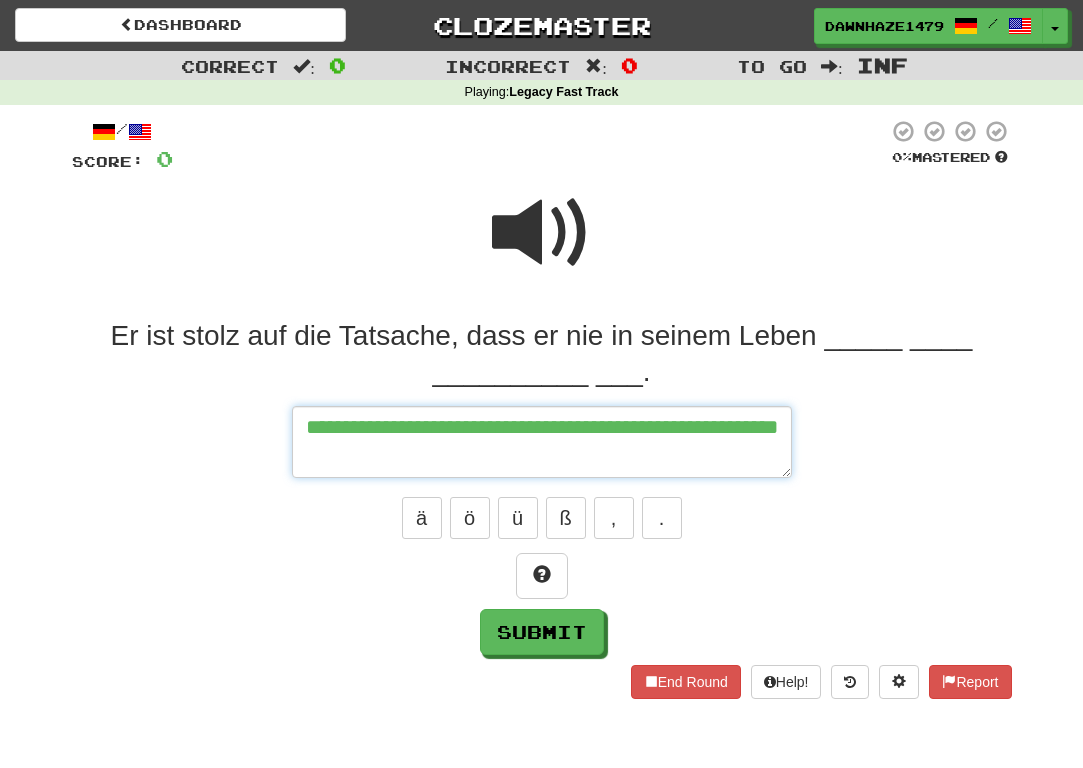 type on "**********" 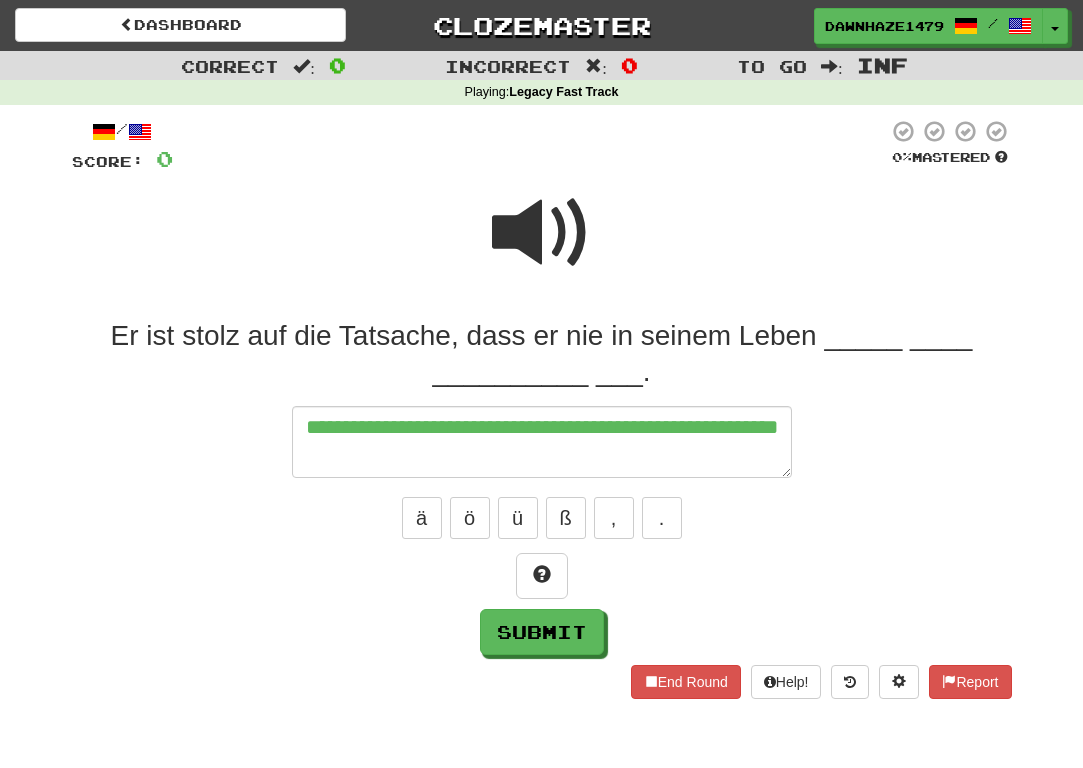 click at bounding box center (542, 233) 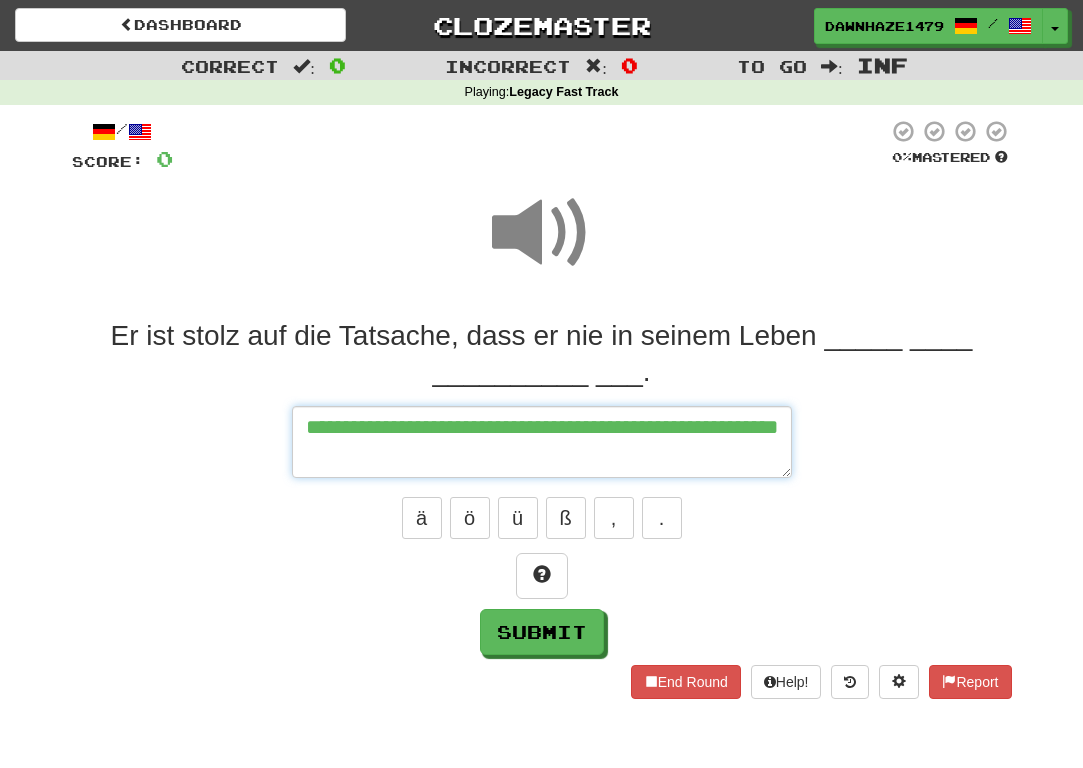 click on "**********" at bounding box center (542, 442) 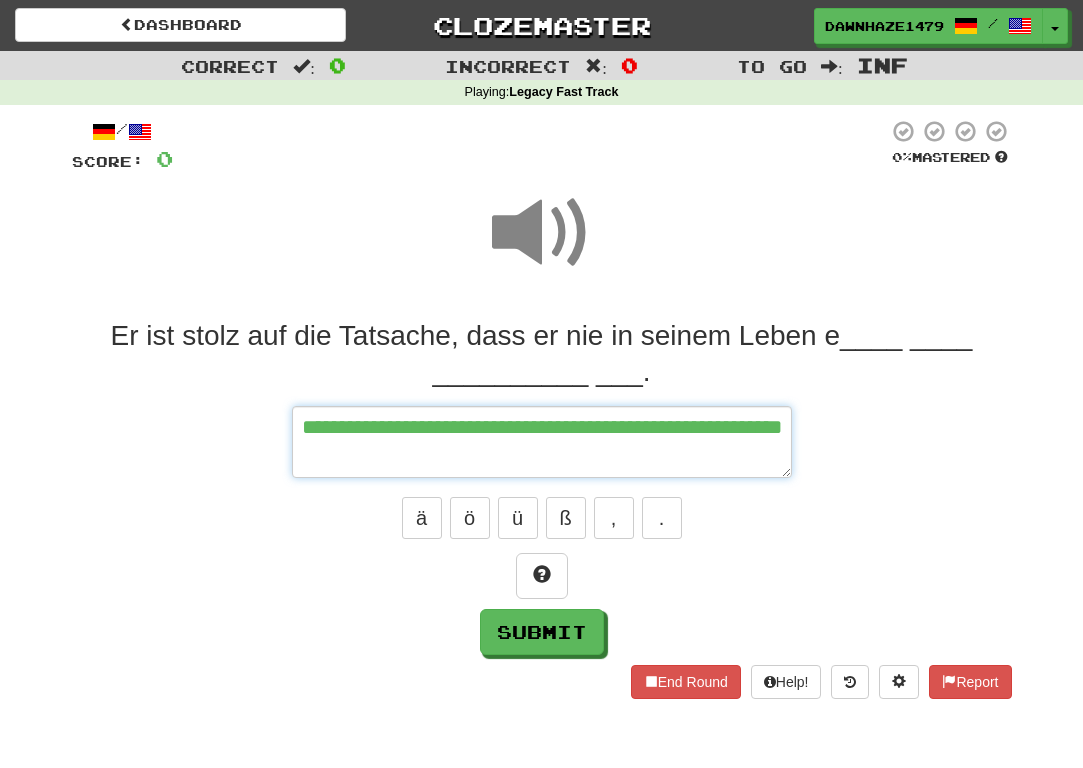 type on "*" 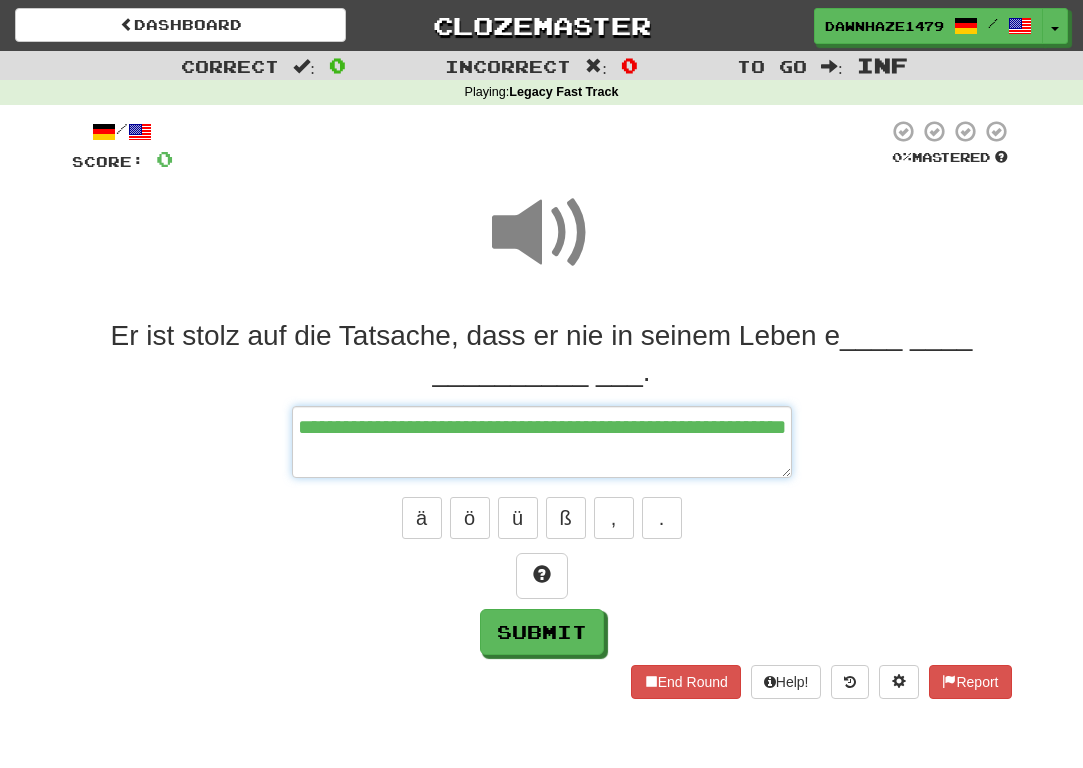 type on "*" 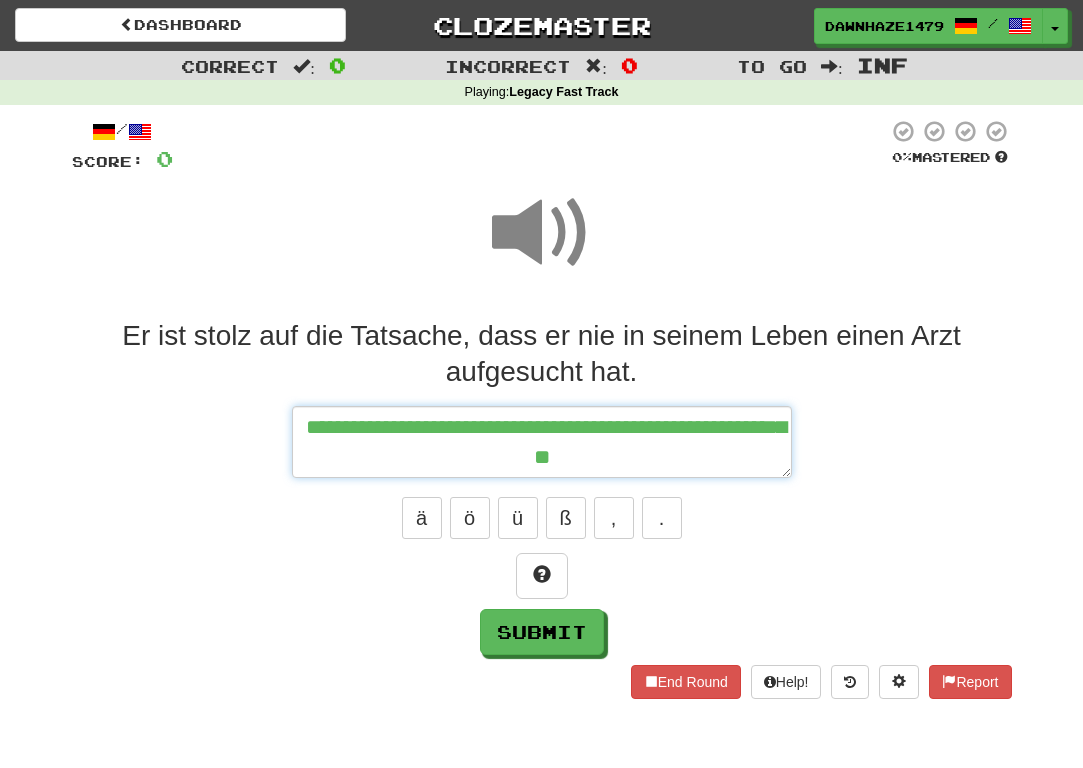 type on "*" 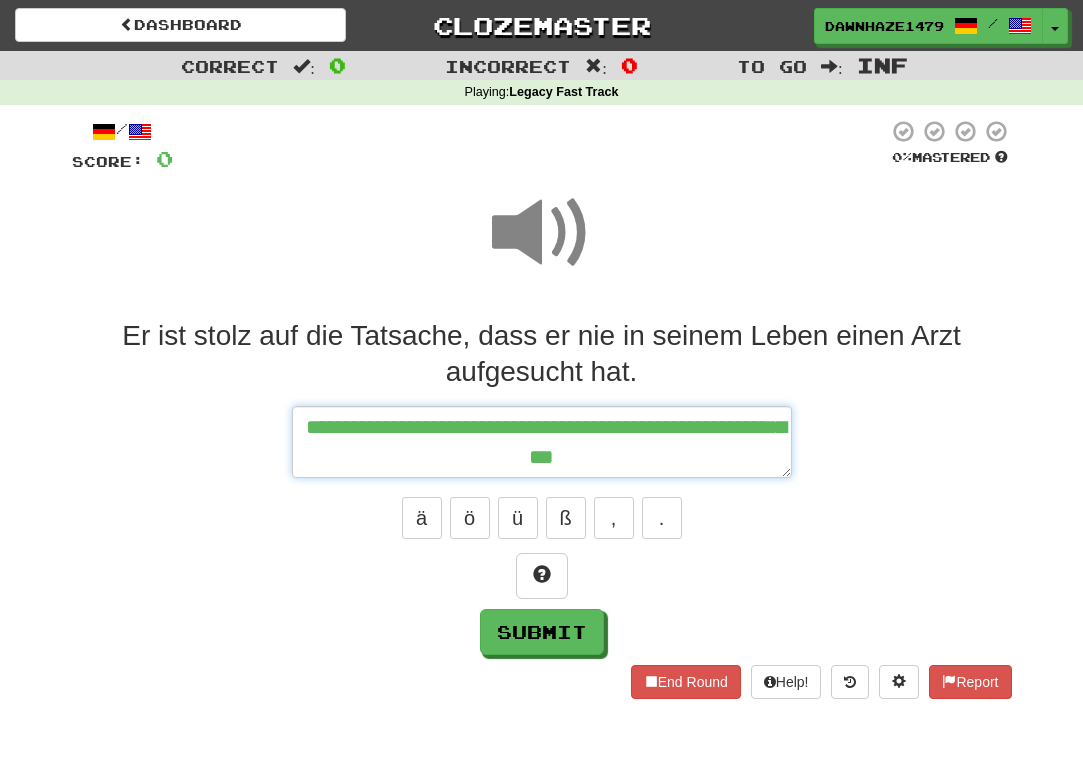 type on "*" 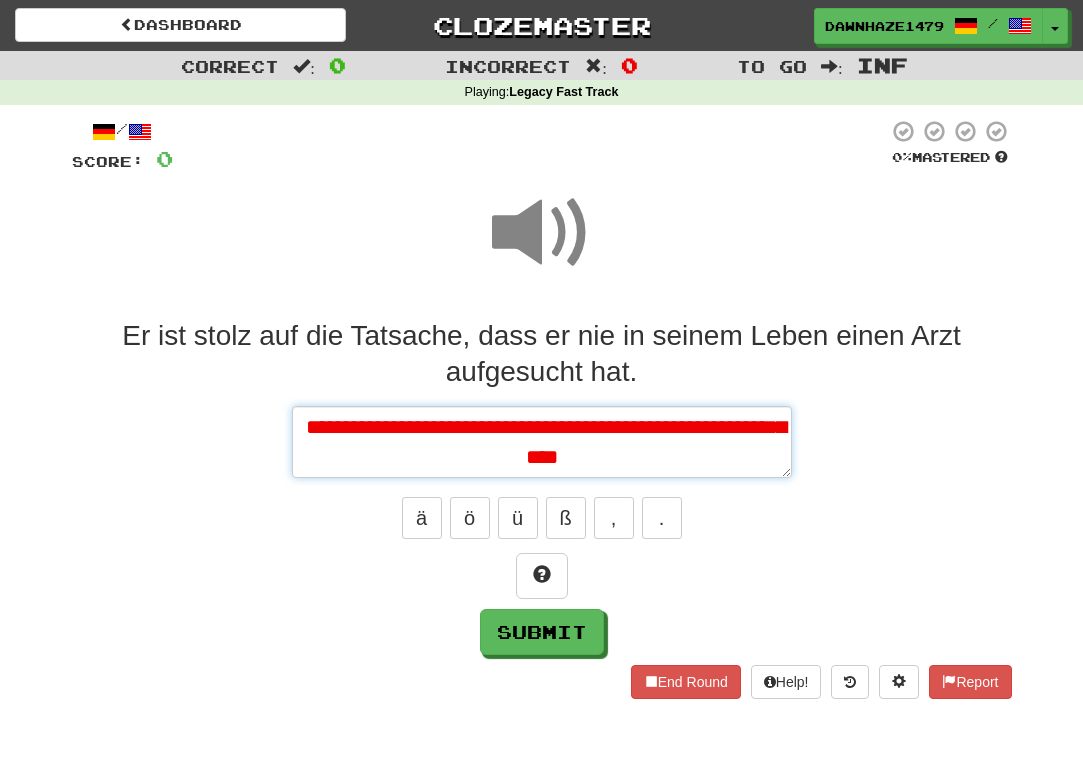 type on "*" 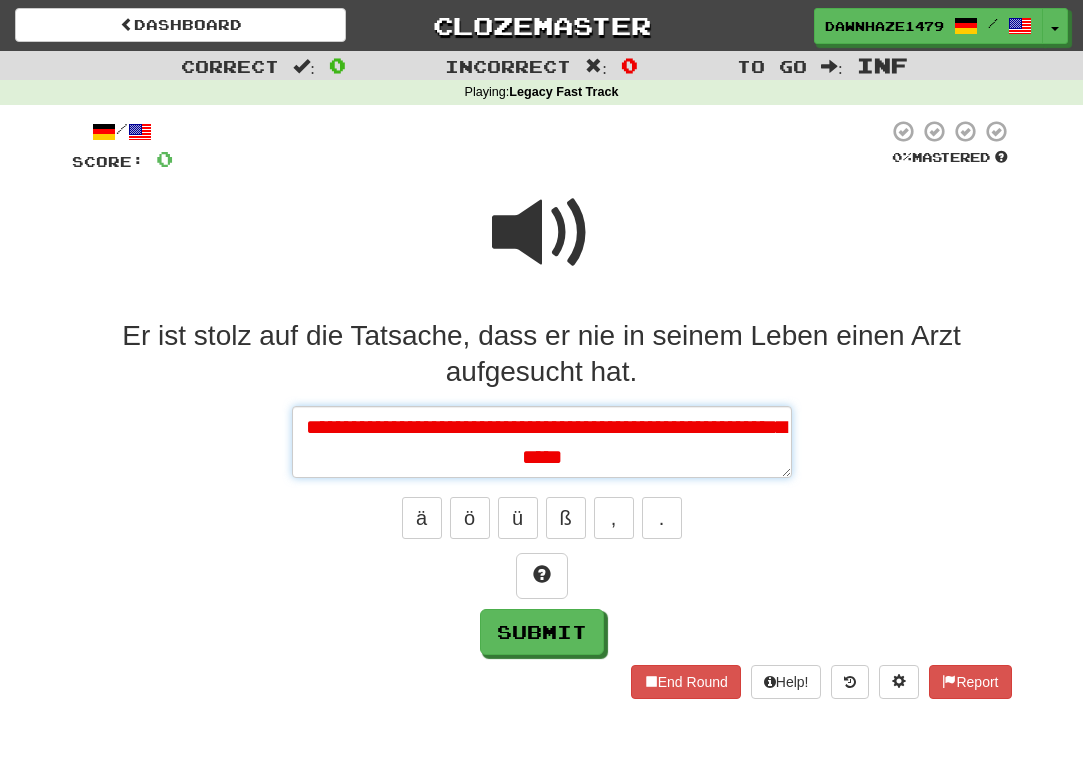 type on "*" 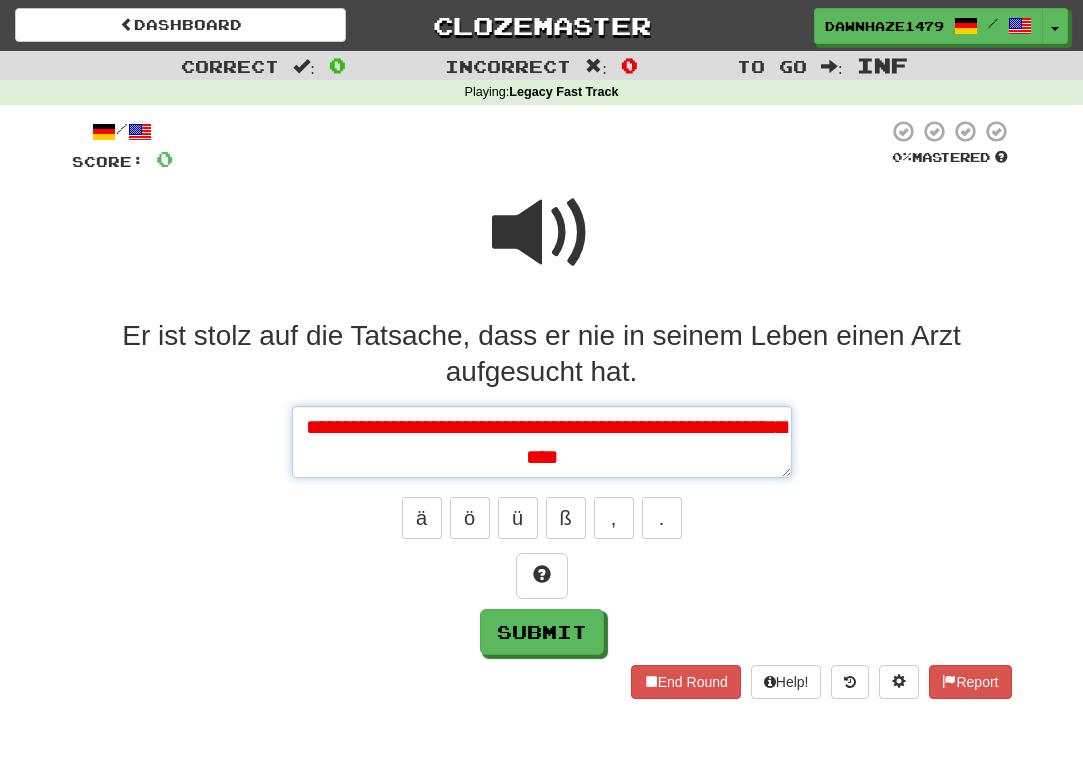 type on "*" 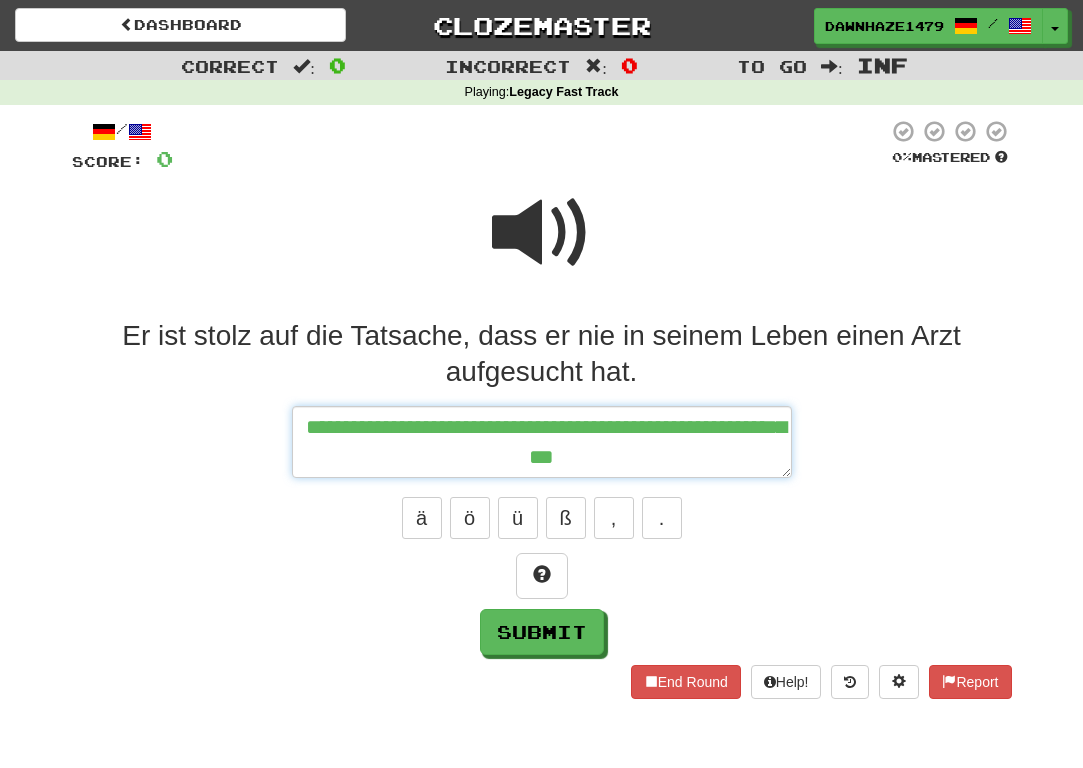 type on "*" 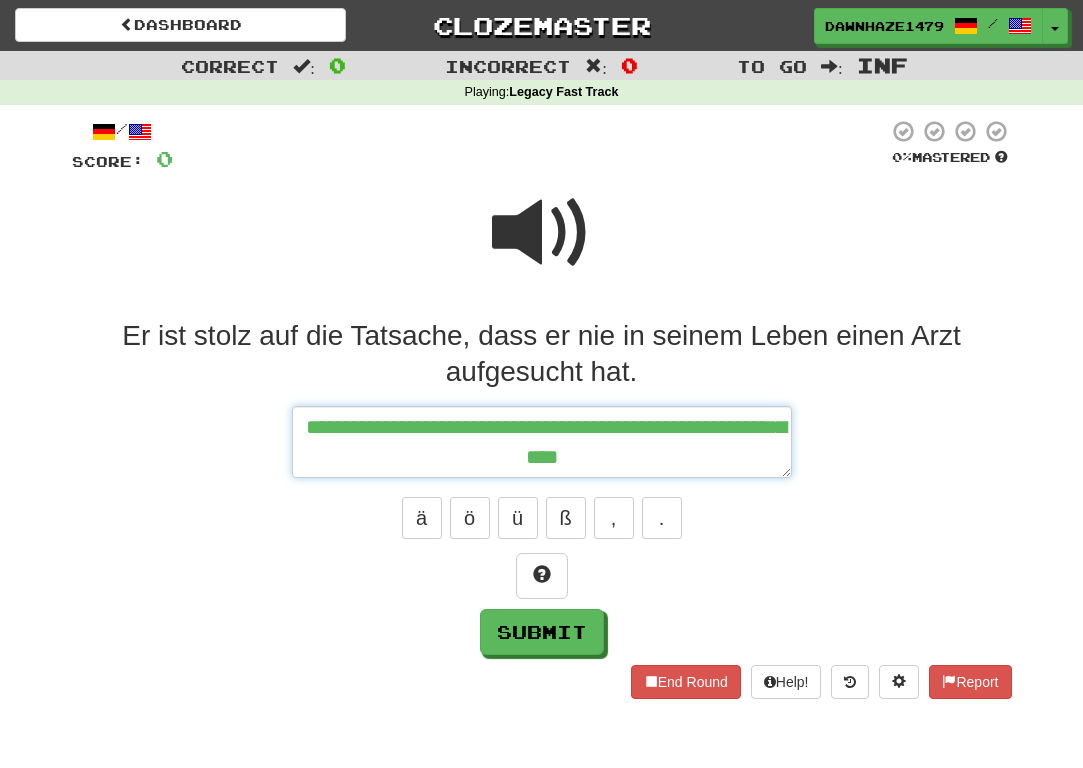 type on "*" 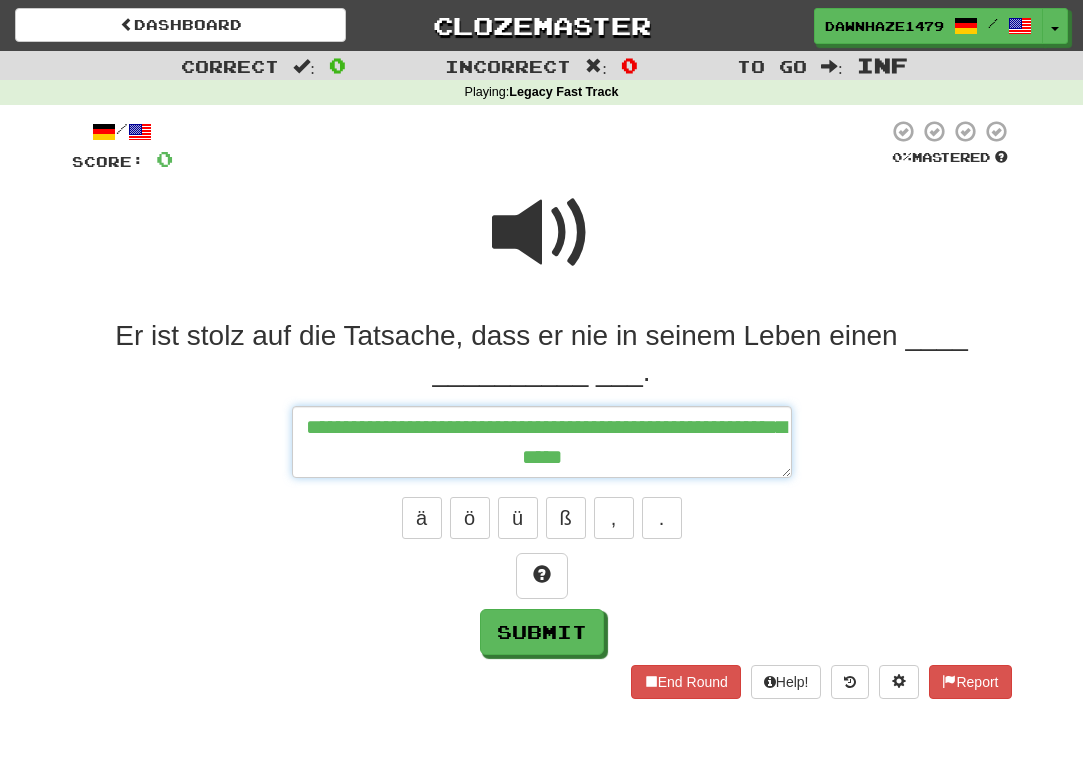 type on "*" 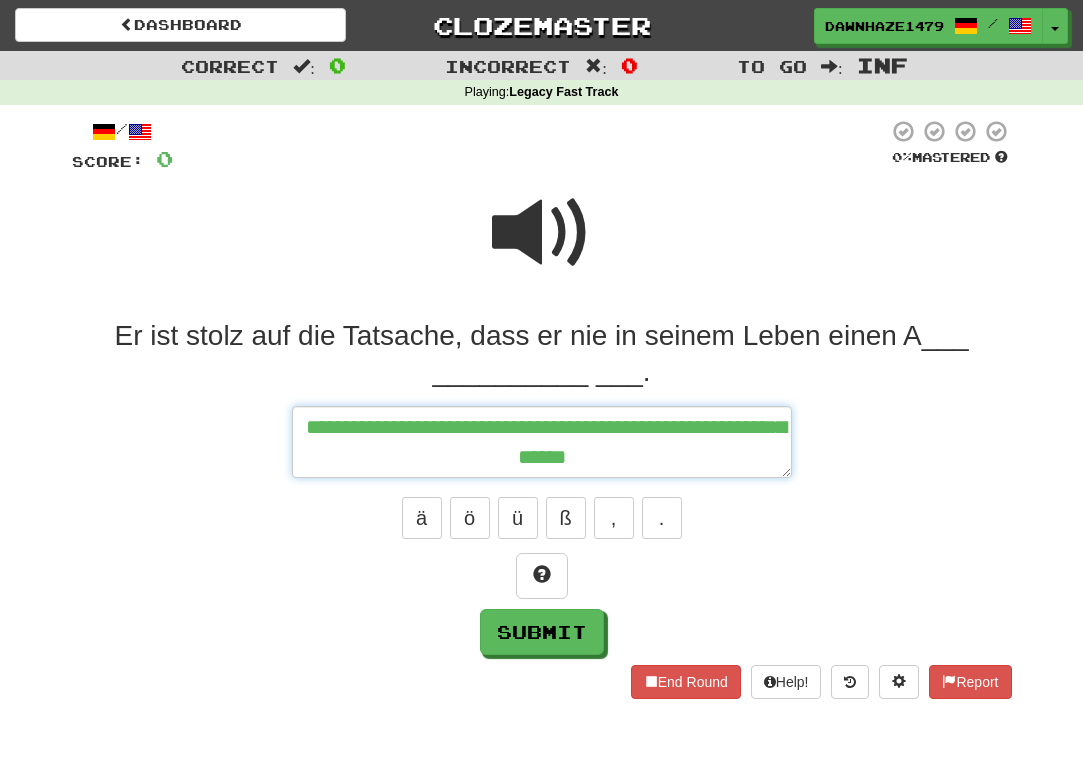 type on "*" 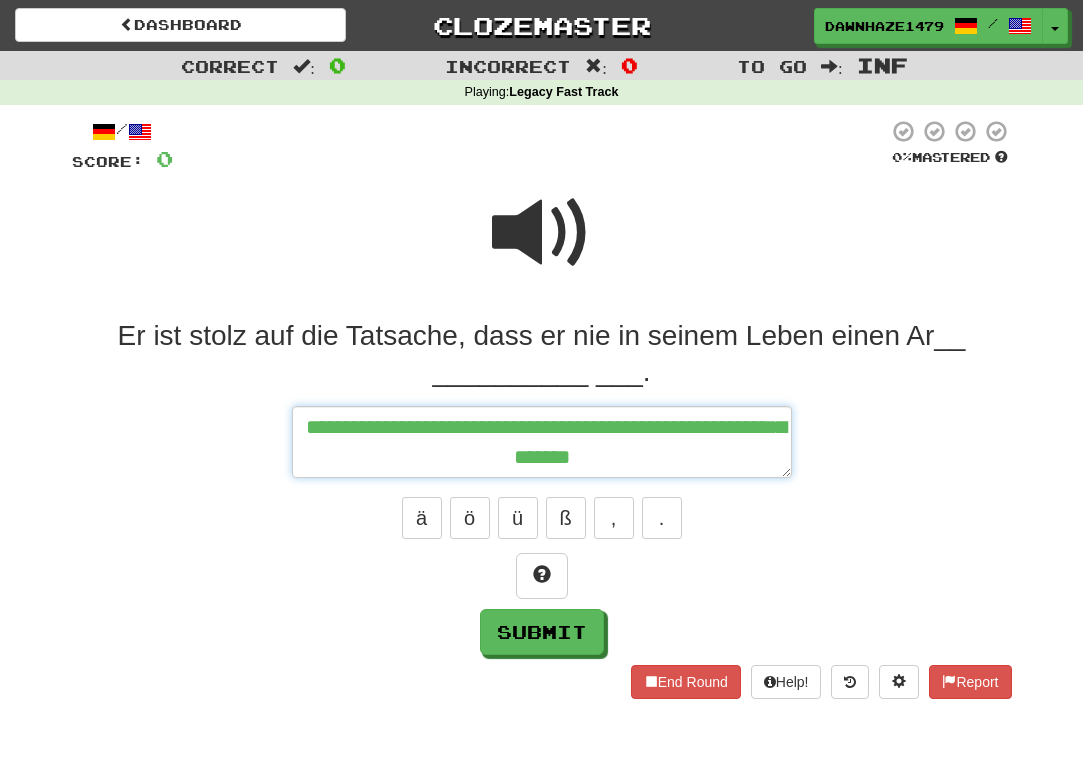 type on "*" 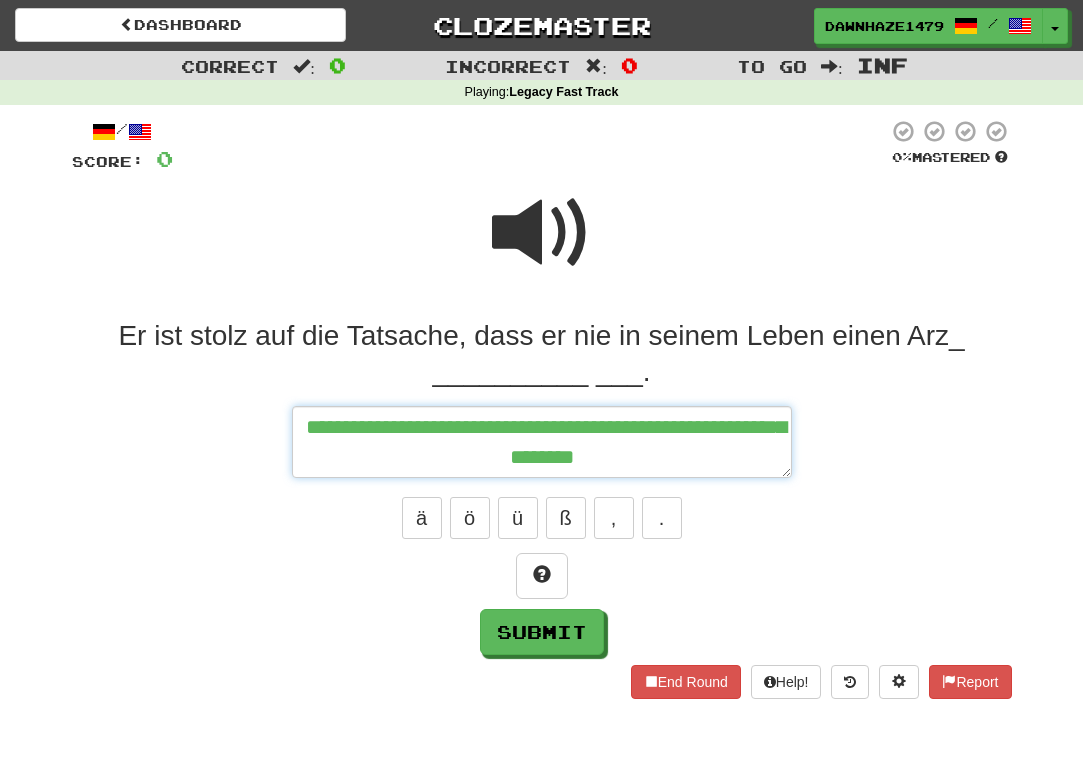 type on "*" 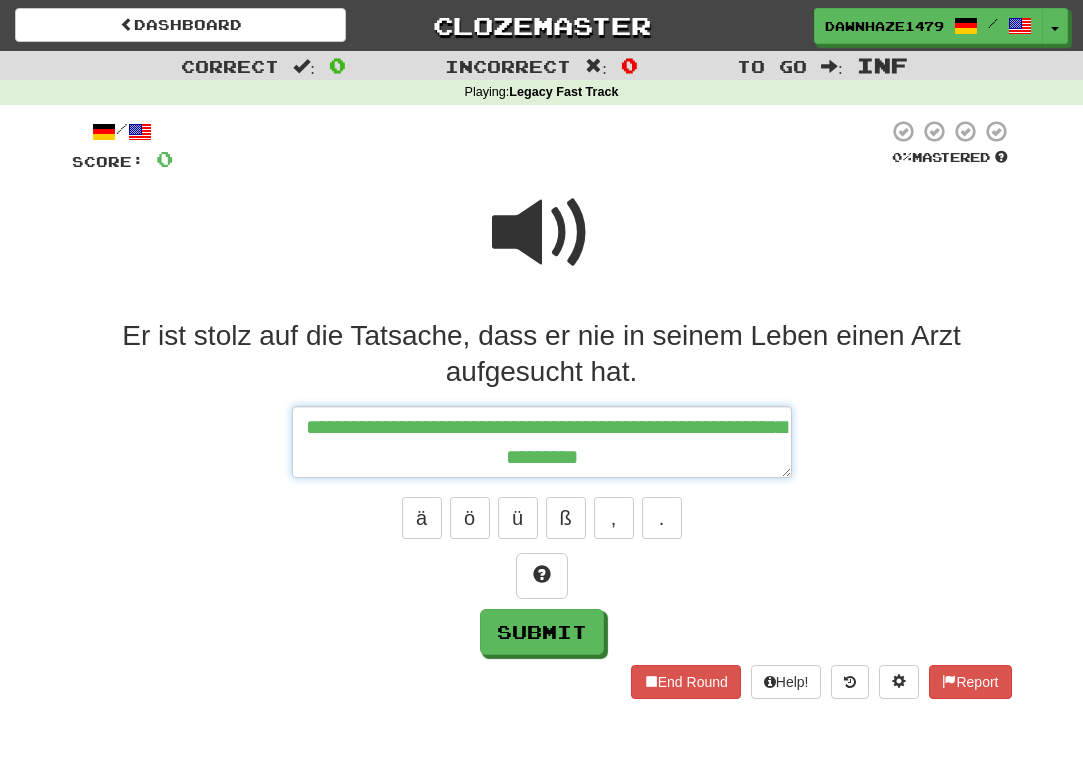 type on "*" 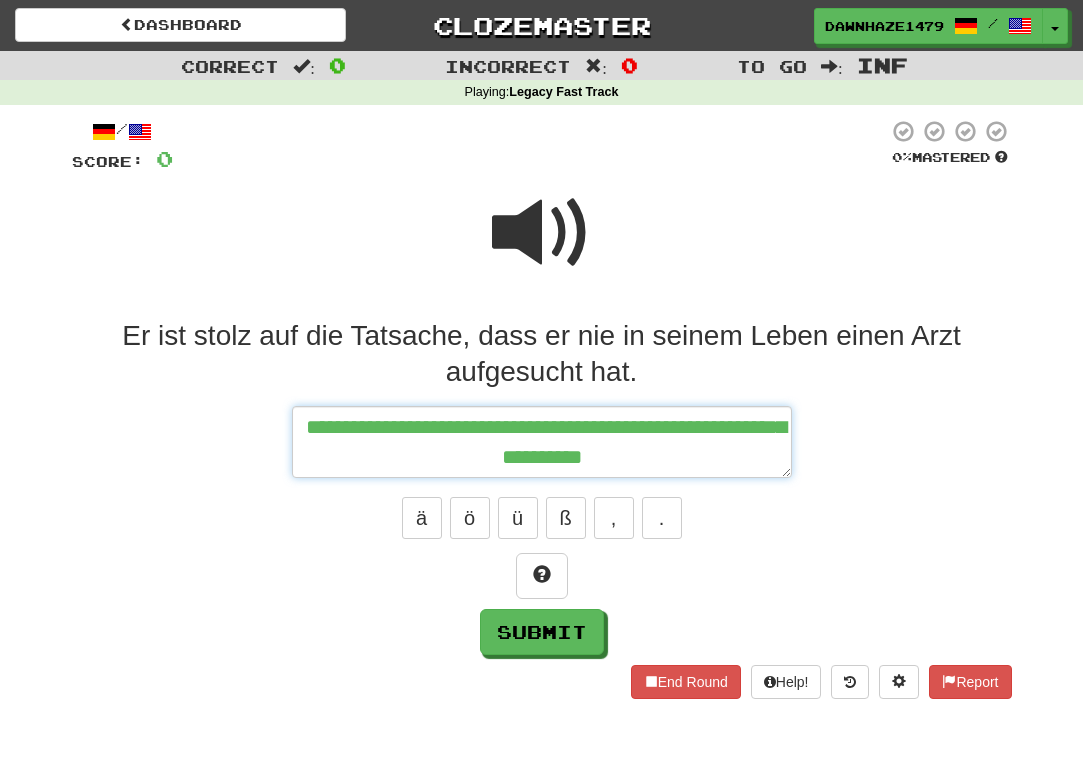type on "*" 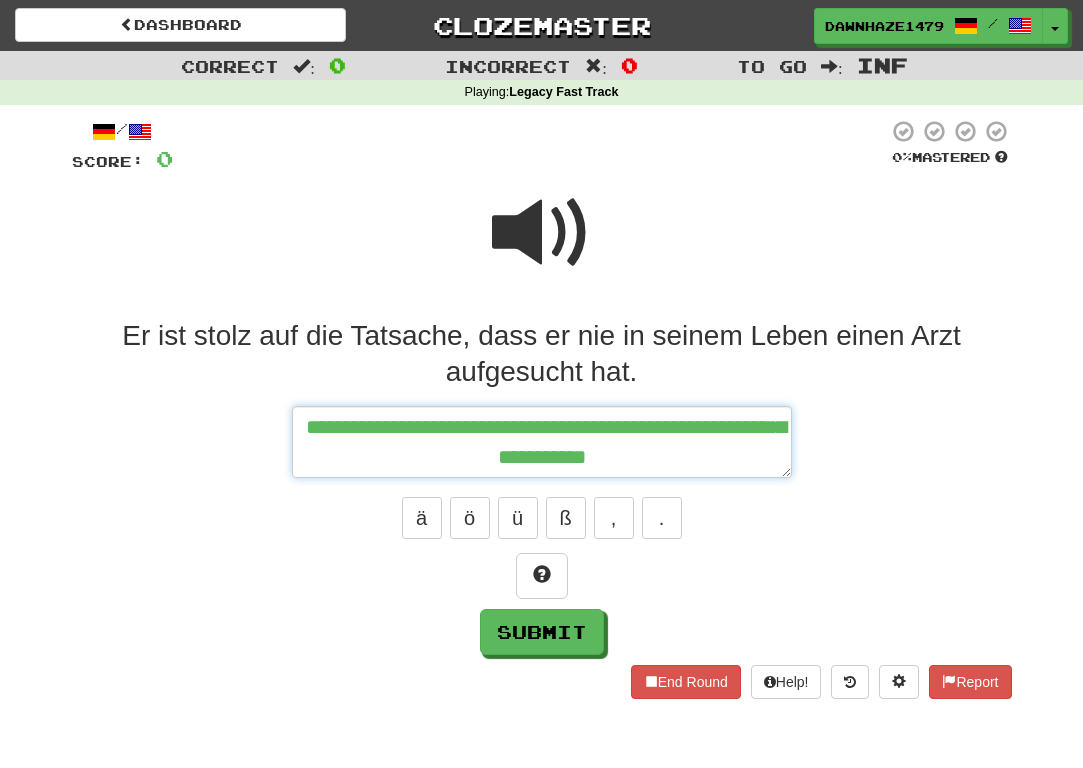type on "*" 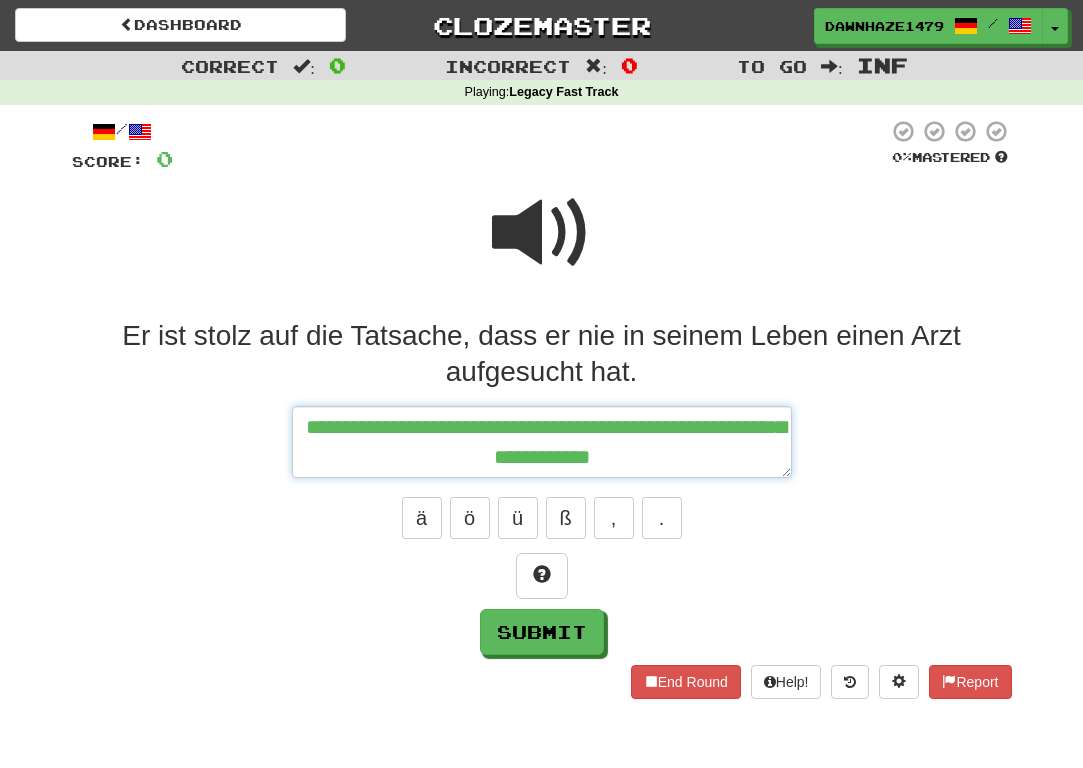 type on "*" 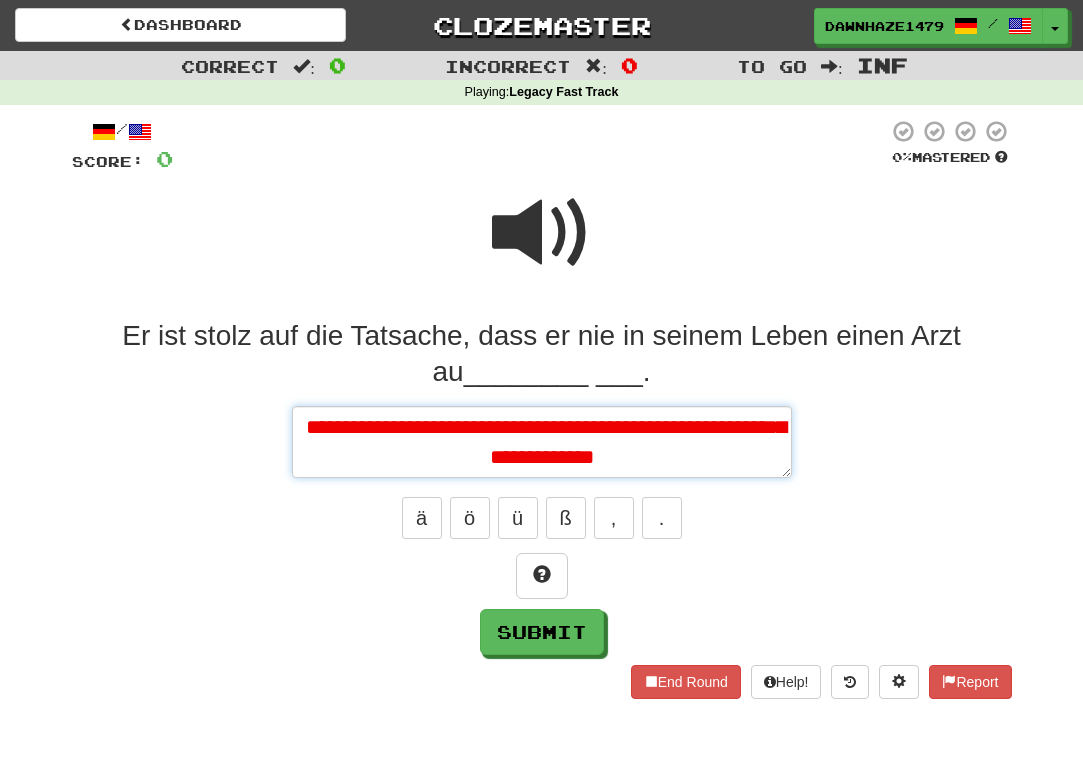 type on "*" 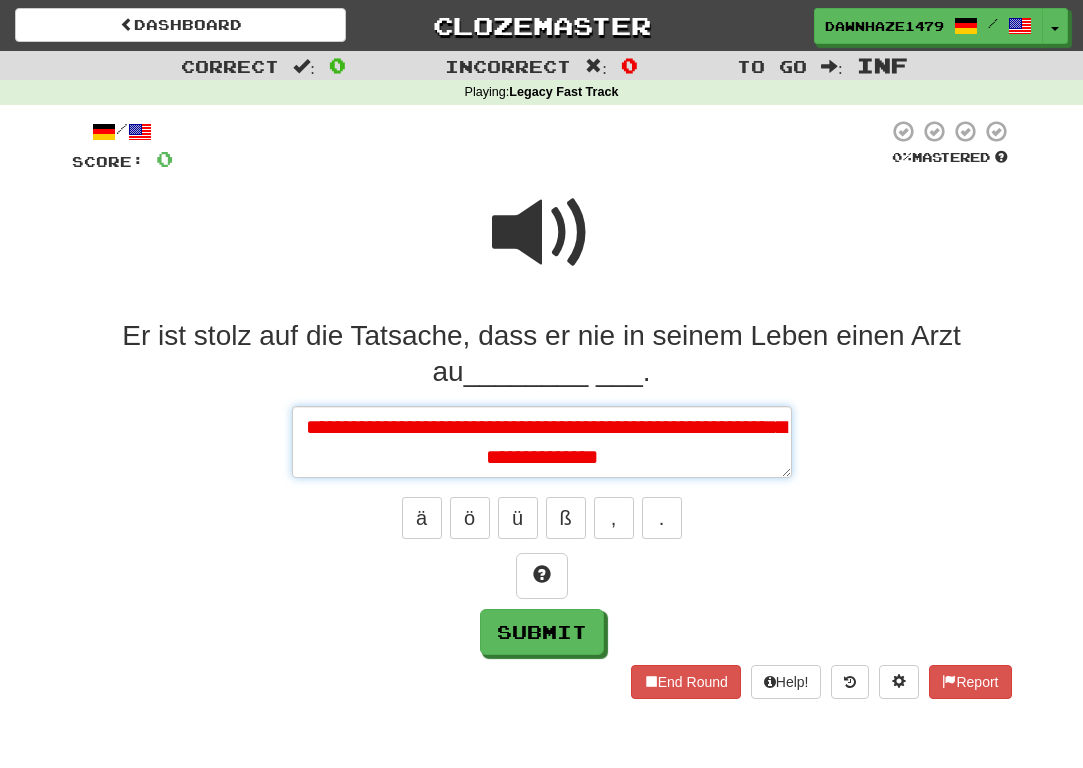 type on "*" 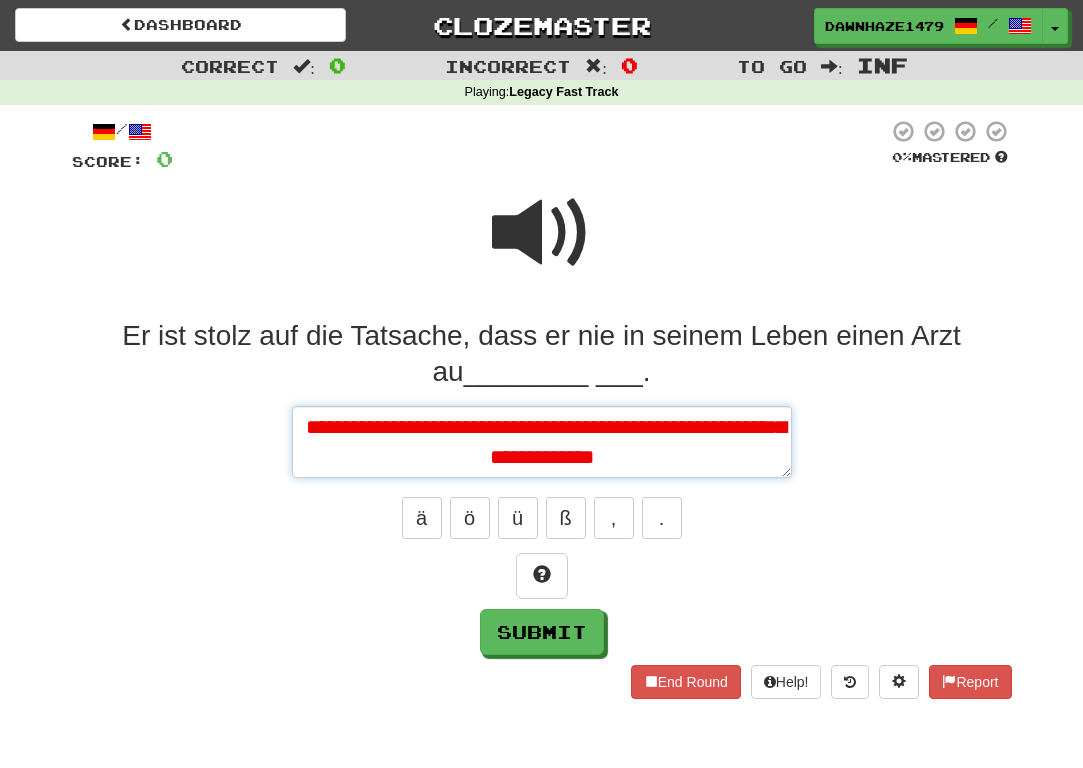 type on "*" 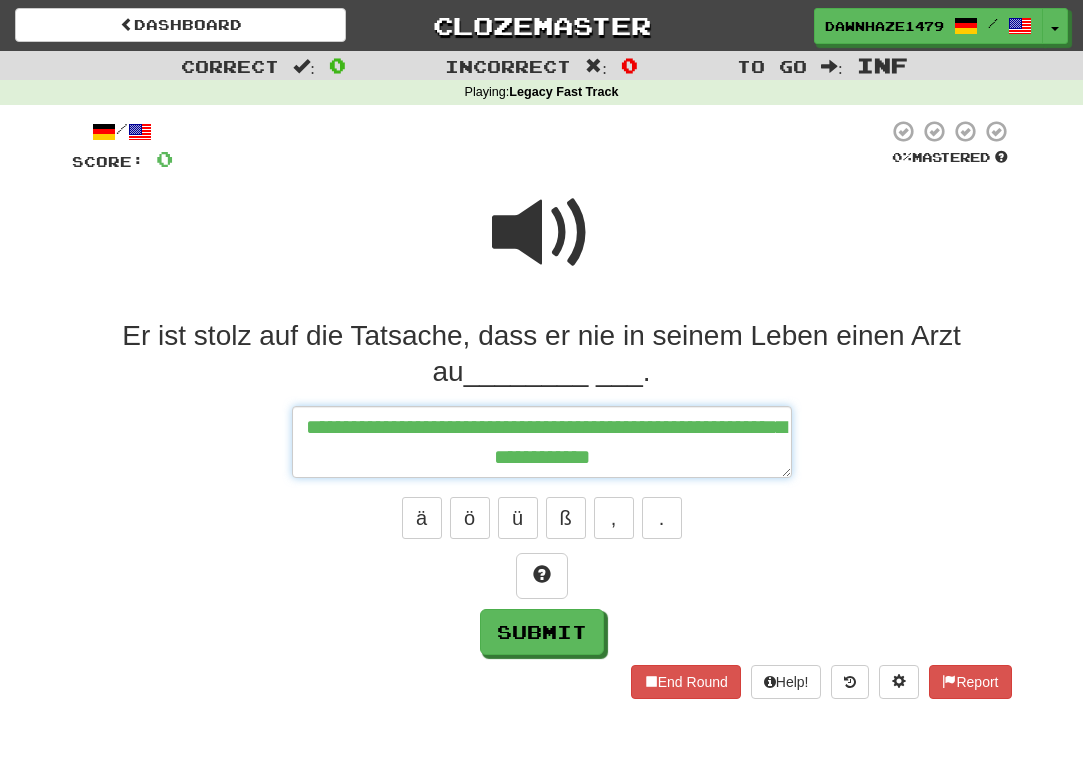type on "*" 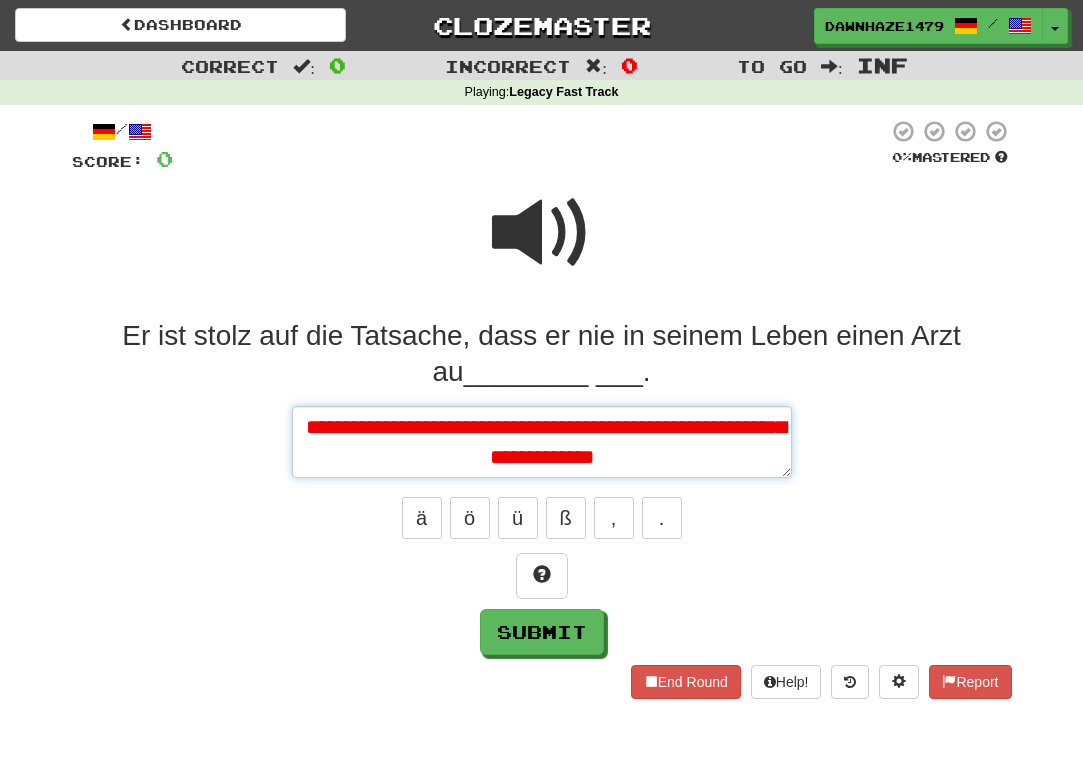 type on "*" 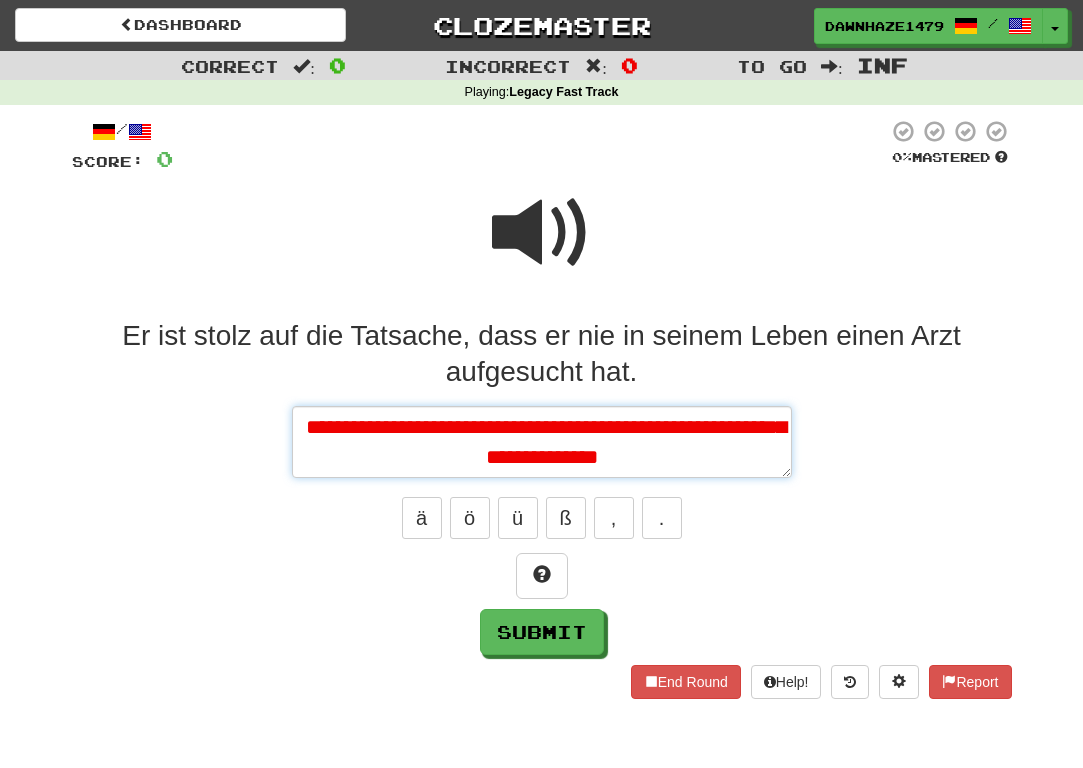 type 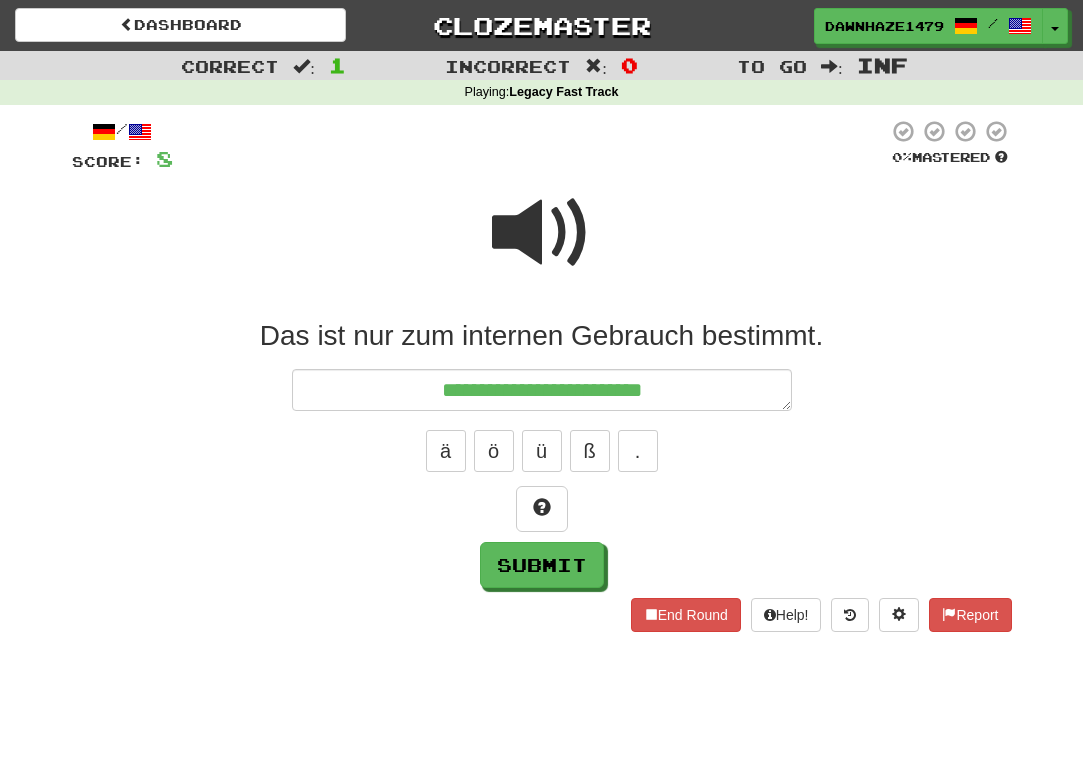 click on "Das ist nur zum internen ________ ________." at bounding box center [542, 336] 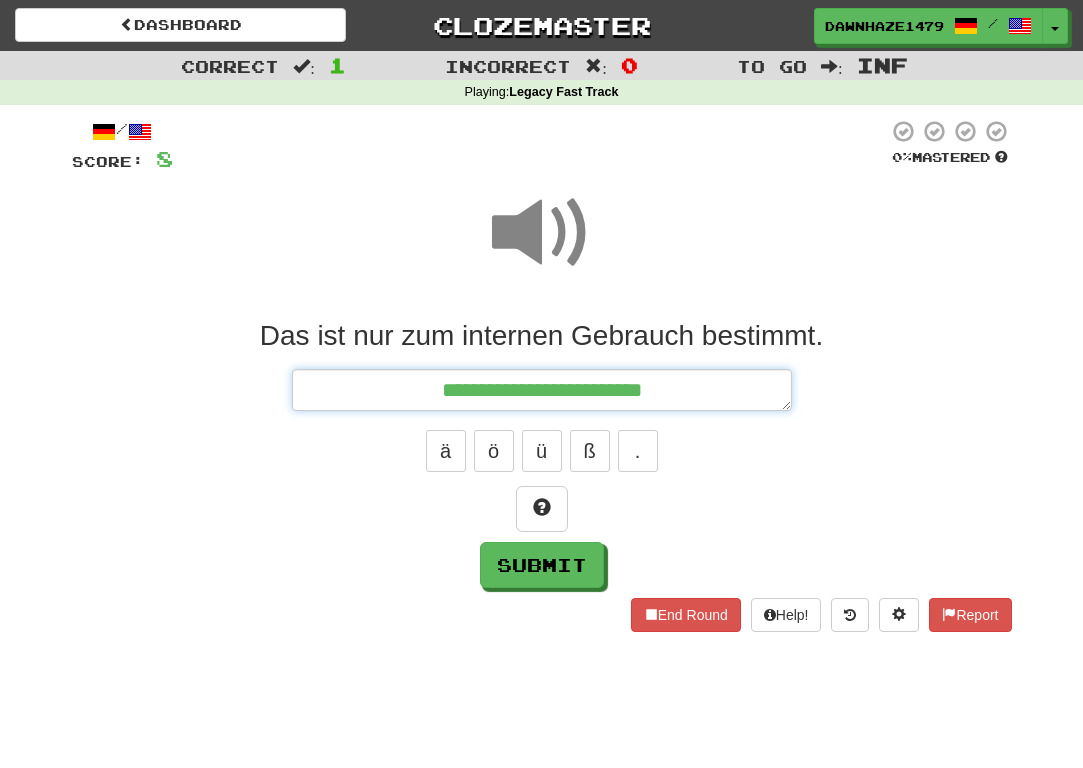 click on "**********" at bounding box center [542, 390] 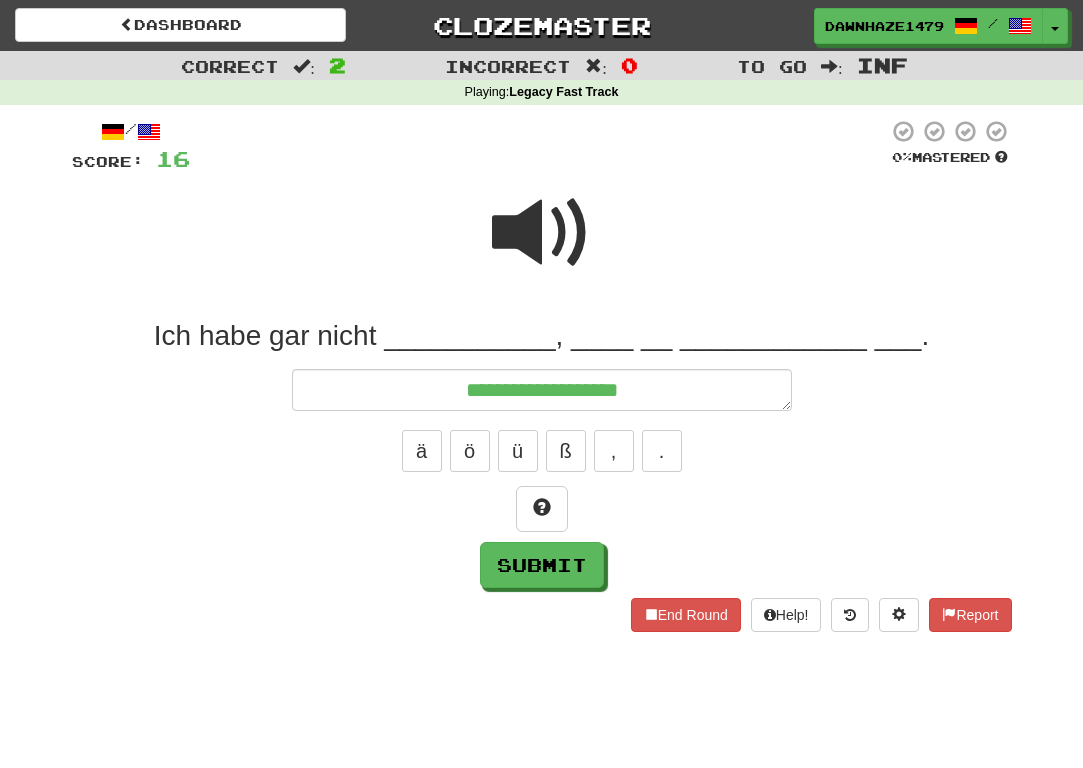 click at bounding box center (542, 246) 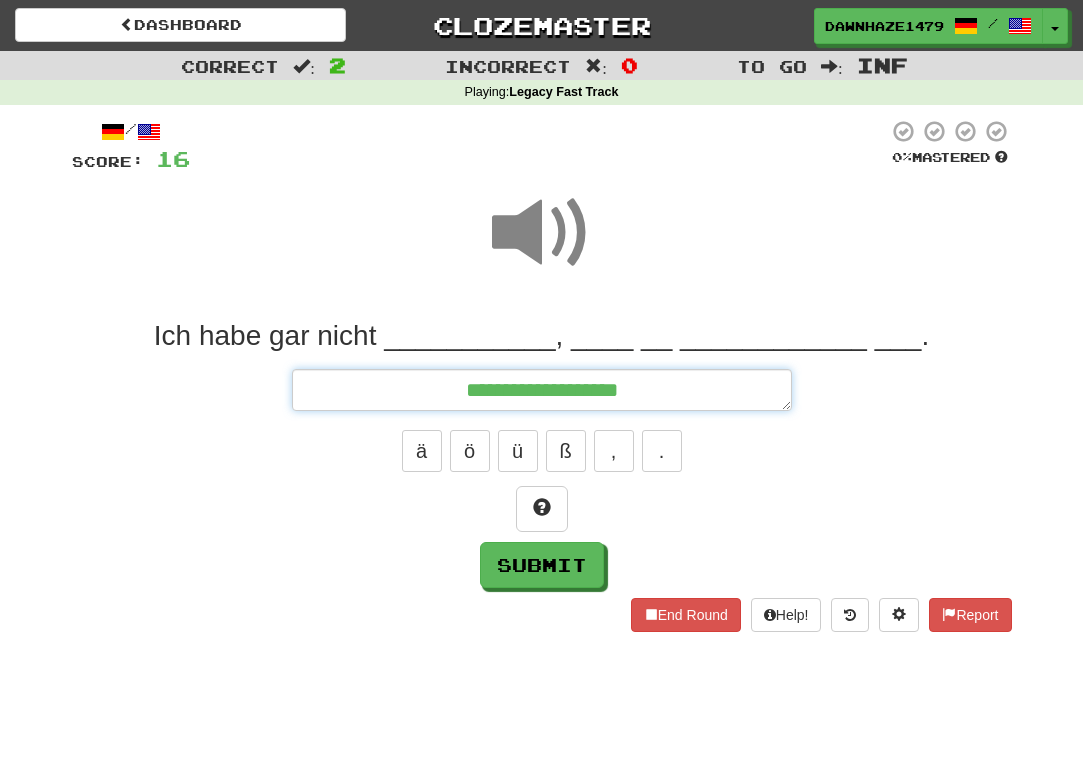 click on "**********" at bounding box center [542, 390] 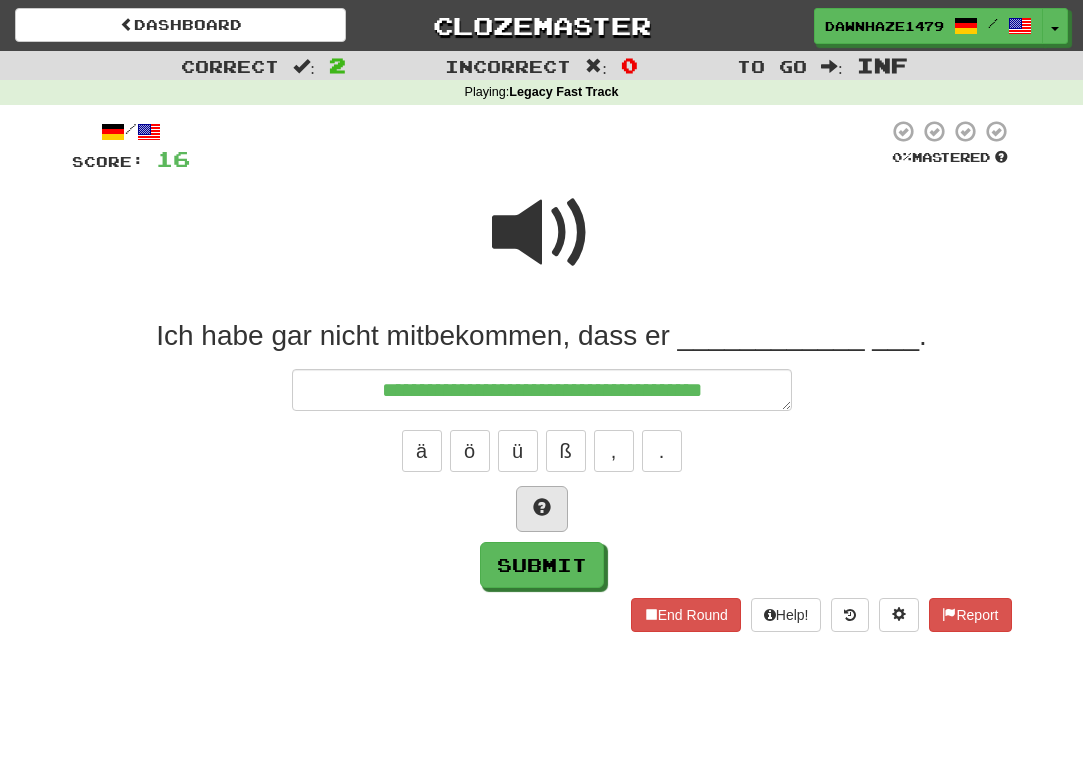 click at bounding box center [542, 509] 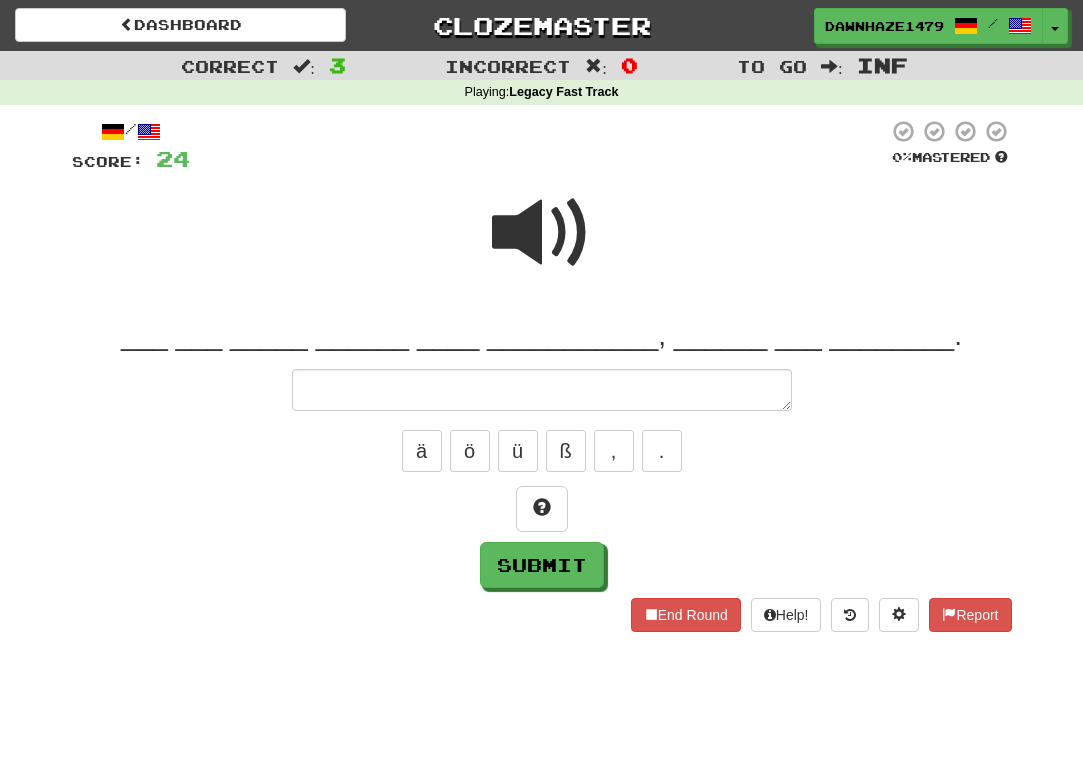 click at bounding box center [542, 246] 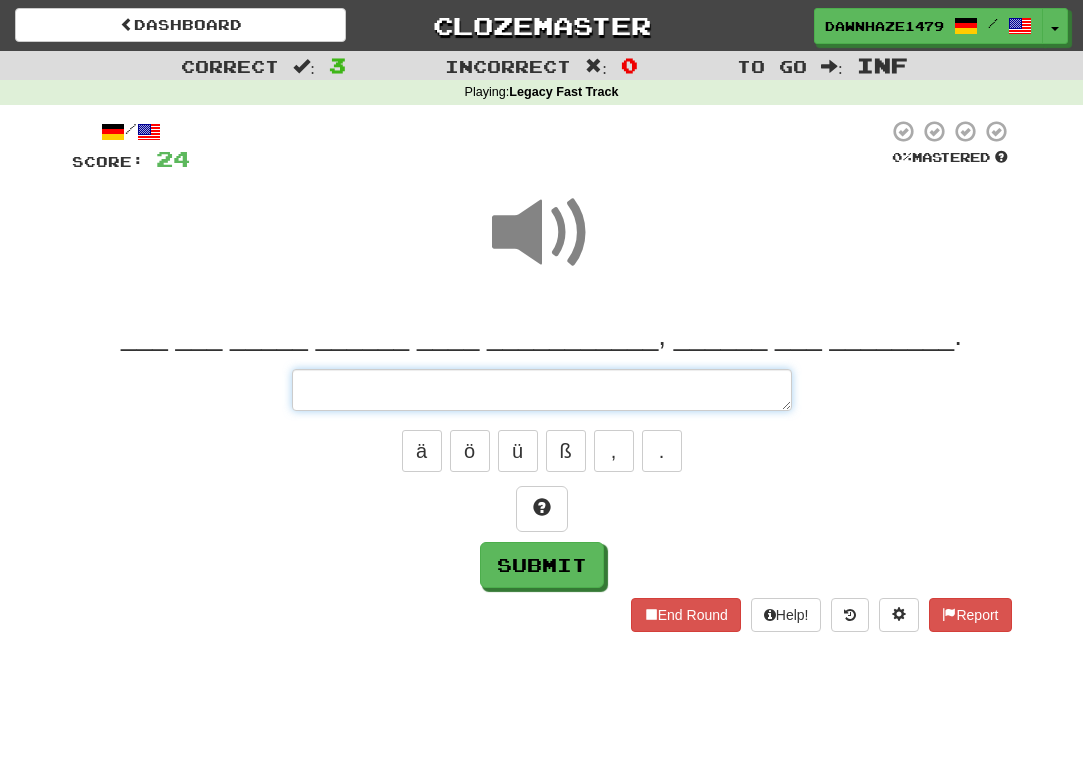 click at bounding box center [542, 390] 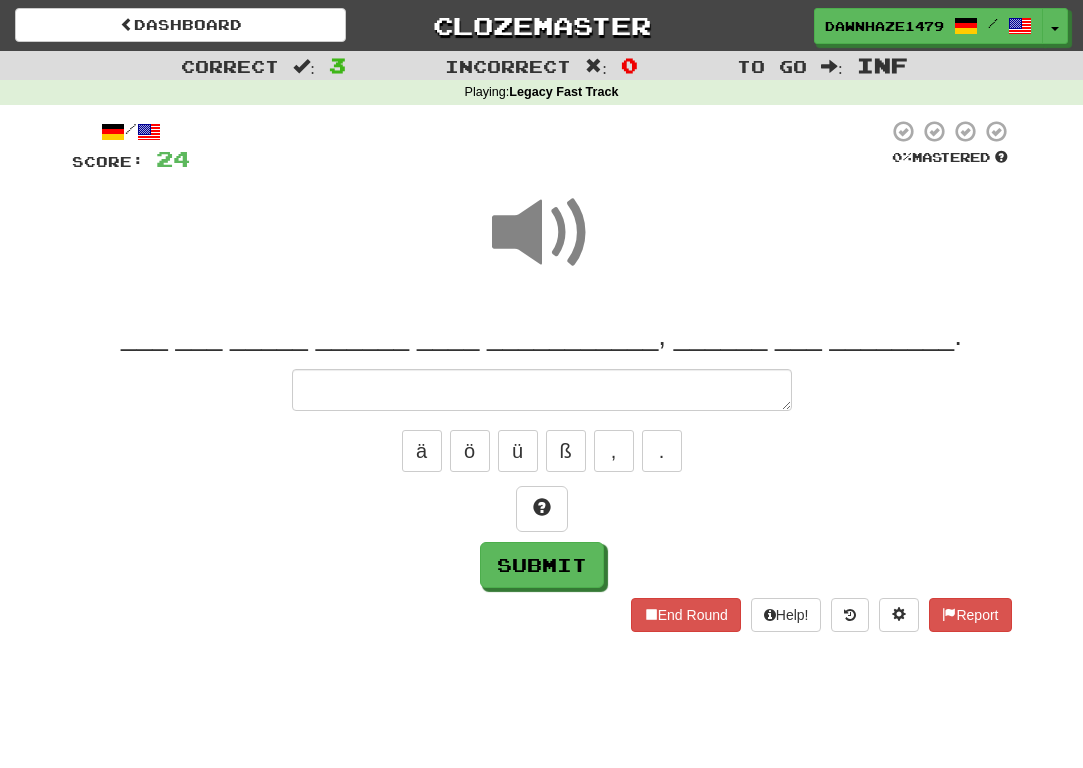 click at bounding box center (542, 233) 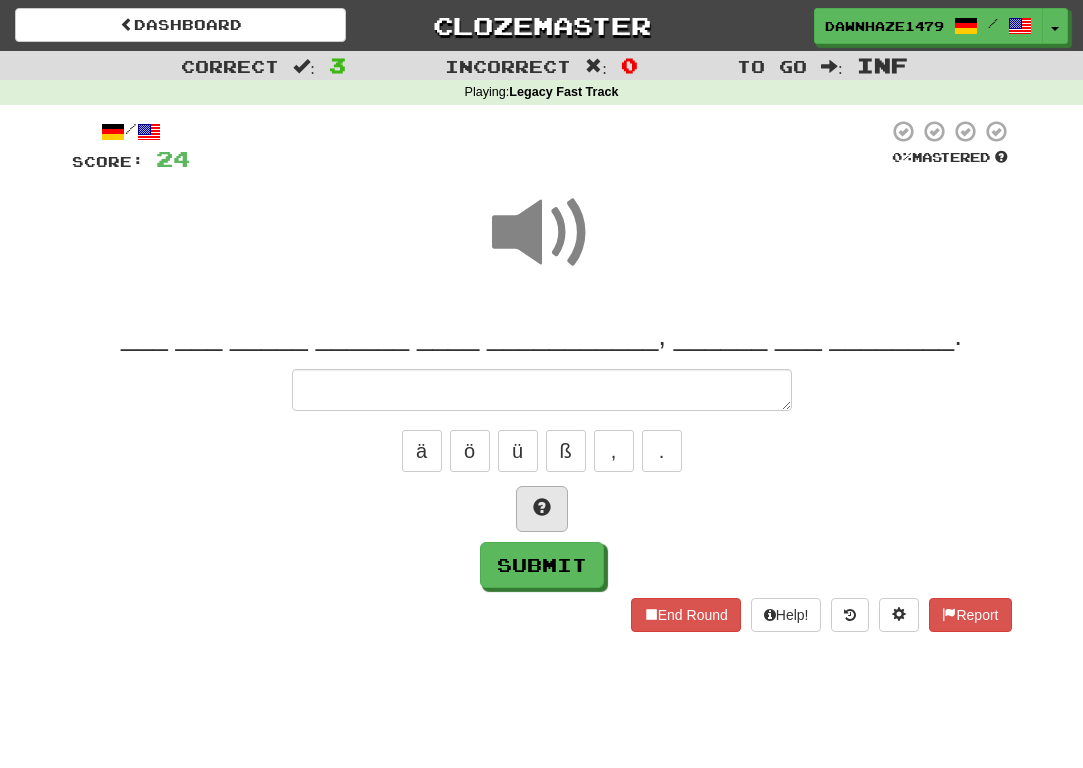 click at bounding box center [542, 507] 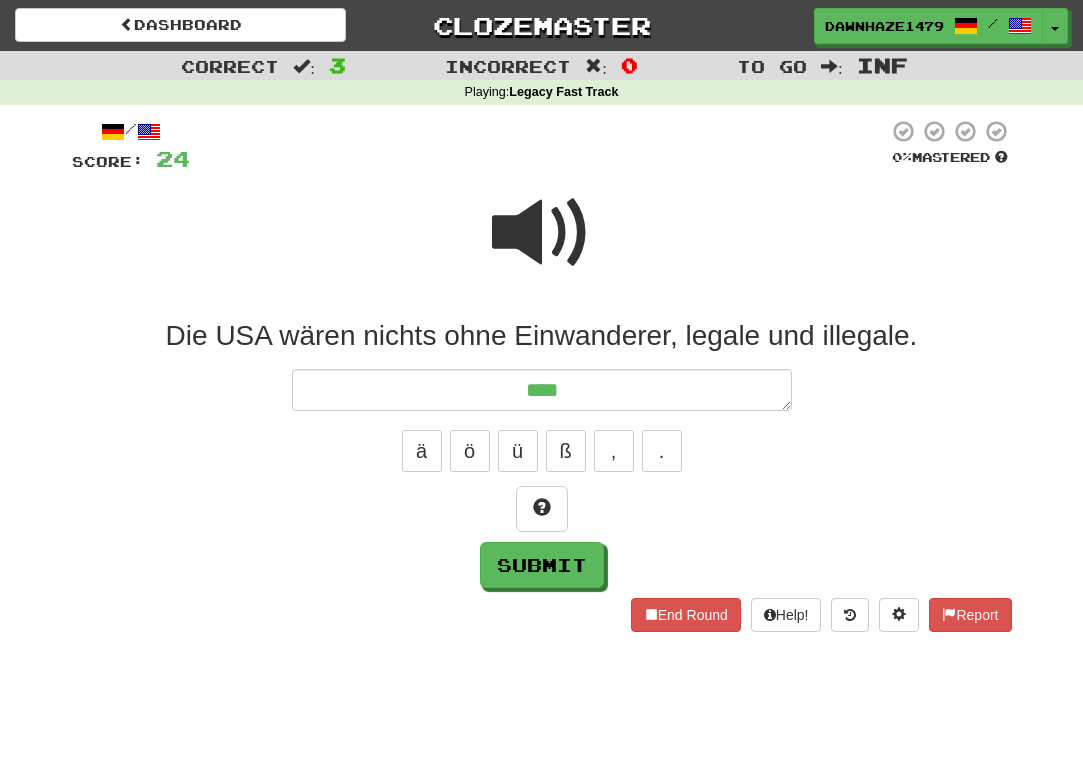 click at bounding box center [539, 146] 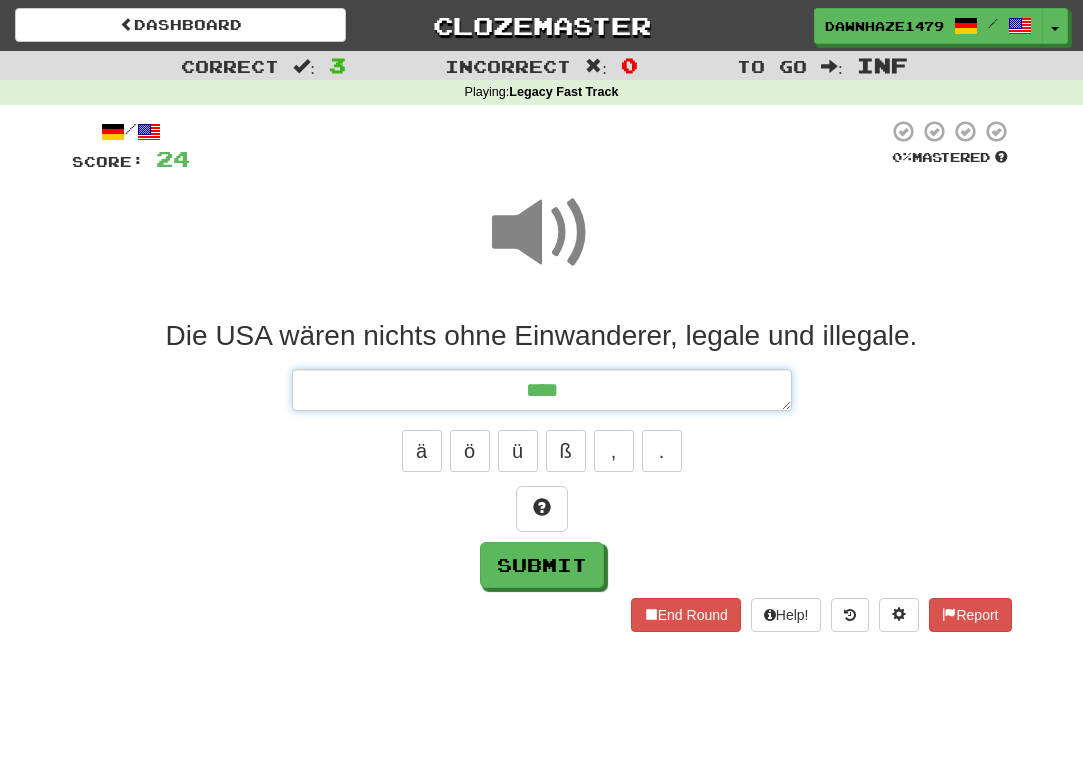 click on "***" at bounding box center (542, 390) 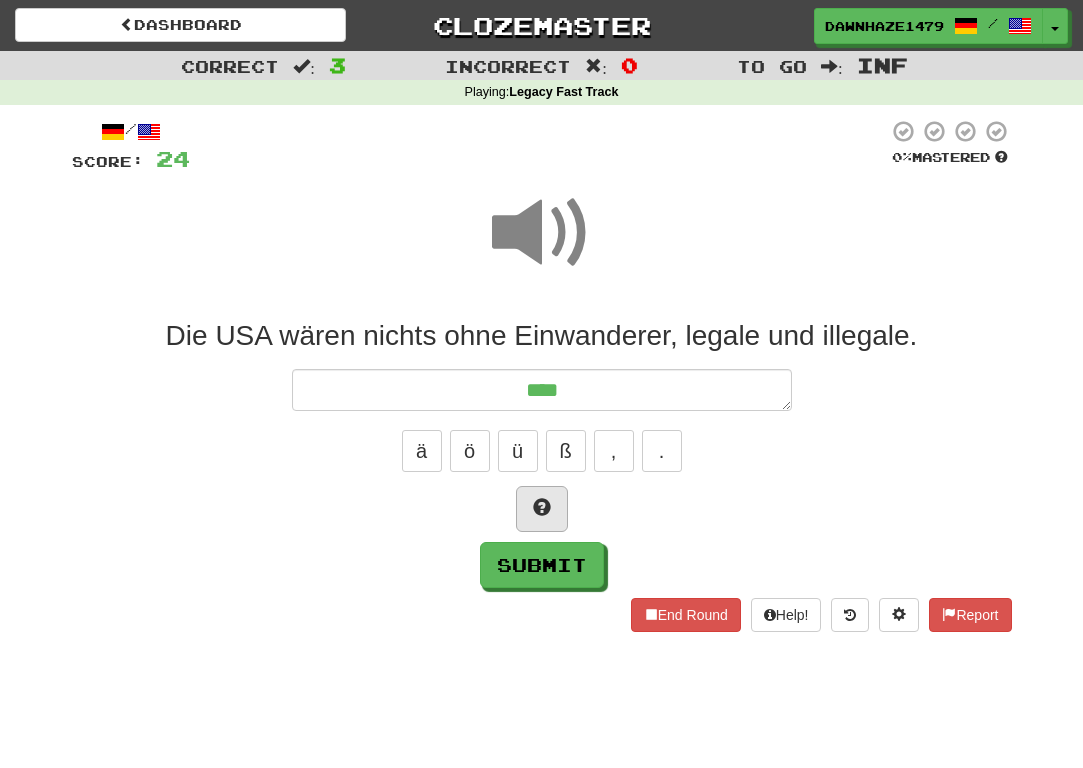 click at bounding box center (542, 509) 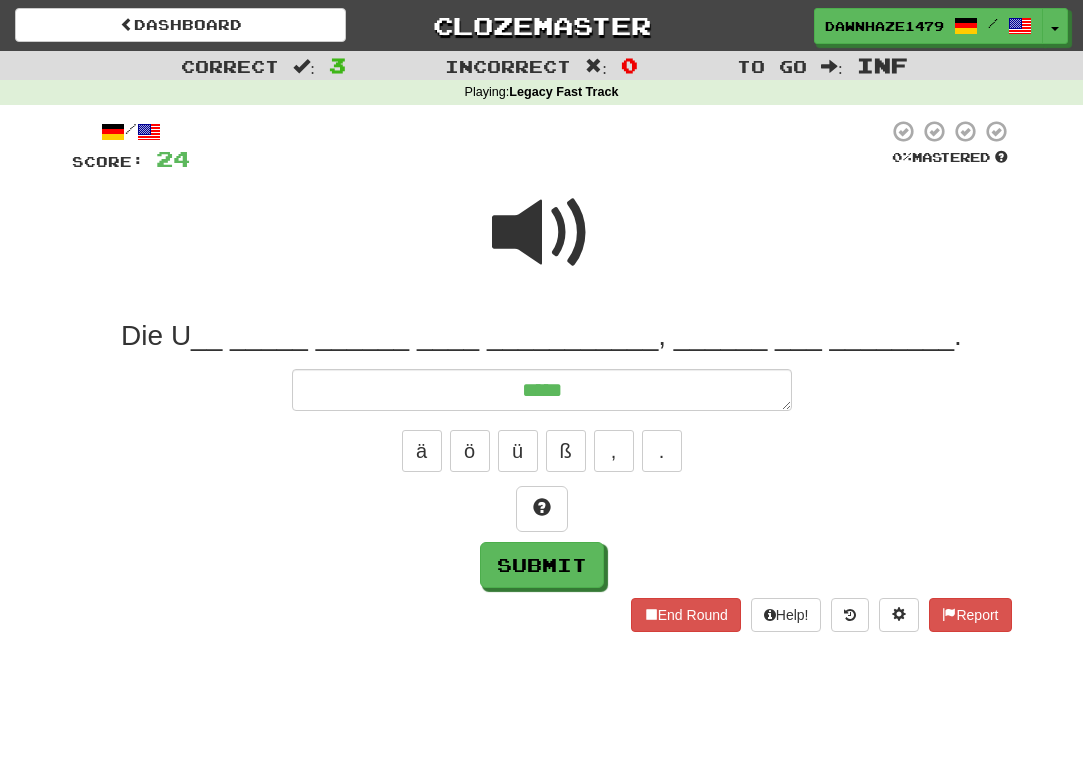 click at bounding box center (542, 246) 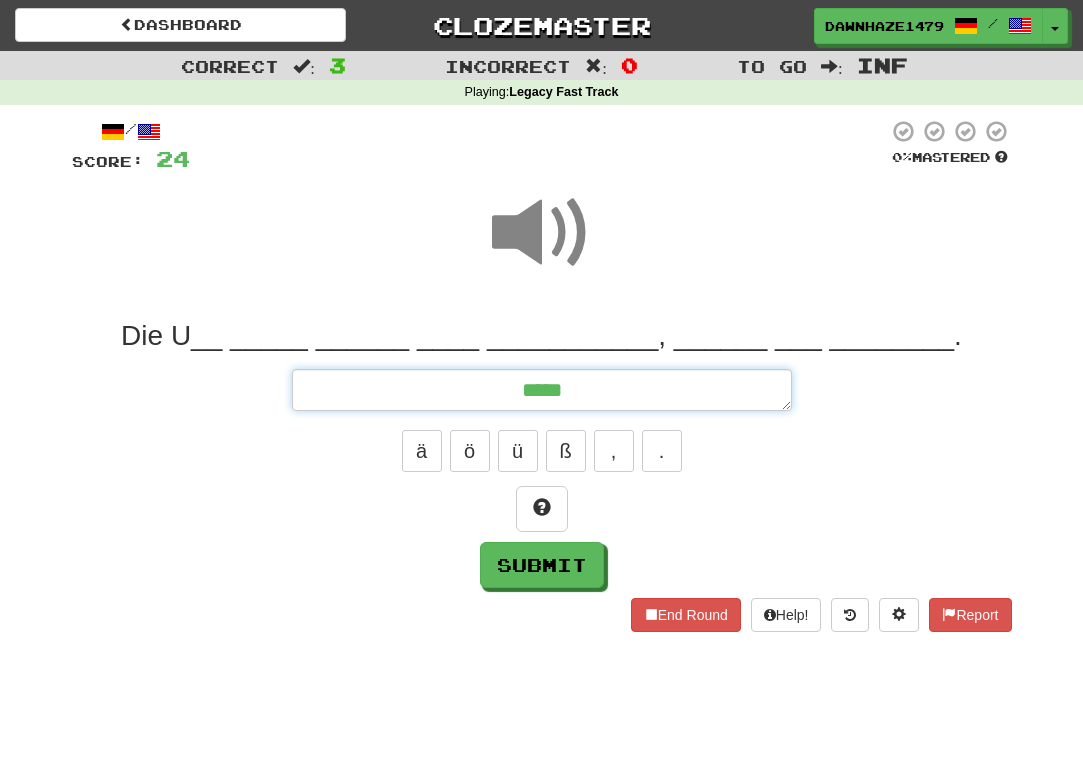 click on "*****" at bounding box center [542, 390] 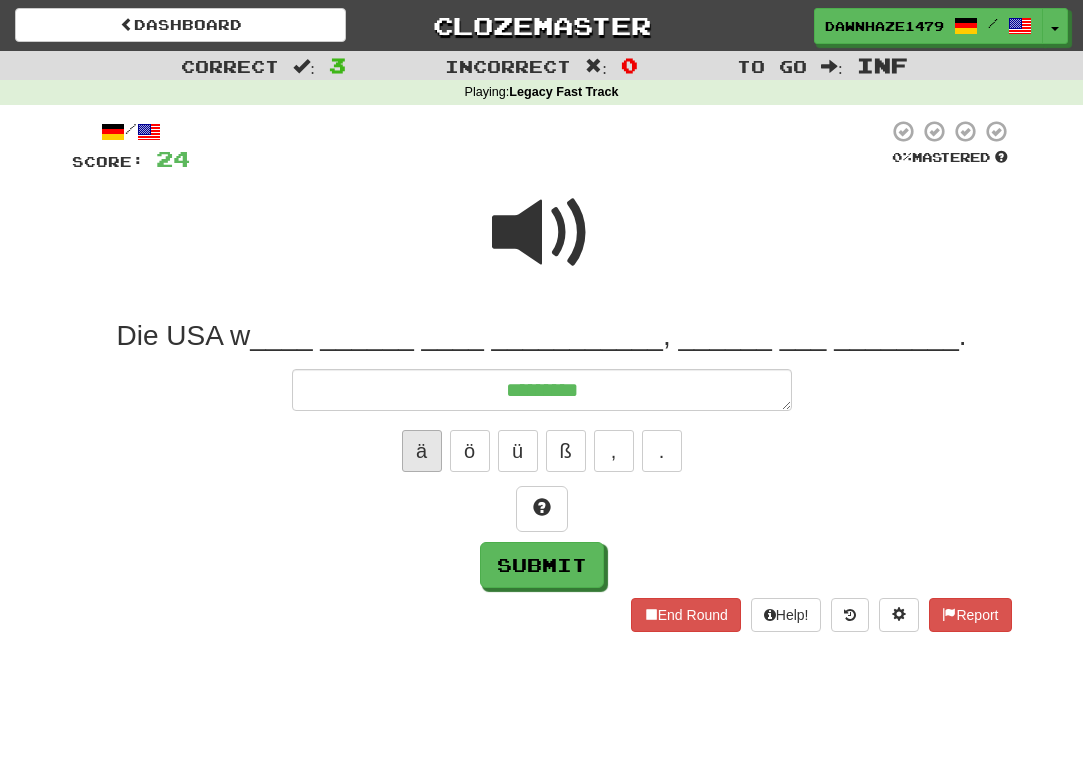 click on "ä" at bounding box center (422, 451) 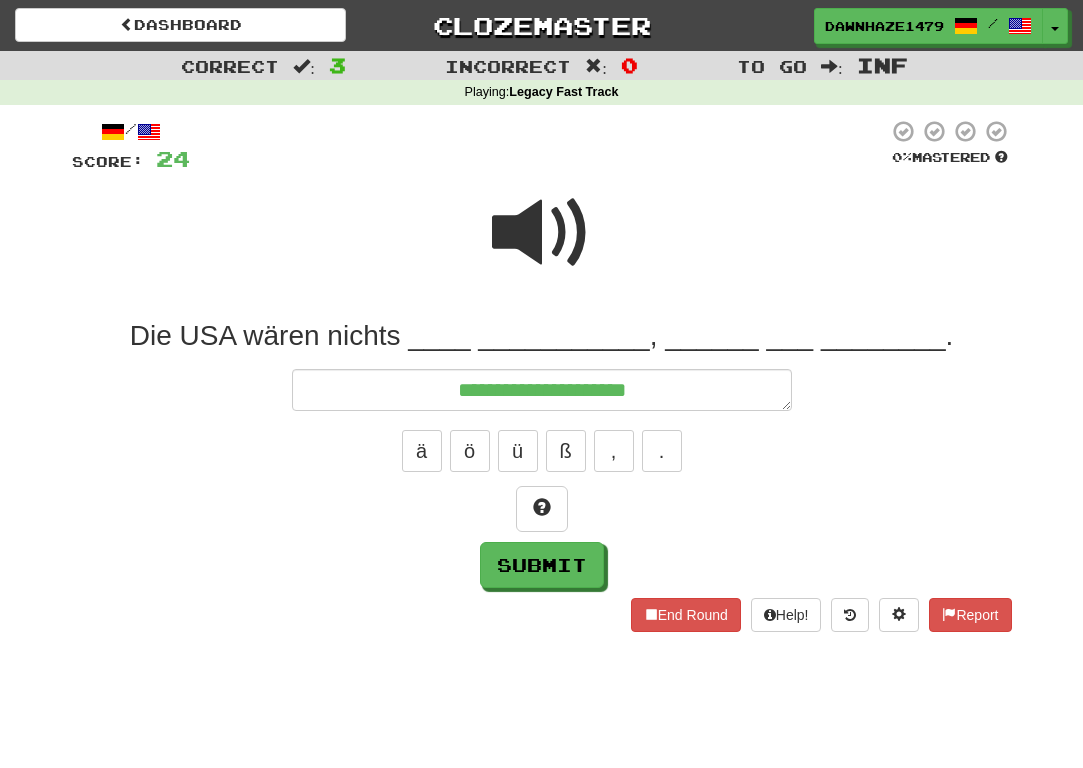 click at bounding box center [542, 246] 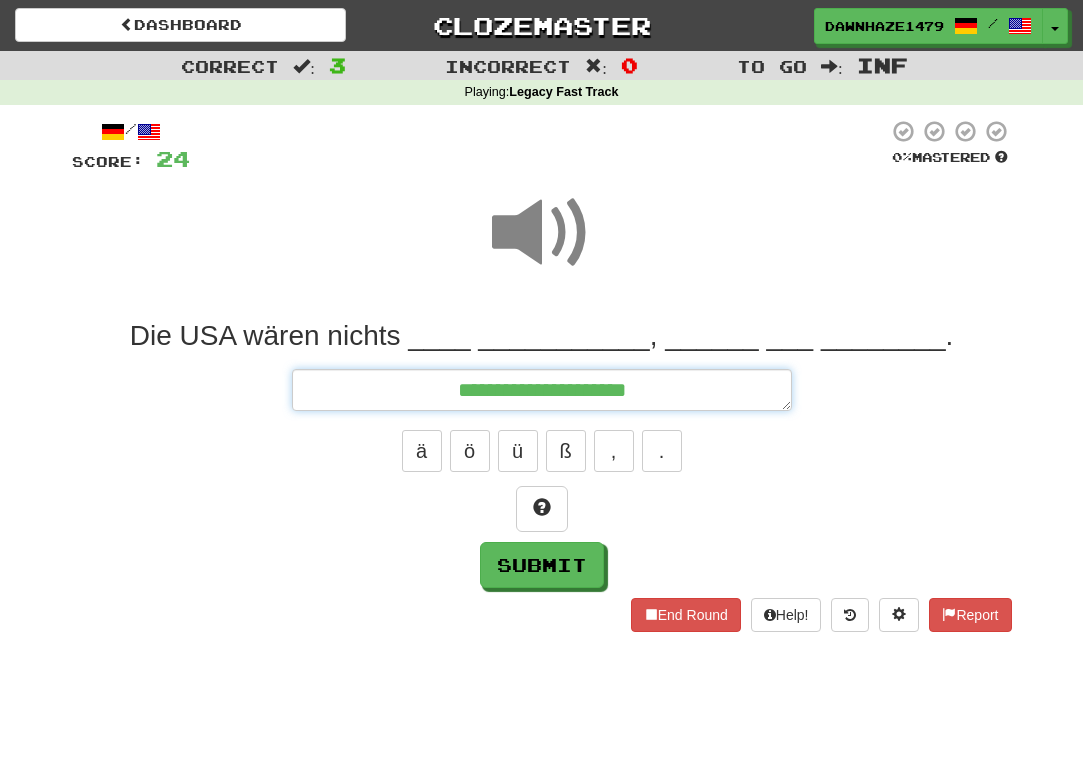 click on "**********" at bounding box center (542, 390) 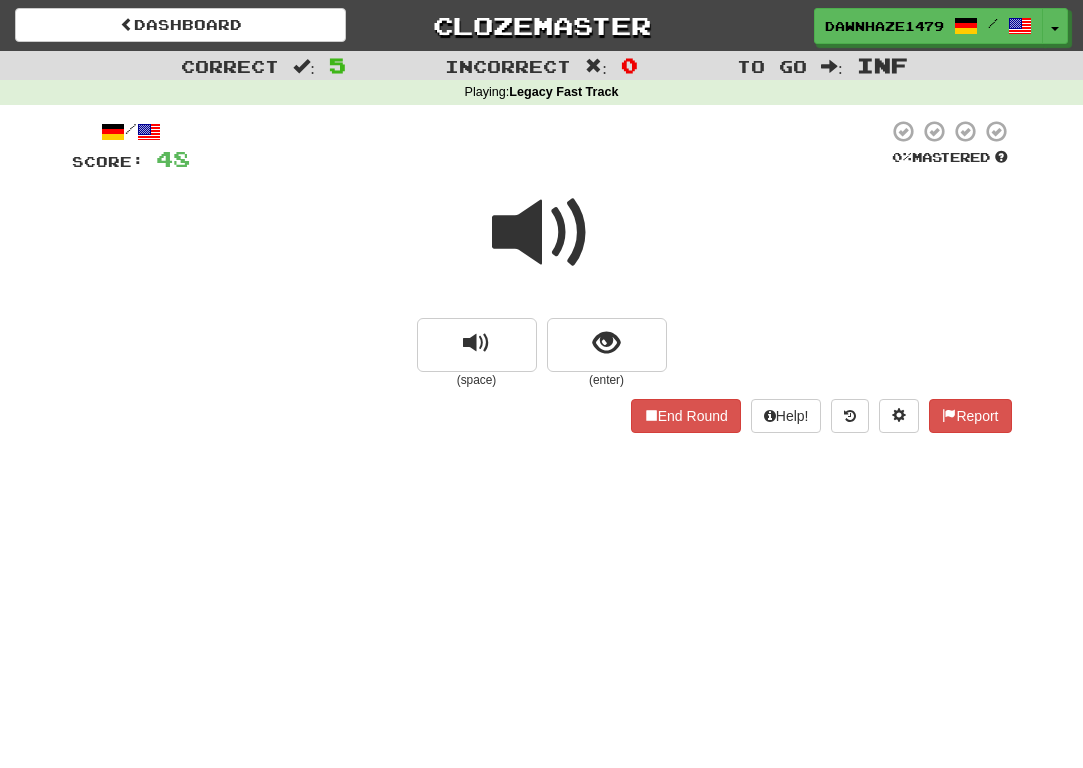 click at bounding box center (542, 233) 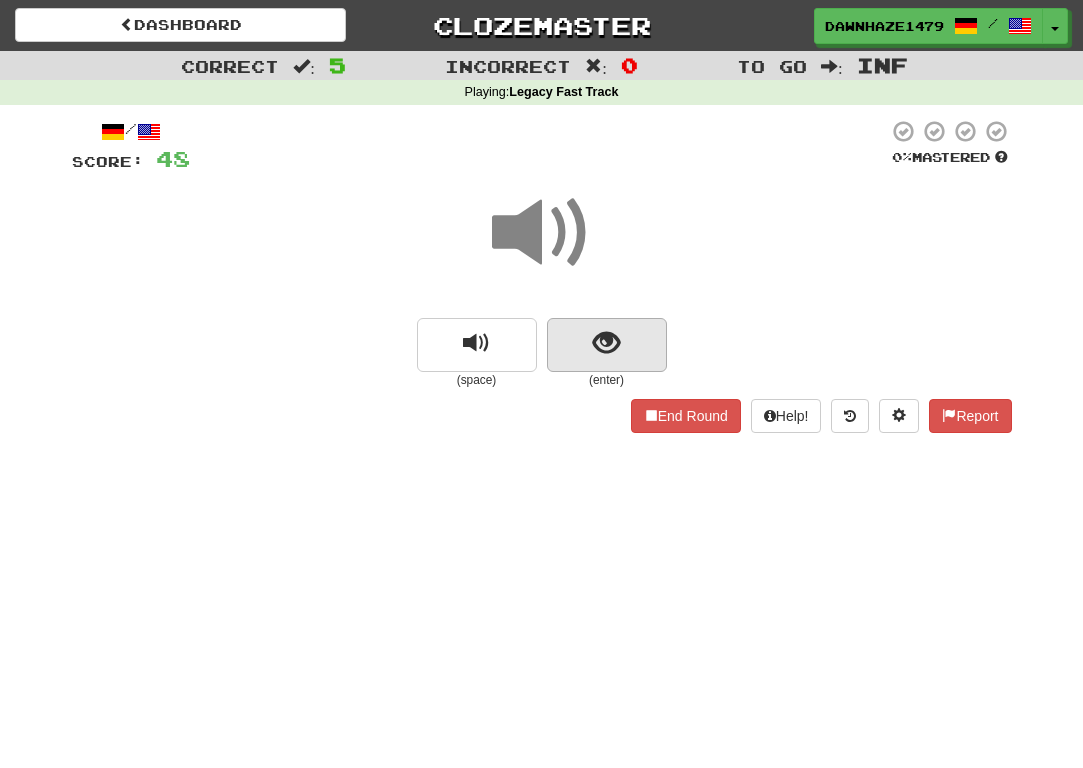 click at bounding box center (607, 345) 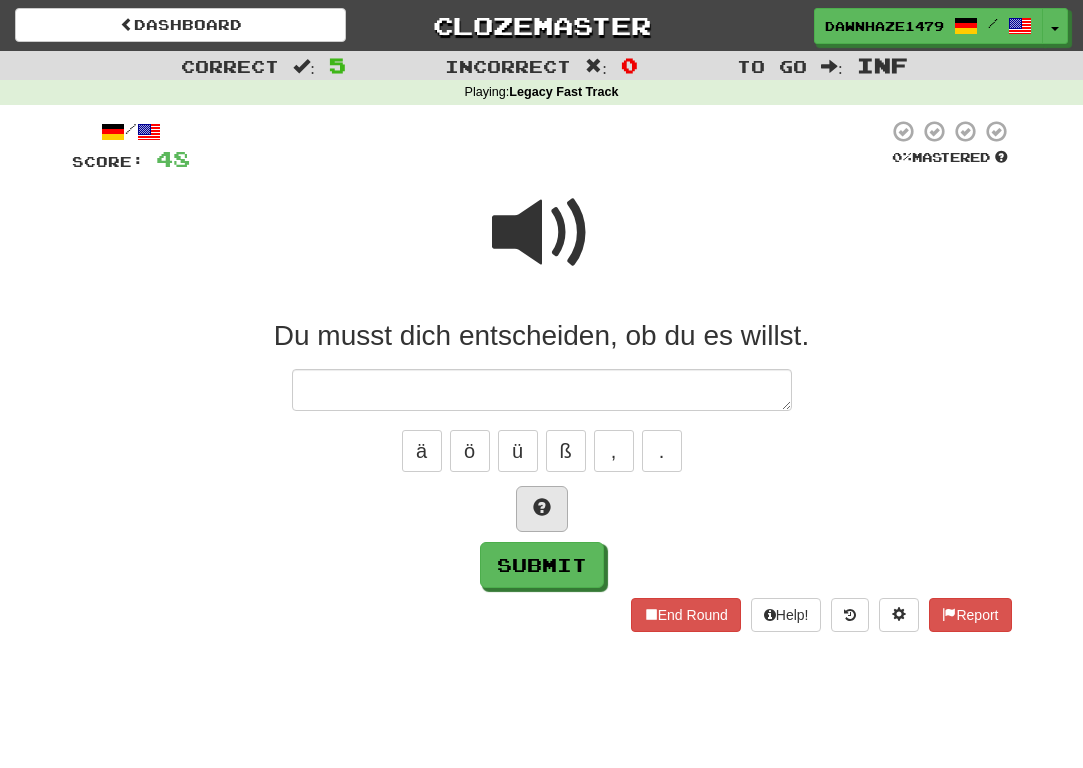 click at bounding box center [542, 509] 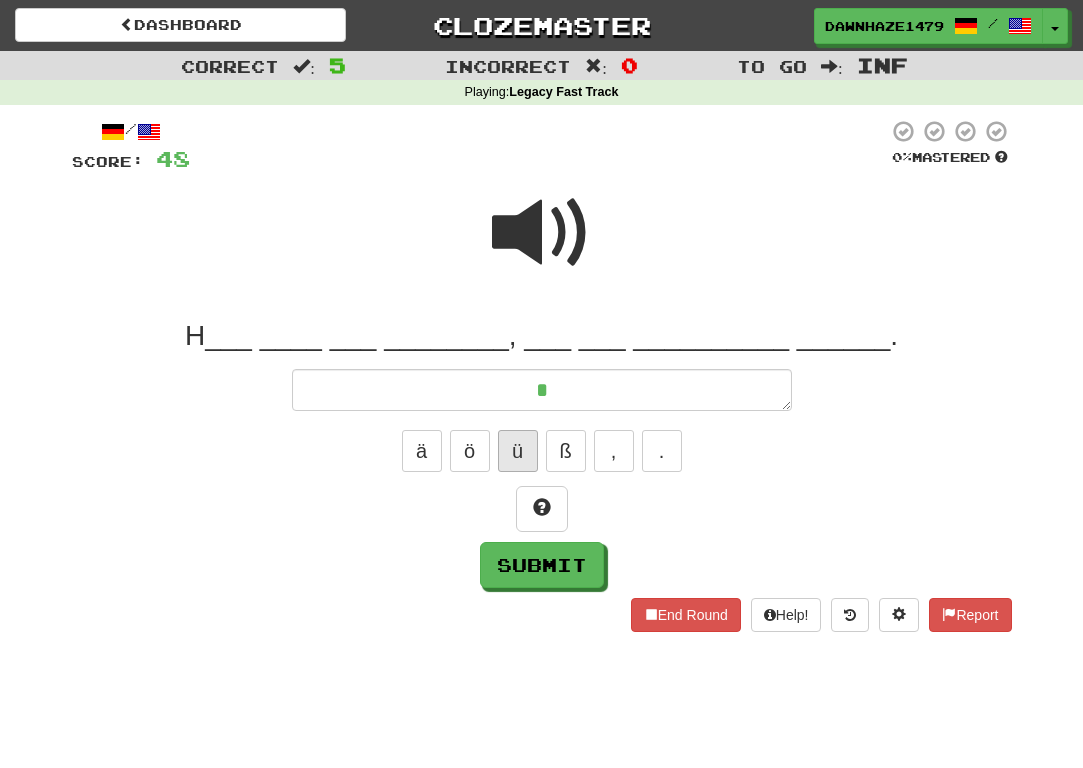 click on "ü" at bounding box center [518, 451] 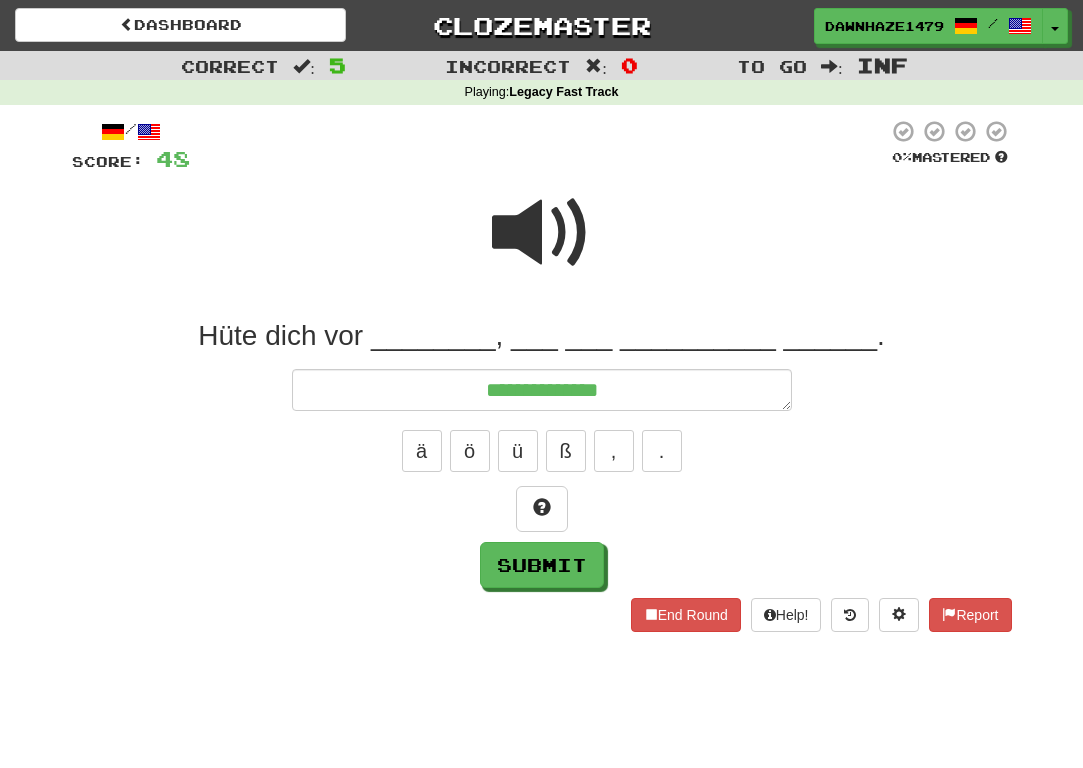 click at bounding box center (542, 233) 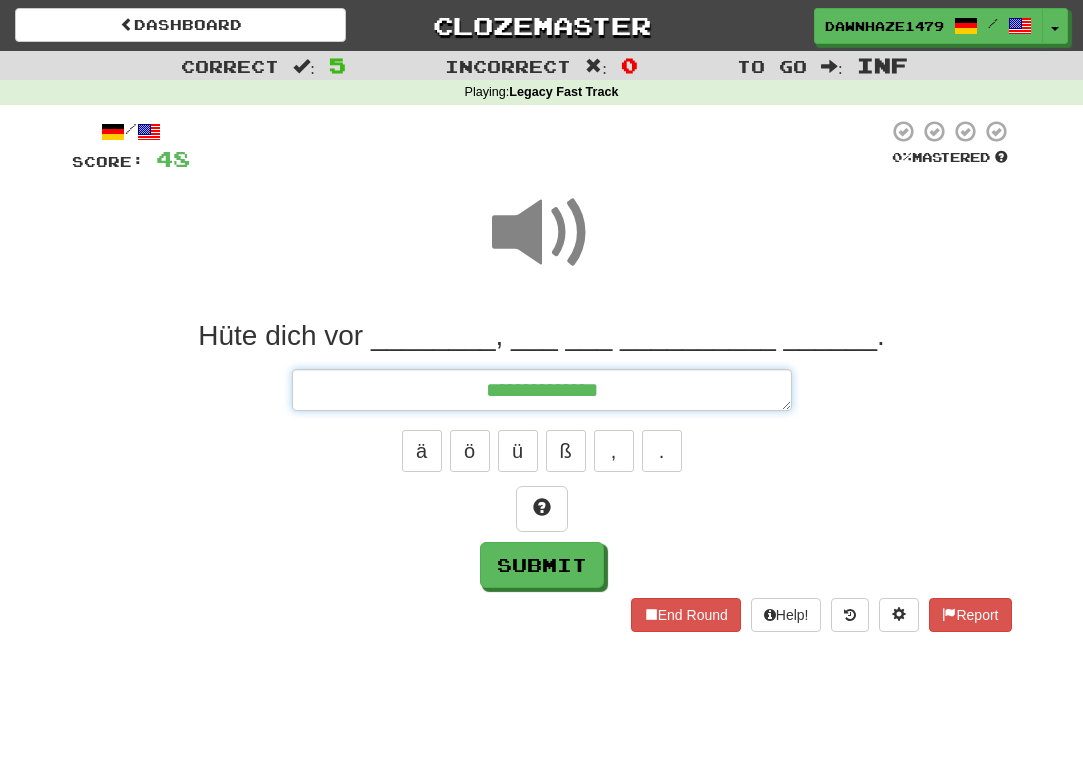 click on "**********" at bounding box center [542, 390] 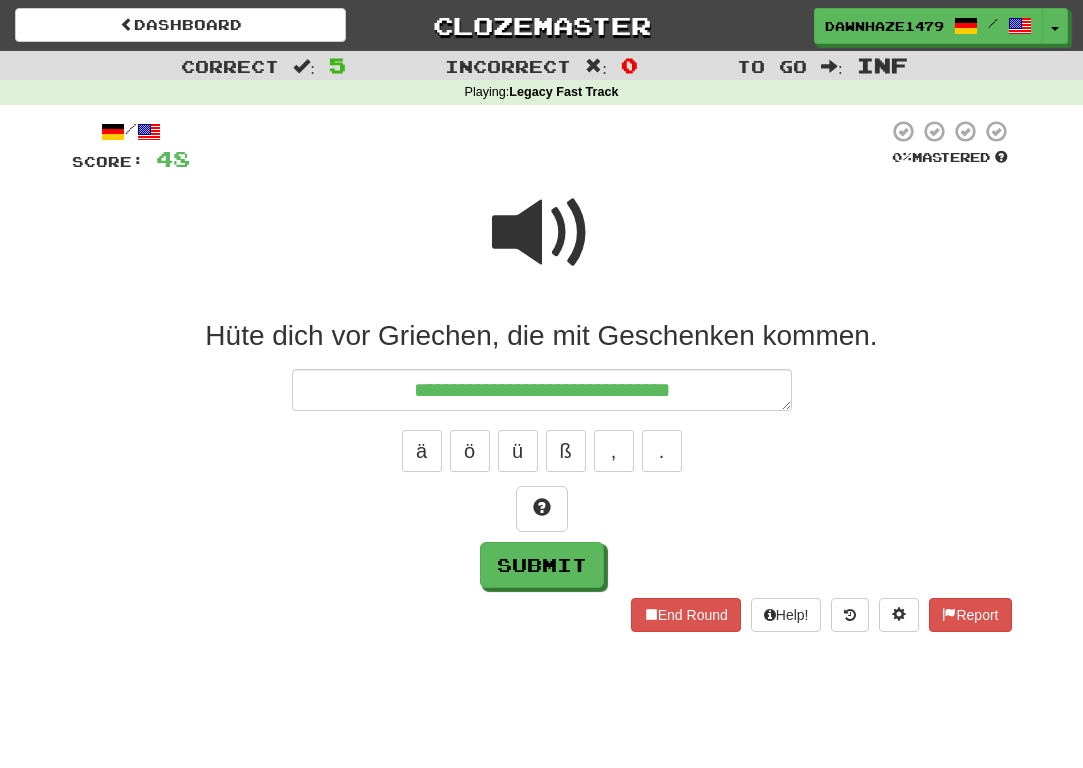 click at bounding box center (542, 233) 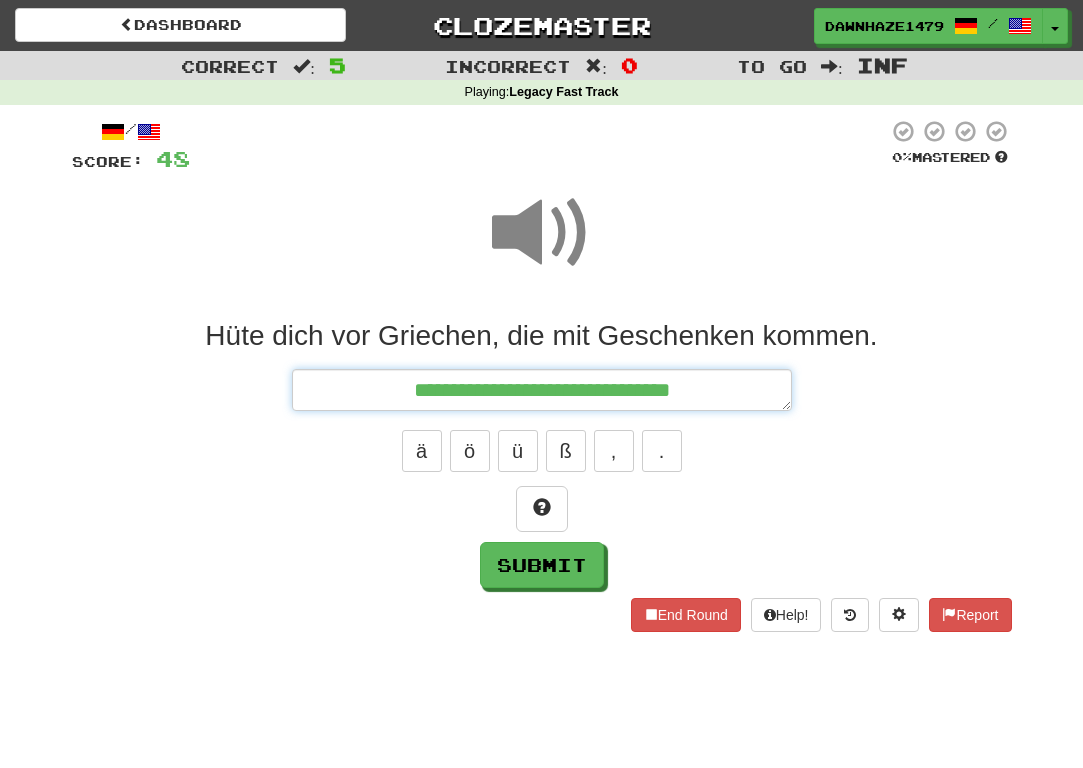 click on "**********" at bounding box center (542, 390) 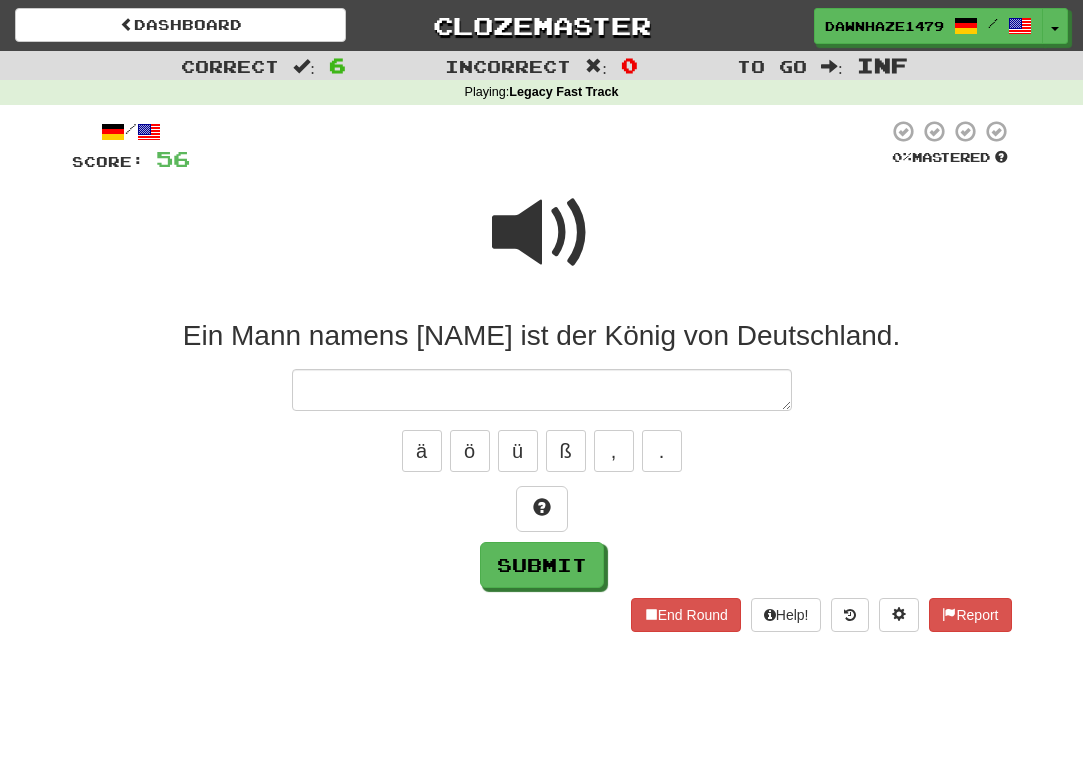 click at bounding box center [542, 233] 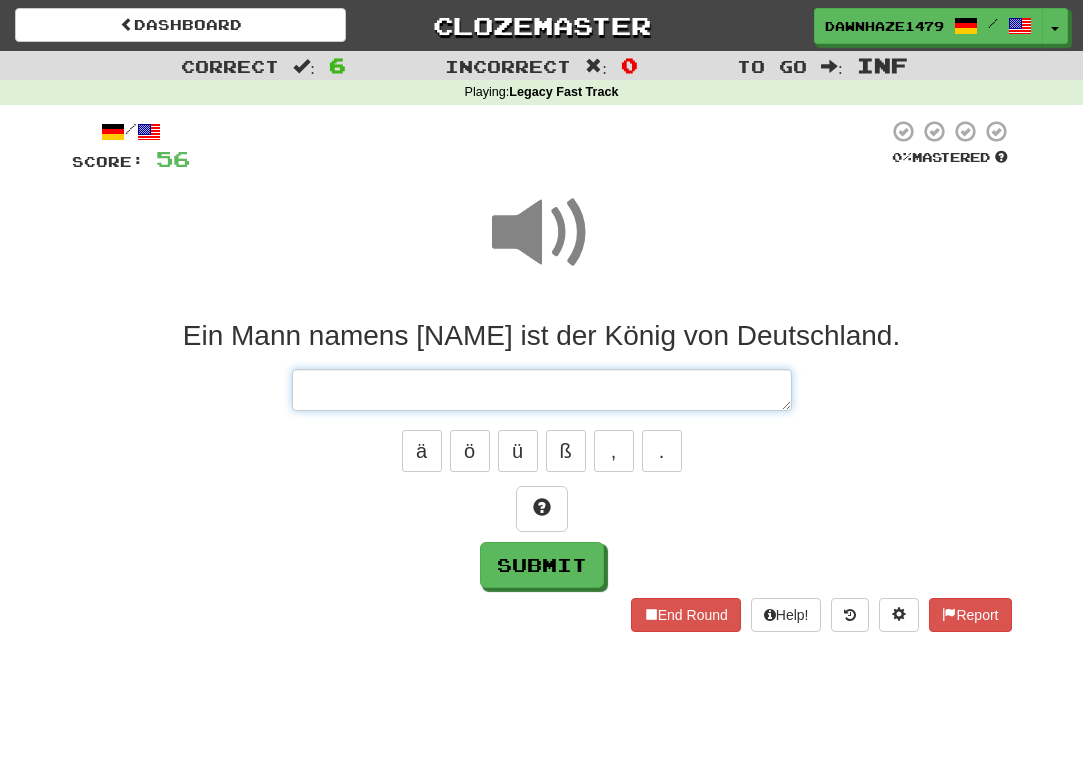 click at bounding box center [542, 390] 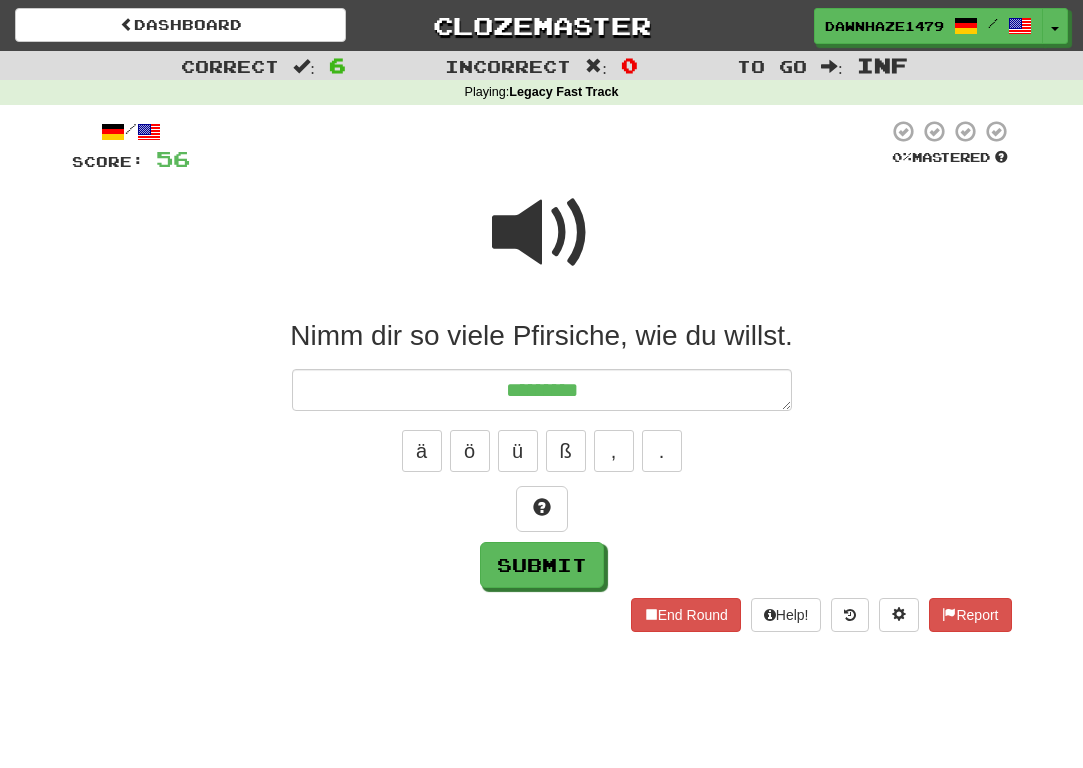 click at bounding box center [542, 233] 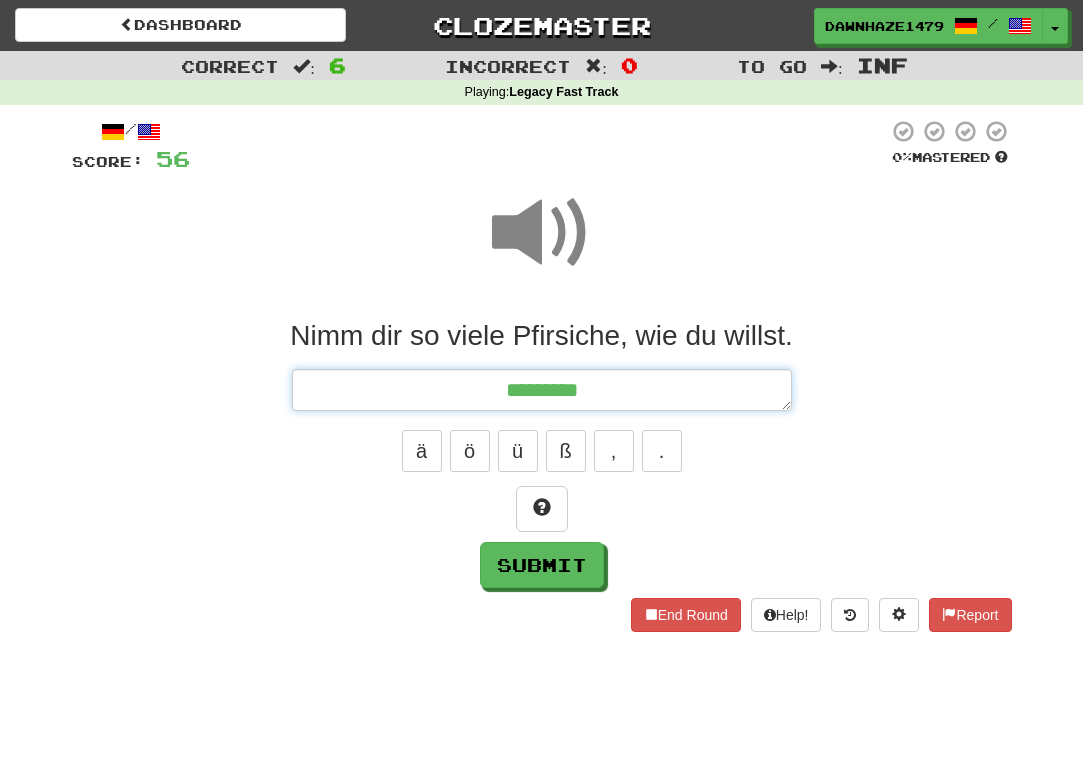 click on "********" at bounding box center [542, 390] 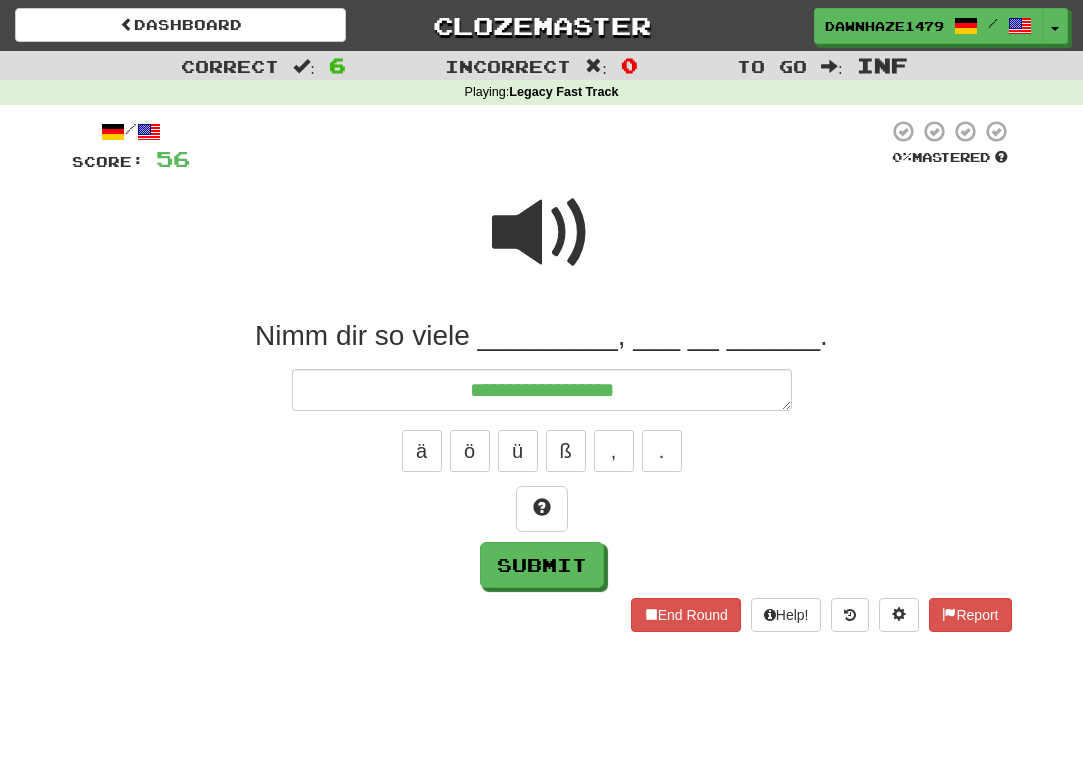 click on "Nimm dir so viele _________, ___ __ ______." at bounding box center (542, 336) 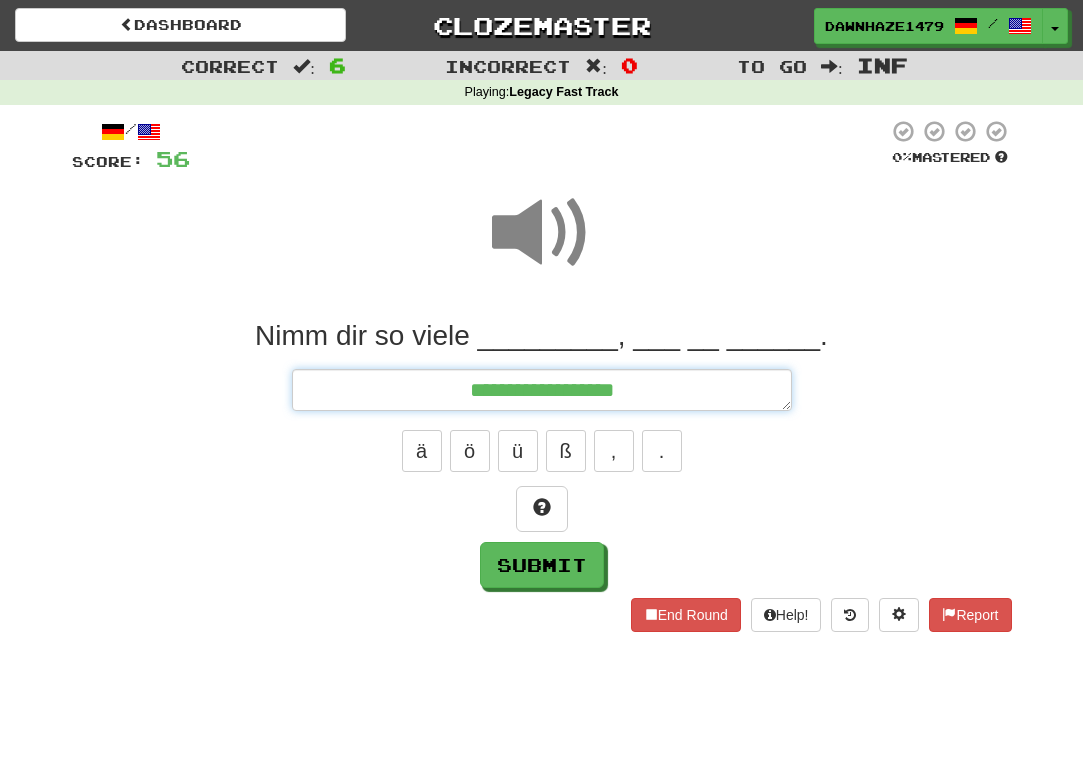 click on "**********" at bounding box center [542, 390] 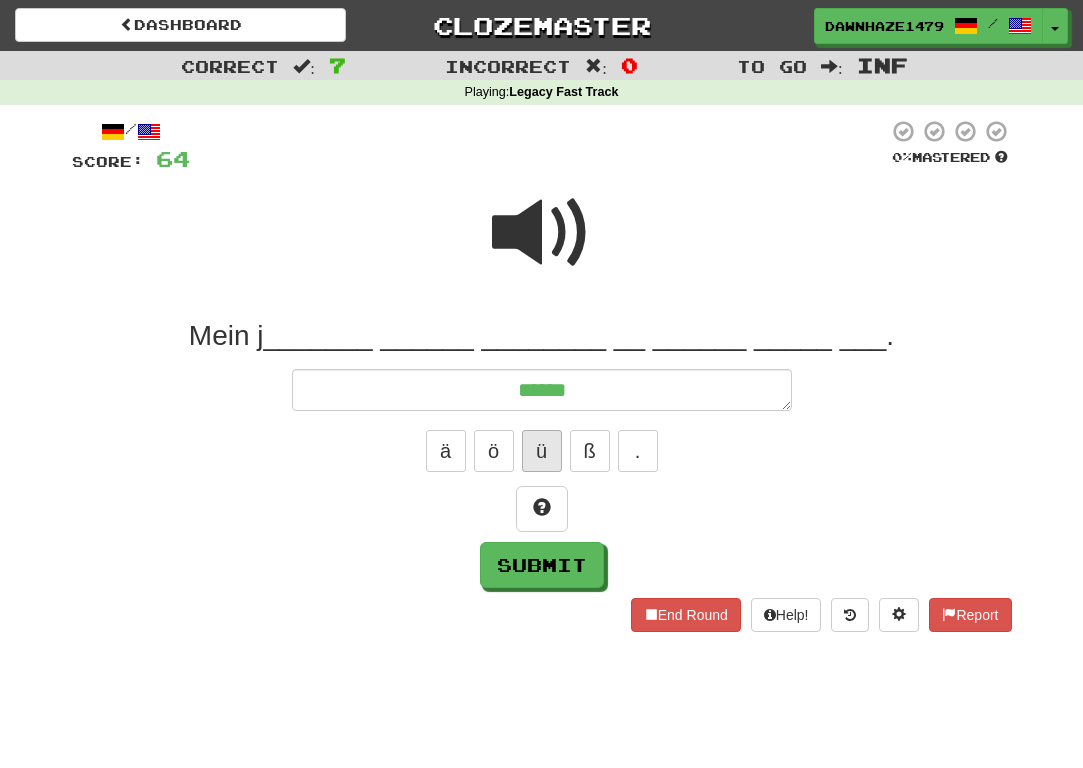 click on "ü" at bounding box center (542, 451) 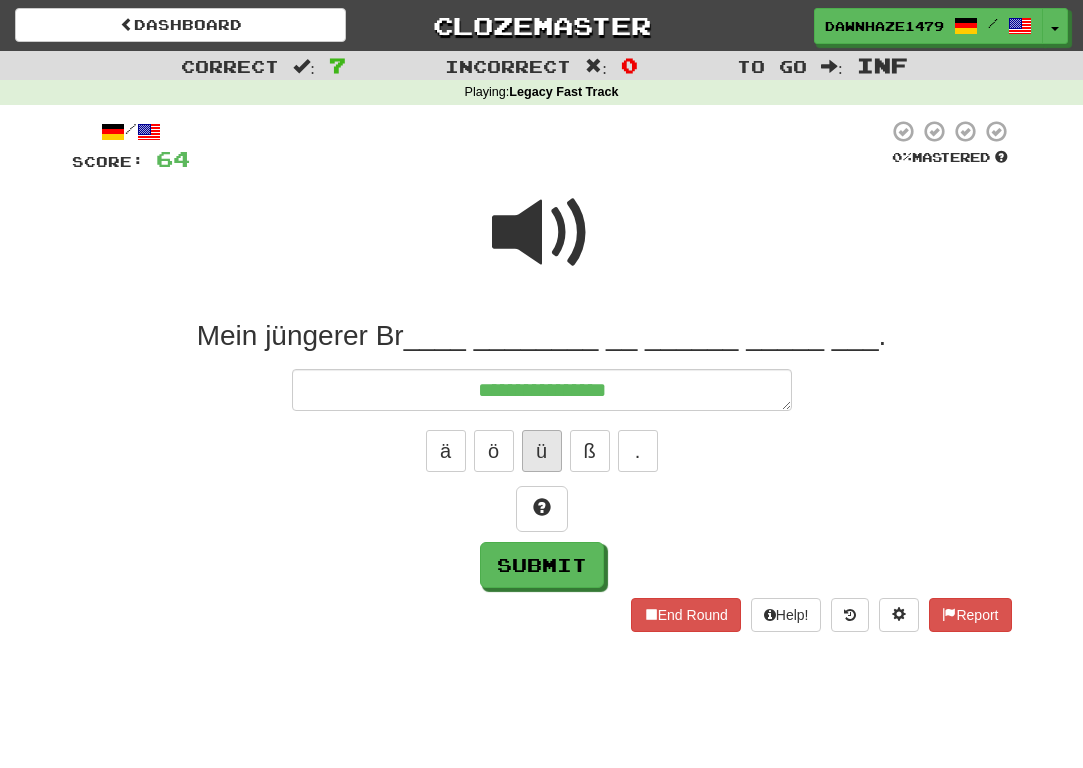 click on "ü" at bounding box center (542, 451) 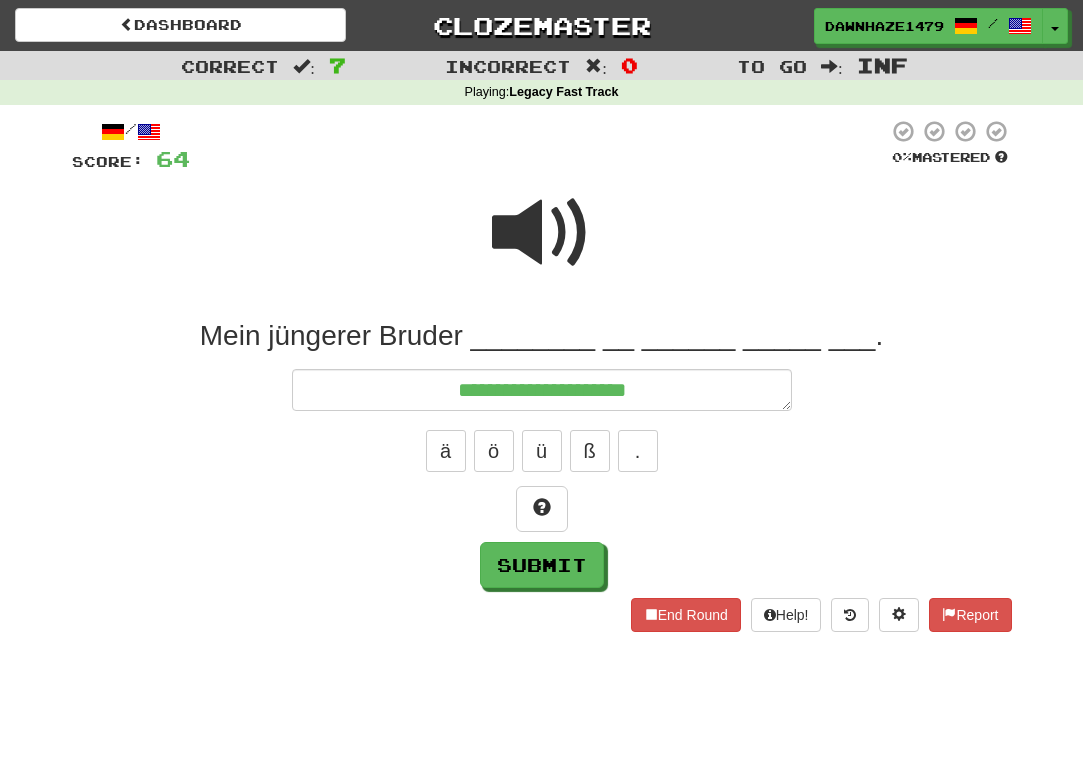 click at bounding box center [542, 233] 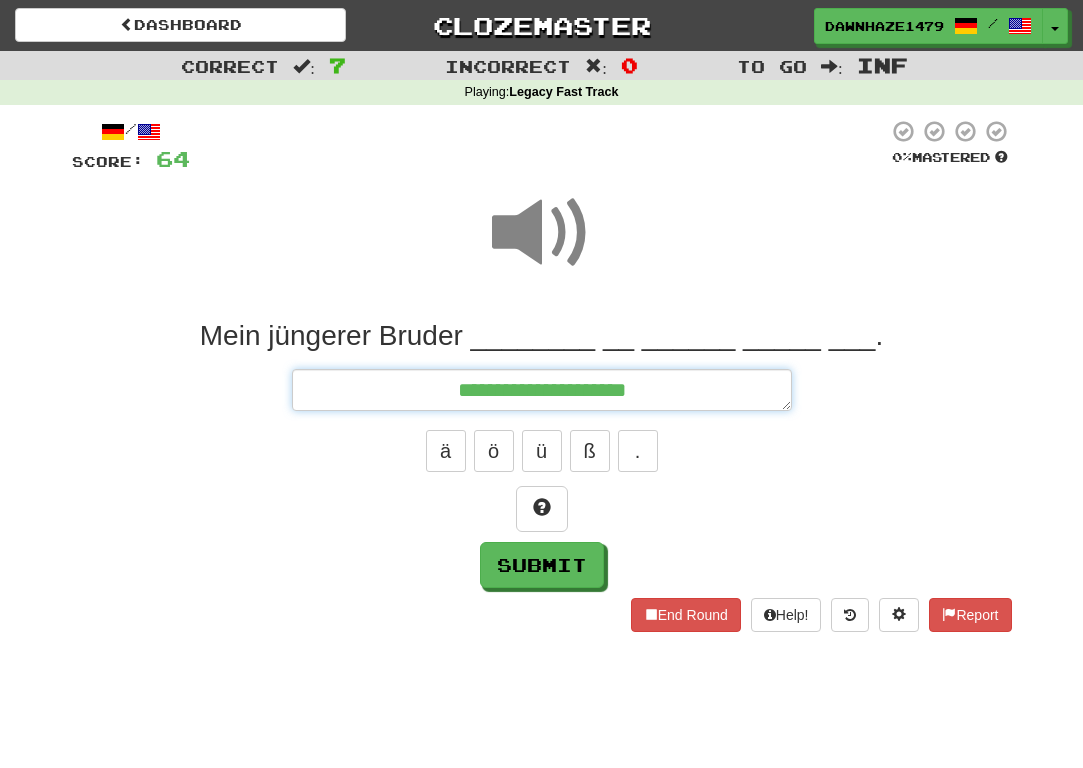 click on "**********" at bounding box center (542, 390) 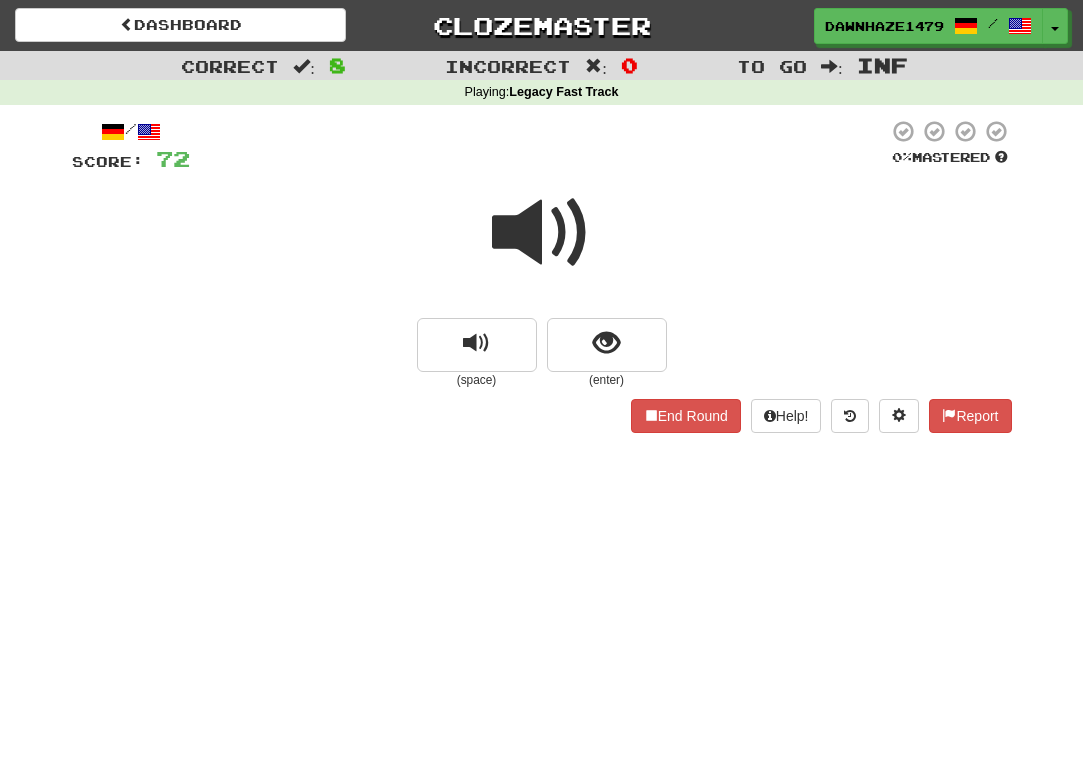 click at bounding box center (542, 233) 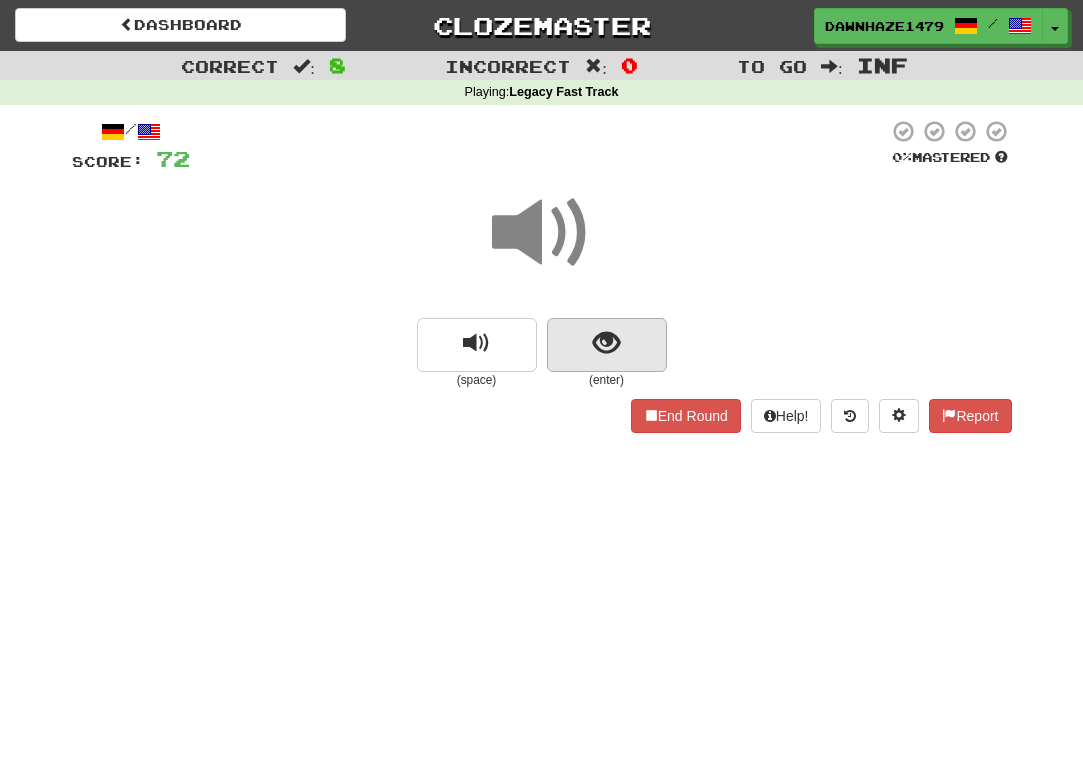 click at bounding box center [607, 345] 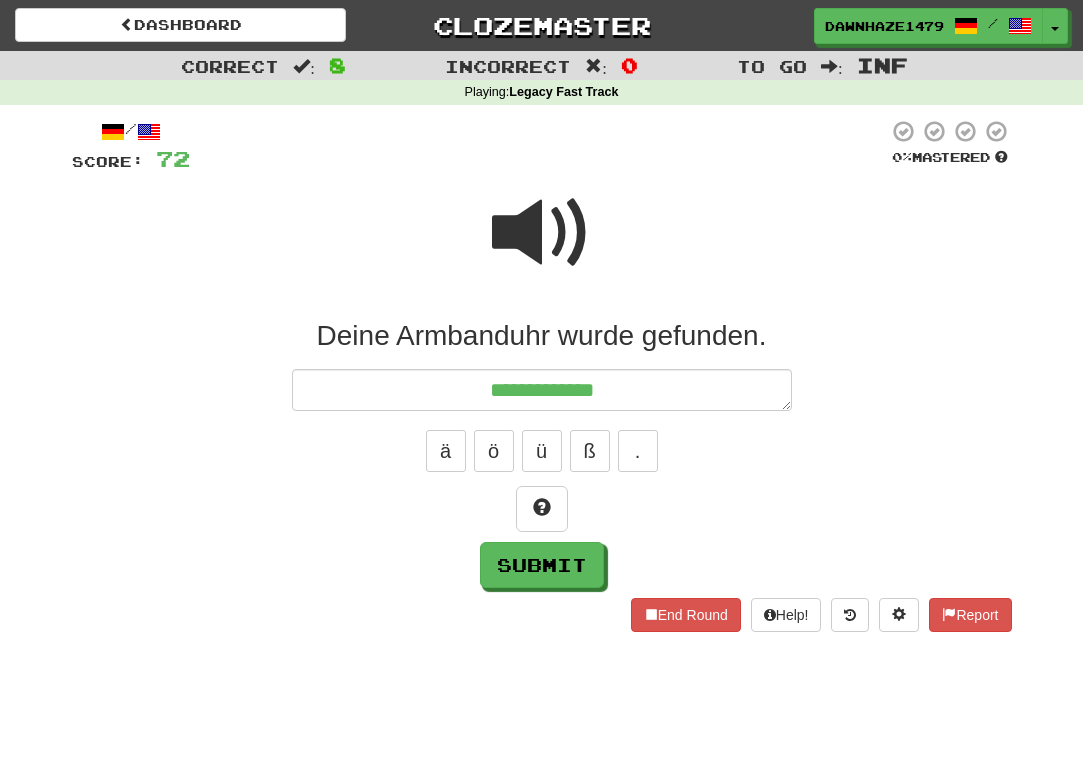 click at bounding box center (542, 246) 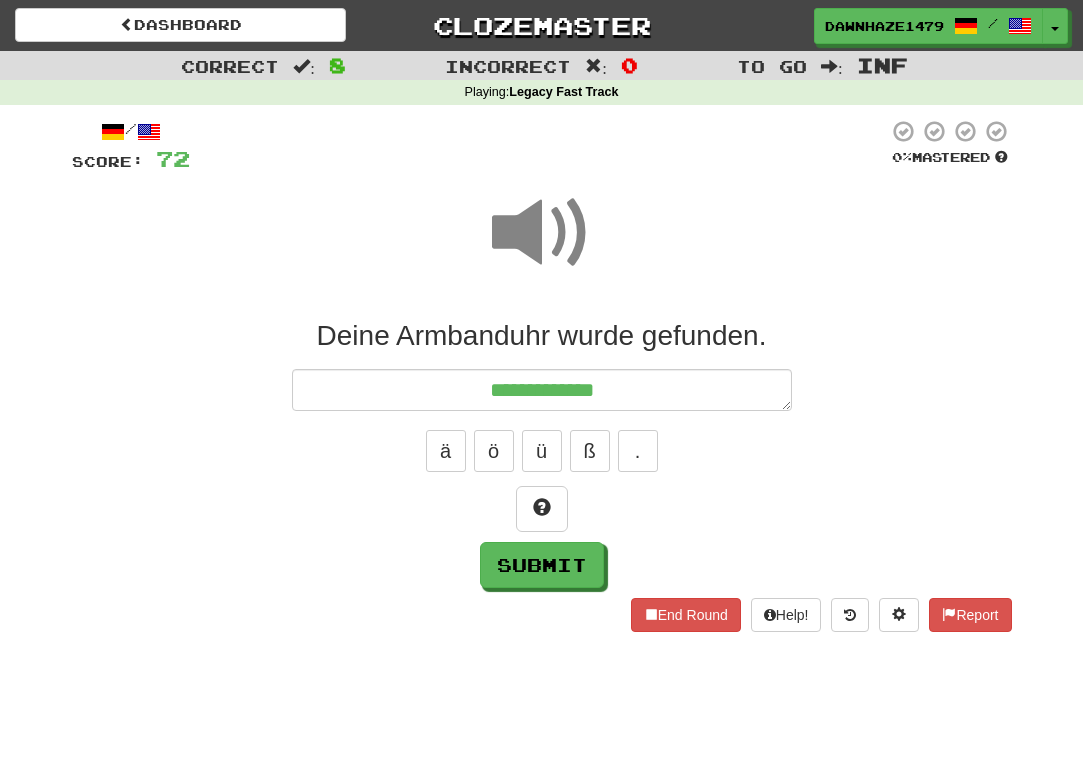 click on "**********" at bounding box center [542, 453] 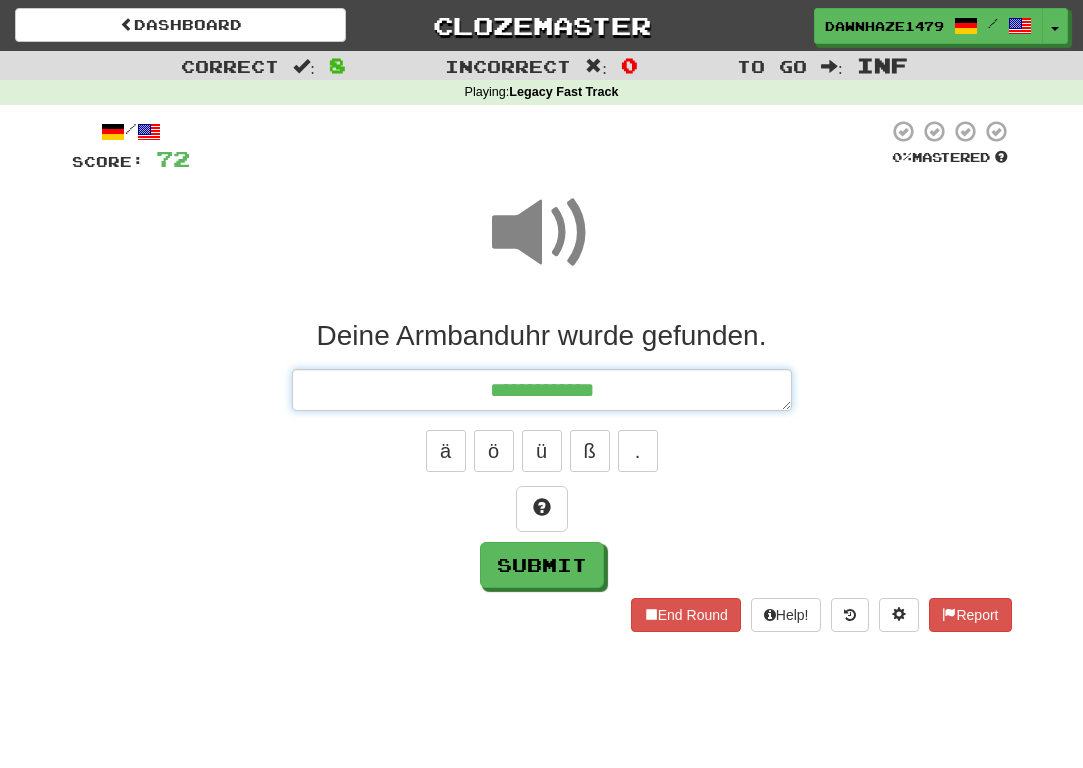 click on "**********" at bounding box center [542, 390] 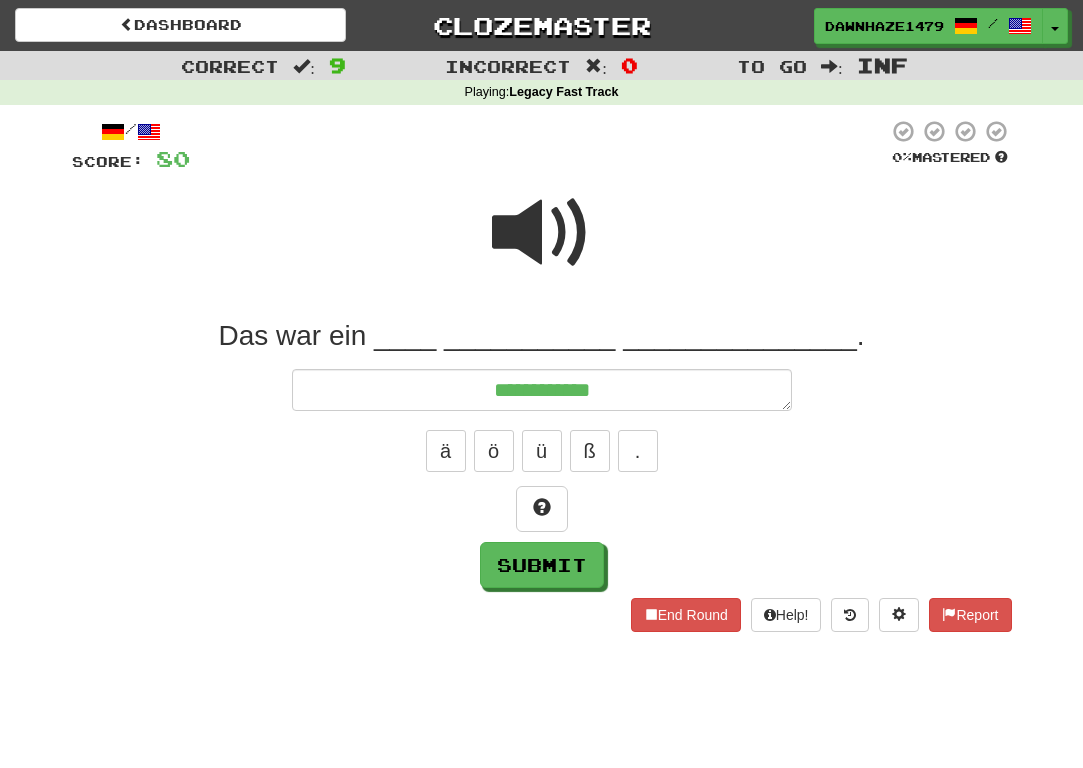 click at bounding box center [542, 233] 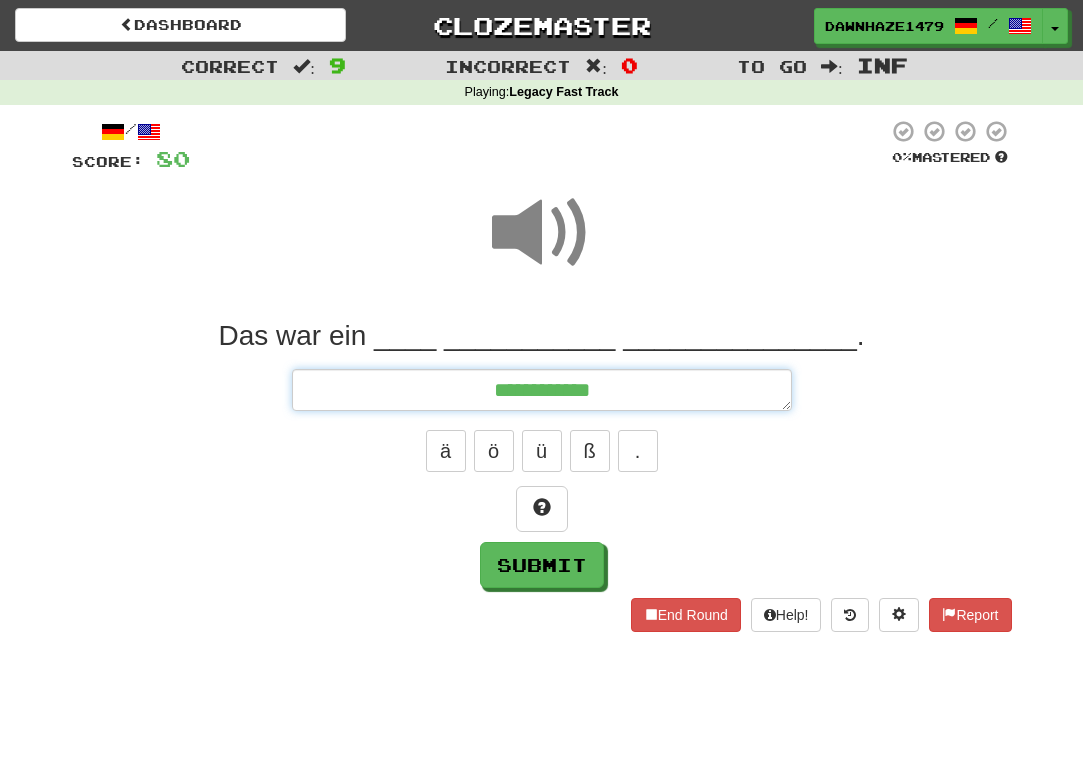 click on "**********" at bounding box center (542, 390) 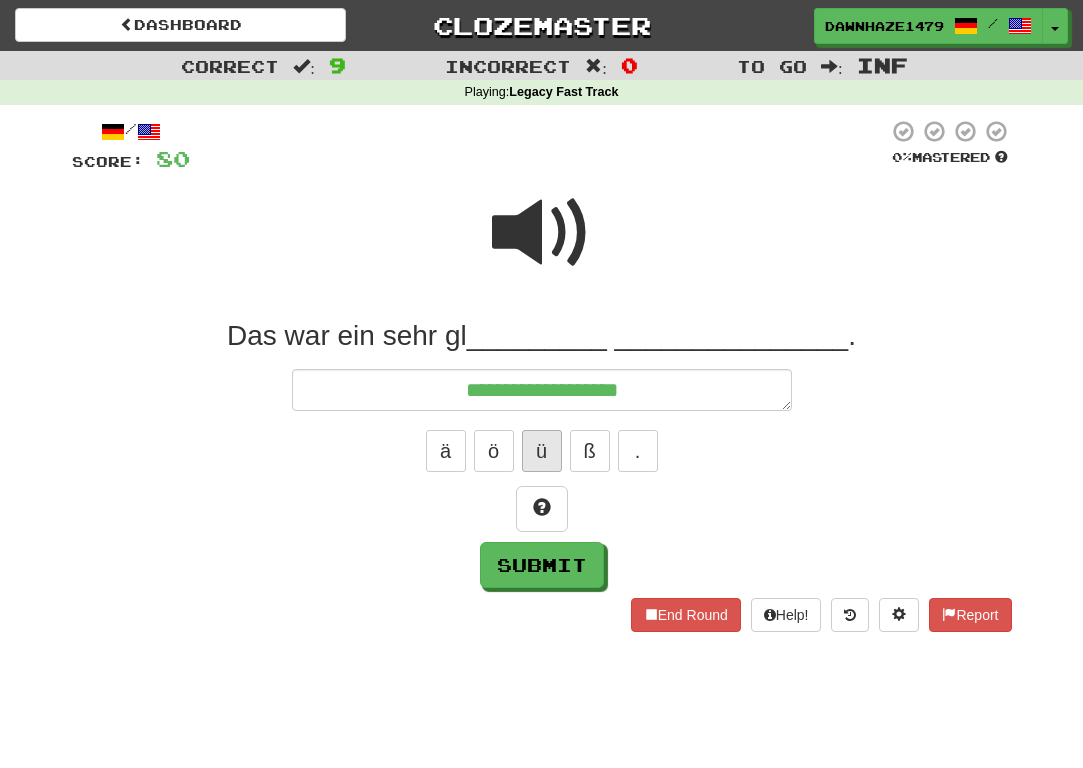 click on "ü" at bounding box center [542, 451] 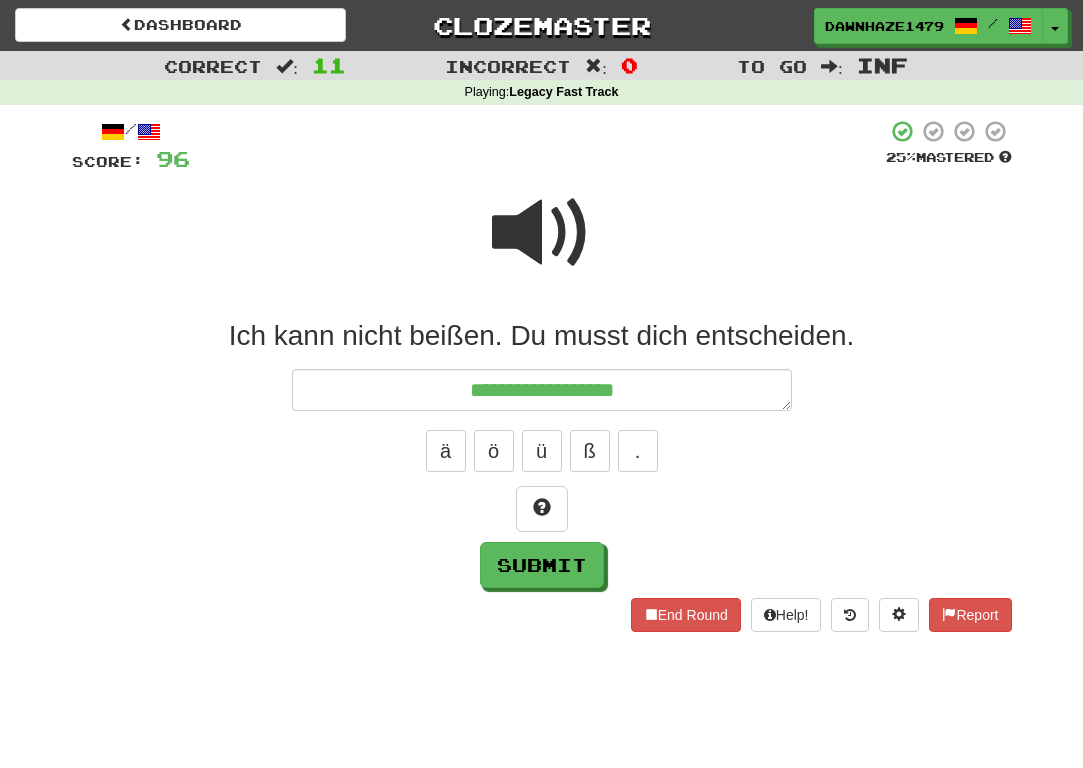 click on "ä ö ü ß ." at bounding box center [542, 451] 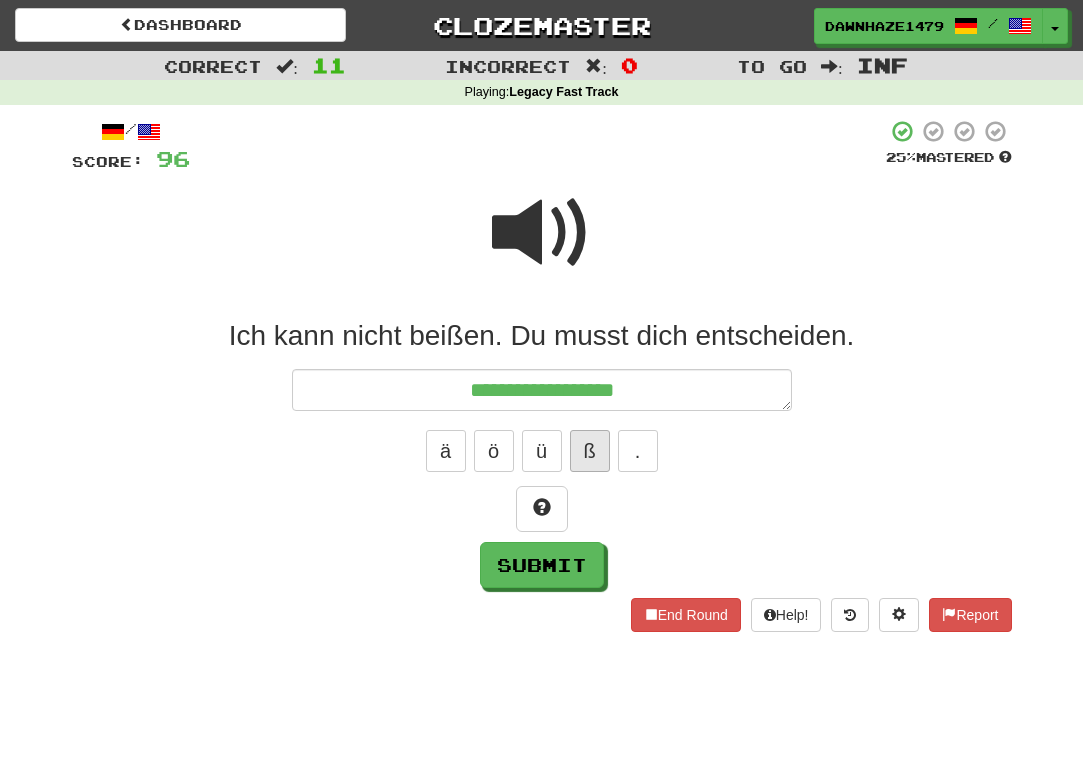 click on "ß" at bounding box center [590, 451] 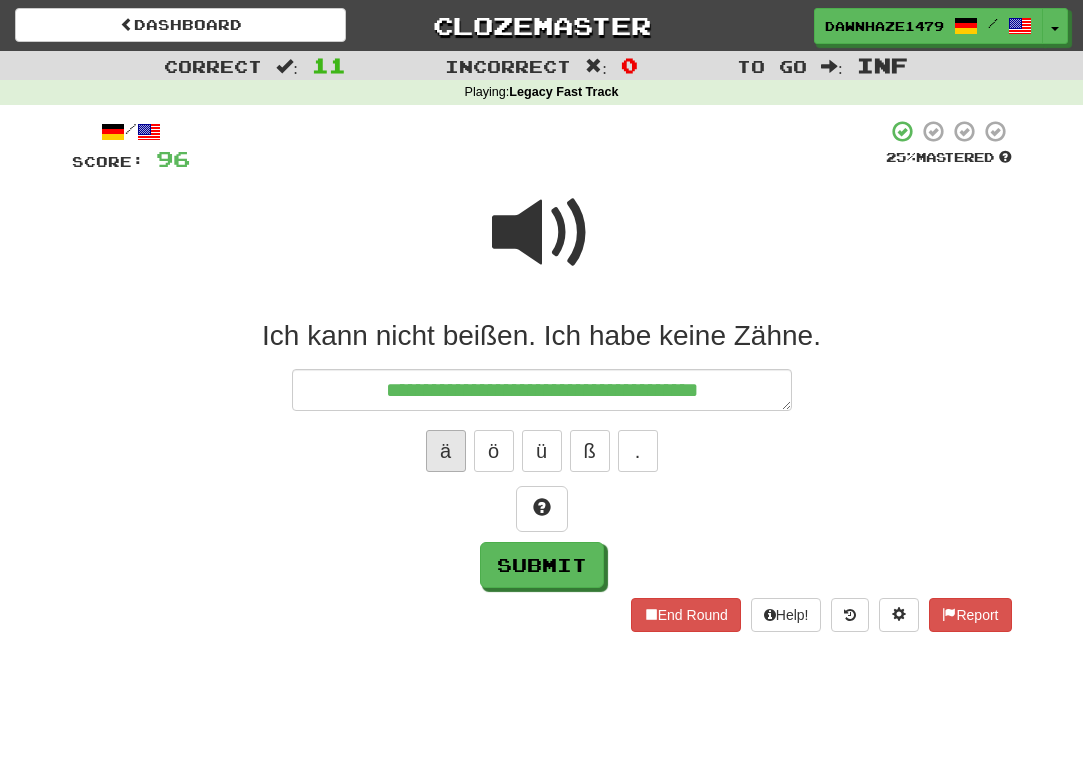 click on "ä" at bounding box center (446, 451) 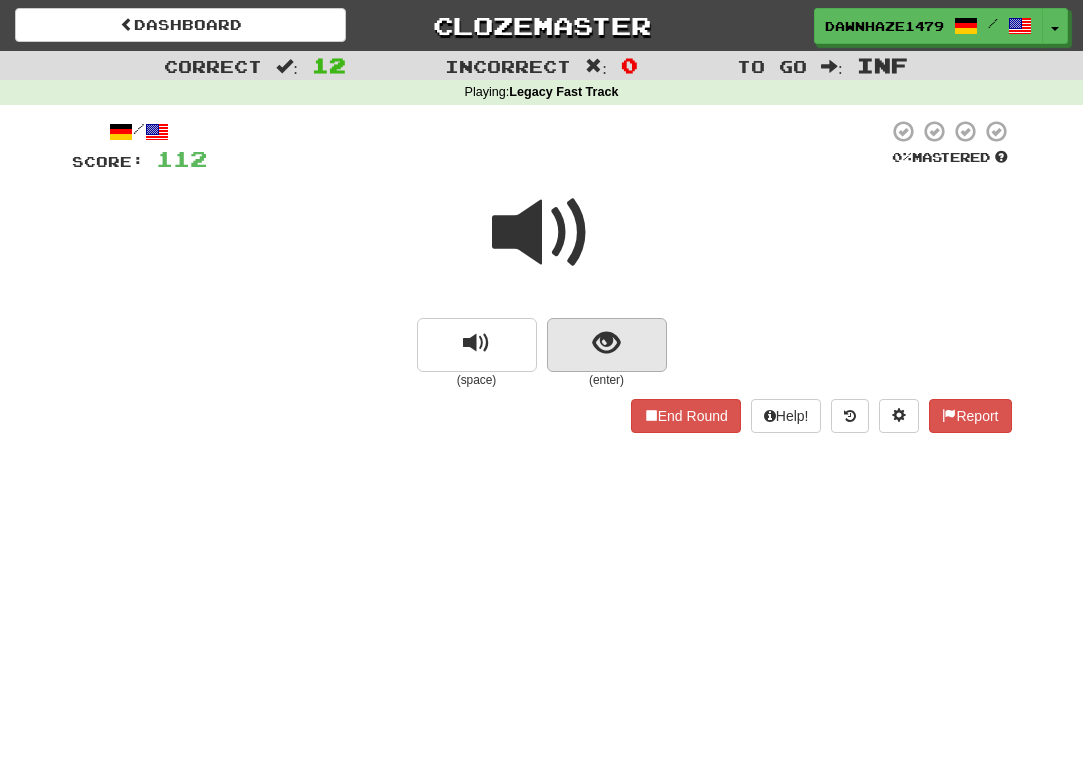 click at bounding box center (607, 345) 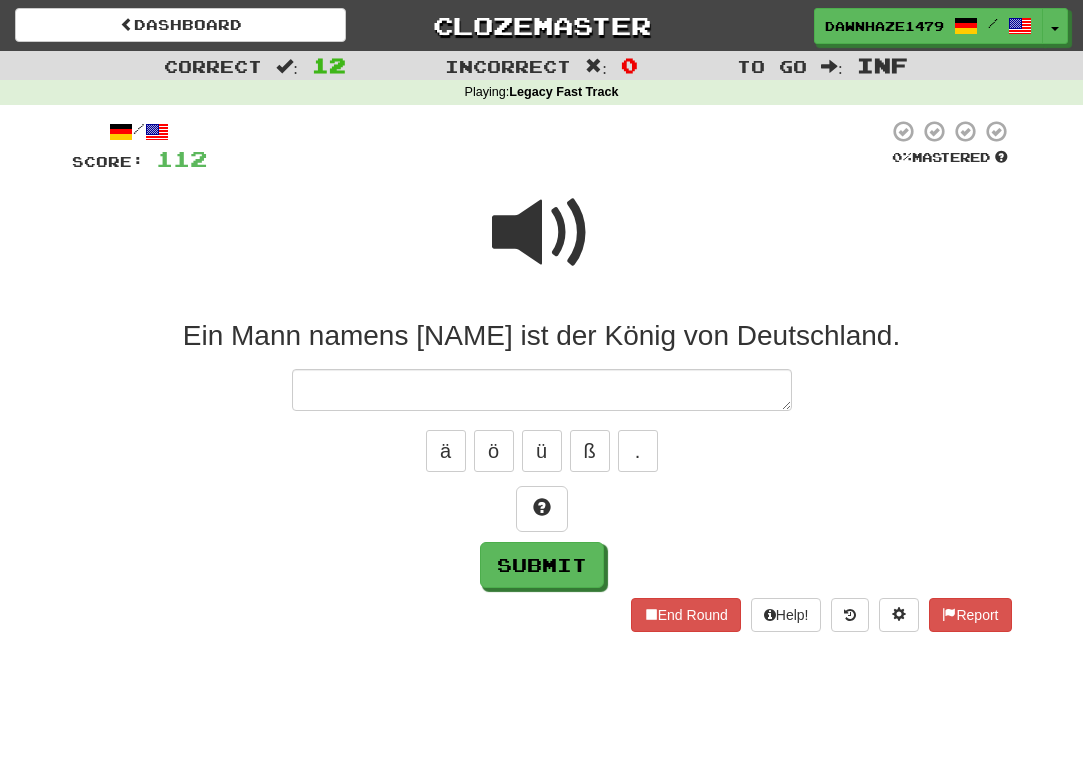 click at bounding box center [542, 233] 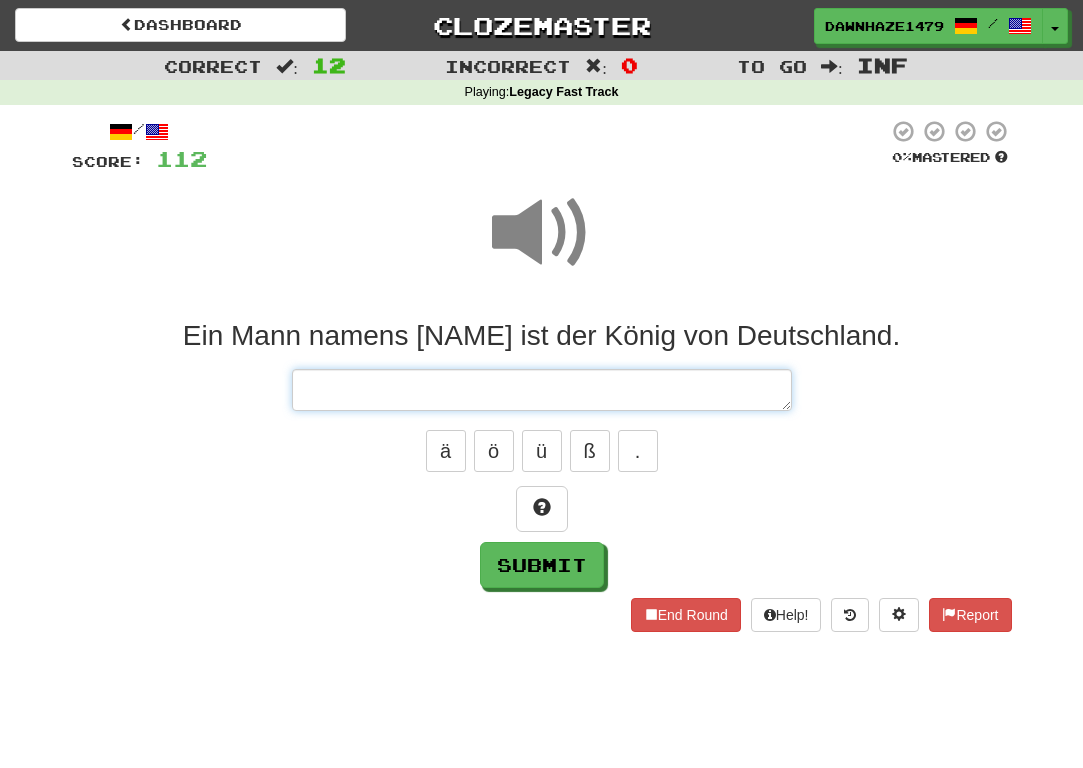 click at bounding box center (542, 390) 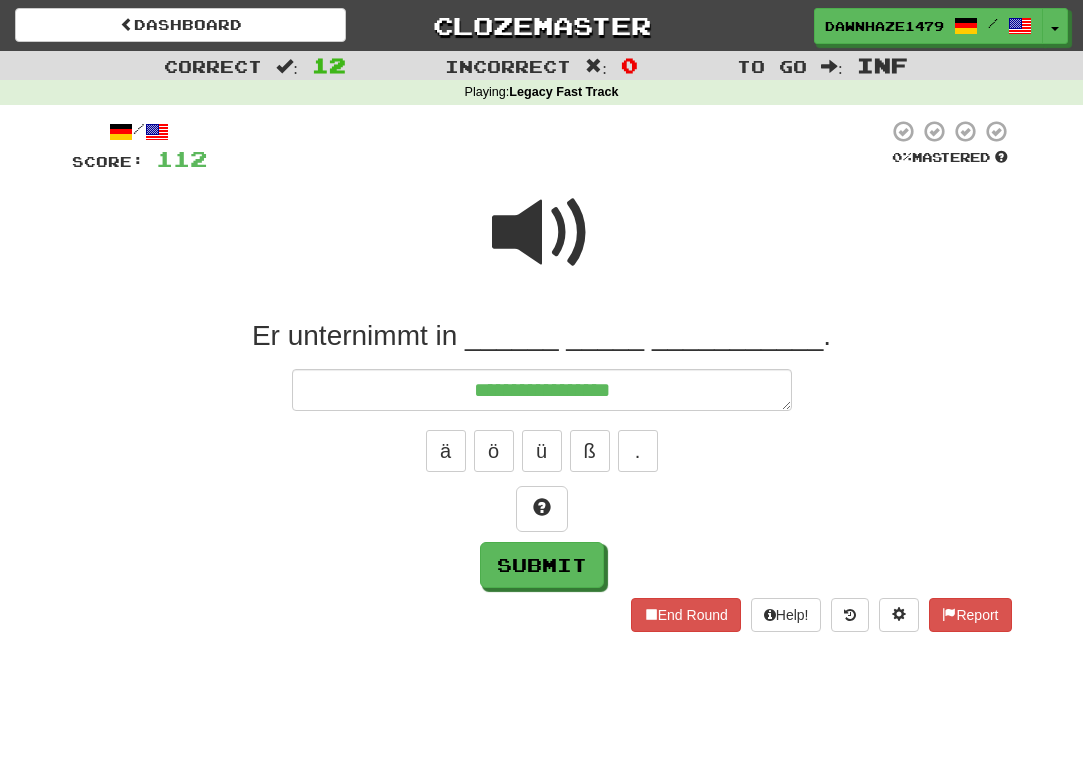 click at bounding box center [542, 233] 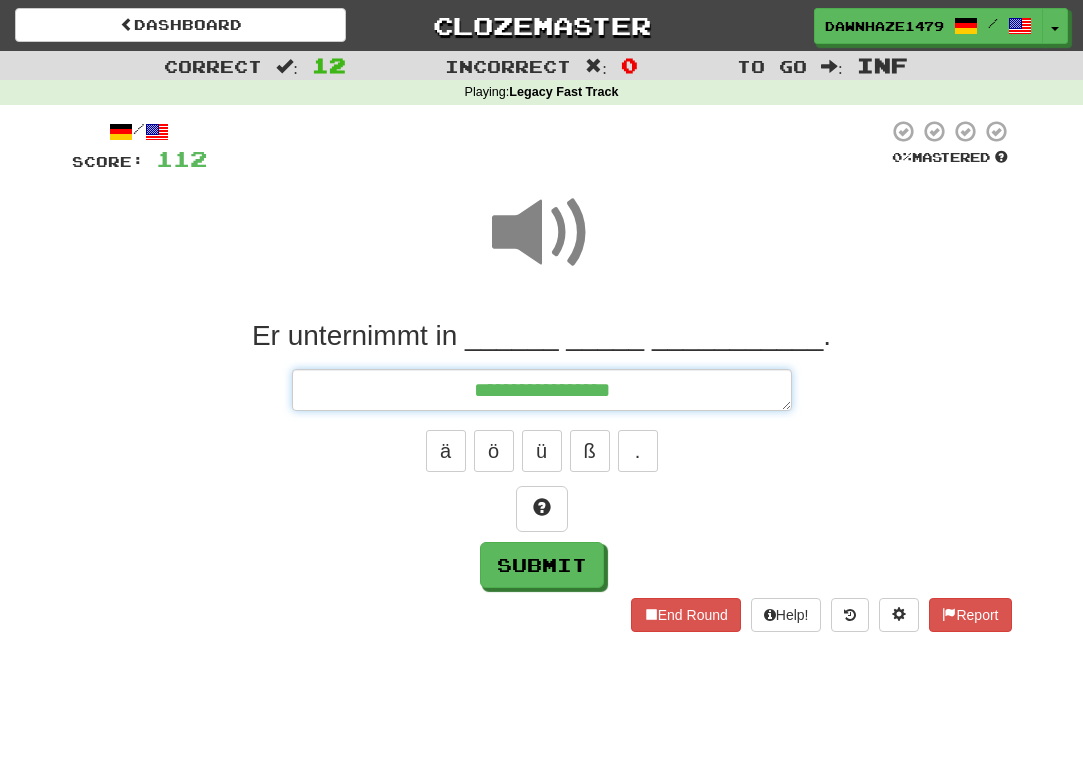 click on "**********" at bounding box center [542, 390] 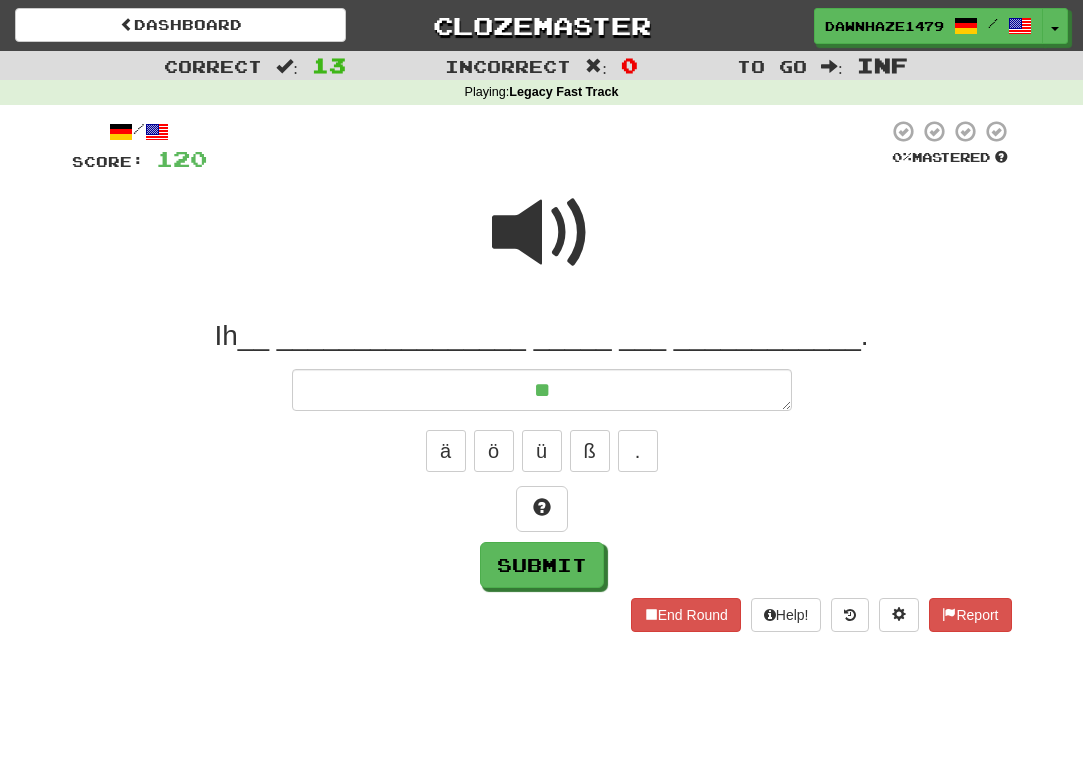 click at bounding box center (542, 246) 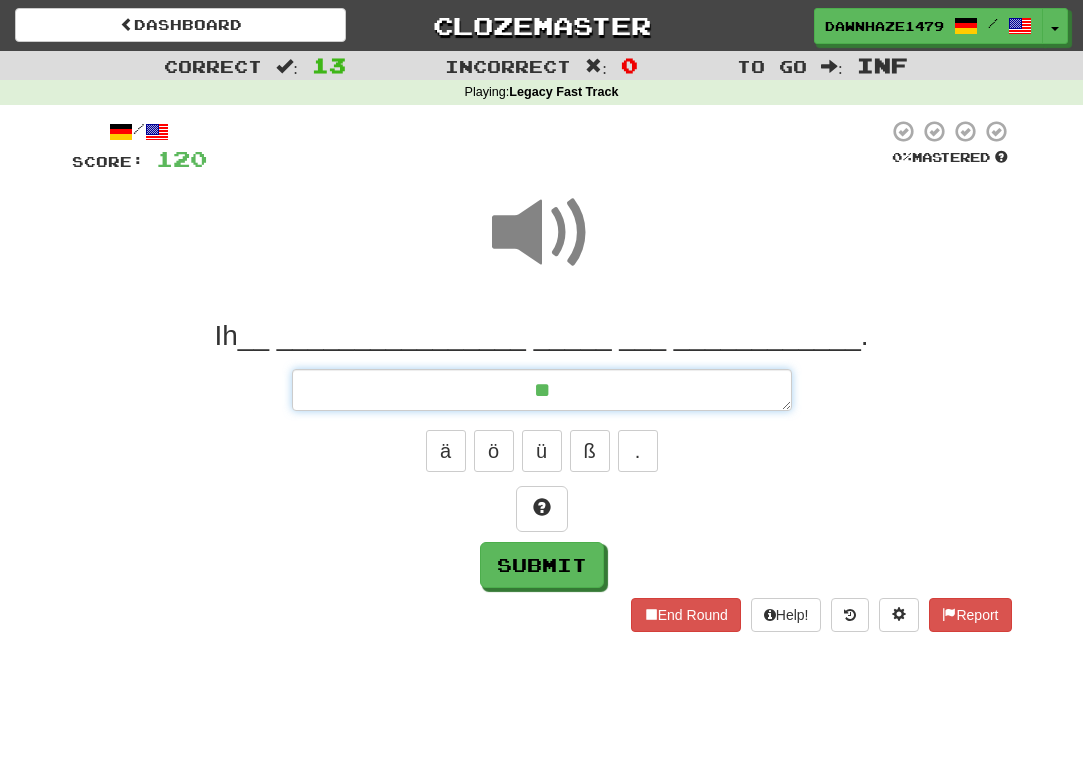 click on "**" at bounding box center [542, 390] 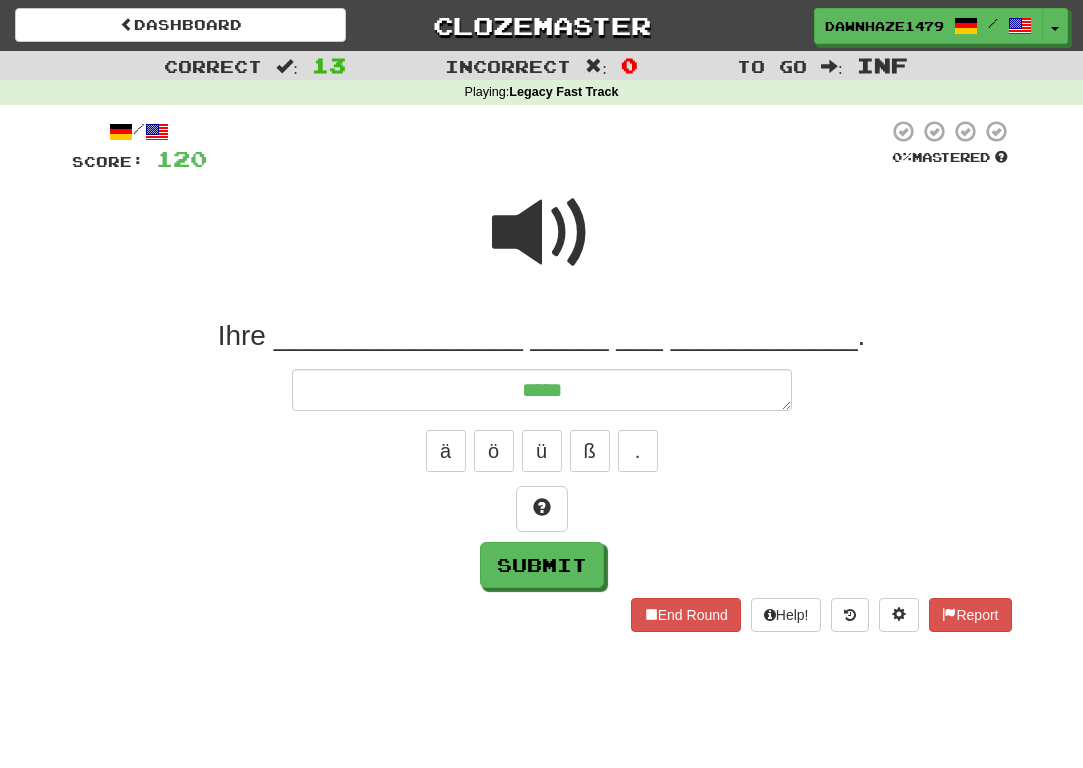 click at bounding box center (542, 233) 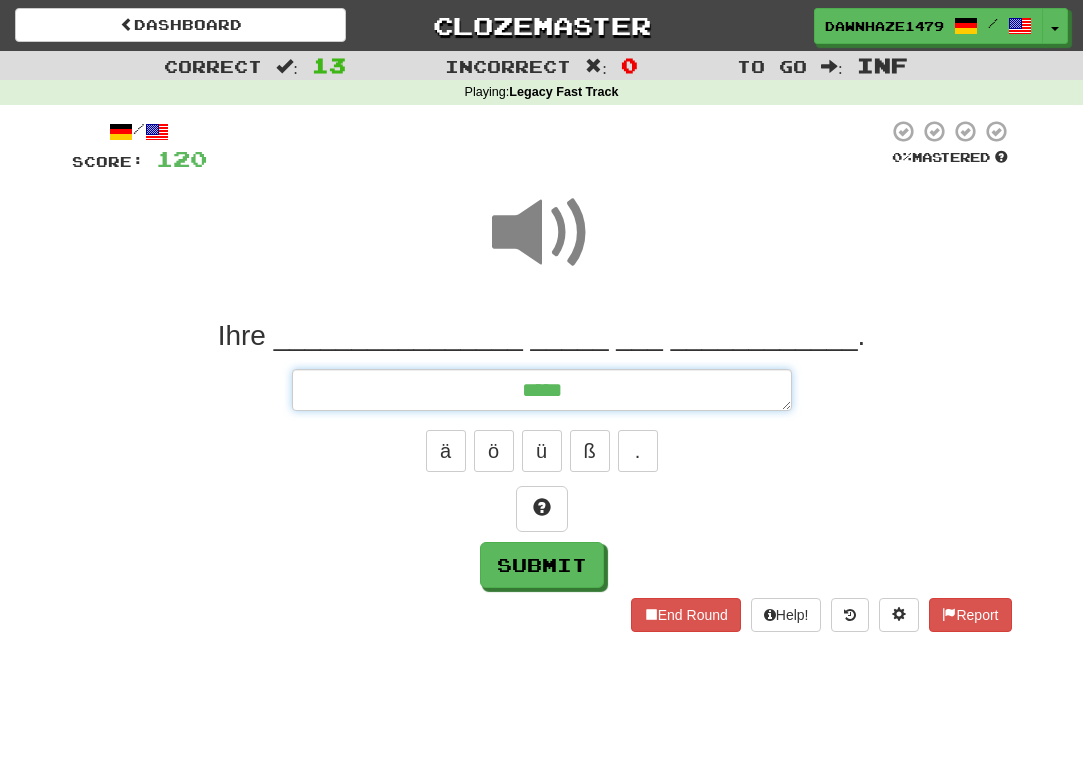 click on "****" at bounding box center (542, 390) 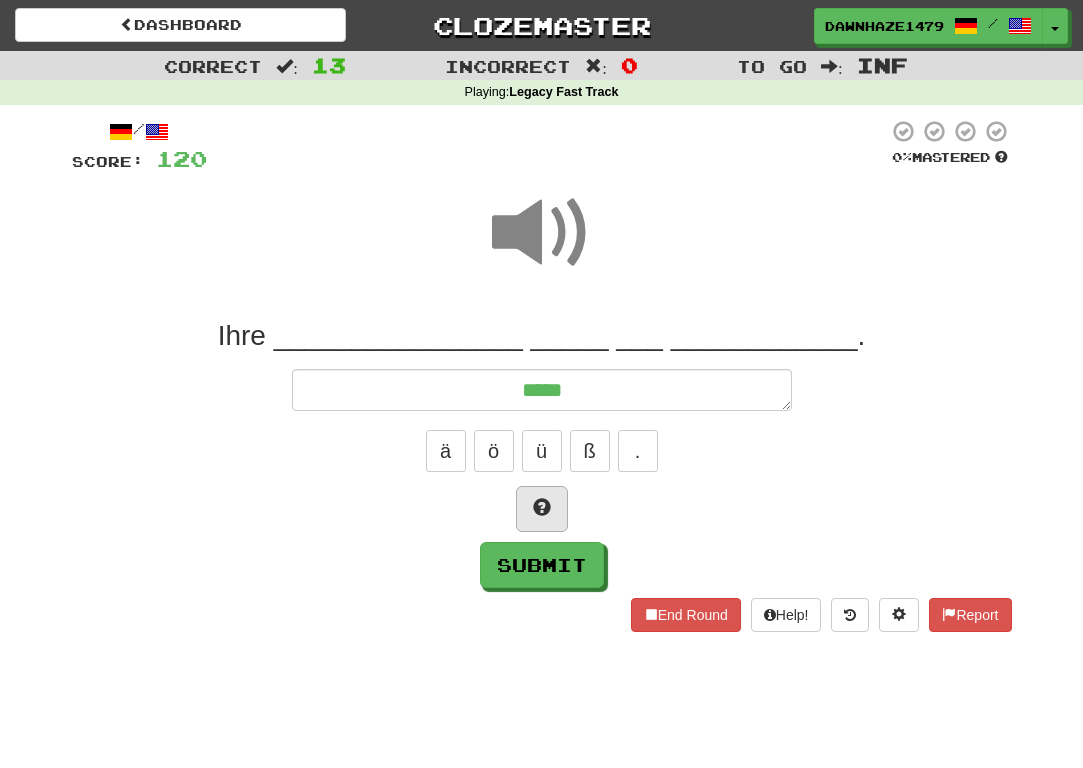 click at bounding box center (542, 509) 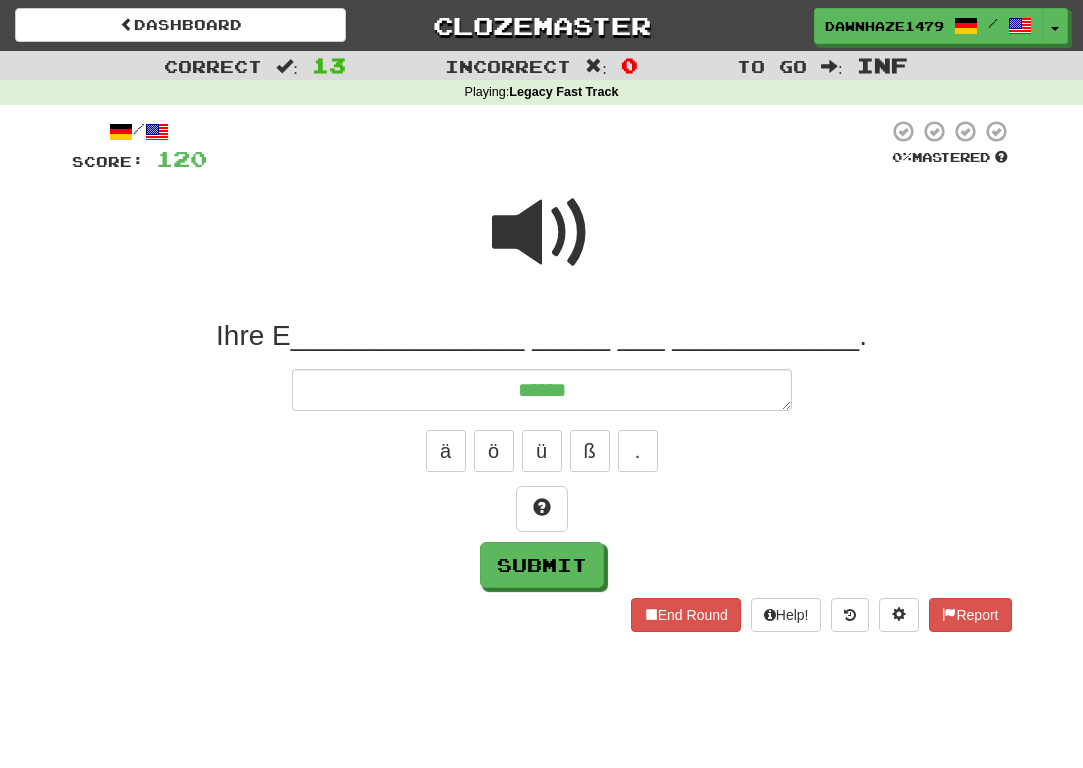 click at bounding box center [542, 233] 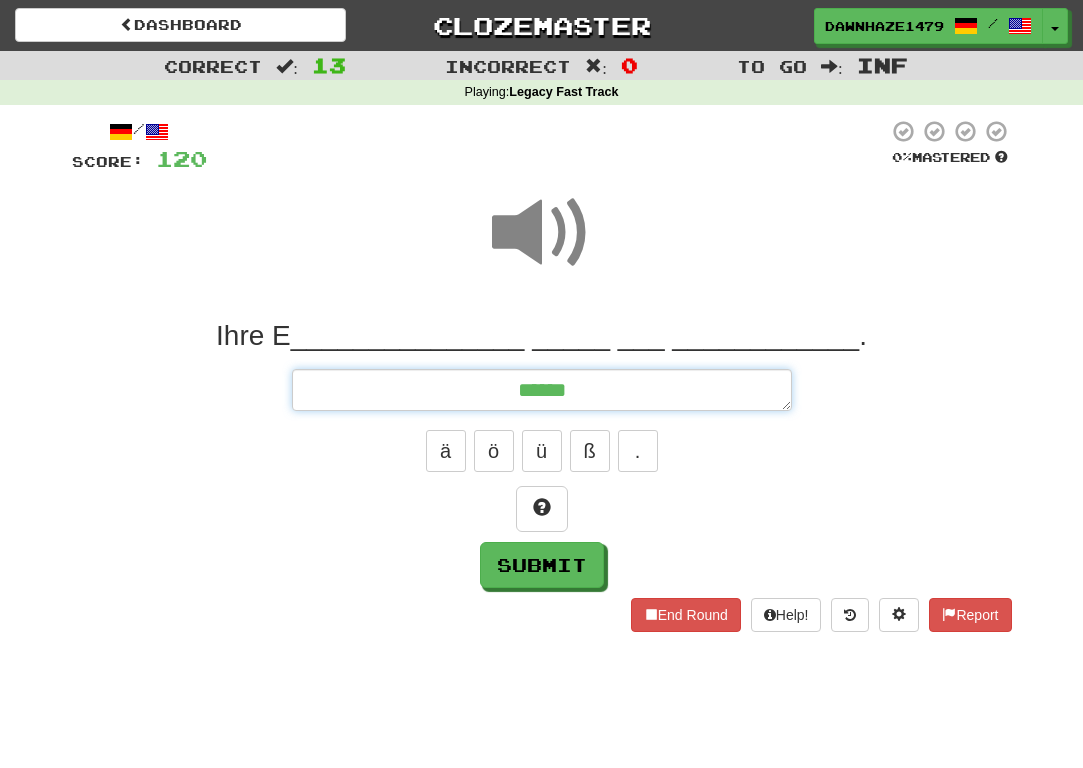 click on "******" at bounding box center [542, 390] 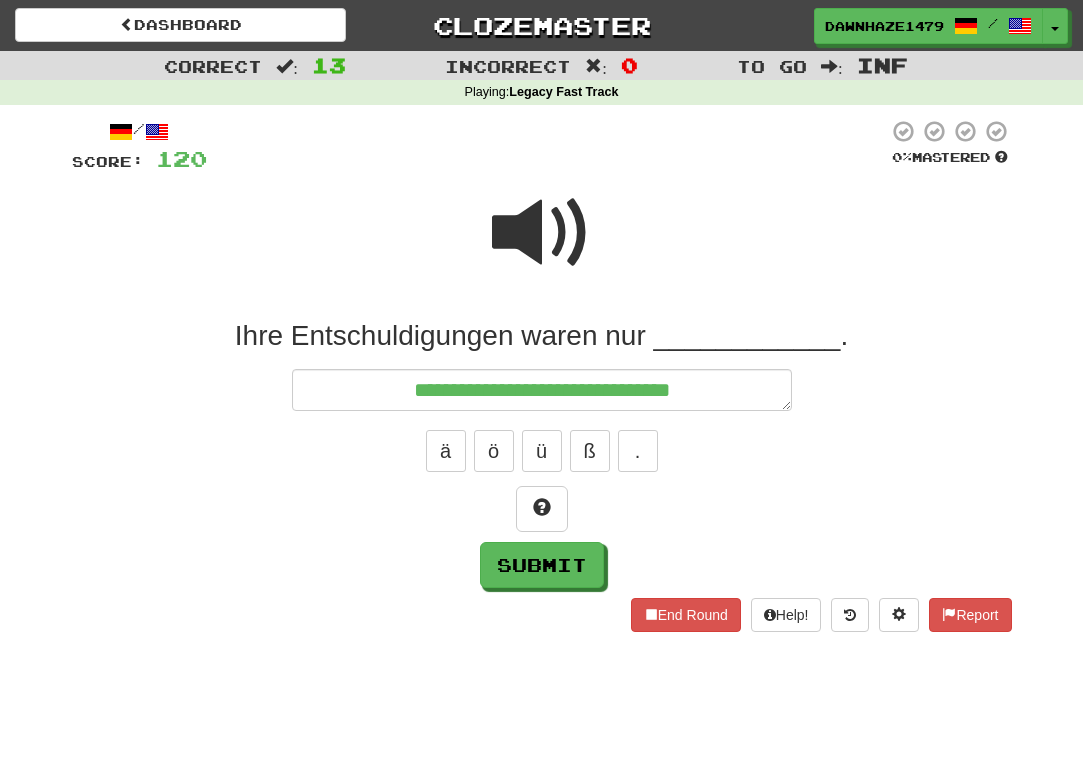click at bounding box center [542, 233] 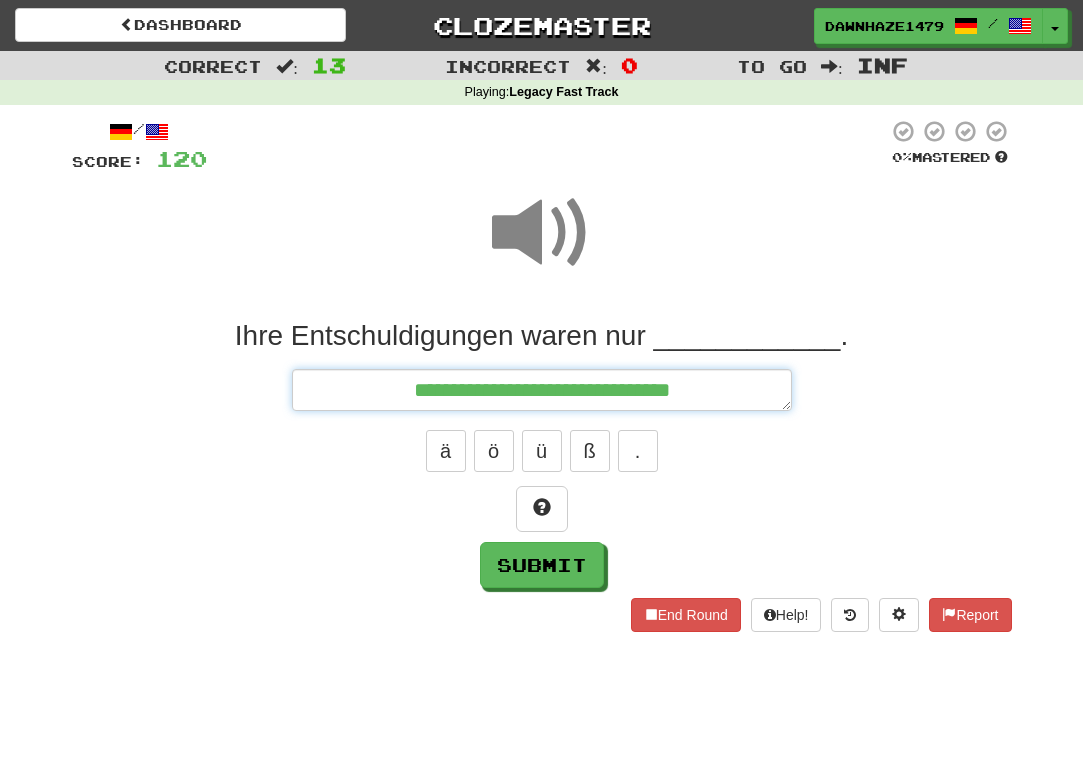 click on "**********" at bounding box center [542, 390] 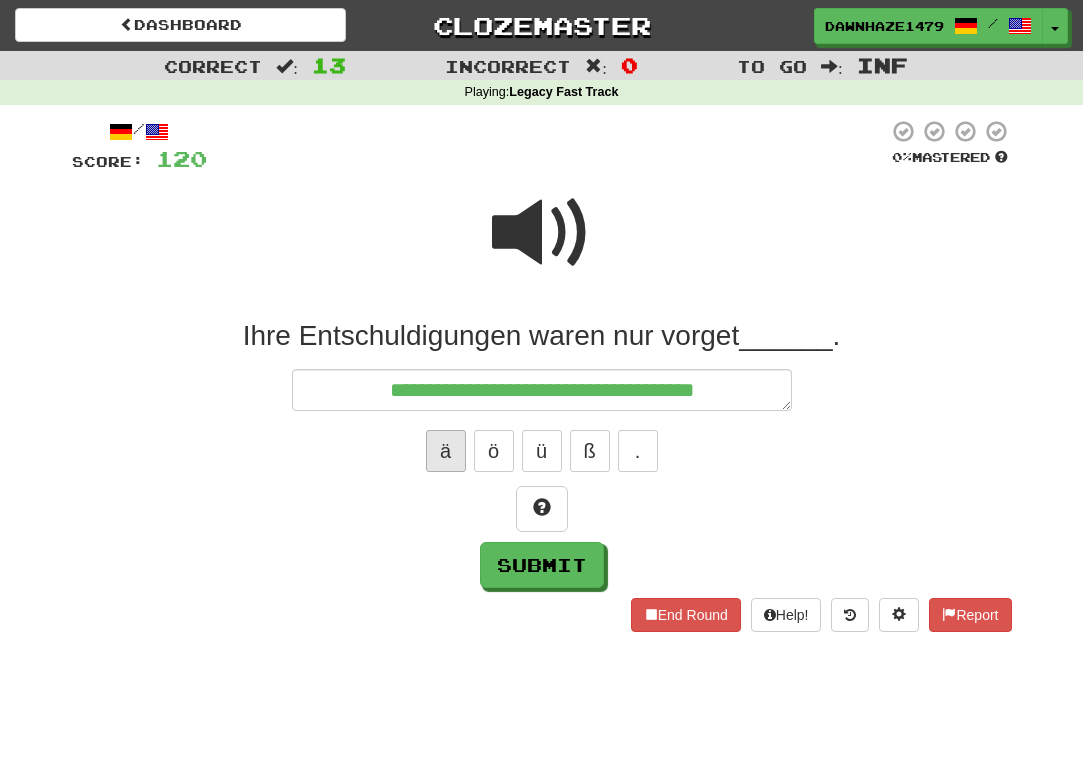 click on "ä" at bounding box center (446, 451) 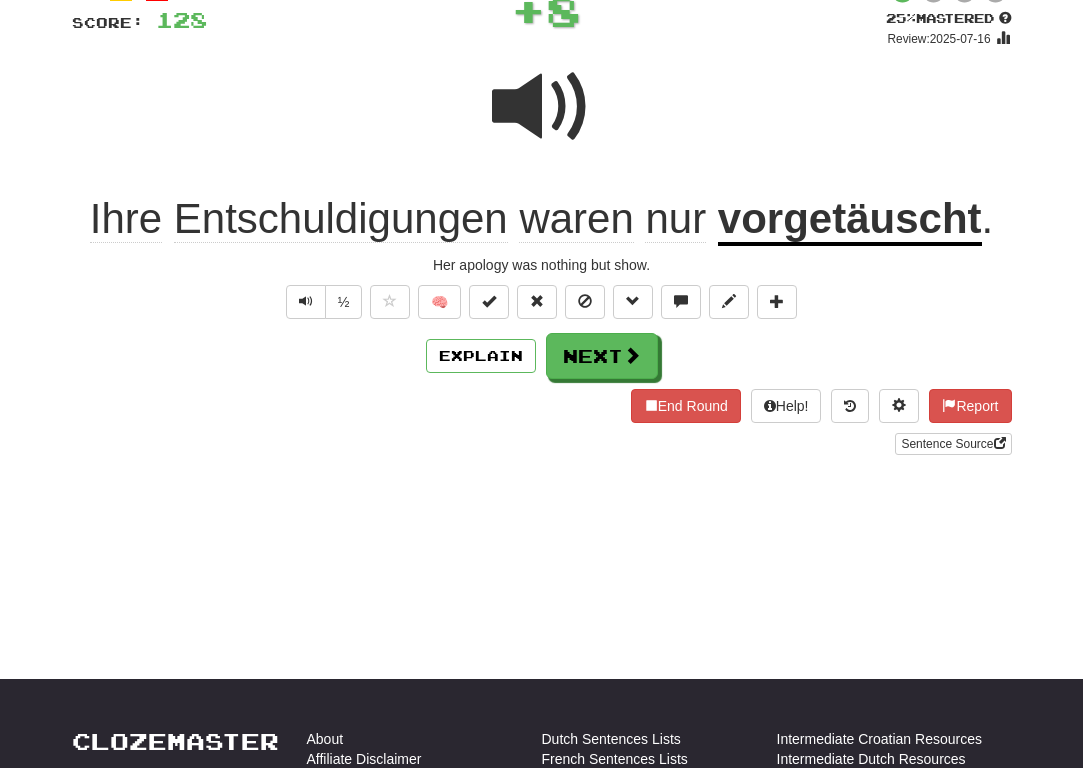 scroll, scrollTop: 39, scrollLeft: 0, axis: vertical 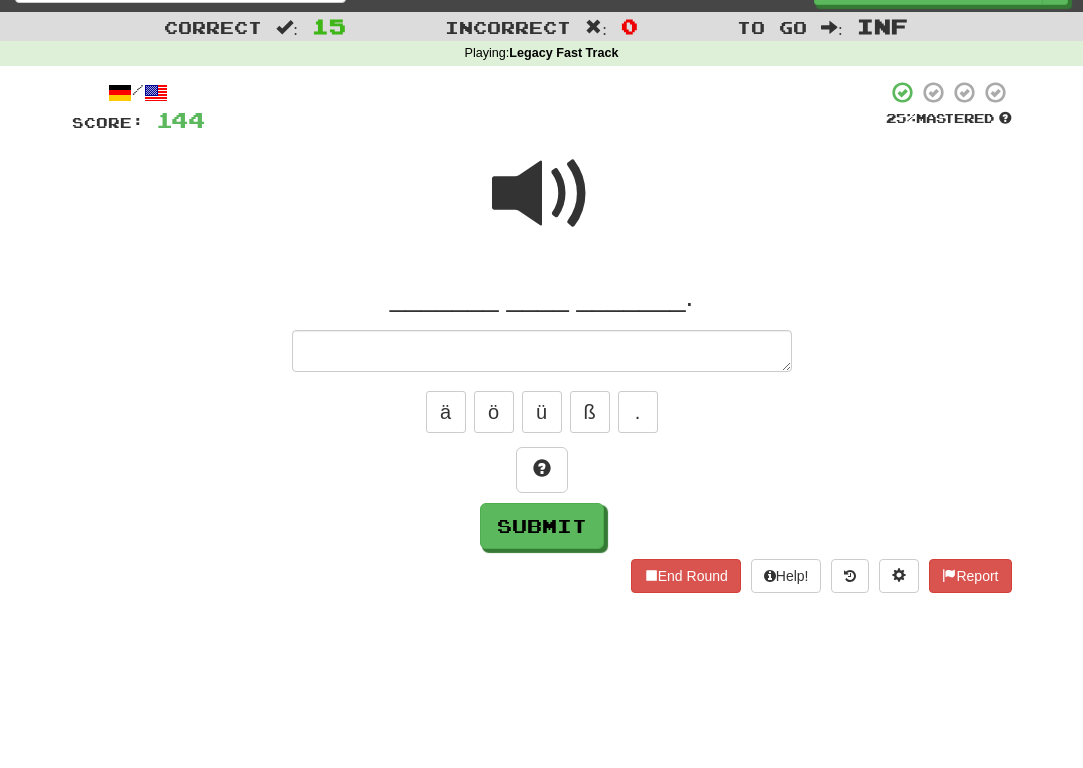click at bounding box center (542, 194) 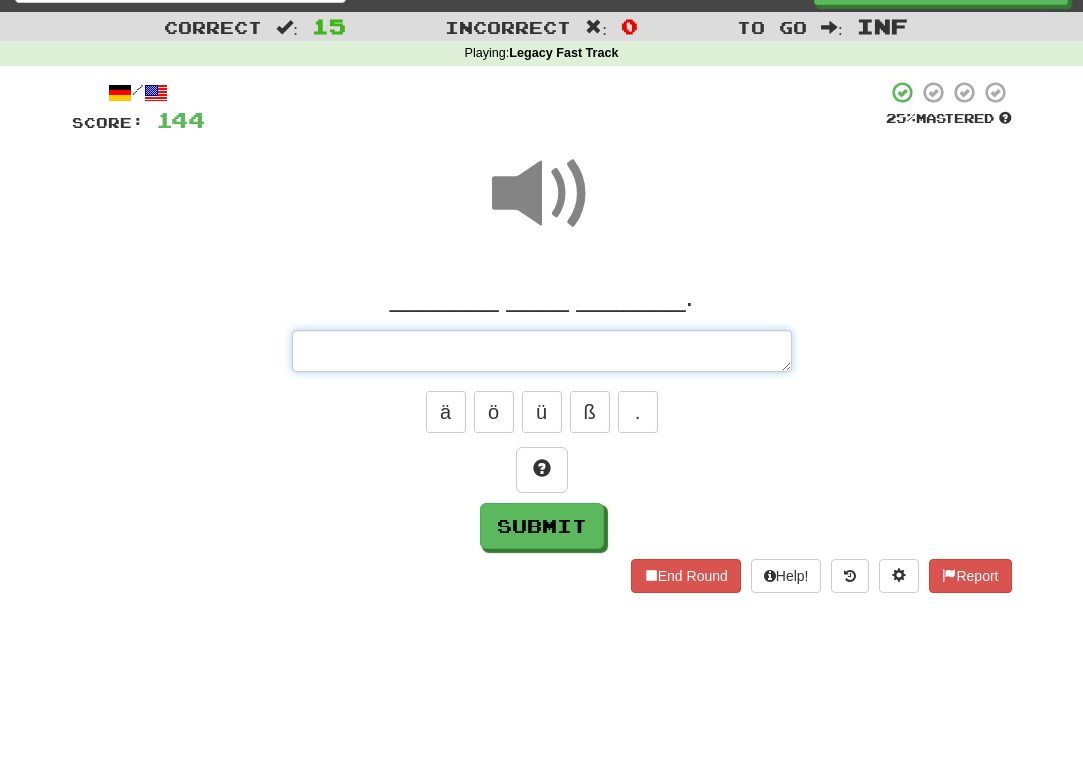 click at bounding box center (542, 351) 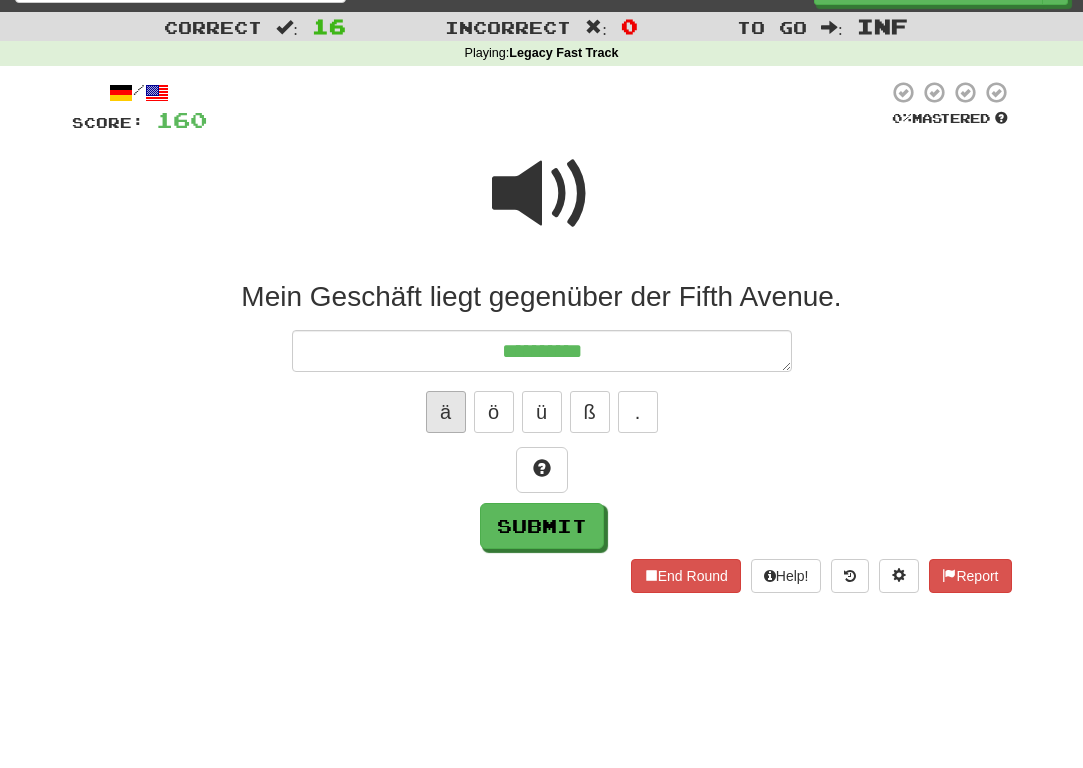 click on "ä" at bounding box center (446, 412) 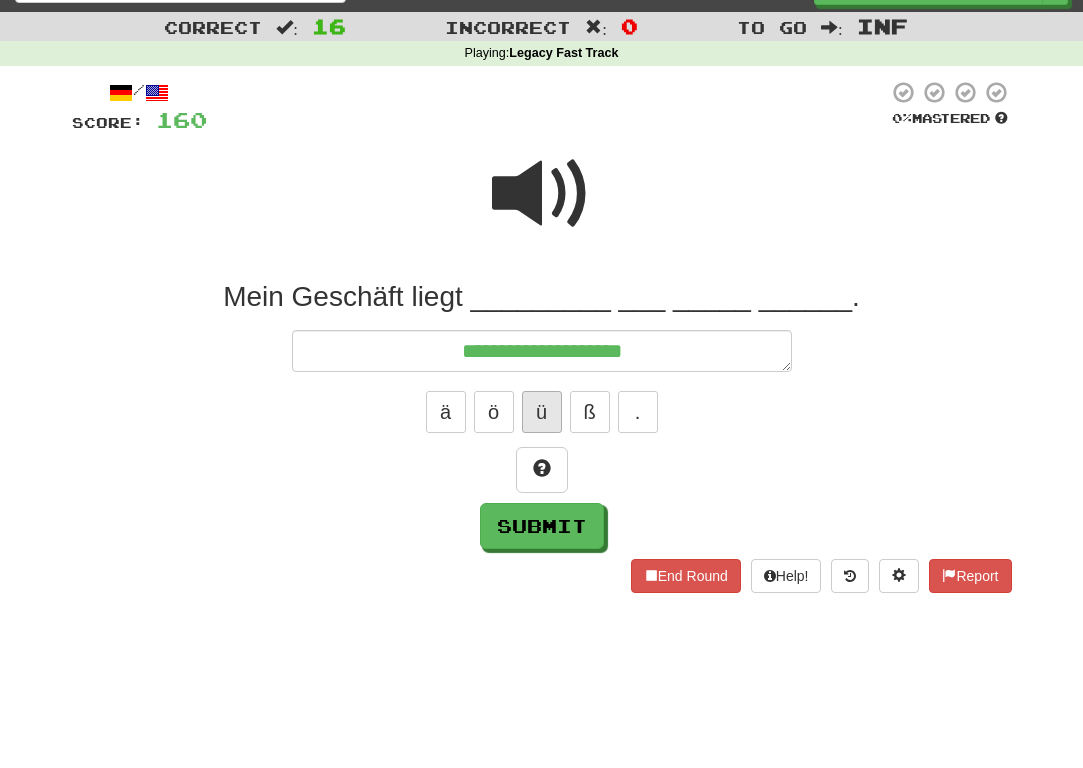 click on "ü" at bounding box center [542, 412] 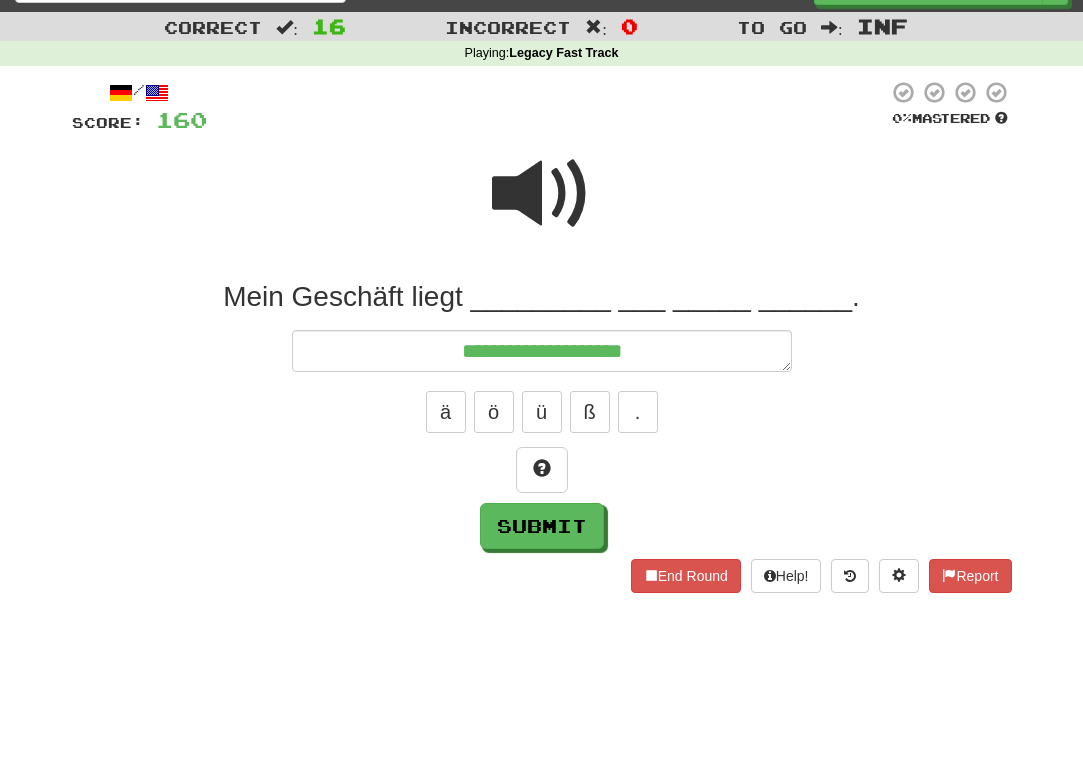 click at bounding box center [542, 194] 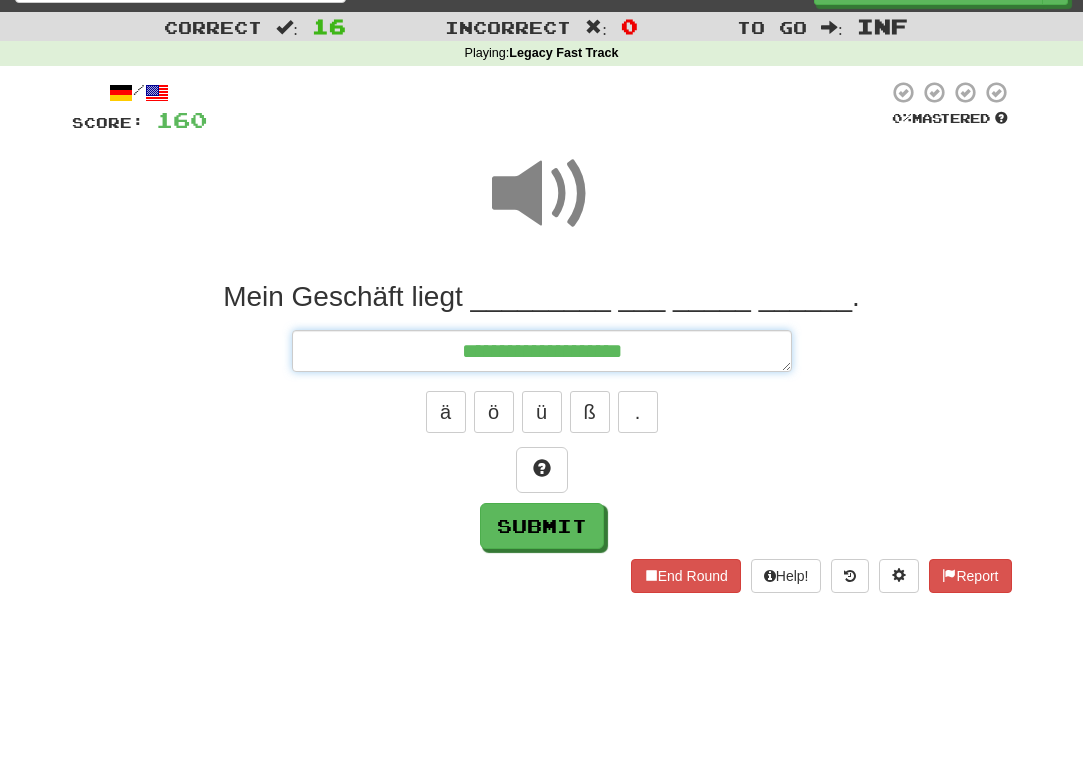click on "**********" at bounding box center (542, 351) 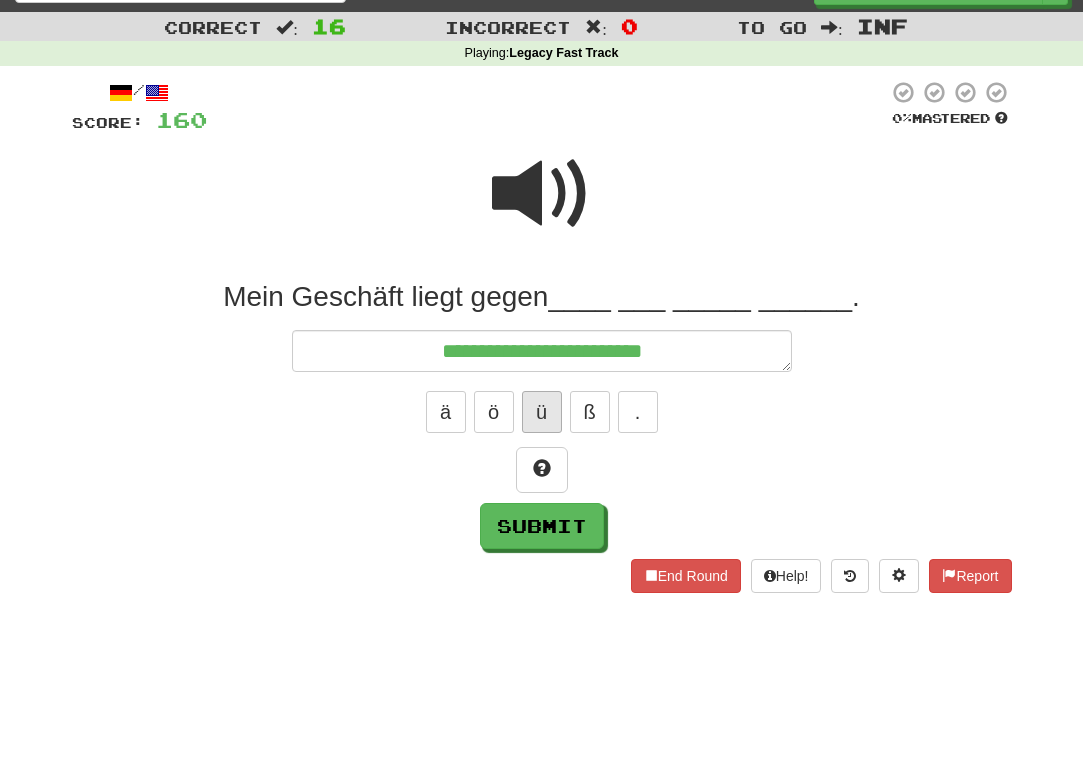 click on "ü" at bounding box center [542, 412] 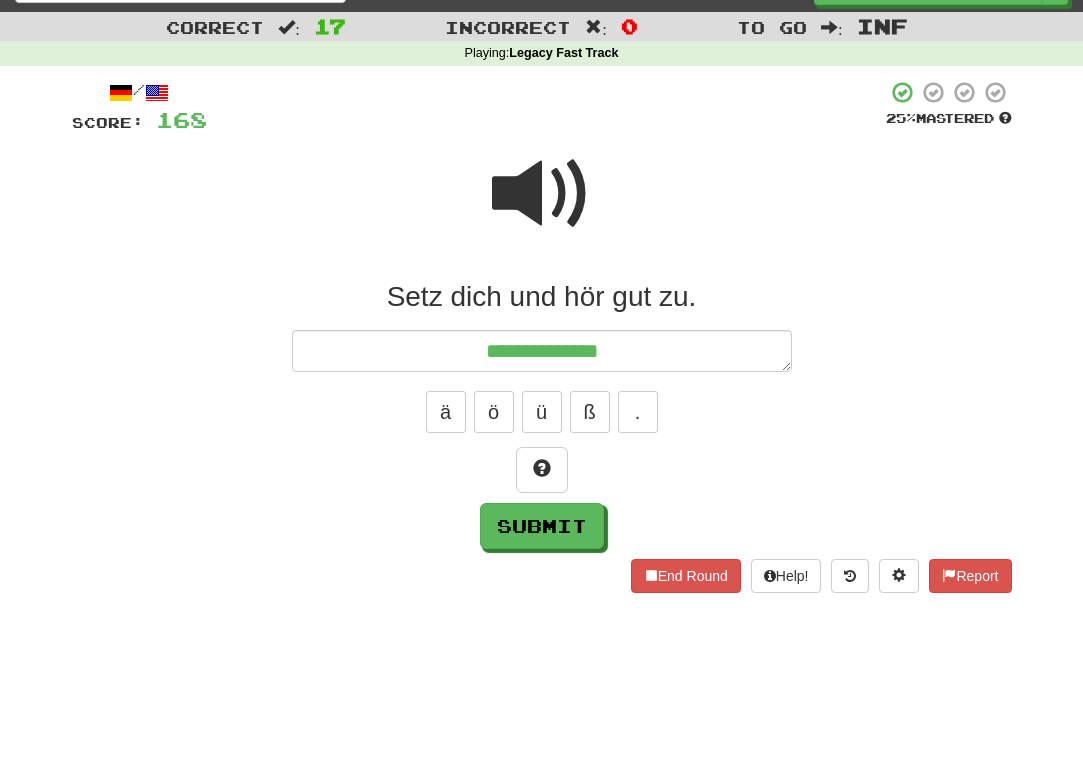 click at bounding box center [542, 194] 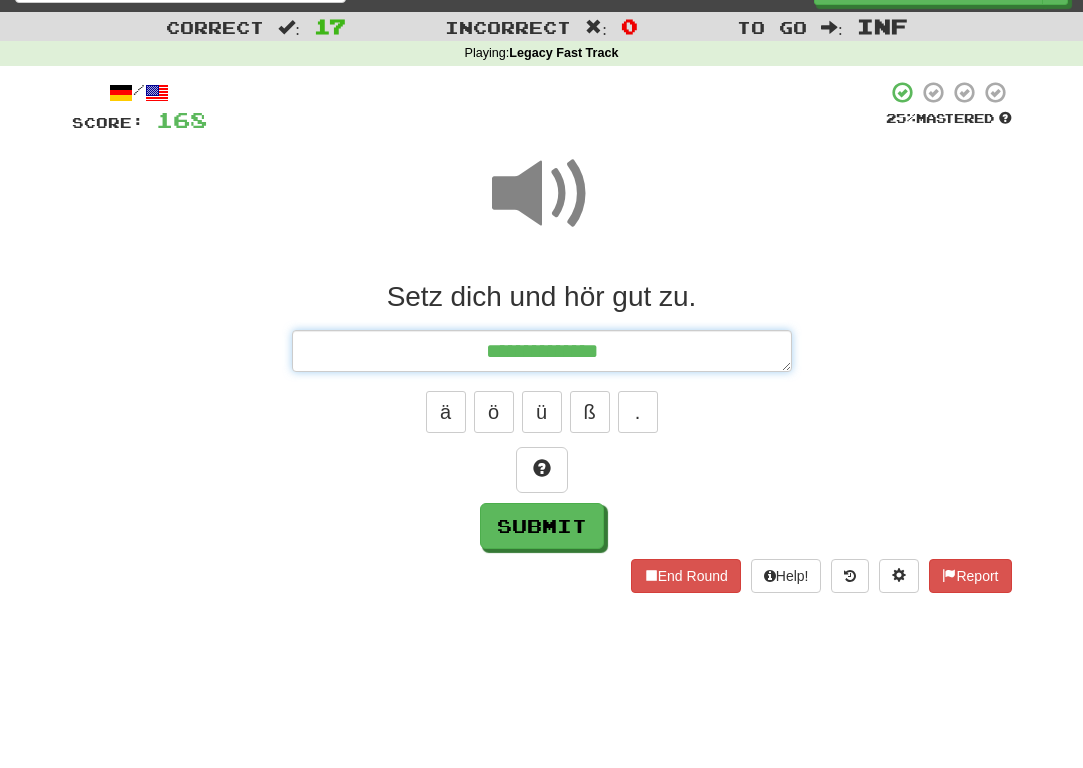 click on "**********" at bounding box center [542, 351] 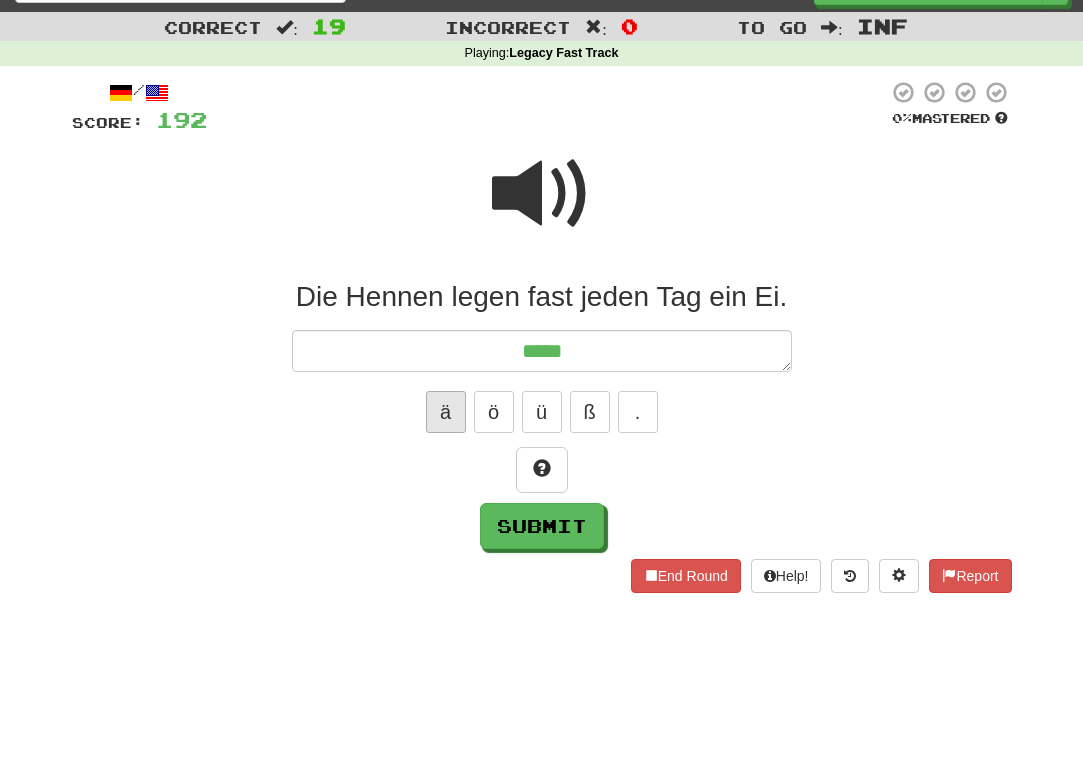 click on "ä" at bounding box center (446, 412) 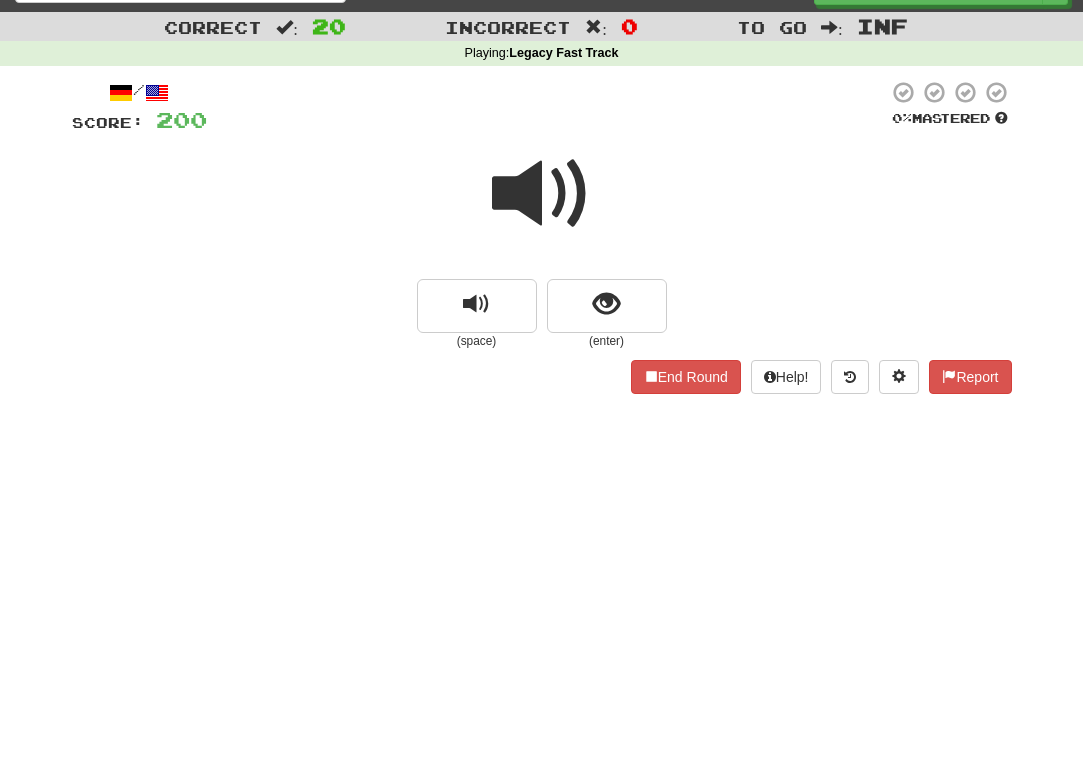 click at bounding box center (542, 194) 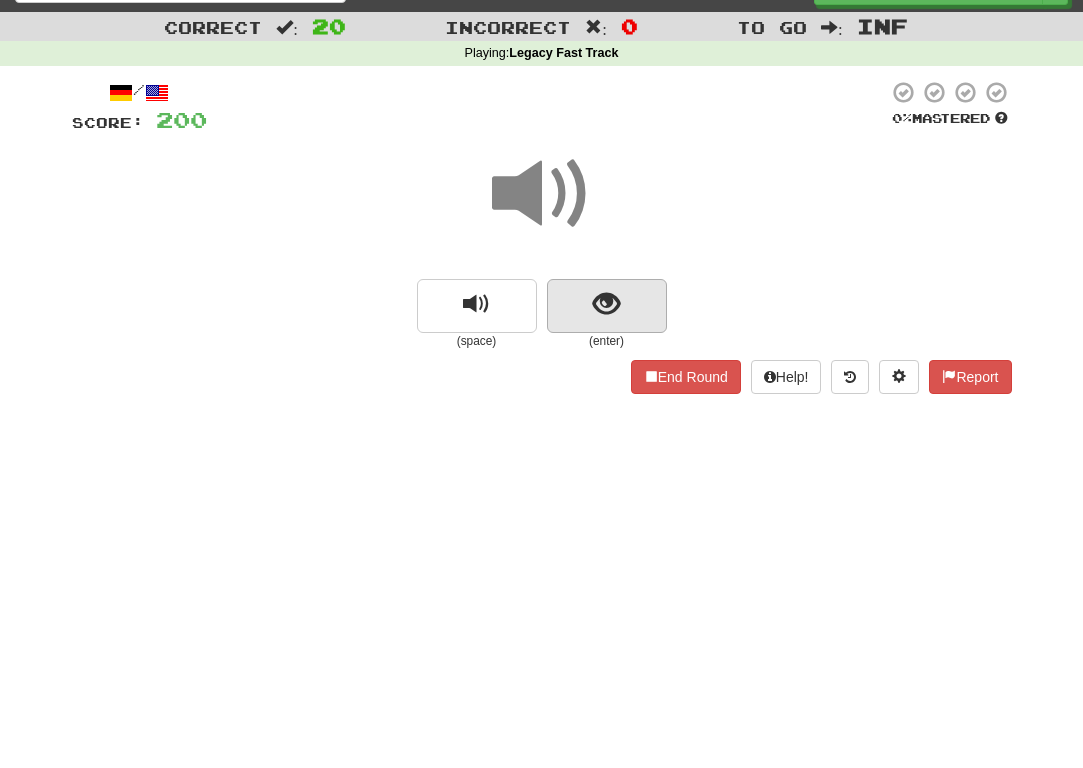 click at bounding box center (607, 306) 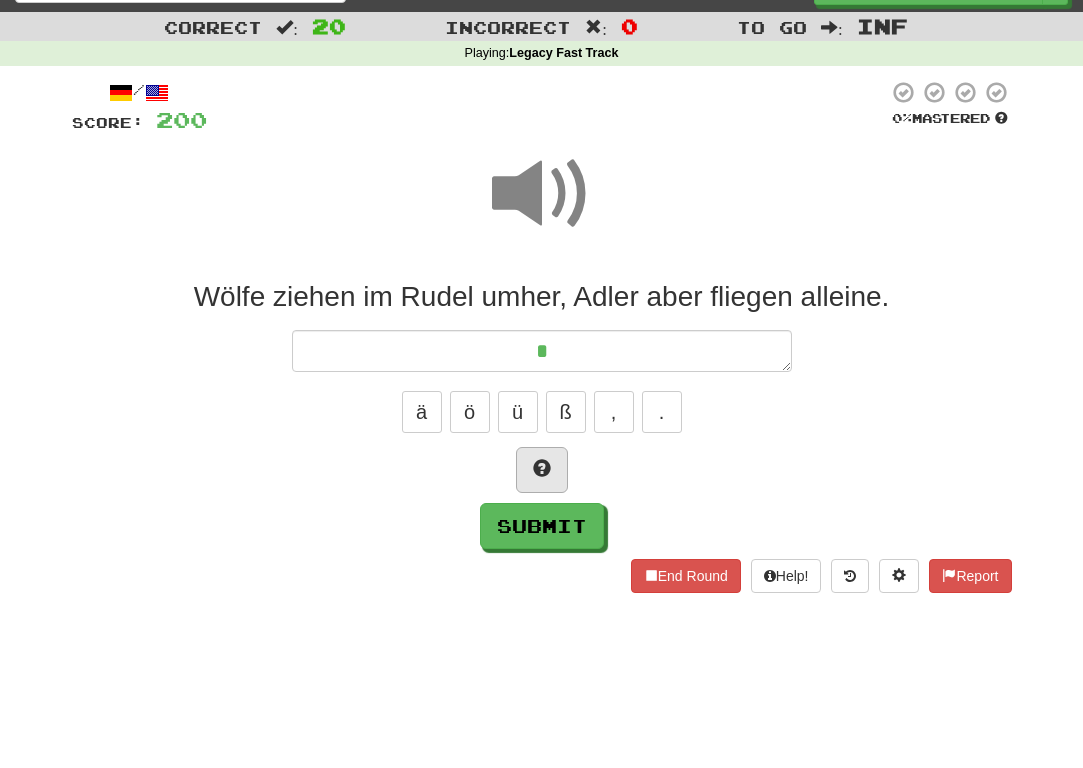click at bounding box center (542, 470) 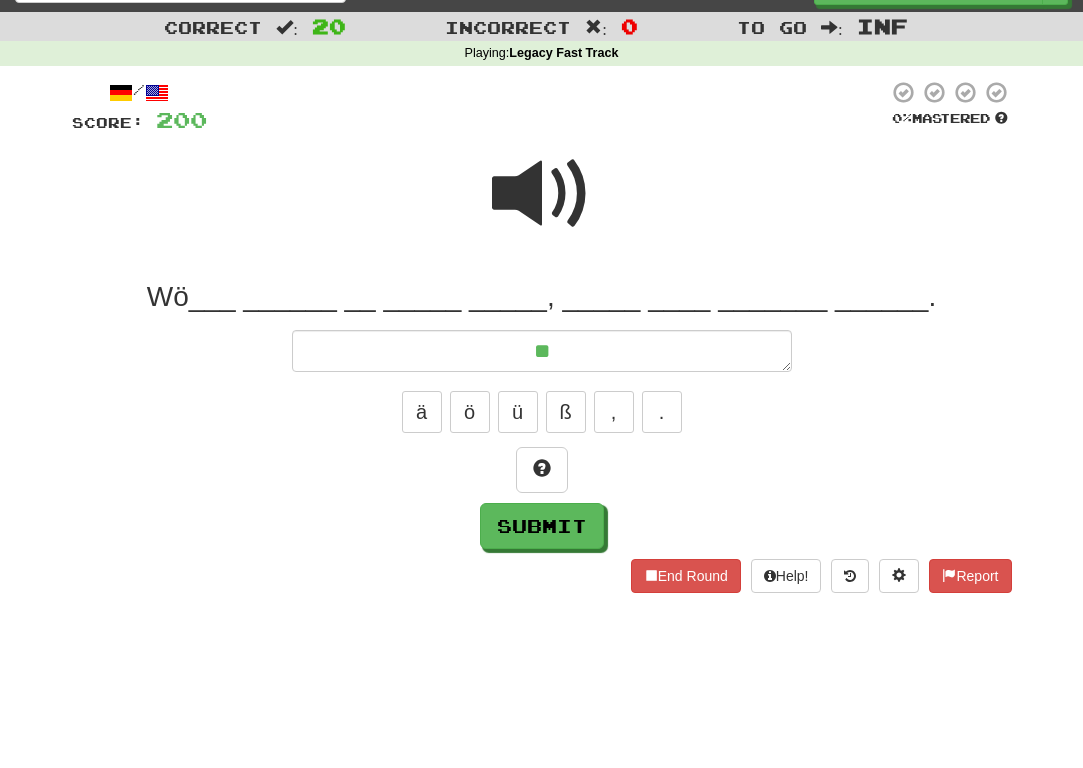 click at bounding box center [542, 194] 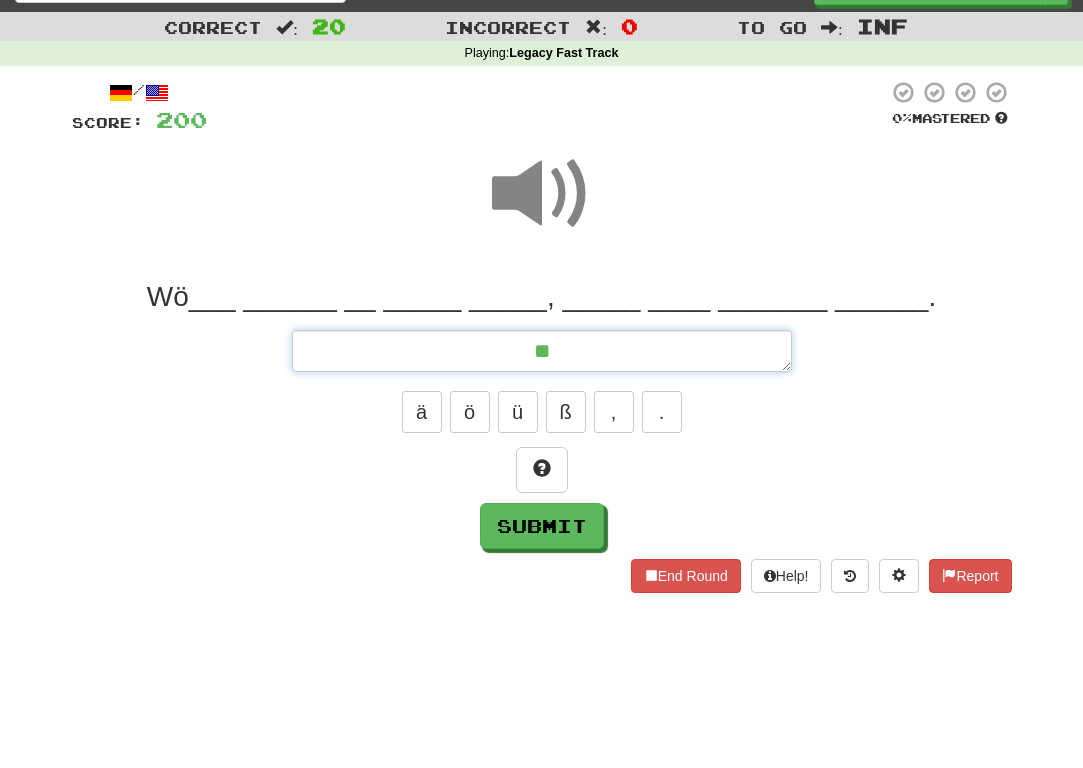 click on "**" at bounding box center [542, 351] 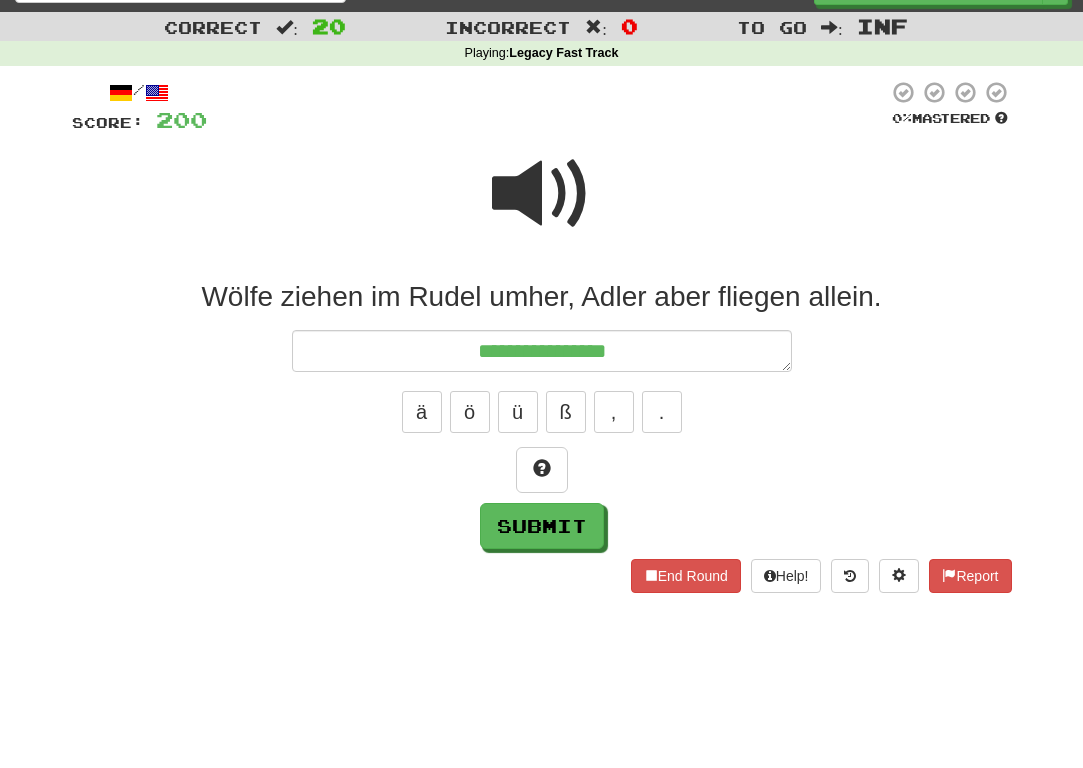 click at bounding box center [542, 207] 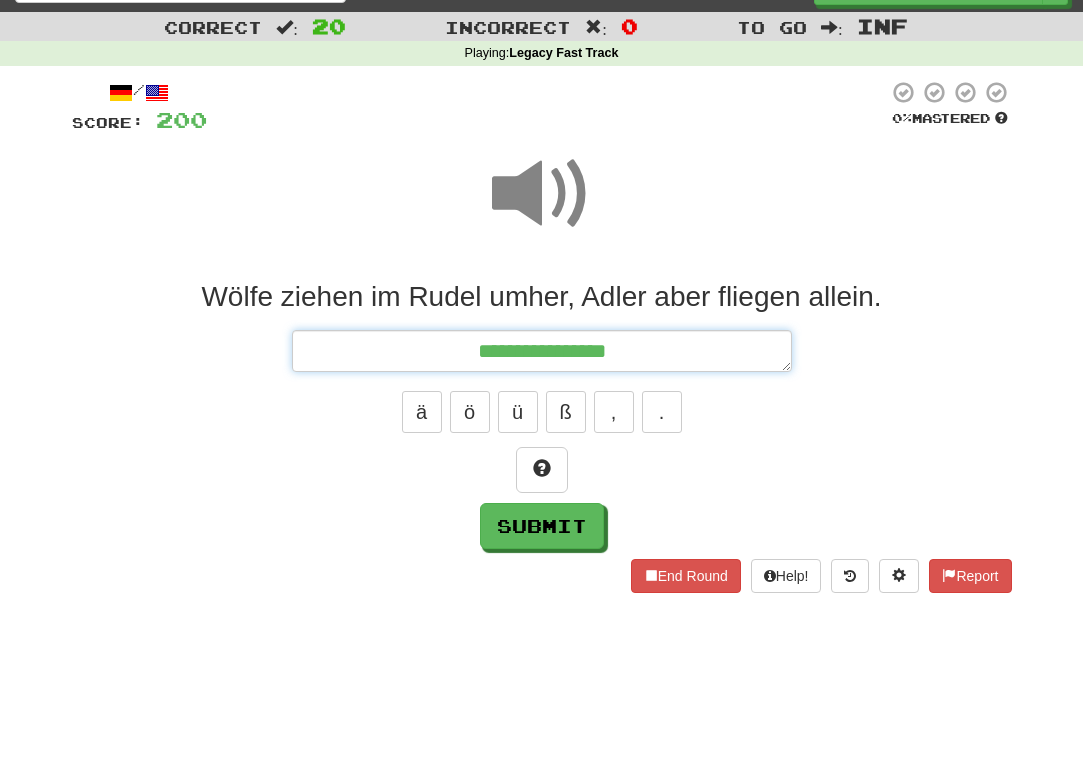 click on "**********" at bounding box center (542, 351) 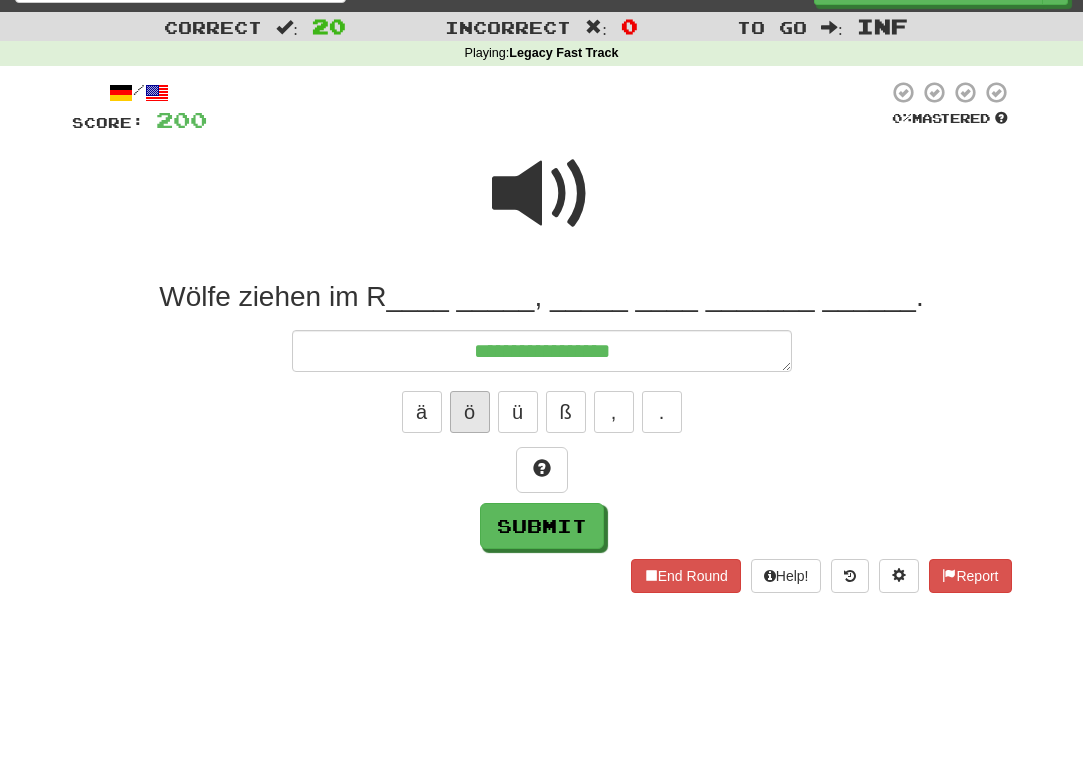 click on "ö" at bounding box center [470, 412] 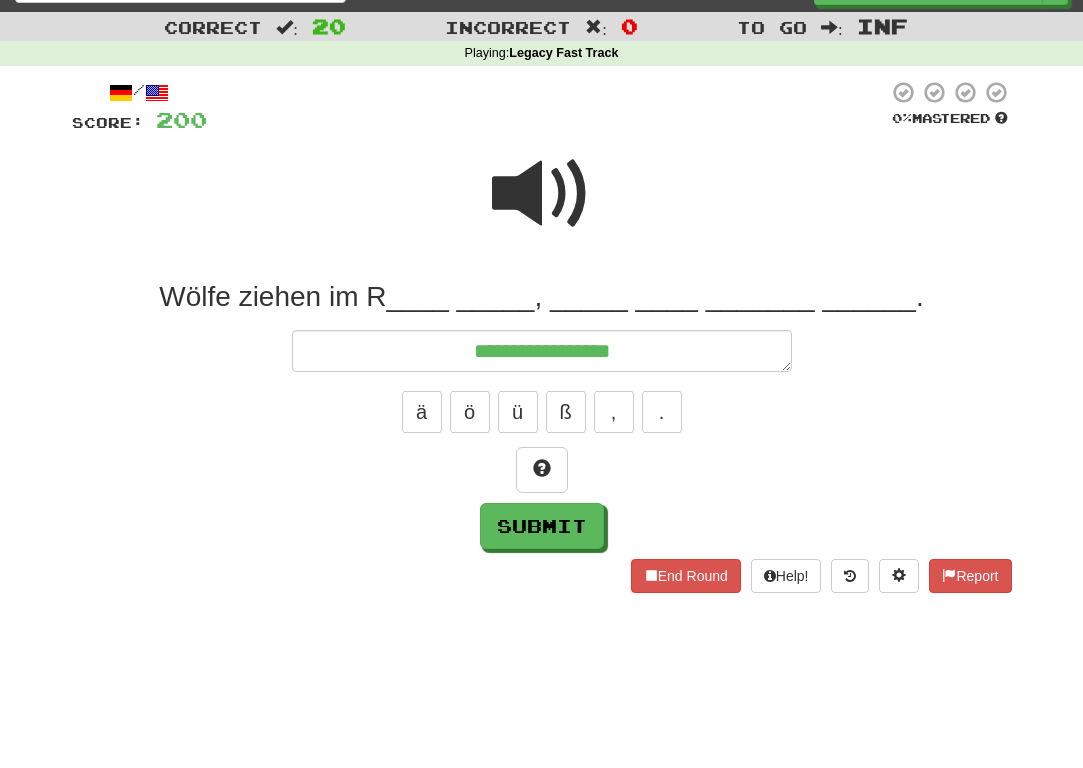 click on "ä ö ü ß , ." at bounding box center [542, 412] 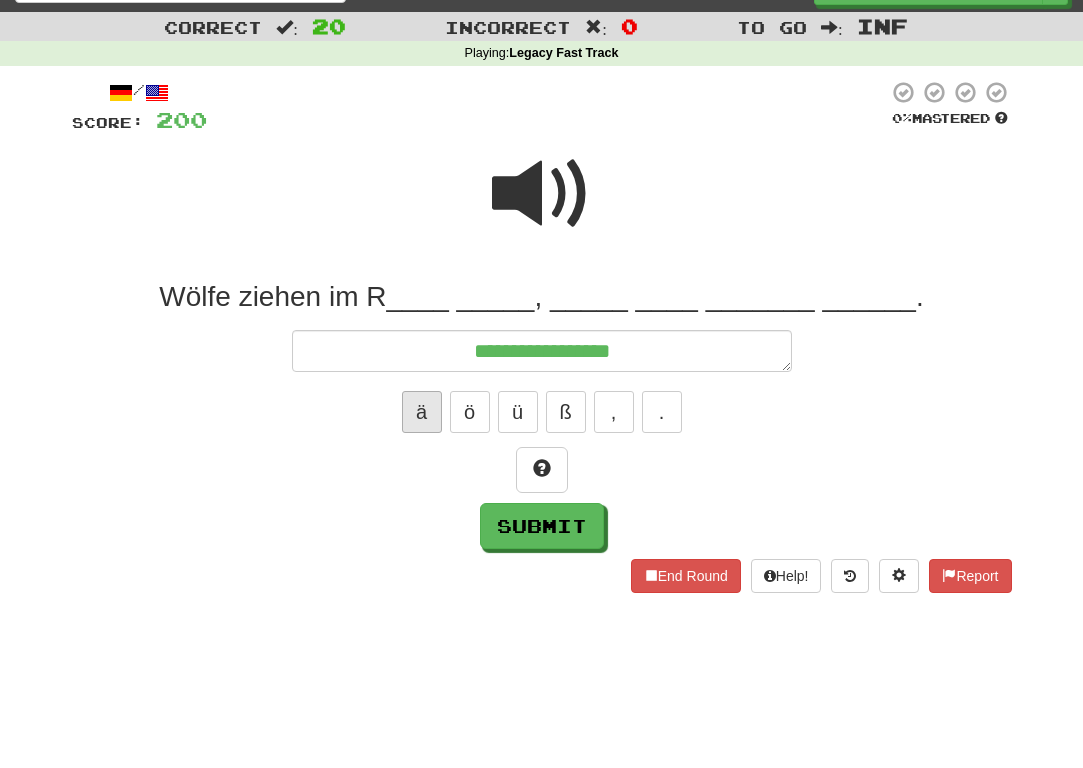 click on "ä" at bounding box center (422, 412) 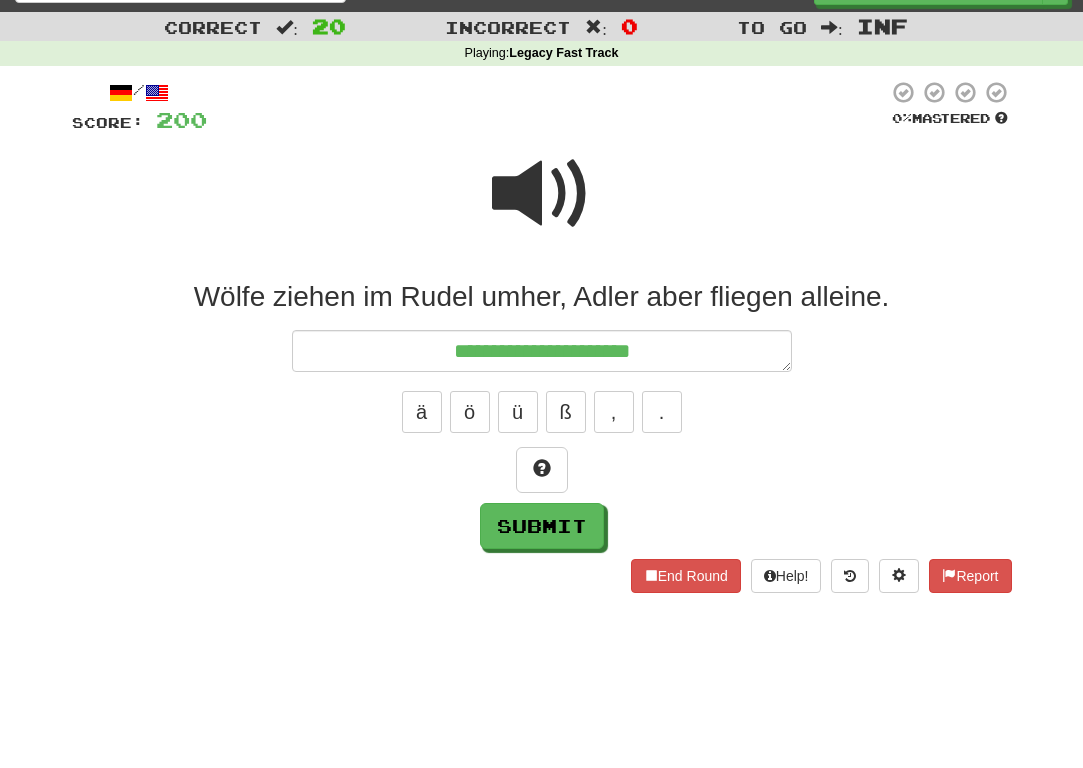 click at bounding box center (542, 194) 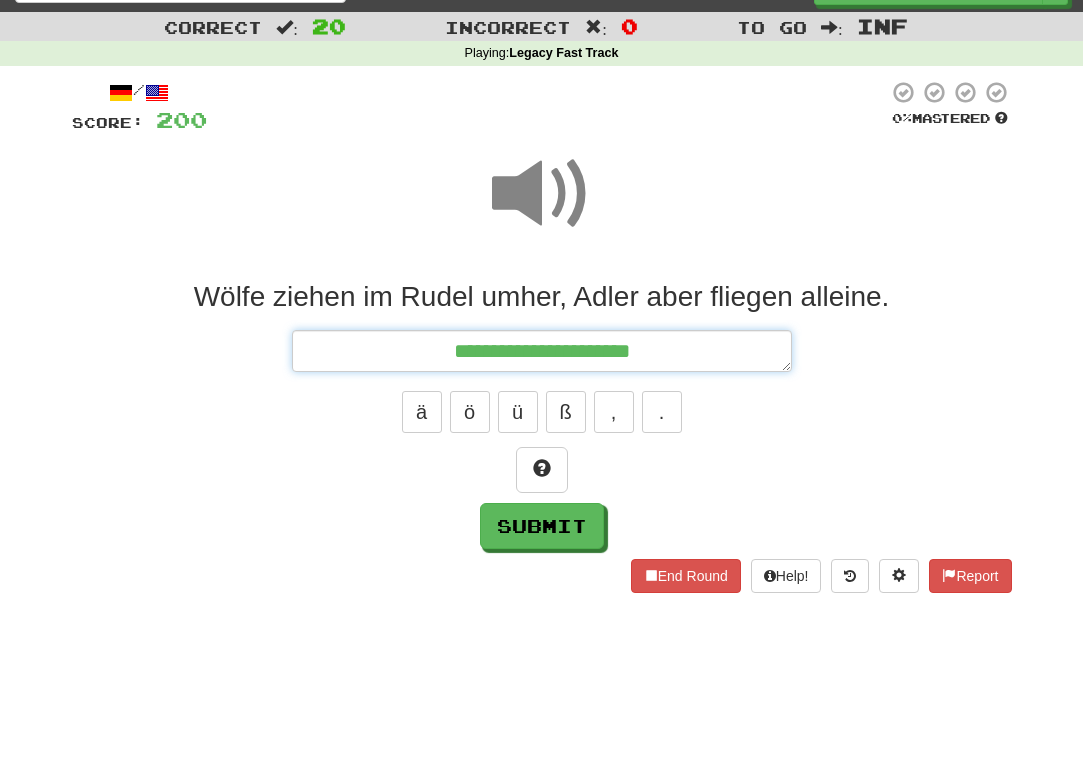 click on "**********" at bounding box center [542, 351] 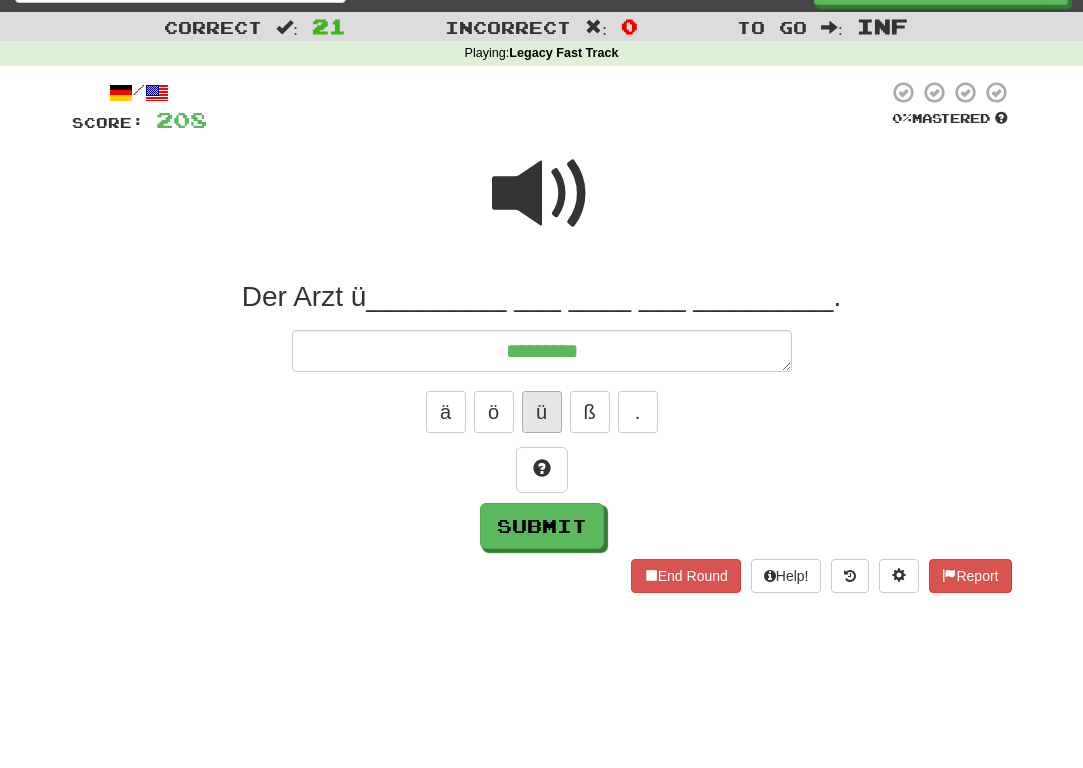 click on "ü" at bounding box center (542, 412) 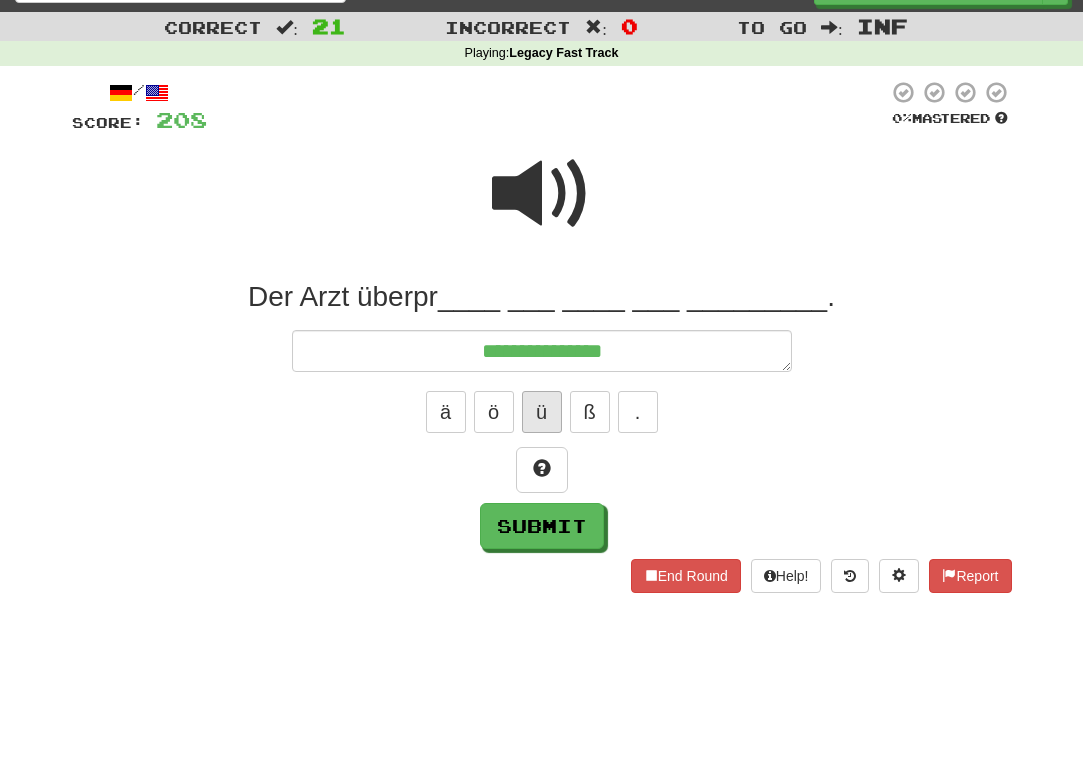 click on "ü" at bounding box center (542, 412) 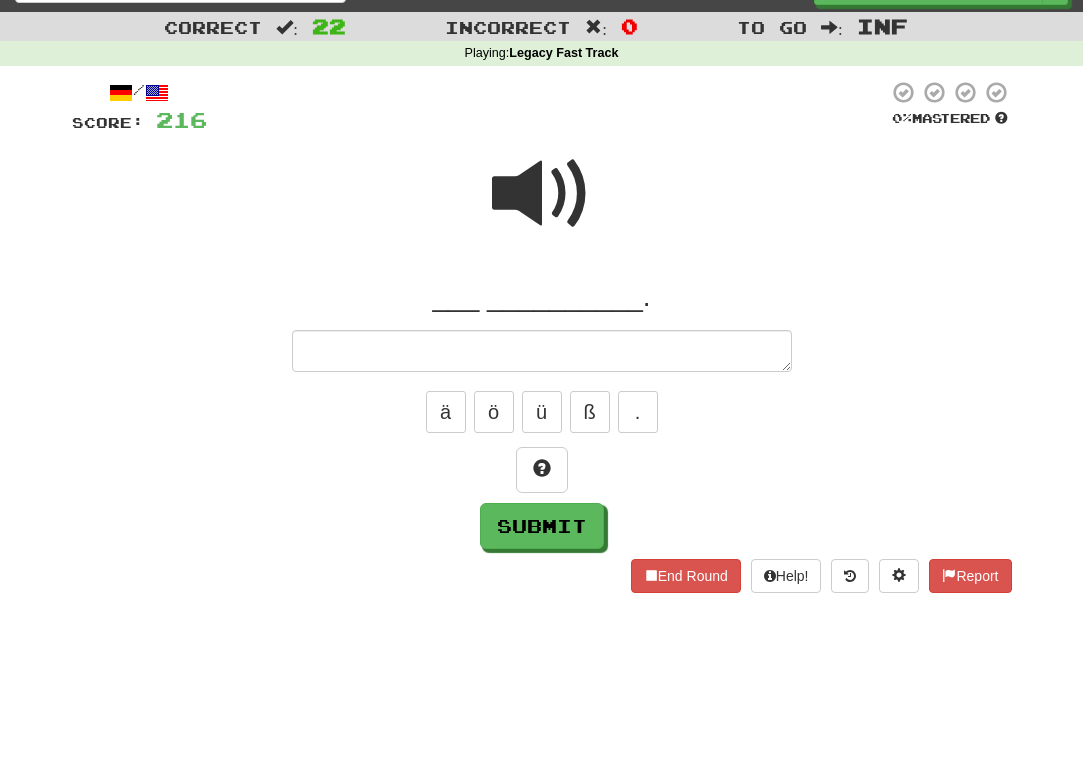 click at bounding box center [542, 194] 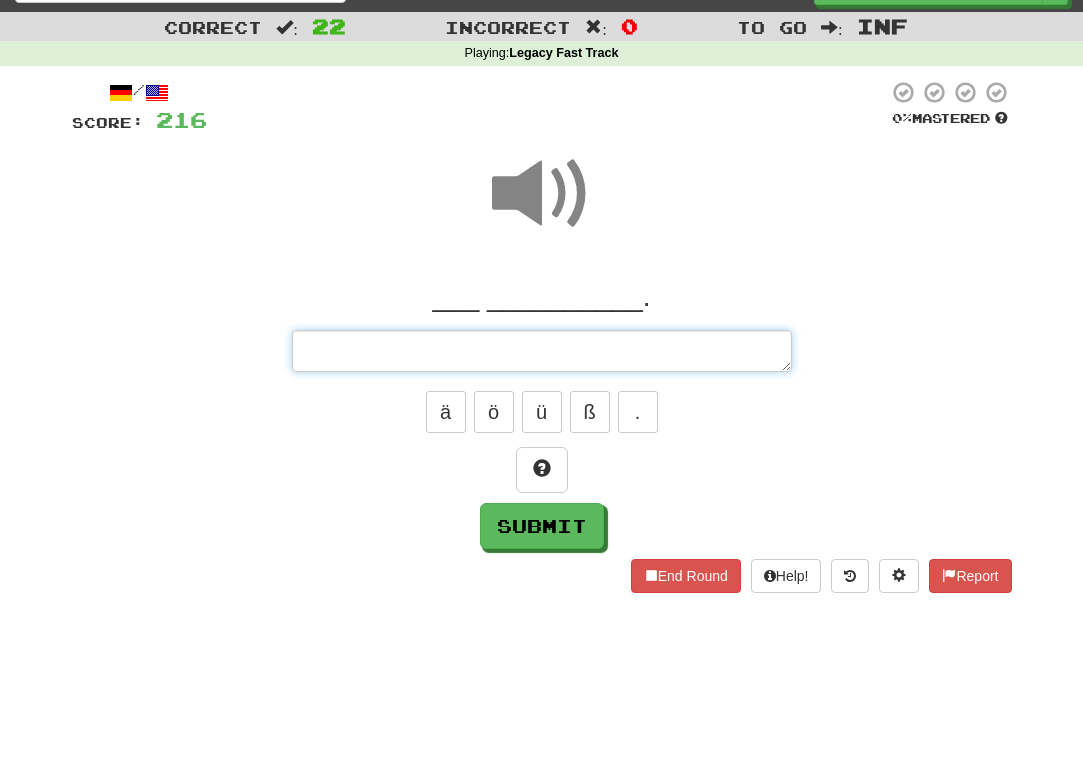 click at bounding box center [542, 351] 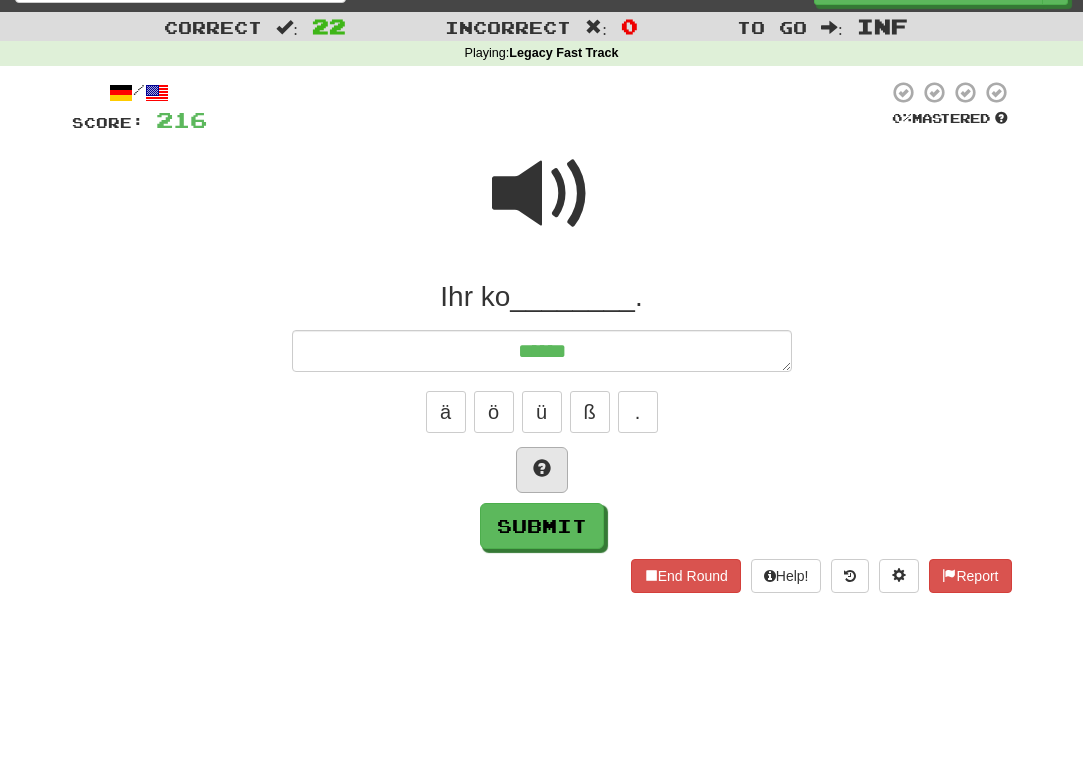 click at bounding box center (542, 470) 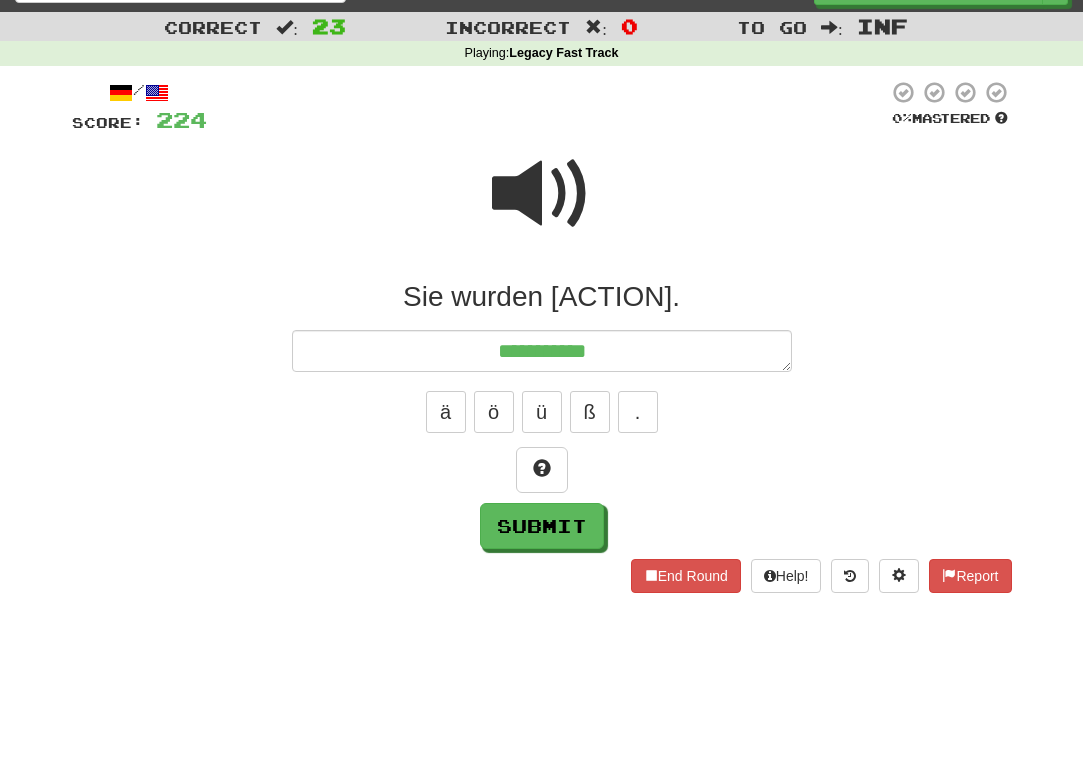 click at bounding box center [542, 194] 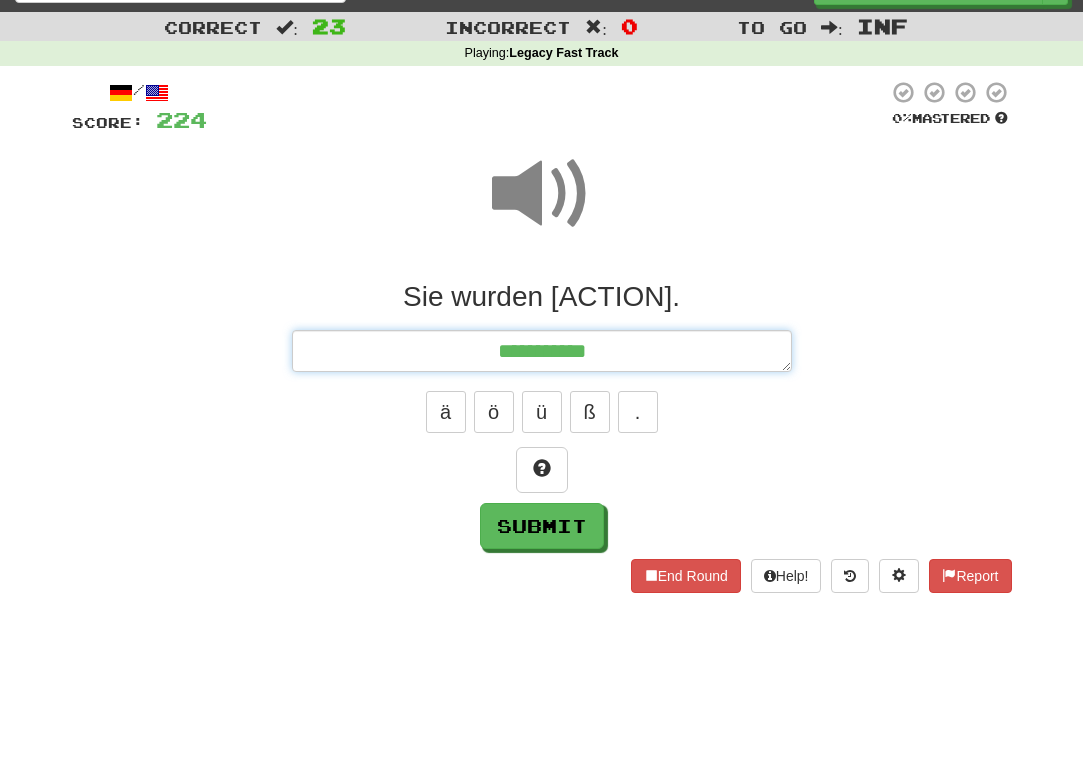 click on "**********" at bounding box center [542, 351] 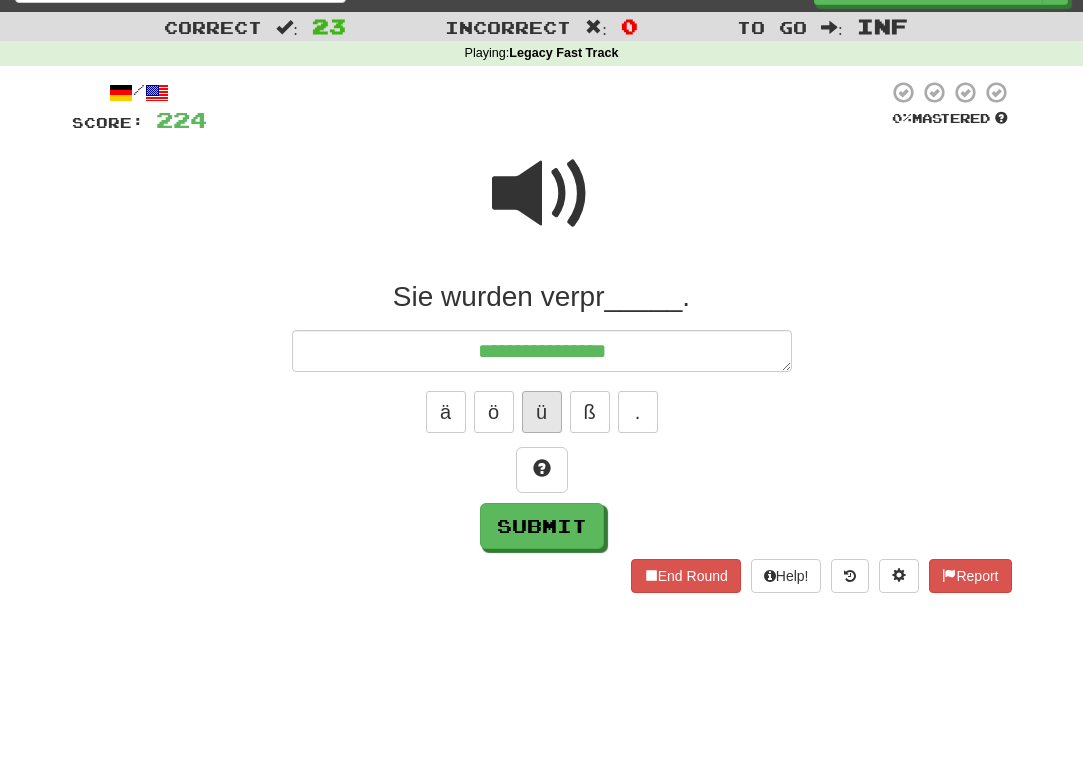 click on "ü" at bounding box center [542, 412] 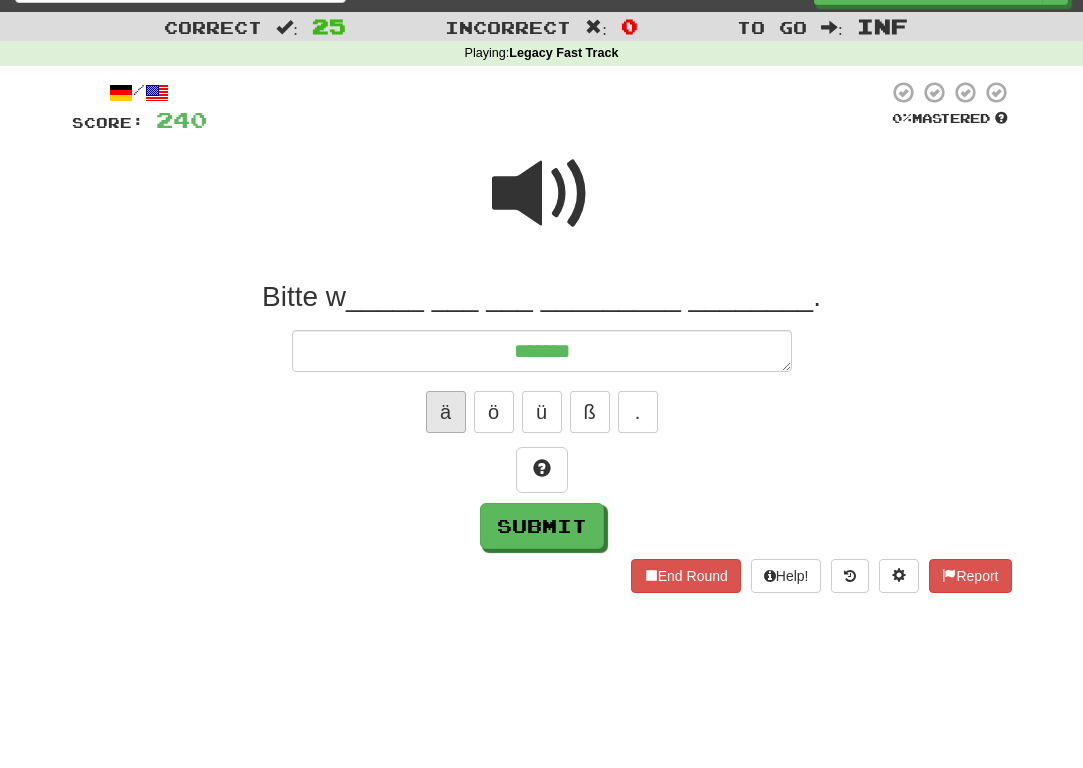 click on "ä" at bounding box center (446, 412) 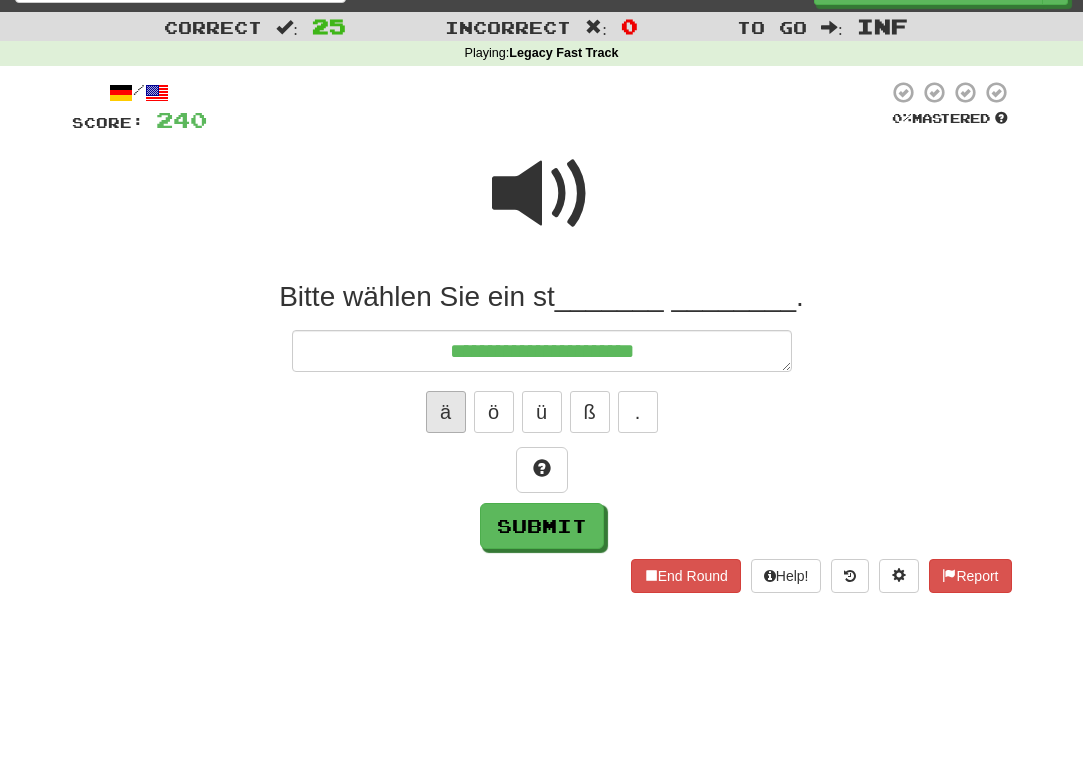 click on "ä" at bounding box center (446, 412) 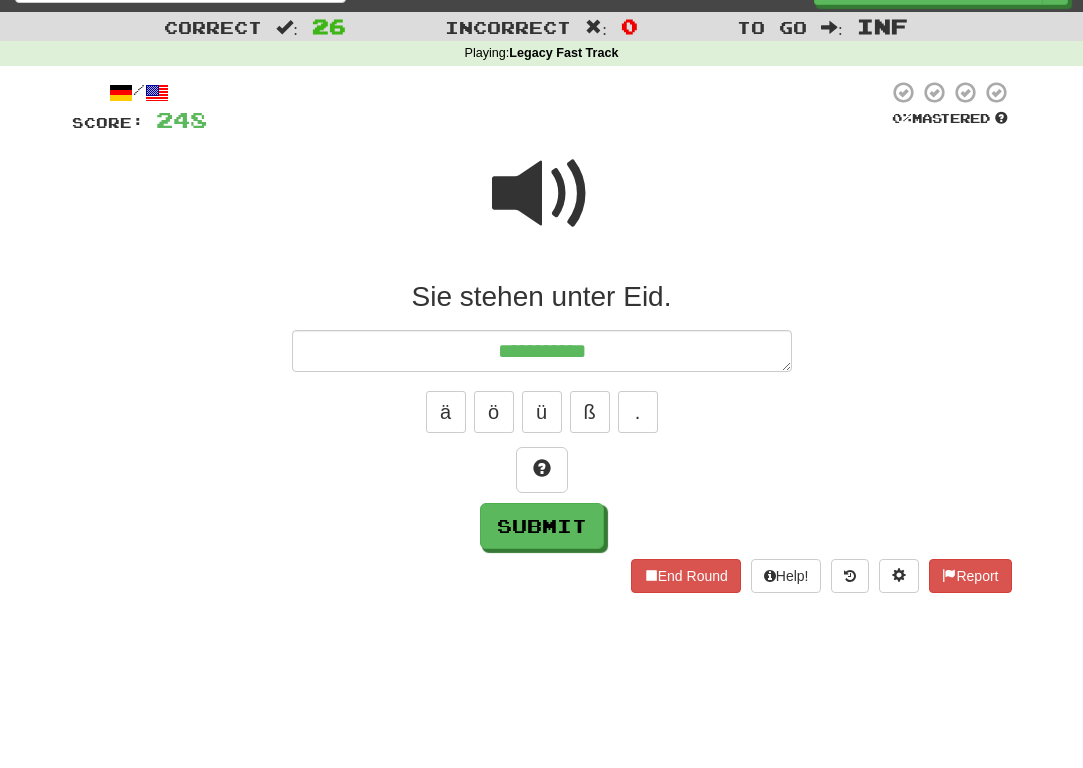 click at bounding box center [542, 207] 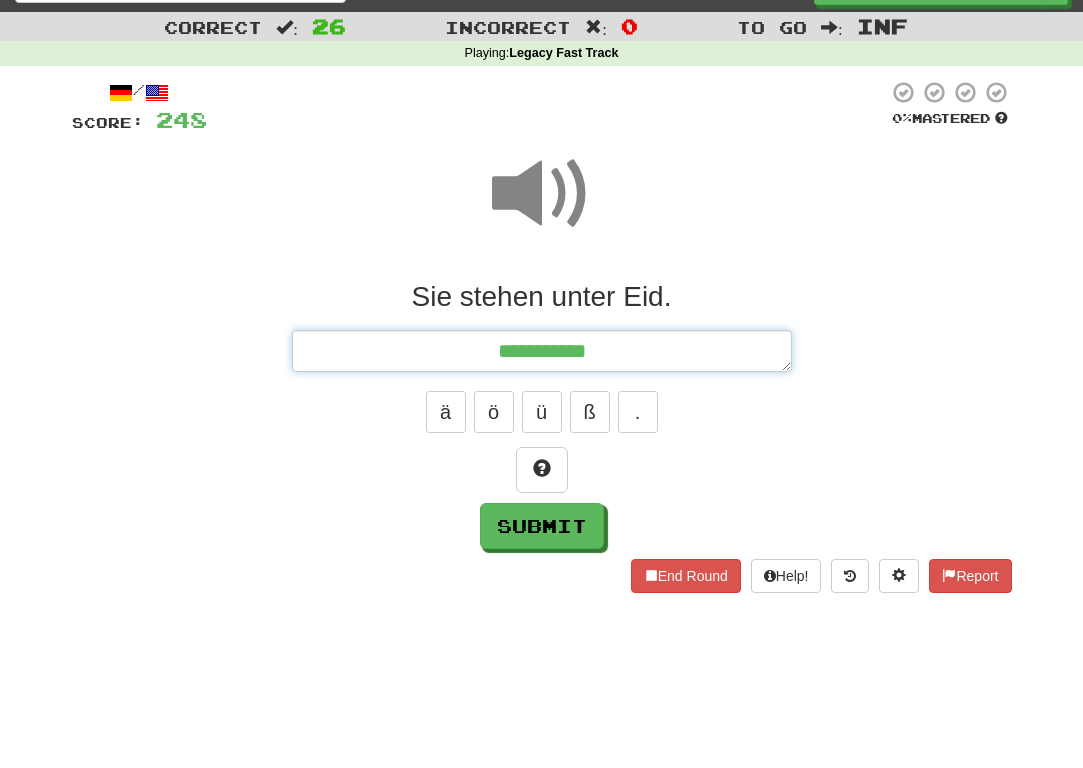 click on "**********" at bounding box center (542, 351) 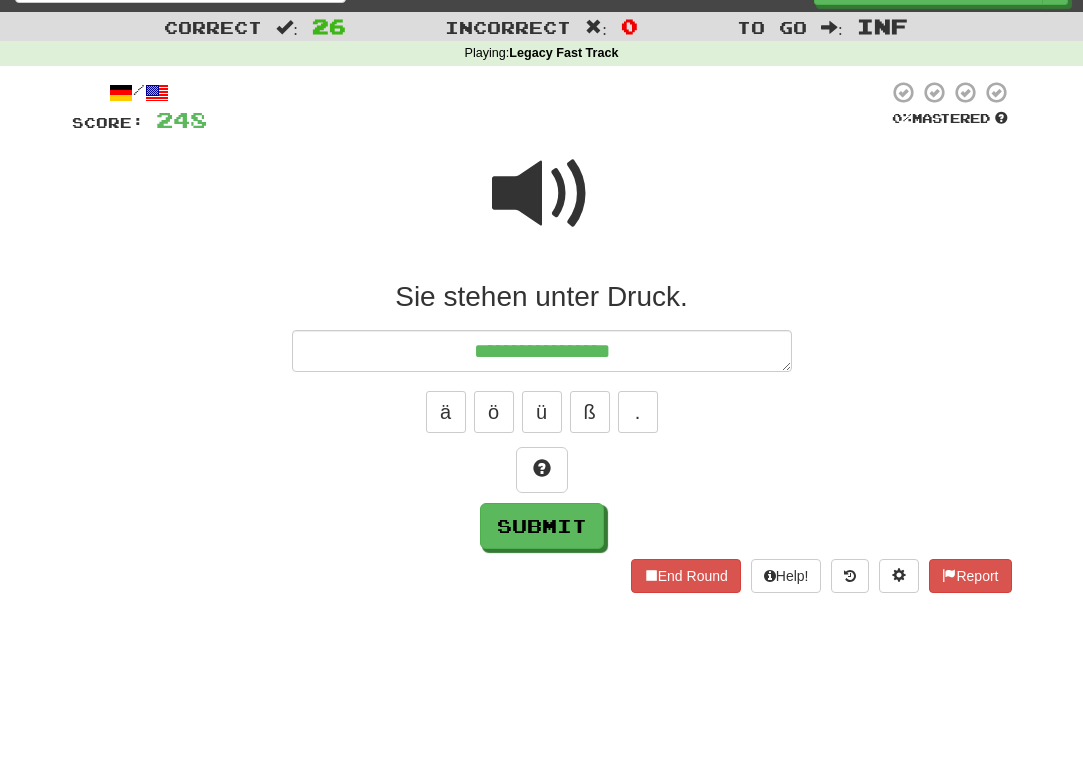 click at bounding box center (542, 207) 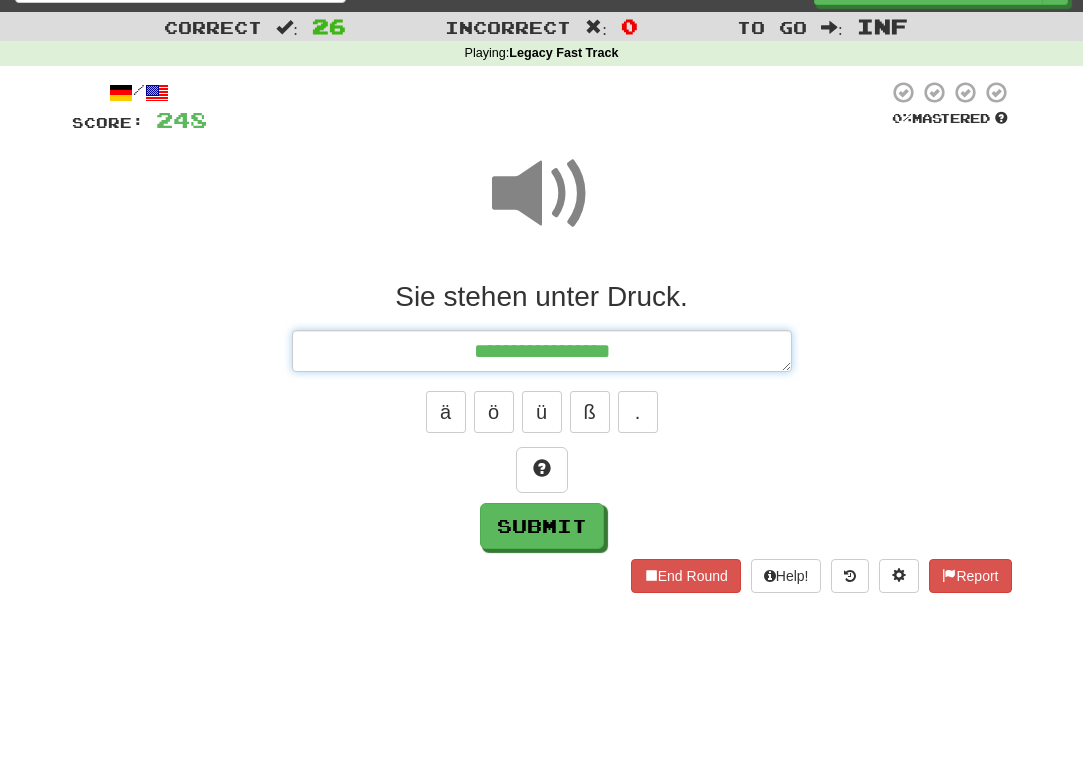 click on "**********" at bounding box center [542, 351] 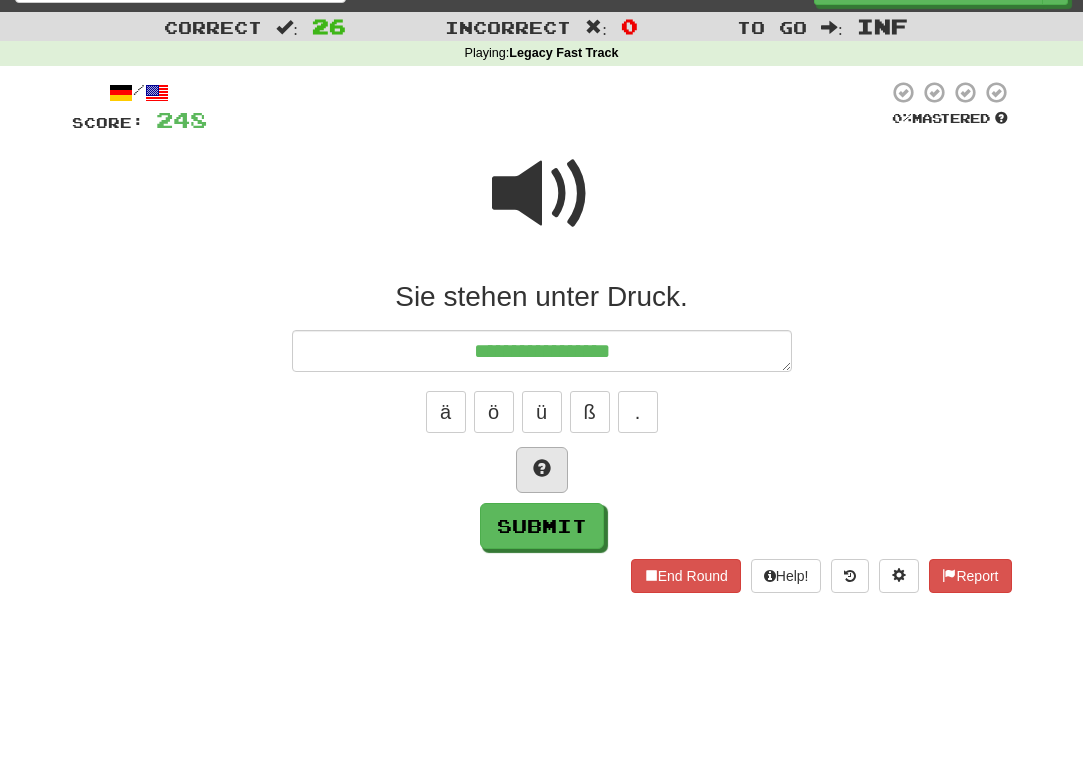click at bounding box center (542, 470) 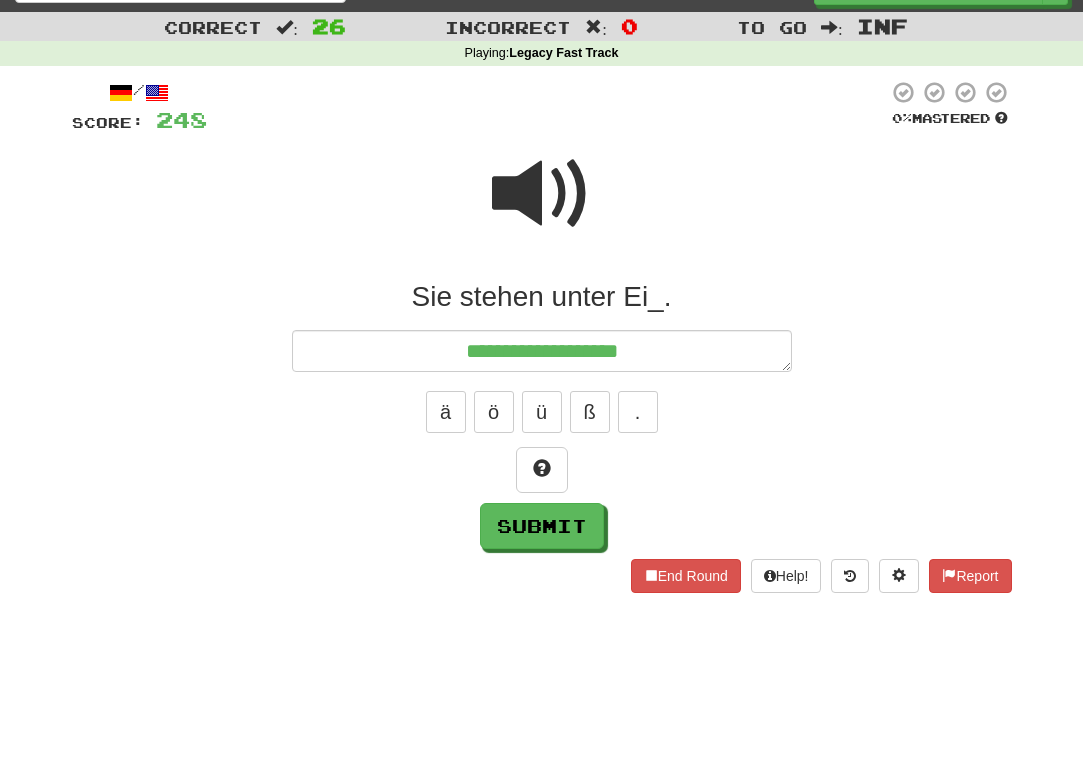 click on "**********" at bounding box center (542, 414) 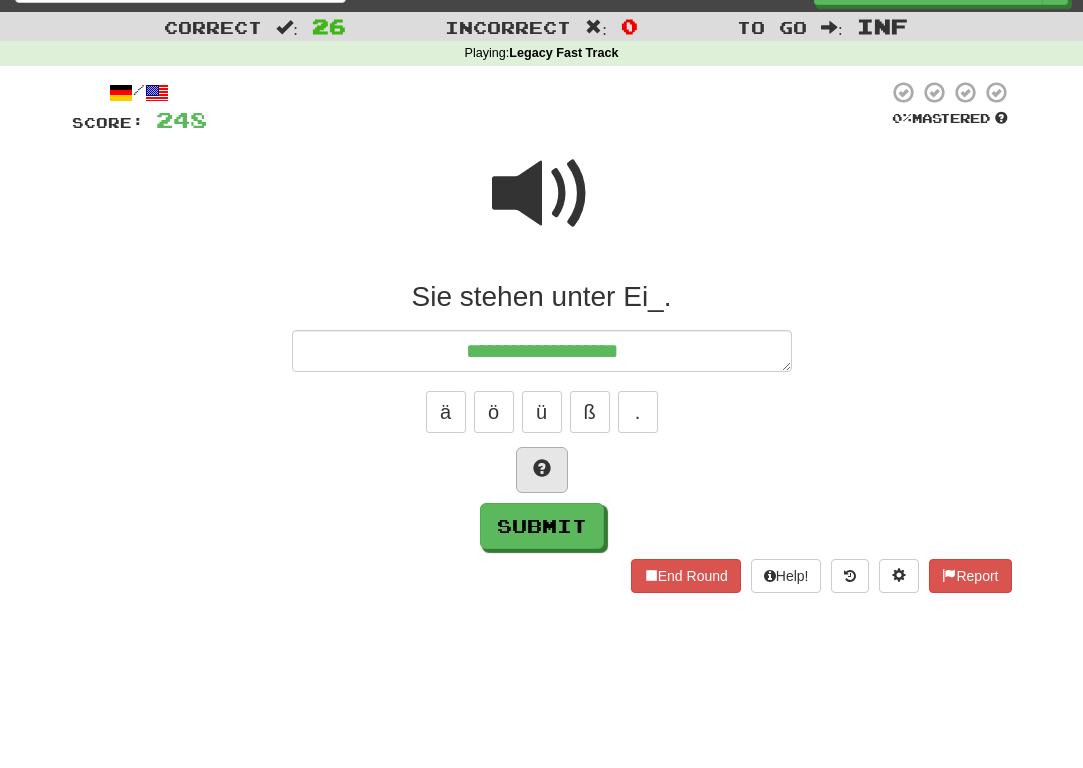 click at bounding box center (542, 468) 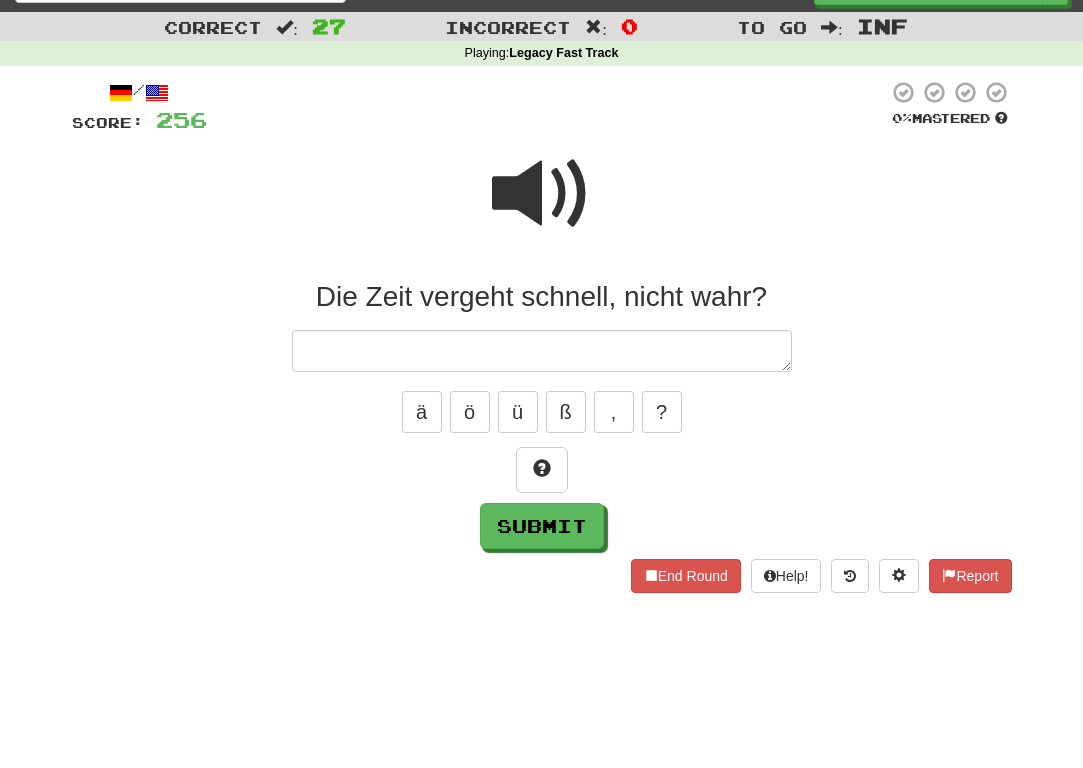 click at bounding box center (542, 194) 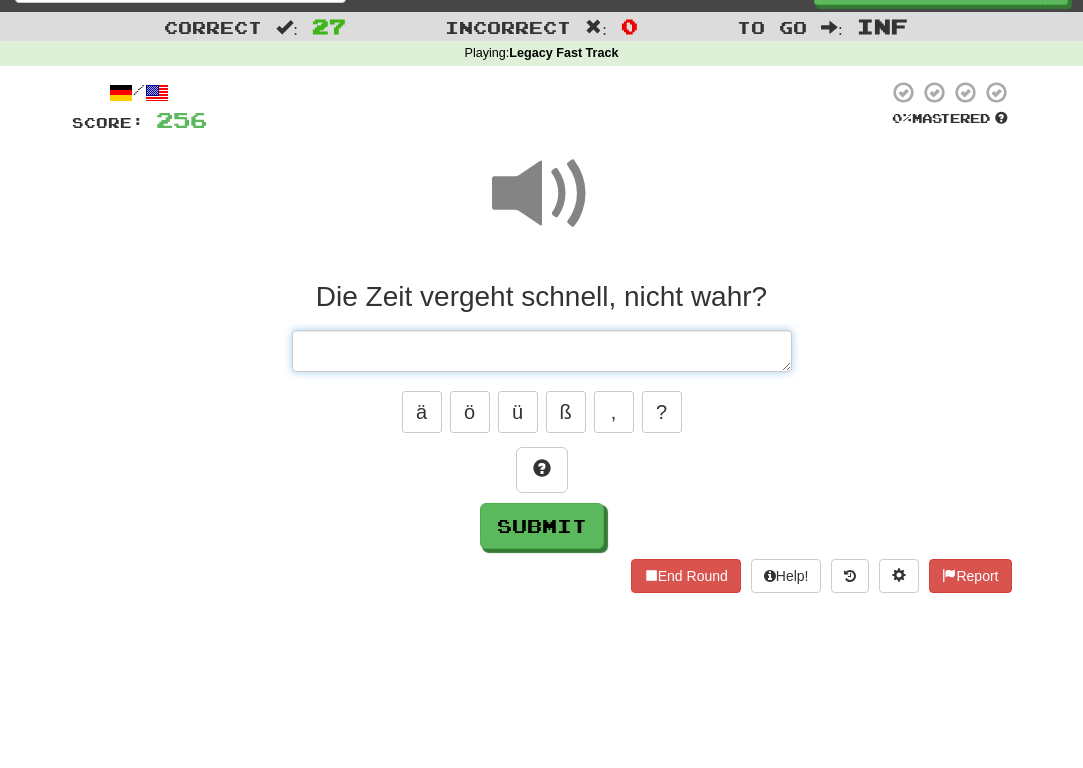 click at bounding box center (542, 351) 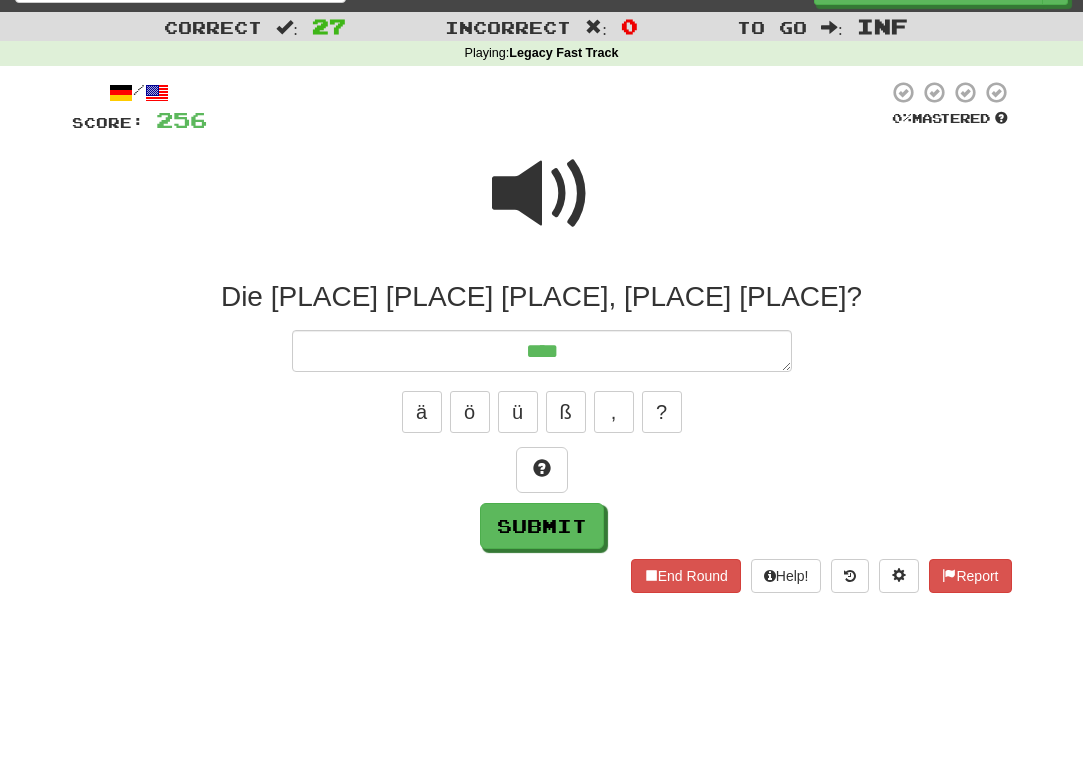 click at bounding box center [542, 194] 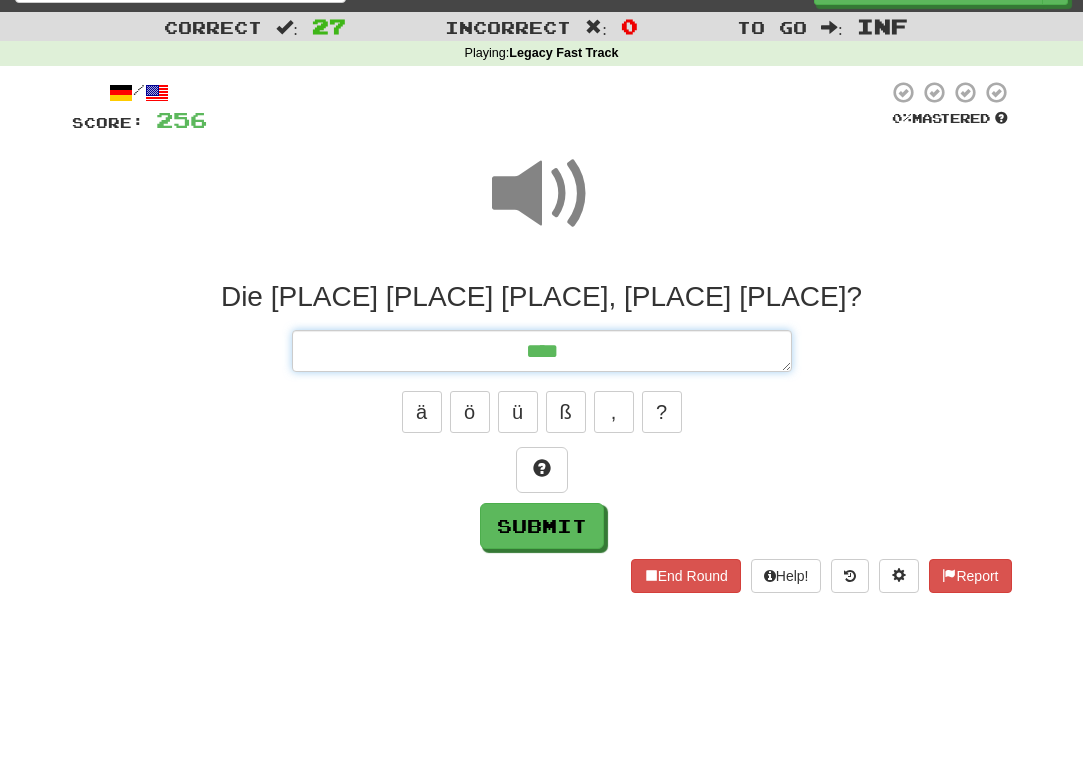 click on "***" at bounding box center (542, 351) 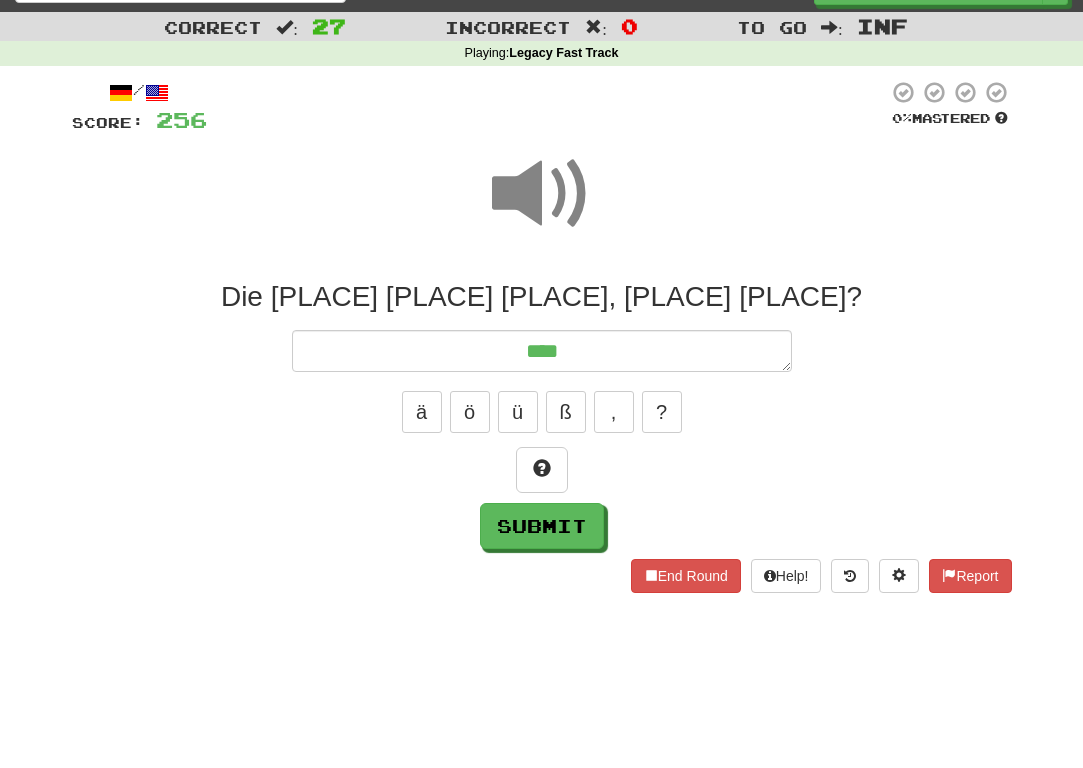 click on "Die ____ _______ _______, _____ ____? *** ä ö ü ß , ? Submit" at bounding box center (542, 414) 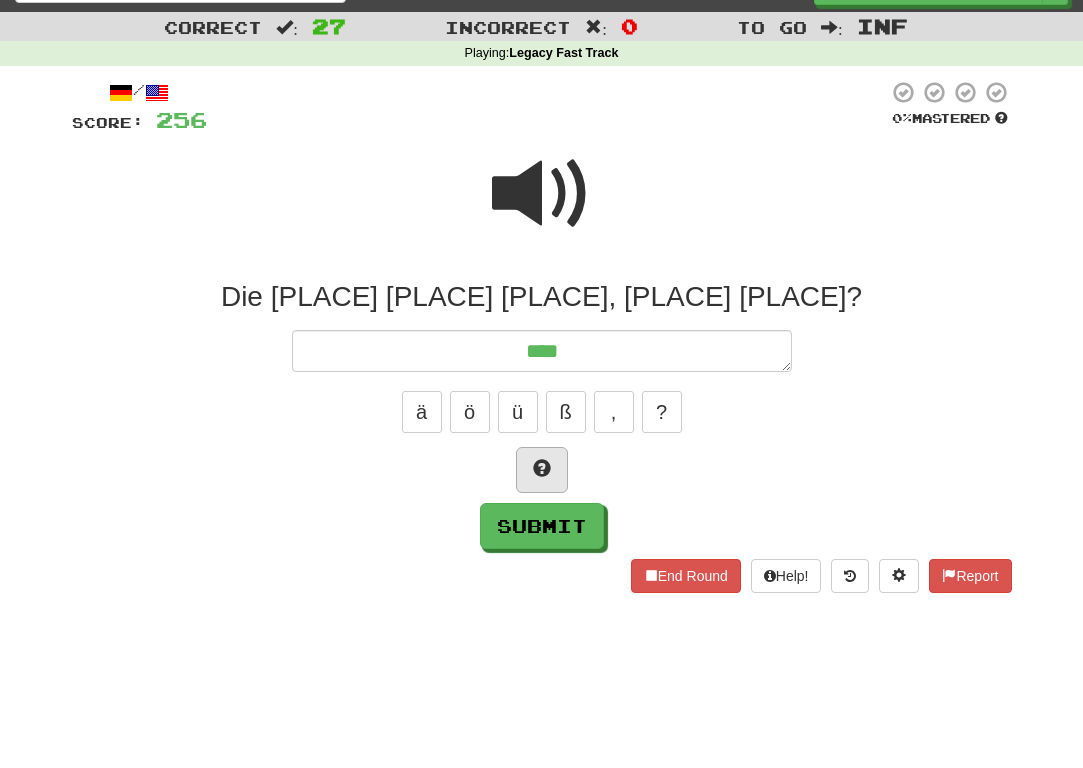 click at bounding box center (542, 468) 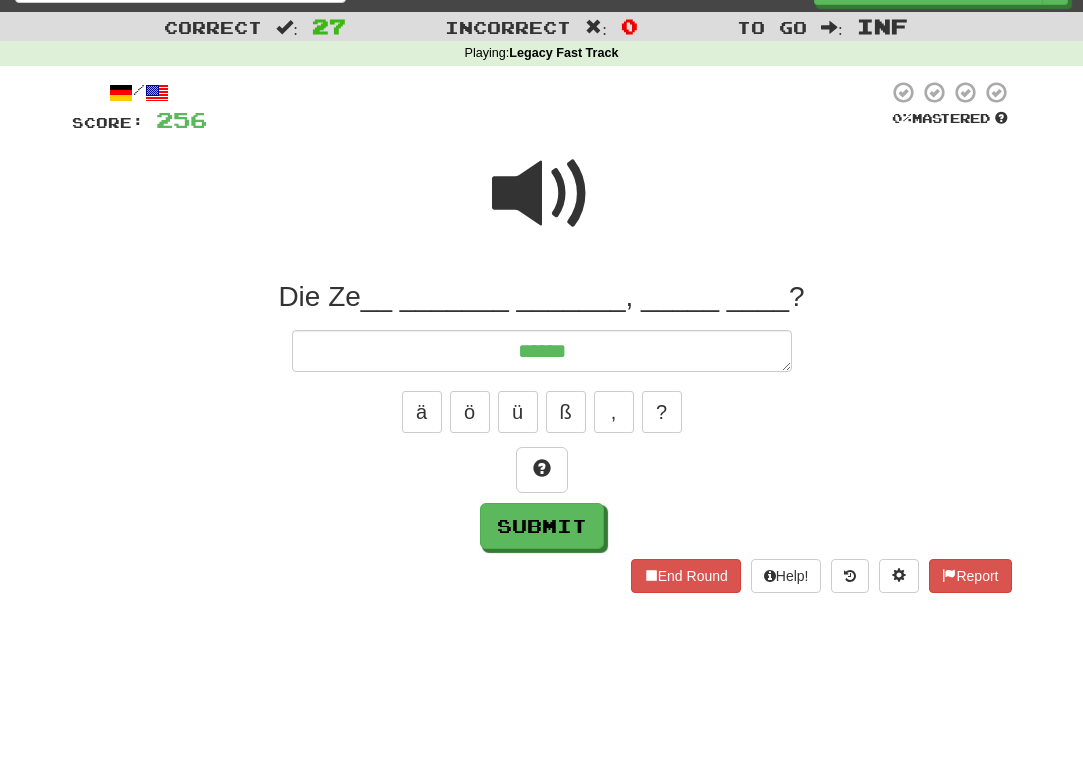 click at bounding box center [542, 194] 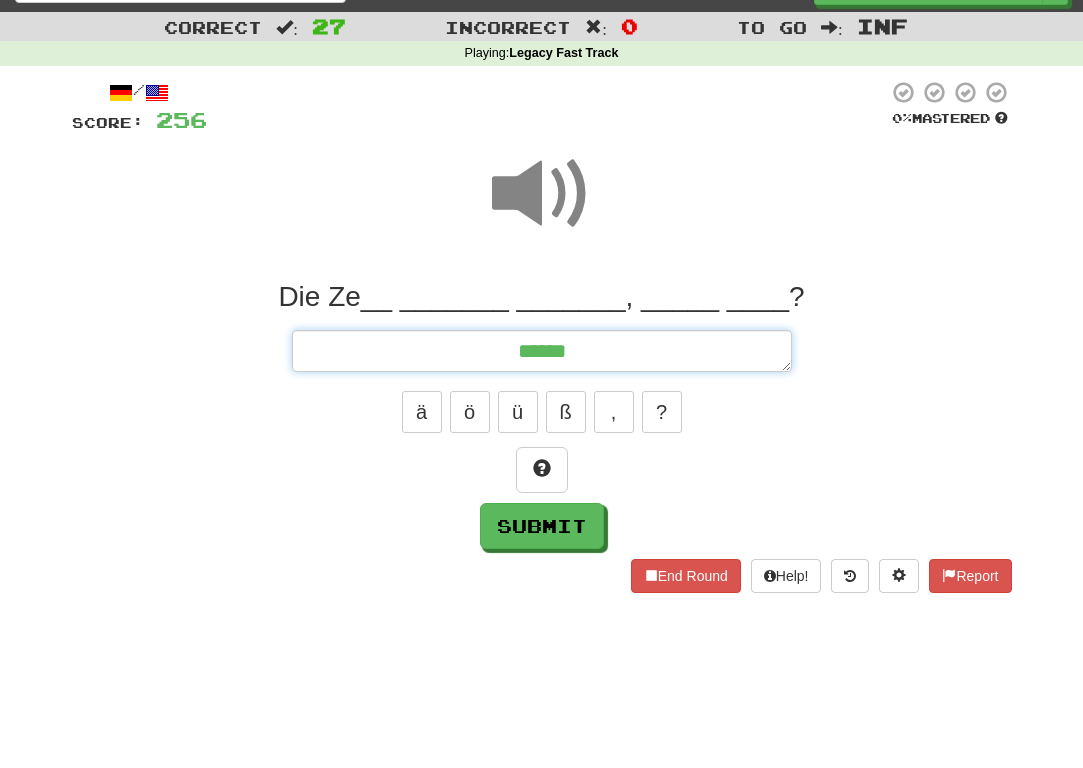 click on "******" at bounding box center [542, 351] 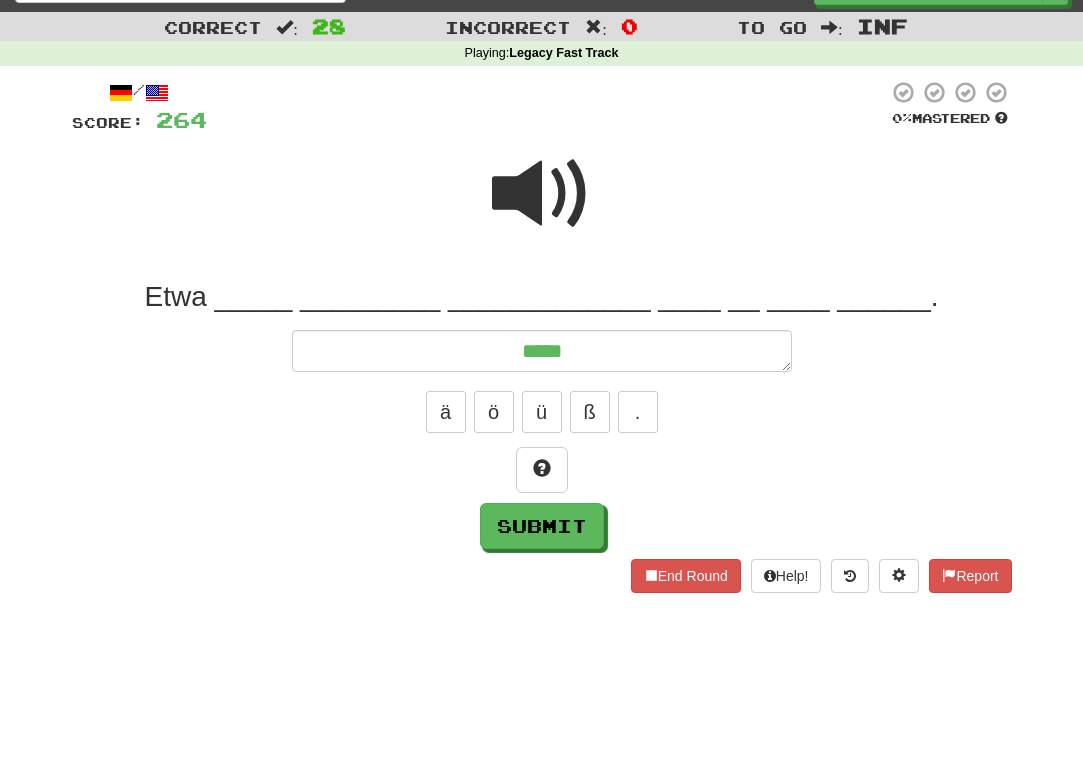 click at bounding box center [542, 194] 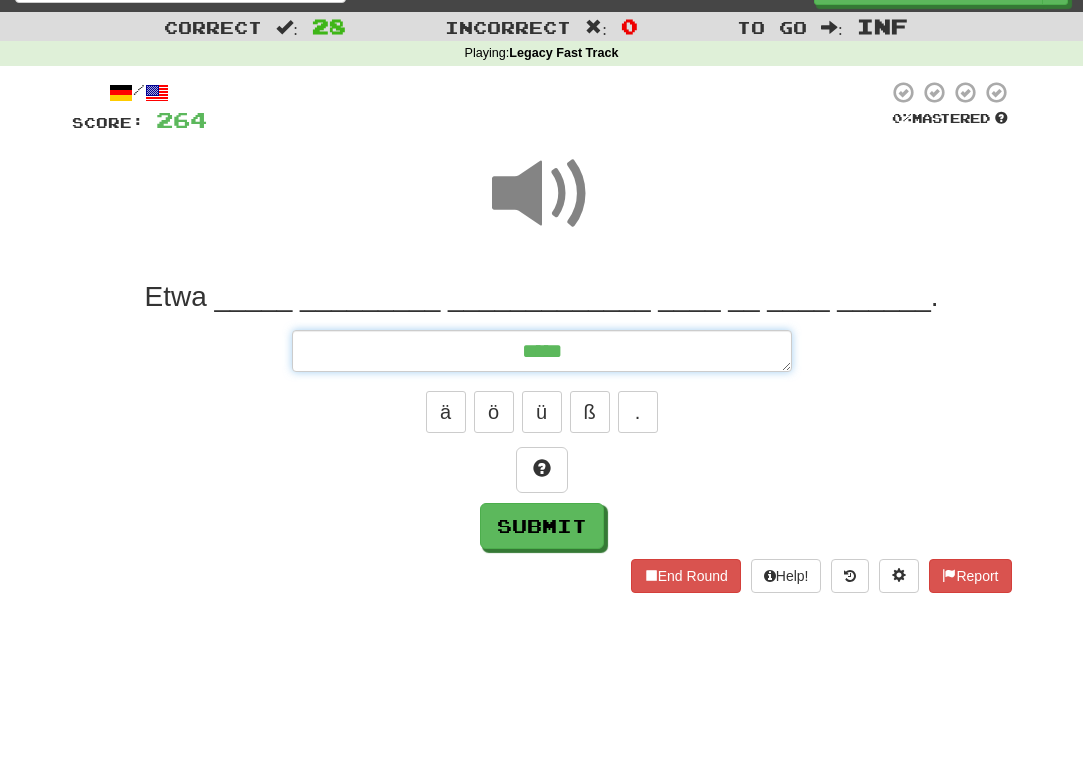 click on "****" at bounding box center (542, 351) 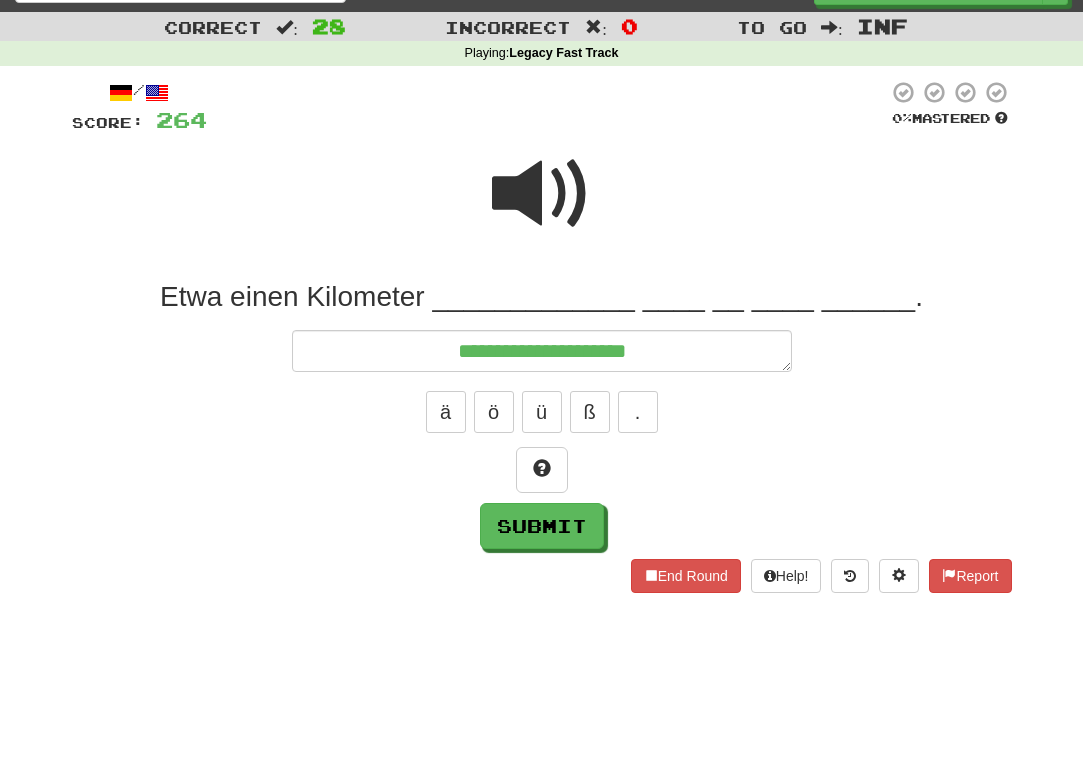click at bounding box center [542, 207] 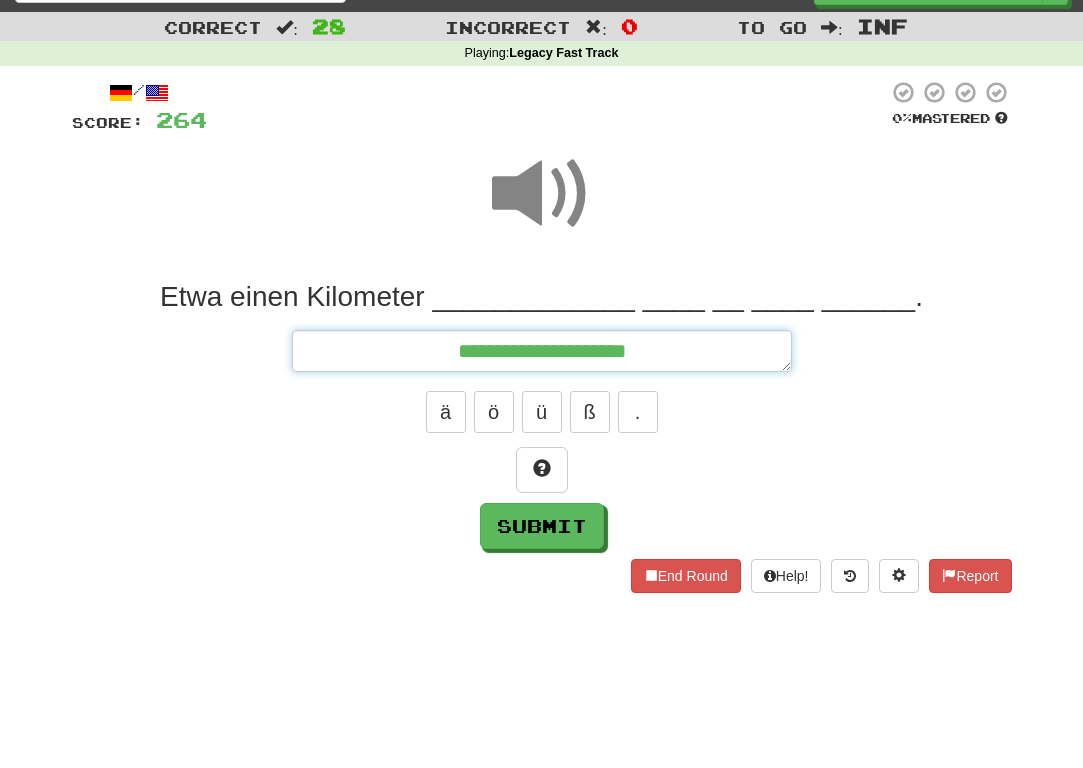 click on "**********" at bounding box center [542, 351] 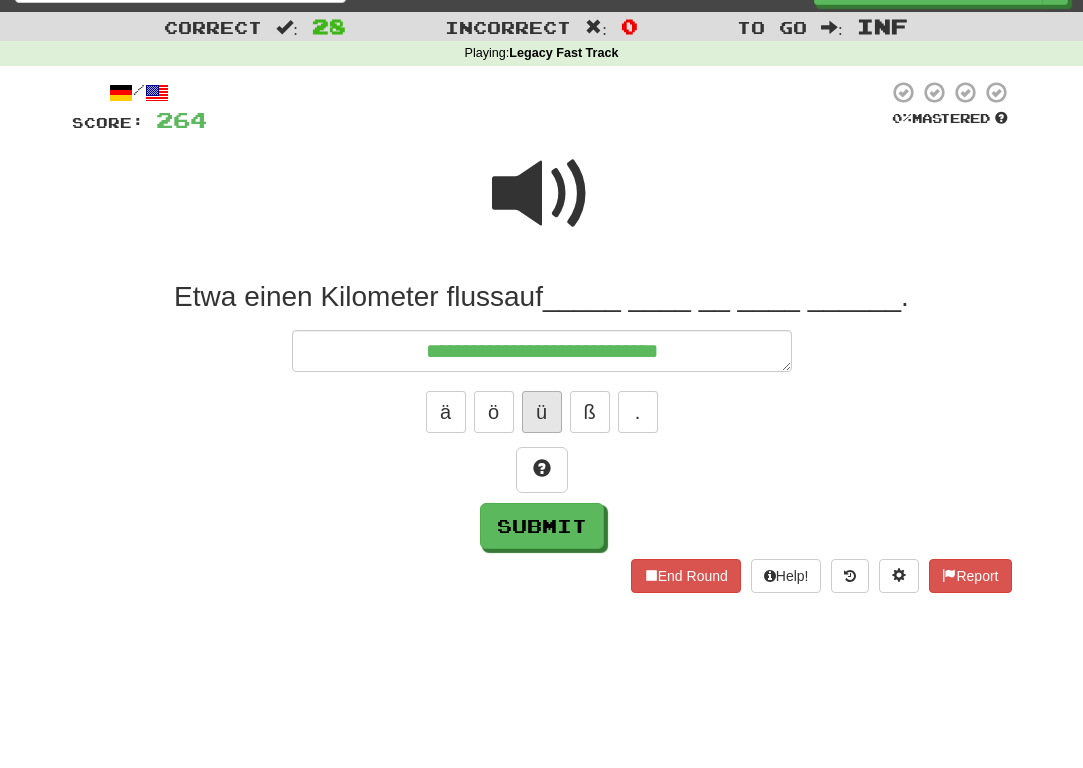 click on "ü" at bounding box center [542, 412] 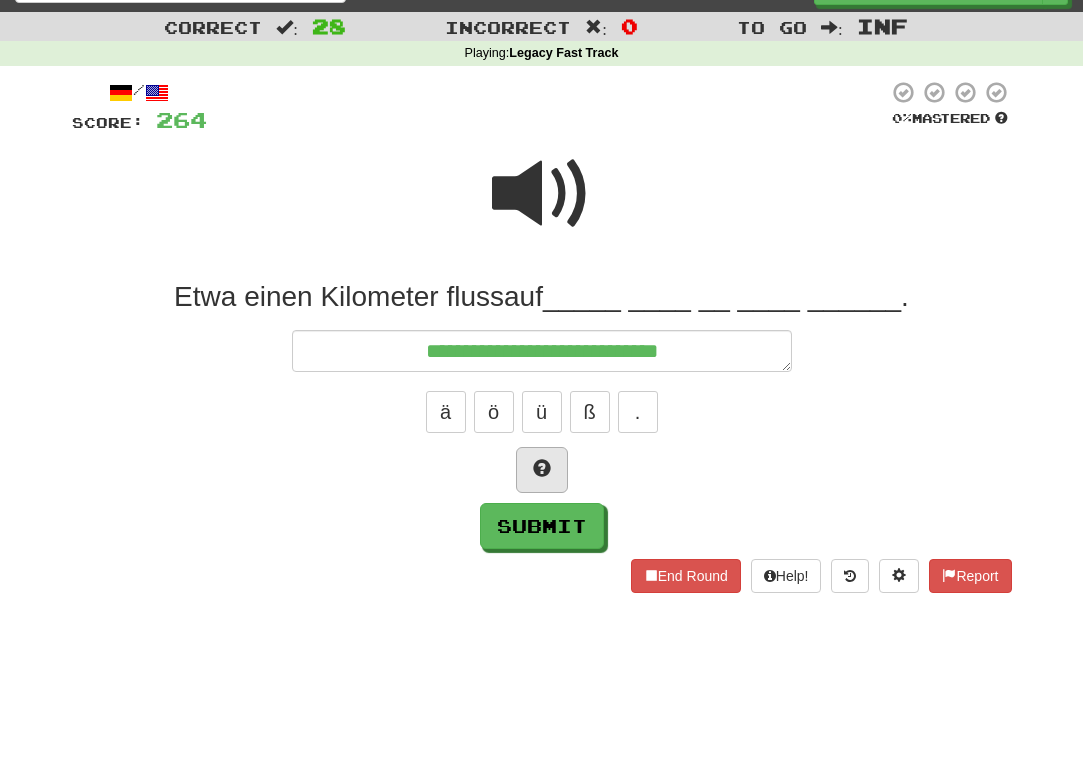 click at bounding box center (542, 468) 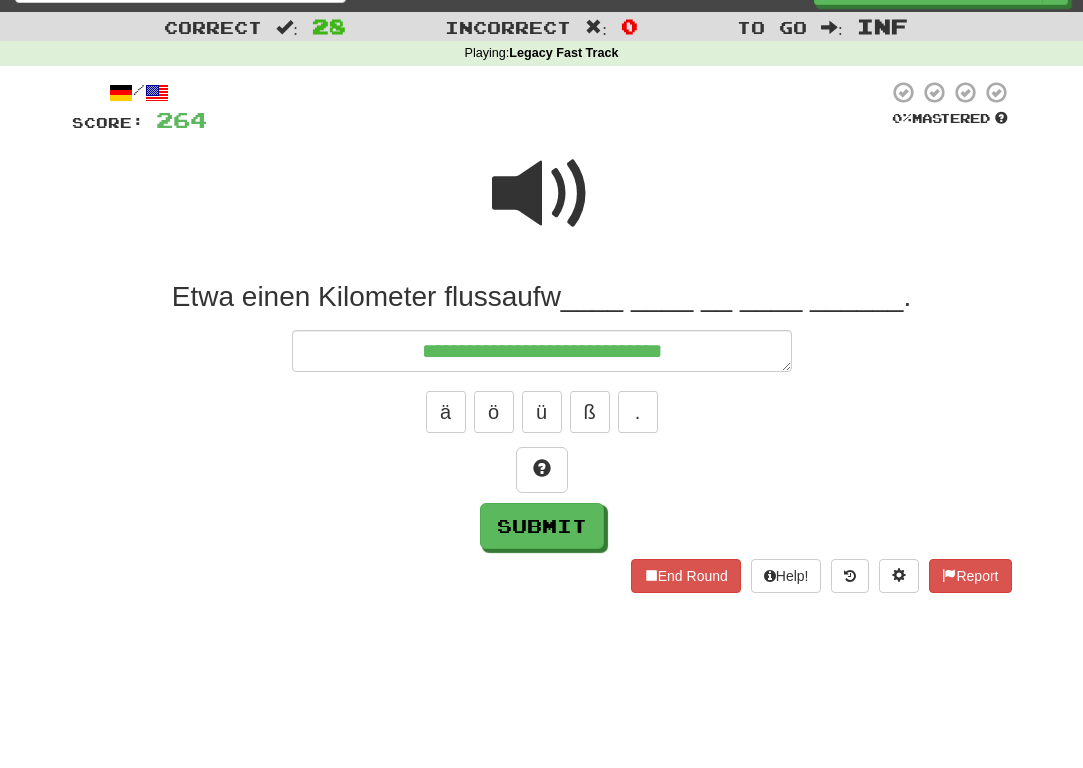 click on "**********" at bounding box center (542, 414) 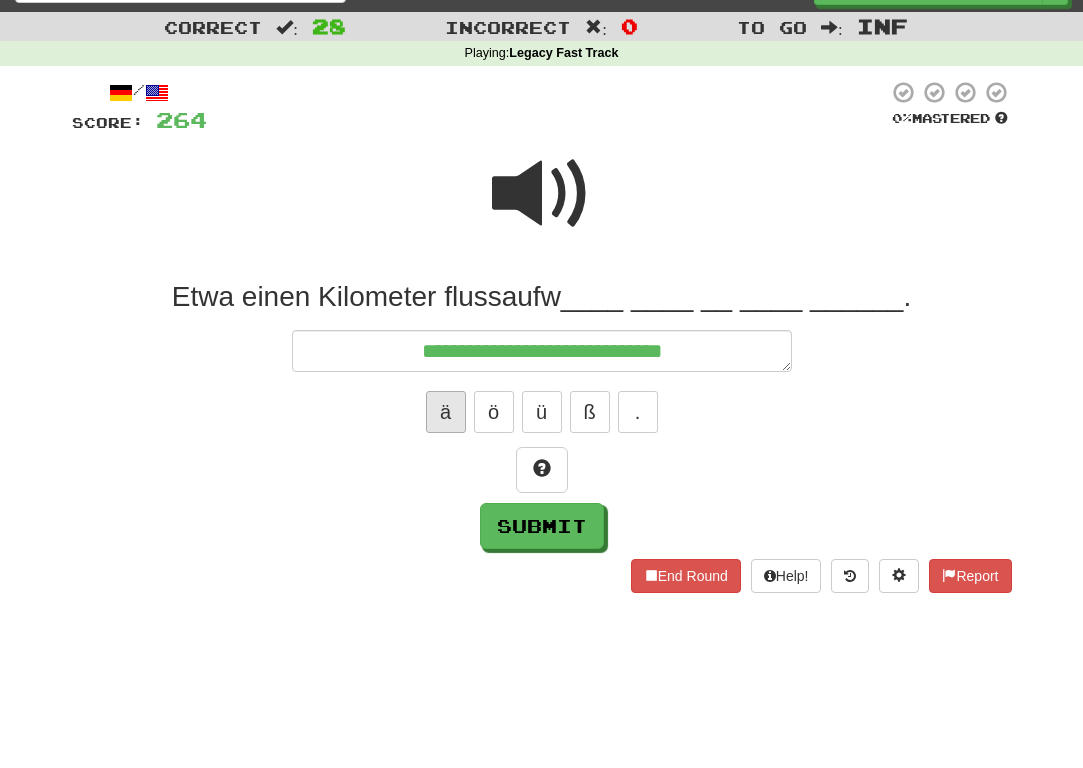 click on "ä" at bounding box center (446, 412) 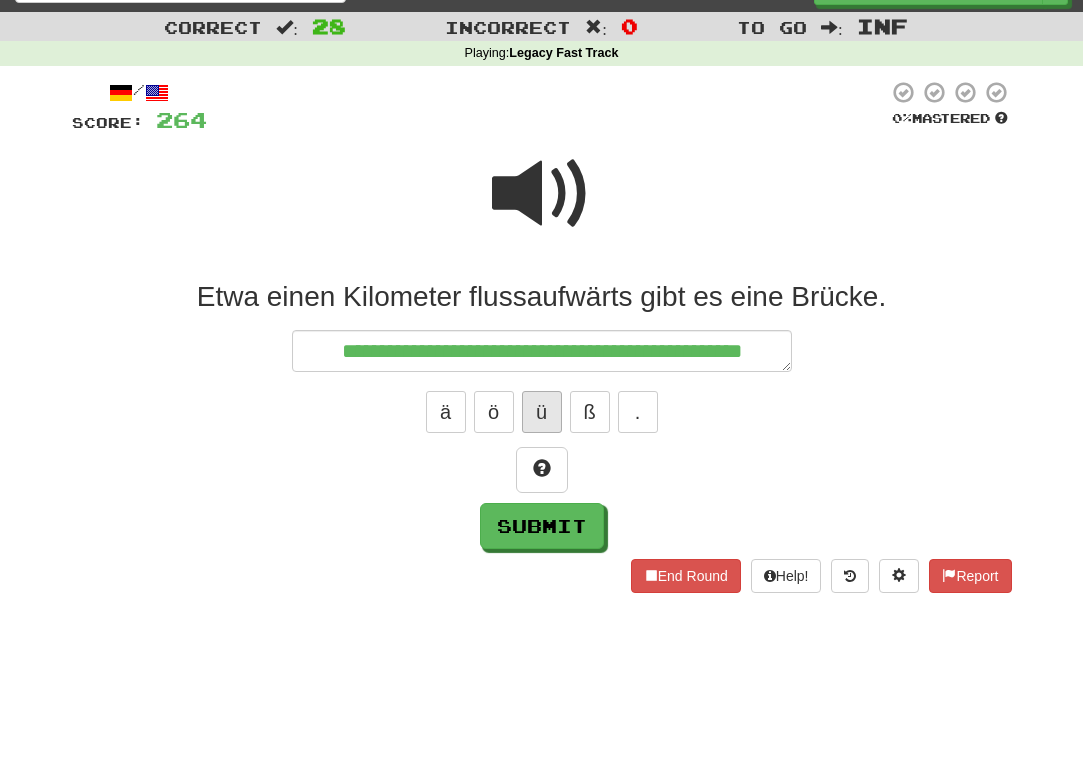 click on "ü" at bounding box center (542, 412) 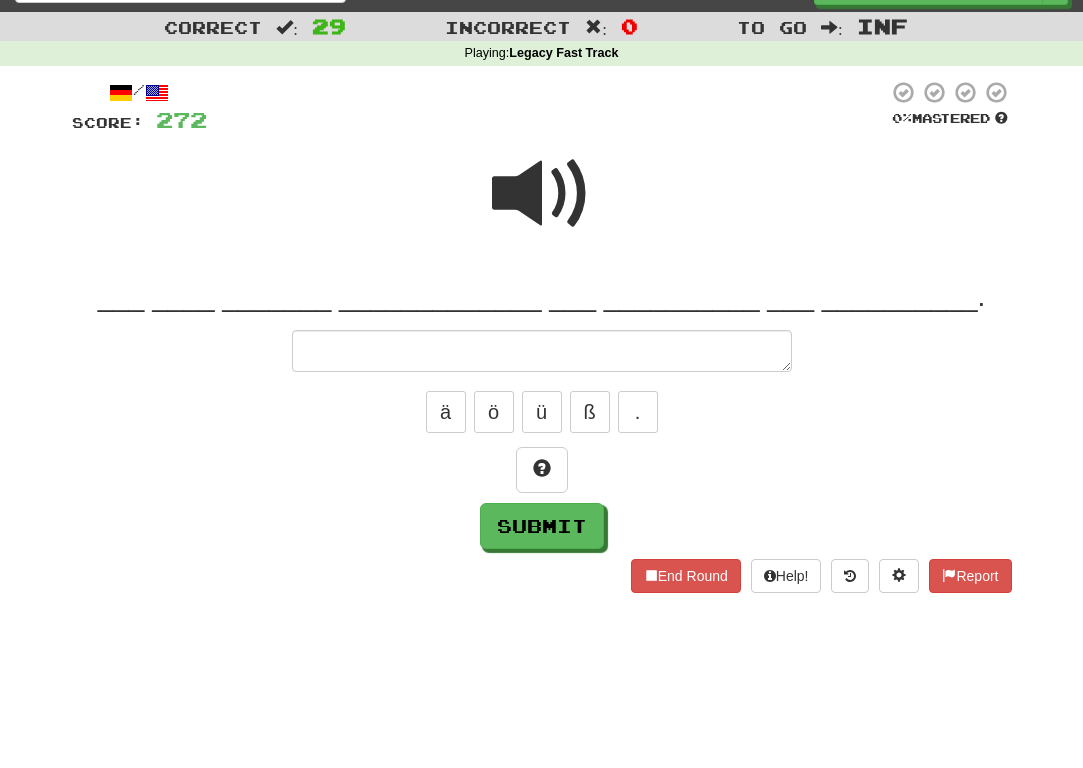 click at bounding box center [542, 194] 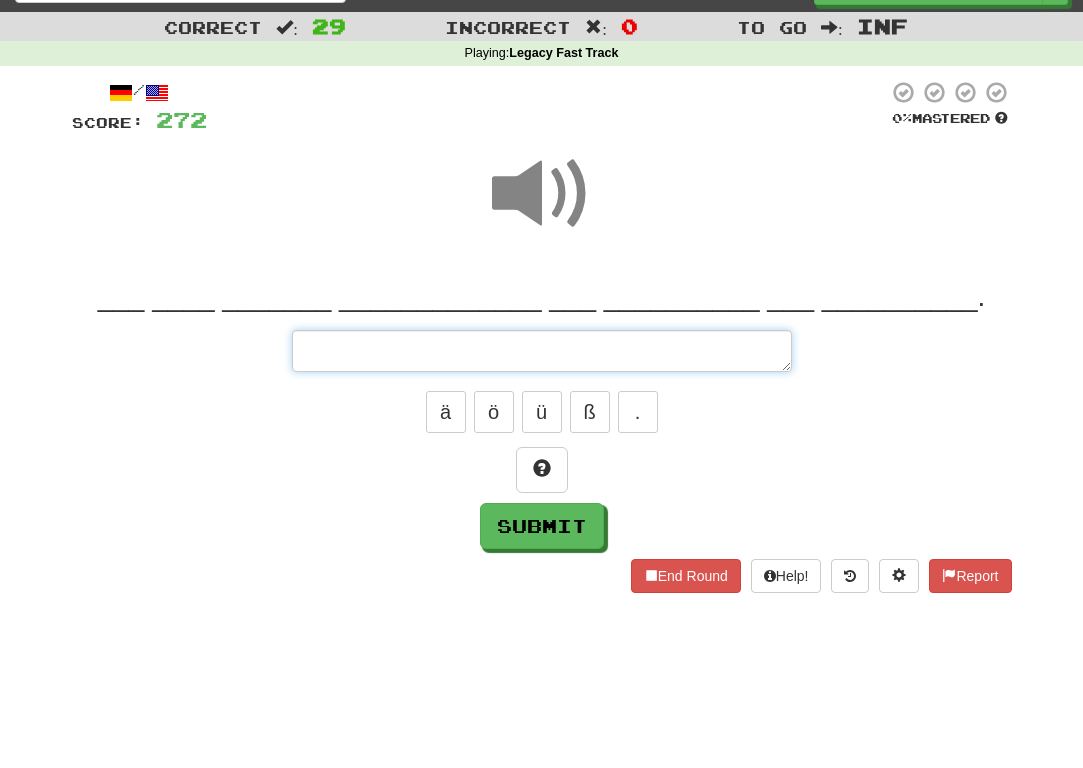 click at bounding box center (542, 351) 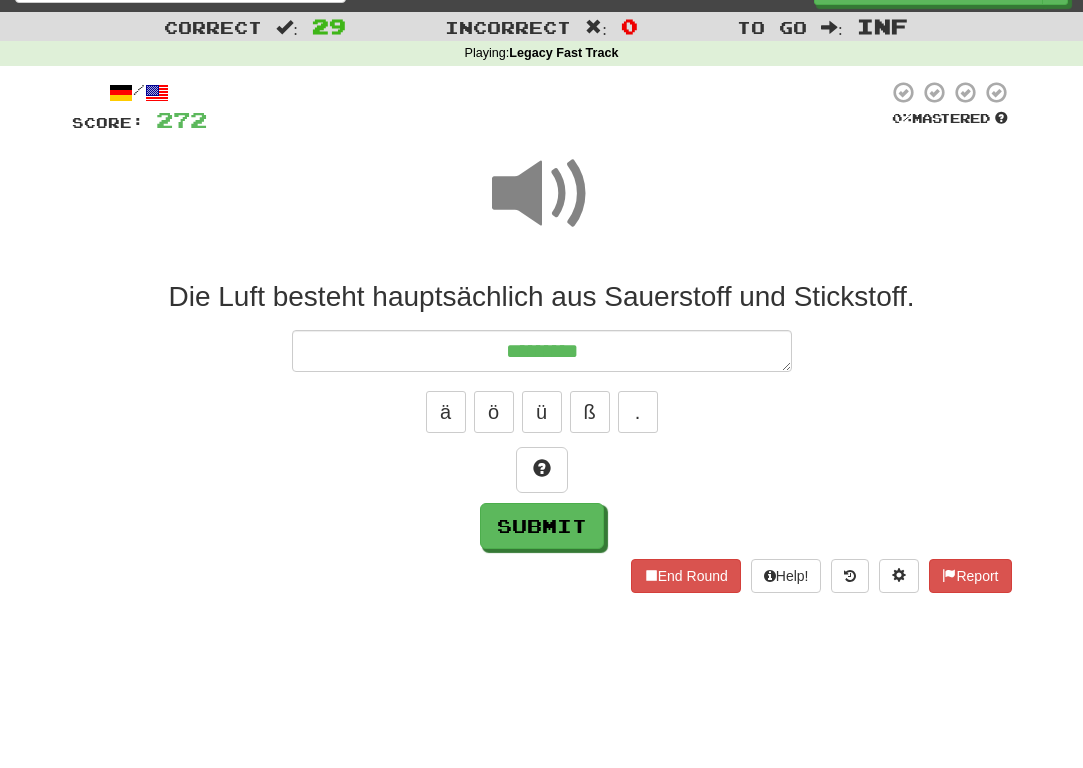click at bounding box center (542, 194) 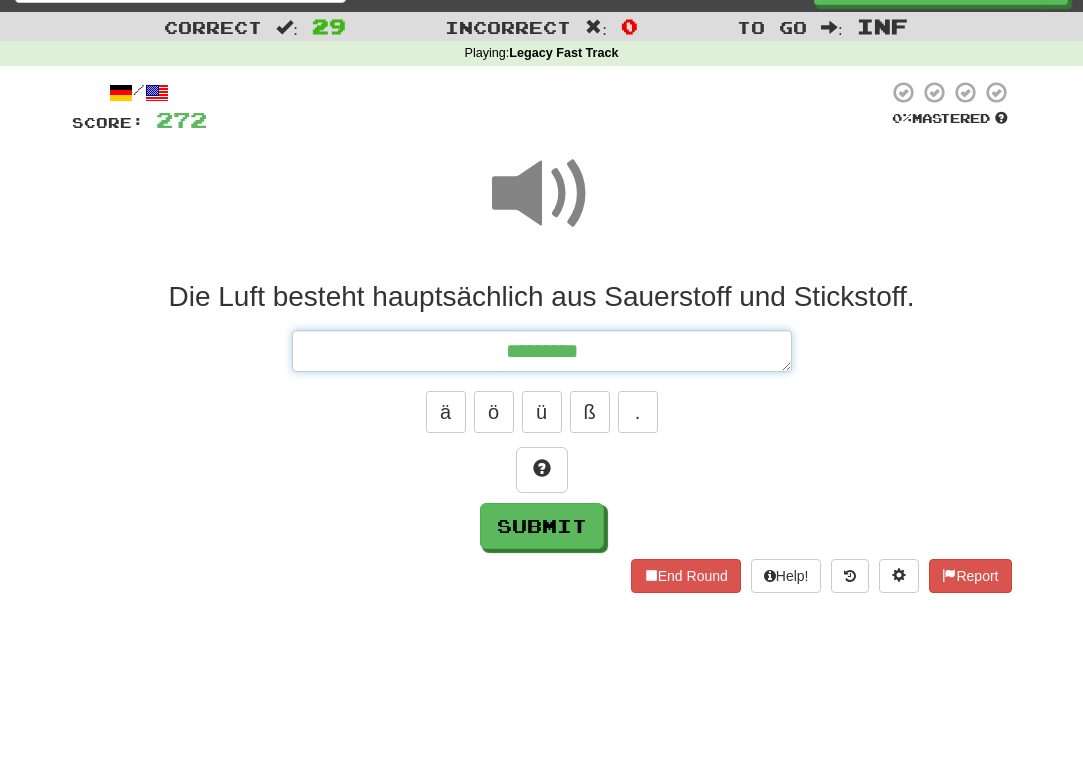 click on "********" at bounding box center [542, 351] 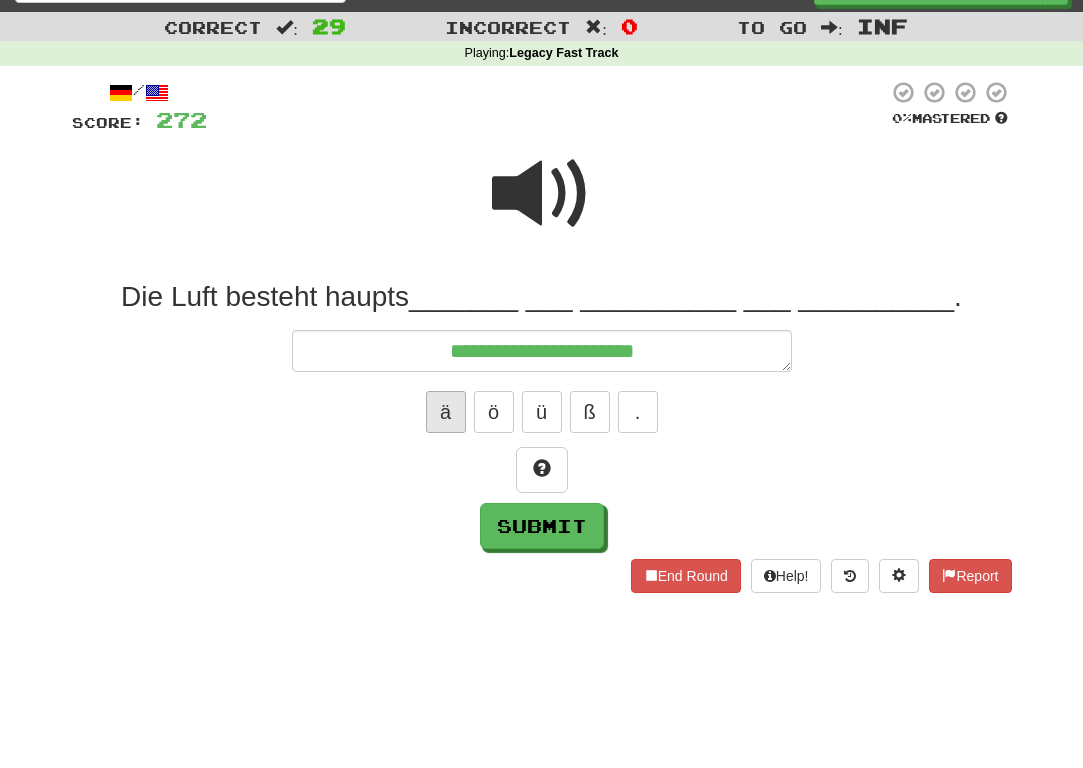click on "ä" at bounding box center (446, 412) 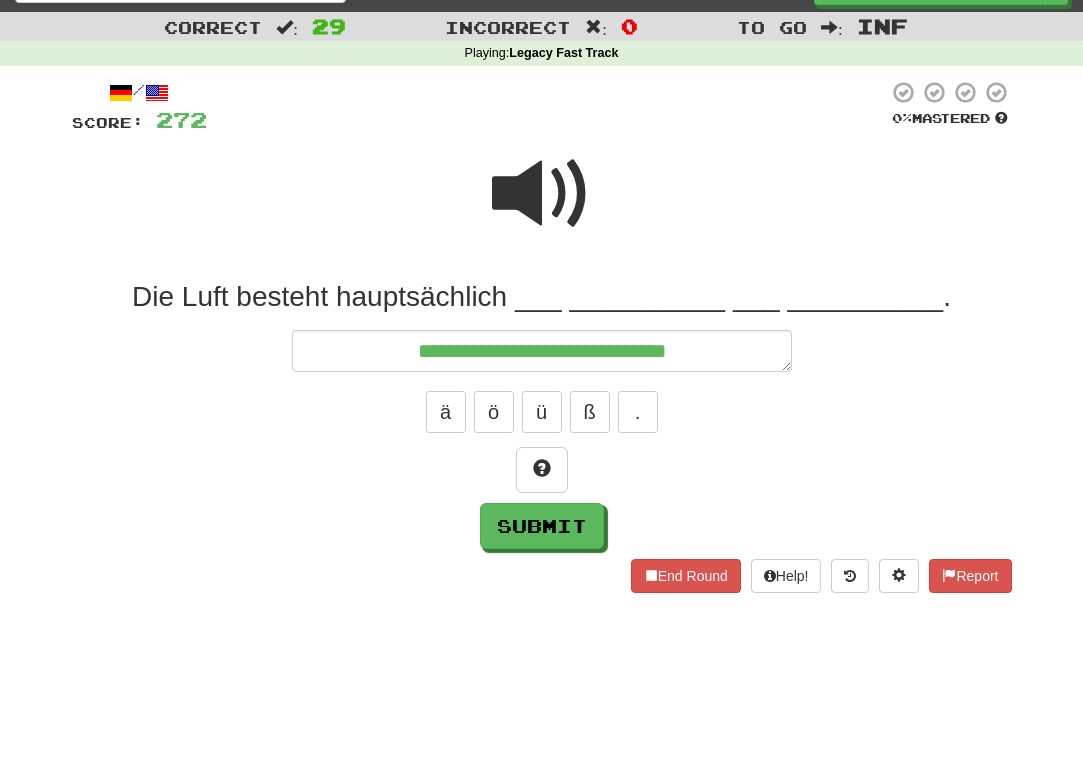 click at bounding box center (542, 207) 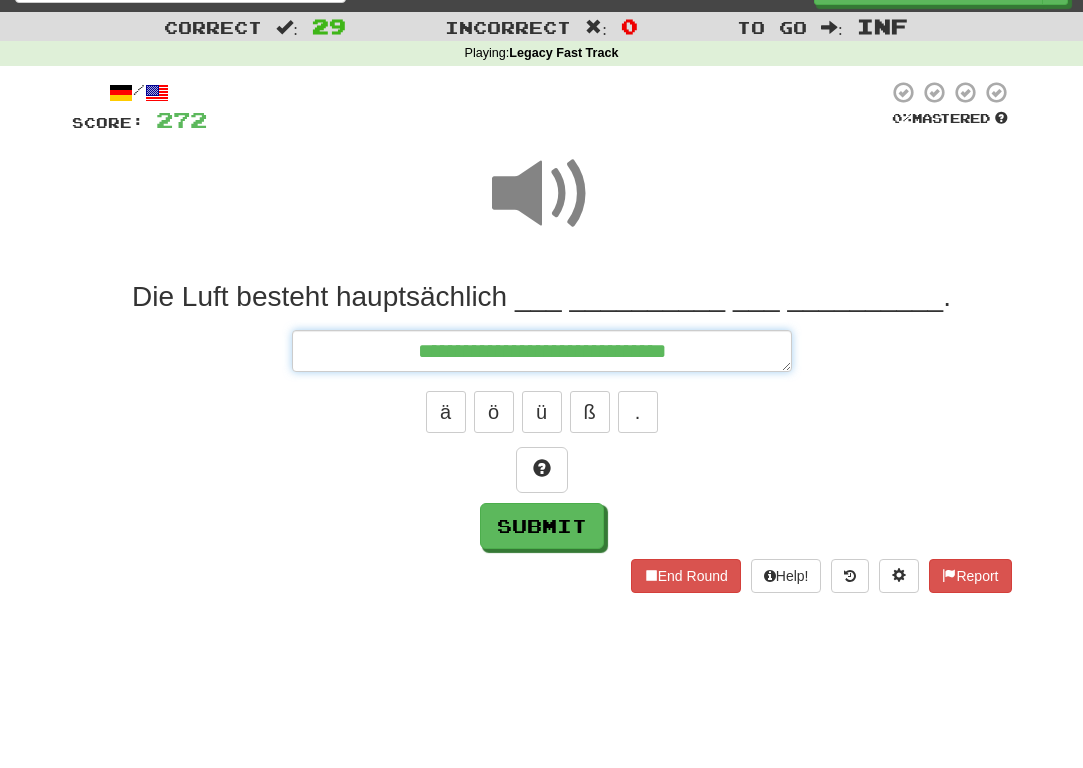 click on "**********" at bounding box center (542, 351) 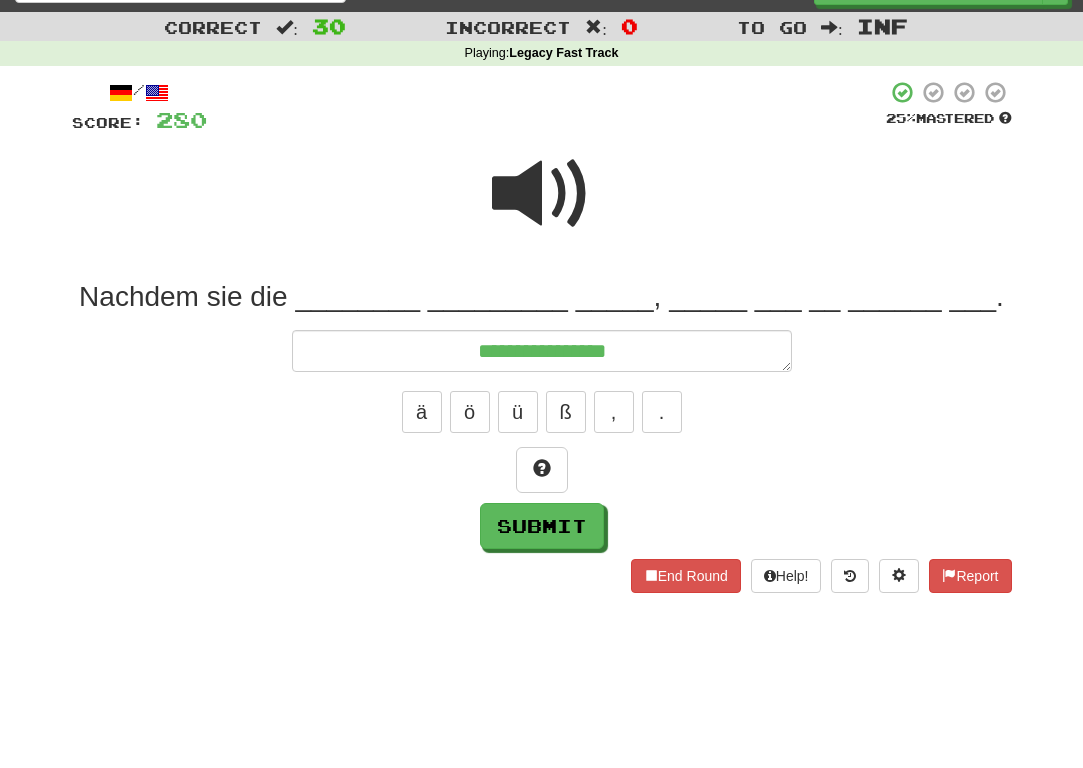 click at bounding box center (542, 207) 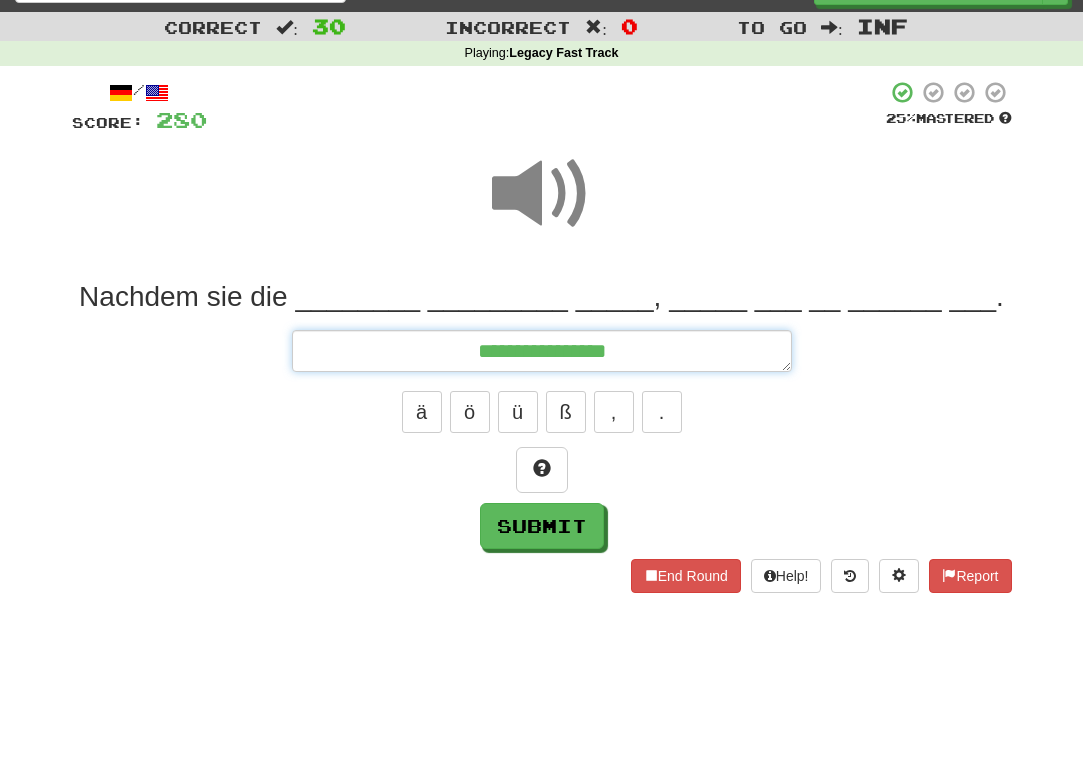 click on "**********" at bounding box center (542, 351) 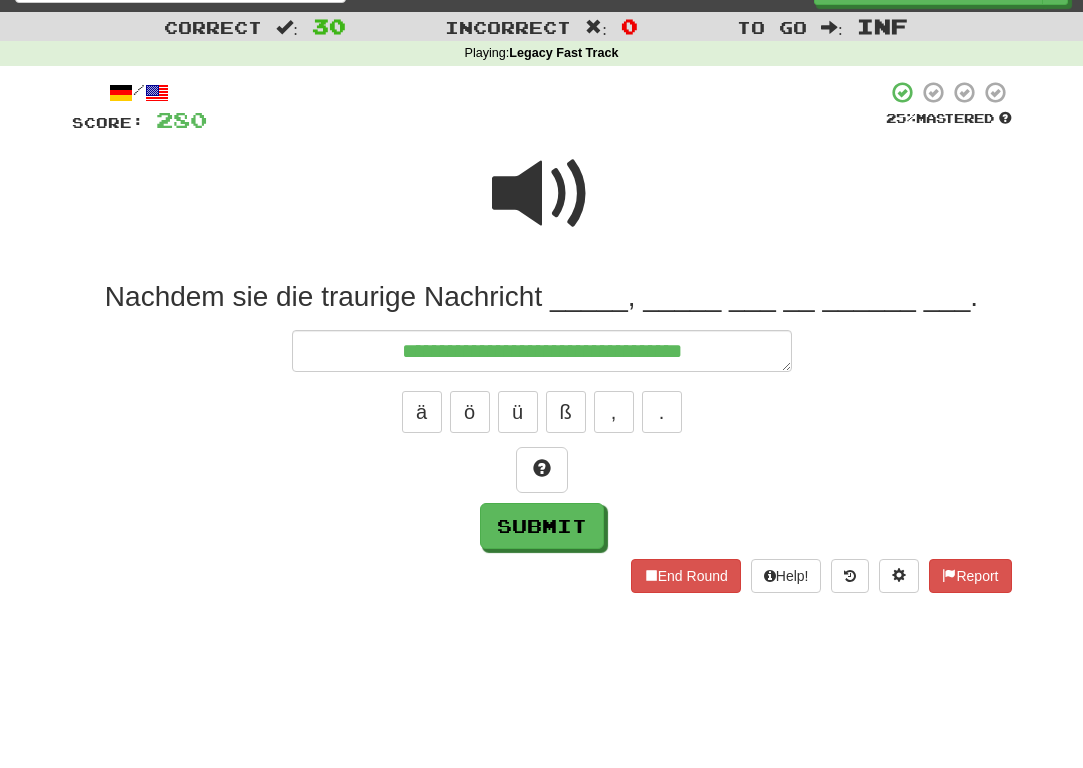 click at bounding box center (542, 207) 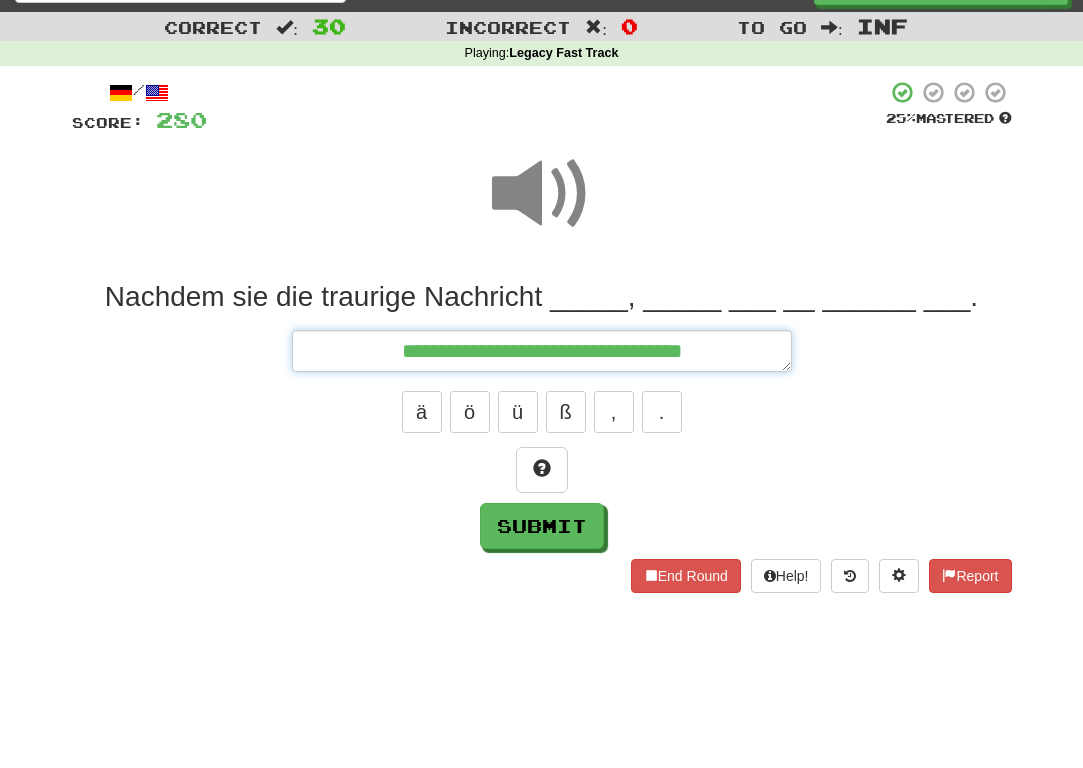 click on "**********" at bounding box center (542, 351) 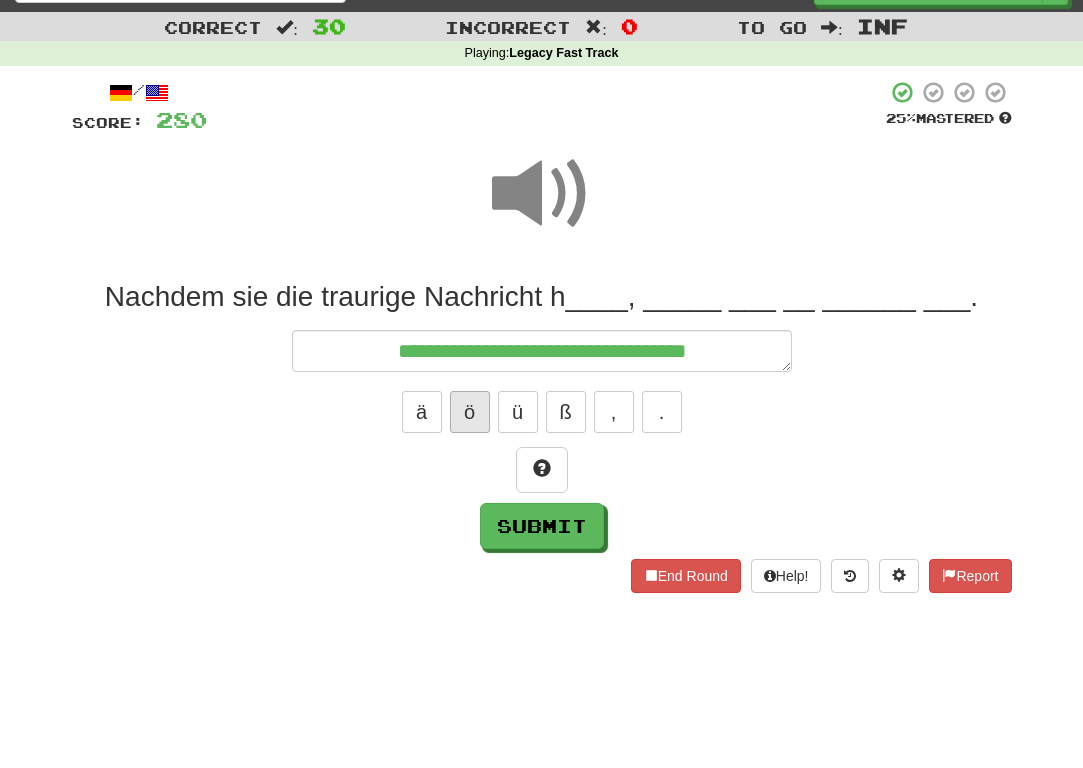 click on "ö" at bounding box center (470, 412) 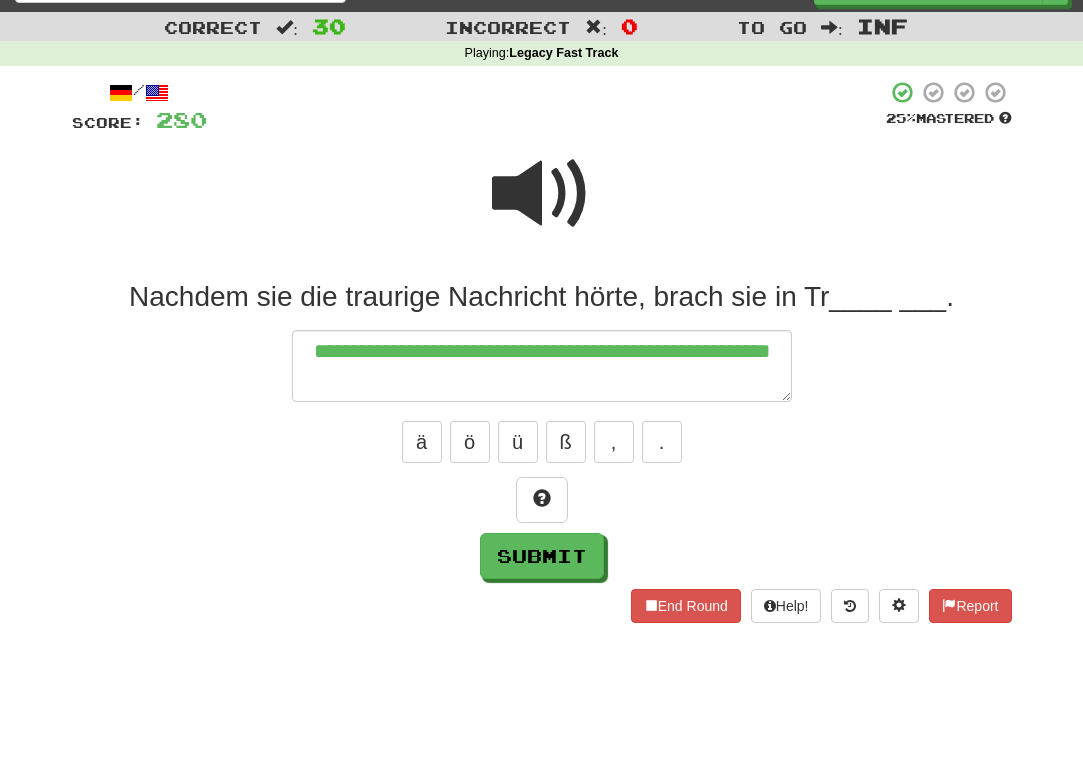 click on "ä ö ü ß , ." at bounding box center (542, 442) 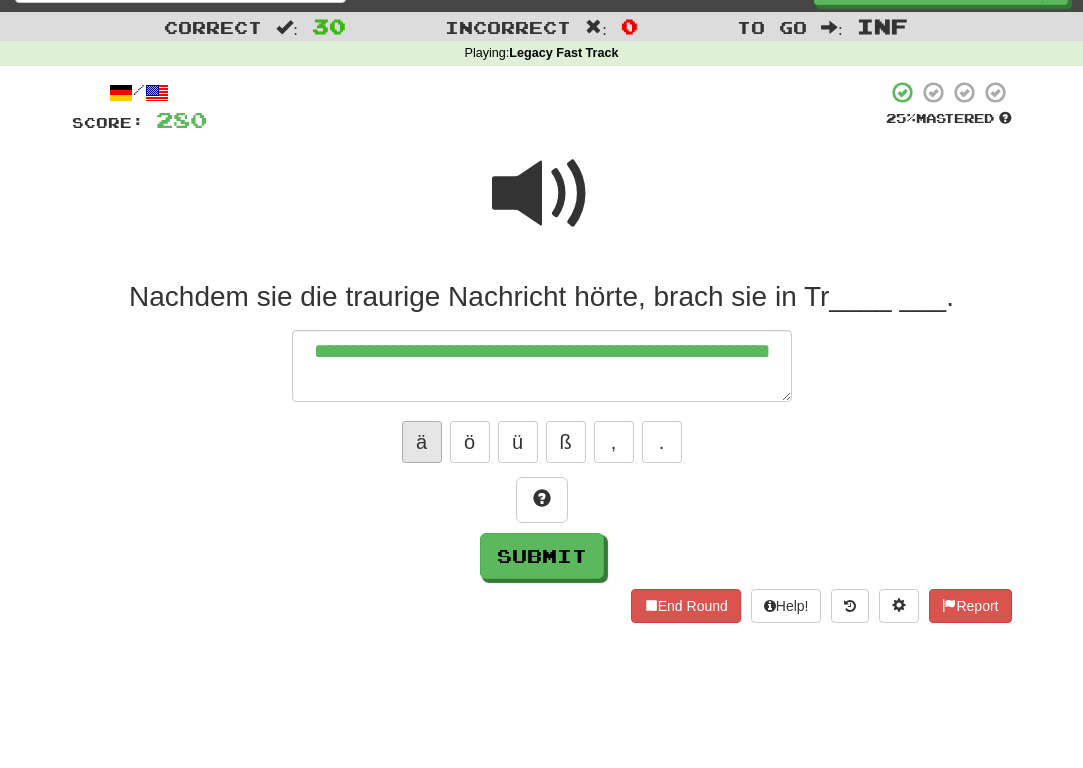 click on "ä" at bounding box center [422, 442] 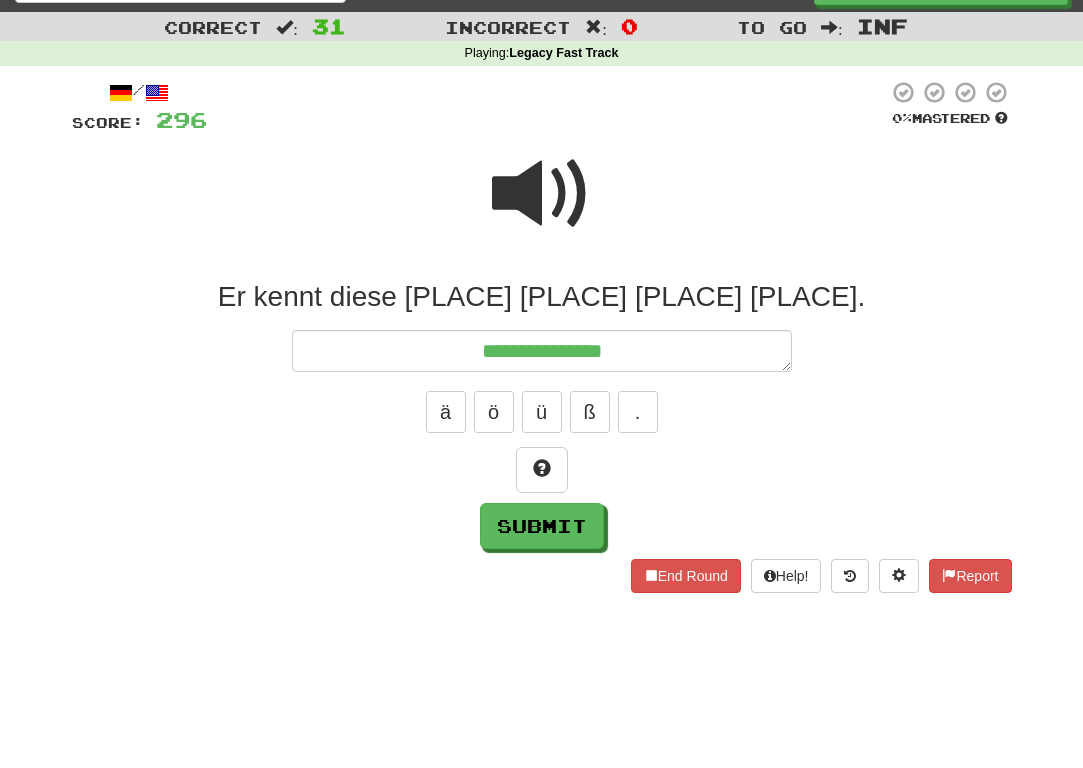 click on "**********" at bounding box center (542, 414) 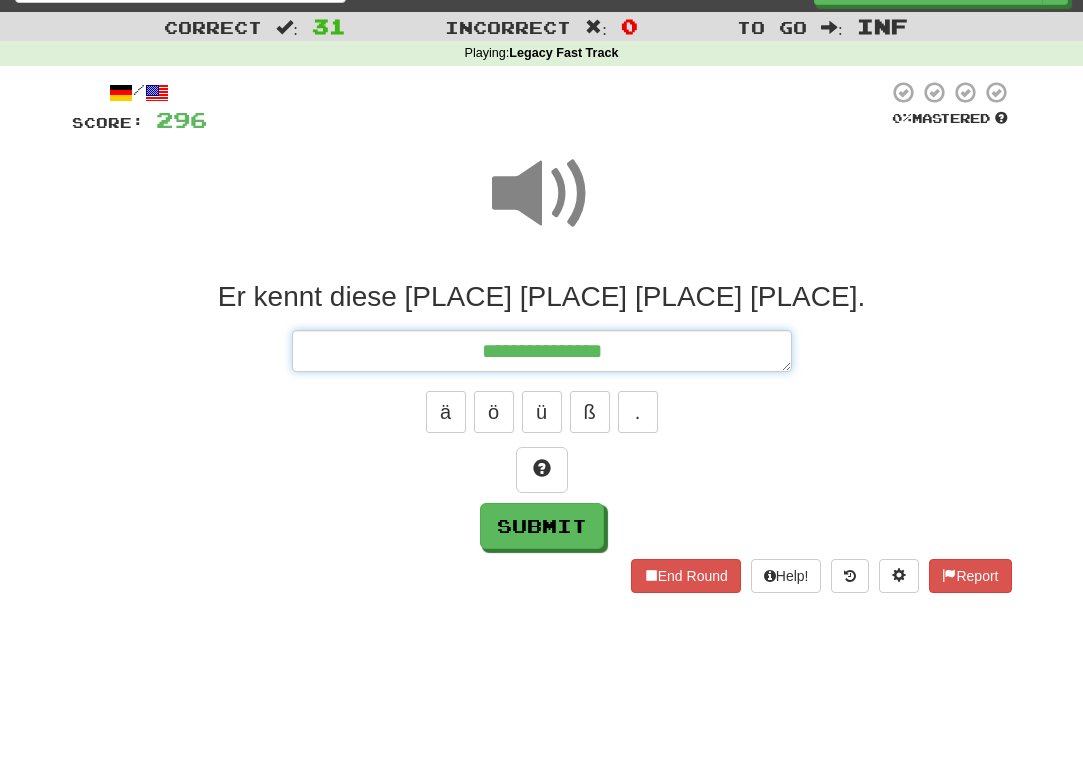 click on "**********" at bounding box center [542, 351] 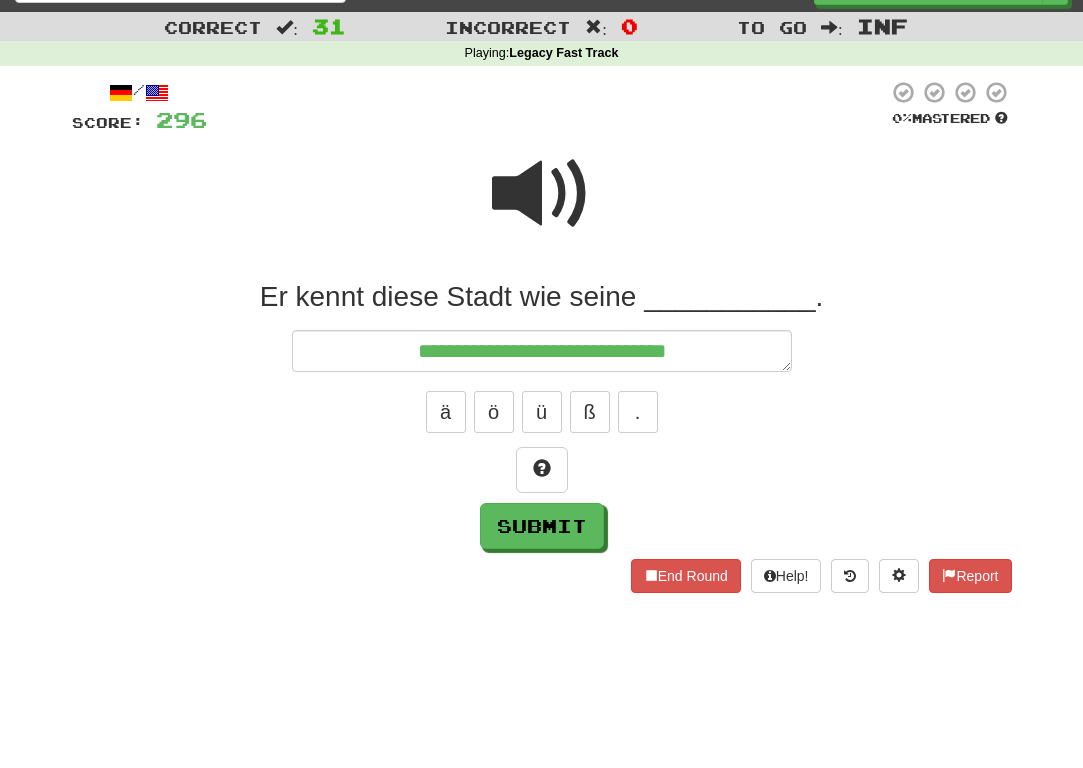 click at bounding box center [542, 194] 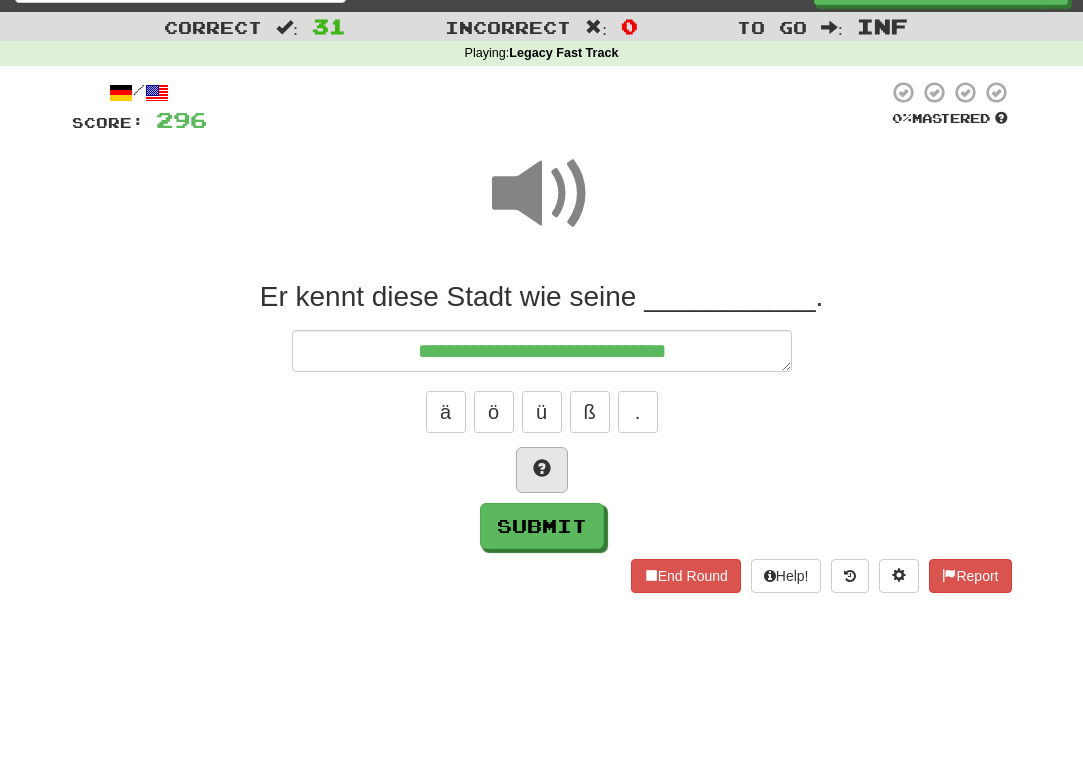 click at bounding box center [542, 470] 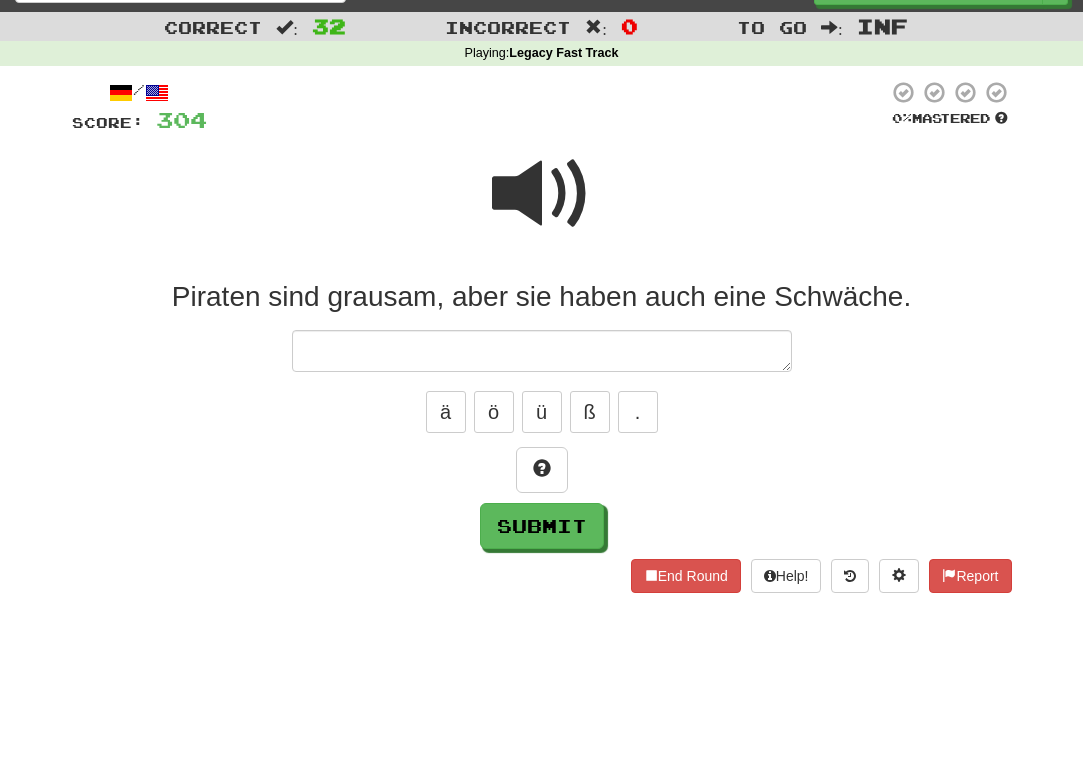 click at bounding box center [542, 207] 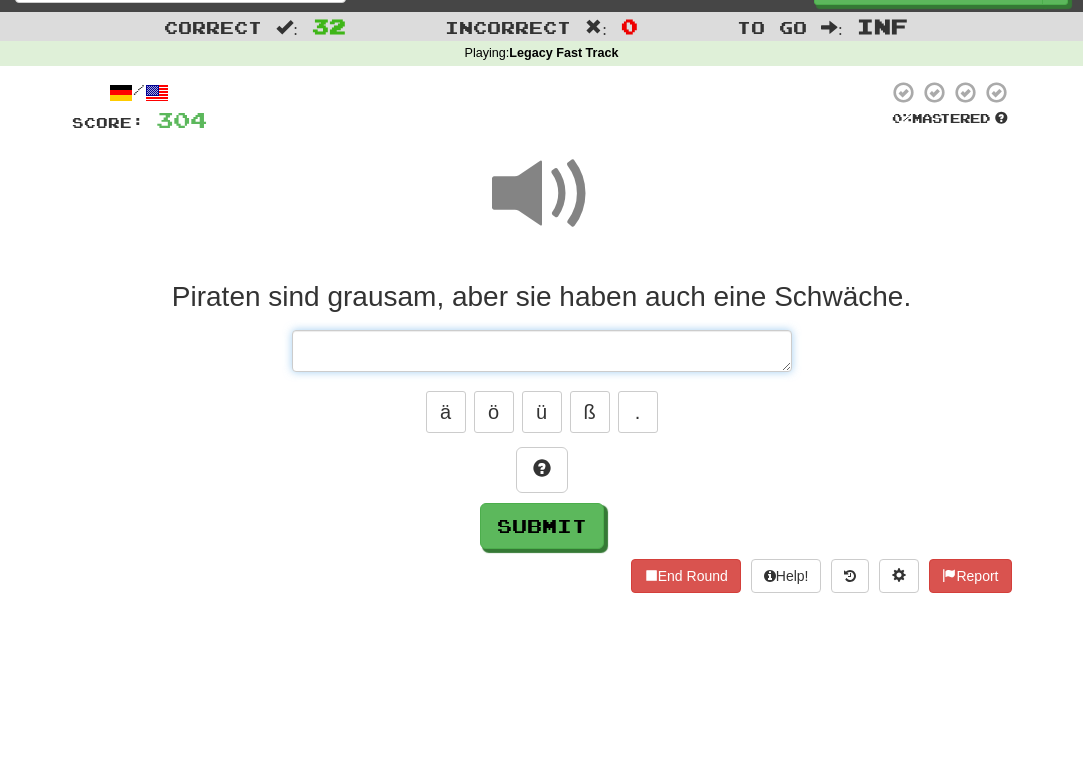 click at bounding box center [542, 351] 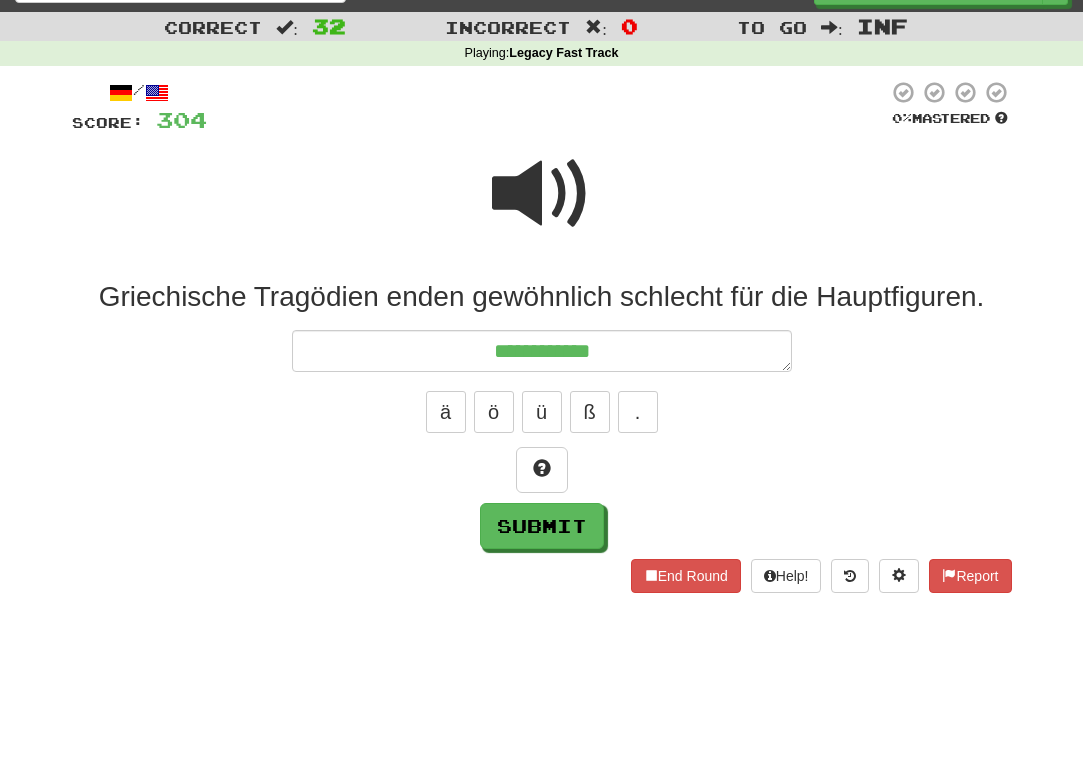 click at bounding box center (547, 107) 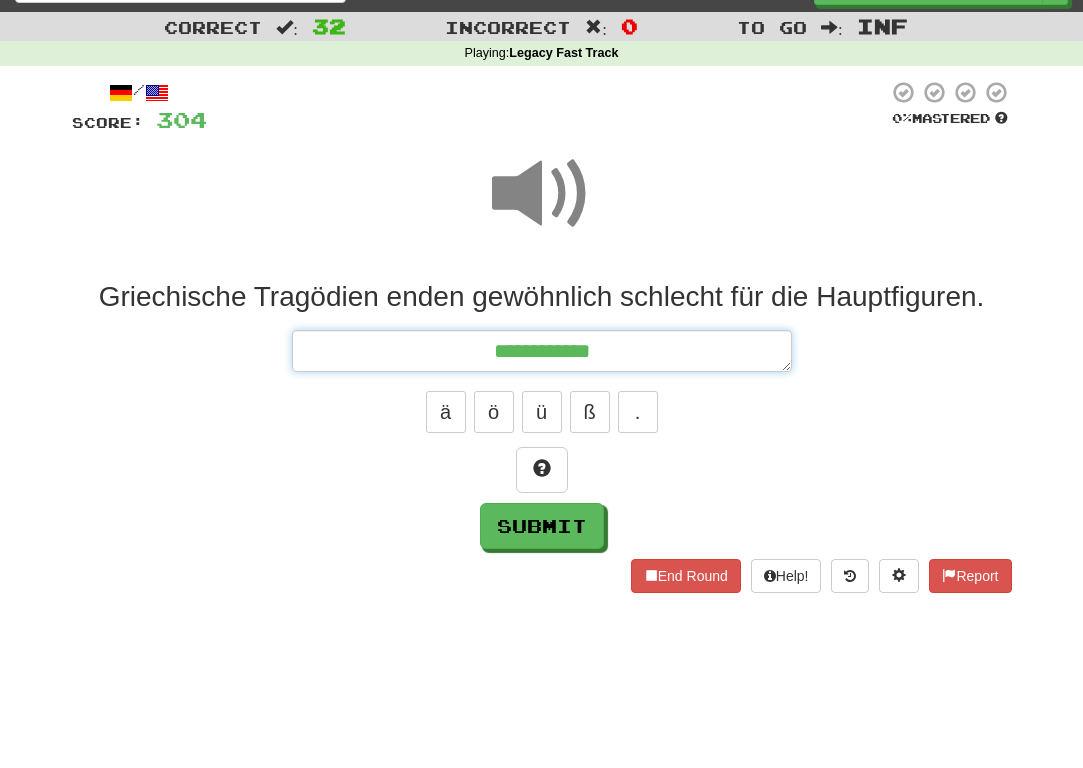 click on "**********" at bounding box center [542, 351] 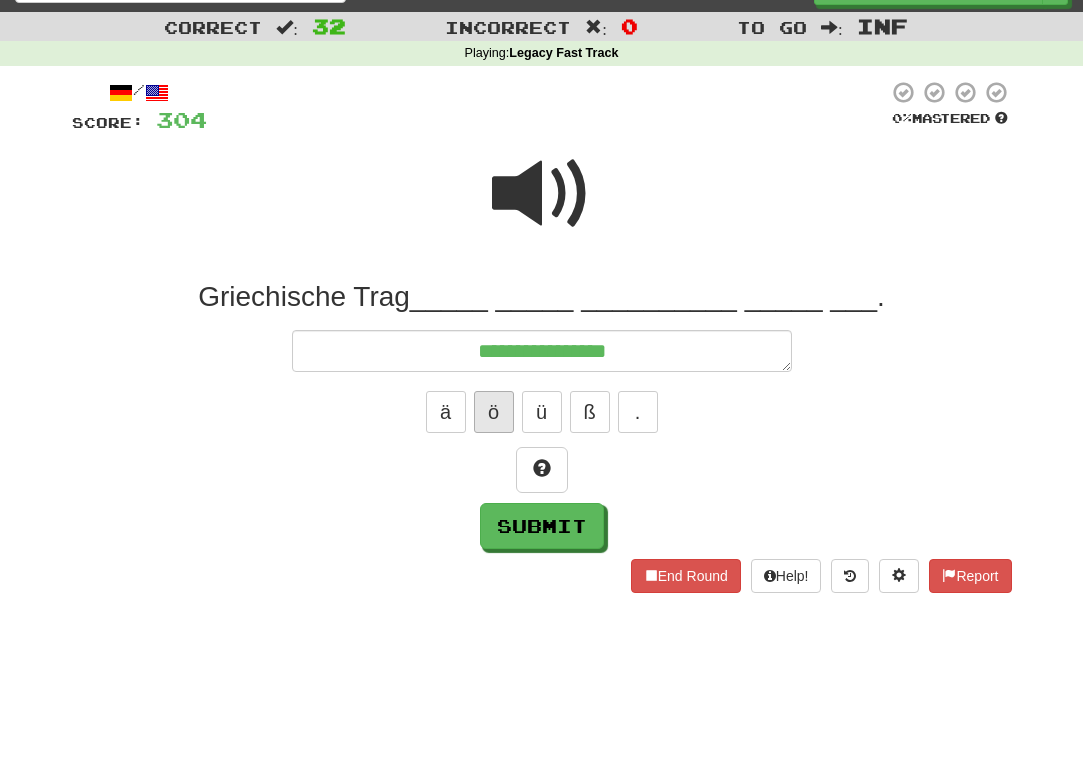 click on "ö" at bounding box center (494, 412) 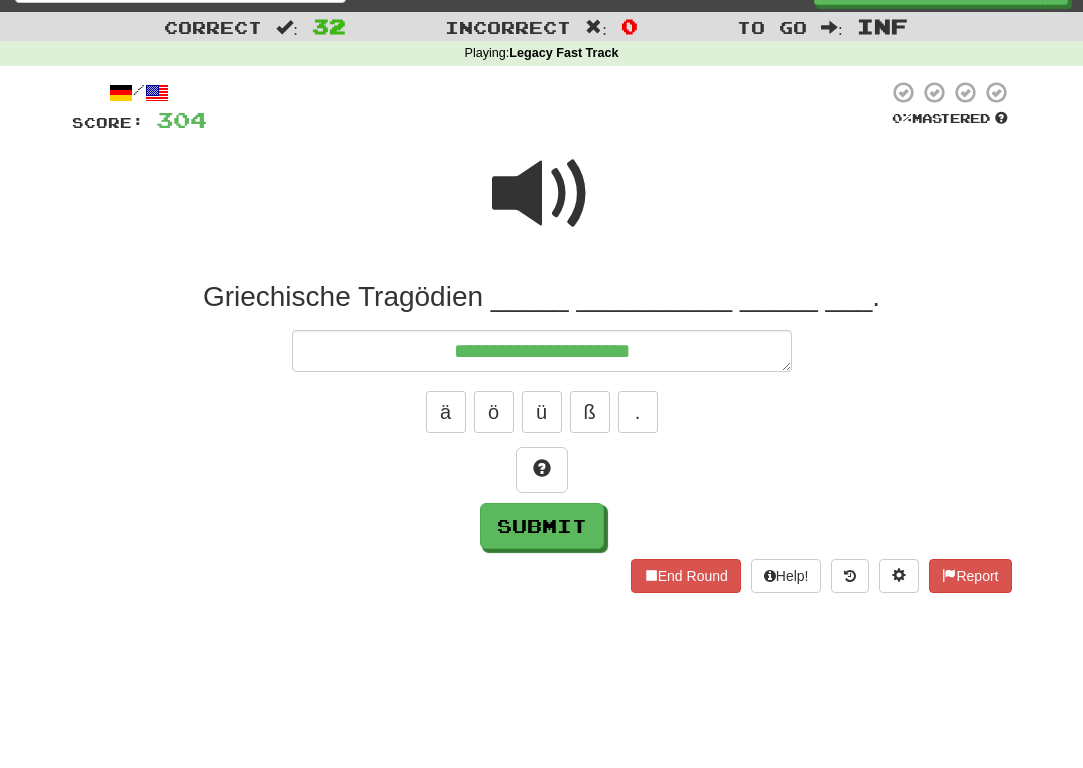 click at bounding box center (542, 194) 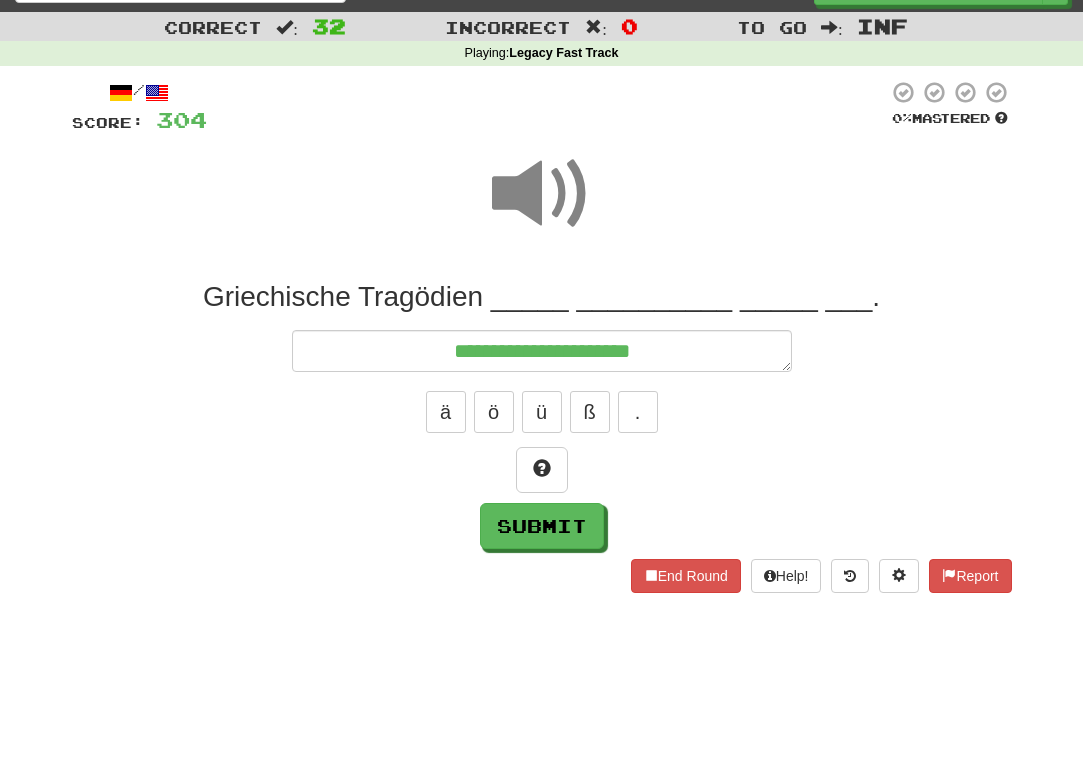 click on "**********" at bounding box center [542, 414] 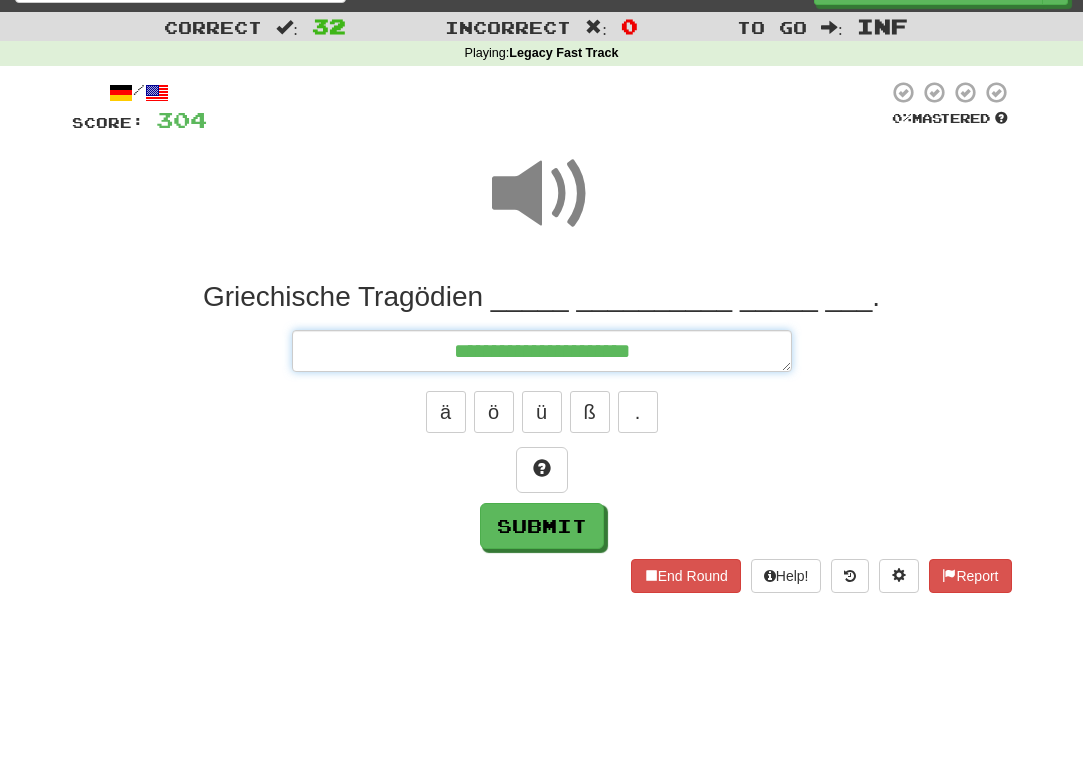 click on "**********" at bounding box center [542, 351] 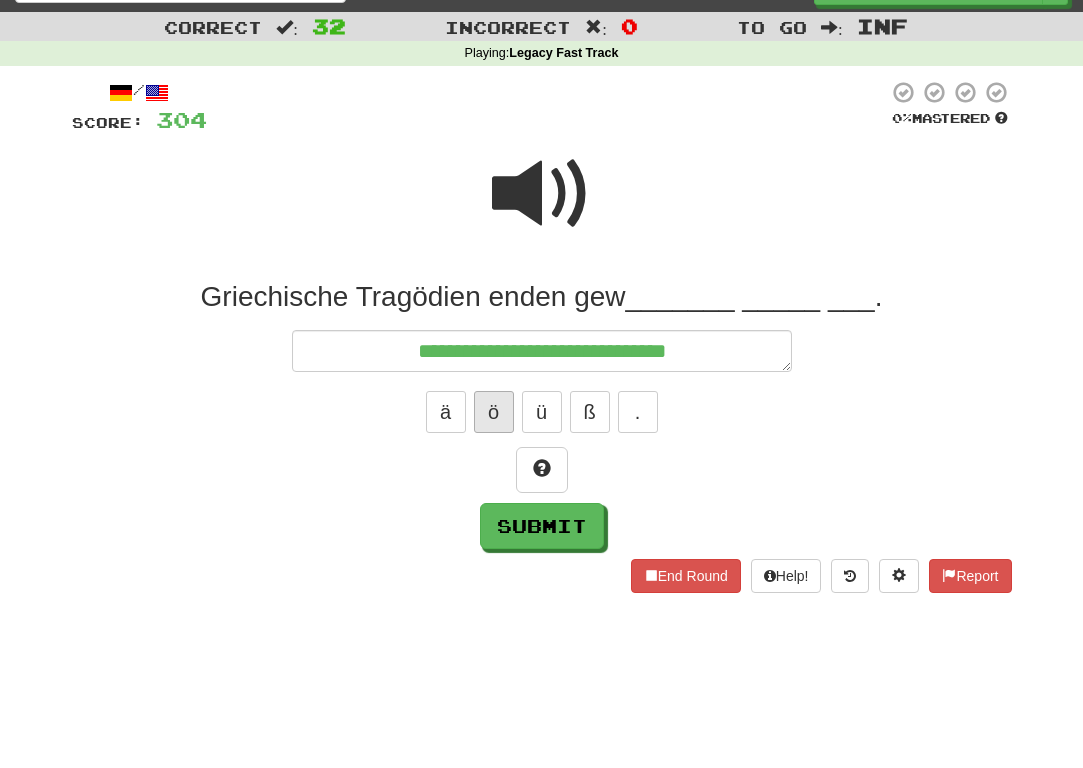 click on "ö" at bounding box center [494, 412] 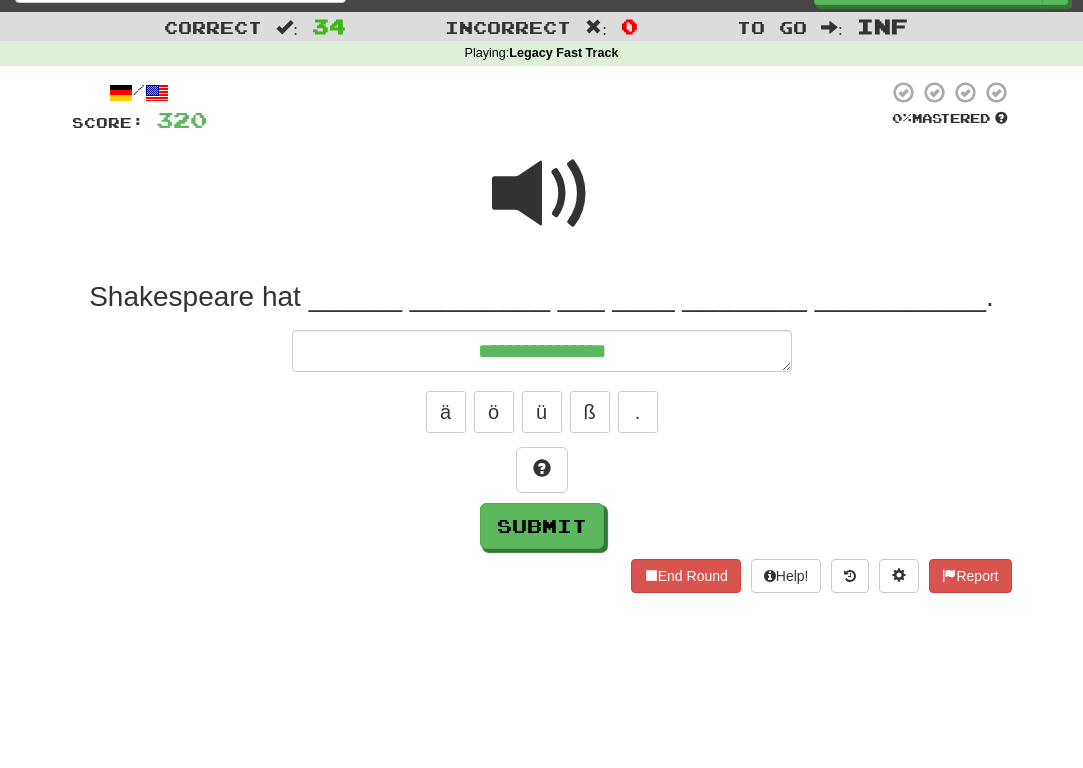 click at bounding box center [542, 194] 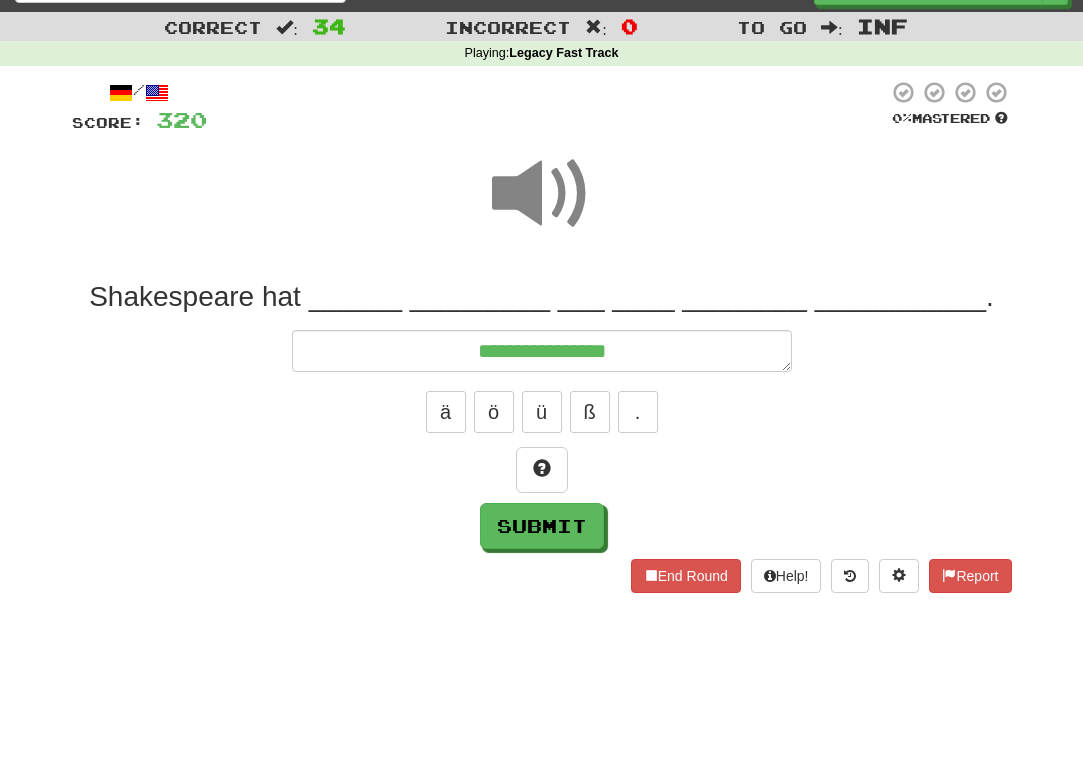 click on "ä ö ü ß ." at bounding box center (542, 412) 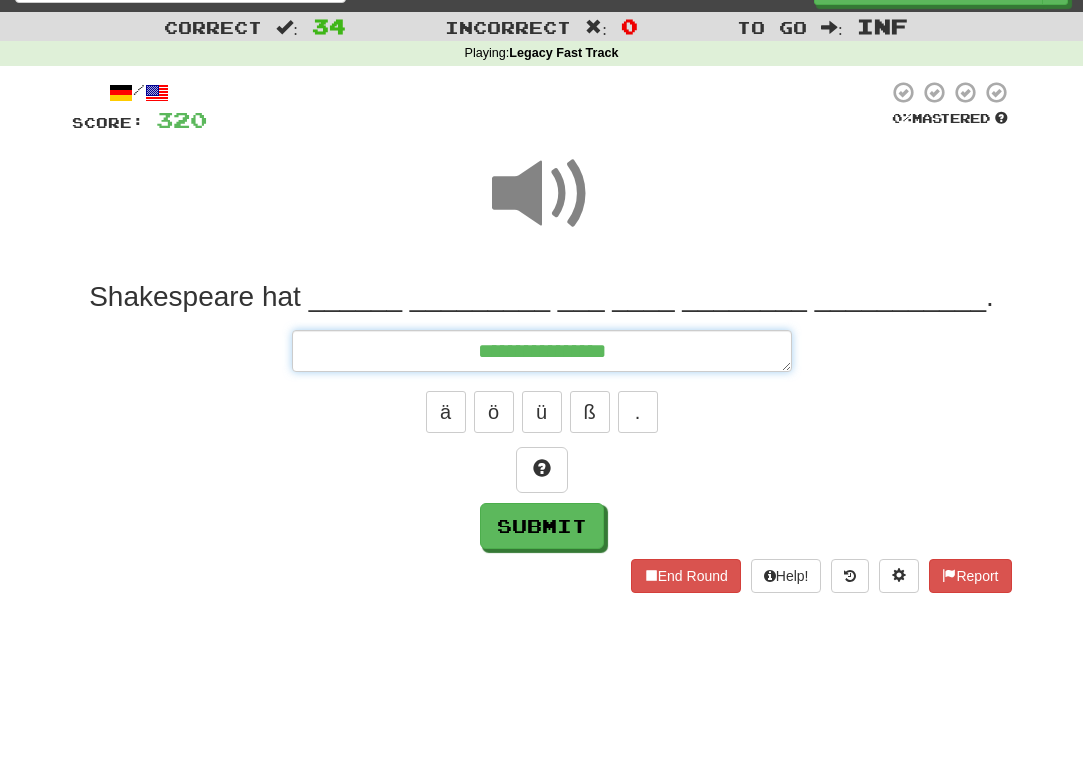 click on "**********" at bounding box center (542, 351) 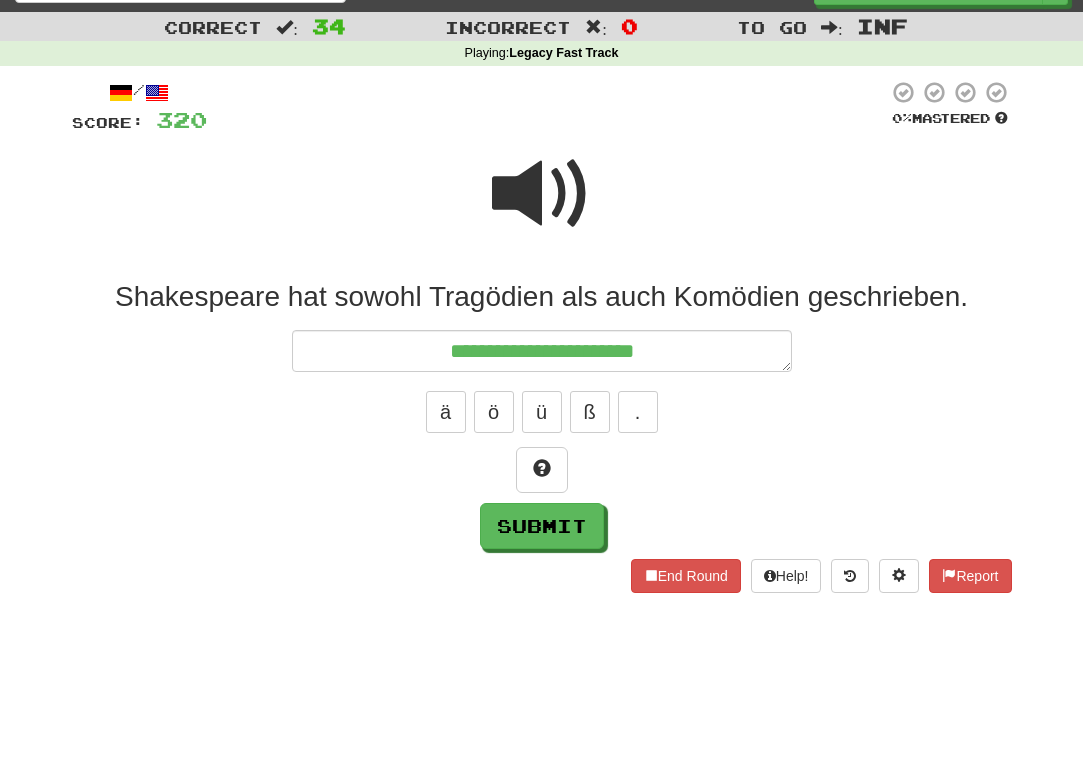 click at bounding box center (542, 194) 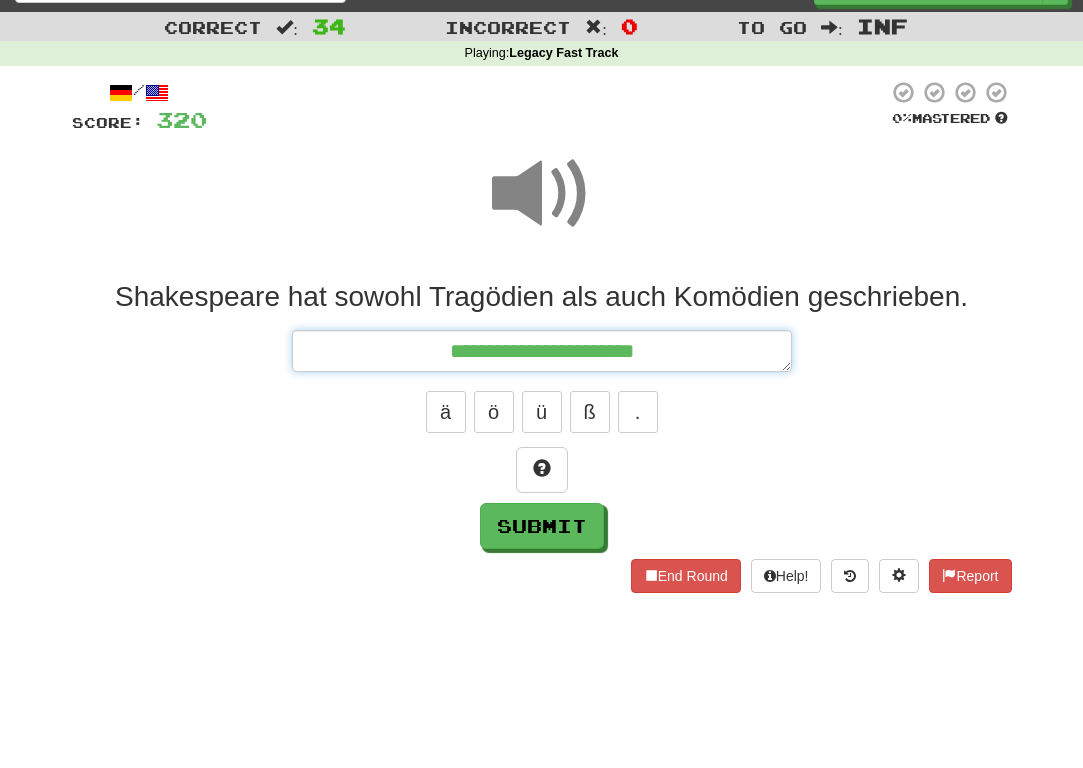 click on "**********" at bounding box center (542, 351) 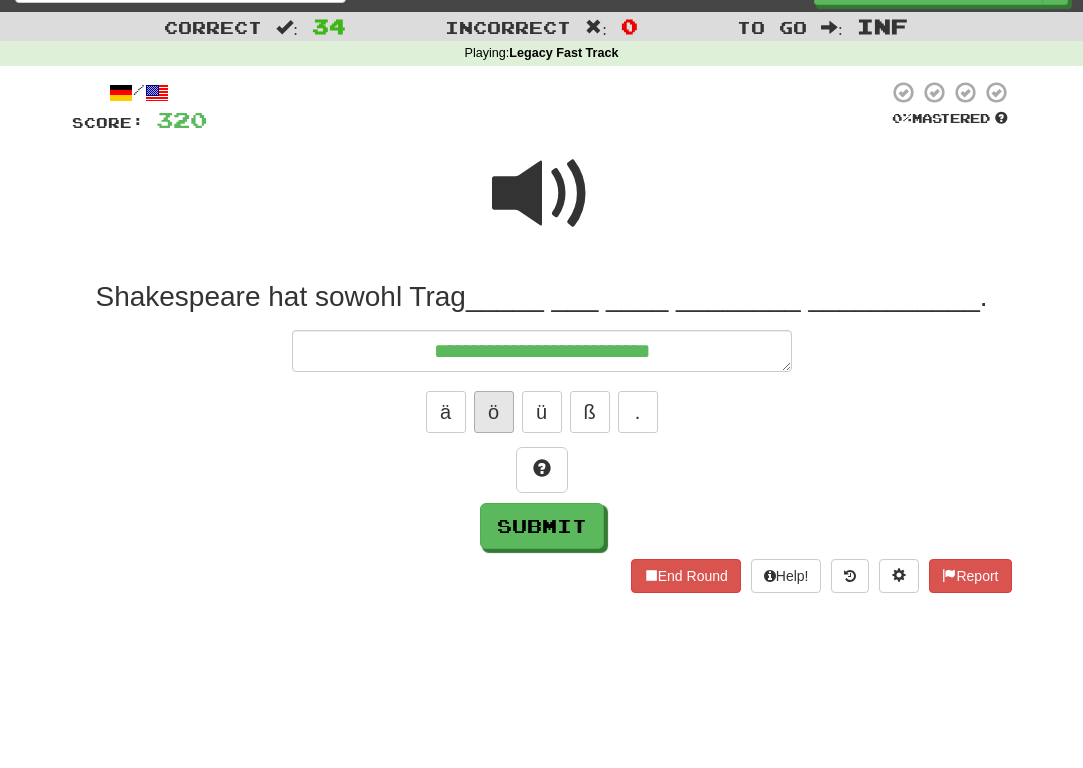 click on "ö" at bounding box center (494, 412) 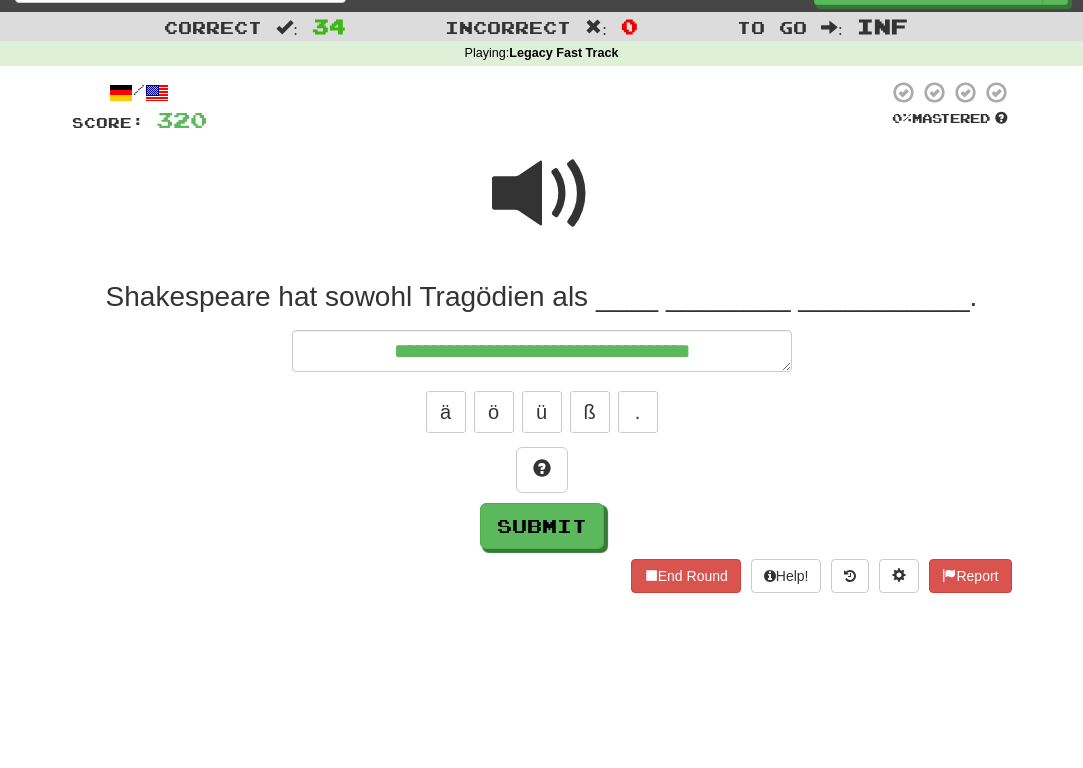 click at bounding box center [542, 194] 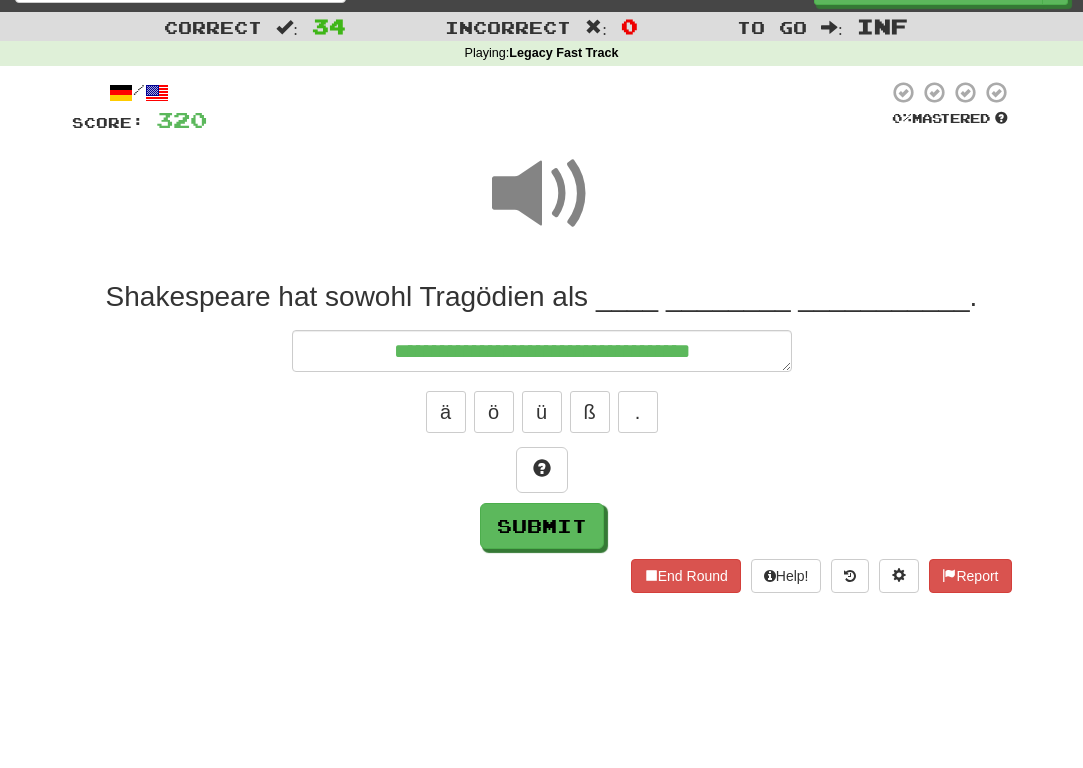 click on "ä ö ü ß ." at bounding box center (542, 412) 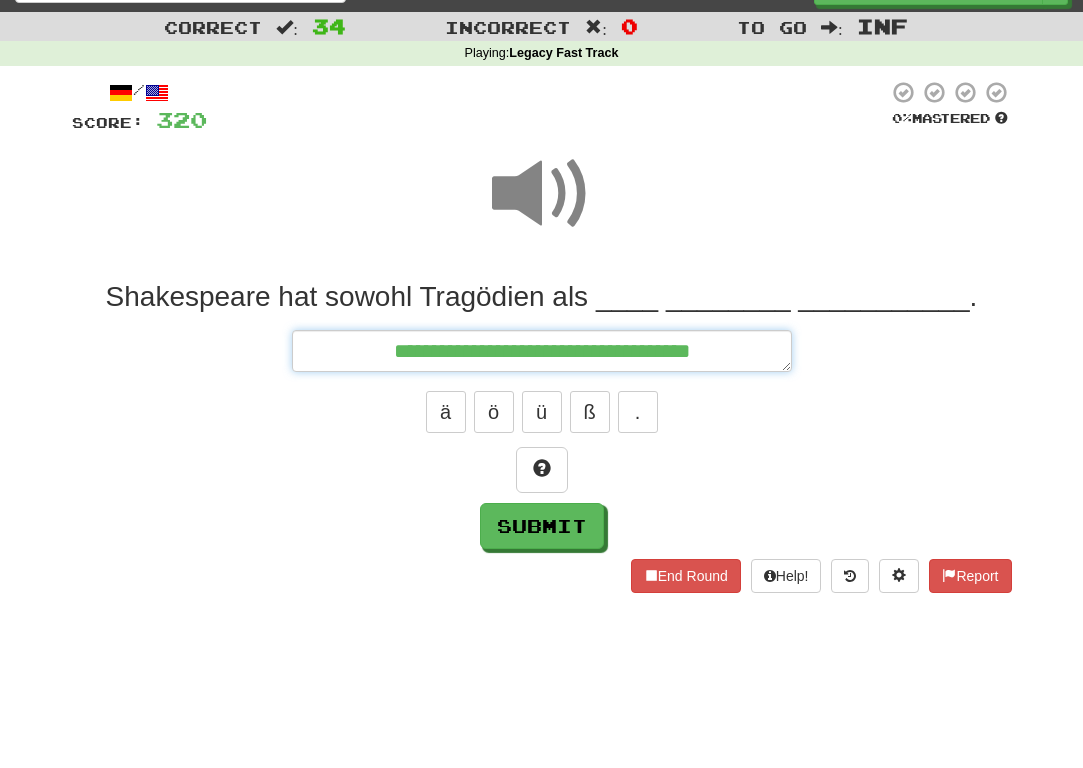 click on "**********" at bounding box center (542, 351) 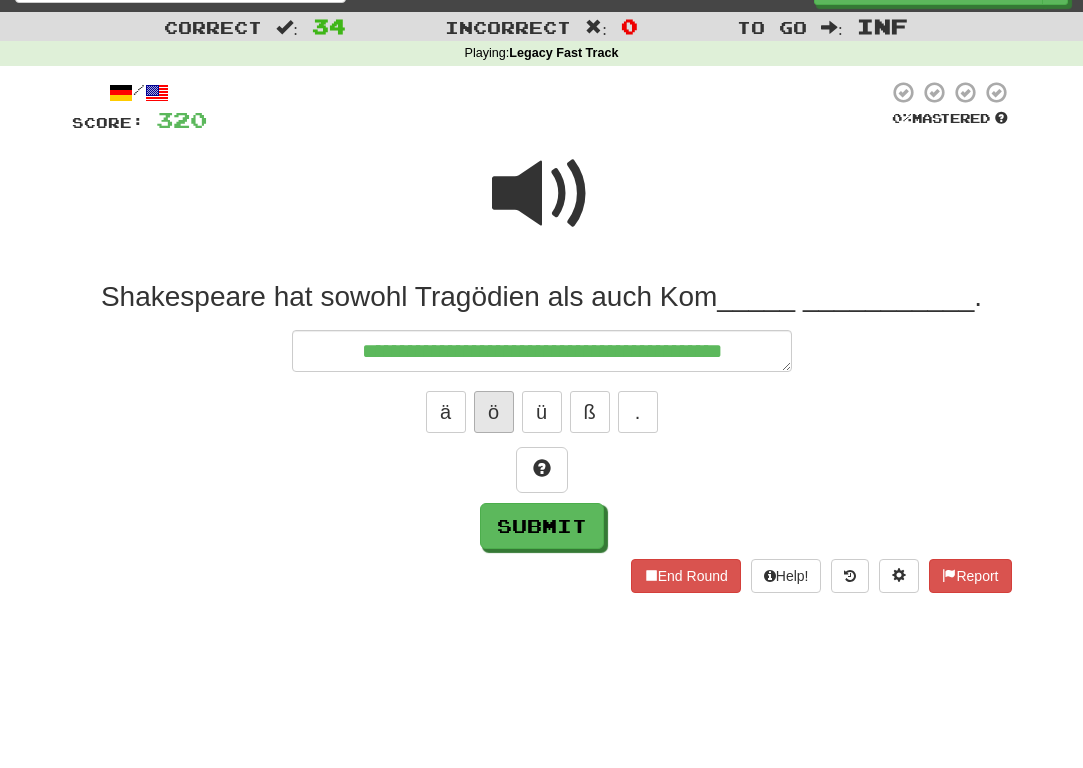 click on "ö" at bounding box center (494, 412) 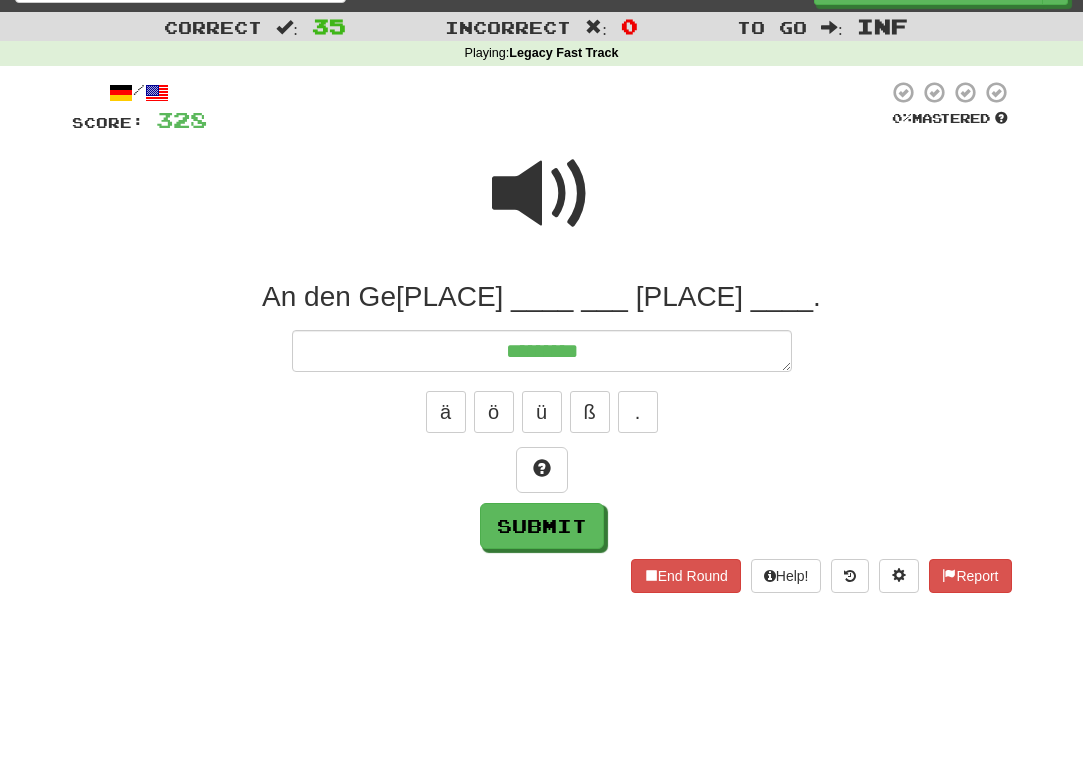 click at bounding box center (542, 194) 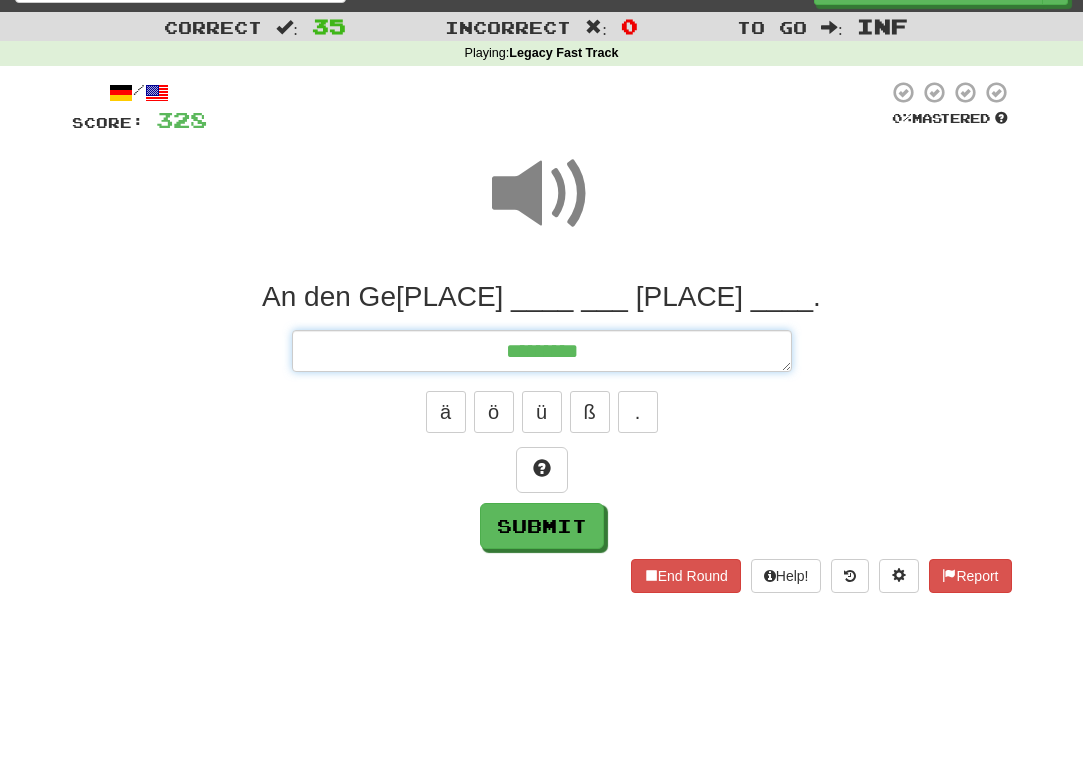 click on "*********" at bounding box center (542, 351) 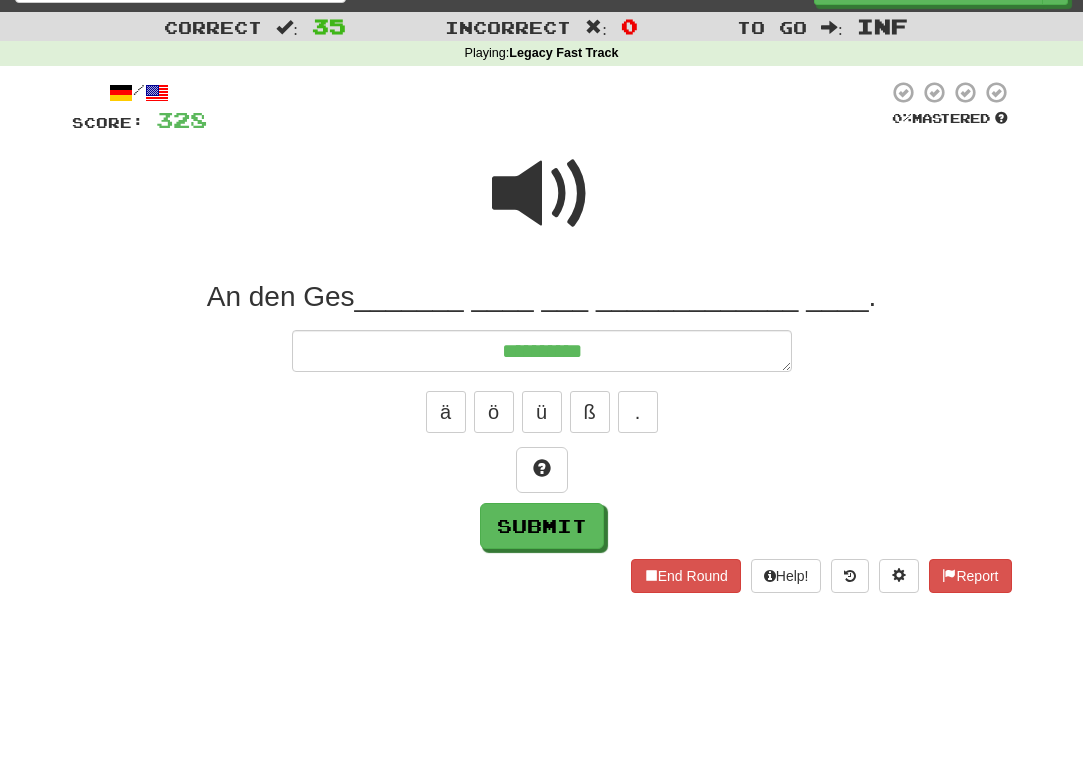 click at bounding box center [542, 207] 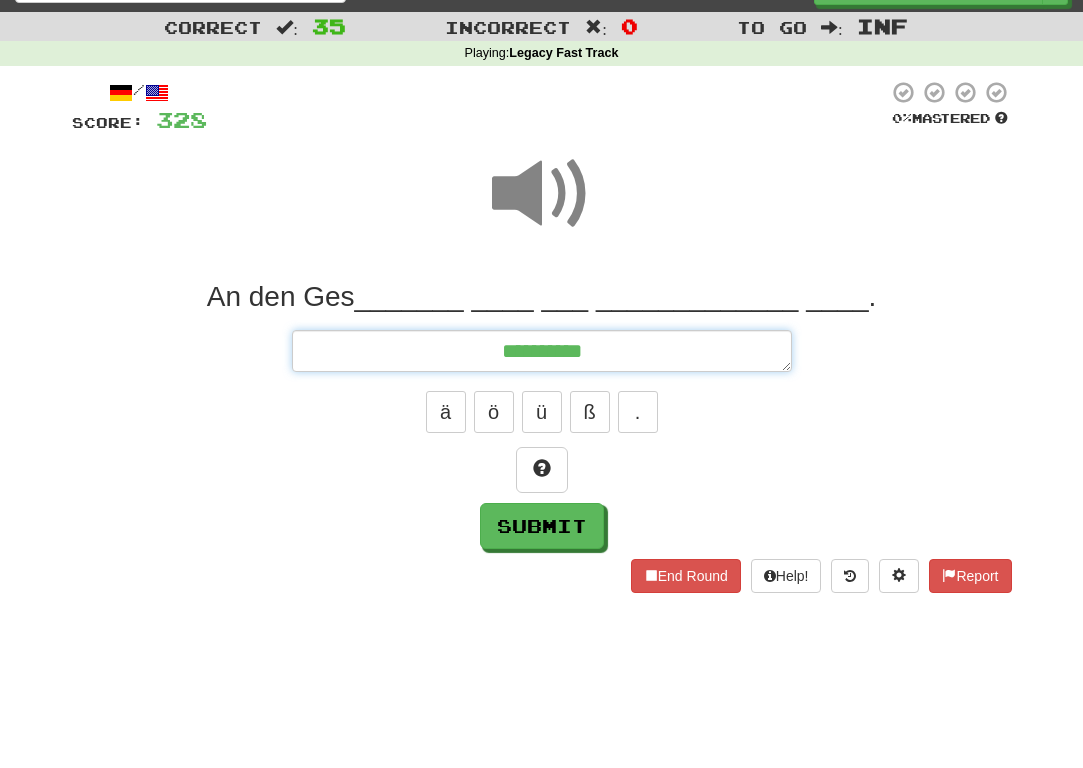 click on "**********" at bounding box center (542, 351) 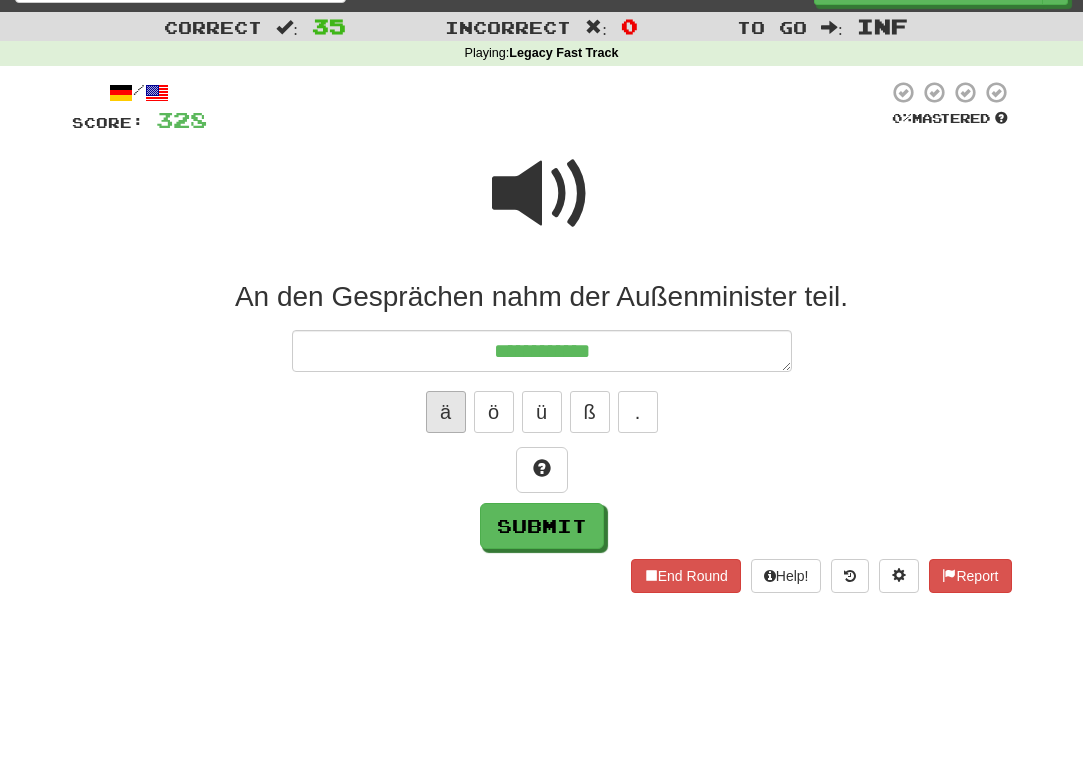 click on "ä" at bounding box center (446, 412) 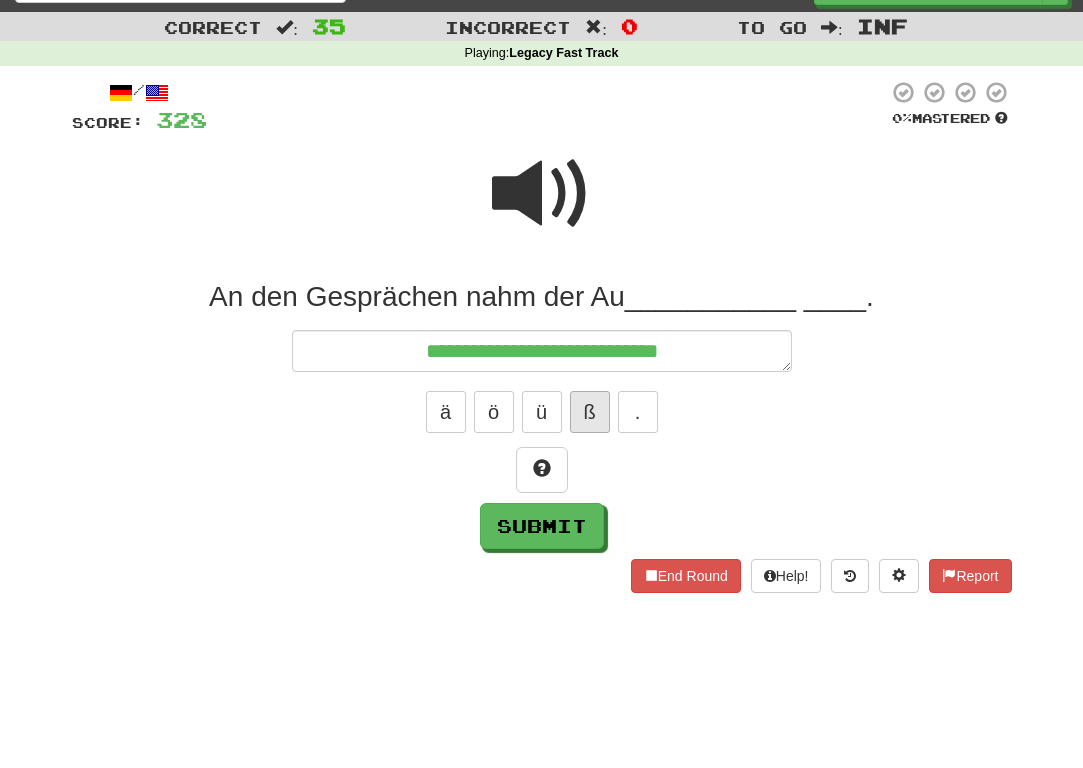 click on "ß" at bounding box center [590, 412] 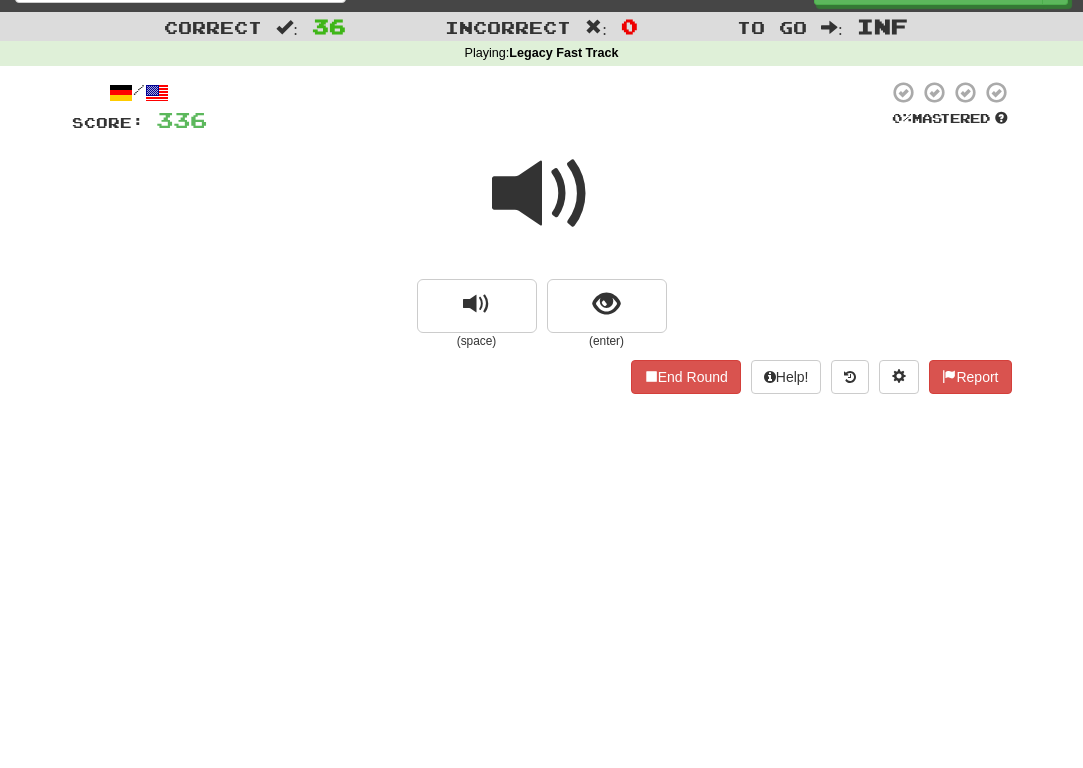click at bounding box center [542, 194] 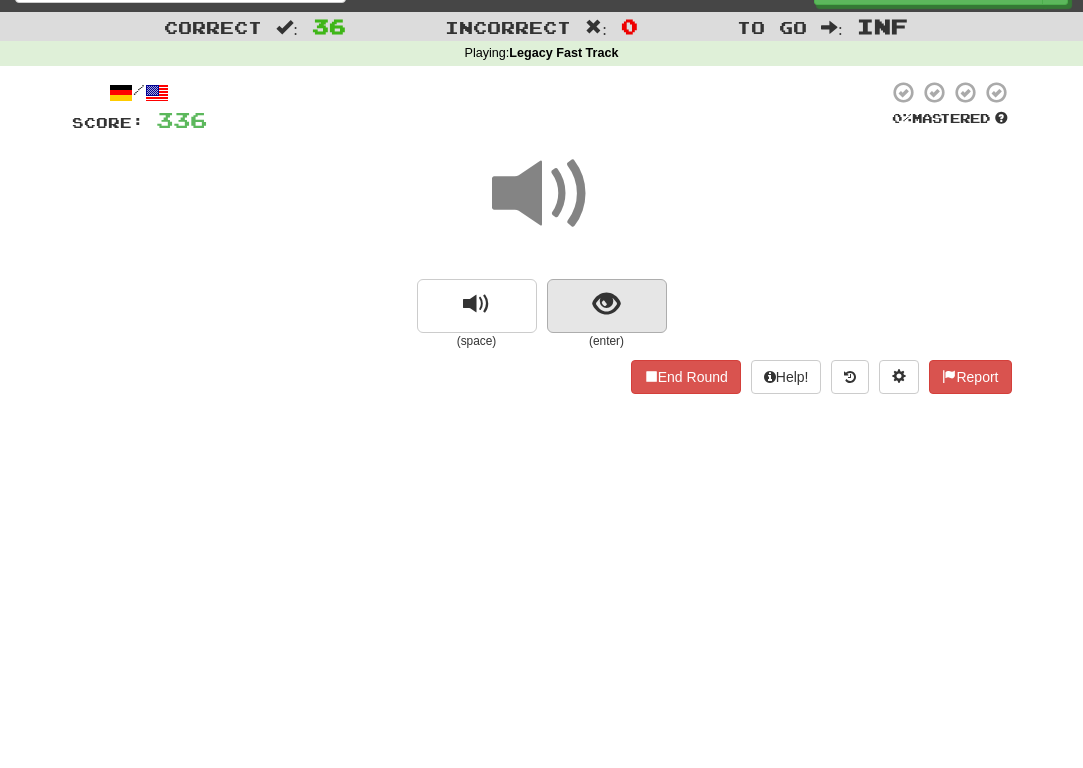click at bounding box center (607, 306) 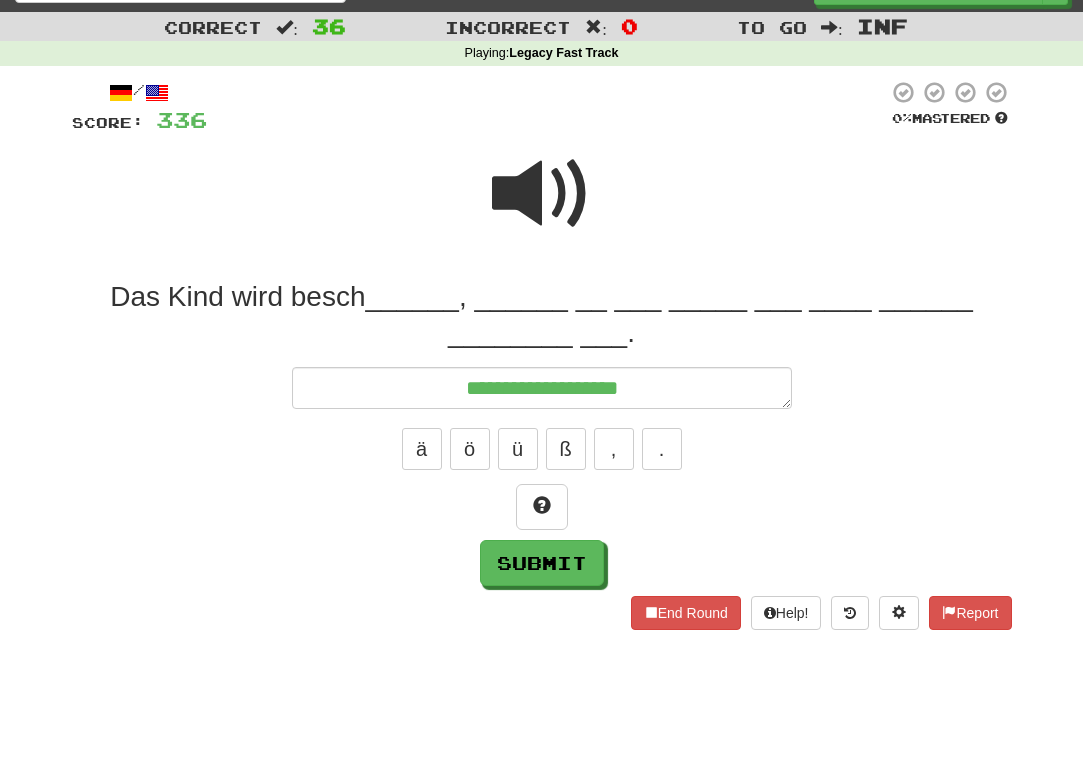 click at bounding box center (542, 194) 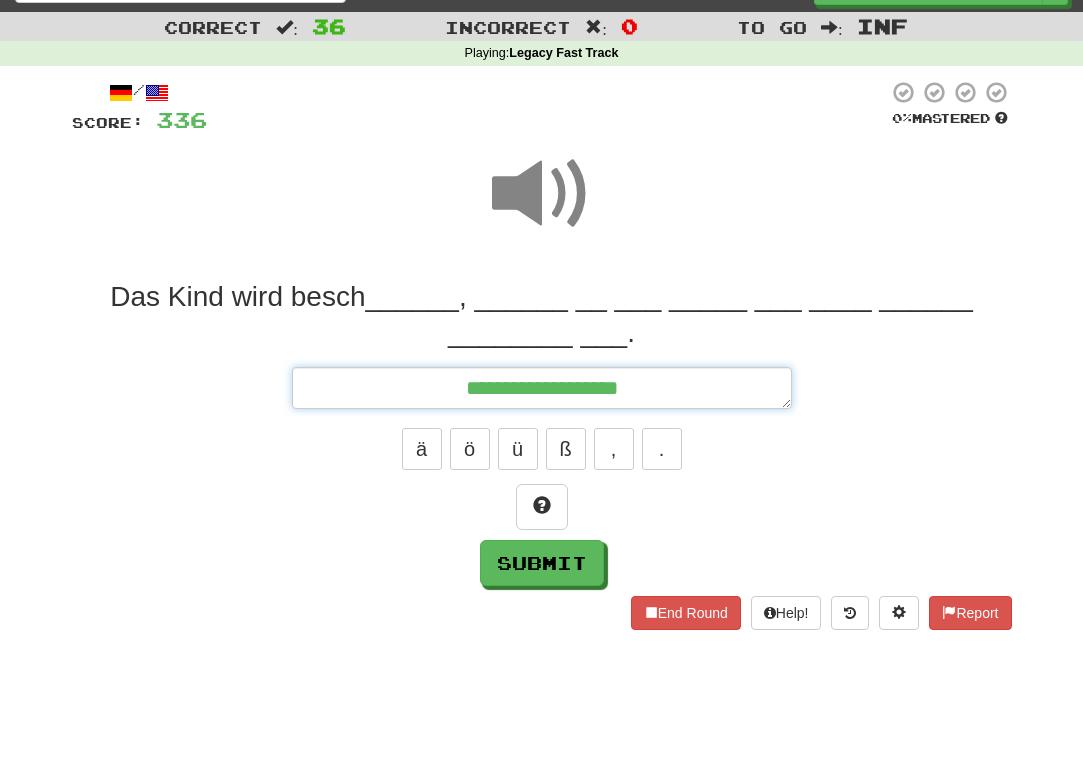 click on "**********" at bounding box center (542, 388) 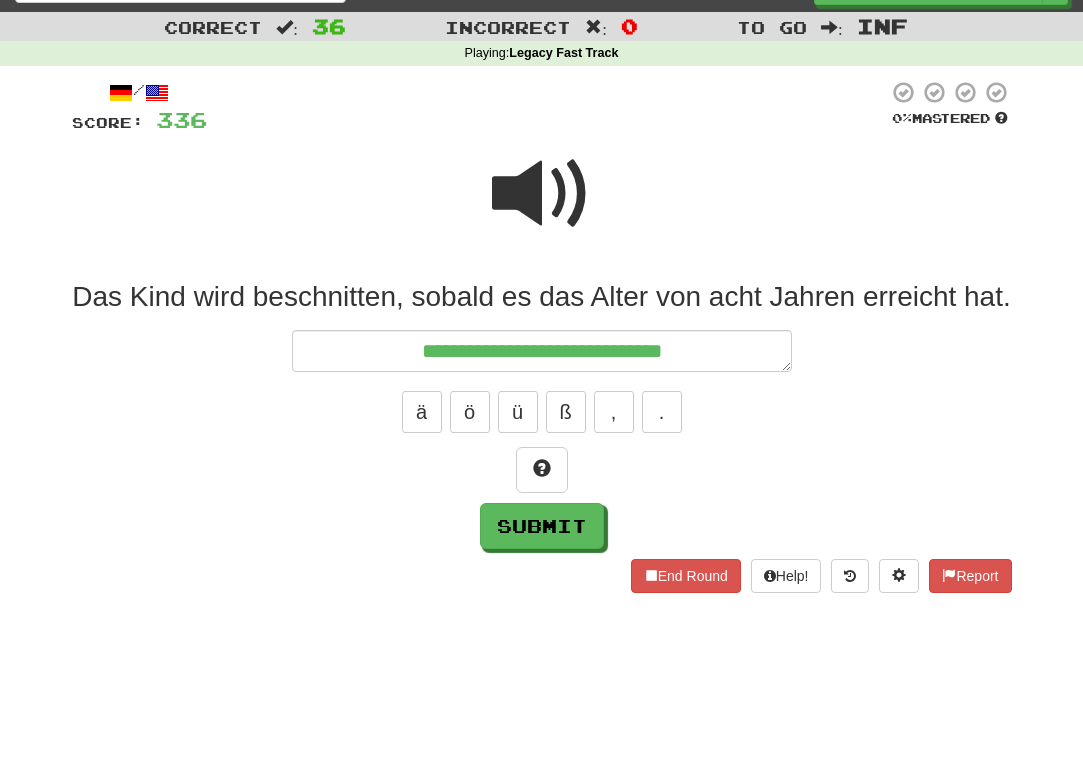 click at bounding box center [542, 207] 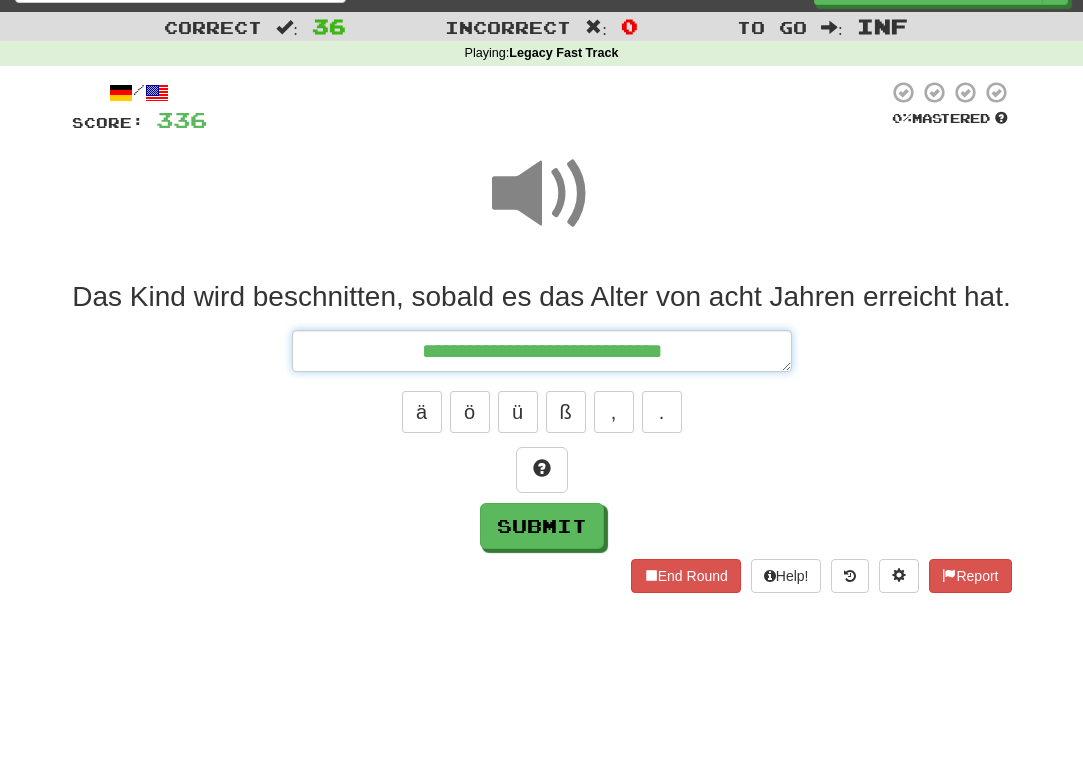 click on "**********" at bounding box center [542, 351] 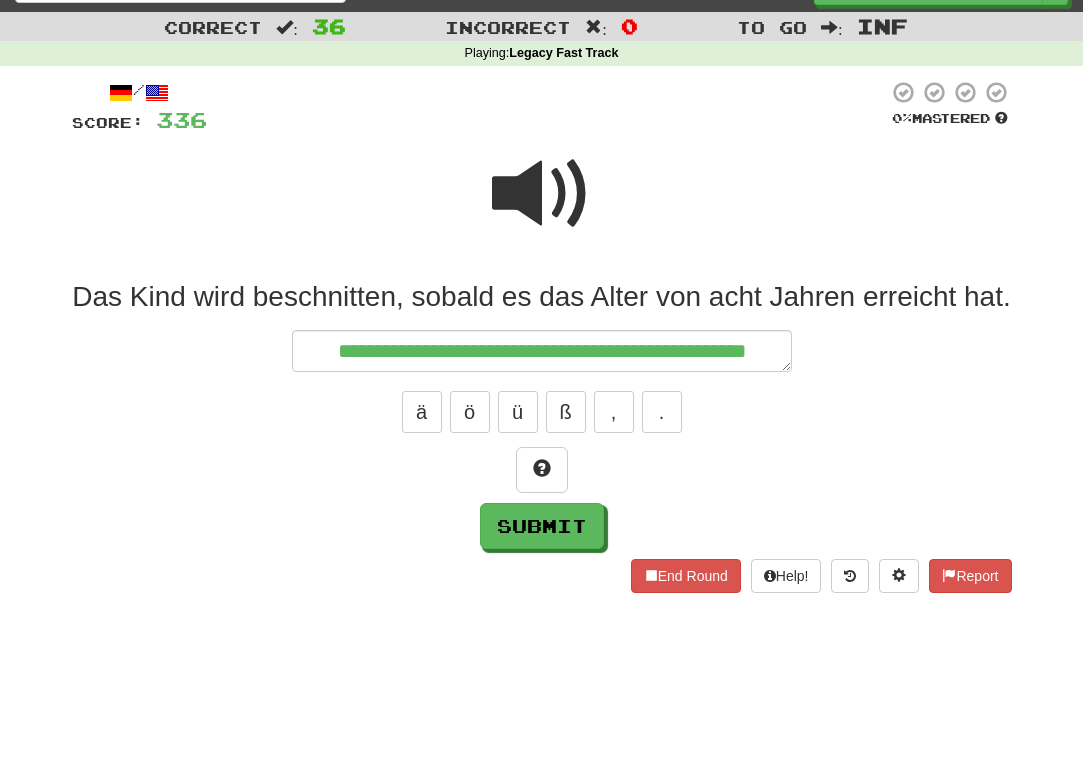 click at bounding box center (542, 207) 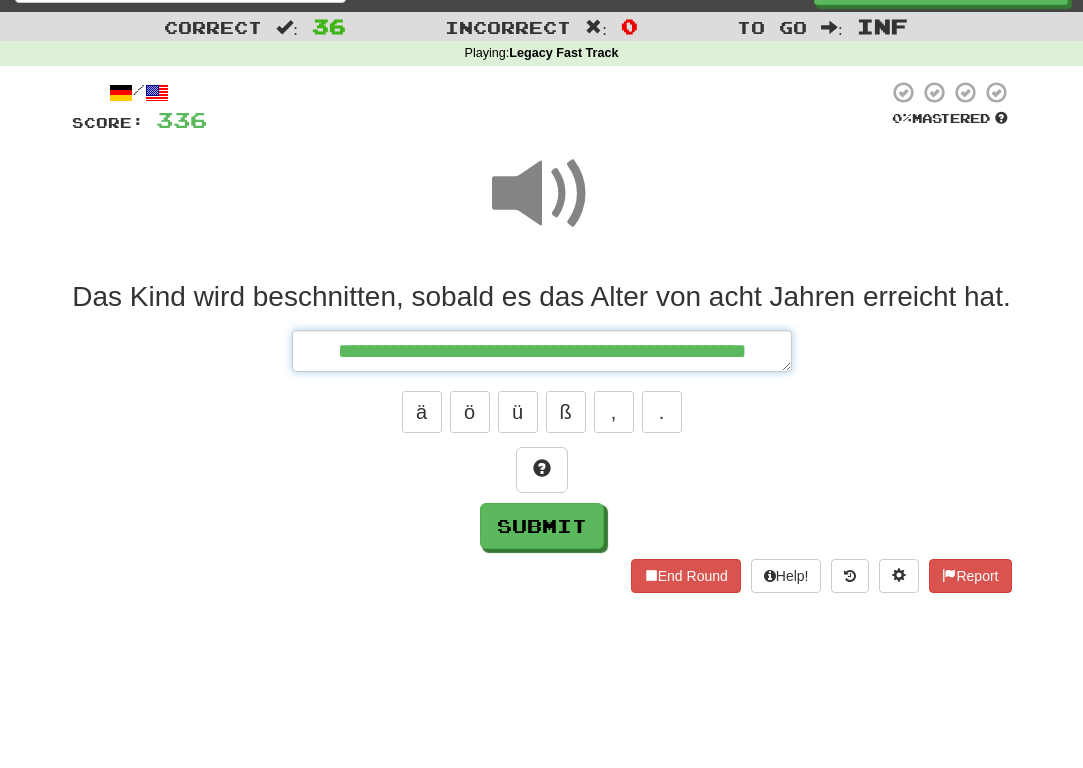 click on "**********" at bounding box center [542, 351] 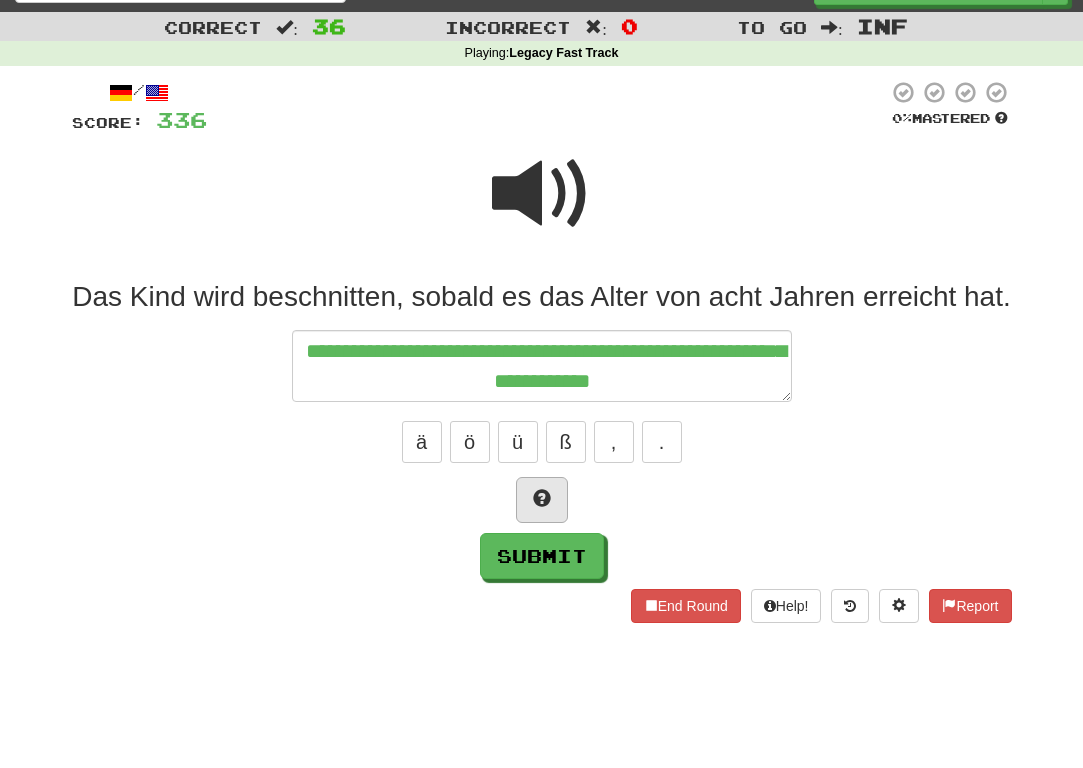 click at bounding box center [542, 500] 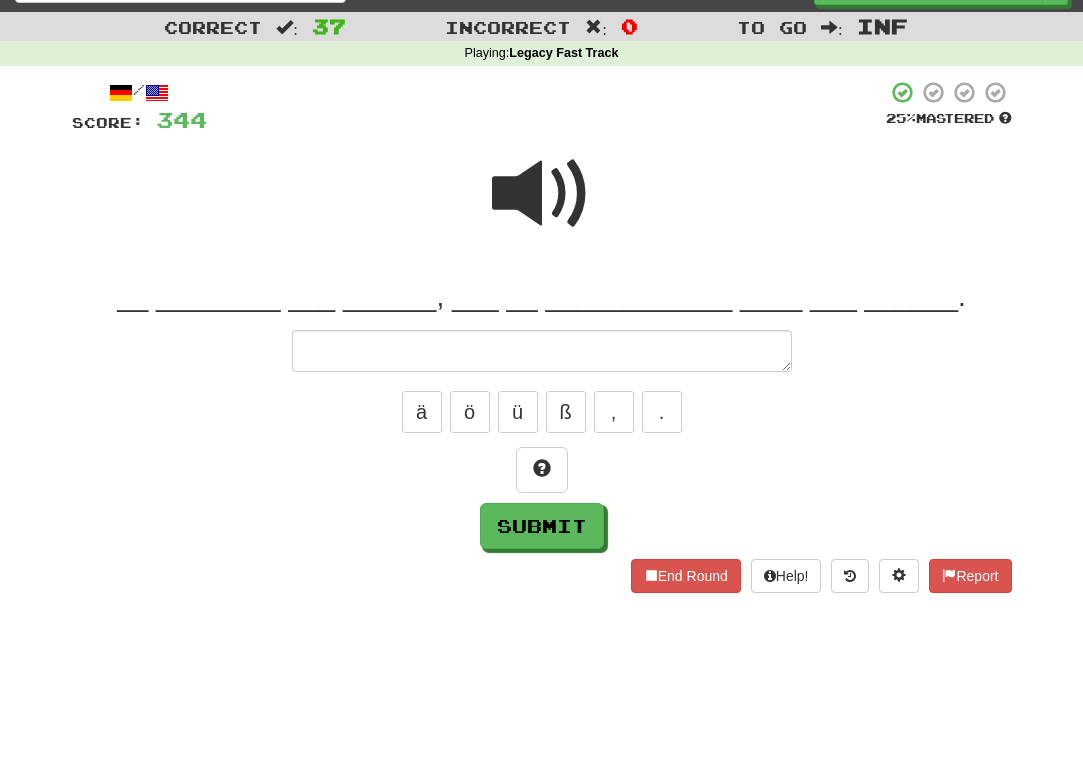 click at bounding box center [542, 194] 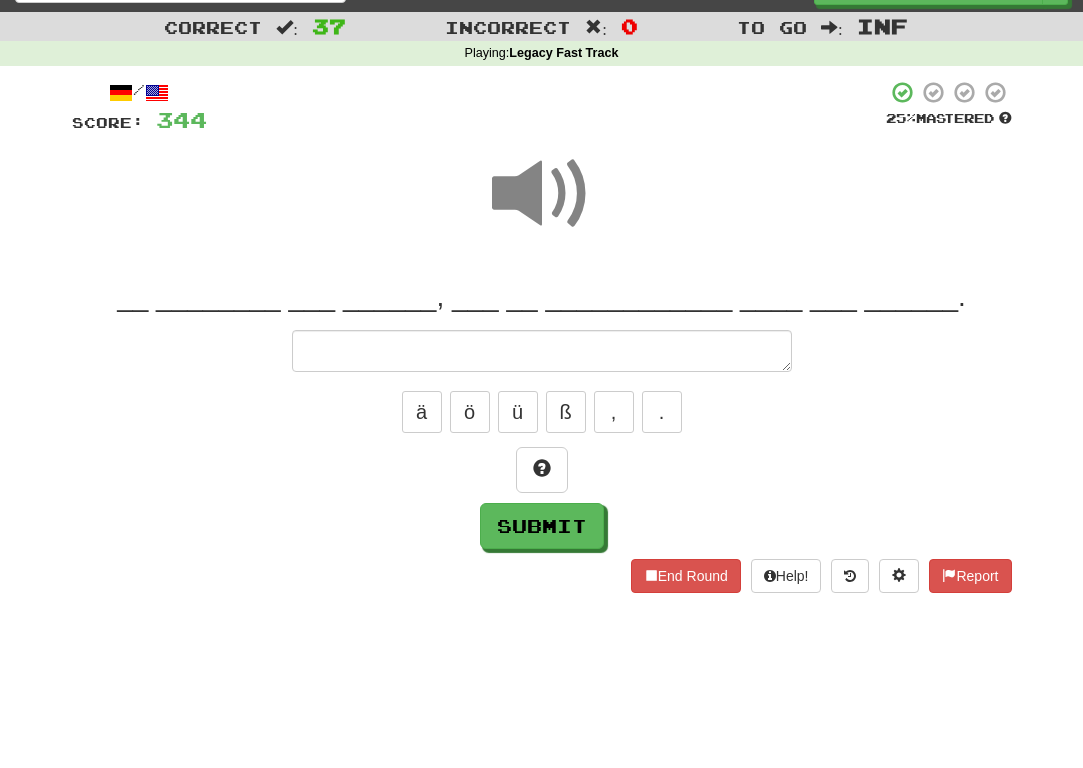 click on "ä ö ü ß , ." at bounding box center (542, 412) 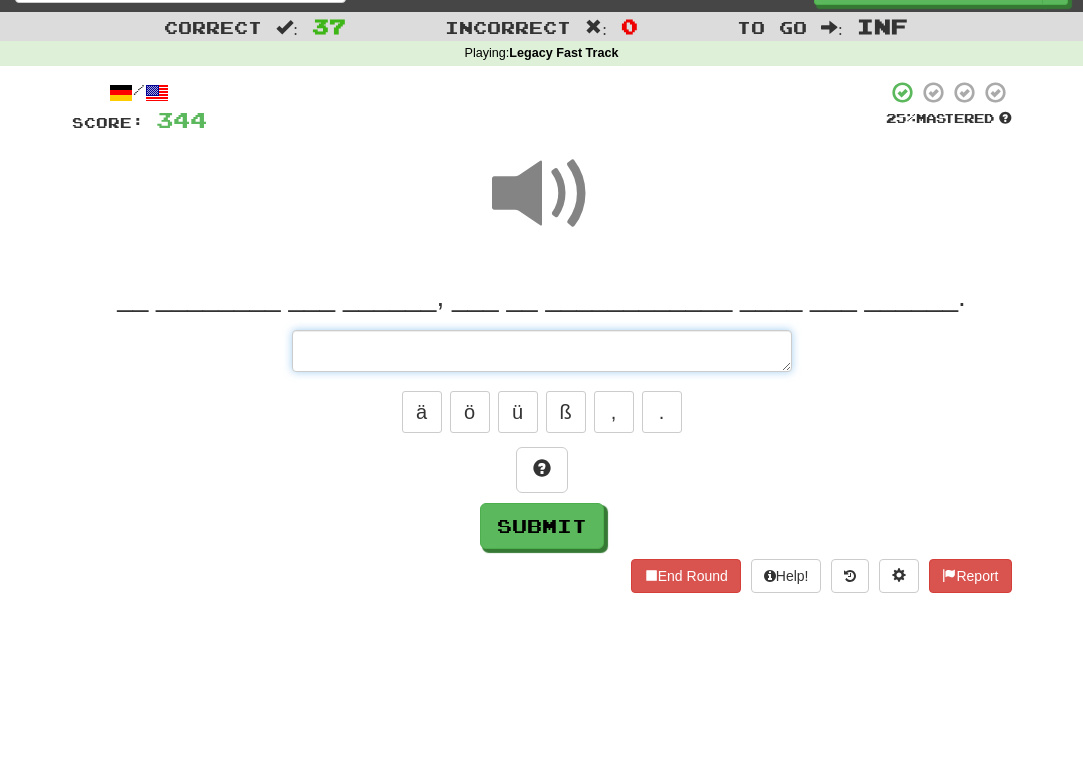 click at bounding box center [542, 351] 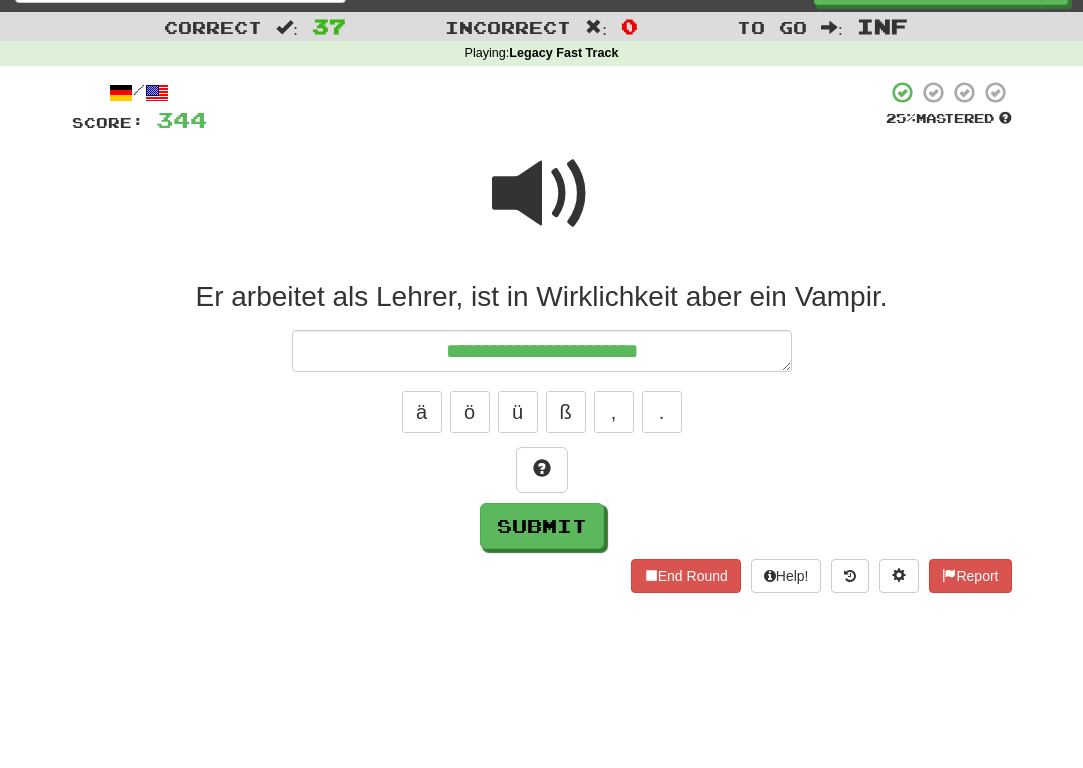click at bounding box center [542, 194] 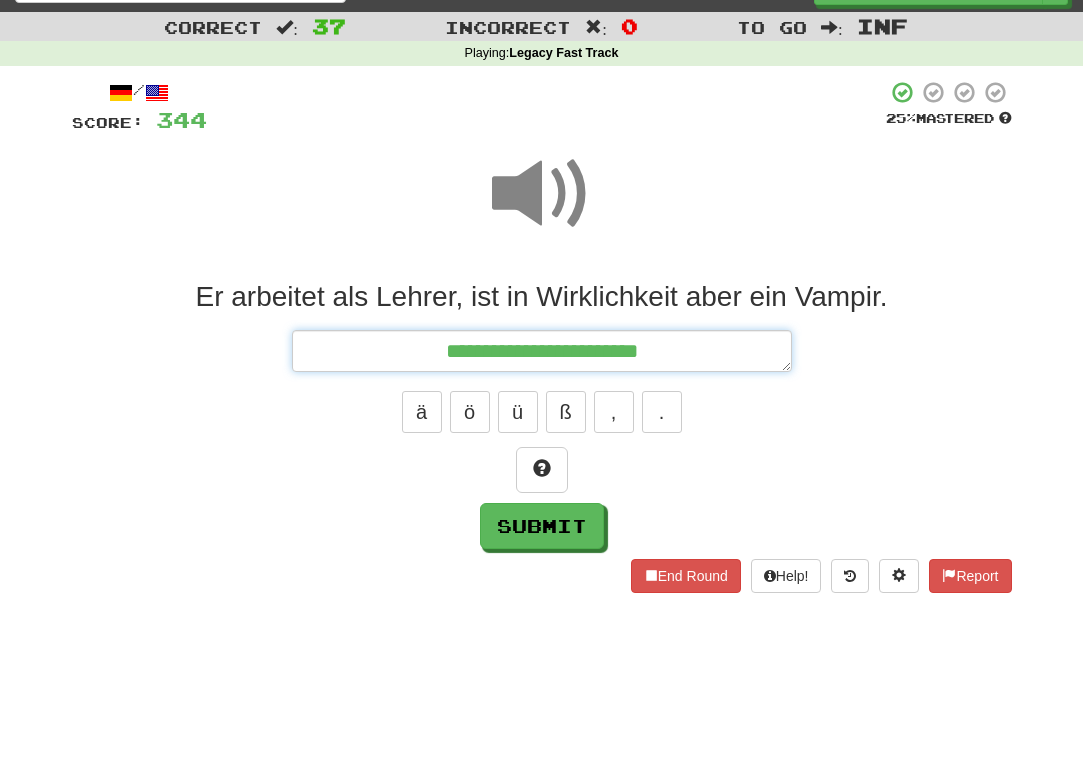 click on "**********" at bounding box center [542, 351] 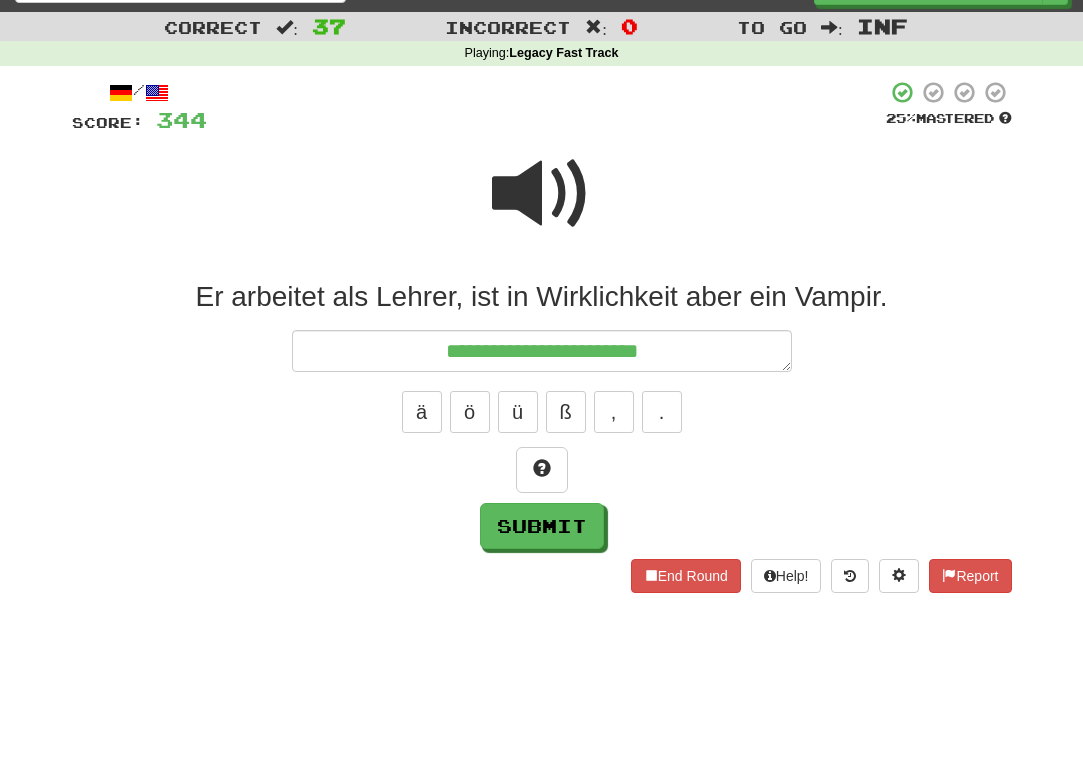 click at bounding box center (542, 207) 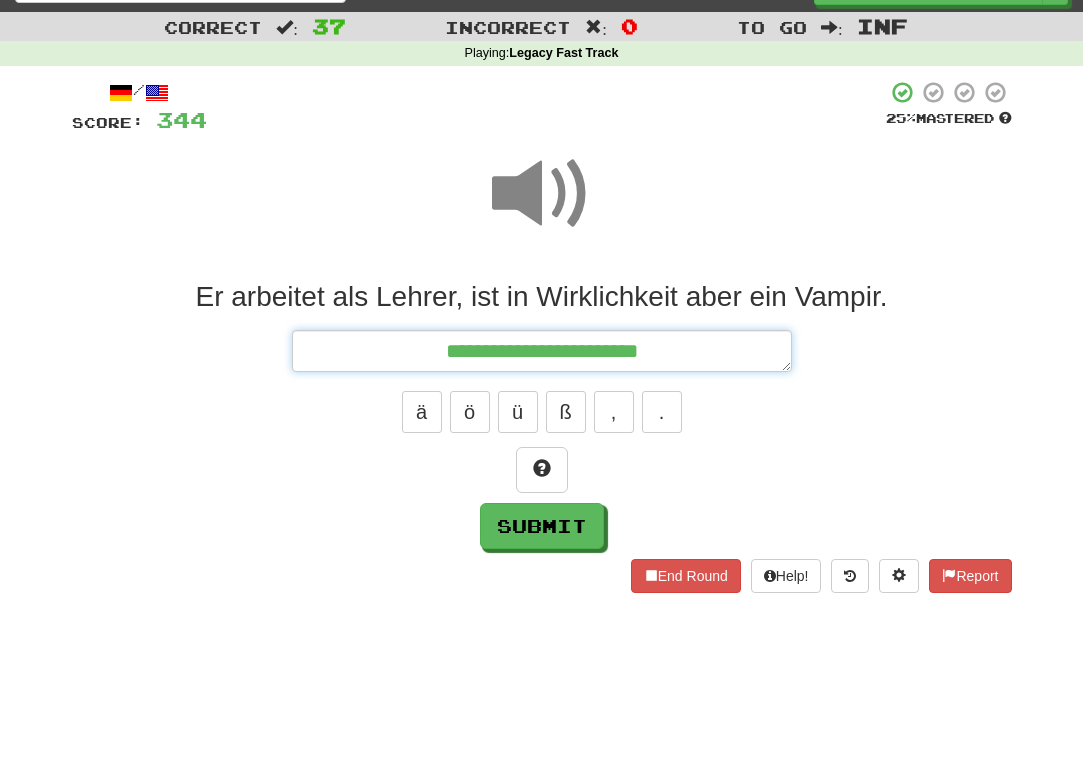 click on "**********" at bounding box center [542, 351] 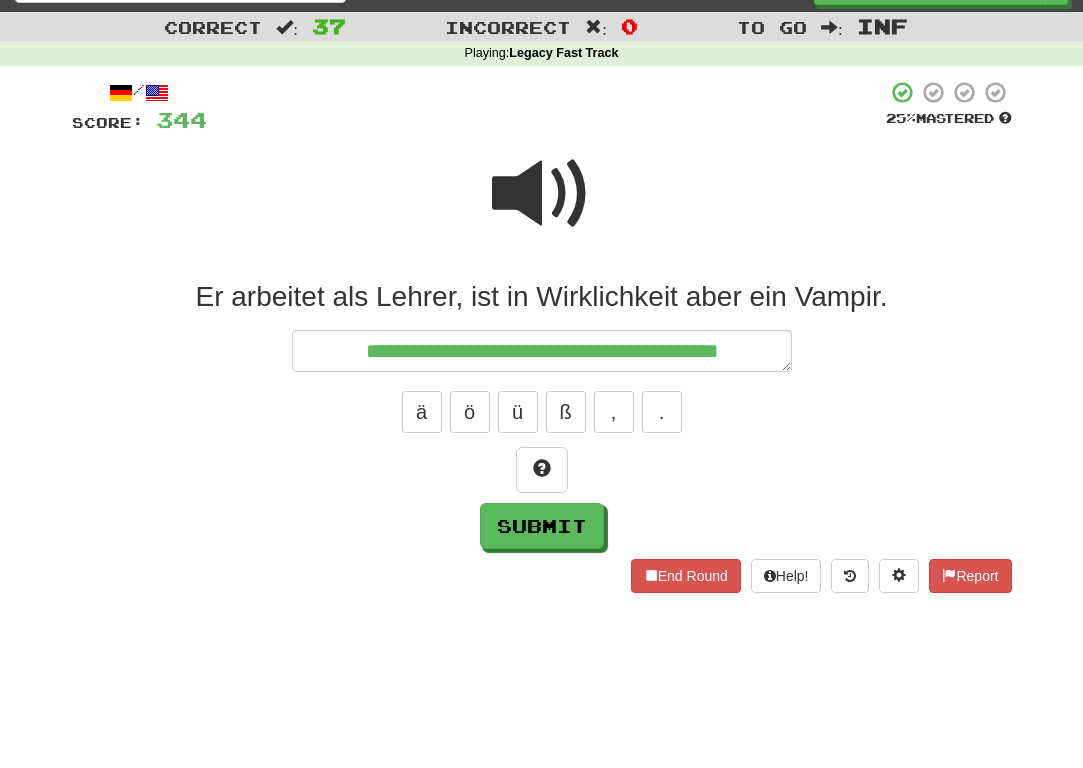 click at bounding box center [542, 194] 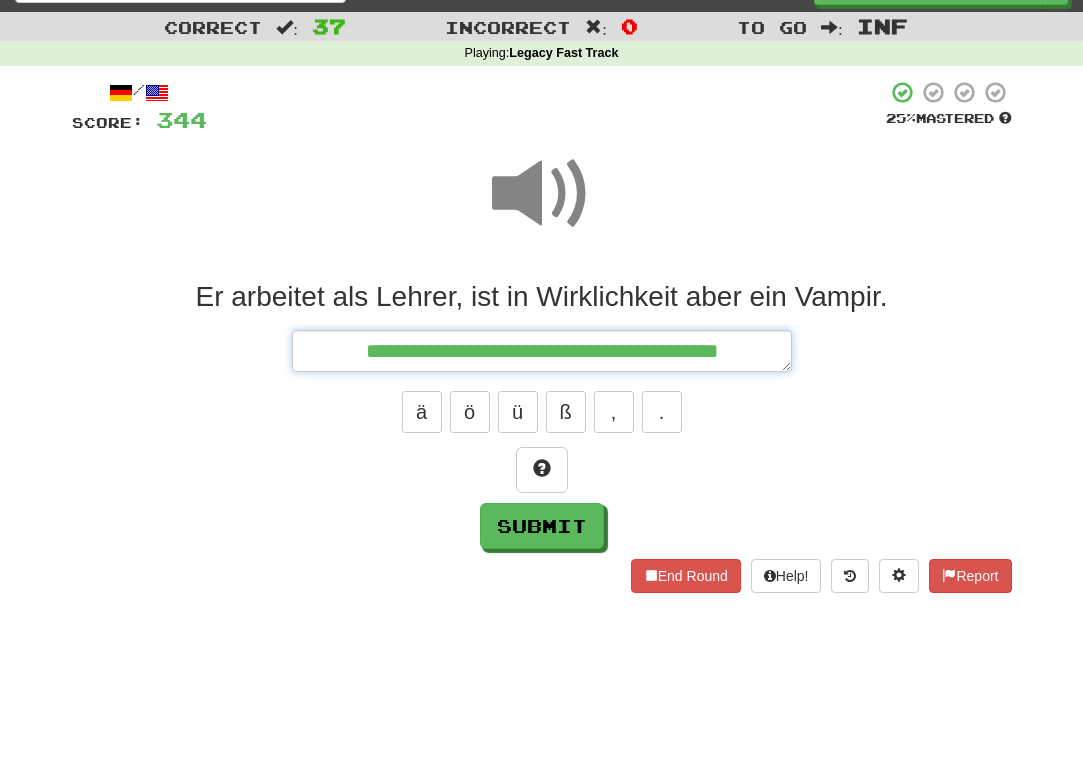click on "**********" at bounding box center (542, 351) 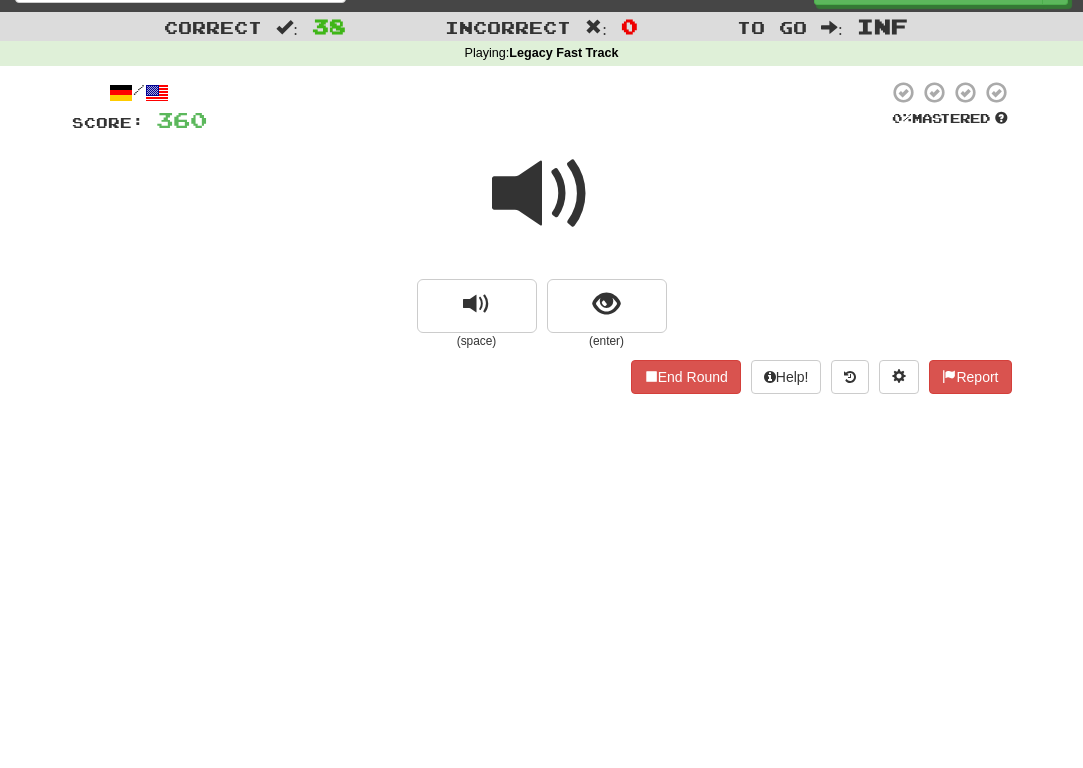 click at bounding box center [542, 194] 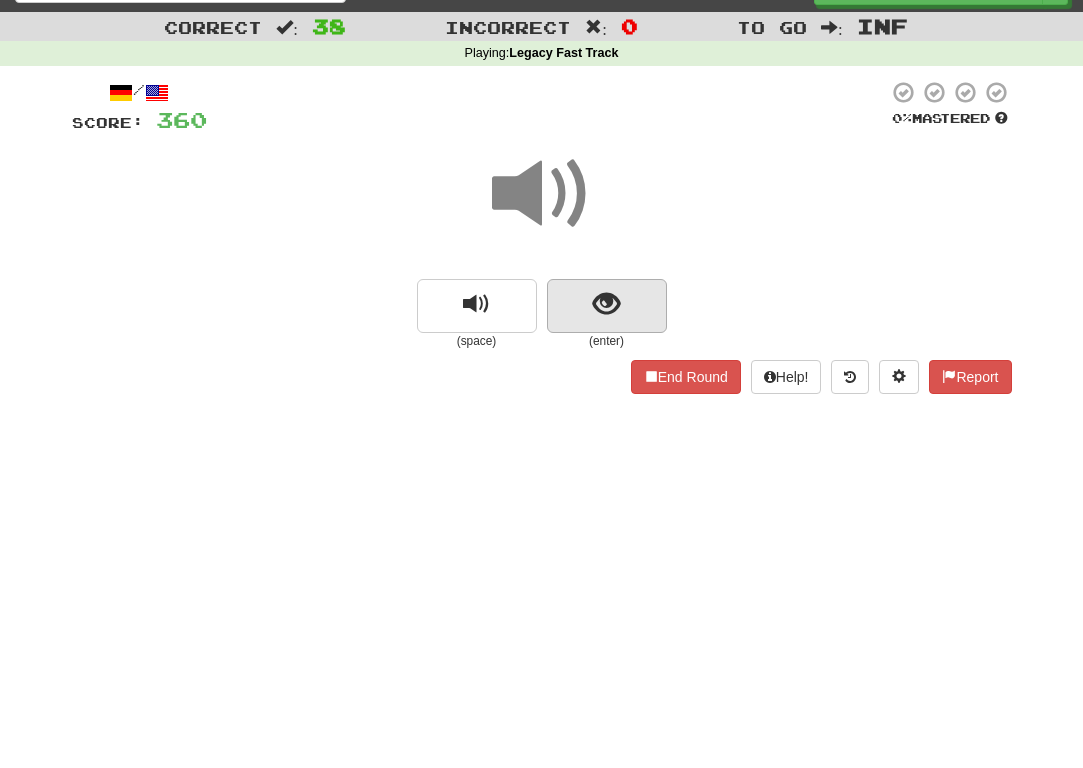 click at bounding box center (607, 306) 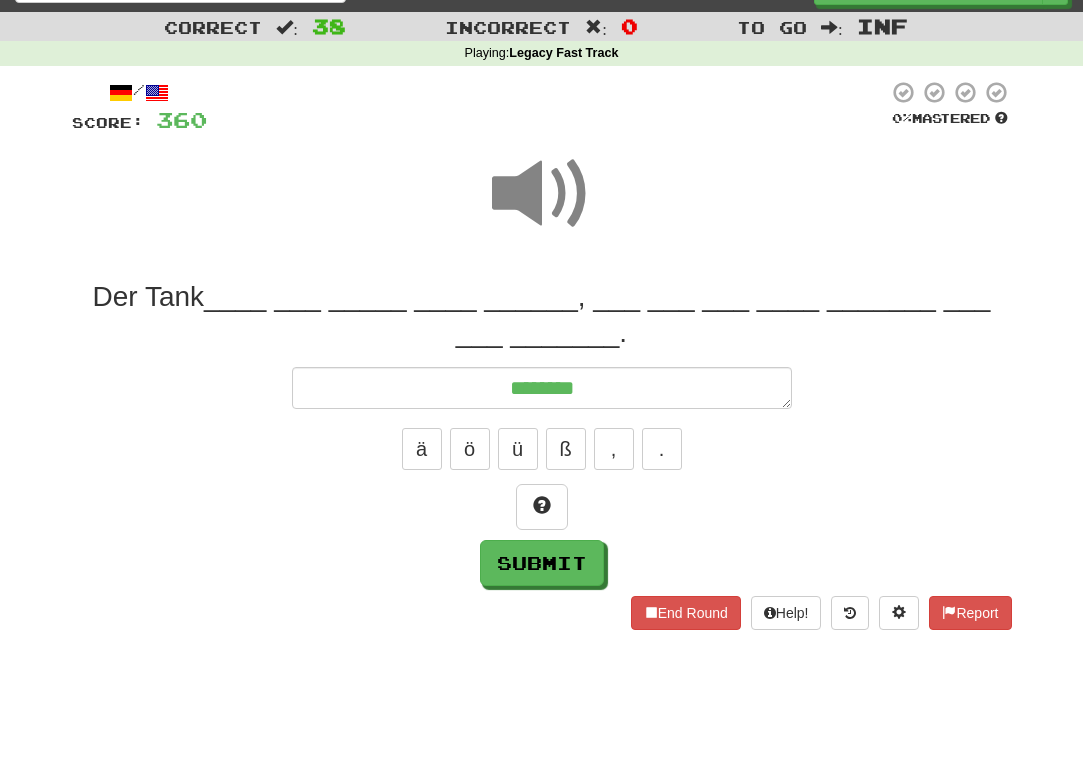 click at bounding box center [542, 194] 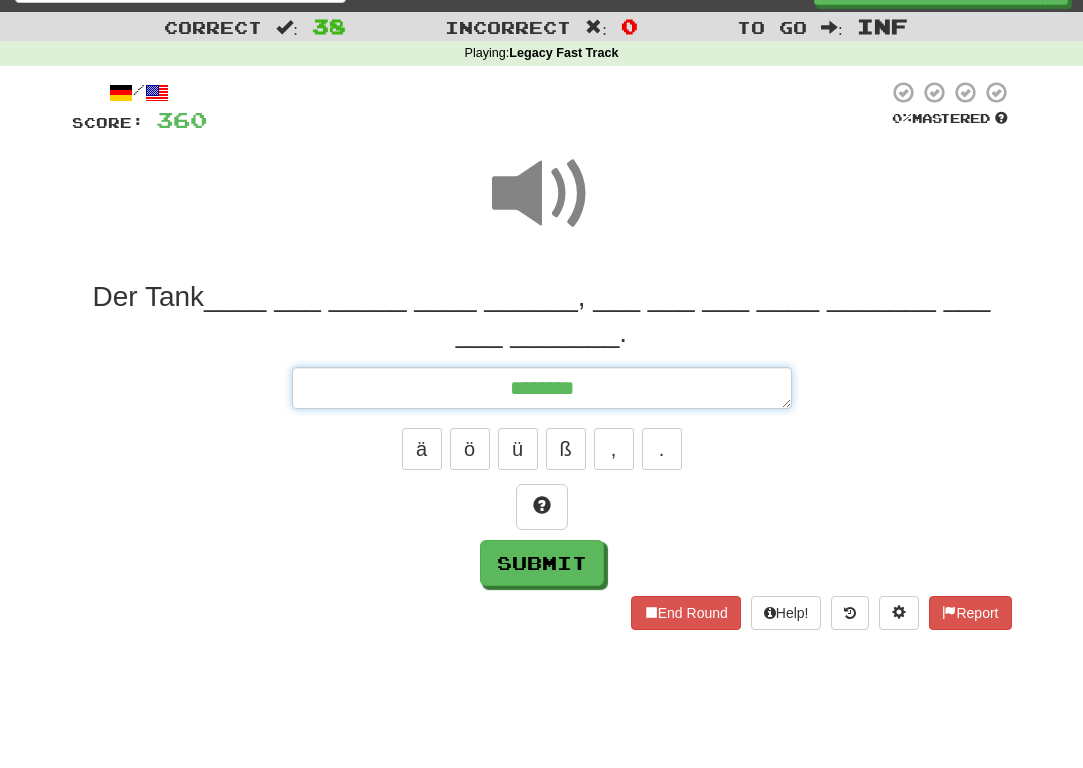 click on "********" at bounding box center [542, 388] 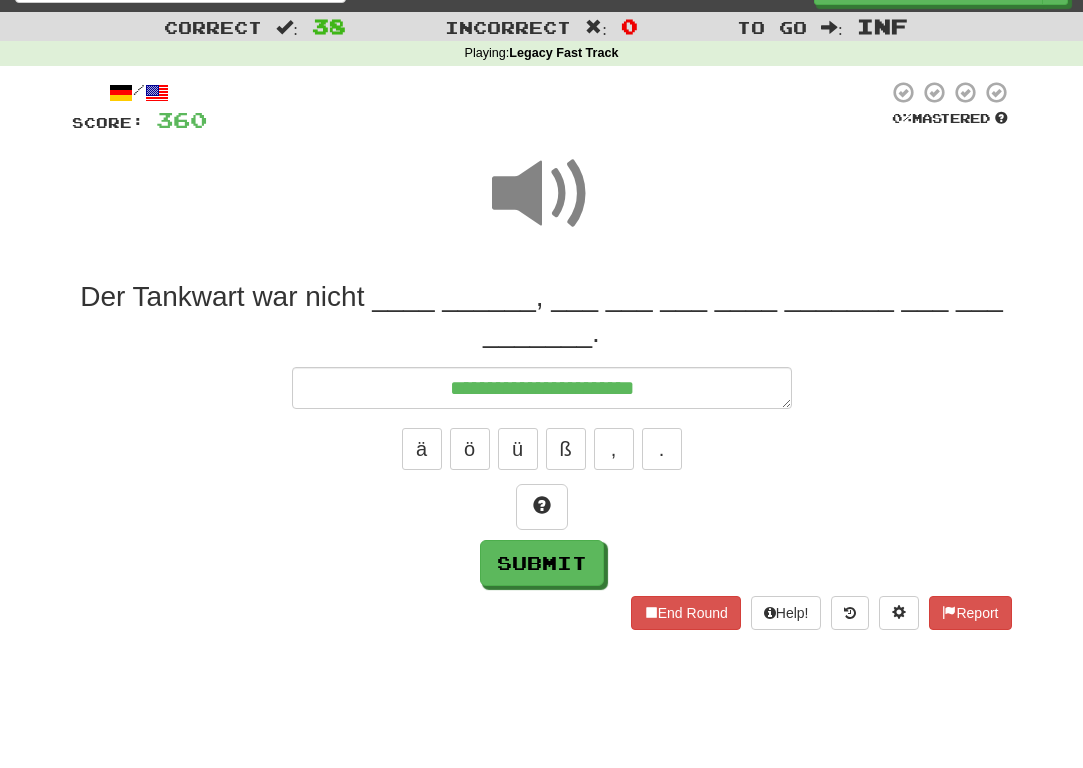 click at bounding box center [542, 207] 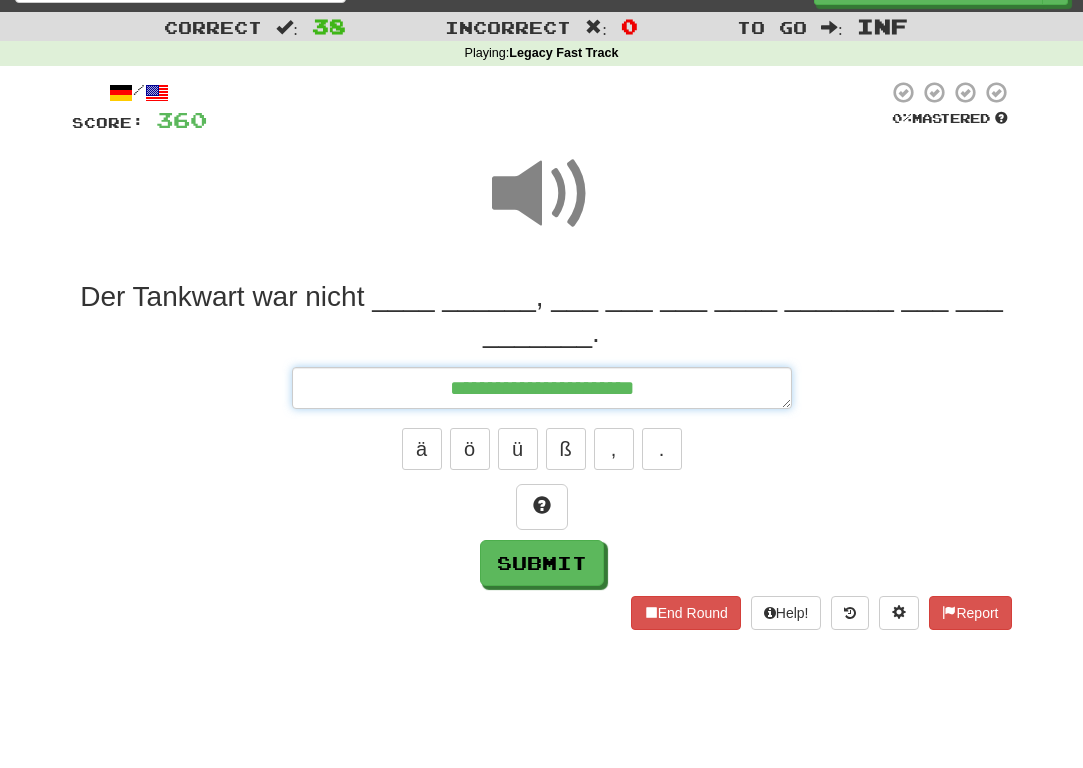 click on "**********" at bounding box center [542, 388] 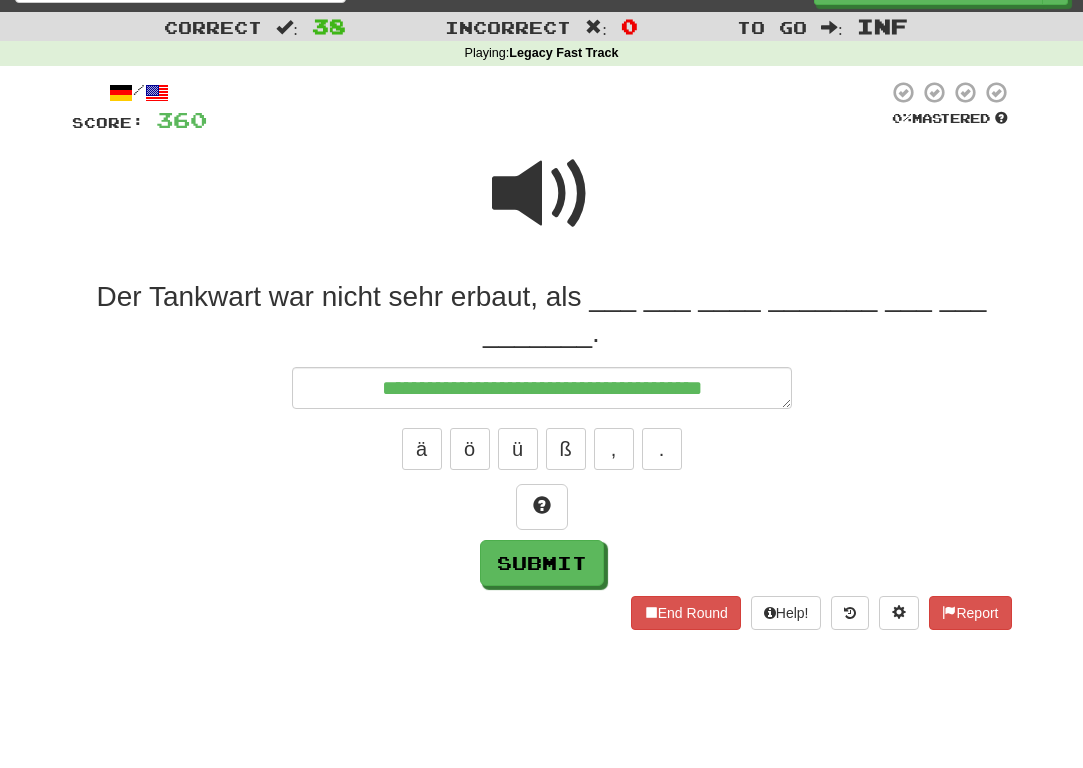 click at bounding box center (542, 207) 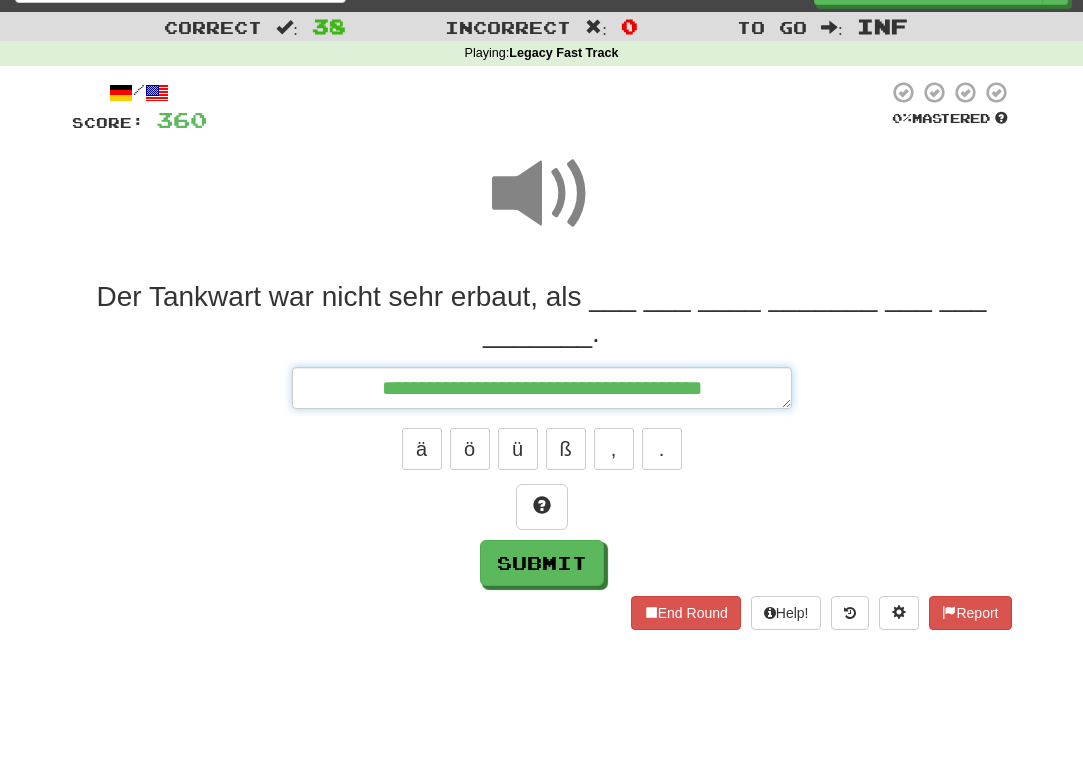 click on "**********" at bounding box center (542, 388) 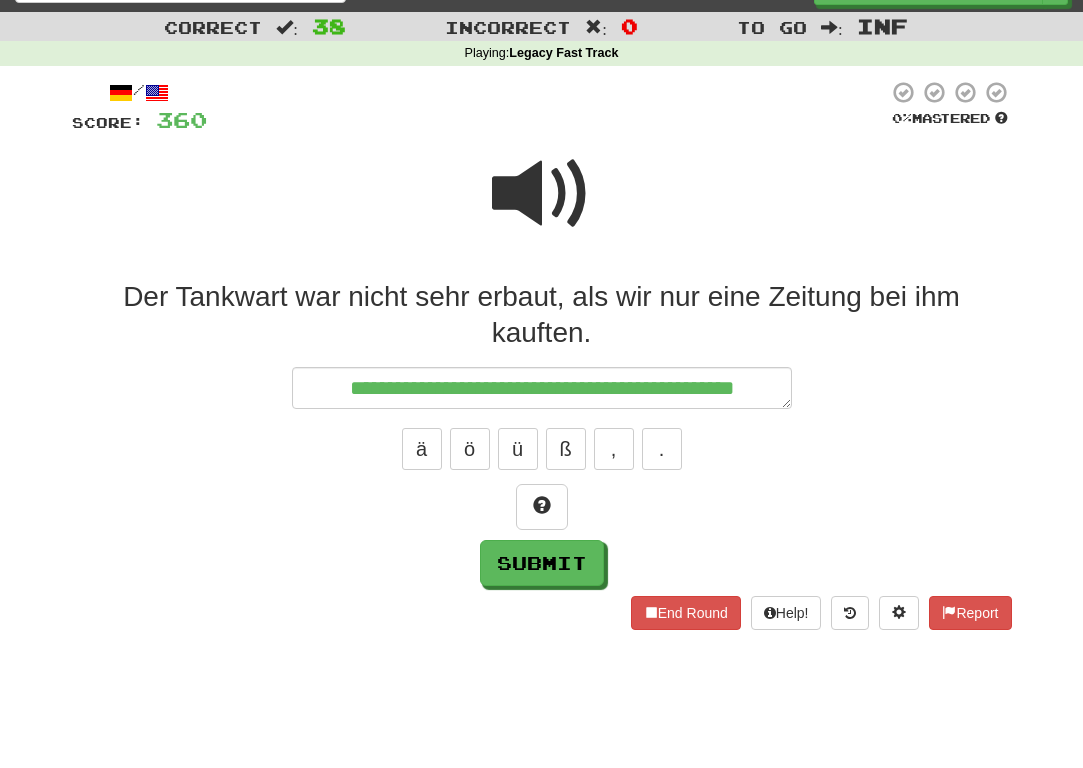 click at bounding box center [542, 207] 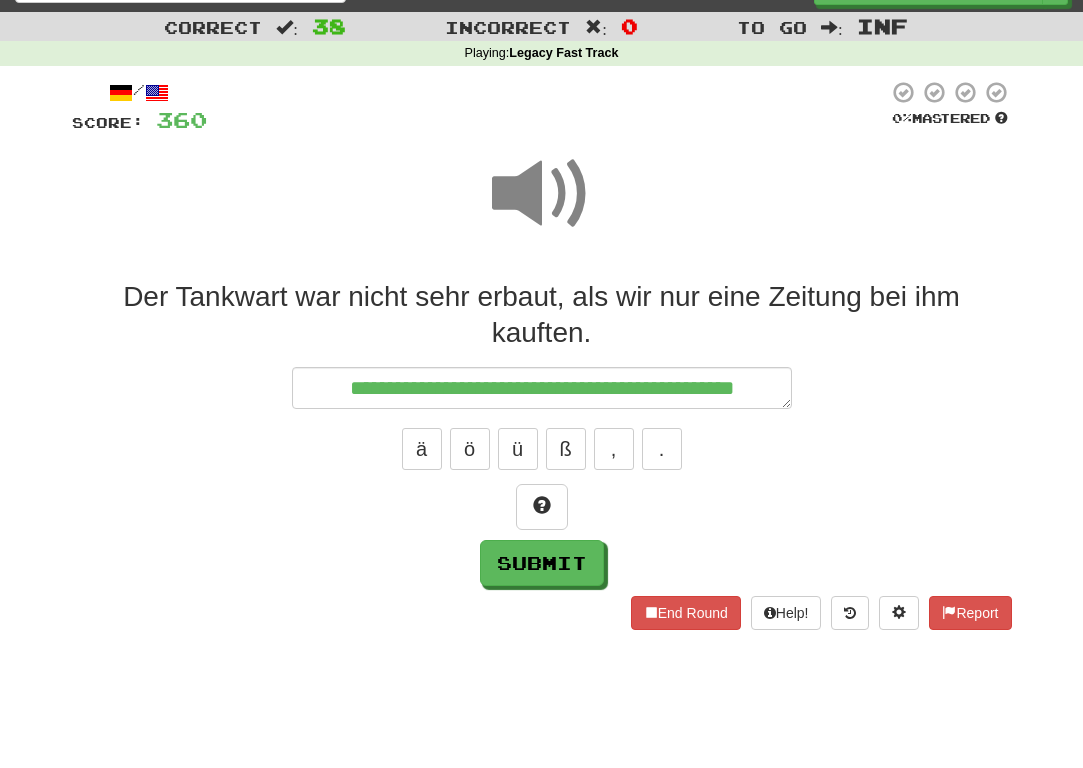 click on "**********" at bounding box center [542, 388] 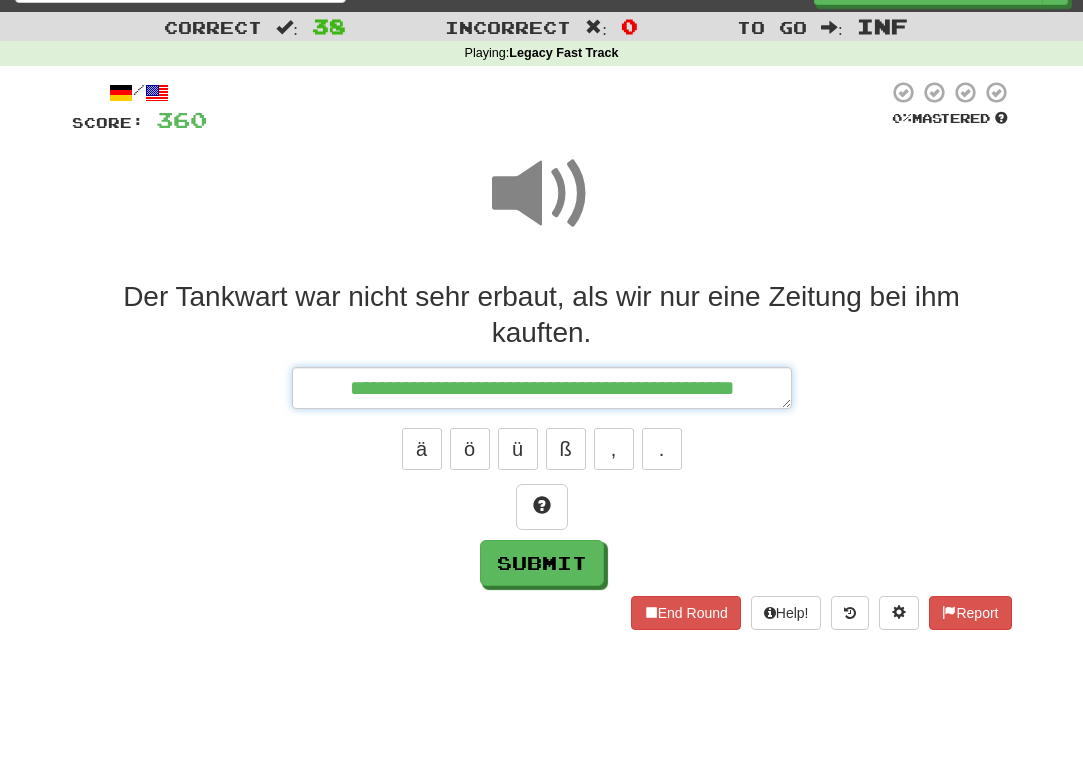 click on "**********" at bounding box center (542, 388) 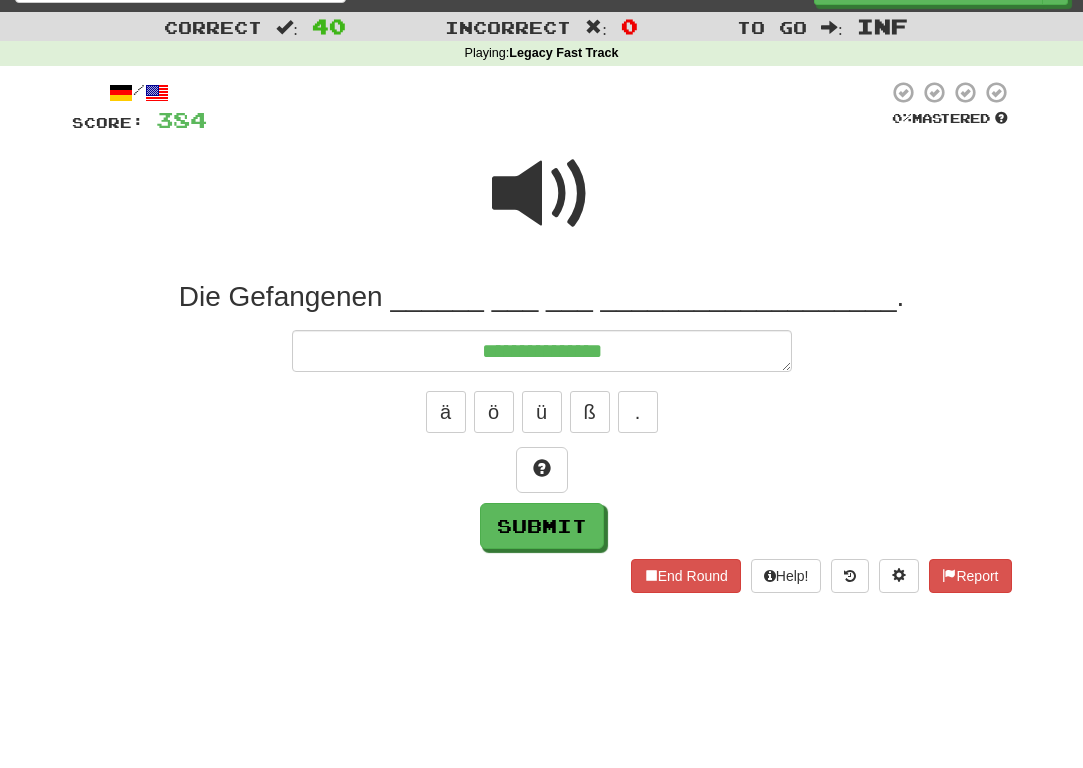 click at bounding box center [547, 107] 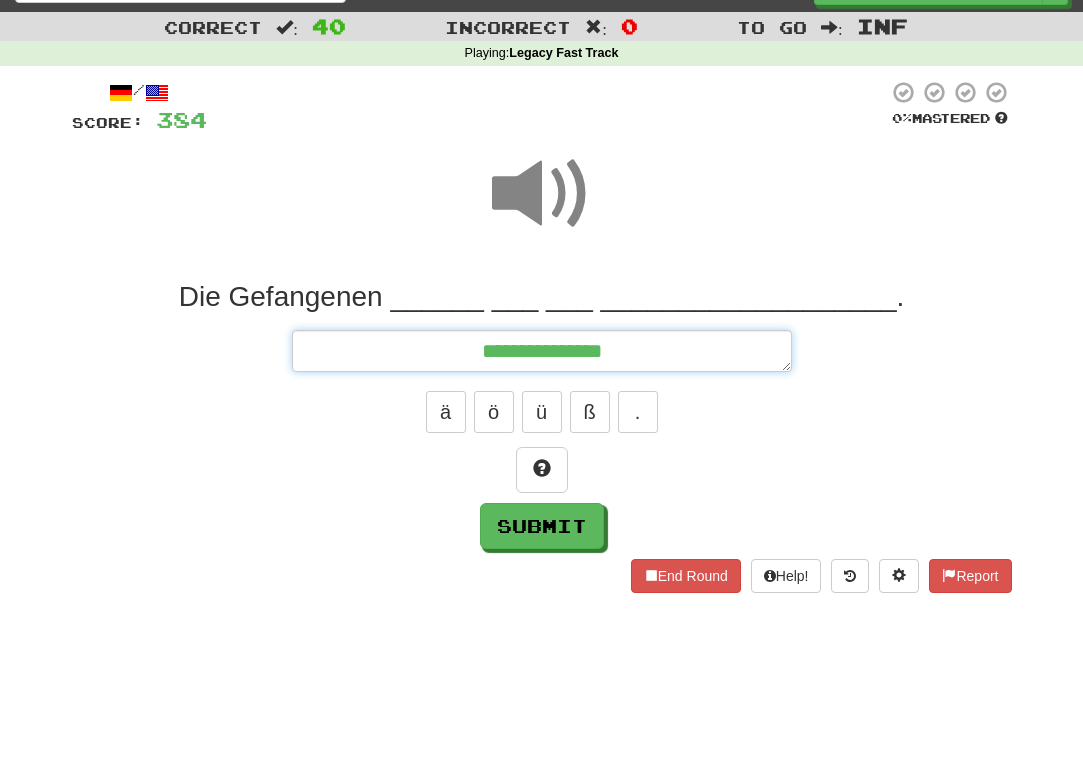 click on "**********" at bounding box center [542, 351] 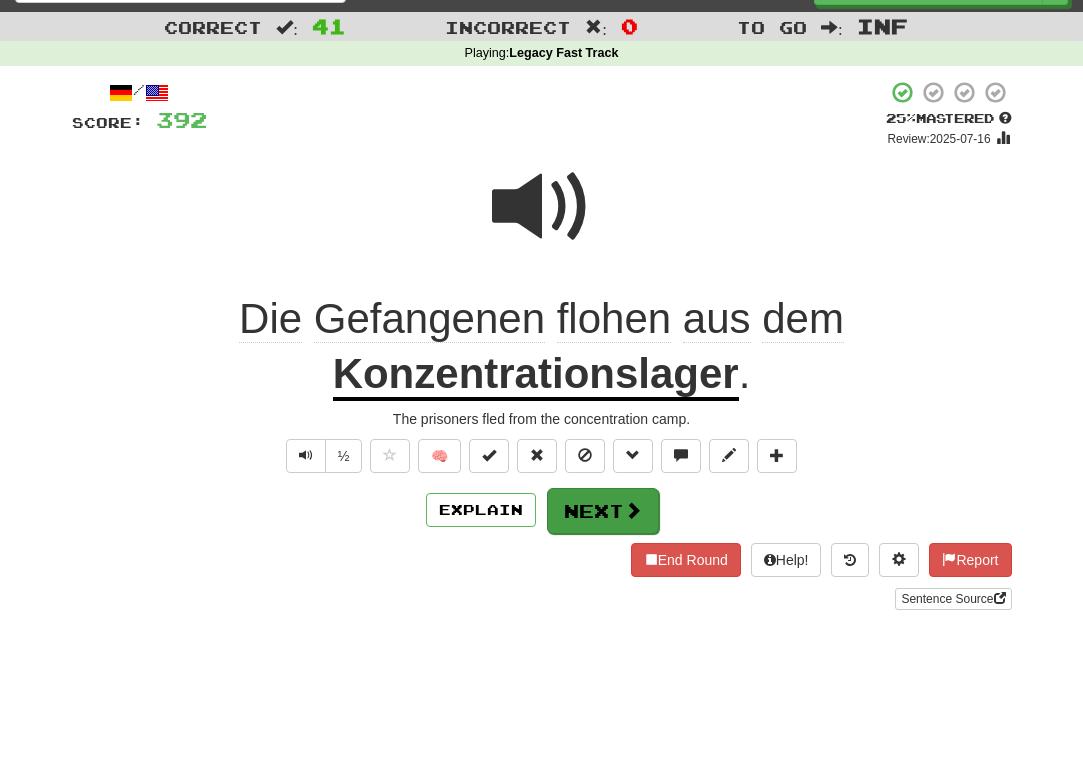 click on "Next" at bounding box center [603, 511] 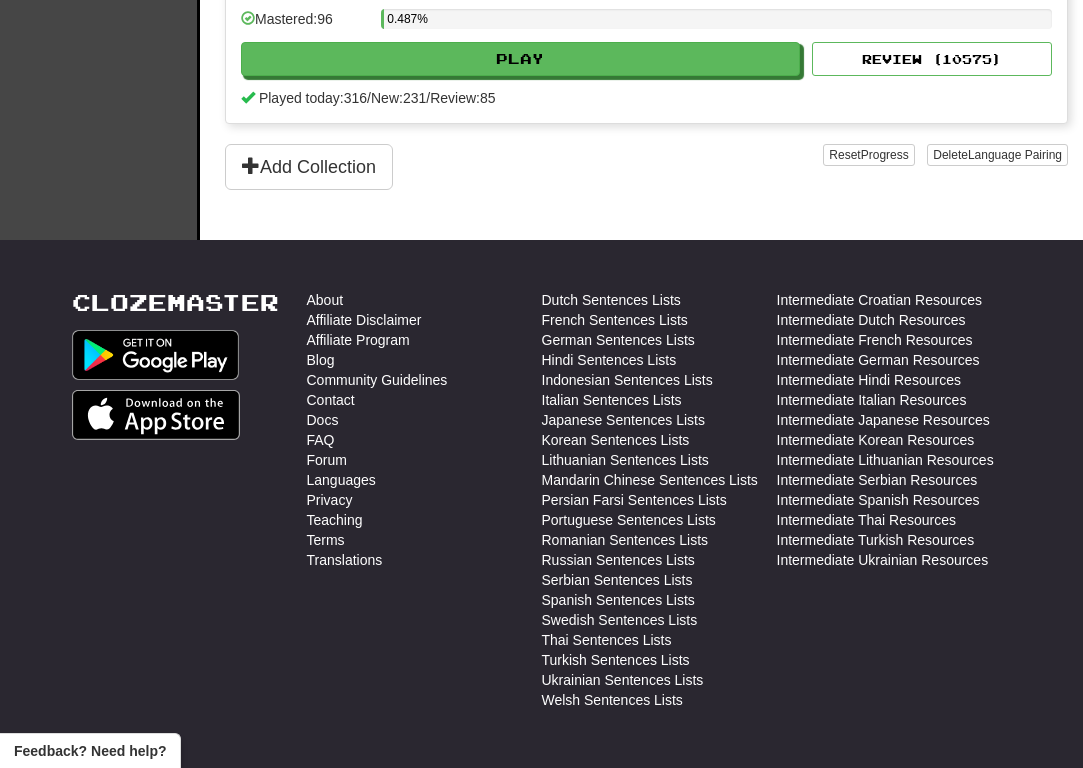 scroll, scrollTop: 2387, scrollLeft: 0, axis: vertical 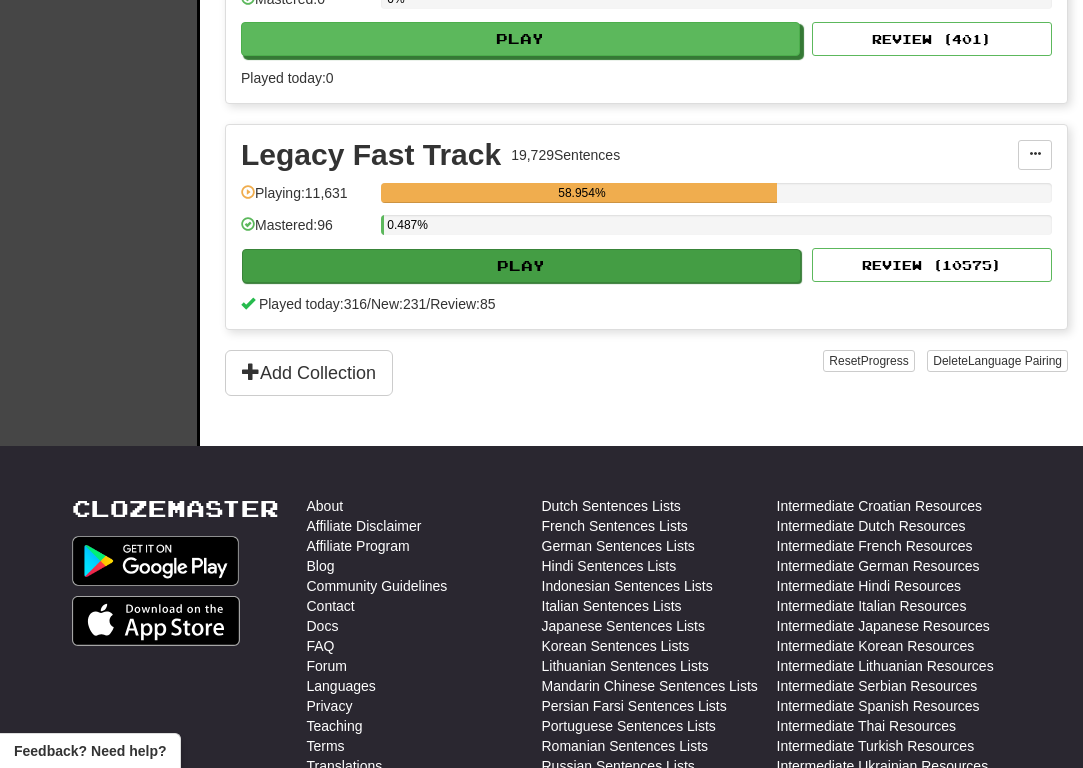 click on "Play" at bounding box center (521, 266) 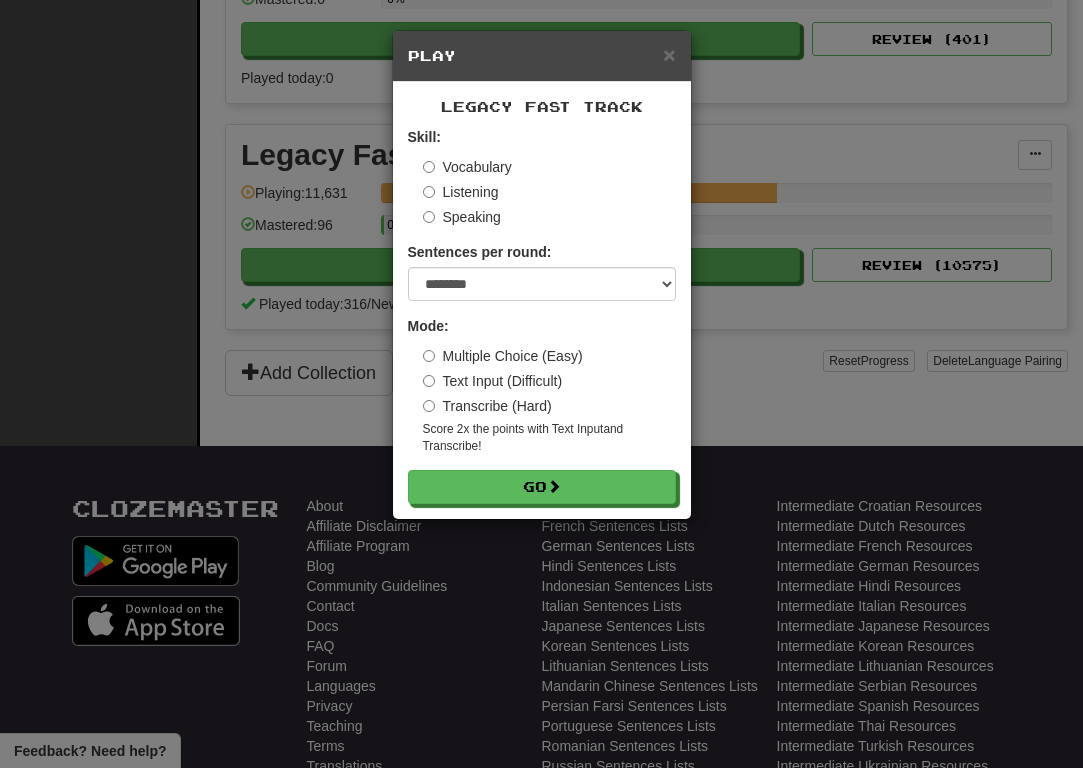 click on "Transcribe (Hard)" at bounding box center (487, 406) 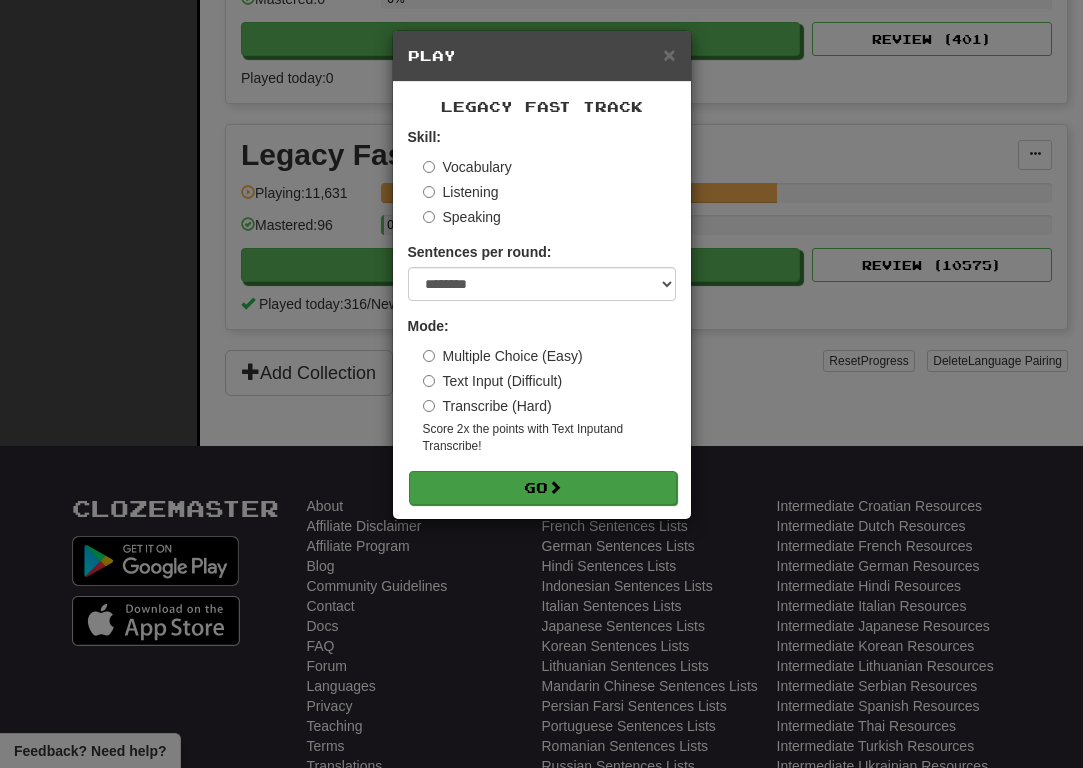 click on "Go" at bounding box center (543, 488) 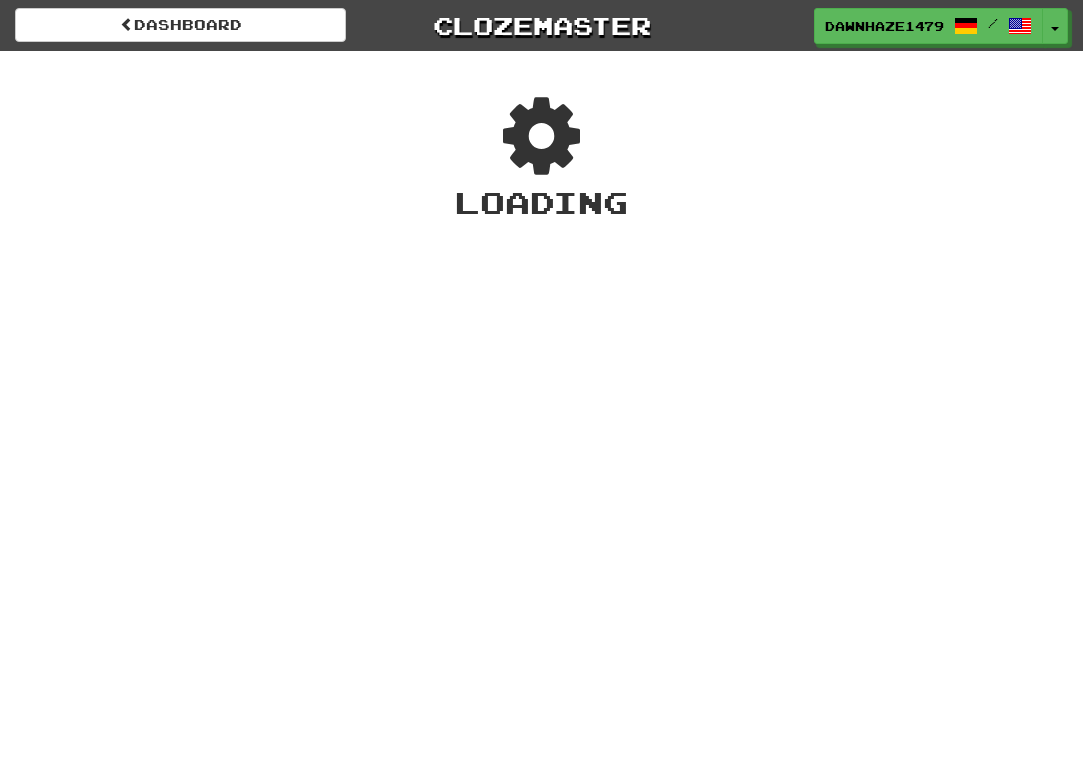 scroll, scrollTop: 0, scrollLeft: 0, axis: both 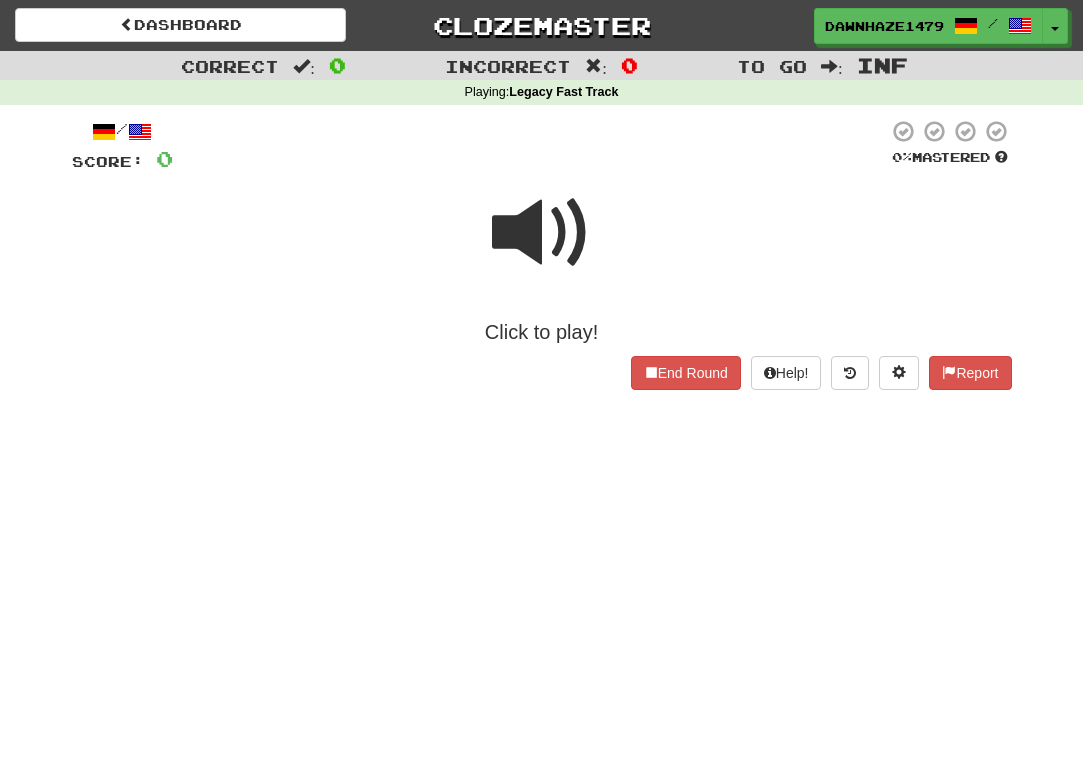 click on "Click to play!" at bounding box center [542, 260] 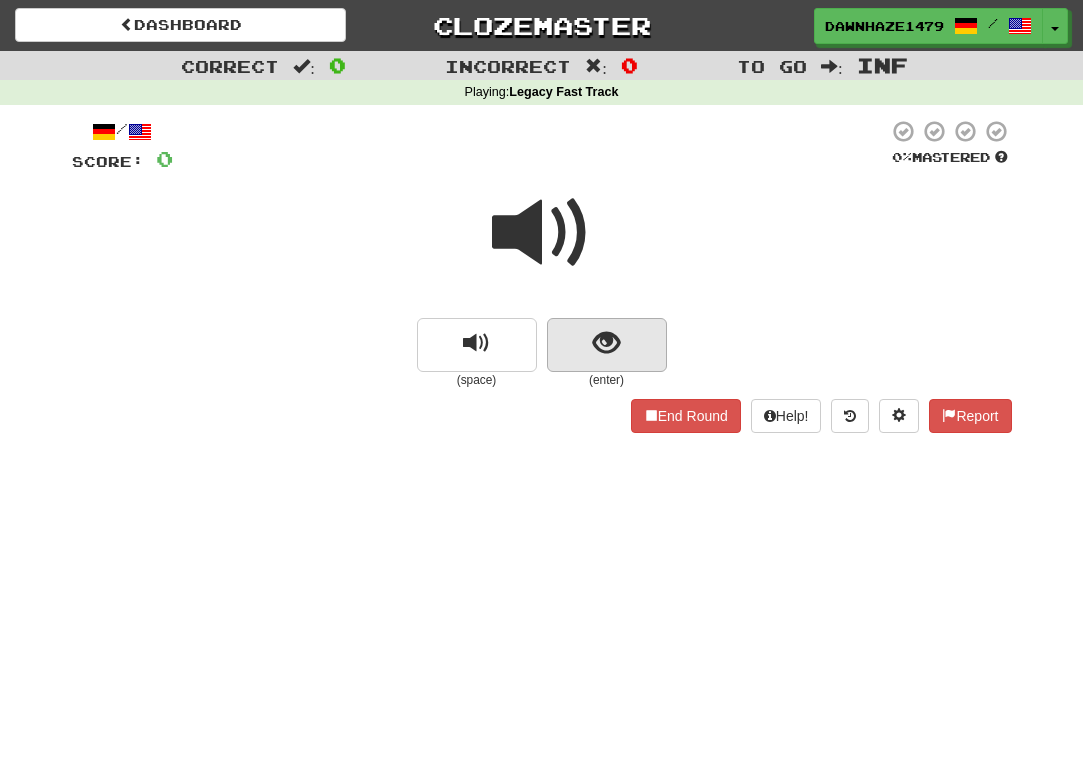 click at bounding box center (607, 345) 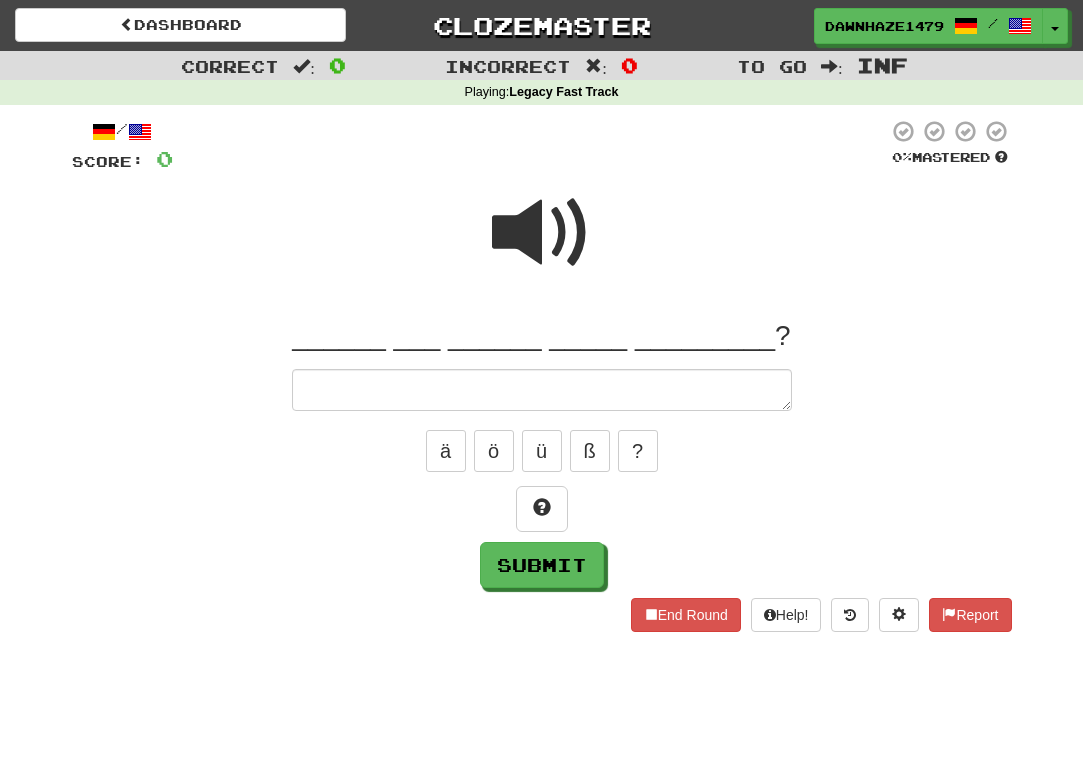 type on "*" 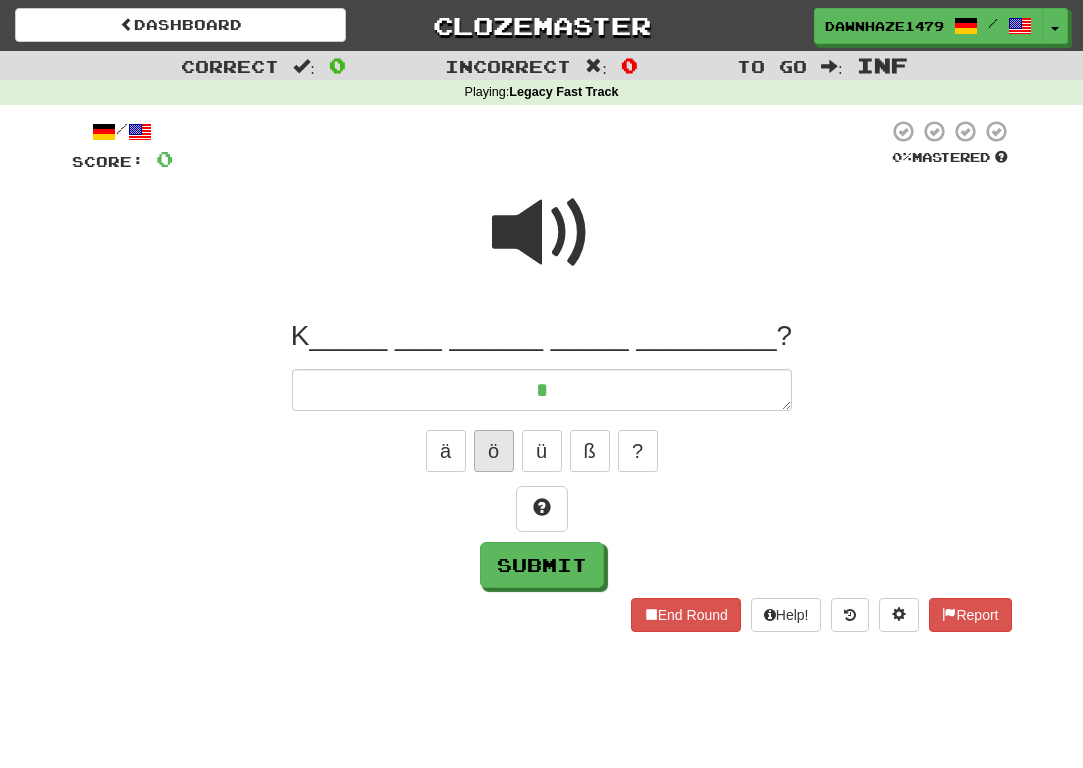 type on "*" 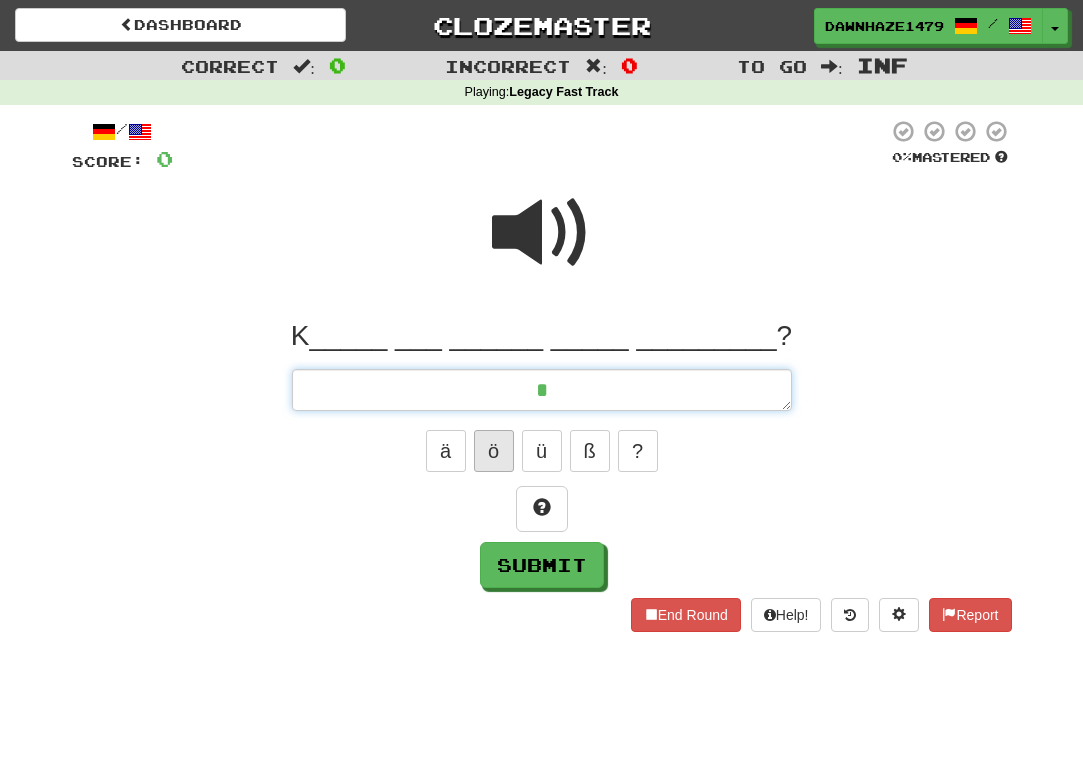 type on "*" 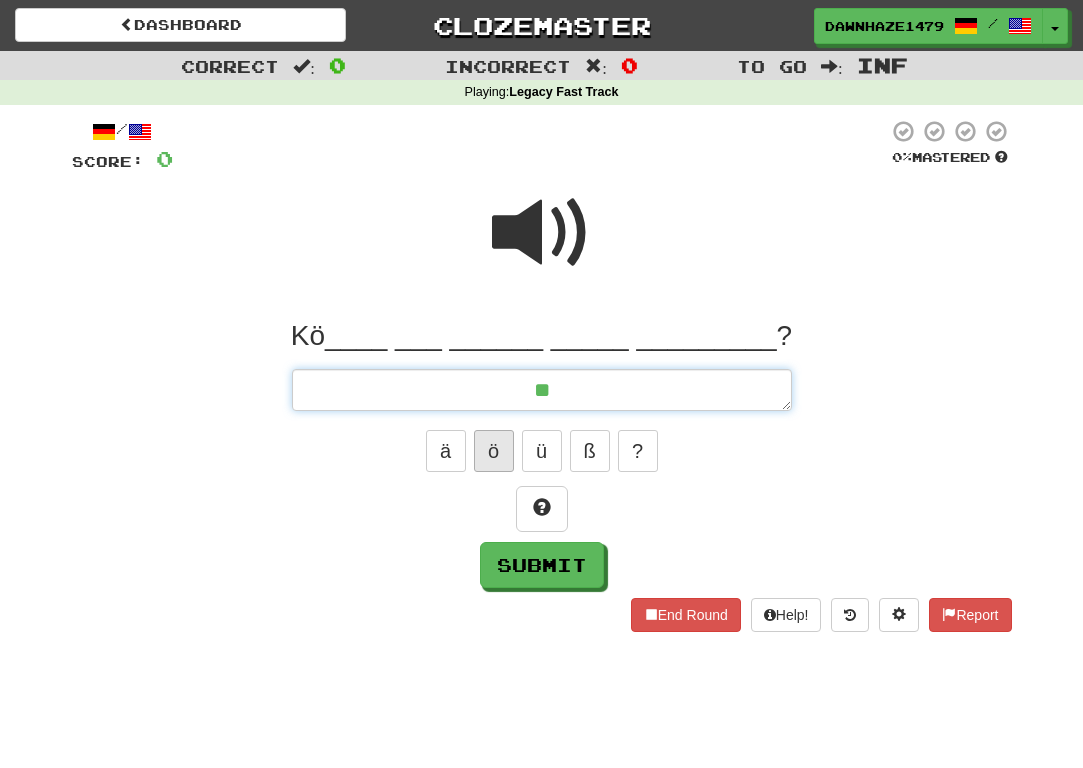 type on "*" 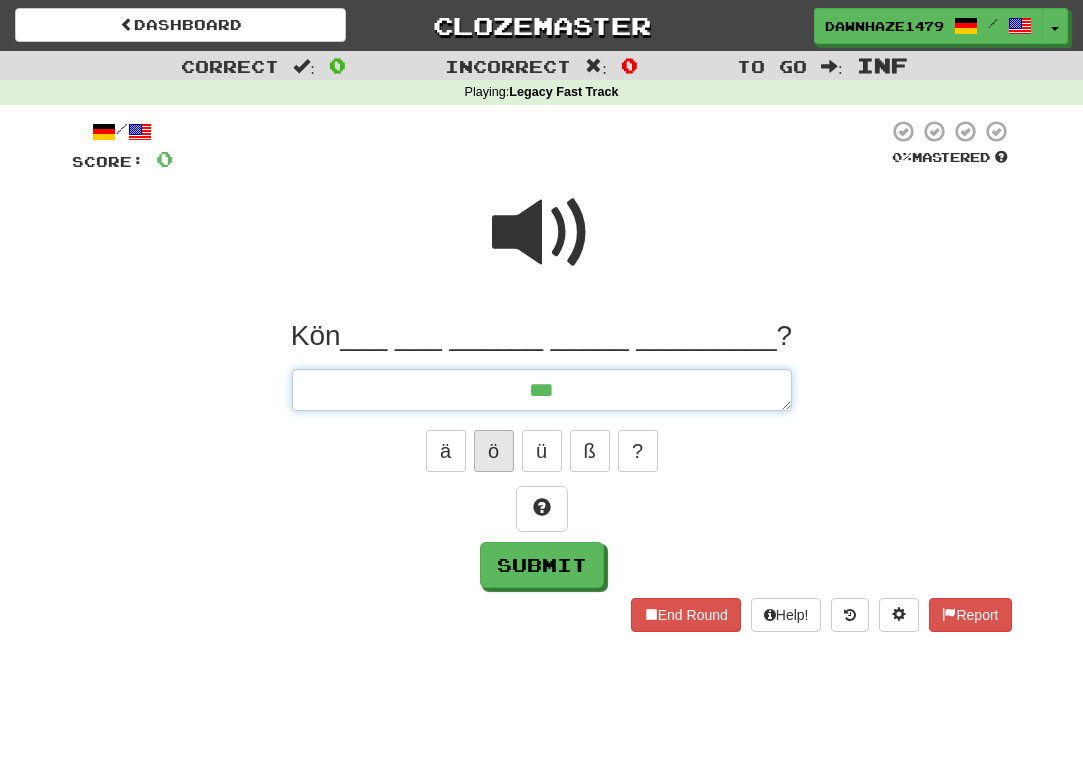 type on "*" 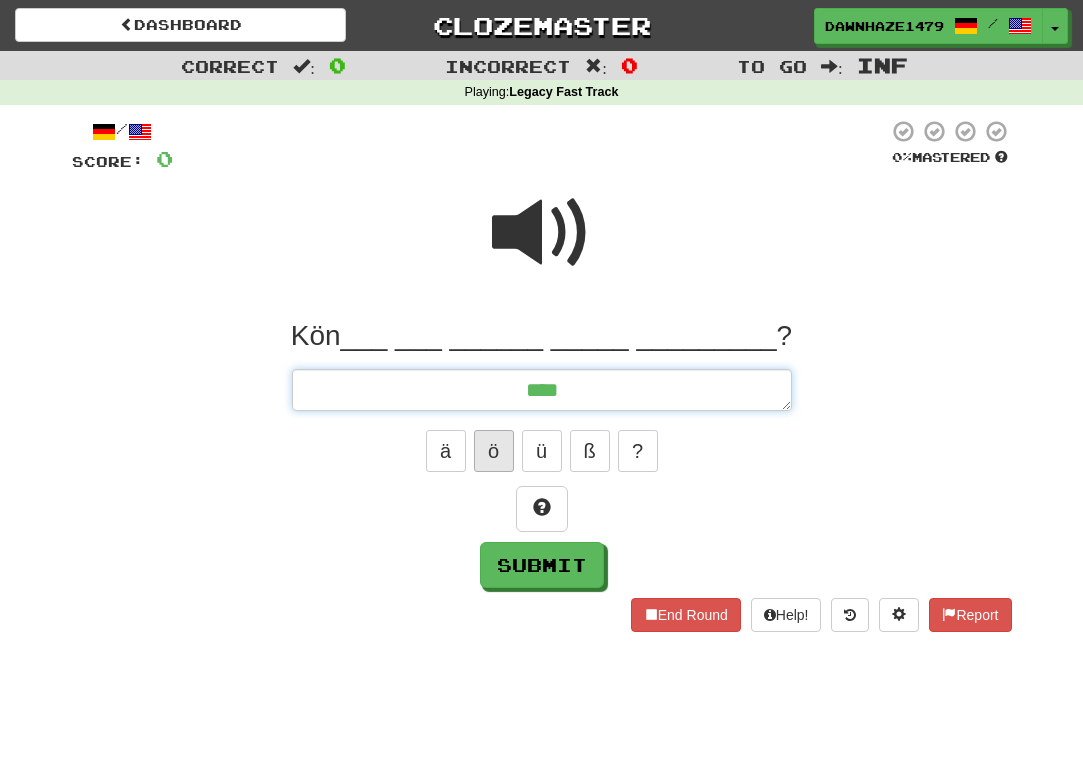 type on "*" 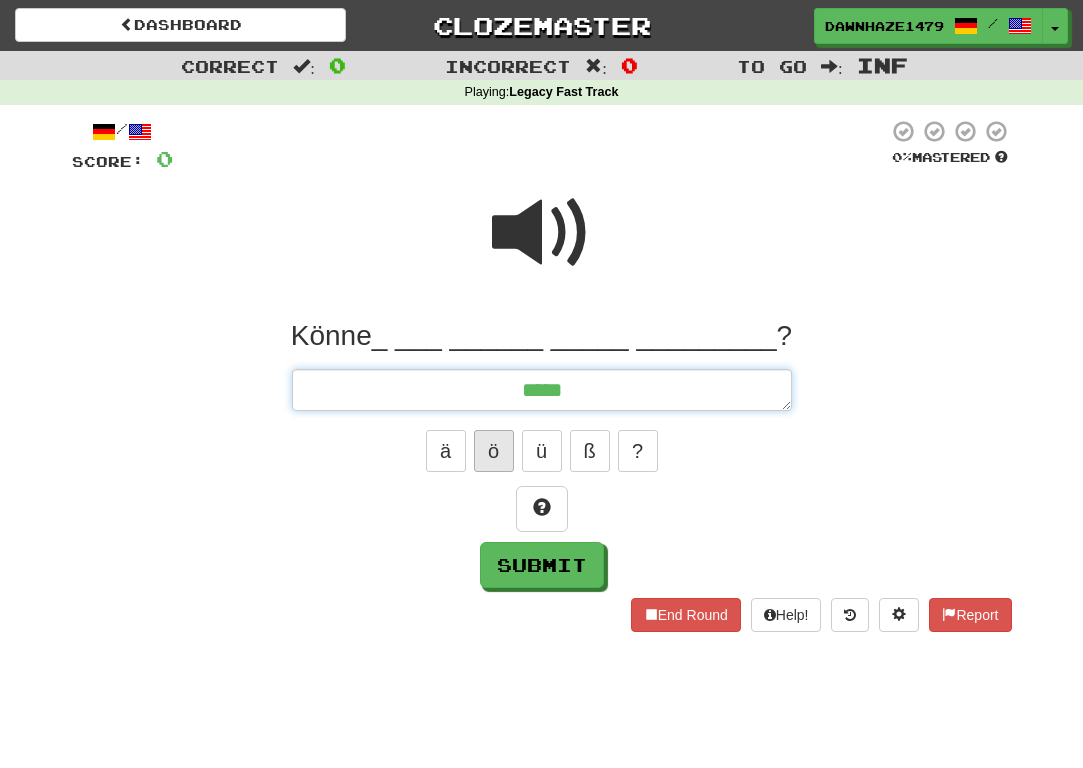 type on "*" 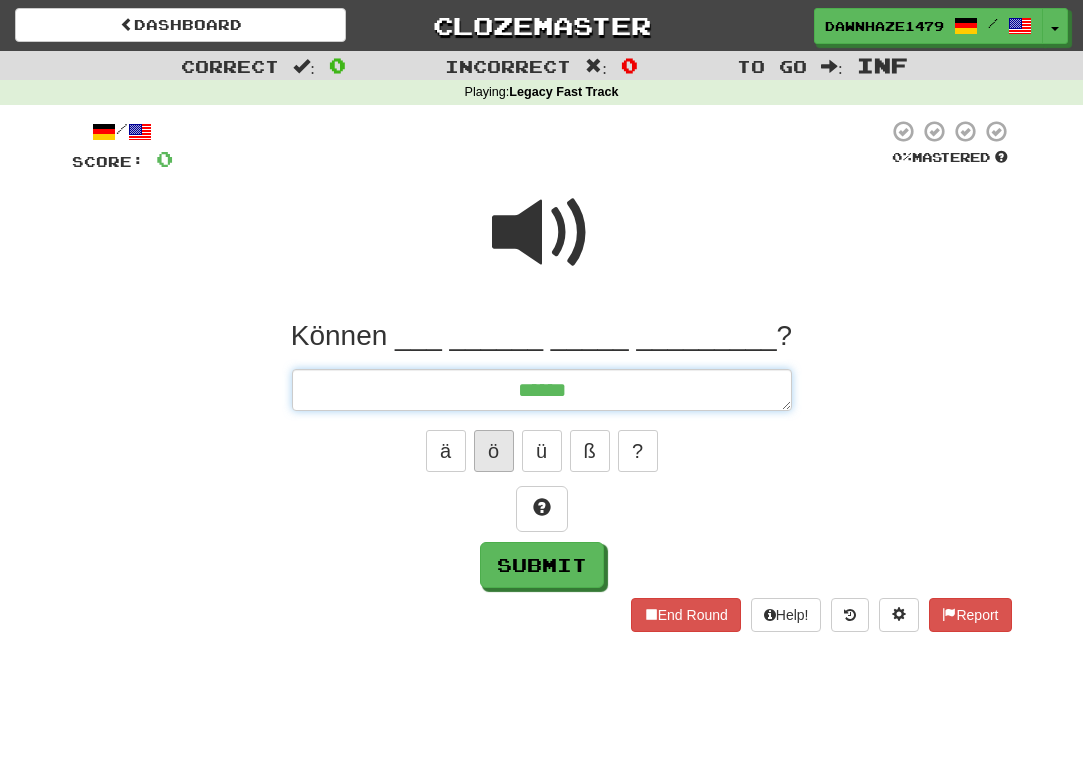 type on "*" 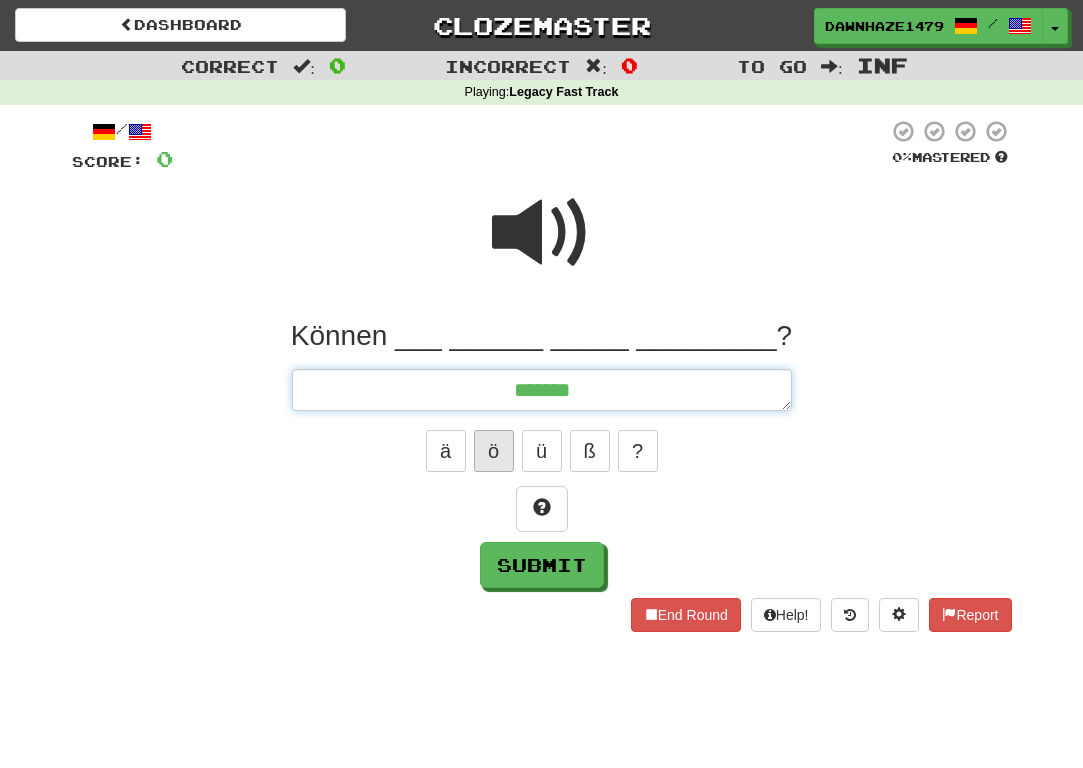 type on "*" 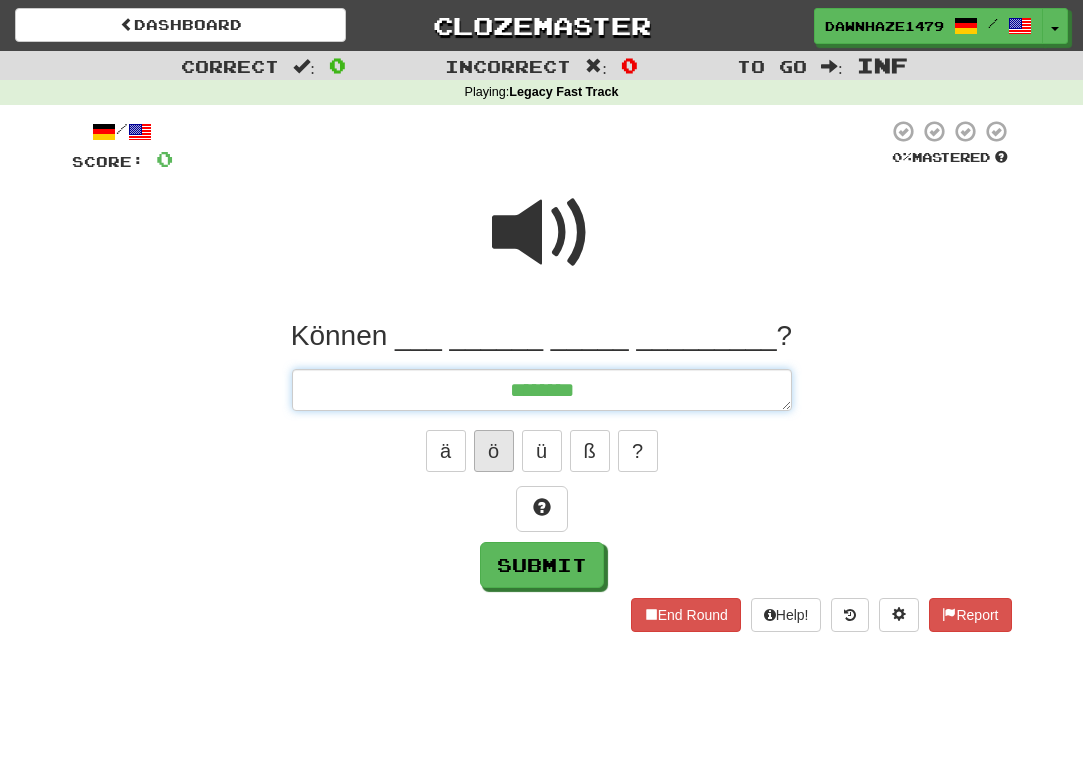 type on "*" 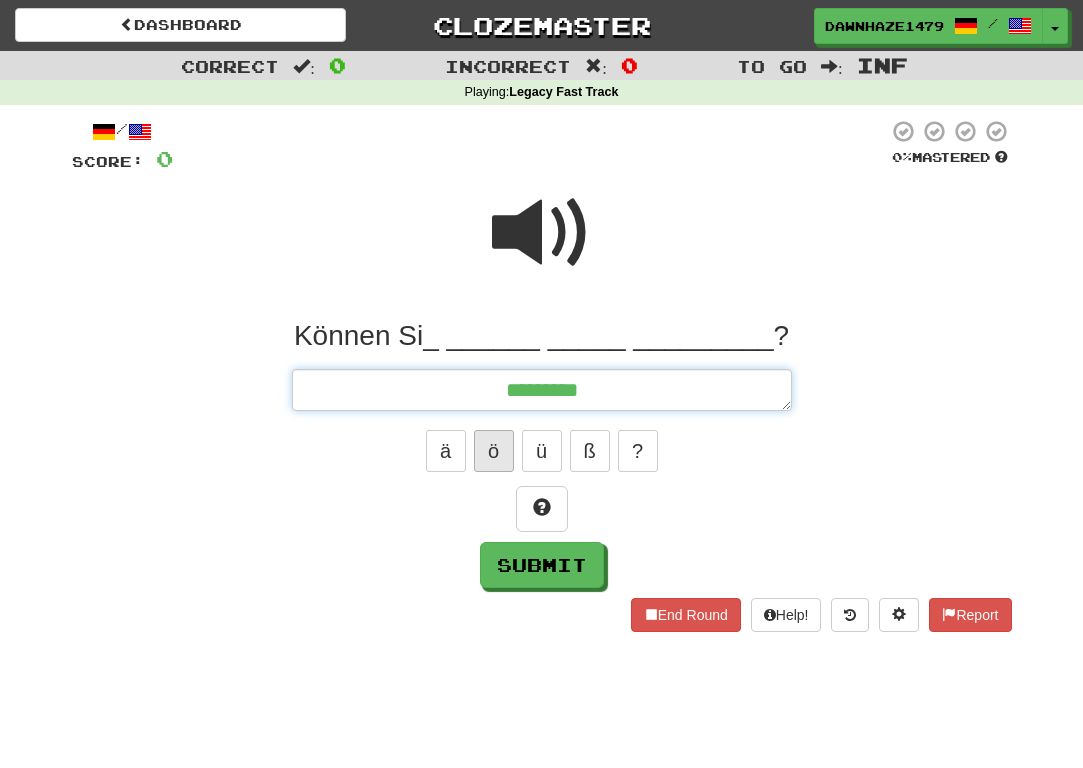 type on "*" 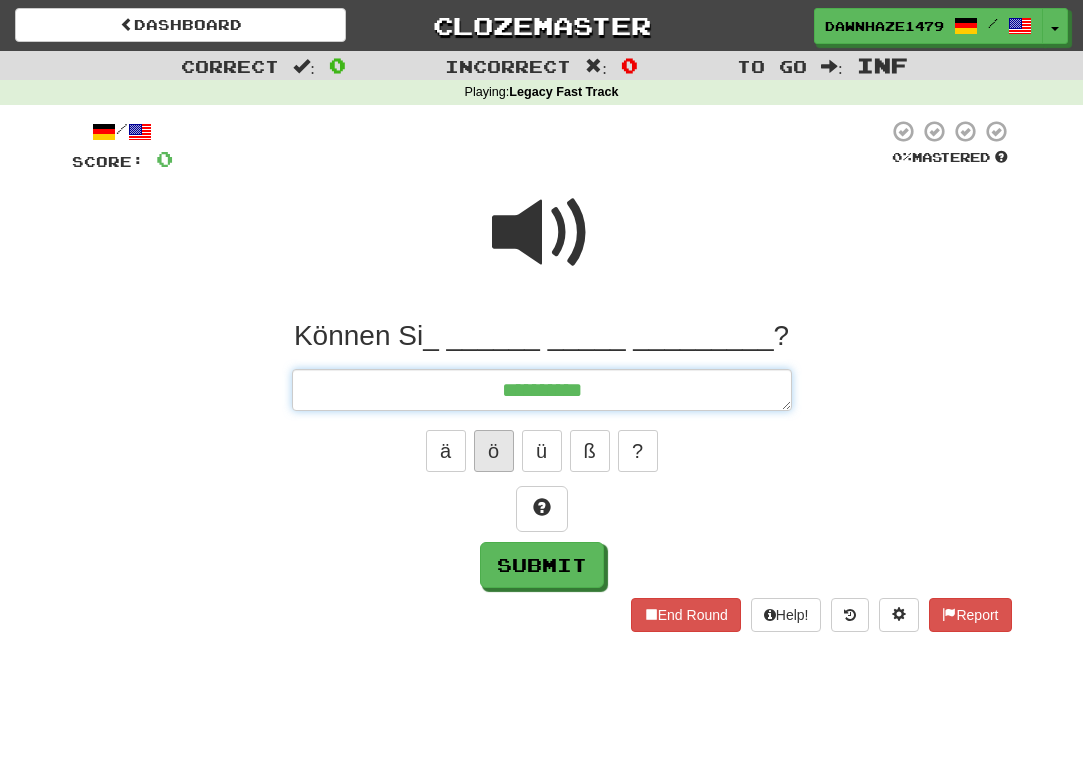 type on "*" 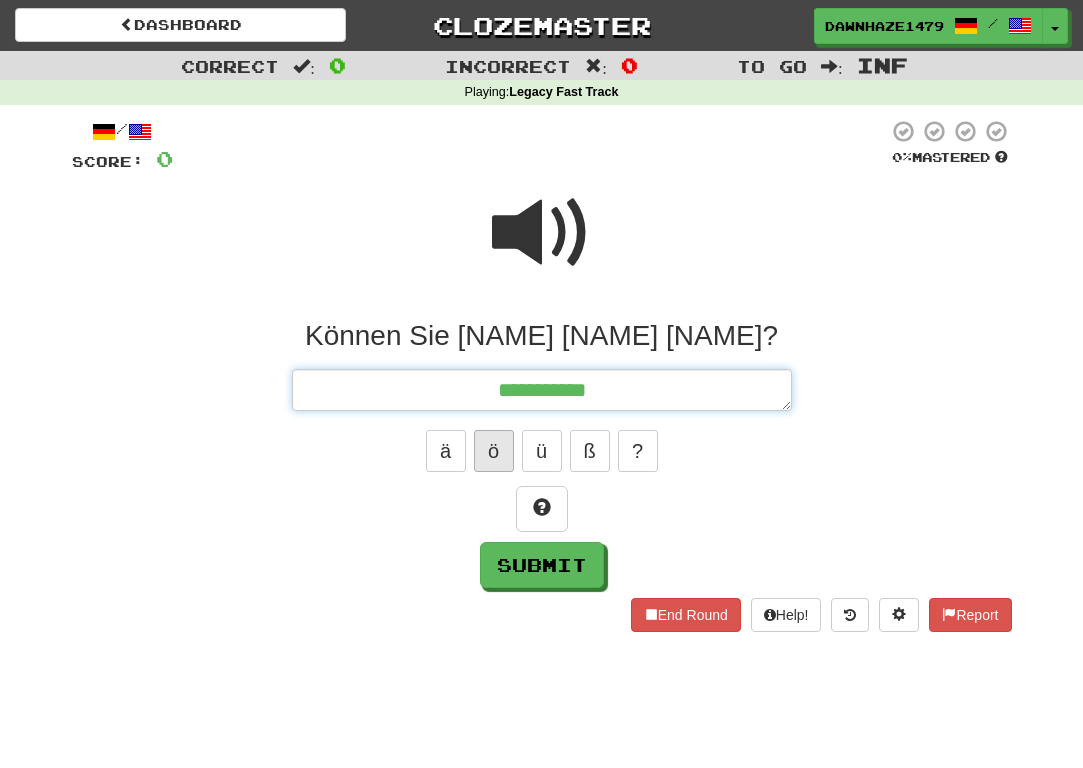 type on "*" 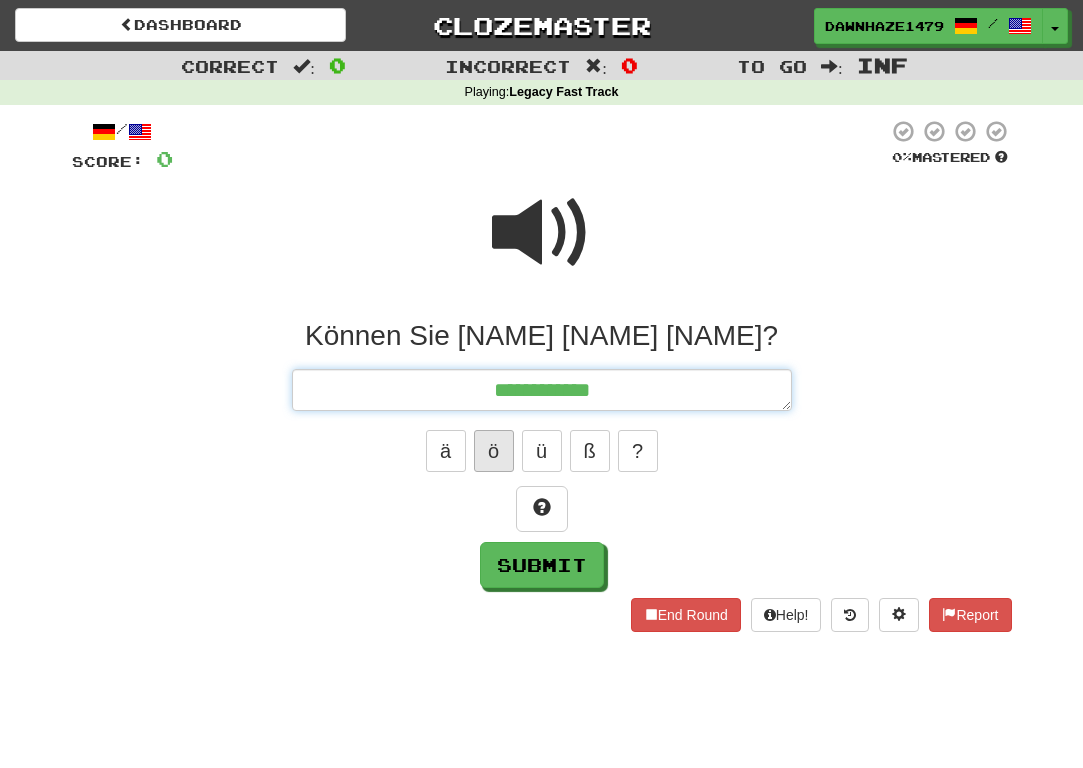 type on "*" 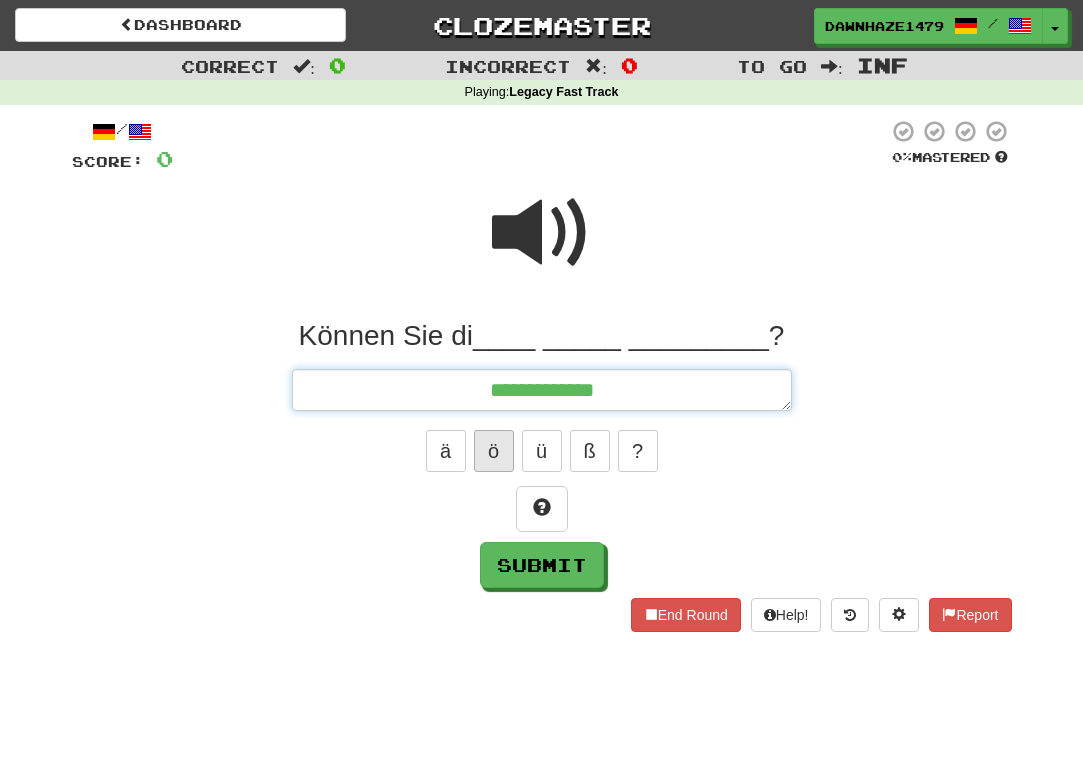type on "*" 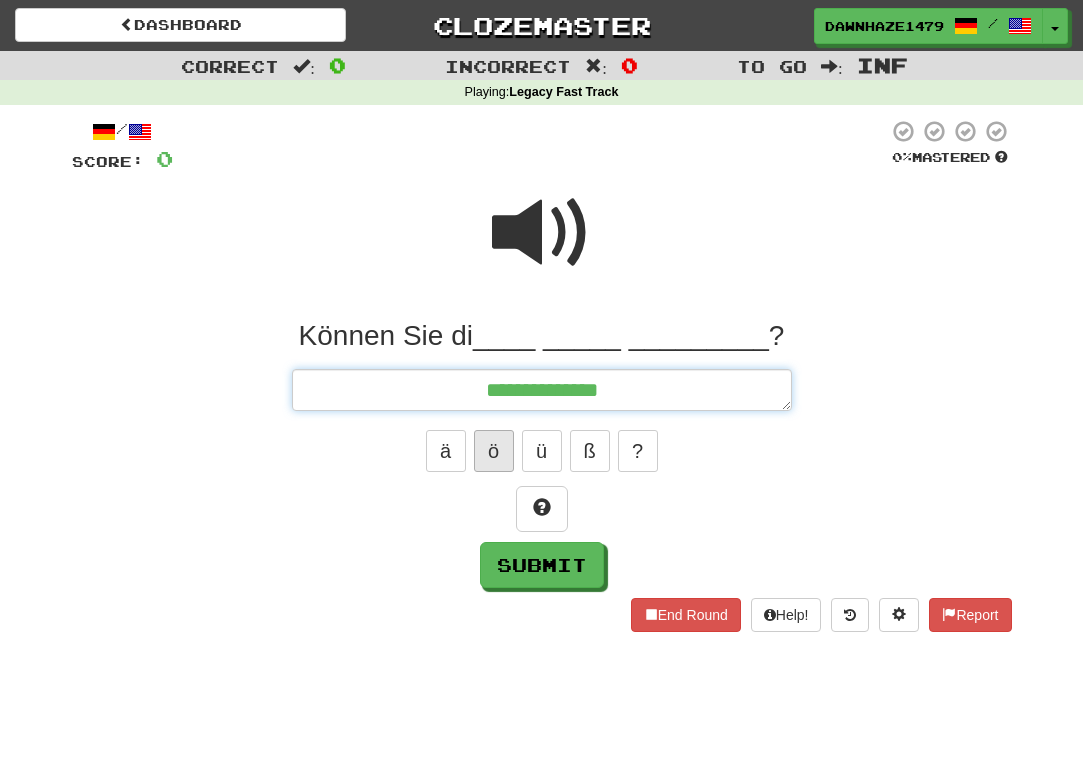 type on "*" 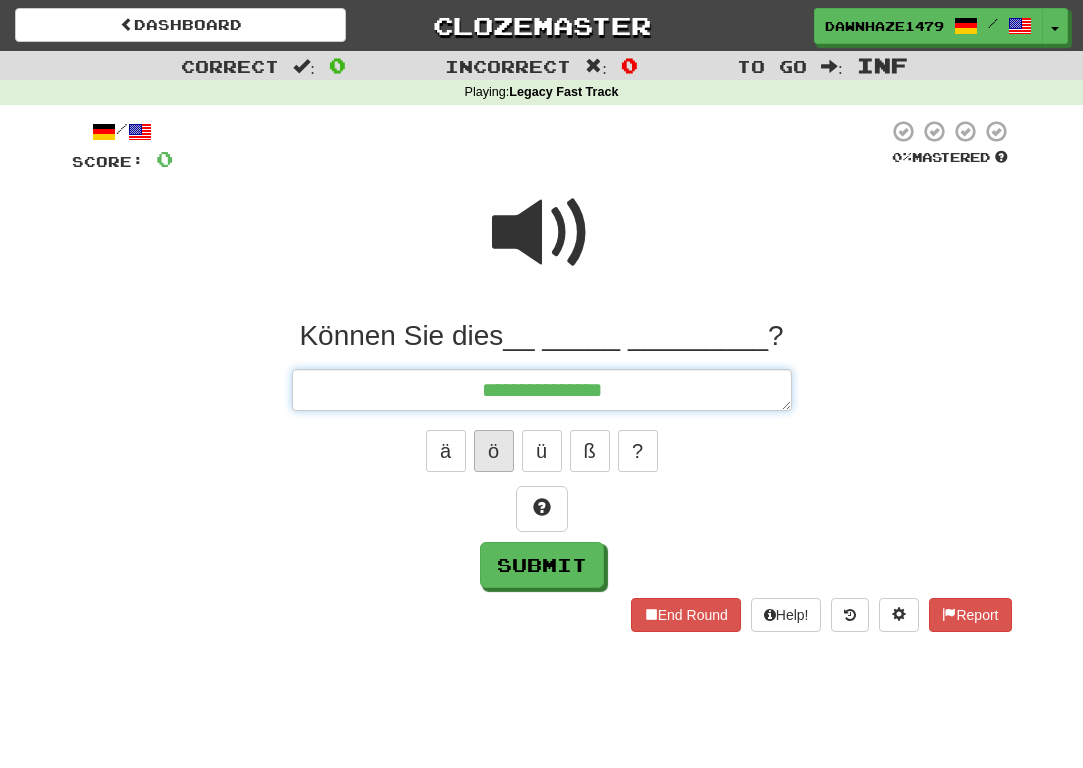 type on "*" 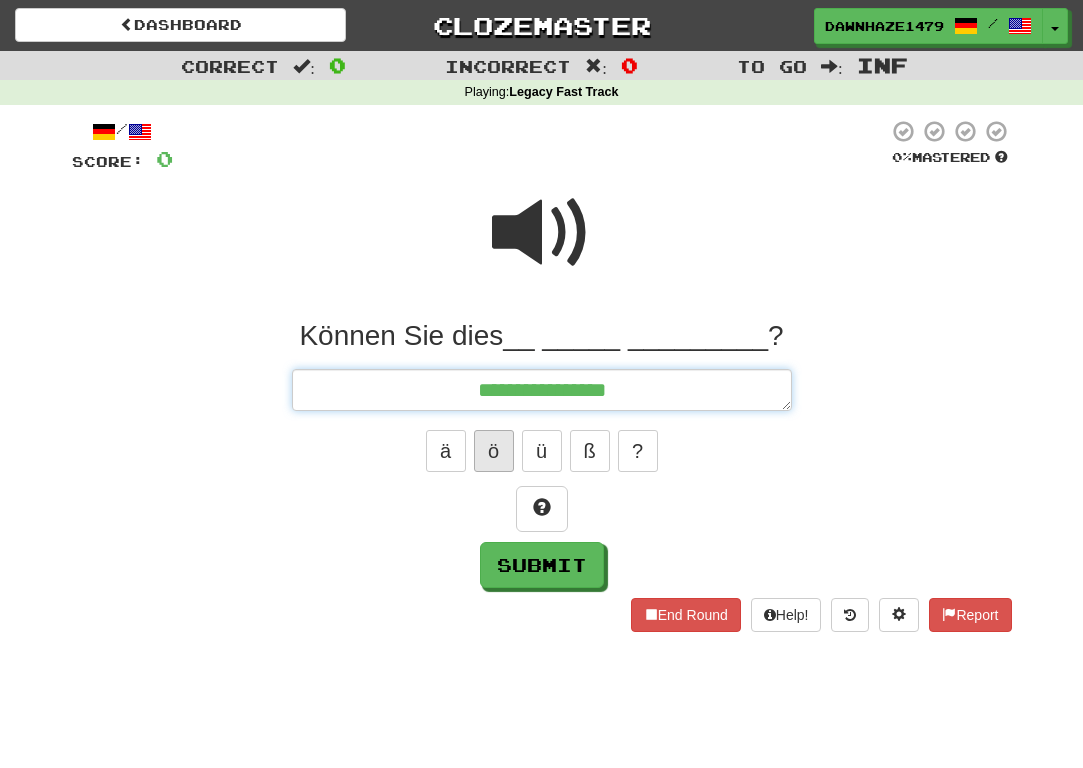 type on "*" 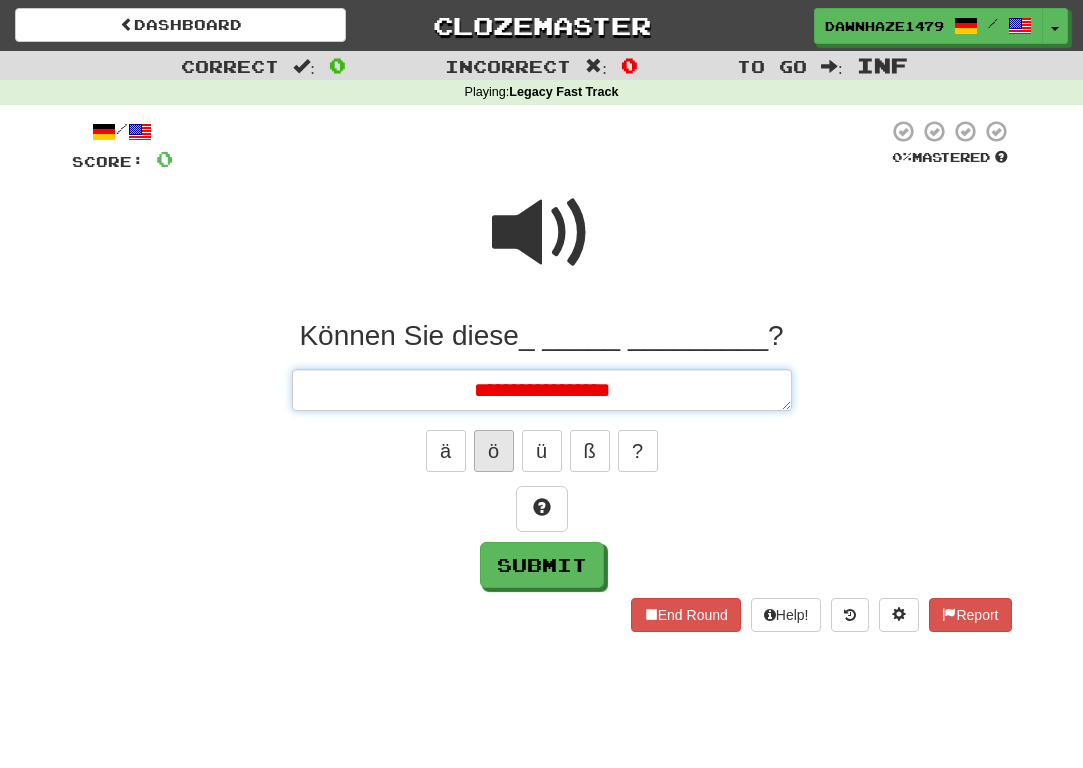 type on "*" 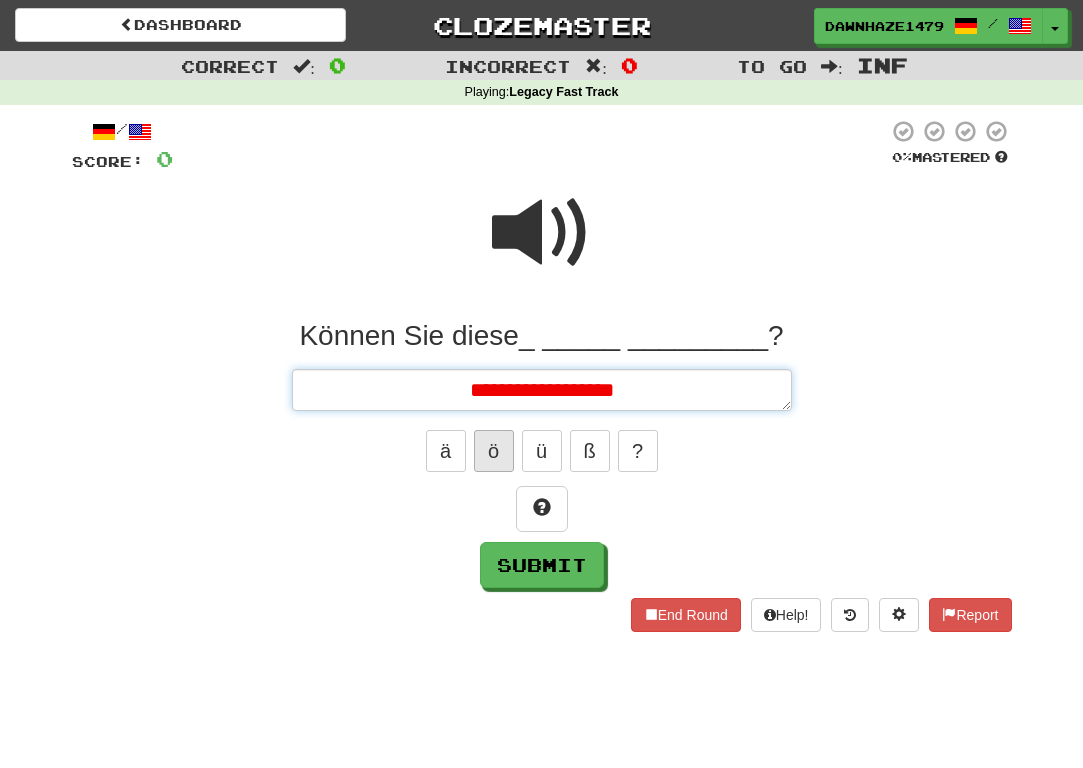 type on "*" 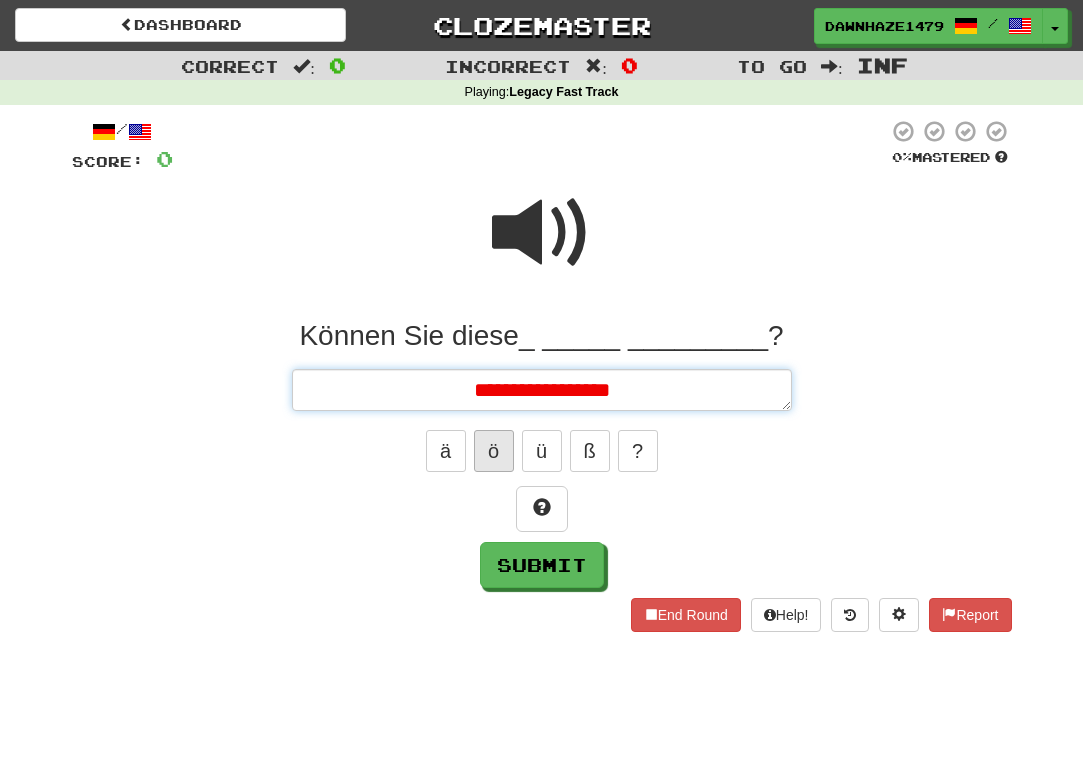 type on "*" 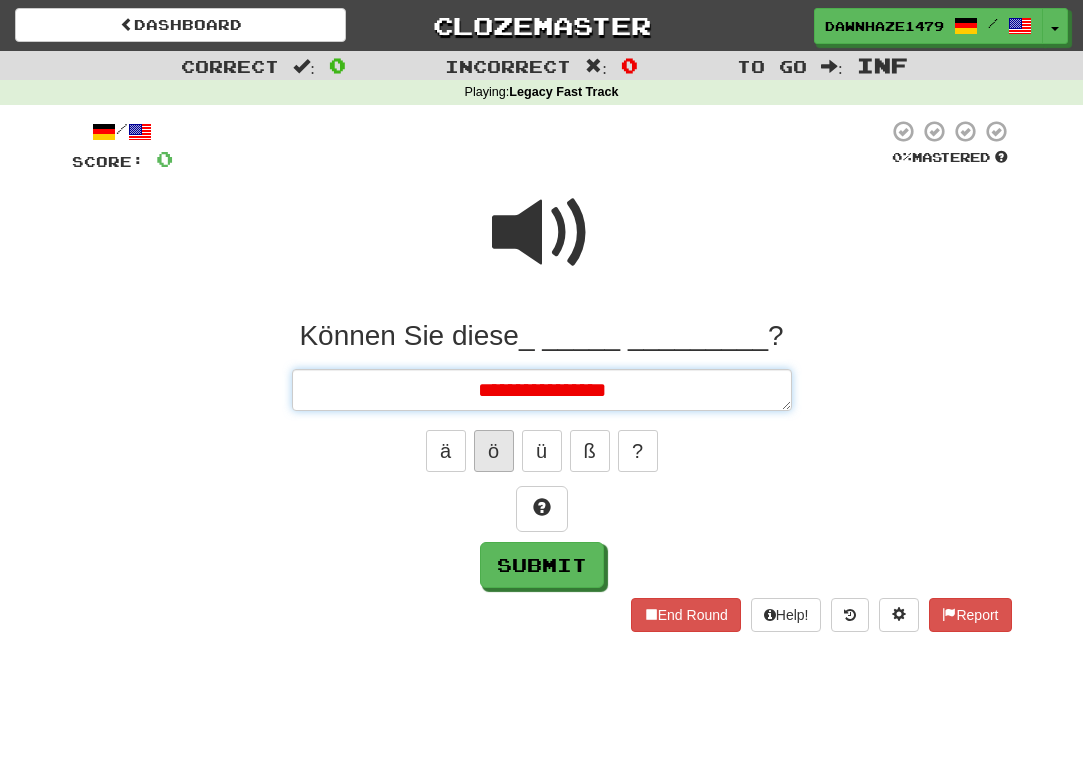 type on "*" 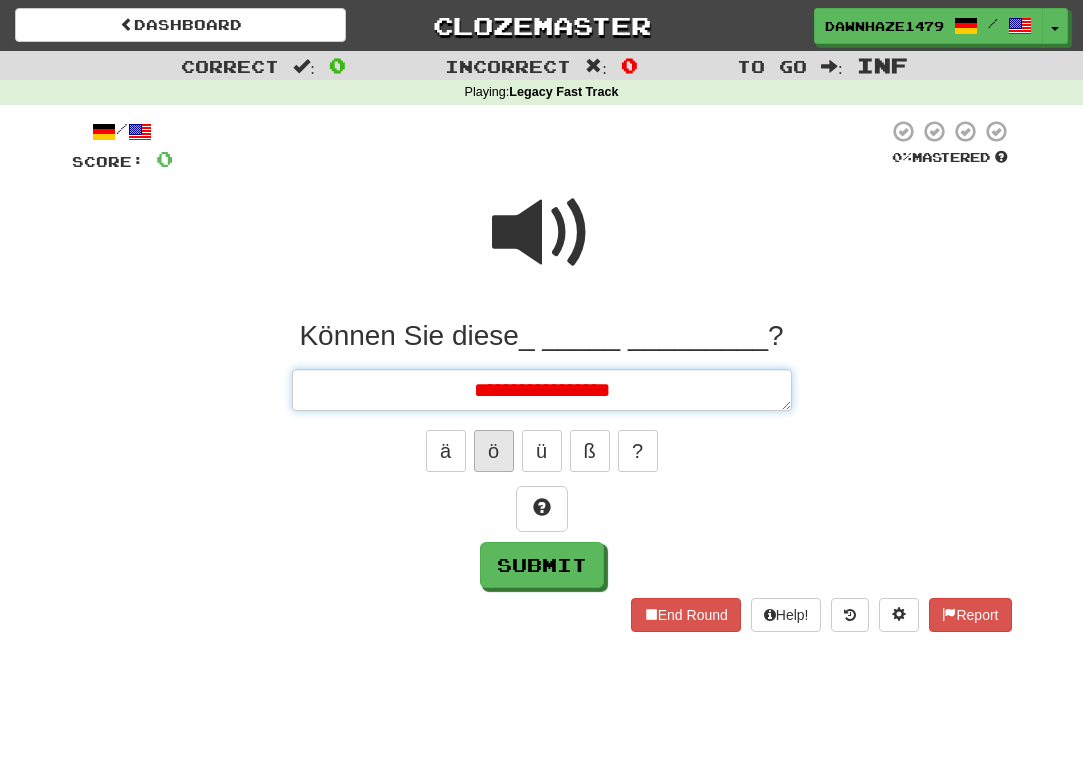 type on "*" 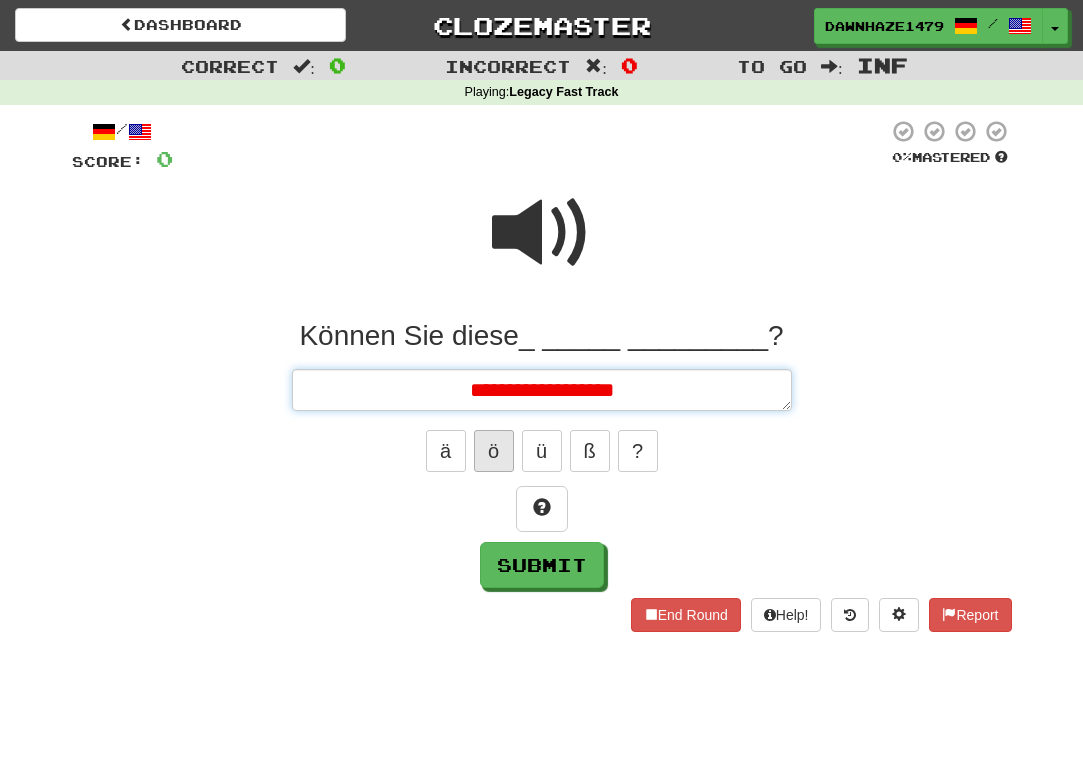 type on "*" 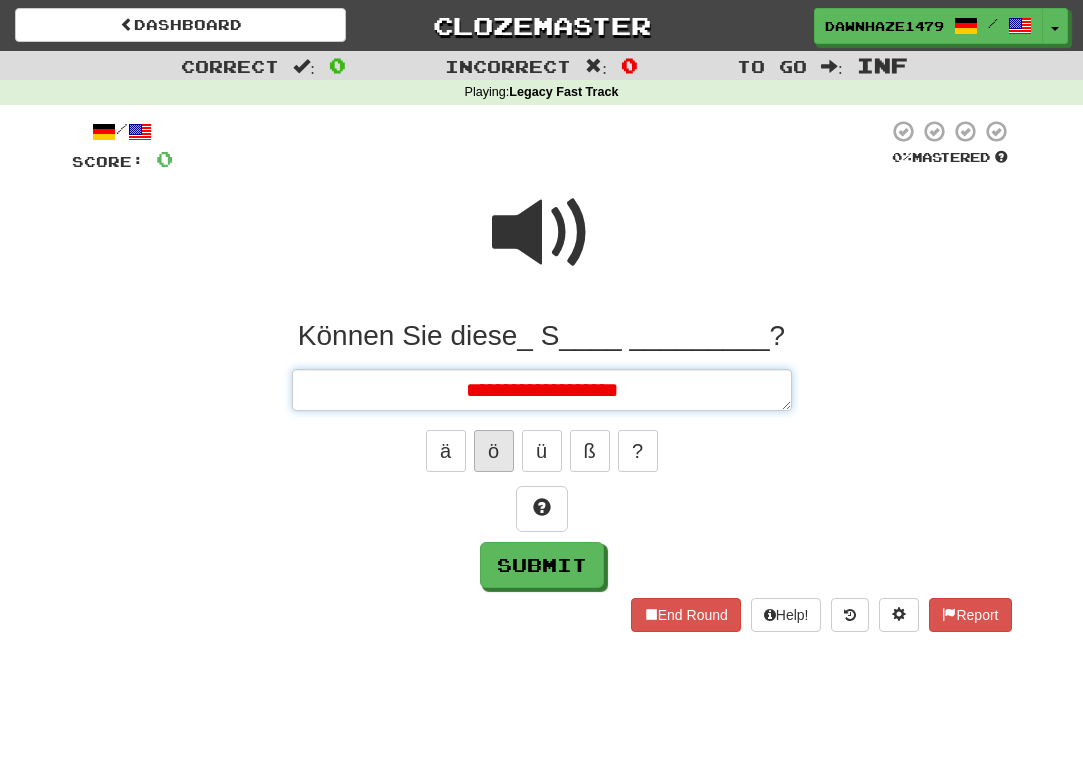 type on "*" 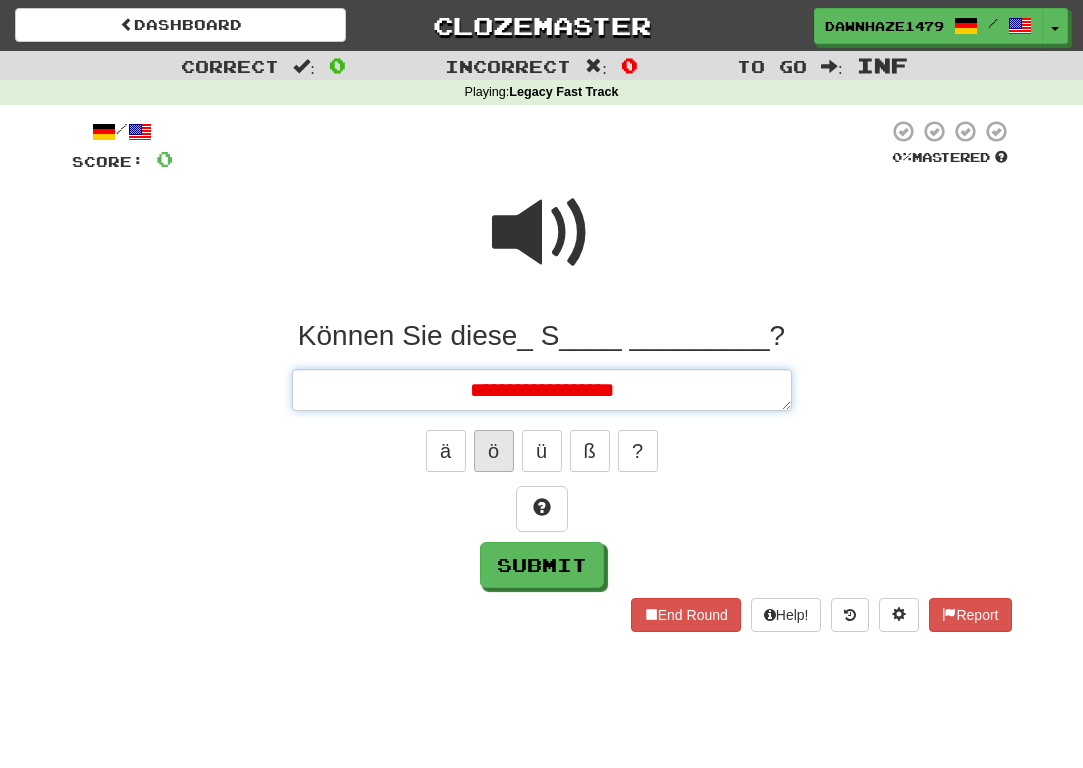 type on "*" 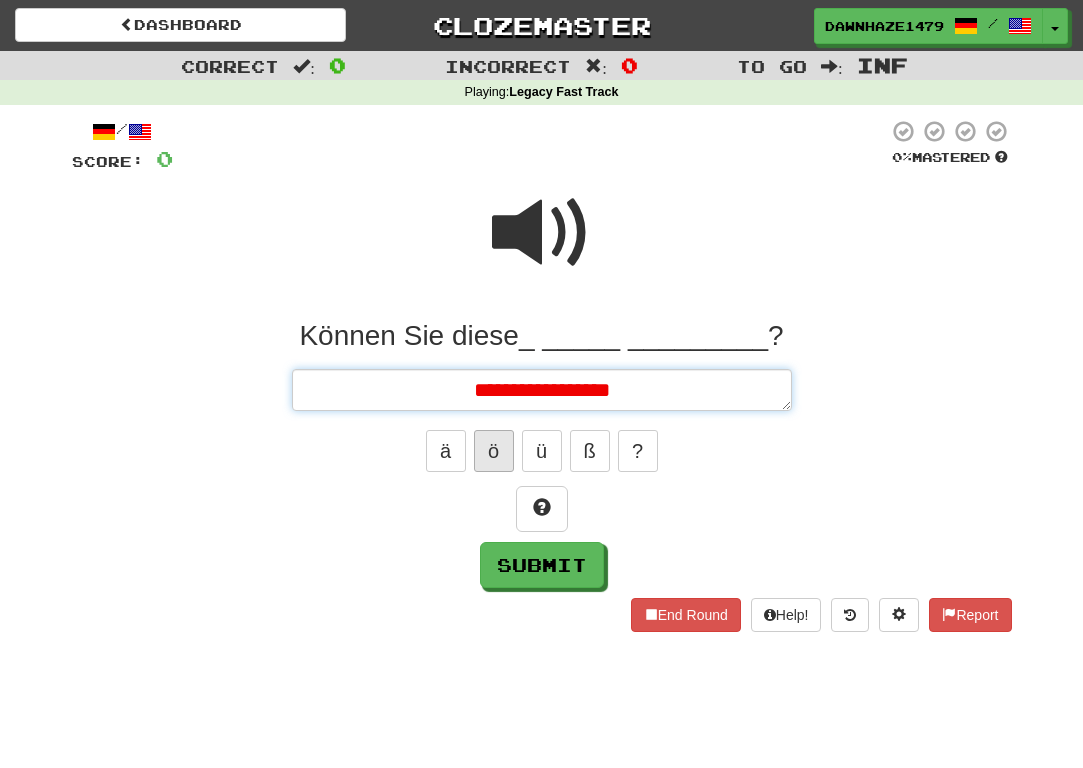 type on "*" 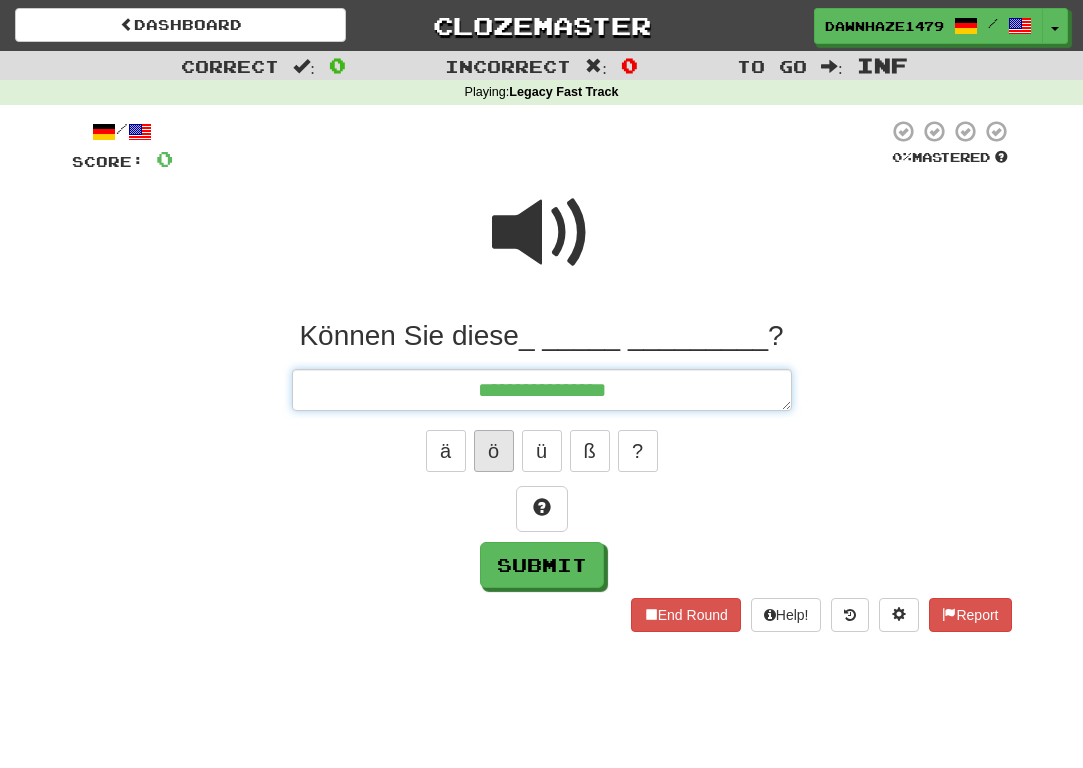 type on "*" 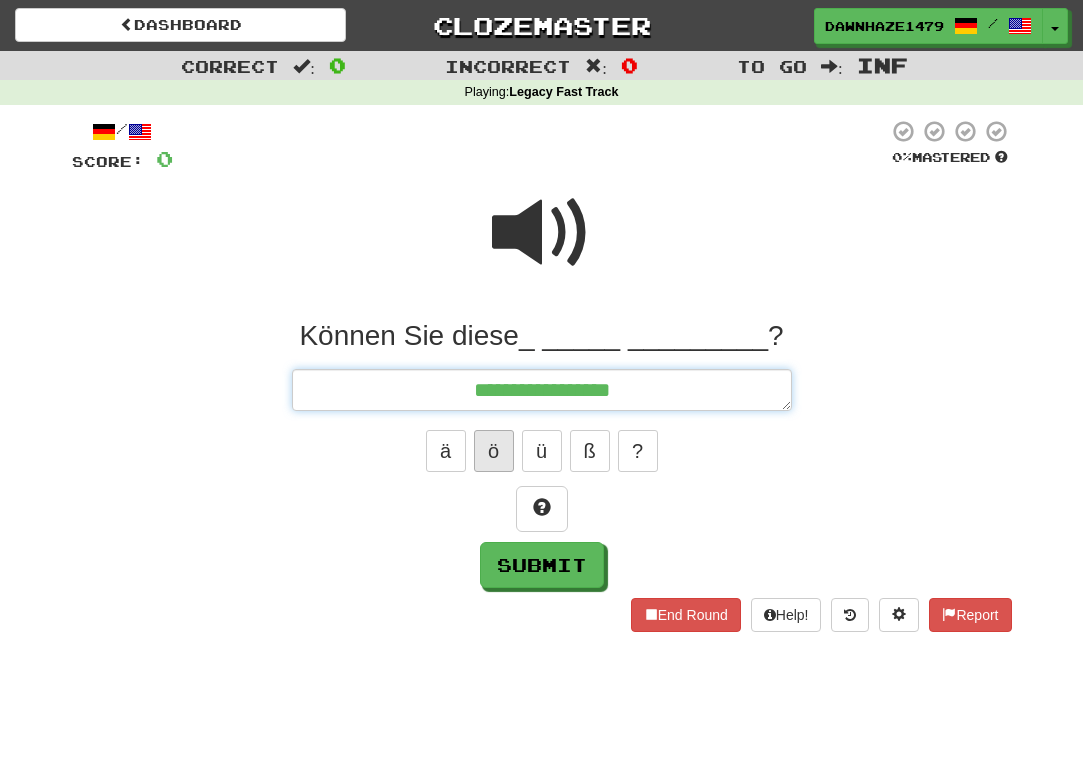 type on "*" 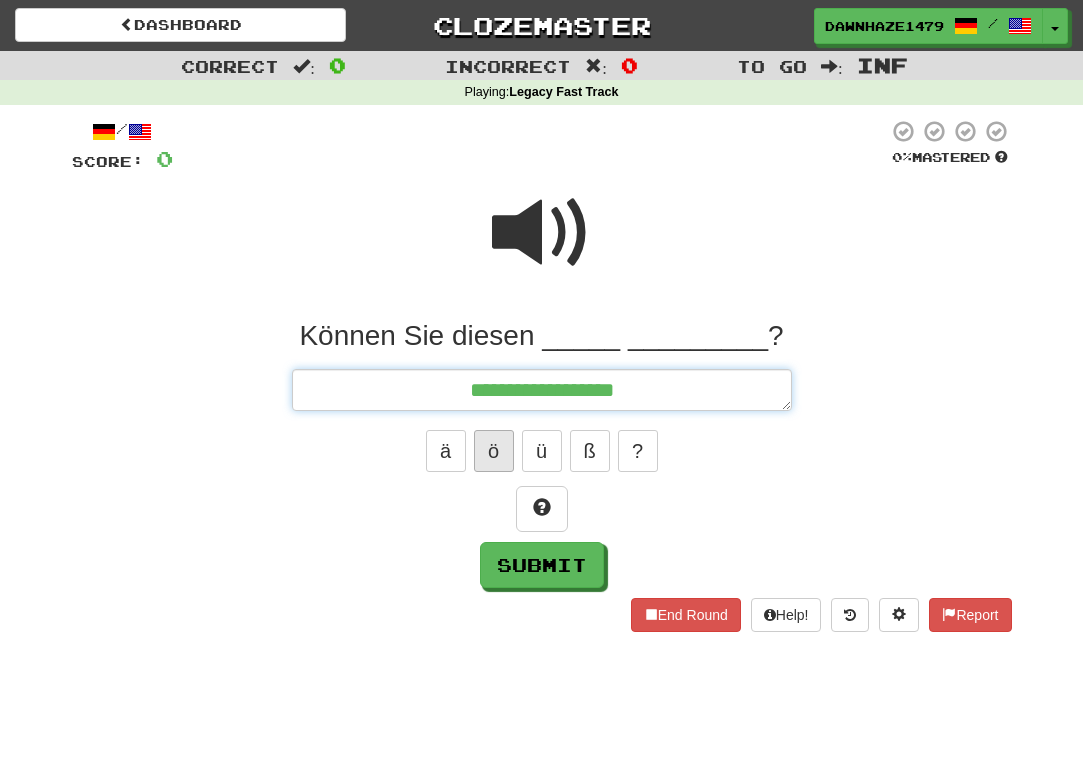 type on "*" 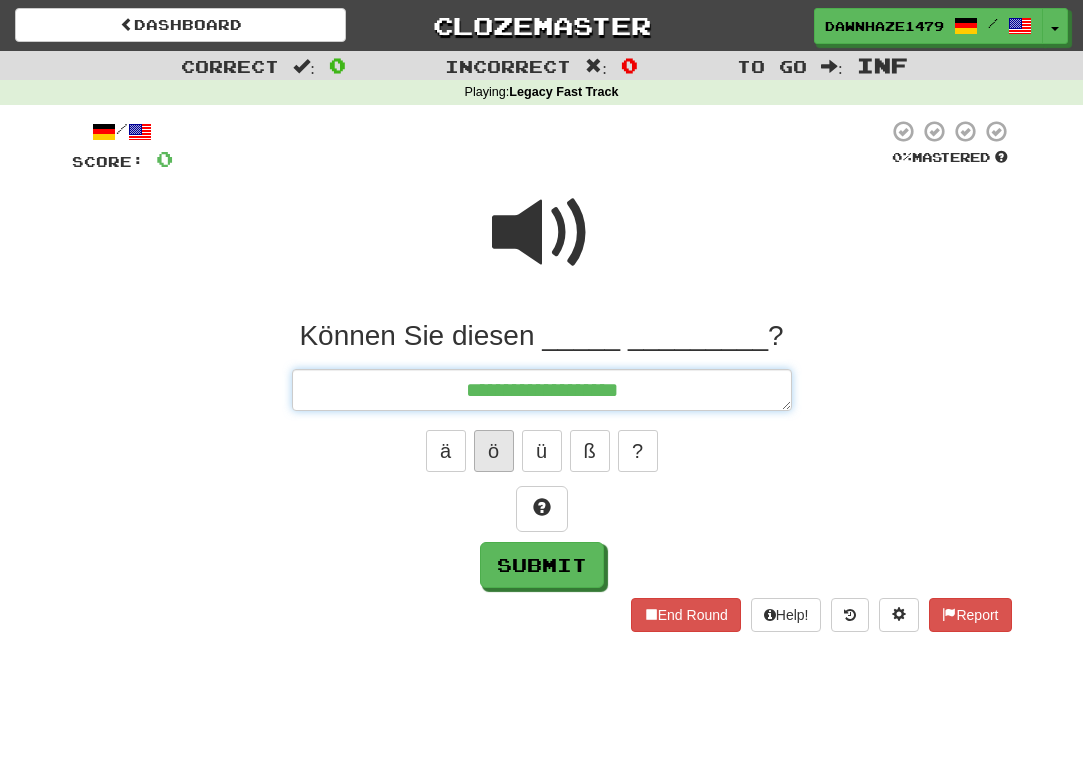 type on "*" 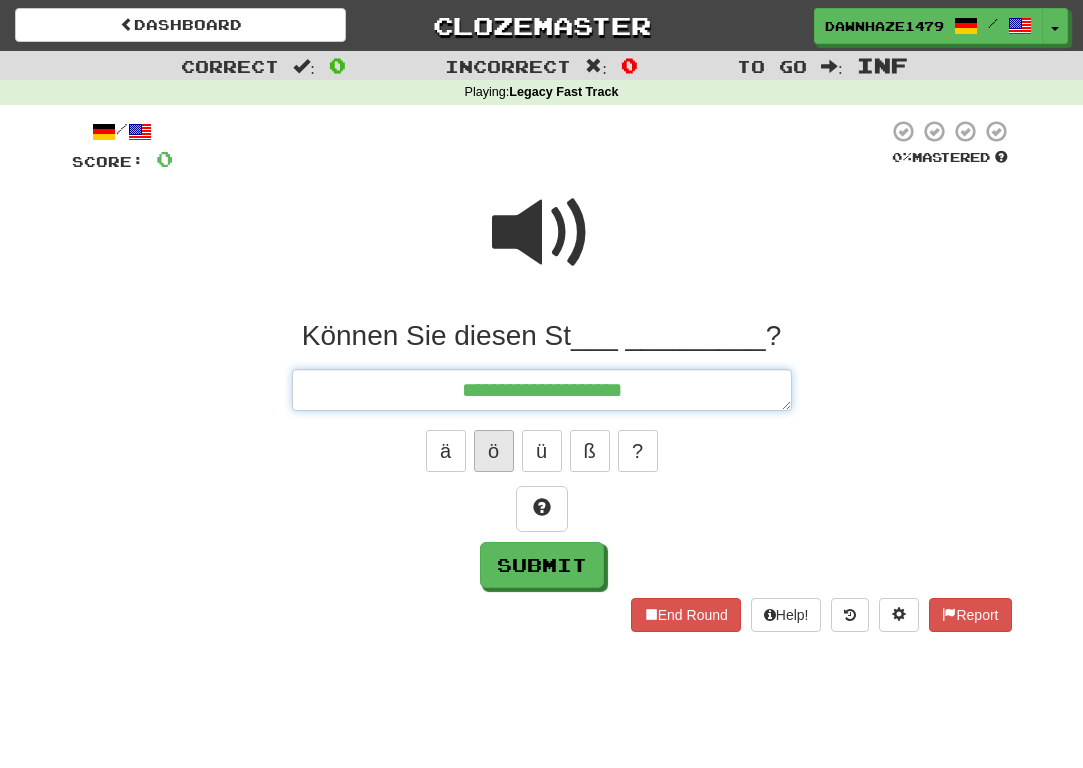 type on "*" 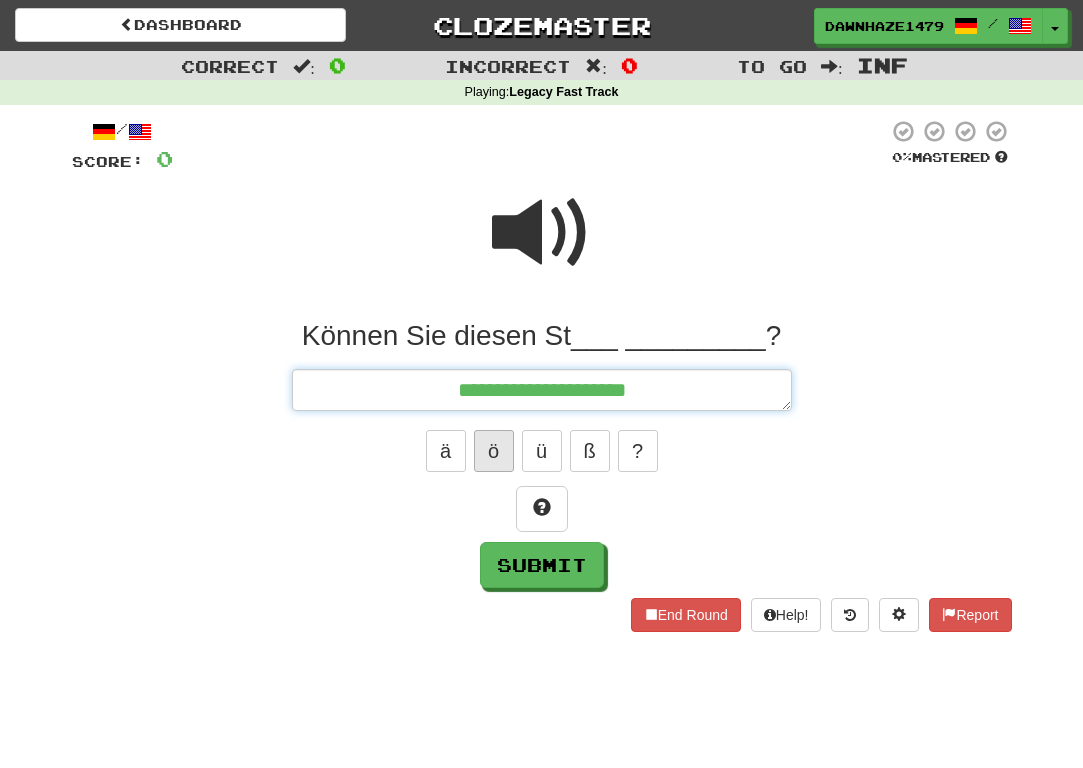 type on "*" 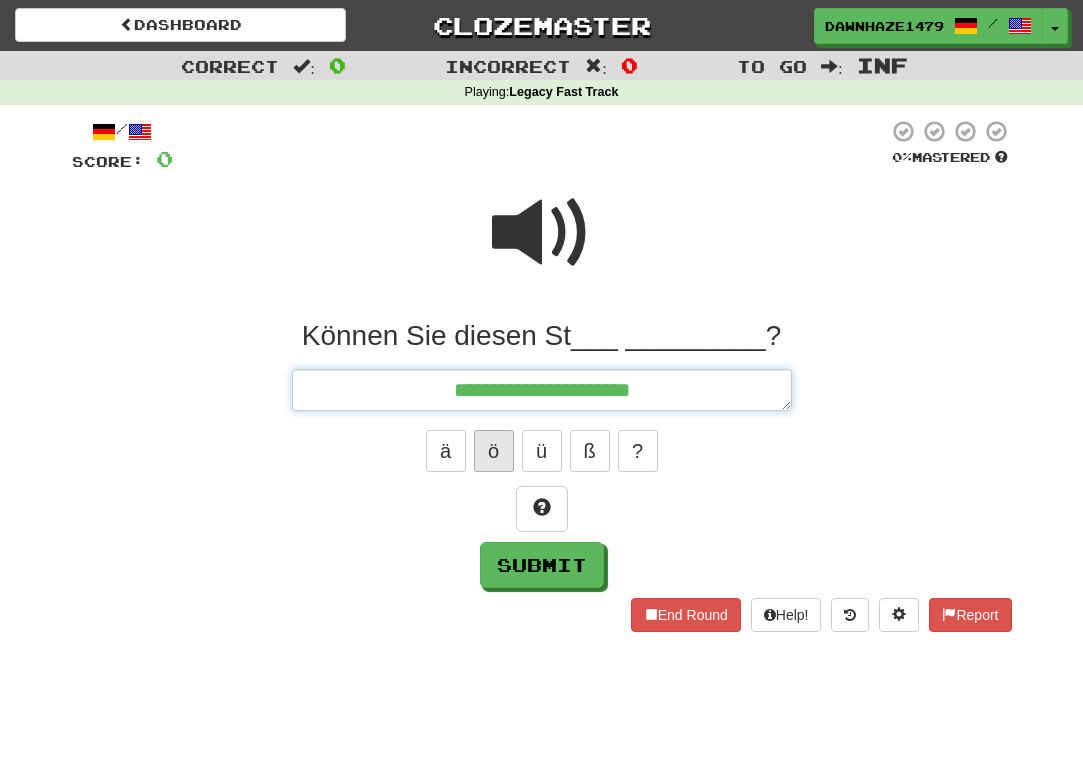 type on "*" 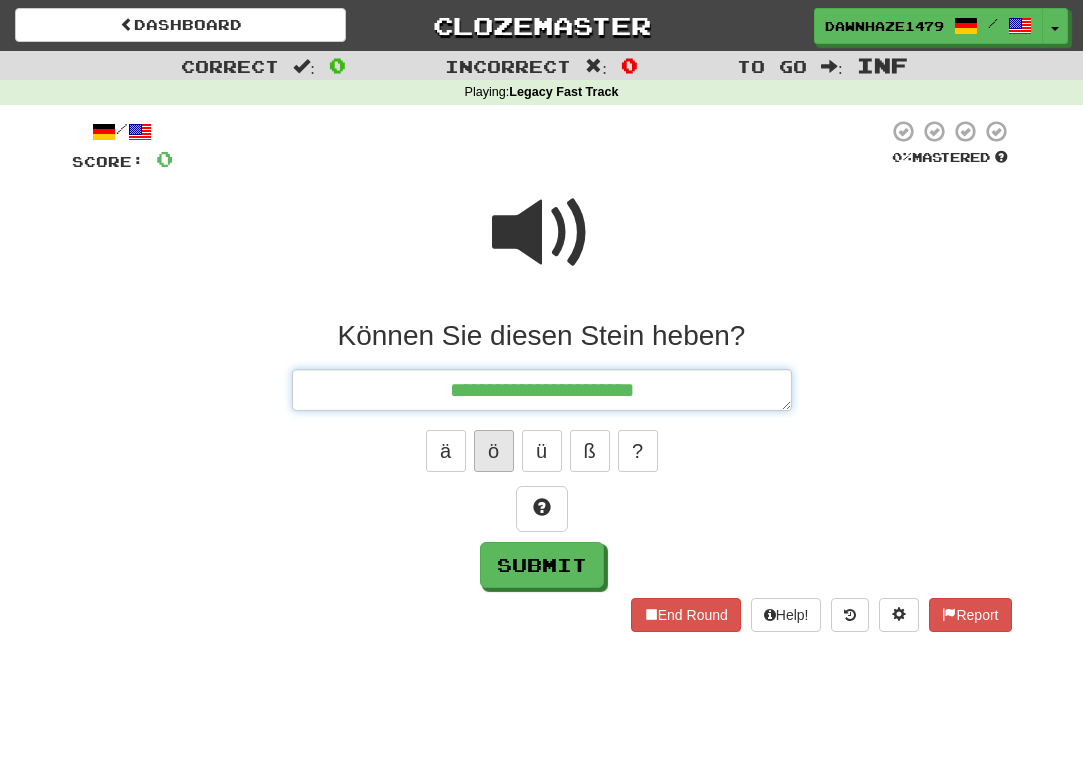type on "*" 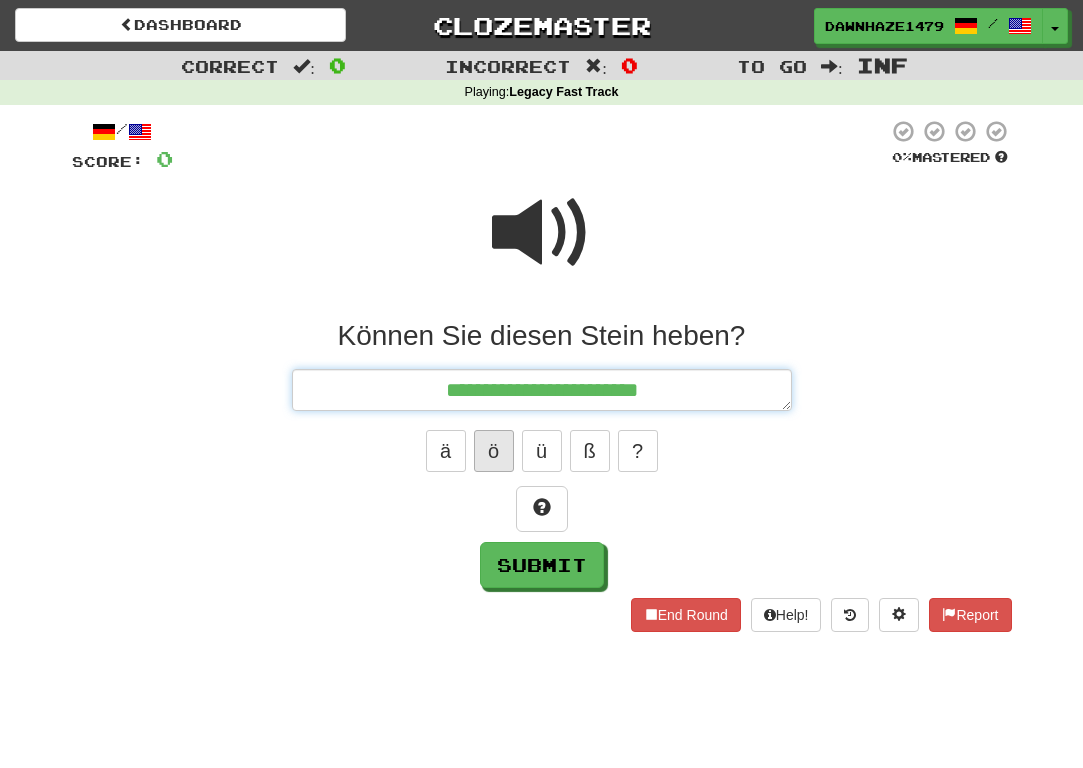 type on "*" 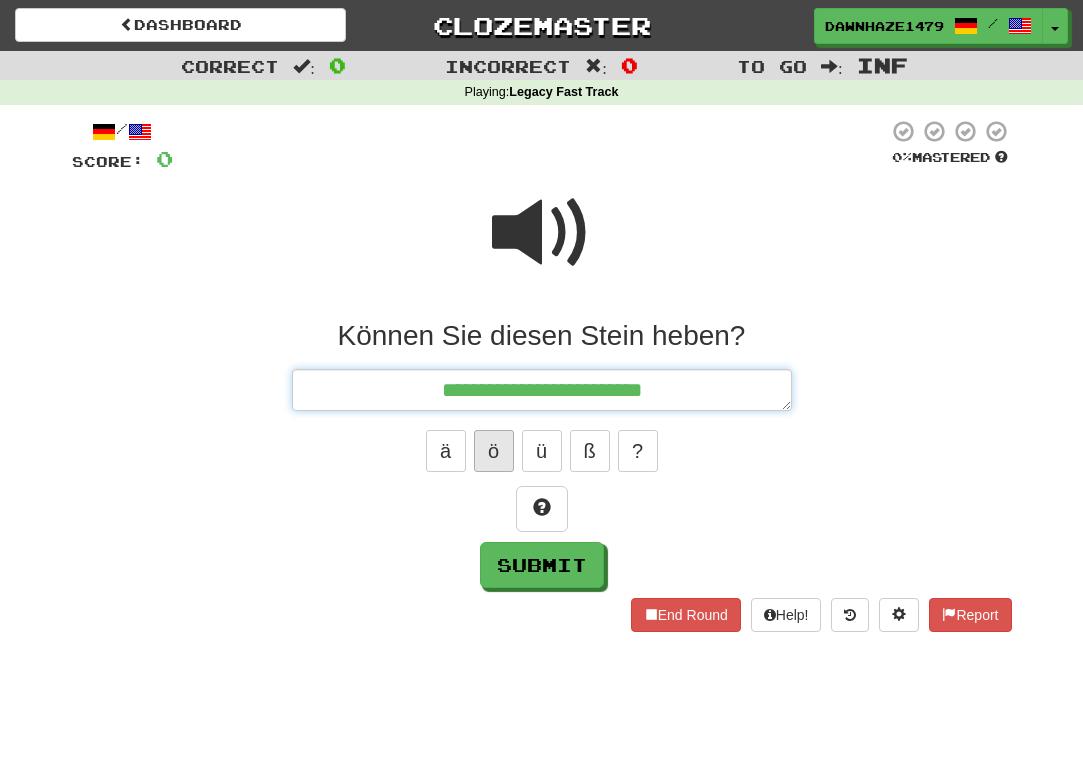 type on "*" 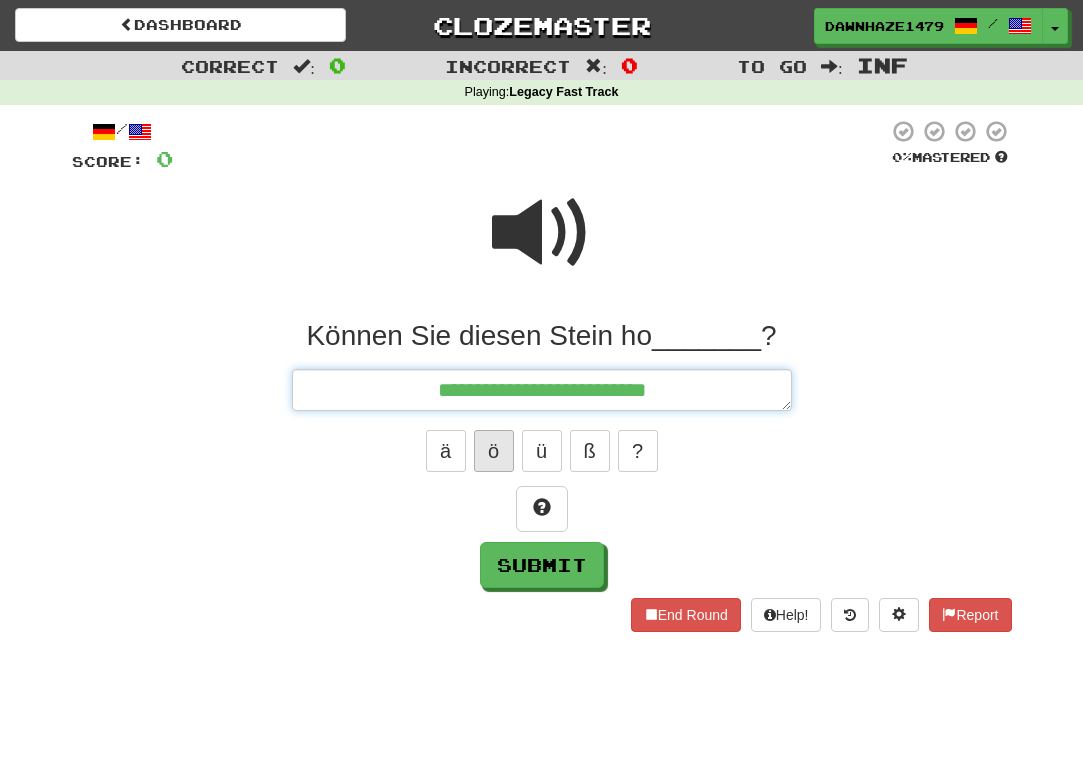 type on "*" 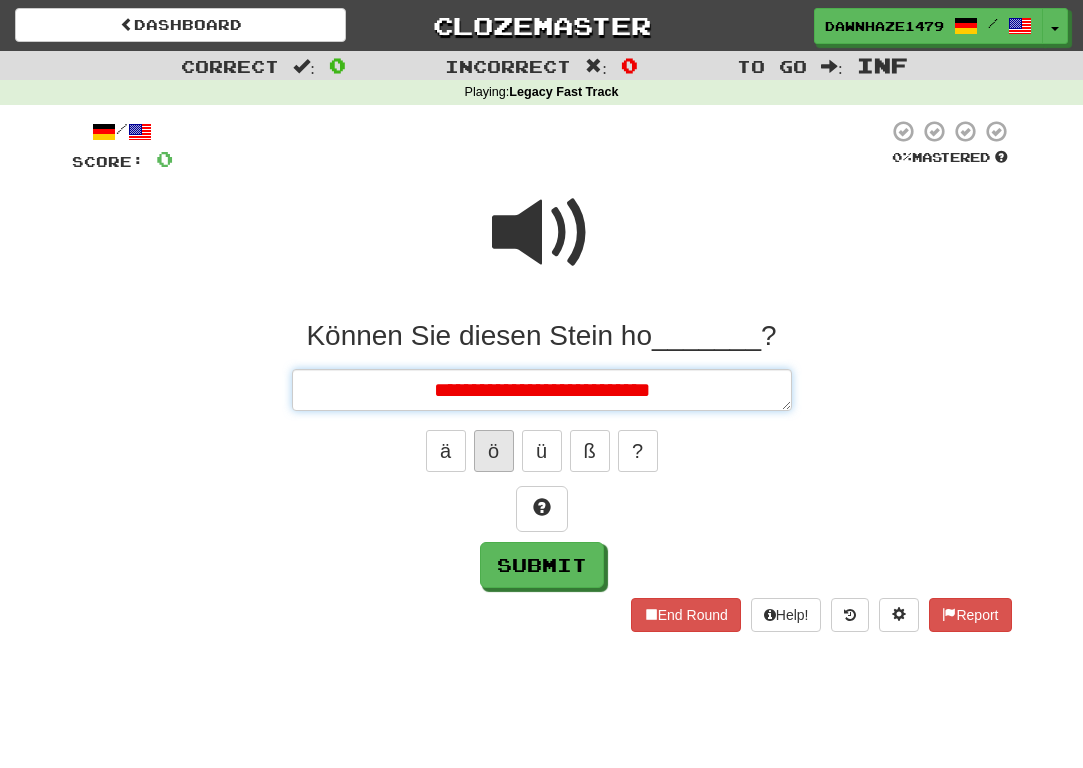 type on "*" 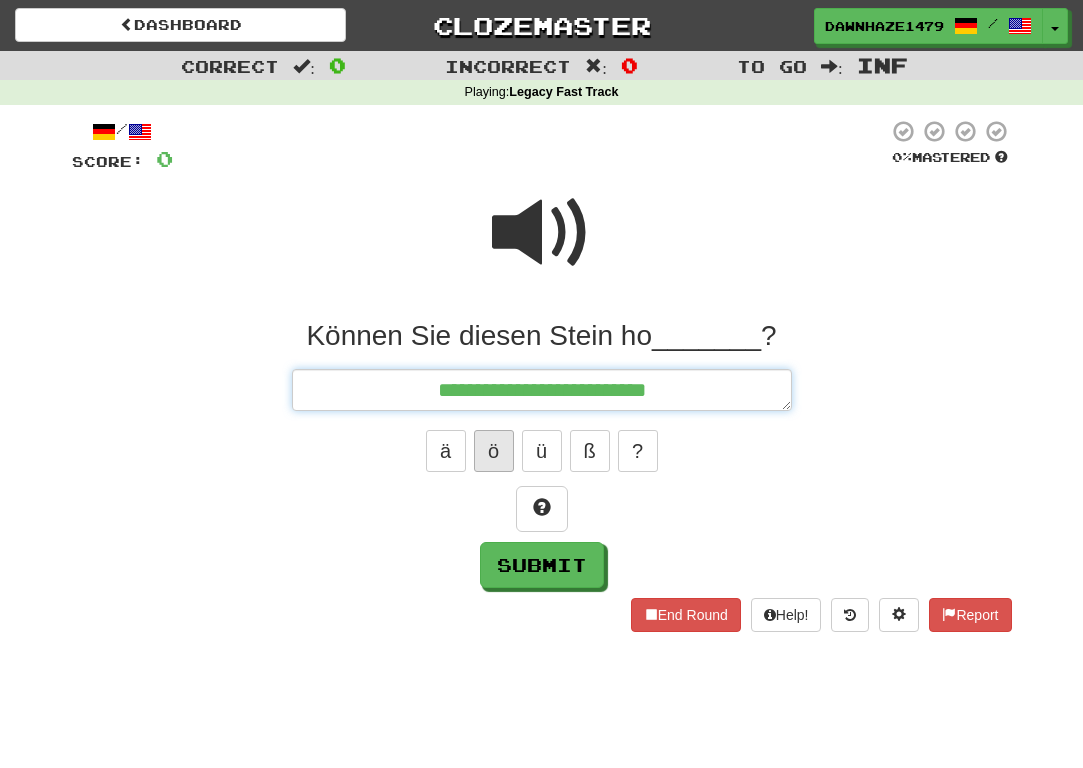 type on "*" 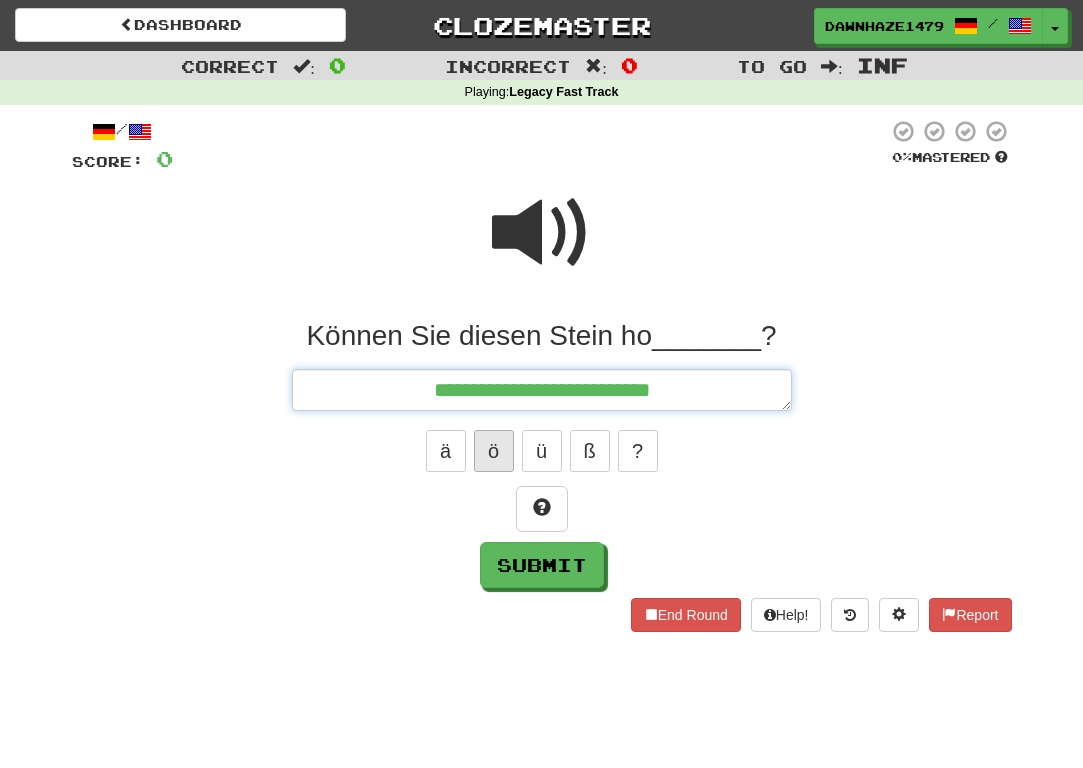 type on "*" 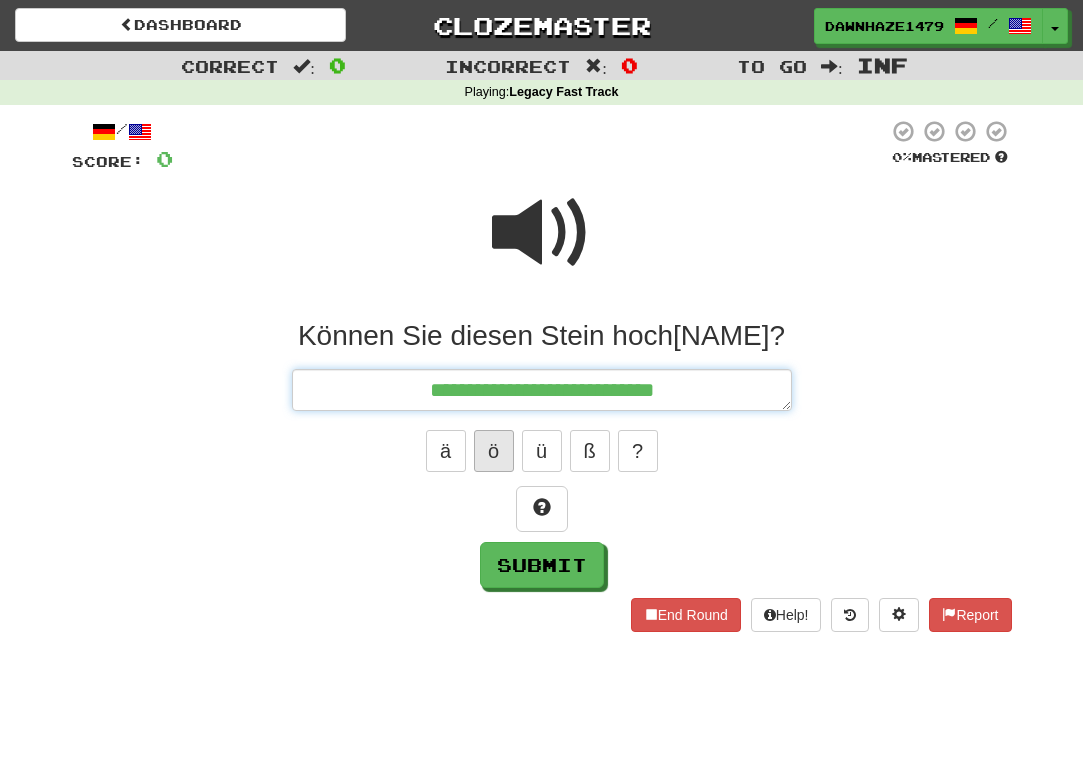 type on "*" 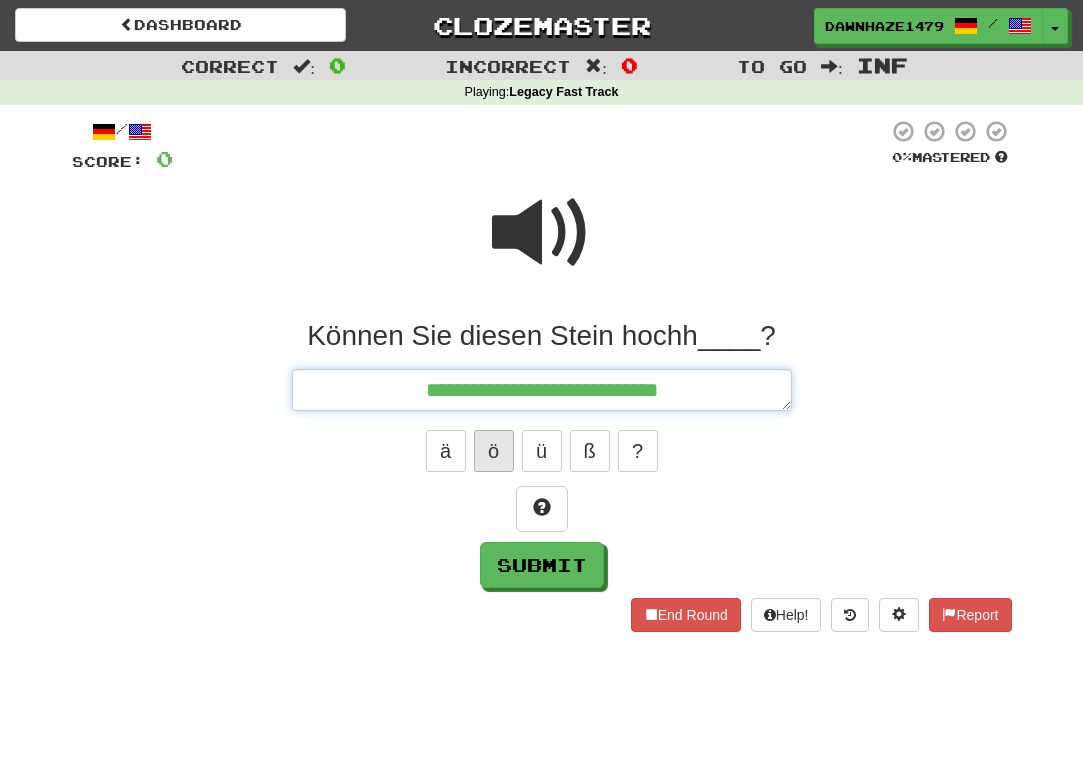 type on "*" 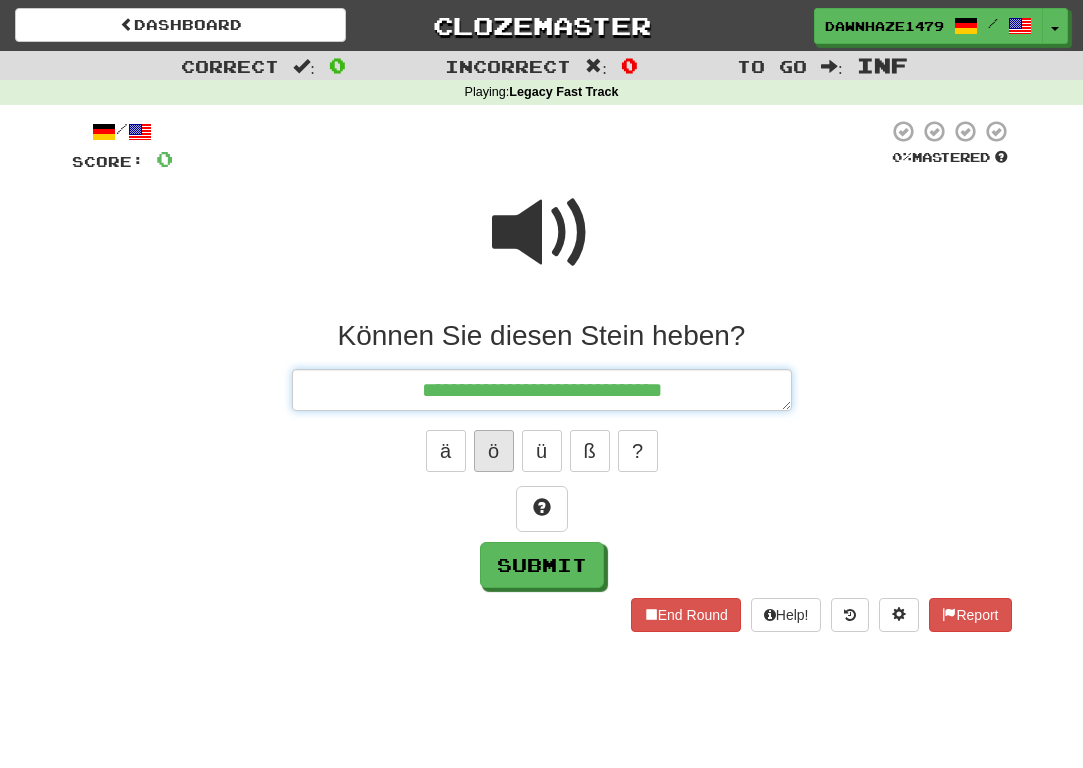 type on "*" 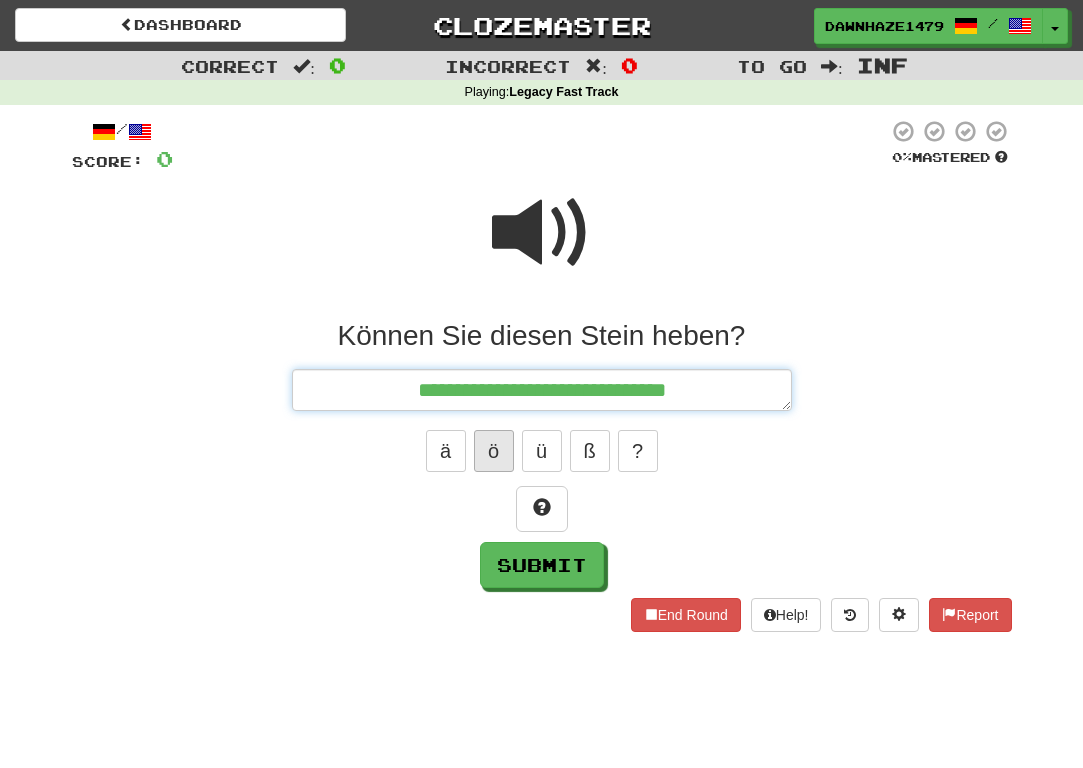 type on "*" 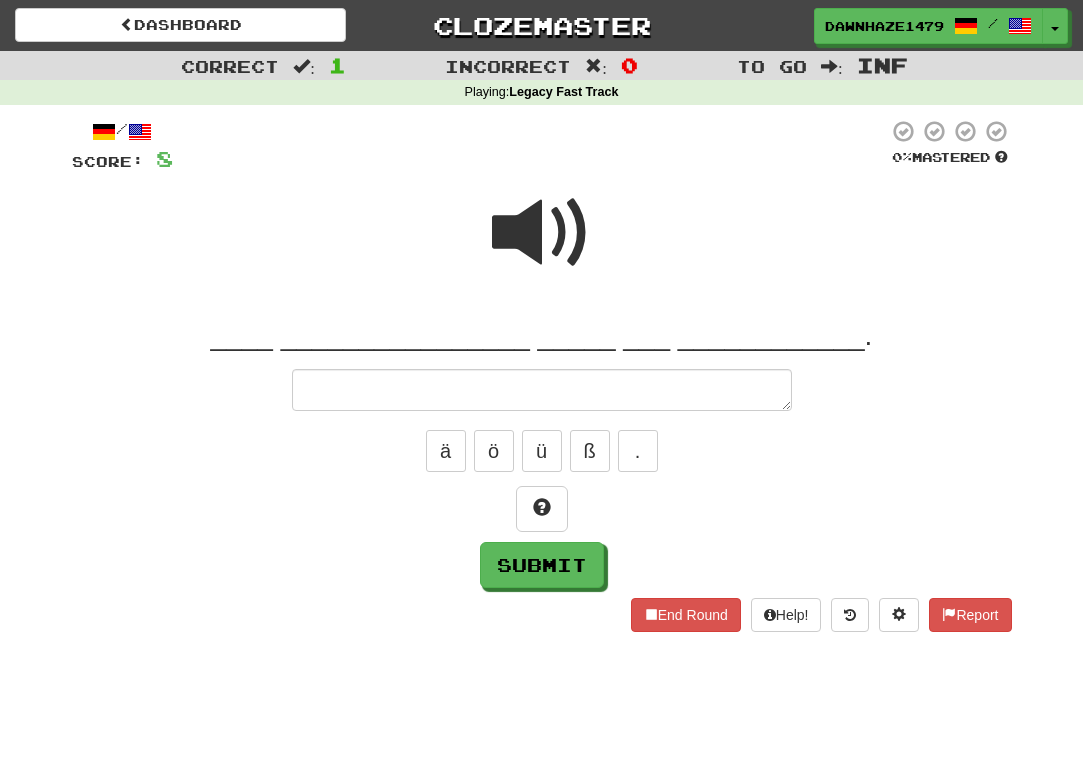 type on "*" 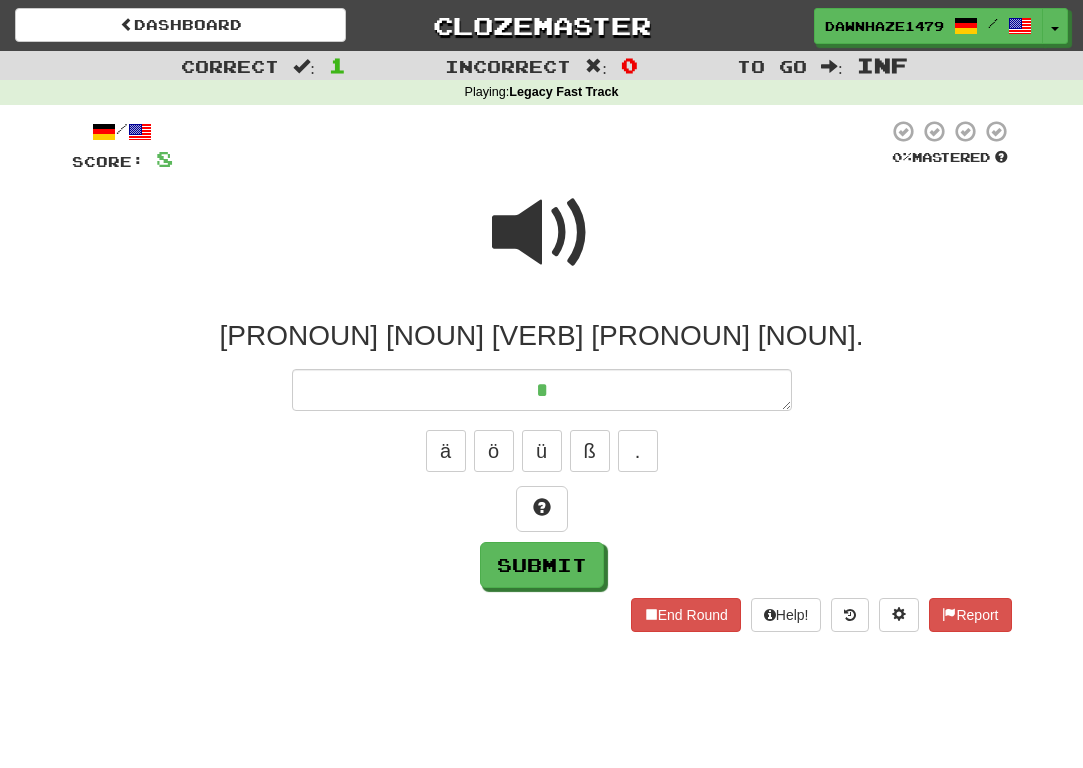 type on "*" 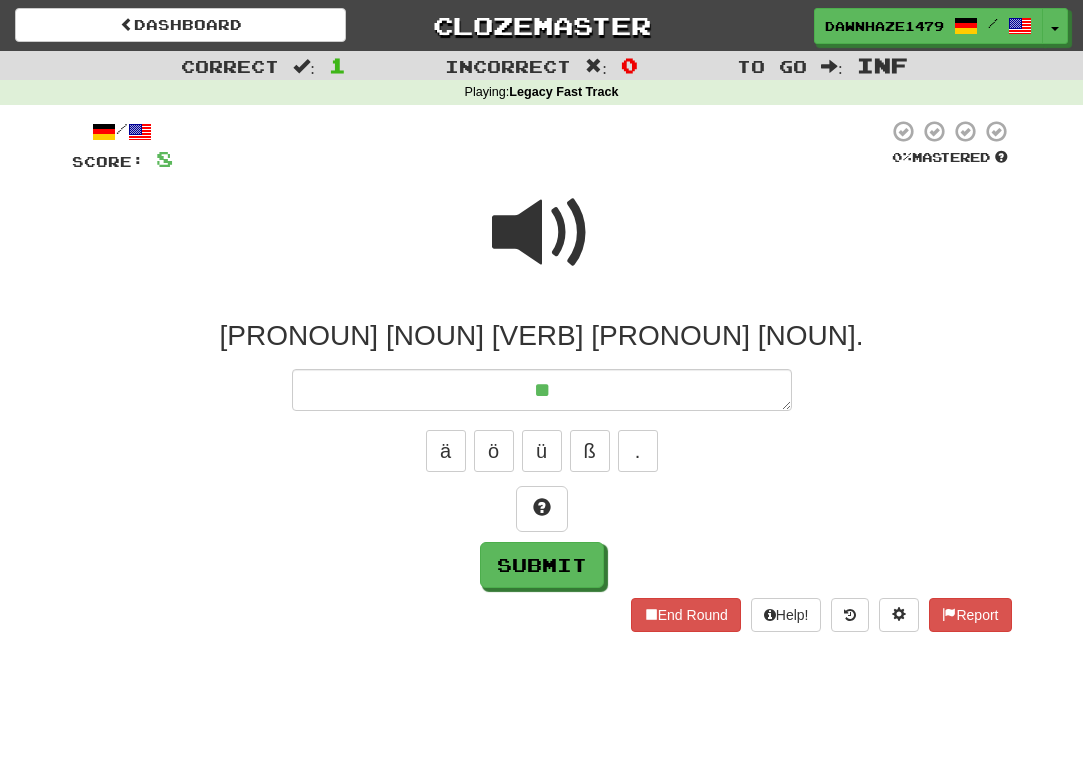 type on "*" 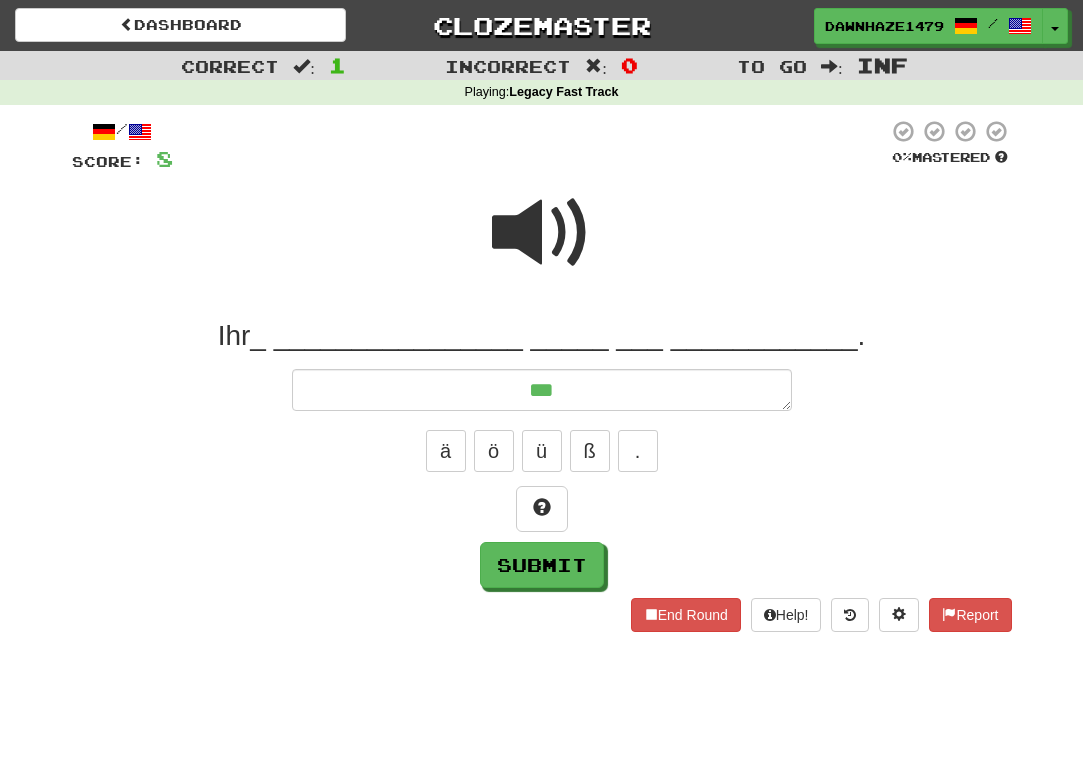 type on "*" 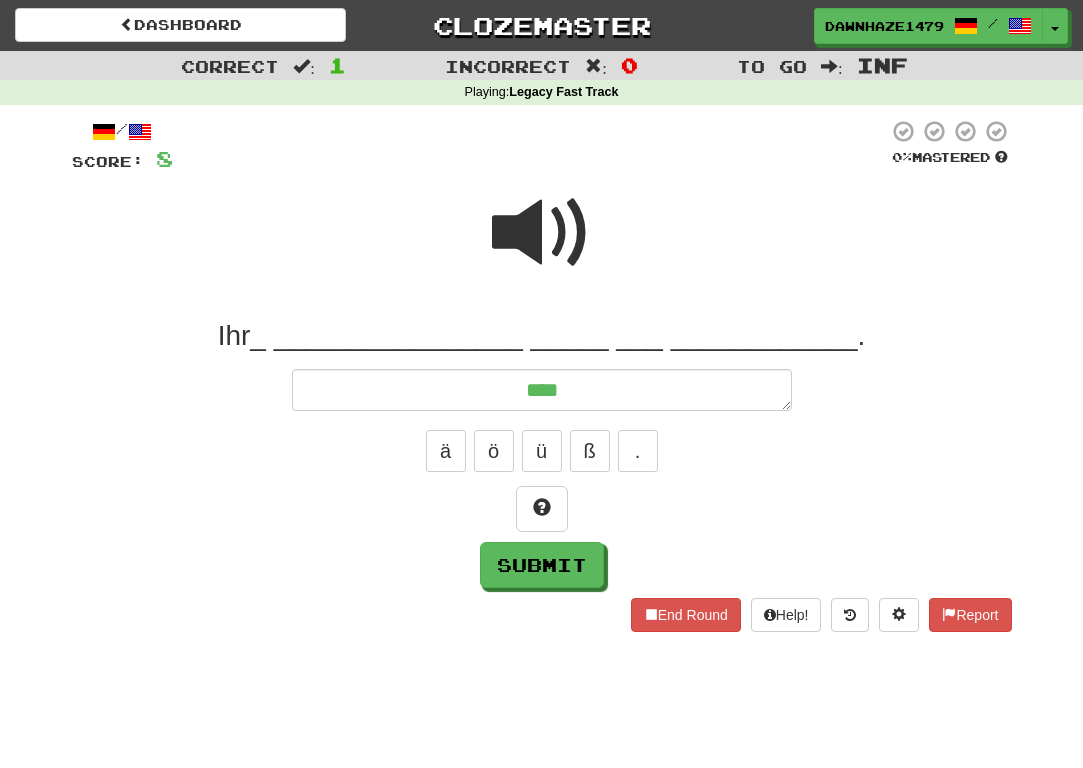 type on "*" 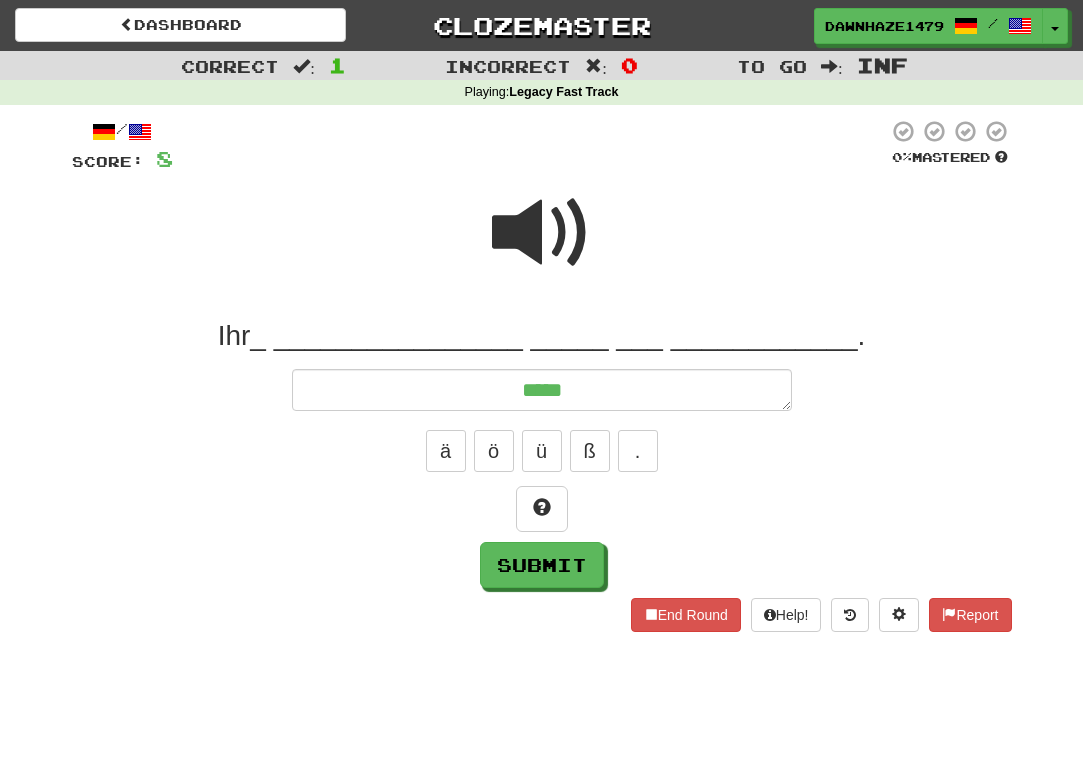 type on "*" 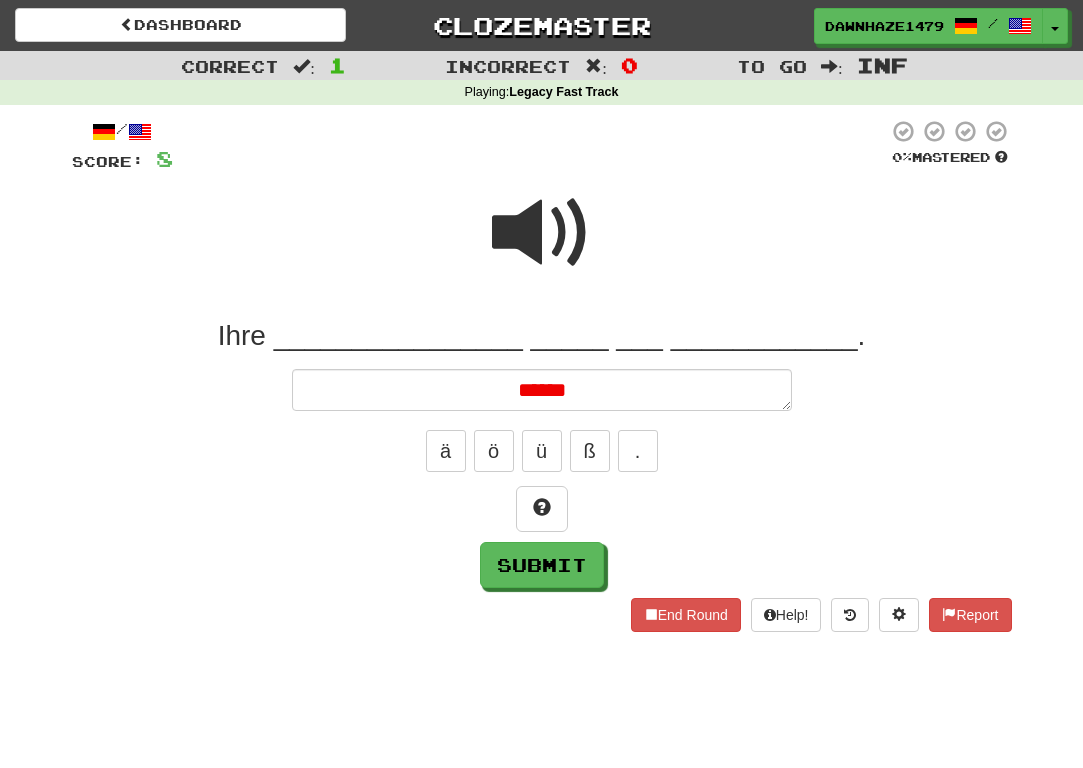 type on "*" 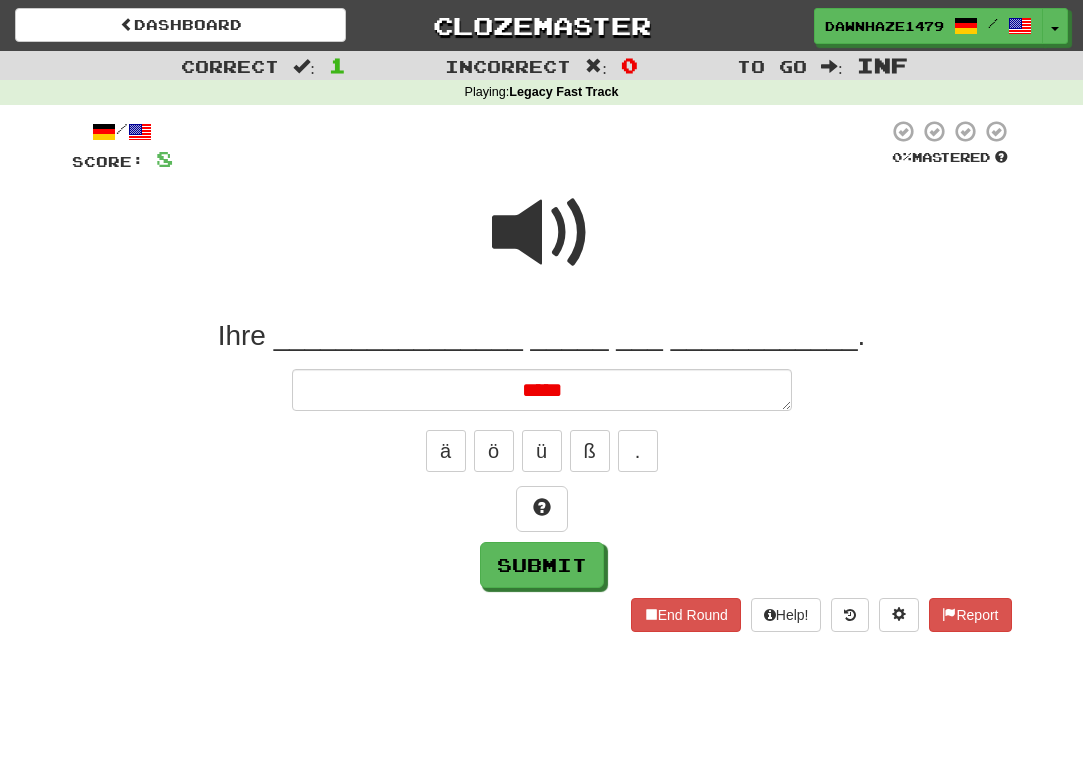 type on "*" 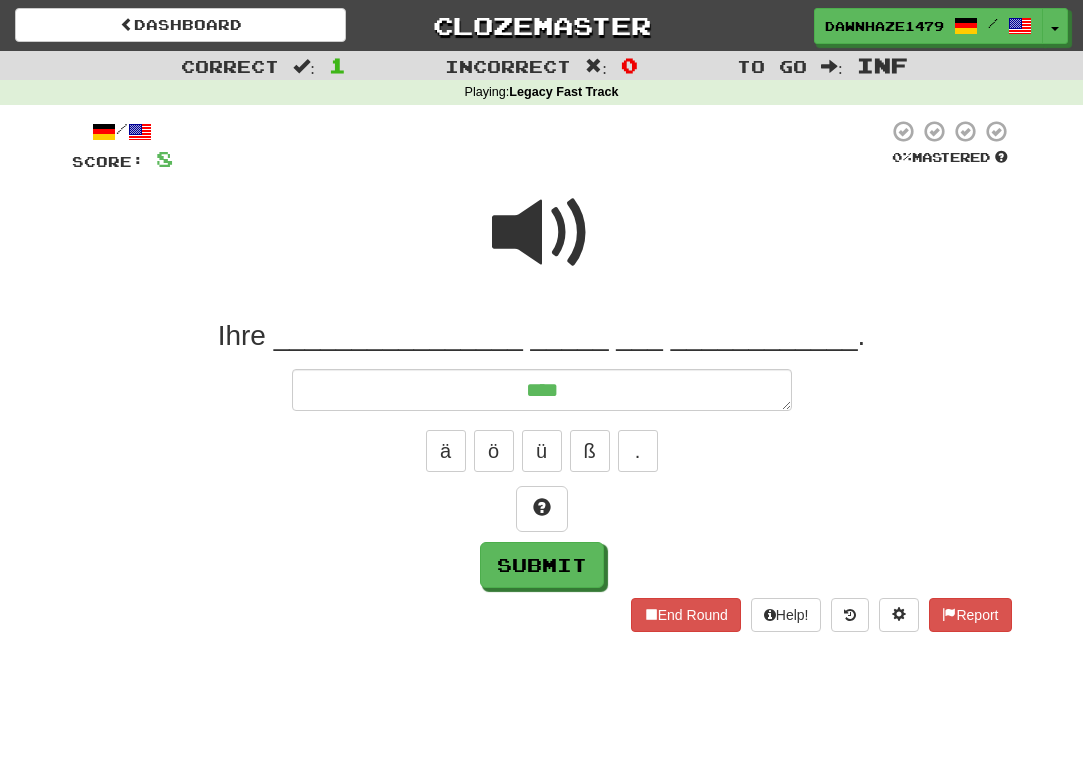 type on "*" 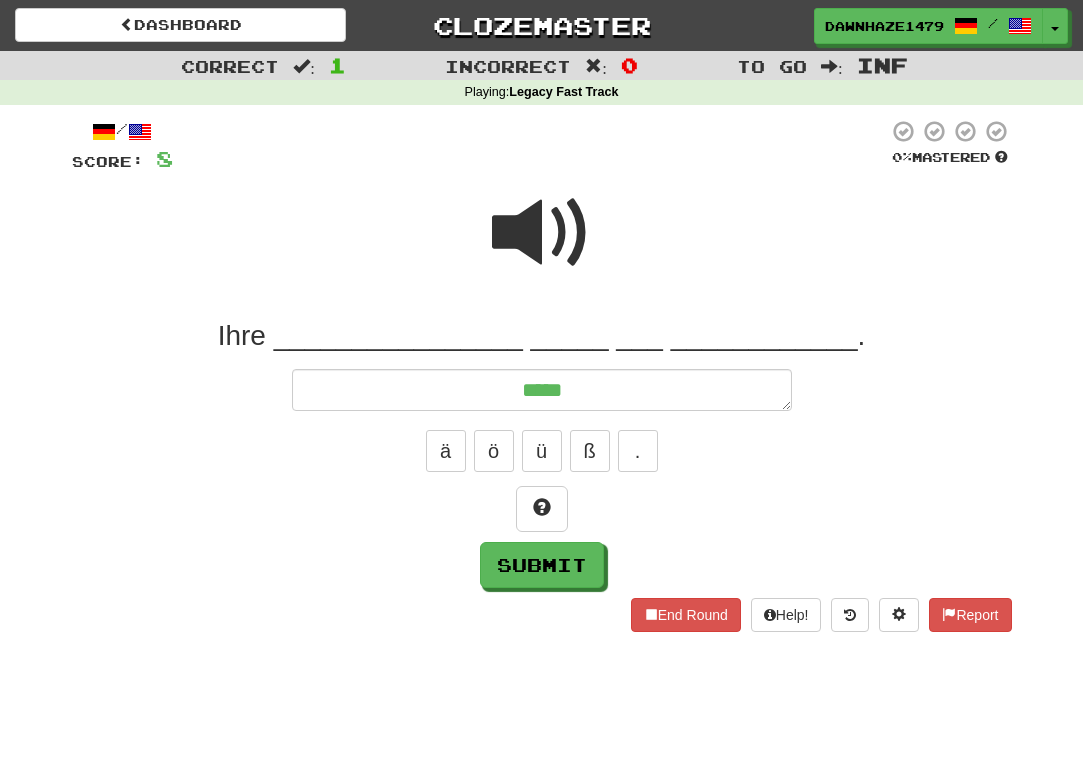 type on "*" 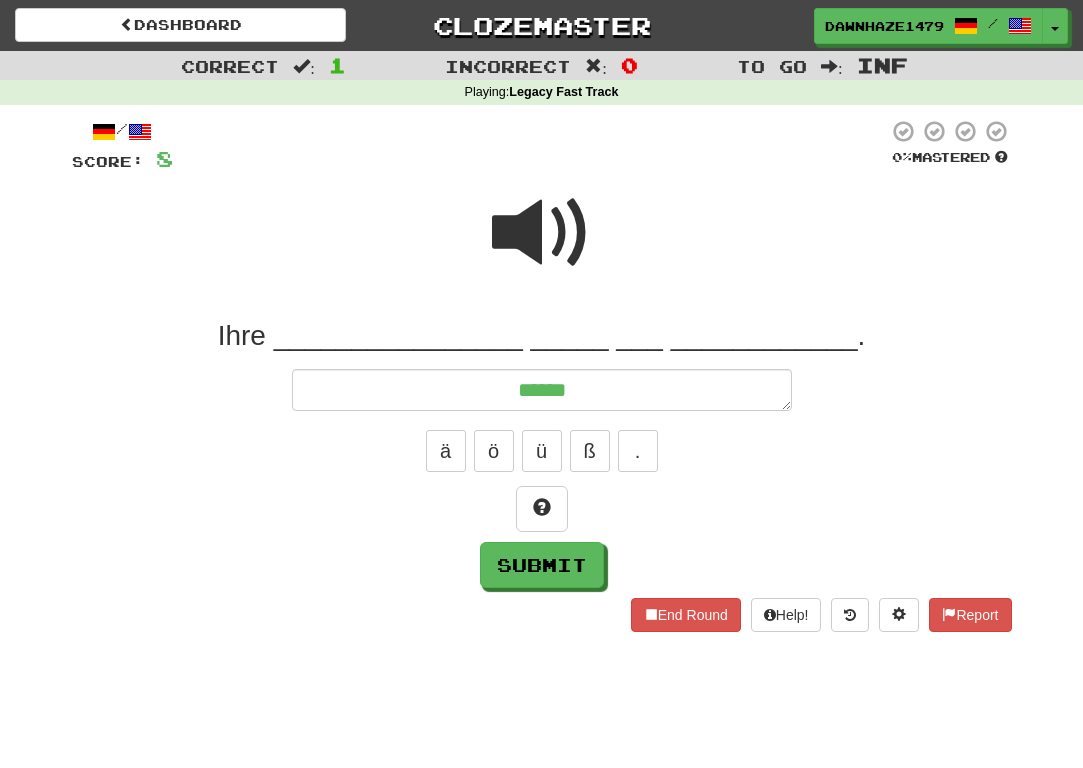 type on "*" 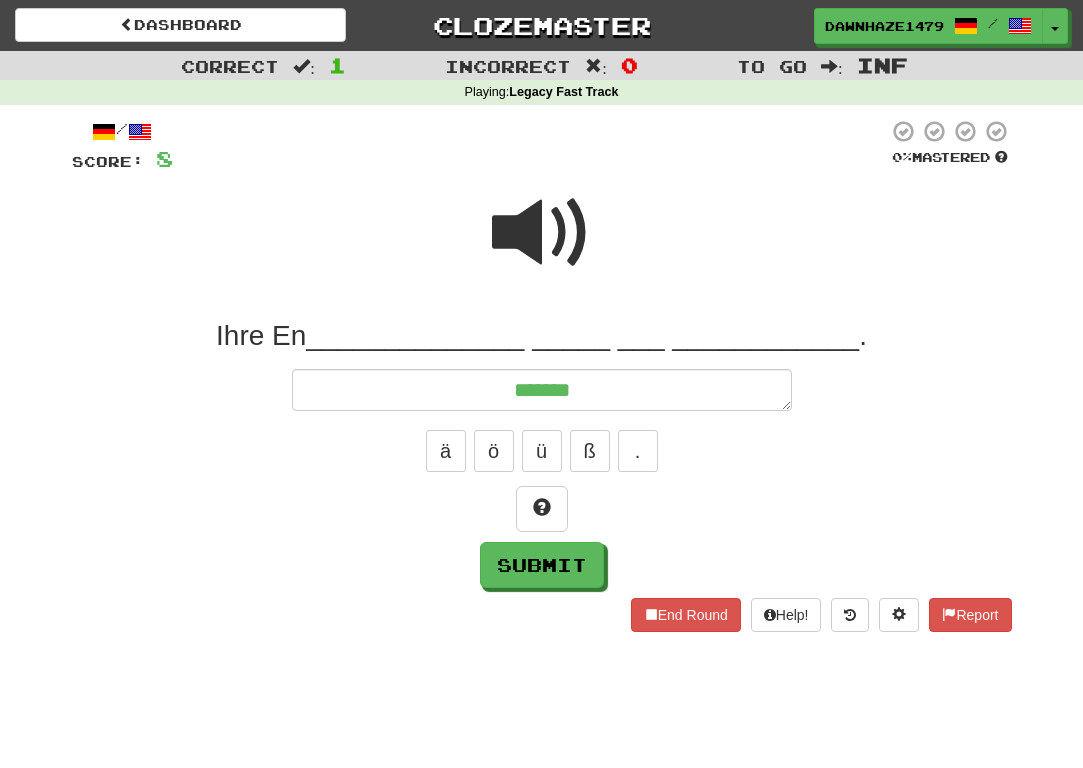 type on "*" 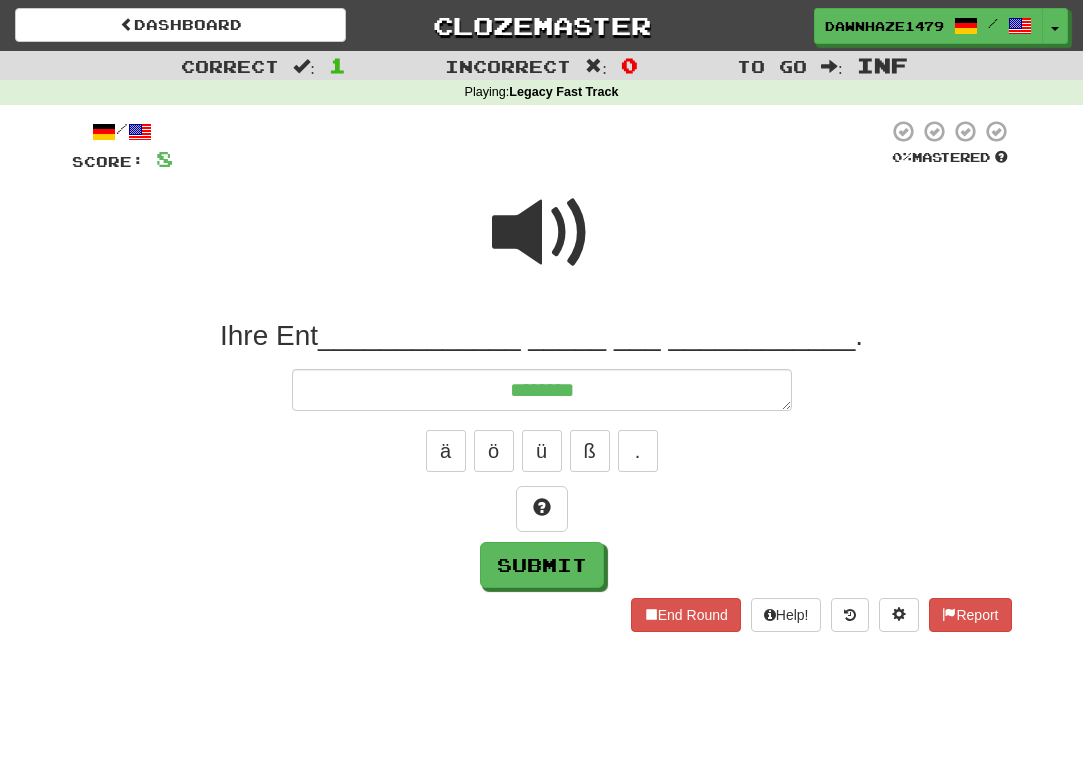 type on "*" 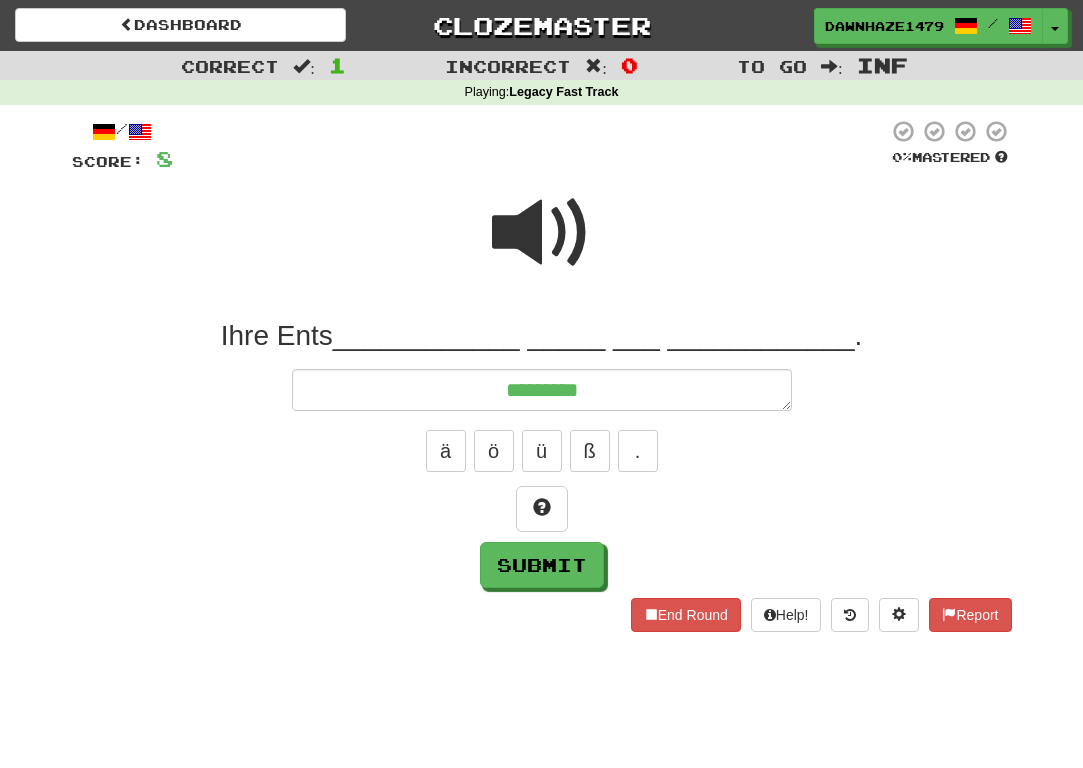 type on "*" 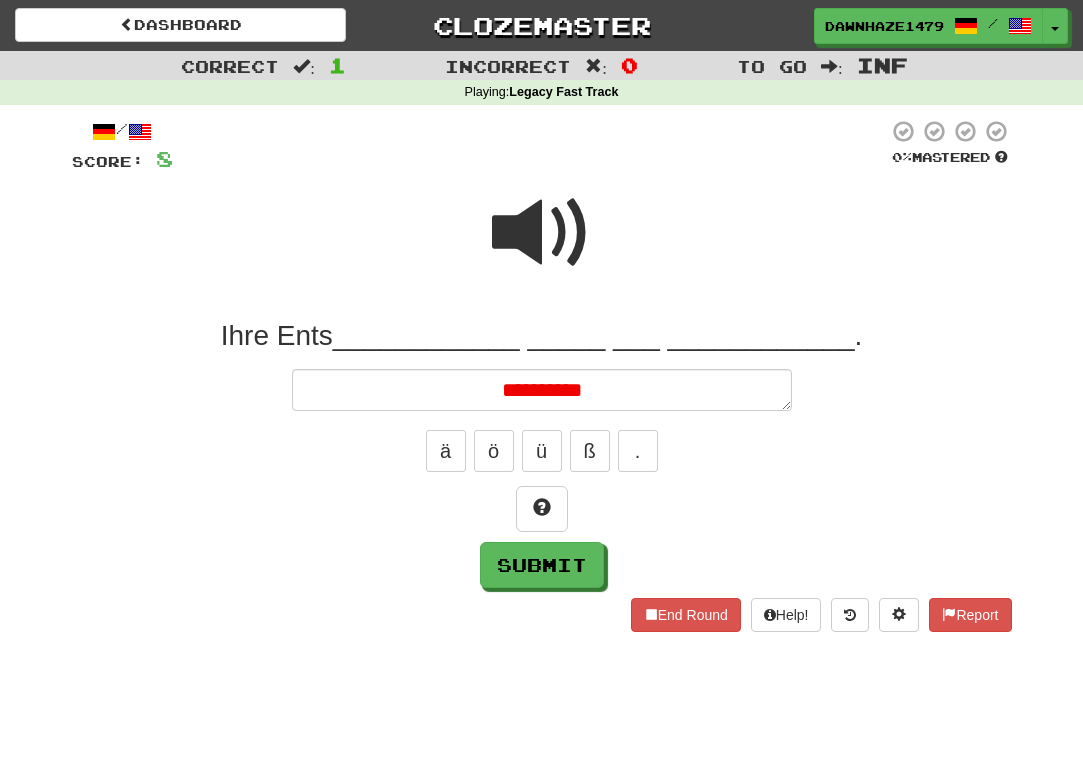 type on "*" 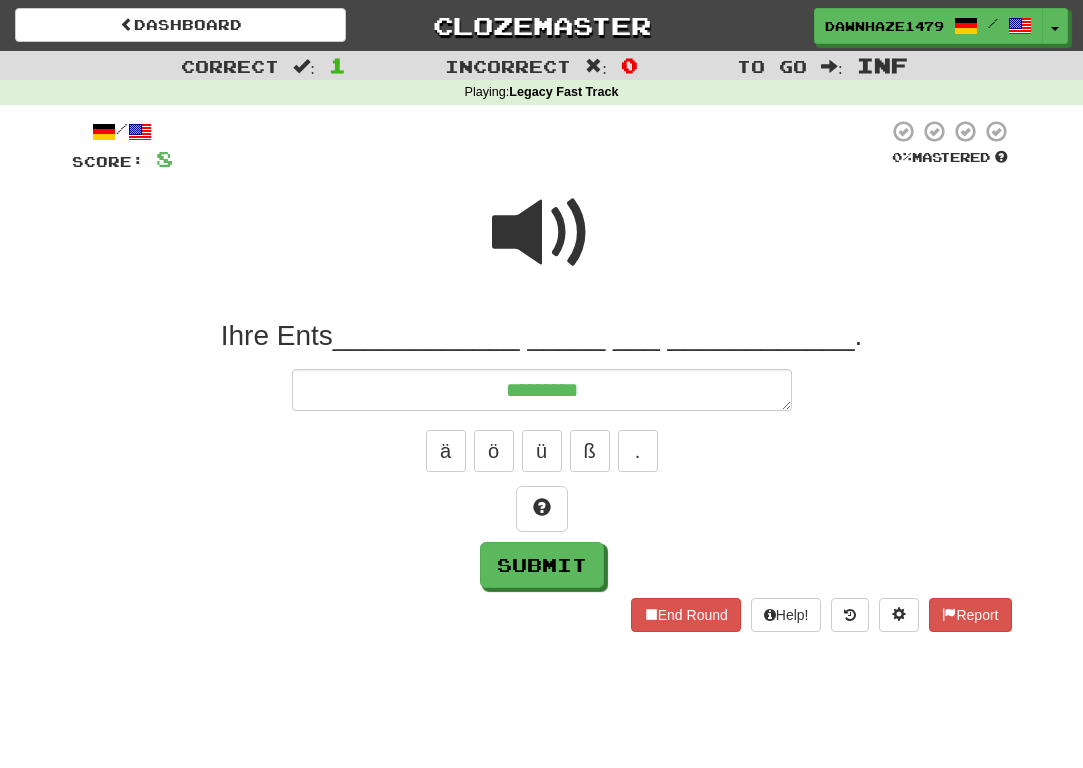 type on "*" 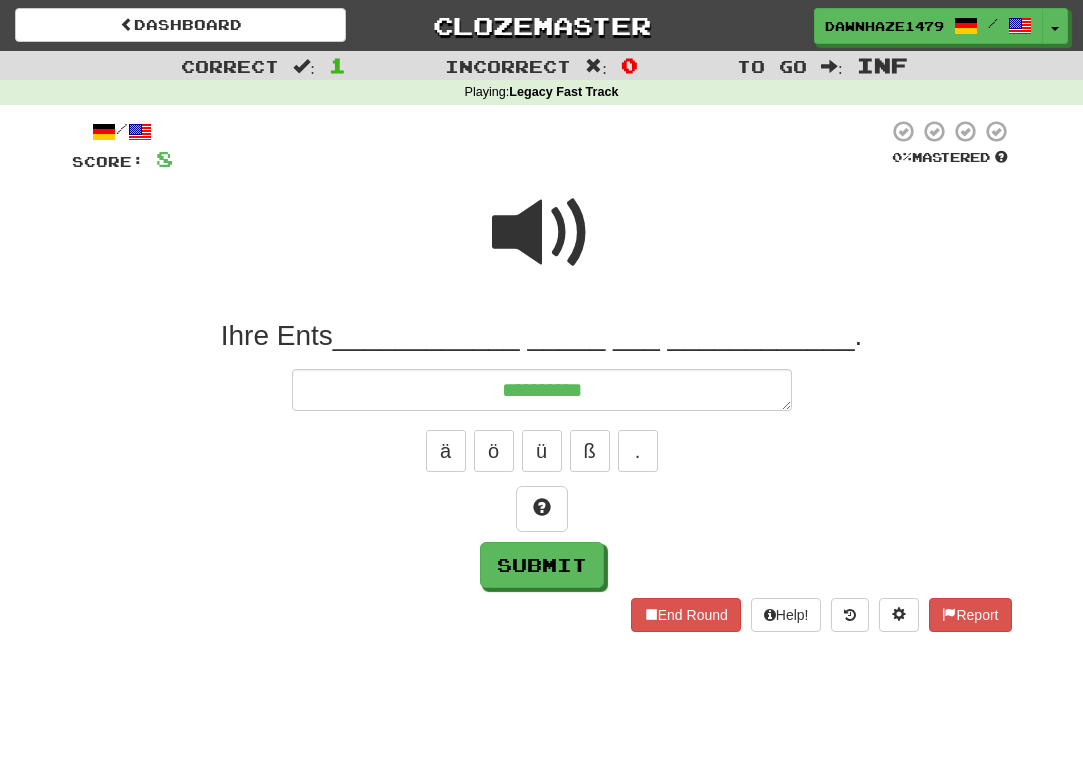 type on "*" 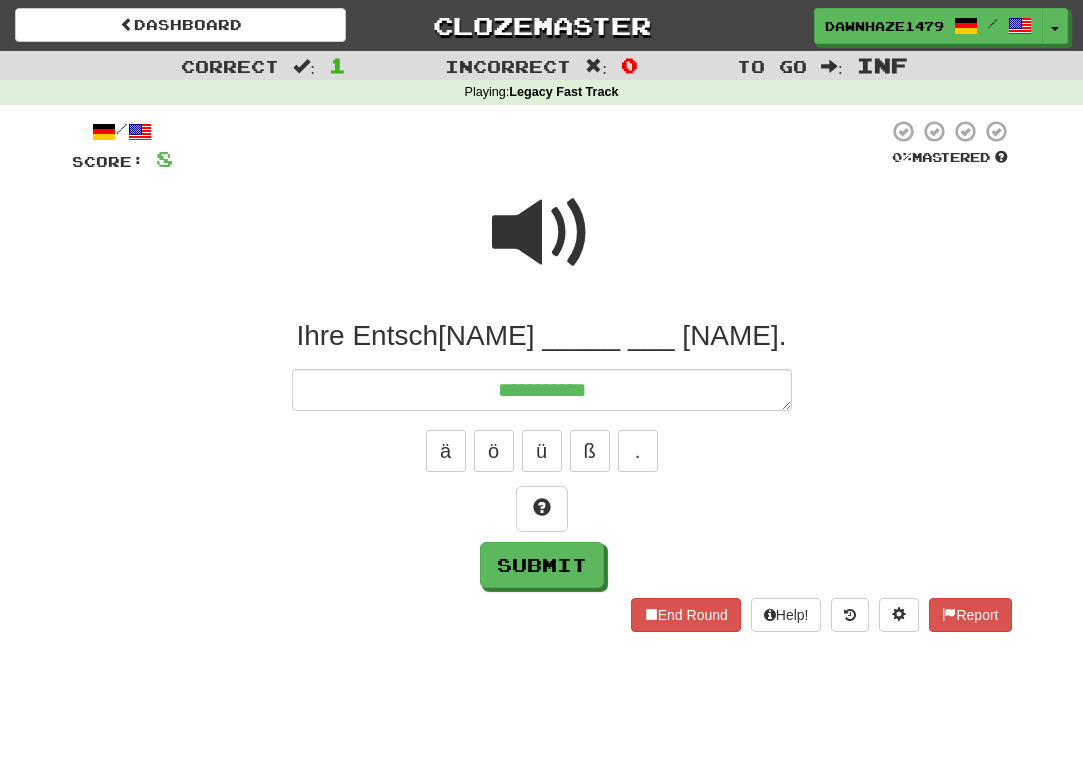 type on "*" 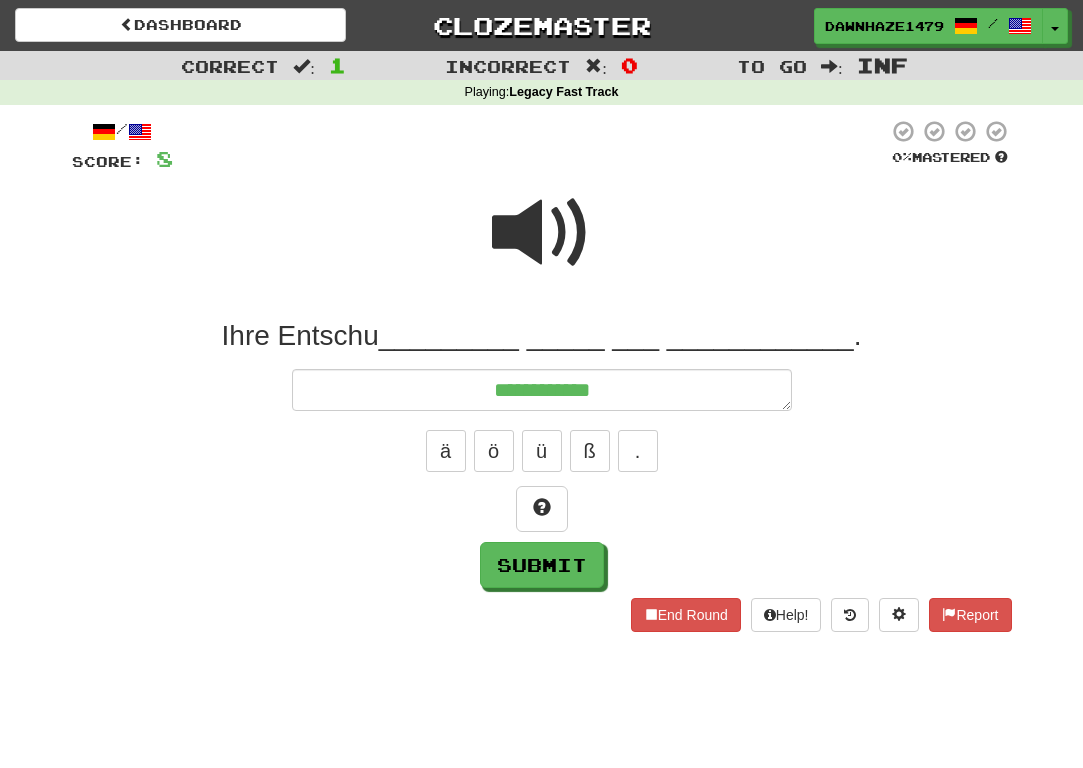 type on "*" 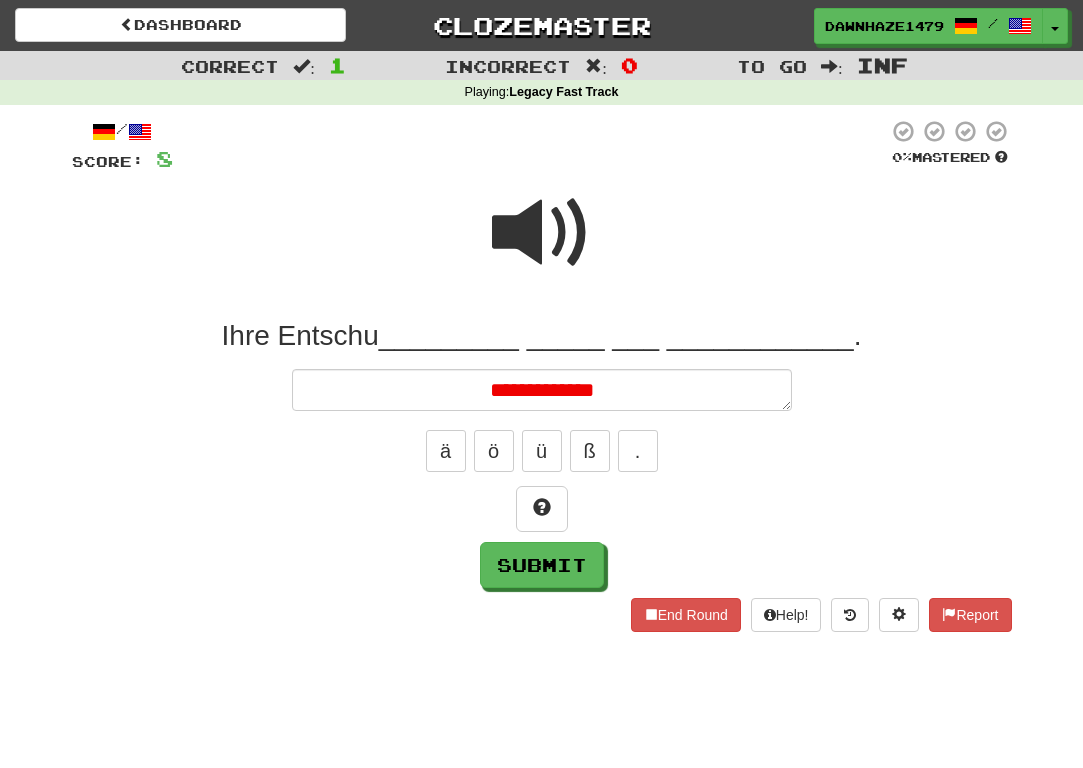 type on "*" 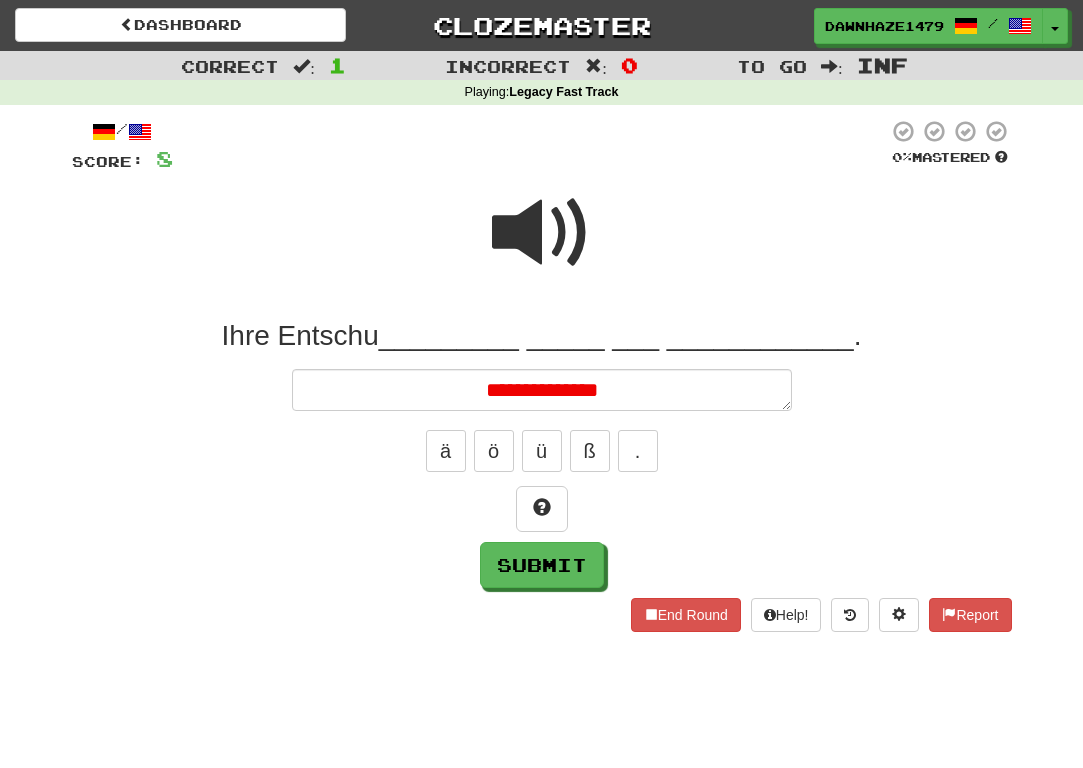 type on "*" 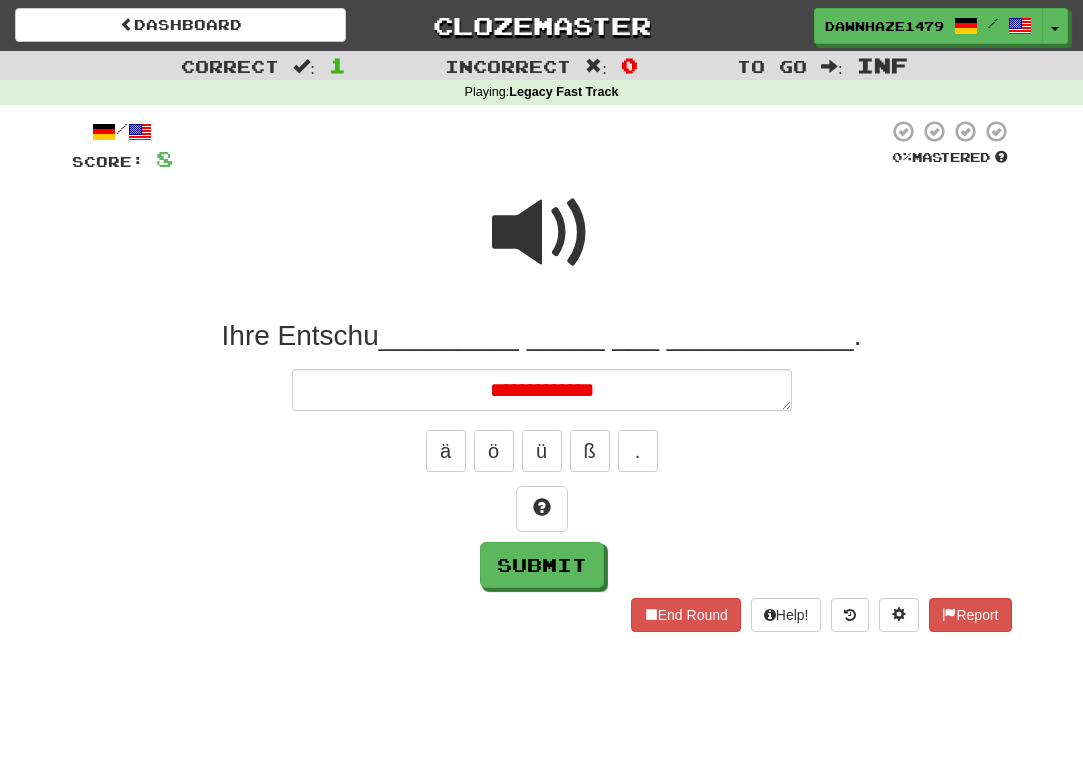 type on "*" 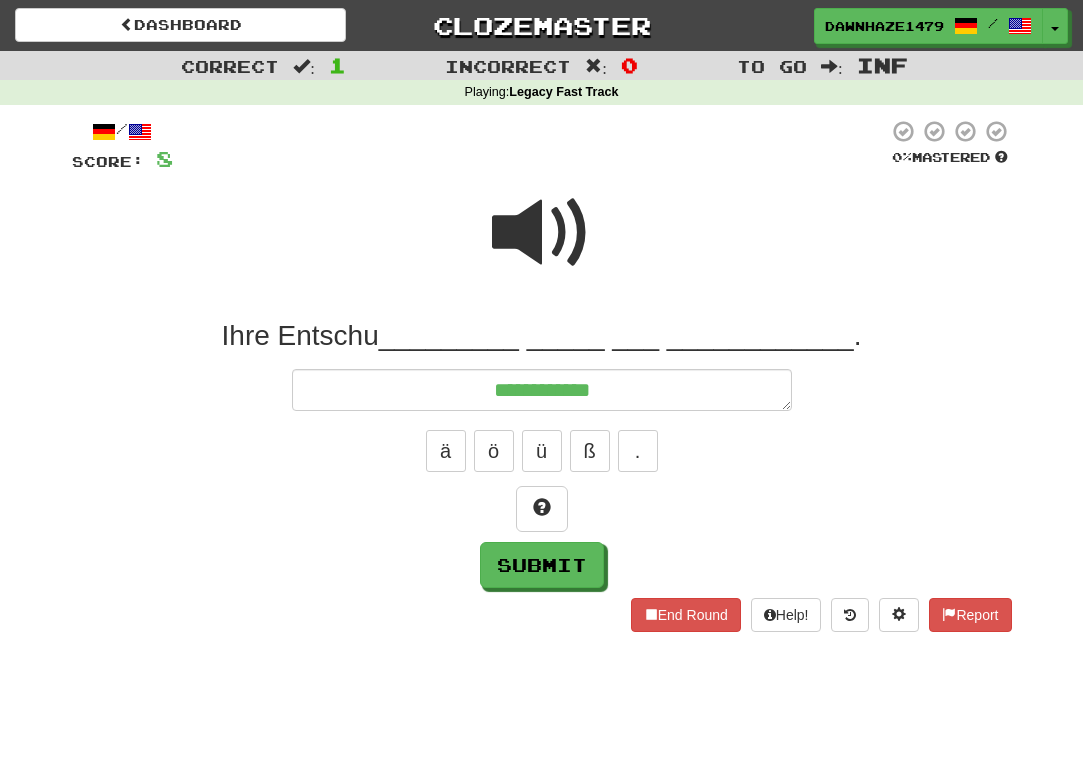 type on "*" 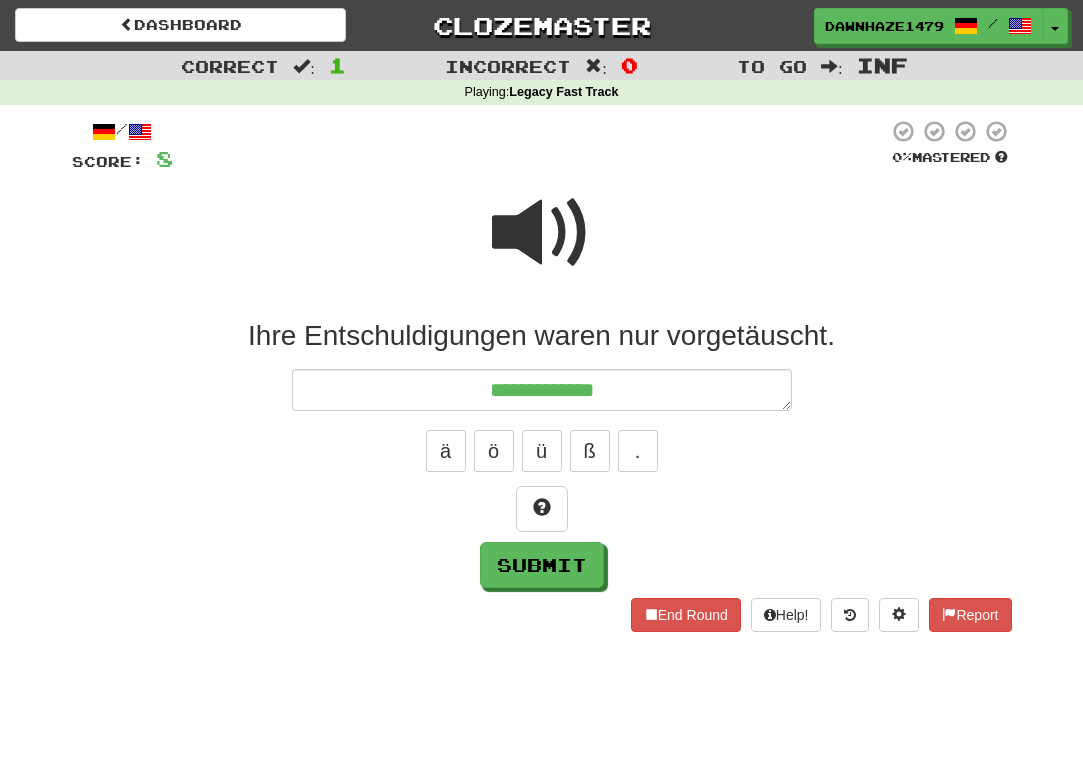 type on "*" 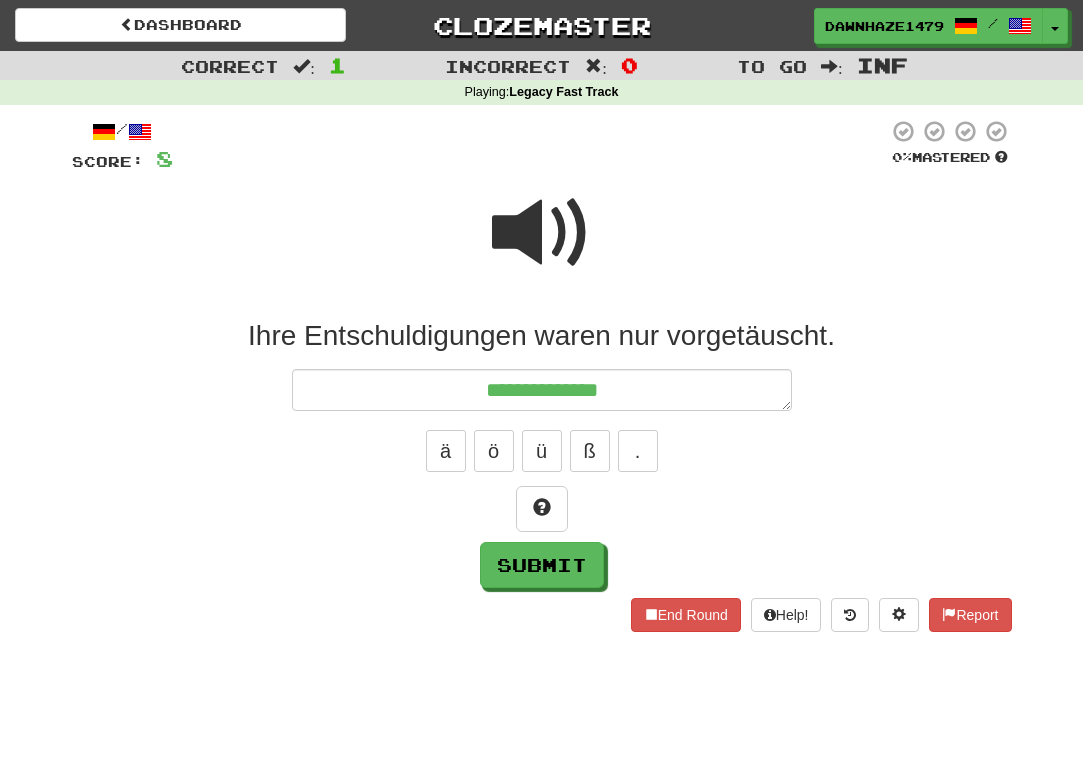 type on "*" 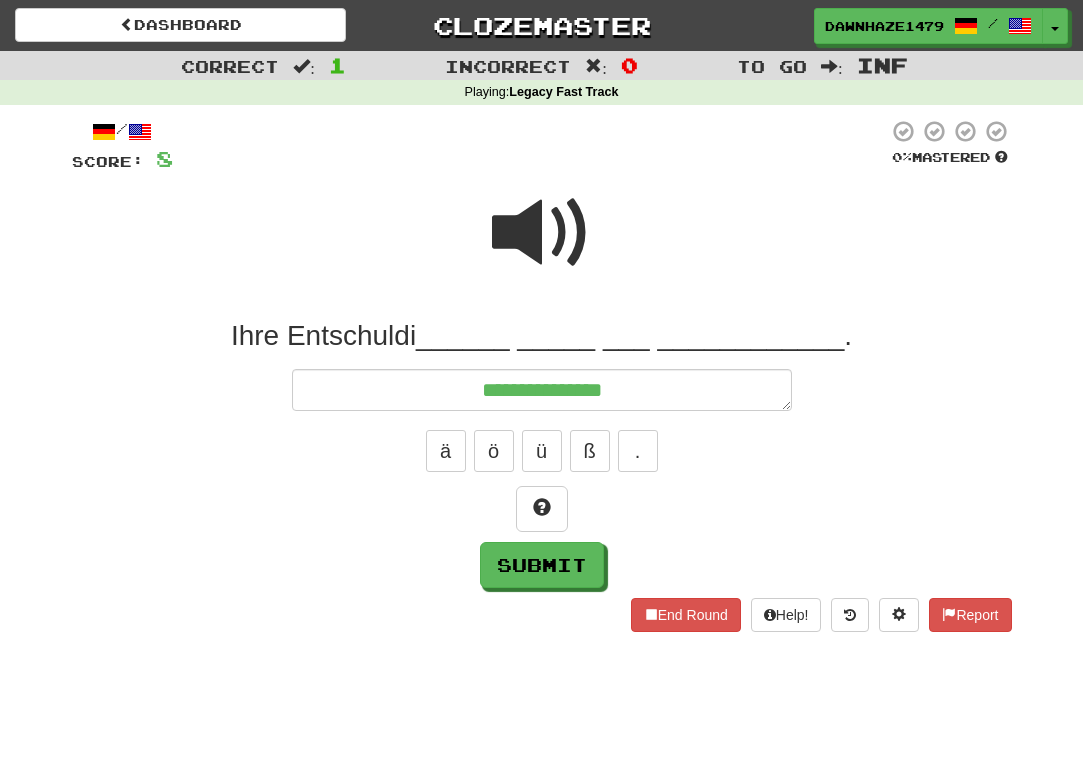 type on "*" 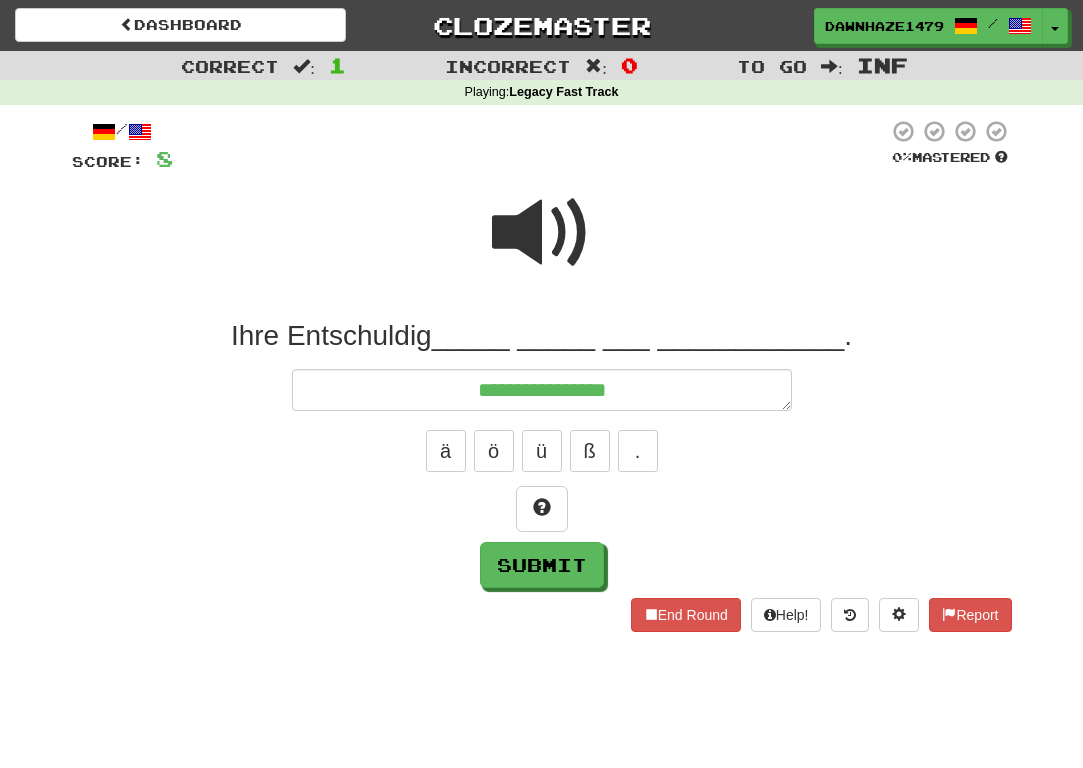 type on "*" 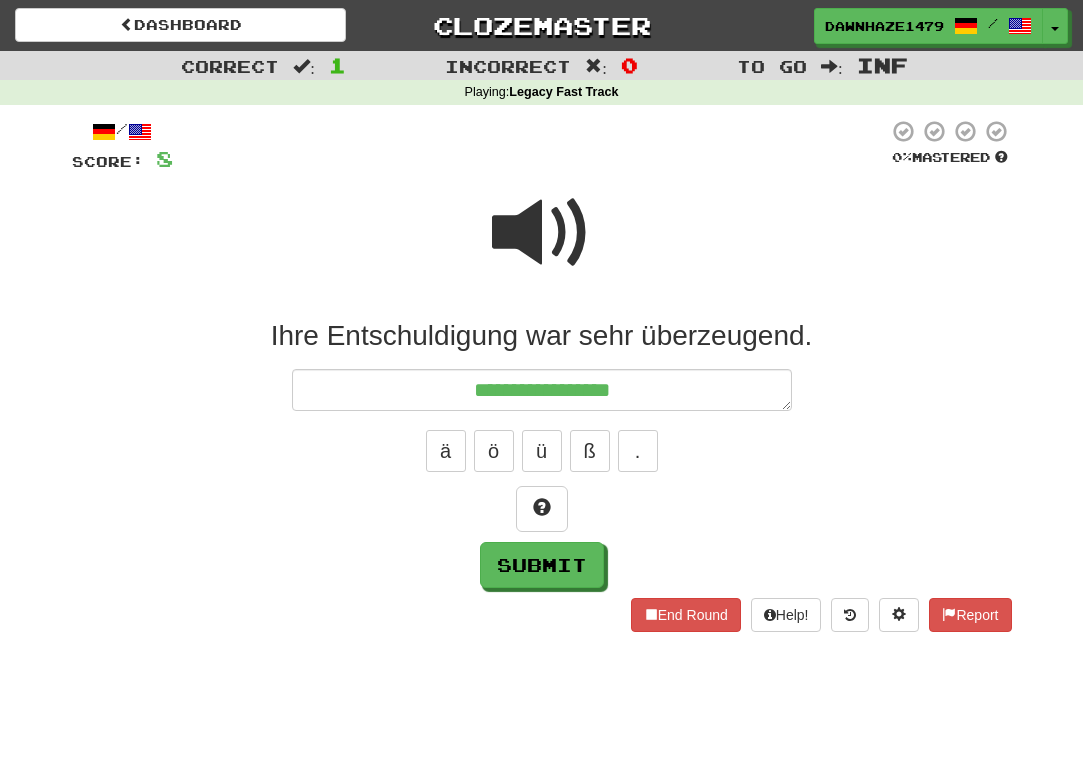 type on "*" 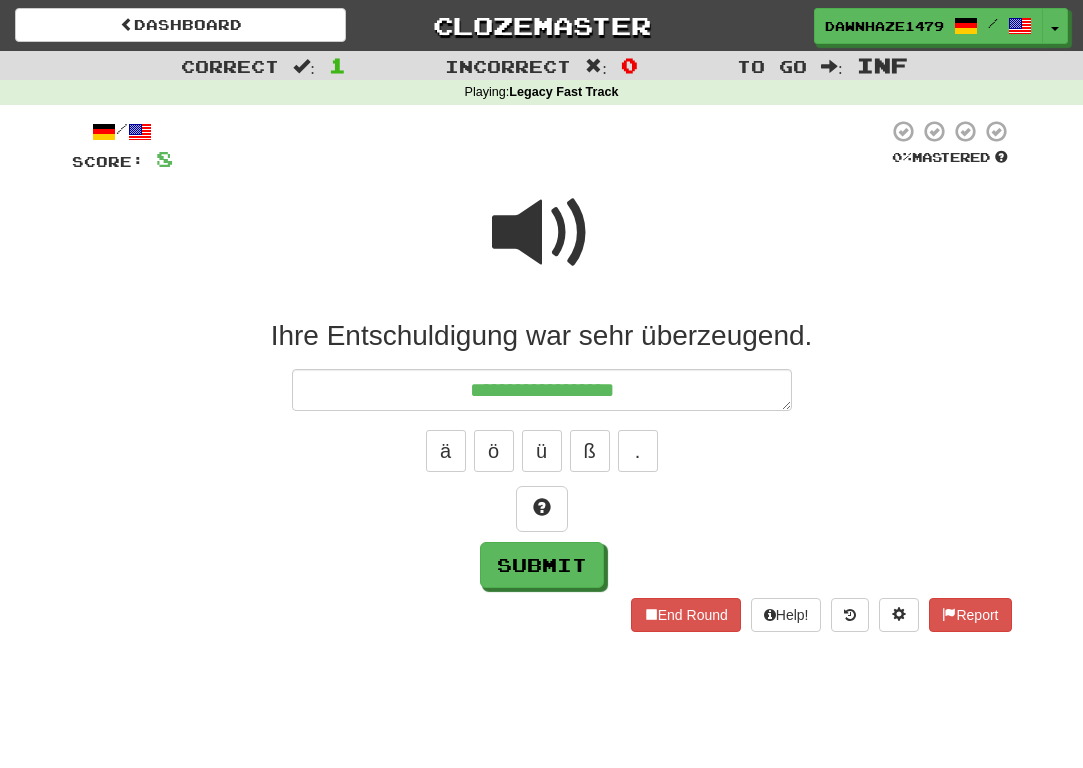 type on "*" 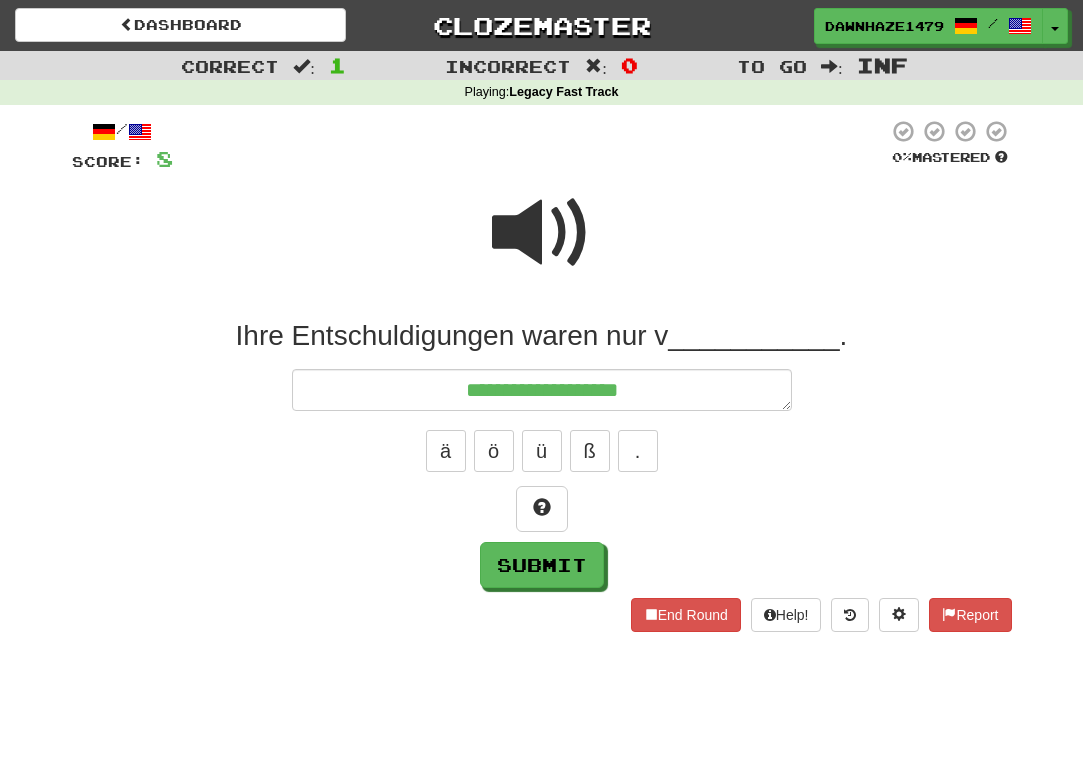 type on "*" 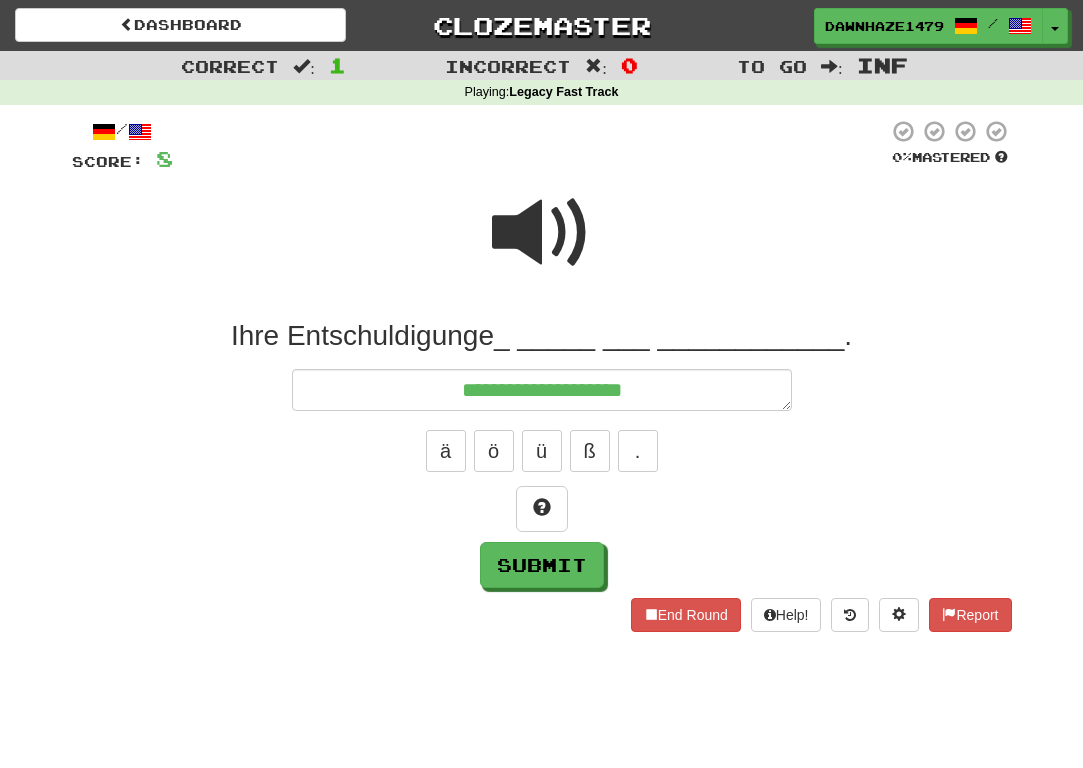 type on "*" 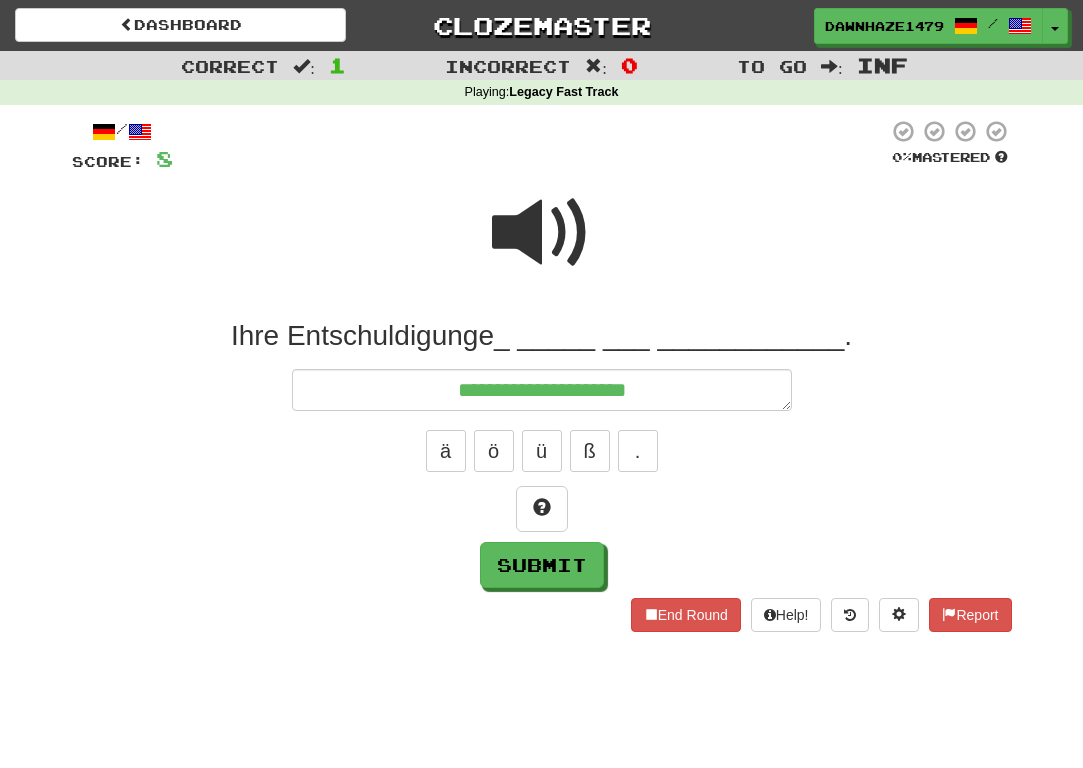 type on "*" 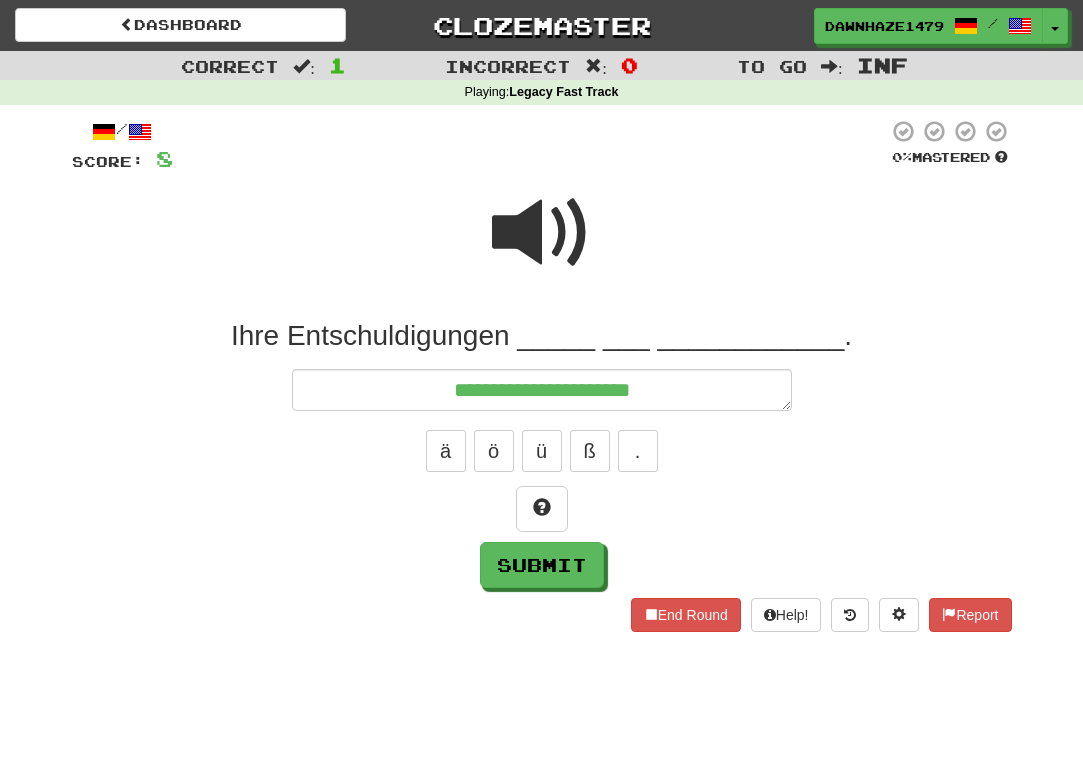 type on "*" 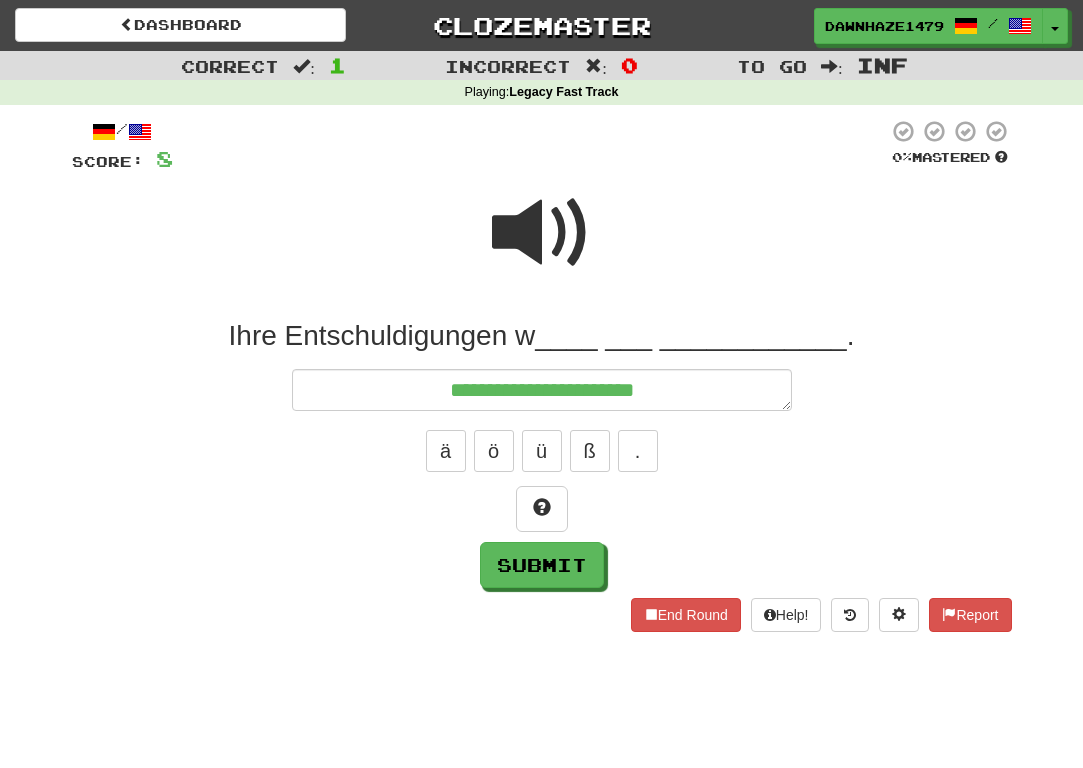 type on "*" 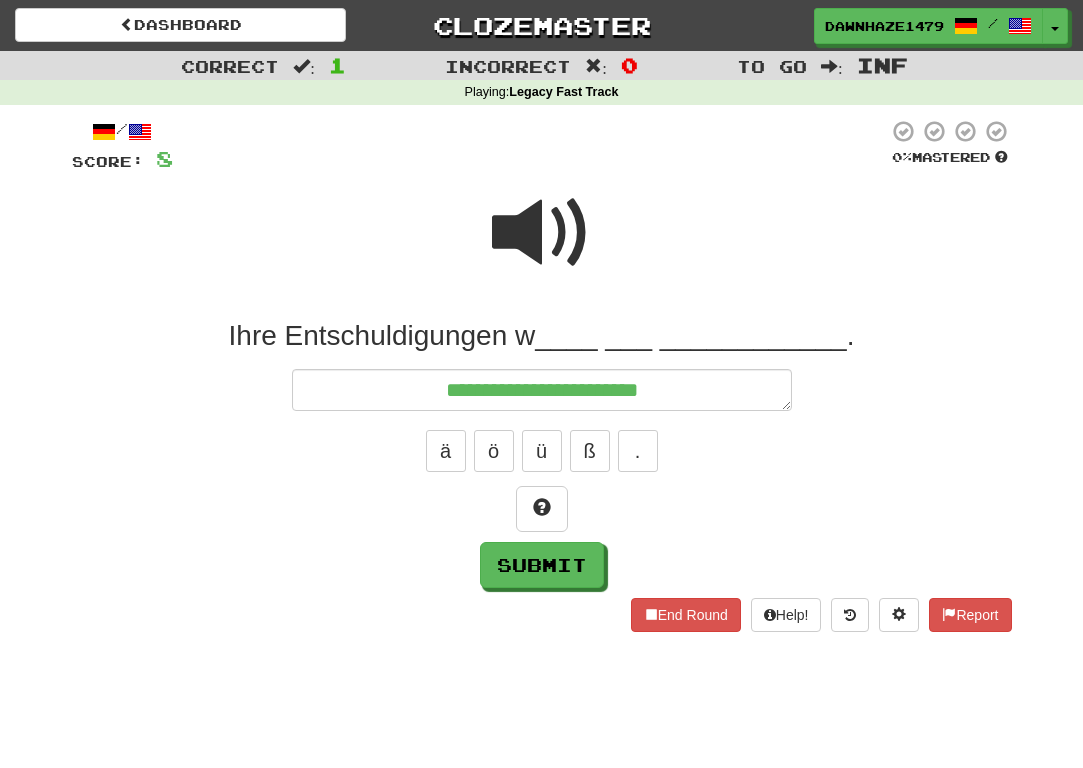 type on "*" 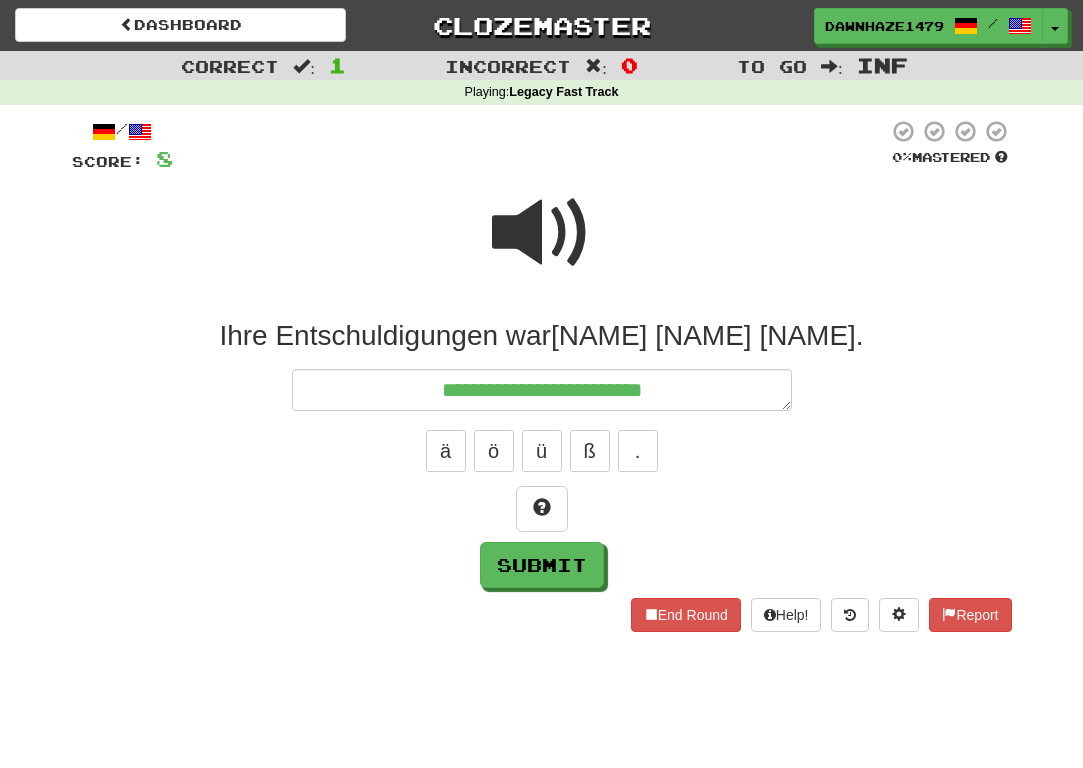 type on "*" 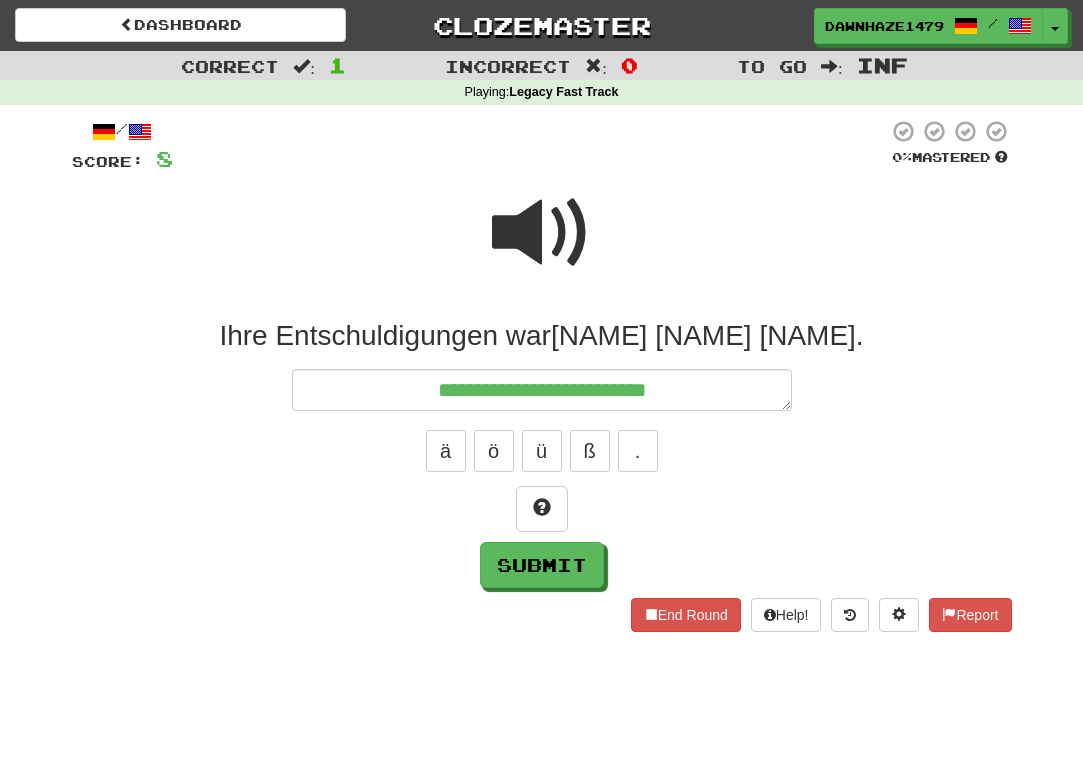 type on "*" 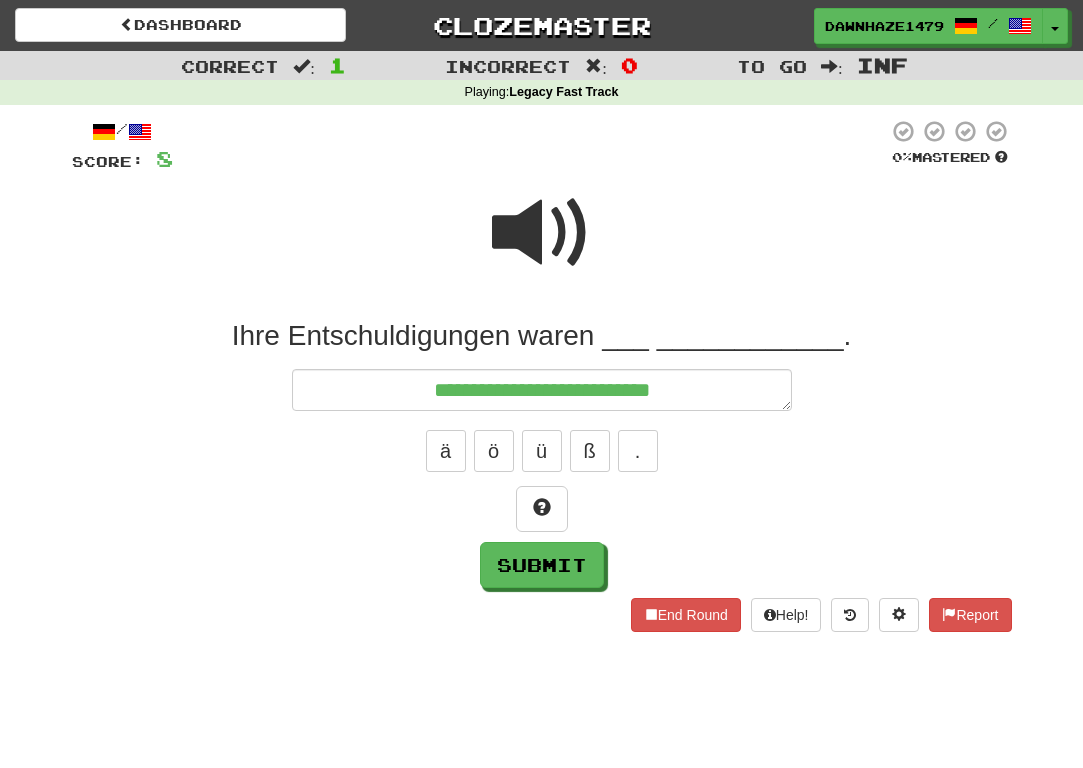 type on "*" 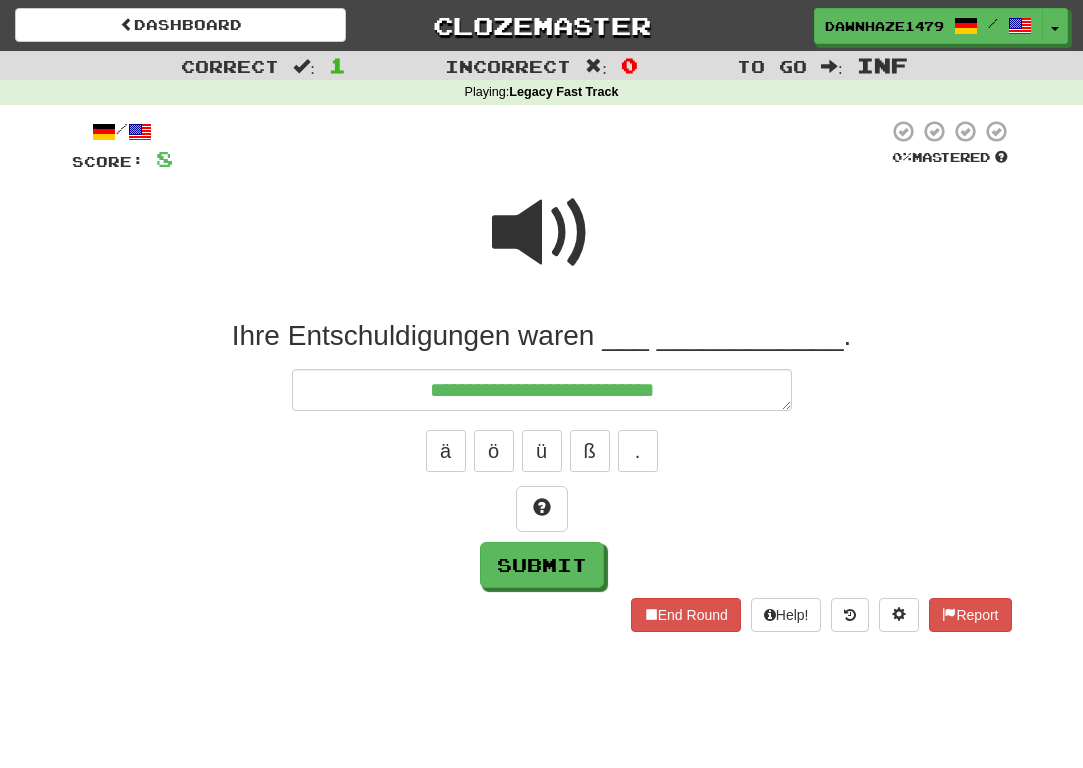 type on "**********" 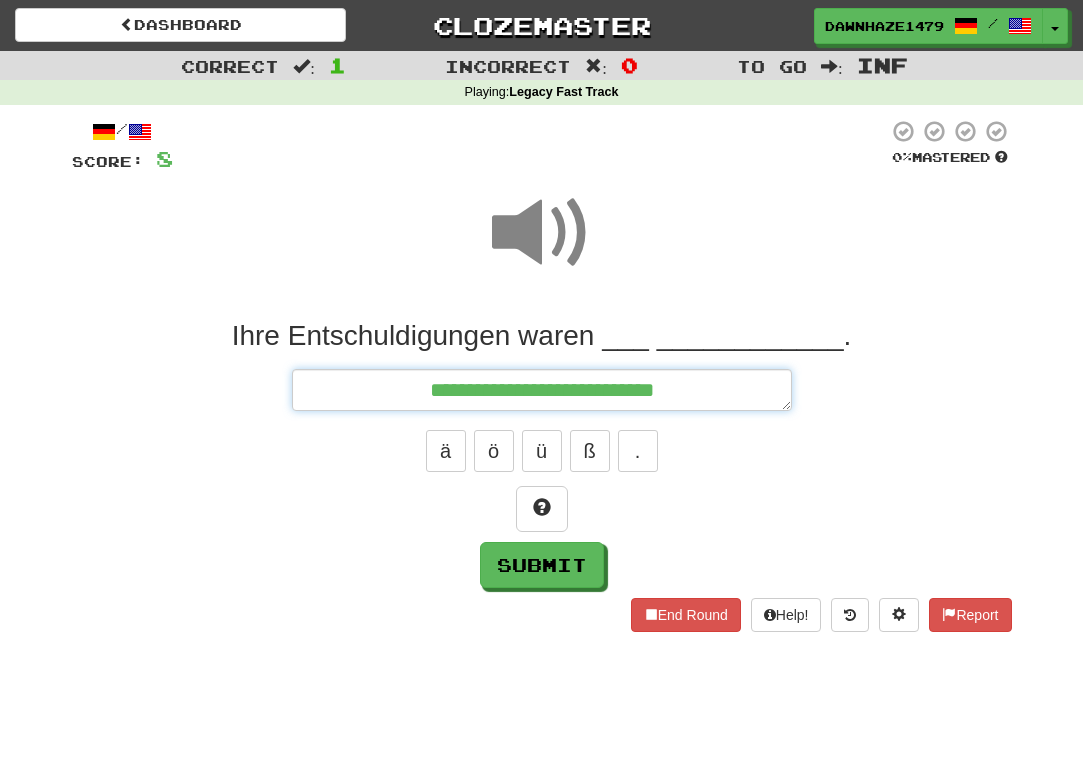 click on "**********" at bounding box center (542, 390) 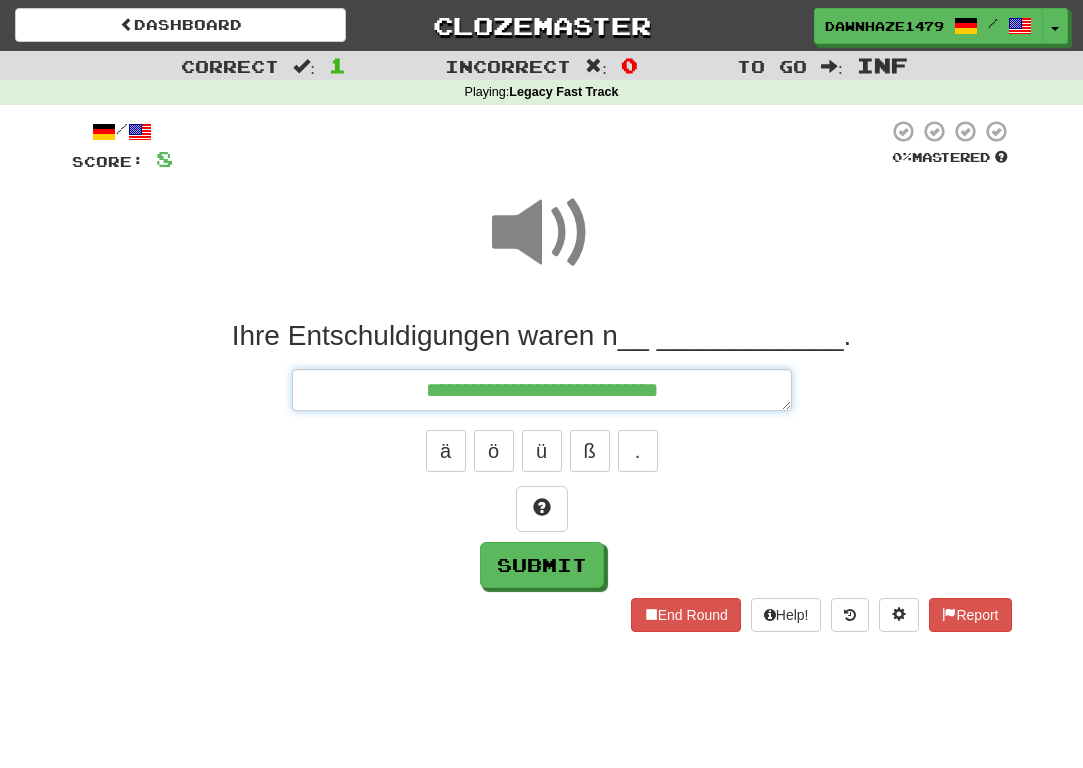 type on "*" 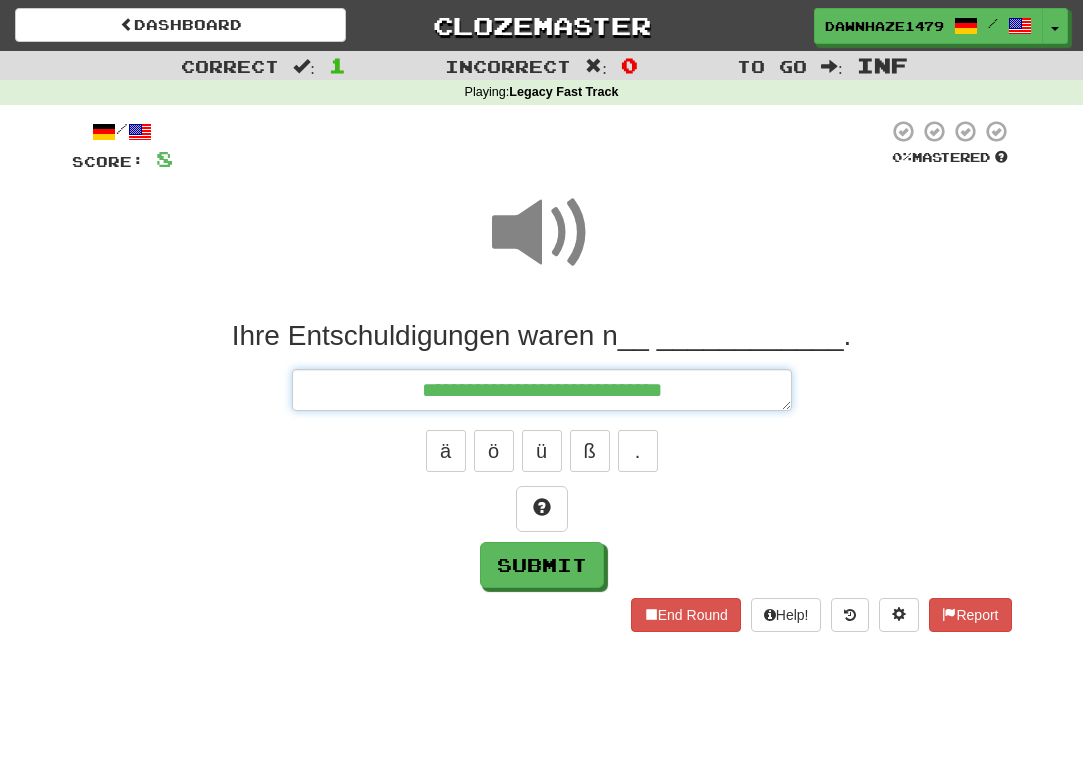 type on "*" 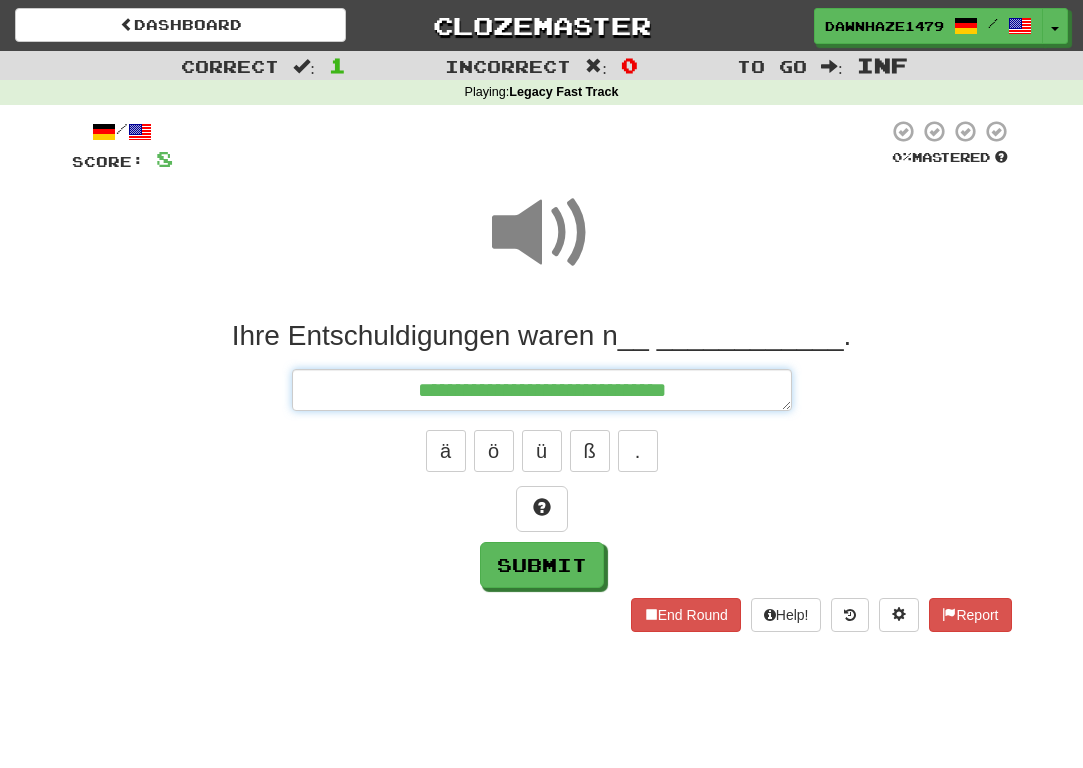 type on "*" 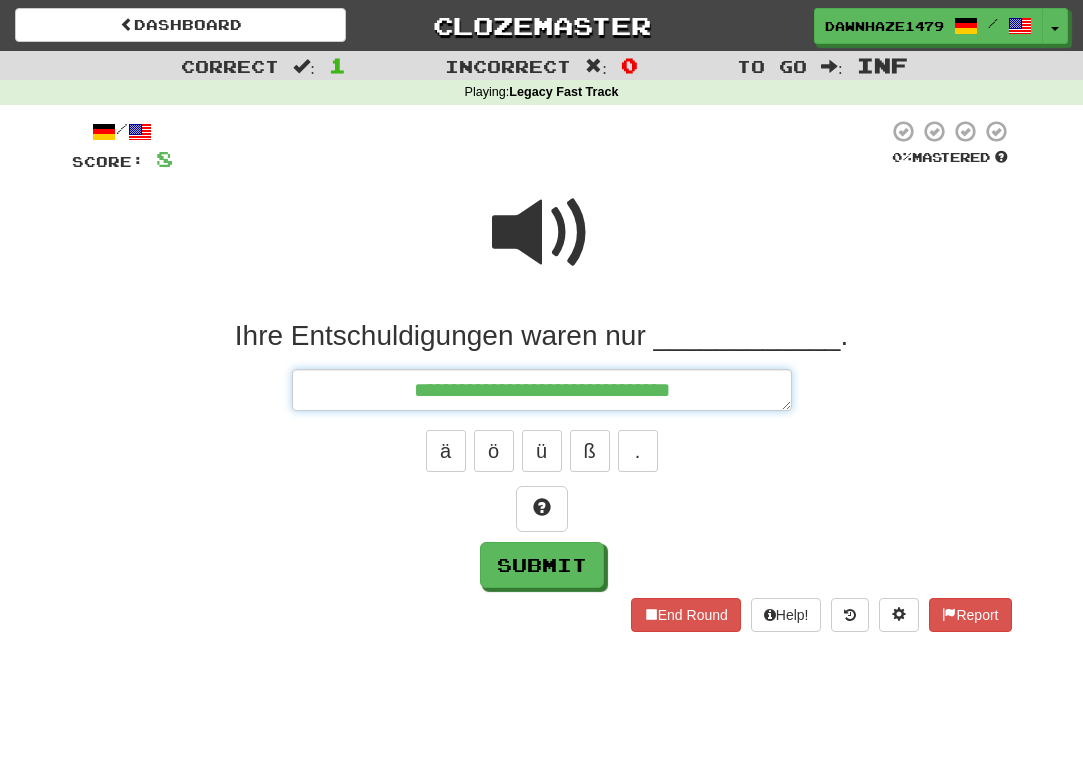 type on "*" 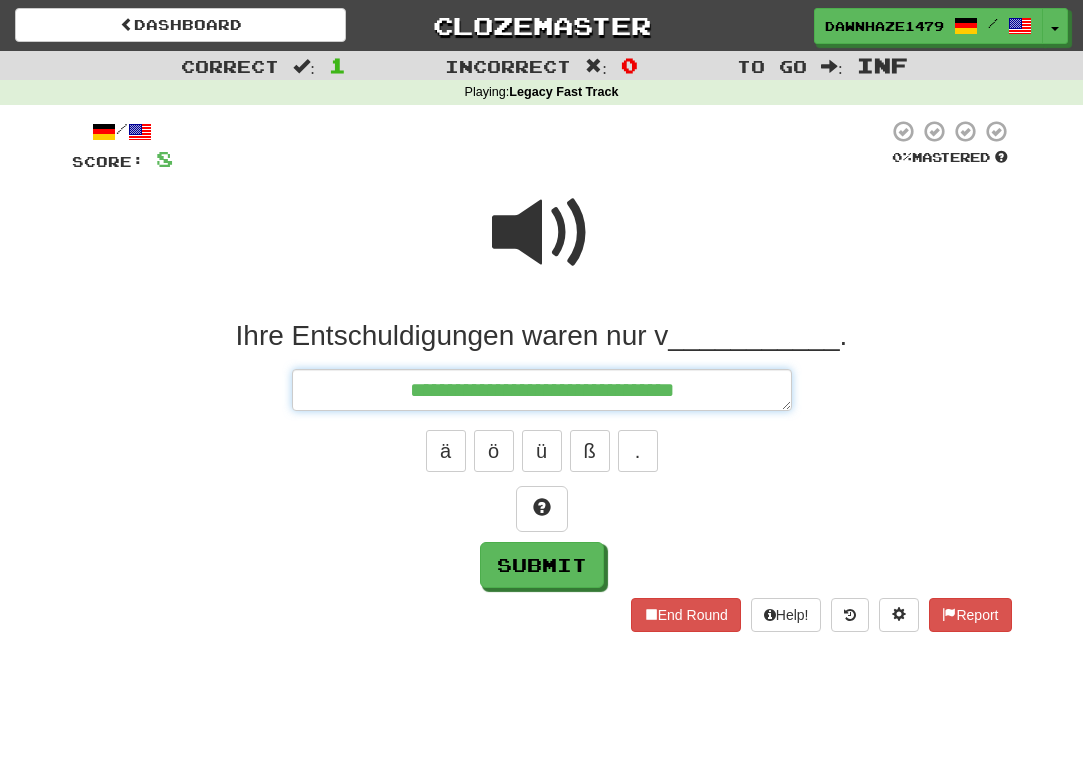 type on "*" 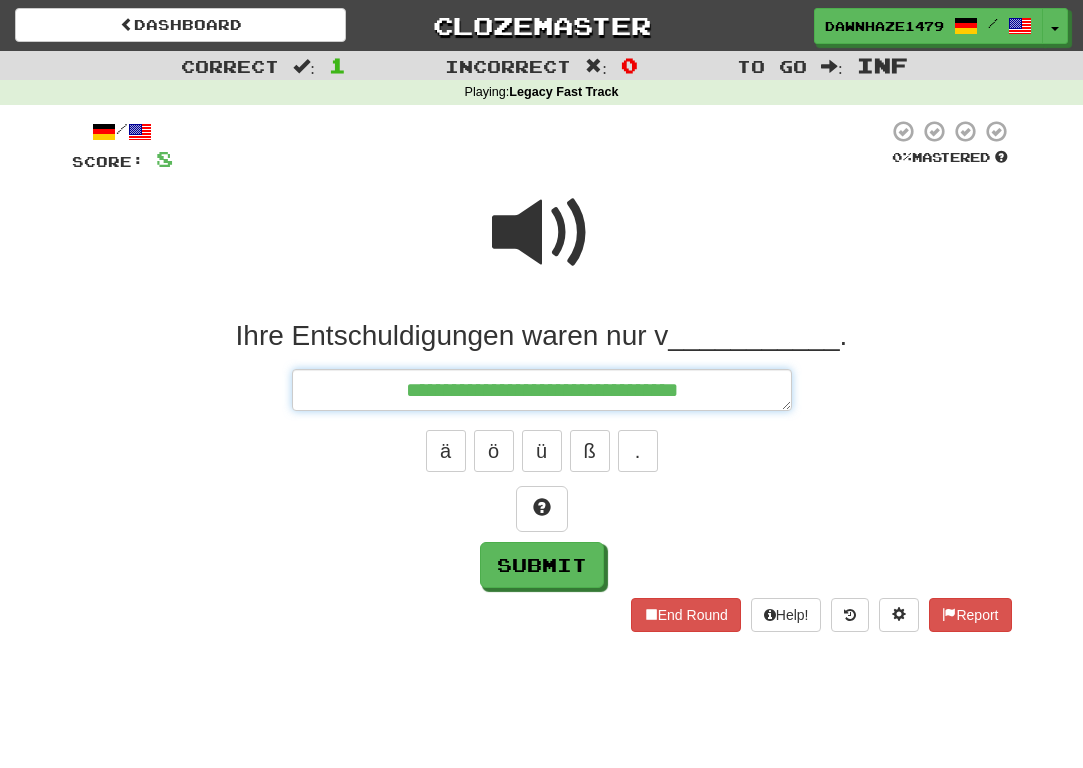 type on "*" 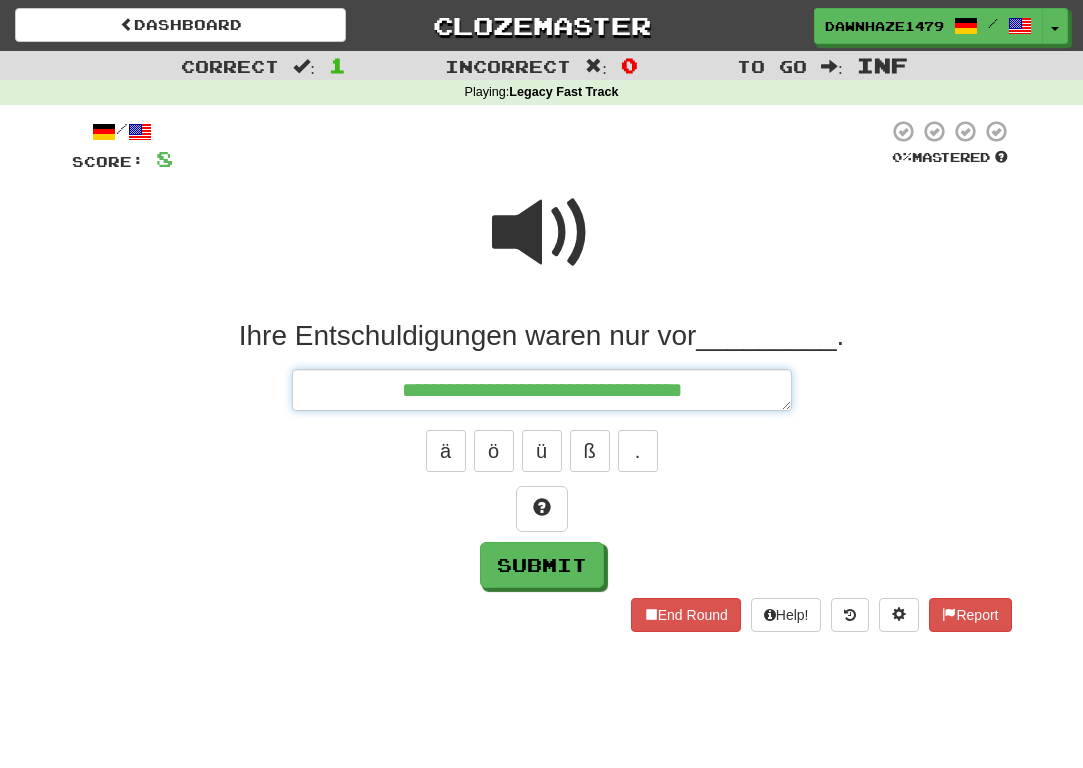 type on "*" 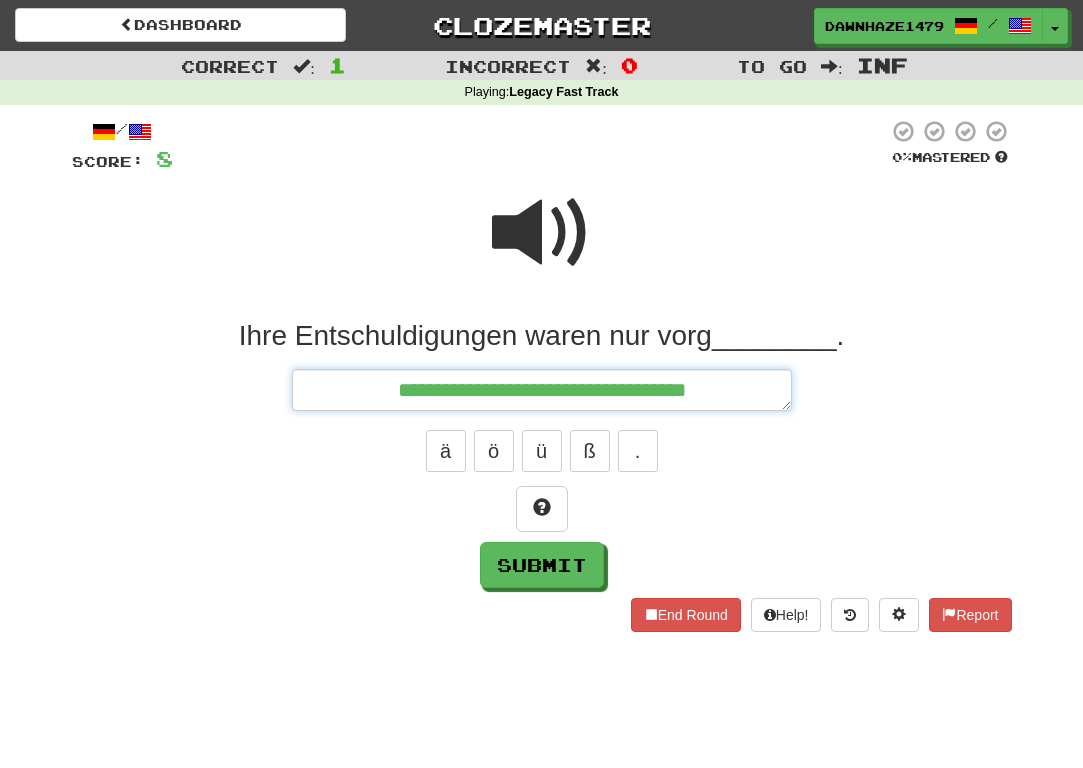 type on "*" 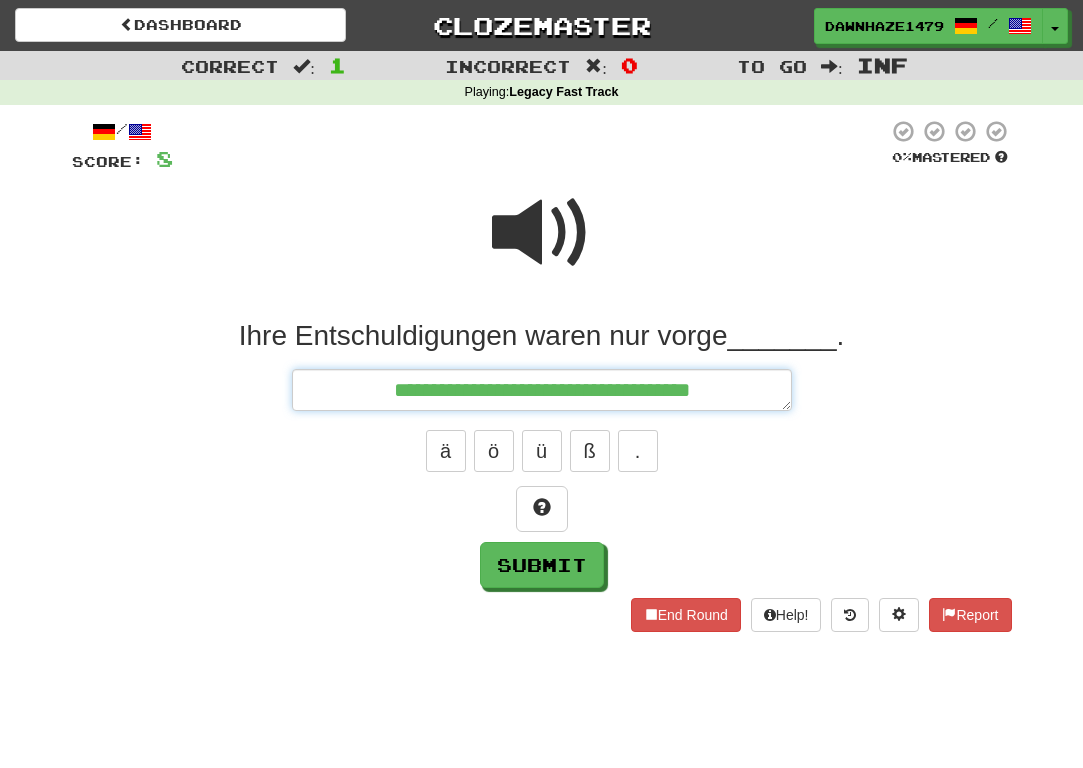 type on "*" 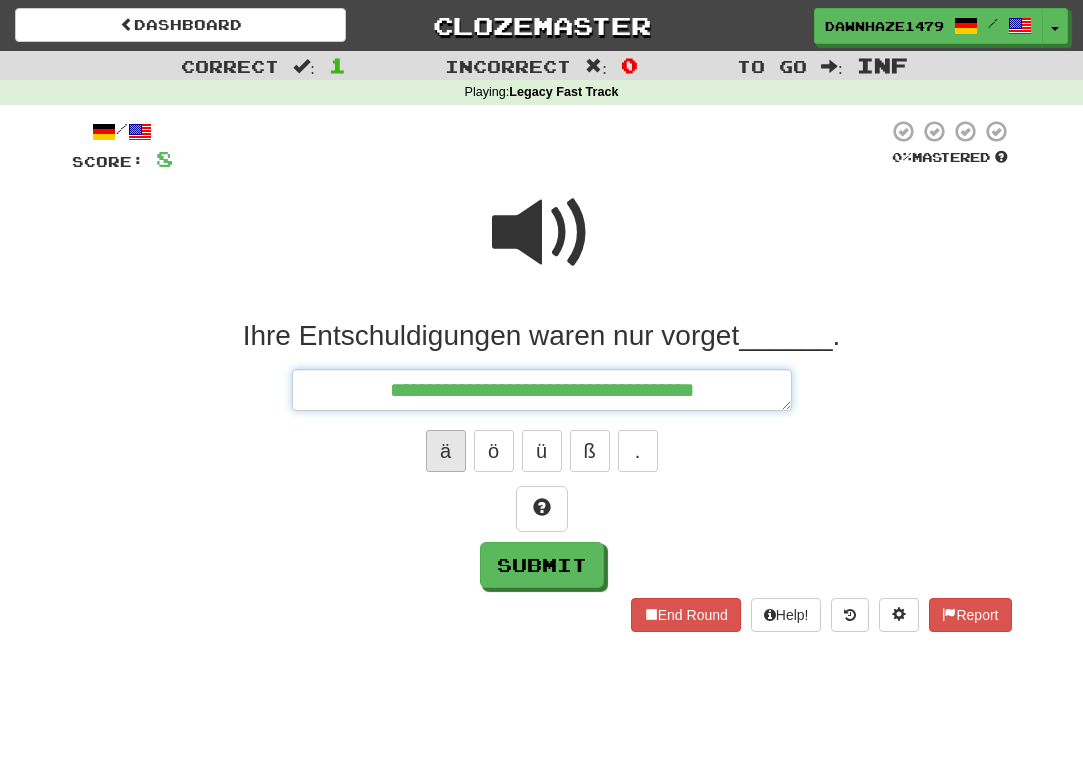 type on "**********" 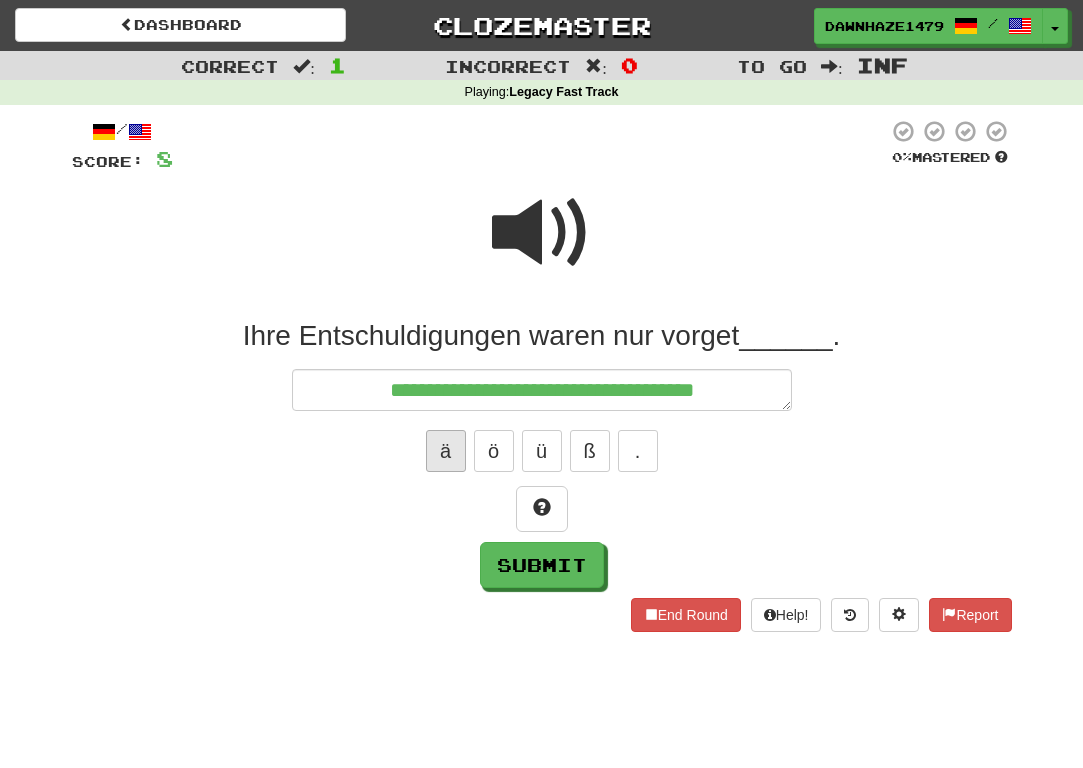 click on "ä" at bounding box center (446, 451) 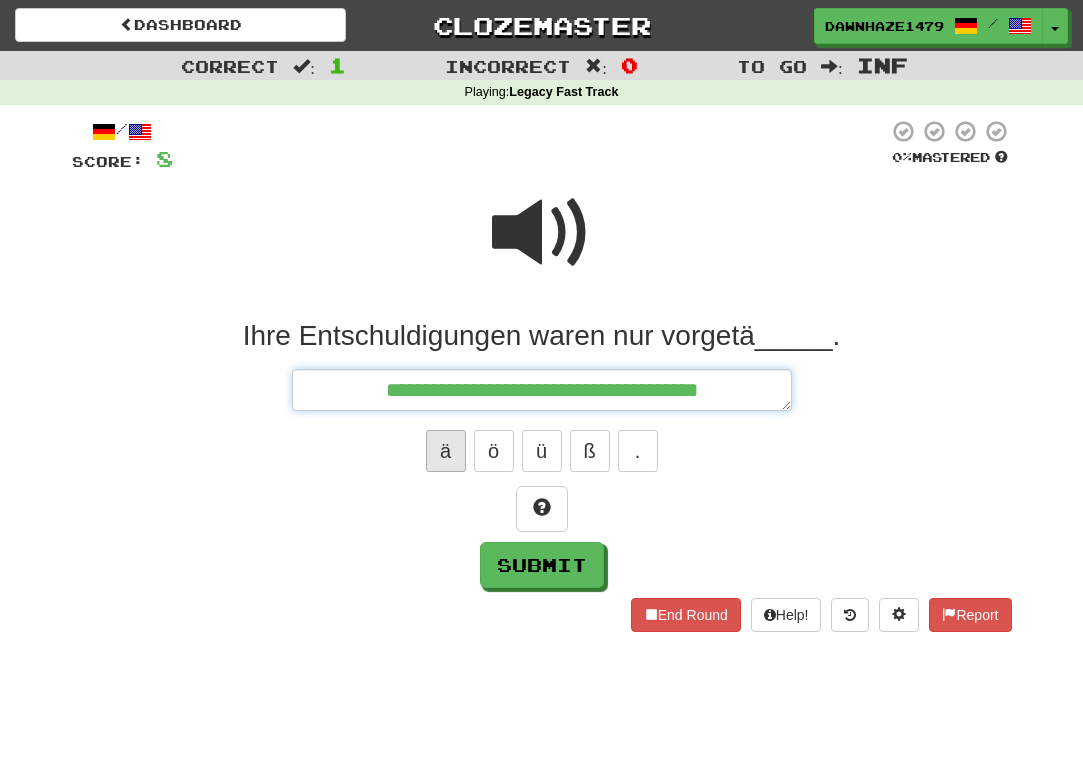 type on "*" 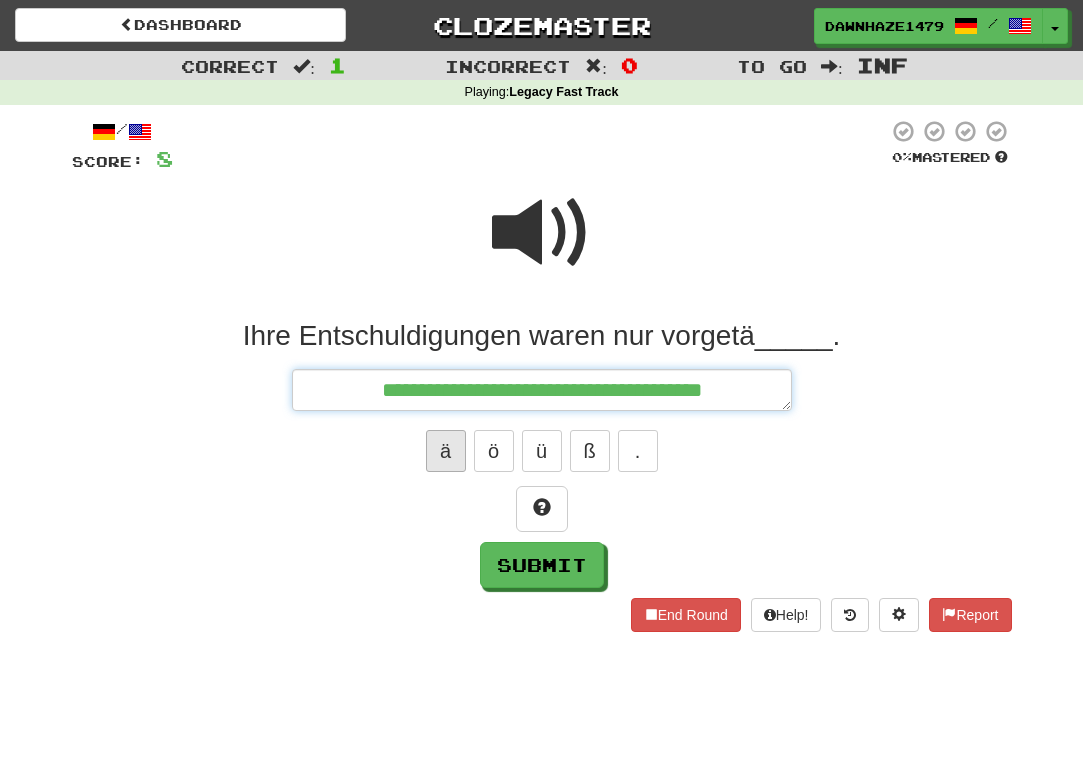type on "*" 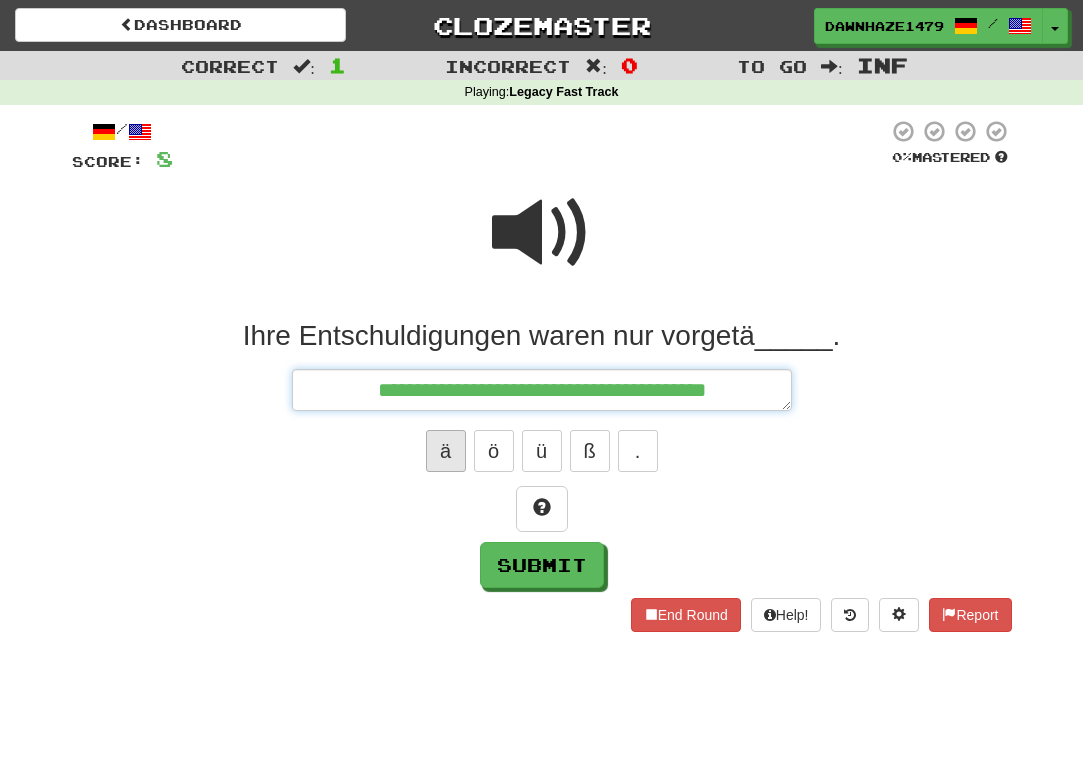 type on "*" 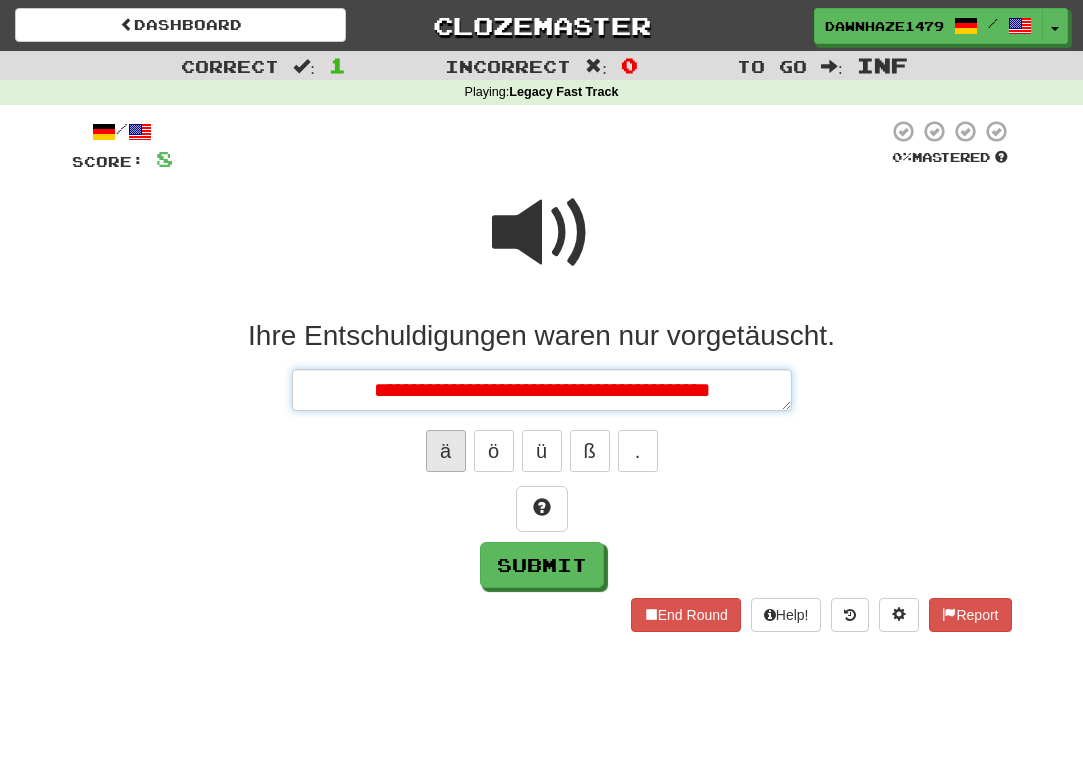 type on "*" 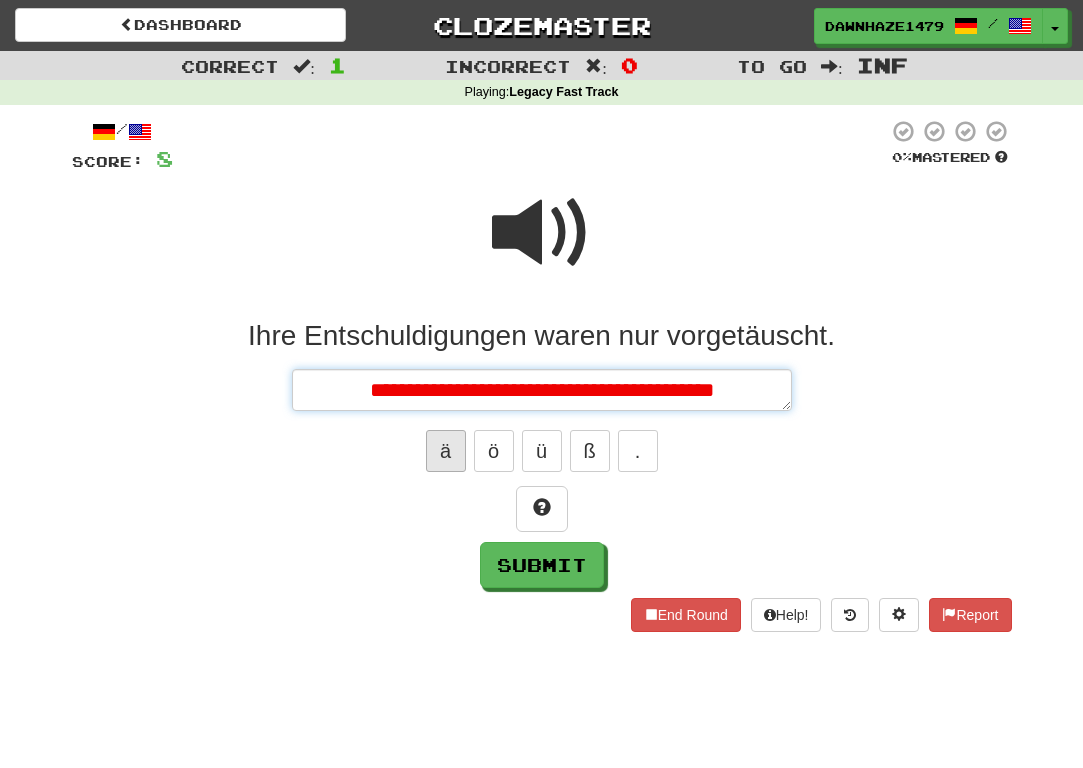 type on "*" 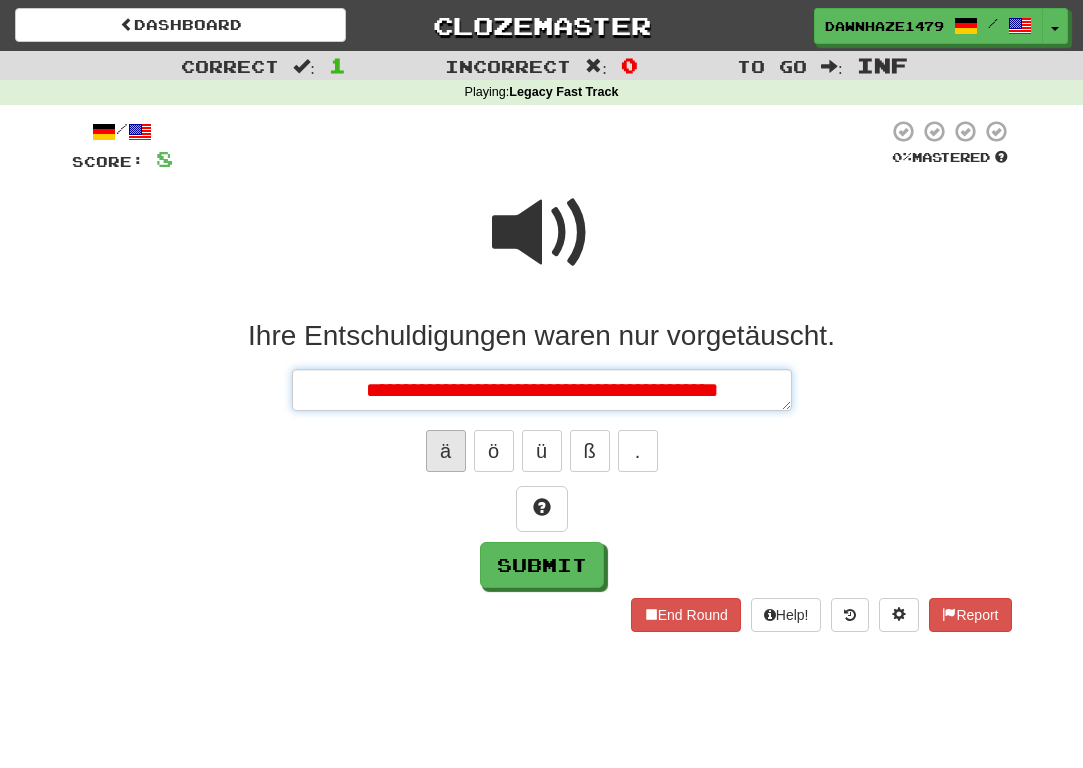 type on "*" 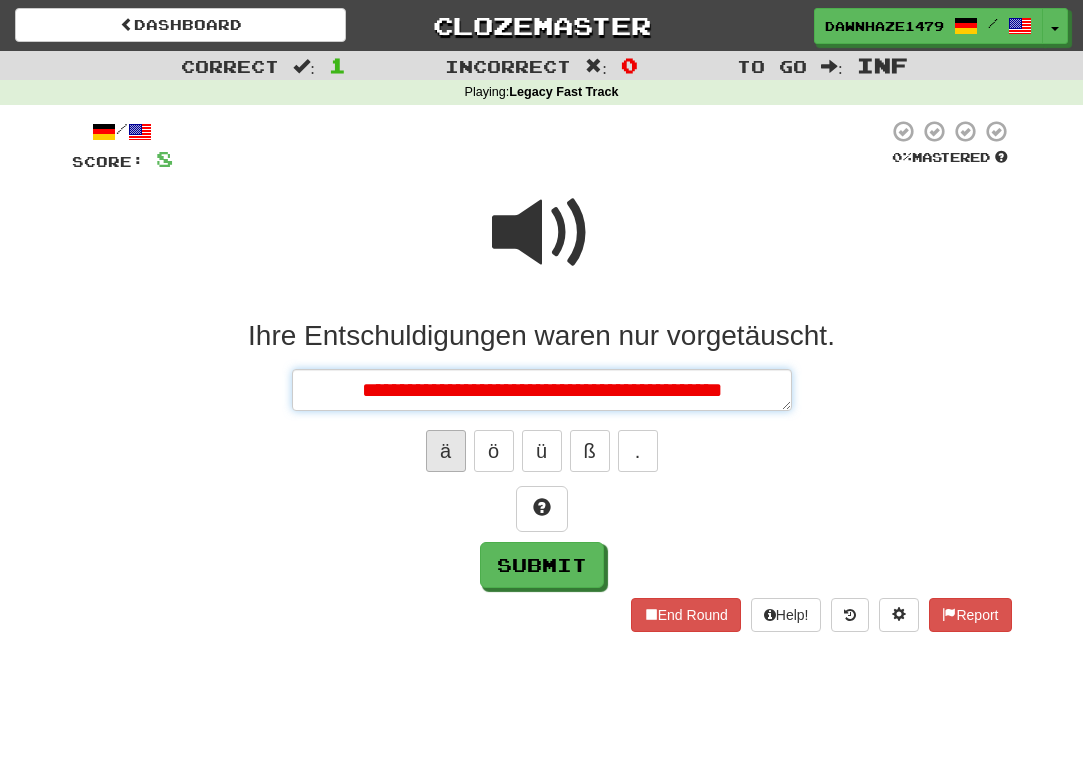 type on "*" 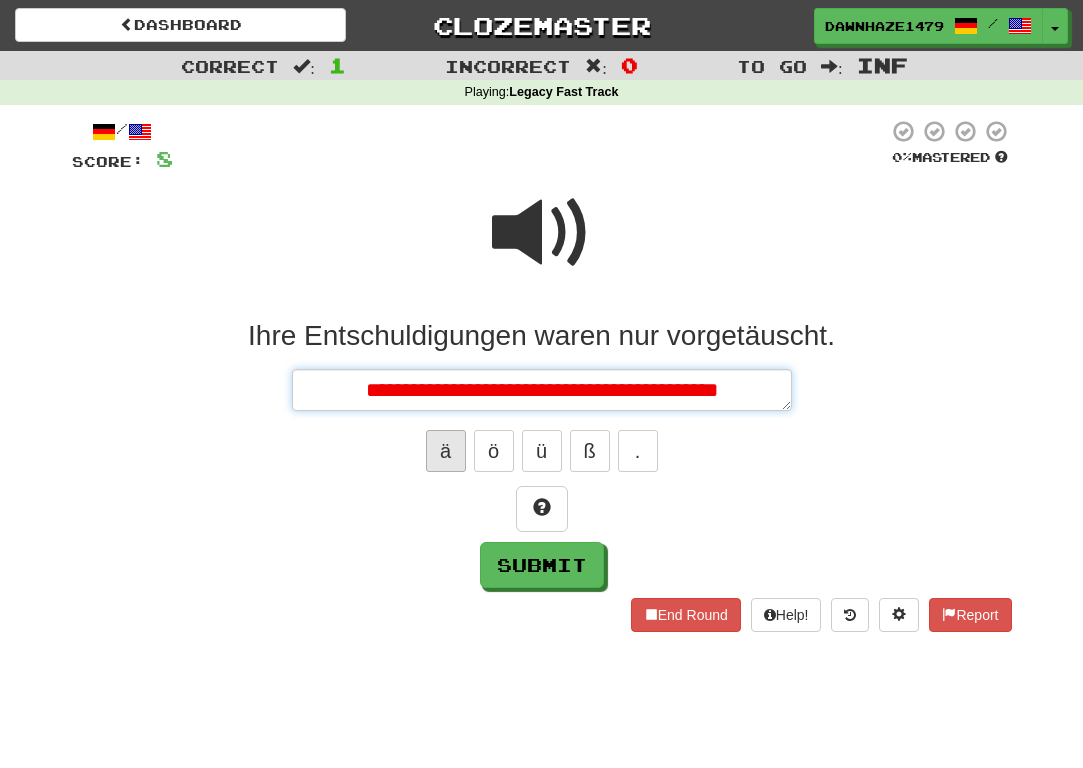 type 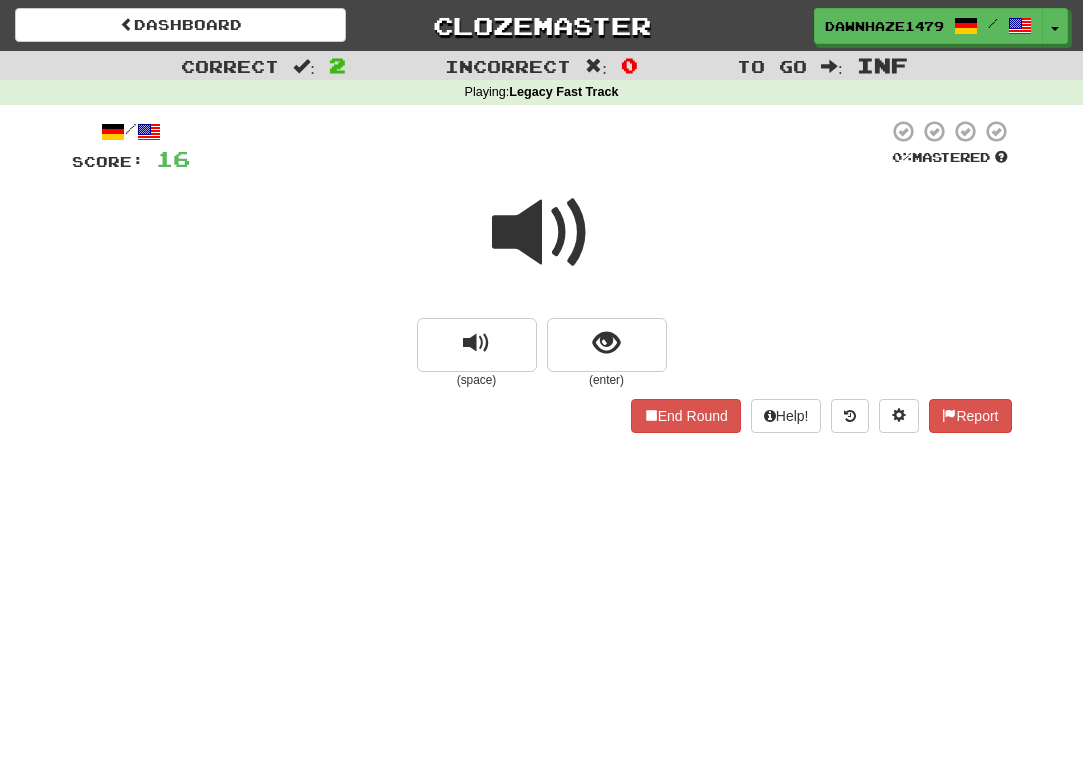 click at bounding box center [542, 233] 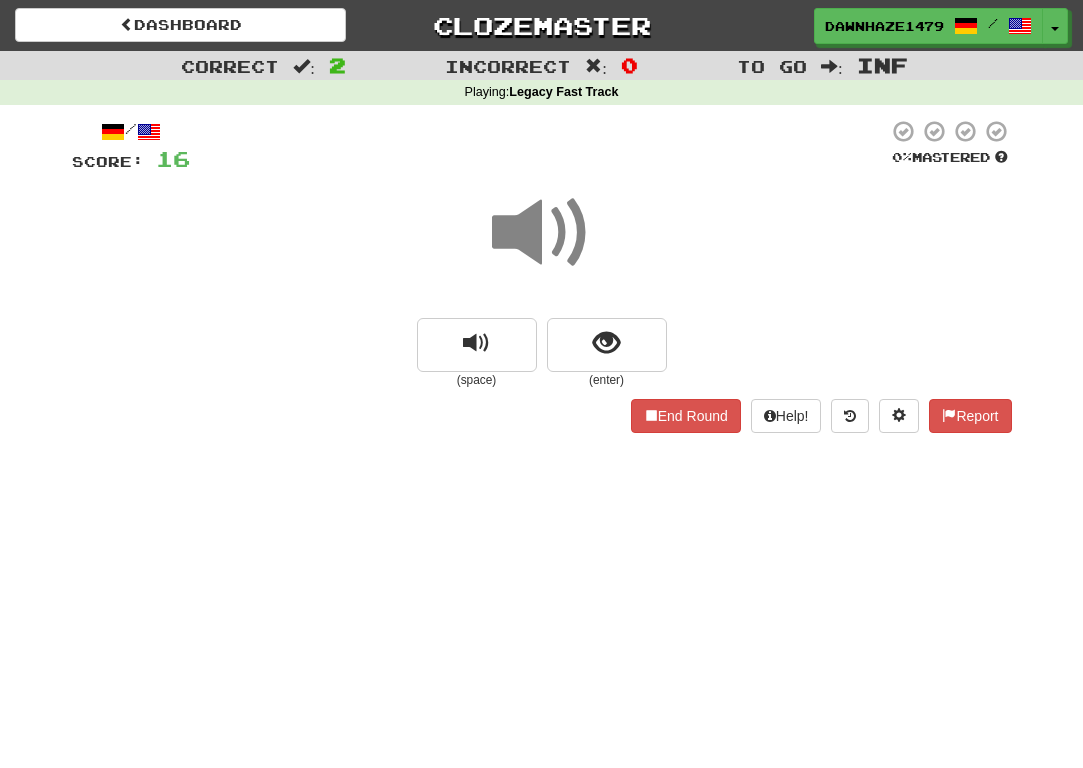 click at bounding box center (542, 246) 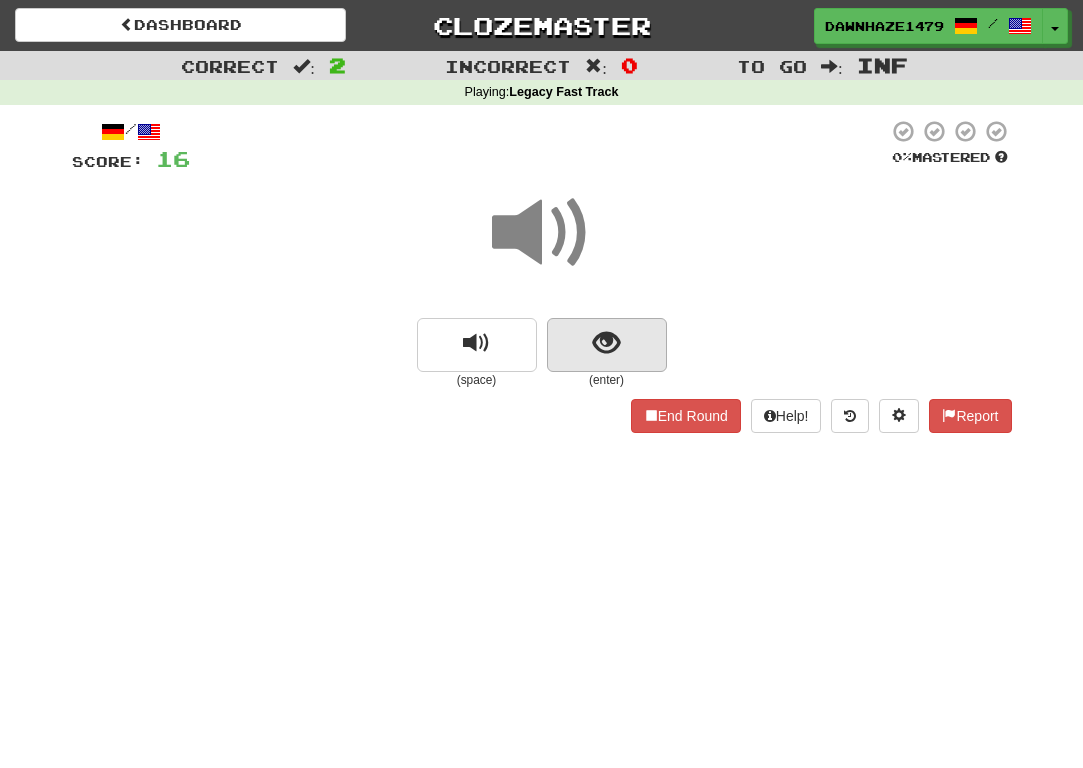 click at bounding box center (606, 343) 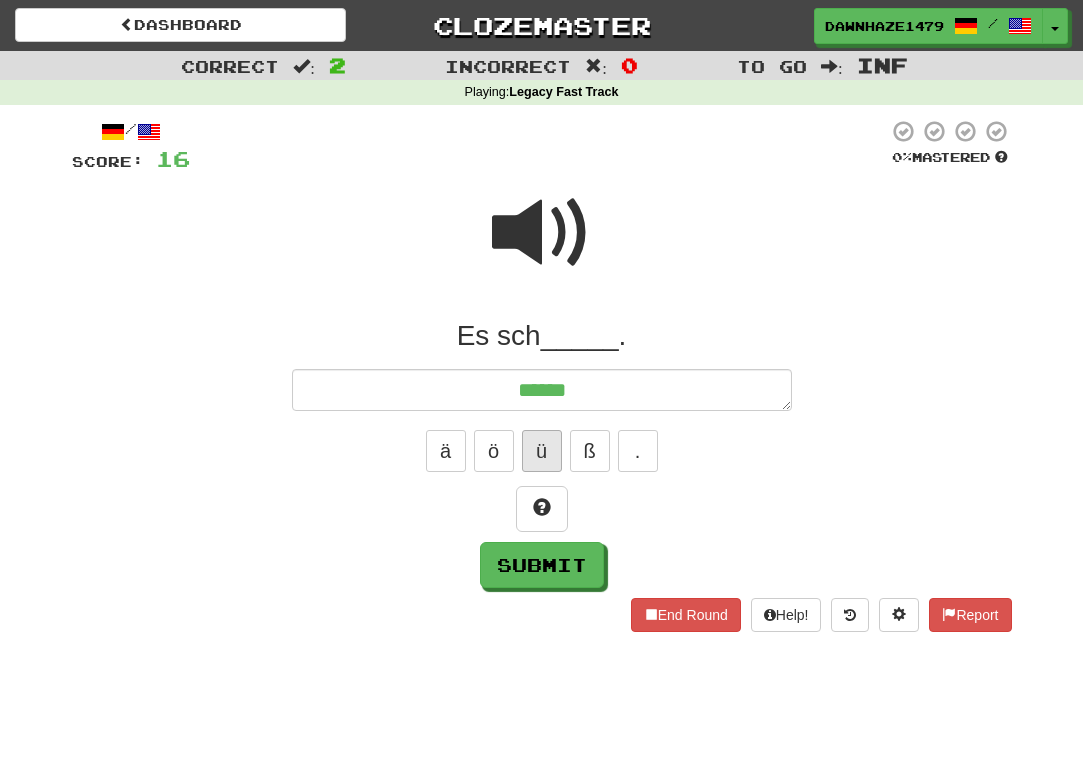 click on "ü" at bounding box center [542, 451] 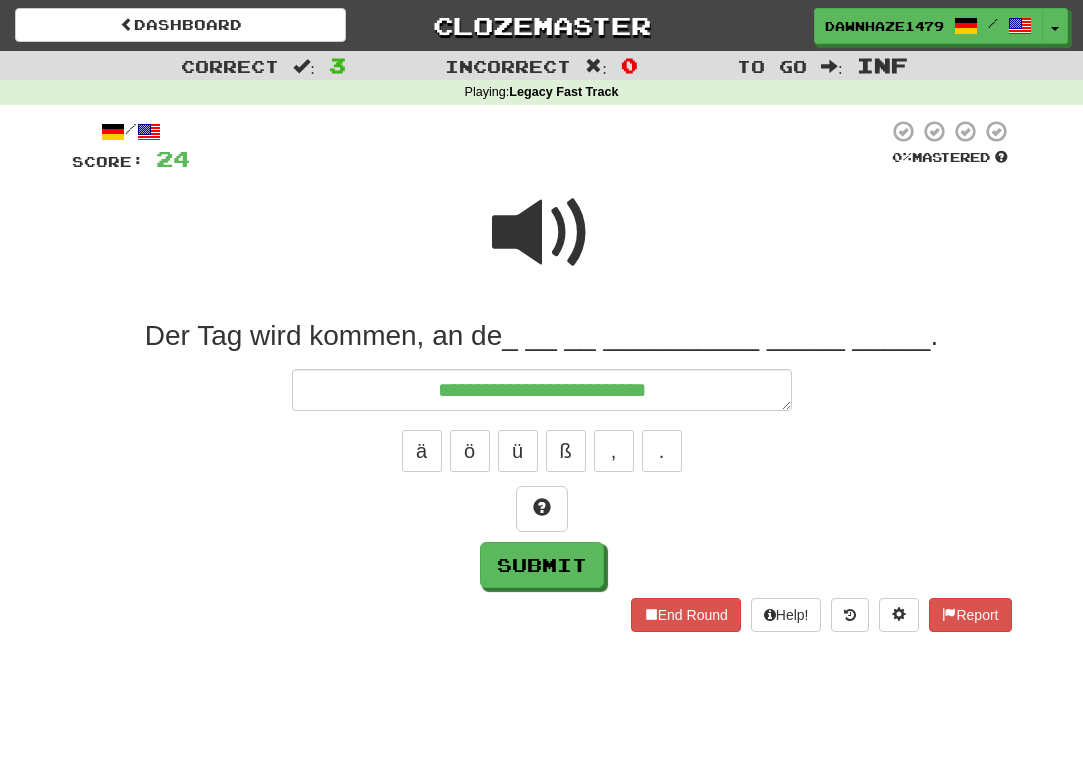 click at bounding box center [542, 246] 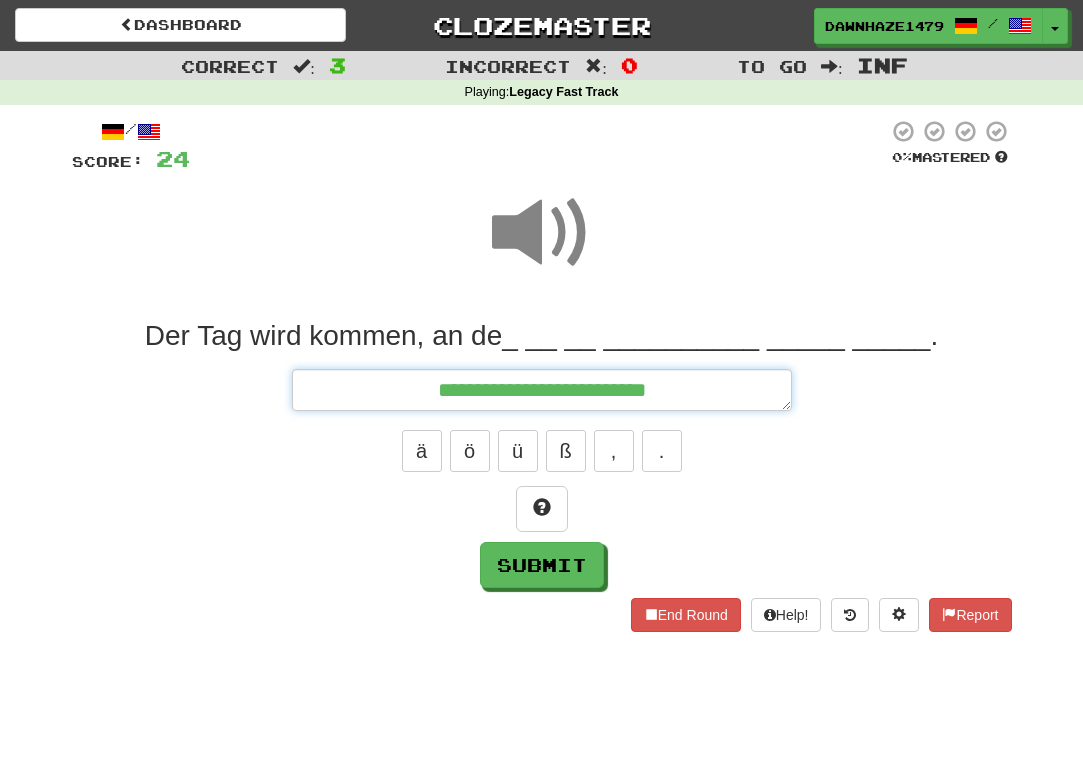 click on "**********" at bounding box center [542, 390] 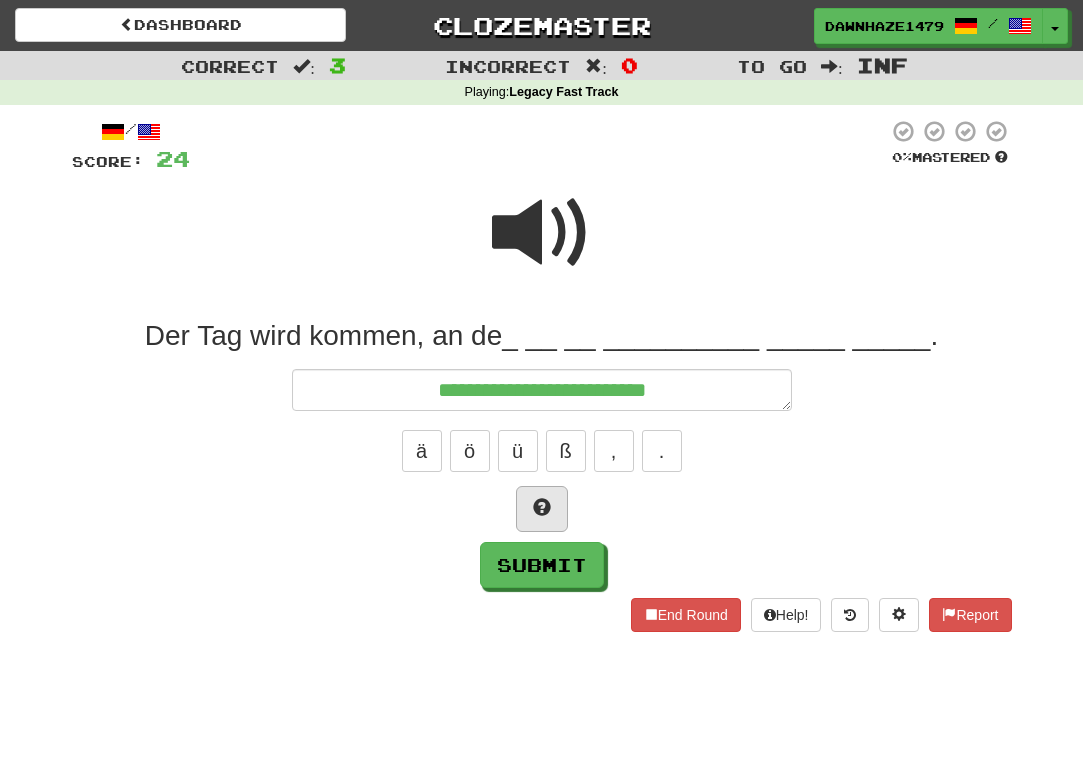click at bounding box center (542, 507) 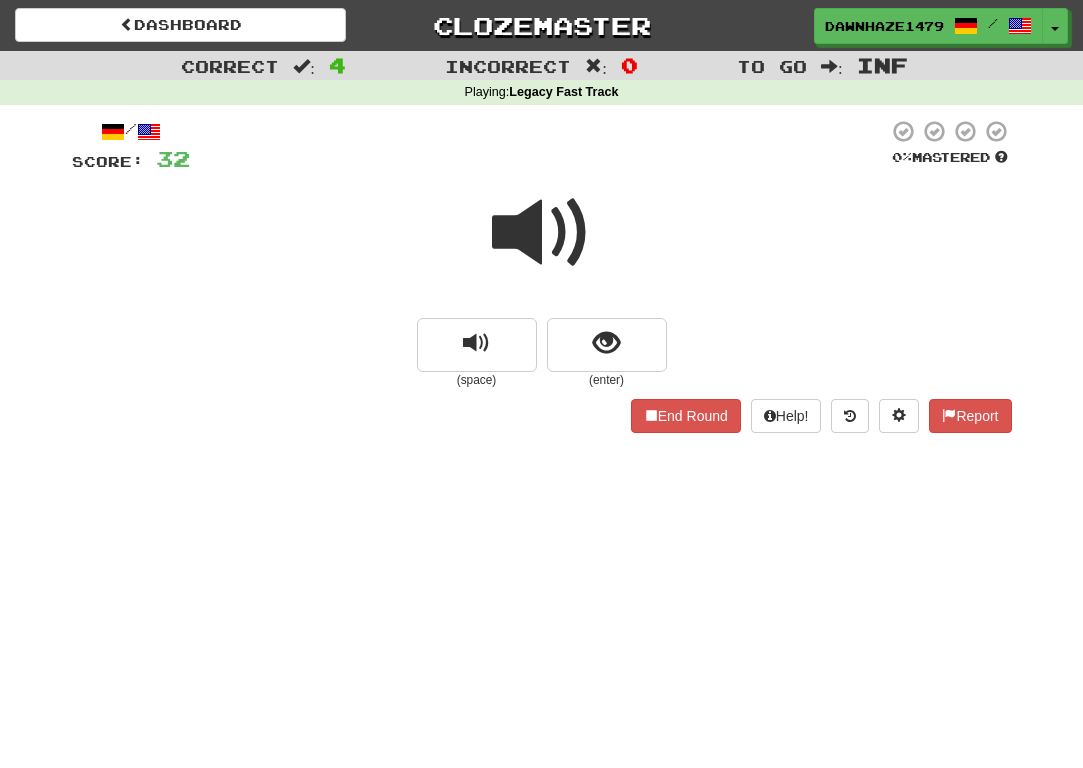 click at bounding box center (542, 233) 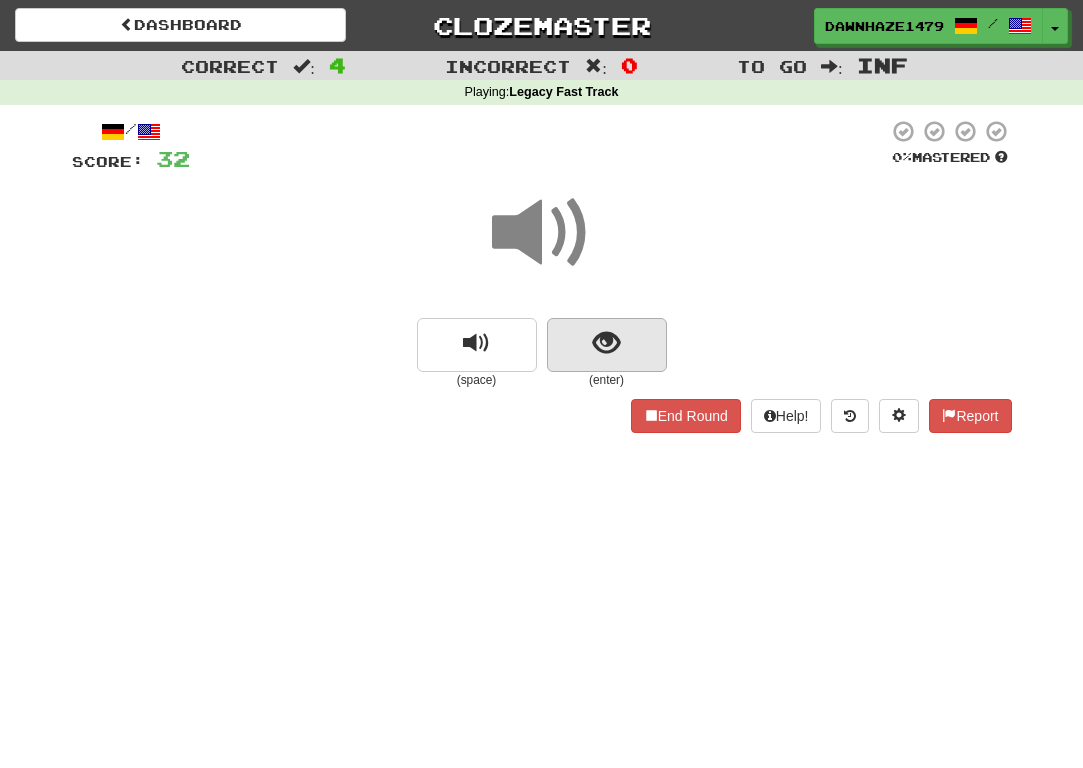 click at bounding box center (607, 345) 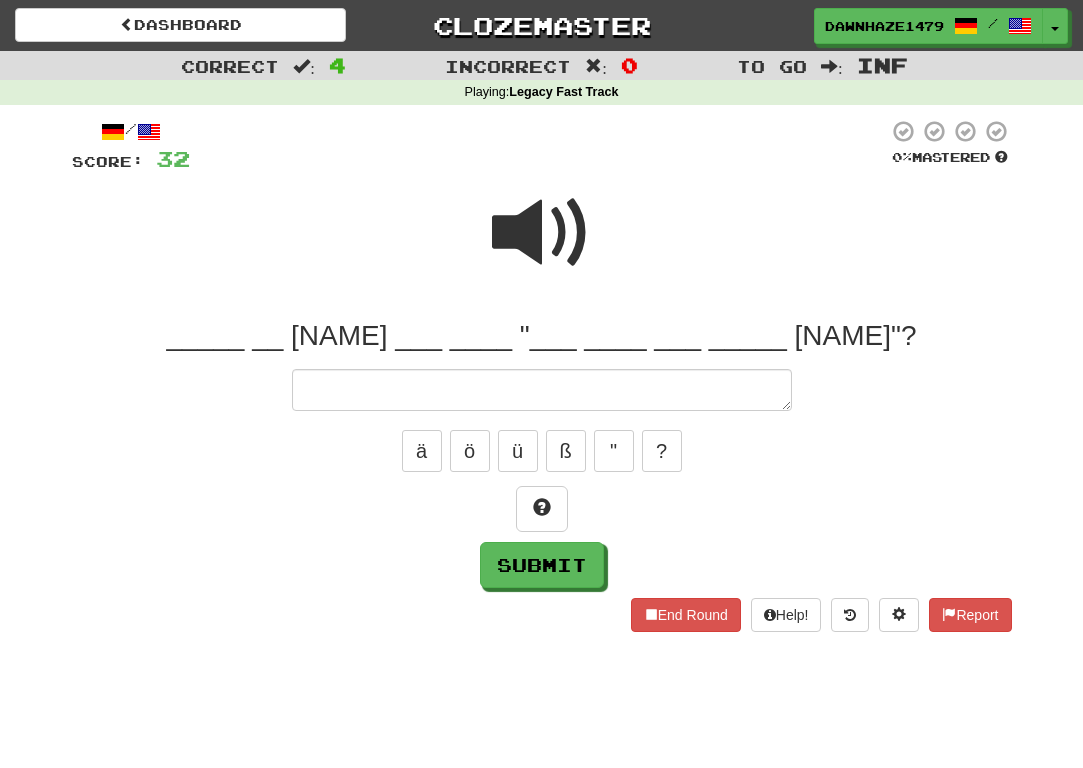 click at bounding box center (542, 246) 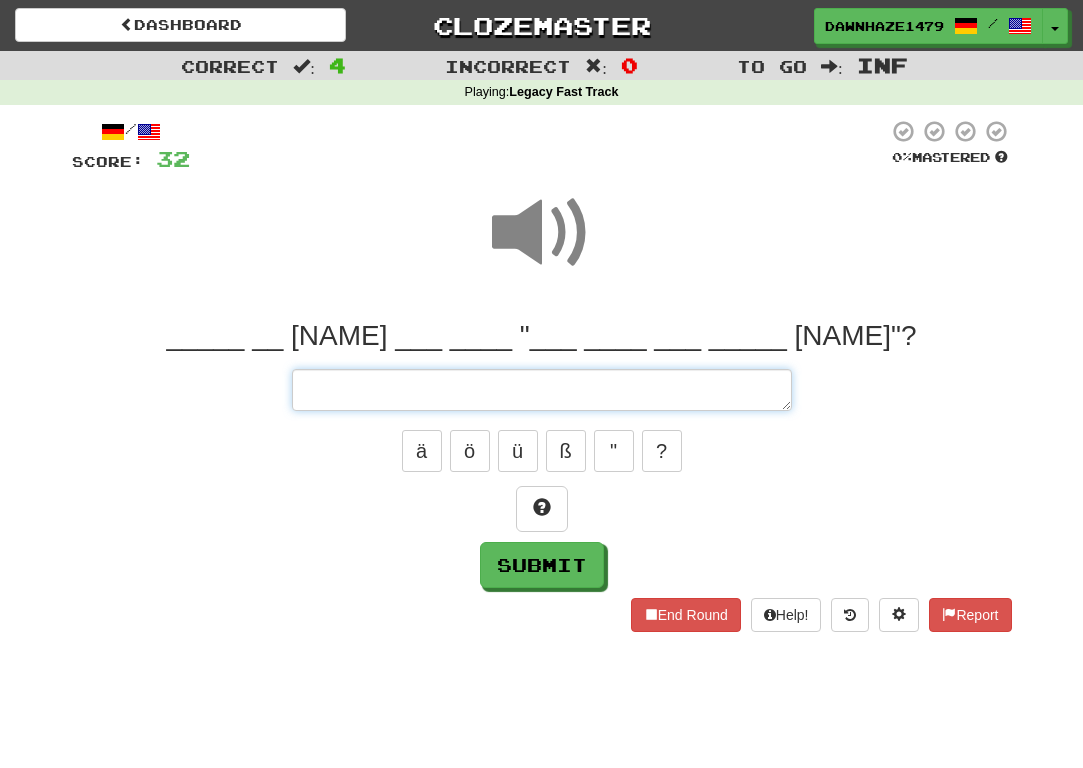 click at bounding box center (542, 390) 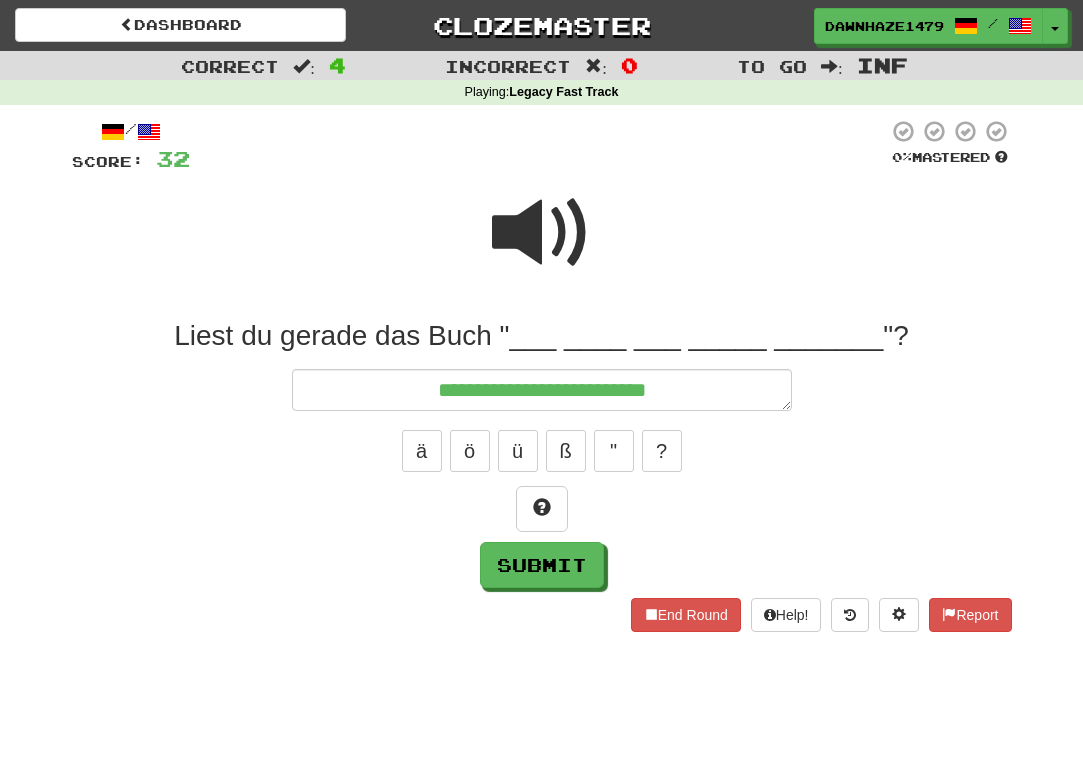 click at bounding box center (542, 233) 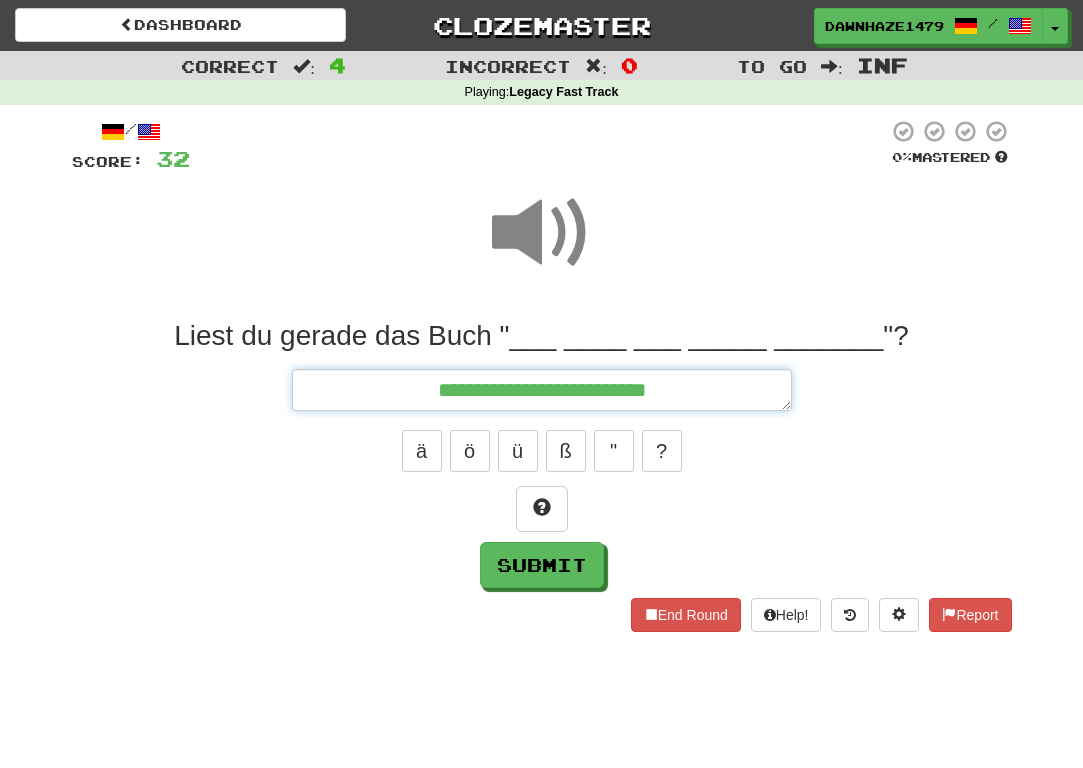 click on "**********" at bounding box center [542, 390] 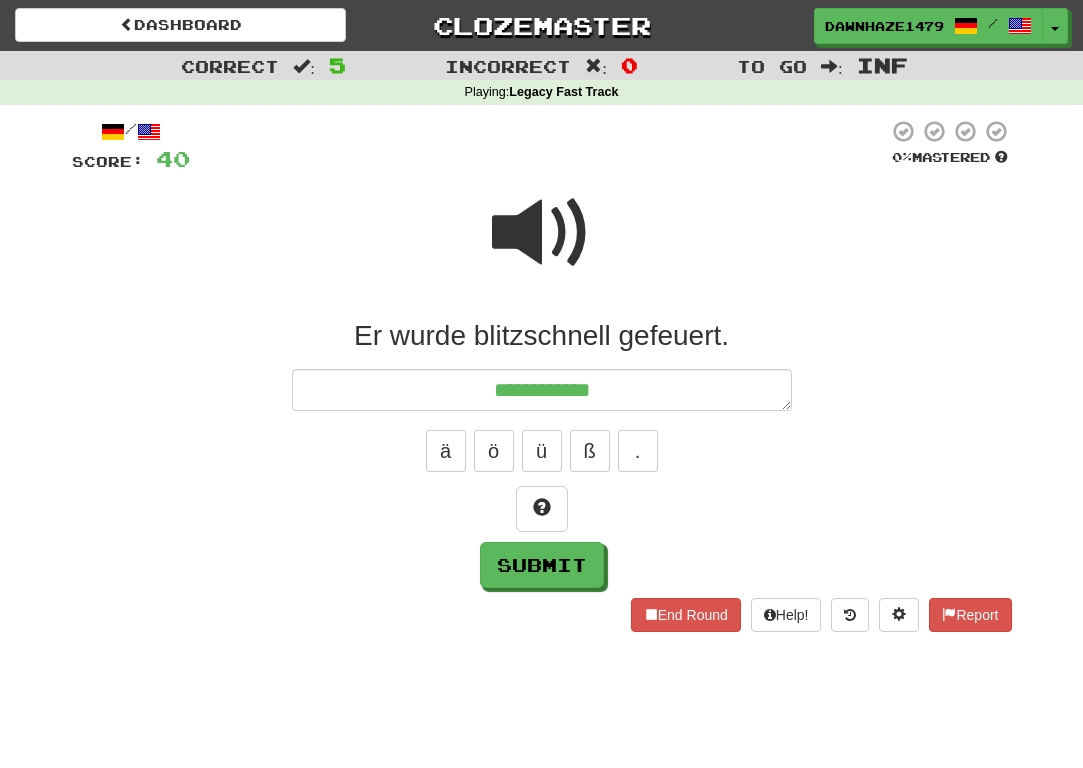 click at bounding box center (542, 246) 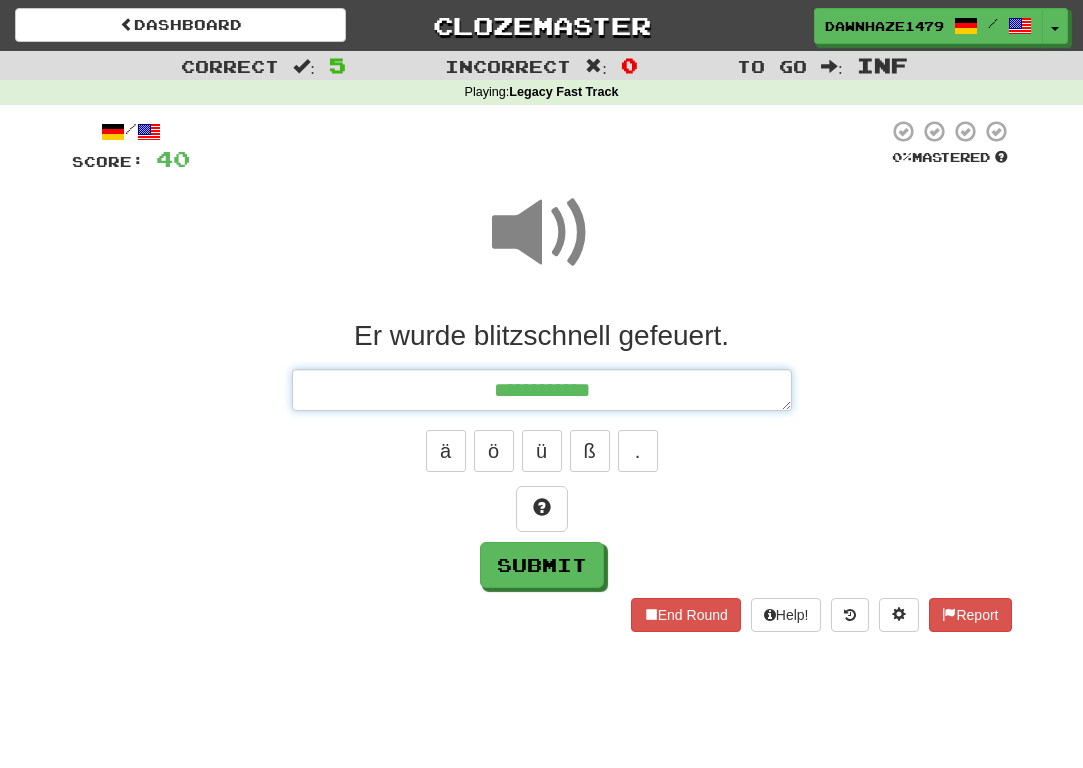 click on "**********" at bounding box center (542, 390) 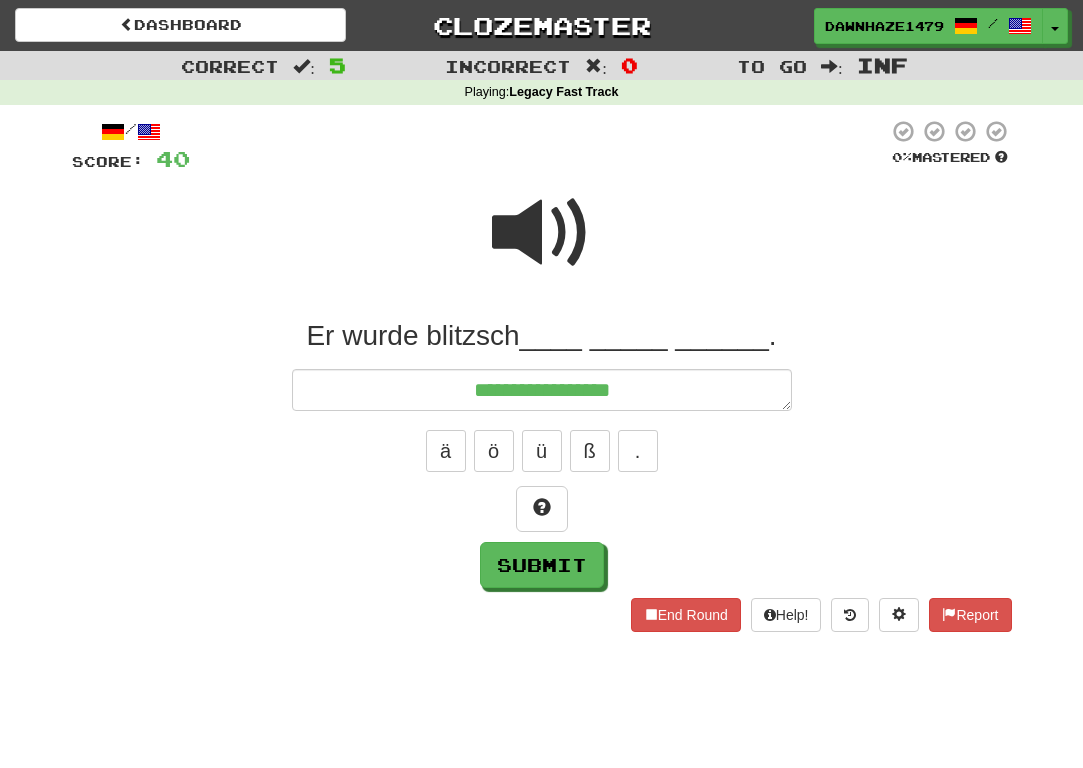 click at bounding box center [542, 233] 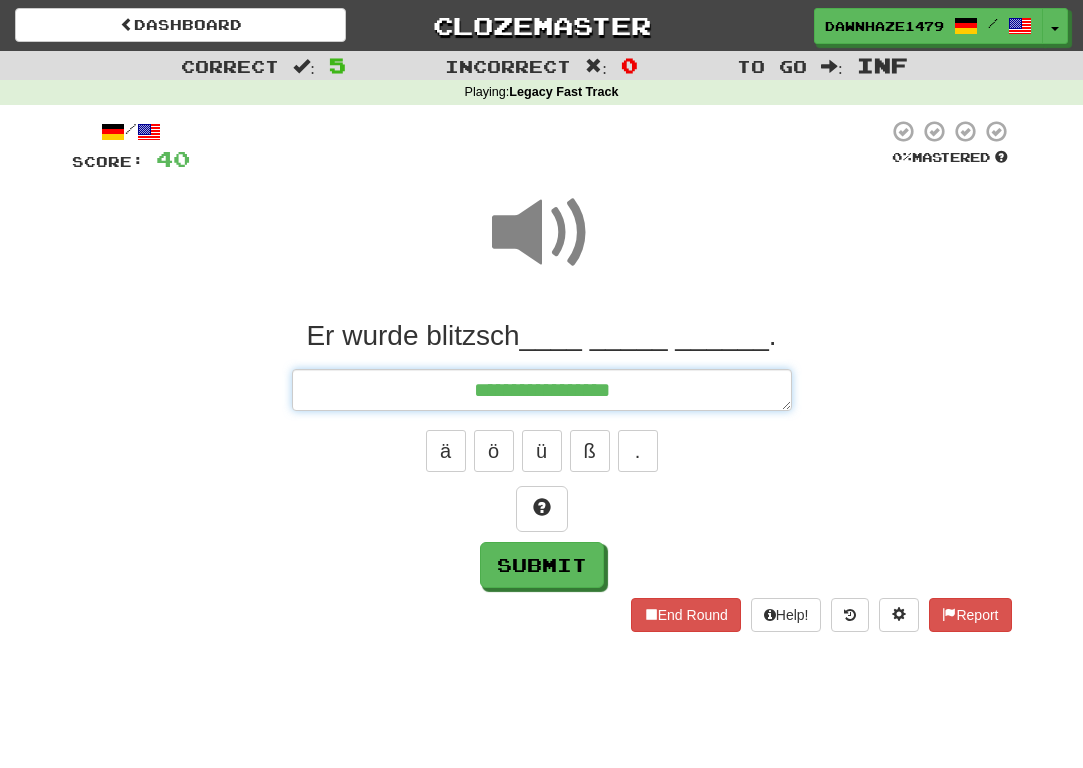 click on "**********" at bounding box center (542, 390) 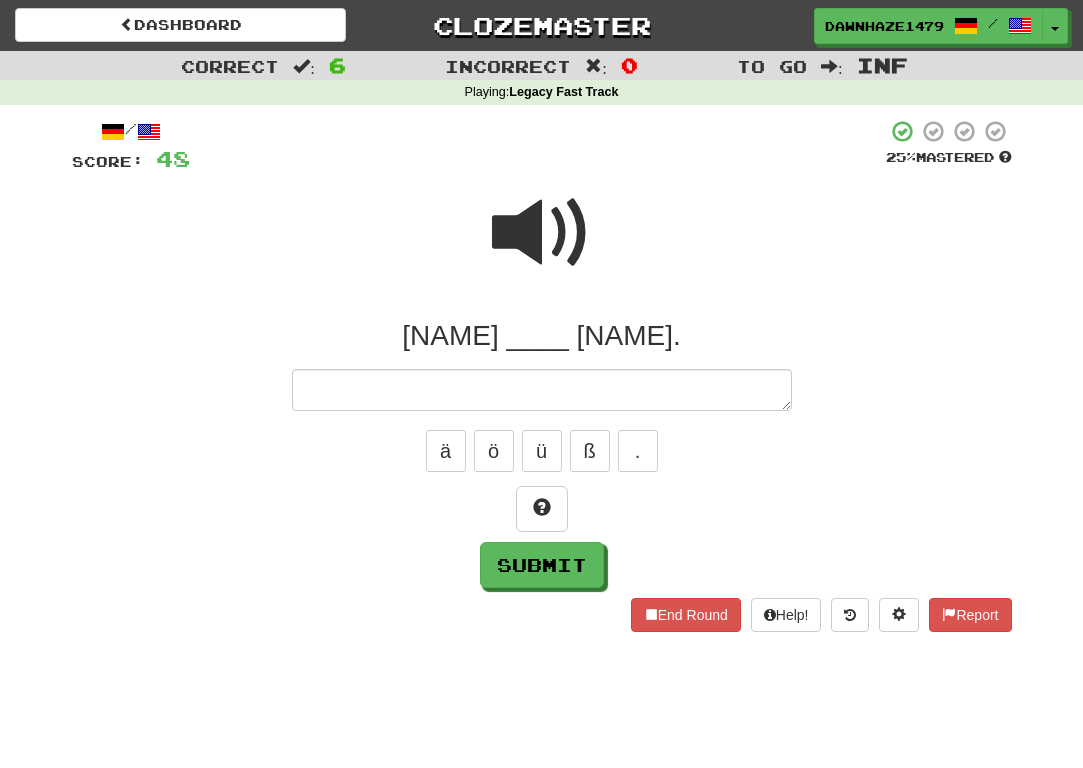 click at bounding box center [542, 246] 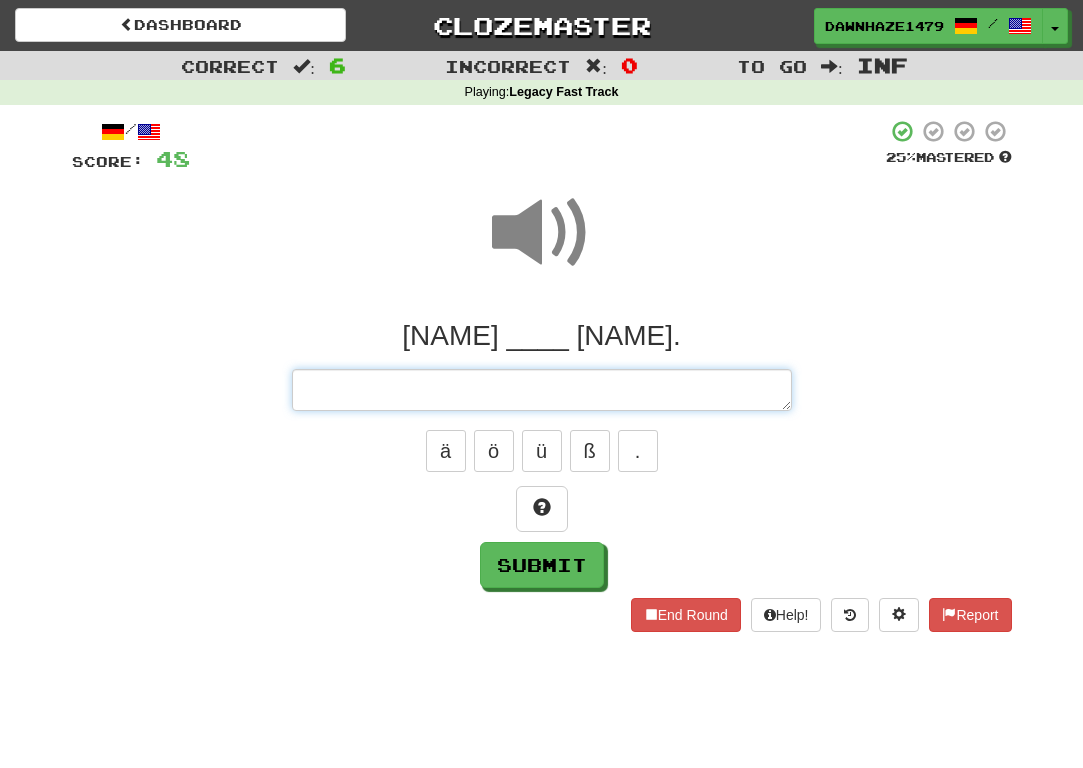click at bounding box center [542, 390] 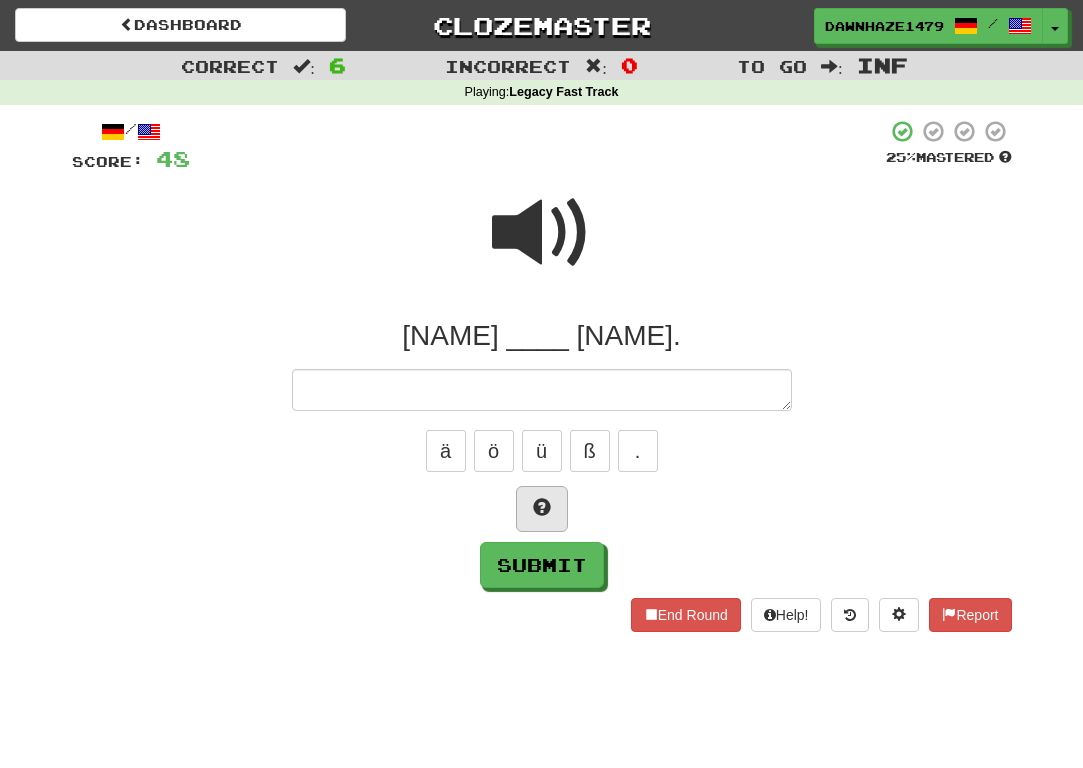 click at bounding box center (542, 509) 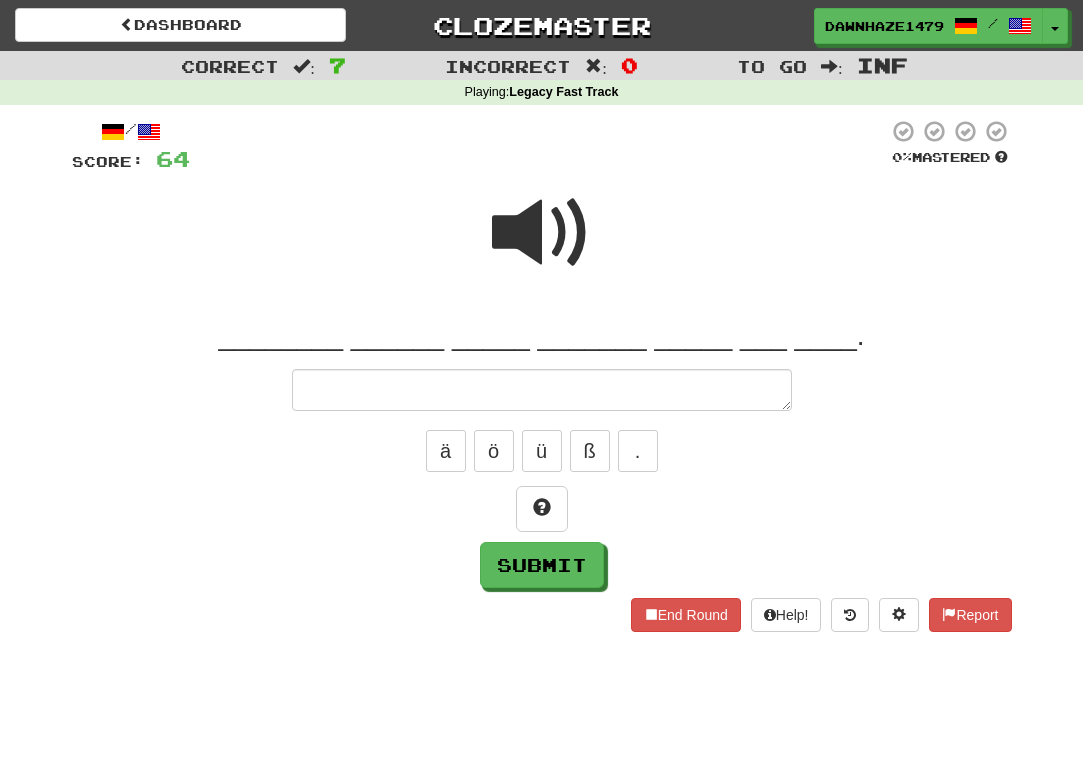 click at bounding box center [542, 233] 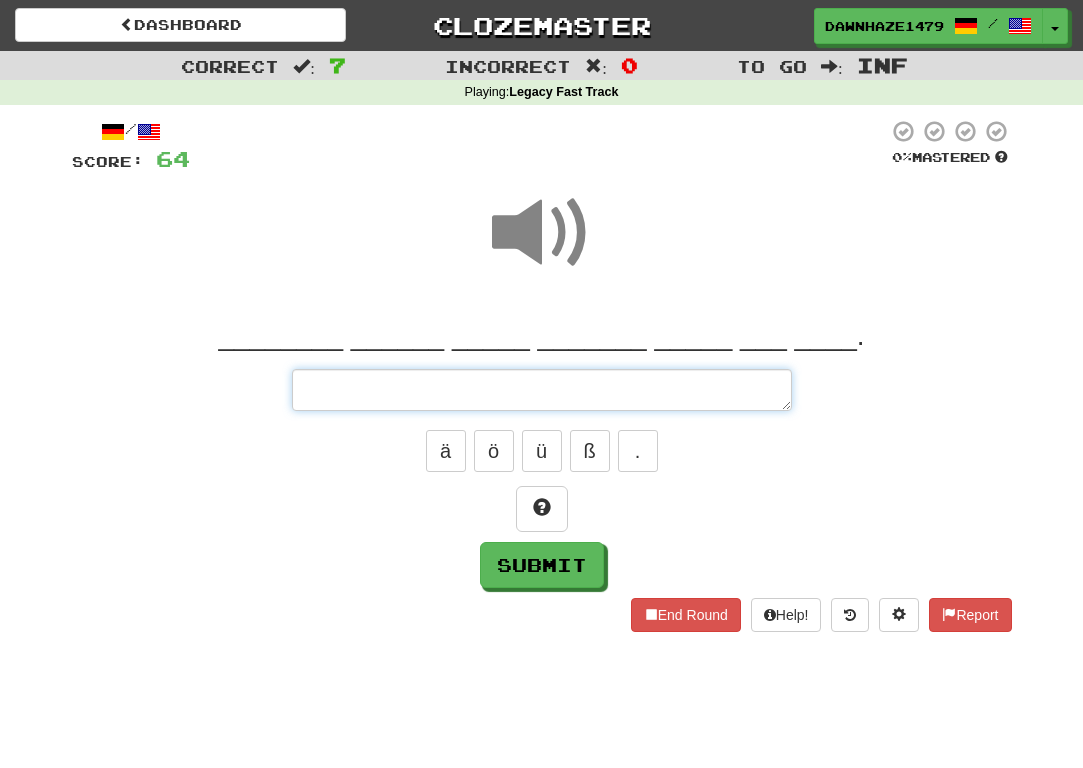 click at bounding box center [542, 390] 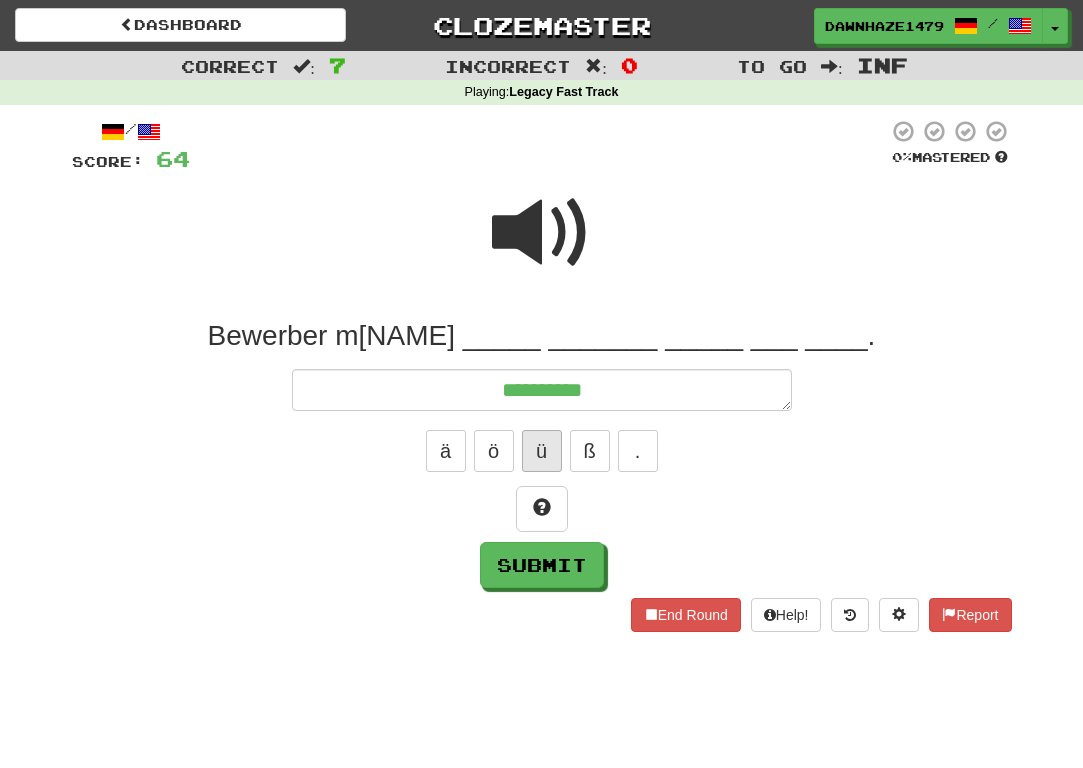 click on "ü" at bounding box center [542, 451] 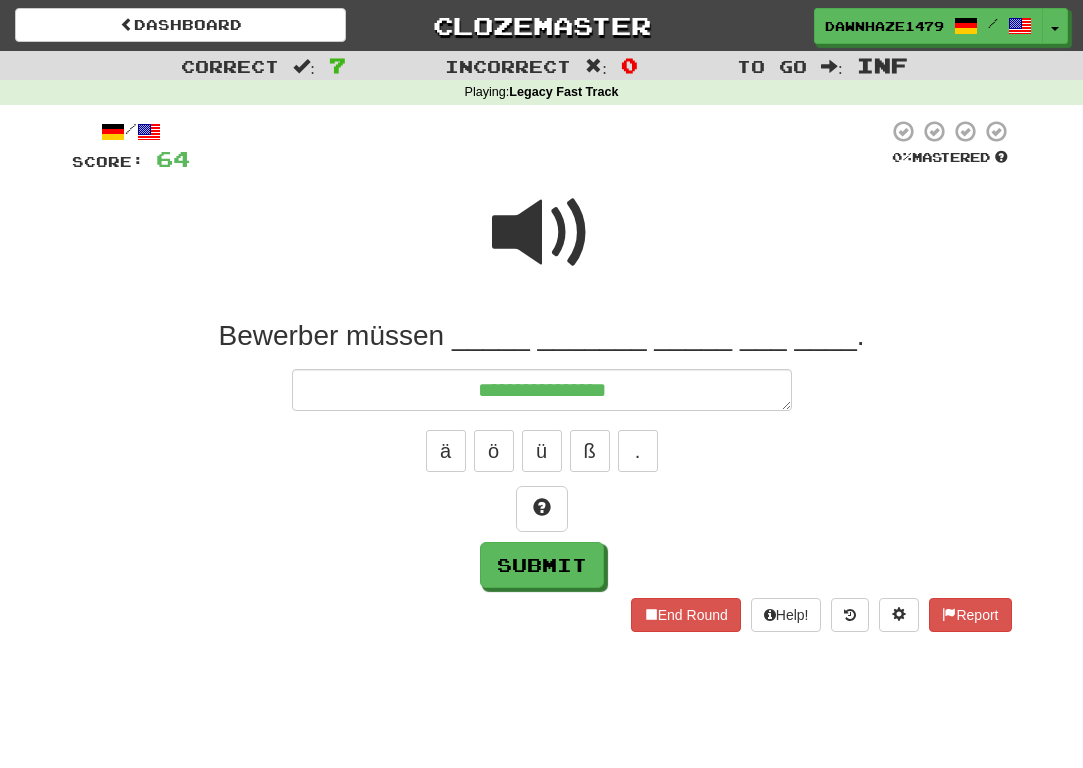 click on "Bewerber müssen _____ _______ _____ ___ ____." at bounding box center (542, 336) 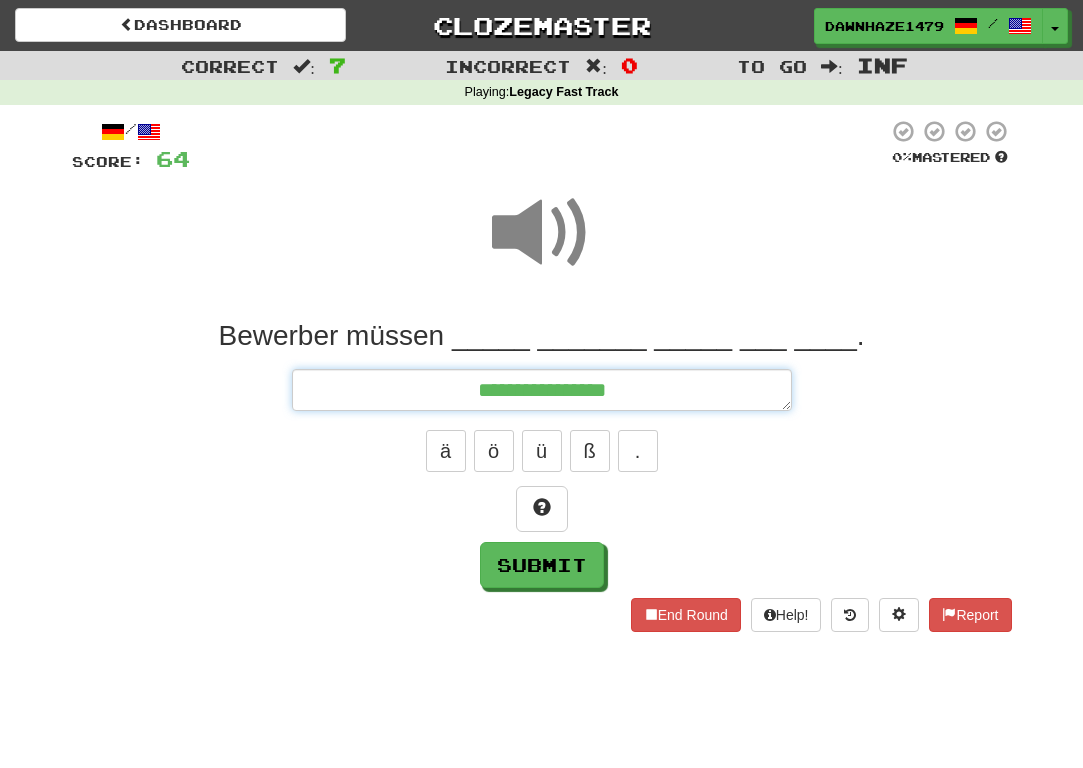 click on "**********" at bounding box center [542, 390] 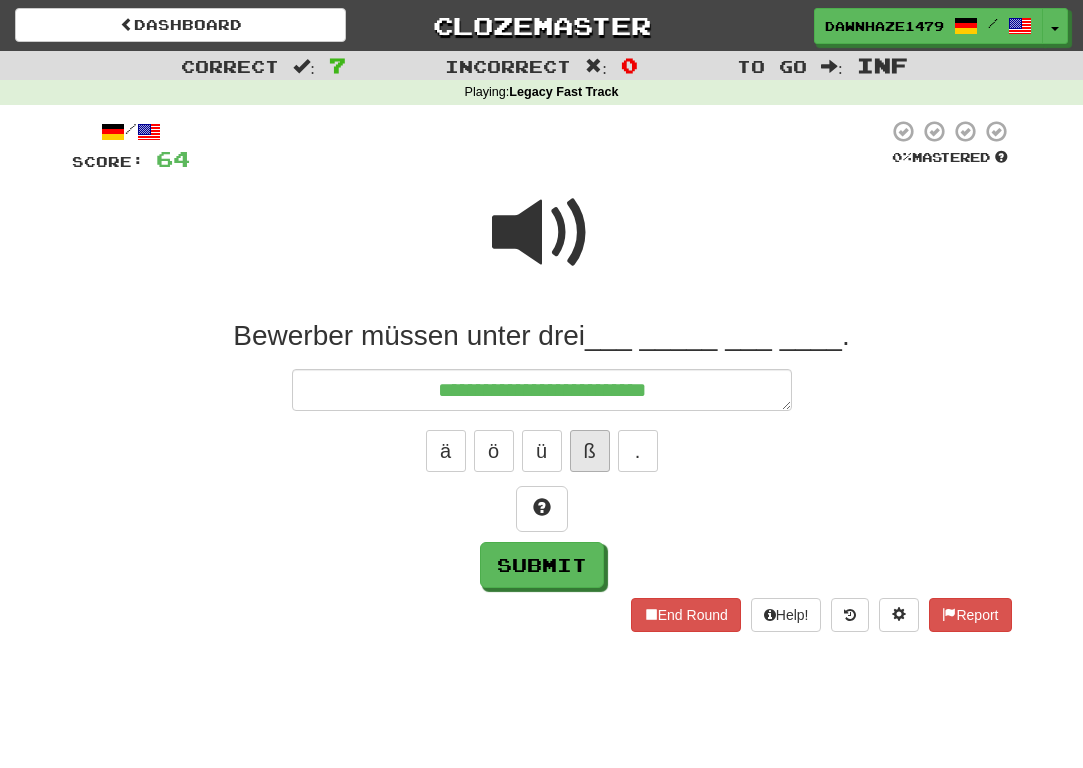 click on "ß" at bounding box center (590, 451) 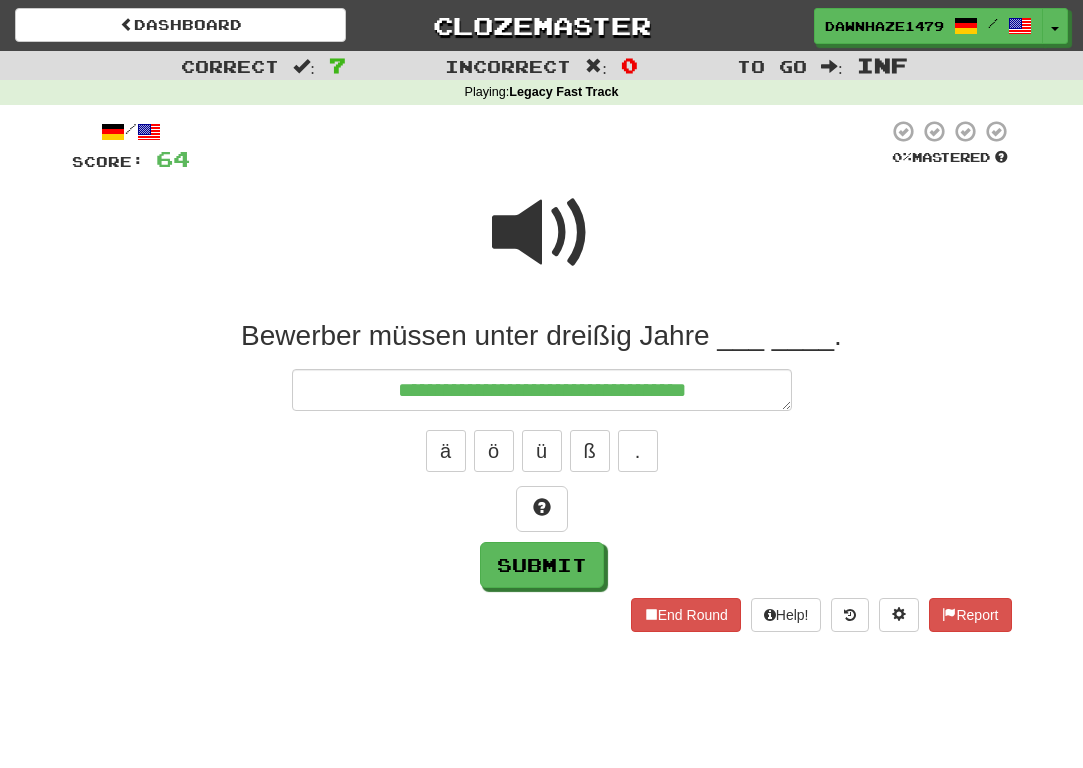 click at bounding box center [542, 246] 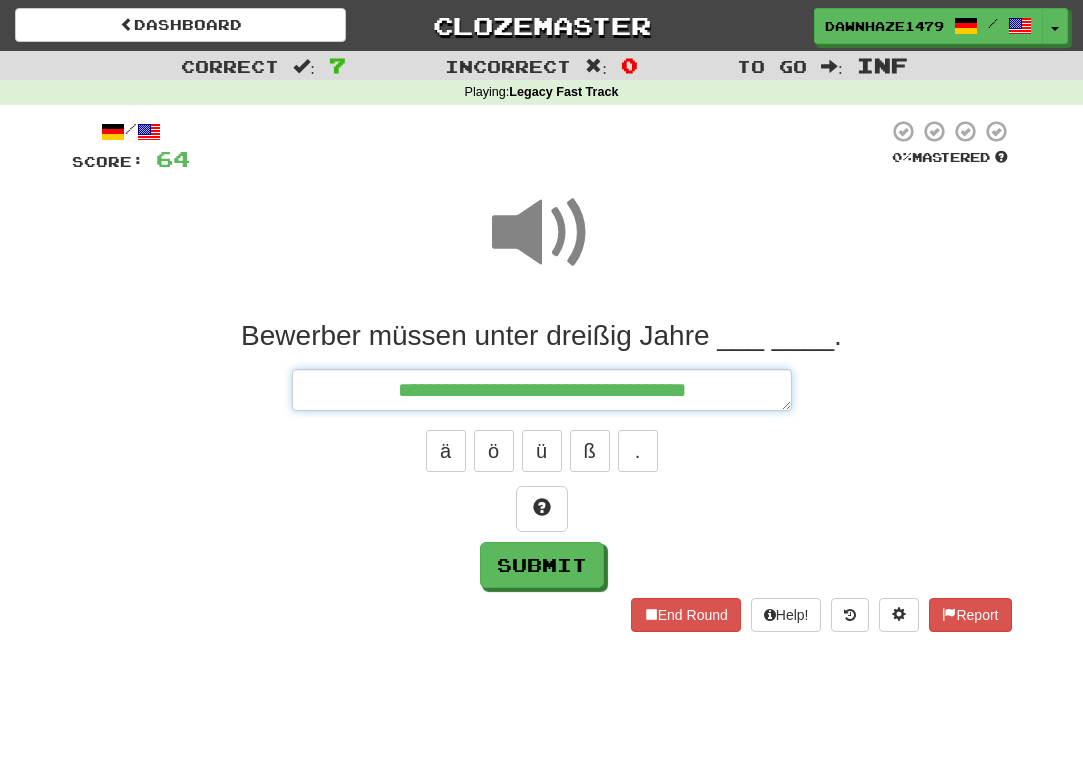 click on "**********" at bounding box center (542, 390) 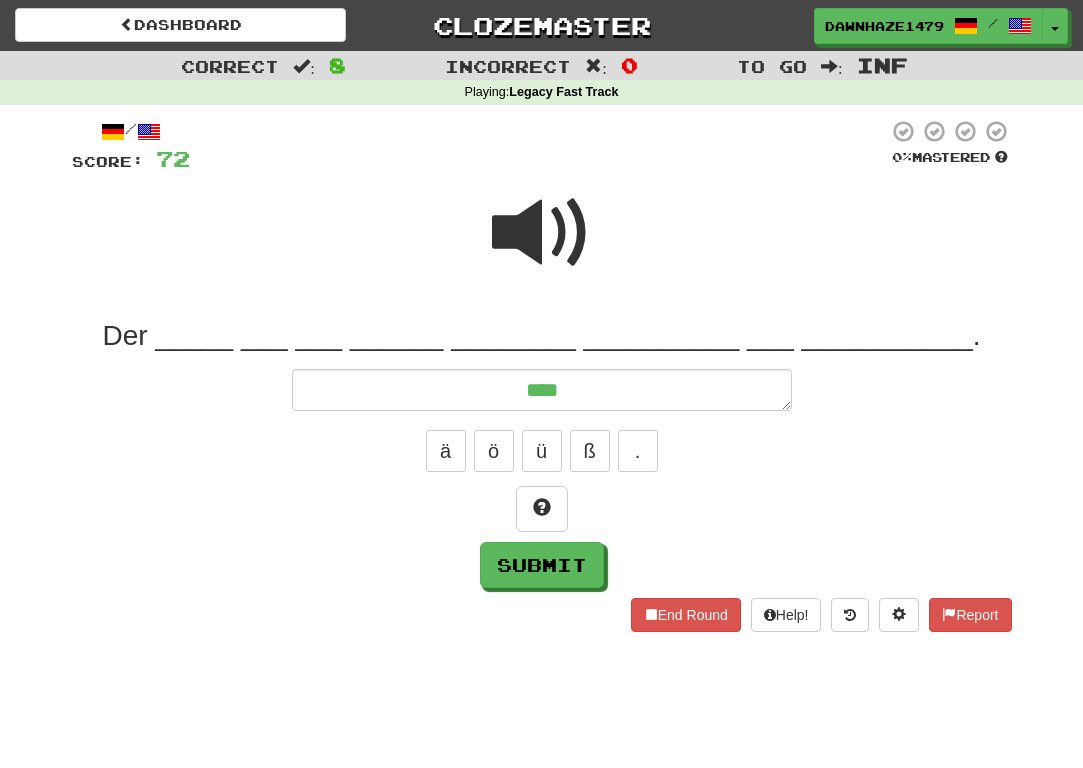 click at bounding box center (542, 233) 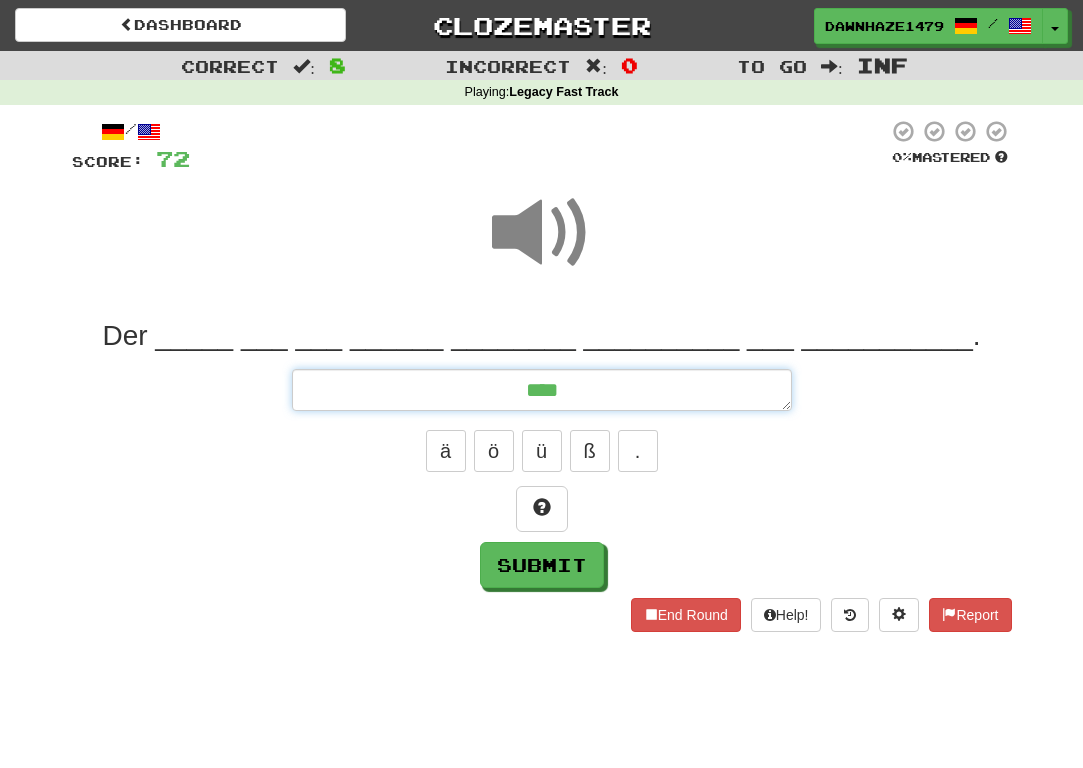 click on "***" at bounding box center (542, 390) 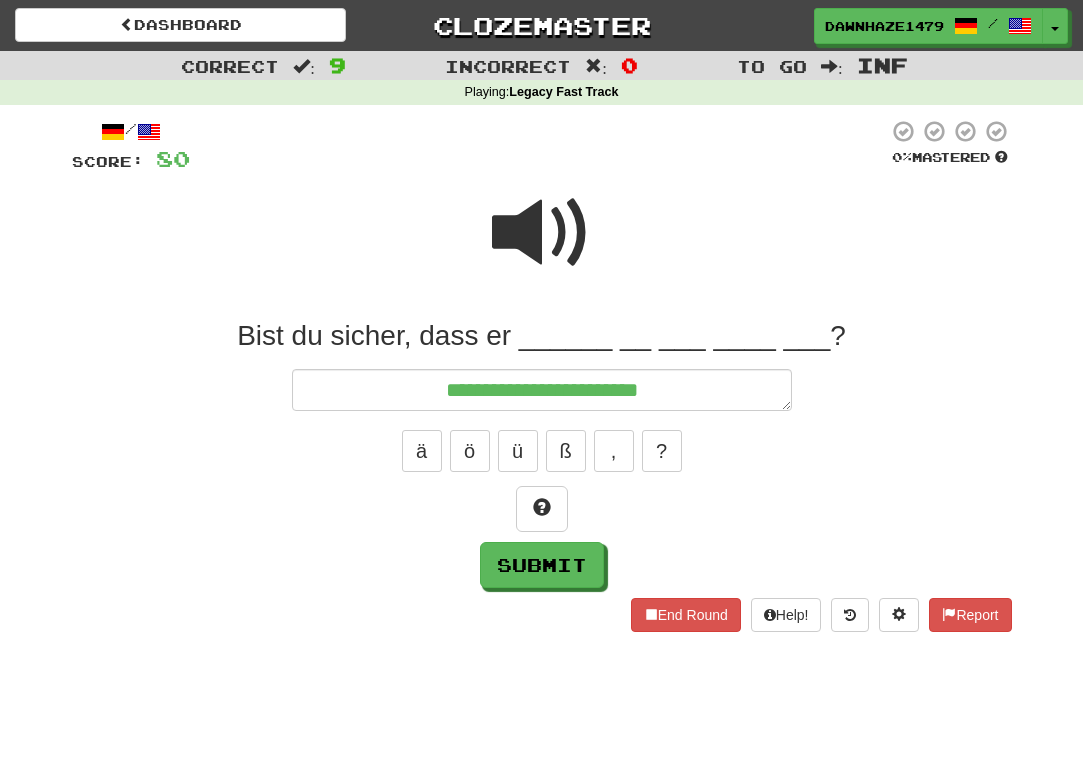 click at bounding box center (542, 246) 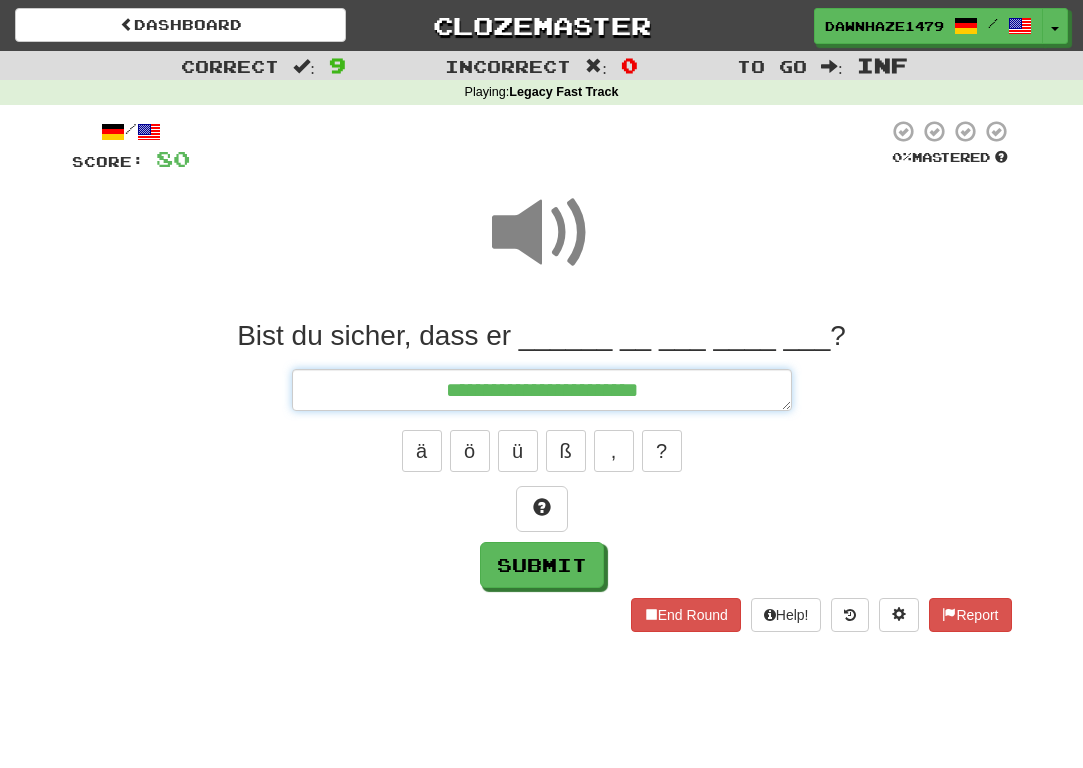 click on "**********" at bounding box center [542, 390] 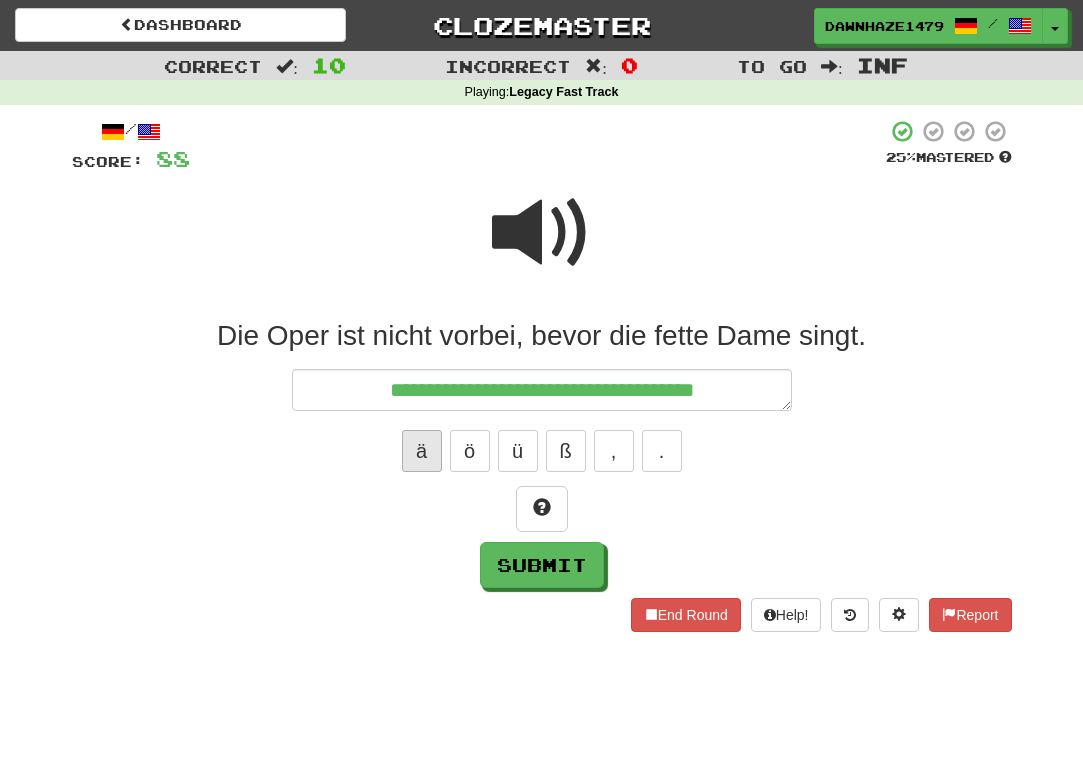 click on "ä" at bounding box center (422, 451) 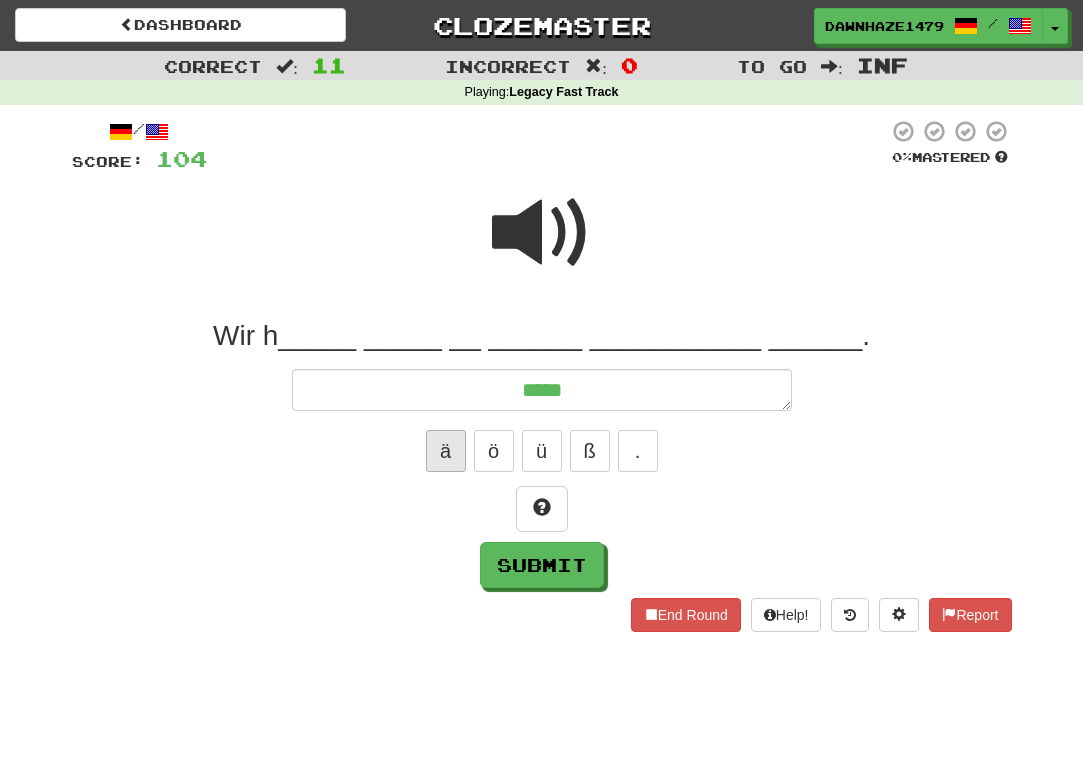 click on "ä" at bounding box center [446, 451] 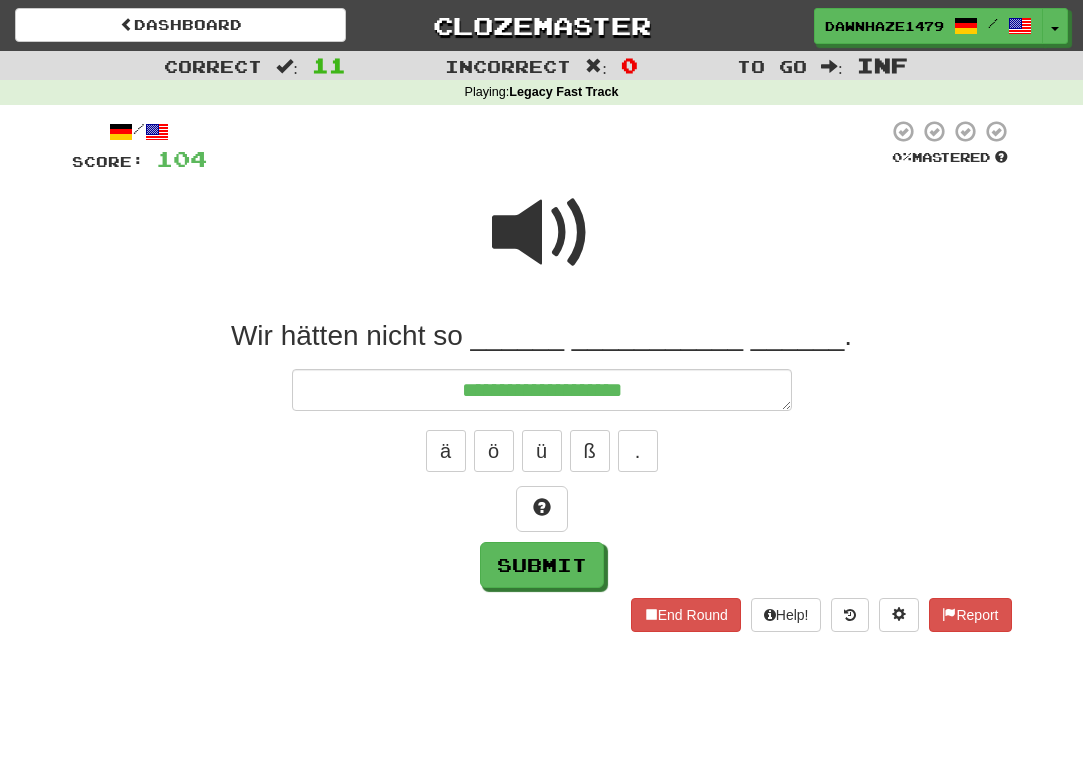 click at bounding box center (542, 233) 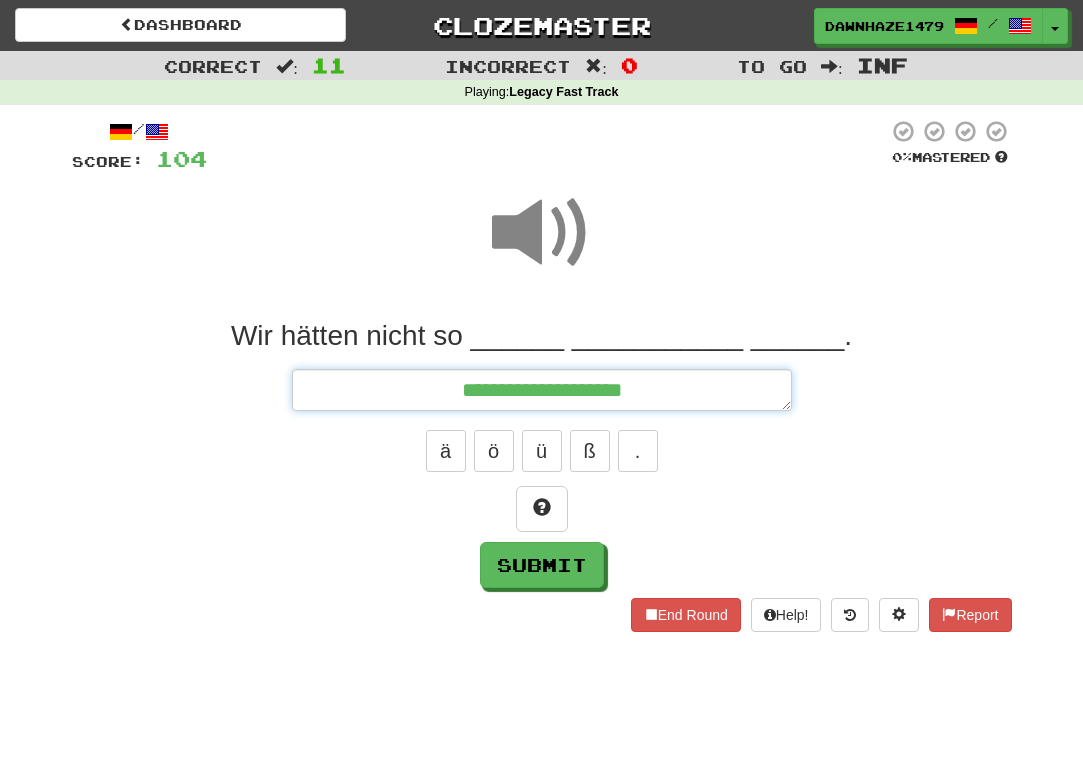 click on "**********" at bounding box center [542, 390] 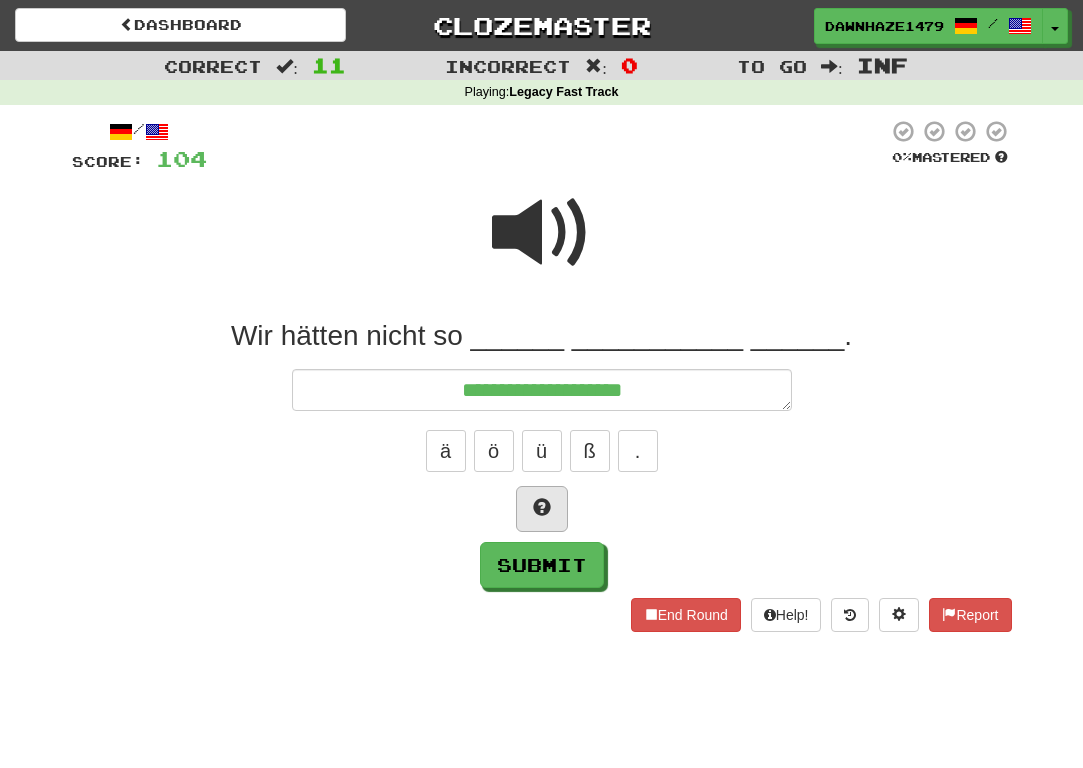 click at bounding box center [542, 509] 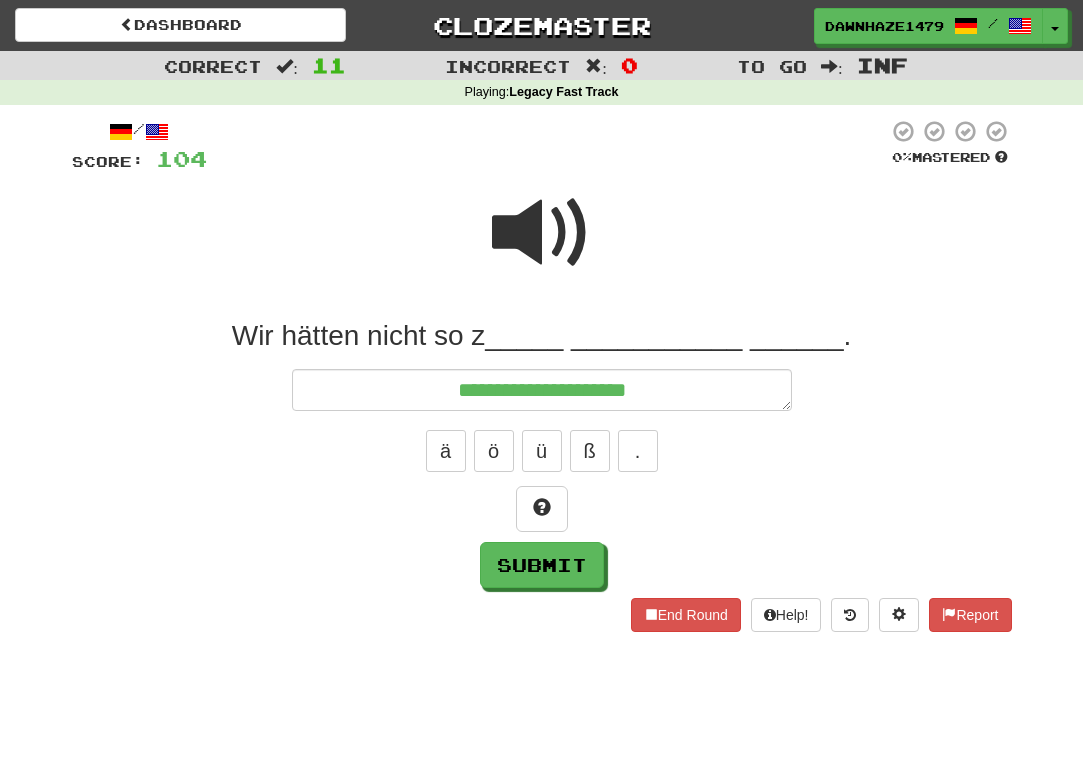 click at bounding box center [542, 246] 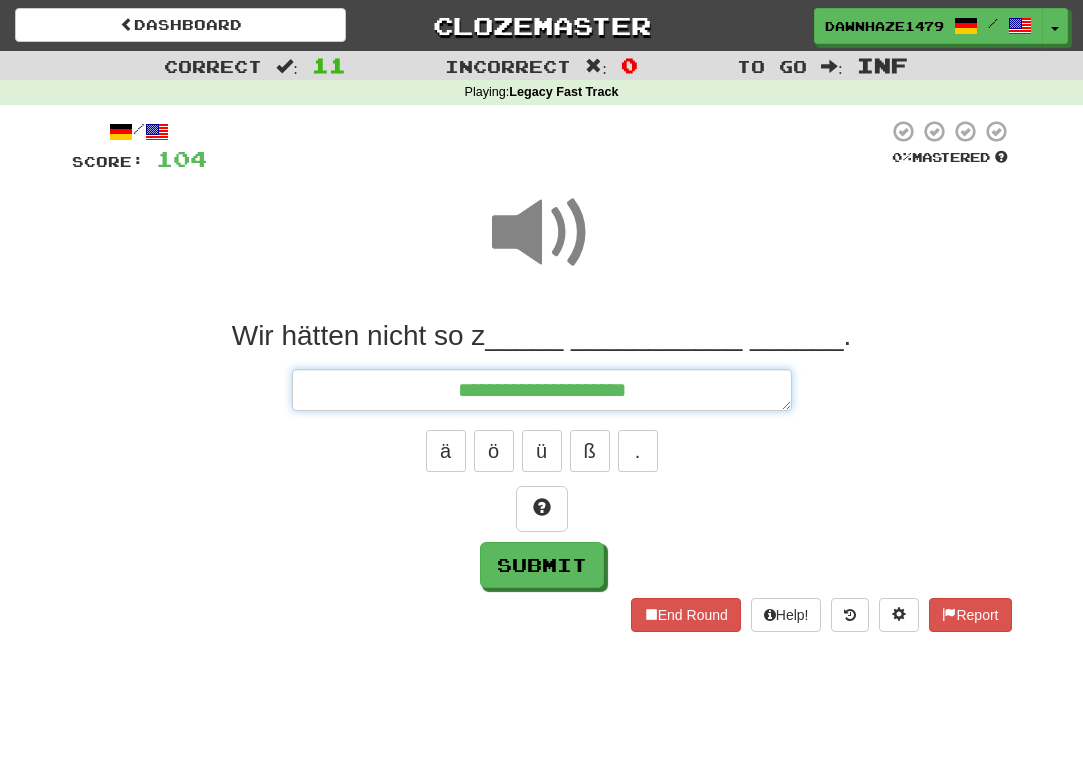 click on "**********" at bounding box center (542, 390) 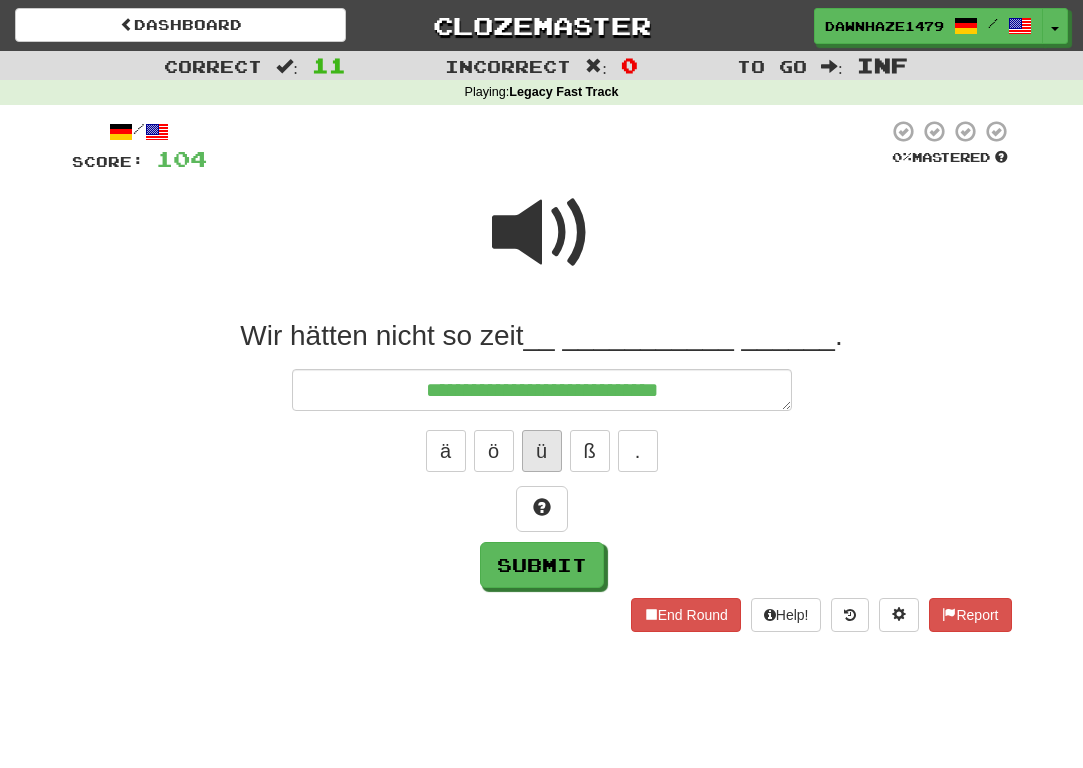 click on "ü" at bounding box center (542, 451) 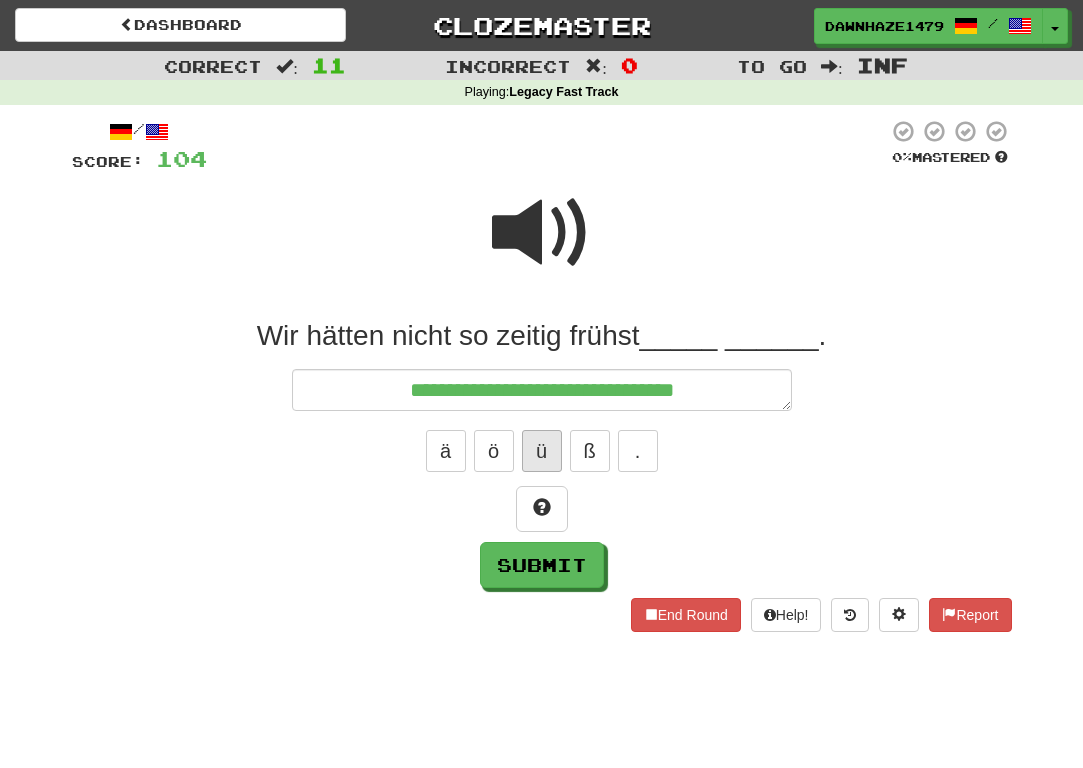 click on "ü" at bounding box center [542, 451] 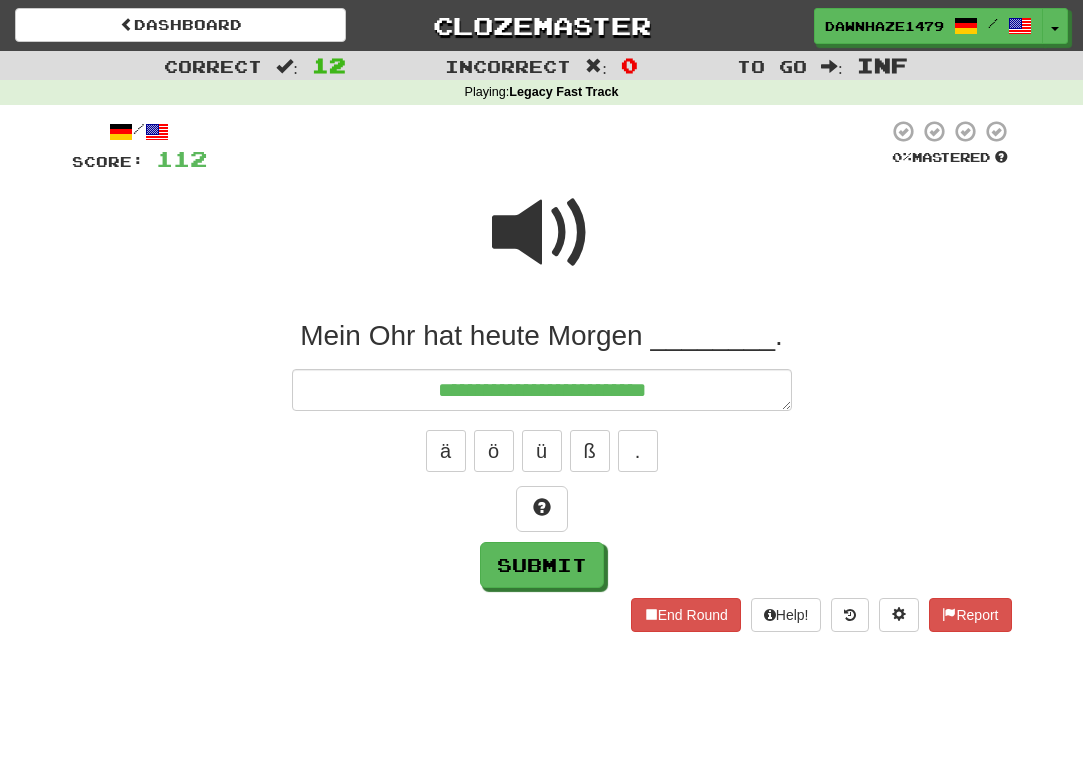 click at bounding box center (542, 233) 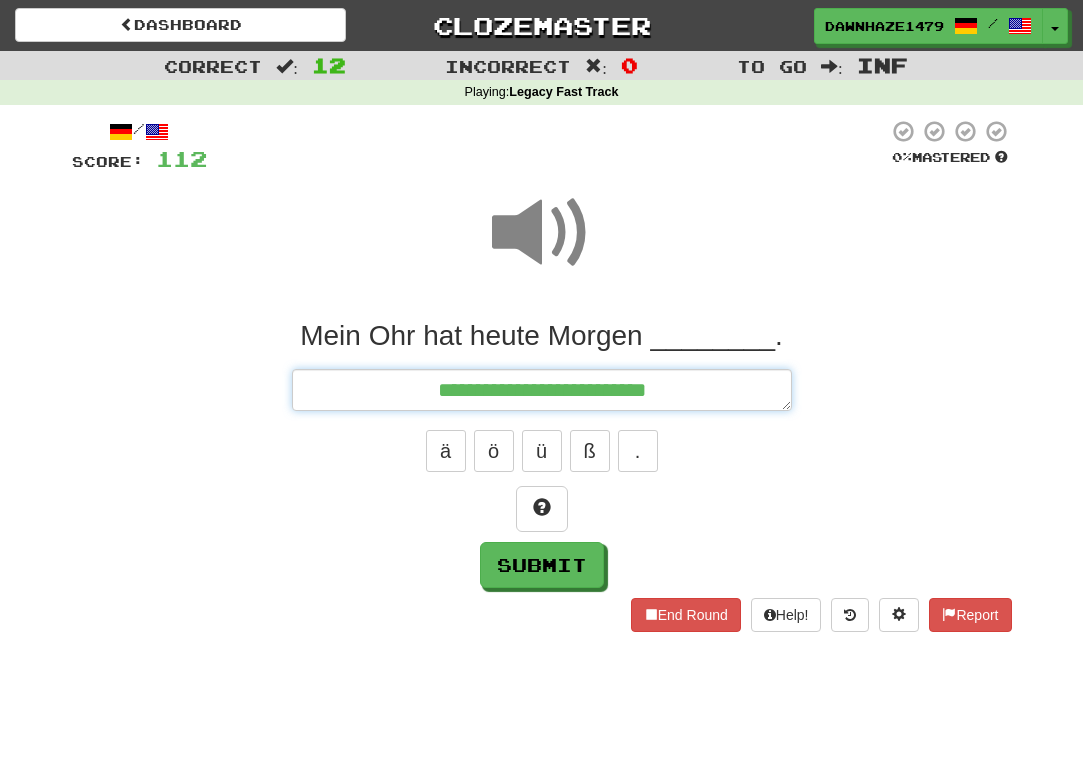 click on "**********" at bounding box center [542, 390] 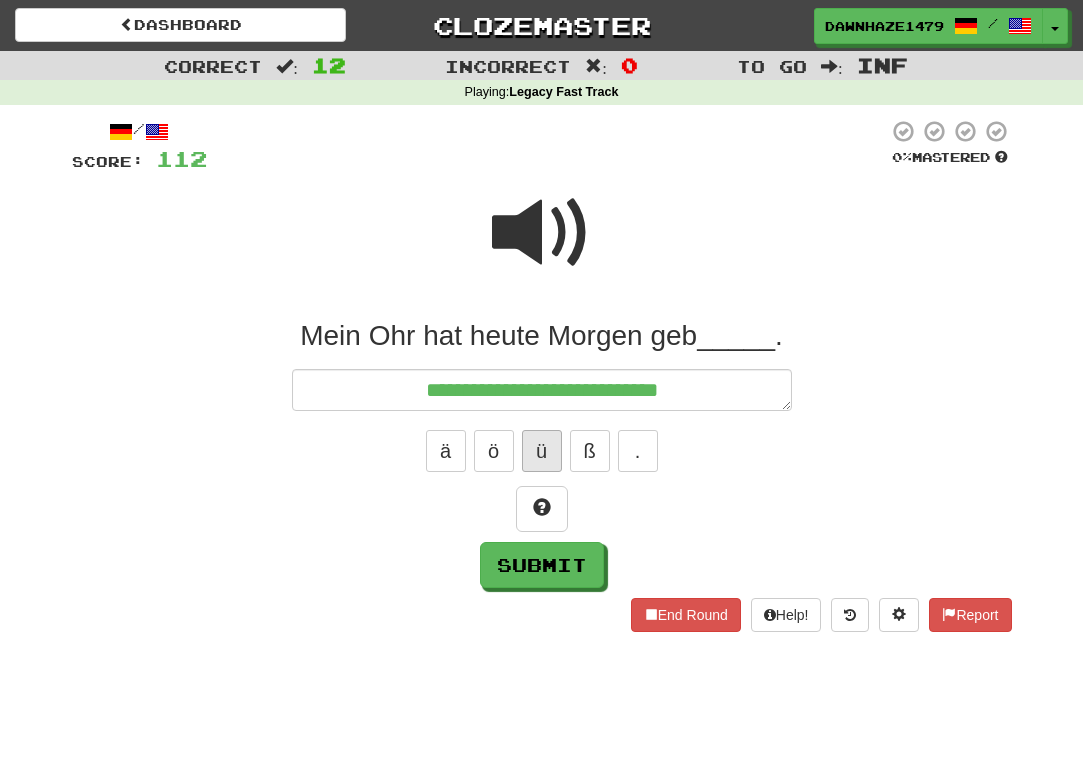 click on "ü" at bounding box center (542, 451) 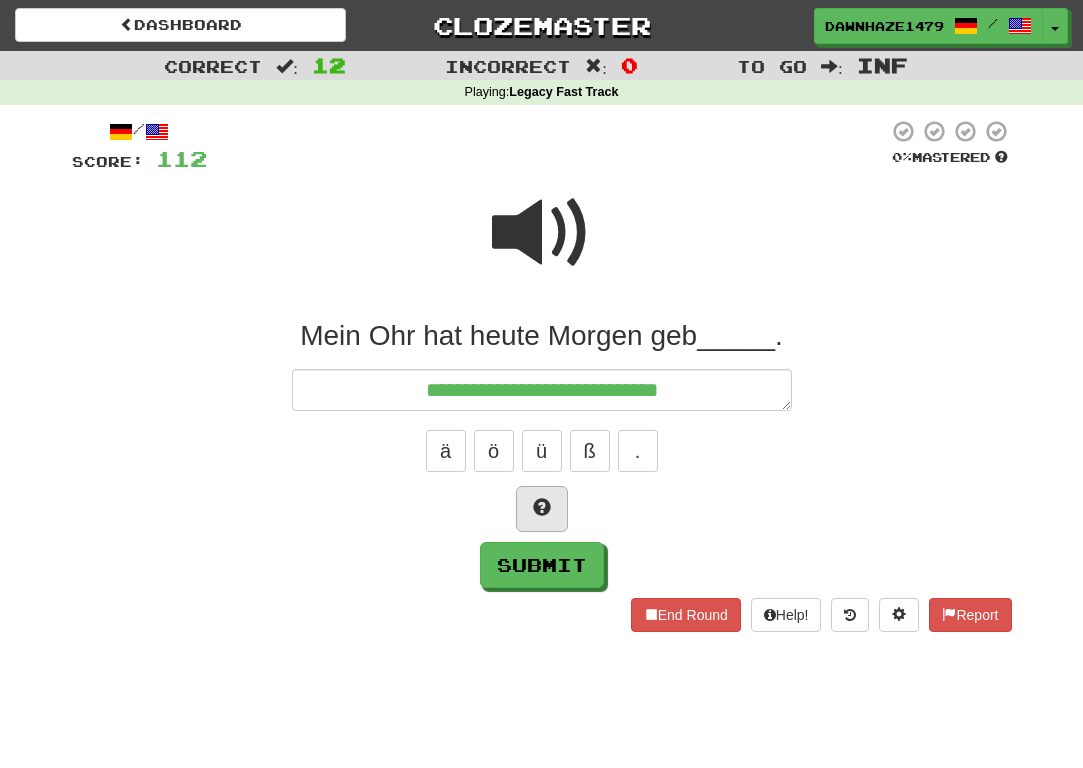 click at bounding box center (542, 507) 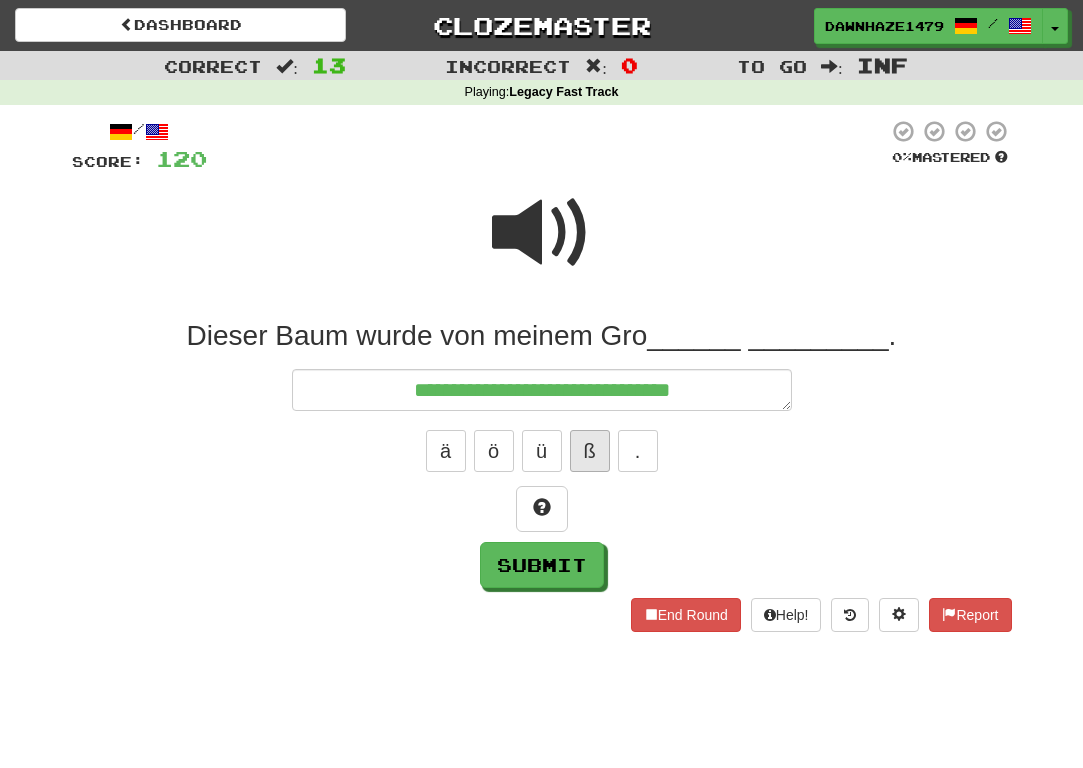 click on "ß" at bounding box center [590, 451] 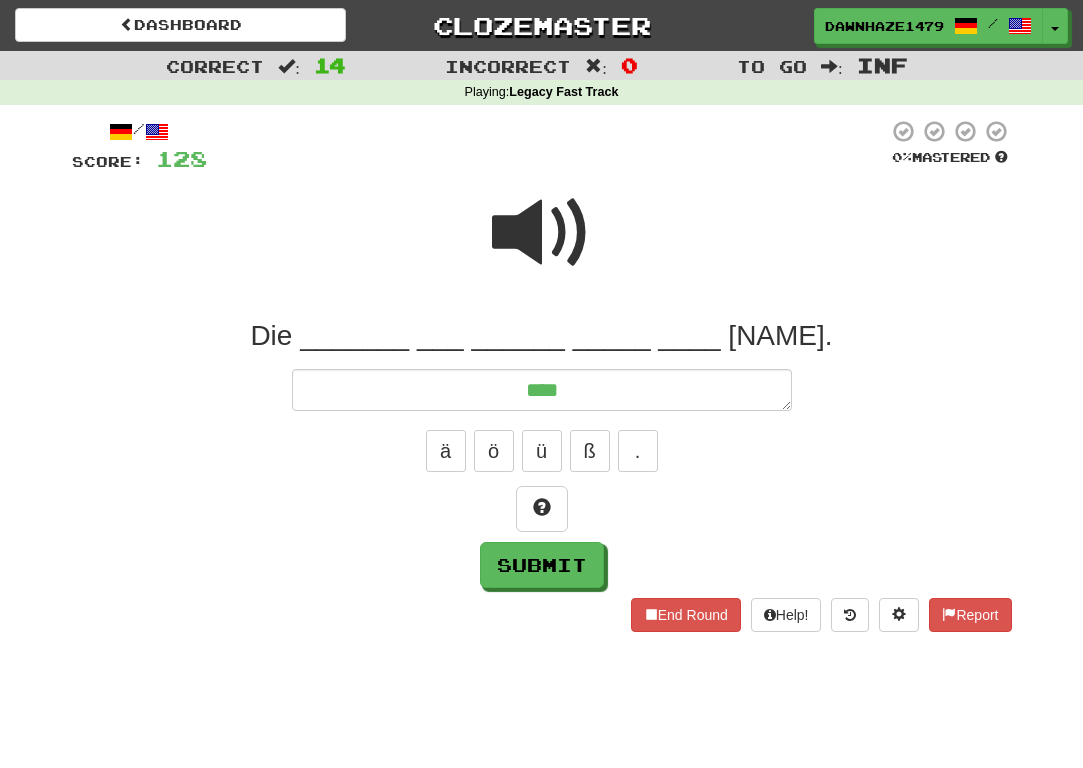 click at bounding box center [542, 246] 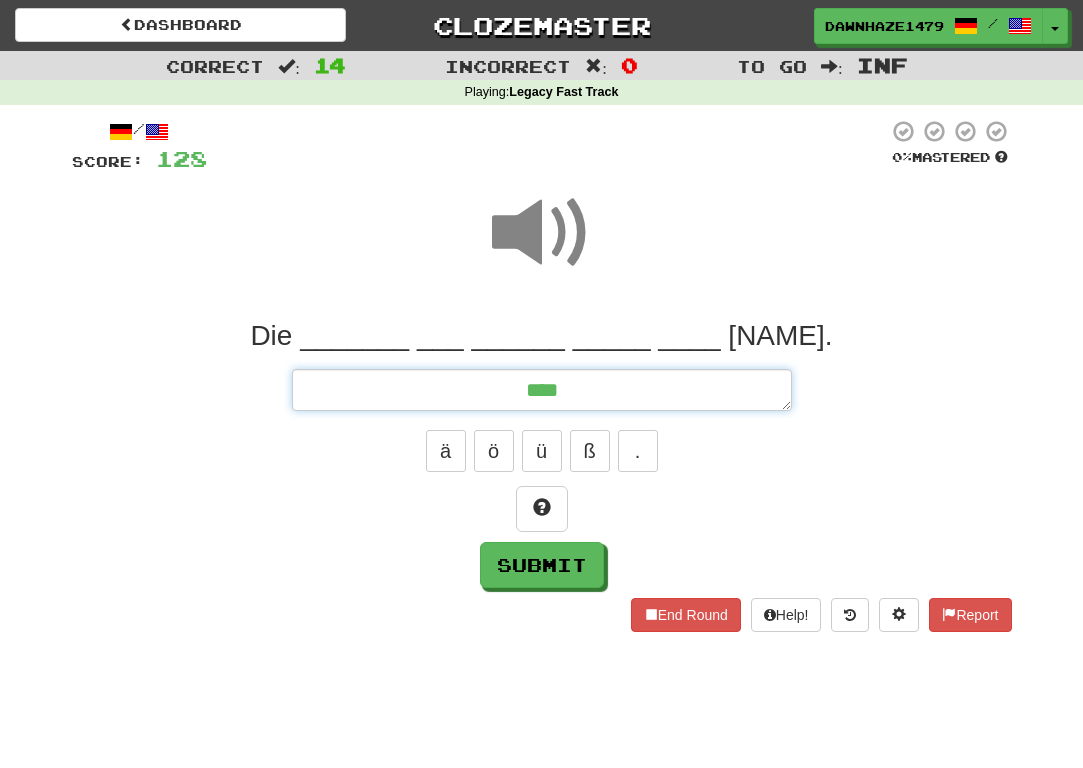 click on "***" at bounding box center (542, 390) 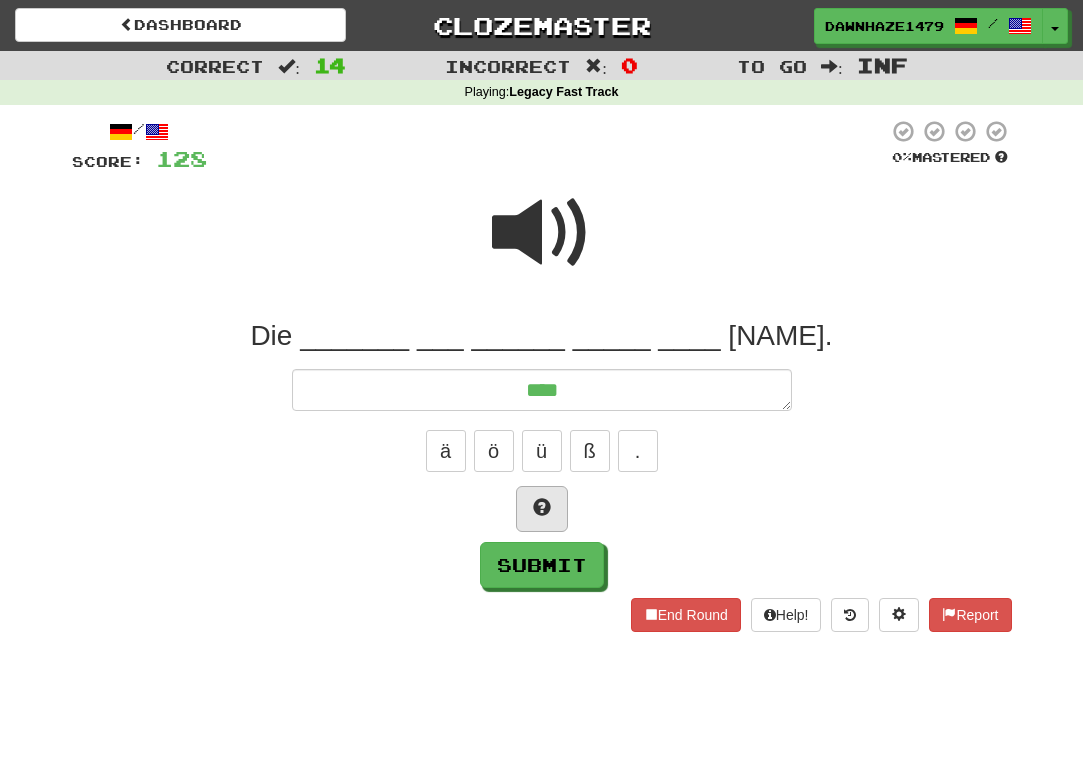click at bounding box center (542, 509) 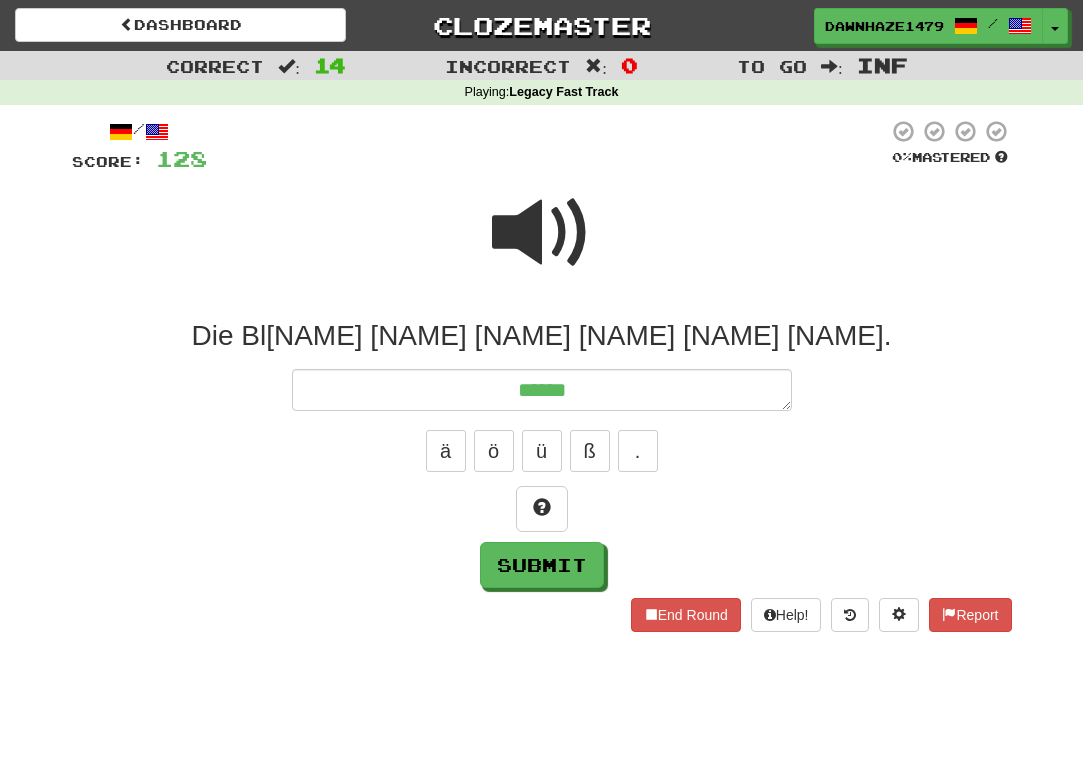 click at bounding box center [542, 233] 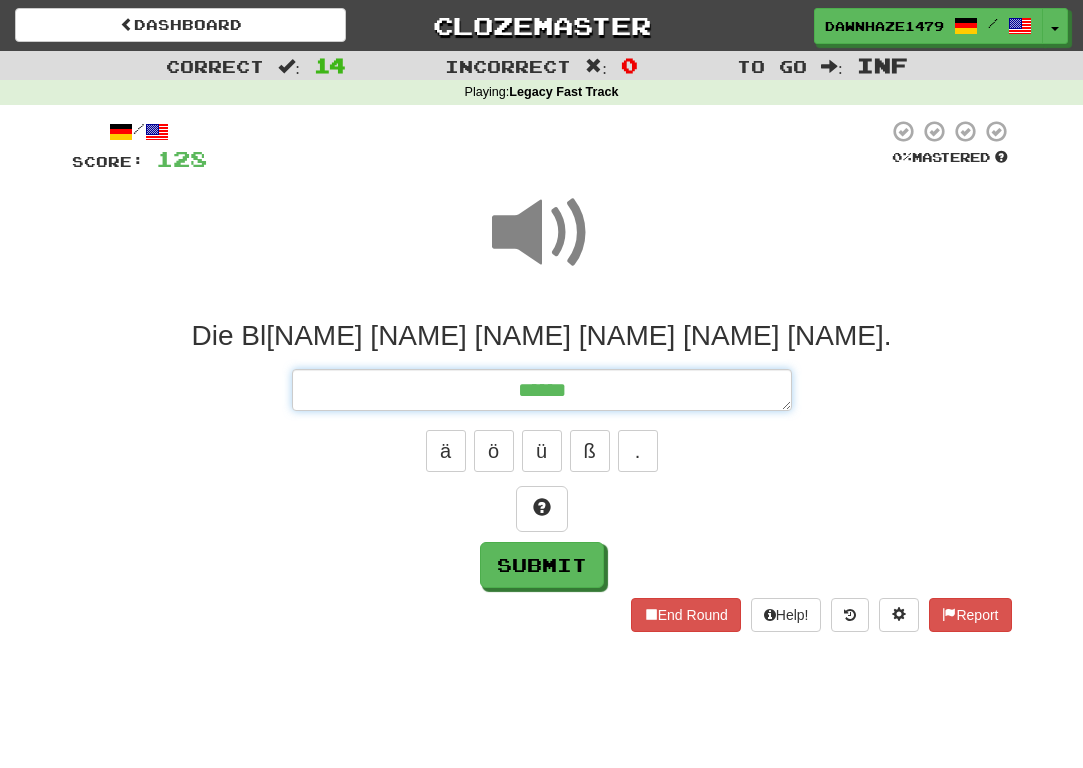 click on "******" at bounding box center (542, 390) 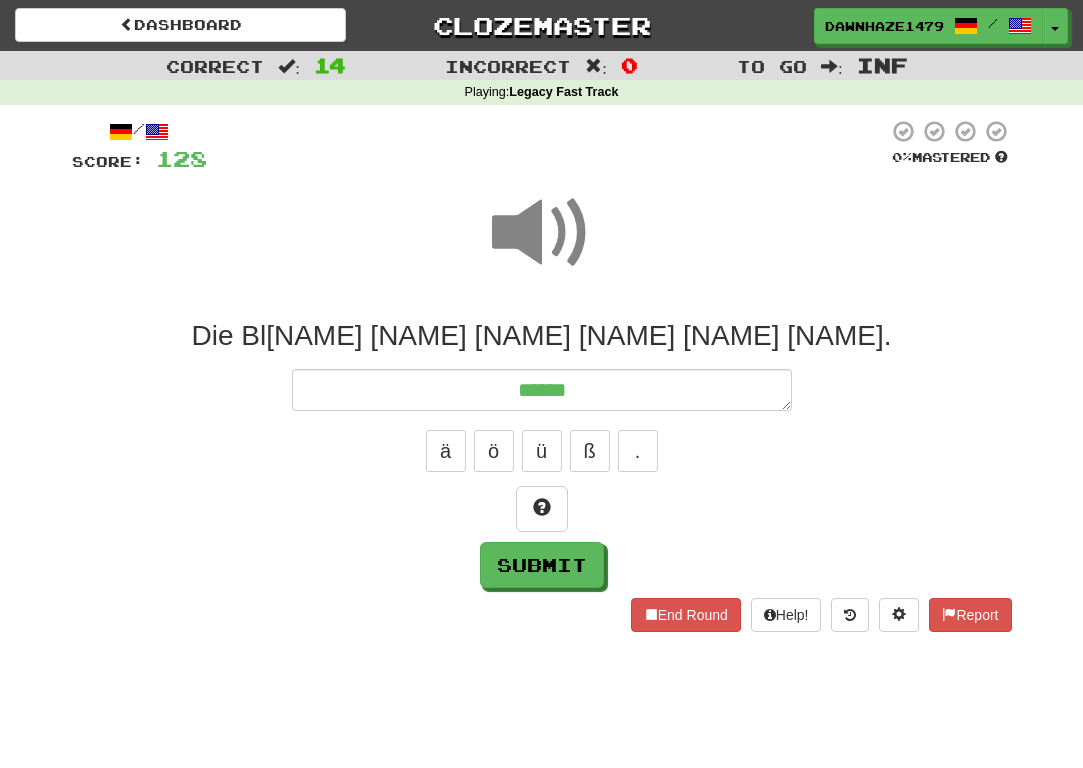 click at bounding box center (542, 233) 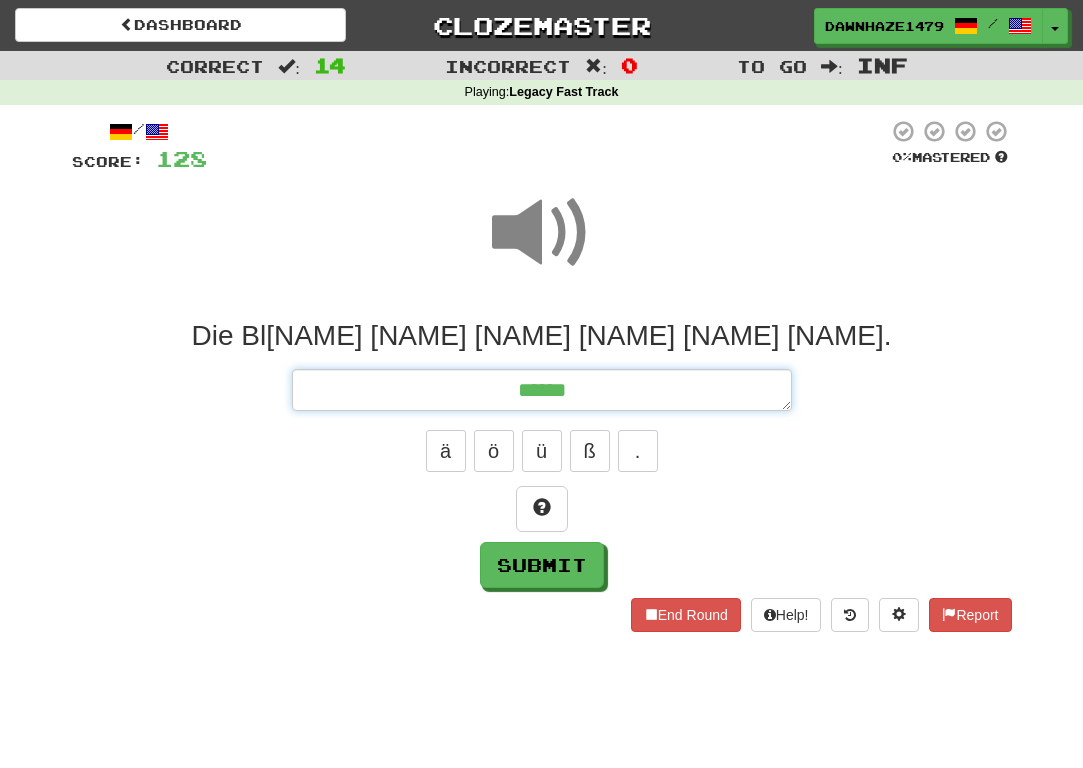click on "******" at bounding box center [542, 390] 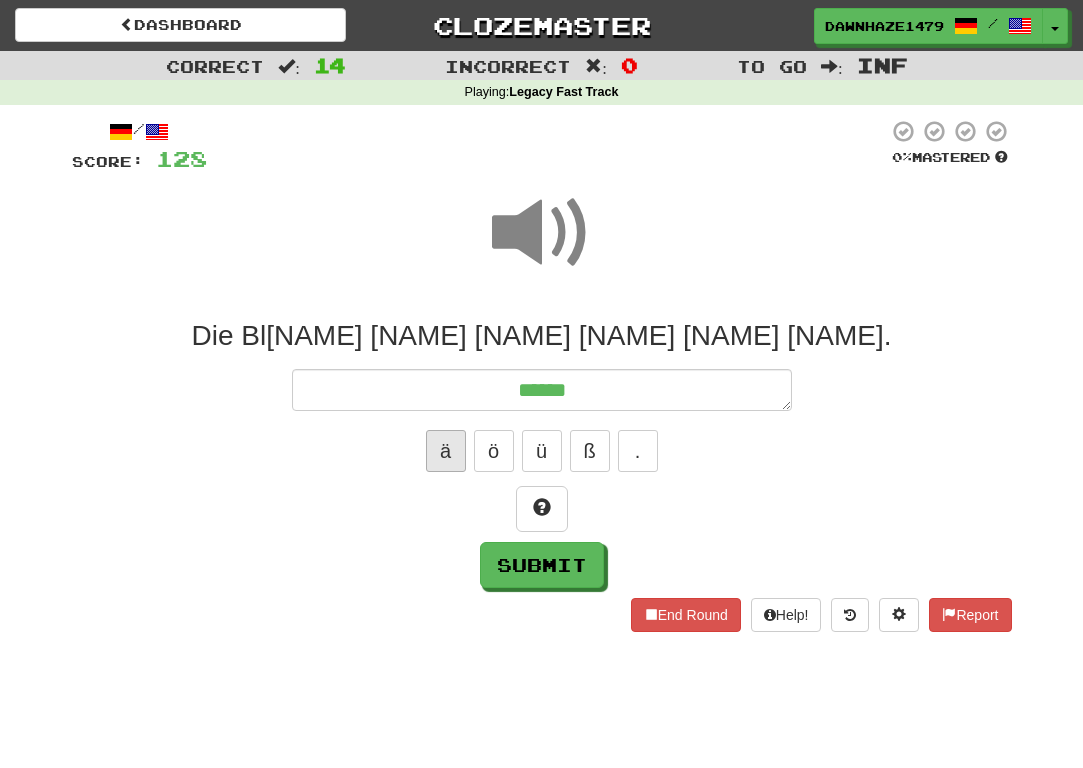 click on "ä" at bounding box center [446, 451] 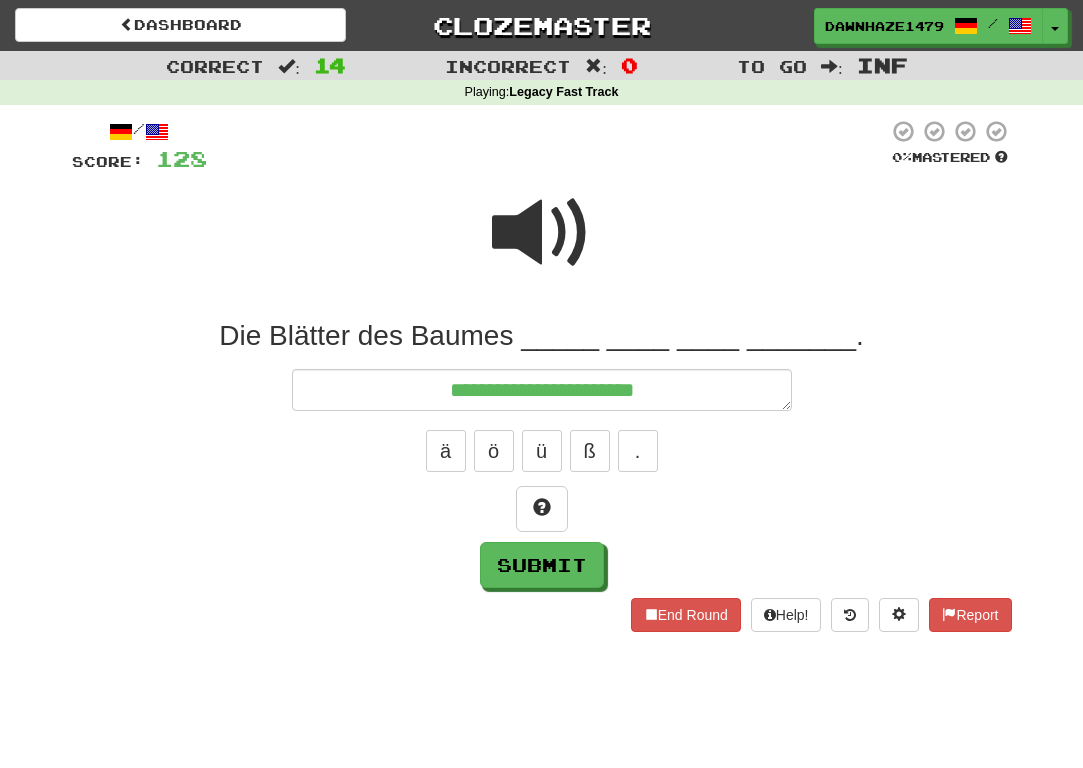 click at bounding box center [542, 246] 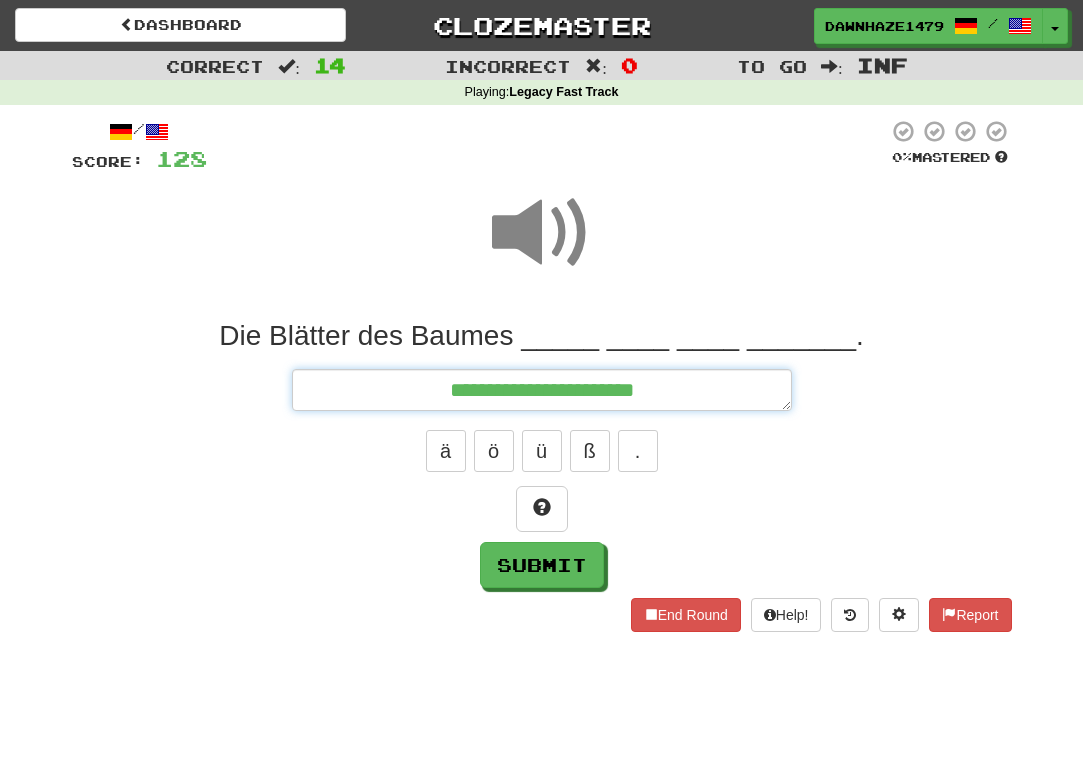 click on "**********" at bounding box center (542, 390) 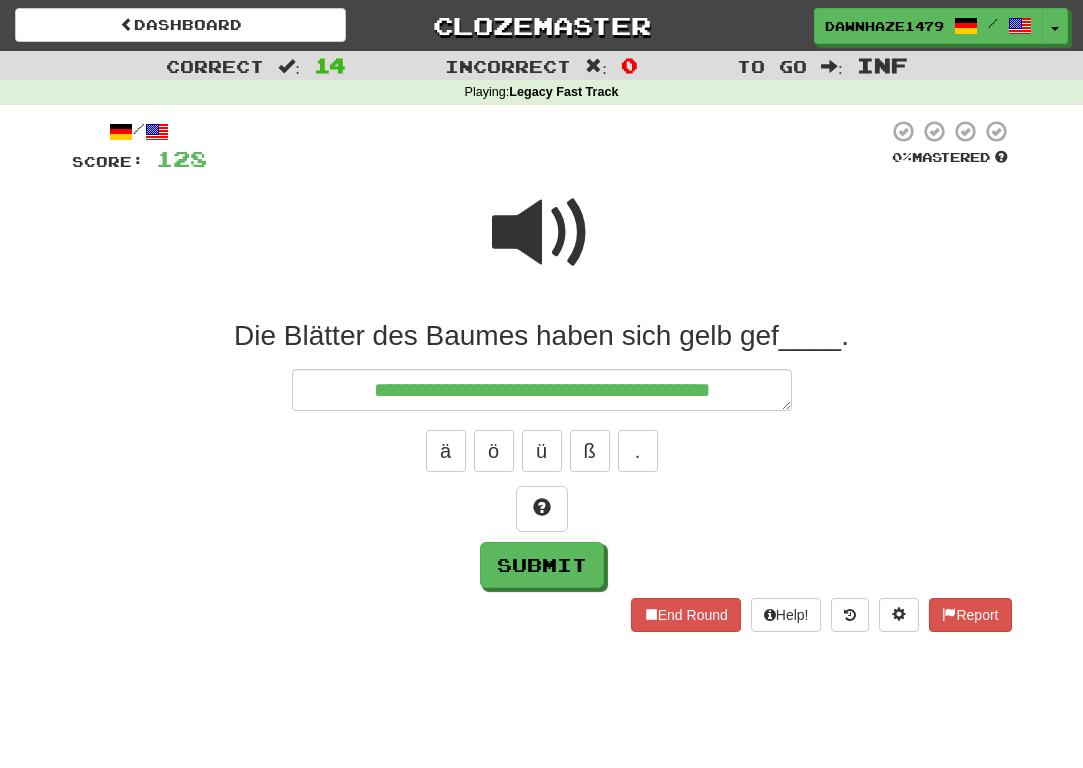 click at bounding box center [542, 233] 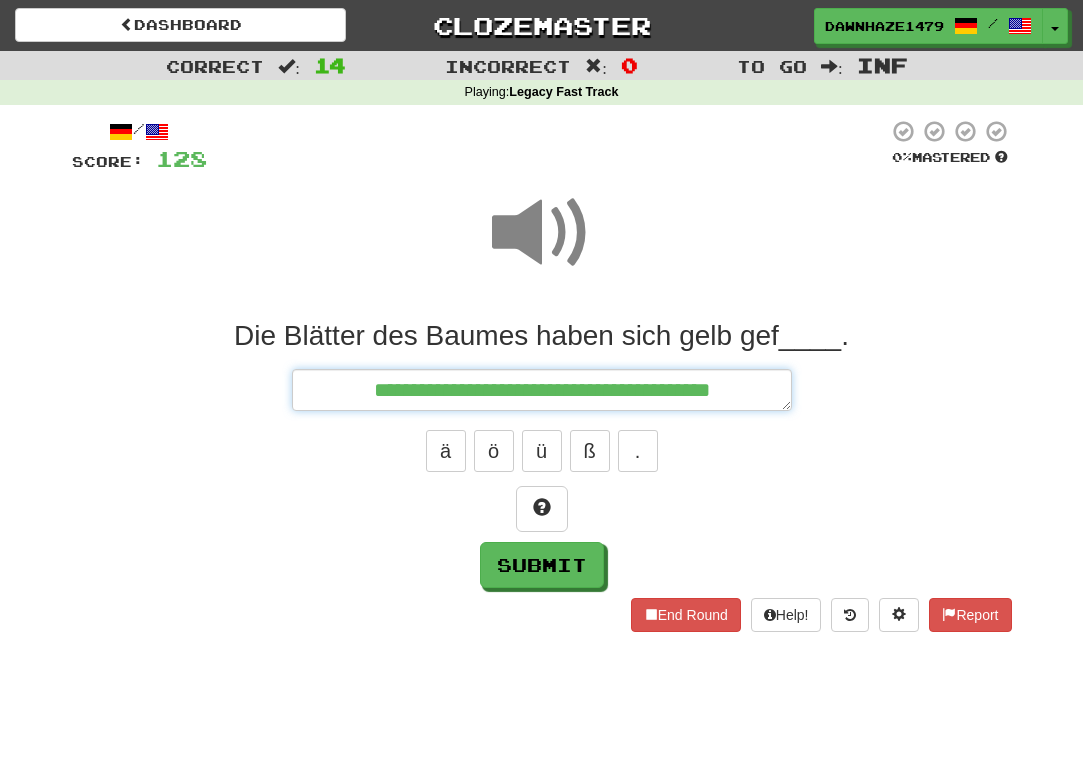click on "**********" at bounding box center (542, 390) 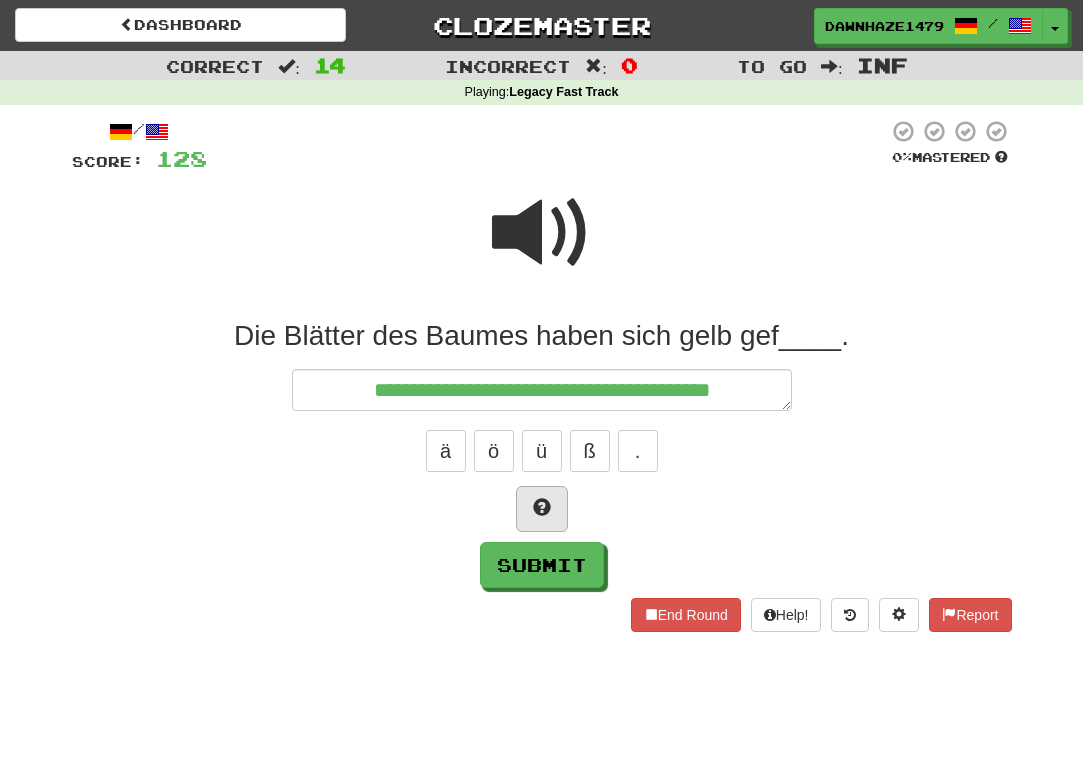click at bounding box center (542, 507) 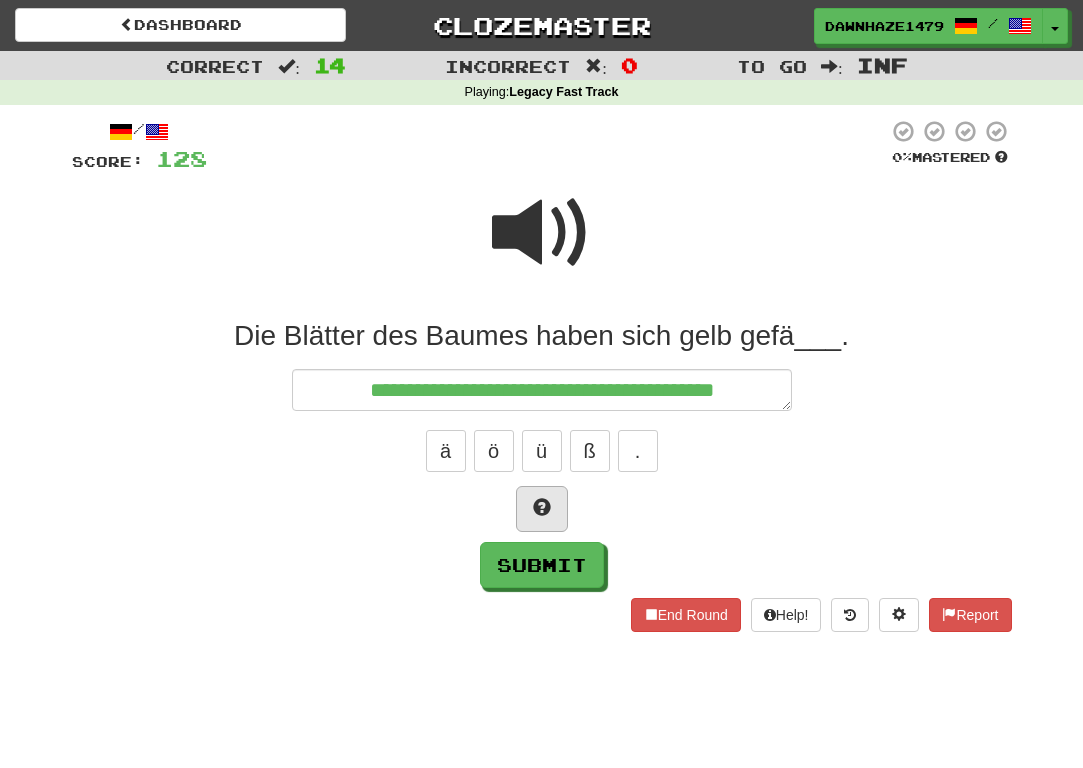 click at bounding box center (542, 507) 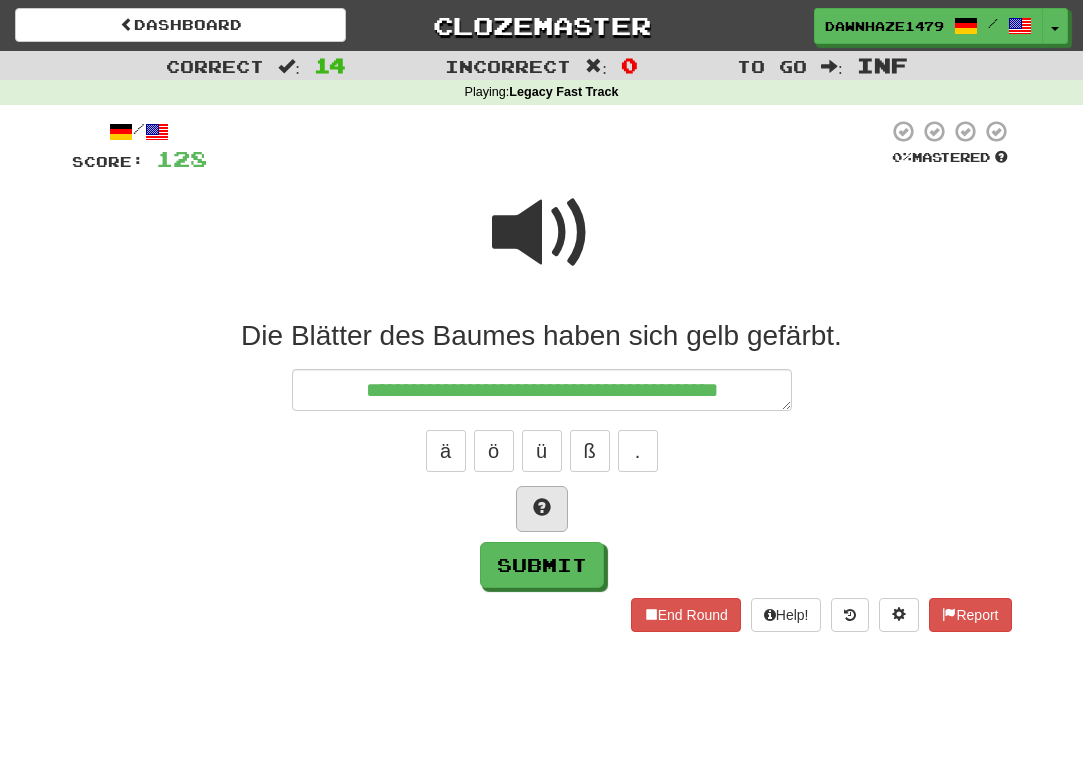 click at bounding box center (542, 509) 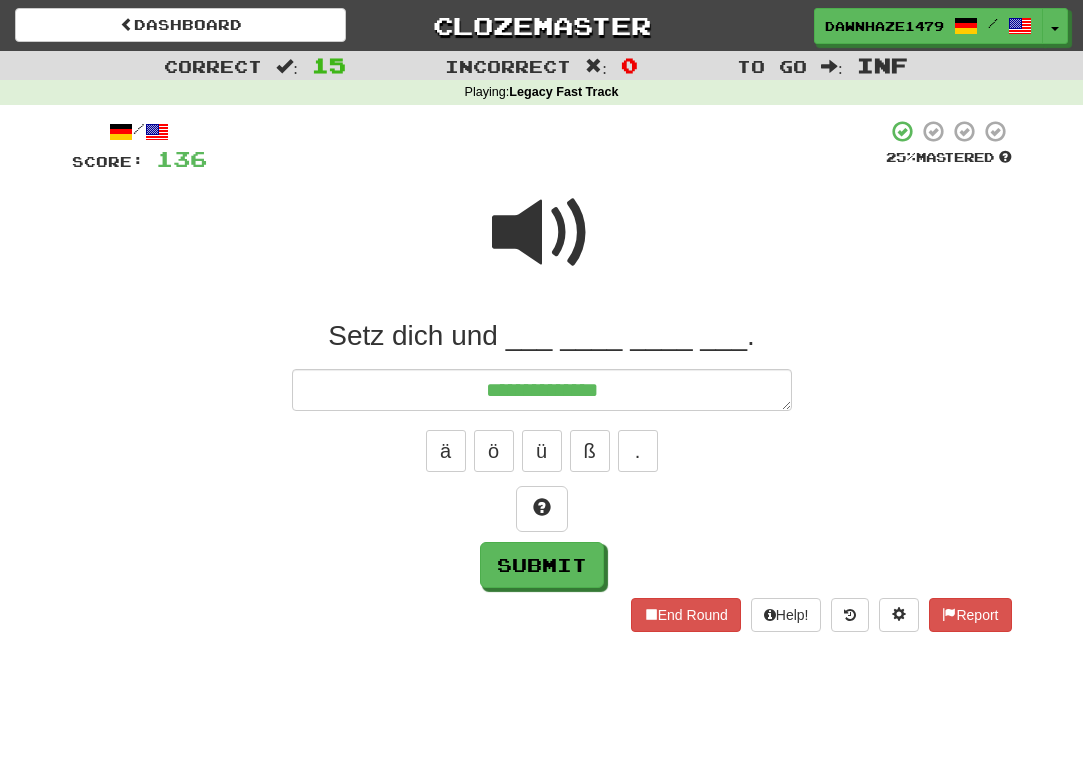 click at bounding box center [542, 233] 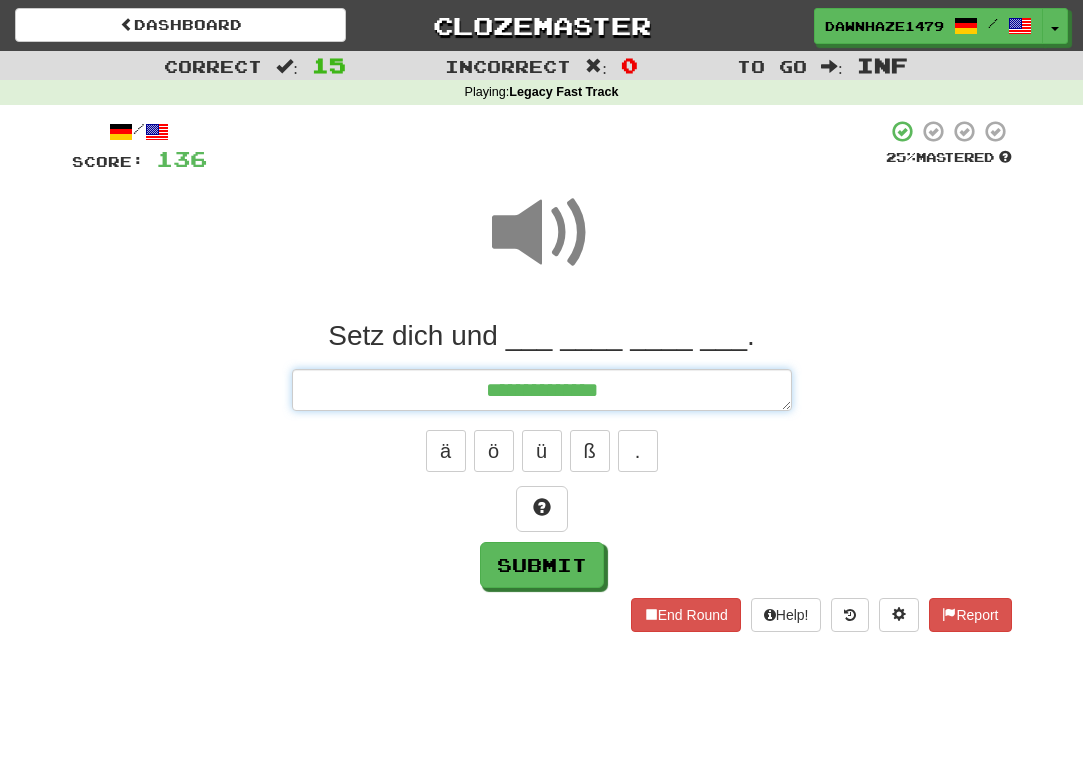 click on "**********" at bounding box center (542, 390) 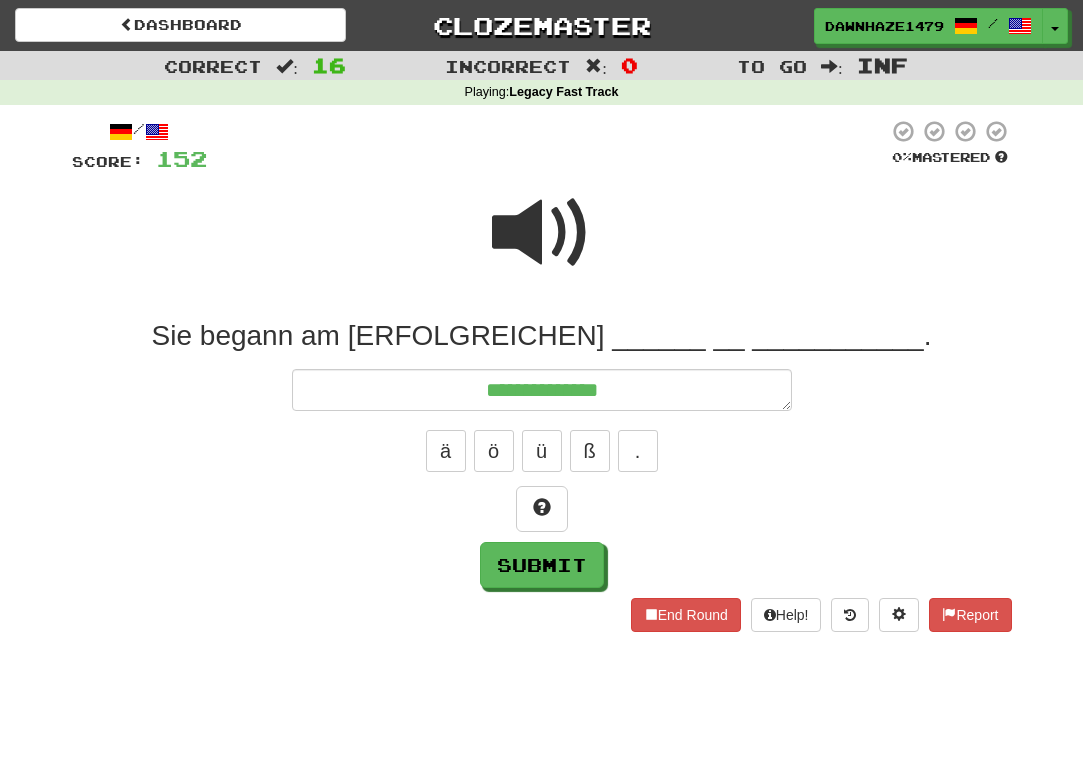 click at bounding box center [542, 246] 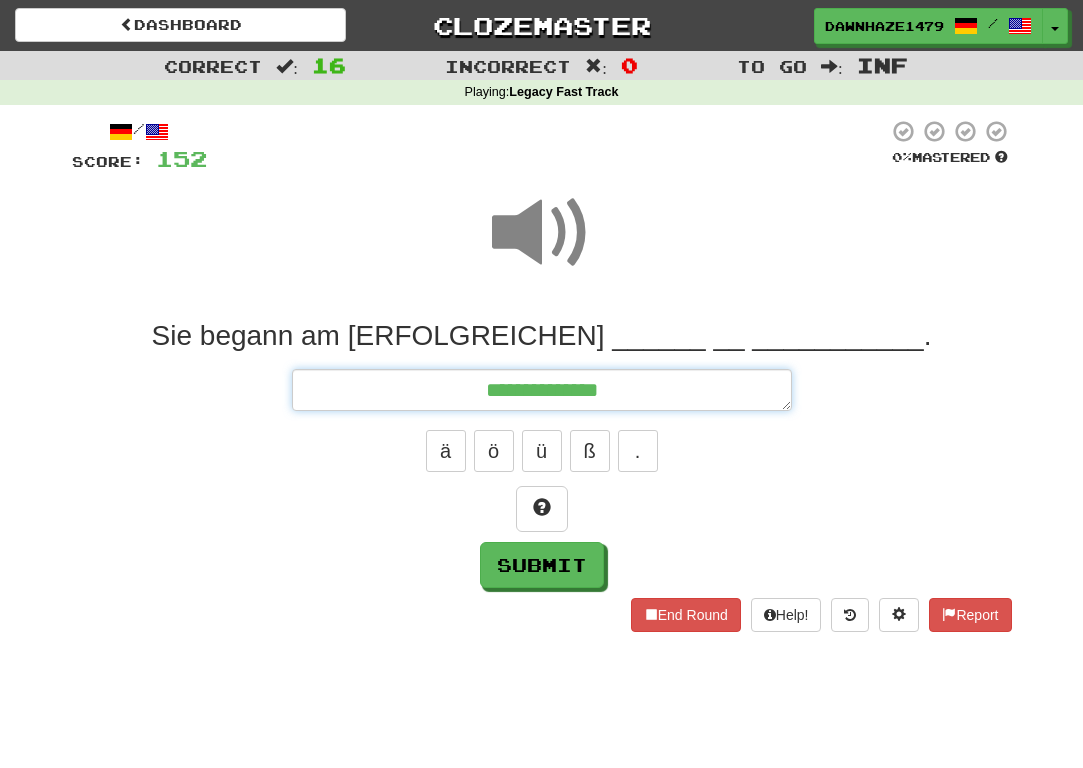 click on "**********" at bounding box center [542, 390] 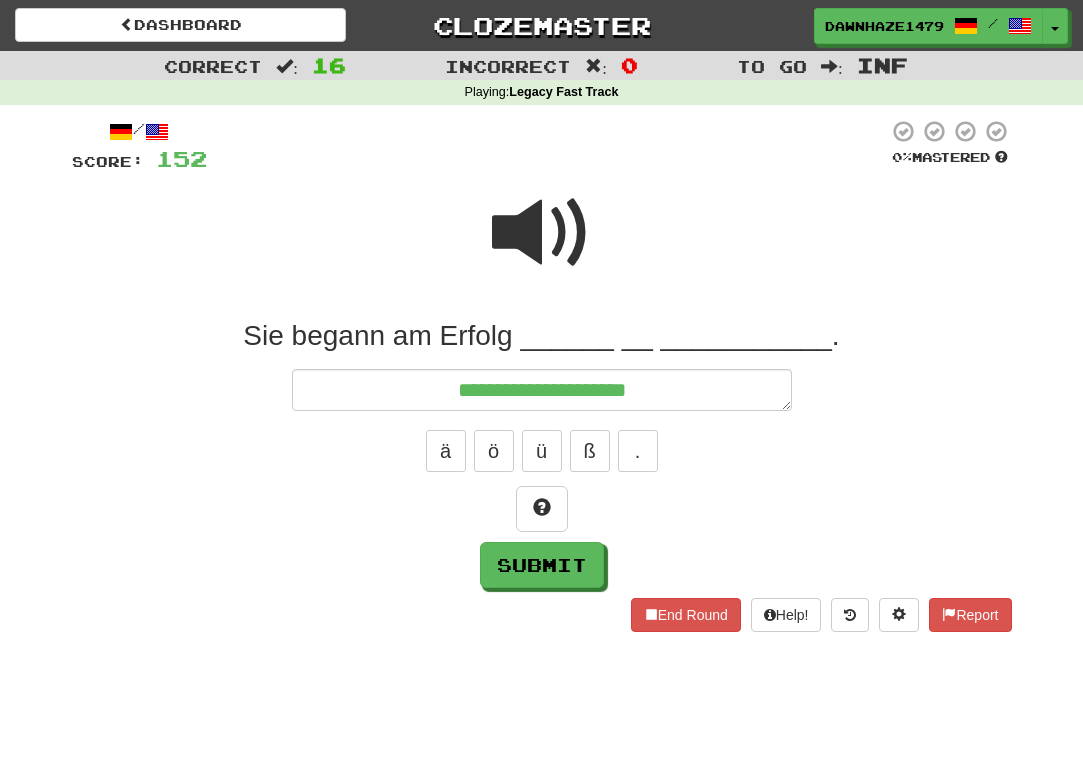 click at bounding box center [542, 246] 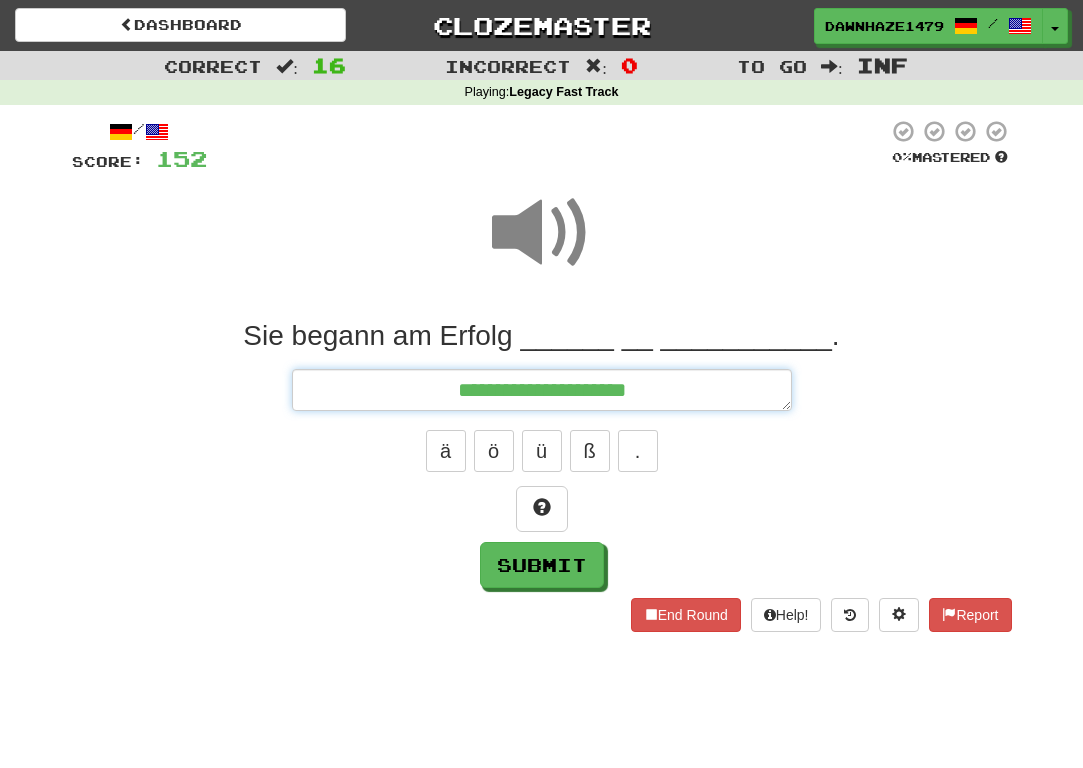 click on "**********" at bounding box center (542, 390) 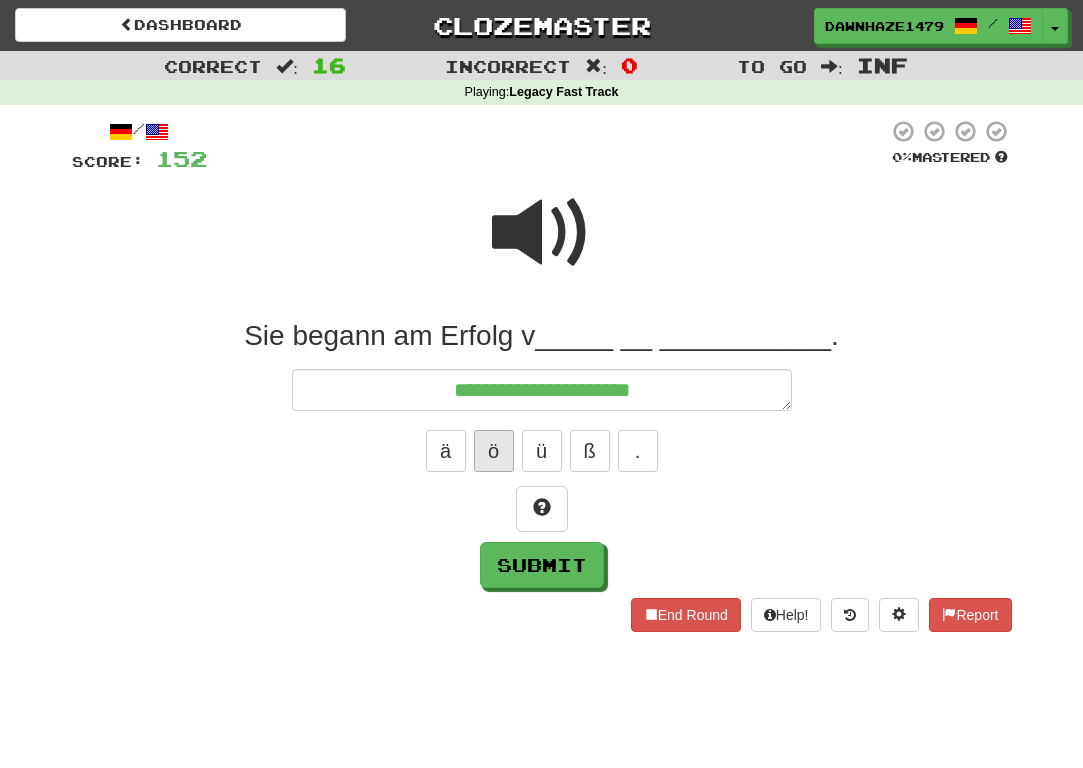 click on "ö" at bounding box center (494, 451) 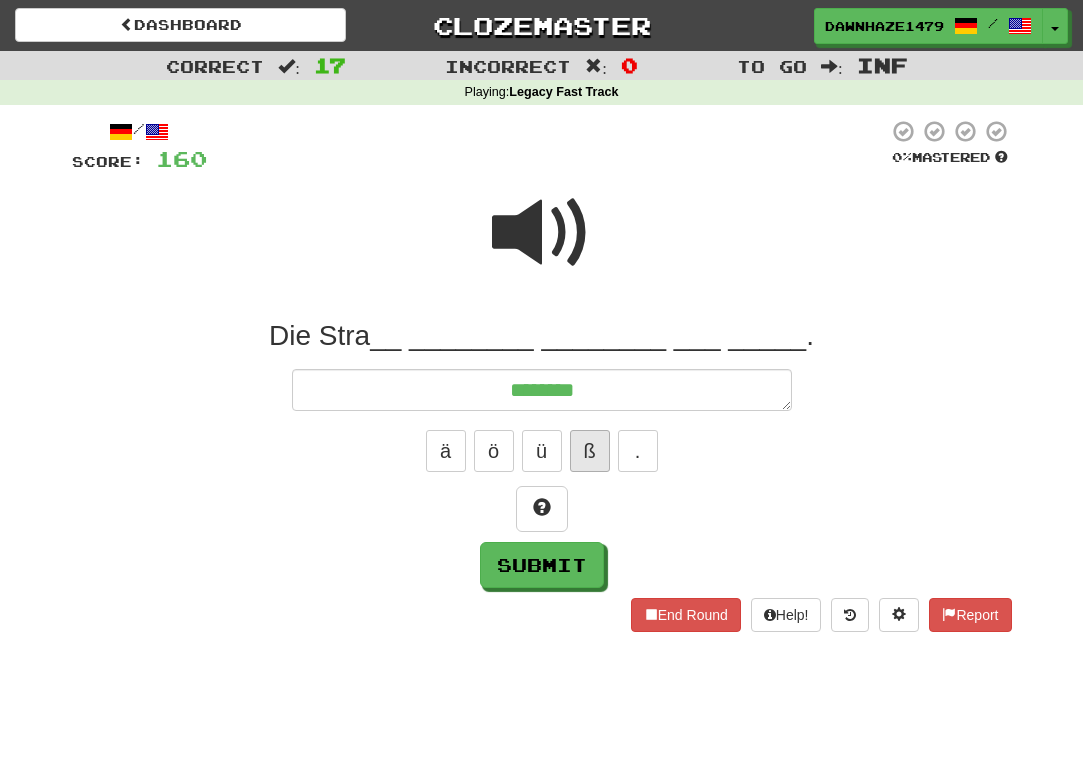 click on "ß" at bounding box center (590, 451) 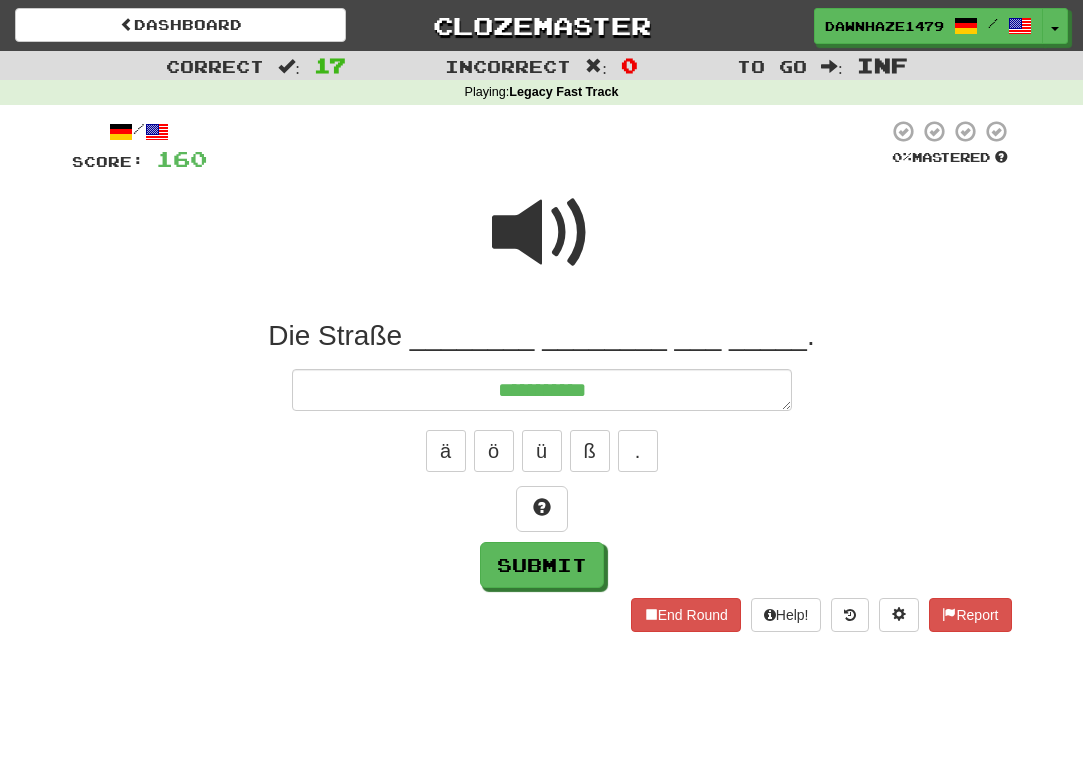 click at bounding box center (542, 233) 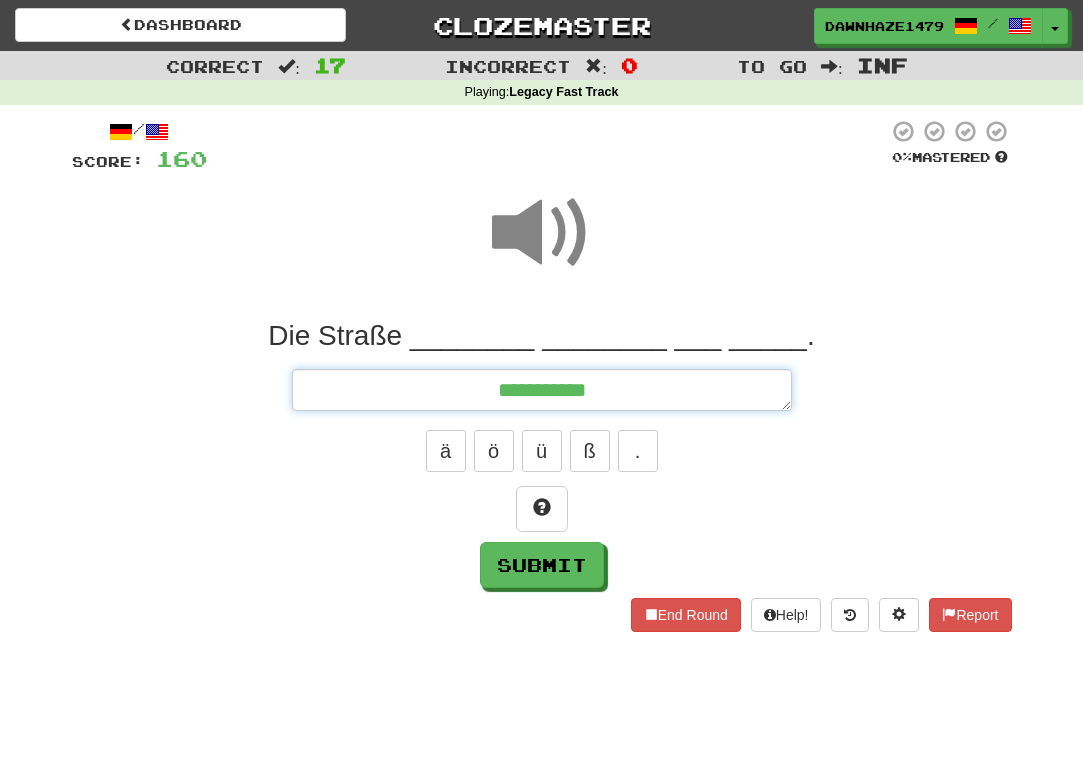 click on "**********" at bounding box center (542, 390) 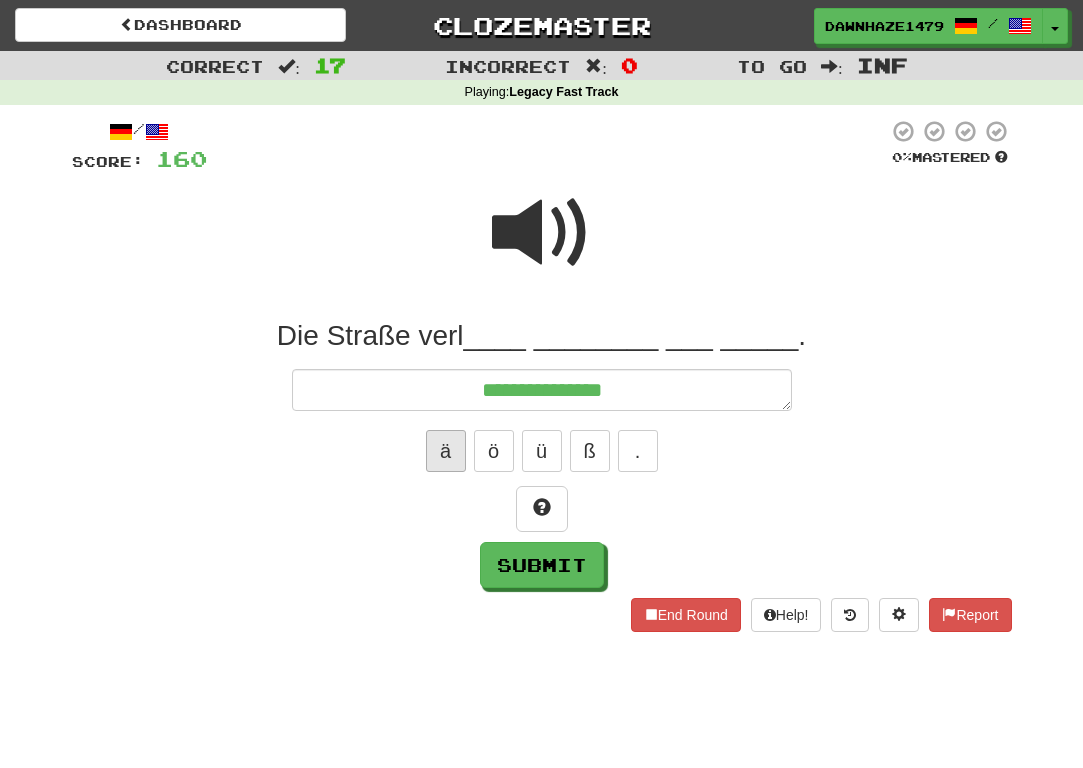 click on "ä" at bounding box center [446, 451] 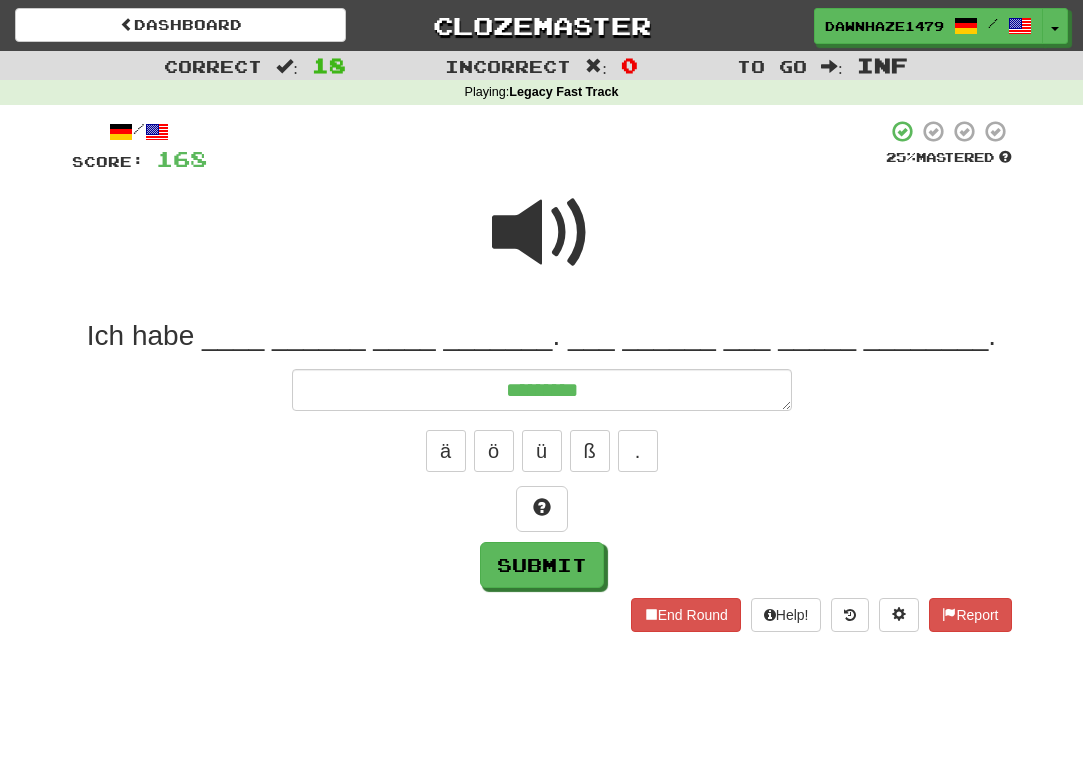 click at bounding box center [542, 233] 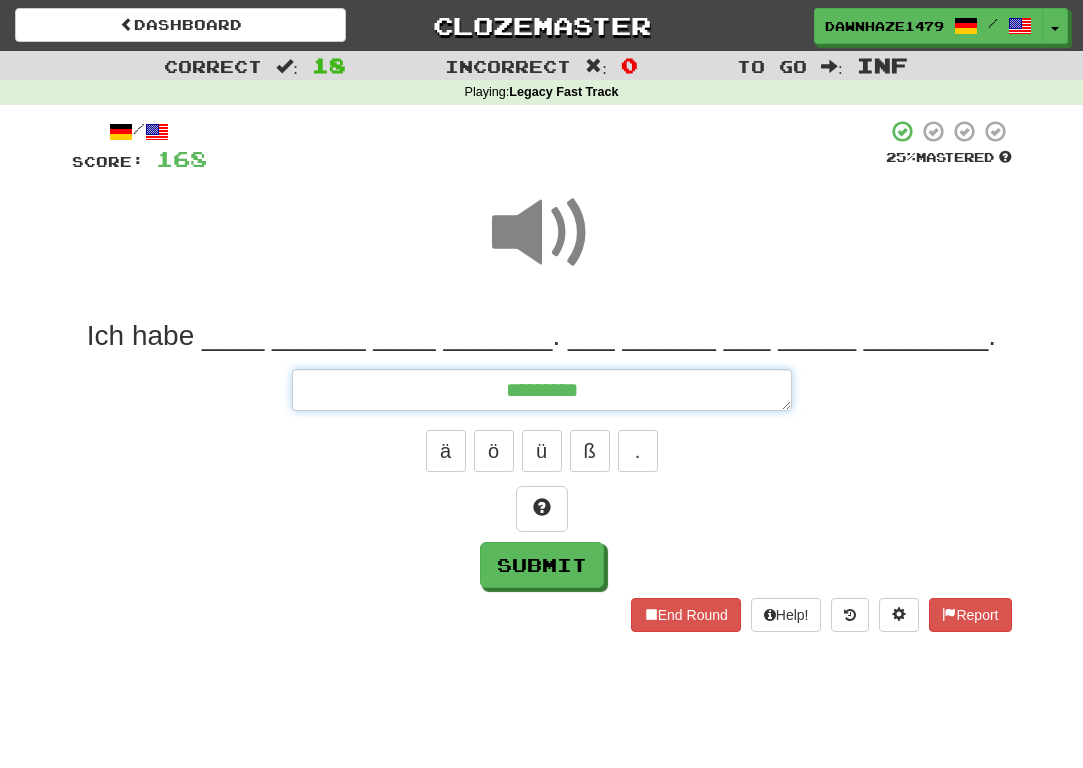 click on "********" at bounding box center [542, 390] 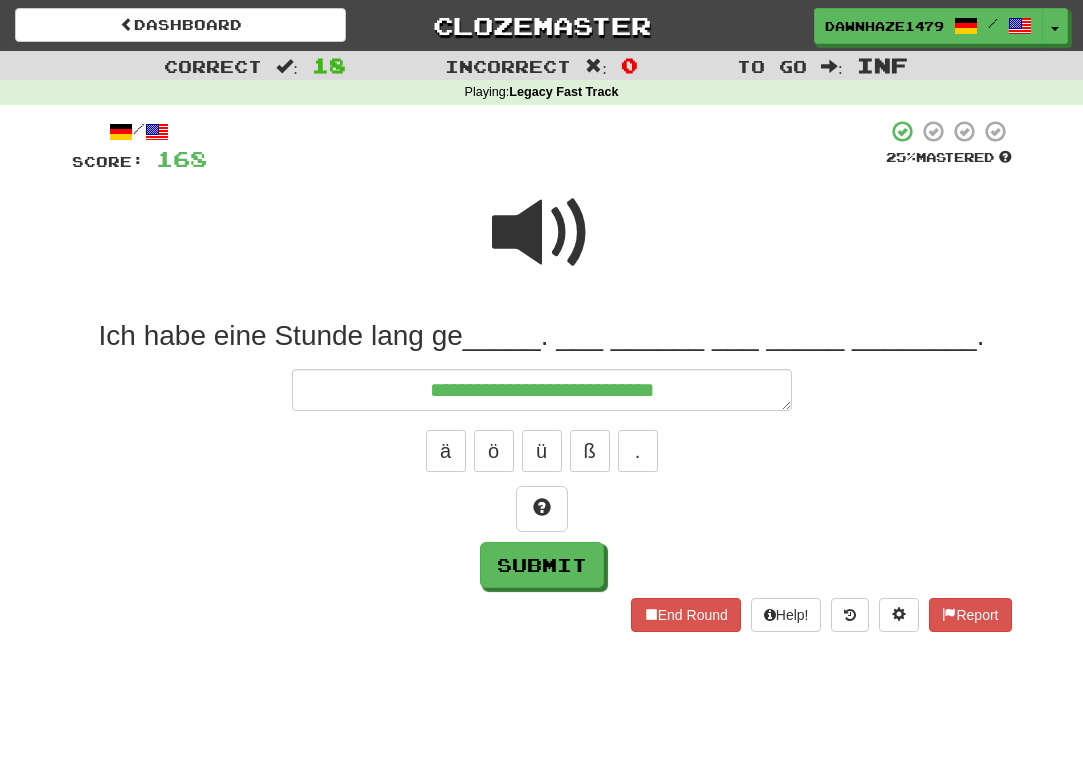 click at bounding box center (542, 233) 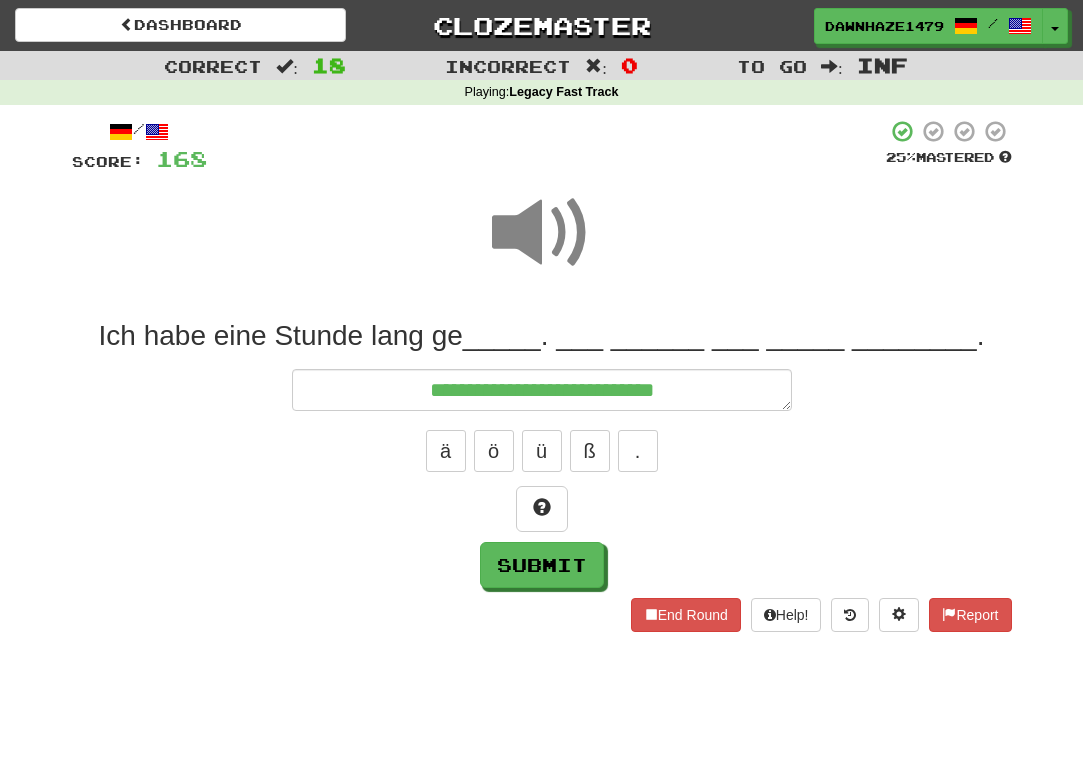 click on "**********" at bounding box center [542, 453] 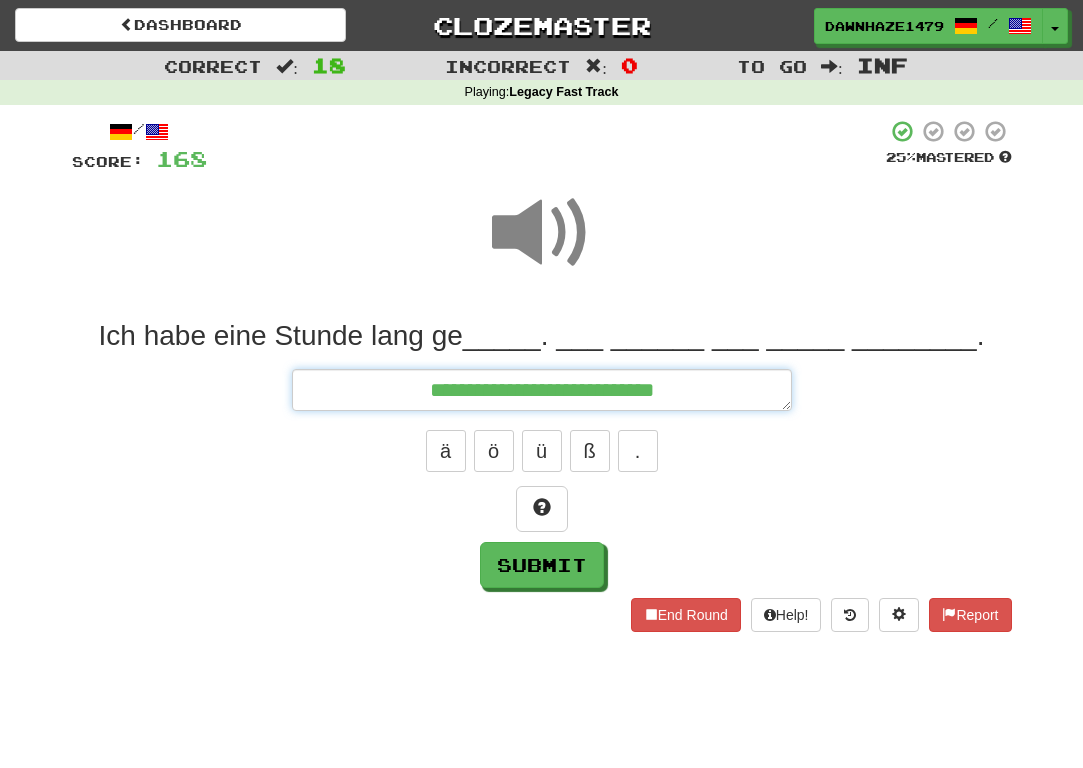 click on "**********" at bounding box center (542, 390) 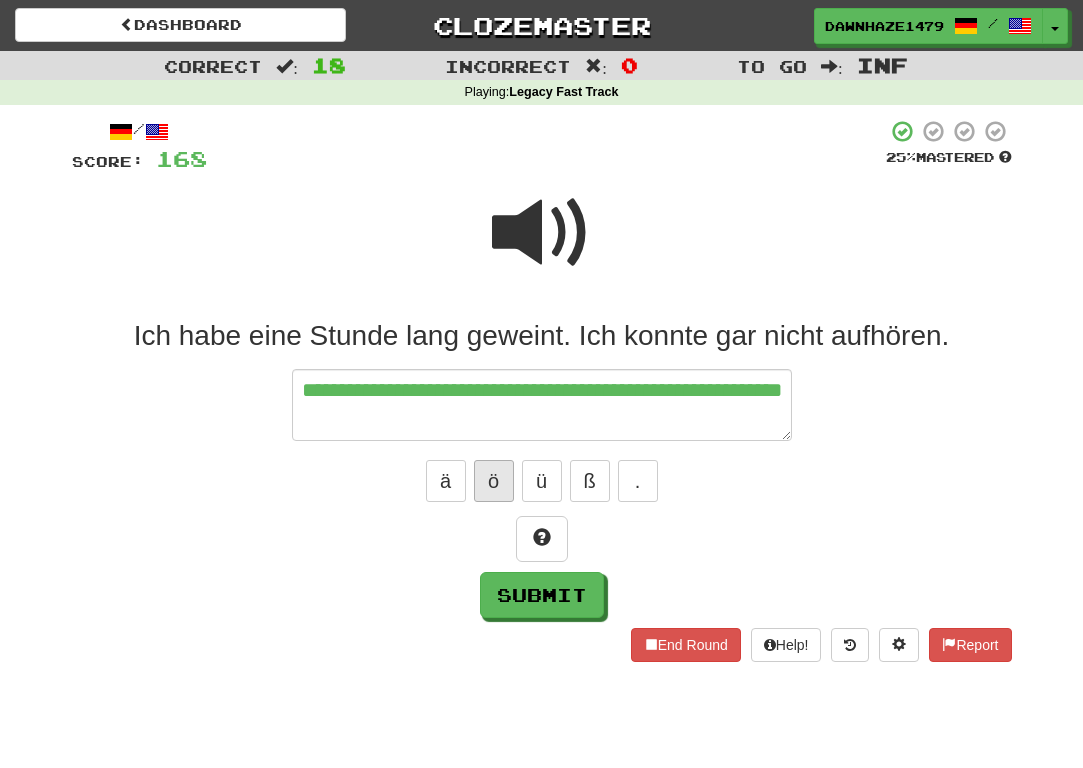 click on "ö" at bounding box center [494, 481] 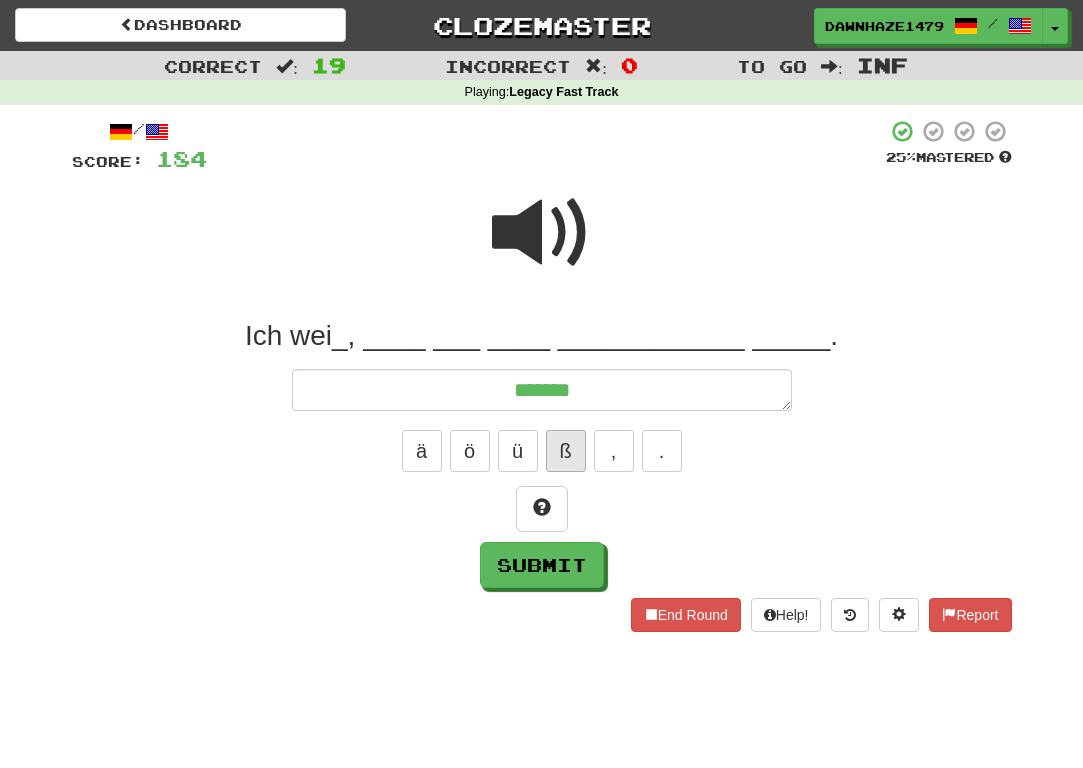 click on "ß" at bounding box center [566, 451] 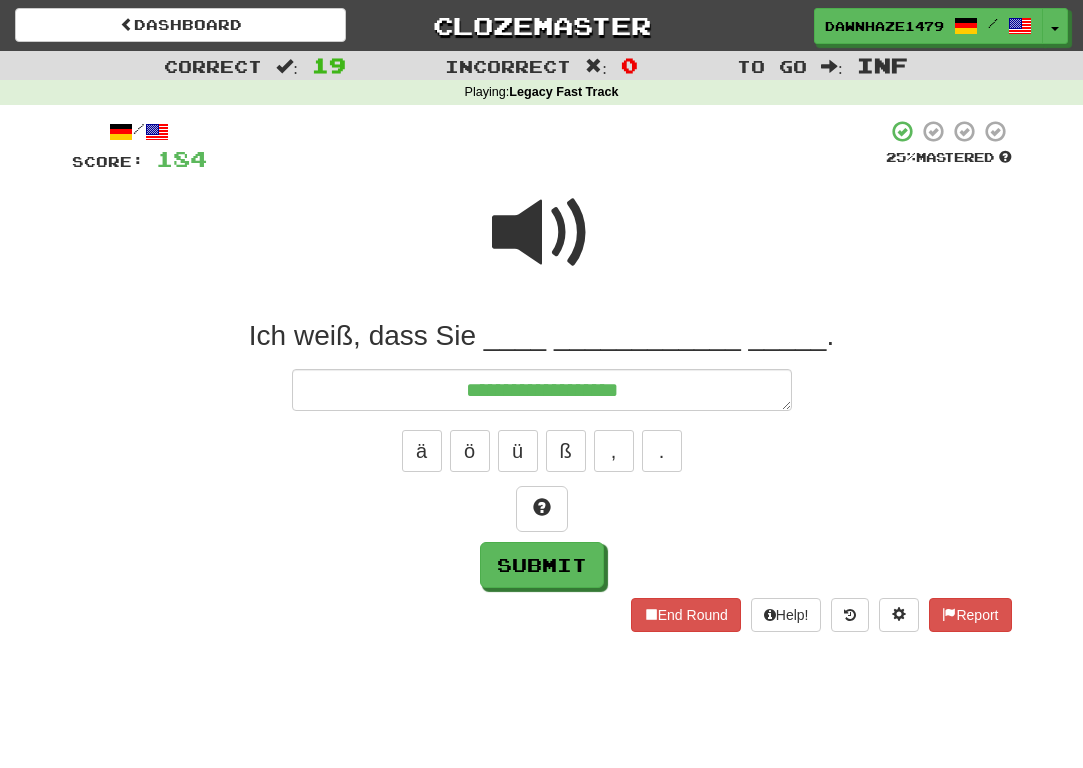 click at bounding box center [542, 233] 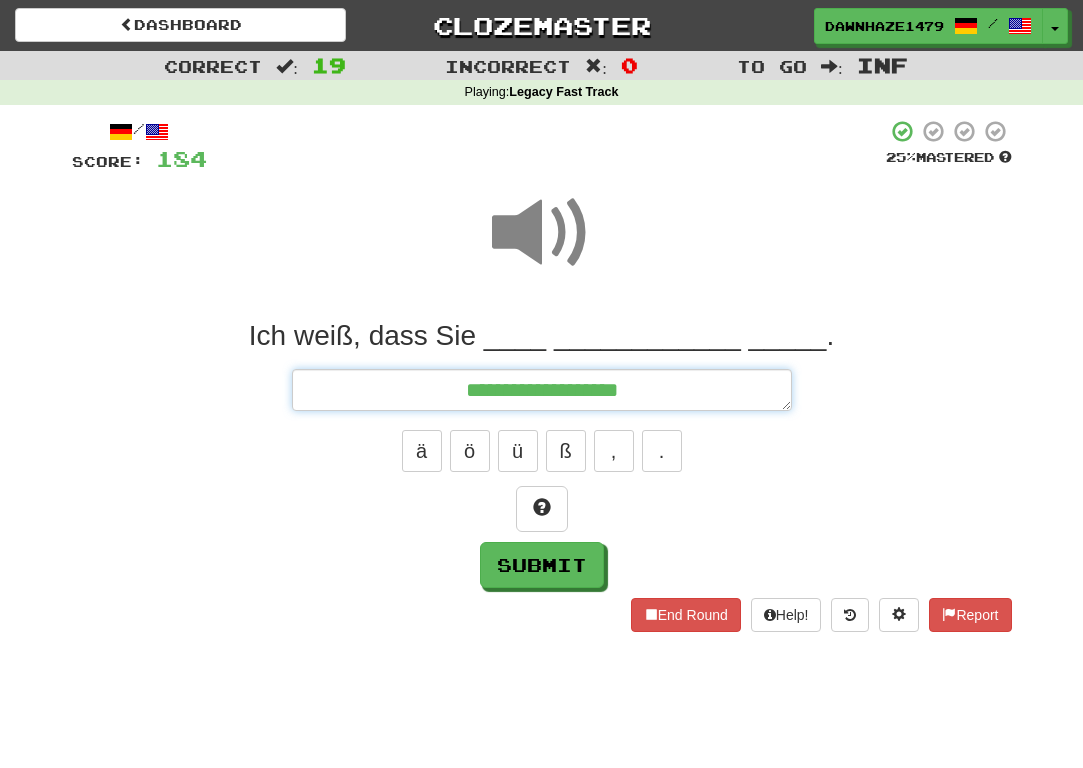 click on "**********" at bounding box center (542, 390) 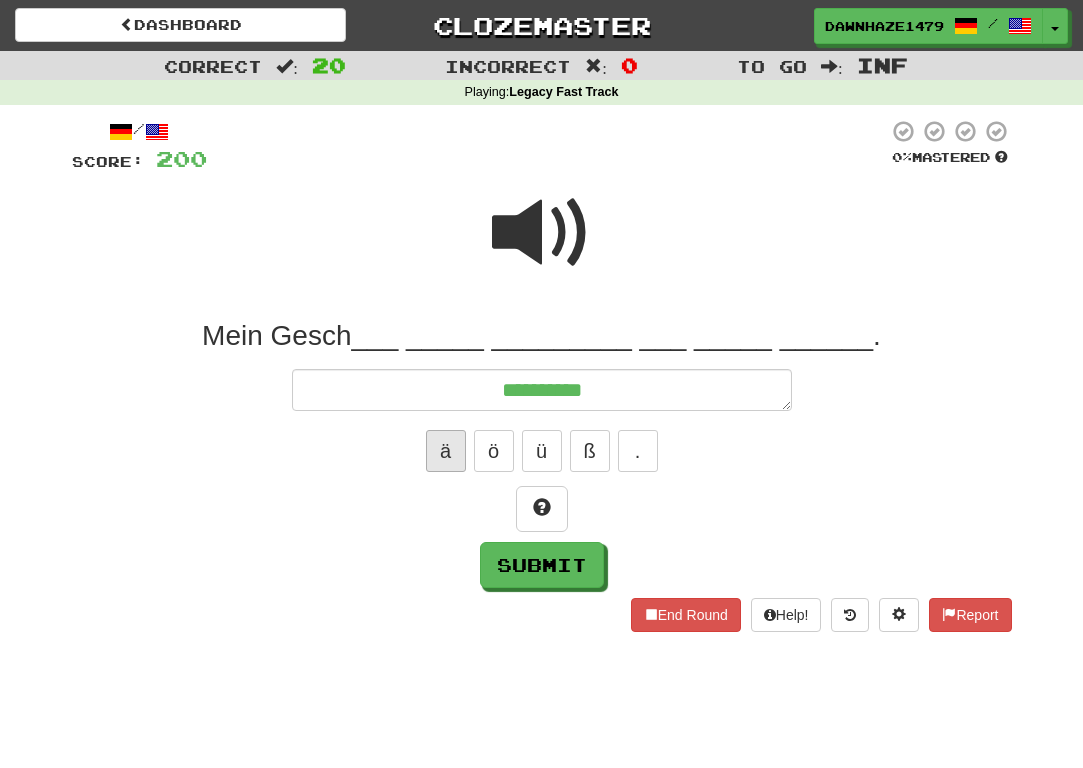click on "ä" at bounding box center (446, 451) 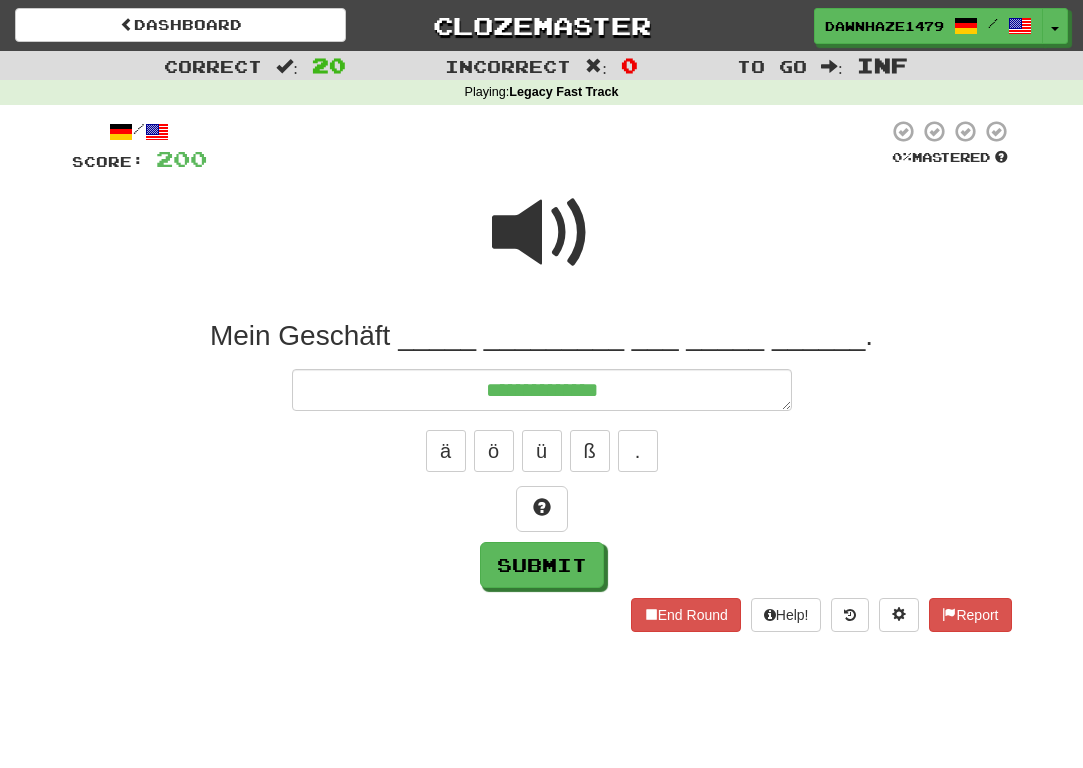 click at bounding box center (542, 233) 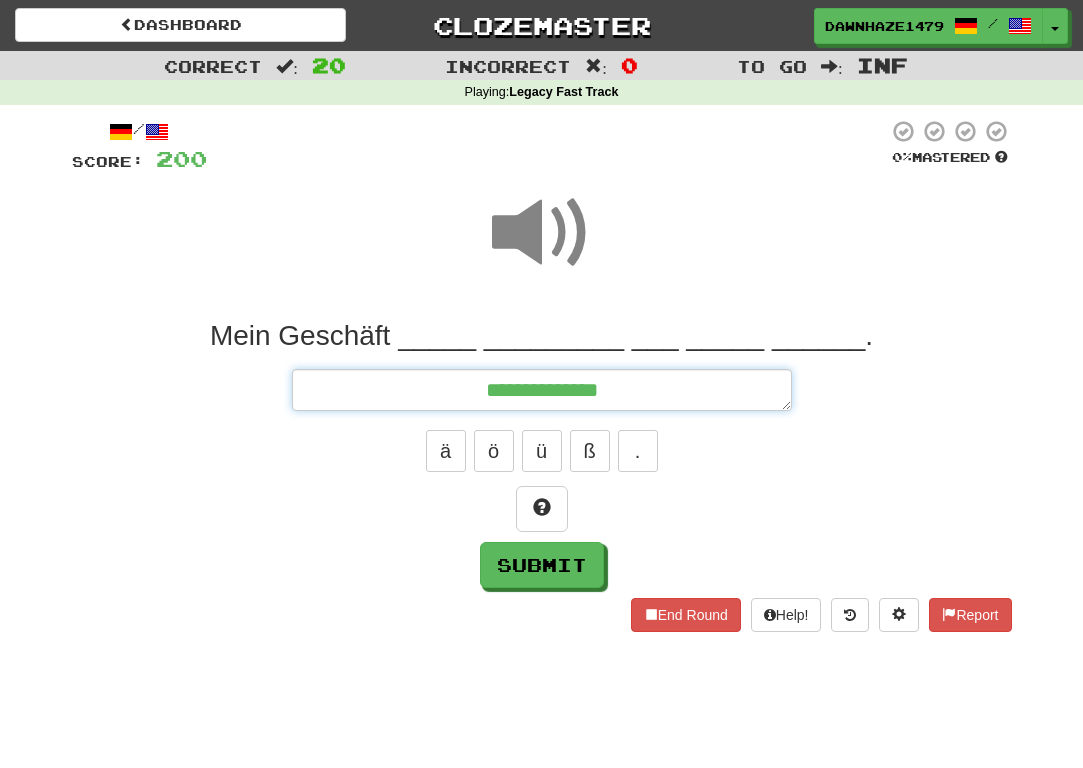 click on "**********" at bounding box center (542, 390) 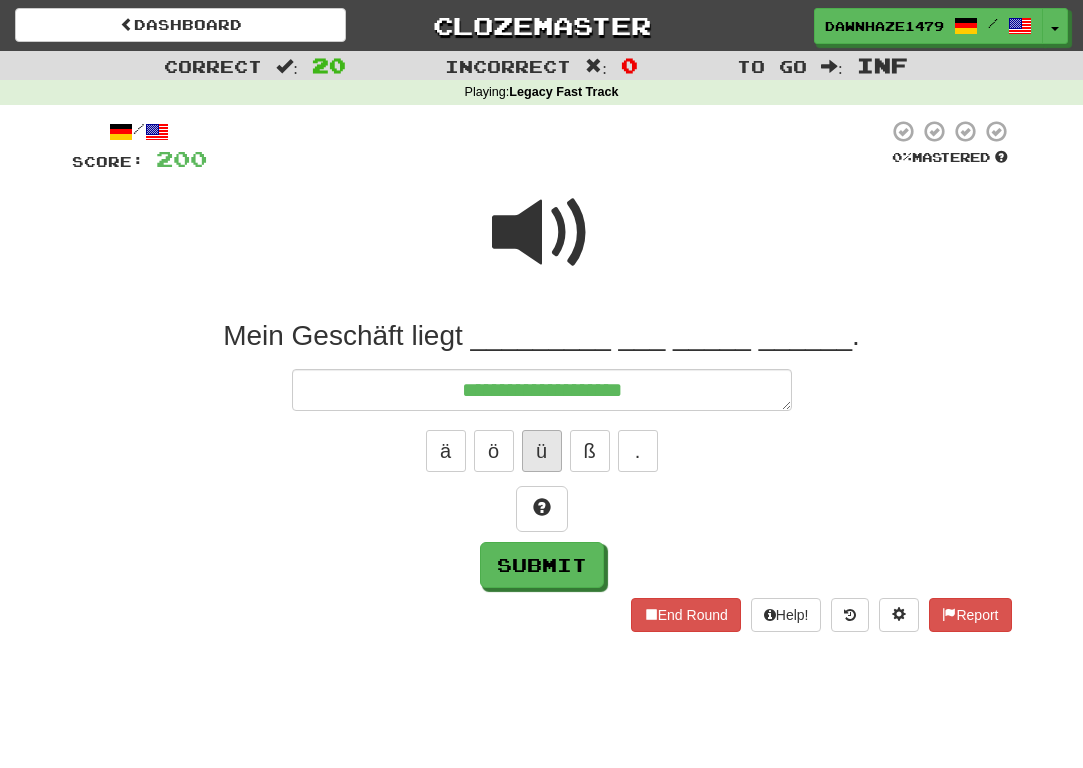 click on "ü" at bounding box center (542, 451) 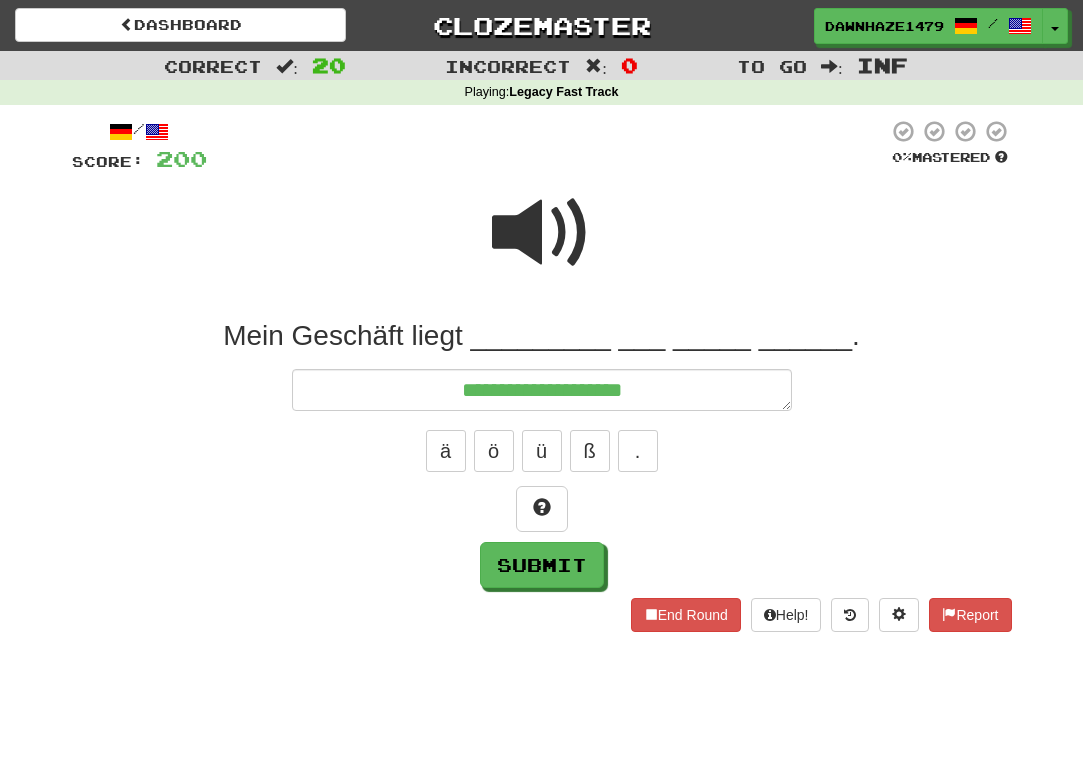 click at bounding box center [542, 233] 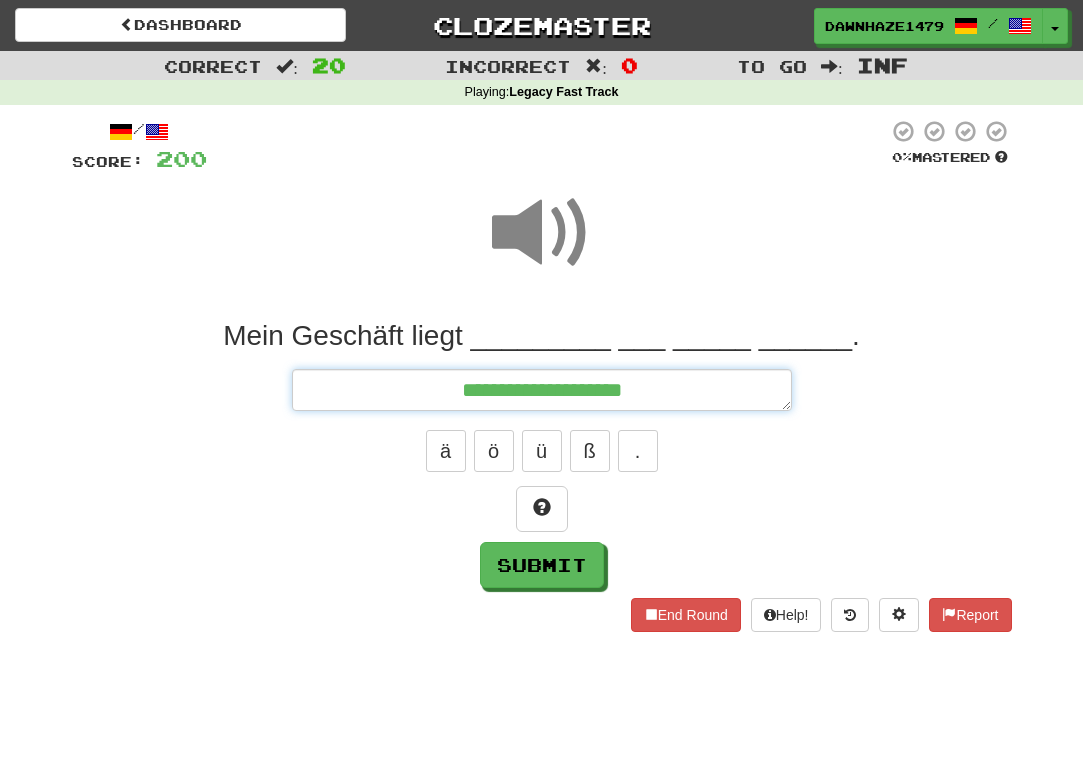 click on "**********" at bounding box center [542, 390] 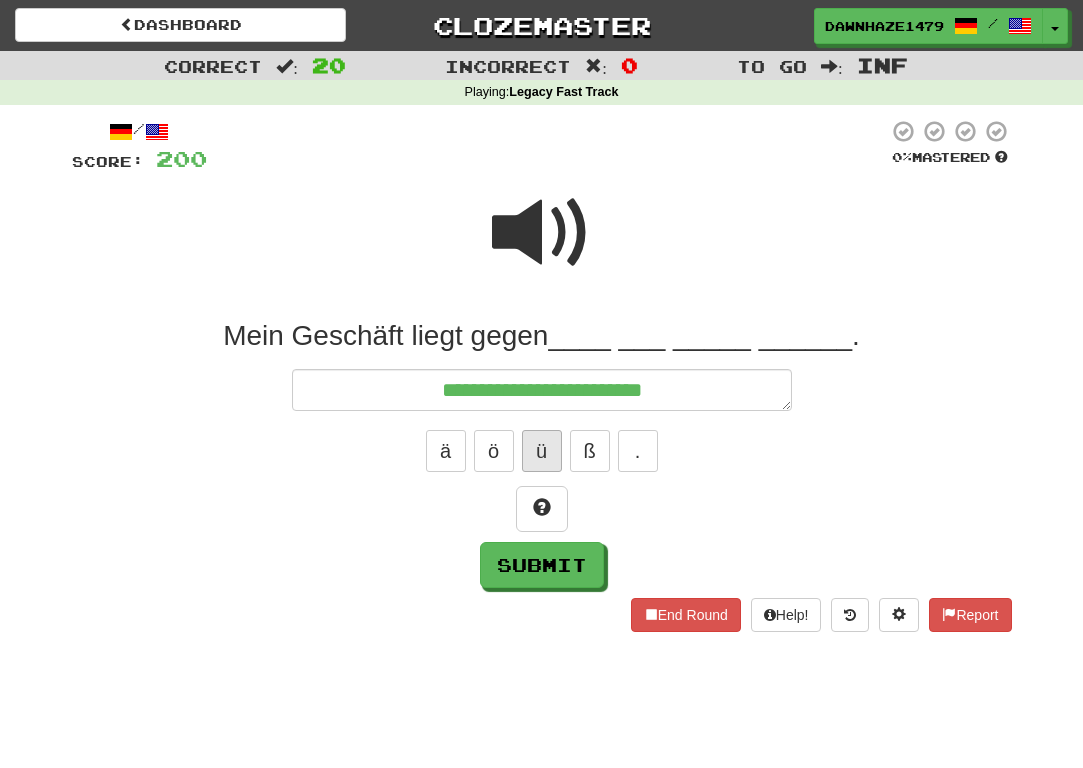 click on "ü" at bounding box center [542, 451] 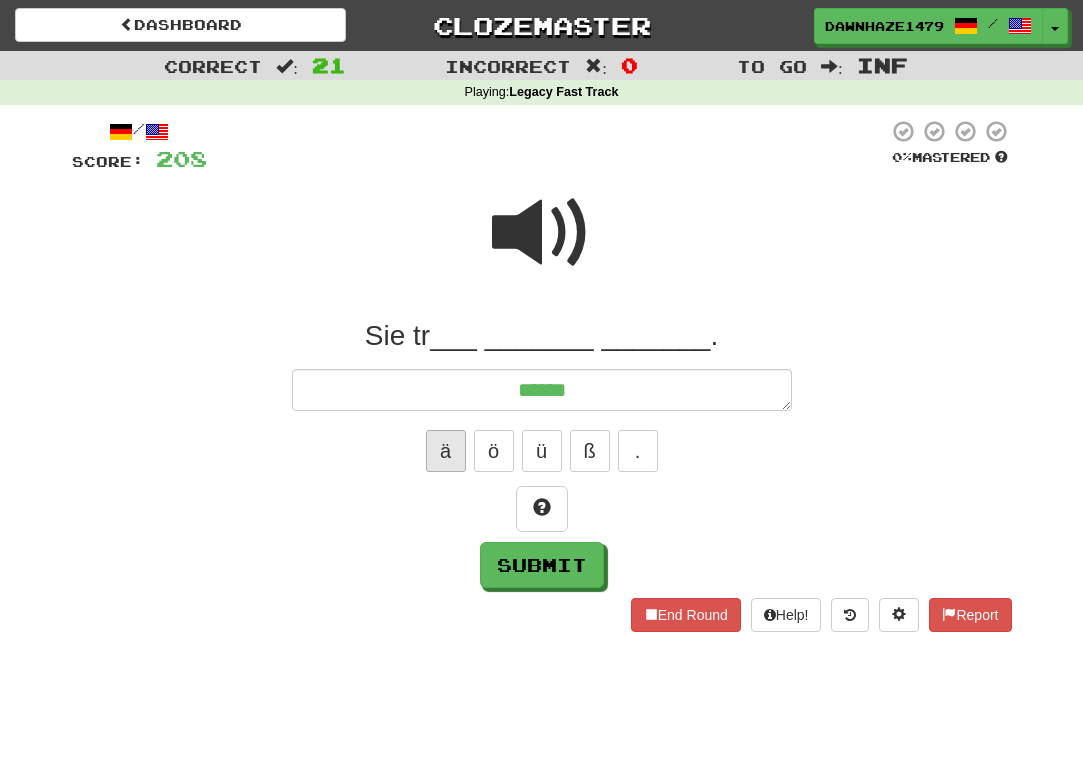 click on "ä" at bounding box center (446, 451) 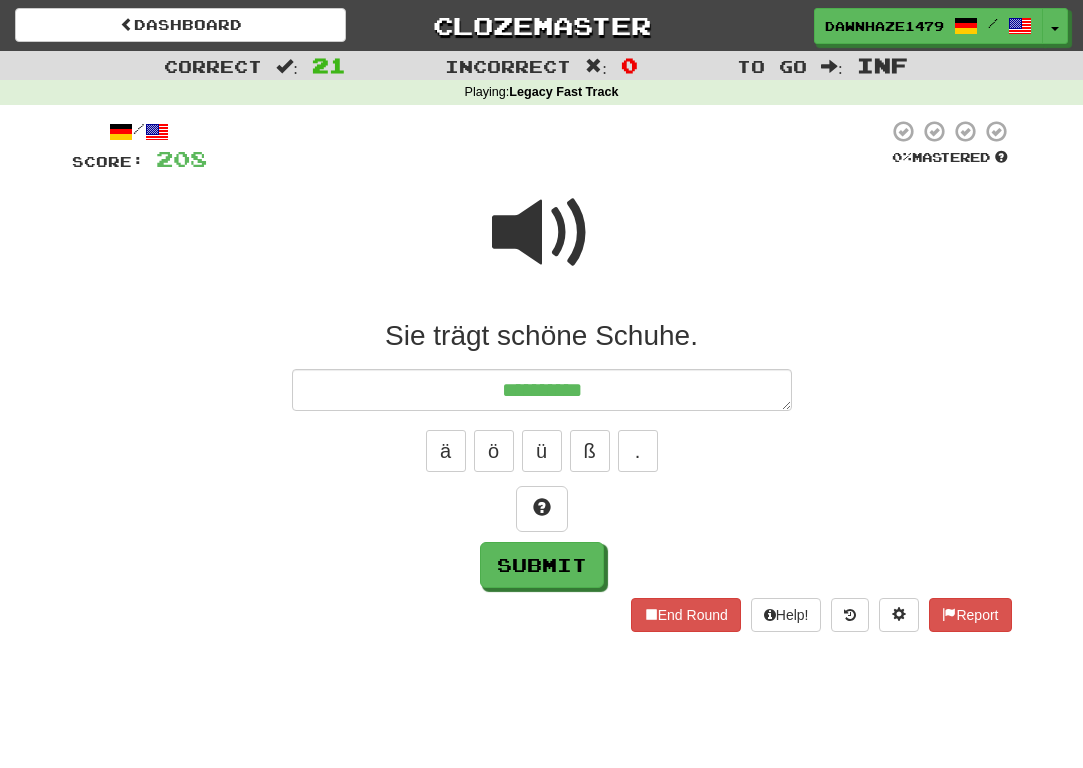 click at bounding box center (542, 246) 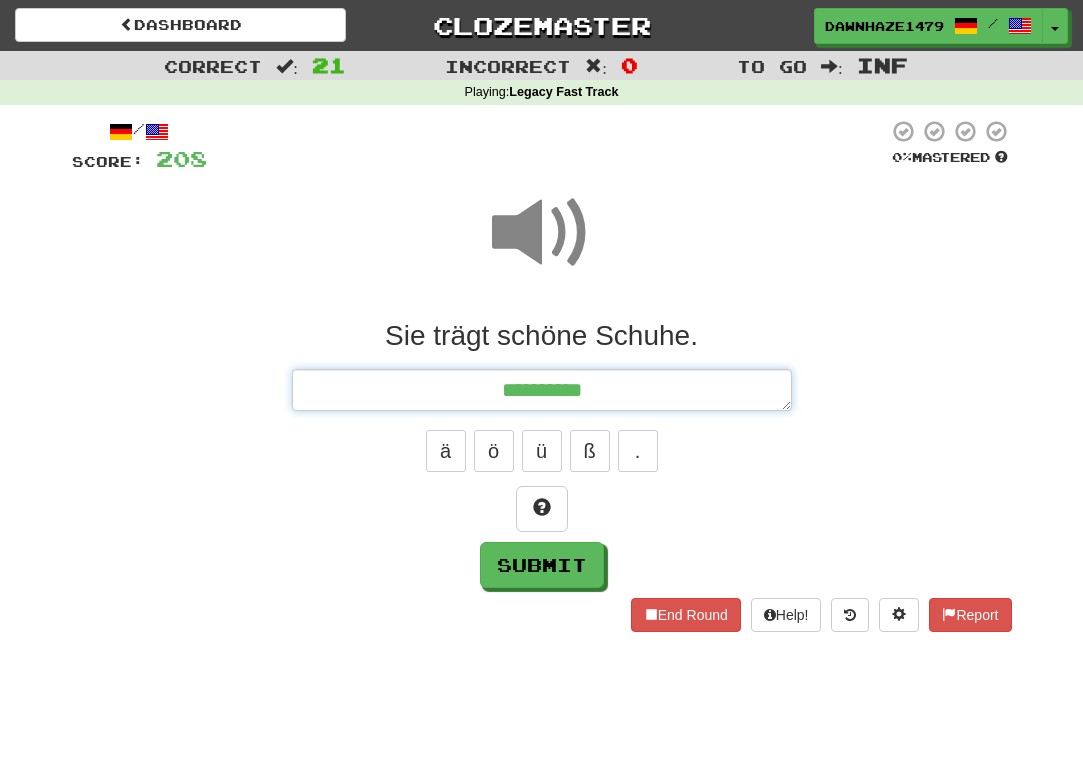 click on "*********" at bounding box center [542, 390] 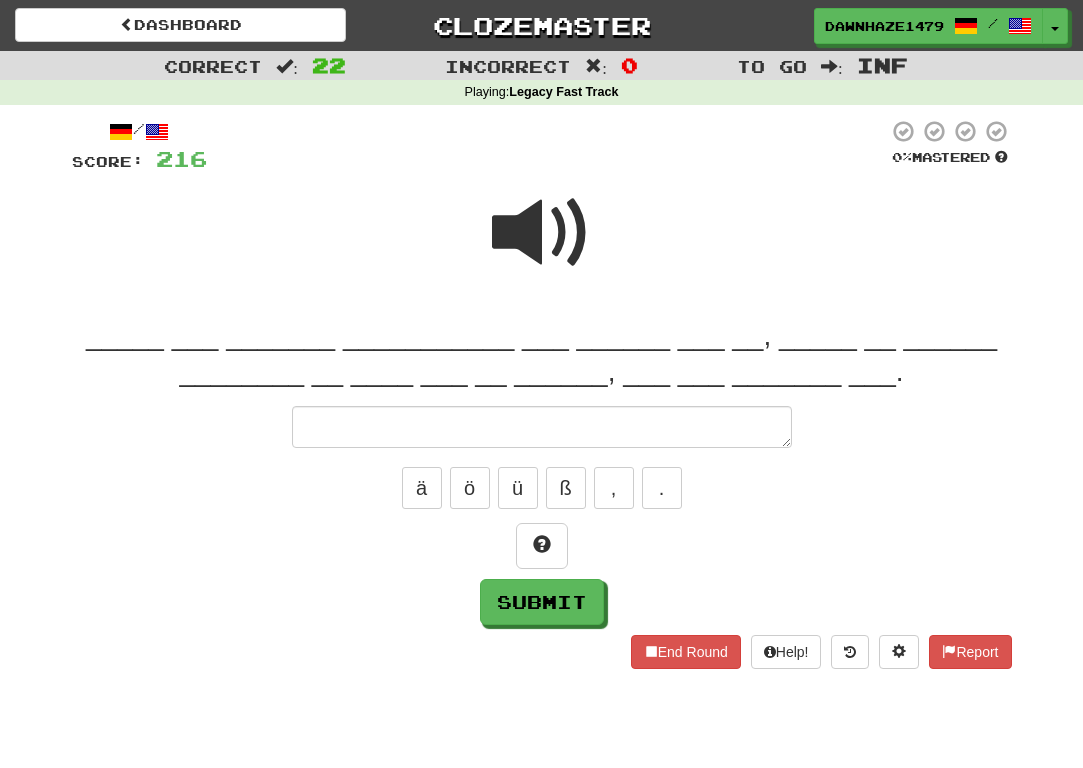 click at bounding box center [542, 233] 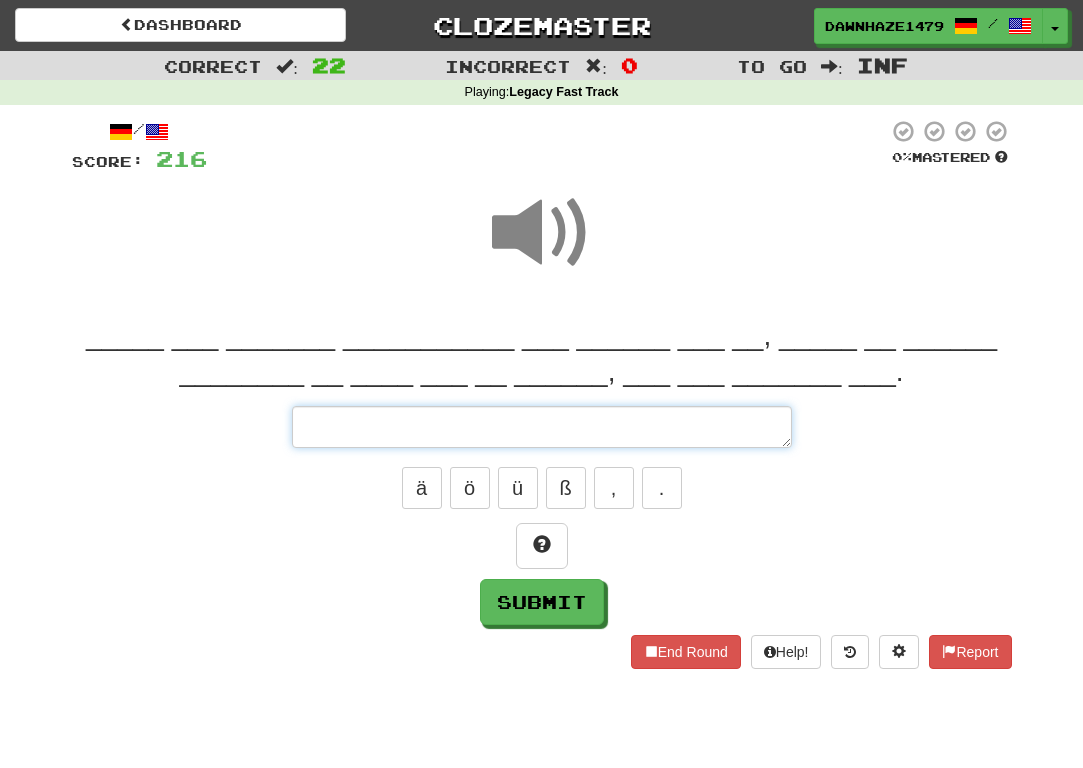 click at bounding box center (542, 427) 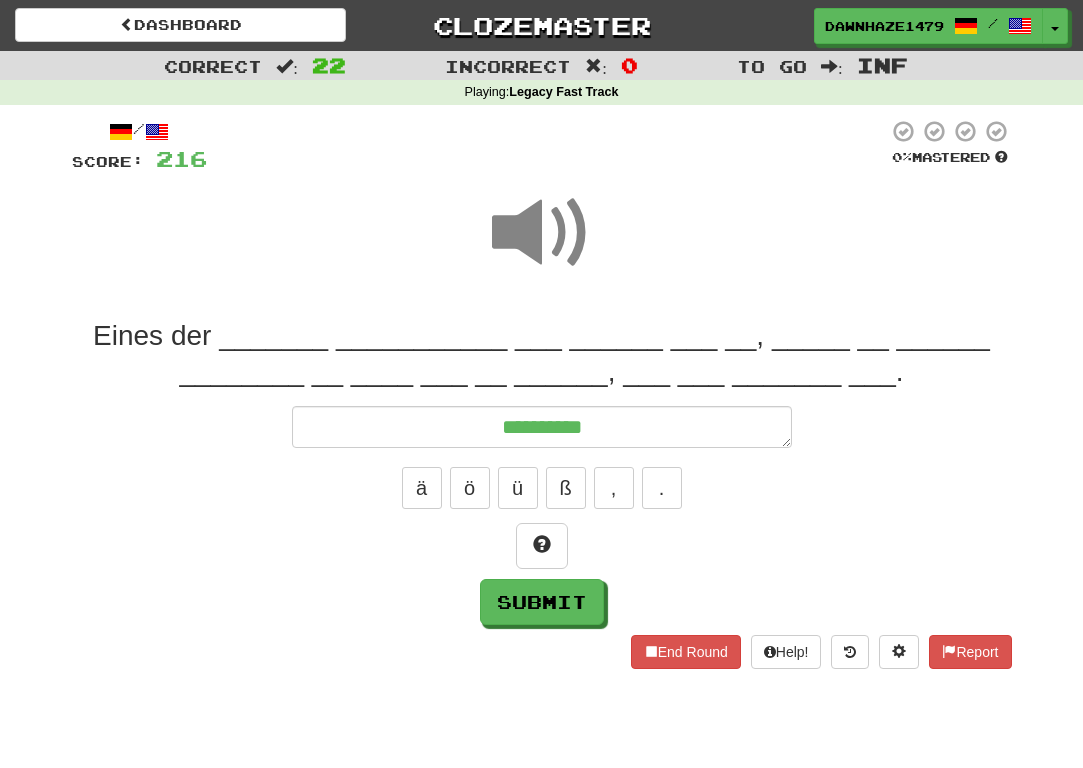 click at bounding box center [542, 233] 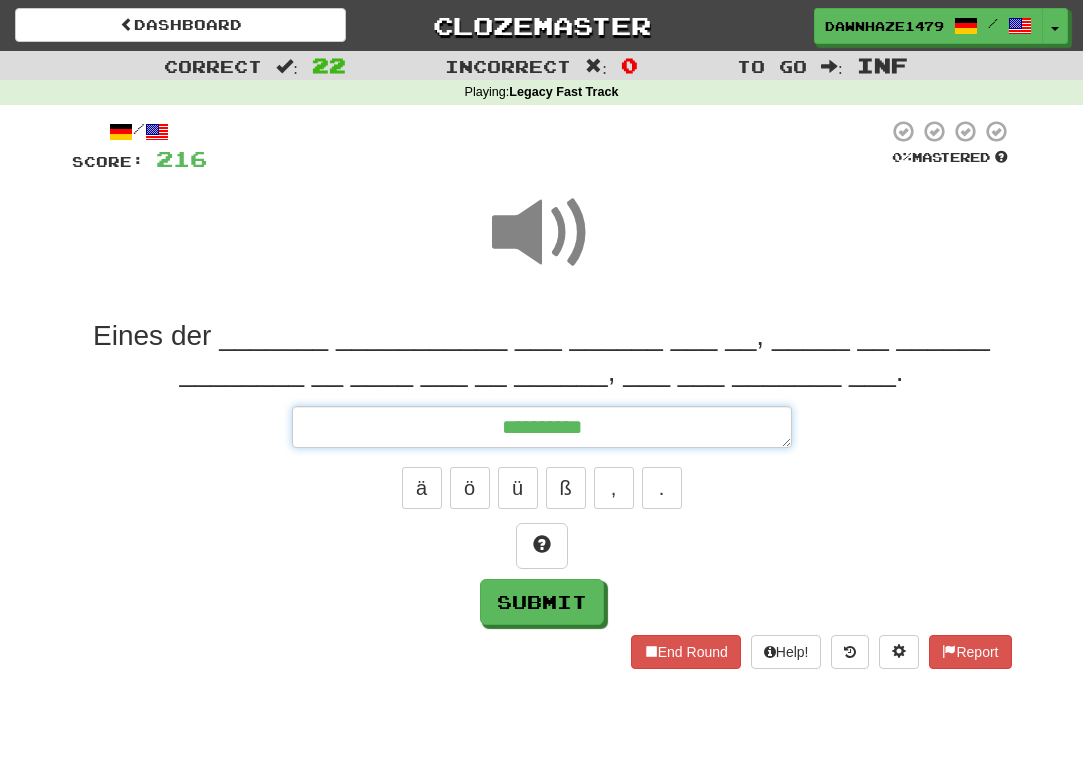 click on "*********" at bounding box center (542, 427) 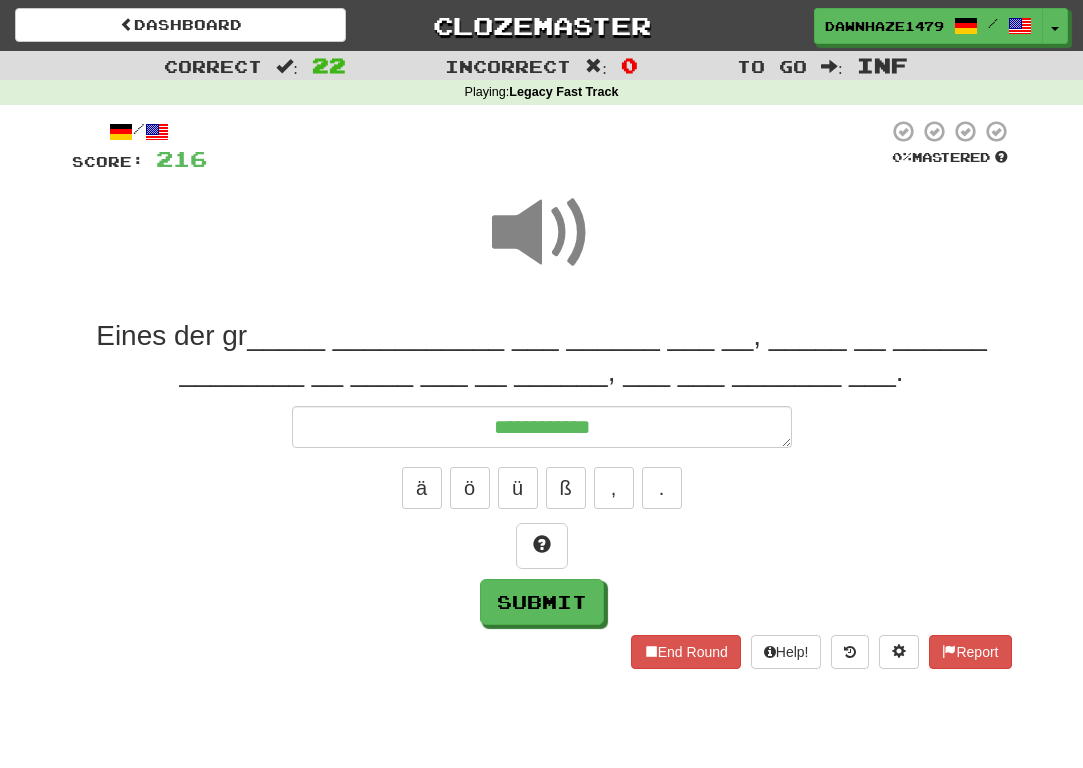 click on "**********" at bounding box center (542, 471) 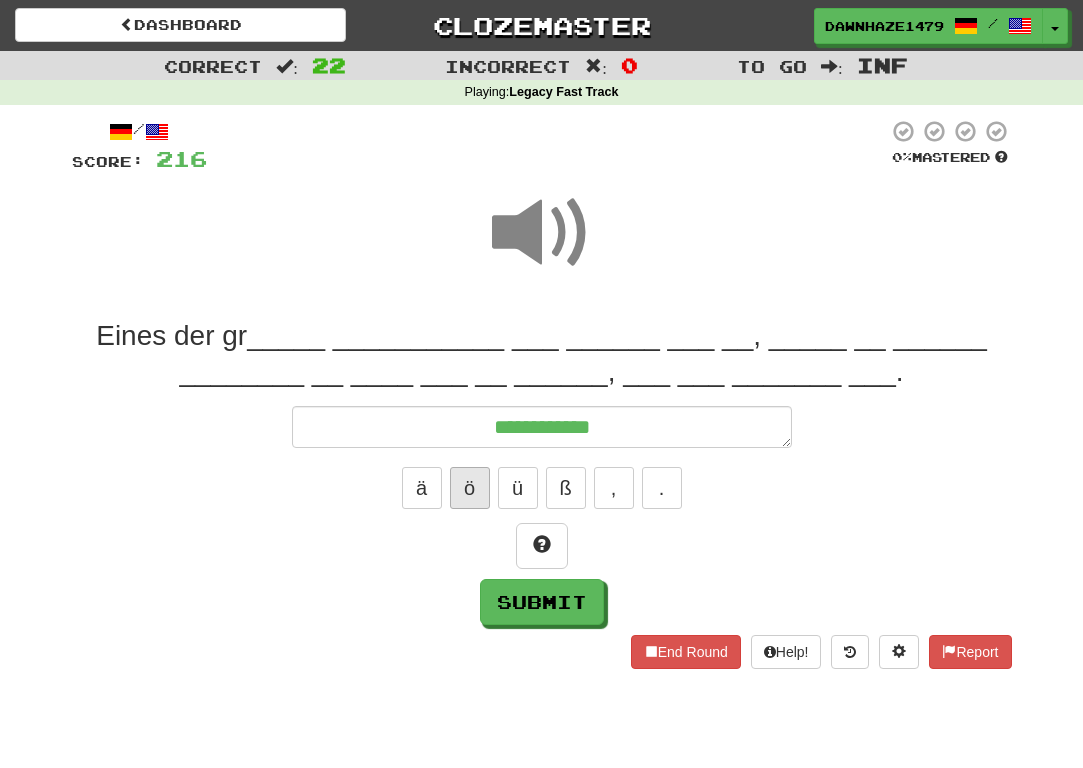 click on "ö" at bounding box center [470, 488] 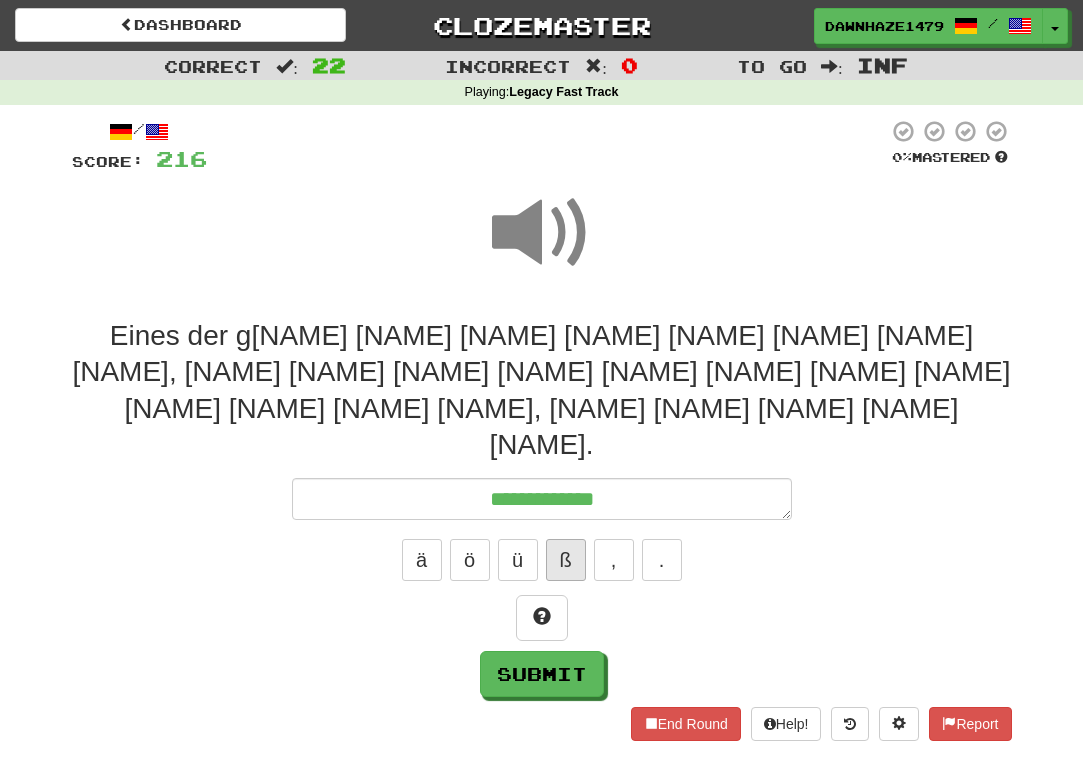 click on "ß" at bounding box center [566, 560] 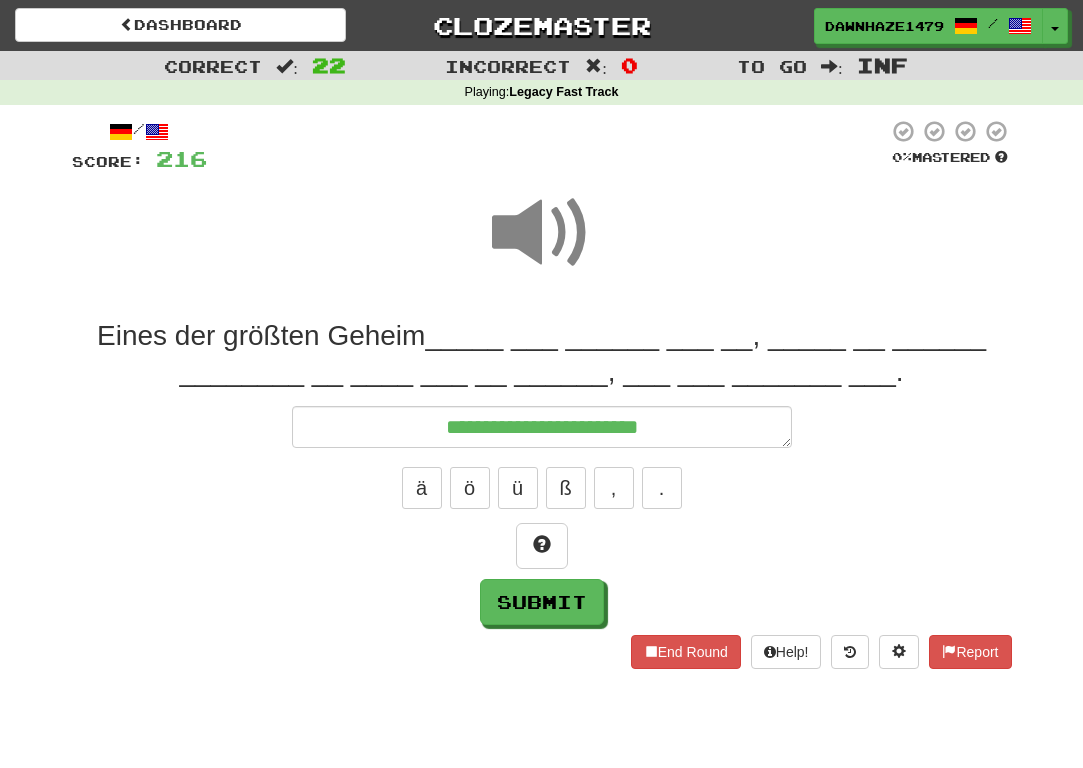 click at bounding box center (542, 246) 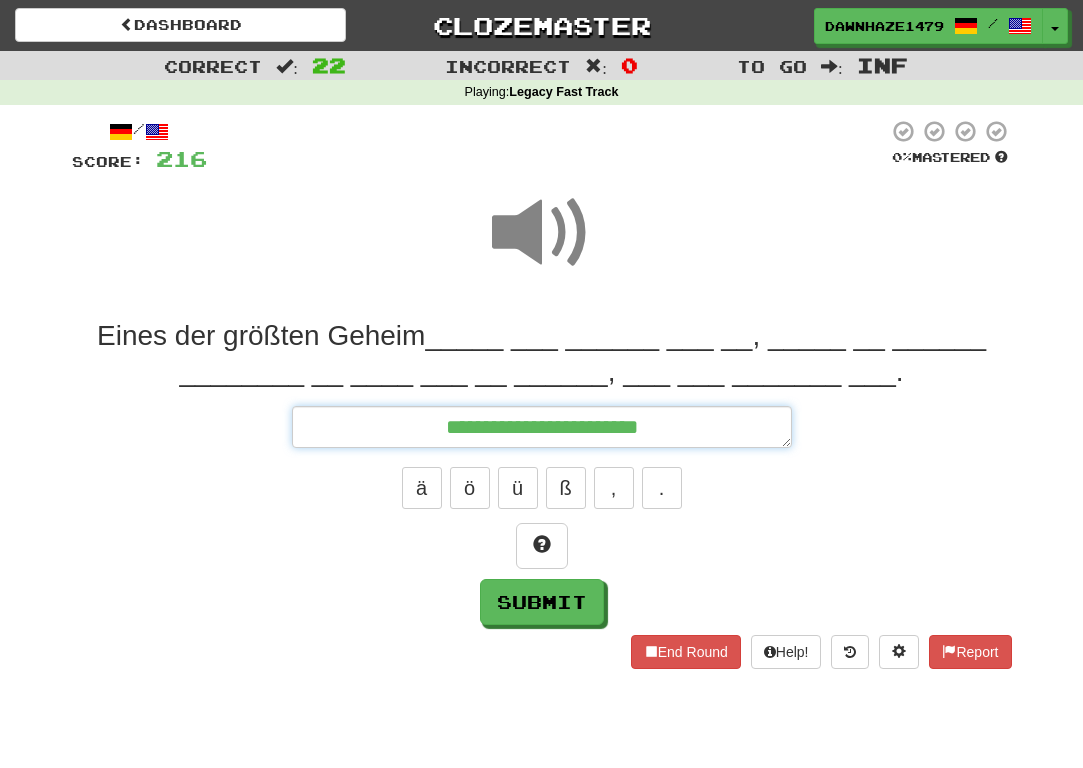 click on "**********" at bounding box center [542, 427] 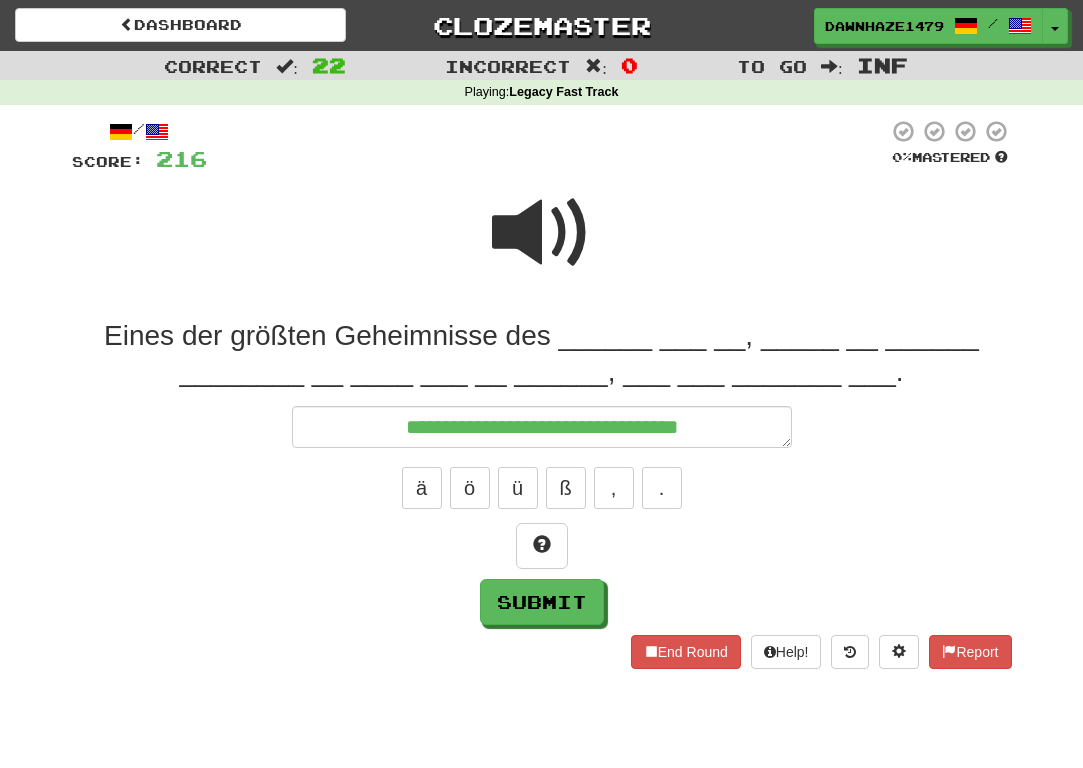 click at bounding box center (542, 246) 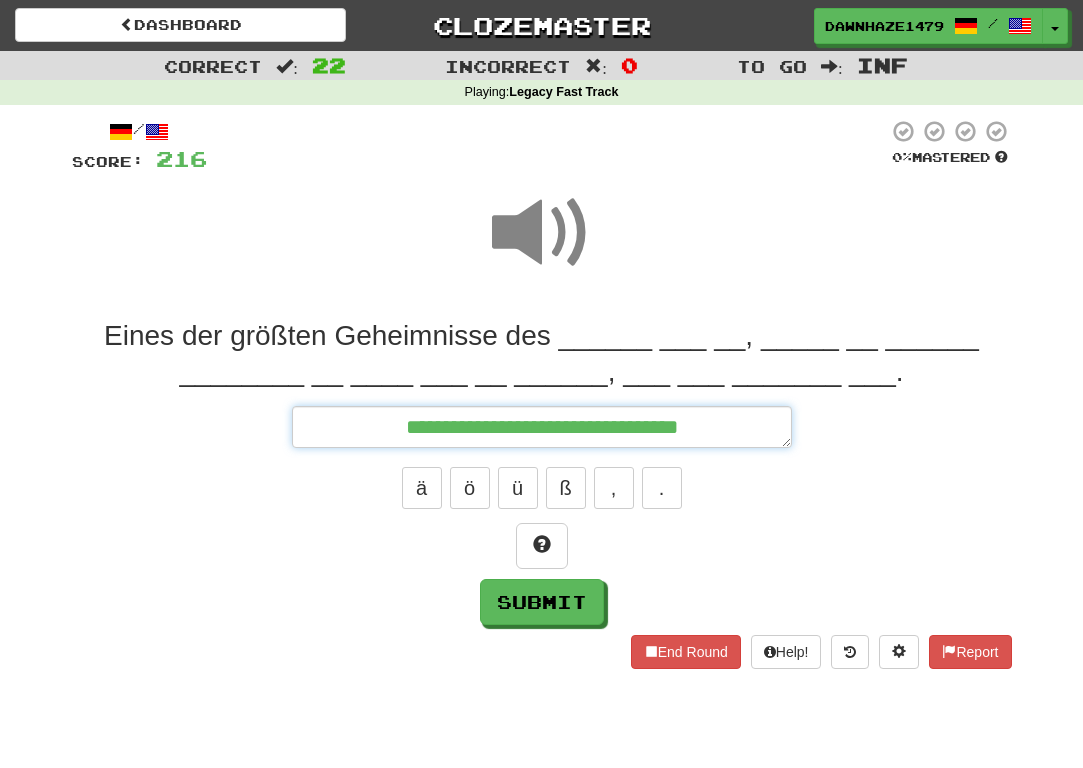 click on "**********" at bounding box center [542, 427] 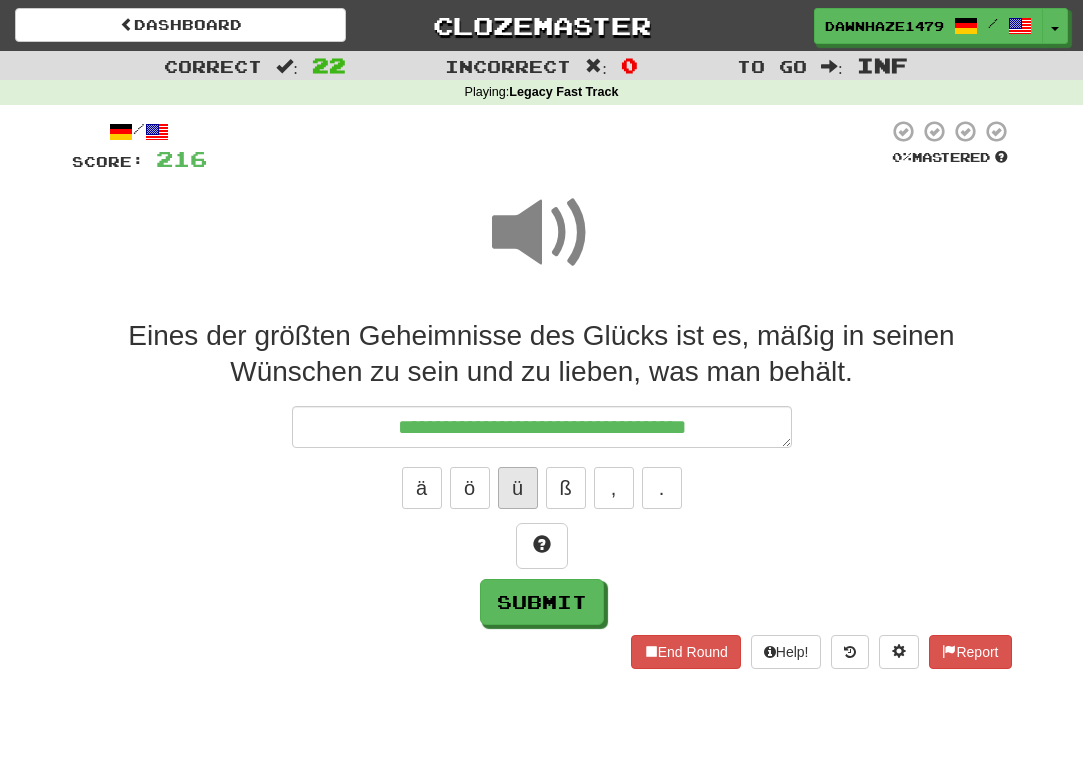 click on "ü" at bounding box center (518, 488) 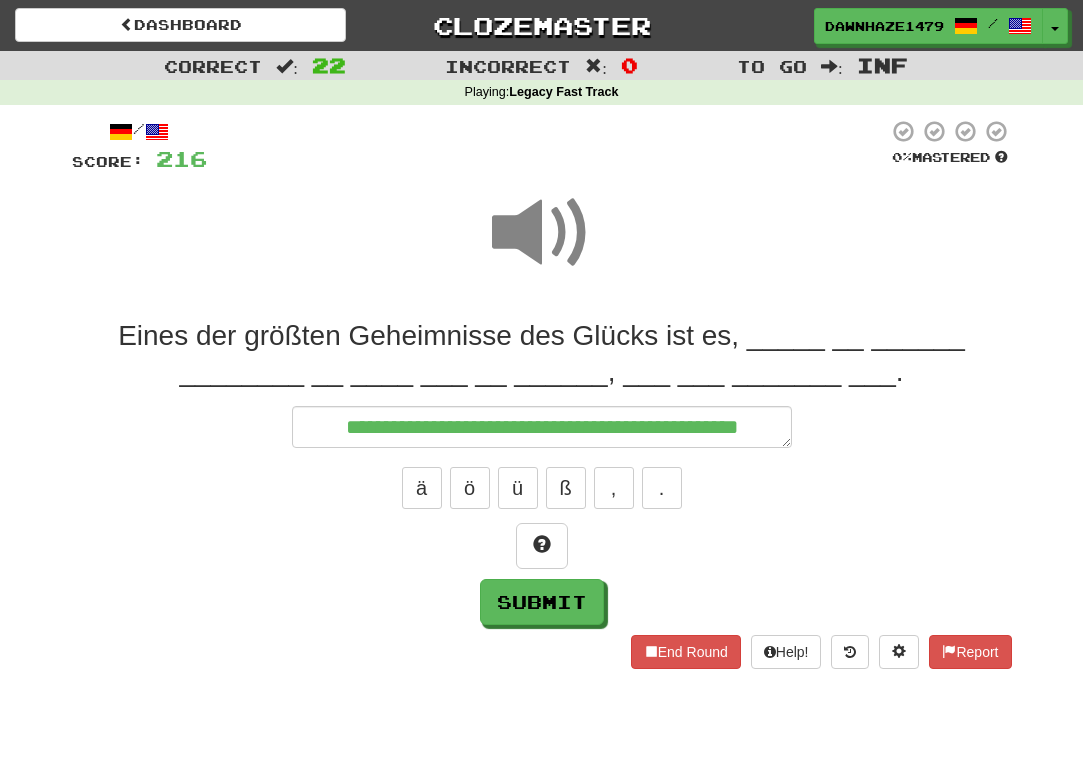 click at bounding box center [542, 233] 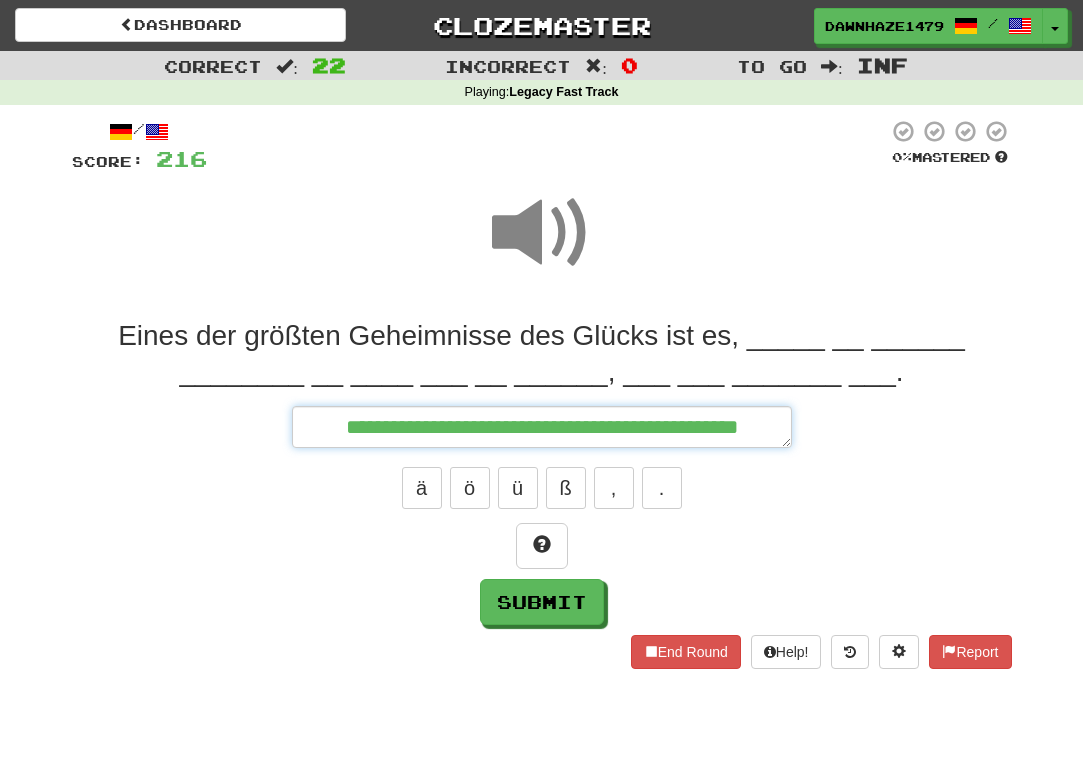 click on "**********" at bounding box center [542, 427] 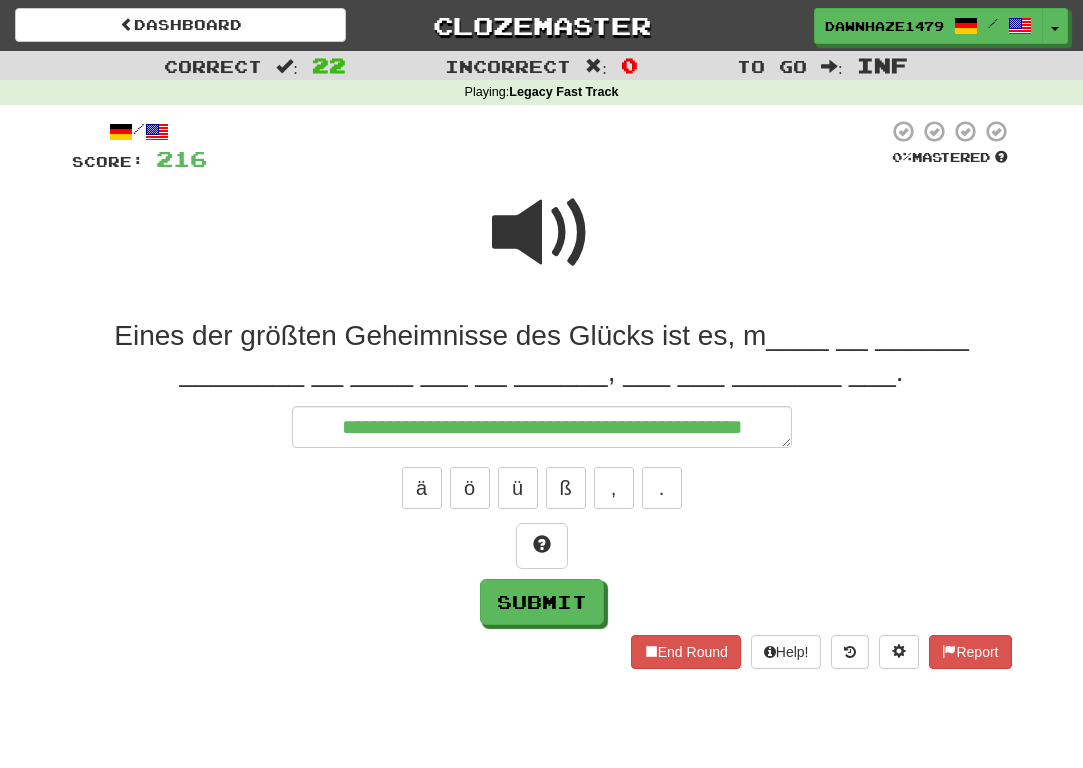 click on "**********" at bounding box center (542, 471) 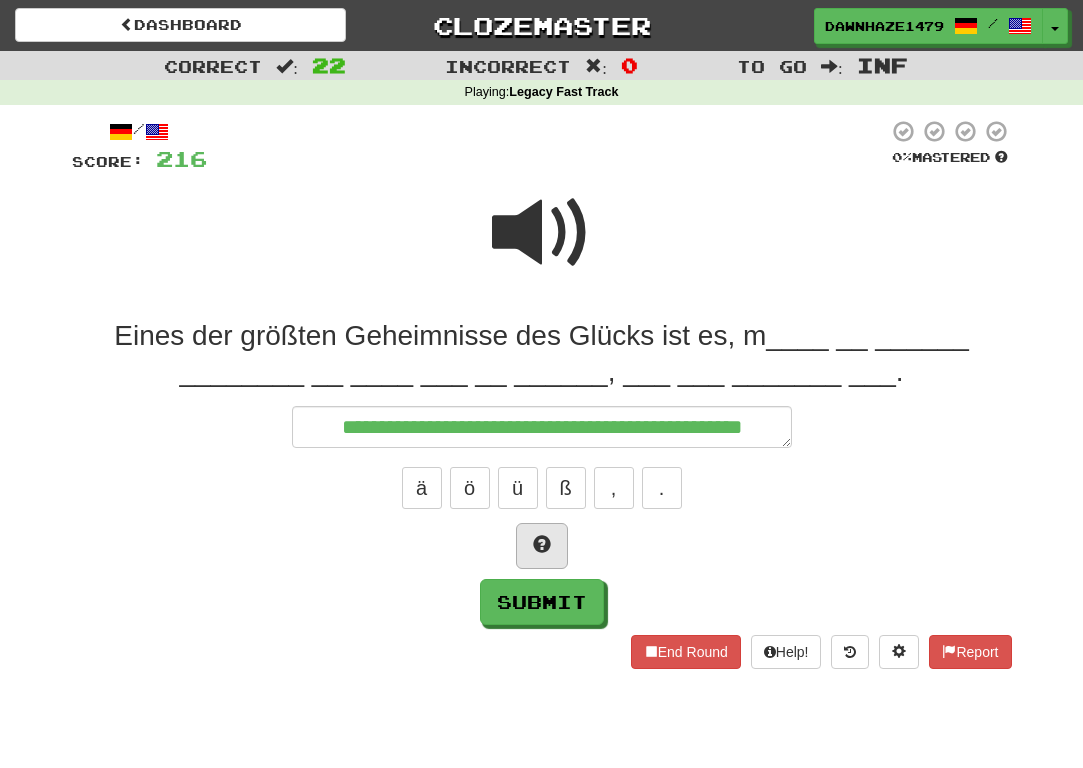 click at bounding box center (542, 546) 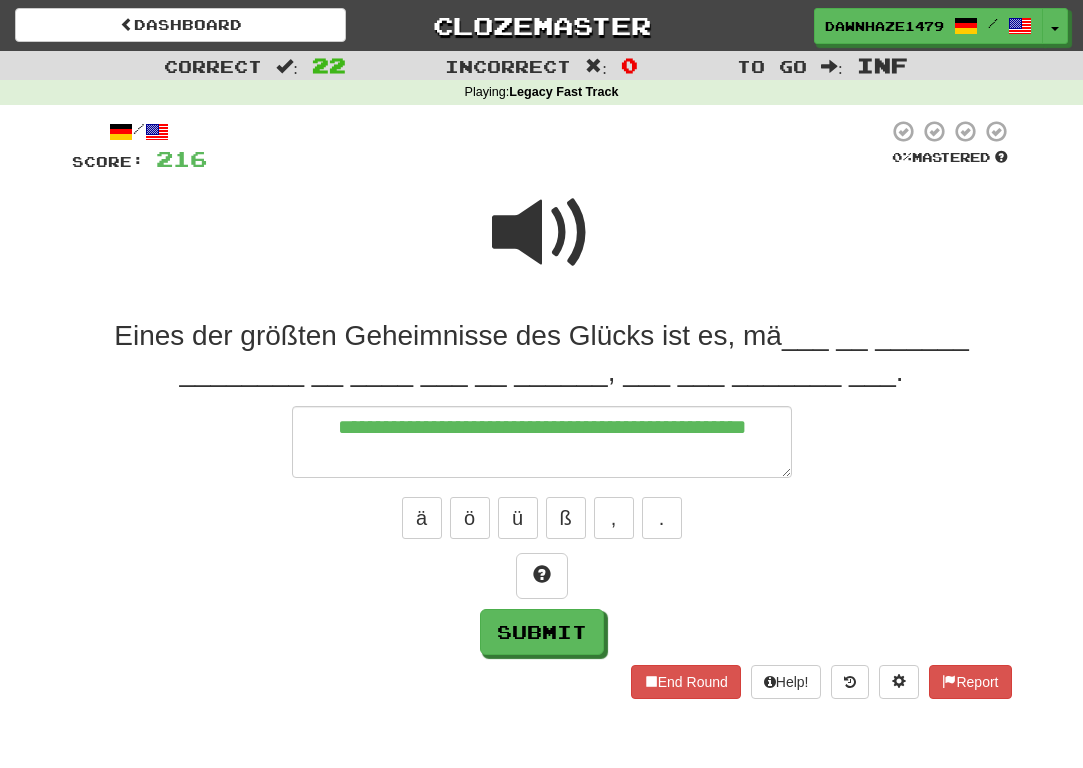 click at bounding box center (542, 233) 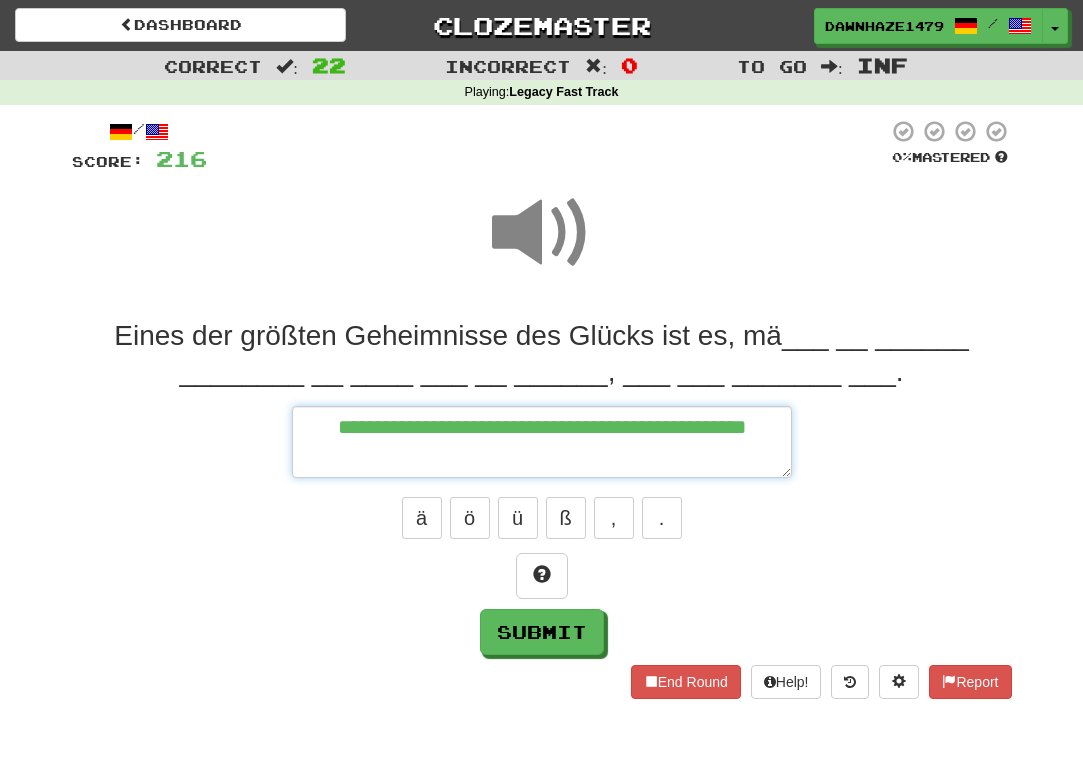 click on "**********" at bounding box center (542, 442) 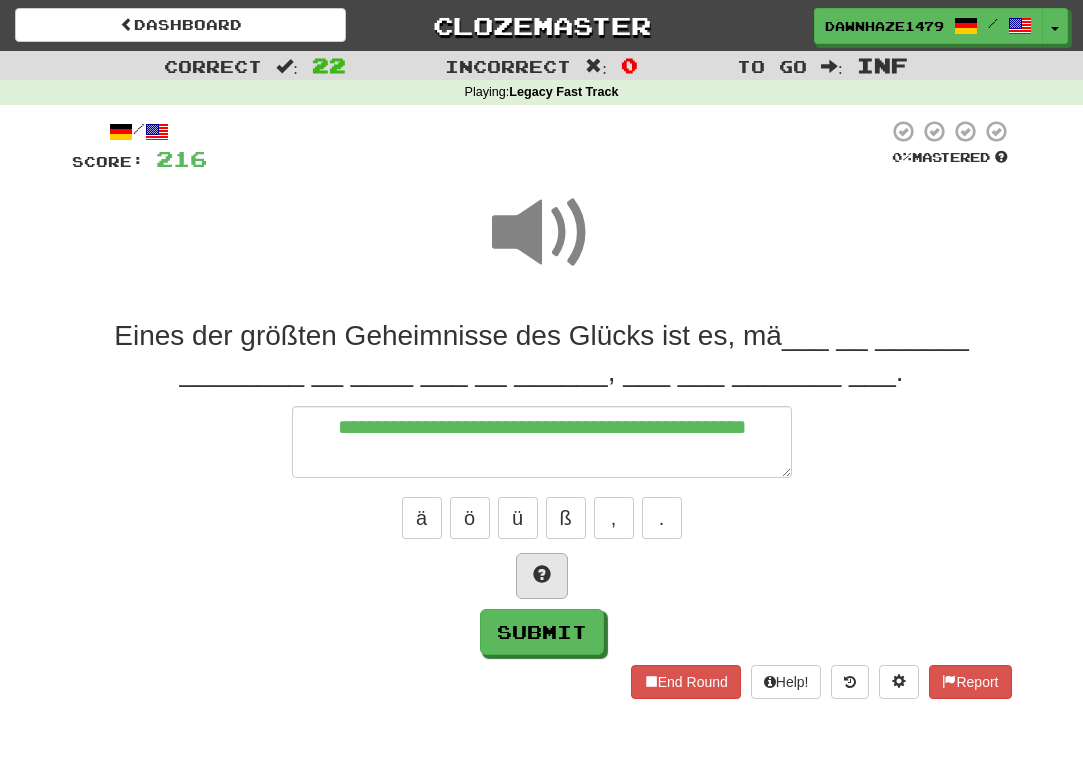 click at bounding box center (542, 576) 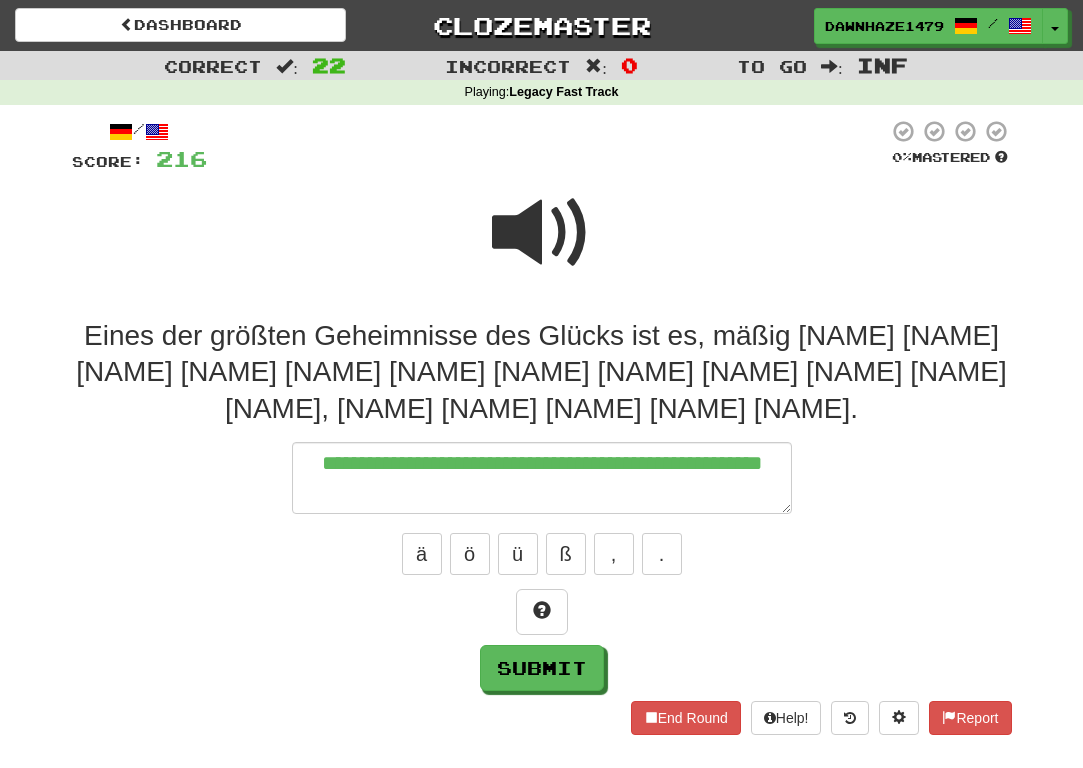 click at bounding box center [542, 246] 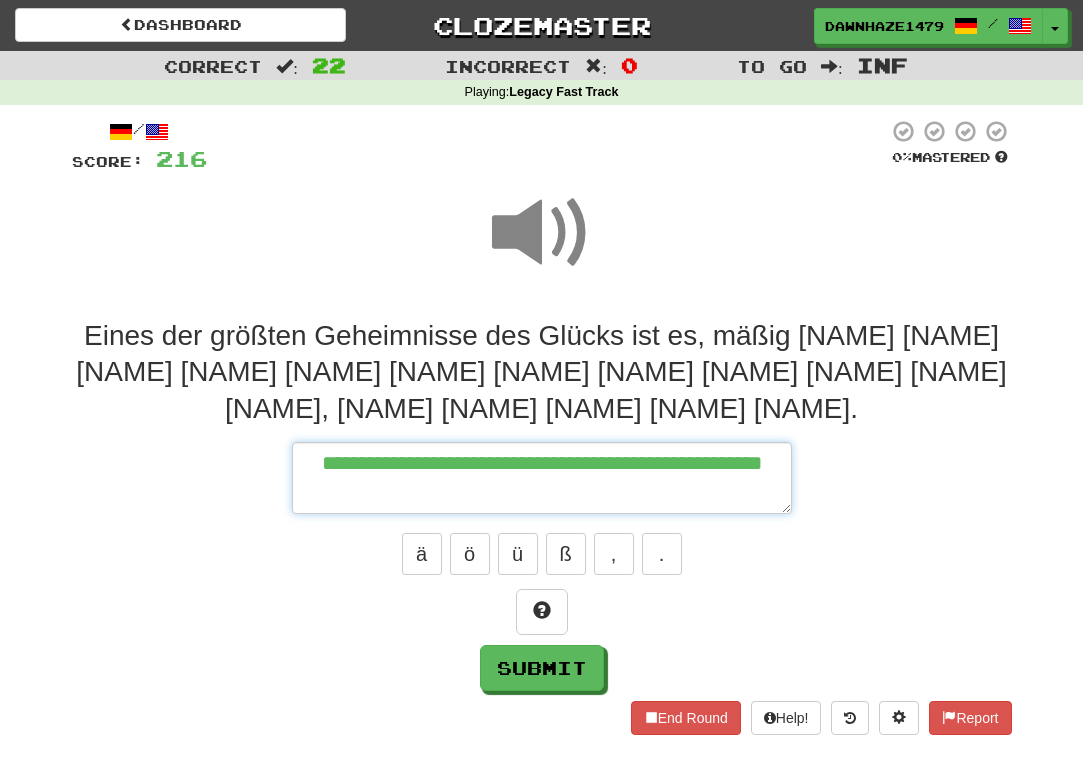 click on "**********" at bounding box center [542, 478] 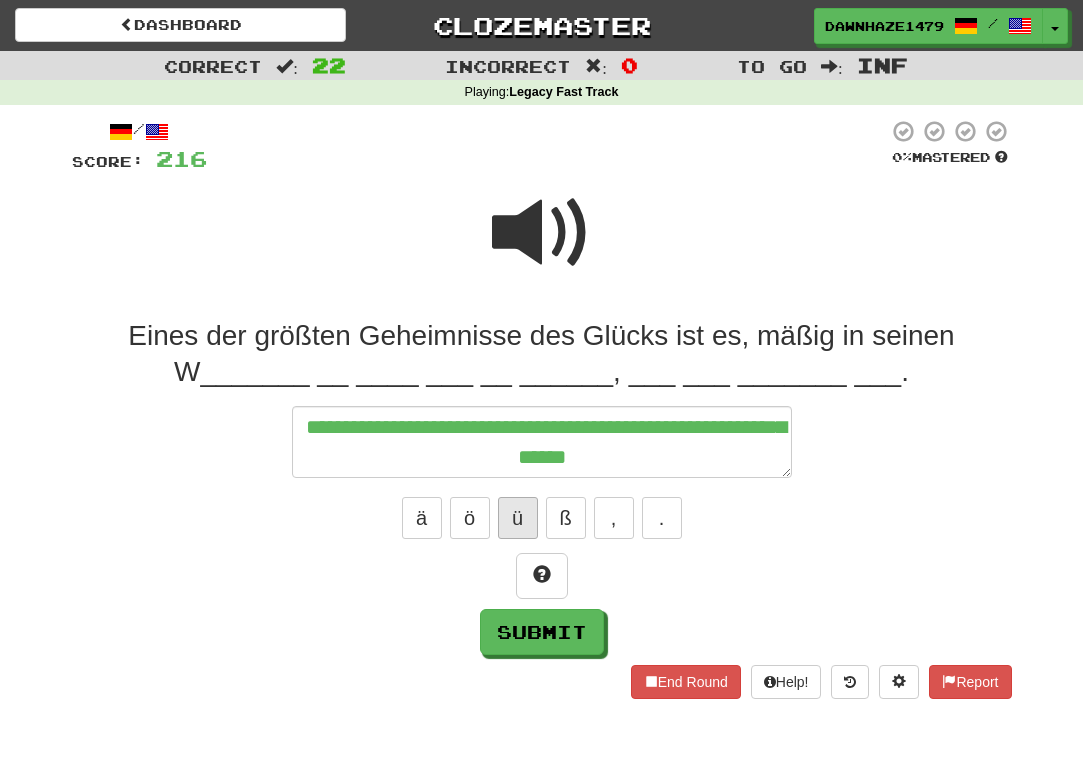 click on "ü" at bounding box center (518, 518) 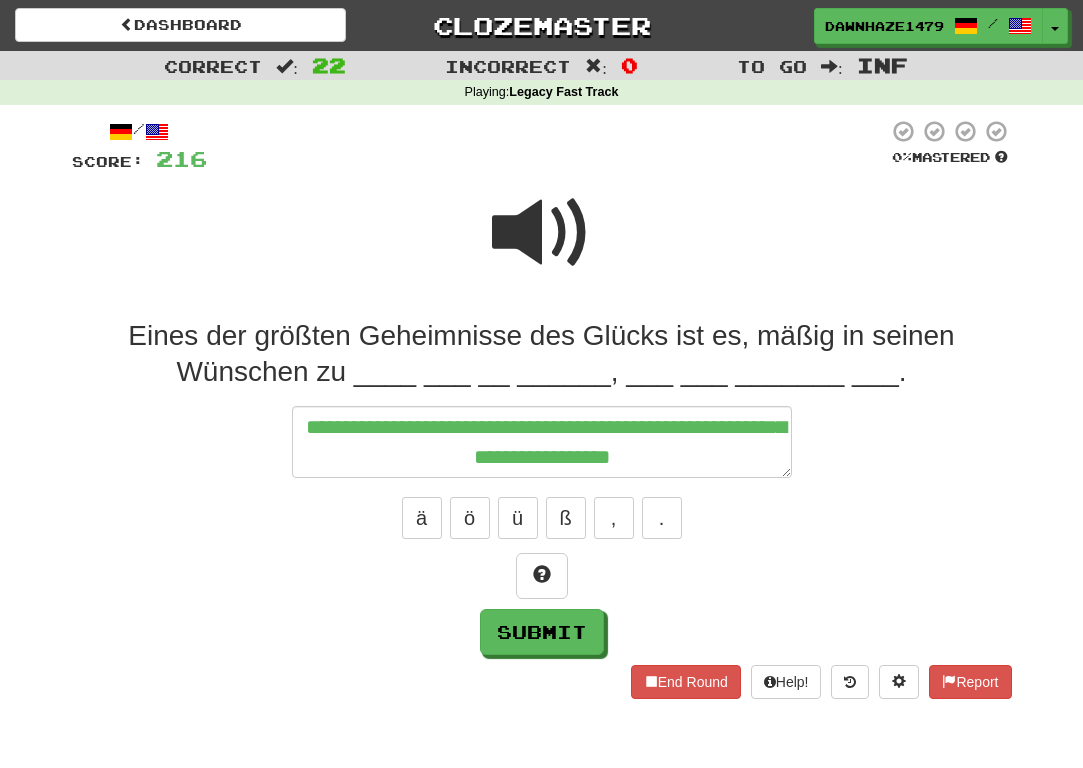 click at bounding box center [542, 246] 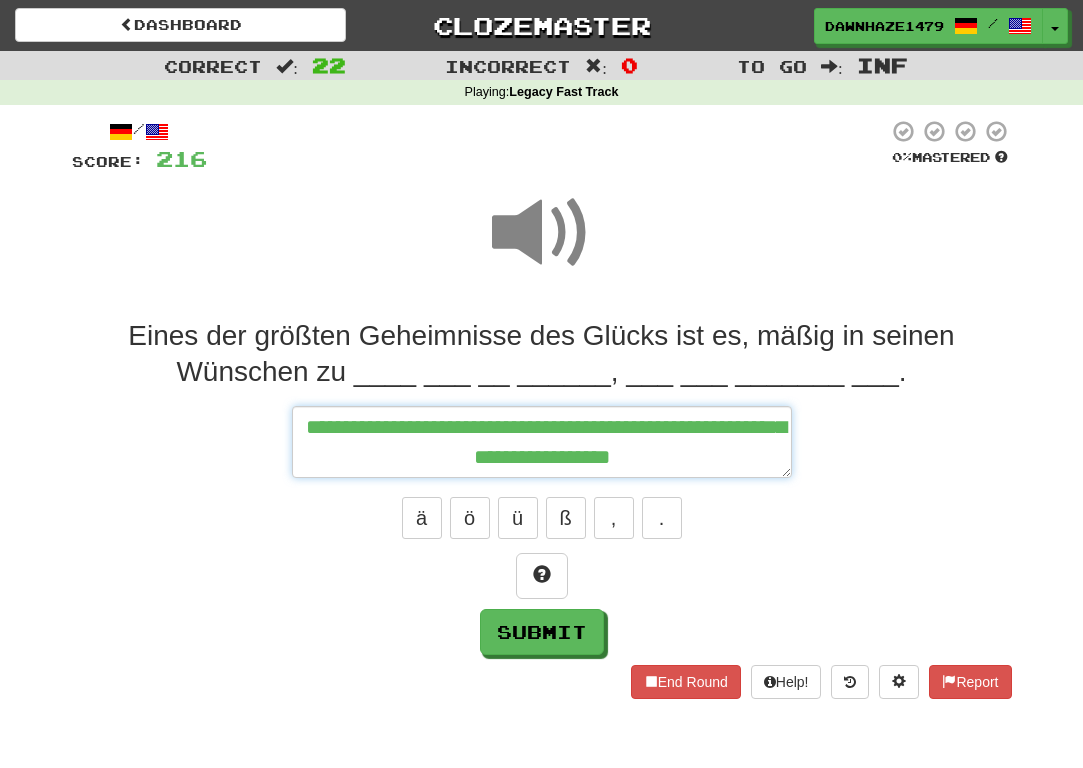 click on "**********" at bounding box center [542, 442] 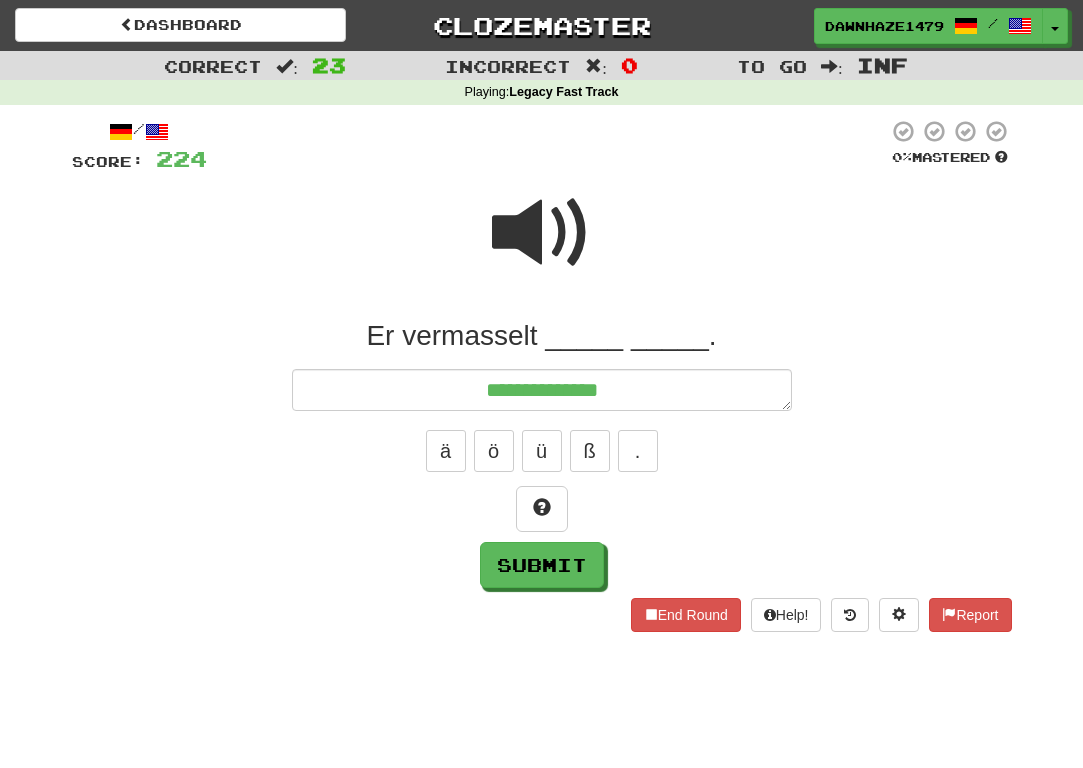 click at bounding box center [542, 246] 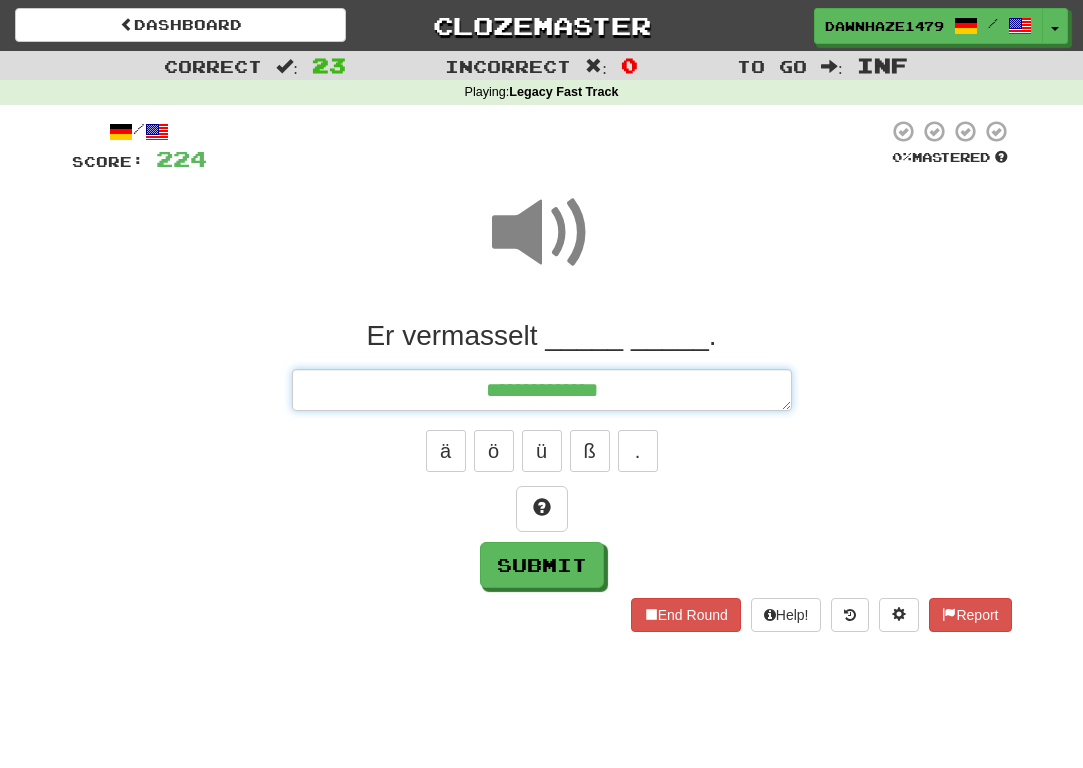 click on "**********" at bounding box center [542, 390] 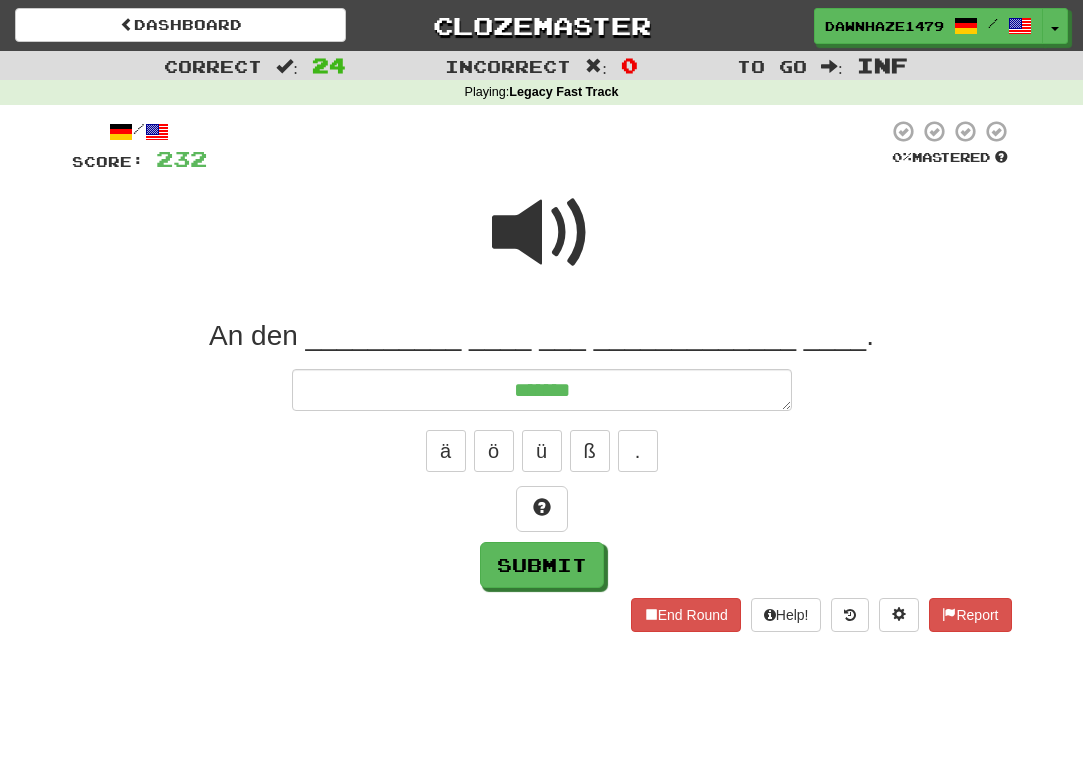 click at bounding box center [542, 233] 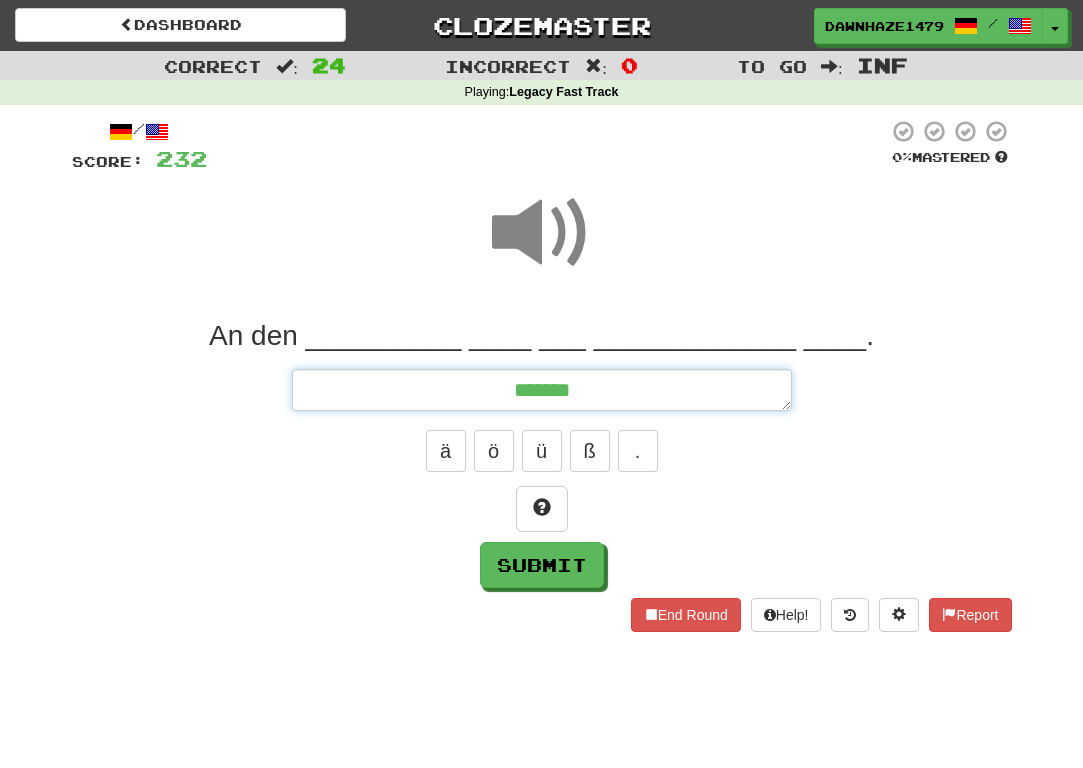 click on "******" at bounding box center [542, 390] 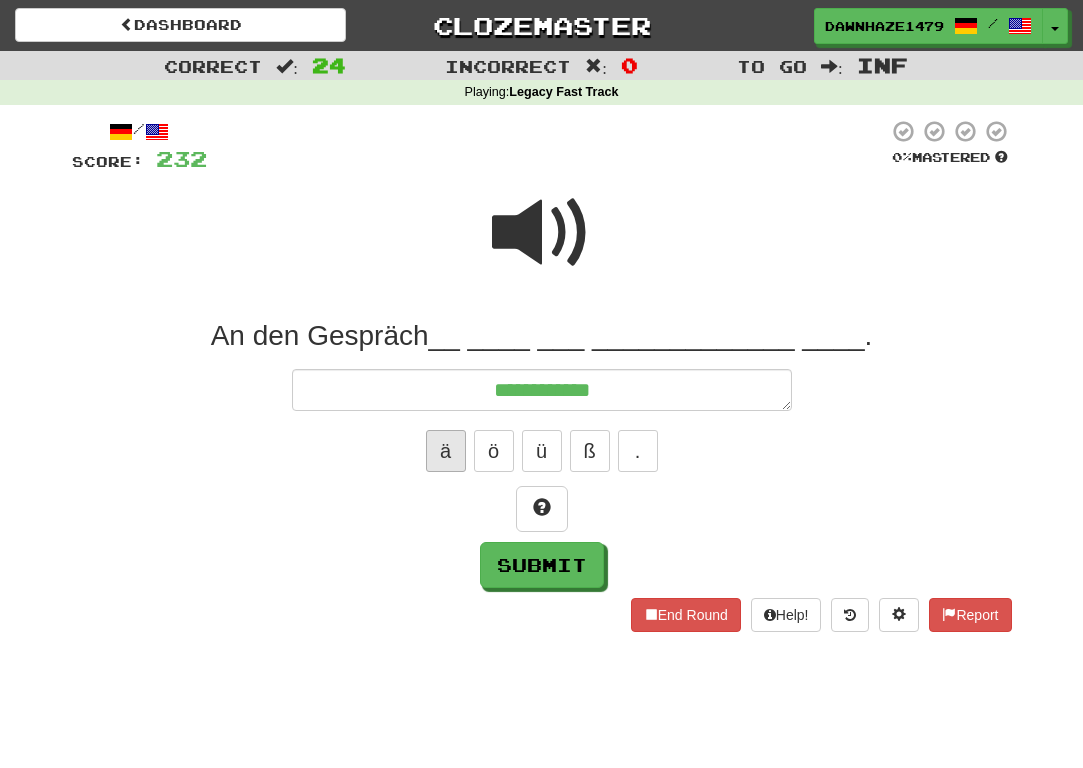 click on "ä" at bounding box center [446, 451] 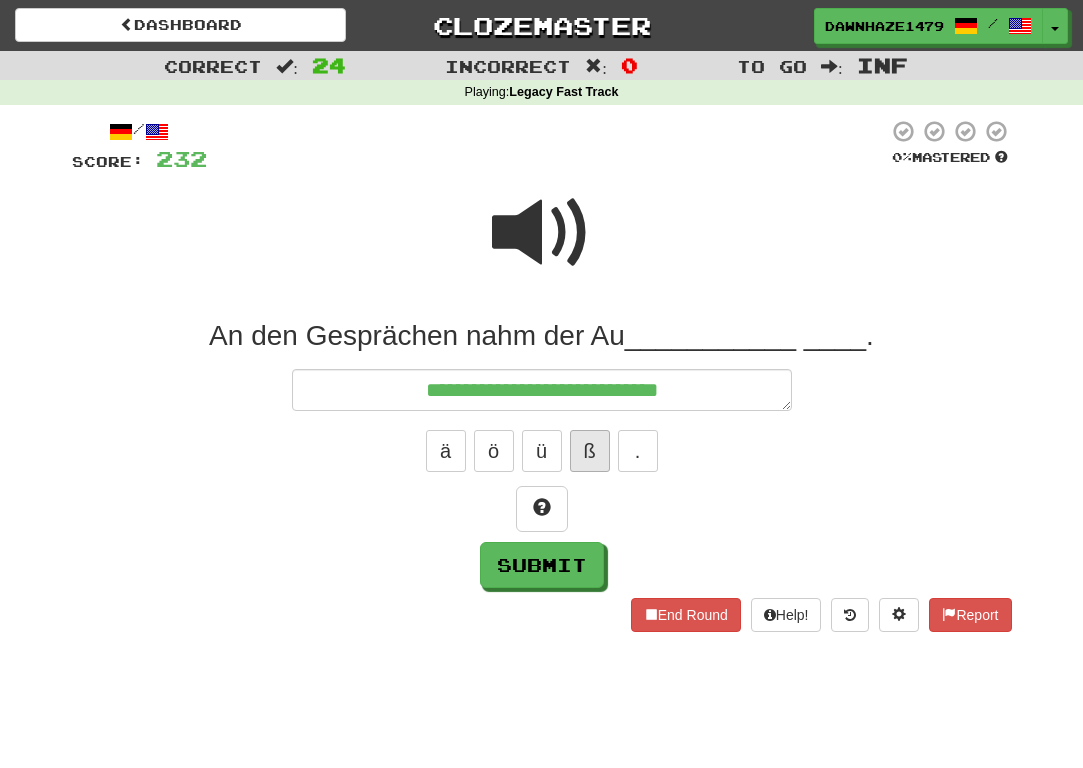 click on "ß" at bounding box center [590, 451] 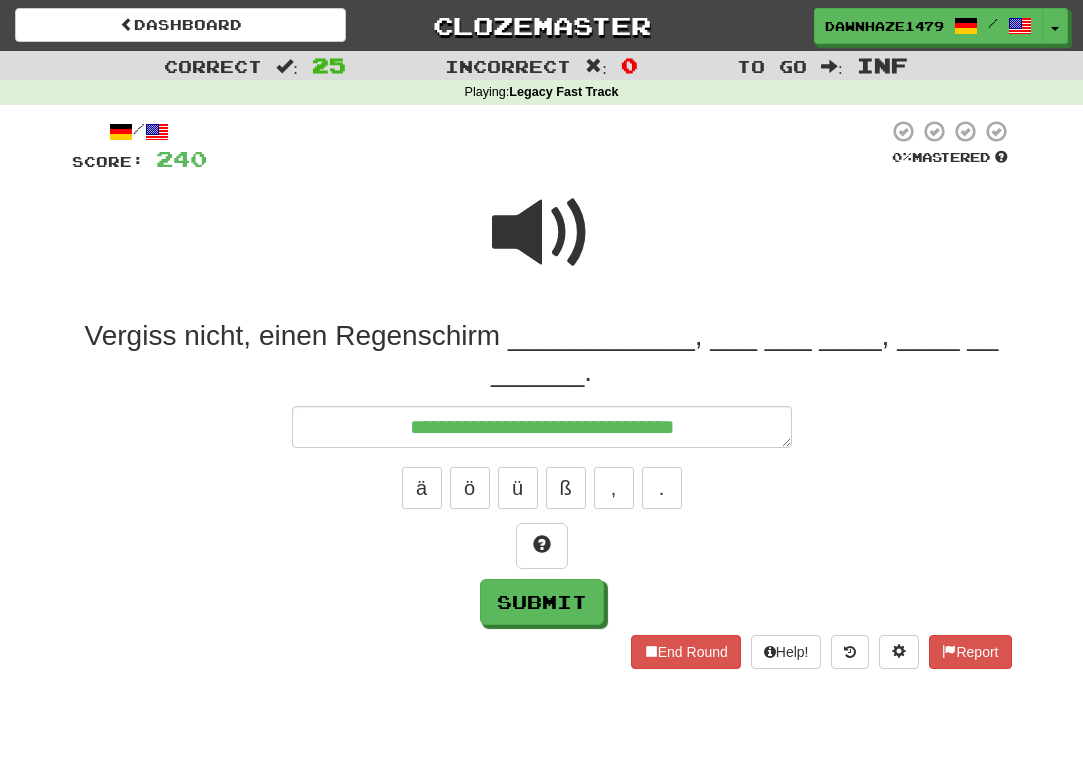 click at bounding box center [542, 246] 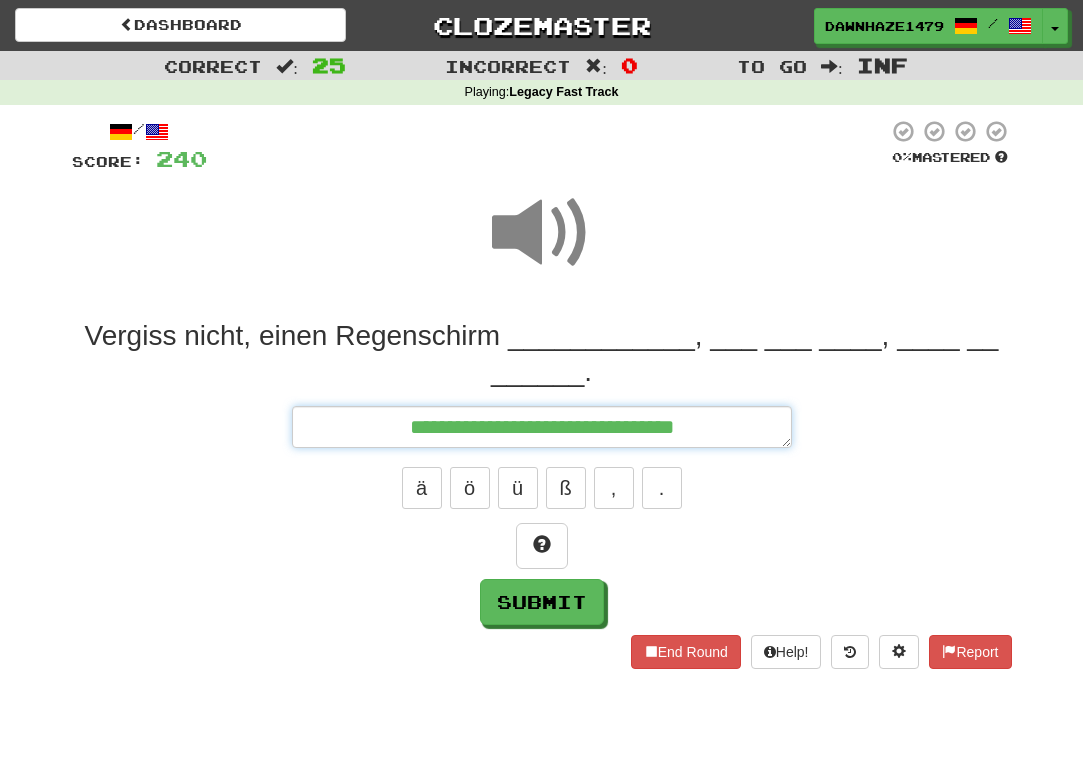 click on "**********" at bounding box center [542, 427] 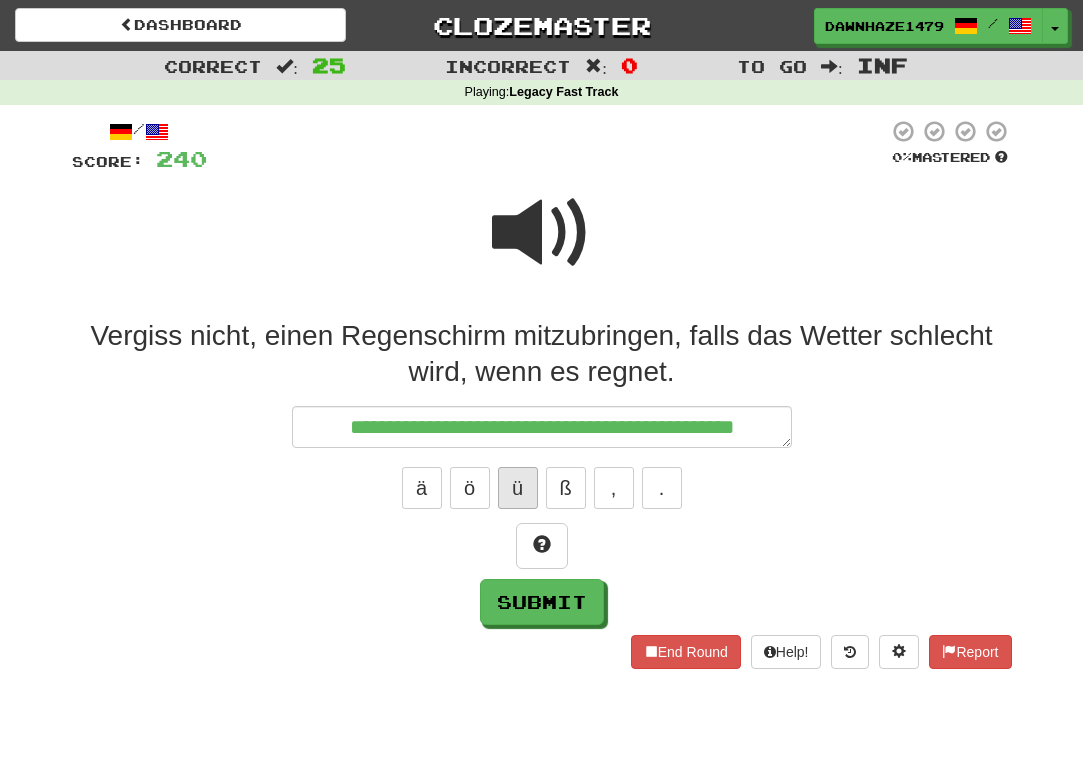 click on "ü" at bounding box center [518, 488] 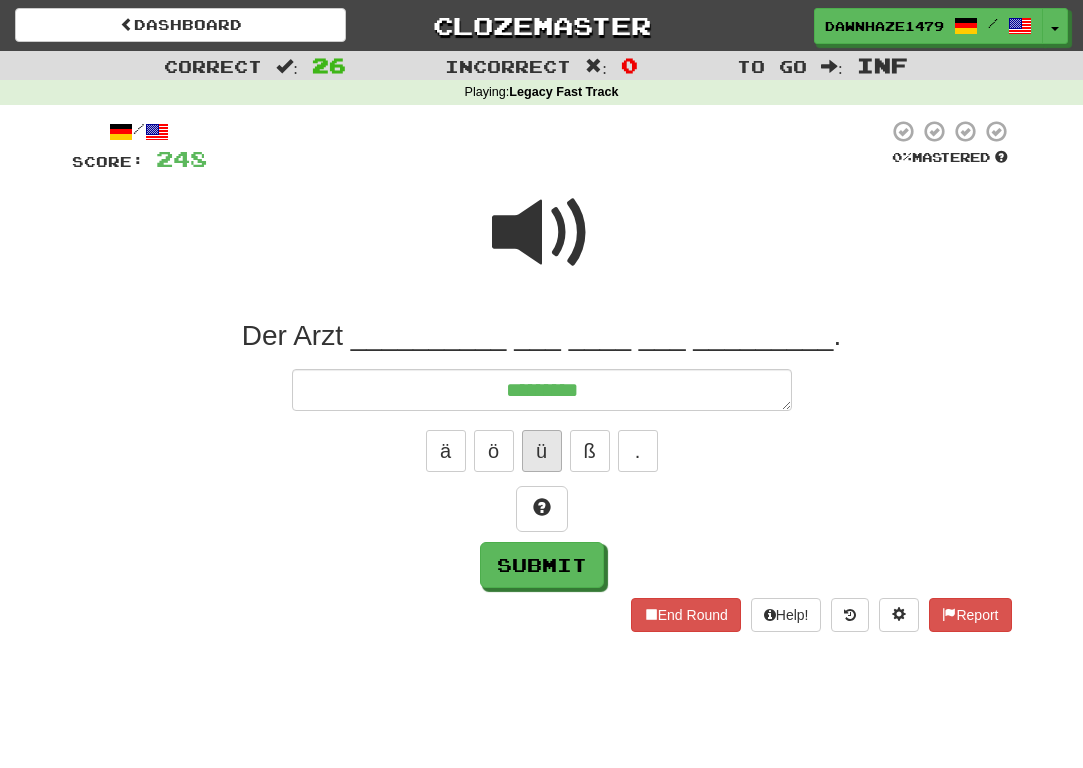 click on "ü" at bounding box center (542, 451) 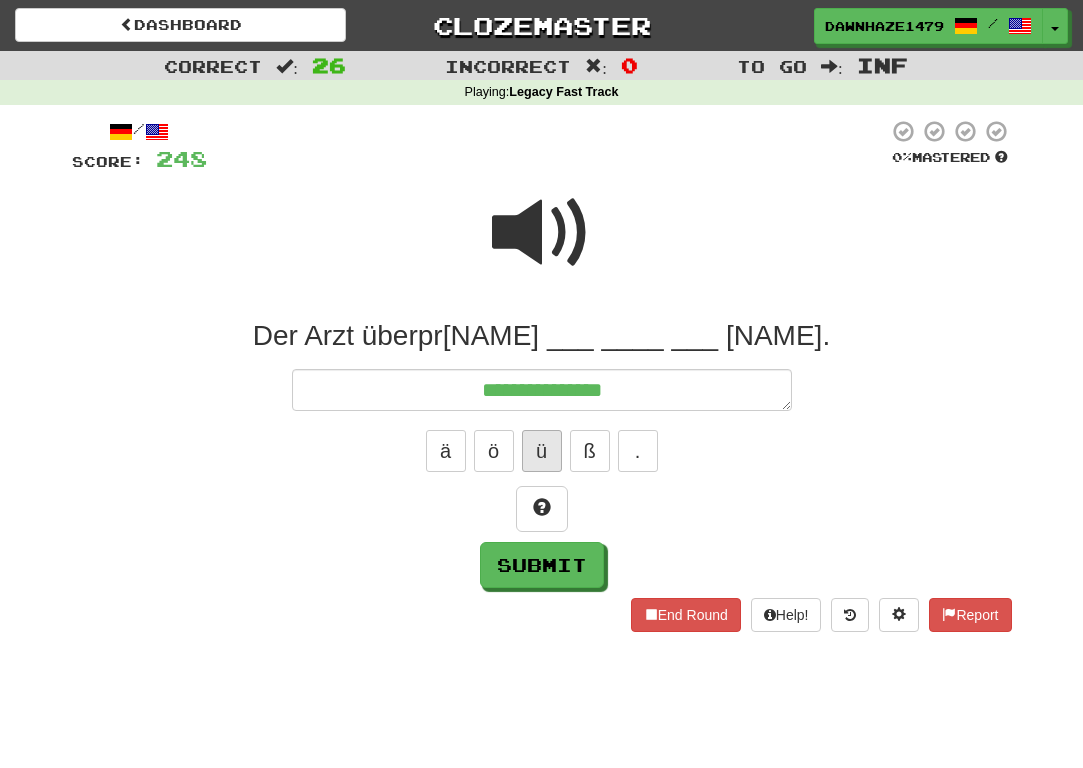 click on "ü" at bounding box center [542, 451] 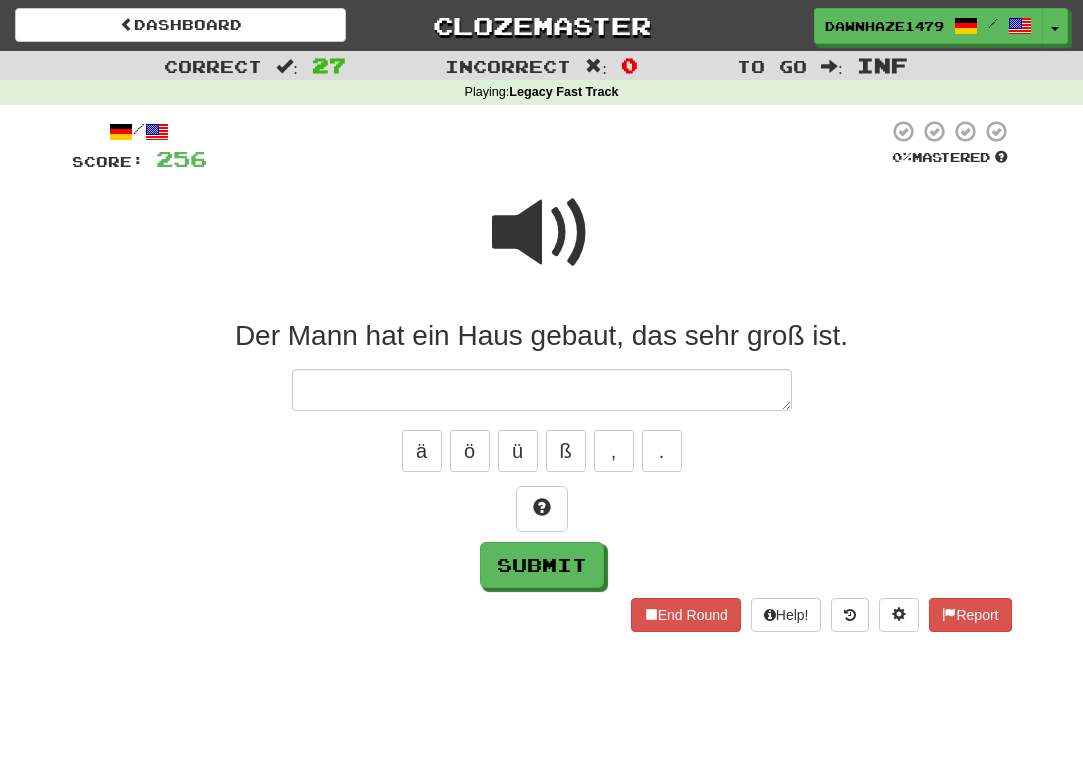 click at bounding box center (542, 233) 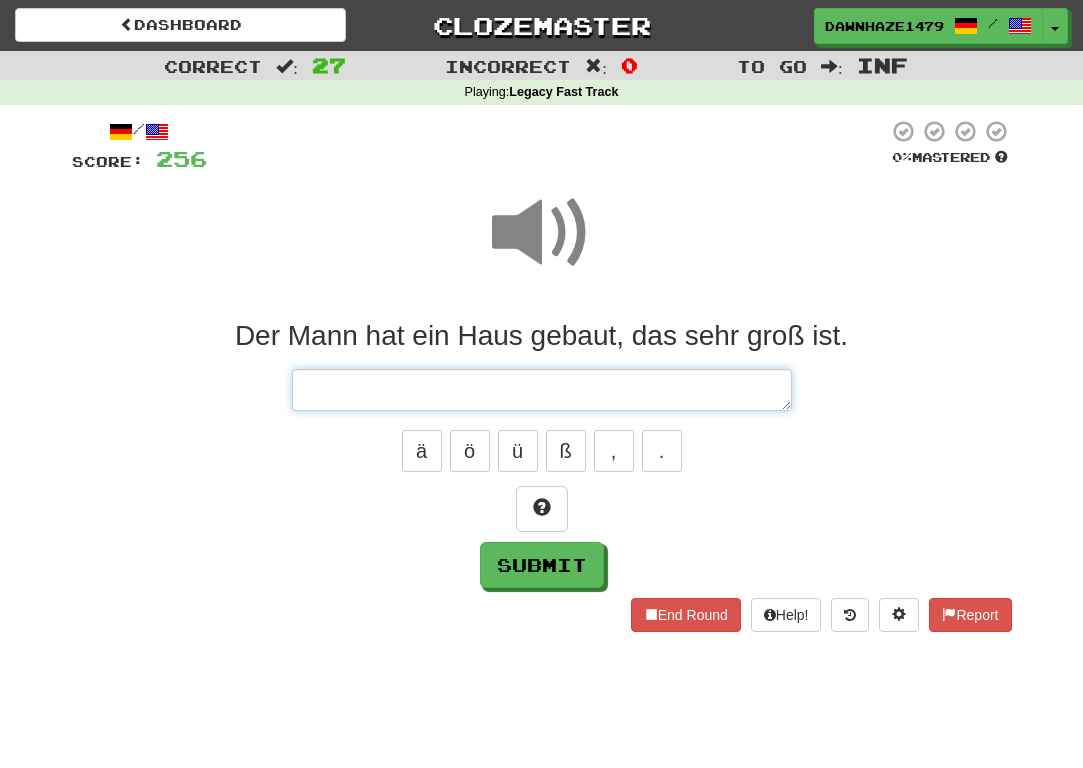 click at bounding box center [542, 390] 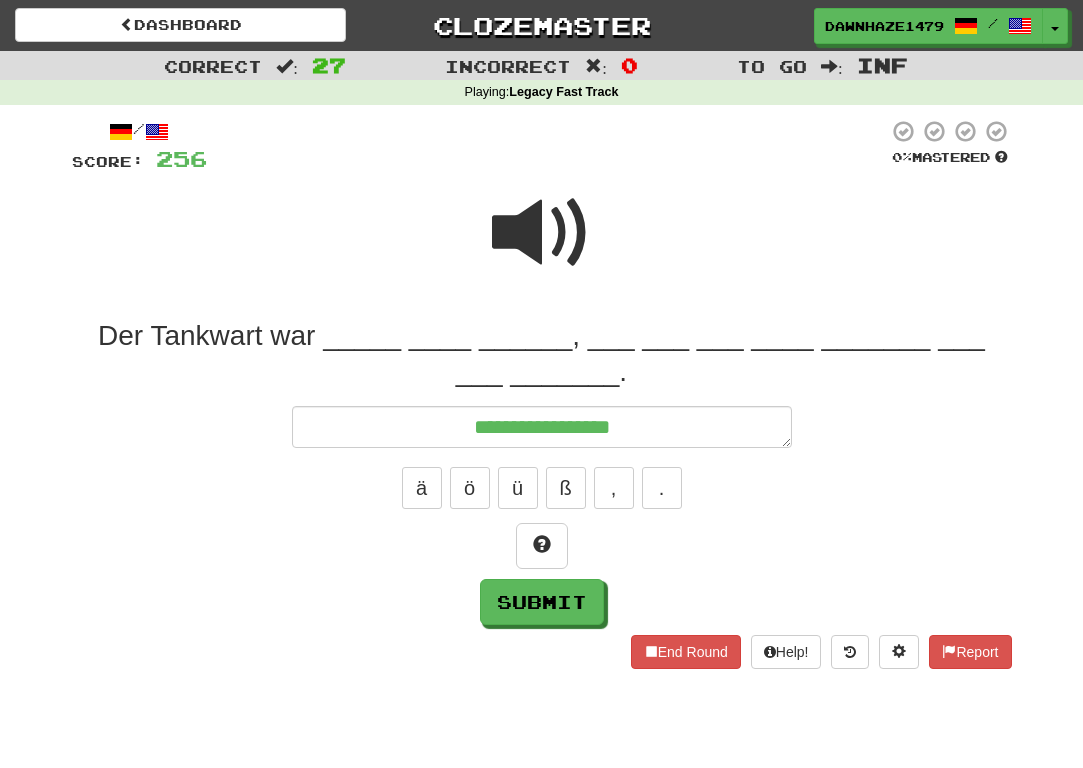 click at bounding box center [547, 146] 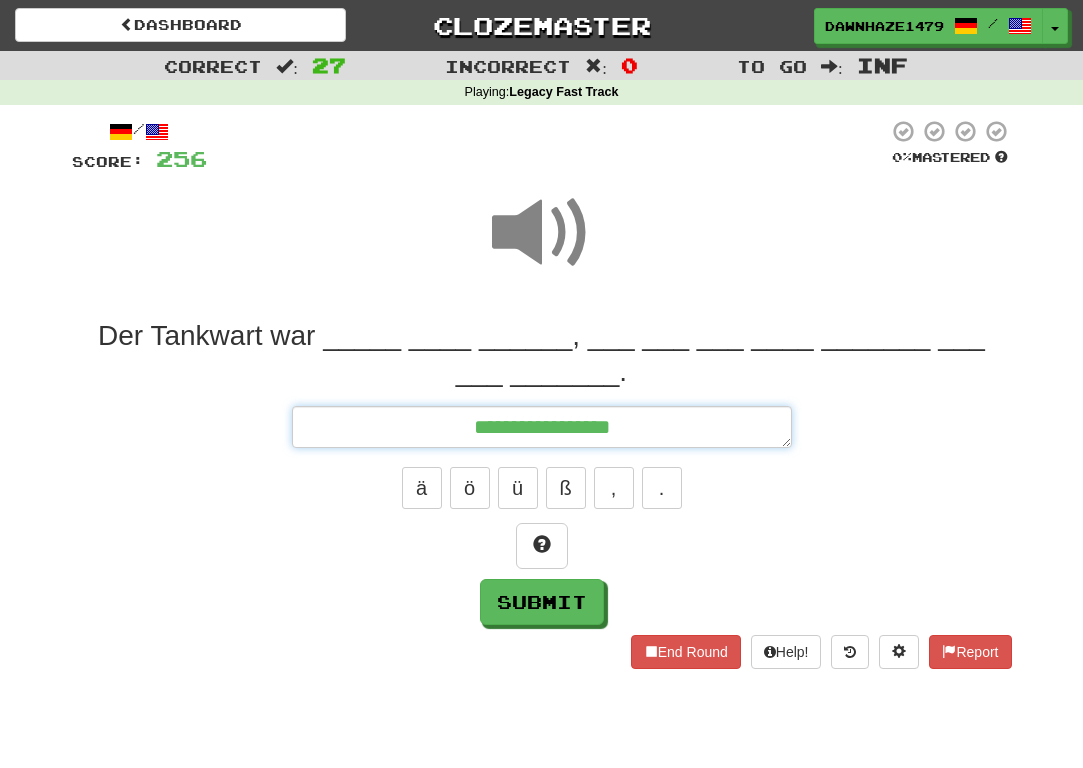 click on "**********" at bounding box center (542, 427) 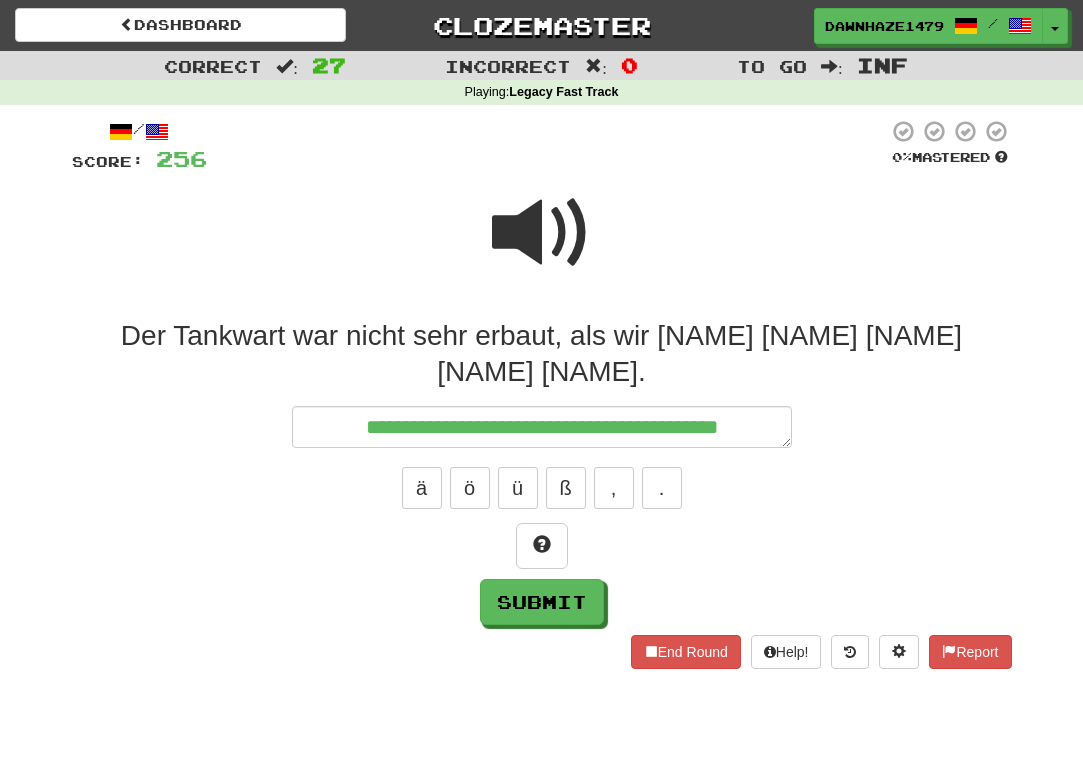 click at bounding box center [542, 246] 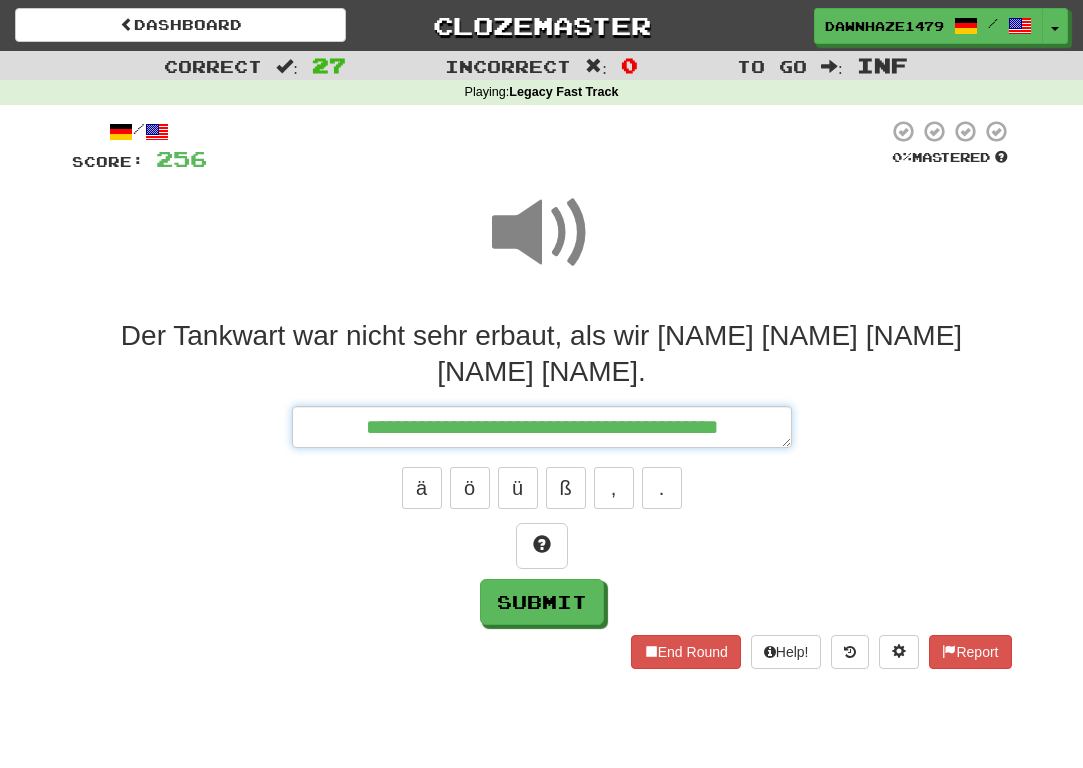 click on "**********" at bounding box center [542, 427] 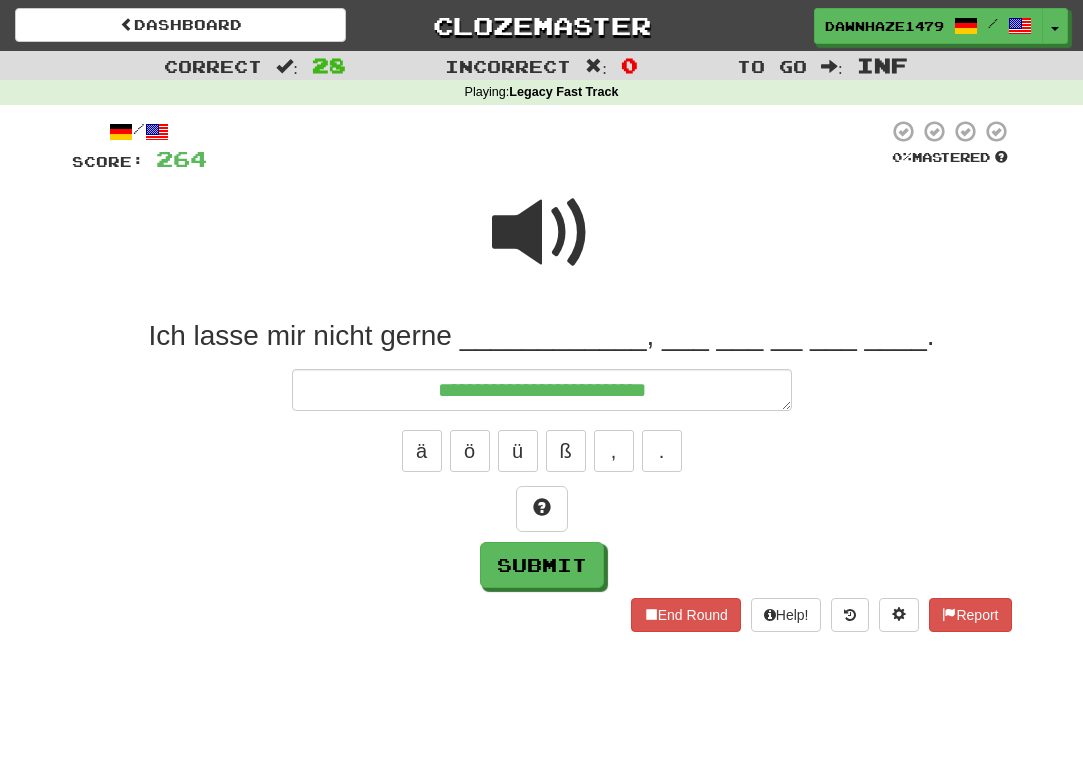click at bounding box center [542, 246] 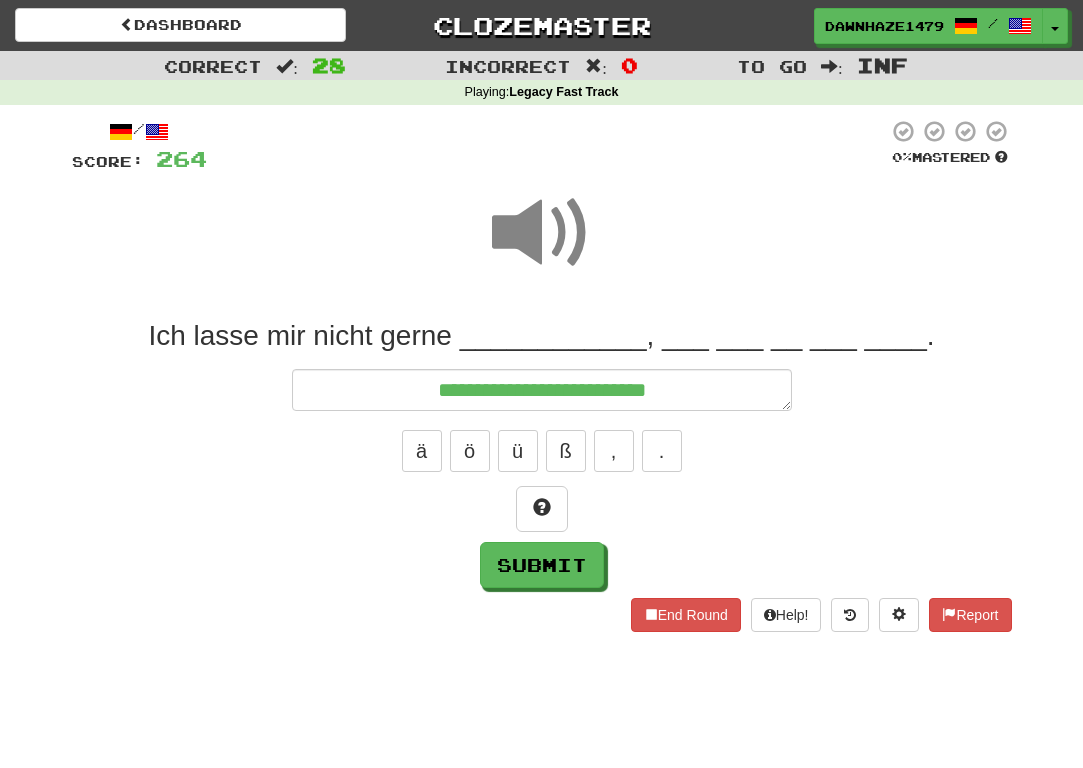 click at bounding box center (542, 233) 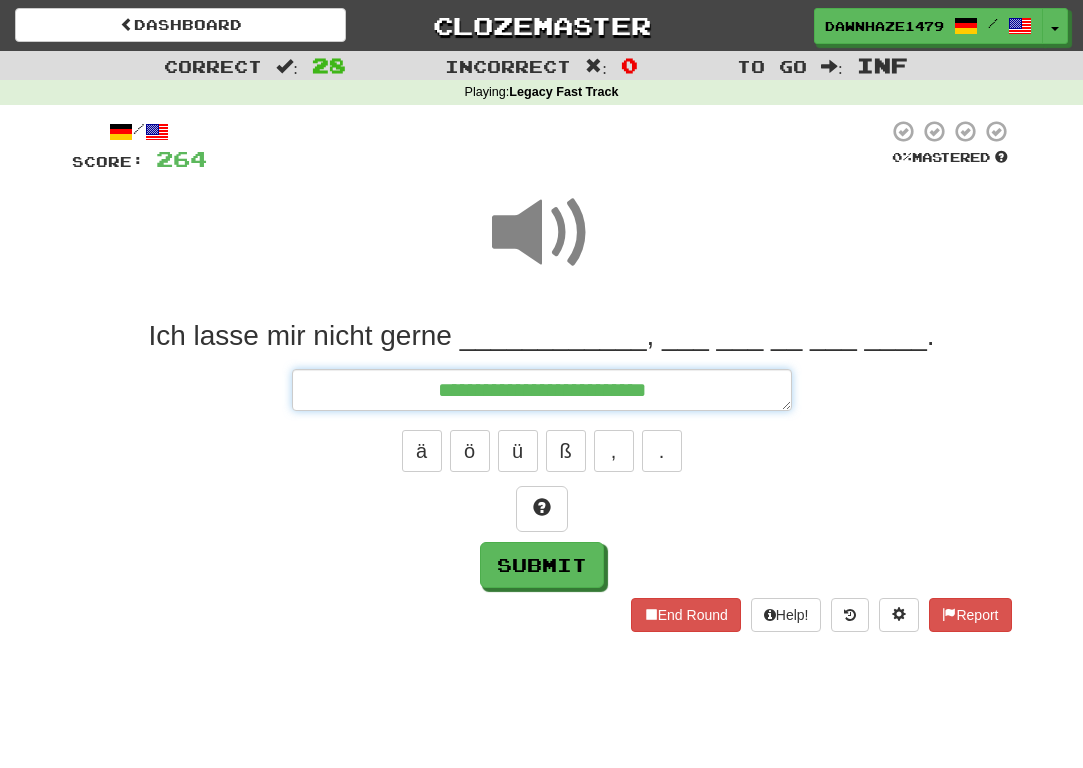 click on "**********" at bounding box center [542, 390] 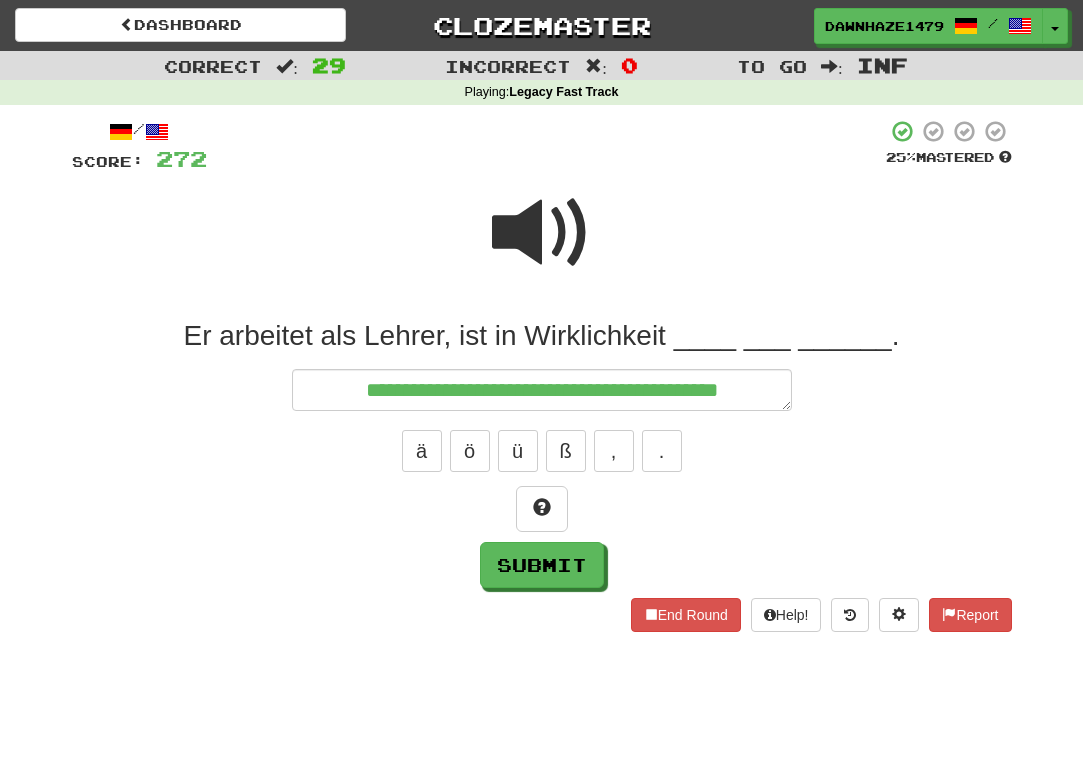 click at bounding box center [542, 246] 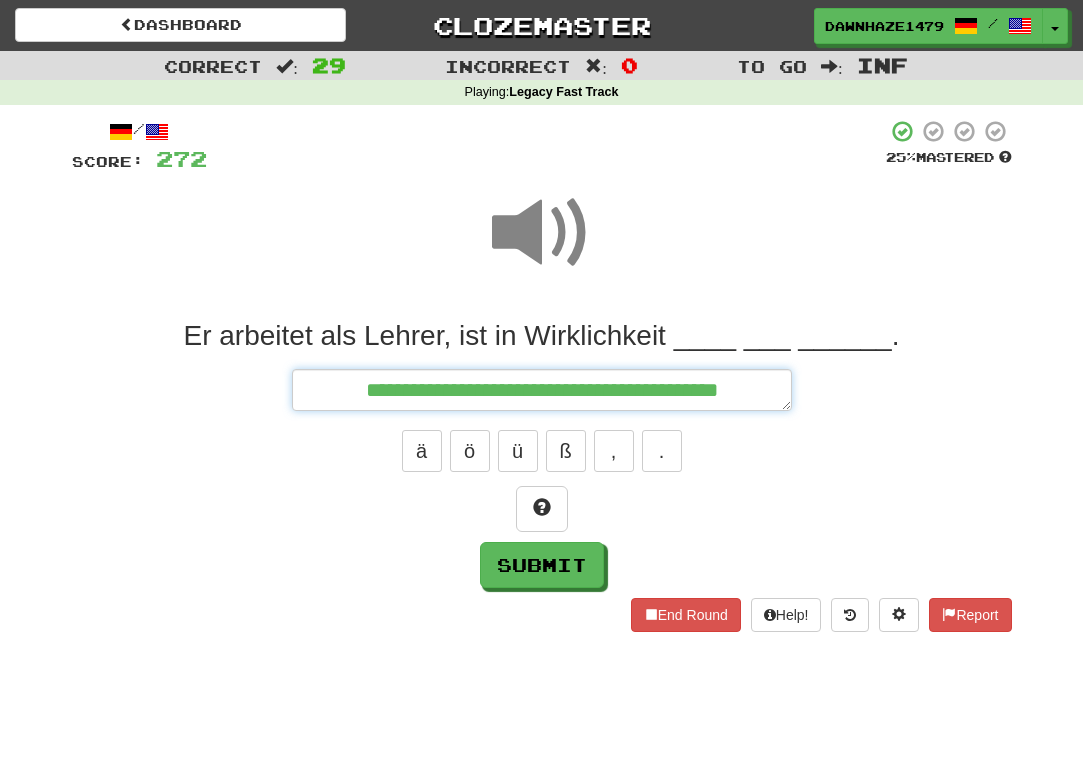 click on "**********" at bounding box center (542, 390) 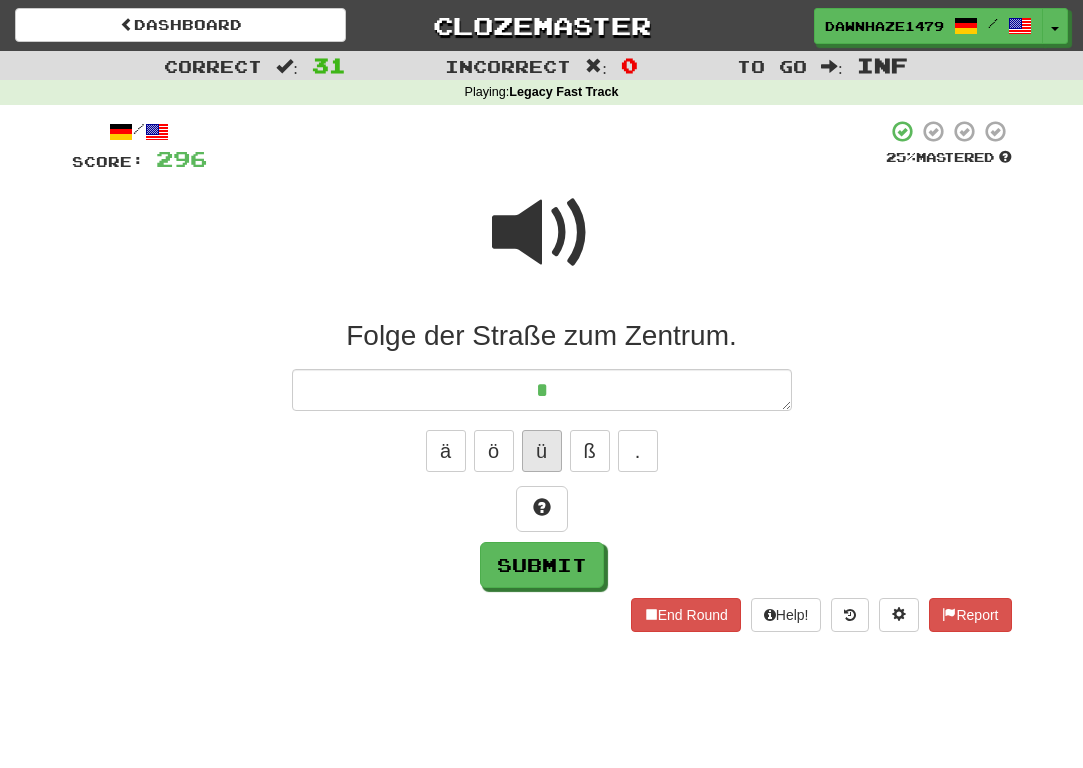 click on "ü" at bounding box center [542, 451] 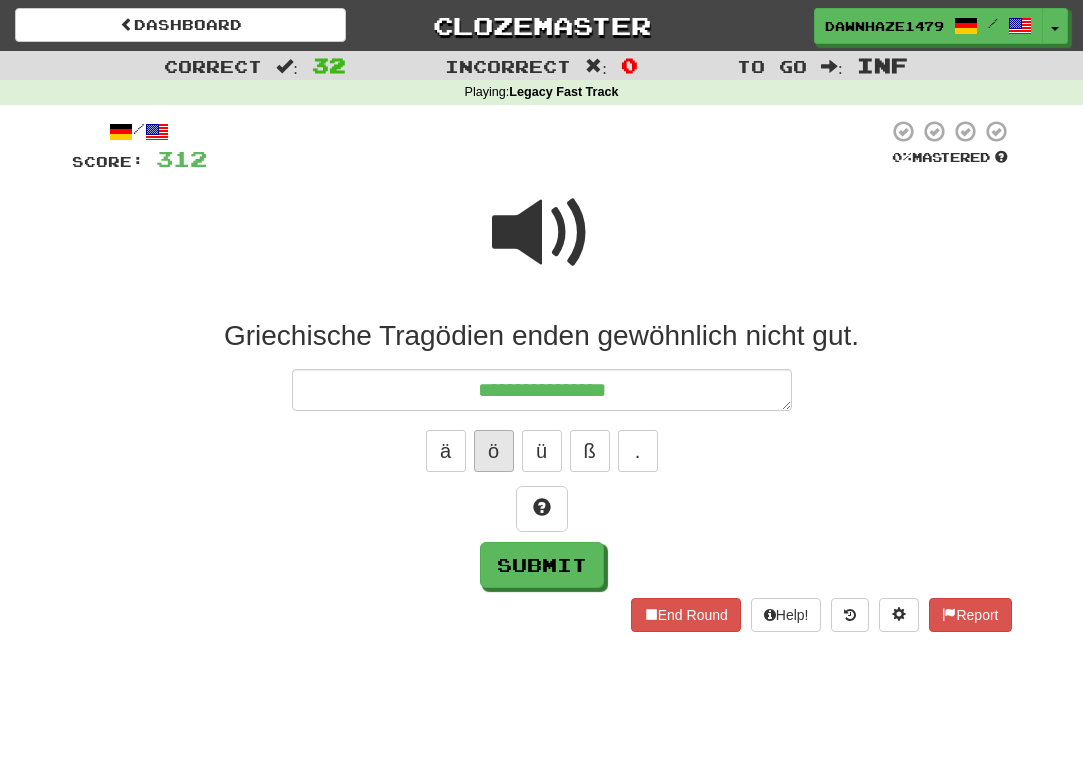 click on "ö" at bounding box center [494, 451] 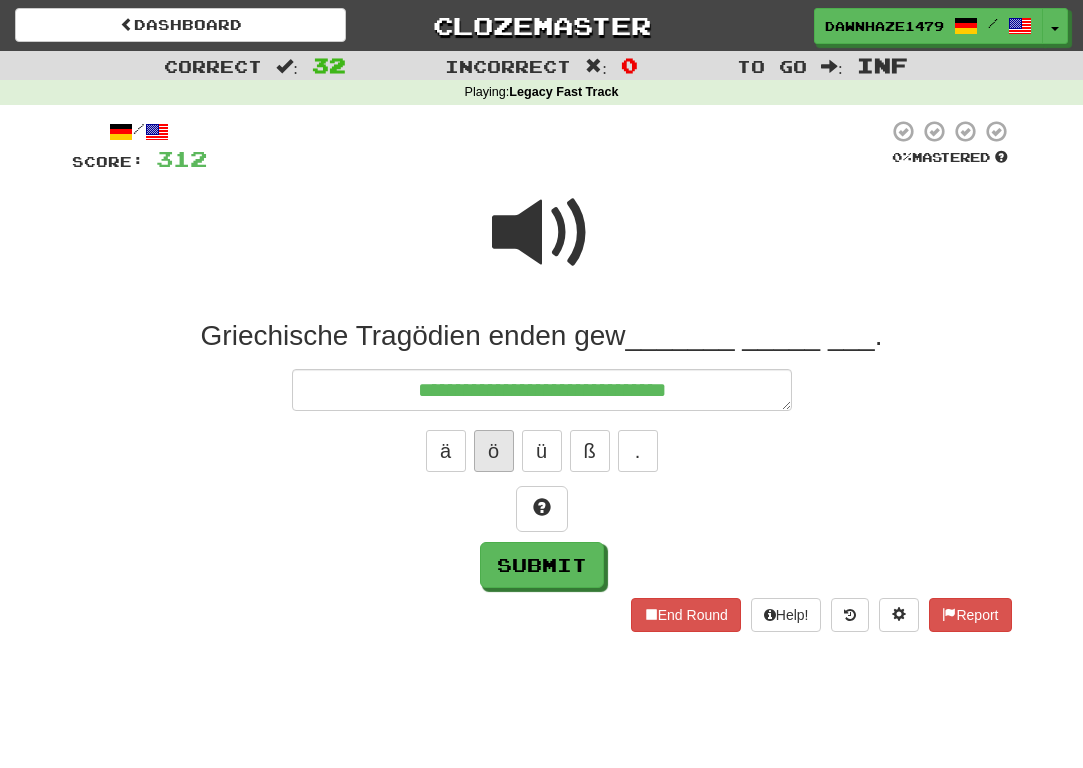 click on "ö" at bounding box center [494, 451] 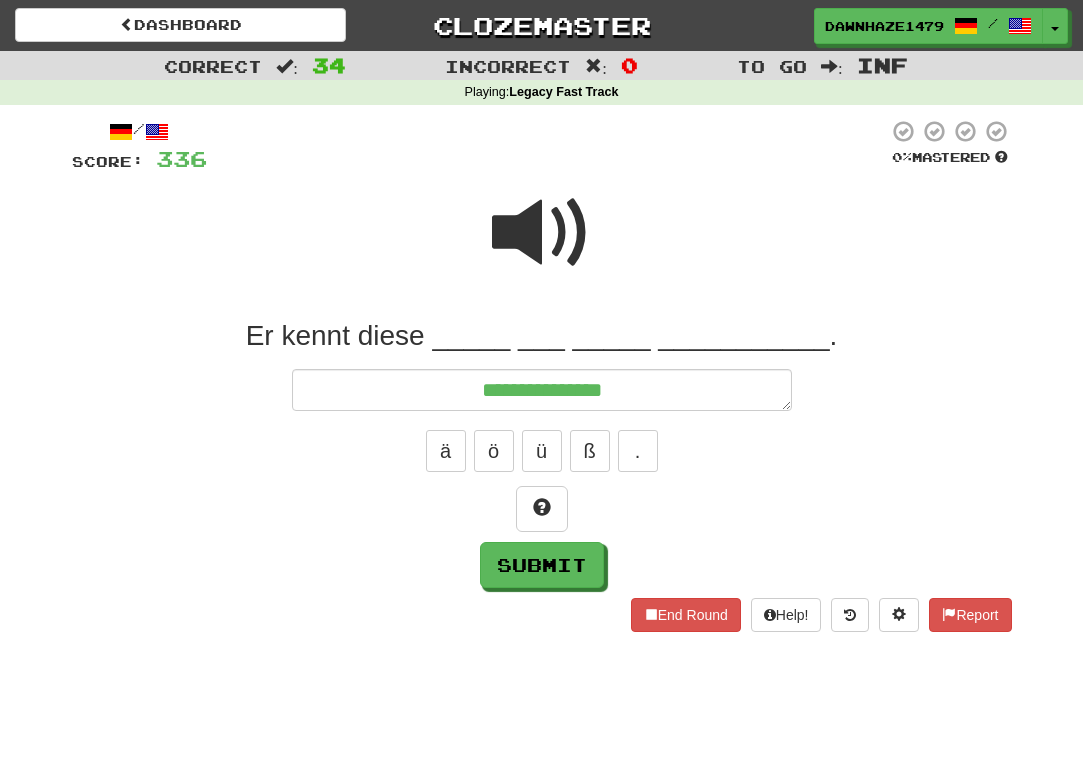 click at bounding box center (542, 246) 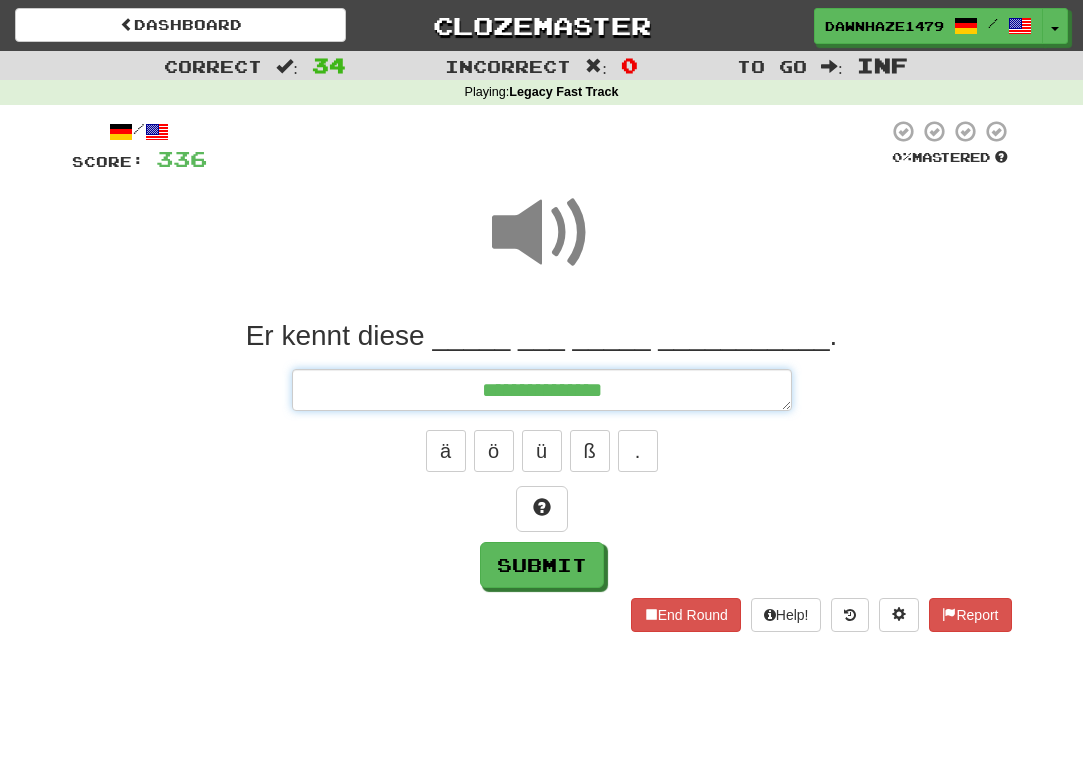 click on "**********" at bounding box center (542, 390) 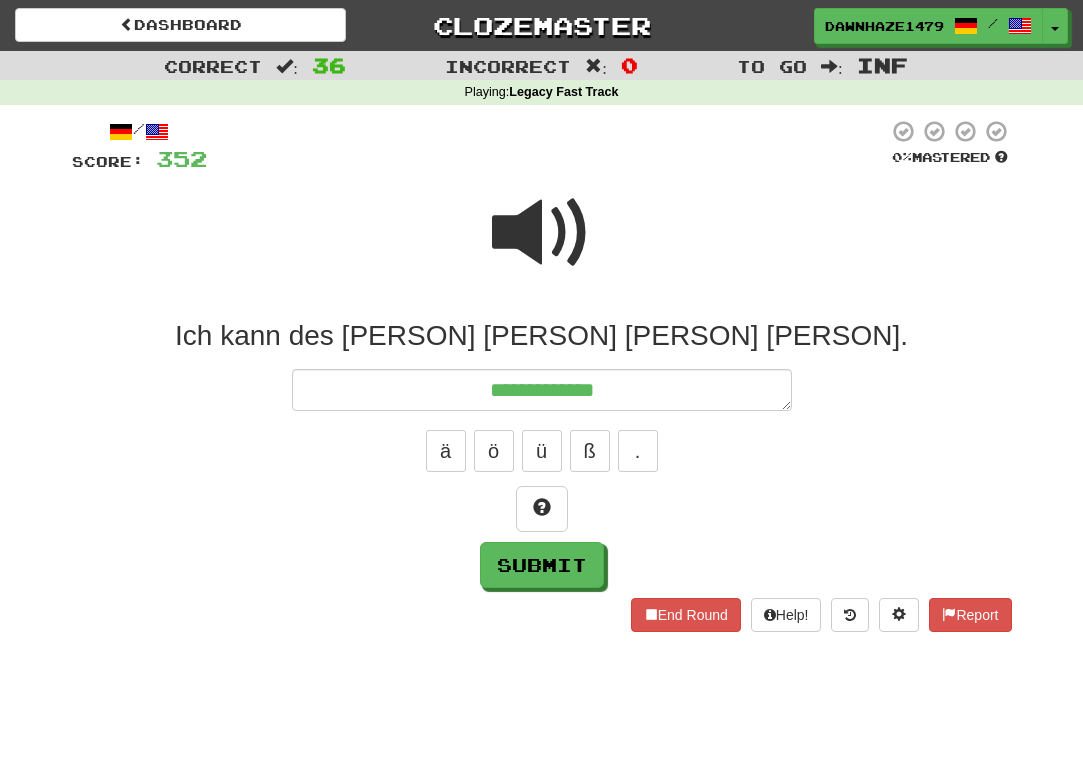 click at bounding box center (542, 246) 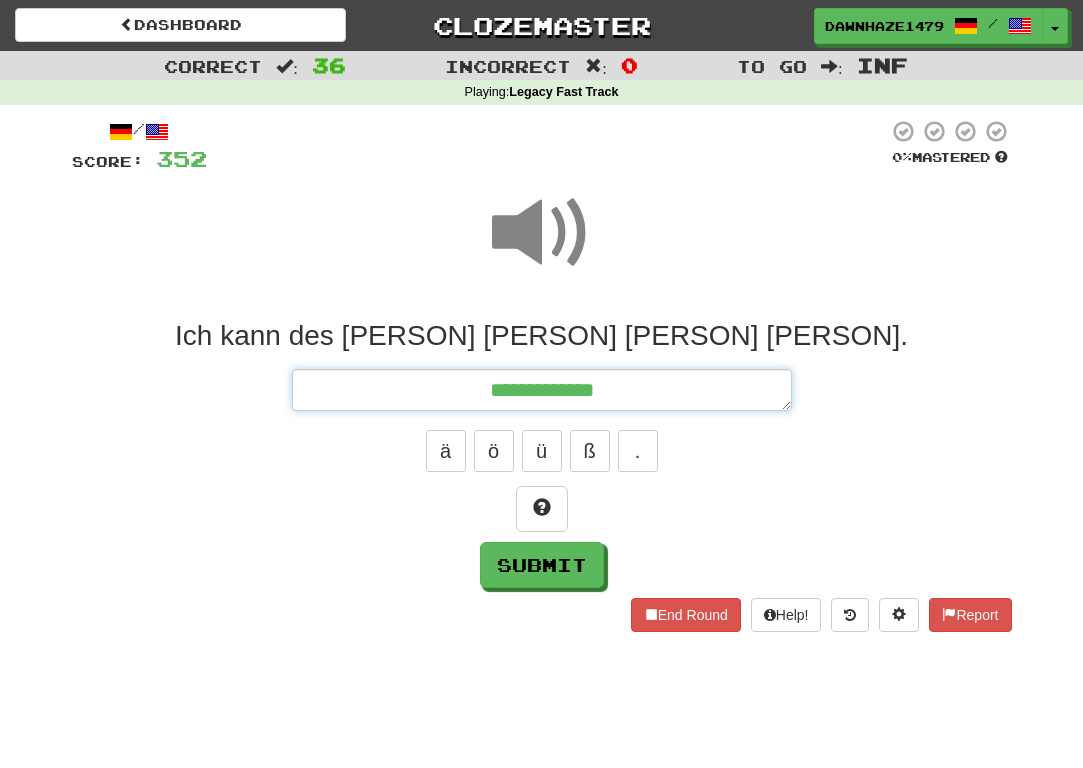 click on "**********" at bounding box center [542, 390] 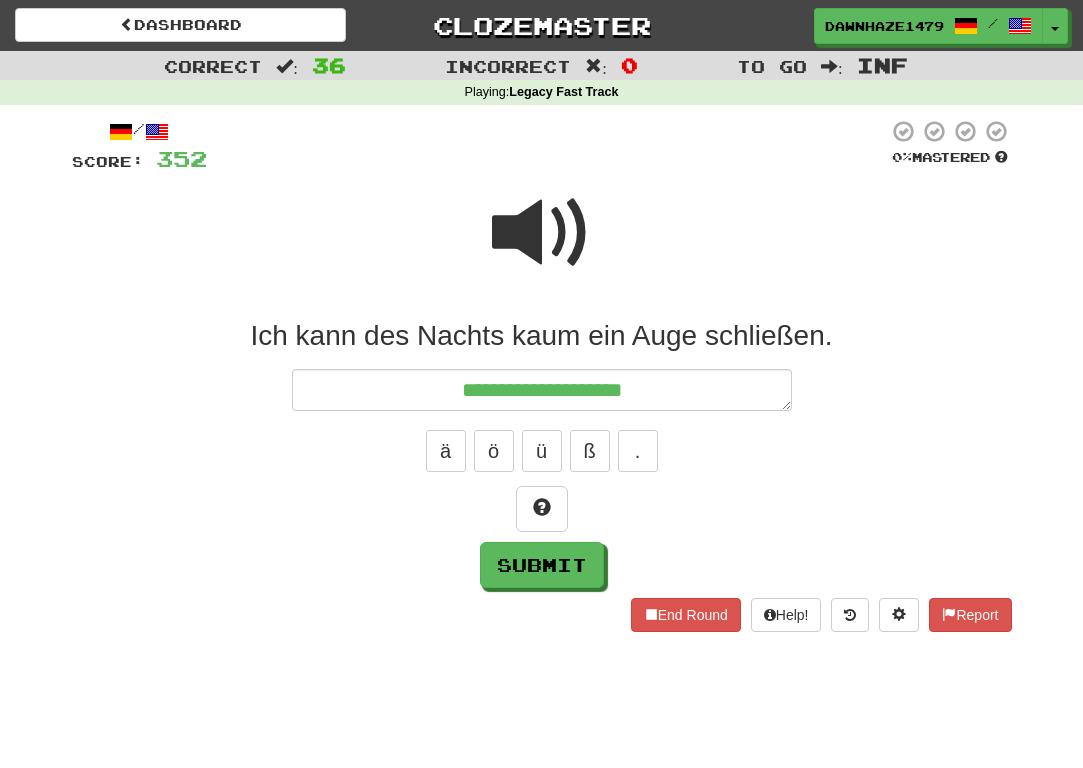 click at bounding box center [542, 233] 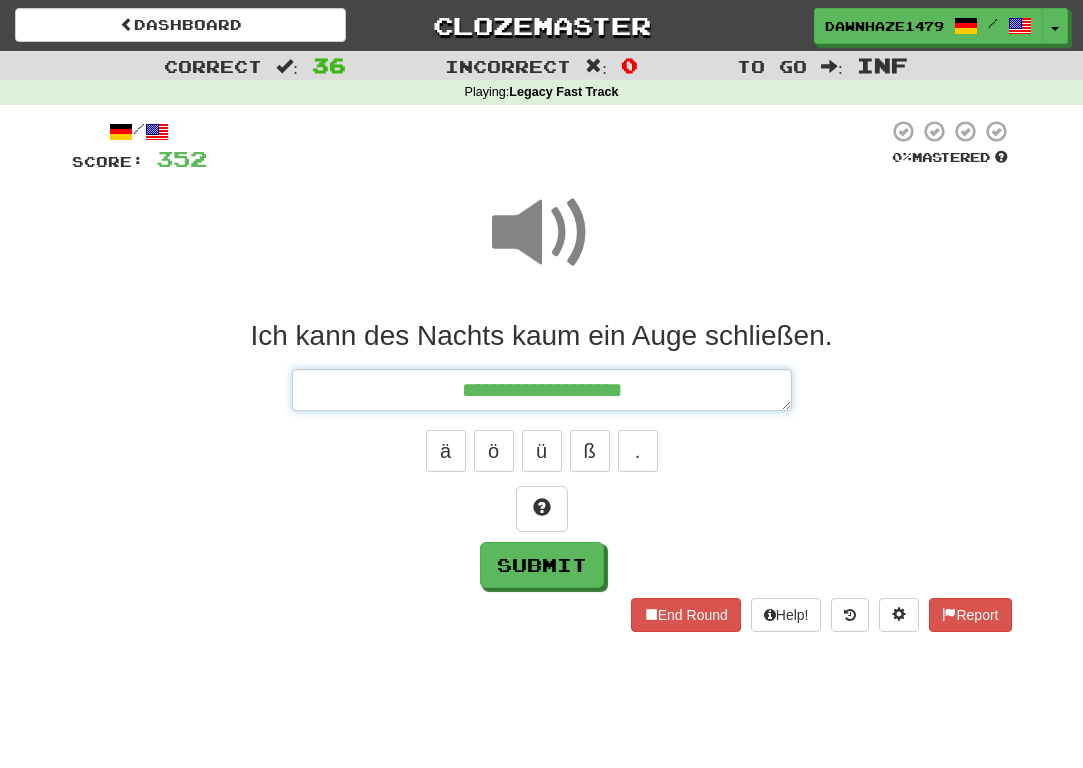 click on "**********" at bounding box center [542, 390] 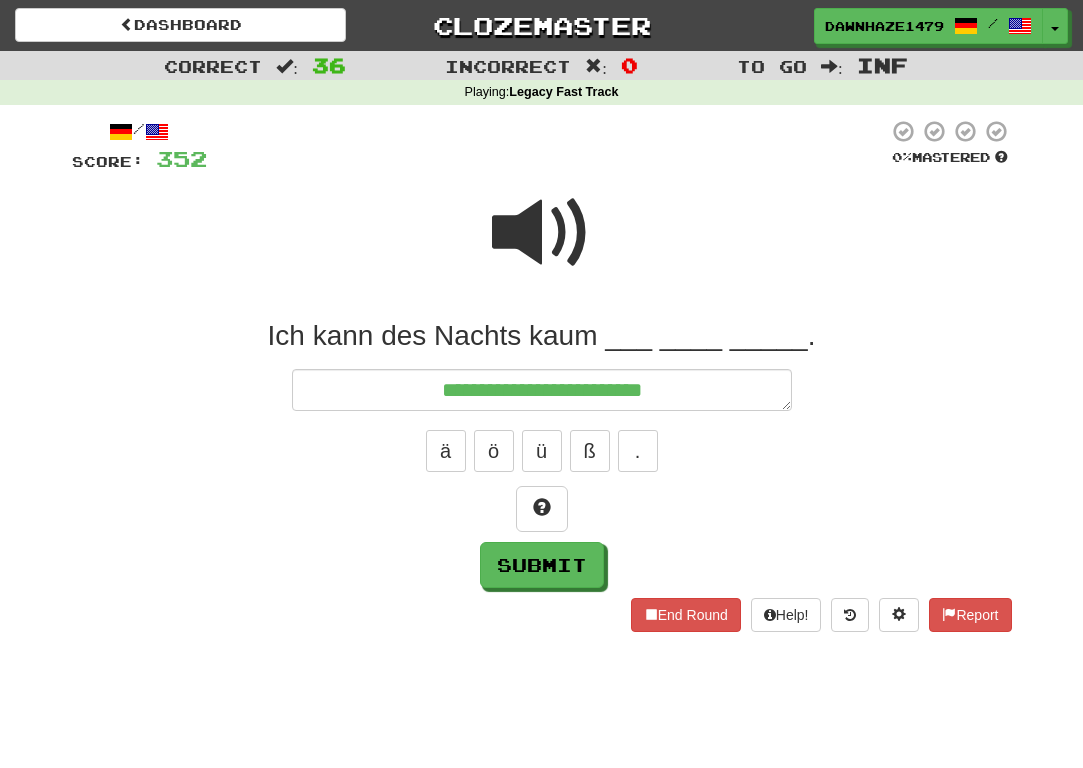 click at bounding box center (542, 246) 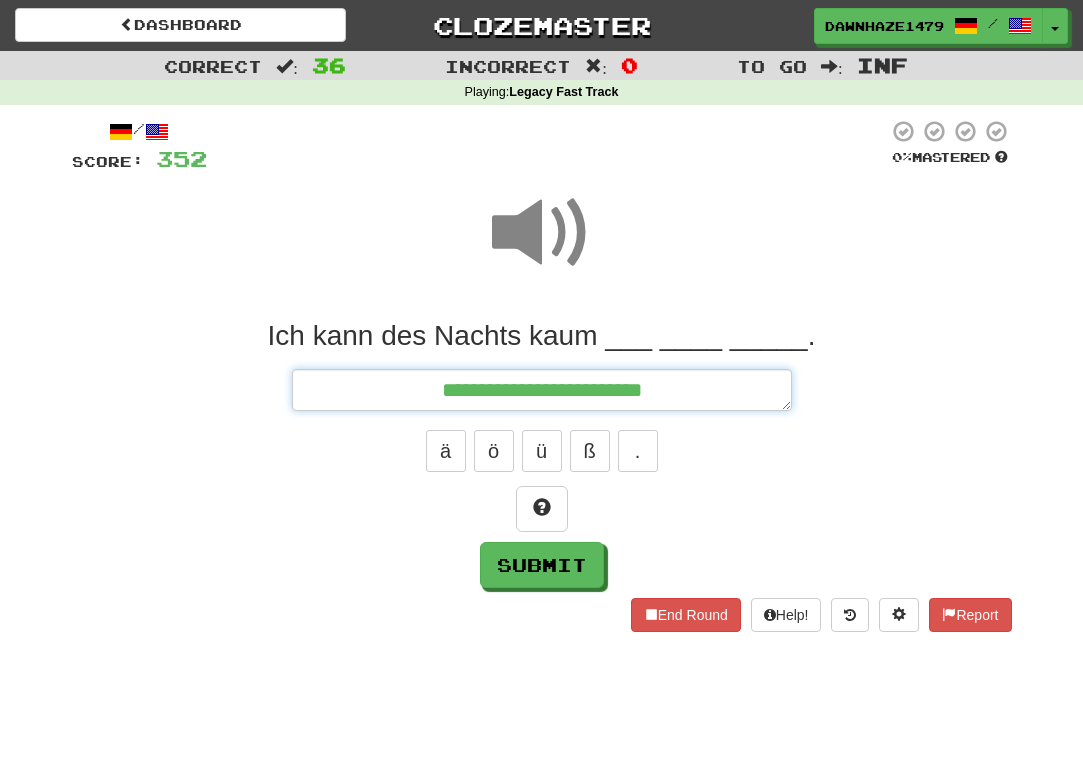 click on "**********" at bounding box center (542, 390) 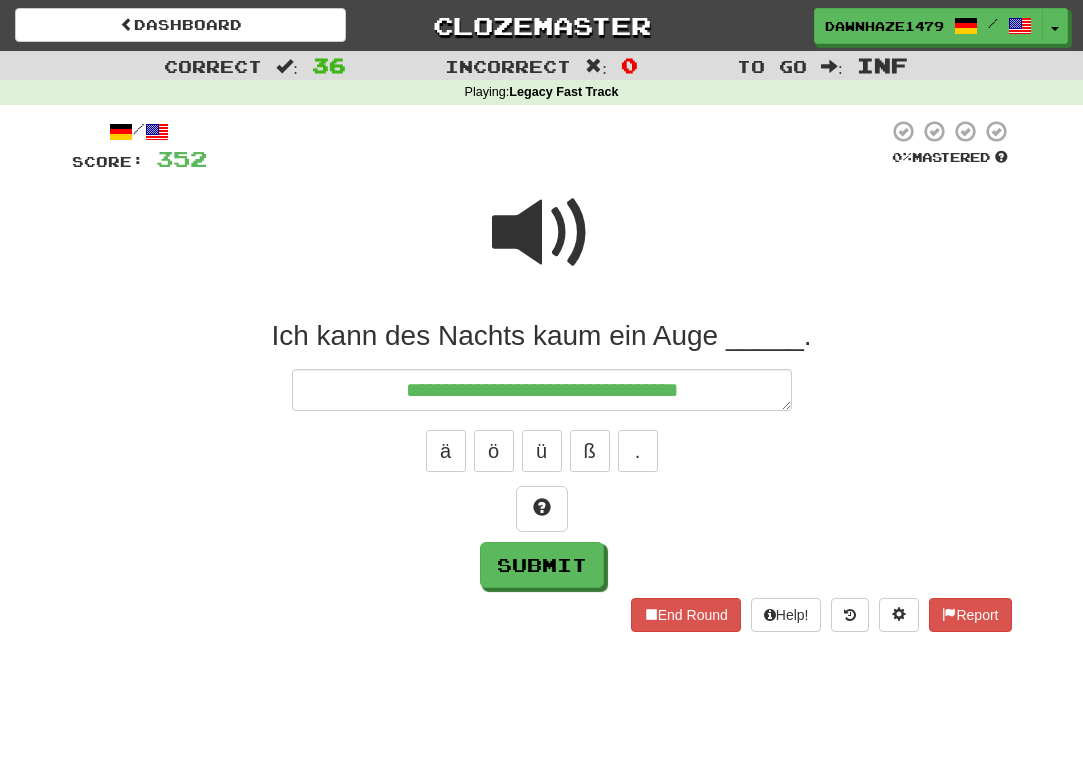 click at bounding box center [542, 246] 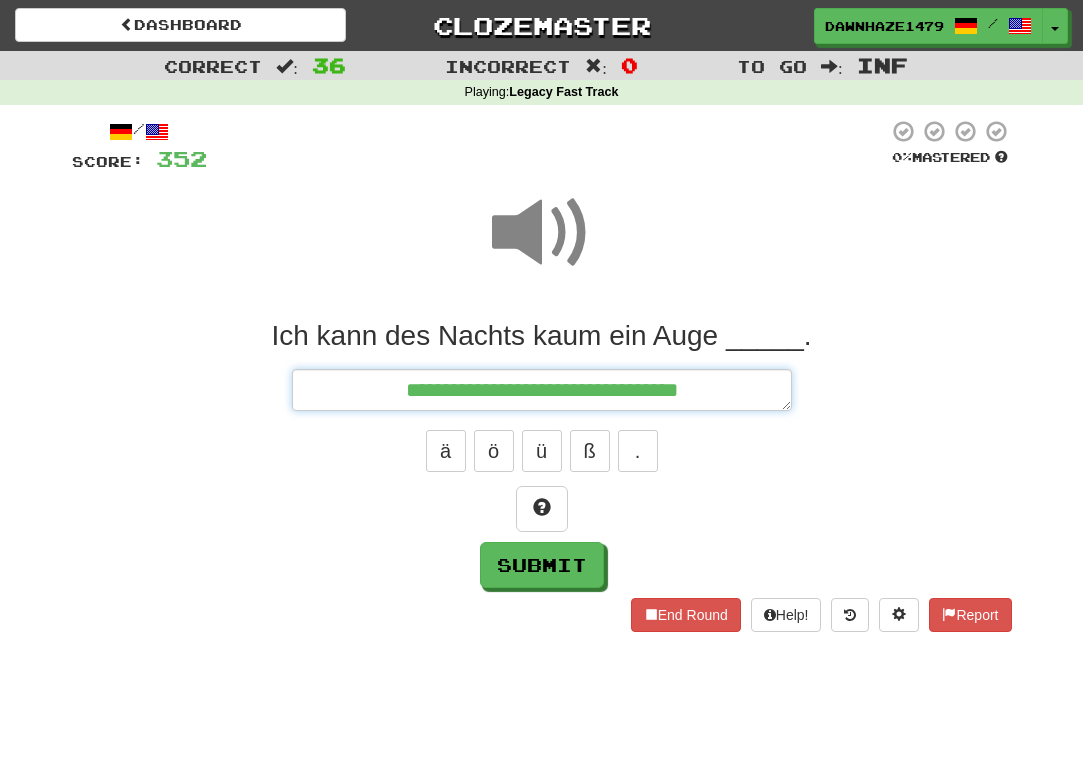 click on "**********" at bounding box center [542, 390] 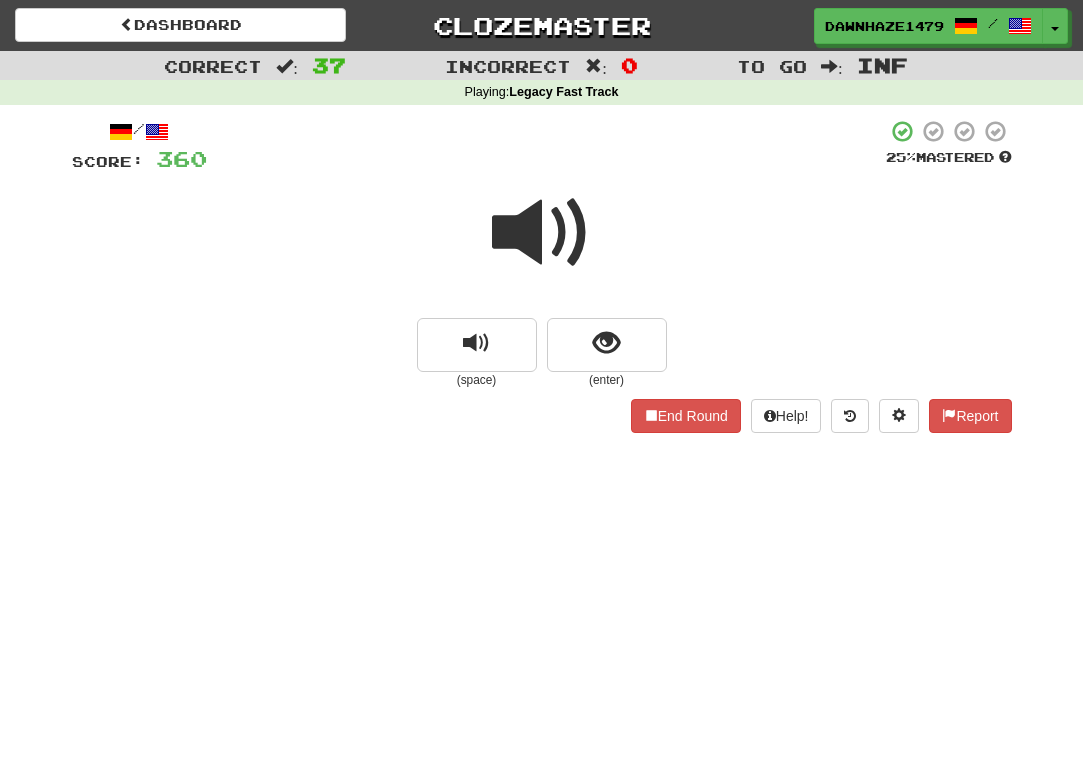 click at bounding box center (542, 233) 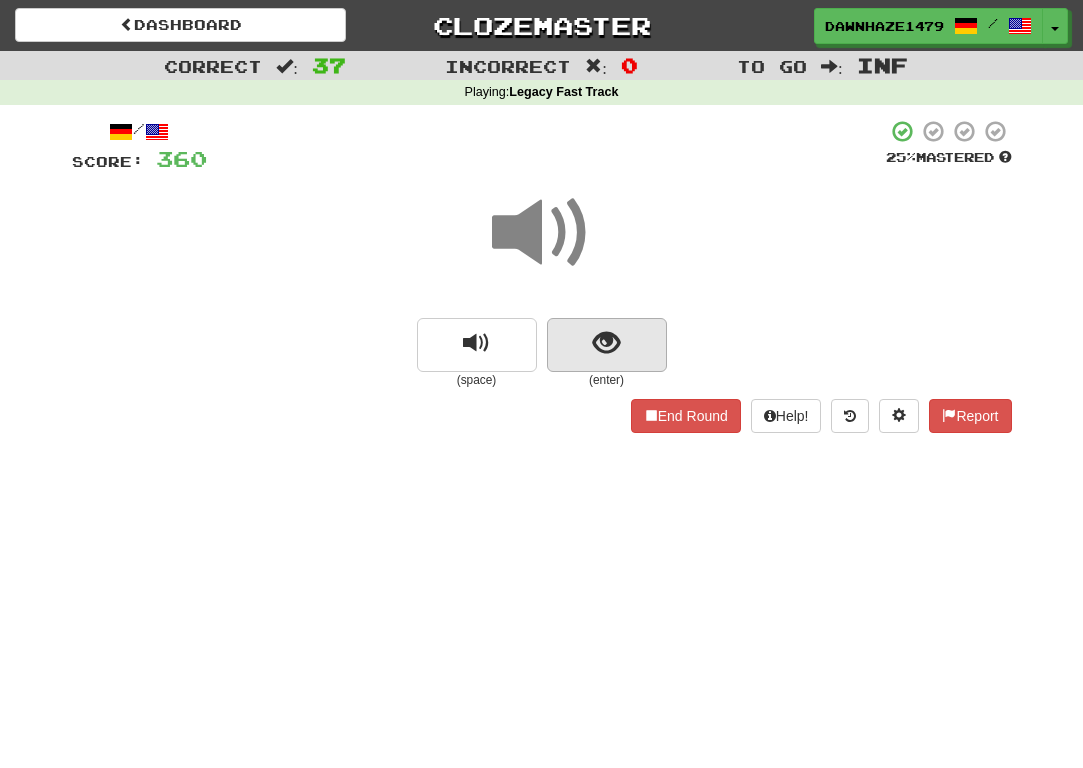 click at bounding box center (607, 345) 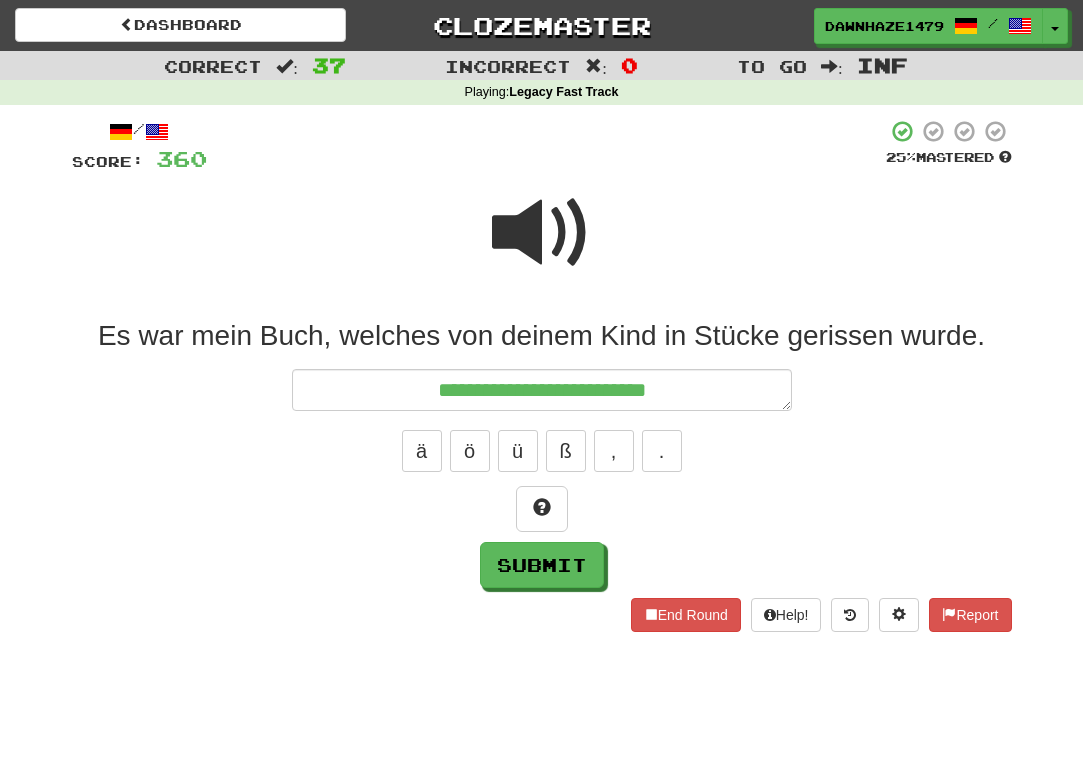 click at bounding box center [542, 233] 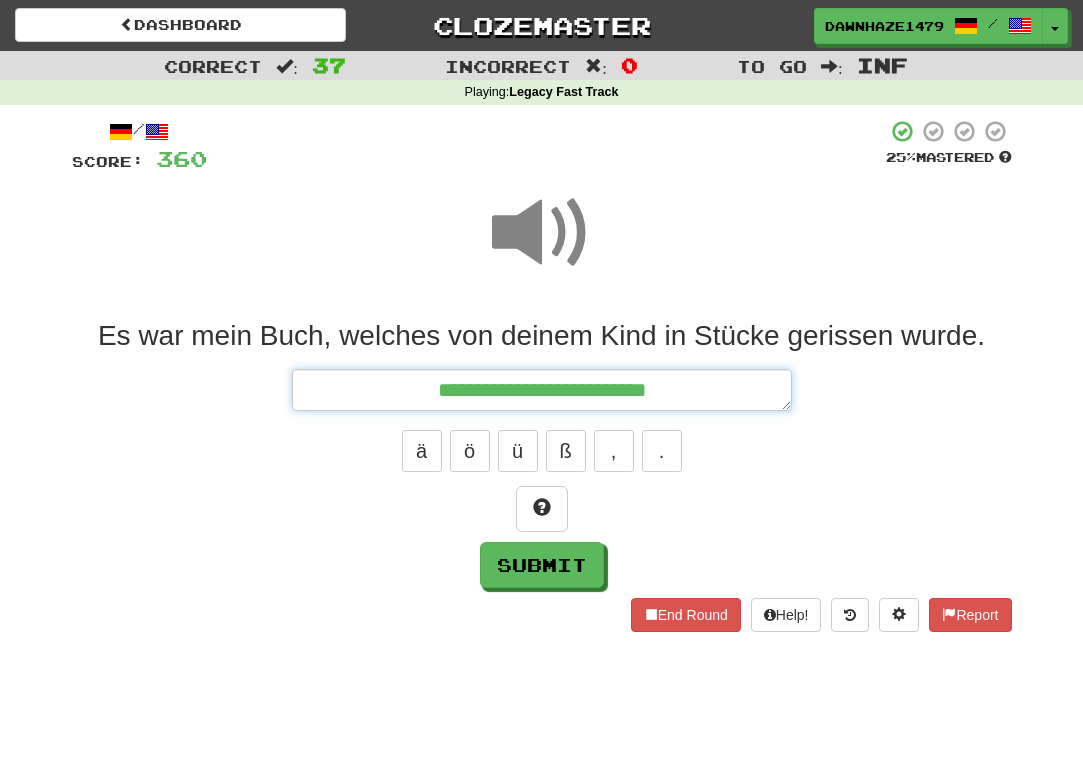 click on "**********" at bounding box center (542, 390) 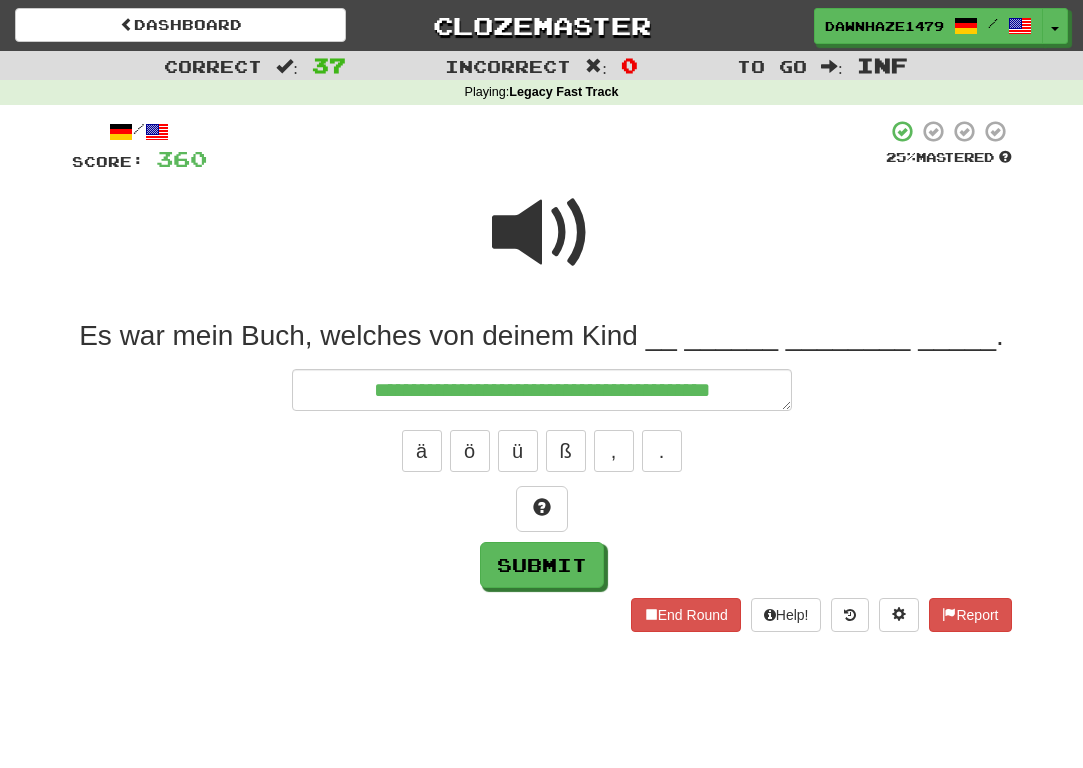 click at bounding box center (542, 233) 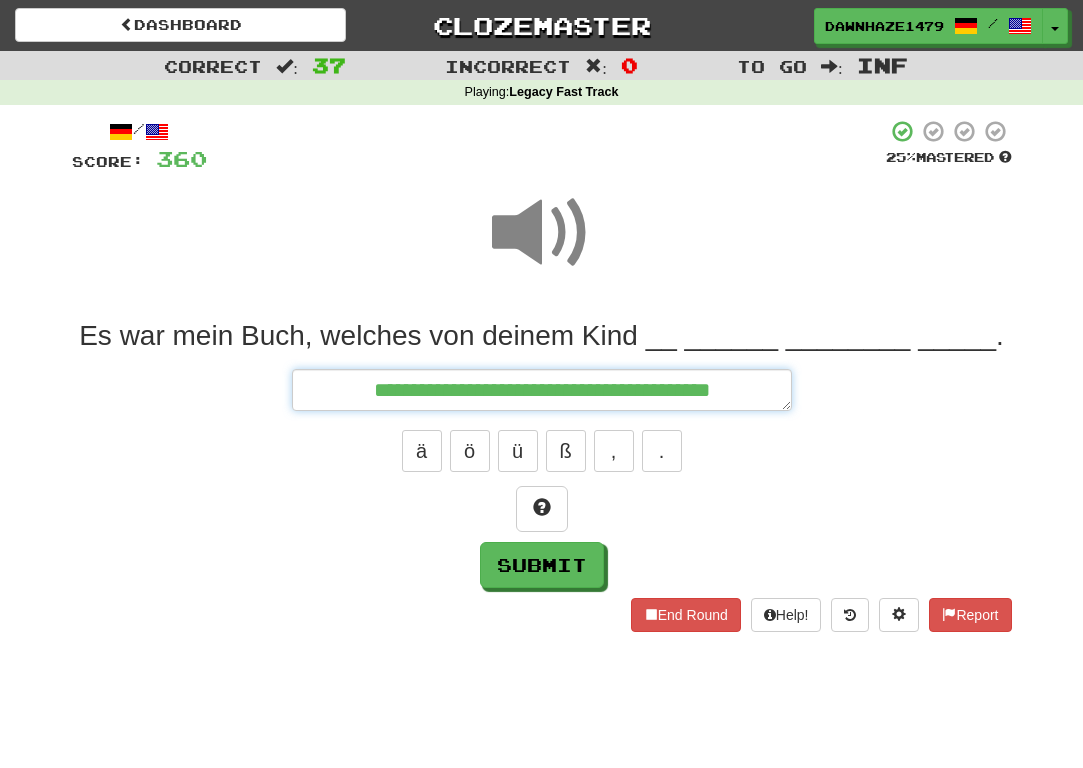 click on "**********" at bounding box center (542, 390) 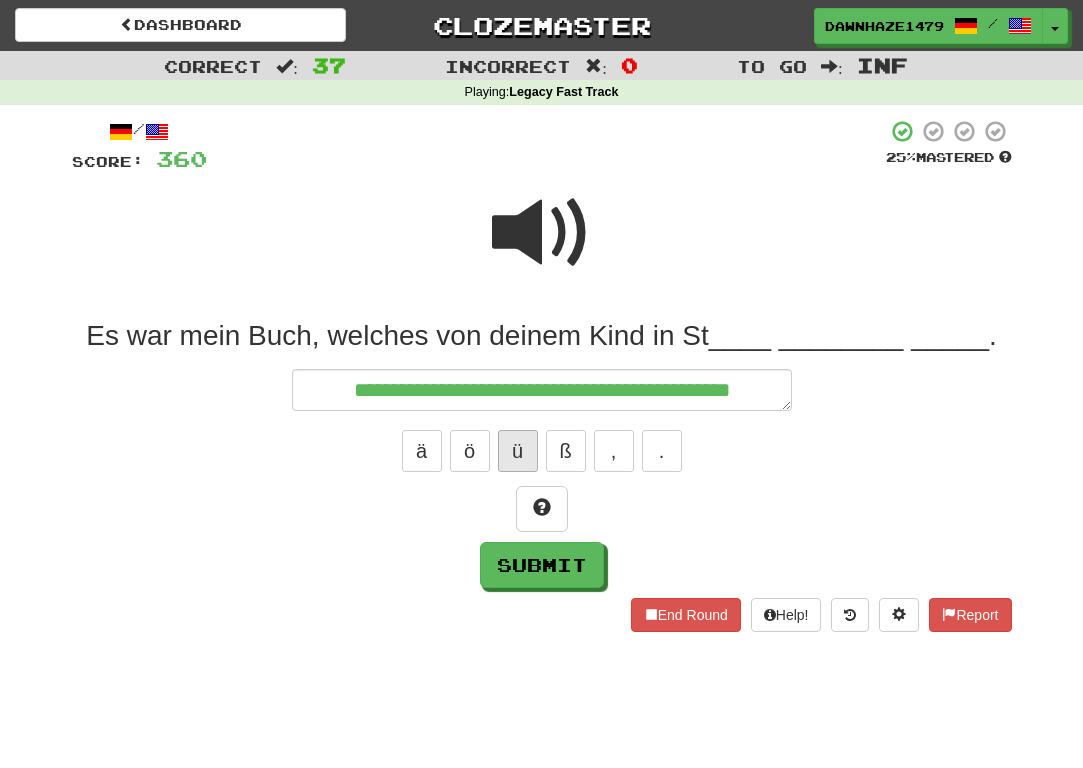 click on "ü" at bounding box center [518, 451] 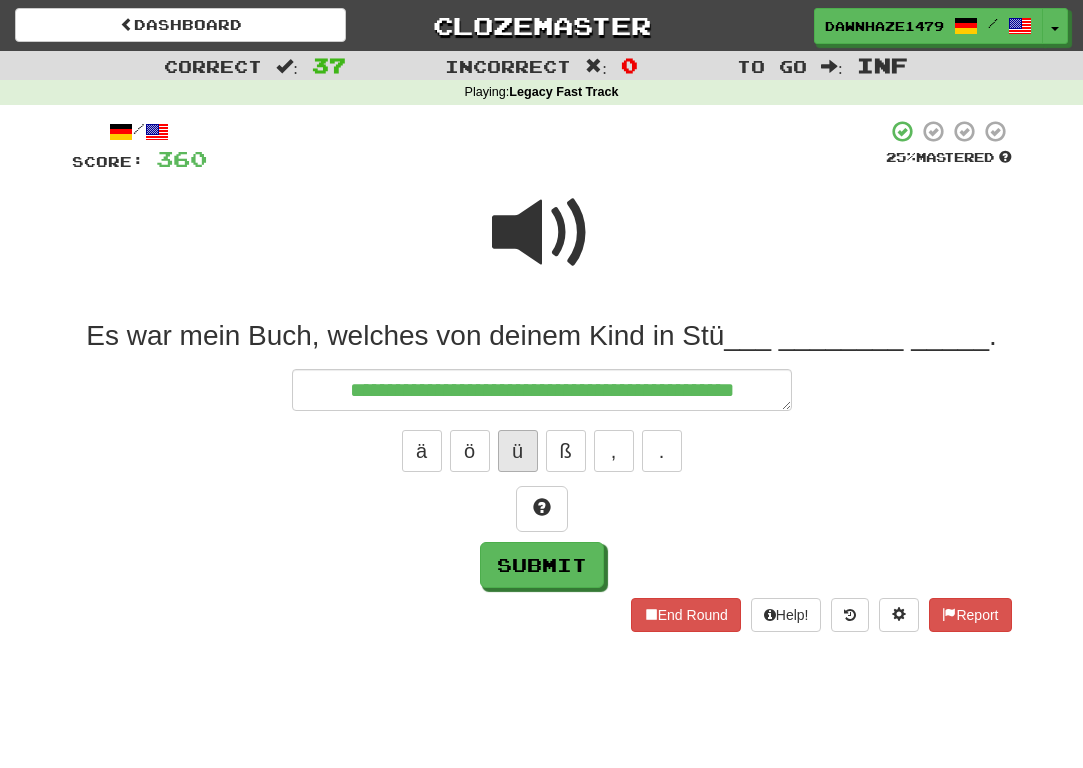 click on "ü" at bounding box center [518, 451] 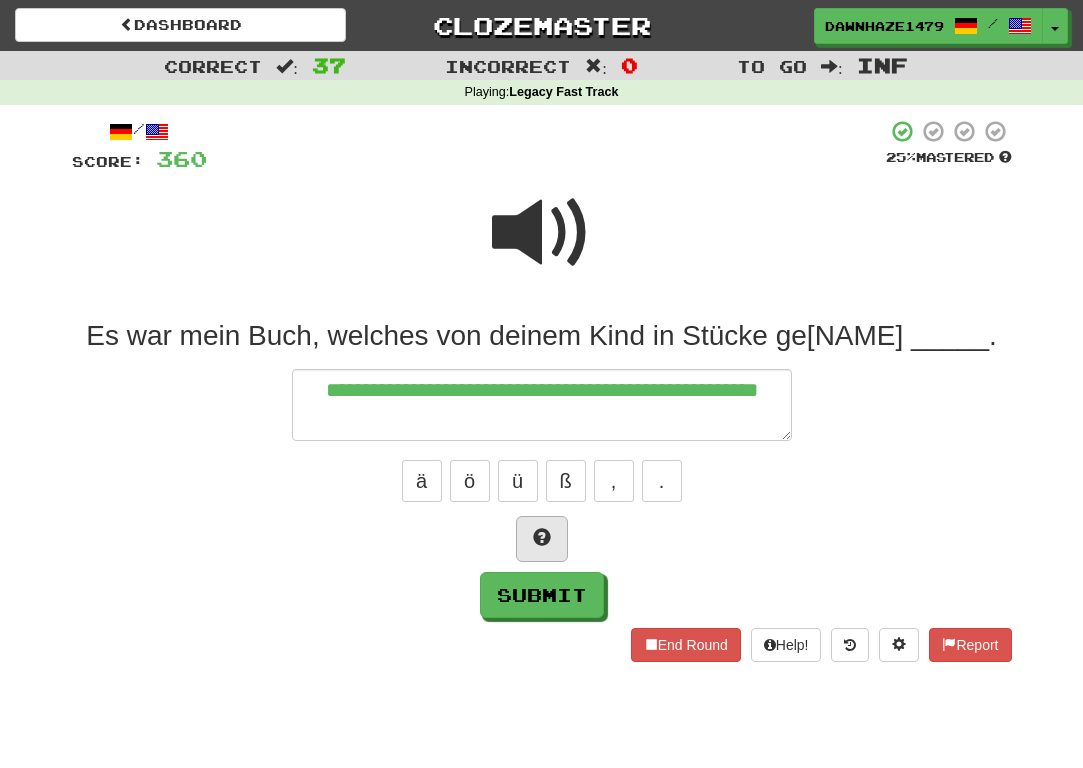 click at bounding box center (542, 539) 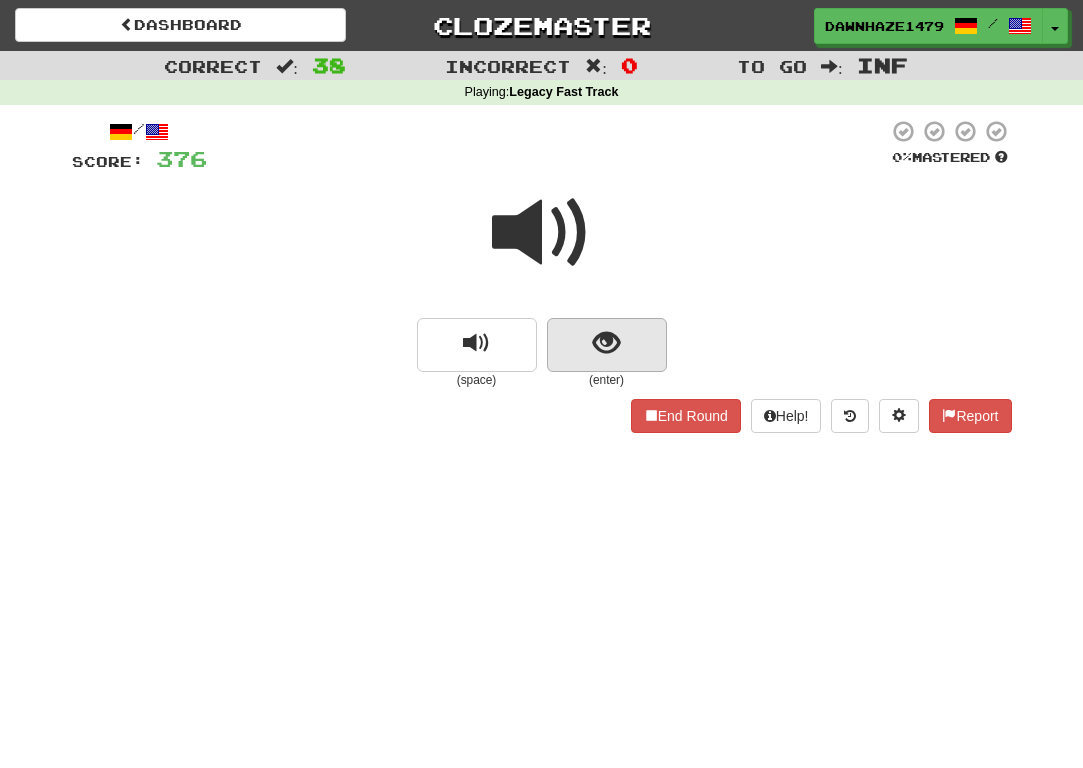 click at bounding box center (607, 345) 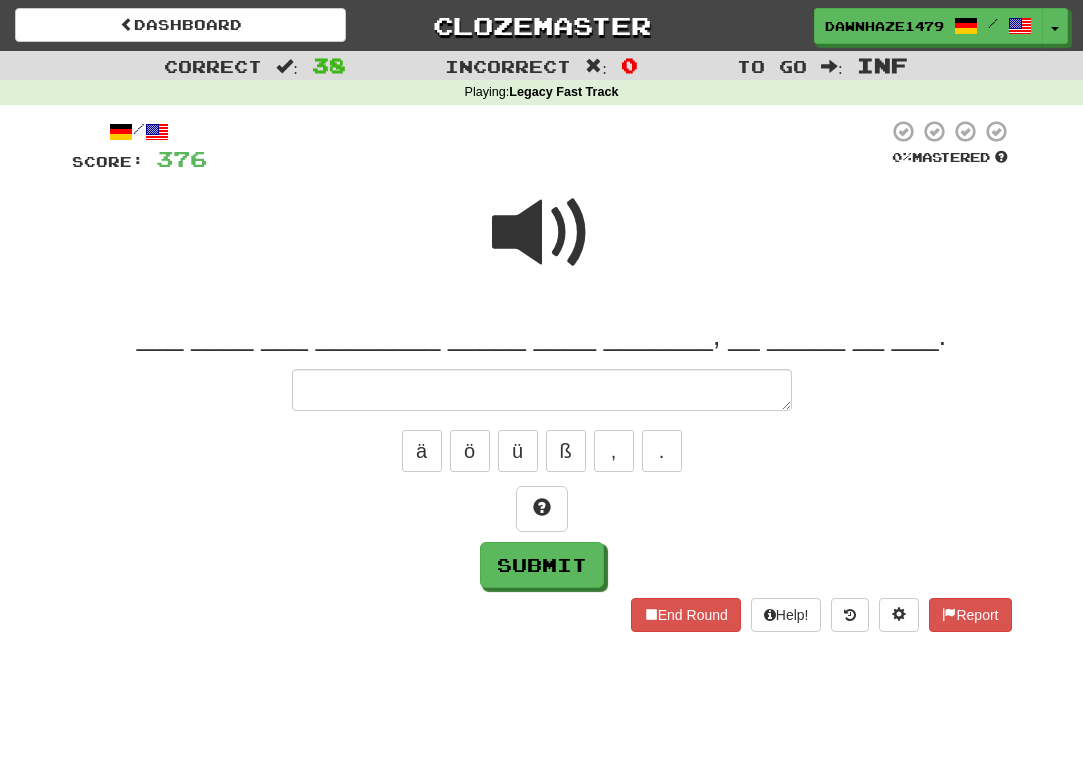 click at bounding box center [542, 233] 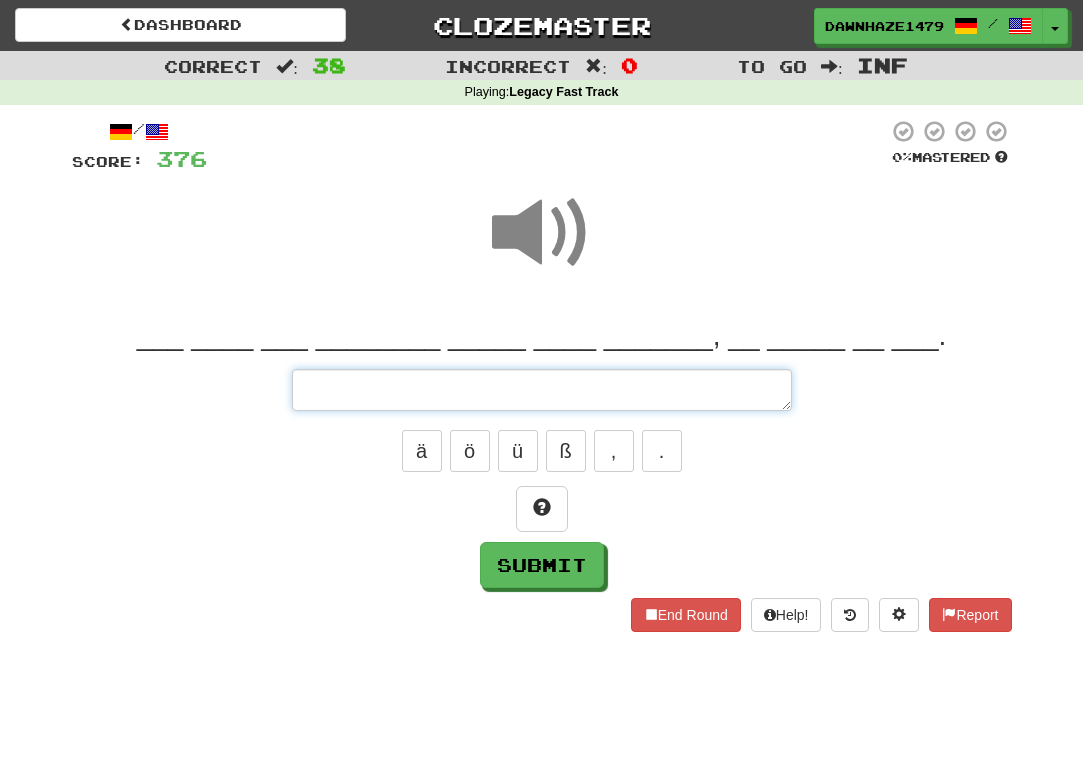 click at bounding box center (542, 390) 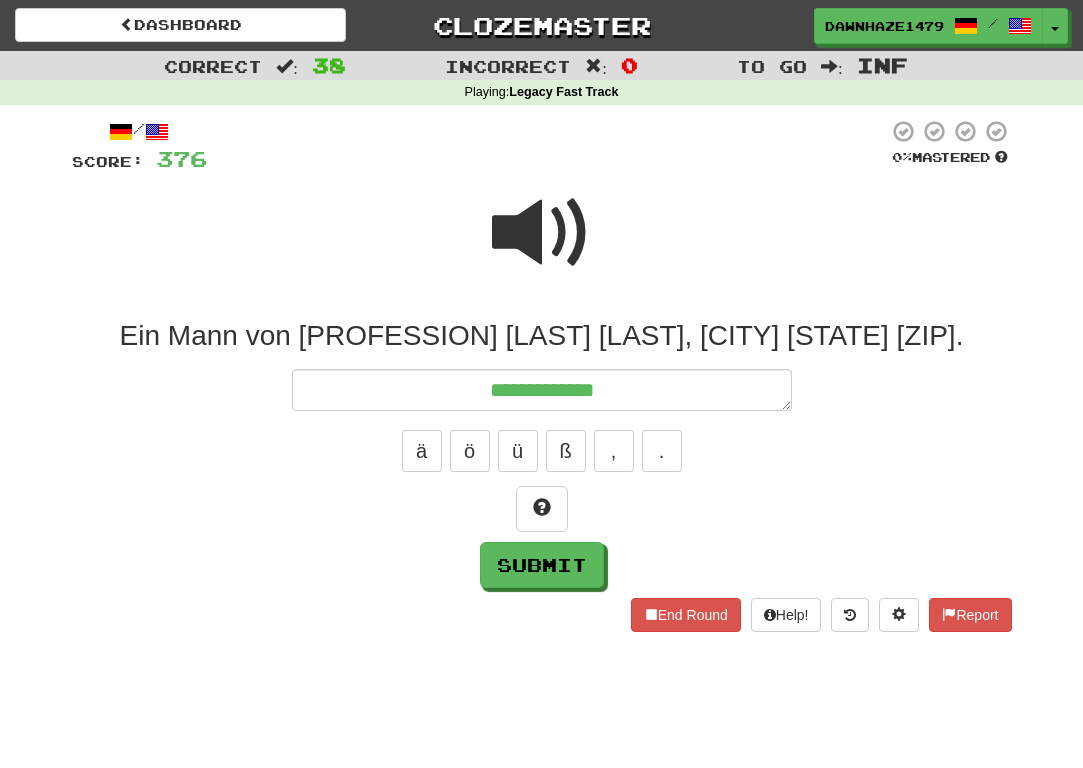 click at bounding box center (542, 233) 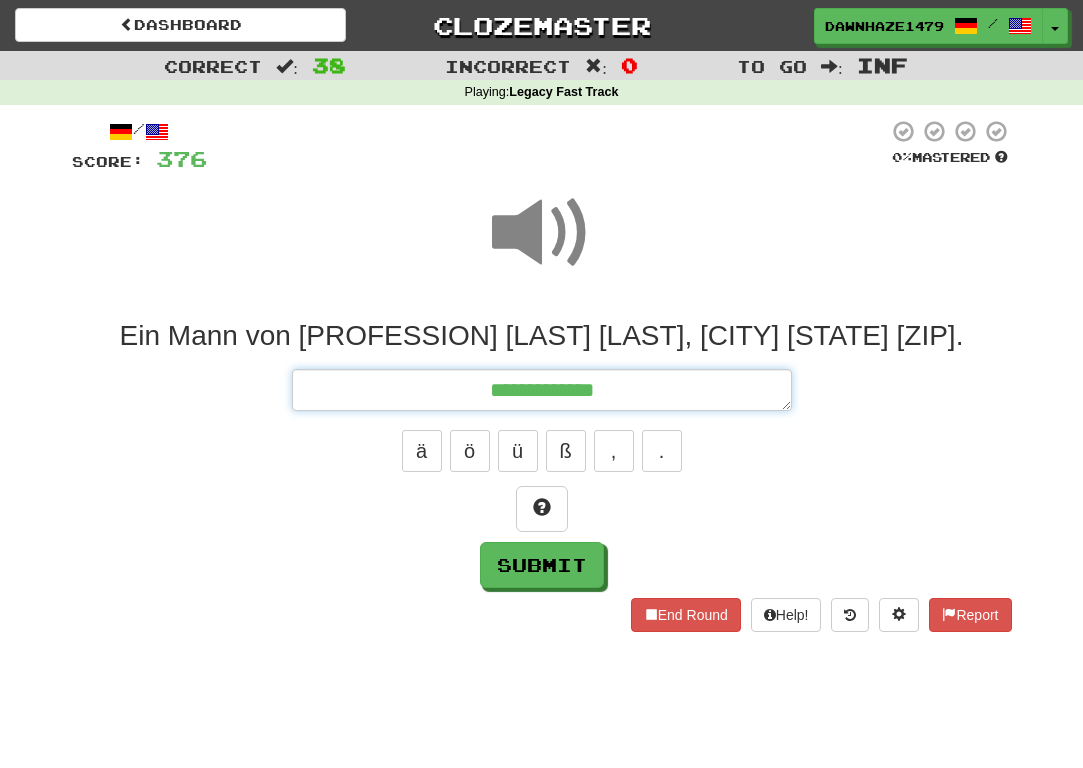 click on "**********" at bounding box center (542, 390) 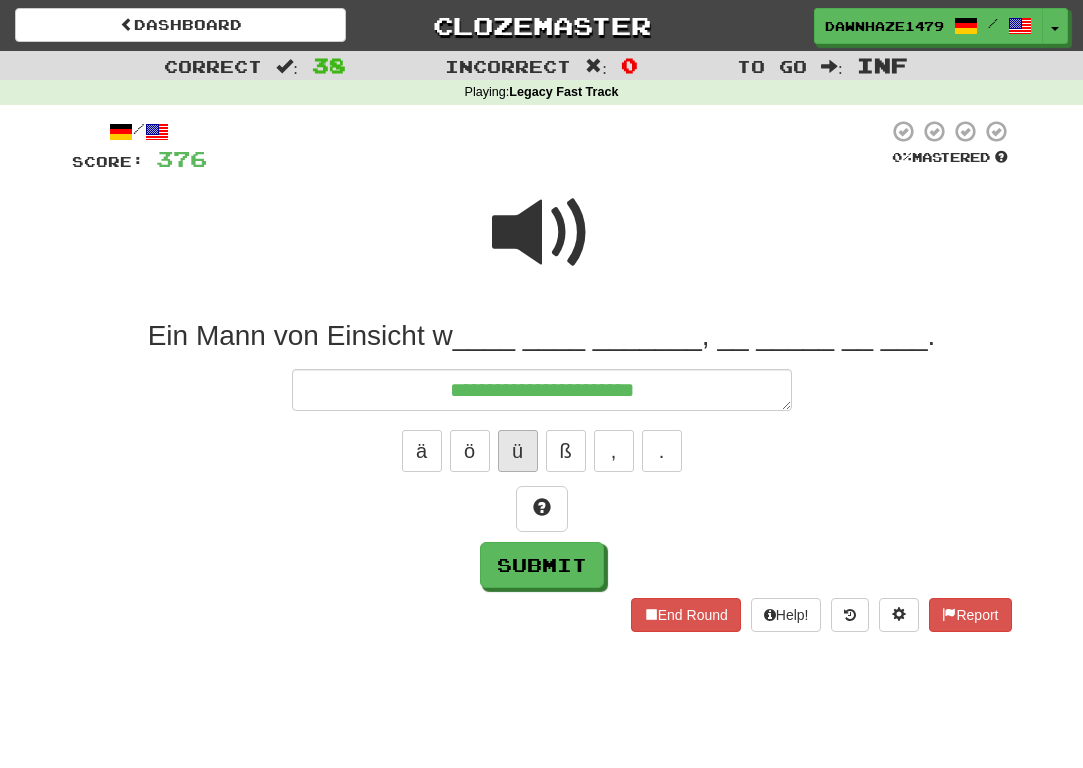 click on "ü" at bounding box center [518, 451] 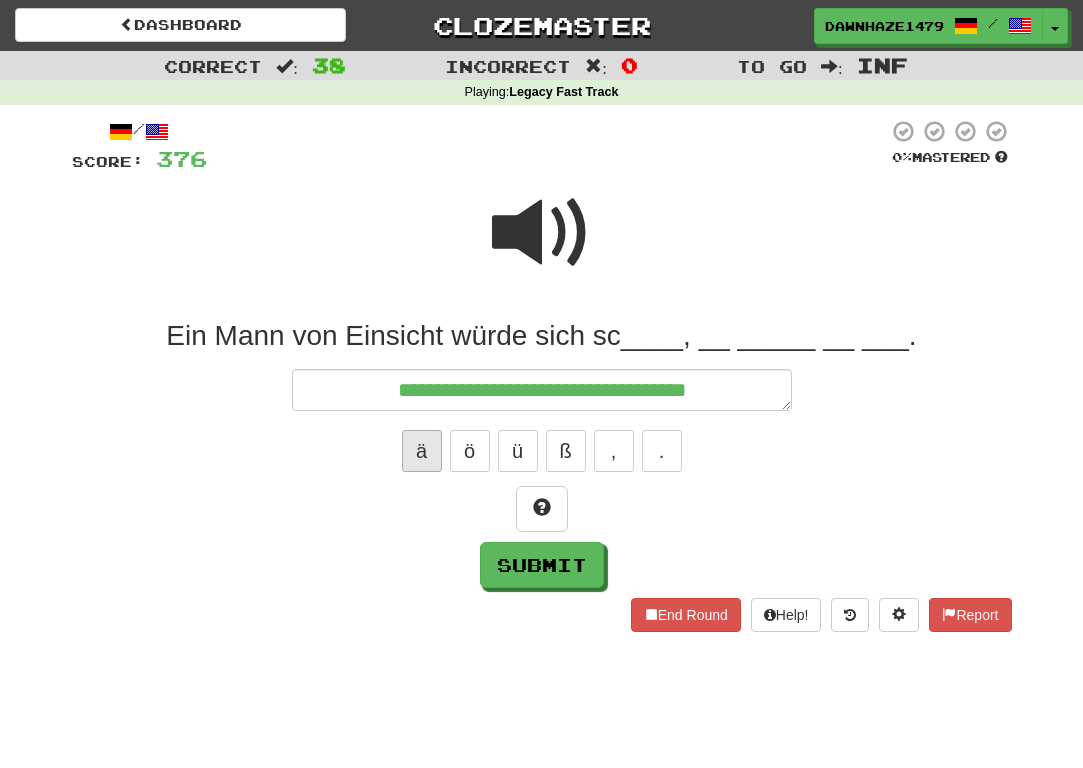 click on "ä" at bounding box center [422, 451] 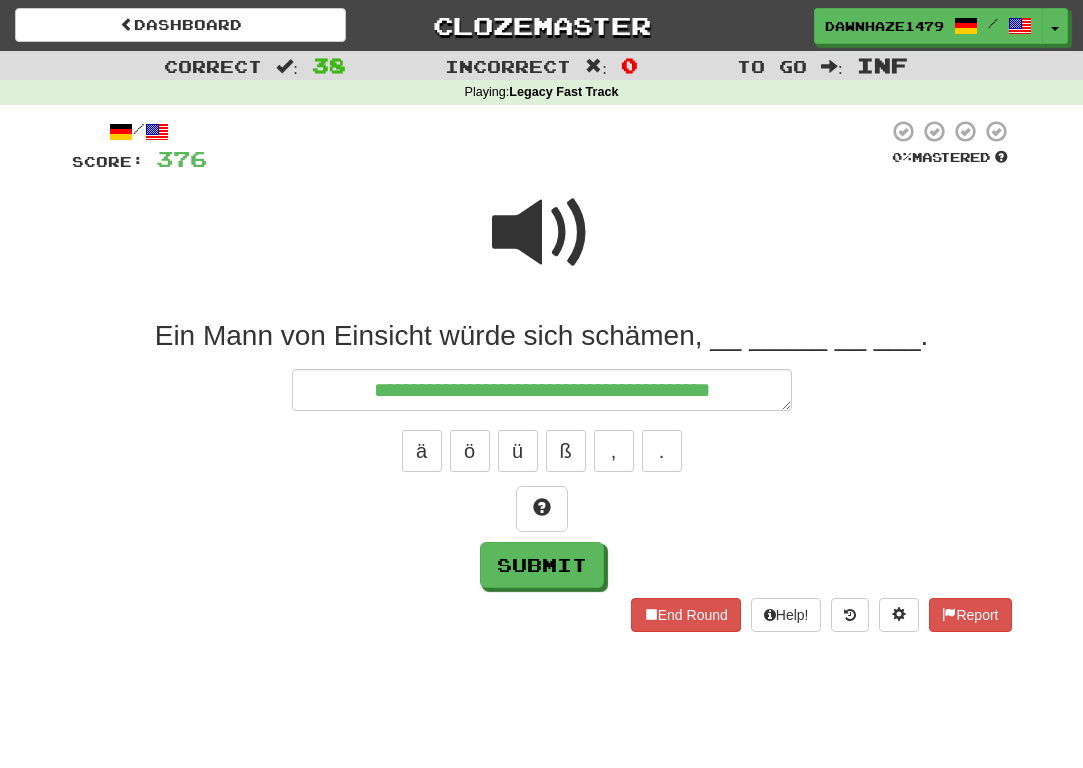 click at bounding box center [542, 246] 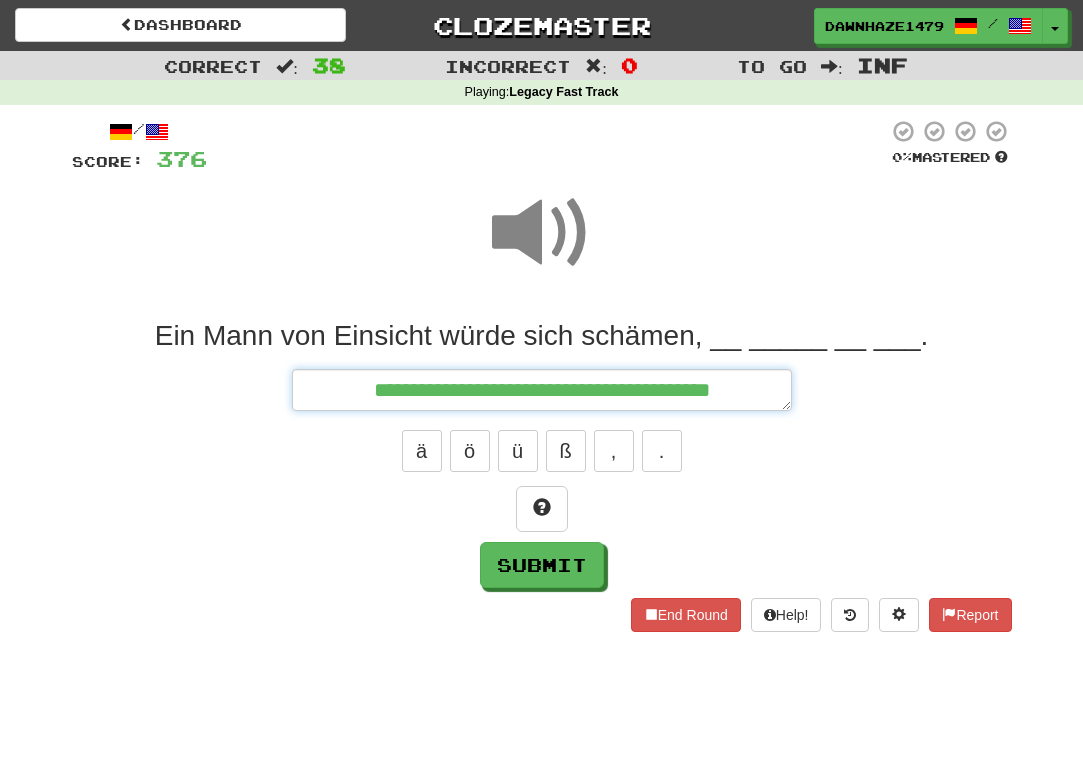 click on "**********" at bounding box center [542, 390] 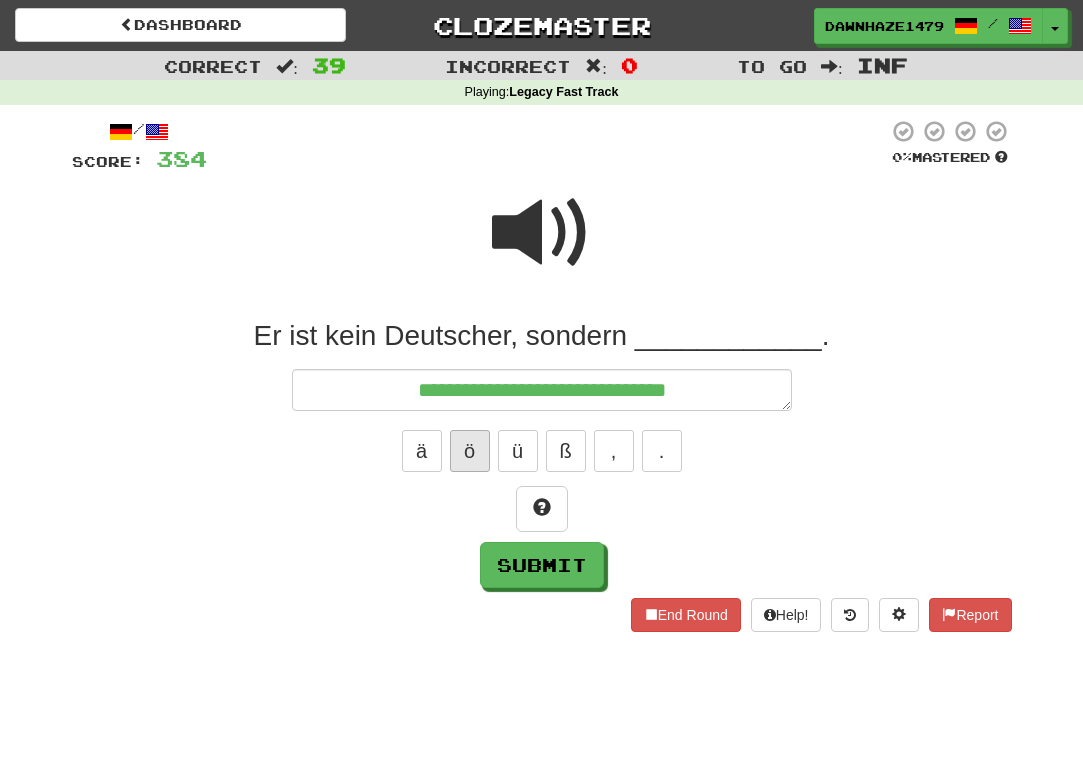 click on "ö" at bounding box center [470, 451] 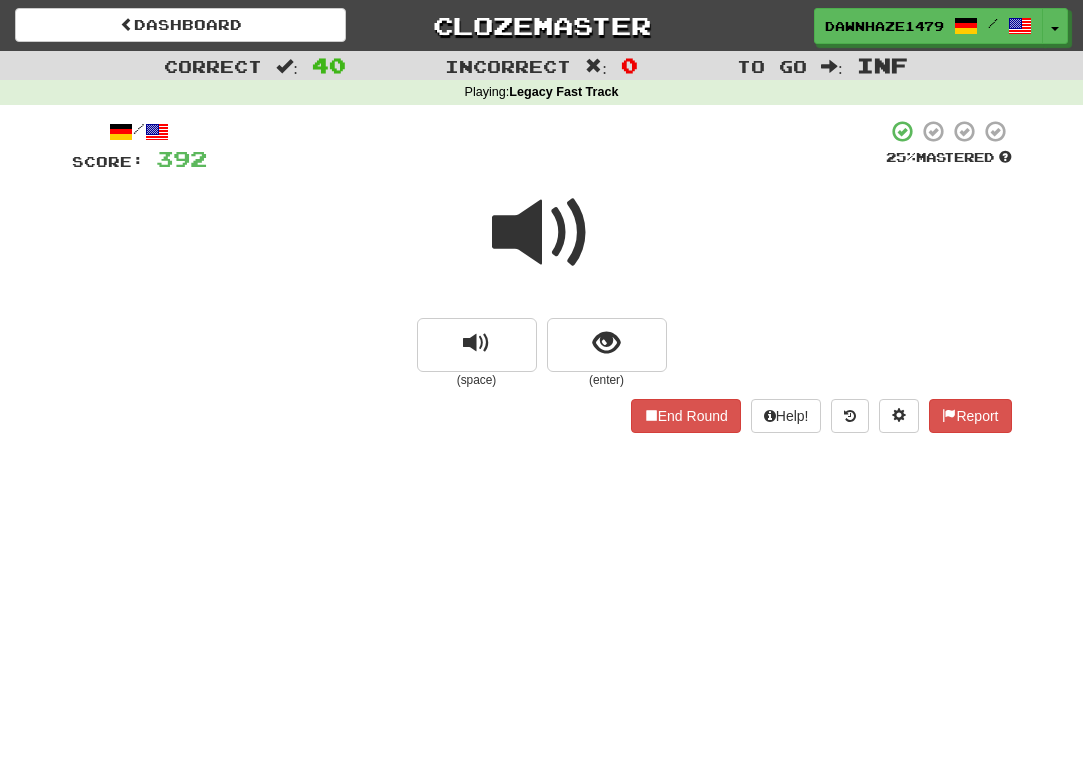 click at bounding box center [542, 233] 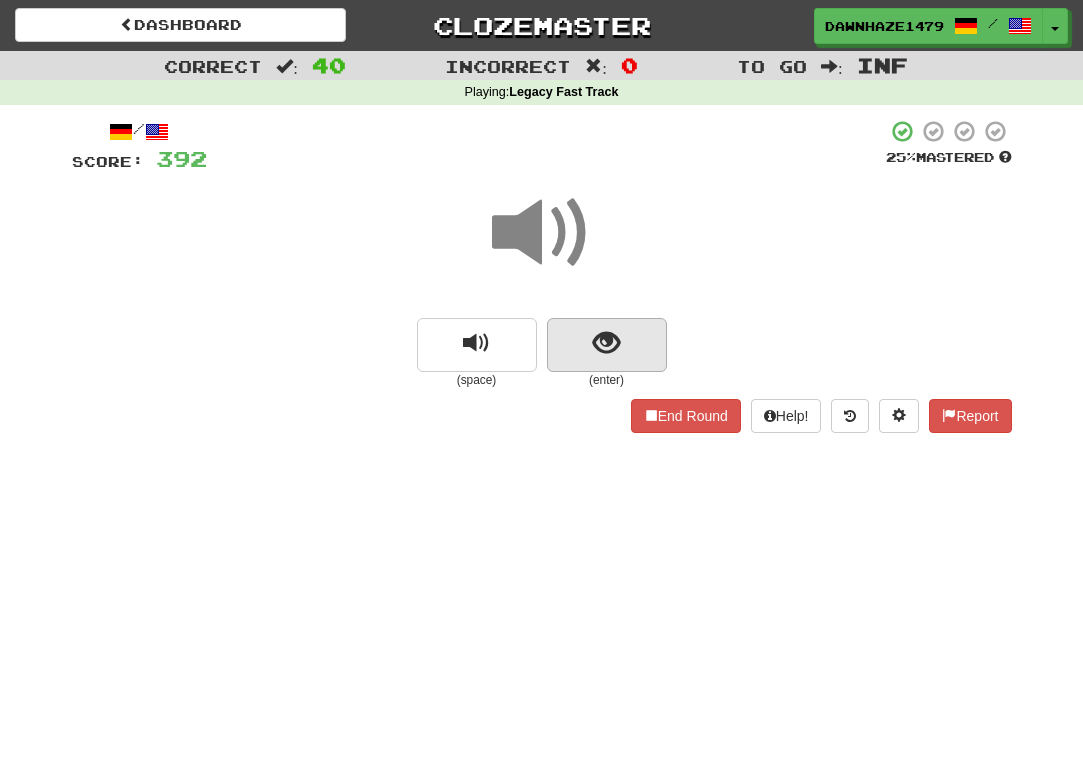 click at bounding box center (606, 343) 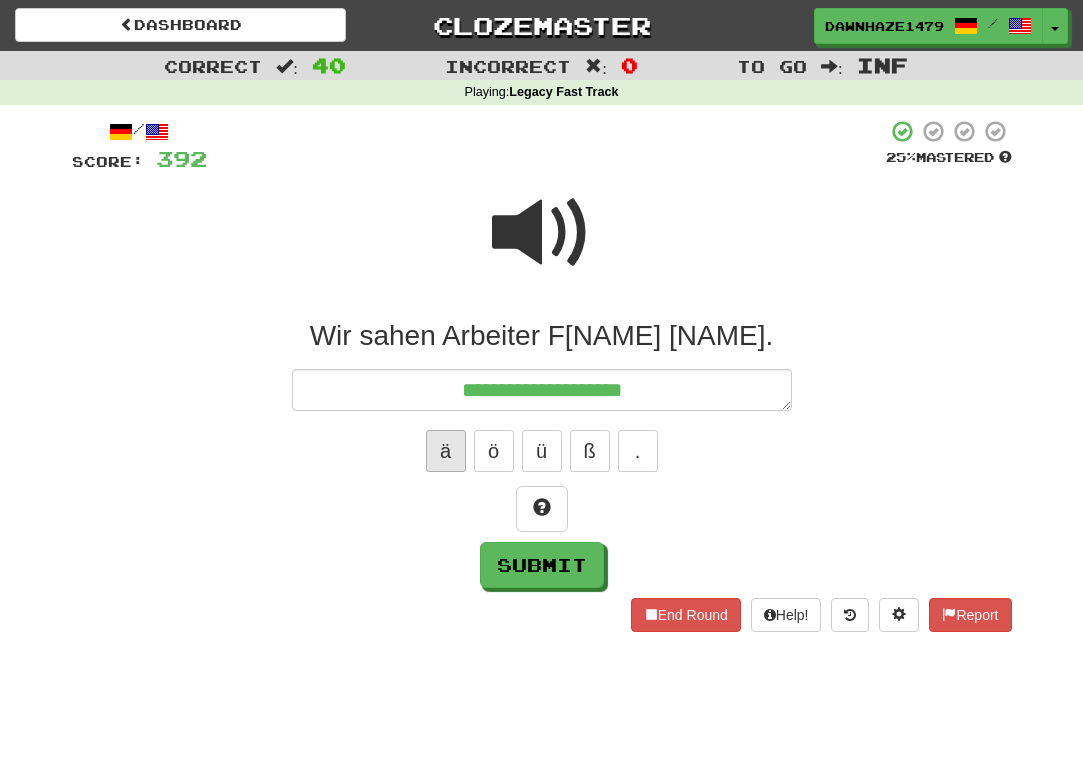 click on "ä" at bounding box center [446, 451] 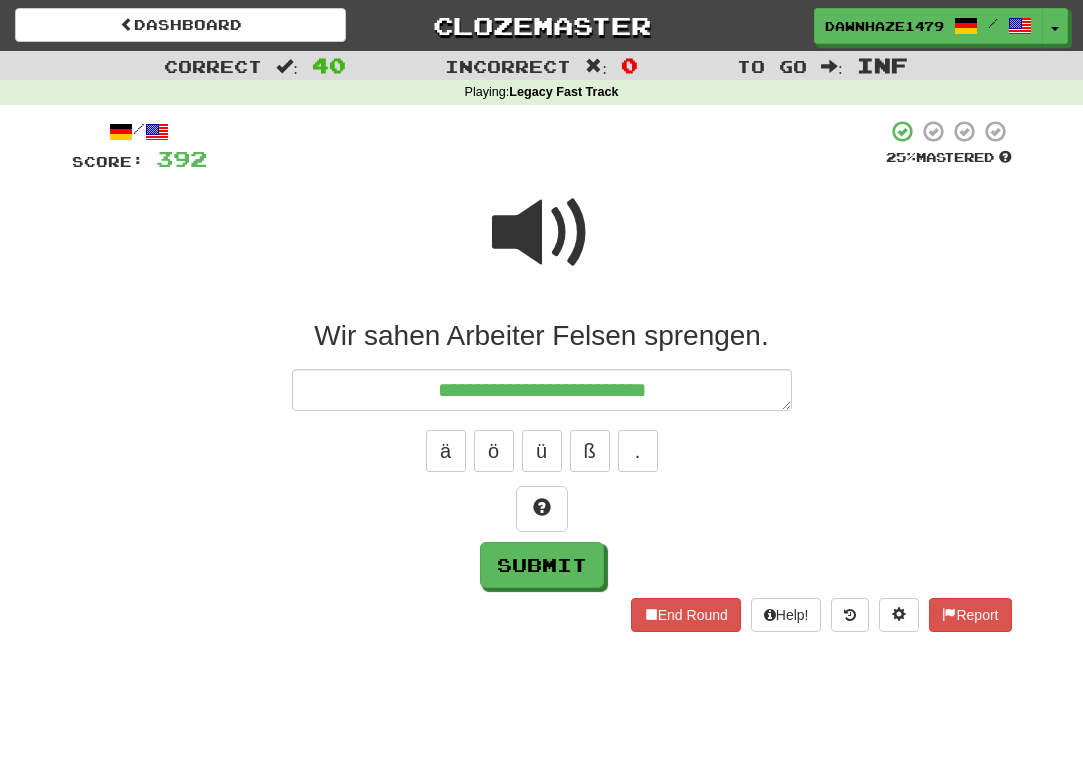 click at bounding box center (542, 233) 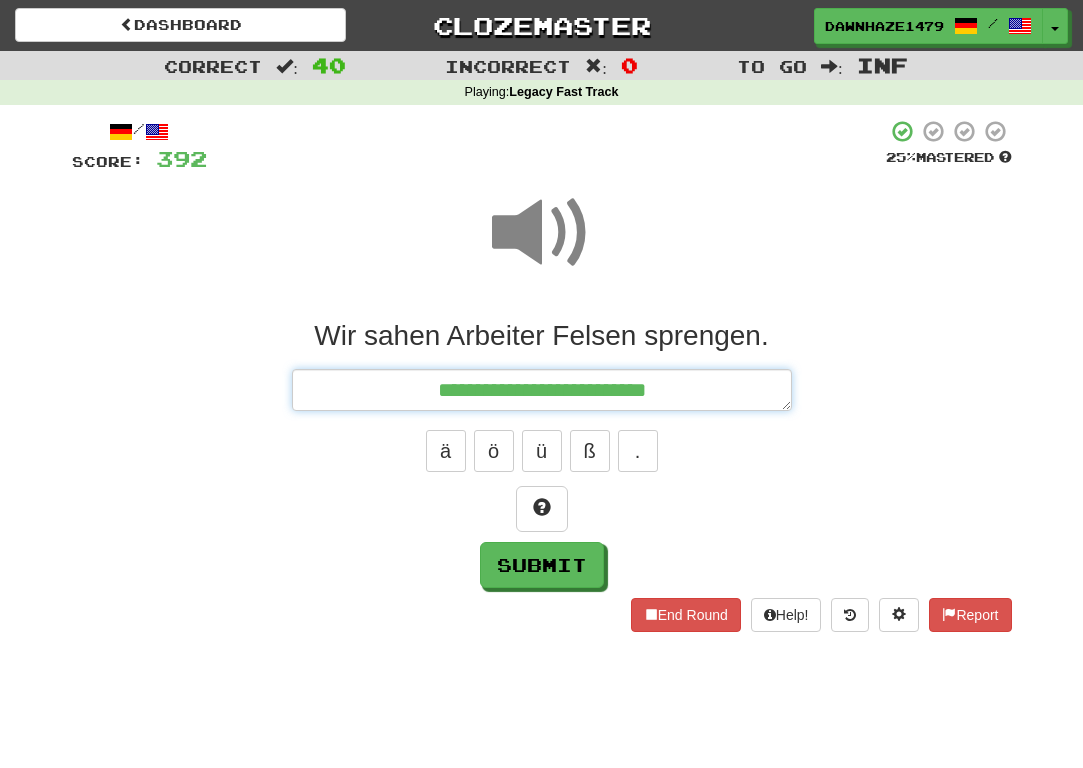 click on "**********" at bounding box center [542, 390] 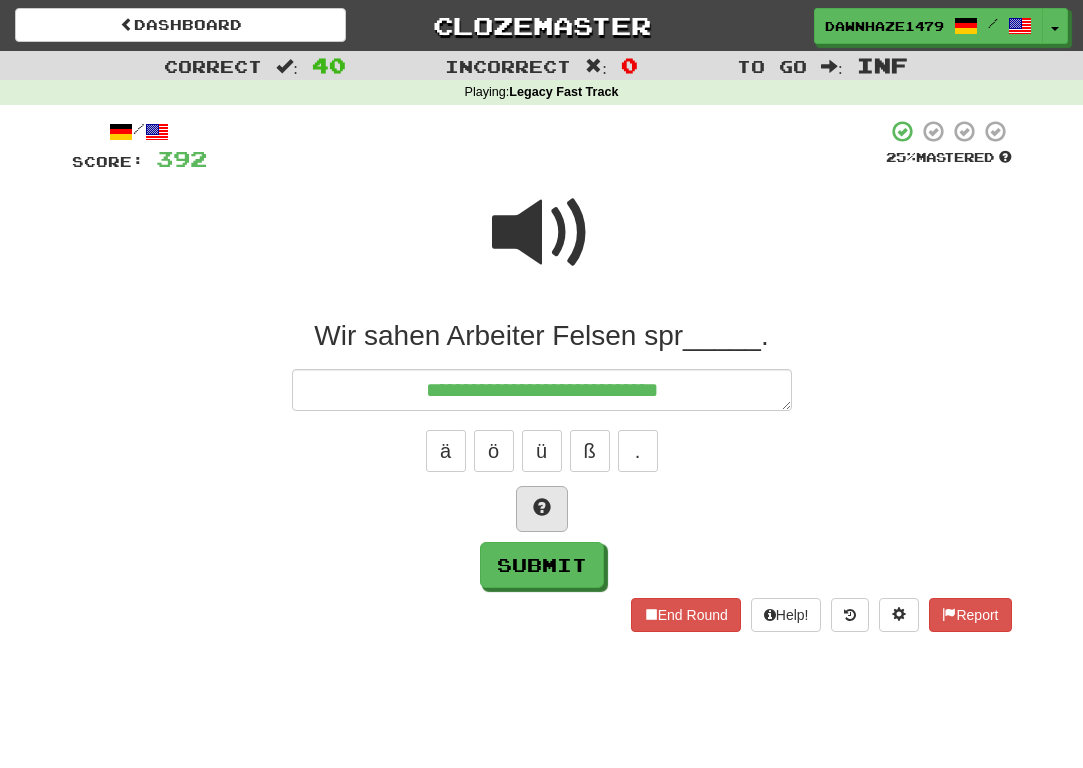 click at bounding box center [542, 507] 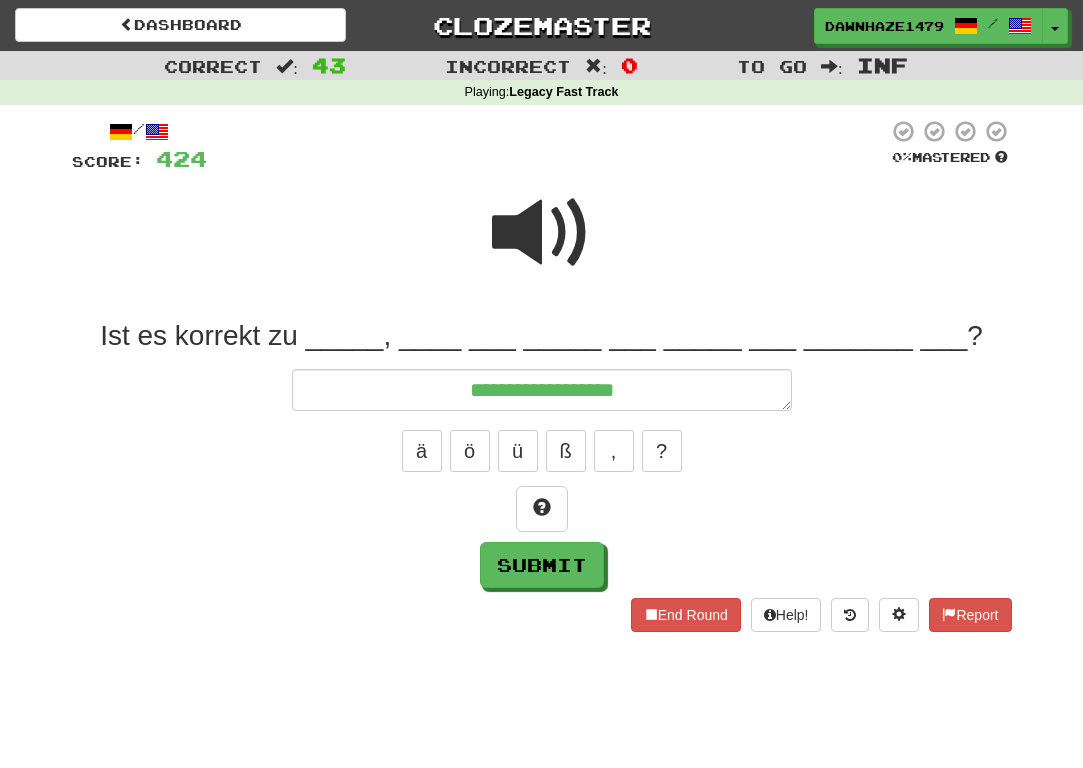 click on "**********" at bounding box center (542, 390) 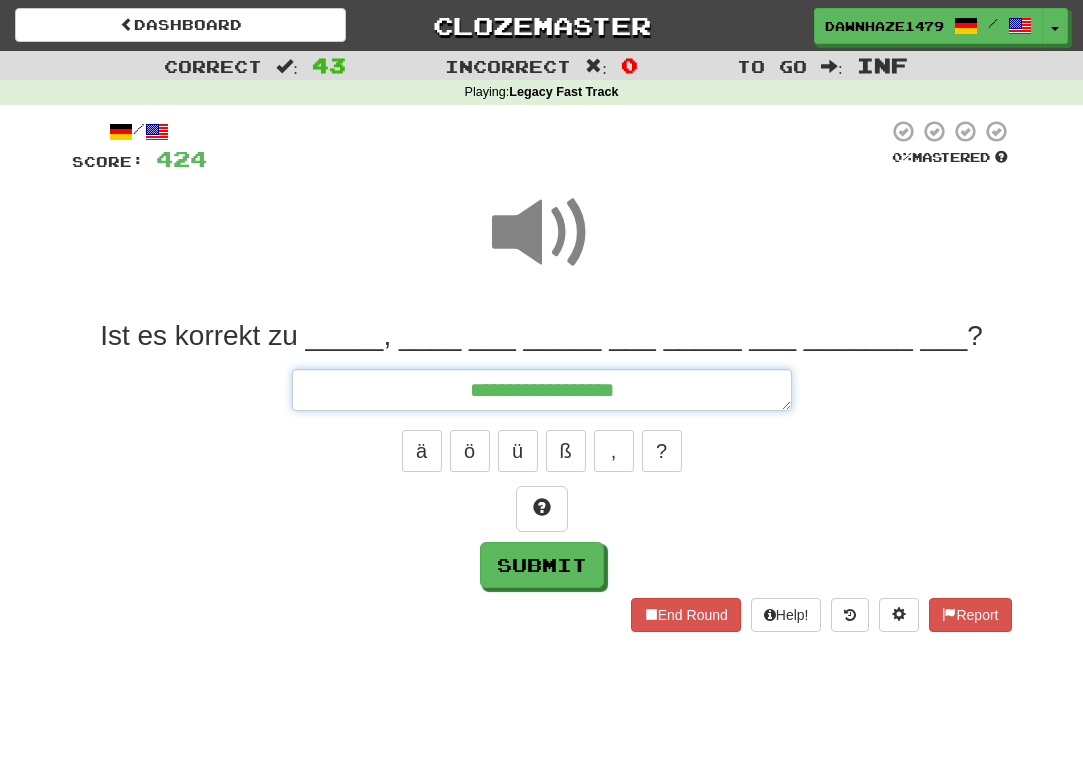 click on "**********" at bounding box center (542, 390) 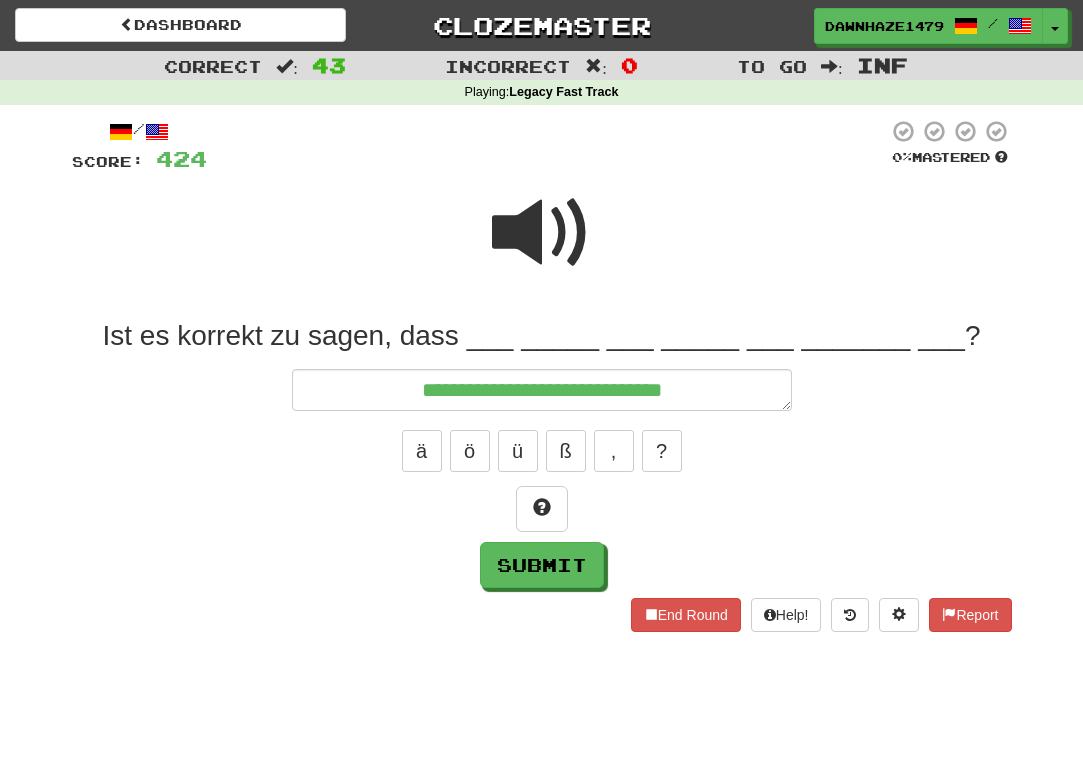 click at bounding box center (542, 233) 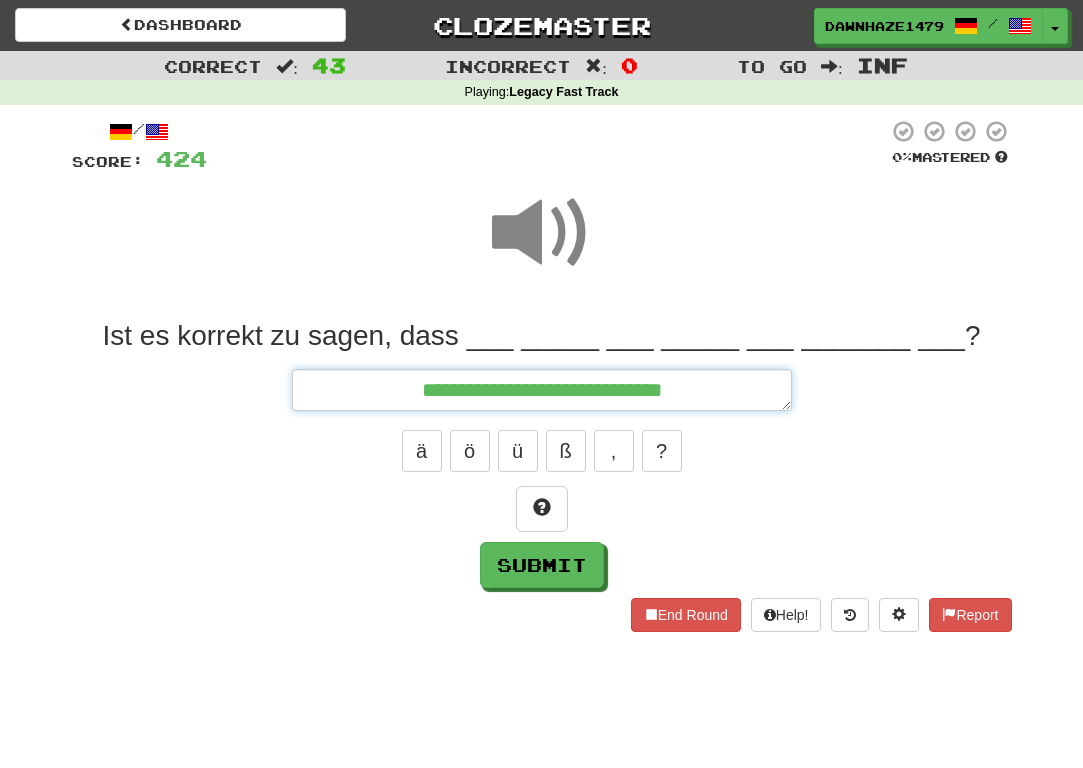 click on "**********" at bounding box center (542, 390) 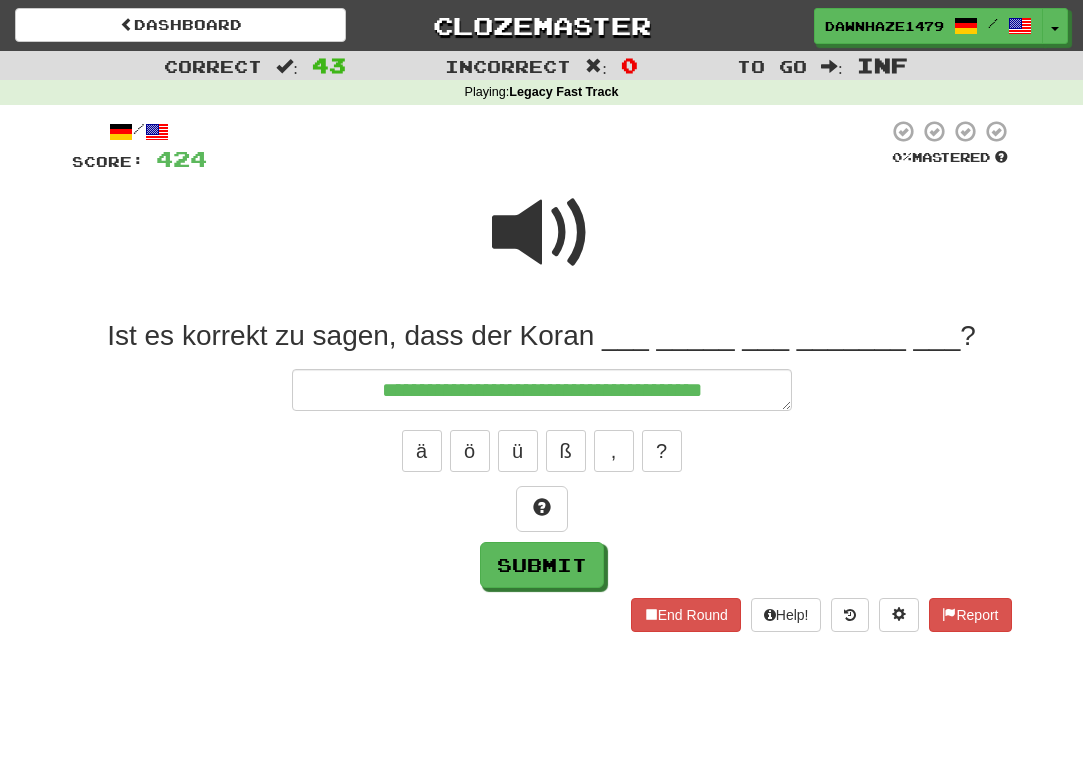 click at bounding box center (542, 246) 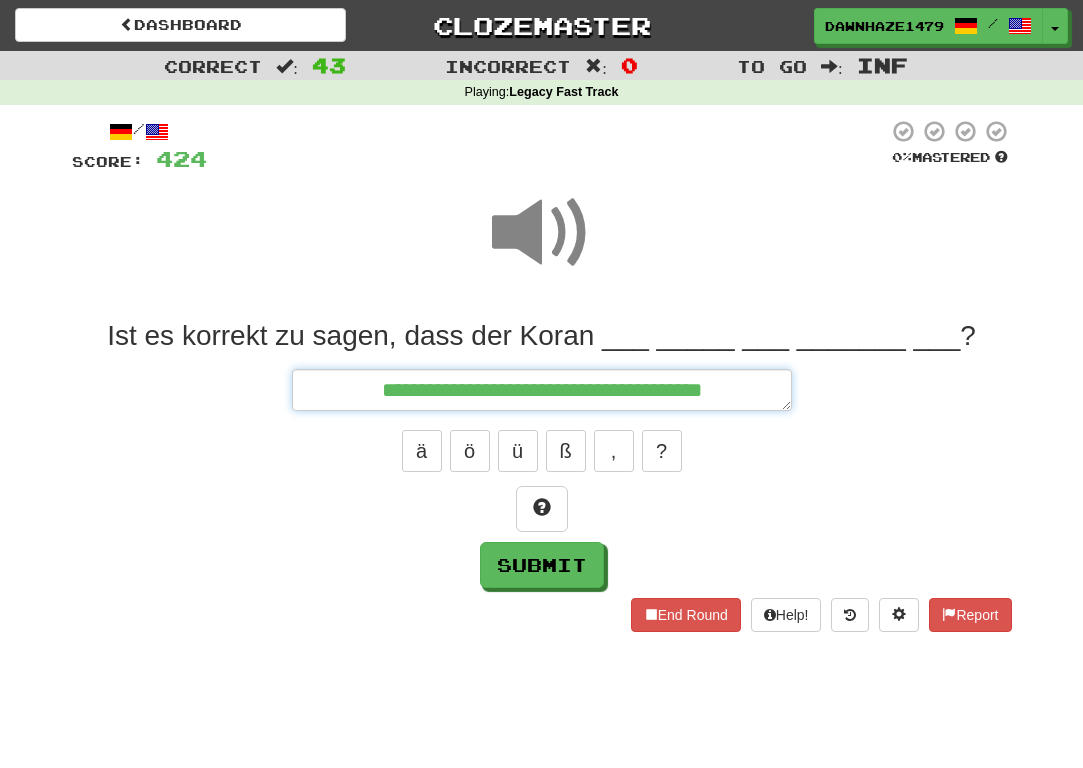 click on "**********" at bounding box center [542, 390] 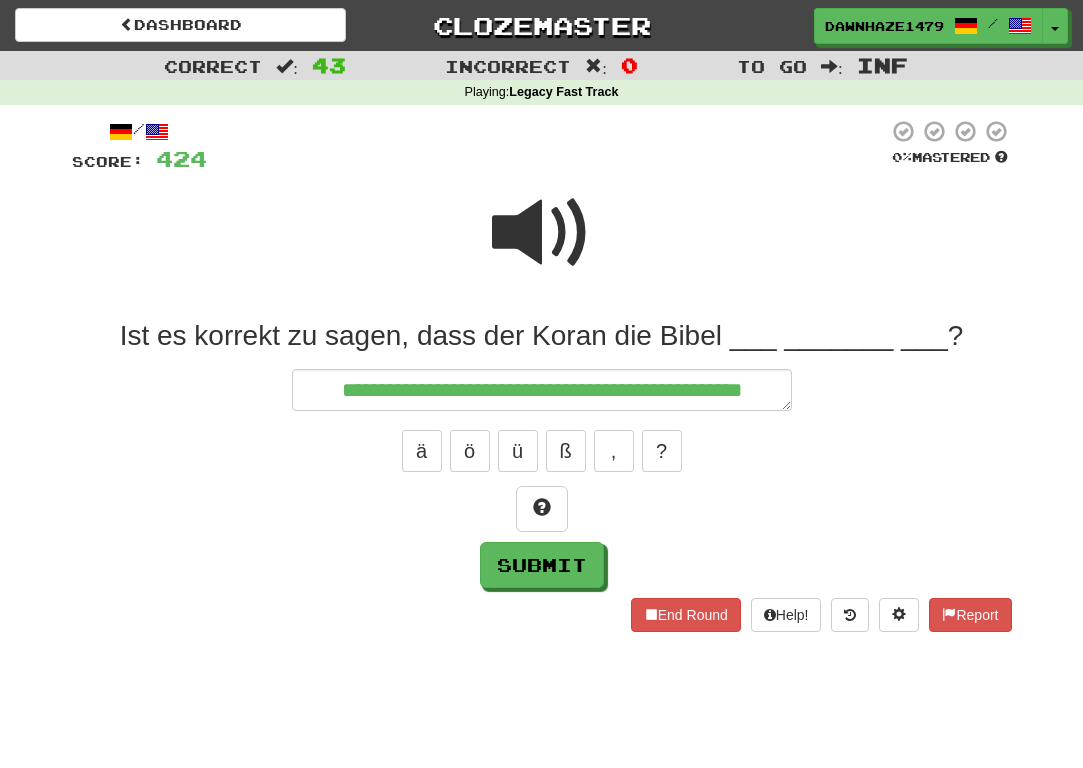 click at bounding box center (542, 233) 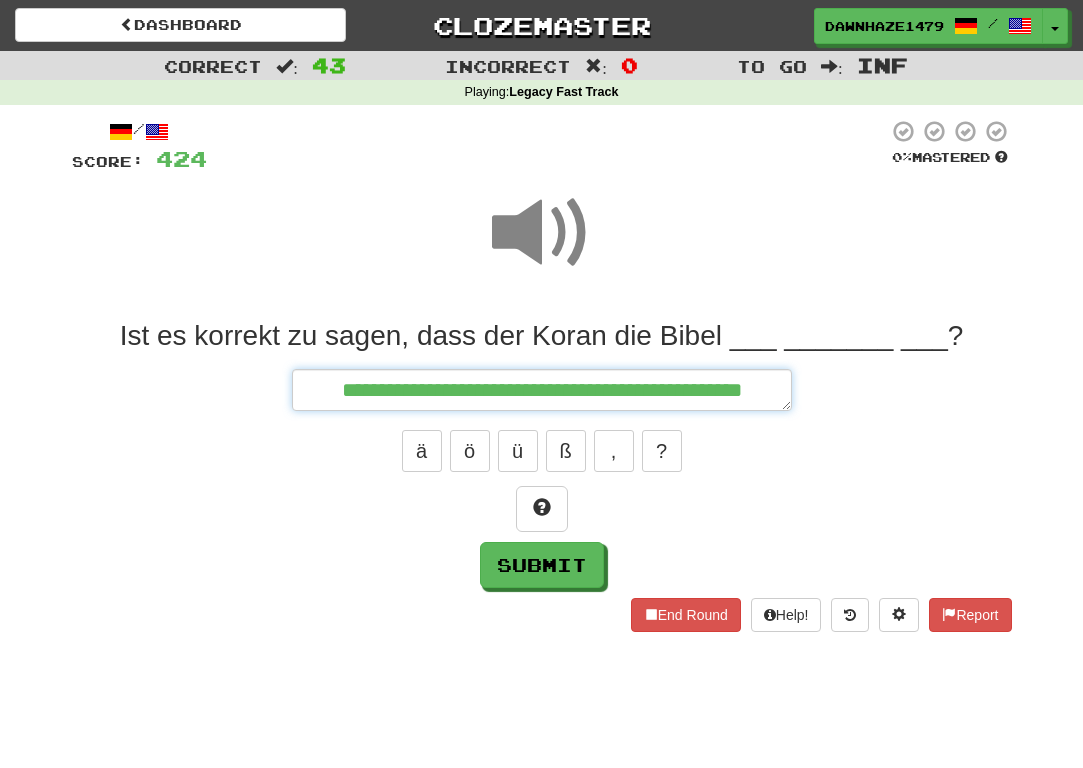 click on "**********" at bounding box center [542, 390] 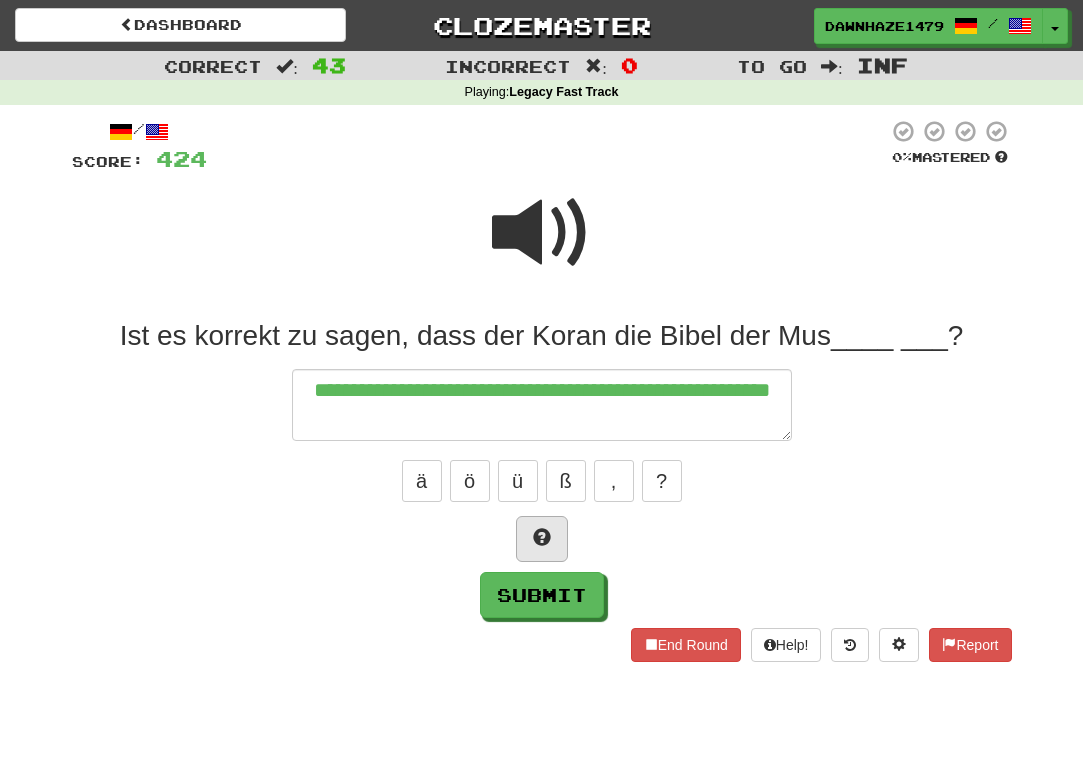click at bounding box center (542, 539) 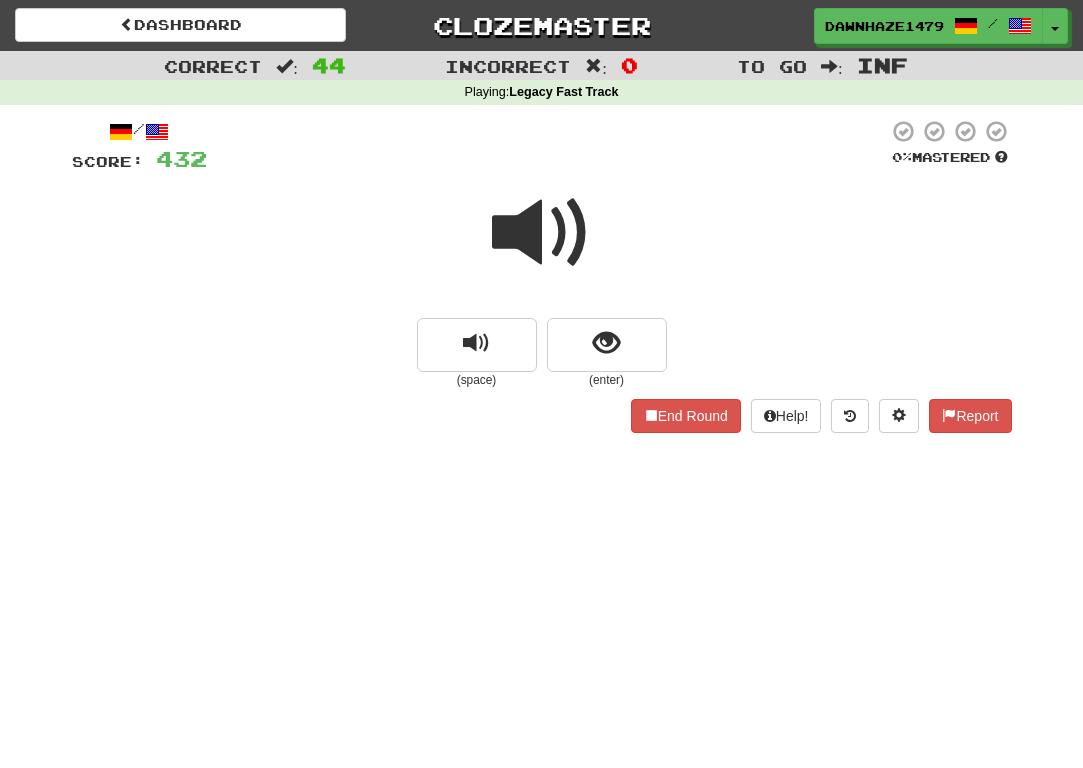 click at bounding box center [542, 233] 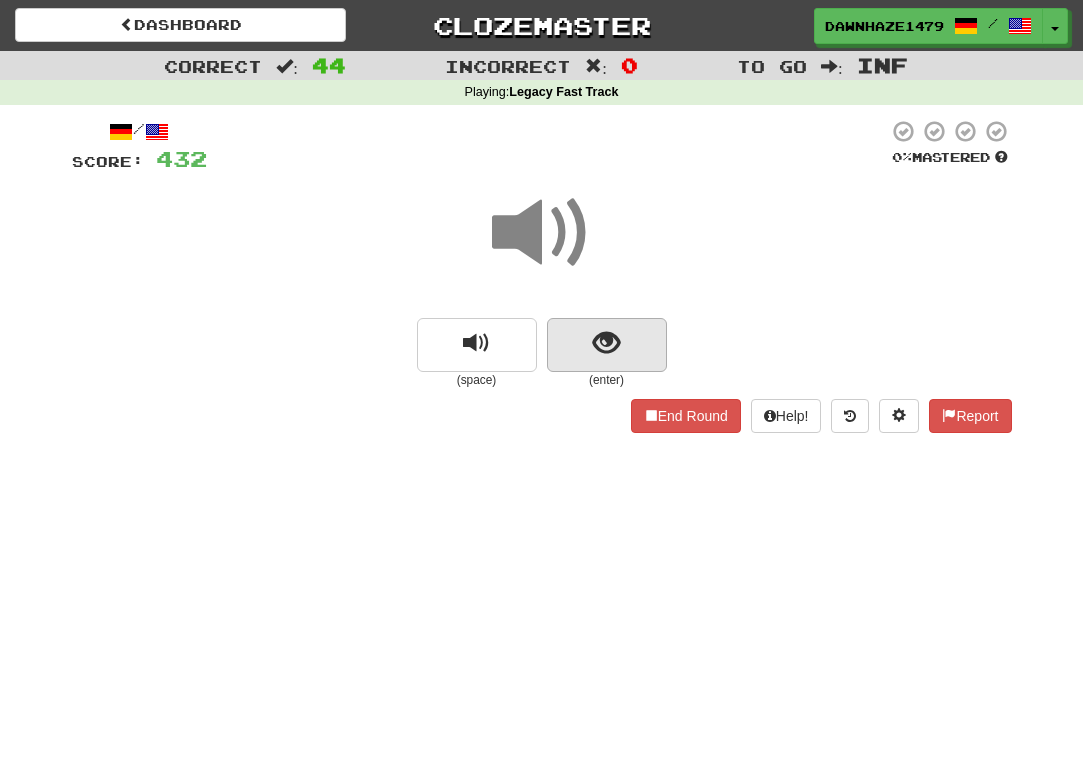 click at bounding box center [607, 345] 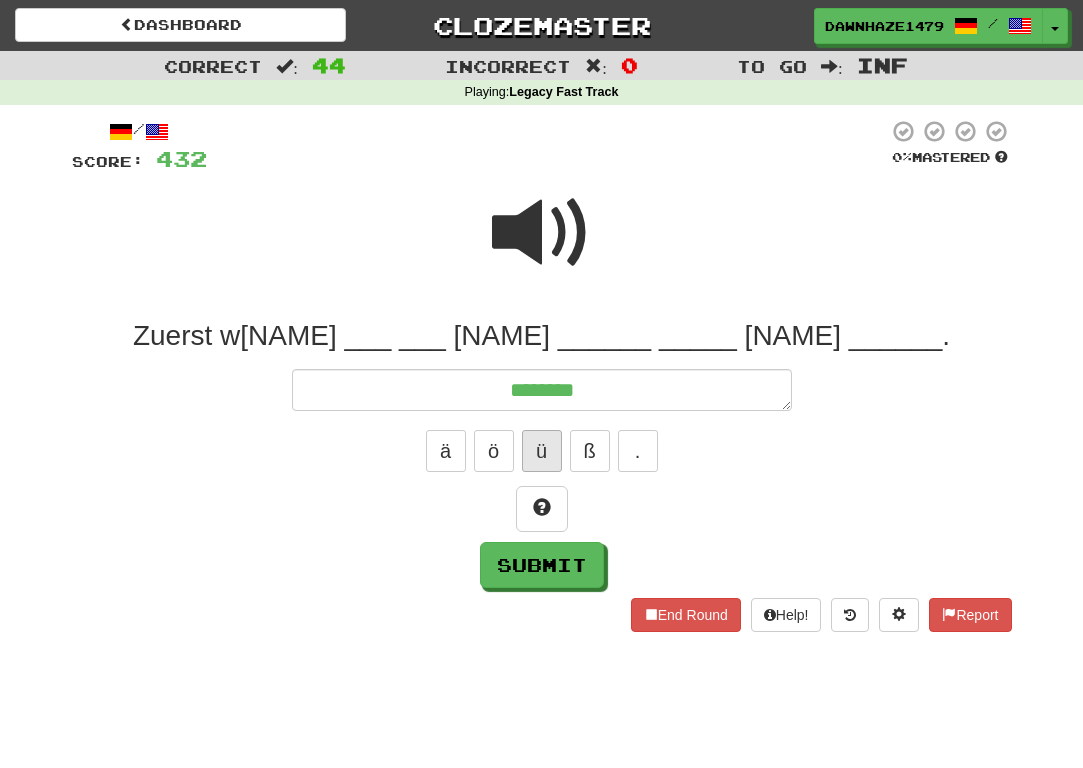 click on "ü" at bounding box center [542, 451] 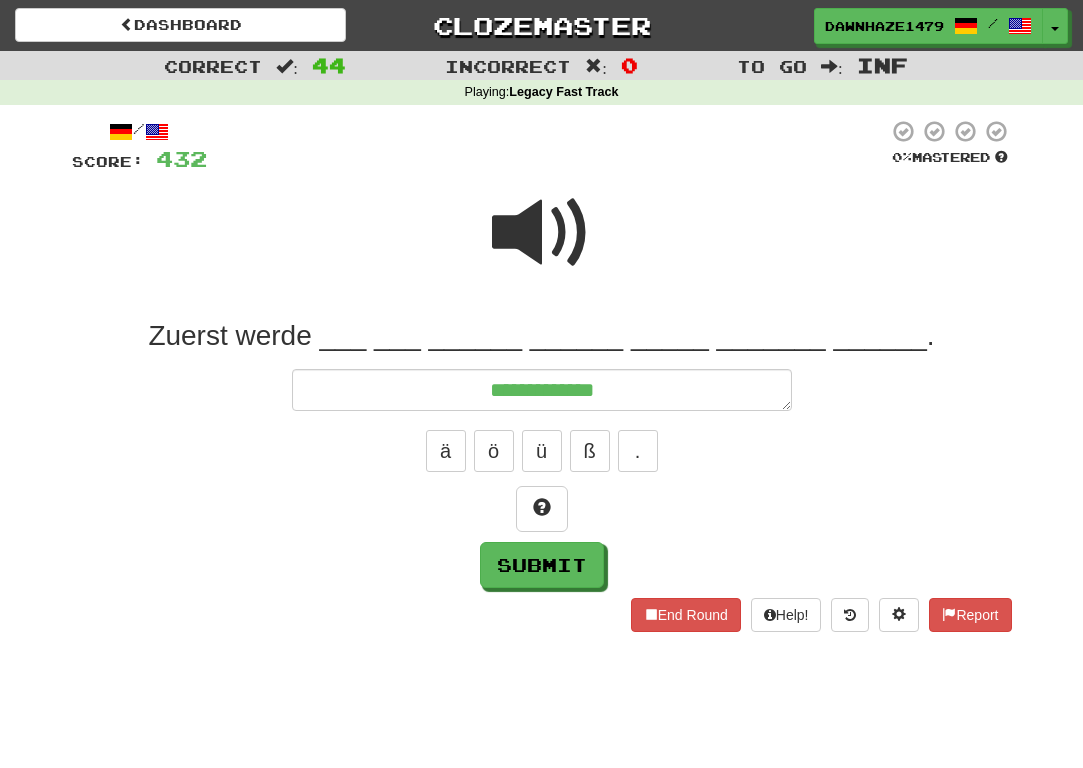 click at bounding box center (542, 233) 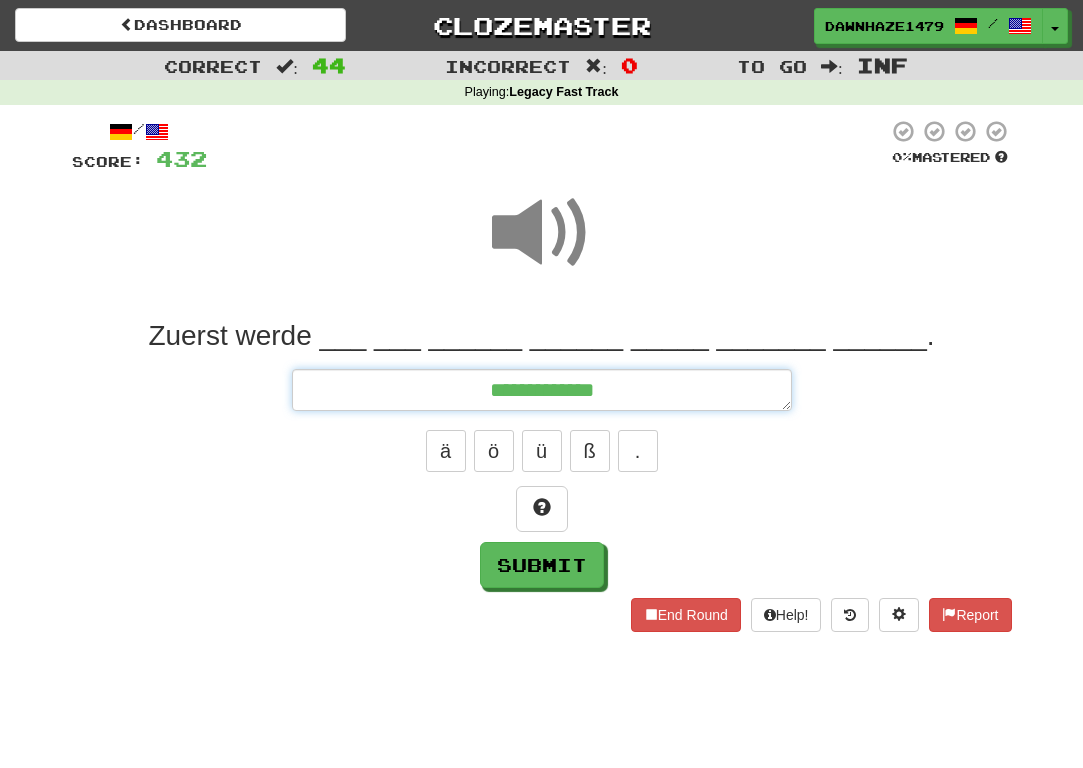 click on "**********" at bounding box center [542, 390] 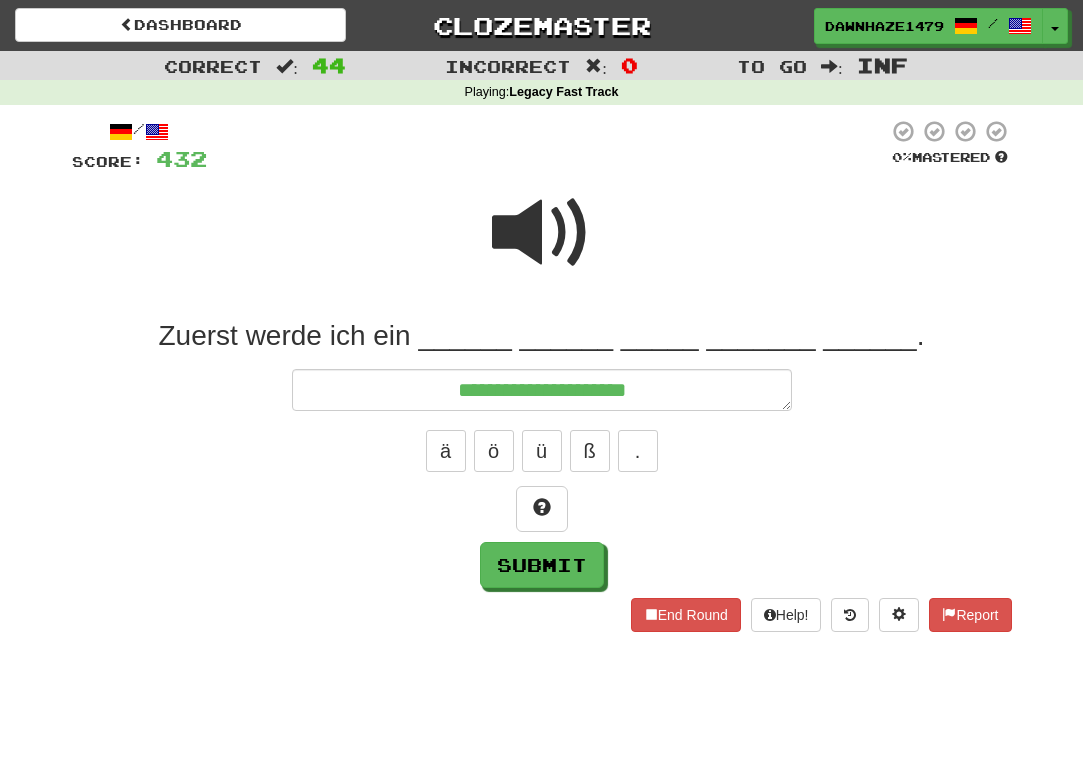 click at bounding box center (542, 246) 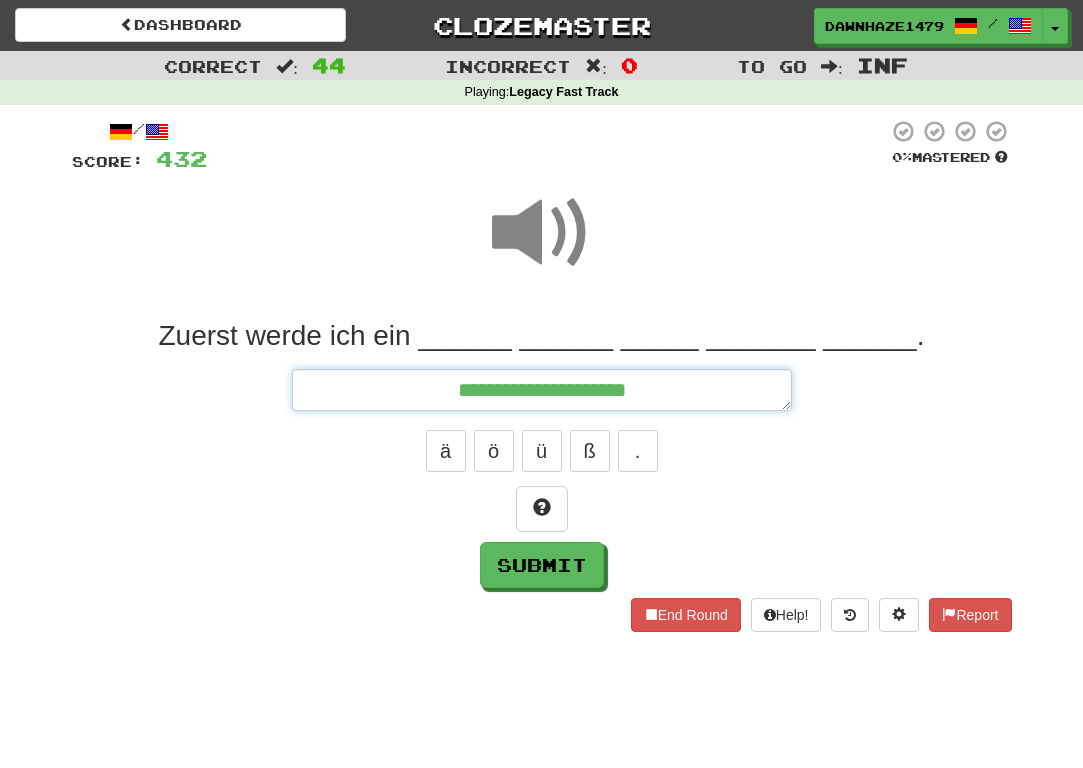 click on "**********" at bounding box center [542, 390] 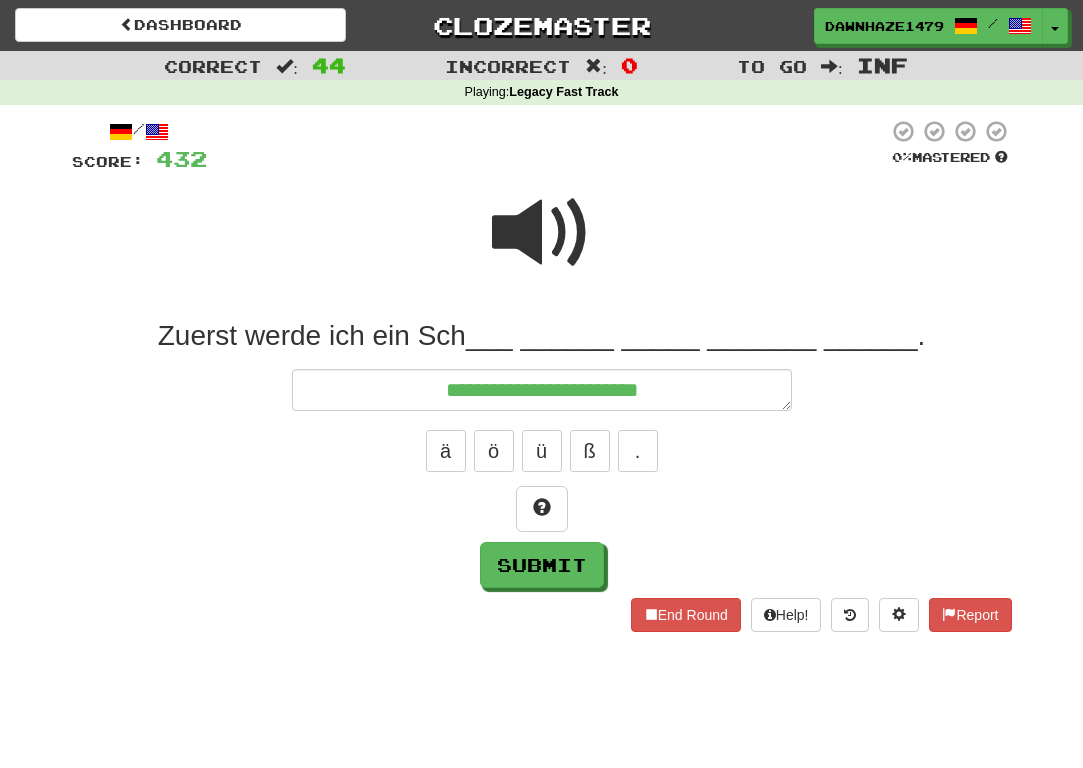 click on "Zuerst werde ich ein Schema meiner neuen Arbeit erstellen." at bounding box center [542, 453] 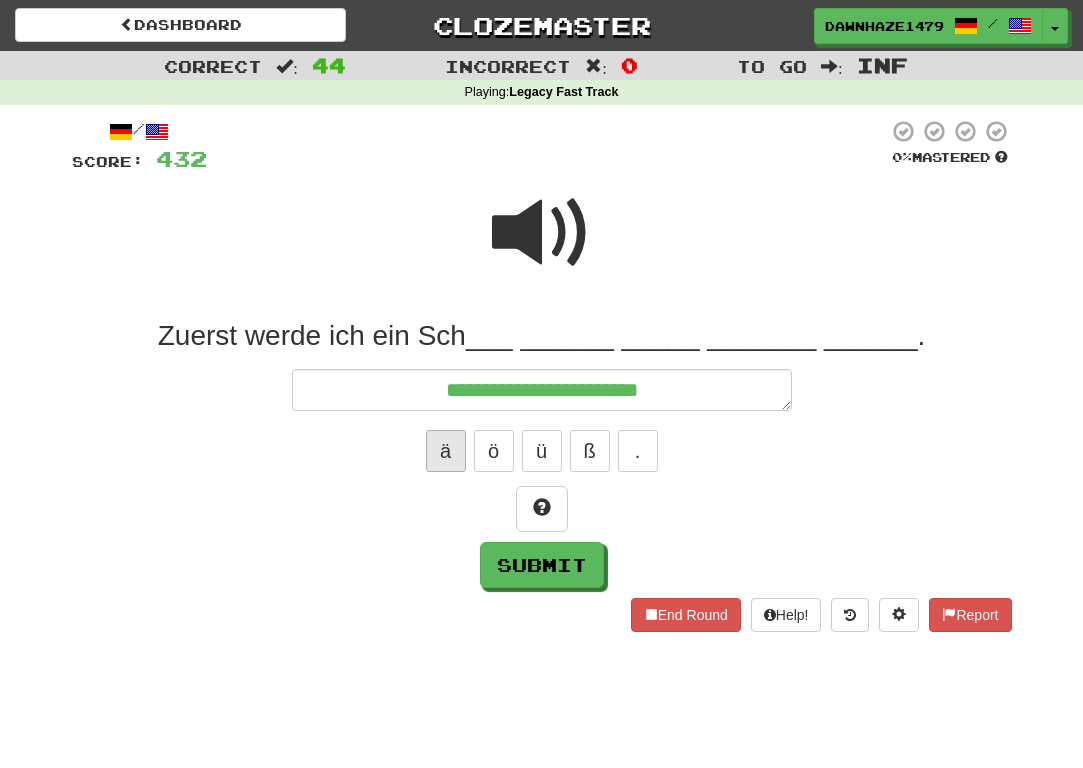 click on "ä" at bounding box center [446, 451] 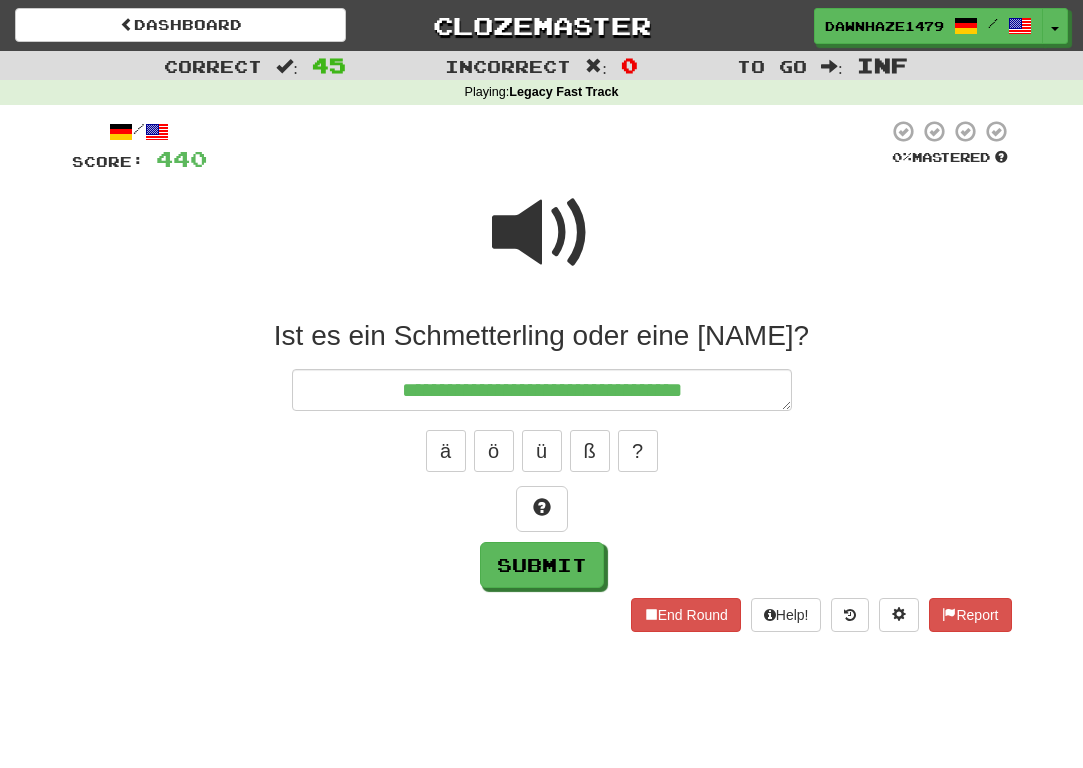 click at bounding box center (542, 246) 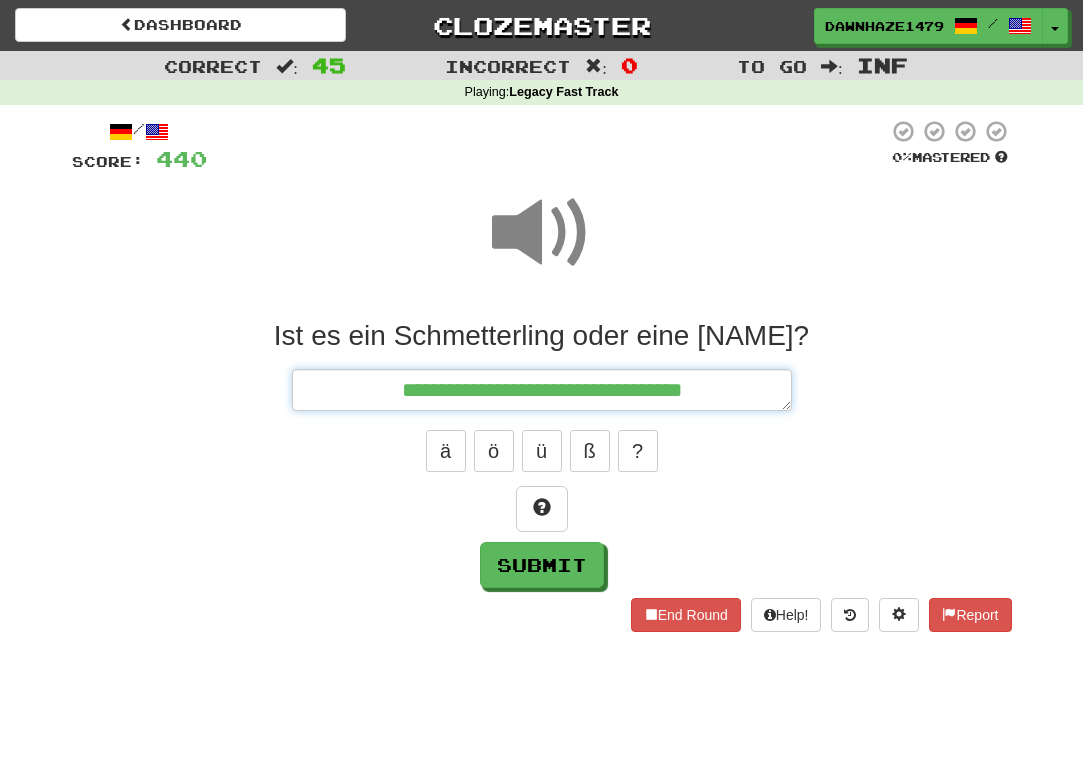 click on "**********" at bounding box center (542, 390) 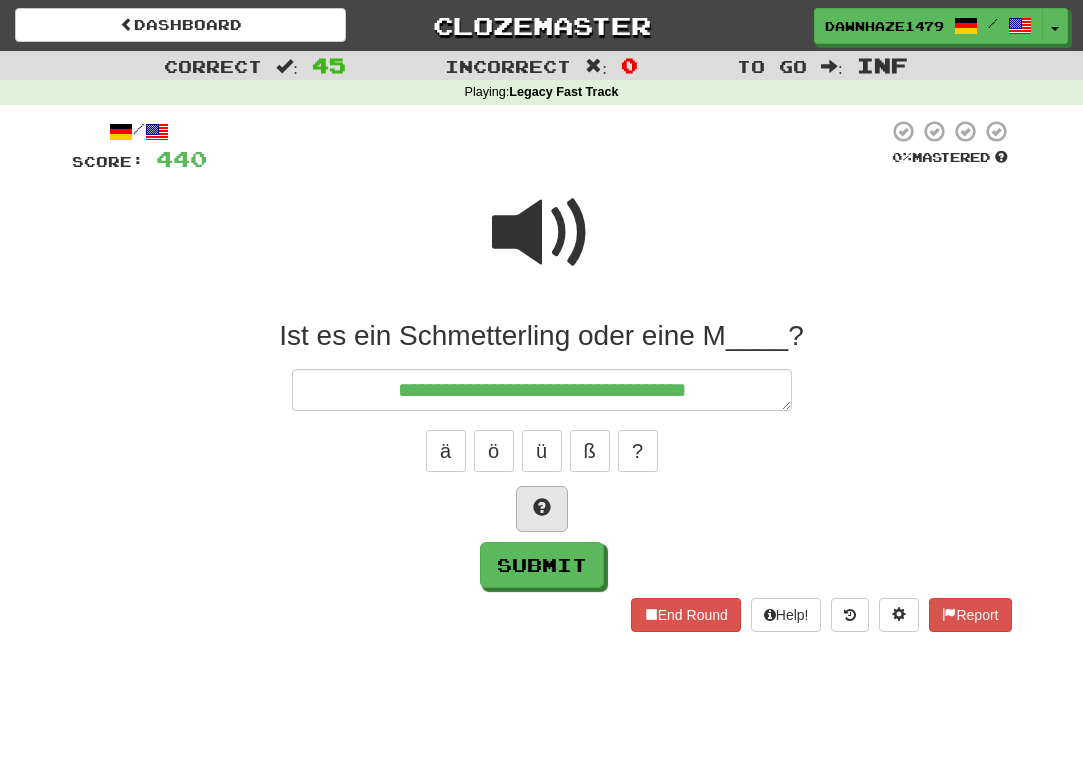 click at bounding box center [542, 507] 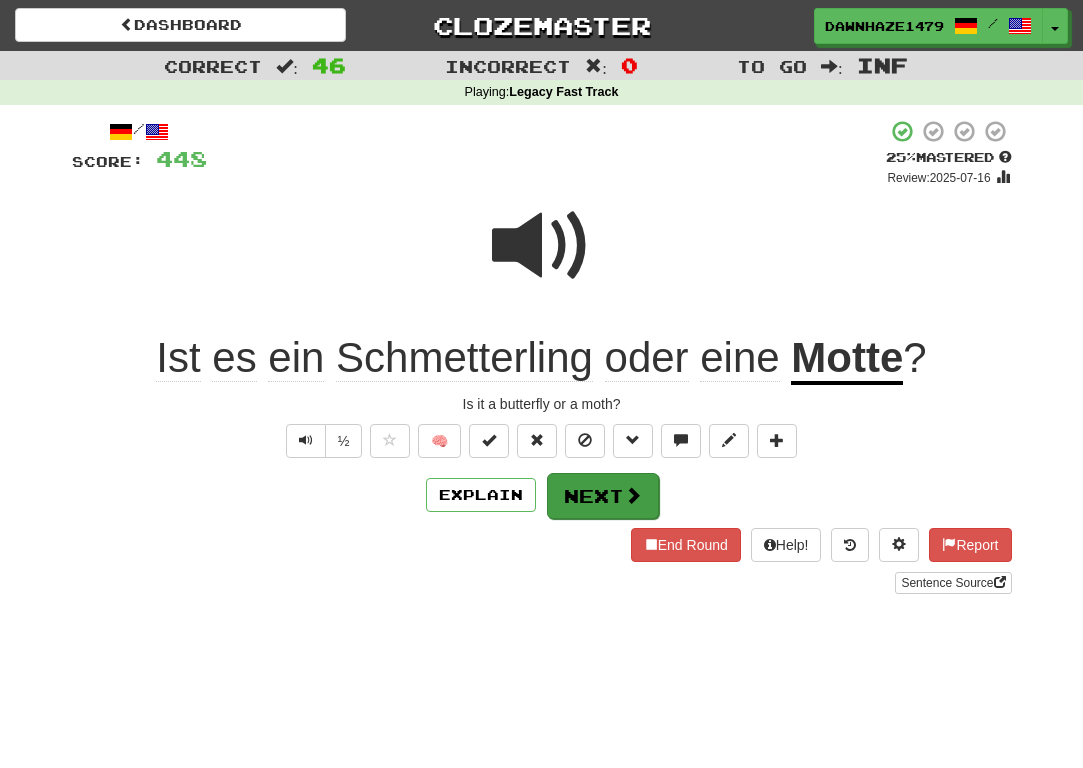click on "Next" at bounding box center [603, 496] 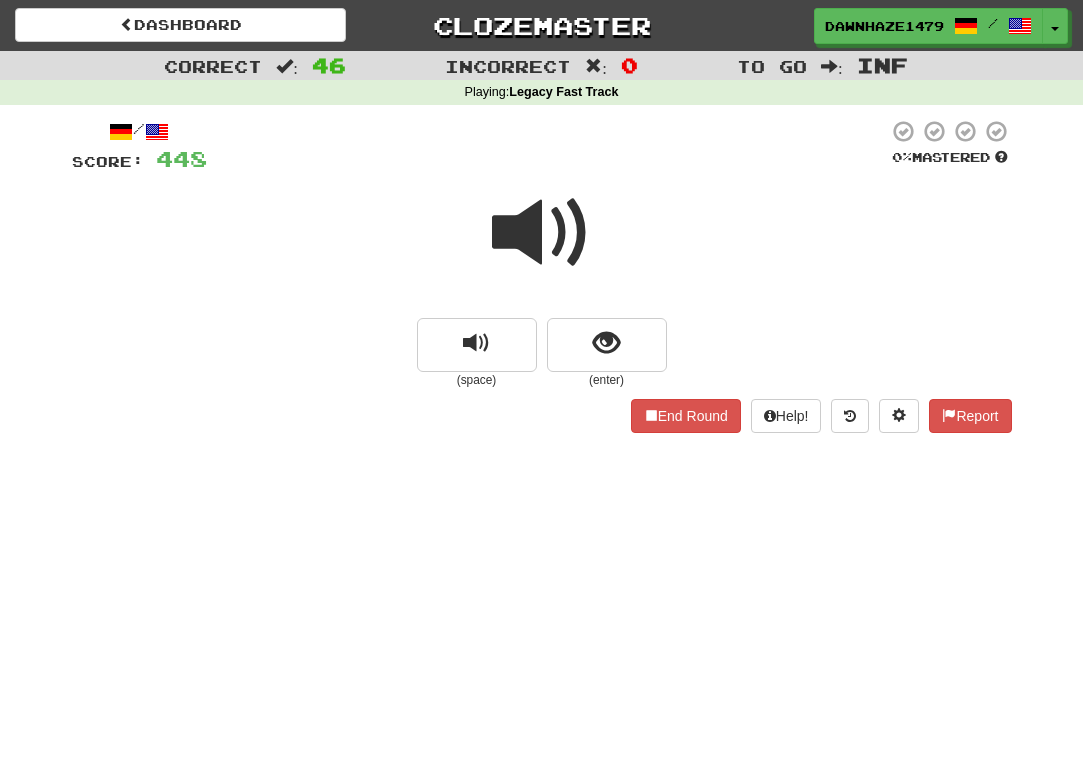 click at bounding box center [542, 246] 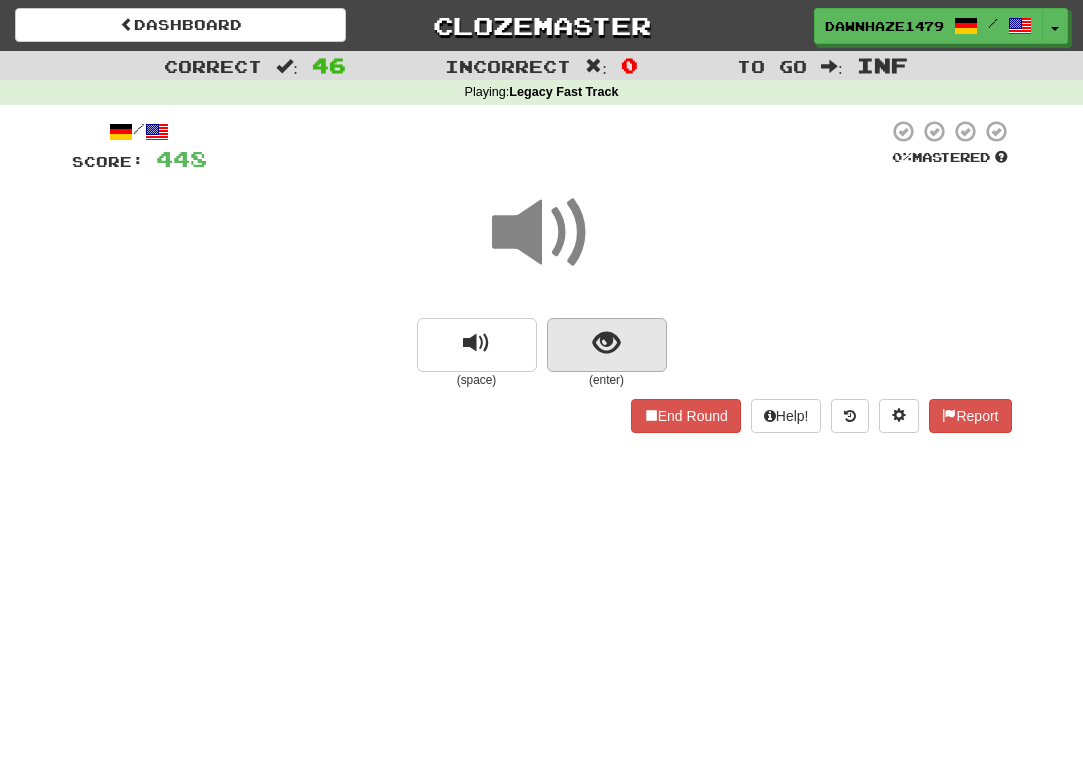 click at bounding box center (606, 343) 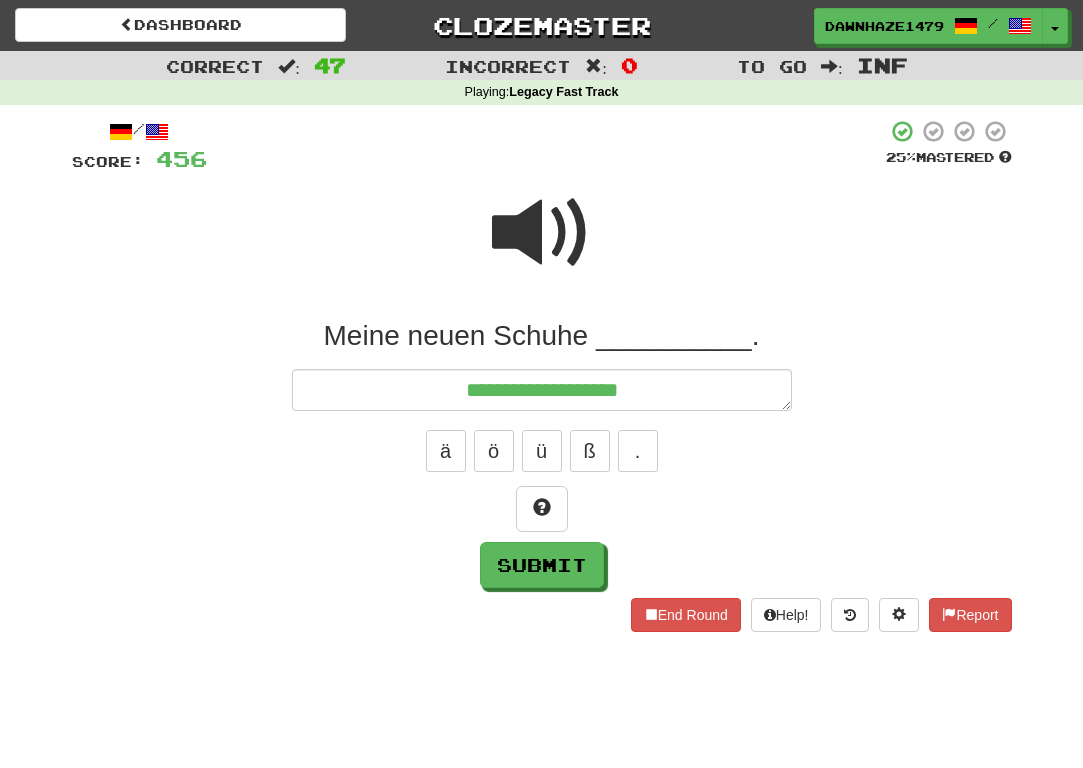 click at bounding box center (542, 233) 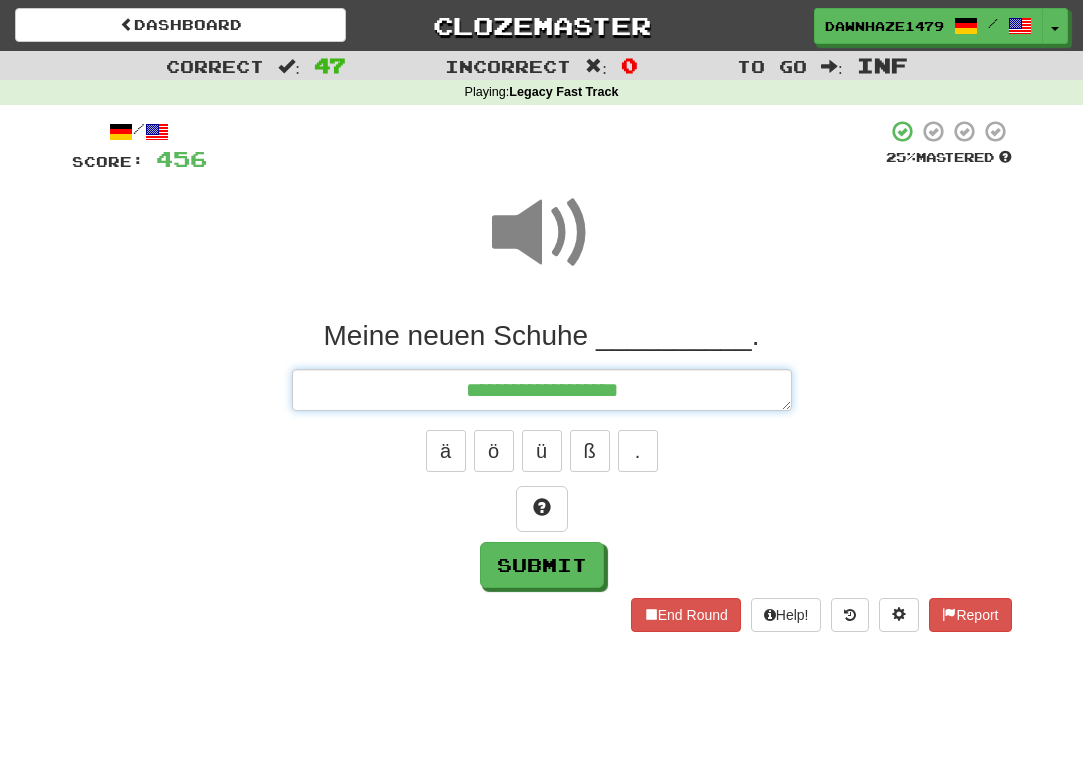 click on "**********" at bounding box center (542, 390) 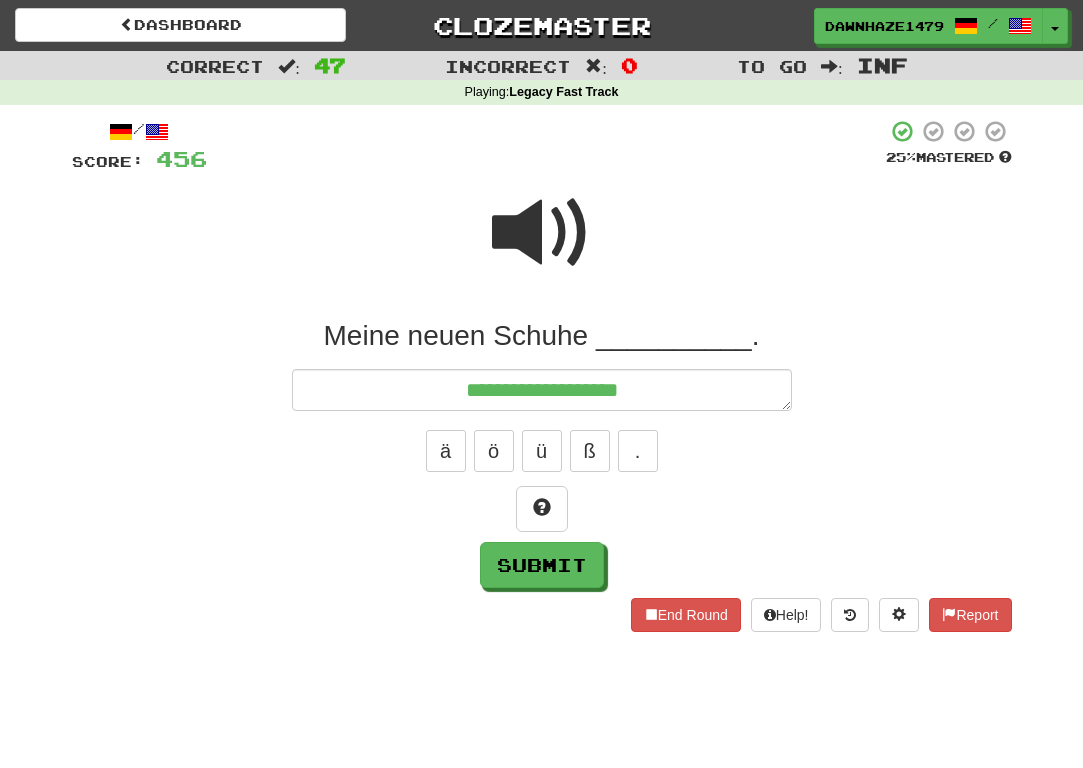 click at bounding box center (542, 509) 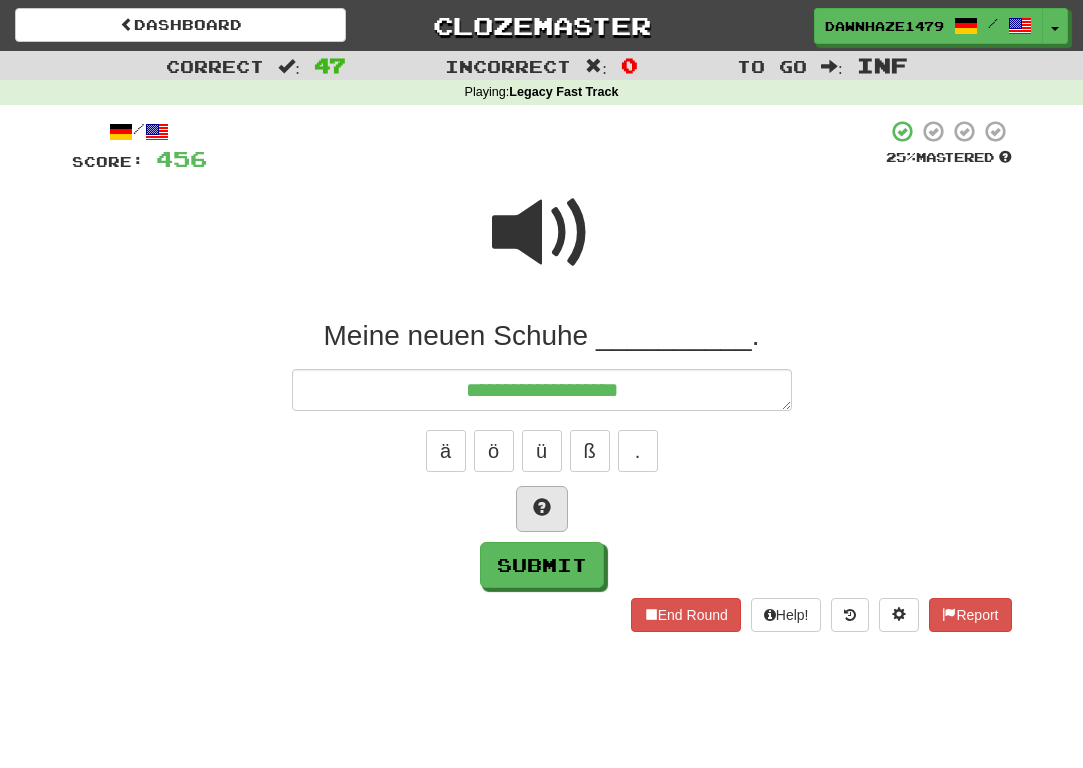 click at bounding box center [542, 509] 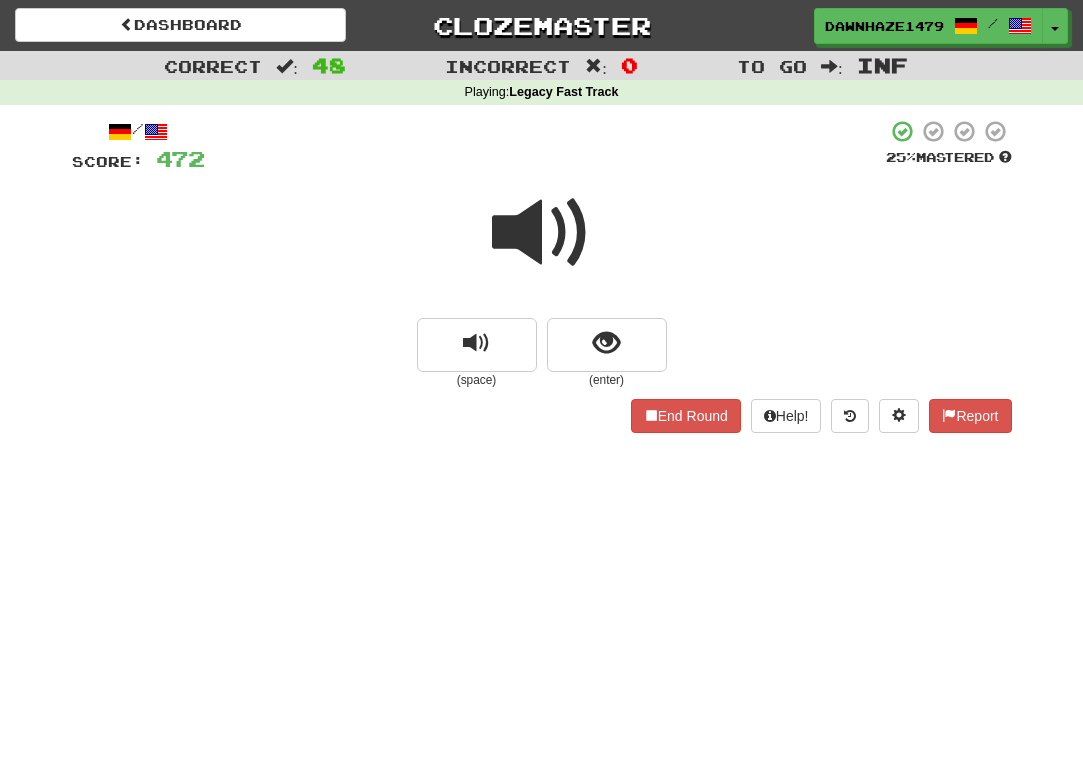 click on "(enter)" at bounding box center [607, 380] 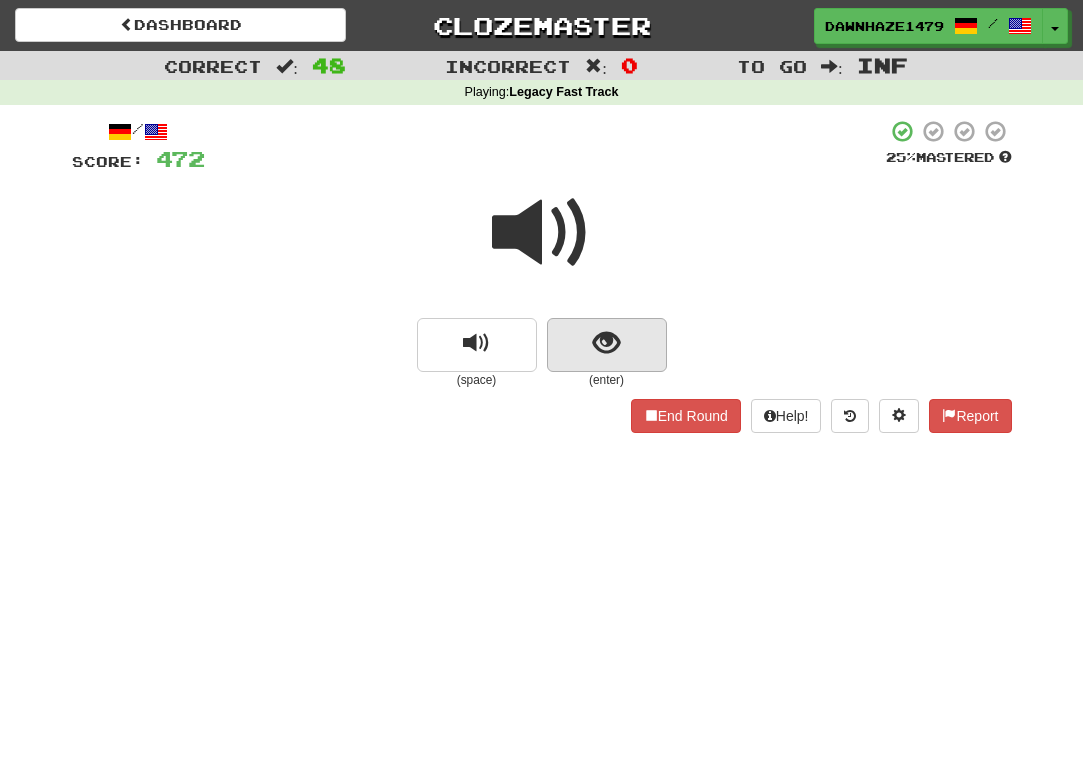 click at bounding box center [607, 345] 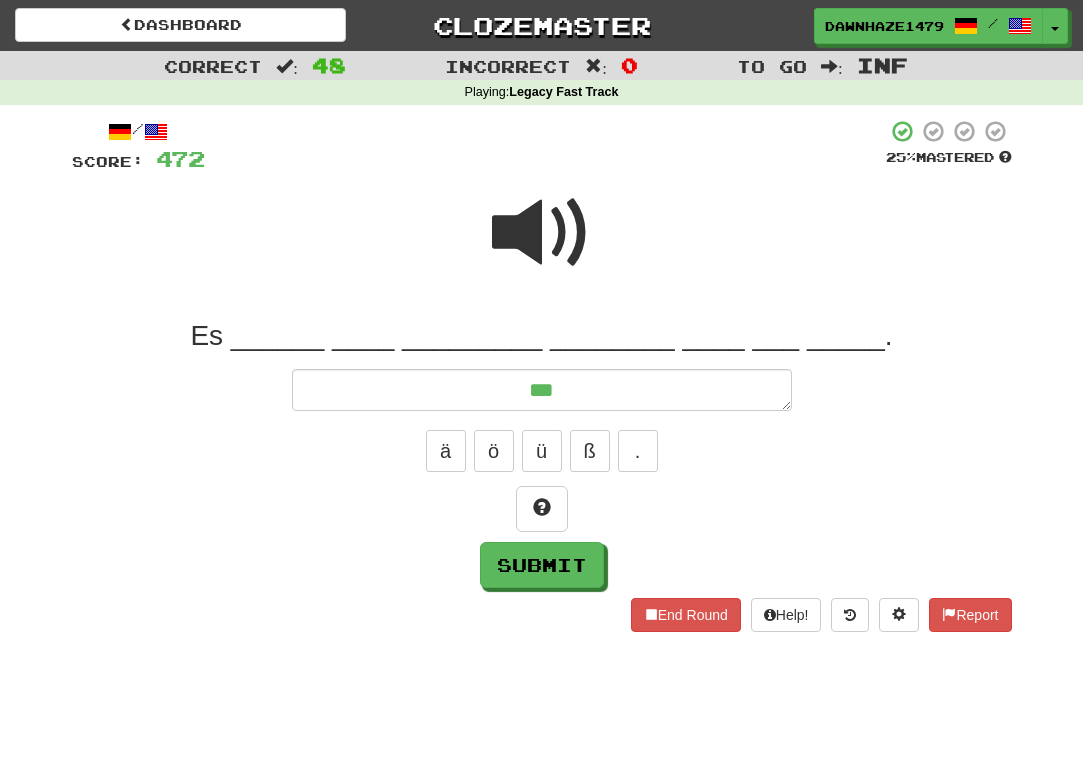 click at bounding box center (542, 233) 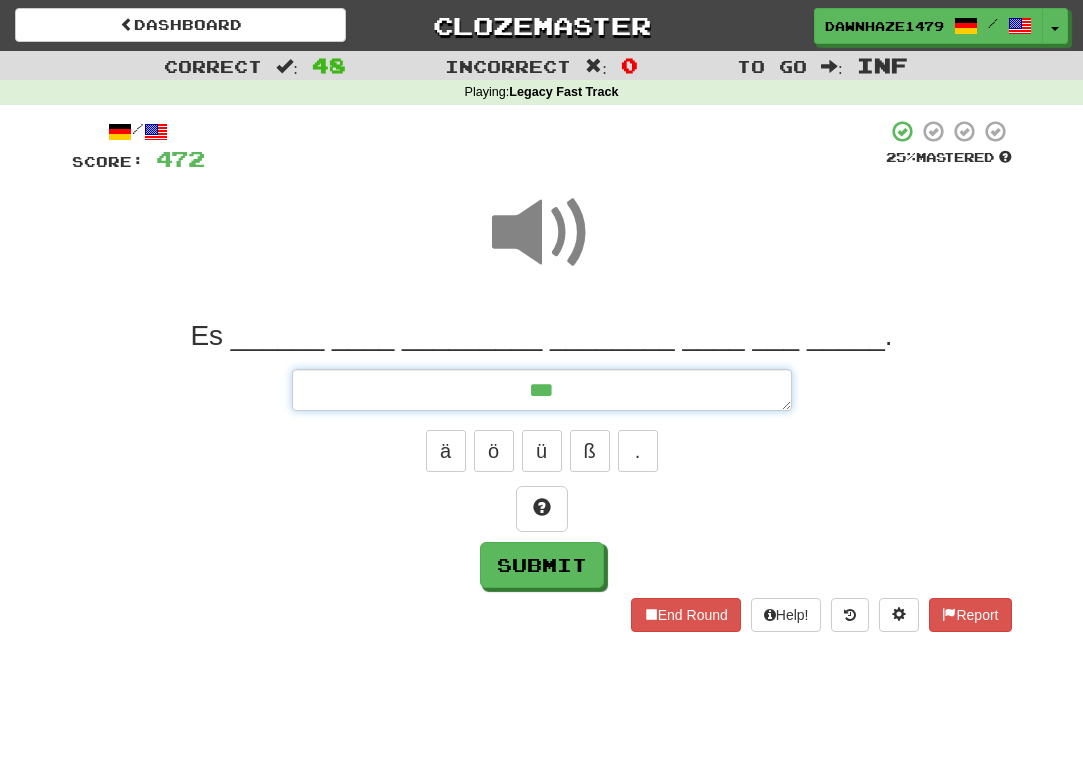 click on "**" at bounding box center [542, 390] 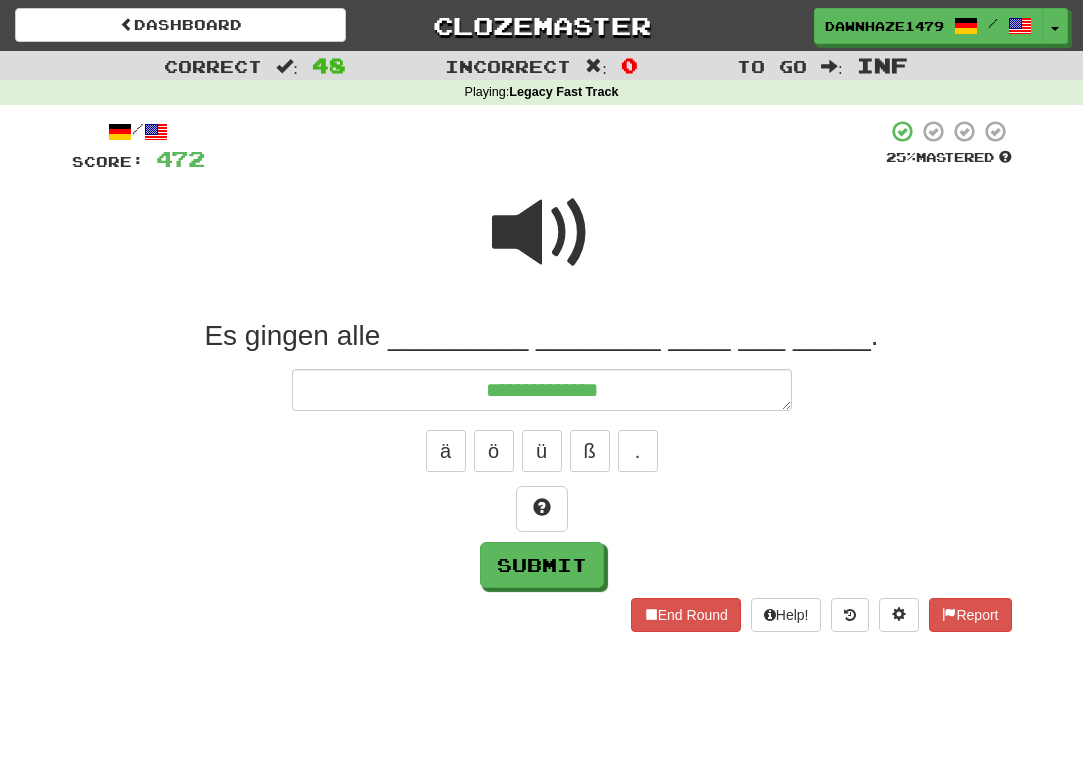 click at bounding box center [542, 246] 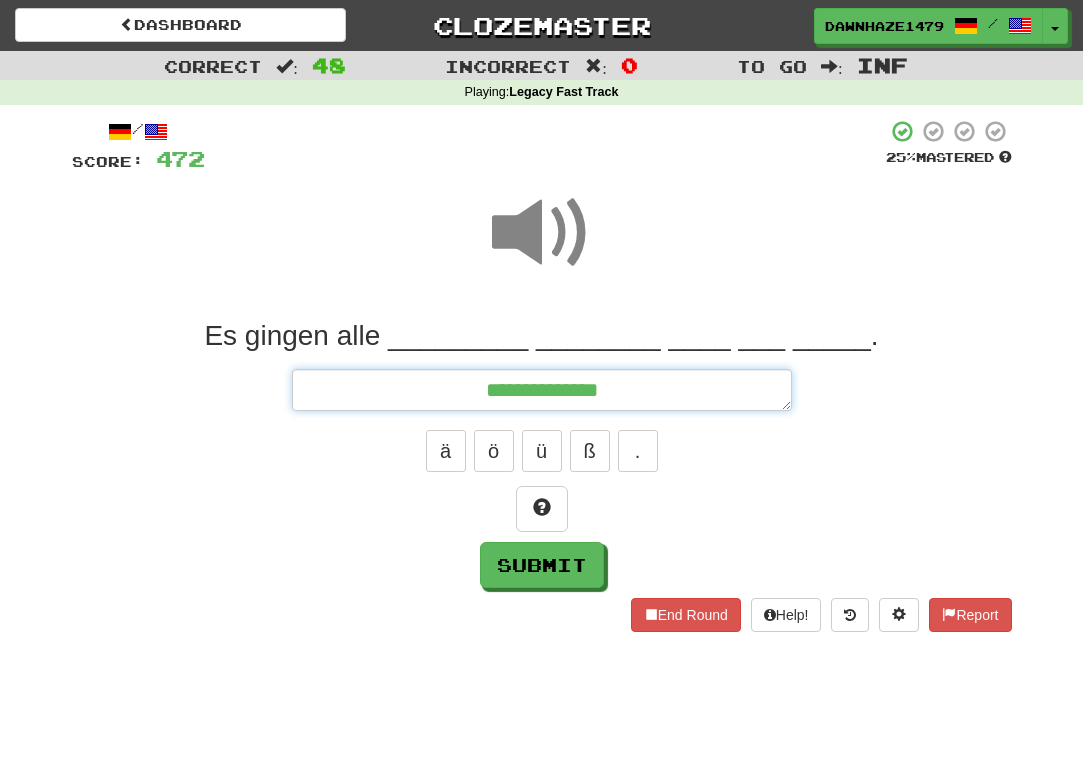 click on "**********" at bounding box center [542, 390] 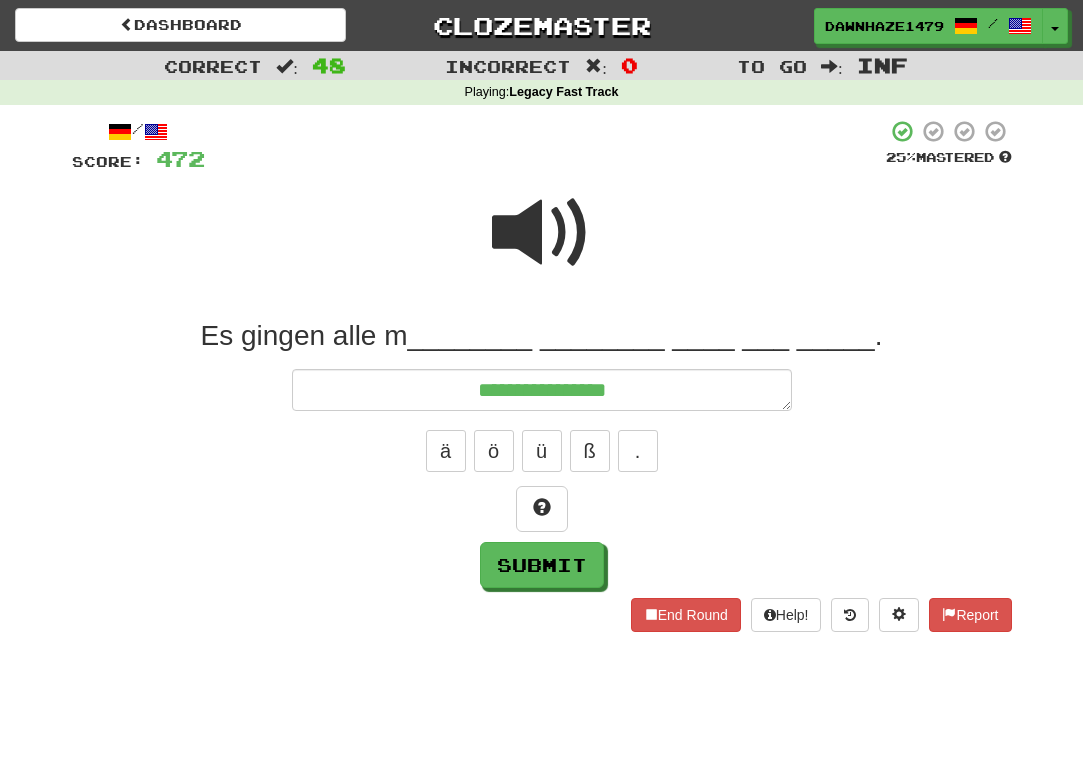 click on "ä ö ü ß ." at bounding box center (542, 451) 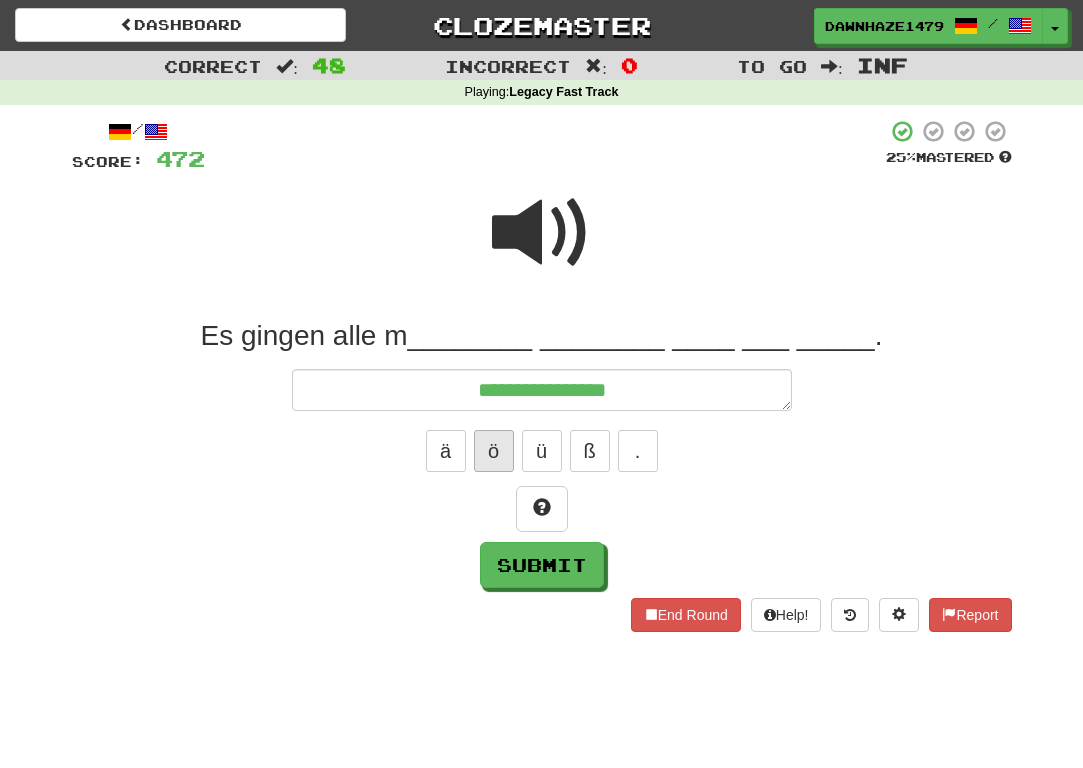 click on "ö" at bounding box center [494, 451] 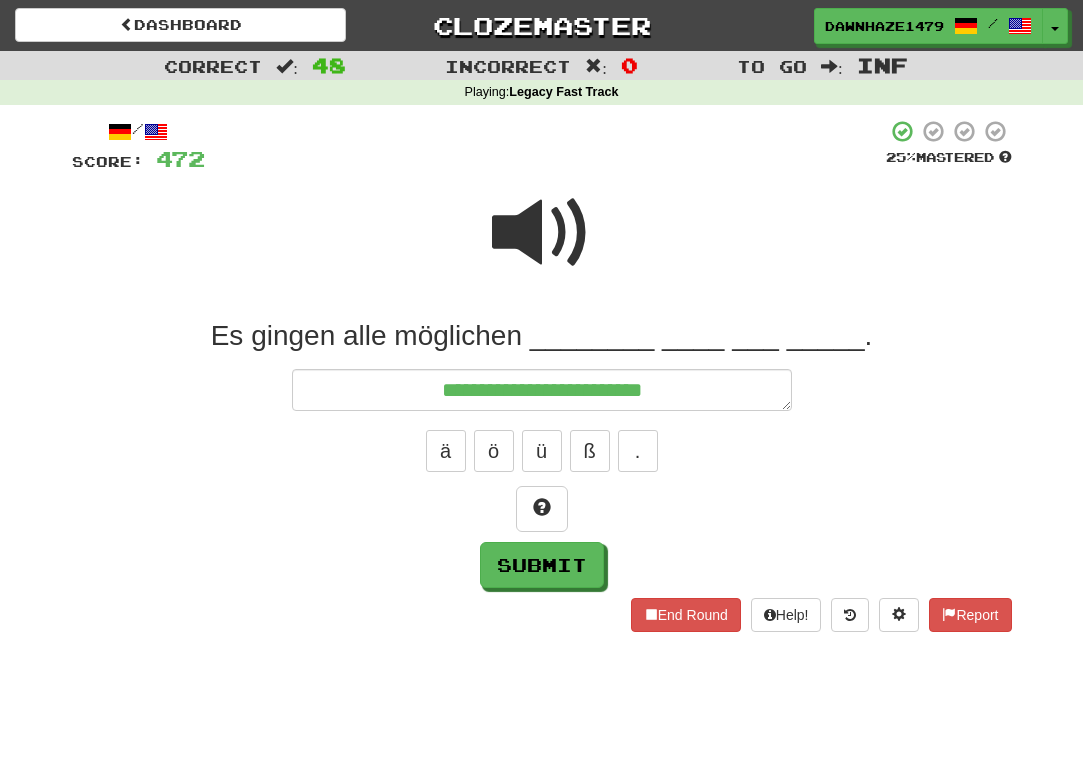 click at bounding box center (542, 233) 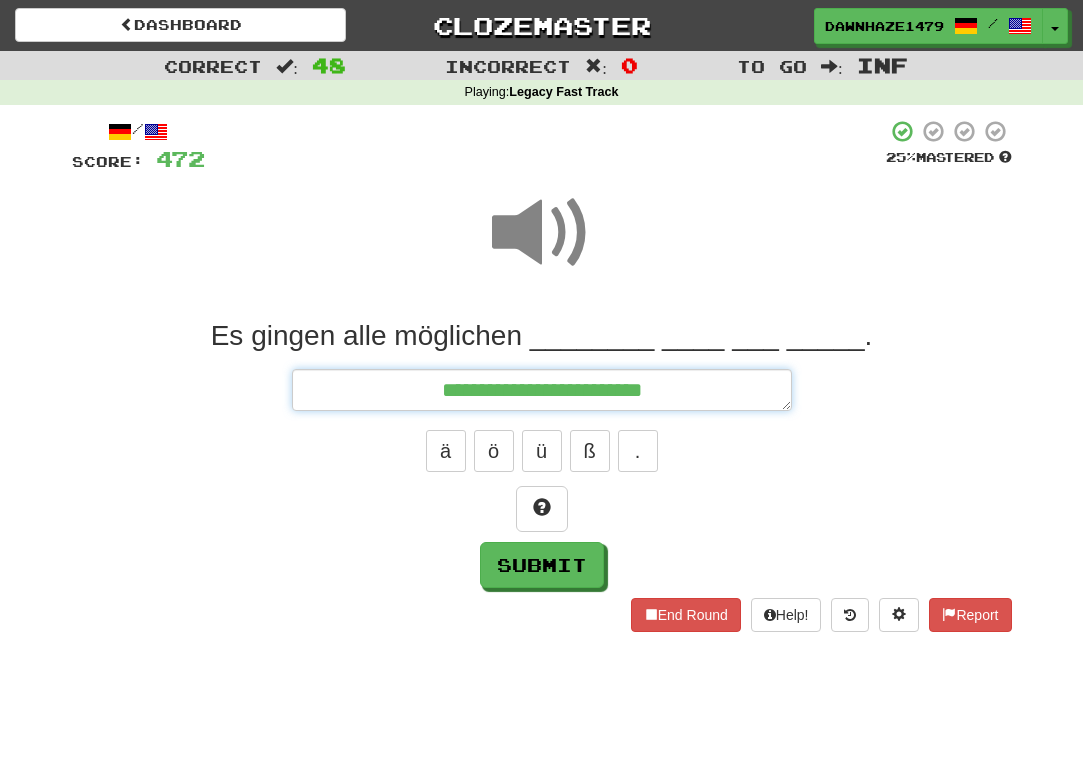 click on "**********" at bounding box center [542, 390] 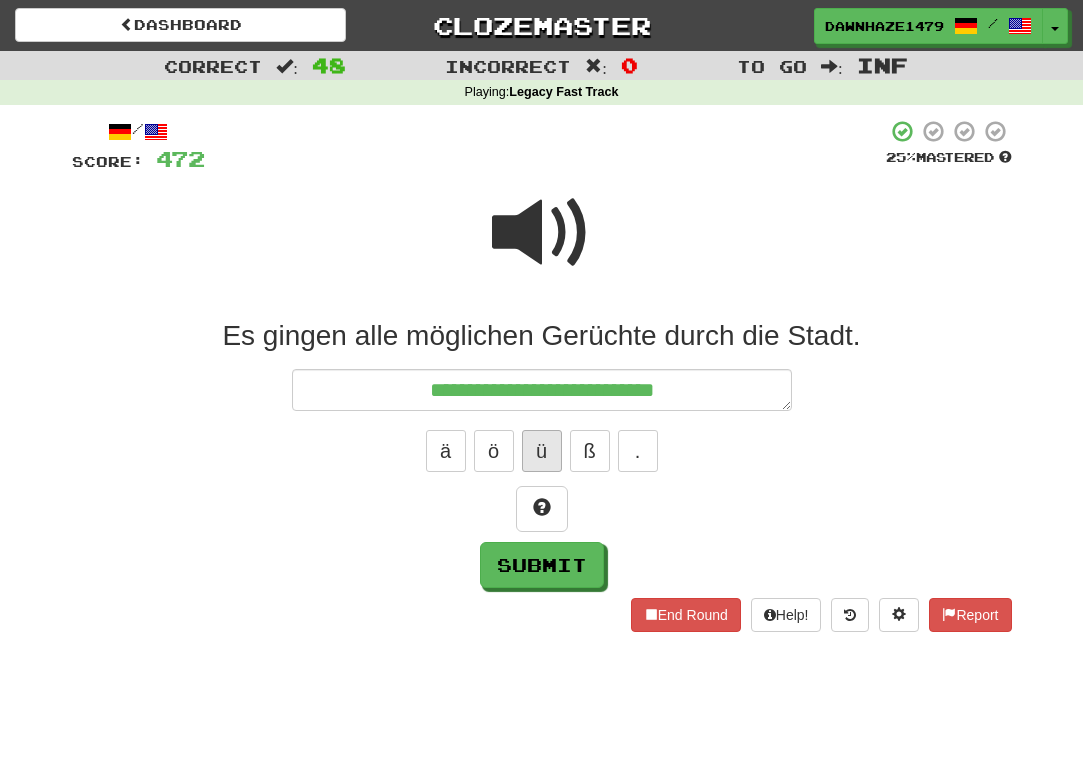 click on "ü" at bounding box center (542, 451) 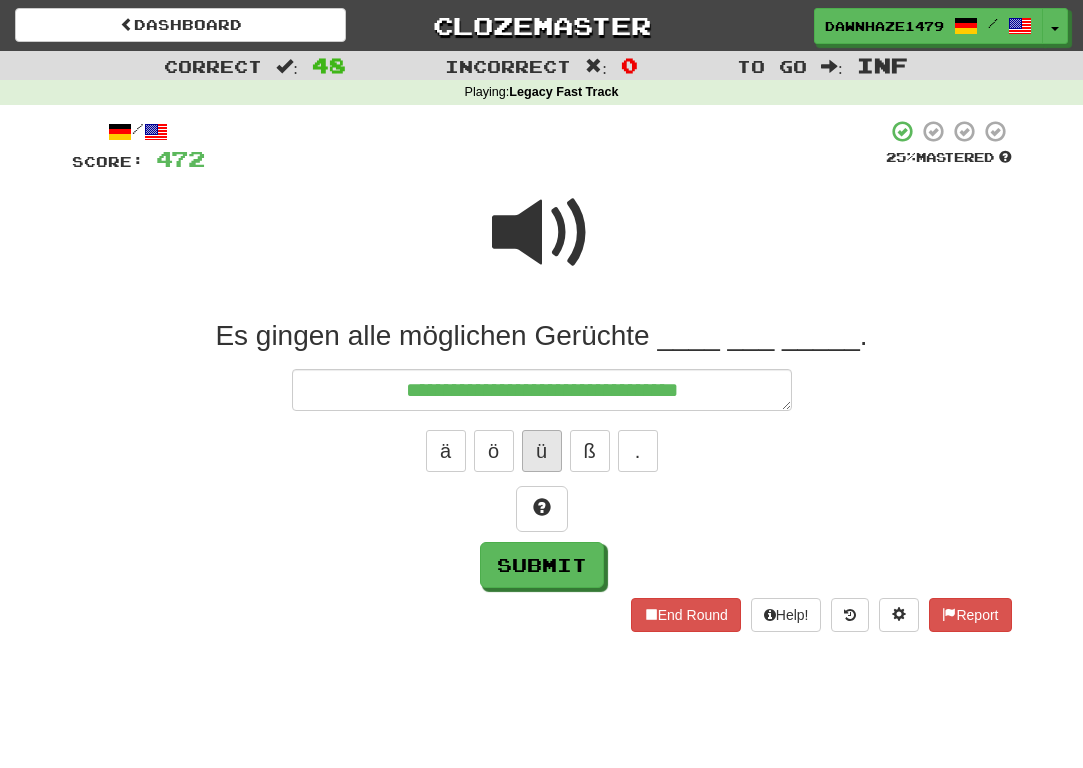 click on "ü" at bounding box center (542, 451) 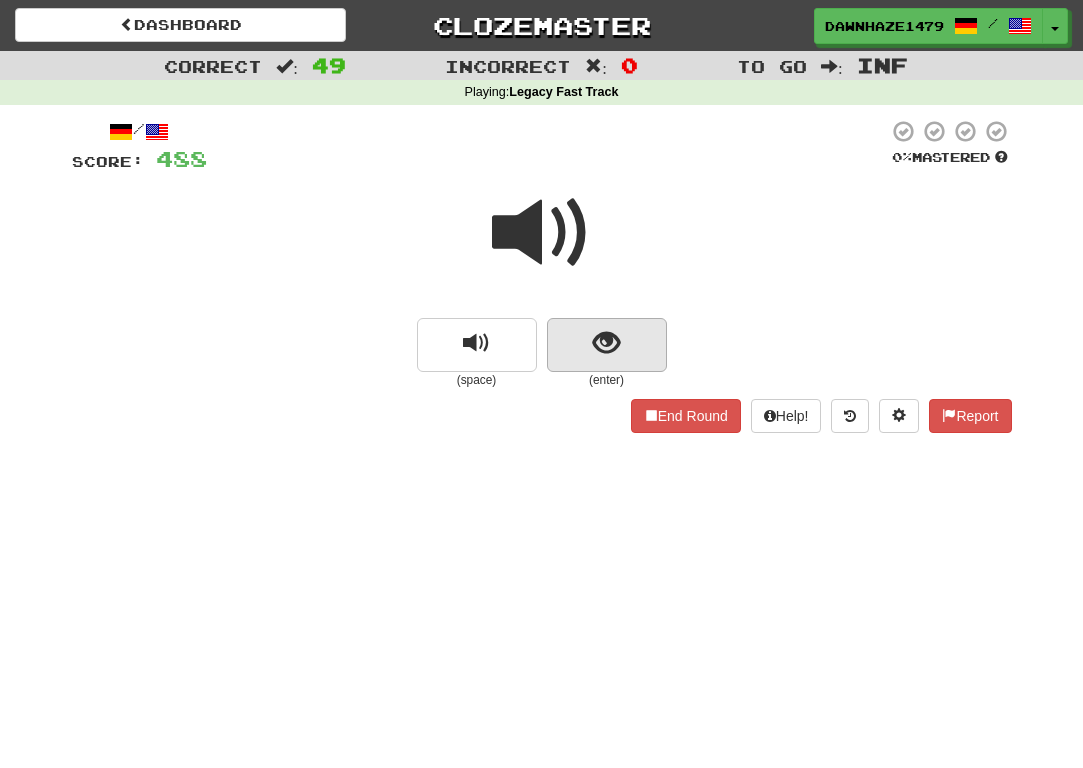 click at bounding box center [607, 345] 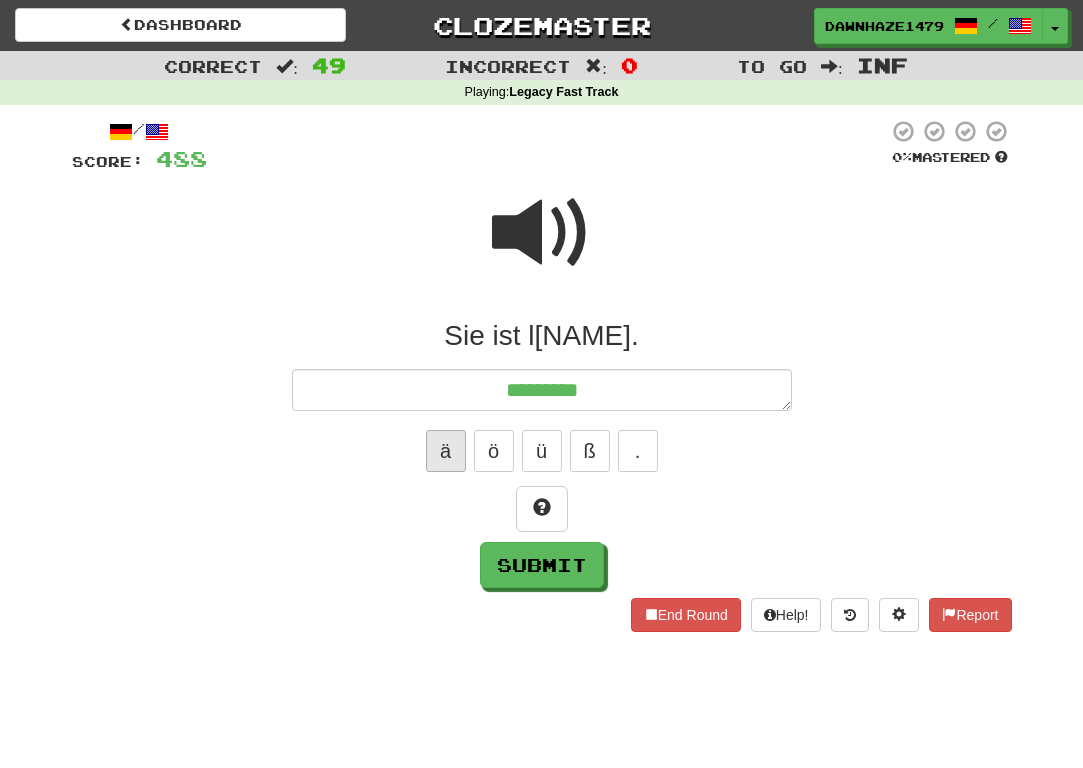 click on "ä" at bounding box center (446, 451) 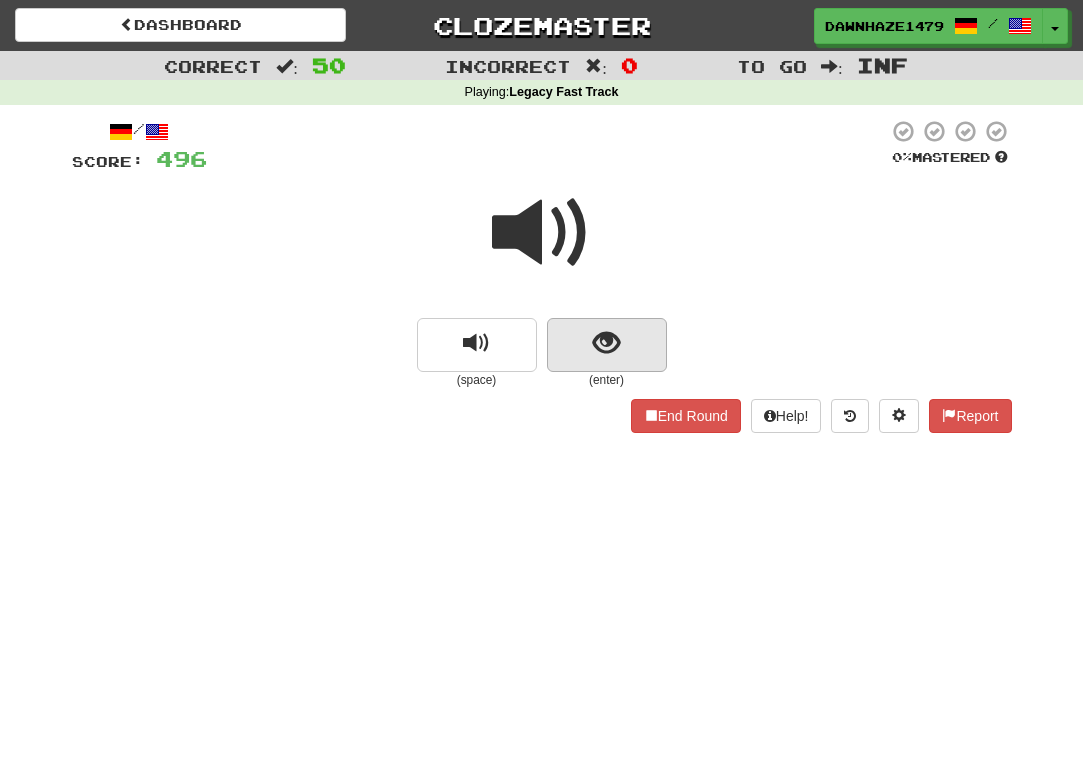 click at bounding box center (607, 345) 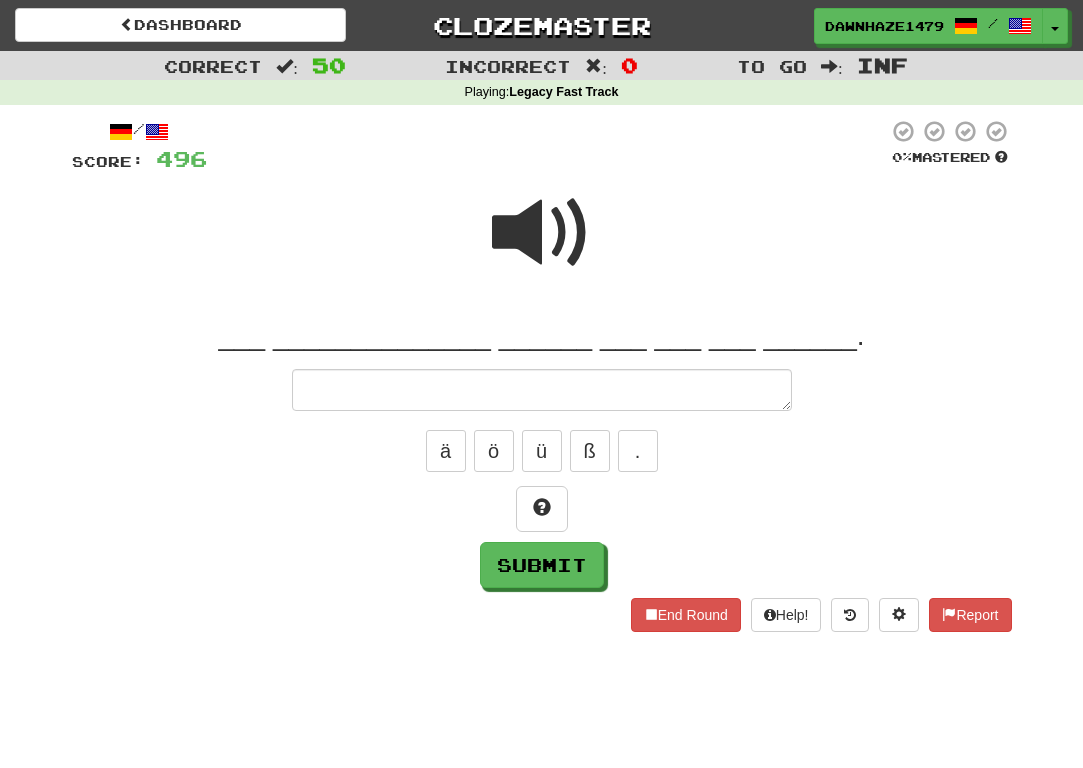 click at bounding box center (542, 233) 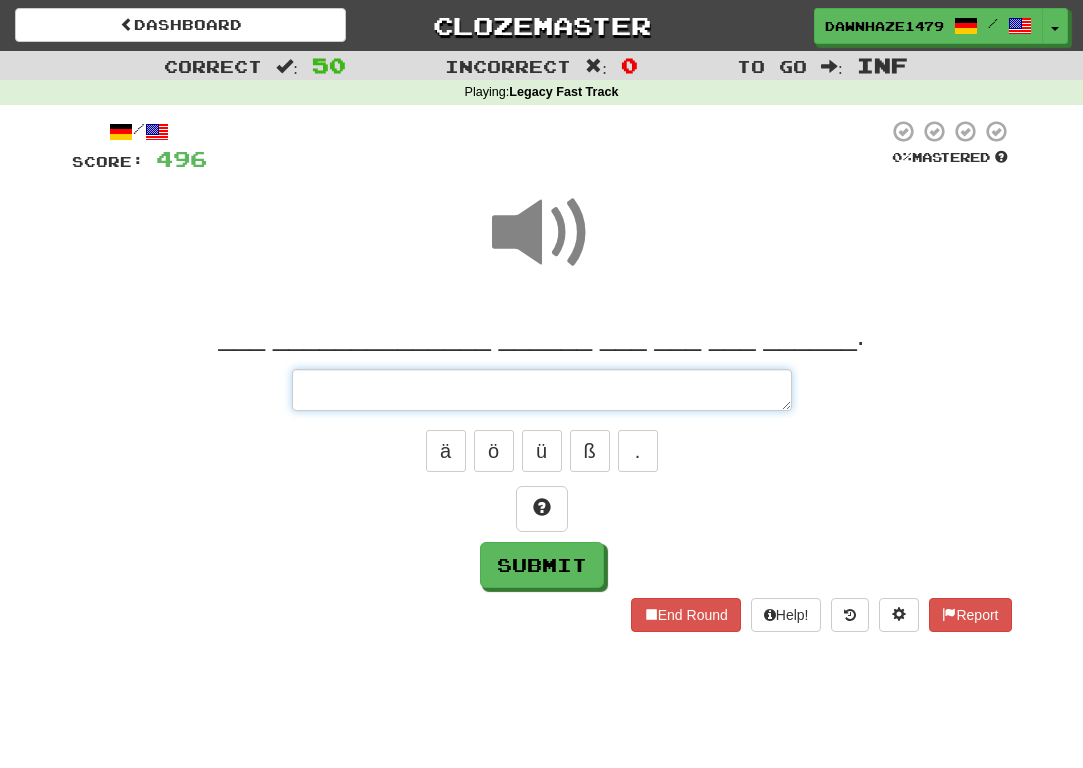 click at bounding box center (542, 390) 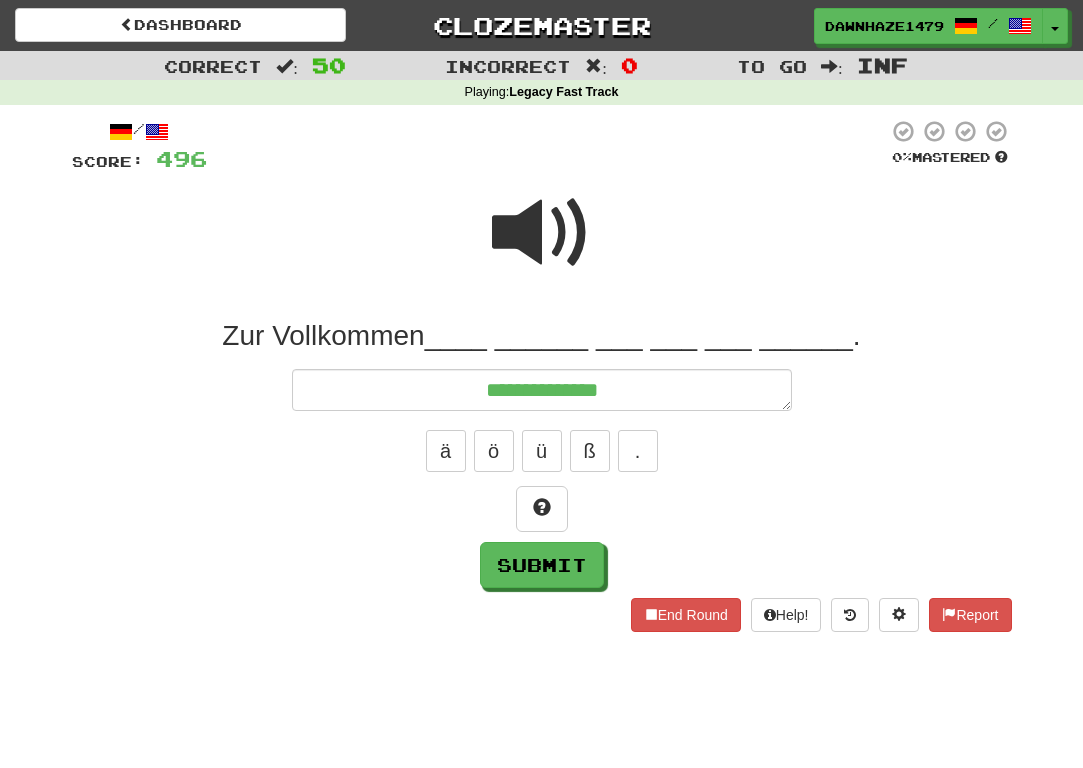 click at bounding box center [542, 233] 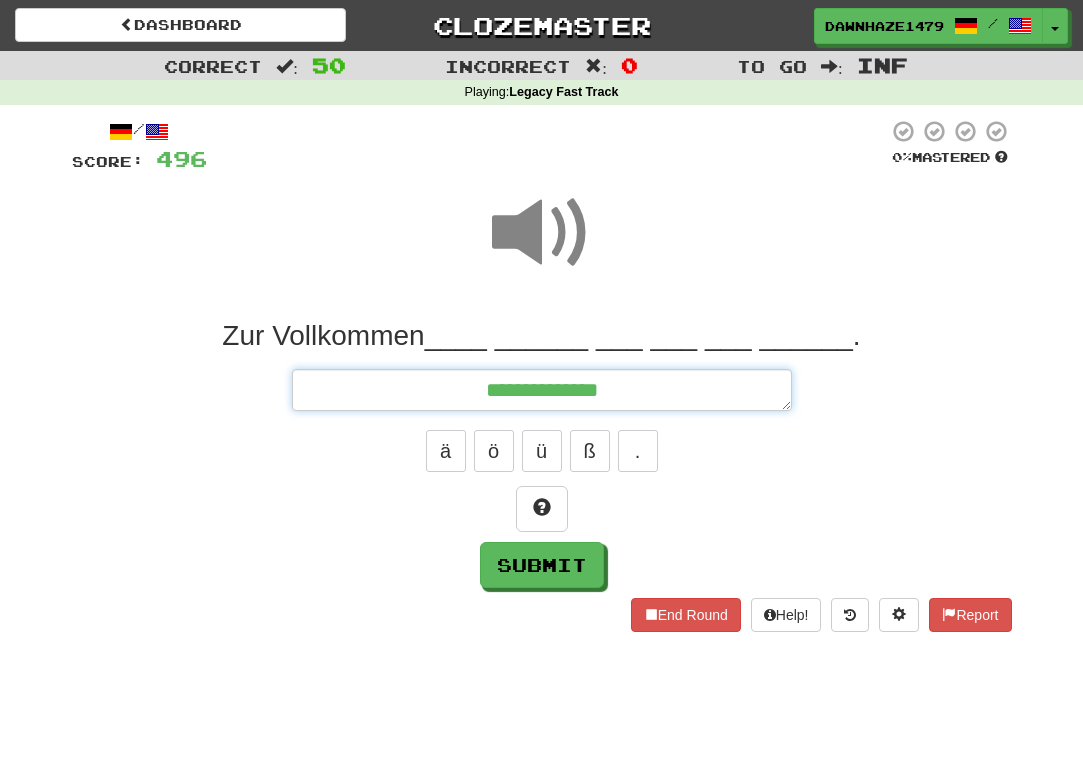 click on "**********" at bounding box center [542, 390] 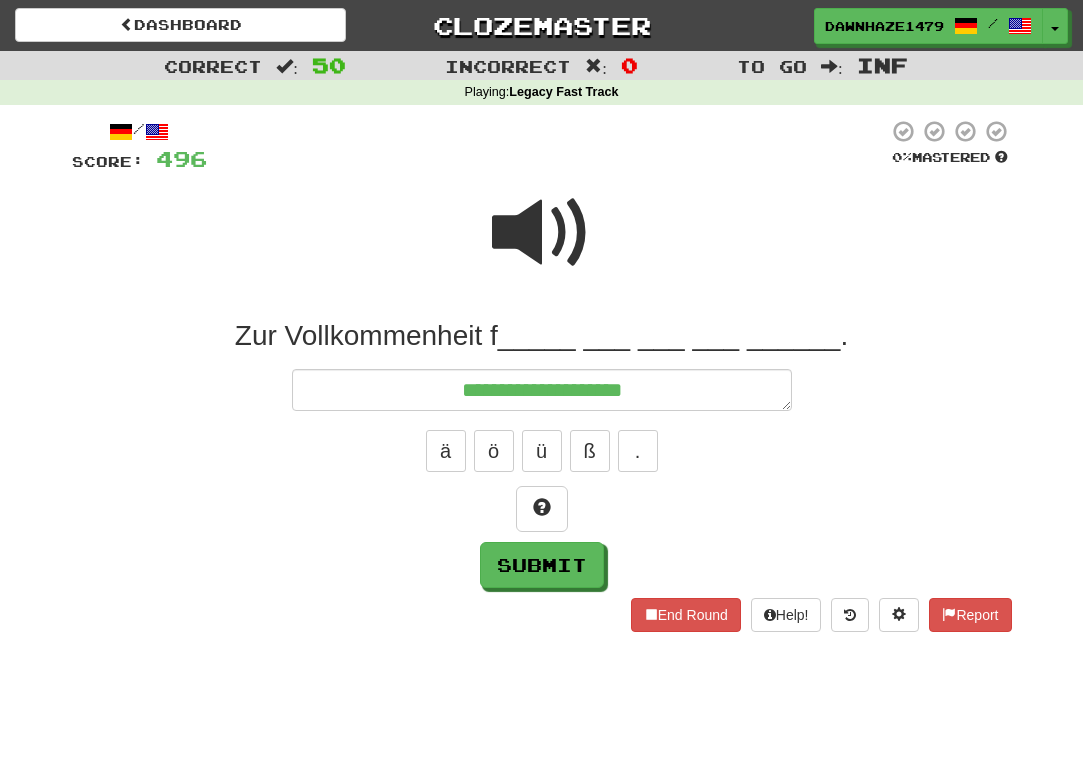 click at bounding box center [542, 246] 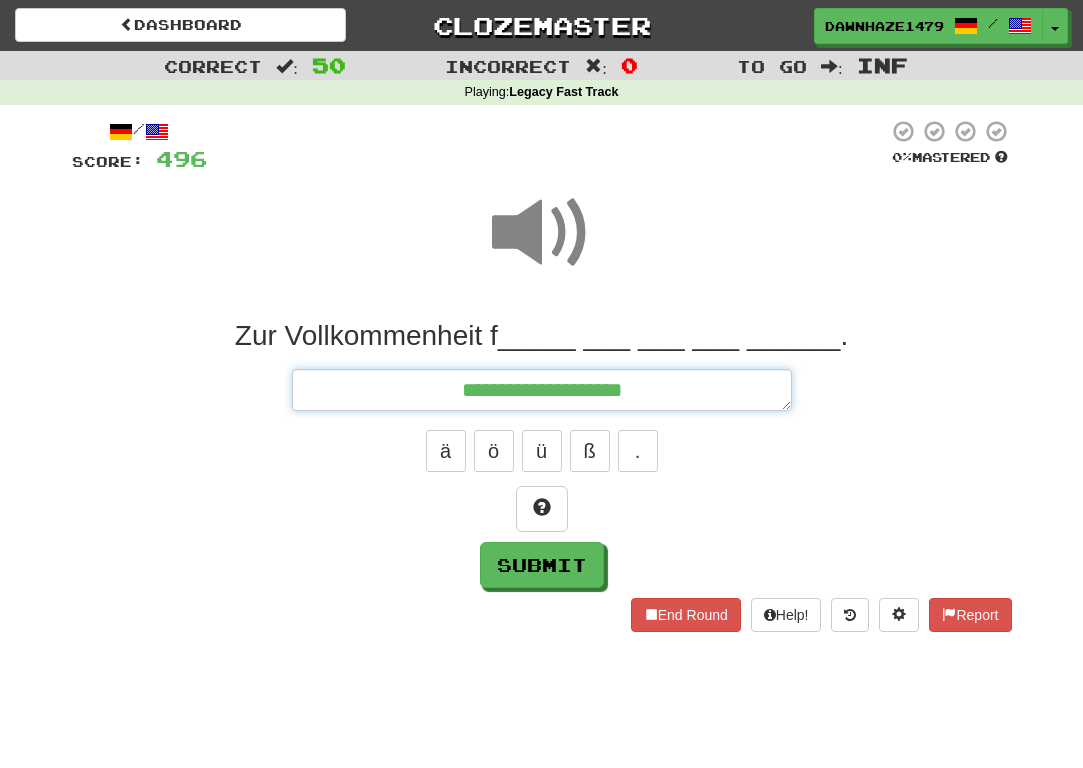 click on "**********" at bounding box center (542, 390) 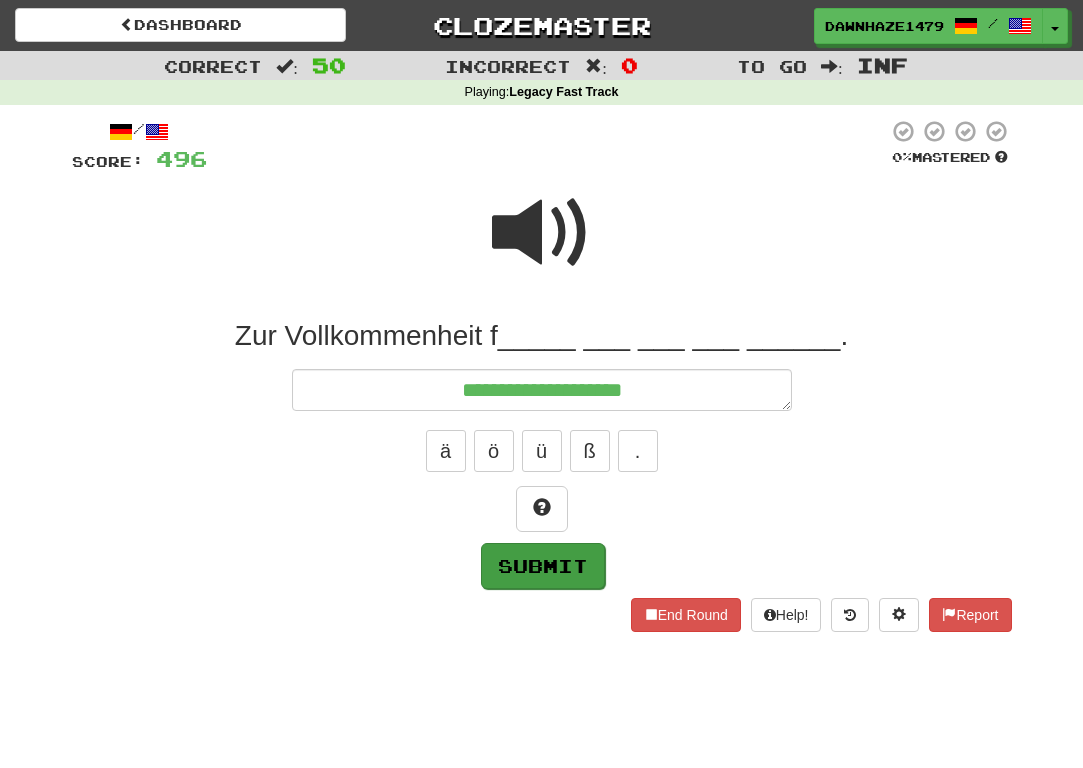 click on "Submit" at bounding box center (543, 566) 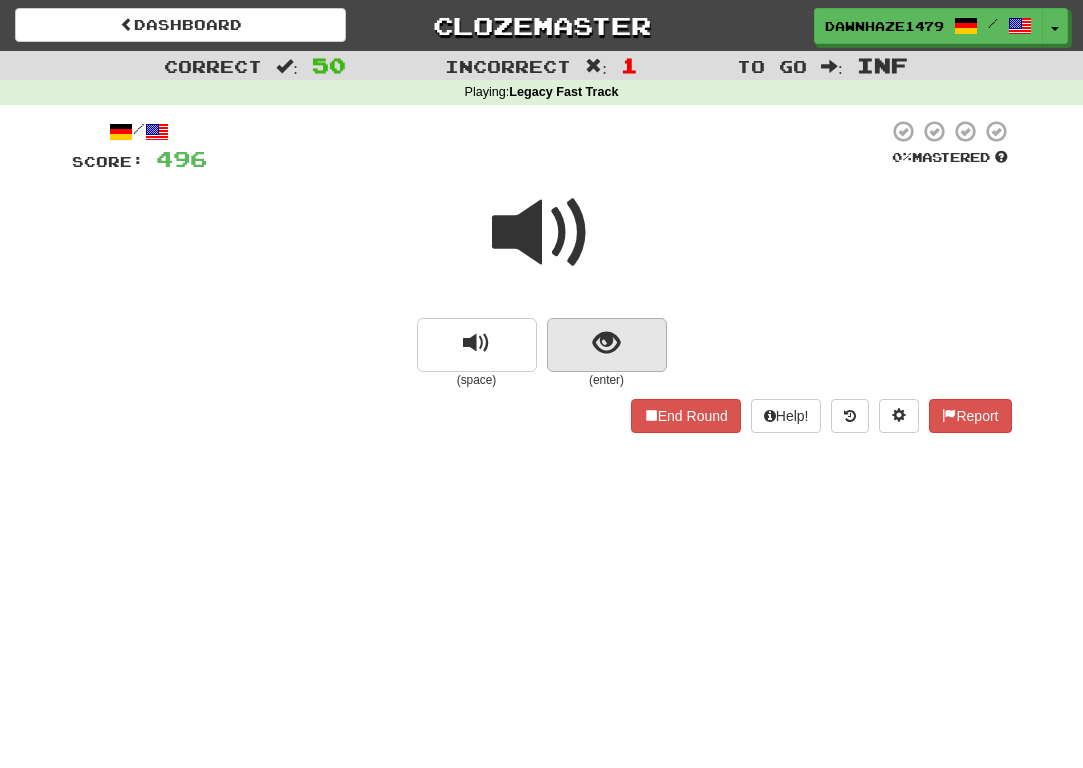 click at bounding box center [607, 345] 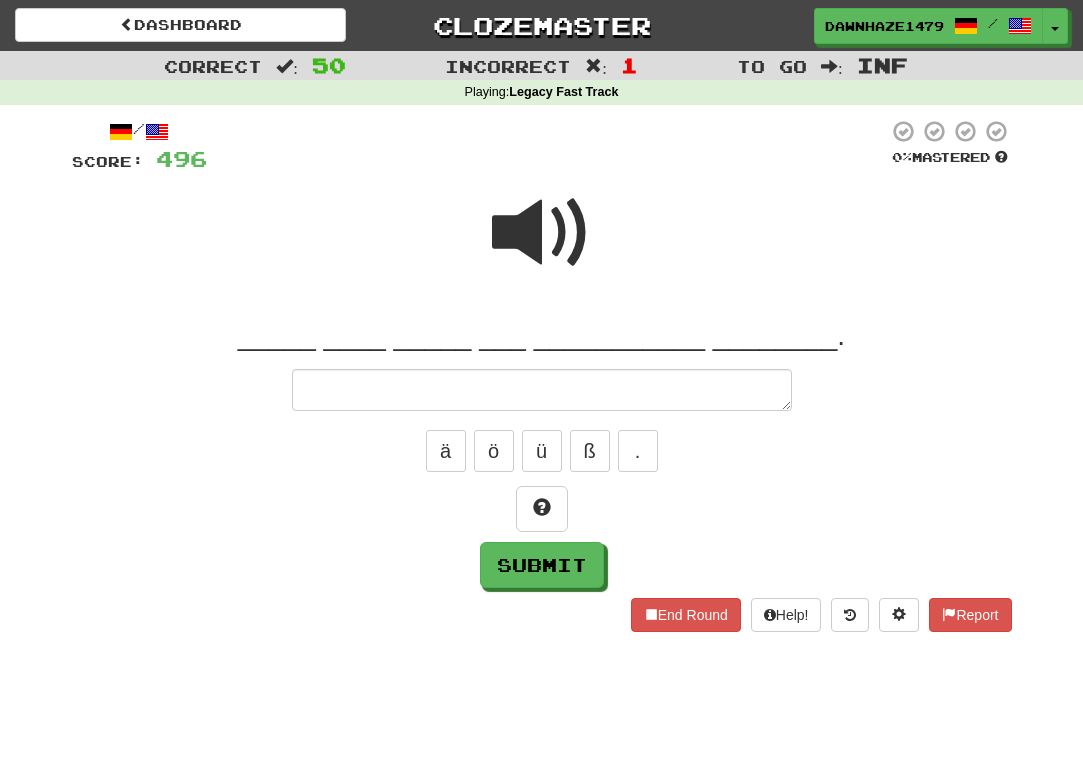 click at bounding box center (542, 233) 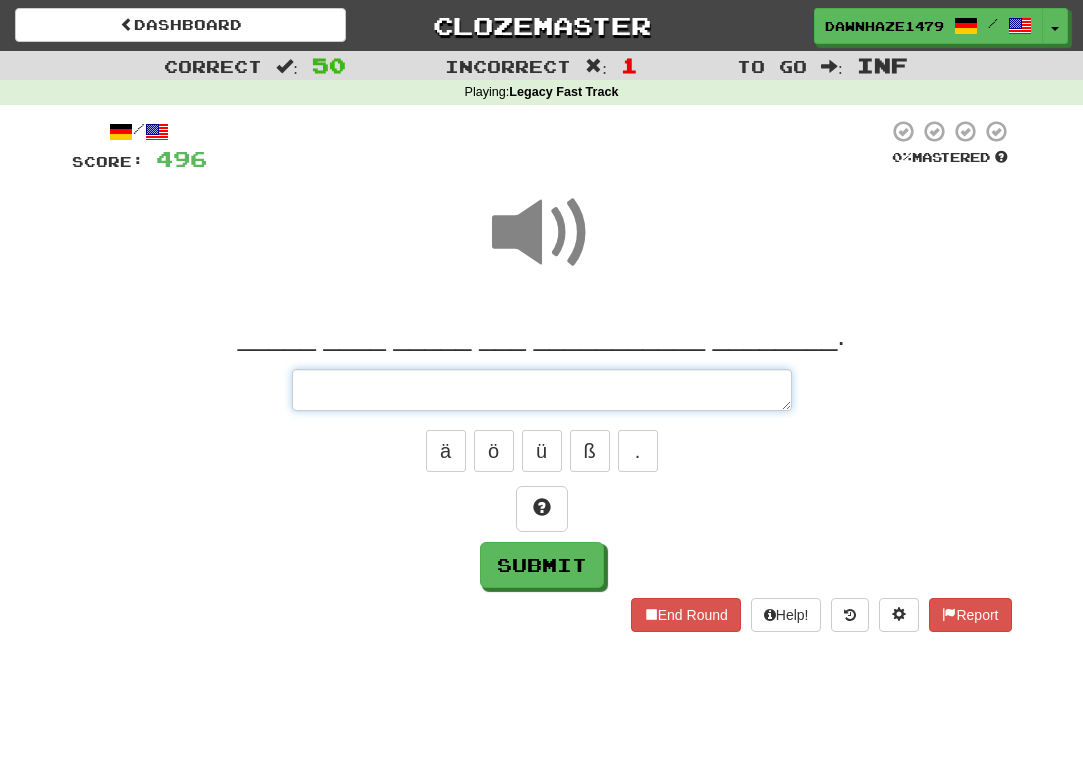 click at bounding box center [542, 390] 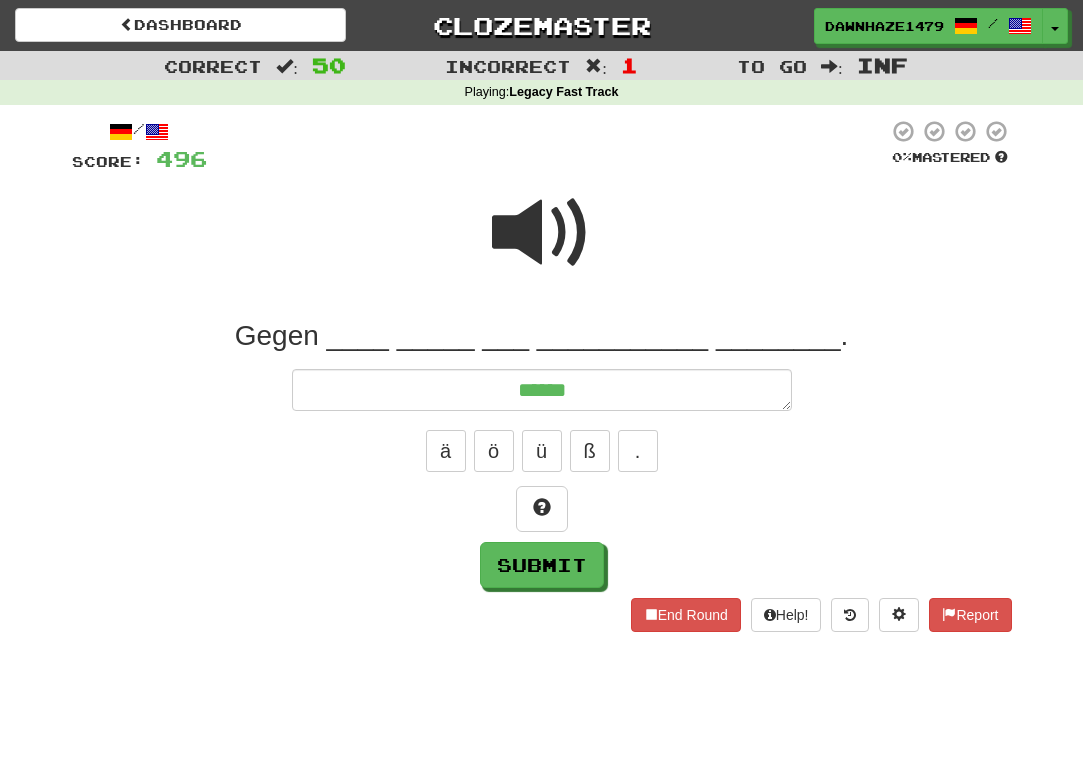 click at bounding box center [542, 233] 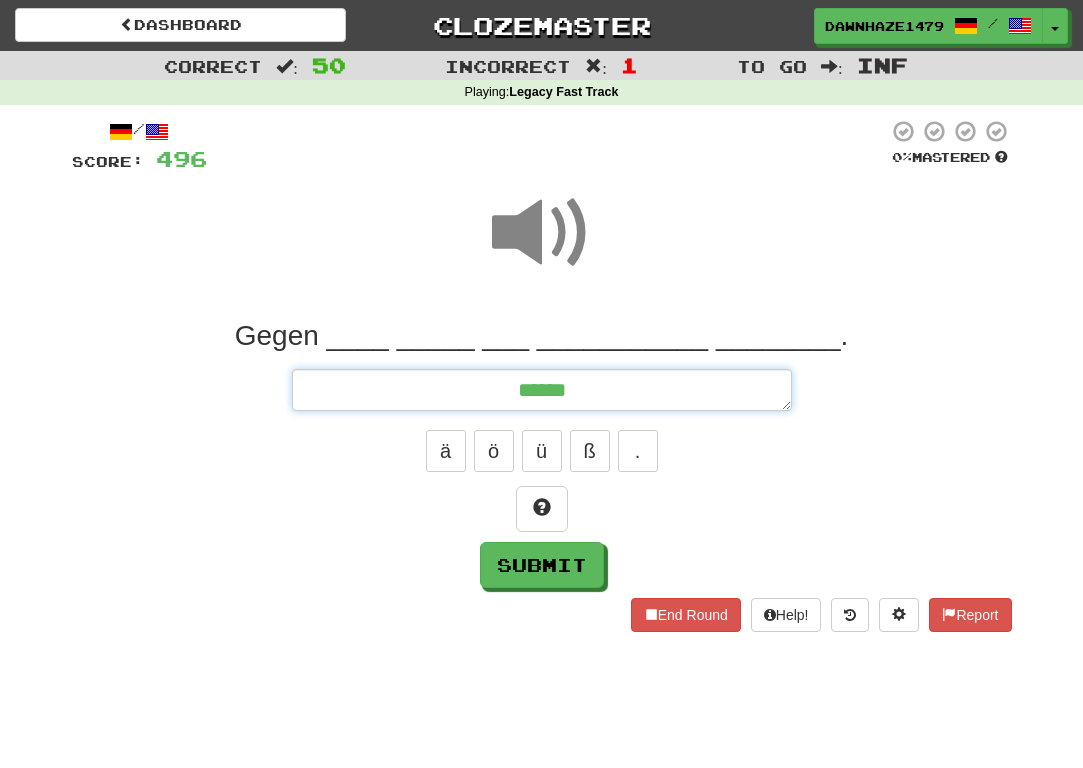 click on "*****" at bounding box center [542, 390] 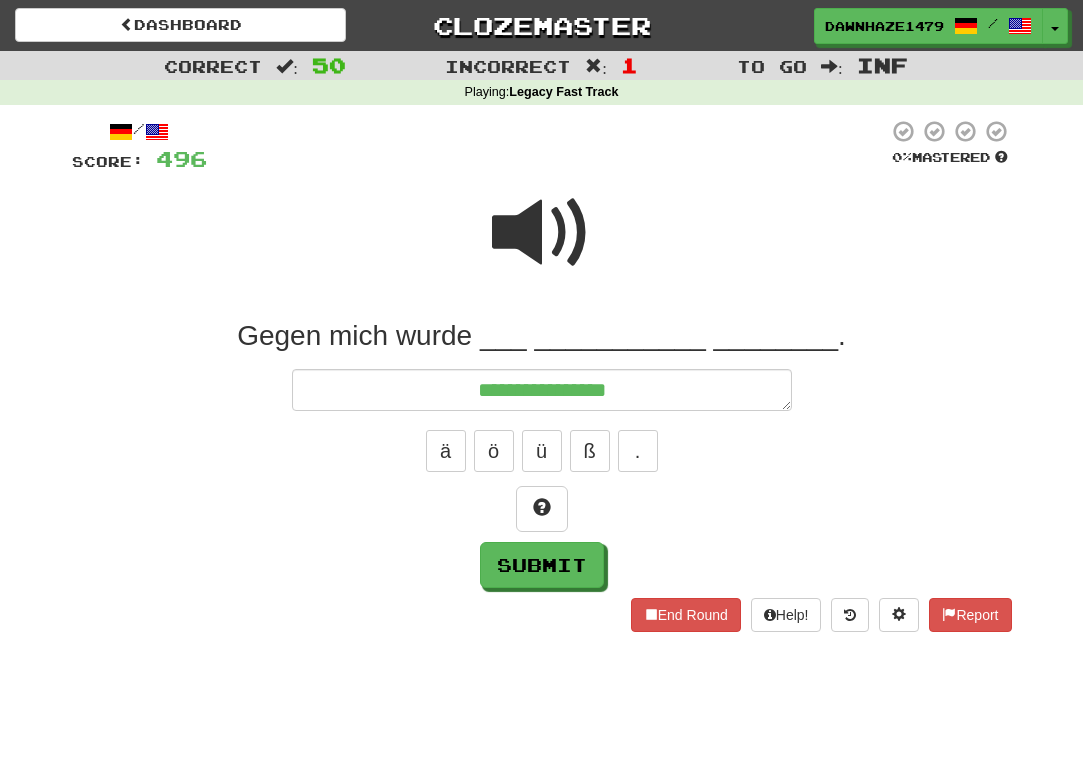click at bounding box center [542, 233] 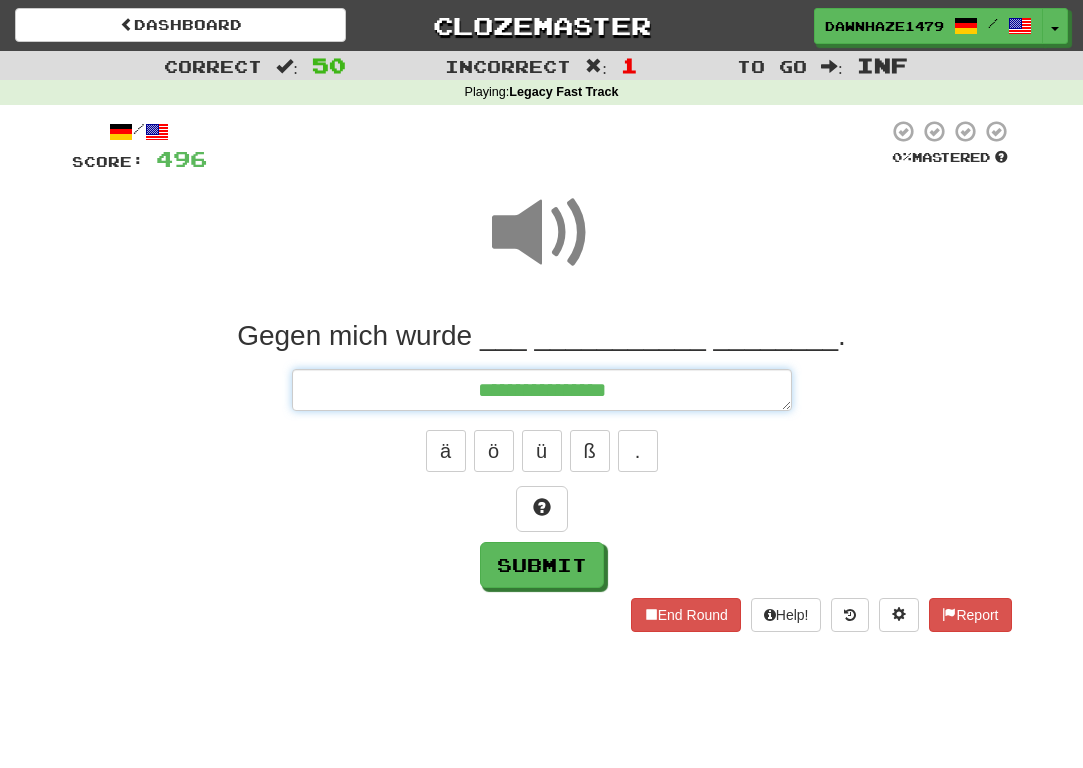 click on "**********" at bounding box center (542, 390) 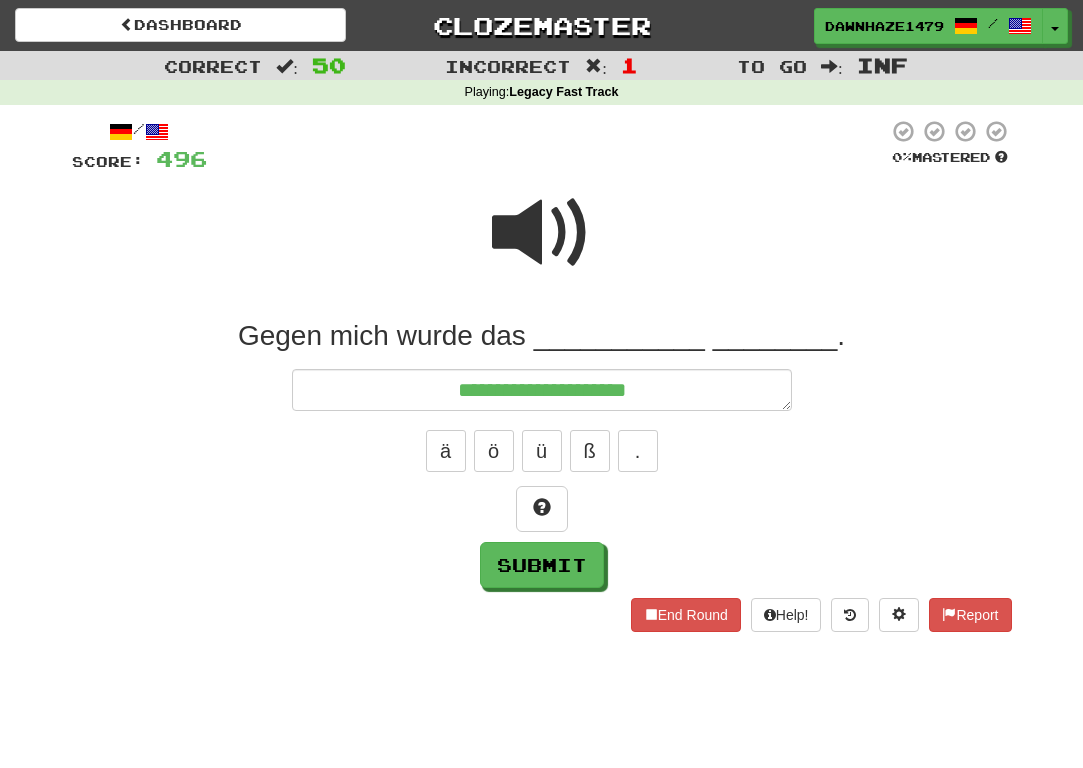 click at bounding box center (542, 246) 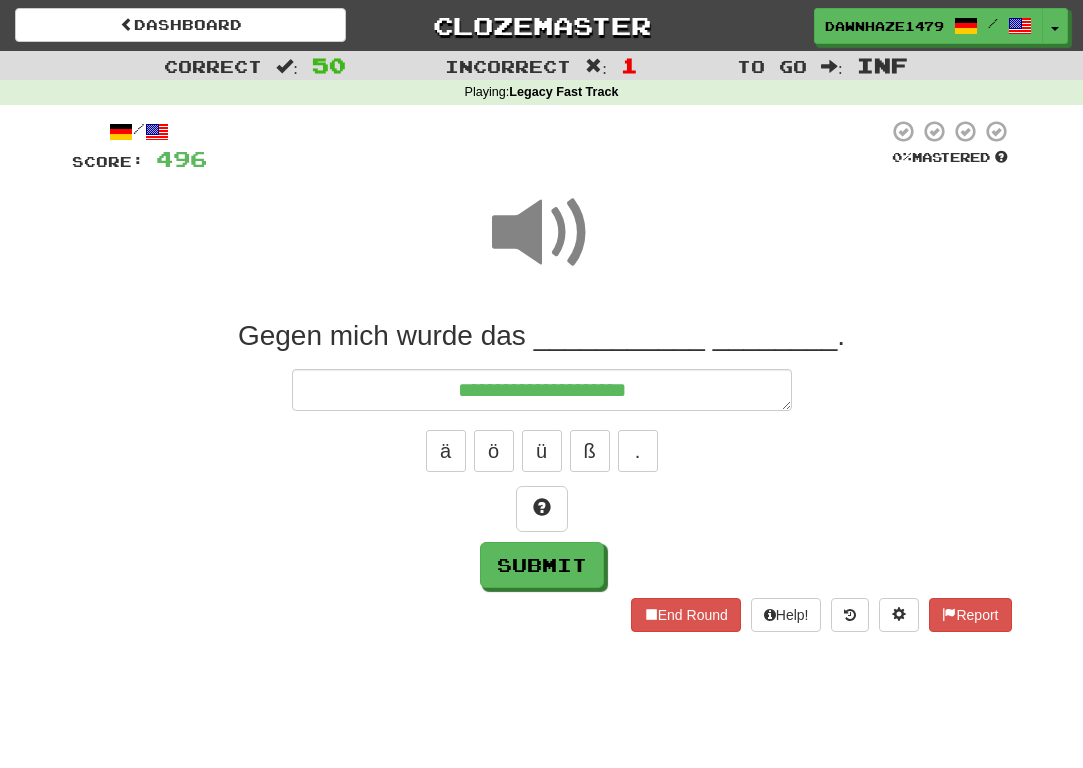 click on "Gegen mich wurde das ___________ ________." at bounding box center [542, 453] 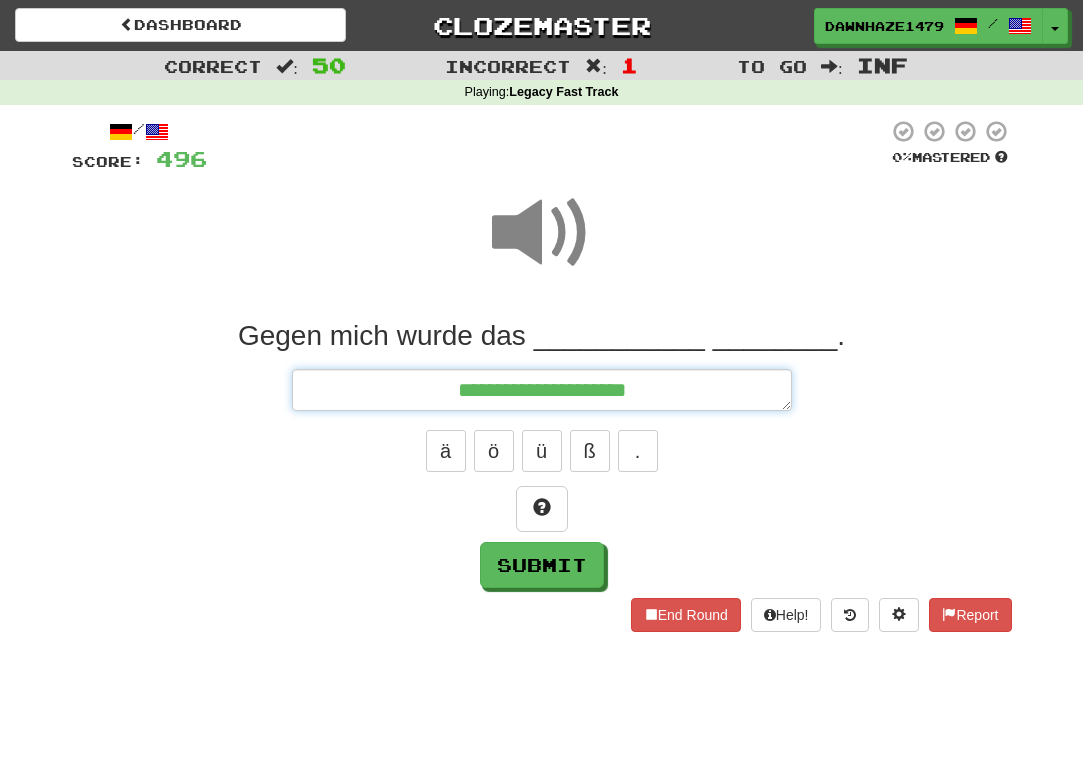 click on "**********" at bounding box center (542, 390) 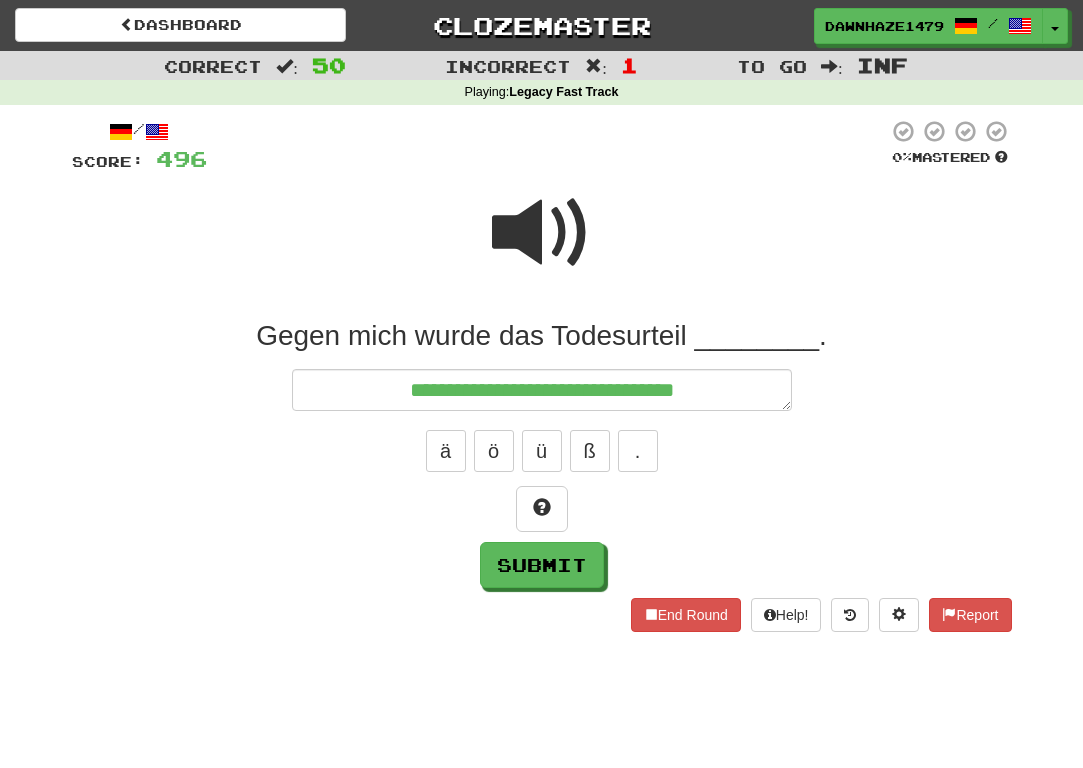 click at bounding box center (542, 233) 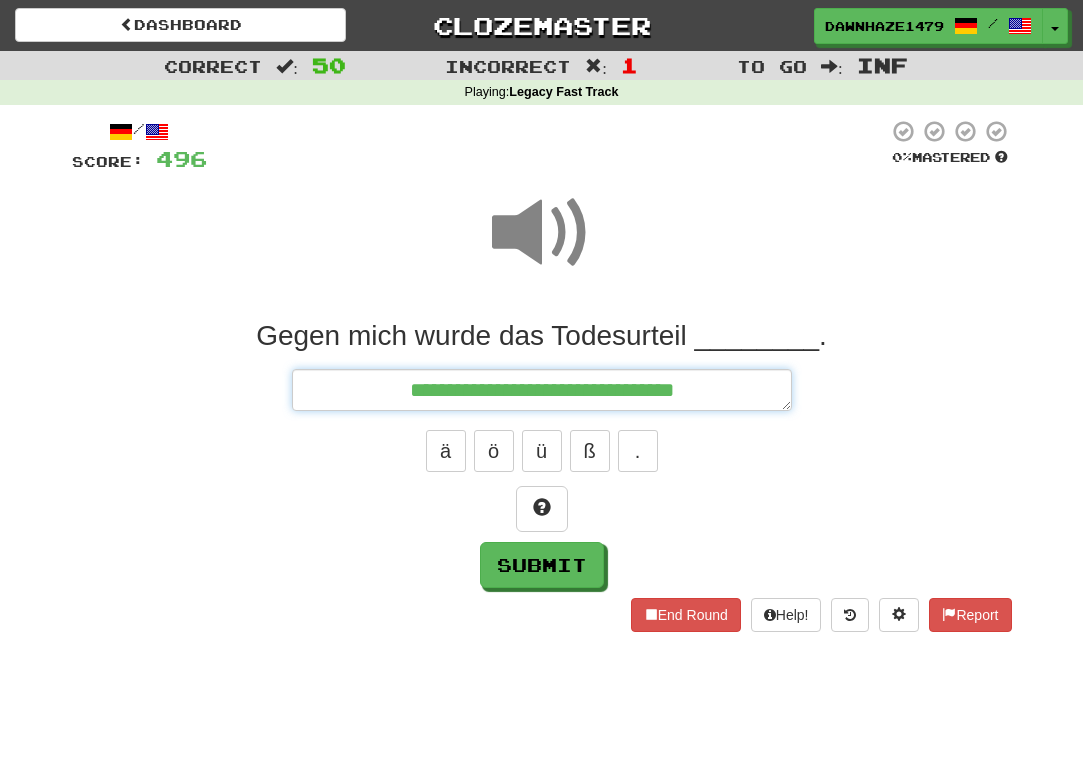 click on "**********" at bounding box center (542, 390) 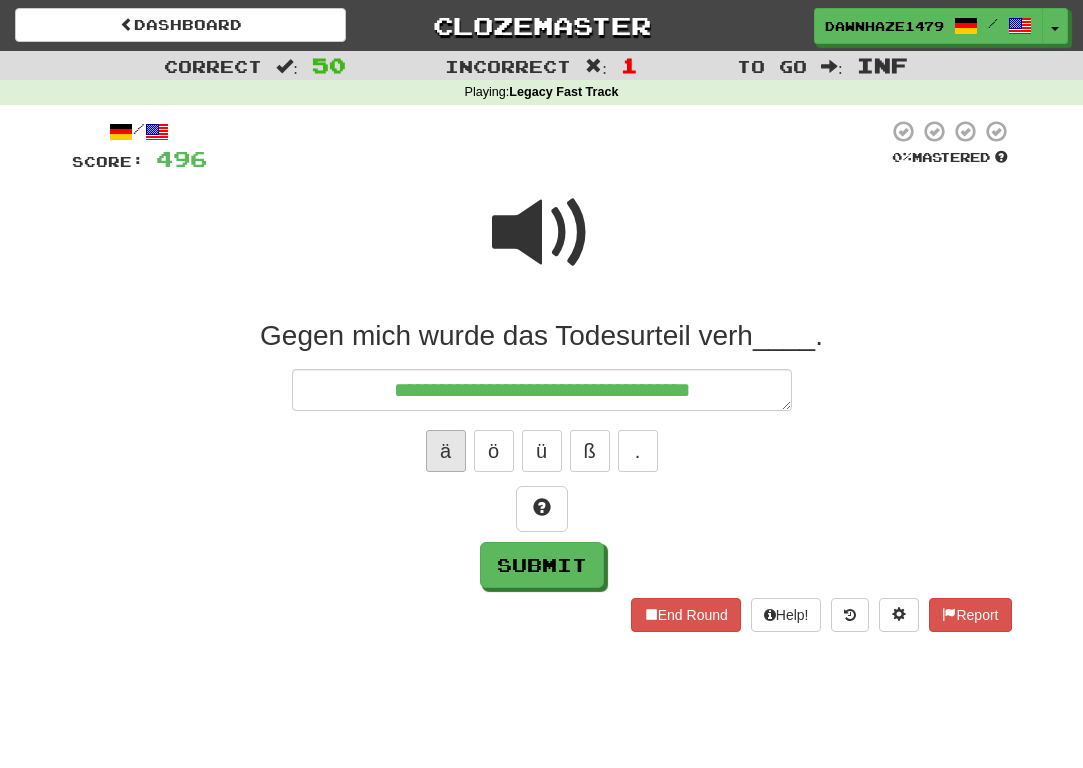 click on "ä" at bounding box center [446, 451] 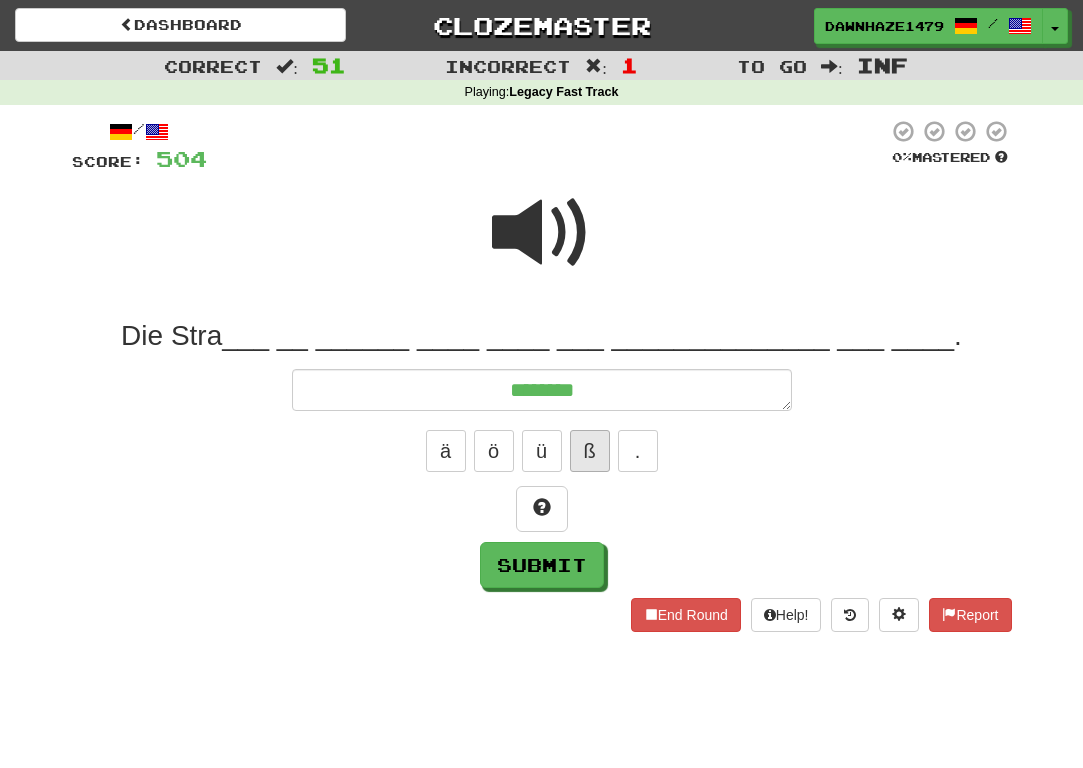 click on "ß" at bounding box center [590, 451] 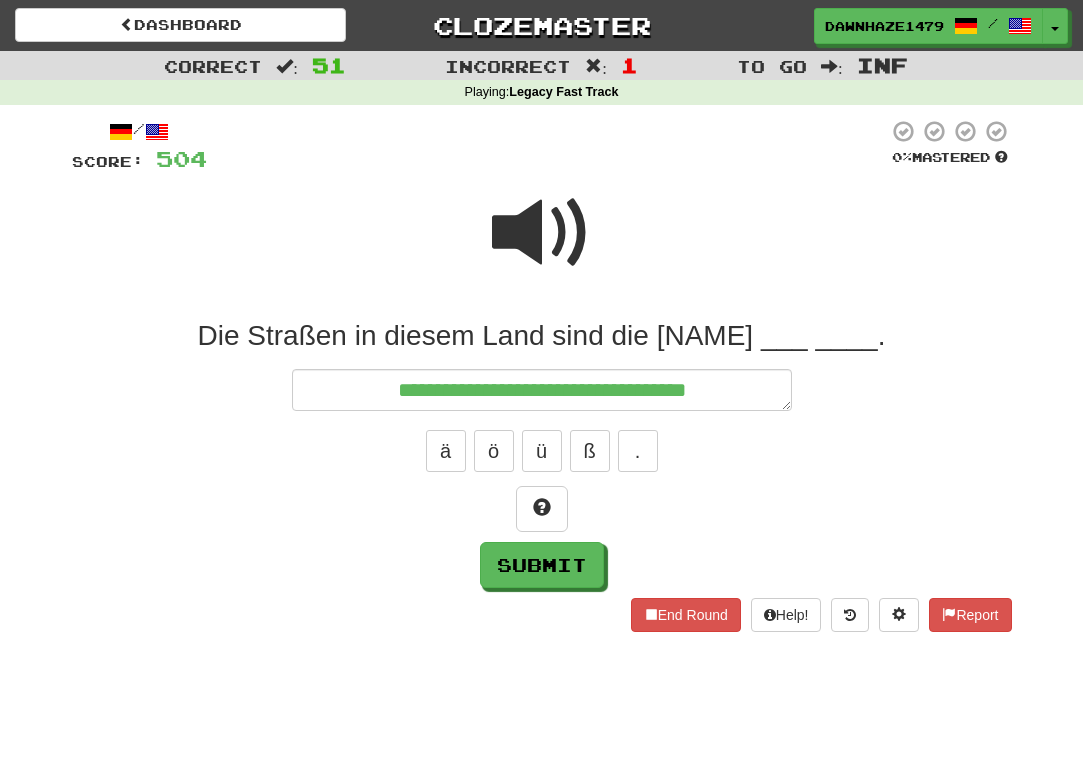 click at bounding box center (542, 233) 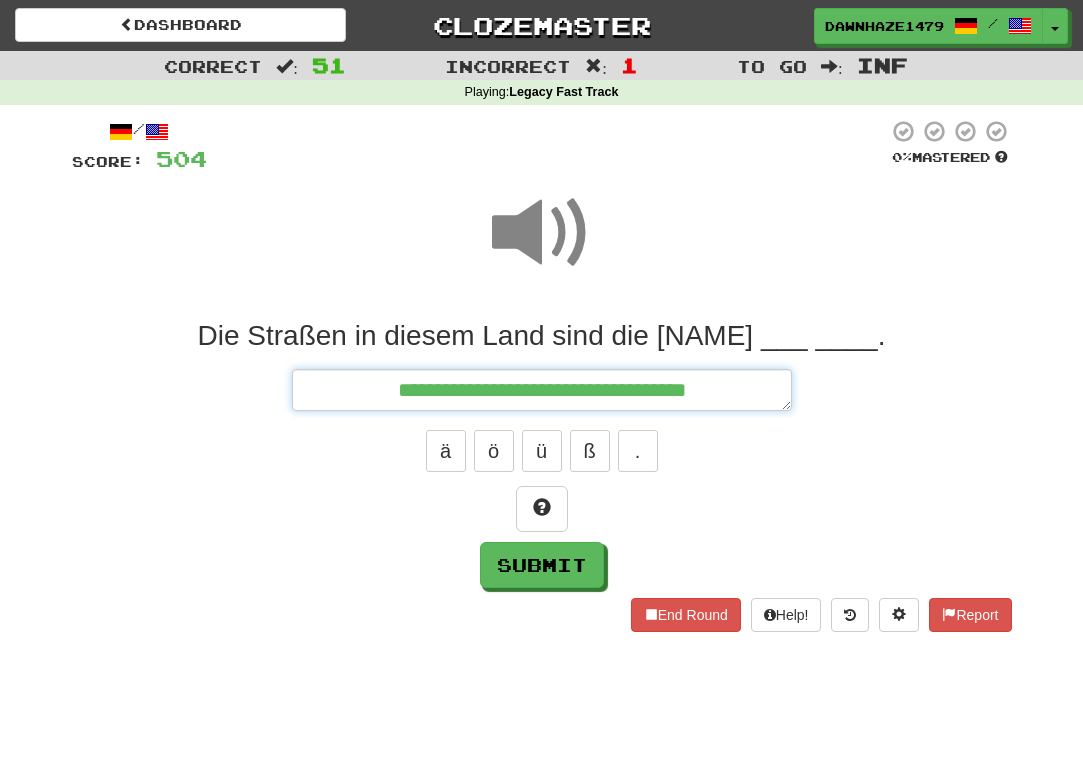 click on "**********" at bounding box center (542, 390) 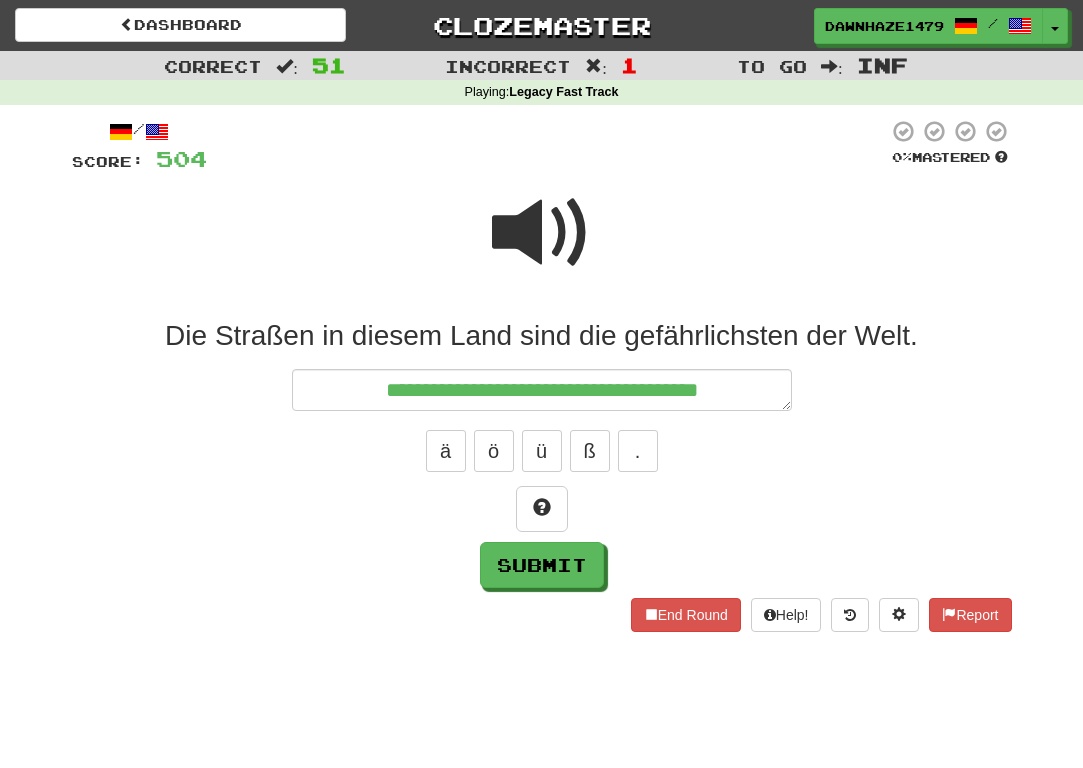 click on "ä ö ü ß ." at bounding box center [542, 451] 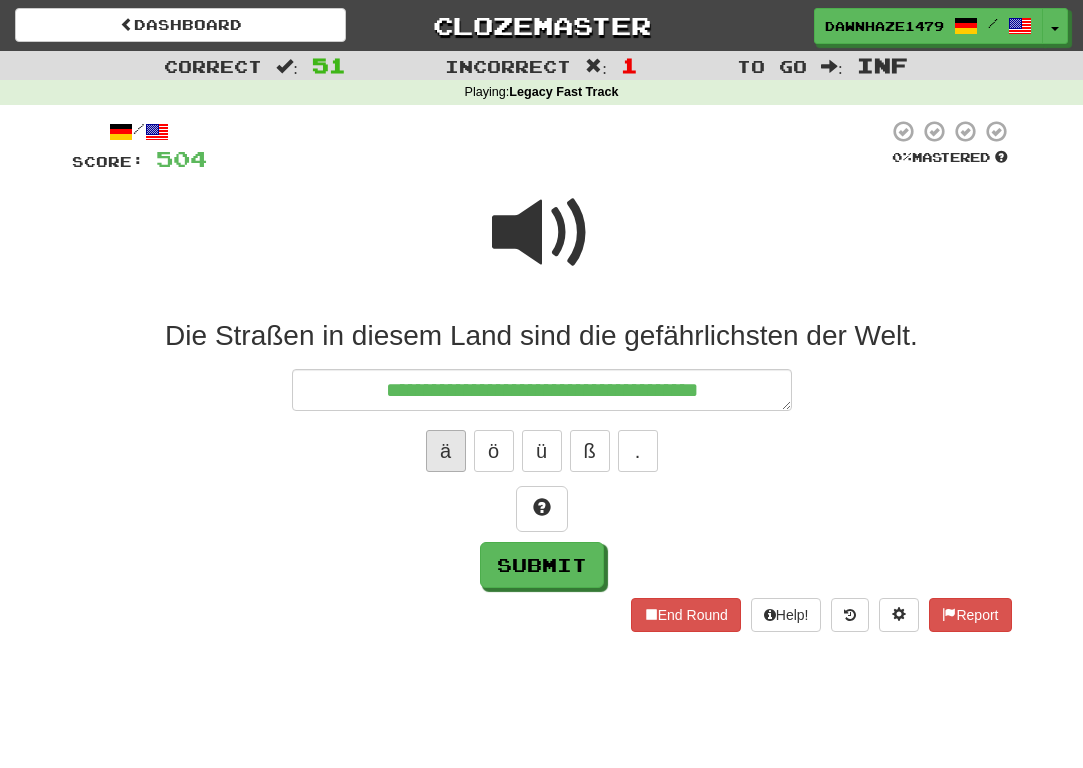 click on "ä" at bounding box center (446, 451) 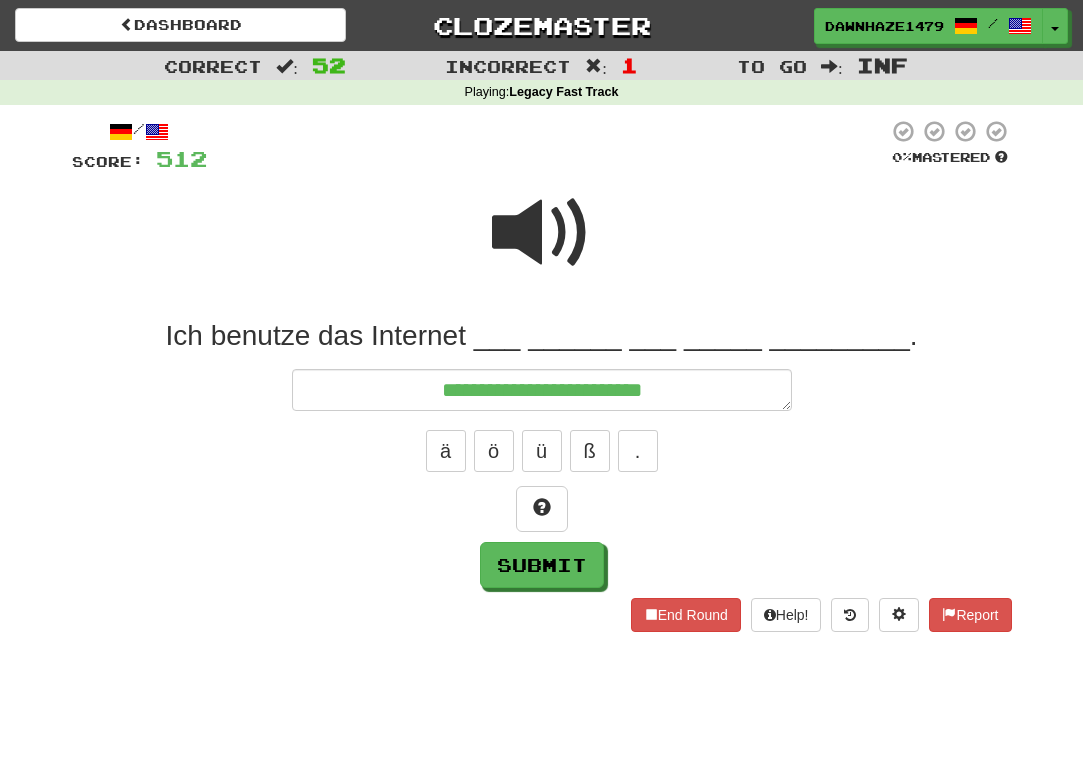 click at bounding box center [542, 233] 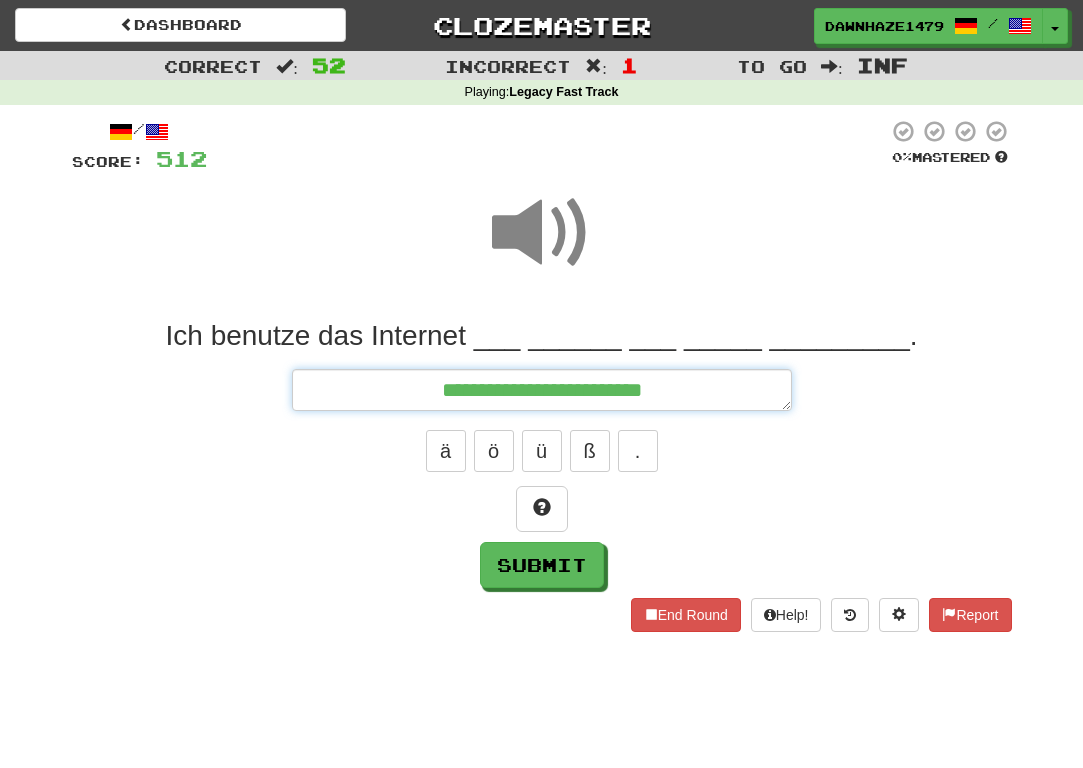 click on "**********" at bounding box center (542, 390) 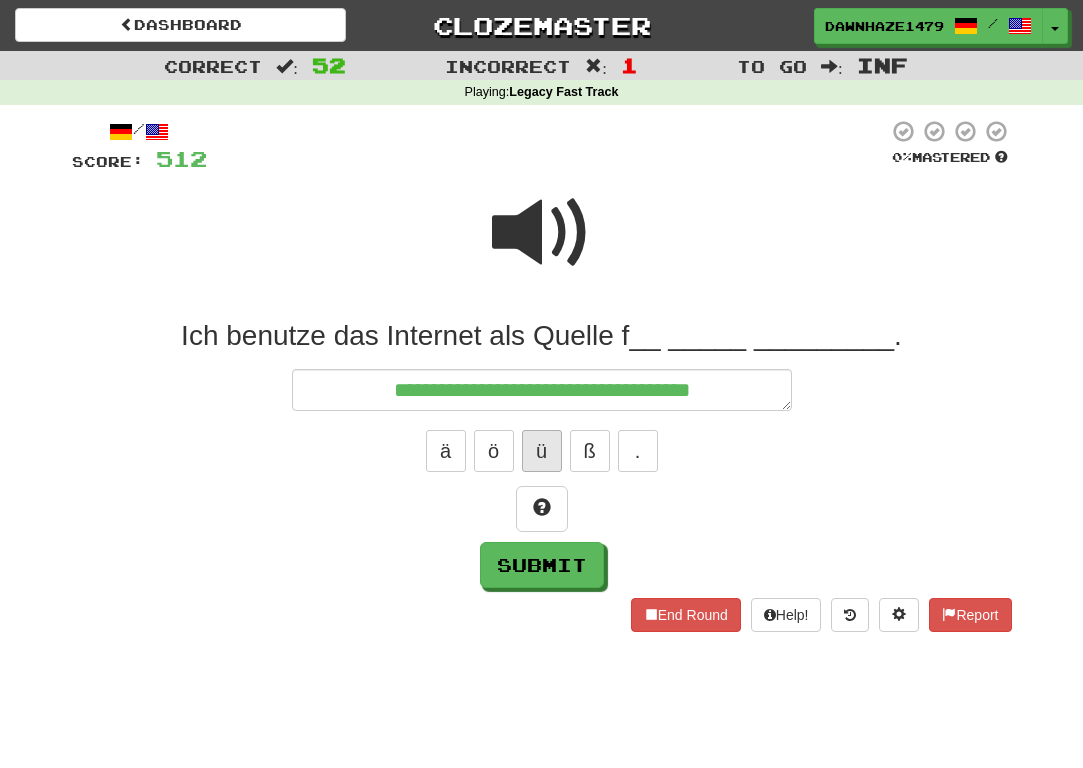 click on "ü" at bounding box center (542, 451) 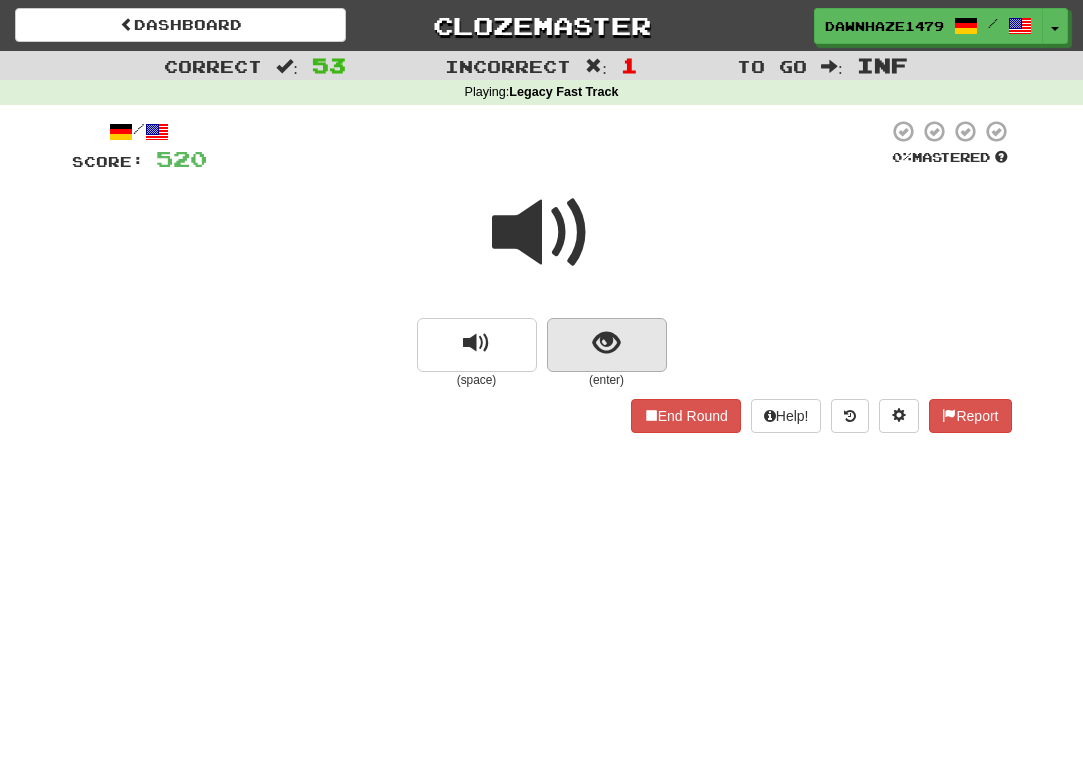 click at bounding box center [607, 345] 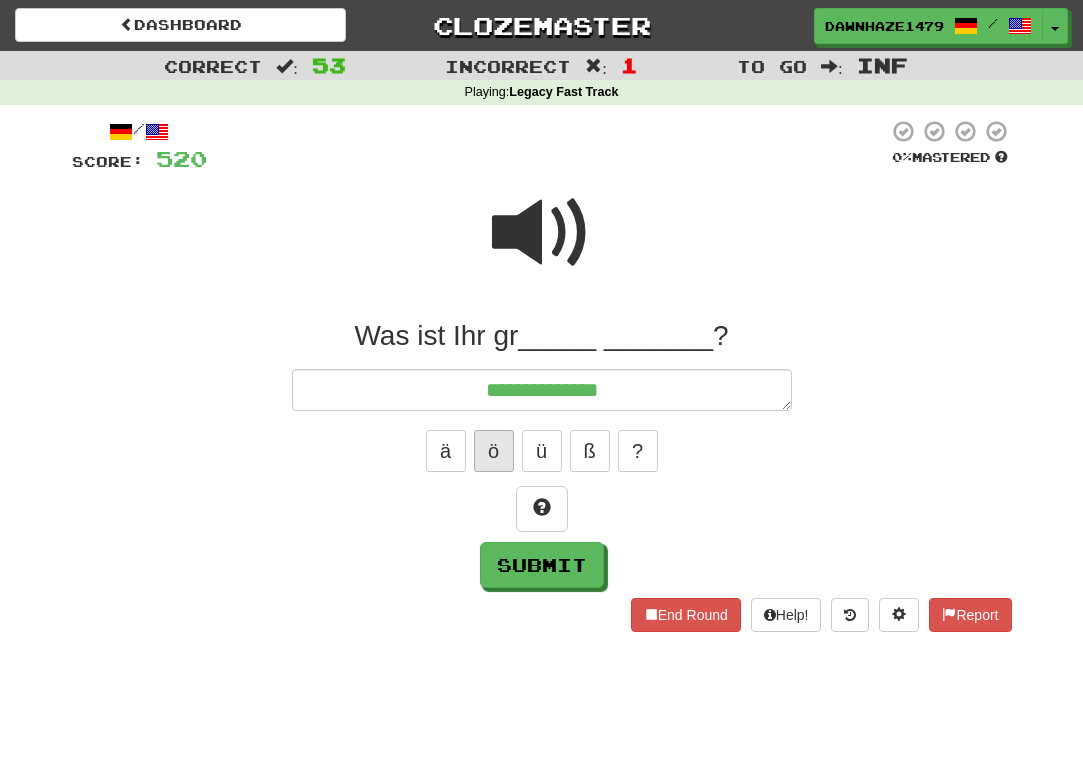 click on "ö" at bounding box center [494, 451] 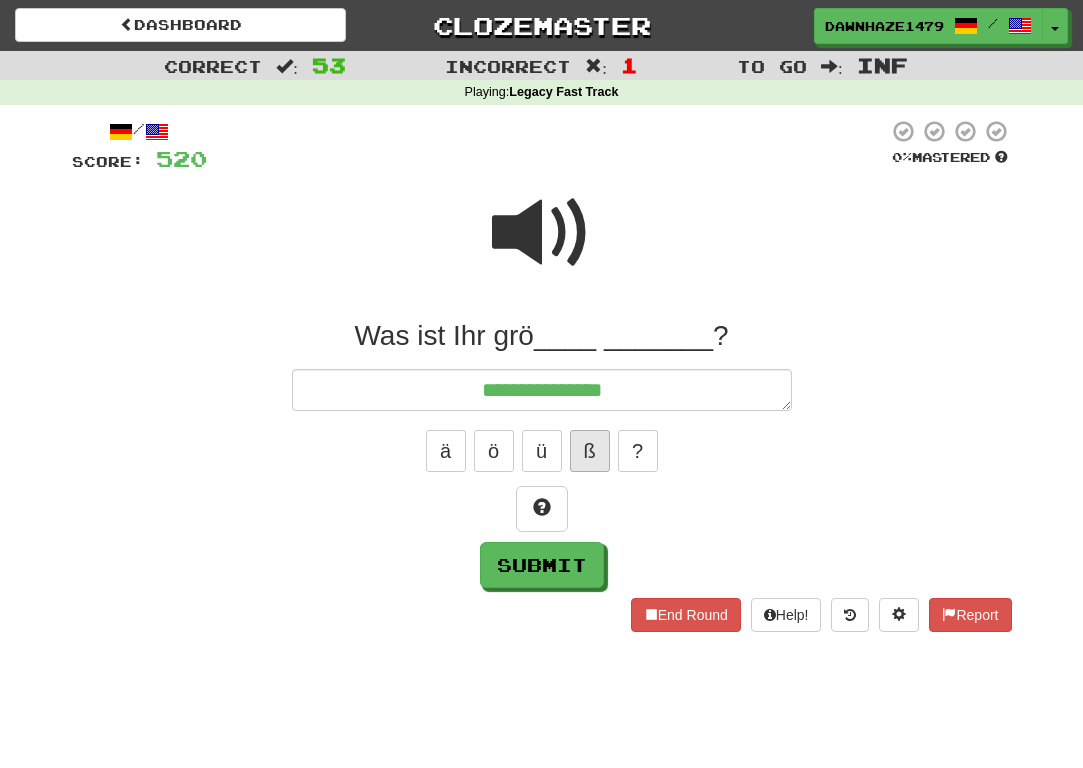 click on "ß" at bounding box center (590, 451) 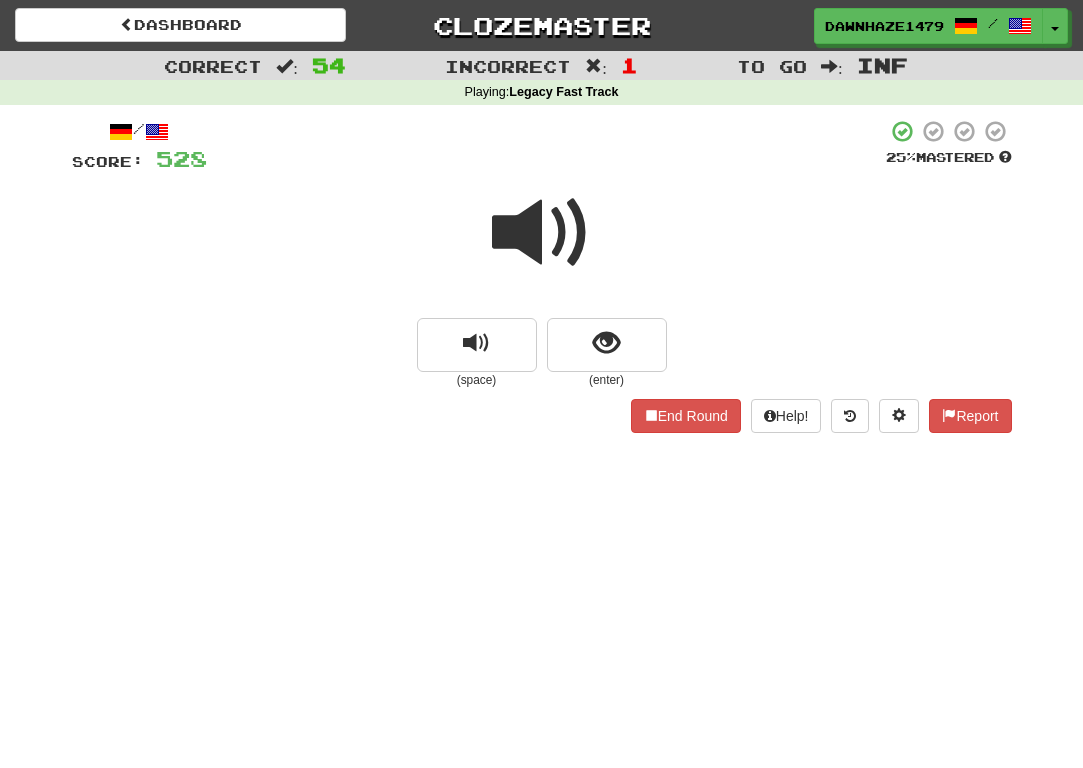 click at bounding box center (542, 246) 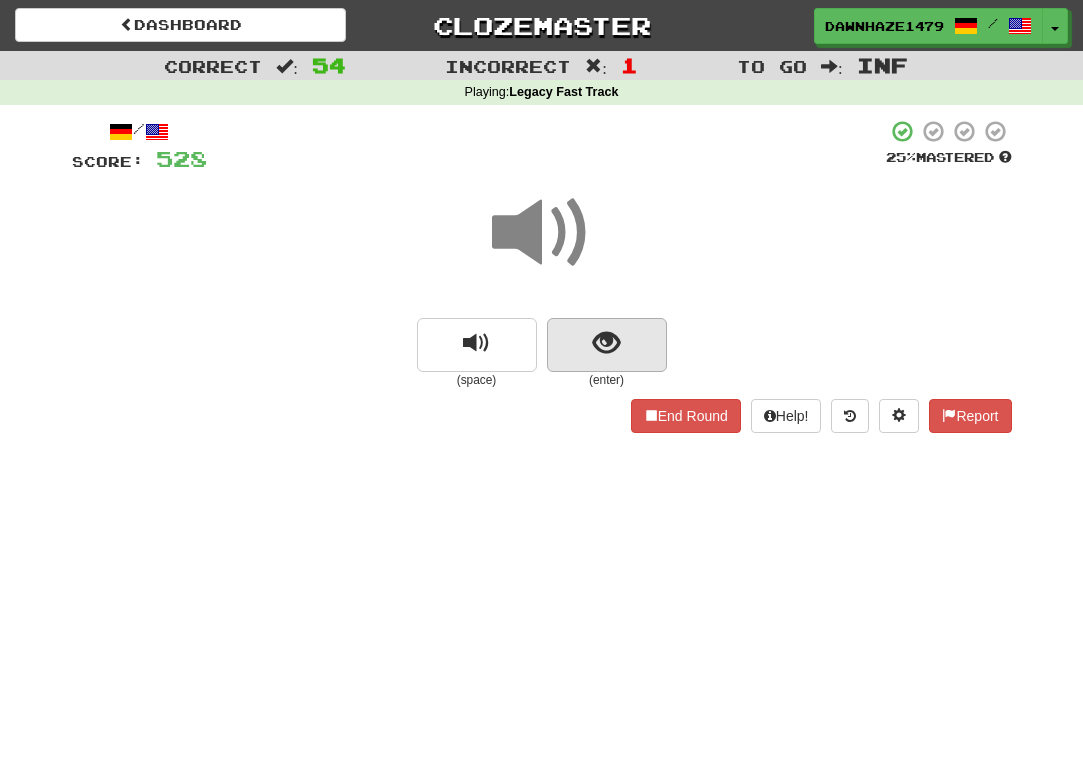 click at bounding box center [607, 345] 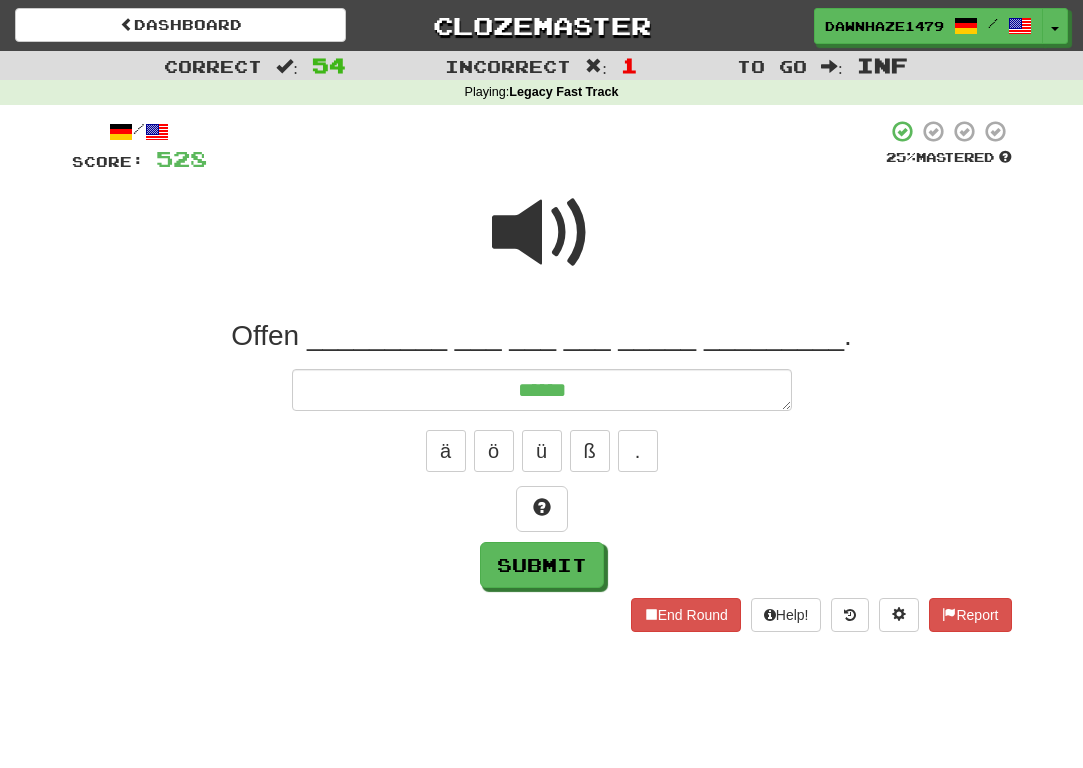 click at bounding box center (542, 246) 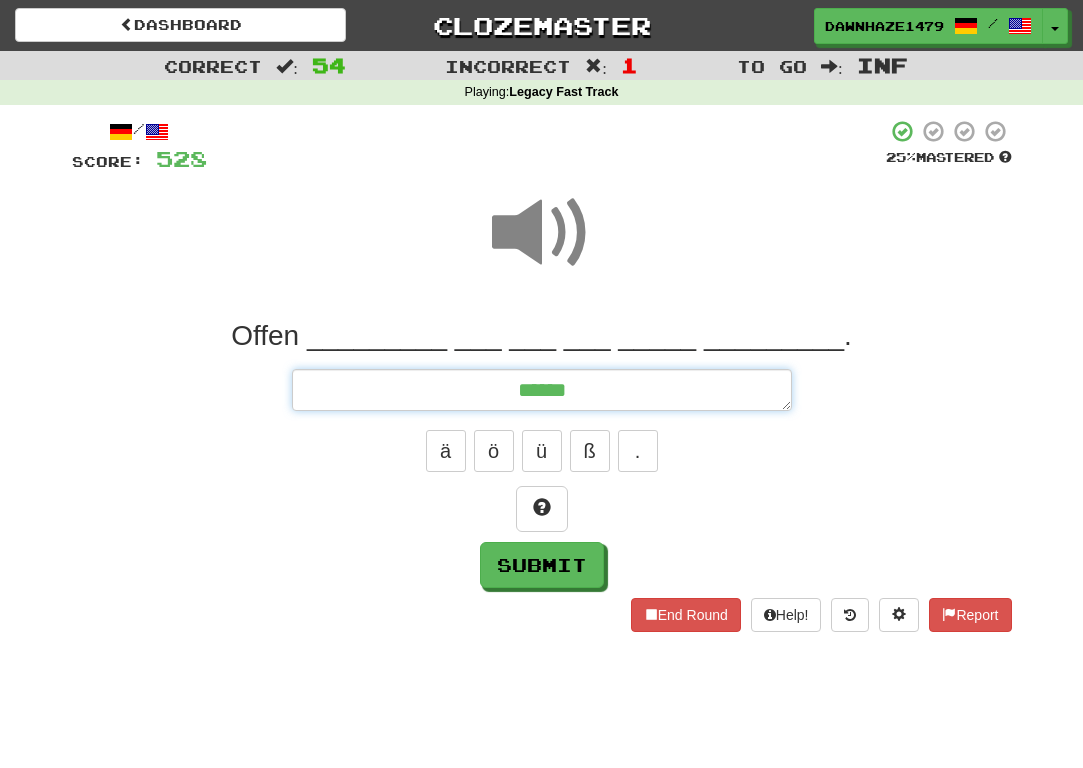 click on "*****" at bounding box center (542, 390) 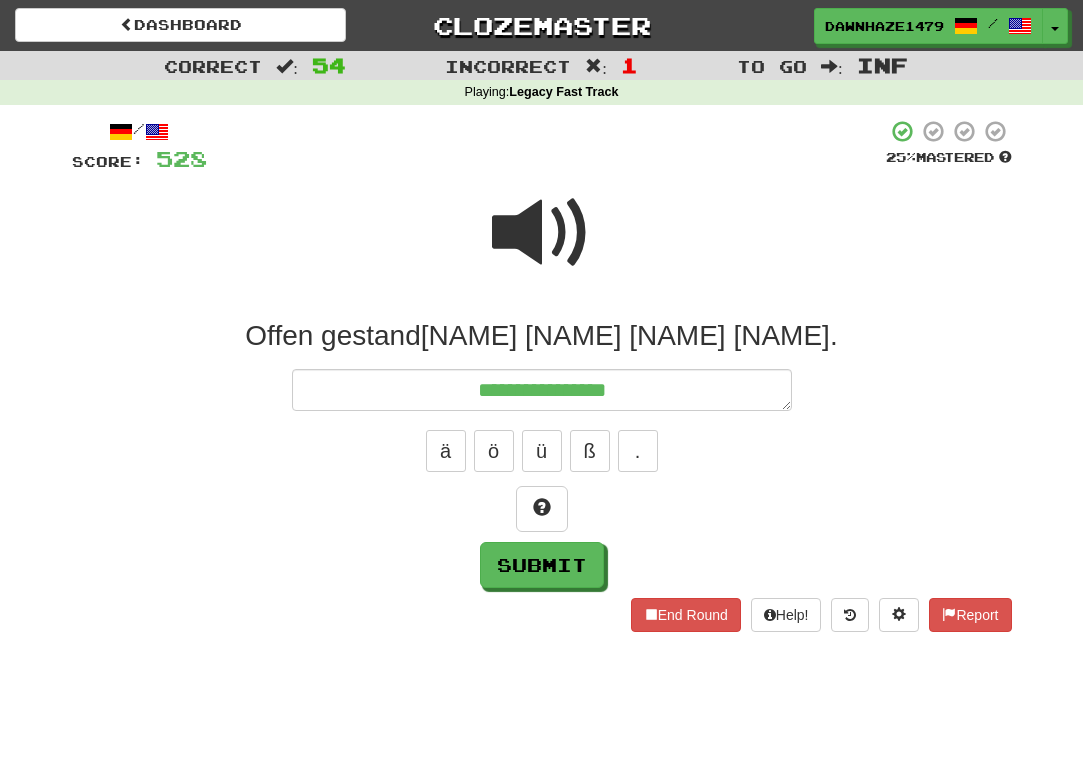 click at bounding box center [542, 233] 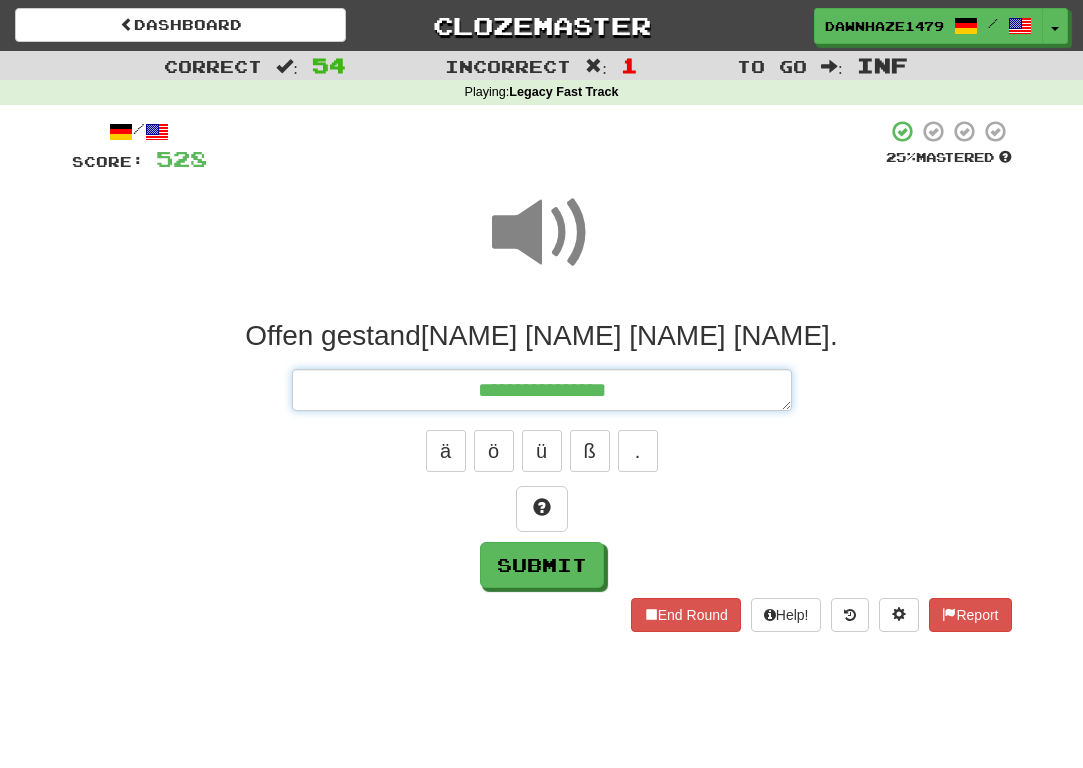 click on "**********" at bounding box center (542, 390) 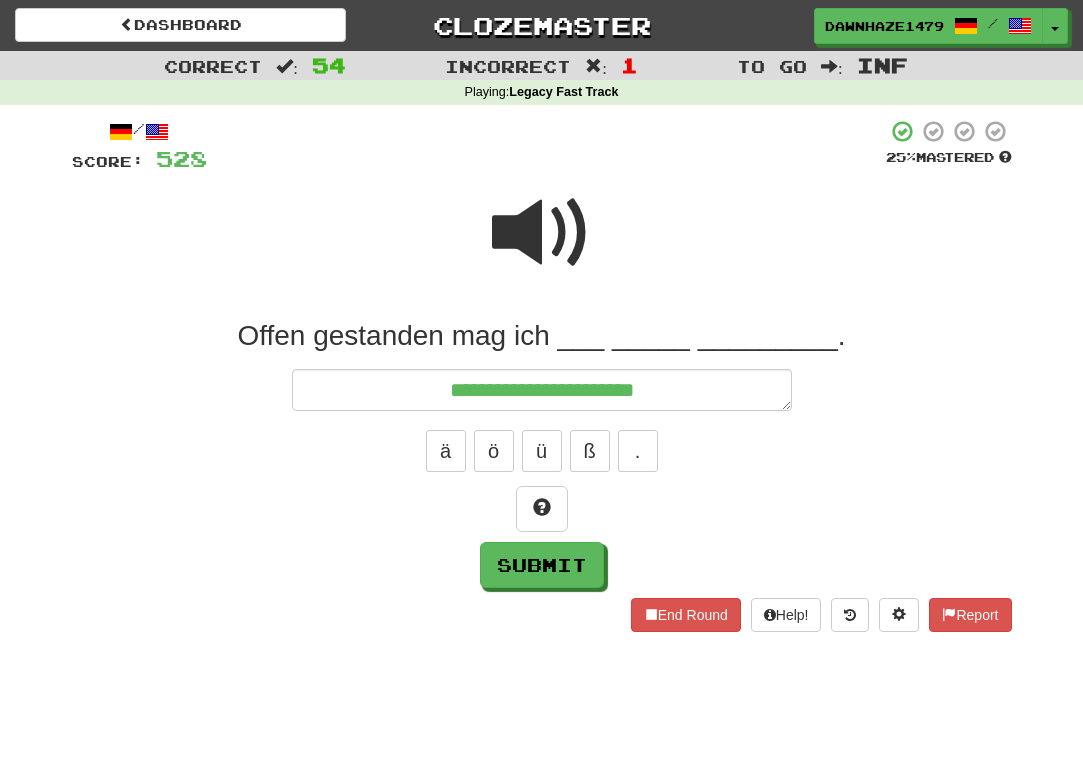 click at bounding box center [542, 246] 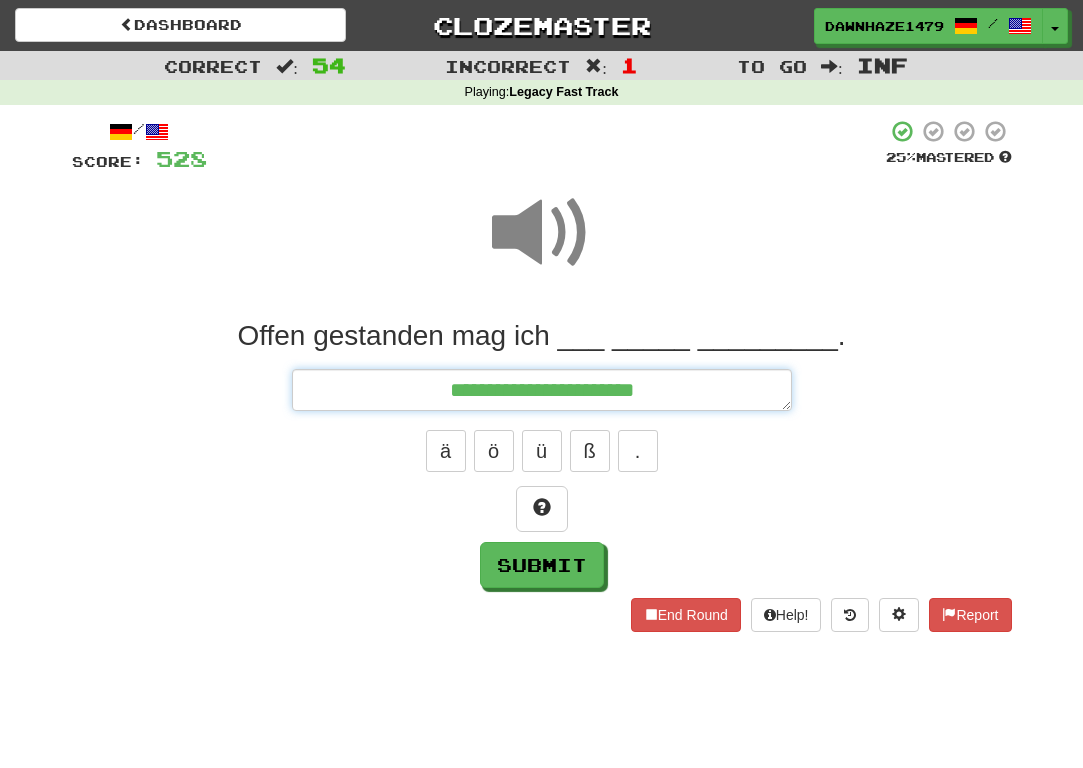 click on "**********" at bounding box center [542, 390] 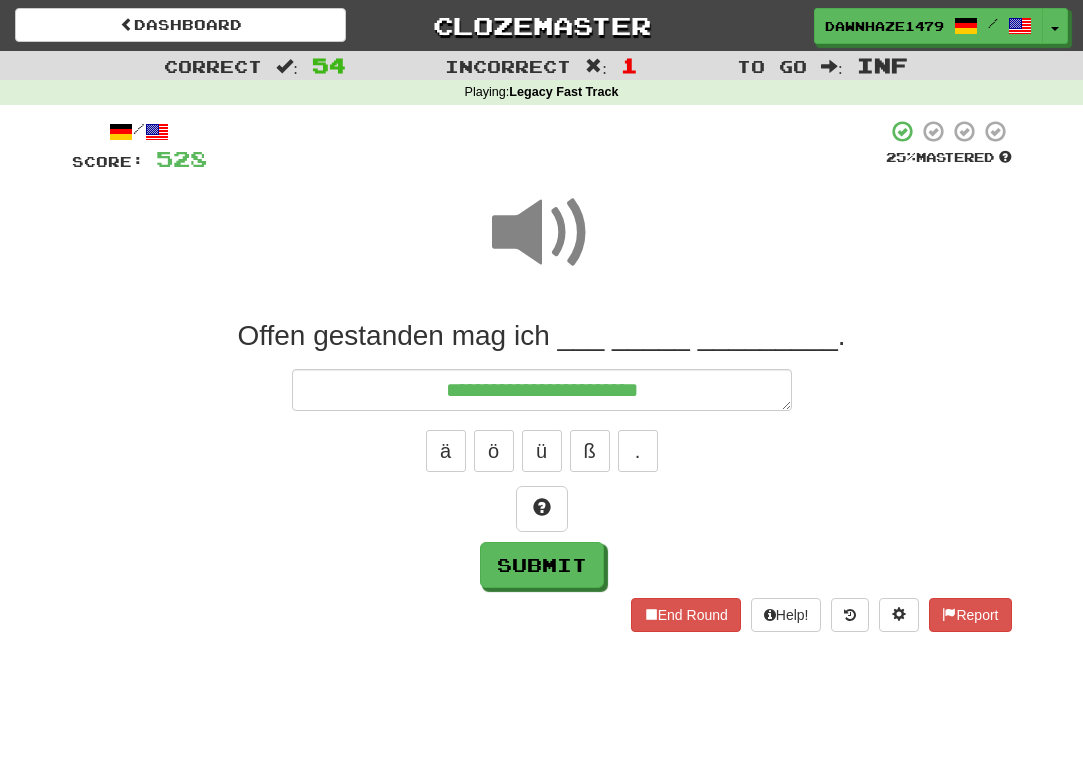 click at bounding box center [542, 246] 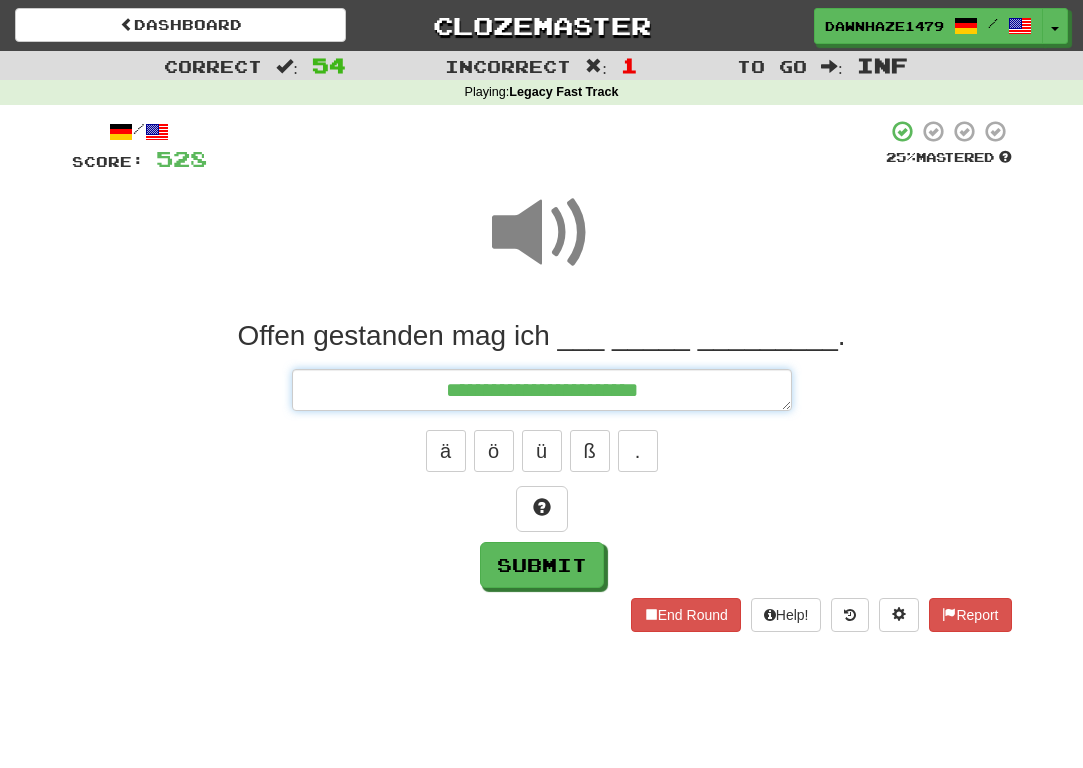 click on "**********" at bounding box center (542, 390) 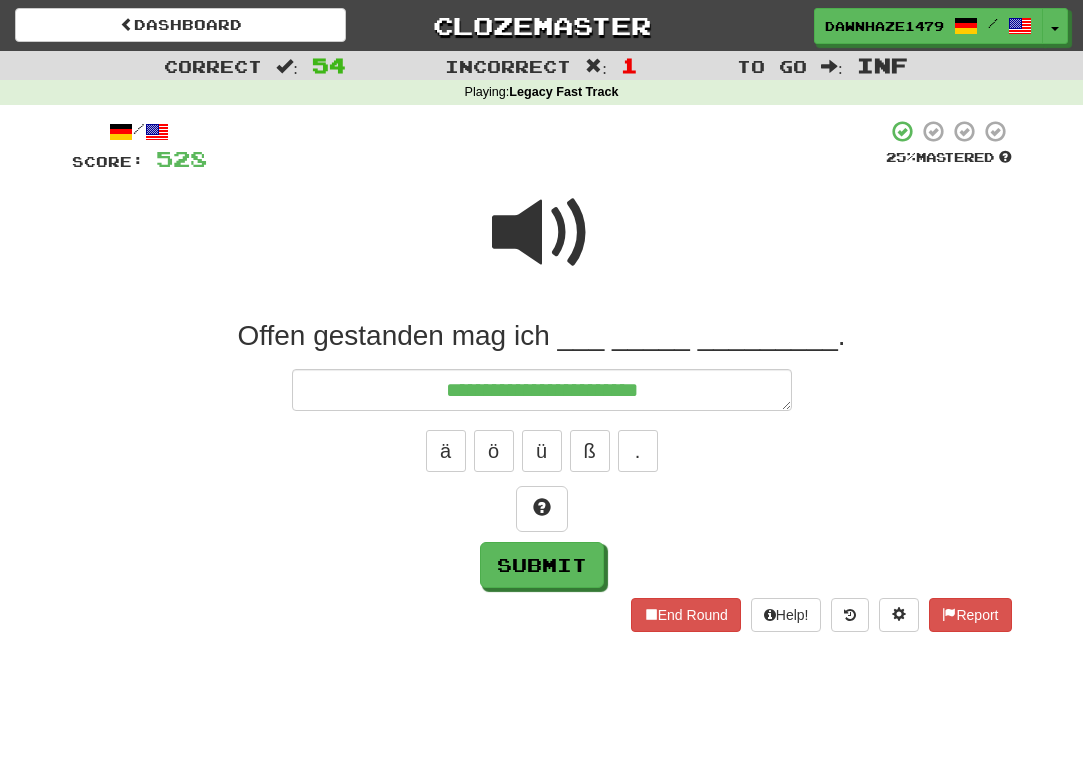 click at bounding box center (542, 233) 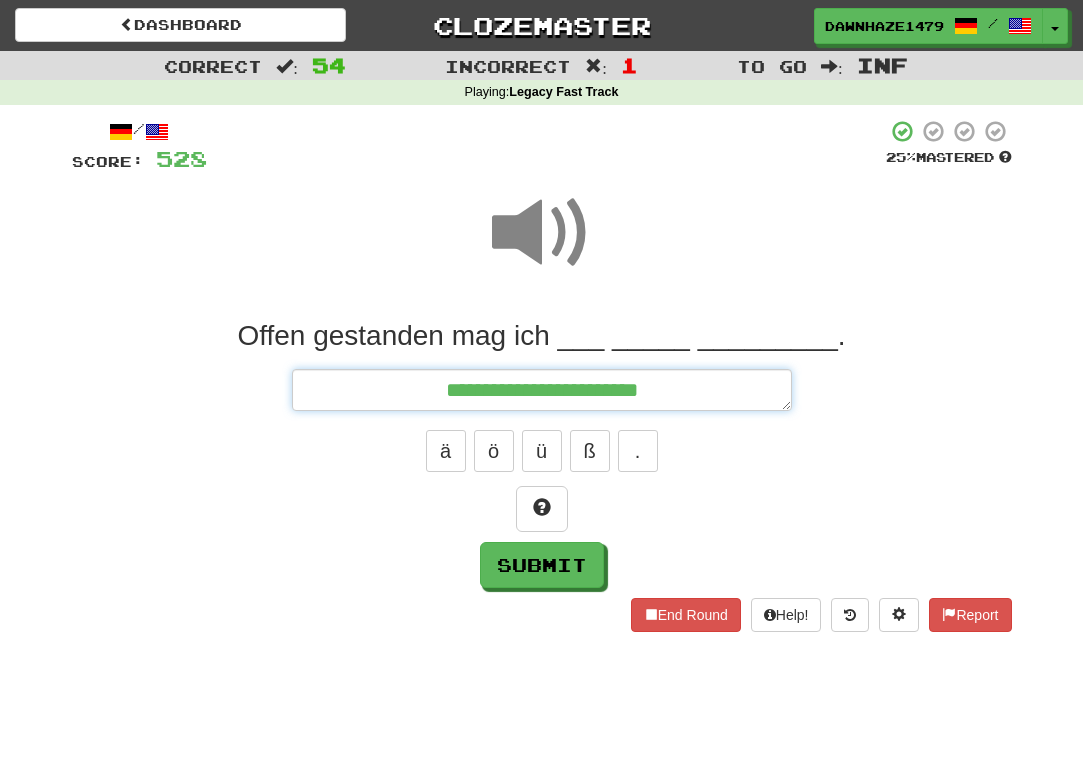 click on "**********" at bounding box center [542, 390] 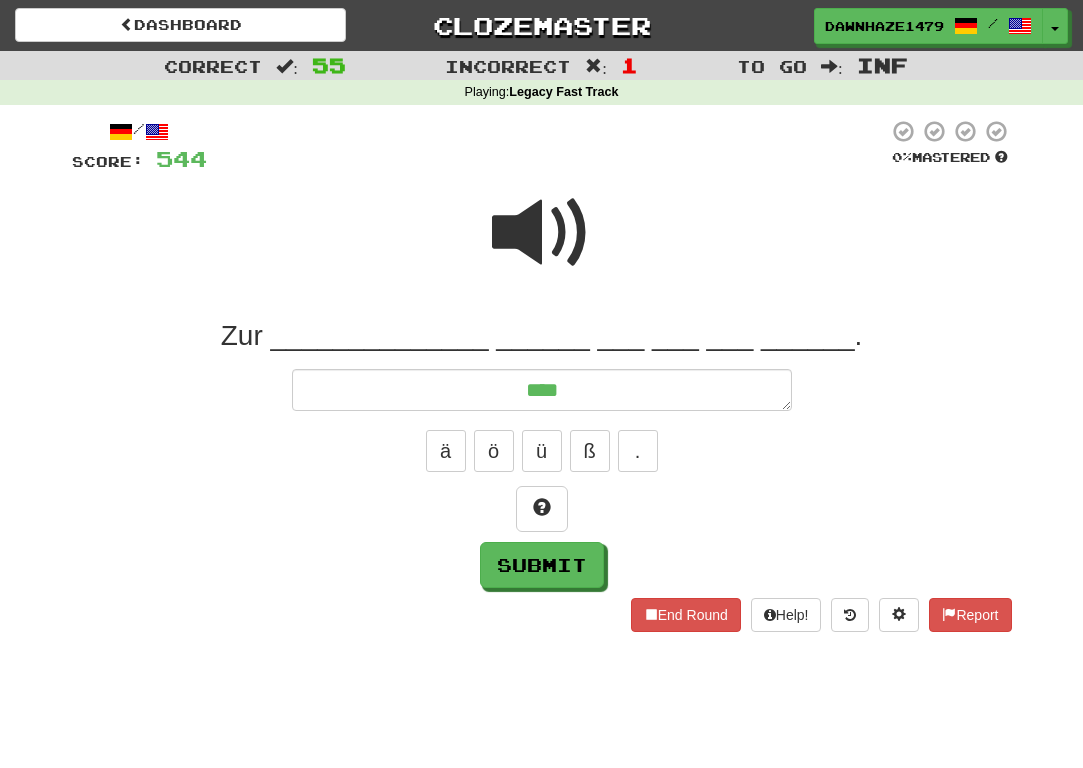 click at bounding box center (542, 246) 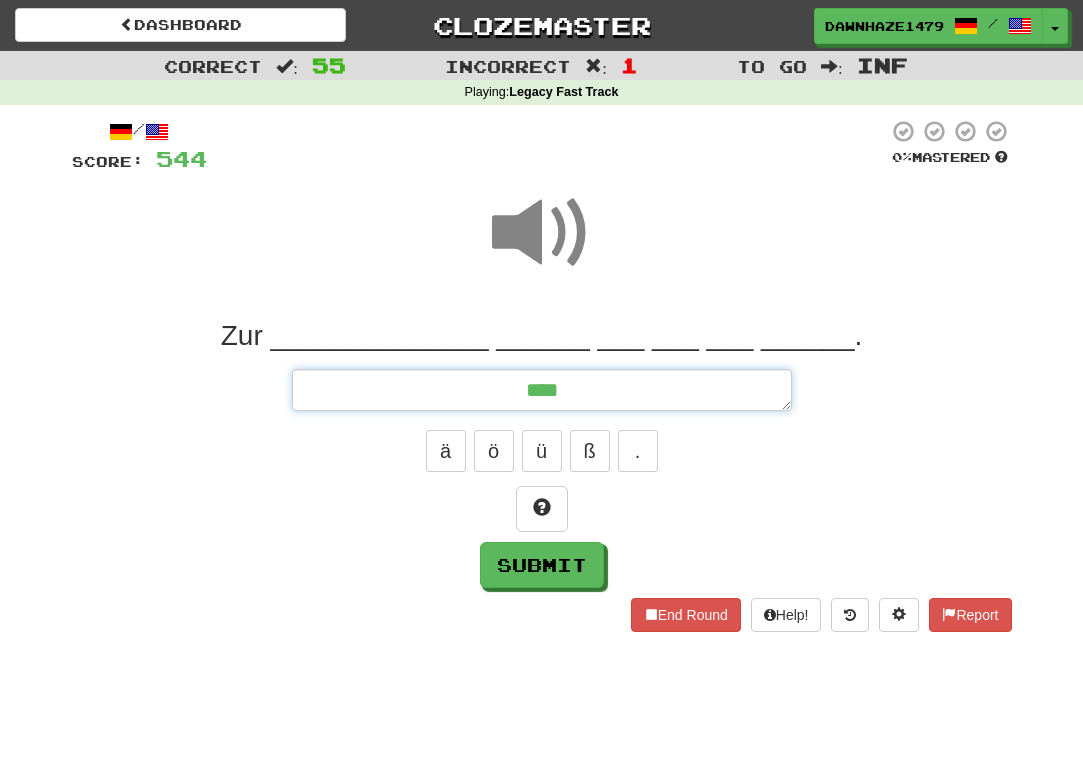 click on "***" at bounding box center (542, 390) 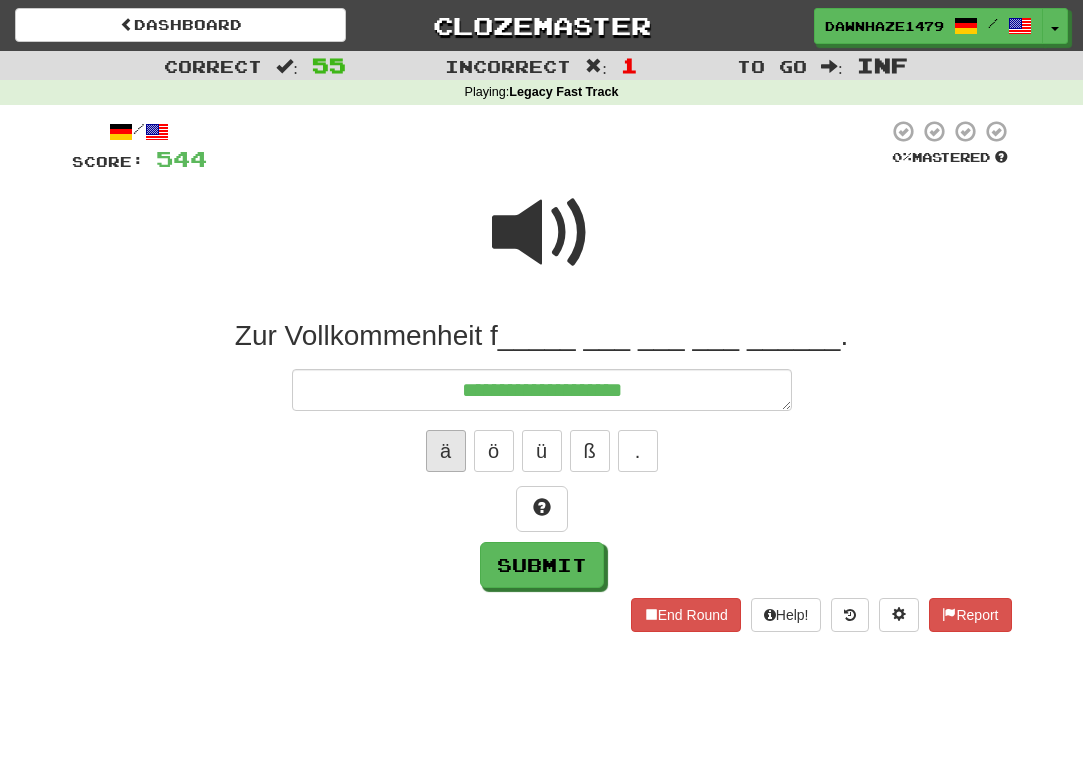 click on "ä" at bounding box center (446, 451) 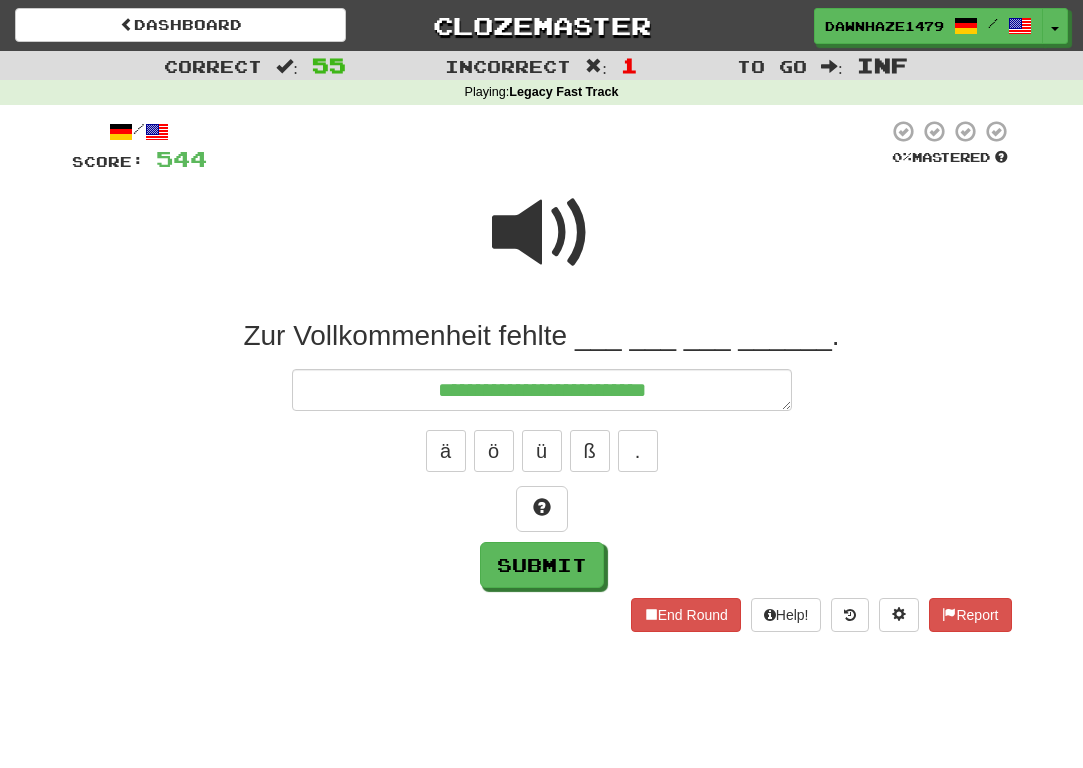 click at bounding box center [542, 233] 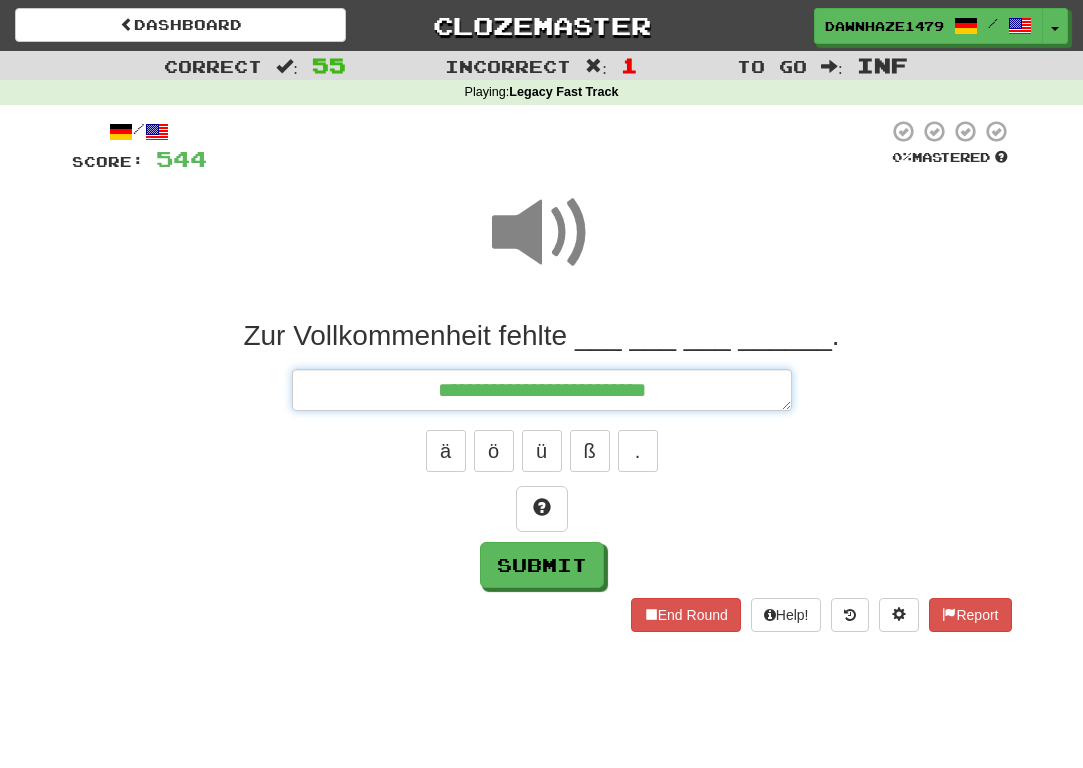 click on "**********" at bounding box center (542, 390) 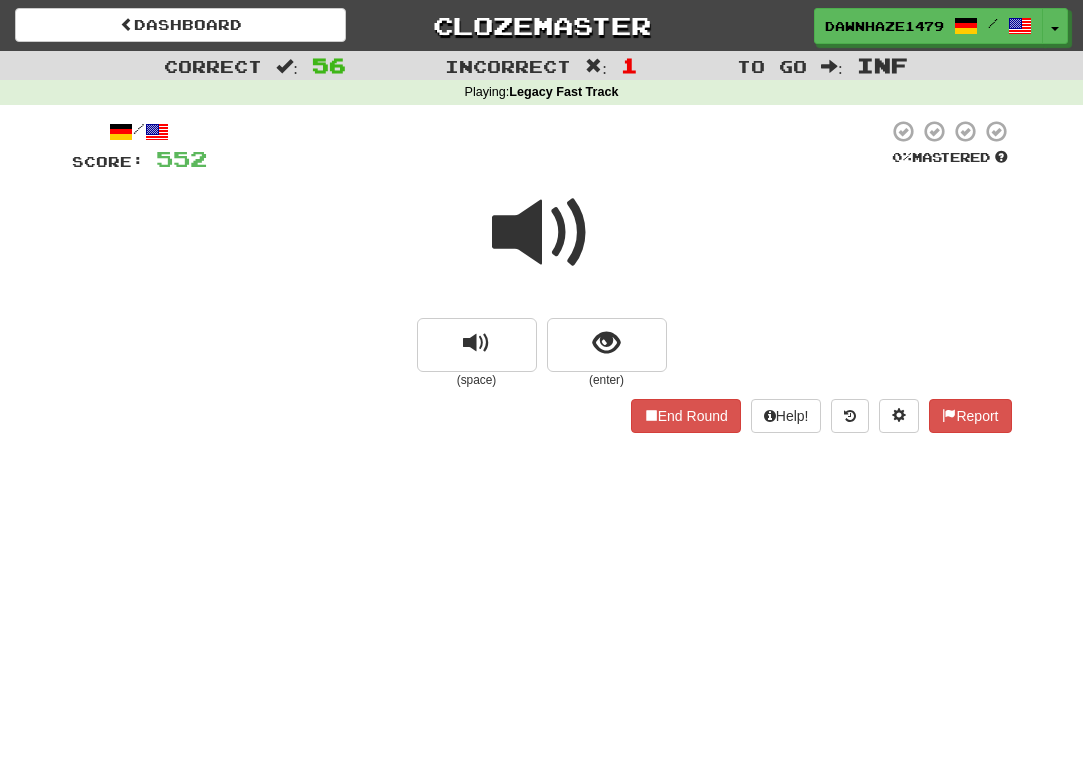 click at bounding box center [542, 233] 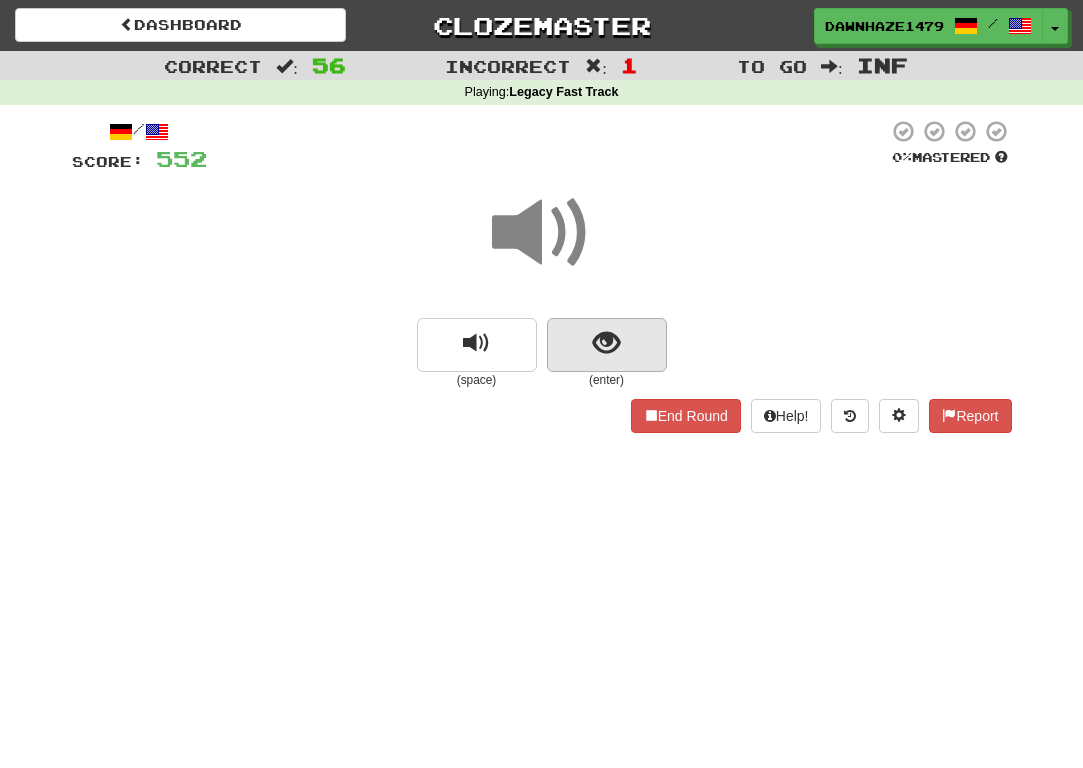 click at bounding box center [606, 343] 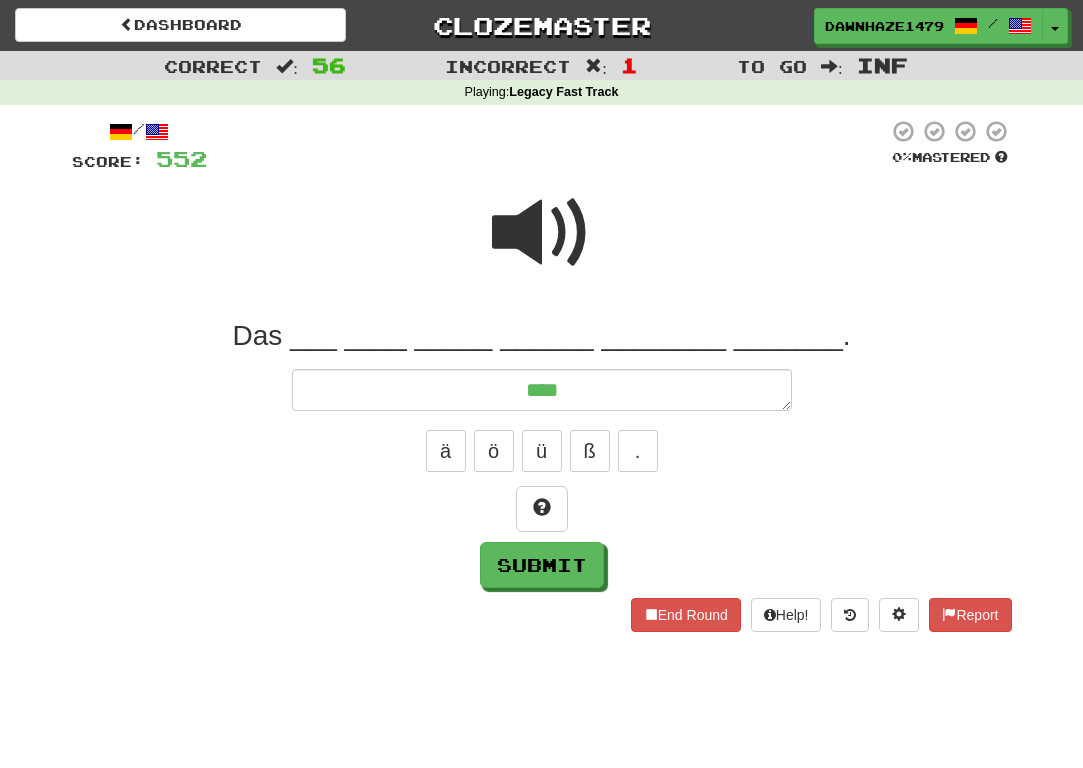 click at bounding box center [542, 233] 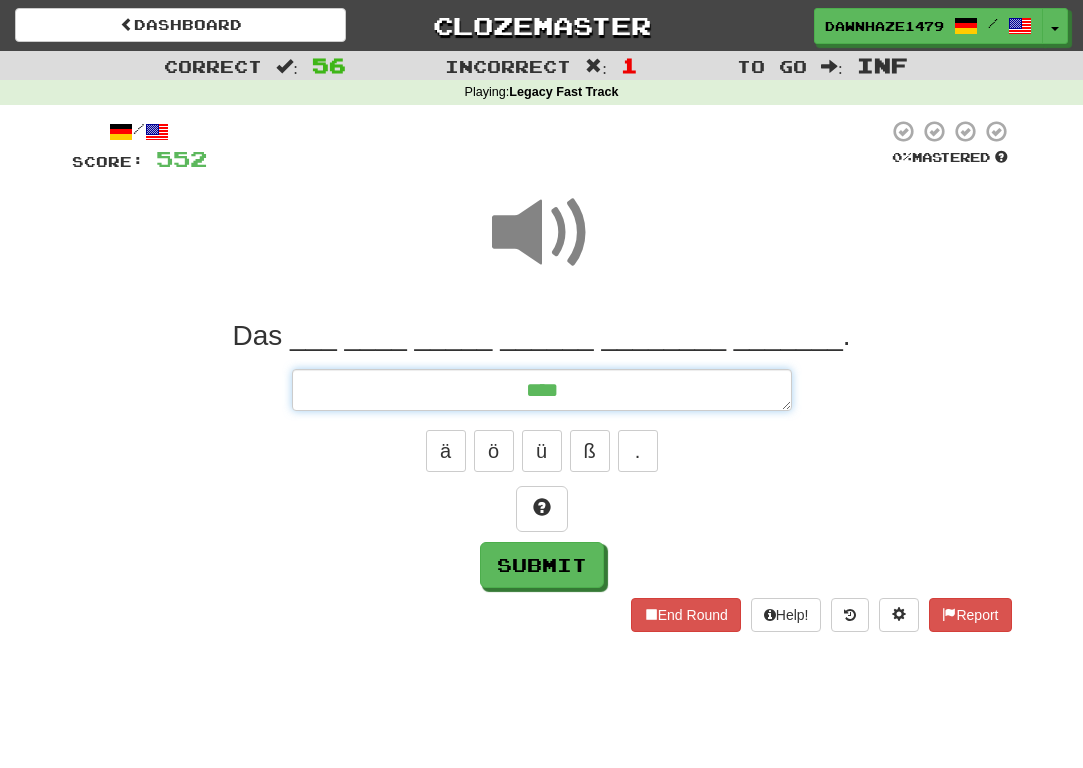 click on "***" at bounding box center [542, 390] 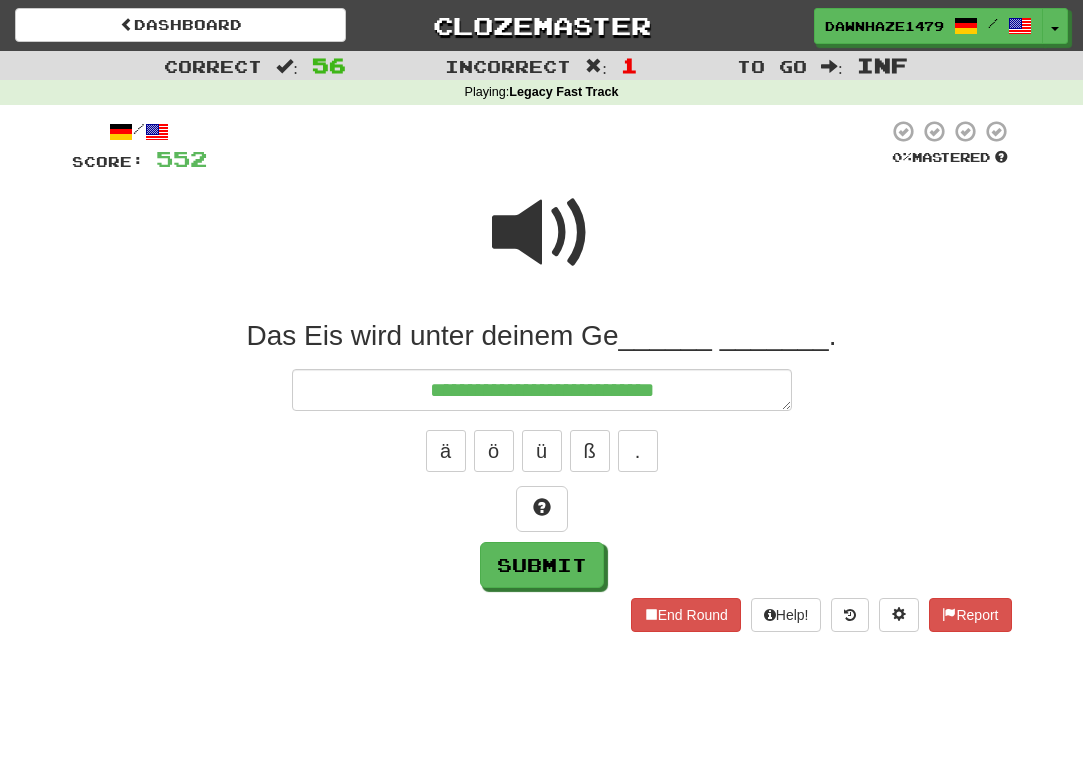 click at bounding box center [547, 146] 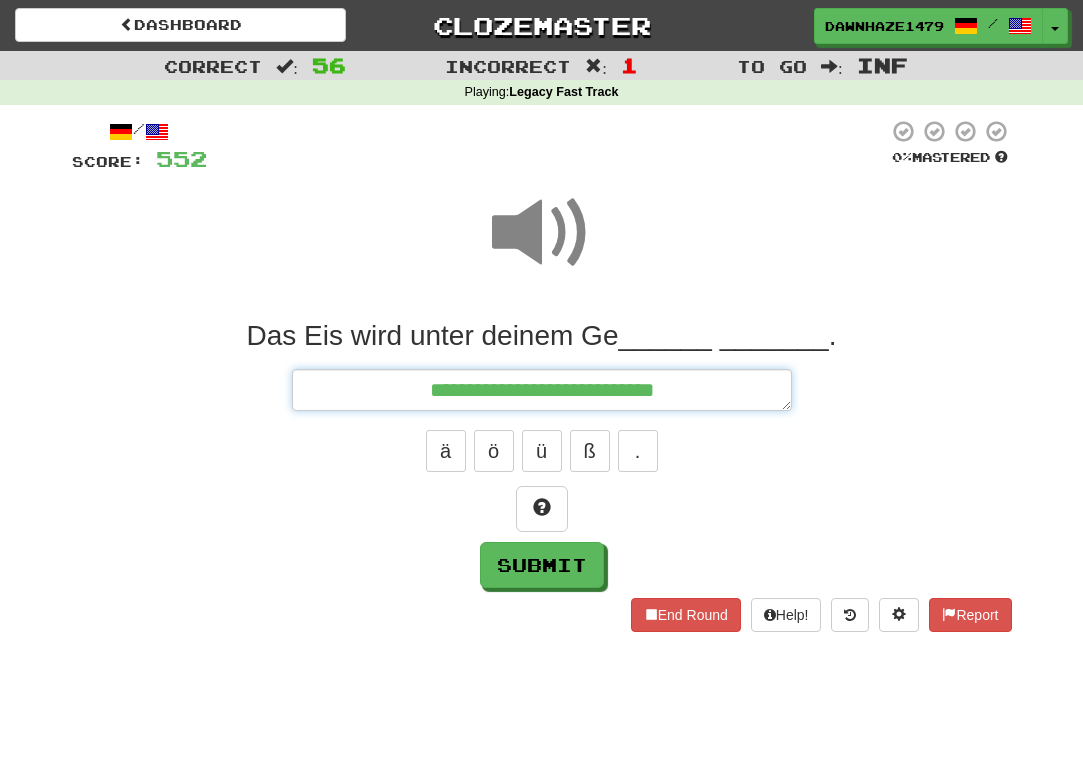 click on "**********" at bounding box center [542, 390] 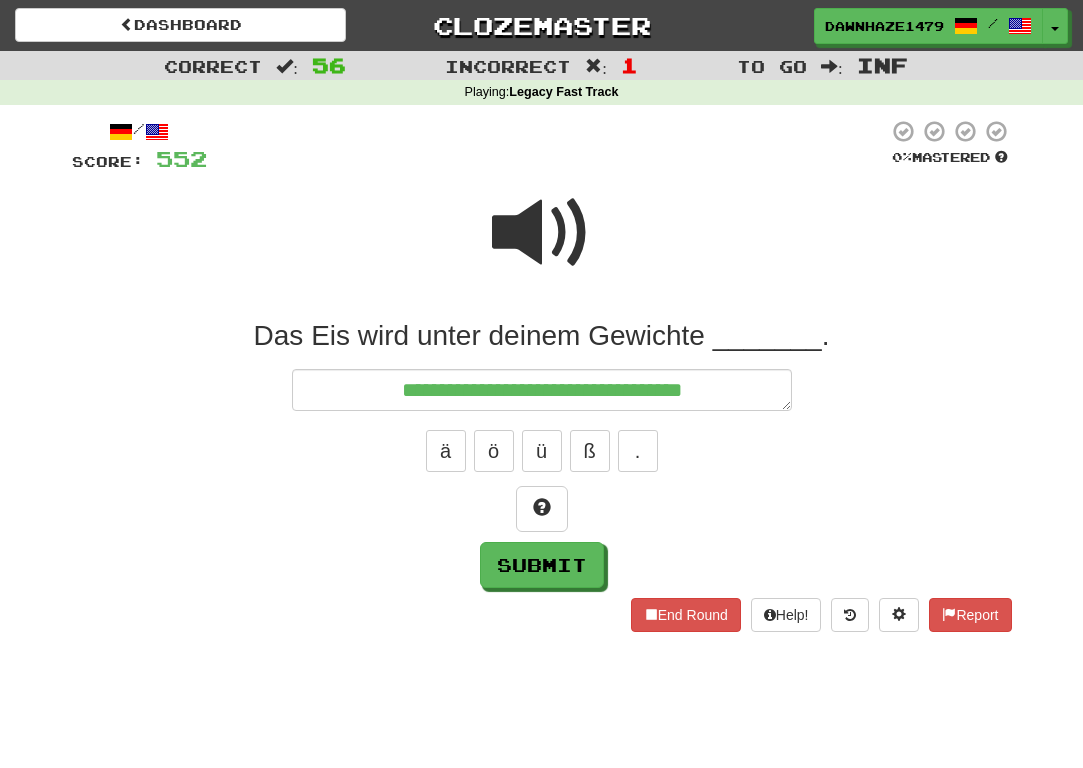 click at bounding box center [542, 246] 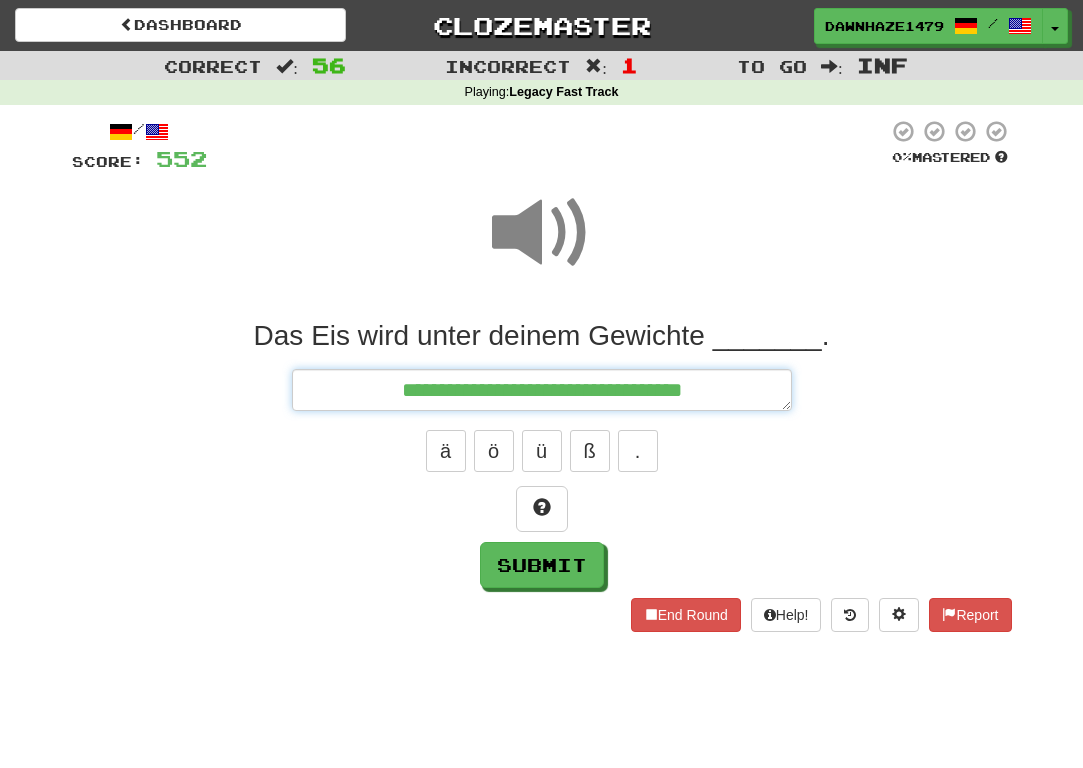 click on "**********" at bounding box center (542, 390) 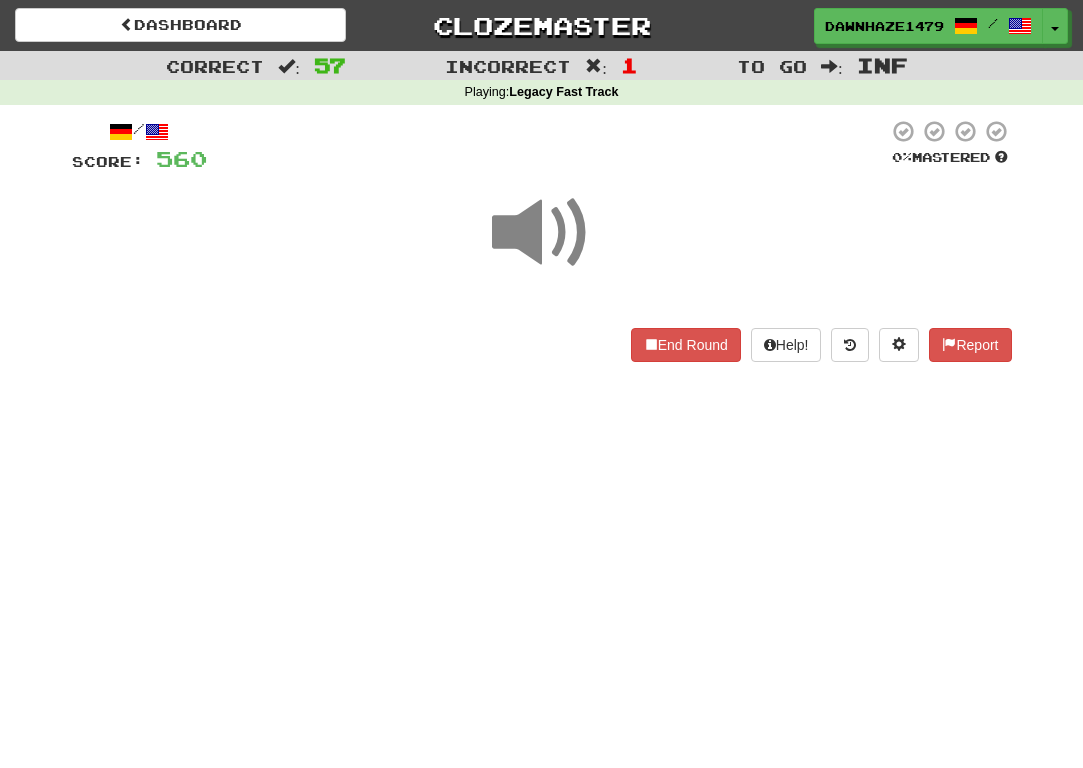 click at bounding box center [542, 233] 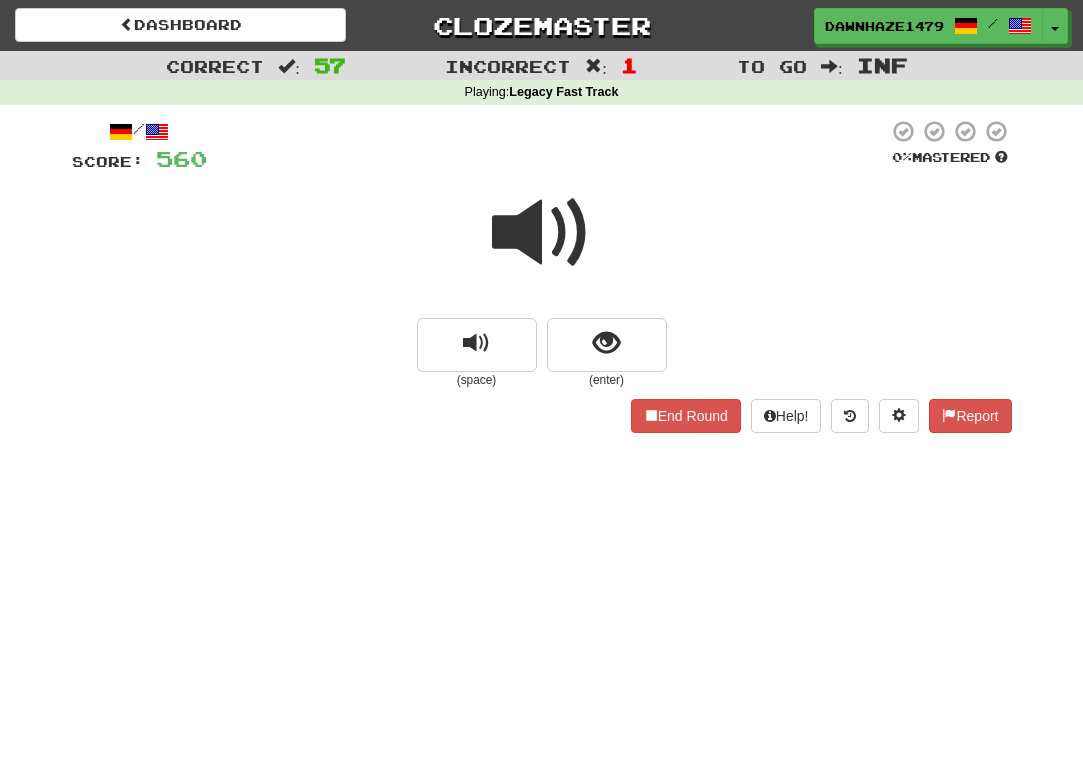 click on "(space) (enter)" at bounding box center [542, 353] 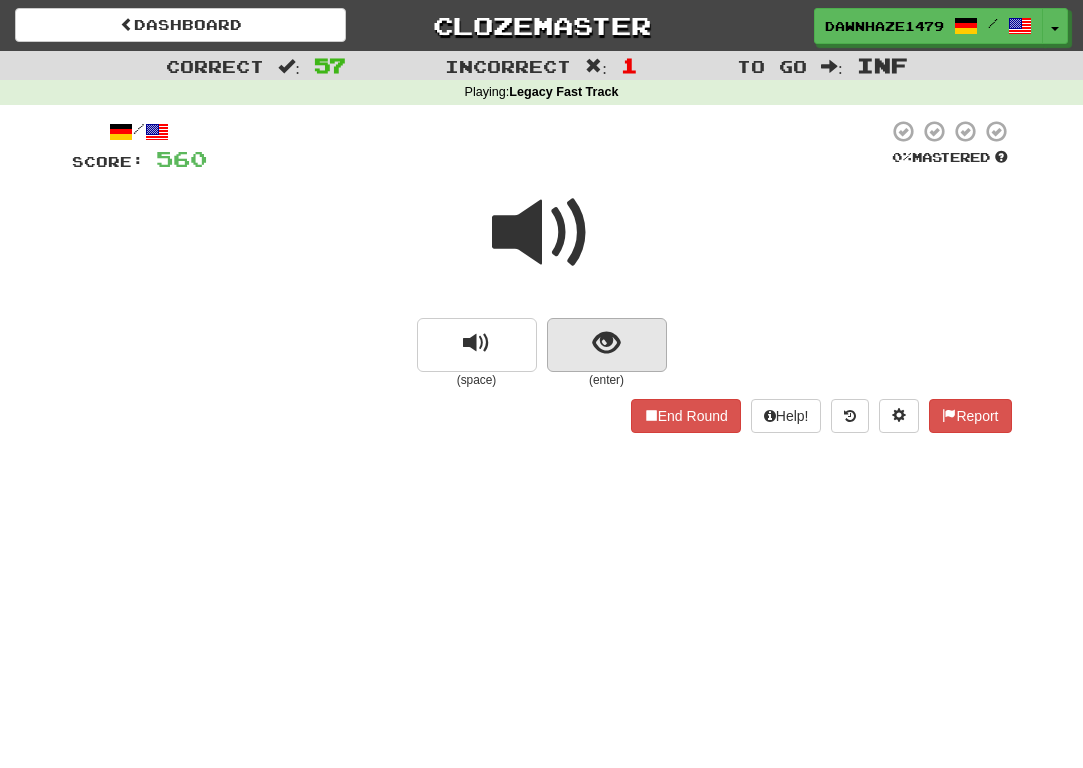 click at bounding box center (607, 345) 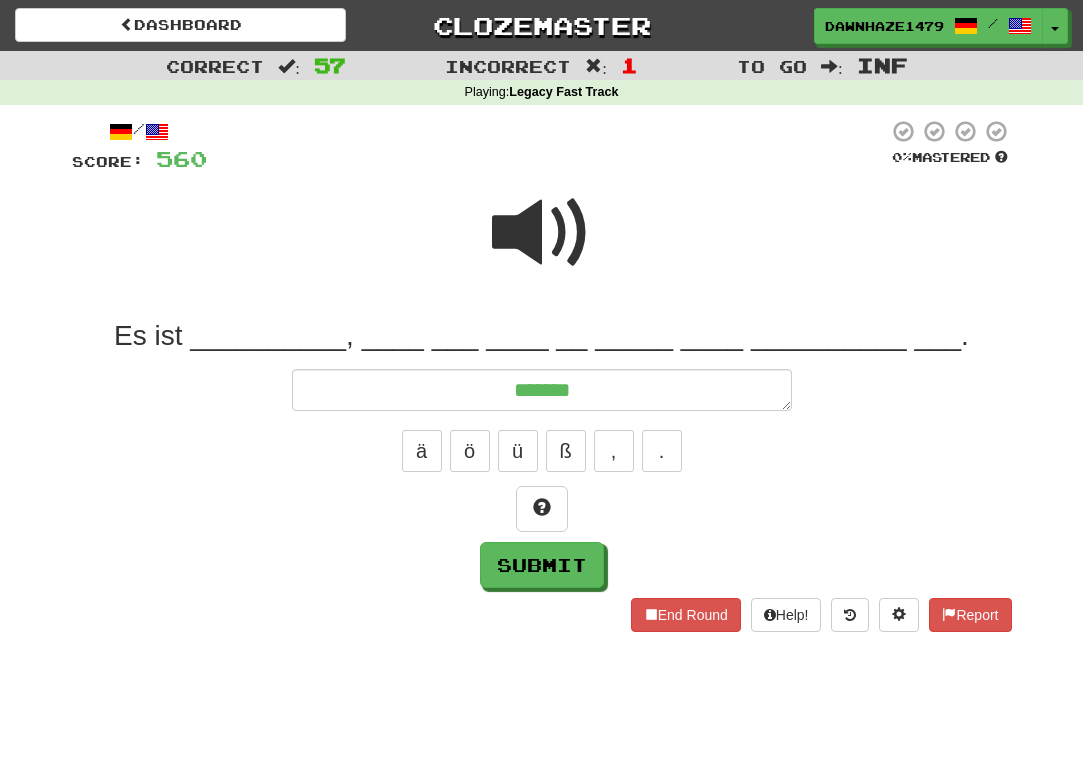 click at bounding box center [542, 233] 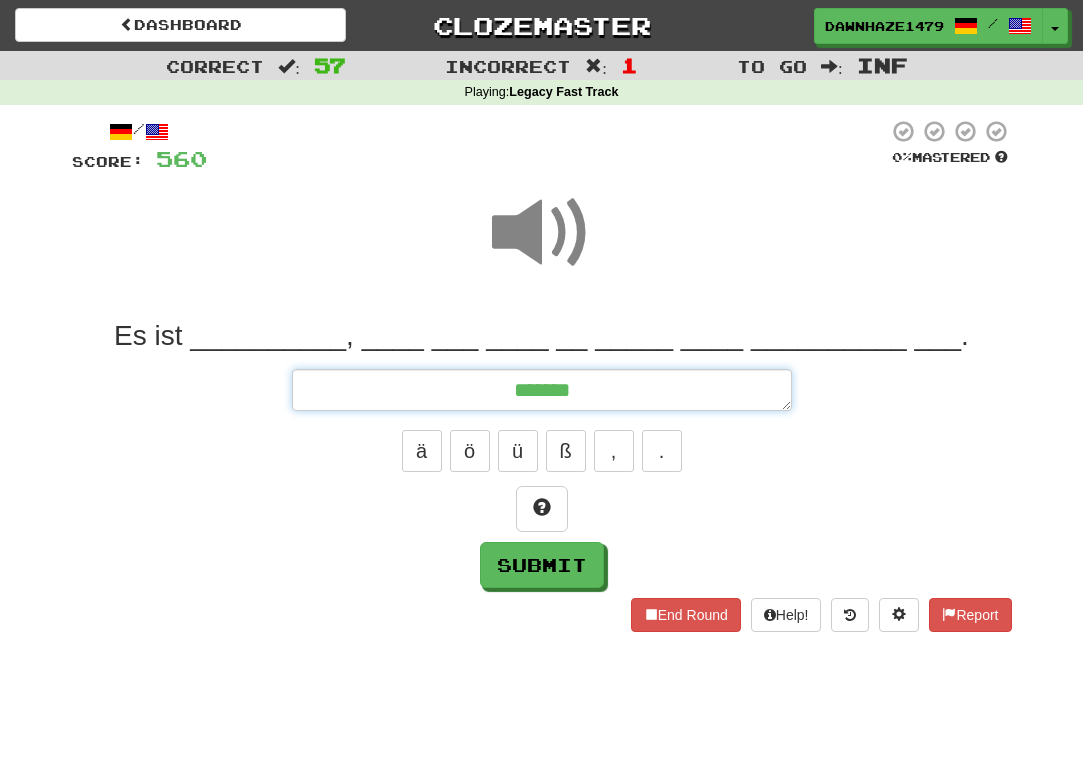 click on "******" at bounding box center (542, 390) 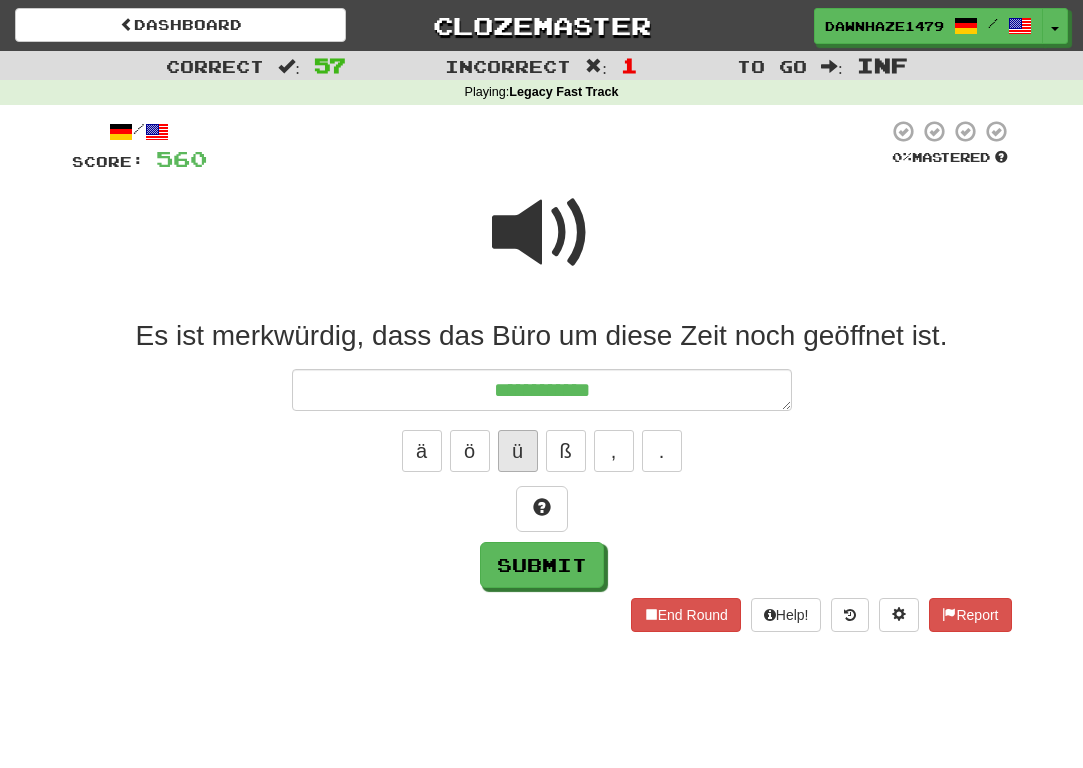 click on "ü" at bounding box center [518, 451] 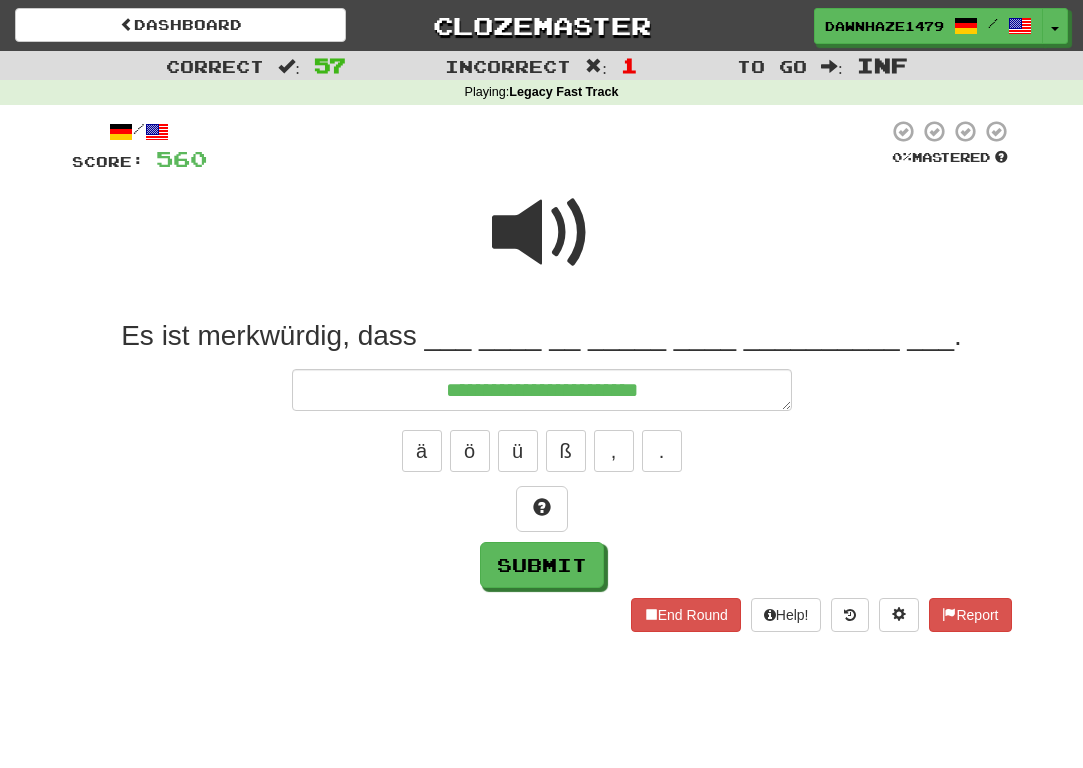 click at bounding box center (542, 233) 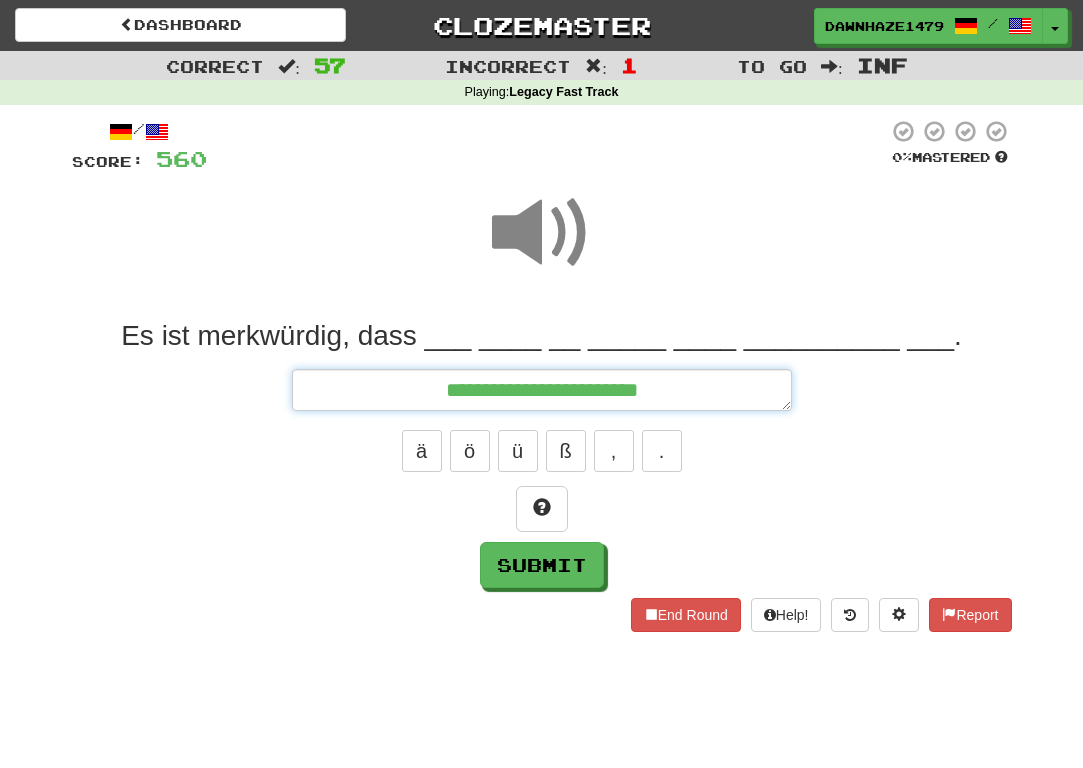 click on "**********" at bounding box center (542, 390) 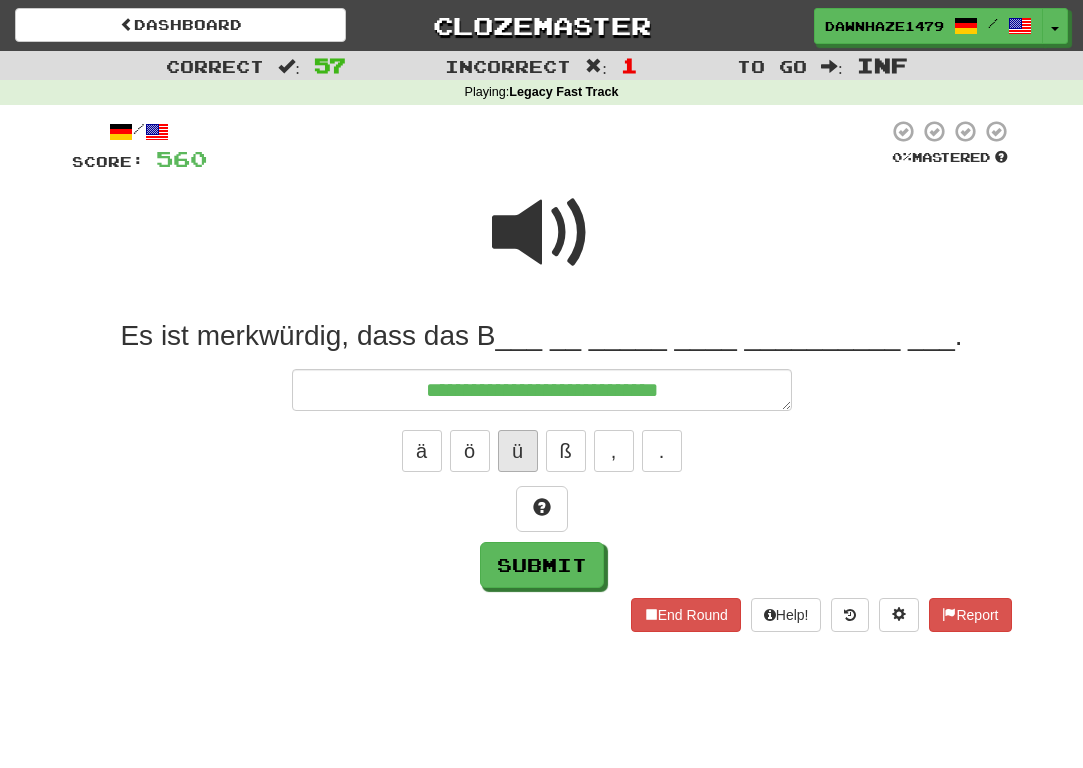 click on "ü" at bounding box center (518, 451) 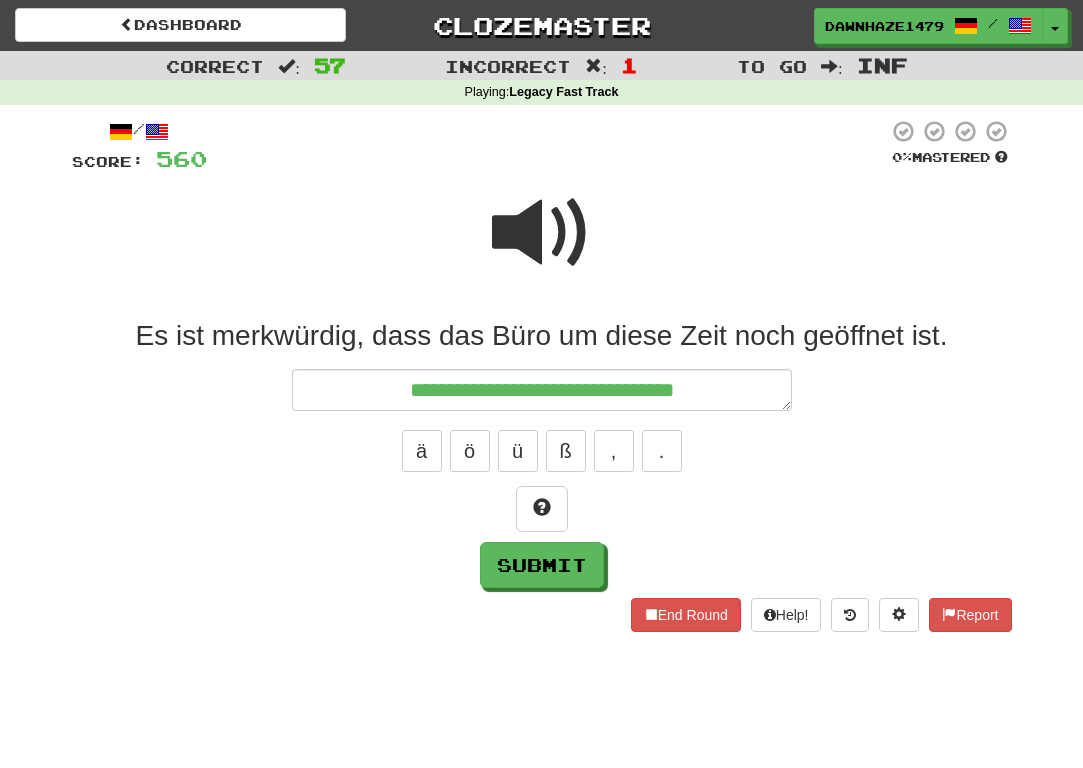 click at bounding box center [542, 233] 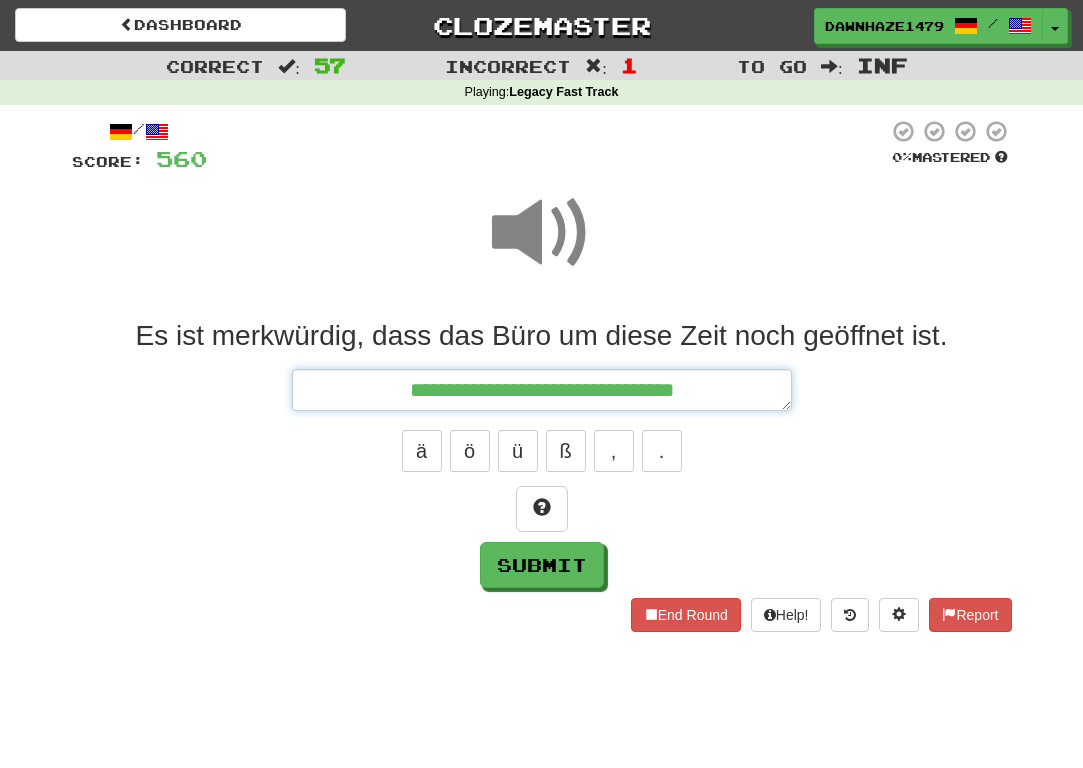 click on "**********" at bounding box center [542, 390] 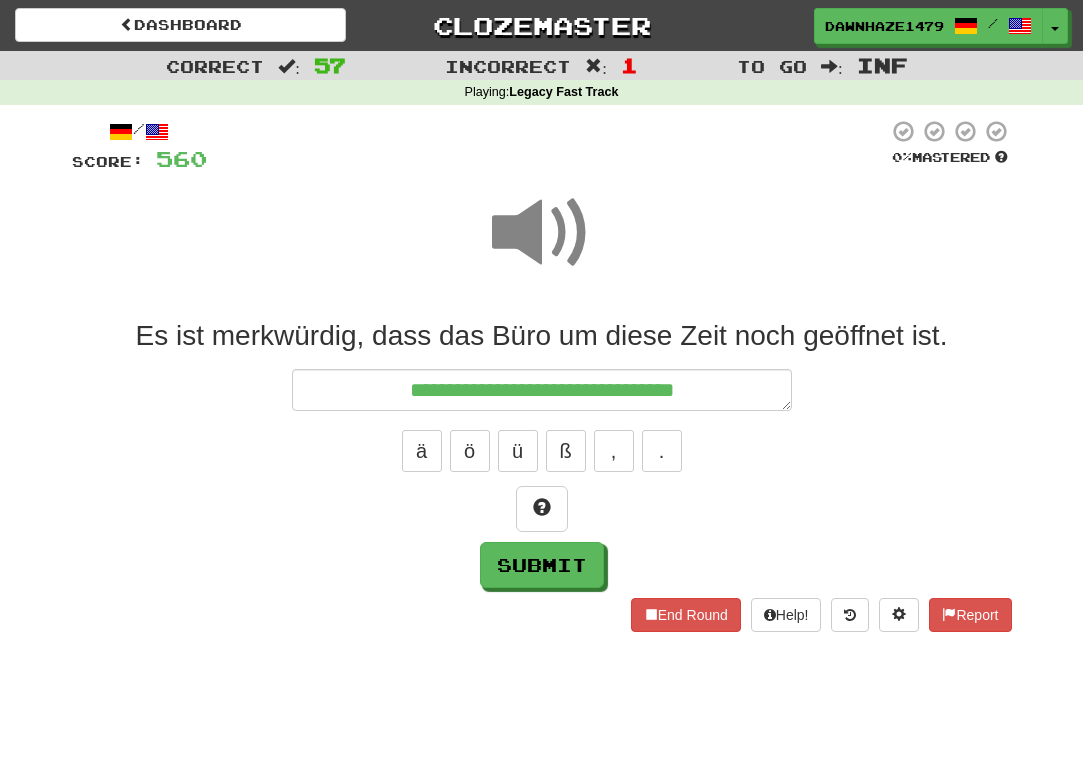 click at bounding box center (542, 246) 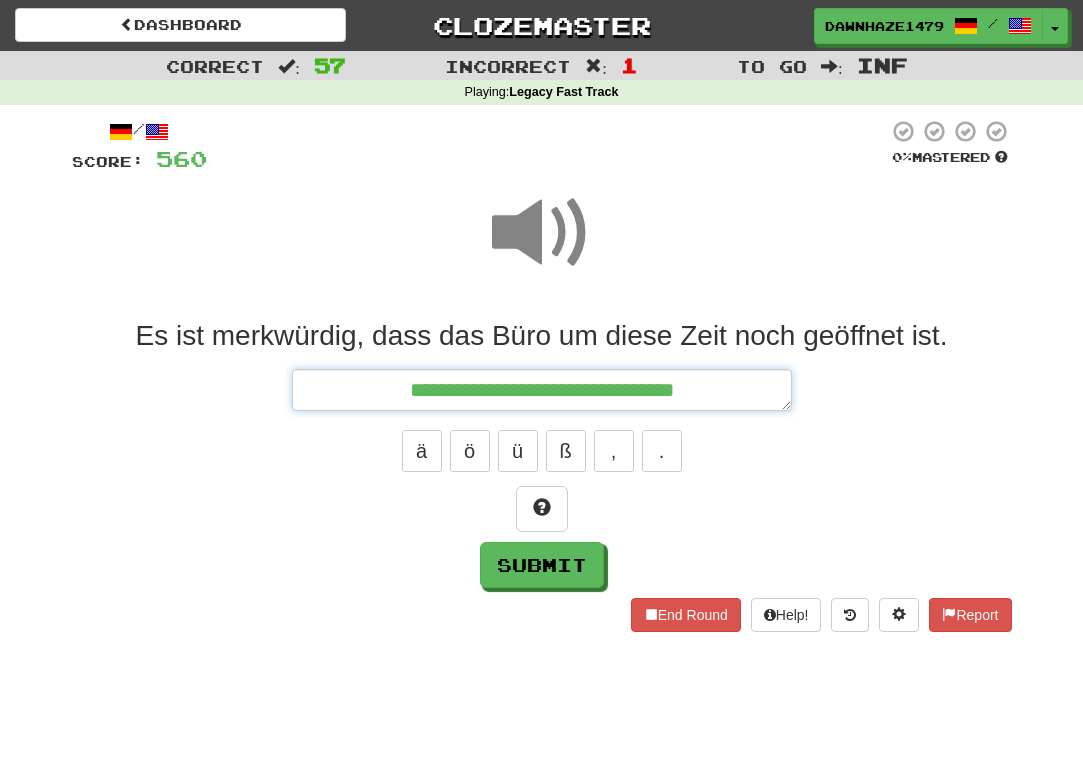 click on "**********" at bounding box center (542, 390) 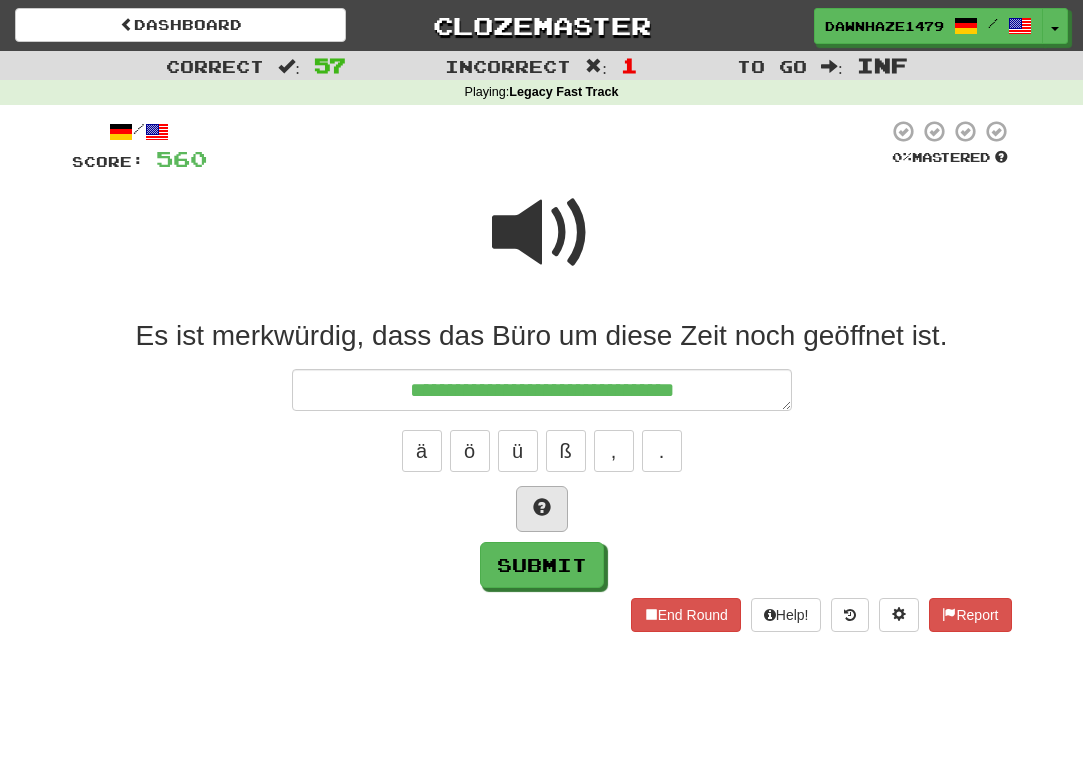 click at bounding box center [542, 509] 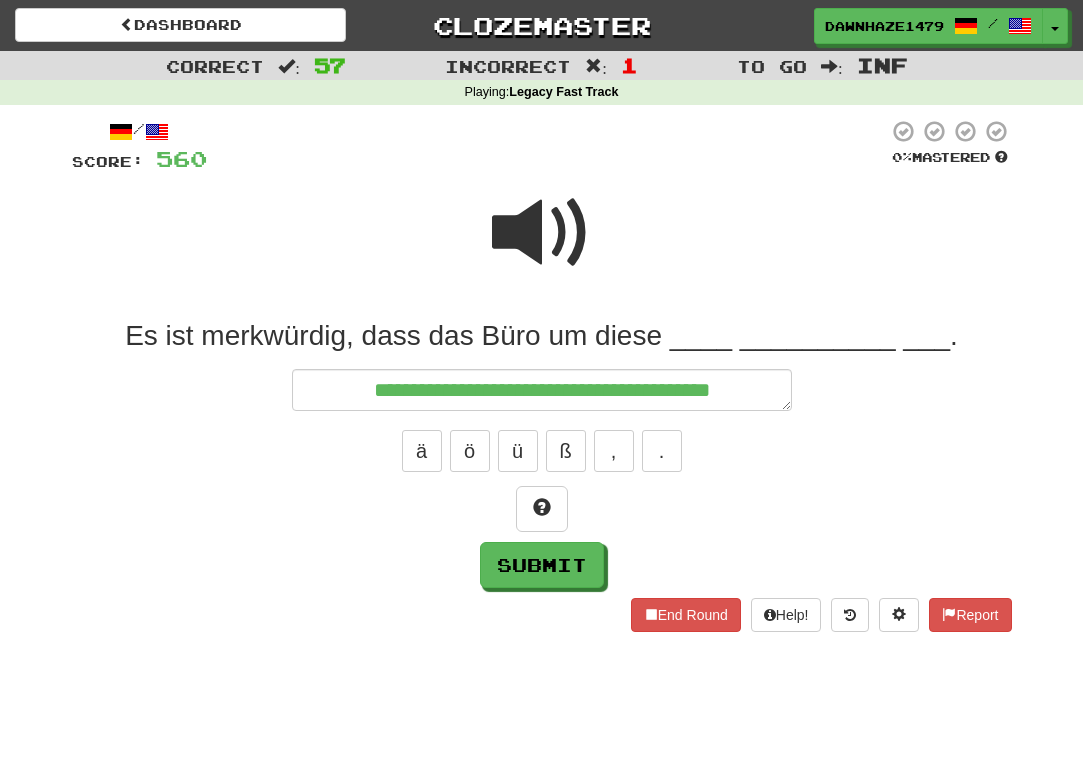 click at bounding box center [542, 246] 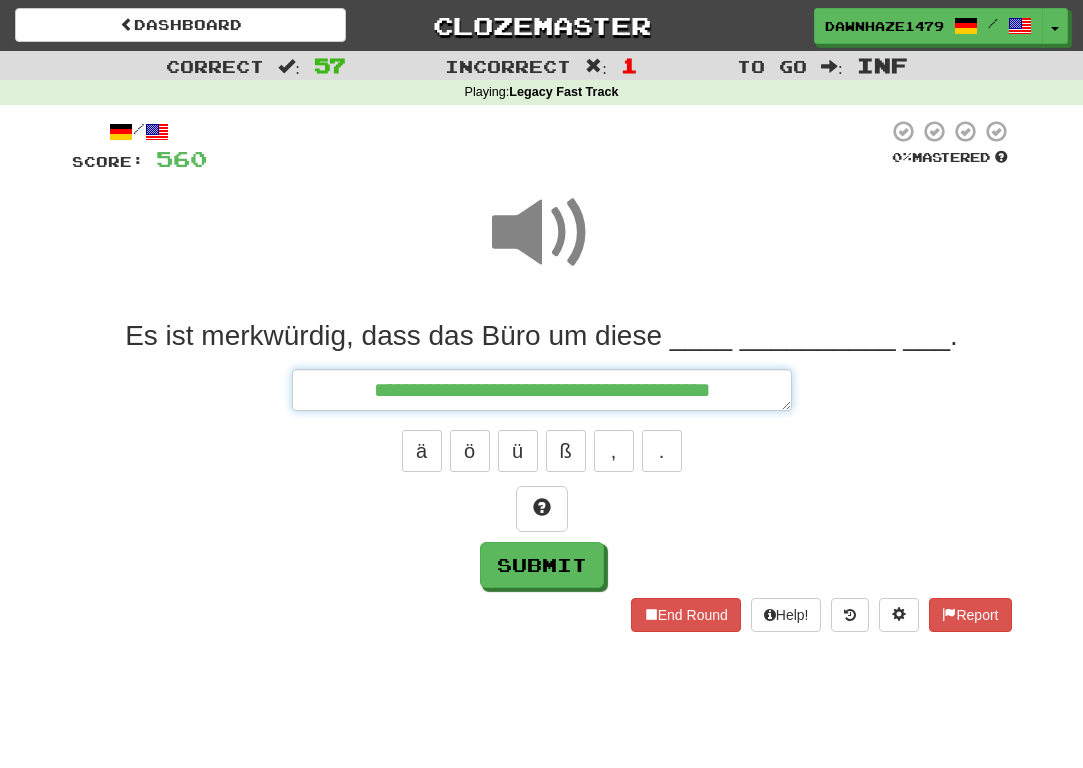 click on "**********" at bounding box center [542, 390] 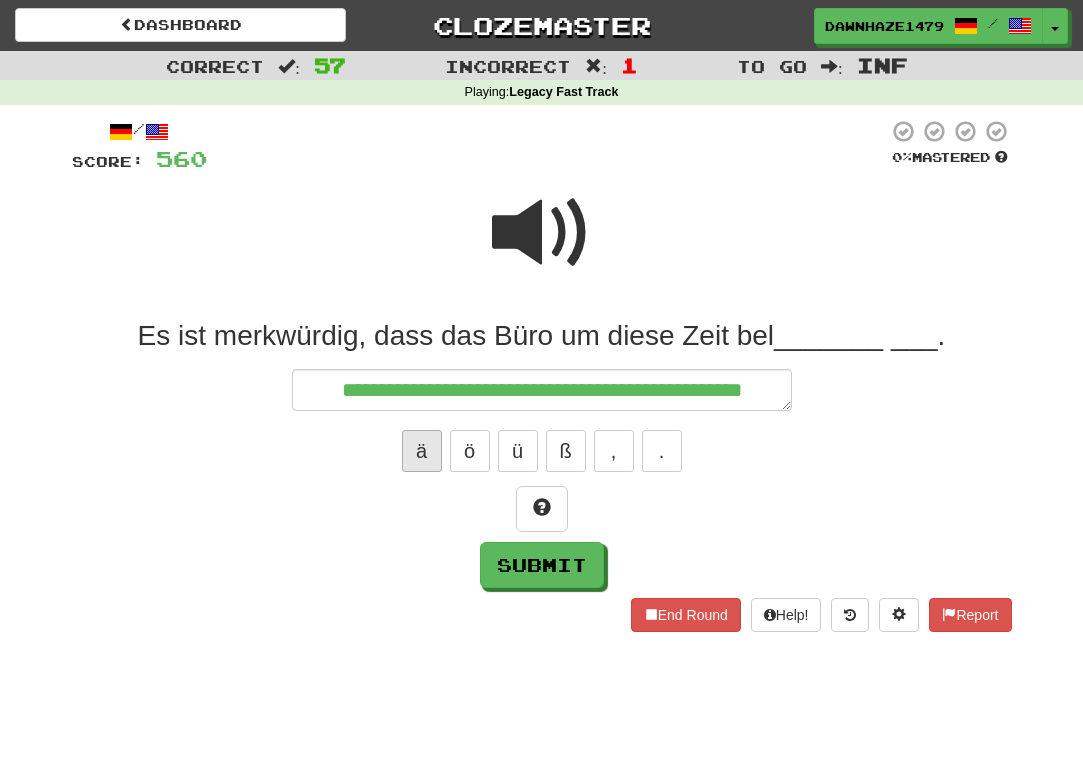 click on "ä" at bounding box center [422, 451] 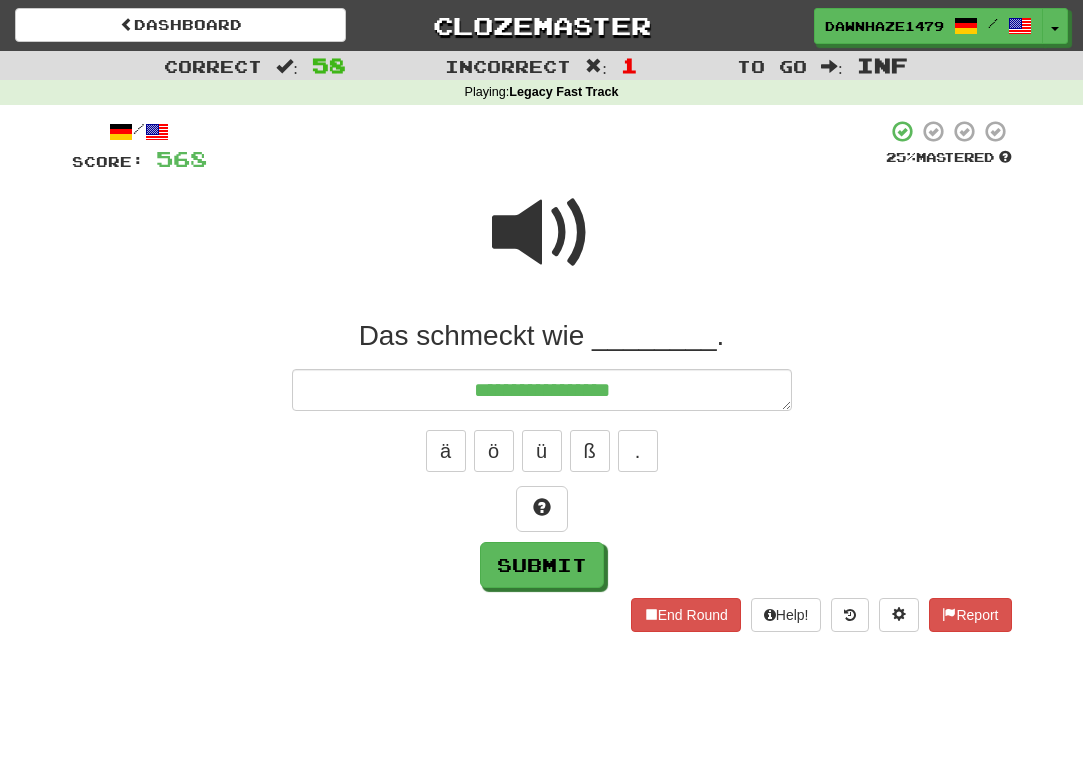 click at bounding box center [542, 233] 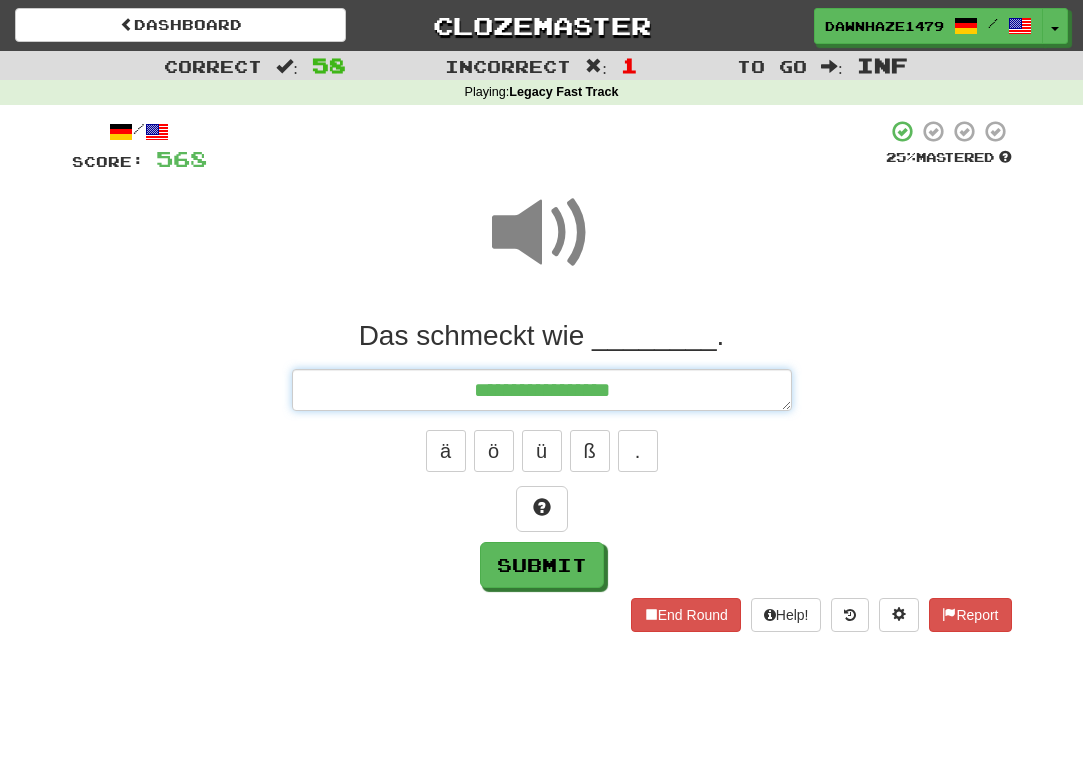 click on "**********" at bounding box center [542, 390] 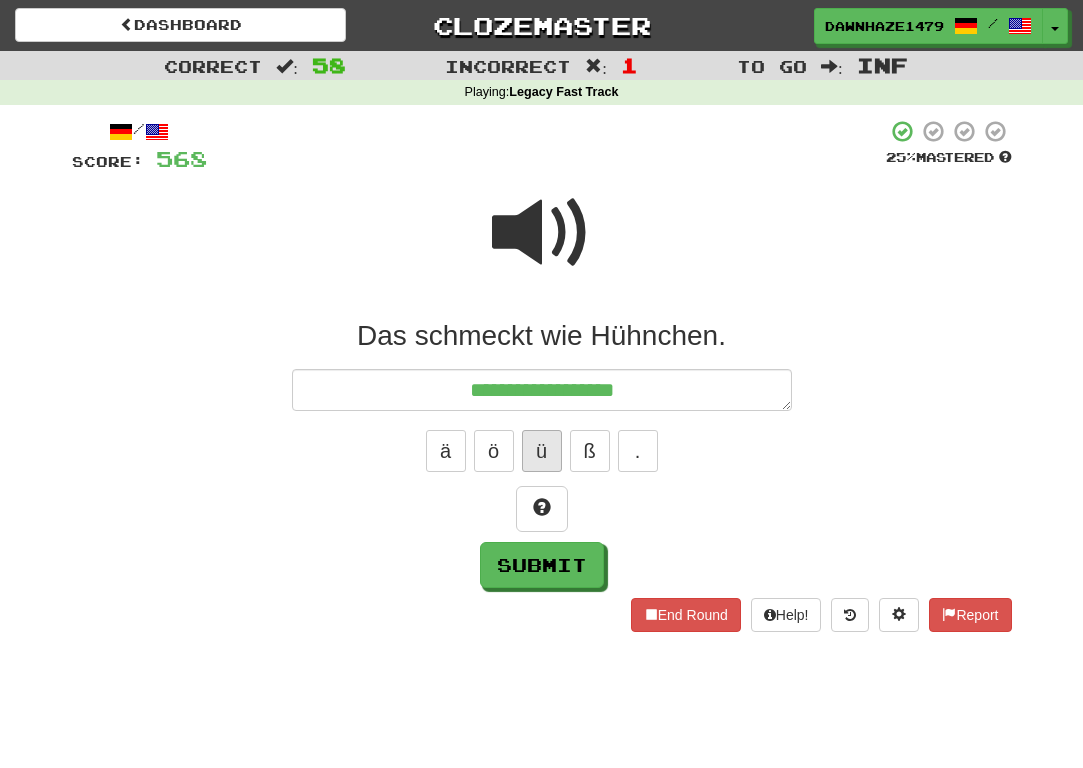 click on "ü" at bounding box center [542, 451] 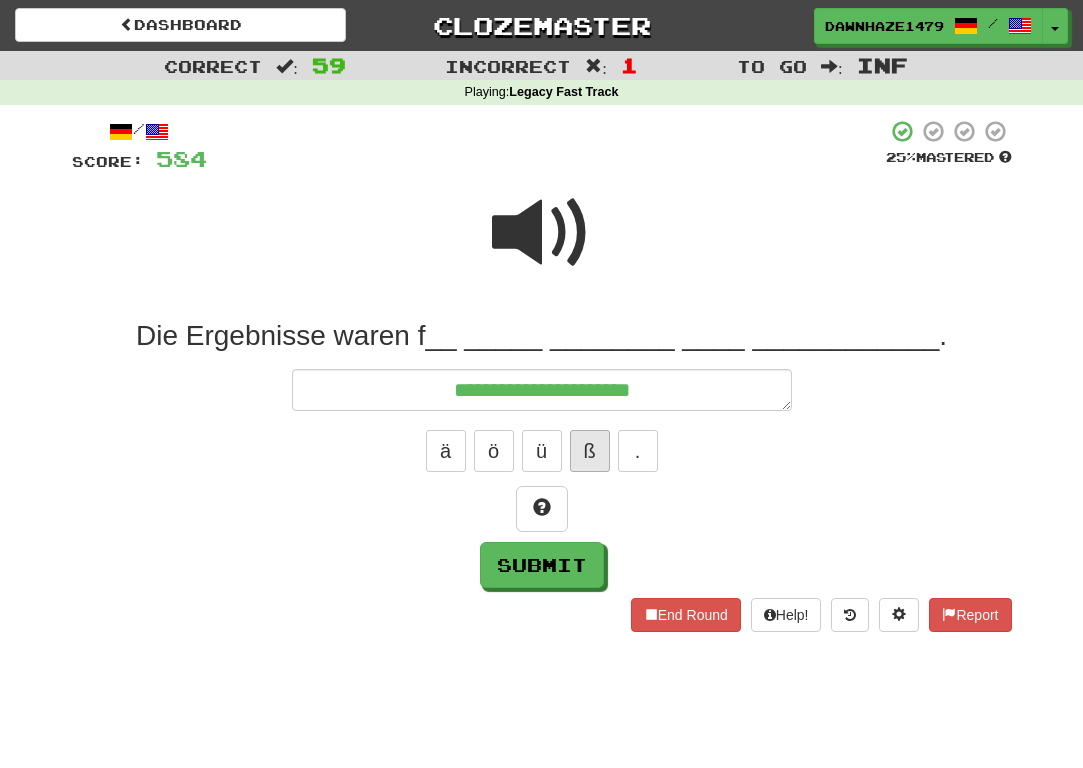 click on "ß" at bounding box center (590, 451) 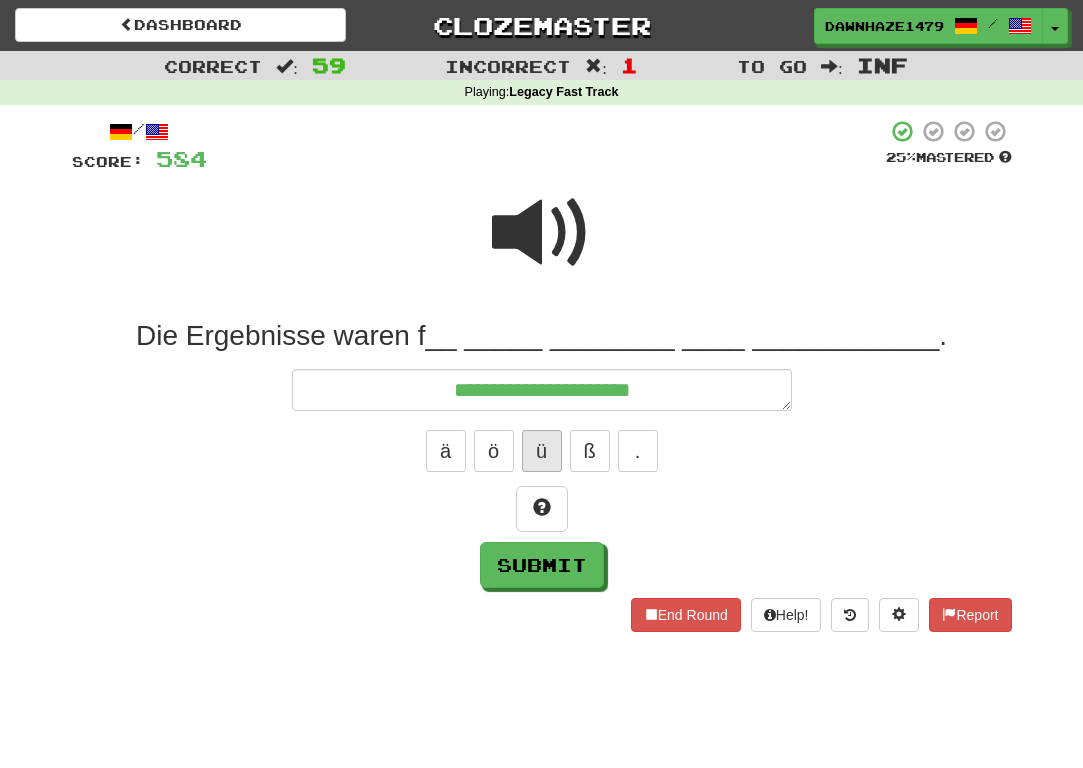 click on "ü" at bounding box center [542, 451] 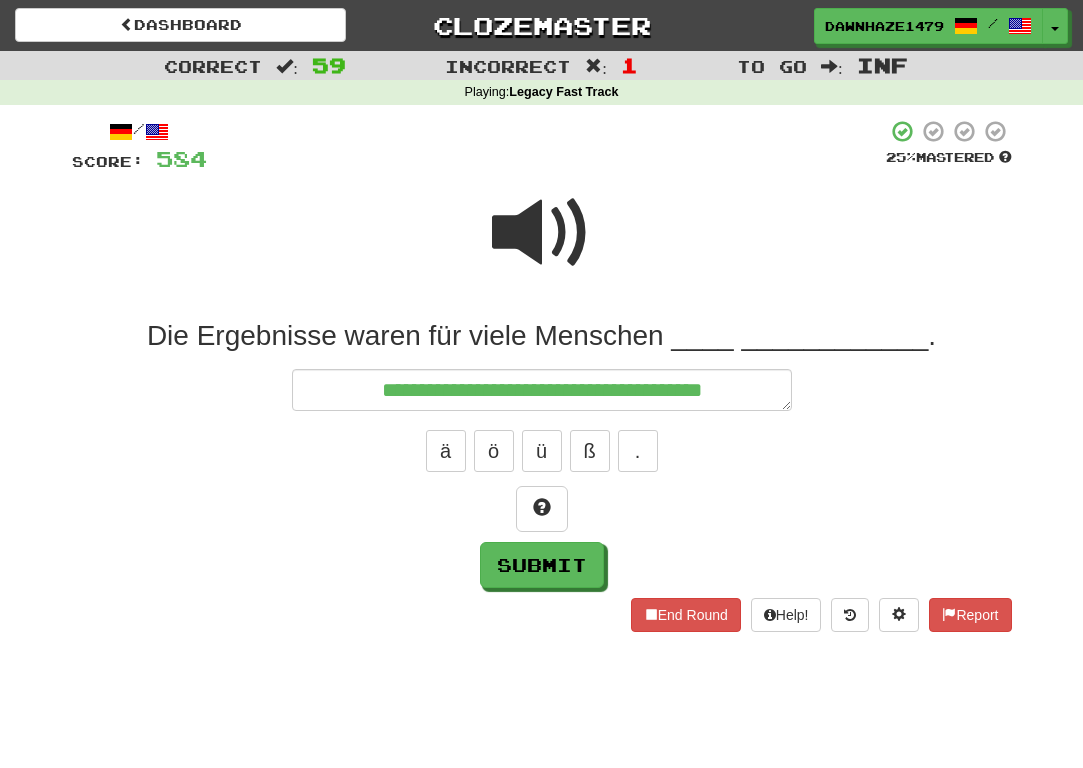 click on "Die Ergebnisse waren für viele Menschen [ADJECTIVE] [NOUN]." at bounding box center [542, 453] 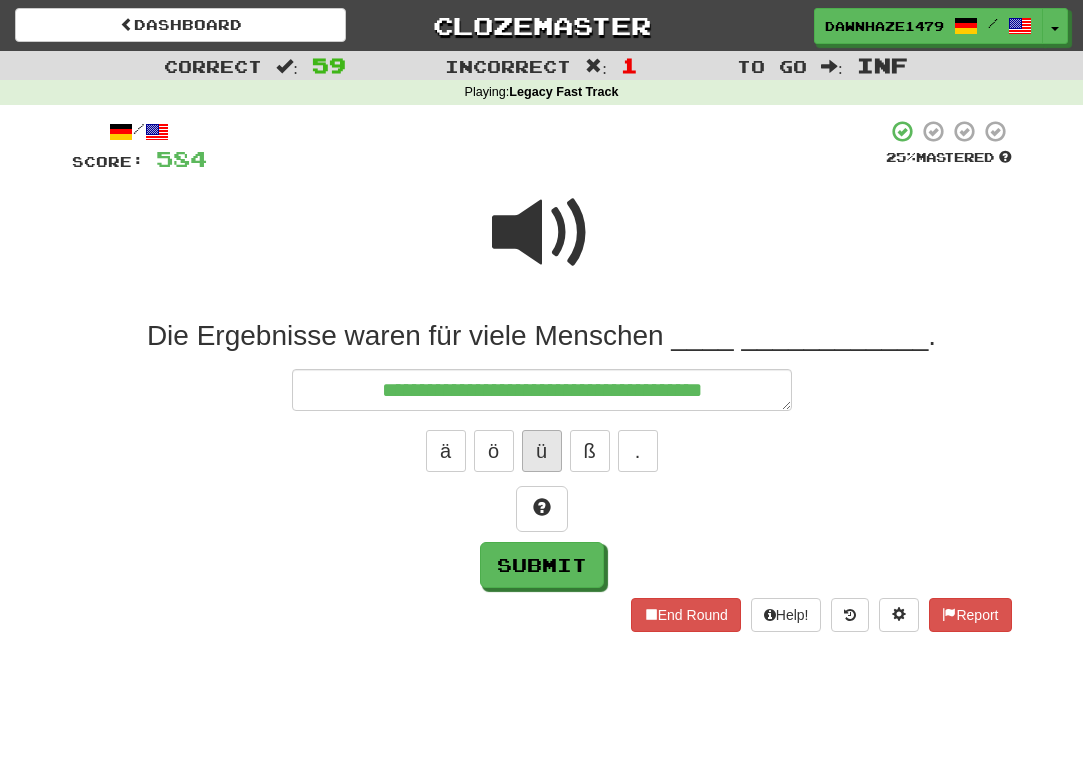 click on "ü" at bounding box center (542, 451) 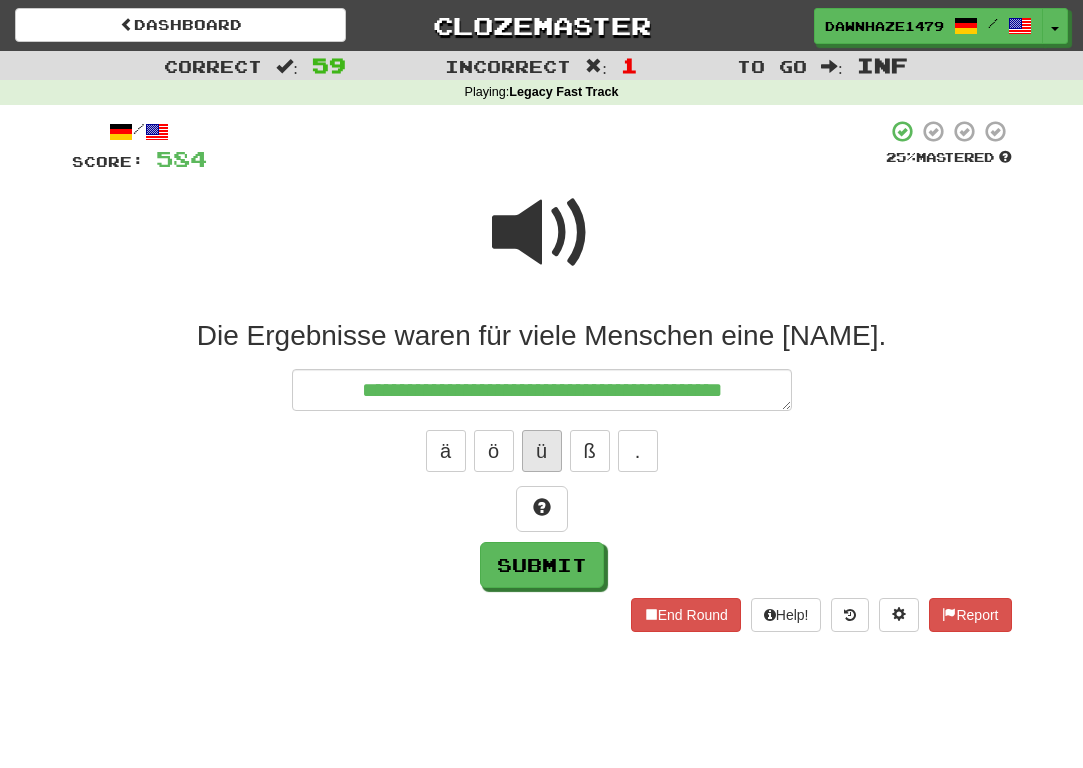 click on "ü" at bounding box center (542, 451) 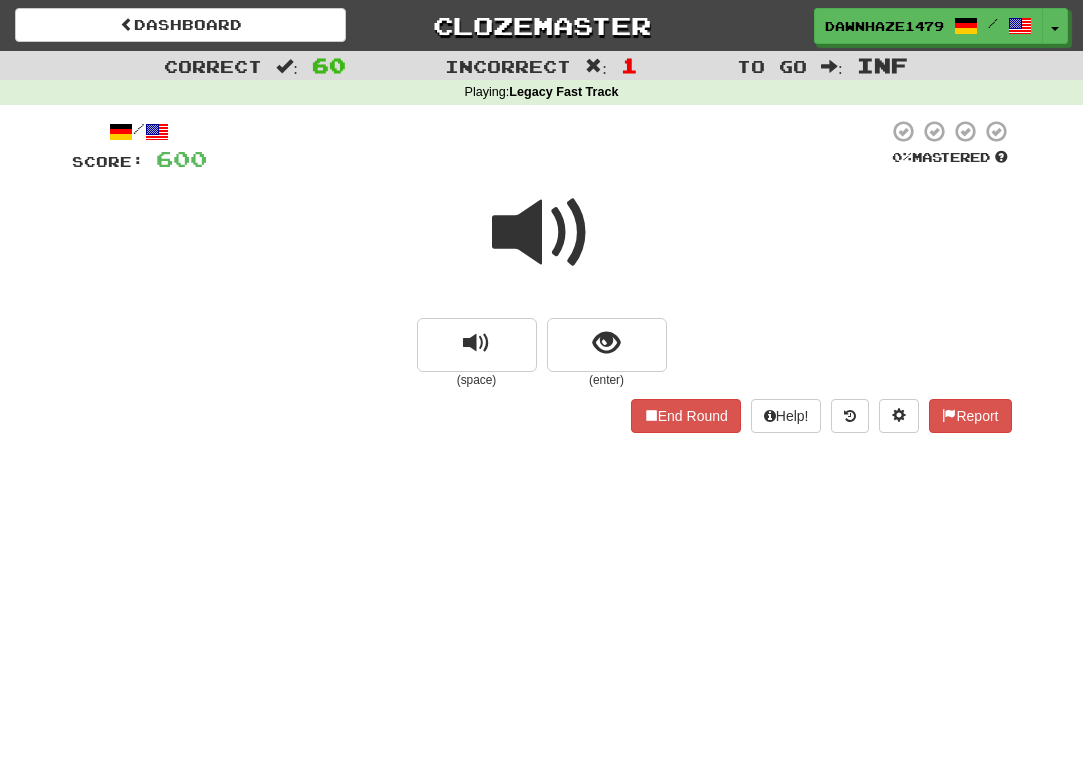 click at bounding box center [542, 233] 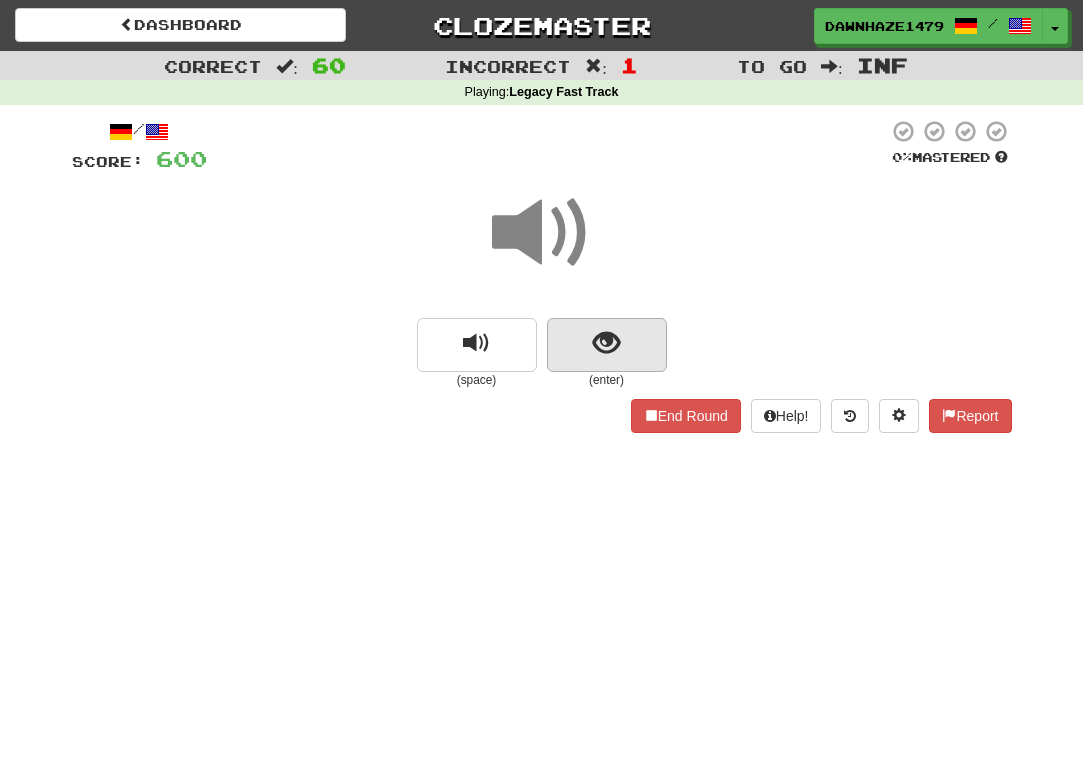 click at bounding box center (607, 345) 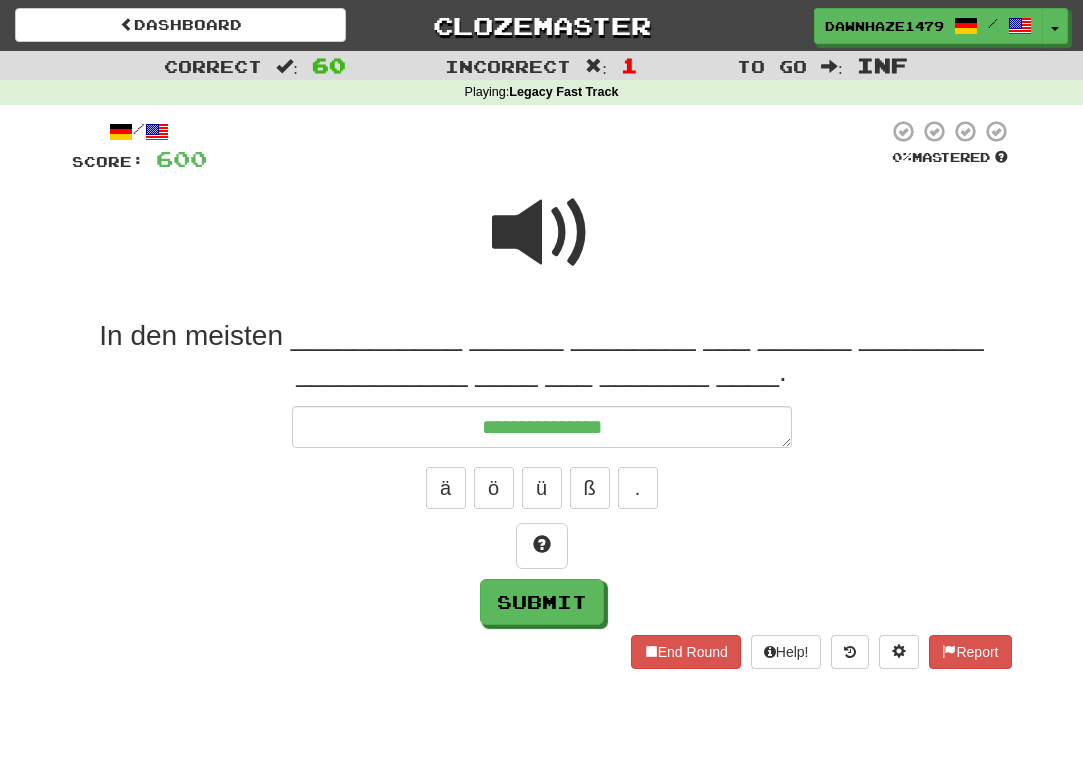 click at bounding box center [542, 233] 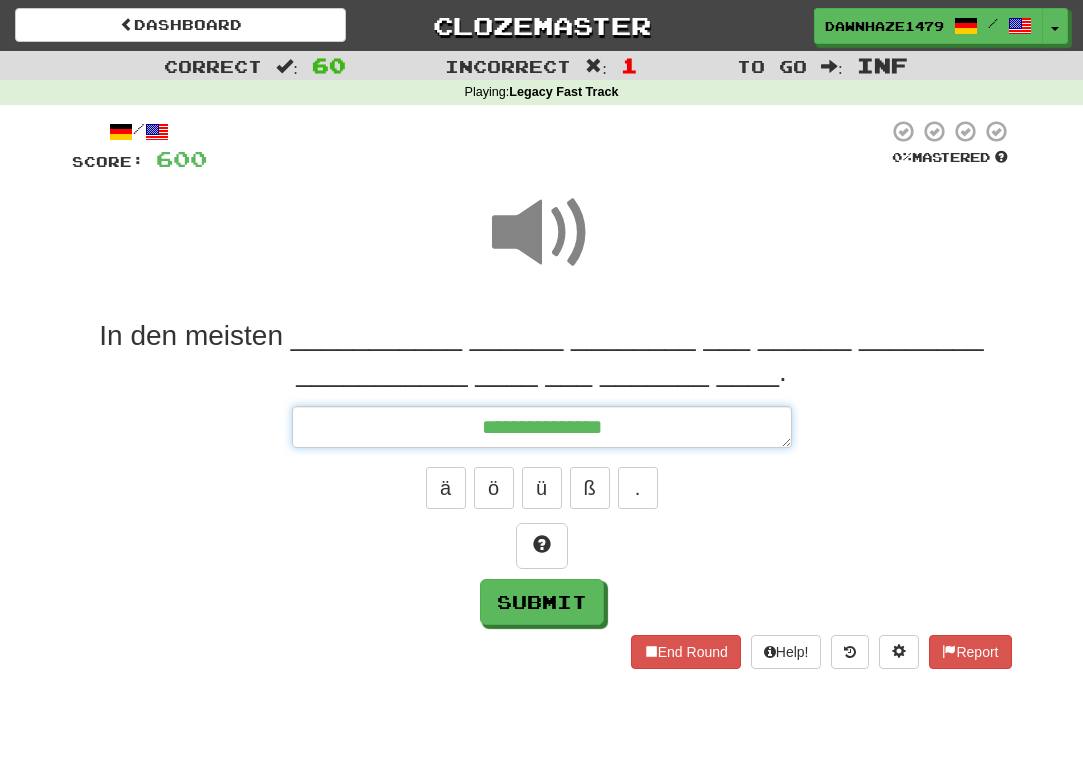 click on "**********" at bounding box center (542, 427) 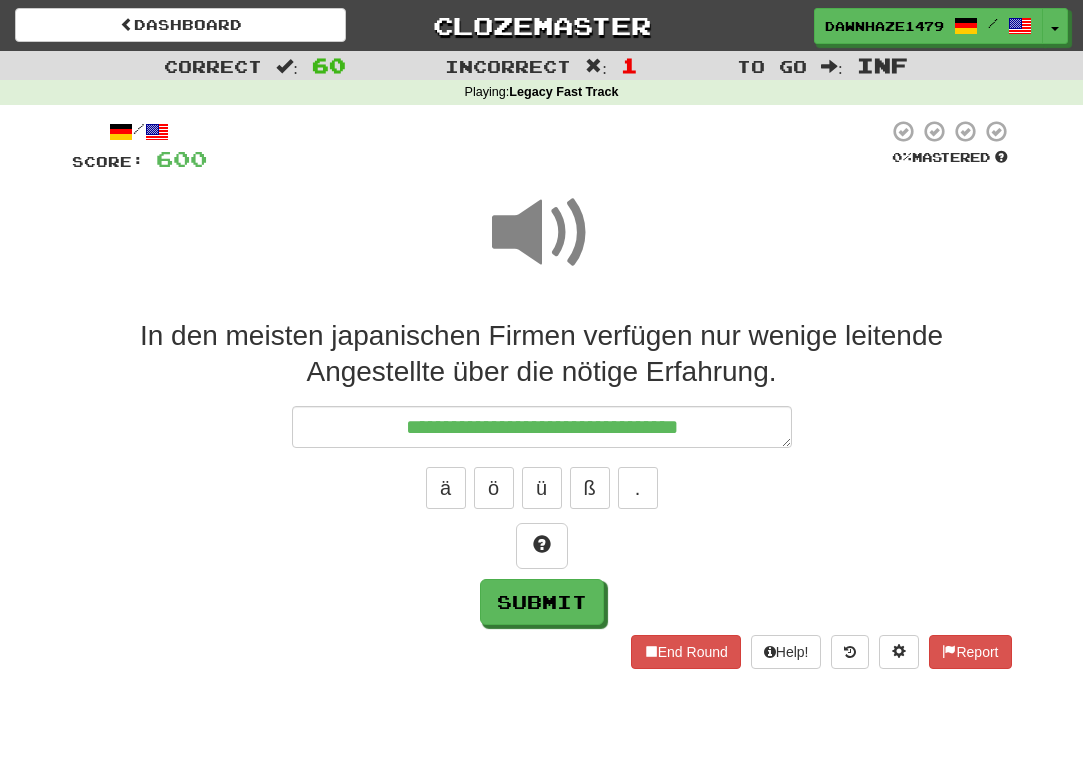 click at bounding box center [542, 246] 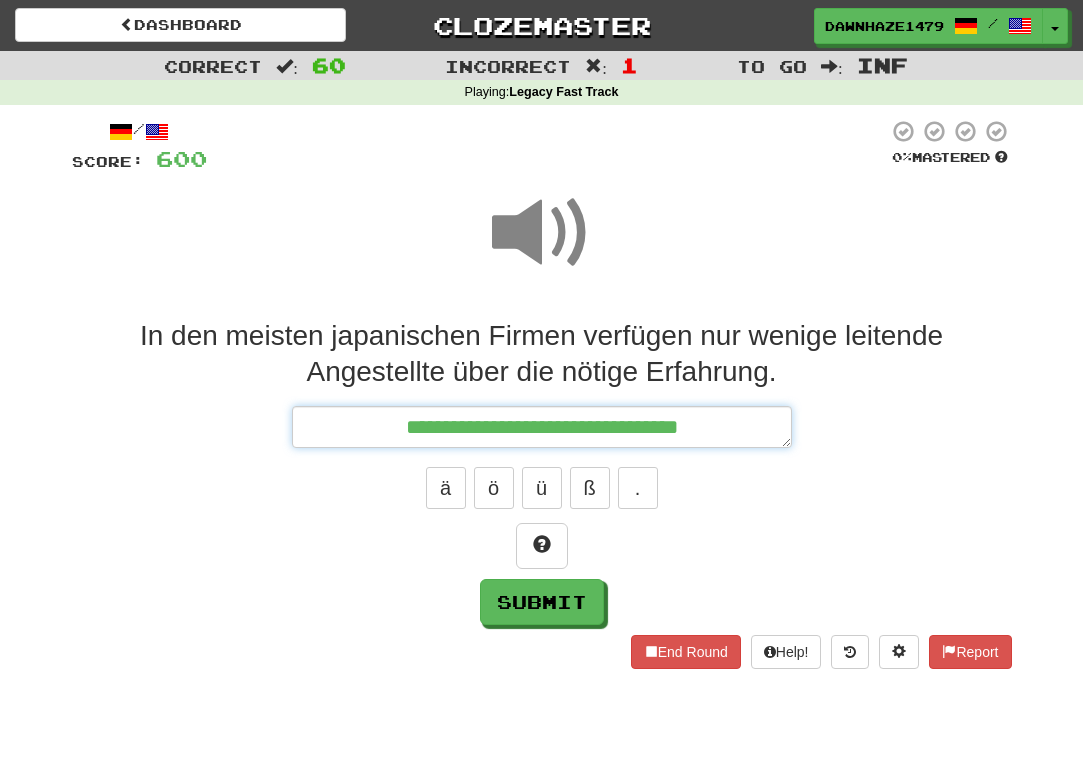 click on "**********" at bounding box center [542, 427] 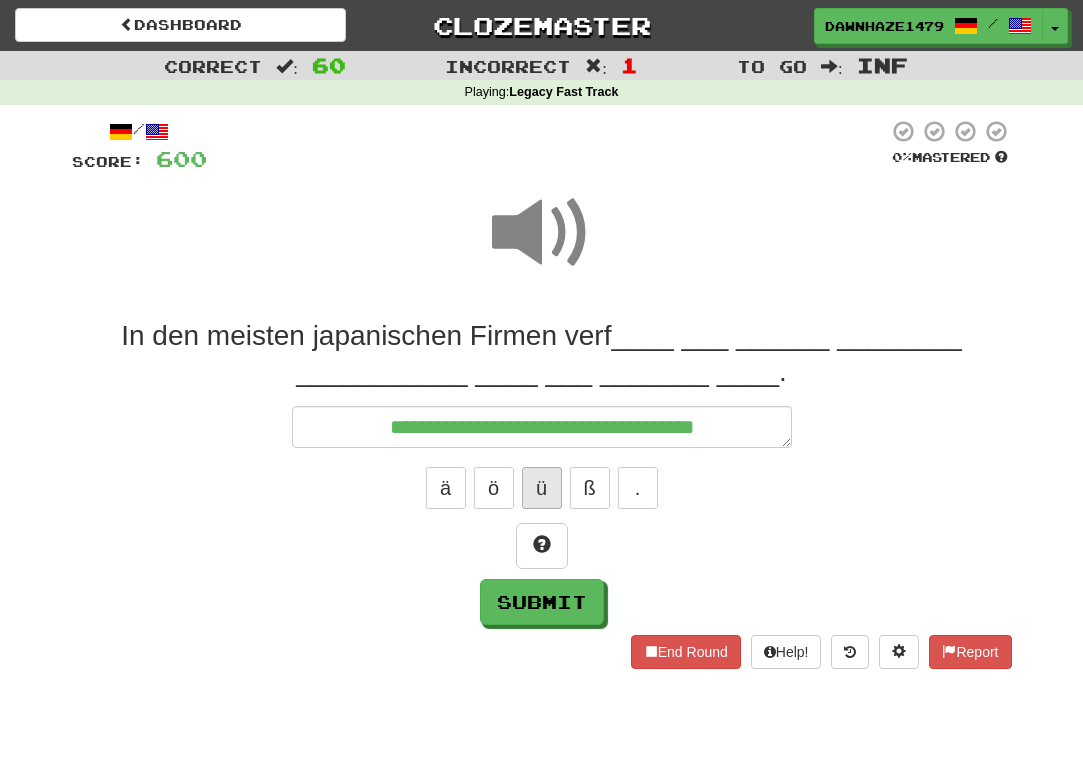 click on "ü" at bounding box center (542, 488) 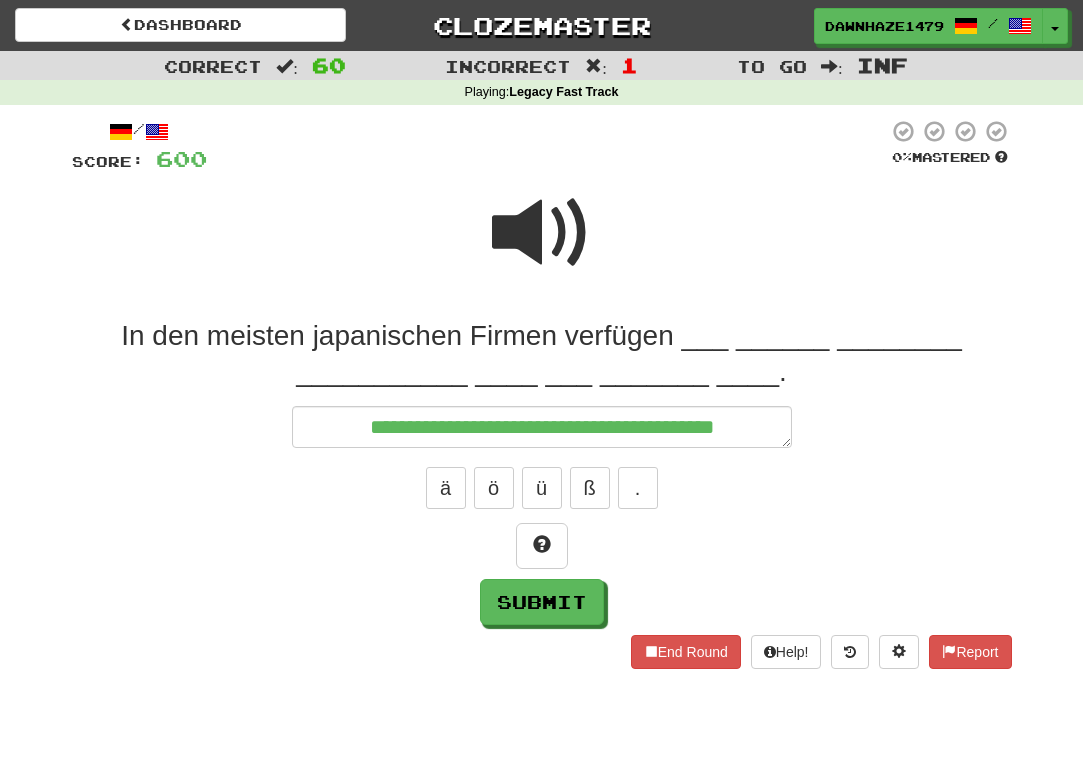 click at bounding box center (542, 233) 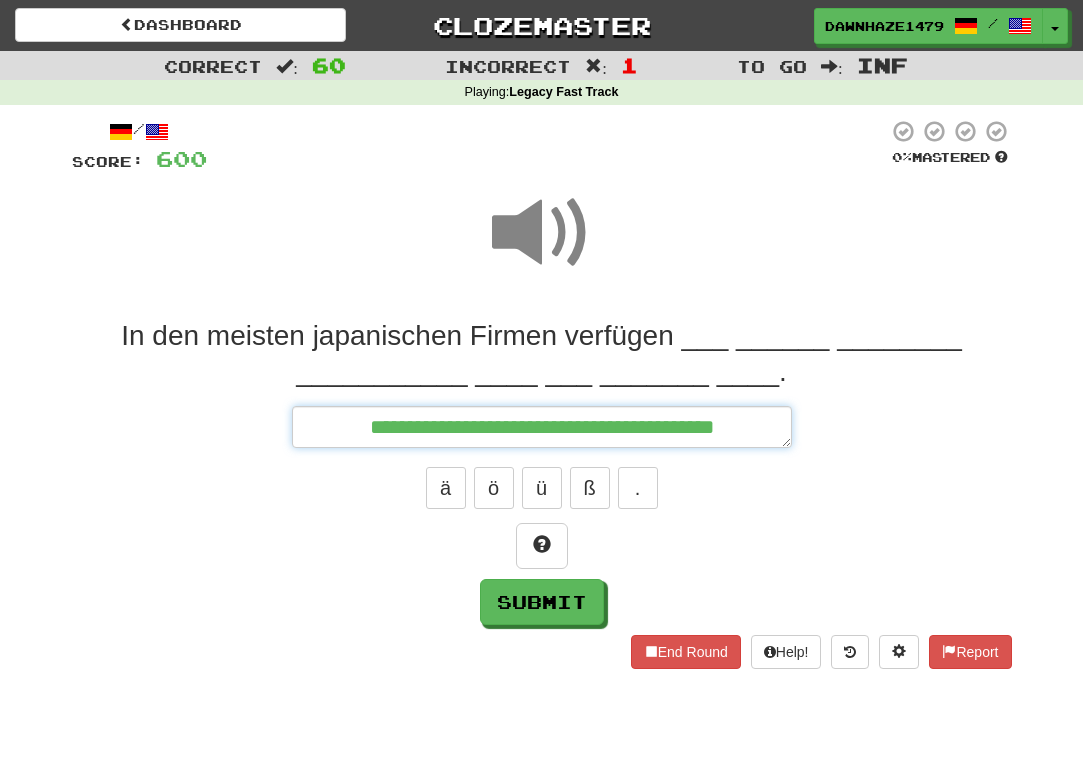click on "**********" at bounding box center [542, 427] 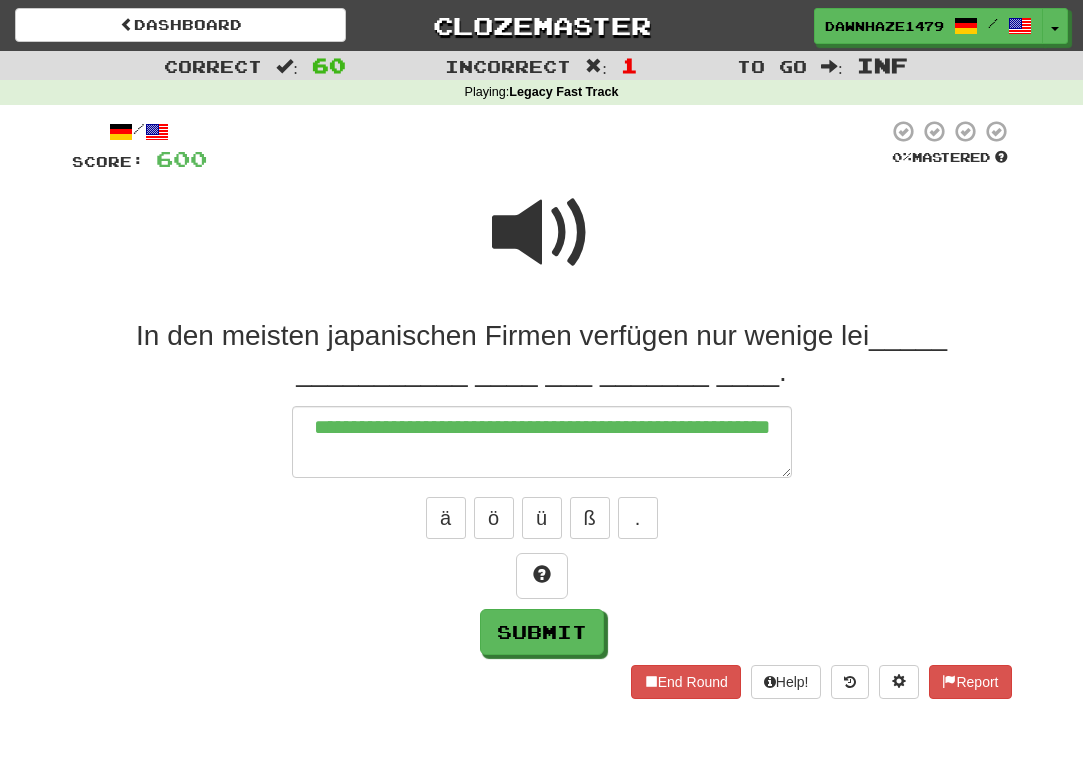 click at bounding box center [542, 246] 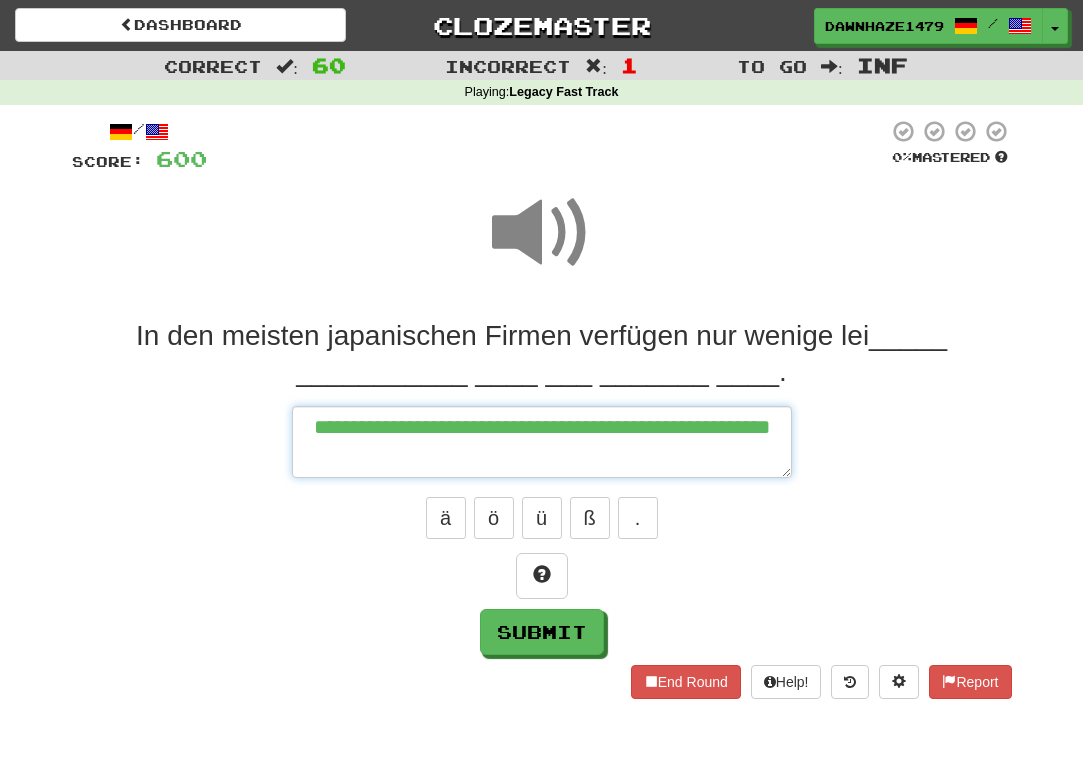 click on "**********" at bounding box center [542, 442] 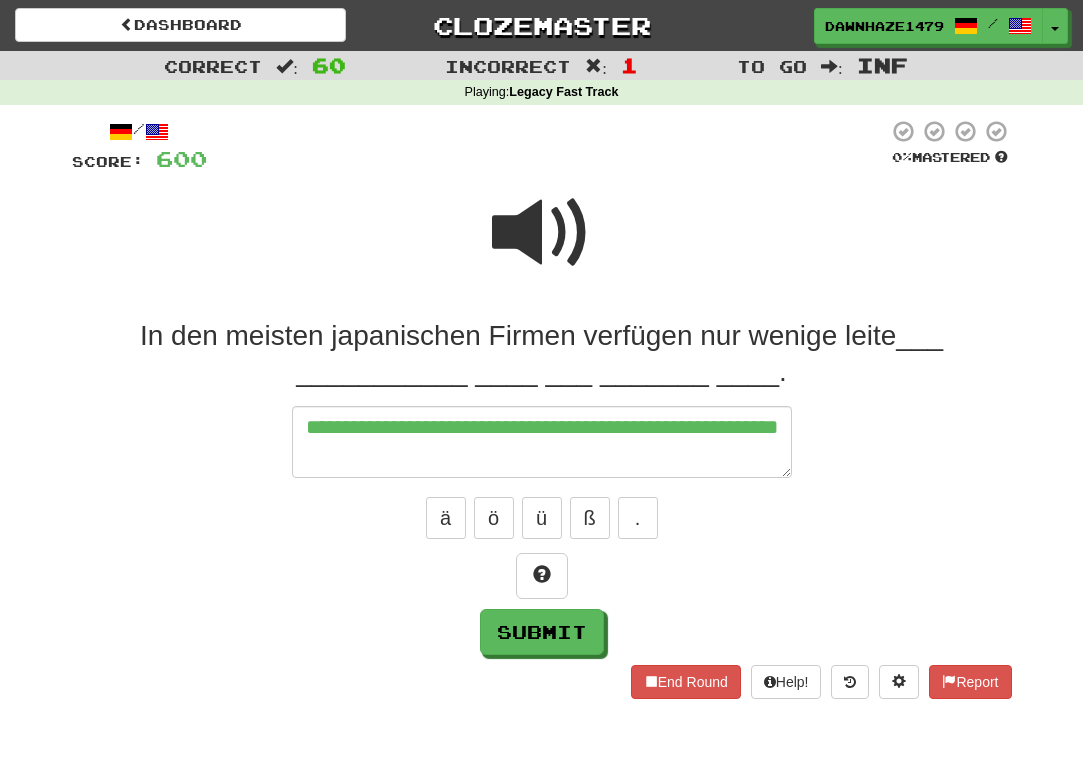 click at bounding box center [542, 246] 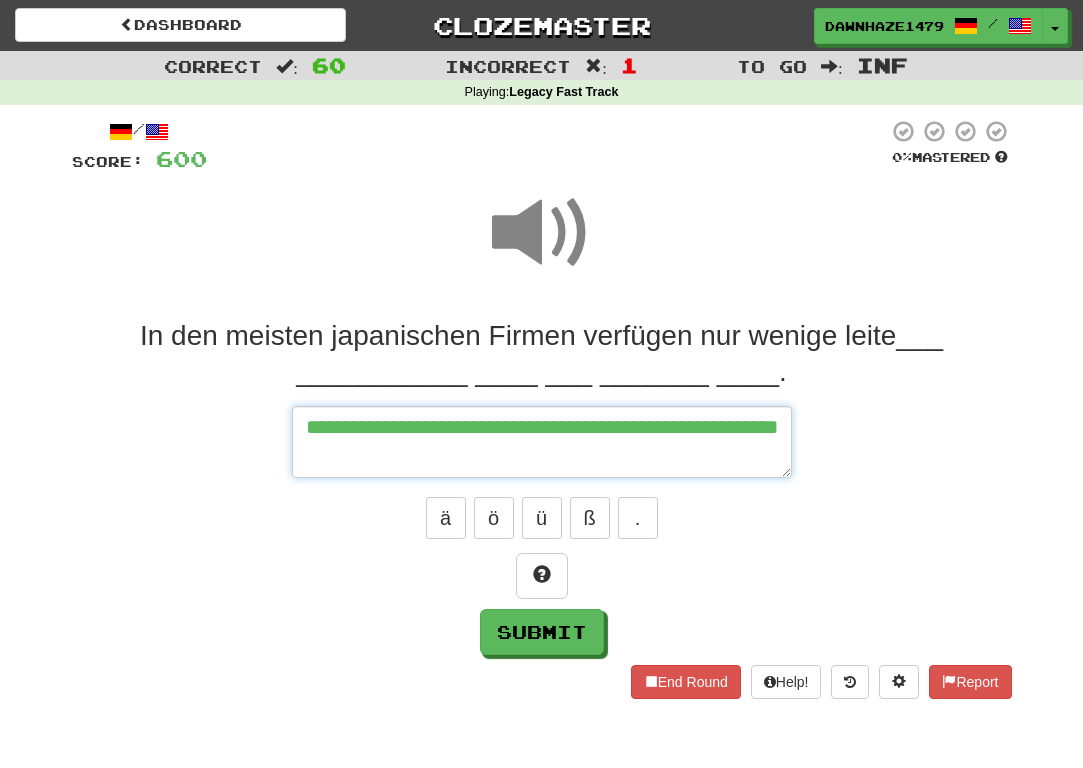 click on "**********" at bounding box center (542, 442) 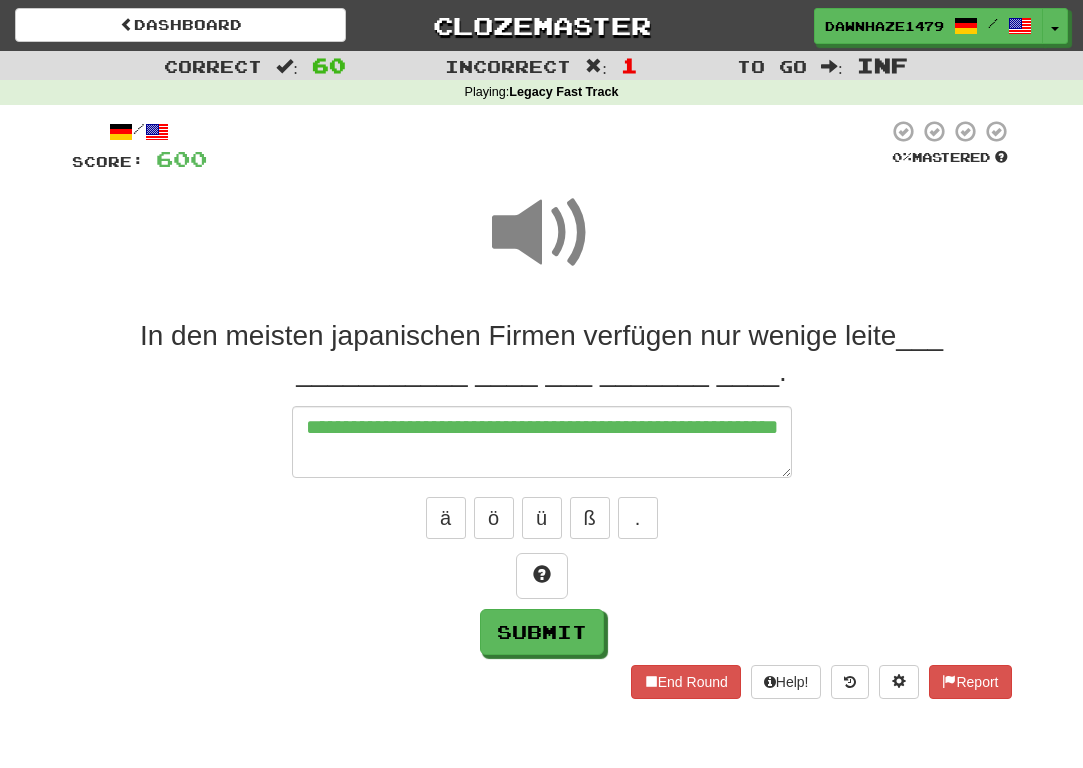 click at bounding box center (542, 246) 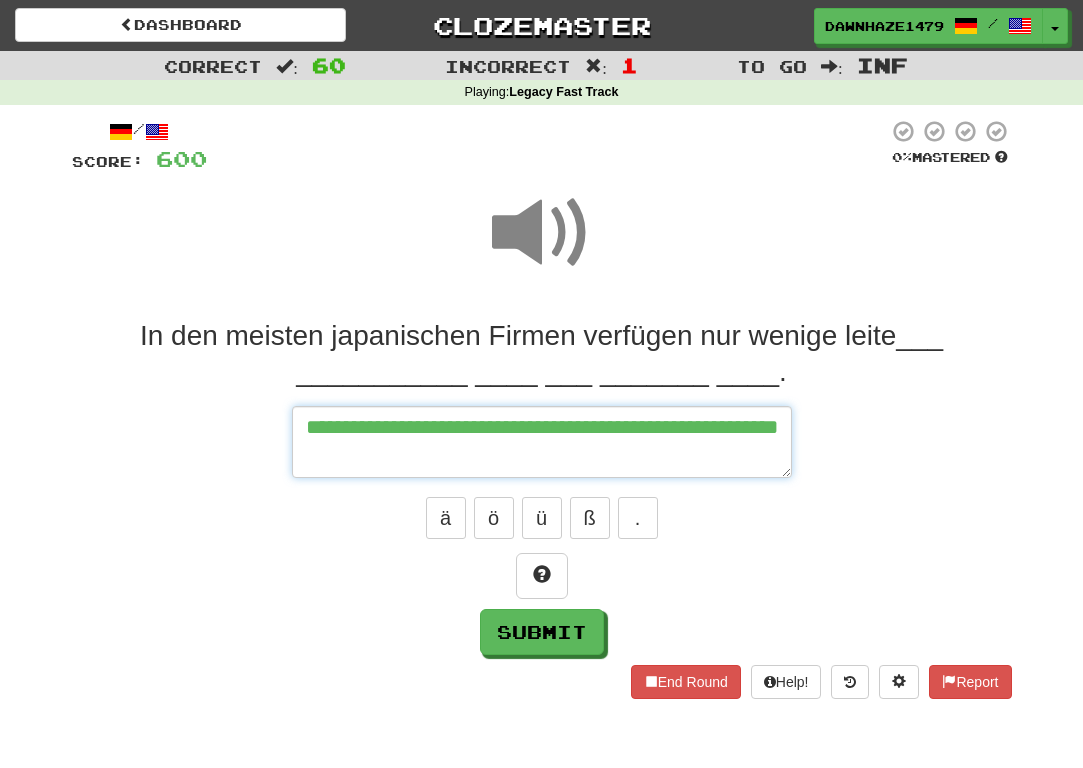 click on "**********" at bounding box center [542, 442] 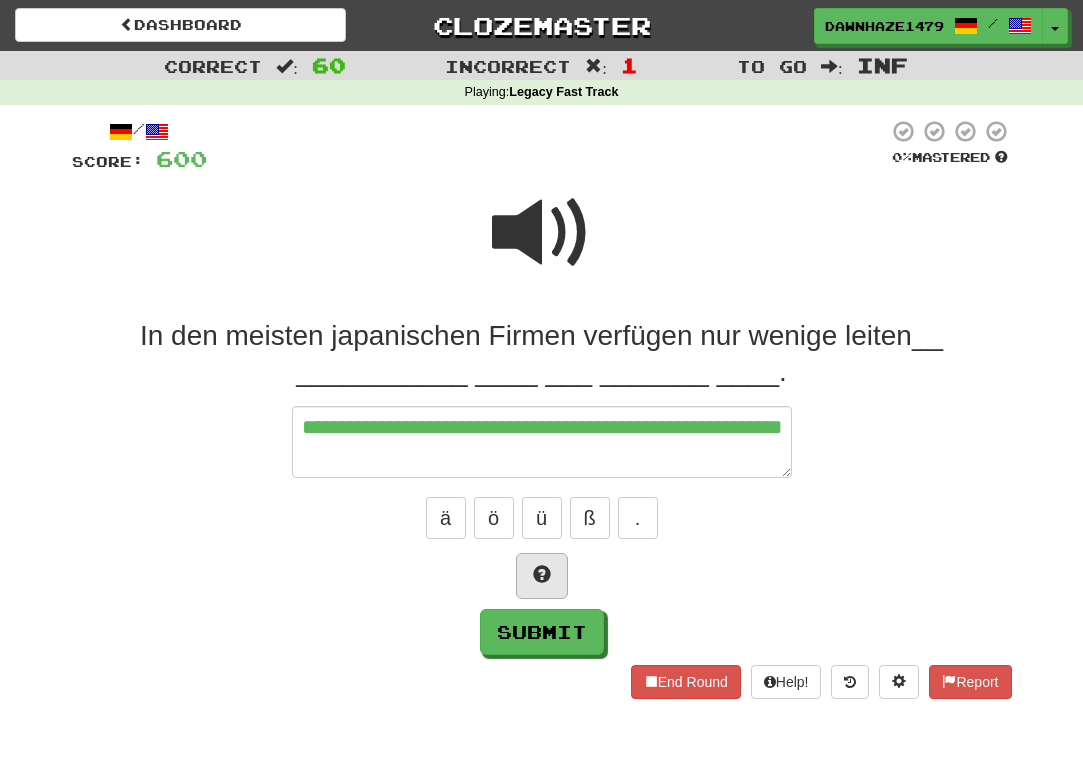 click at bounding box center (542, 576) 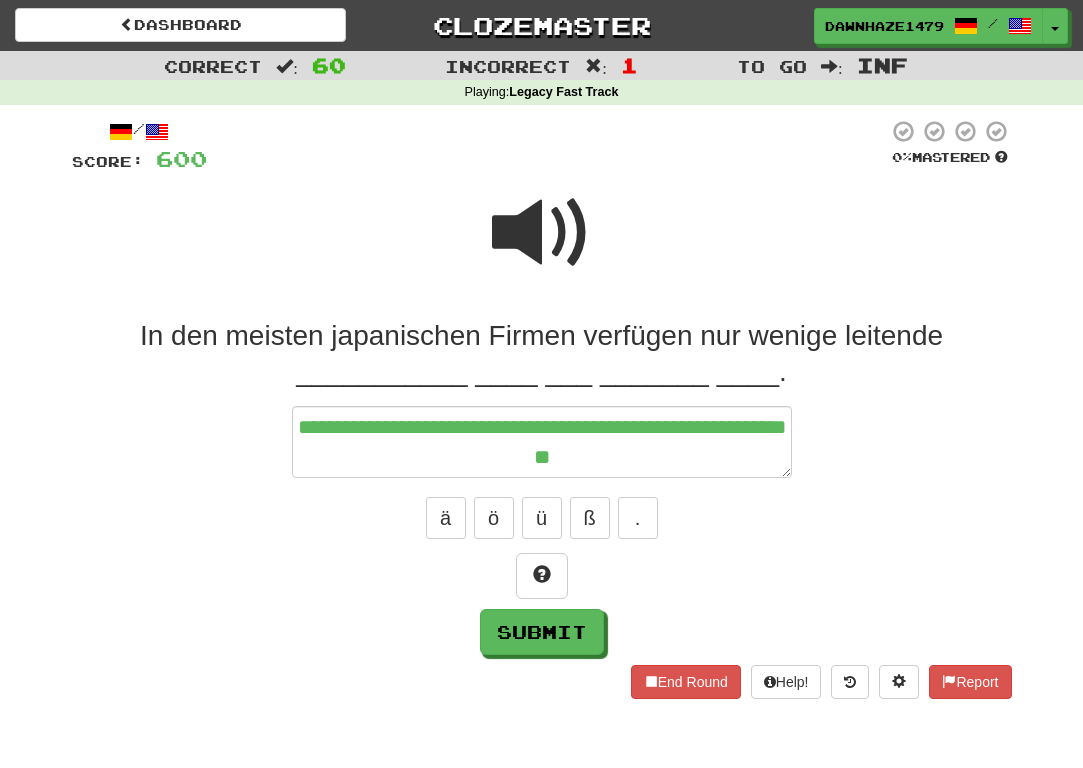 click at bounding box center [542, 246] 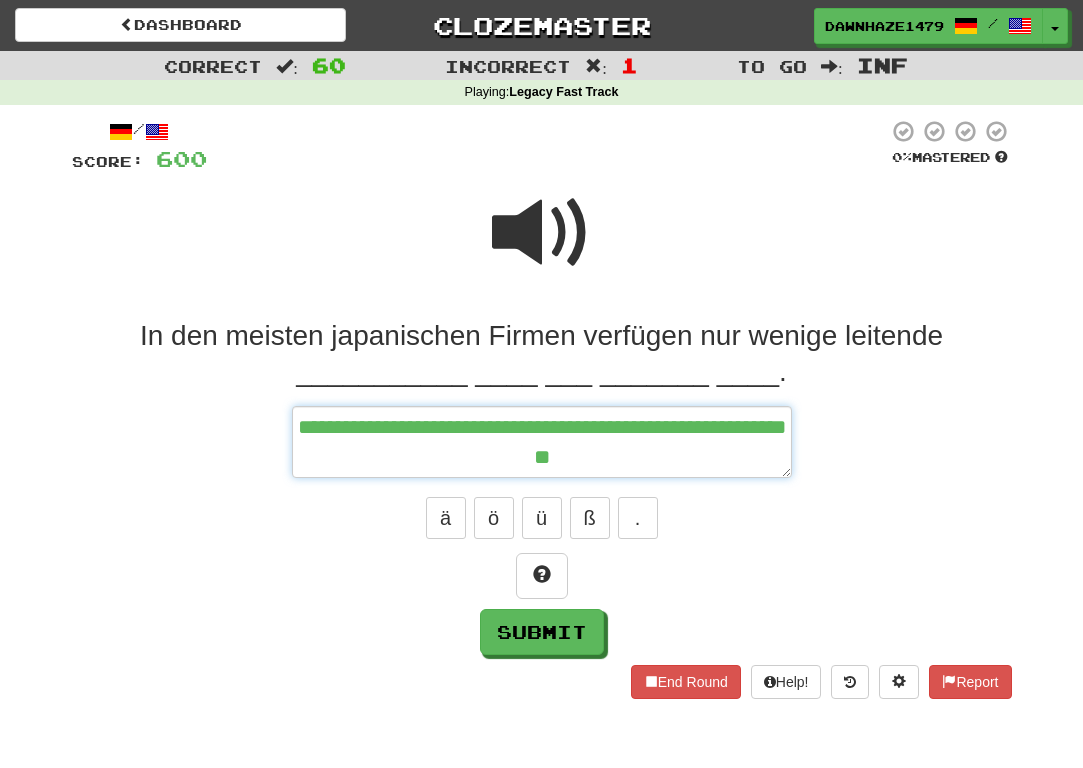 click on "**********" at bounding box center [542, 442] 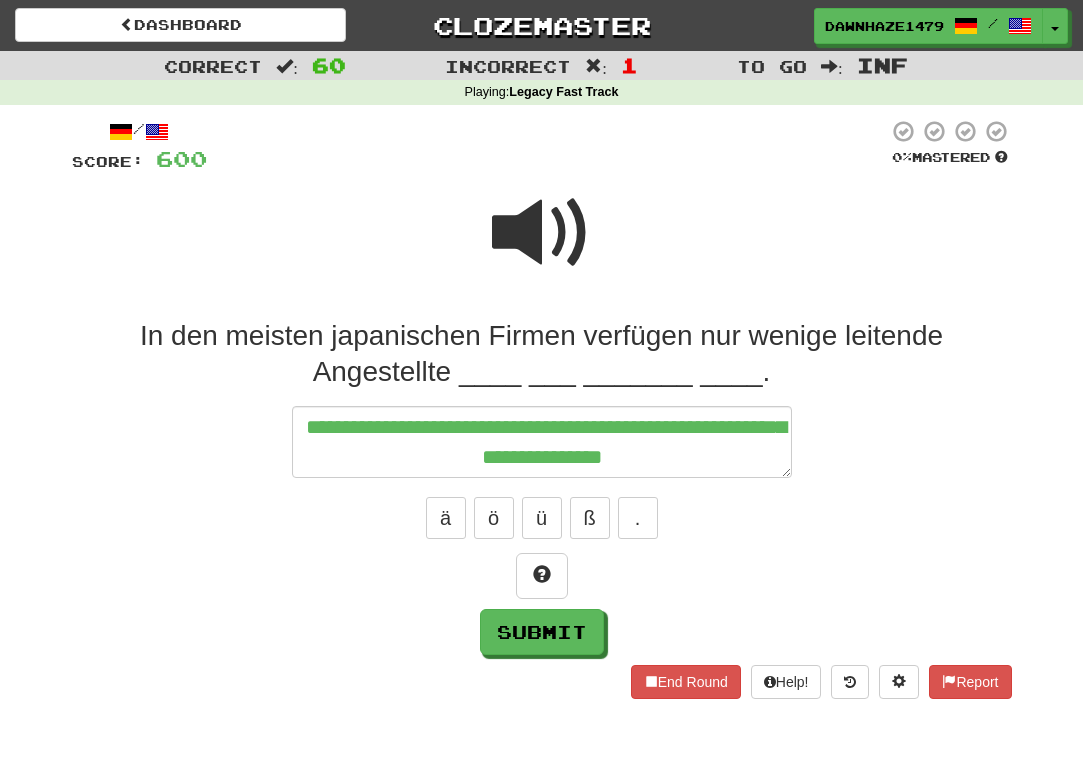 click at bounding box center (542, 233) 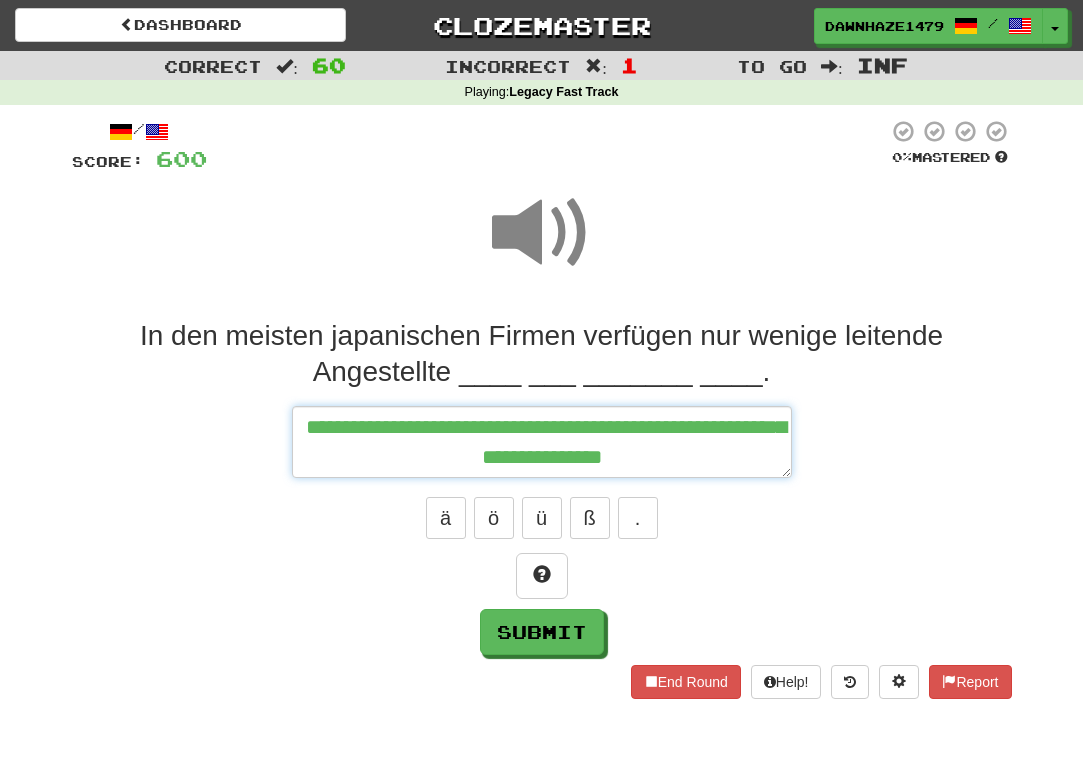 click on "**********" at bounding box center (542, 442) 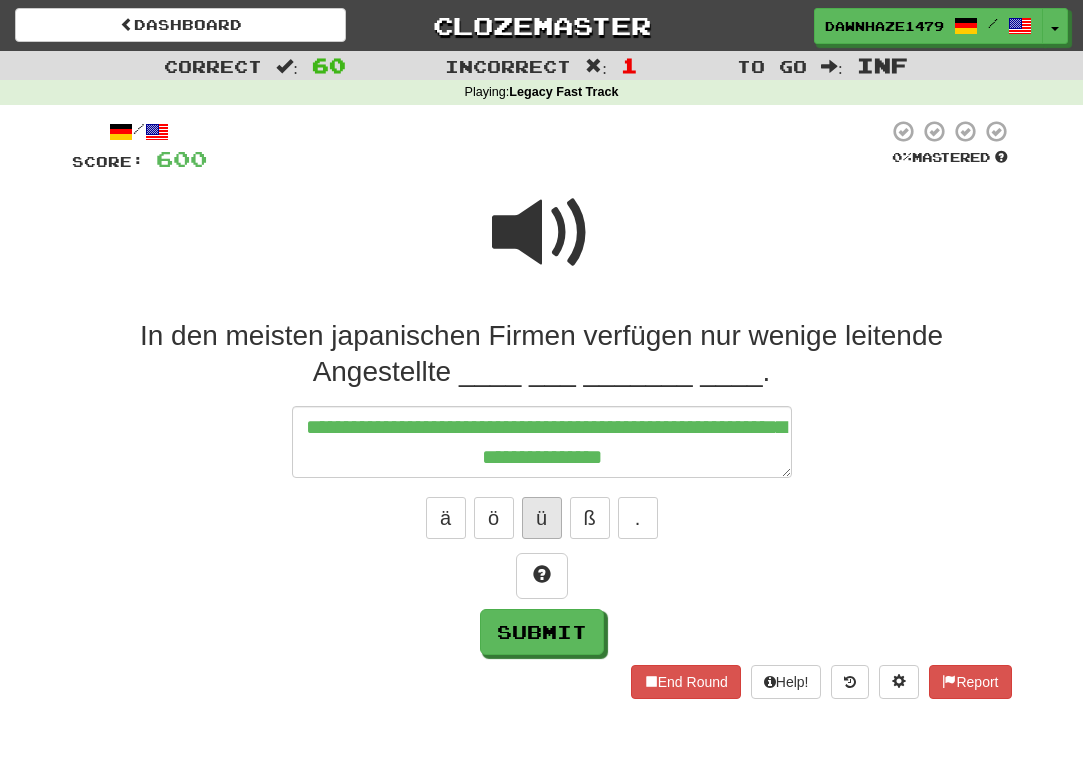 click on "ü" at bounding box center (542, 518) 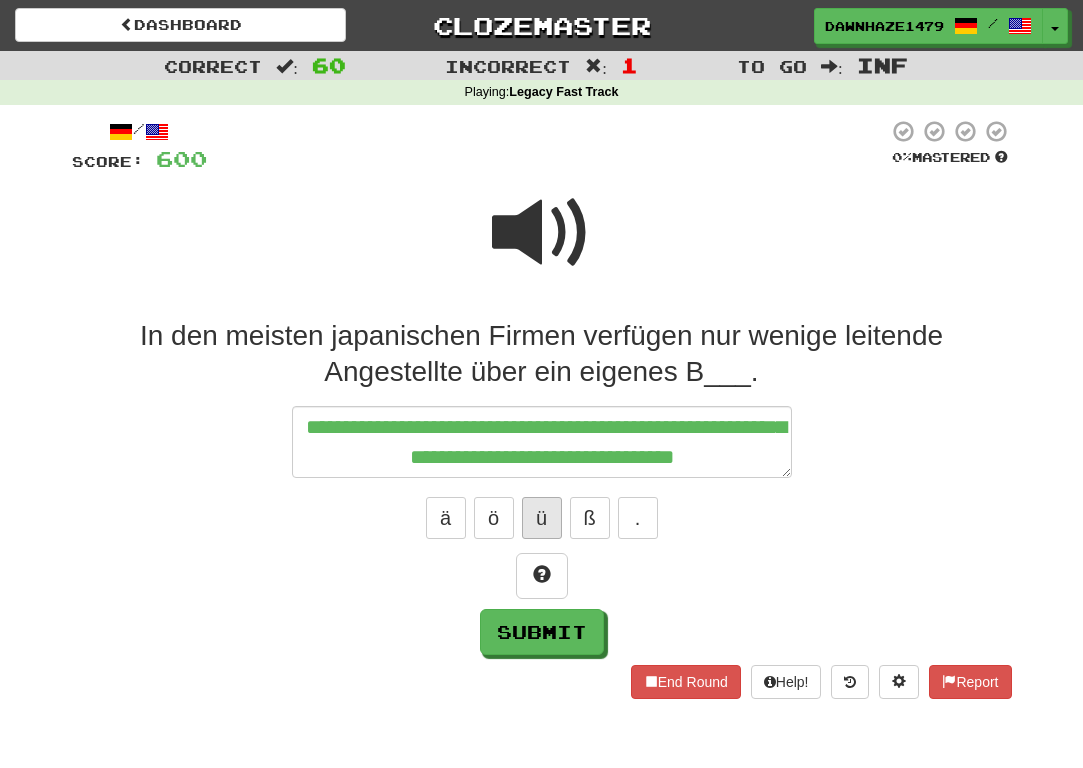 click on "ü" at bounding box center [542, 518] 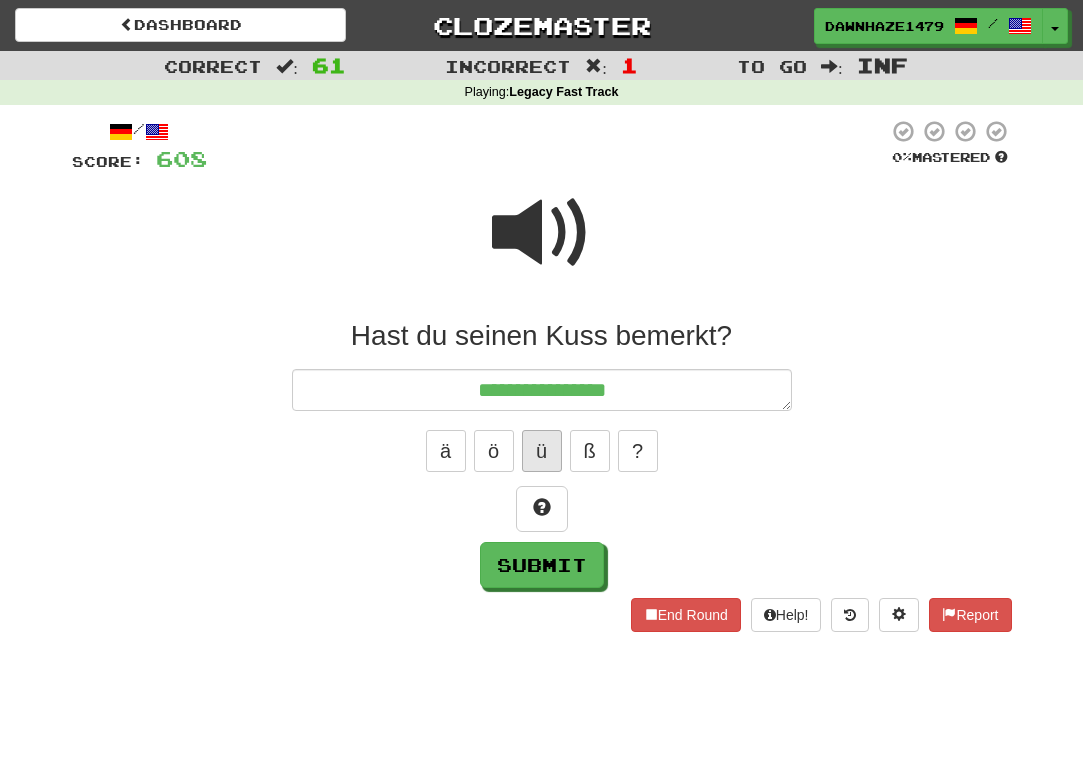 click on "ü" at bounding box center [542, 451] 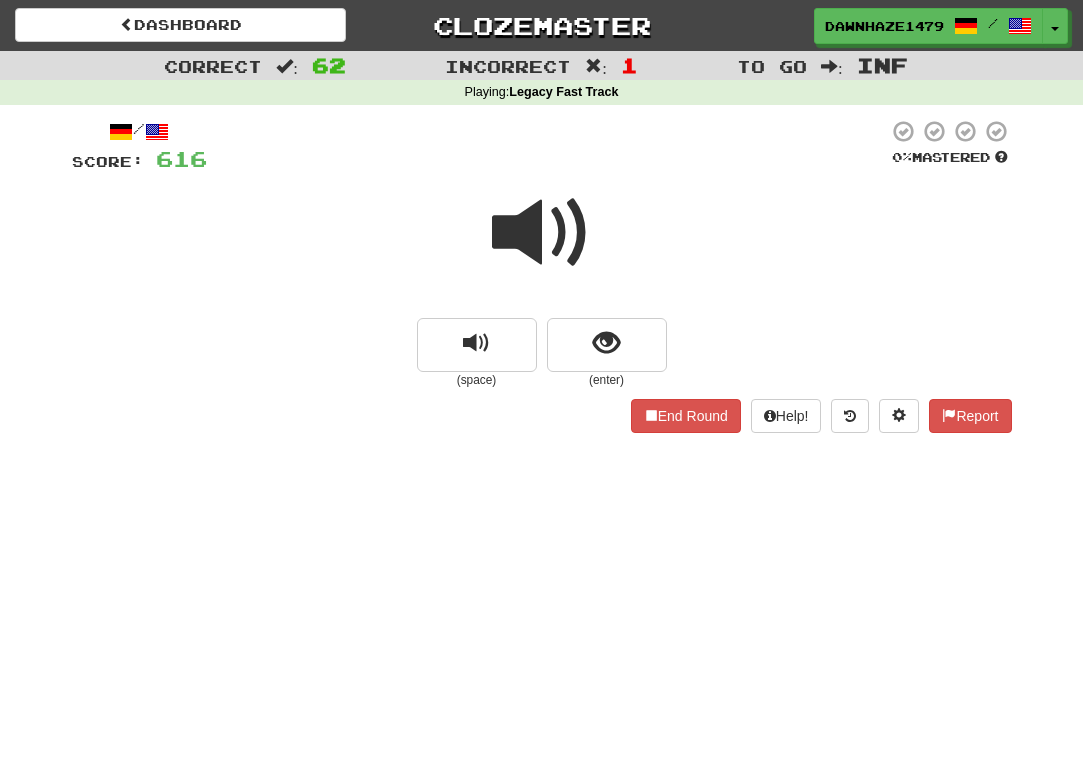 click at bounding box center (542, 233) 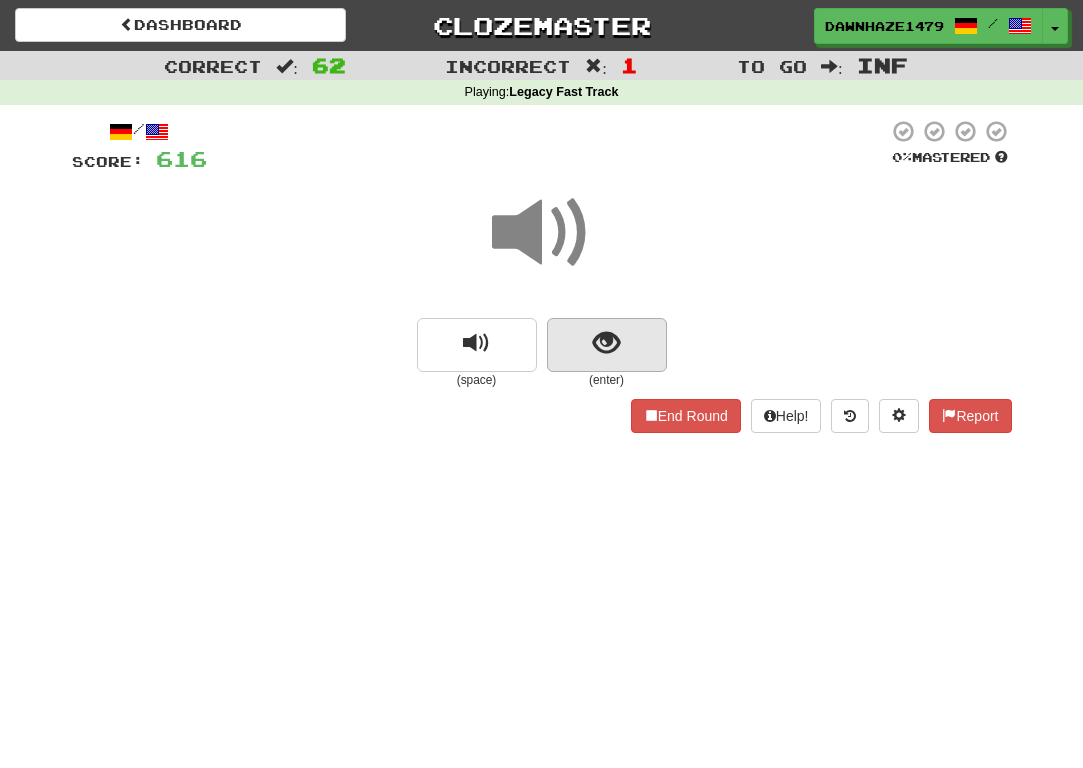 click at bounding box center (607, 345) 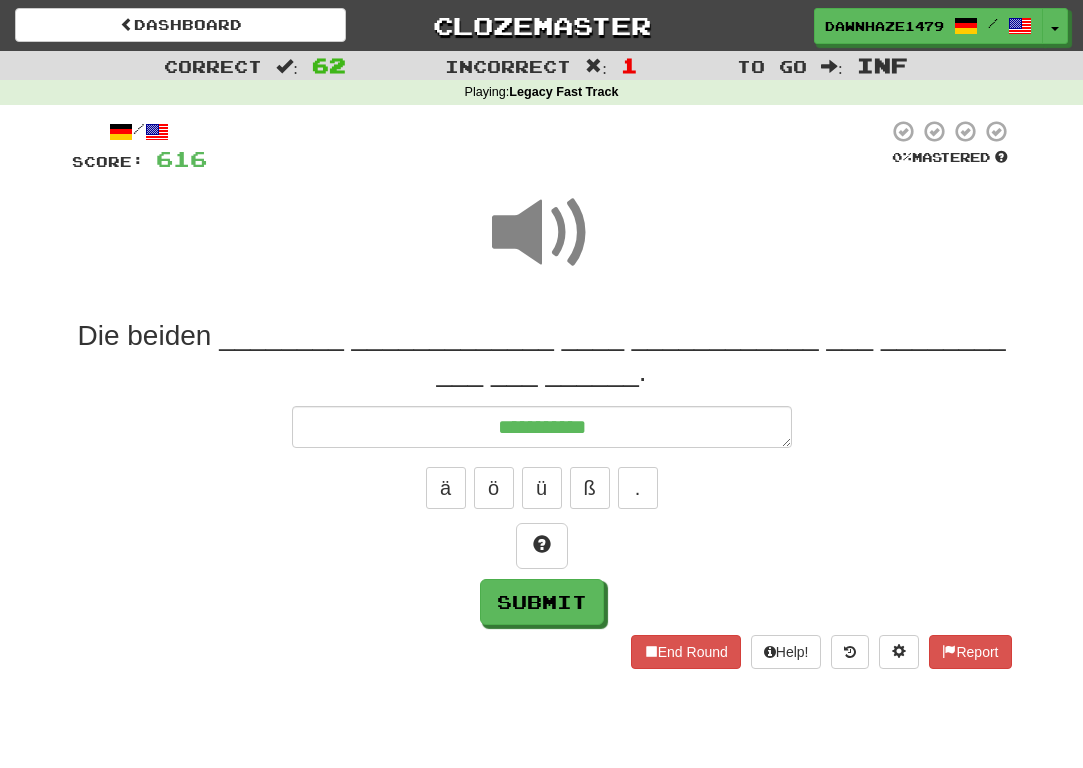 click at bounding box center [542, 233] 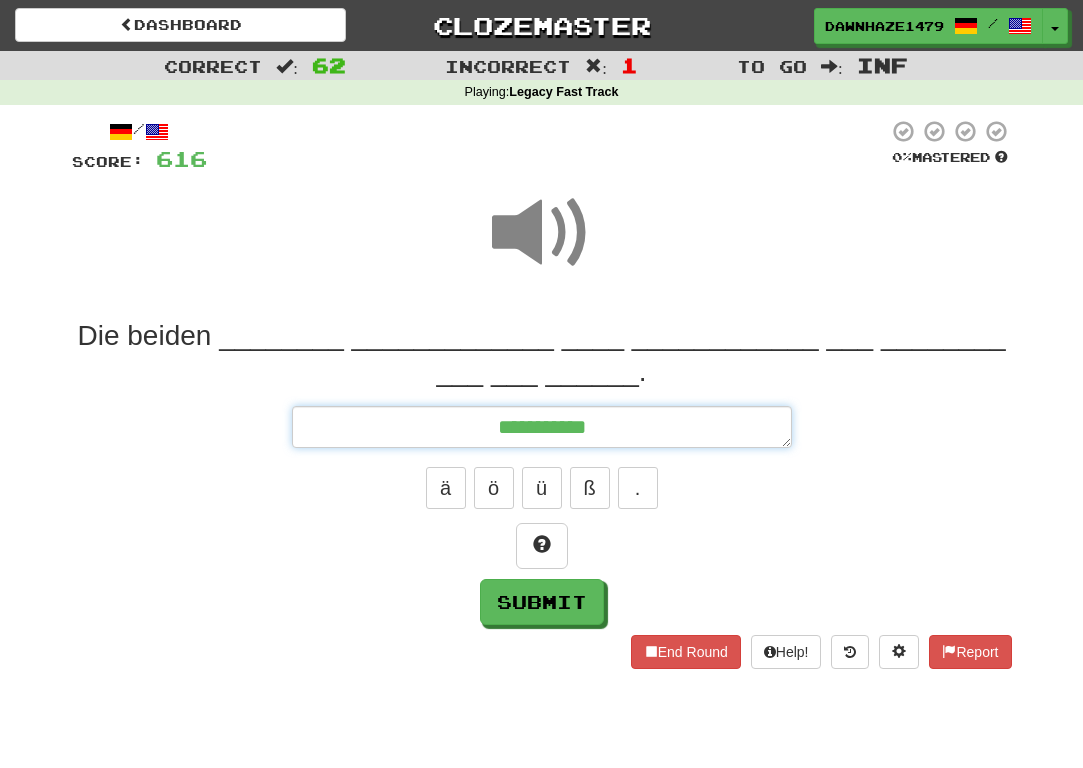 click on "**********" at bounding box center [542, 427] 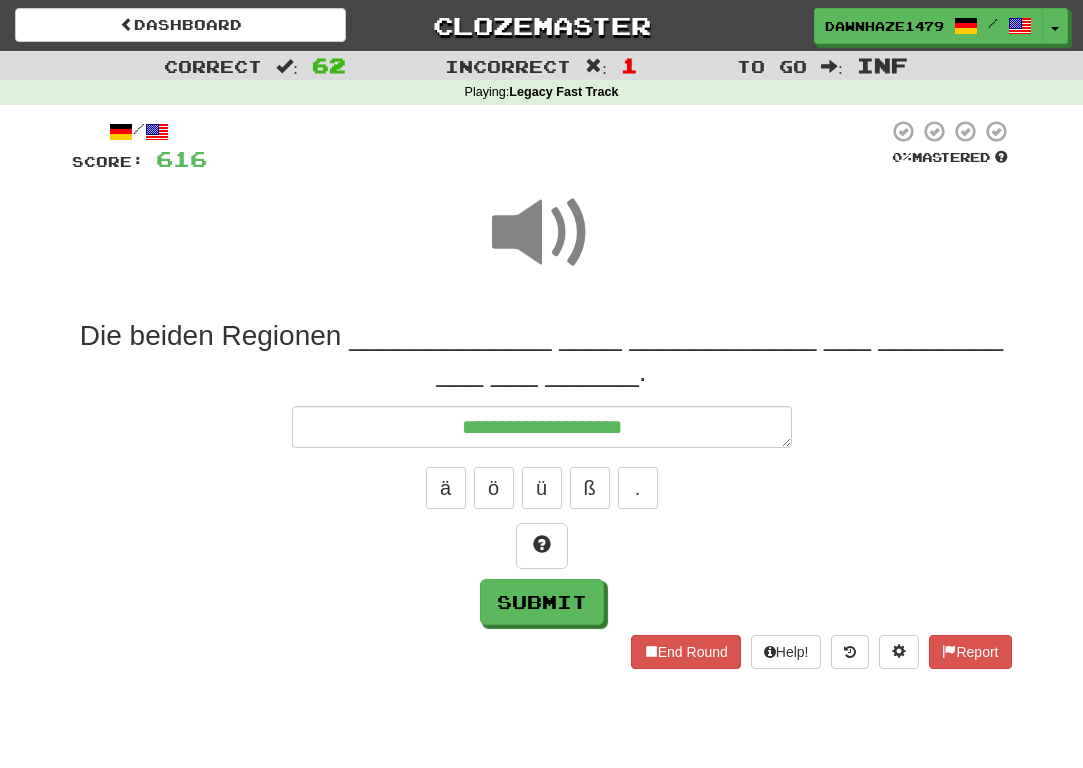 click at bounding box center (542, 233) 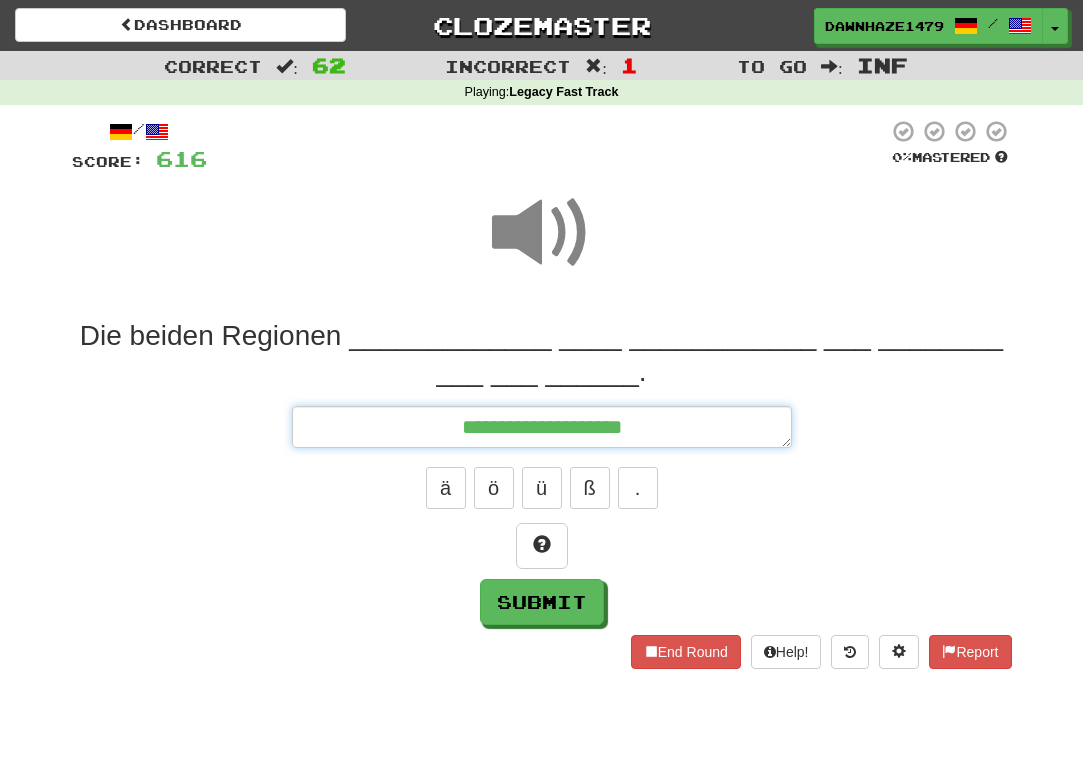 click on "**********" at bounding box center [542, 427] 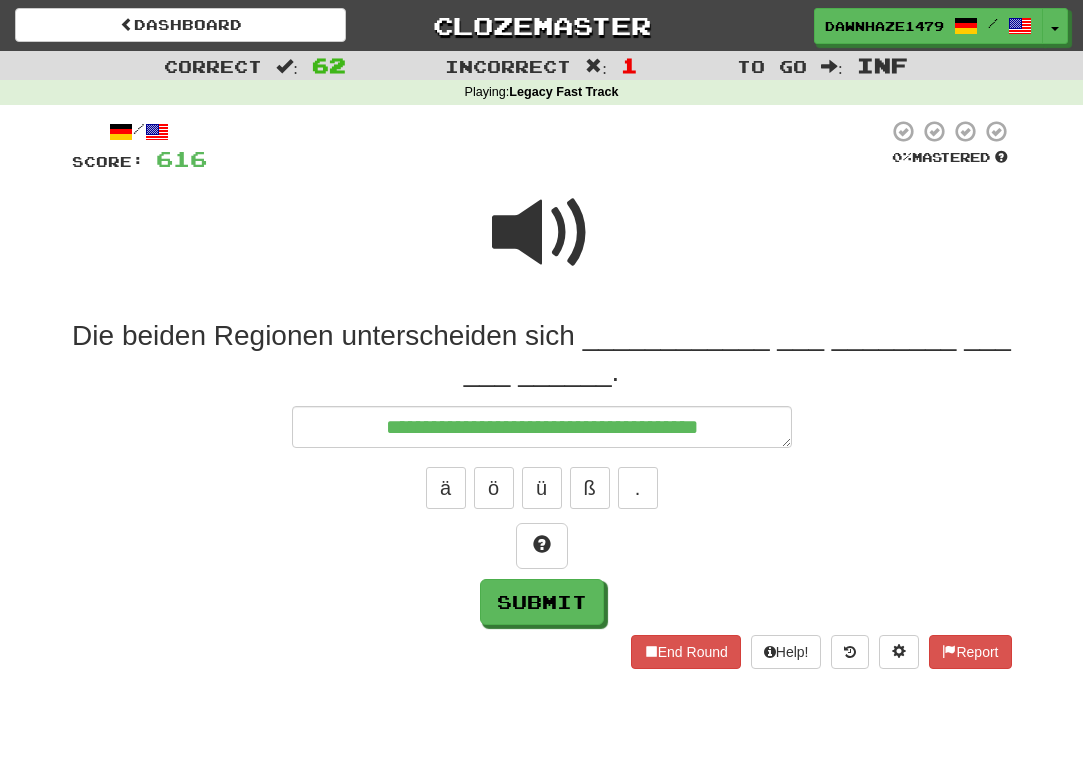 click at bounding box center [542, 246] 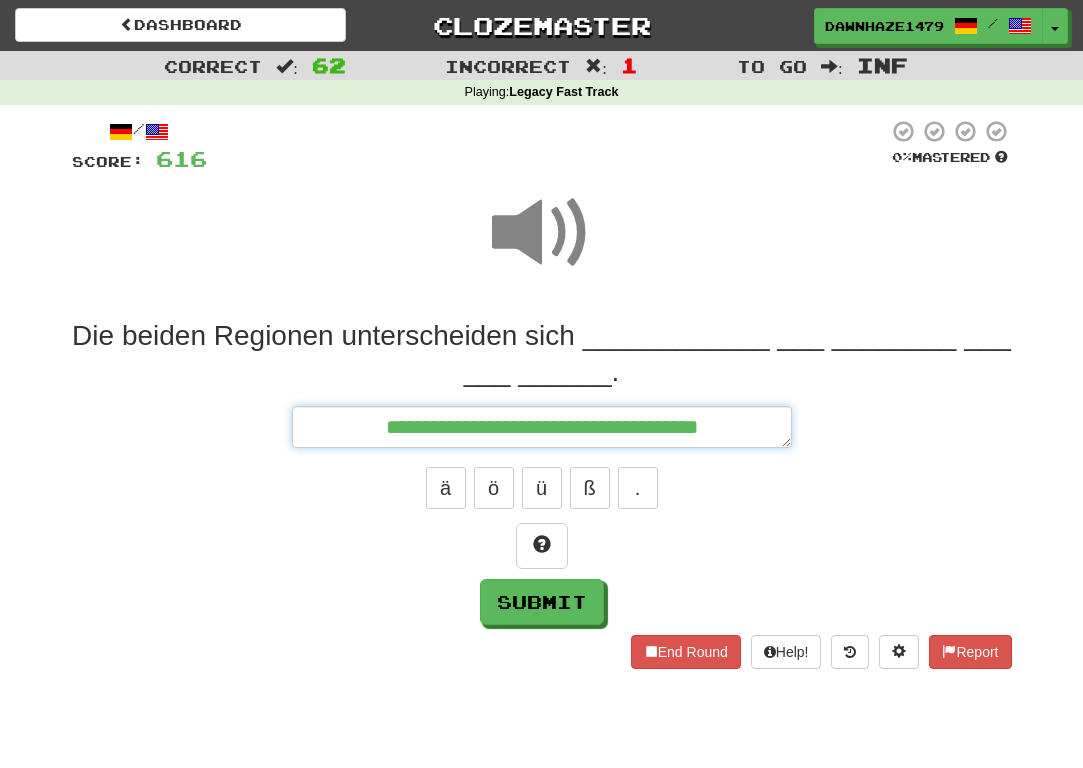 click on "**********" at bounding box center [542, 427] 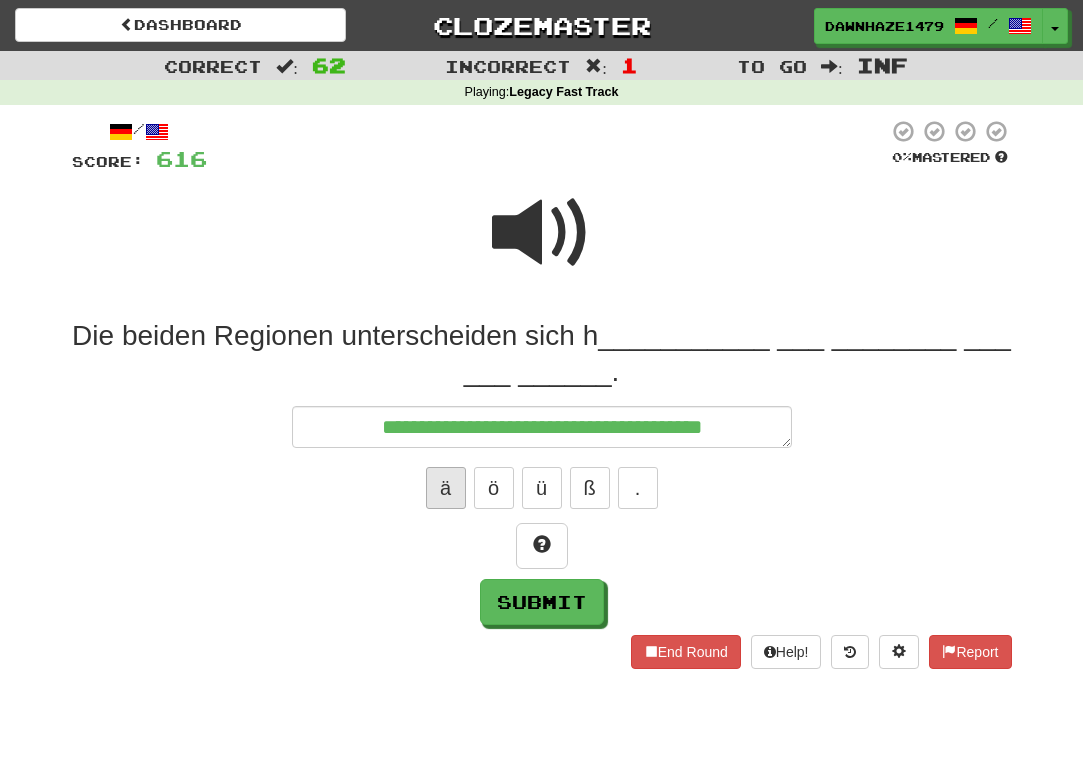 click on "ä" at bounding box center (446, 488) 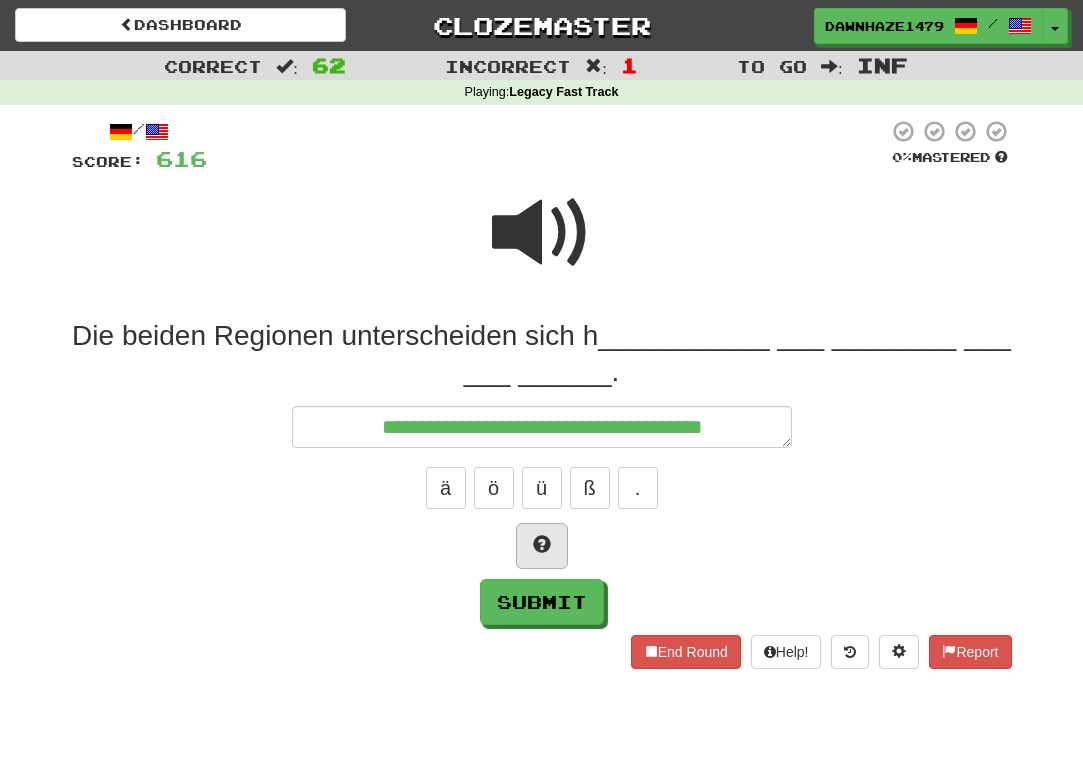 click at bounding box center (542, 546) 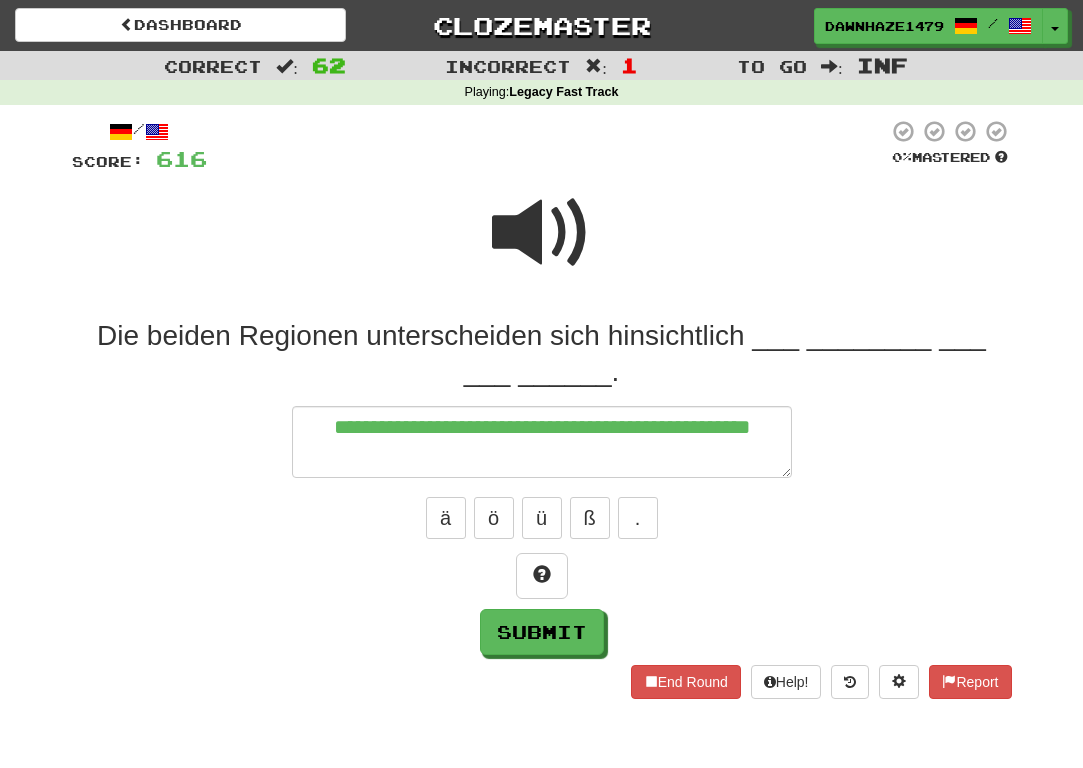click at bounding box center [542, 233] 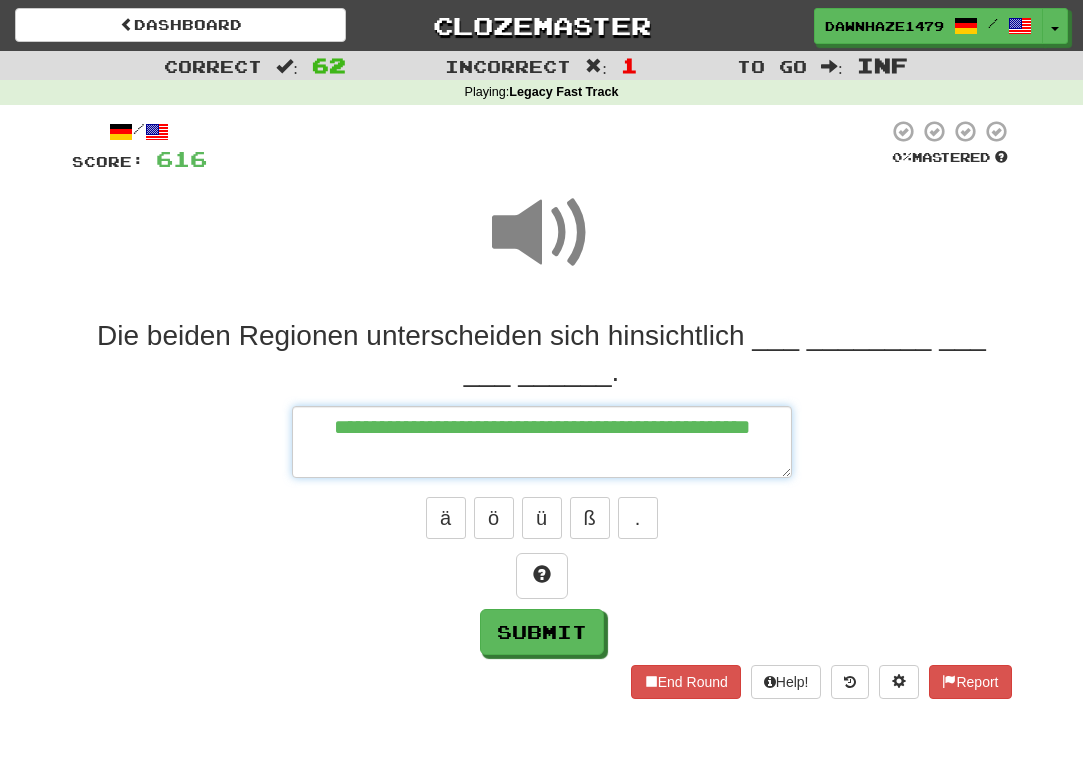 click on "**********" at bounding box center (542, 442) 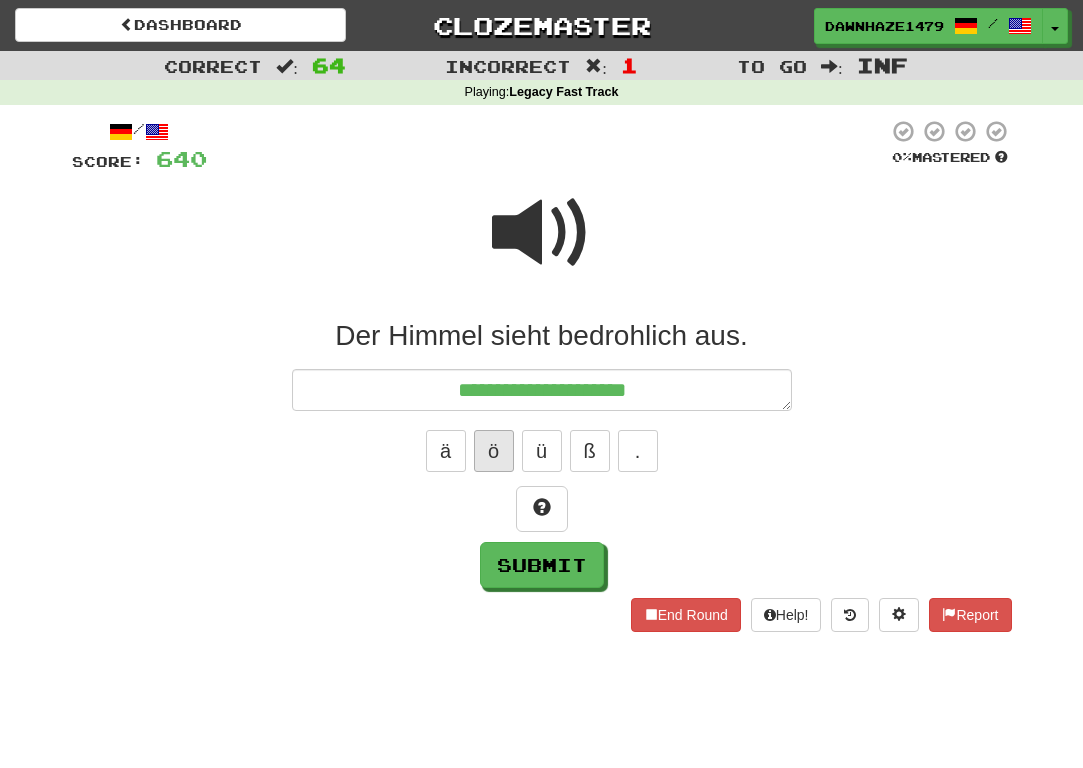click on "ö" at bounding box center (494, 451) 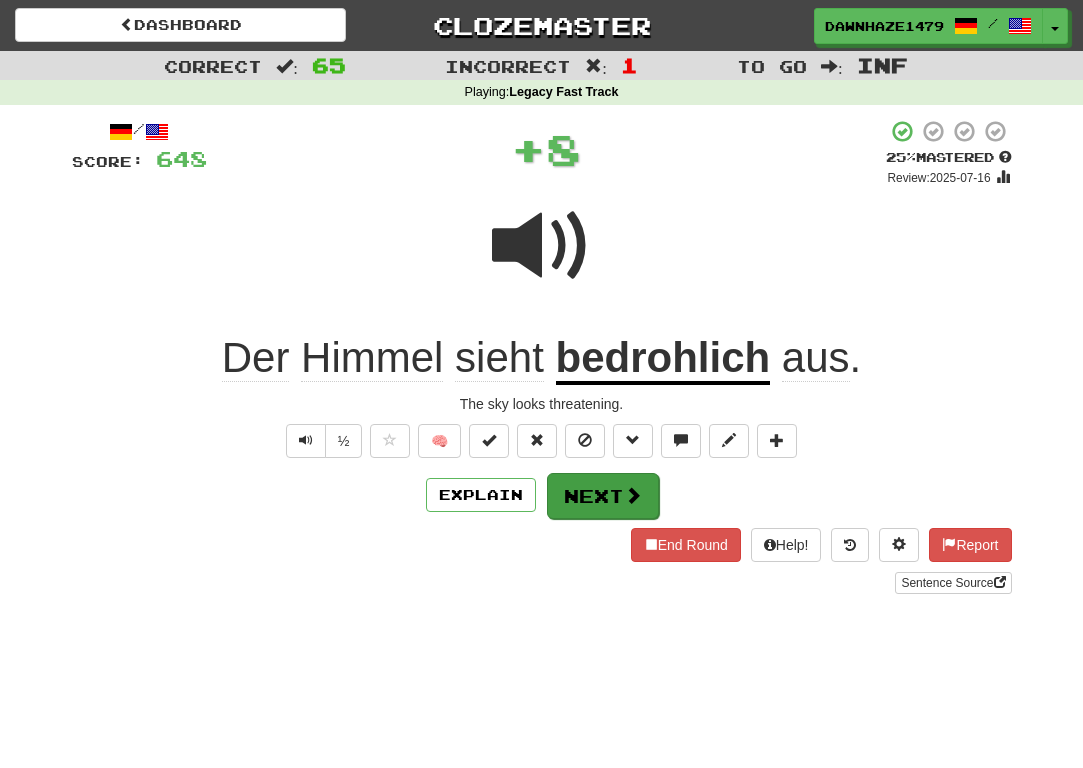 click on "Next" at bounding box center [603, 496] 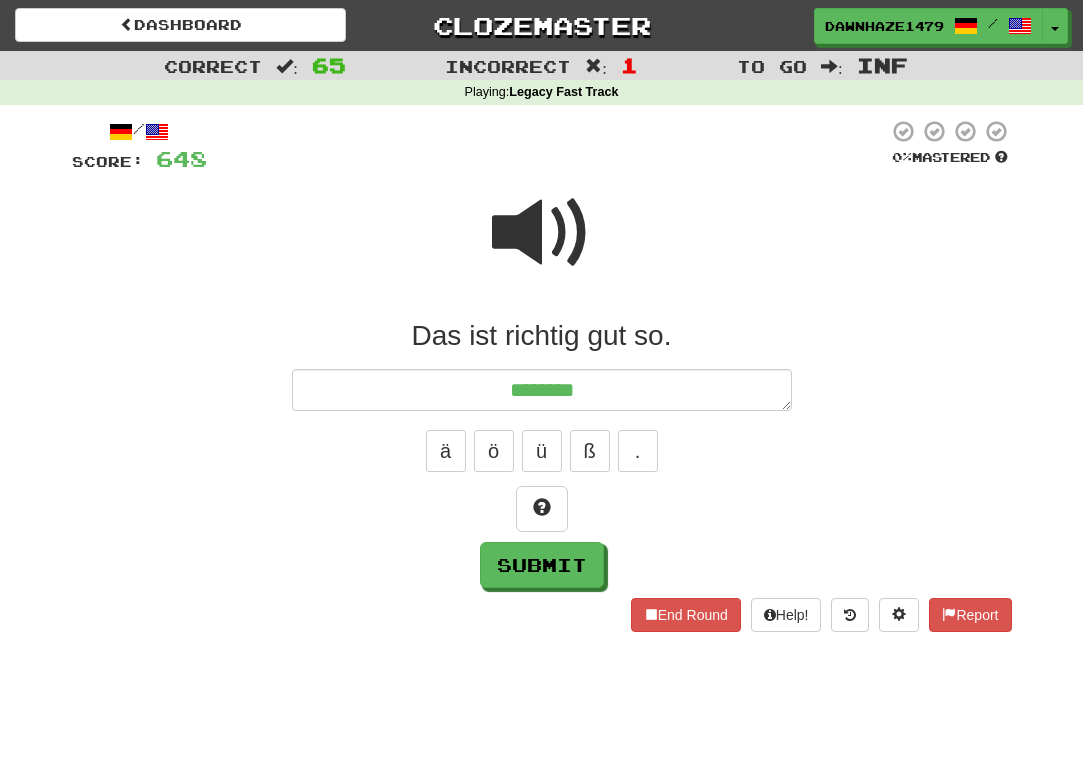 click at bounding box center (542, 233) 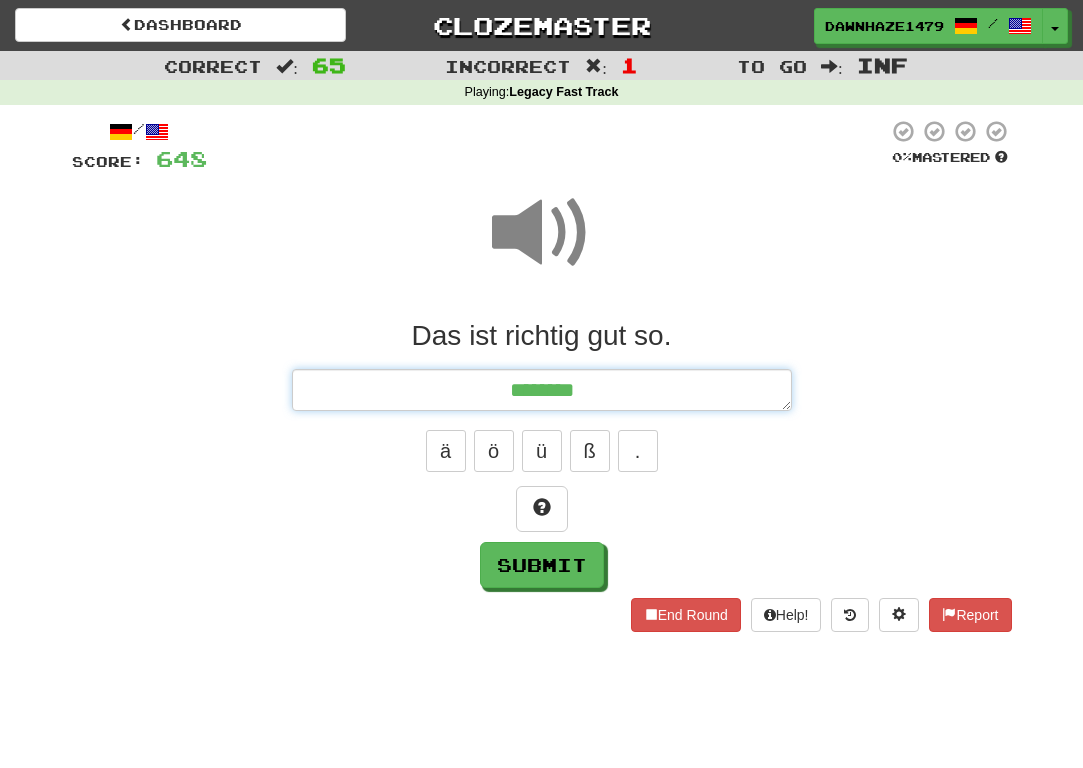 click on "*******" at bounding box center [542, 390] 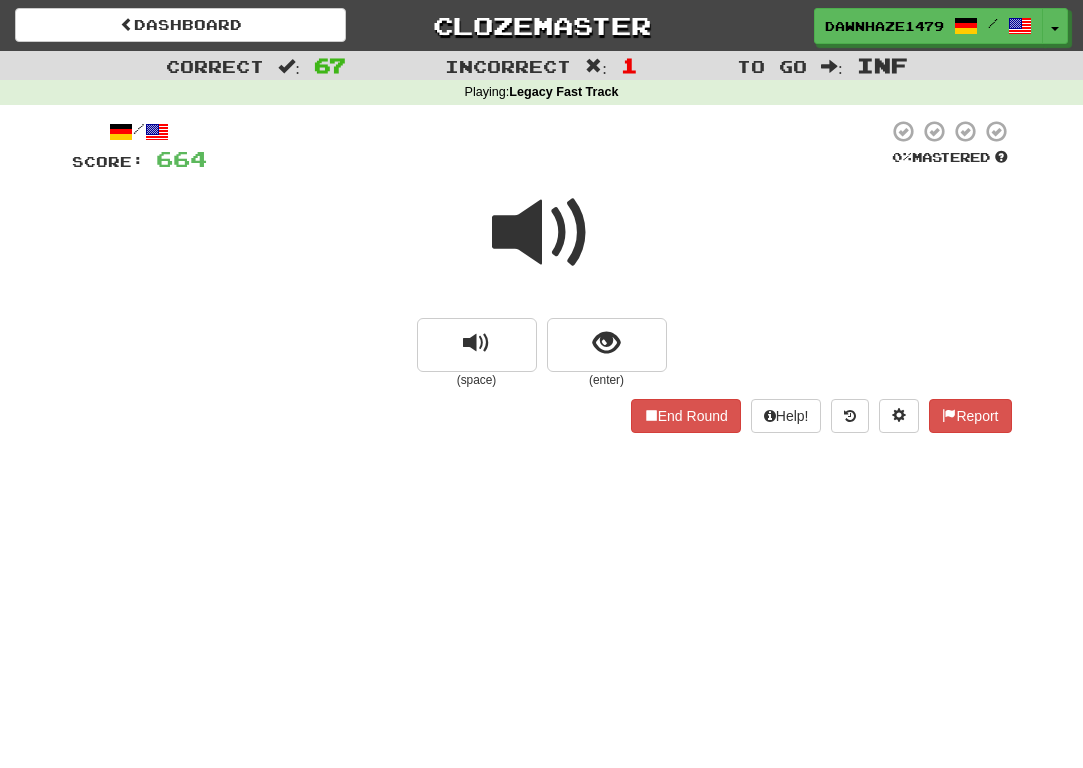 click at bounding box center [542, 233] 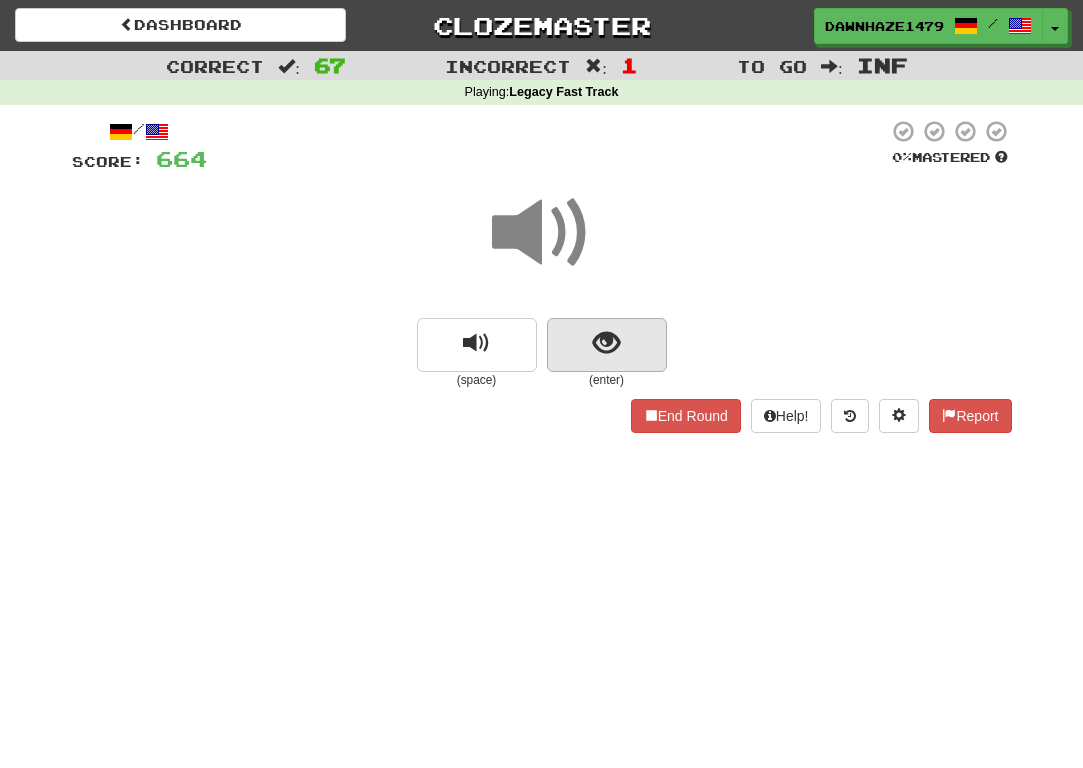 click at bounding box center [606, 343] 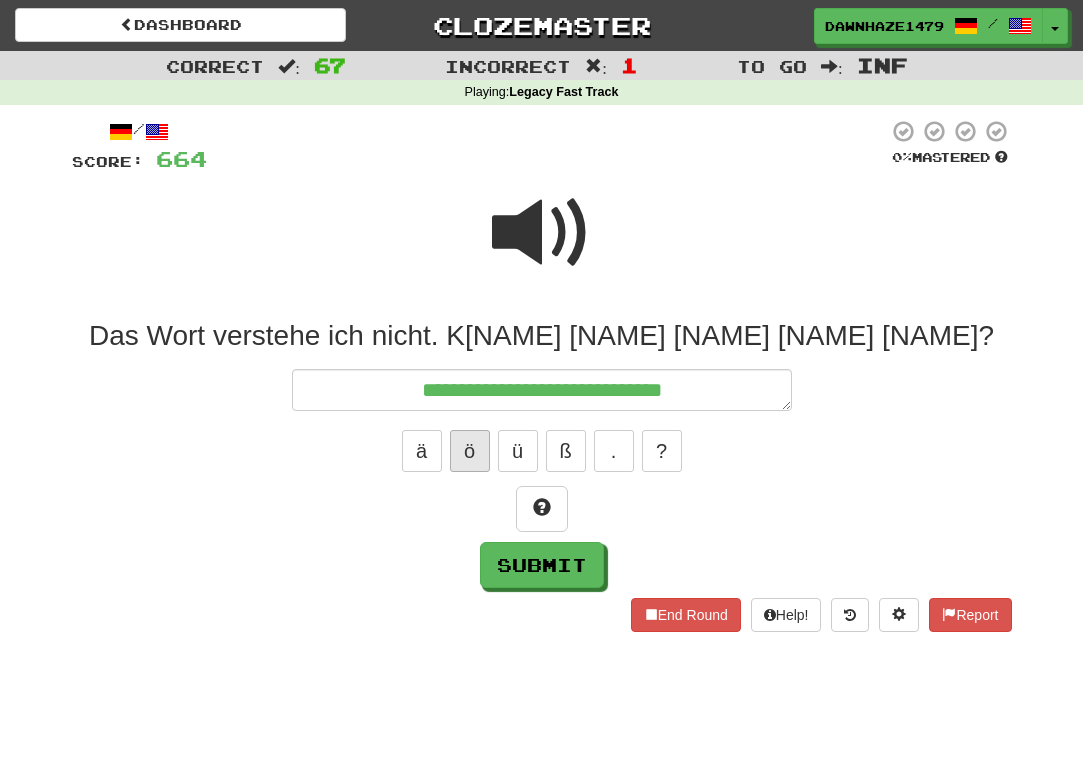 click on "ö" at bounding box center (470, 451) 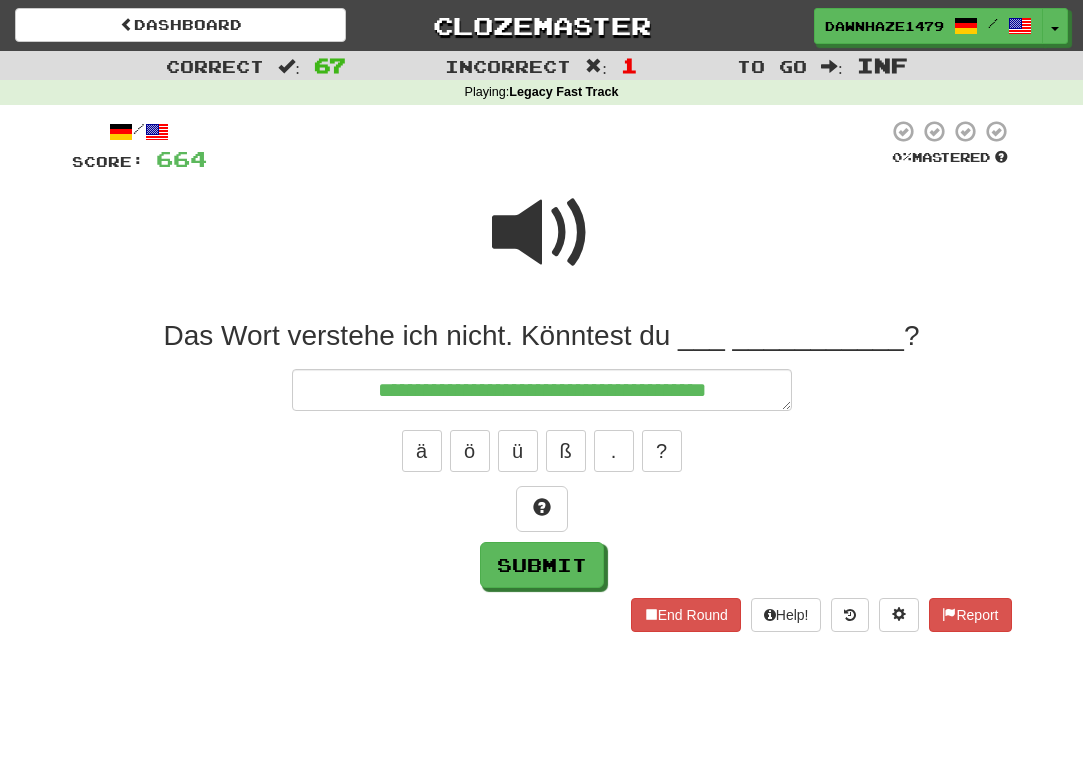 click at bounding box center (542, 246) 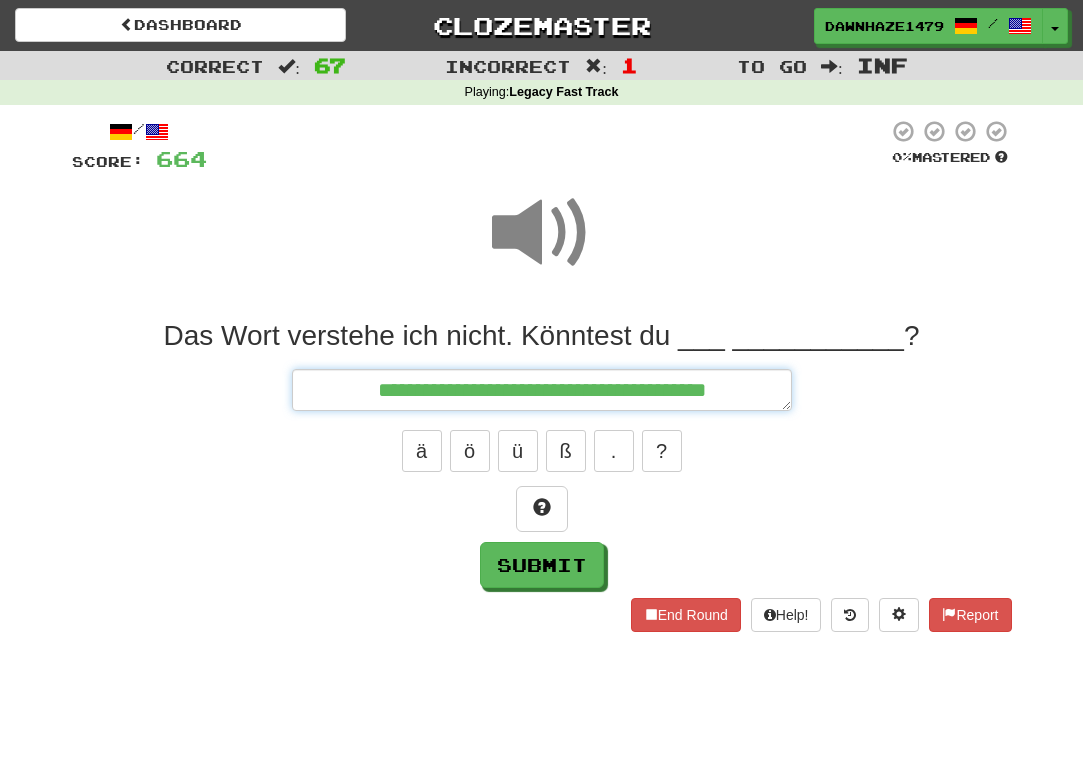 click on "**********" at bounding box center (542, 390) 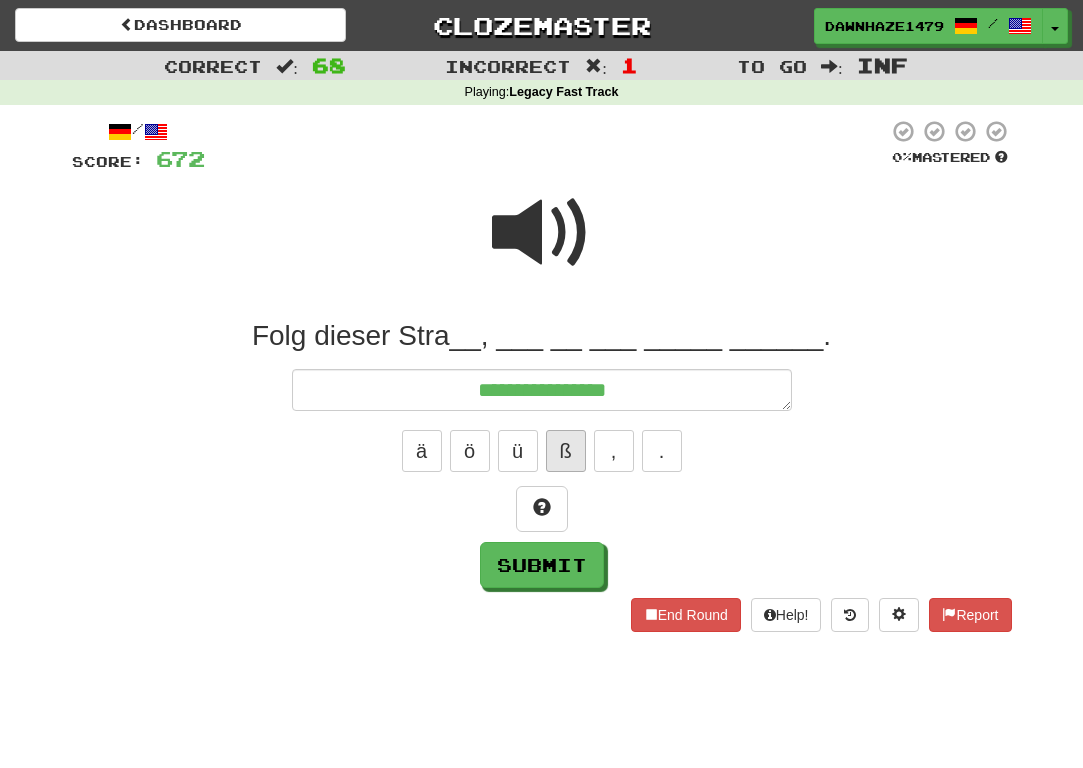 click on "ß" at bounding box center [566, 451] 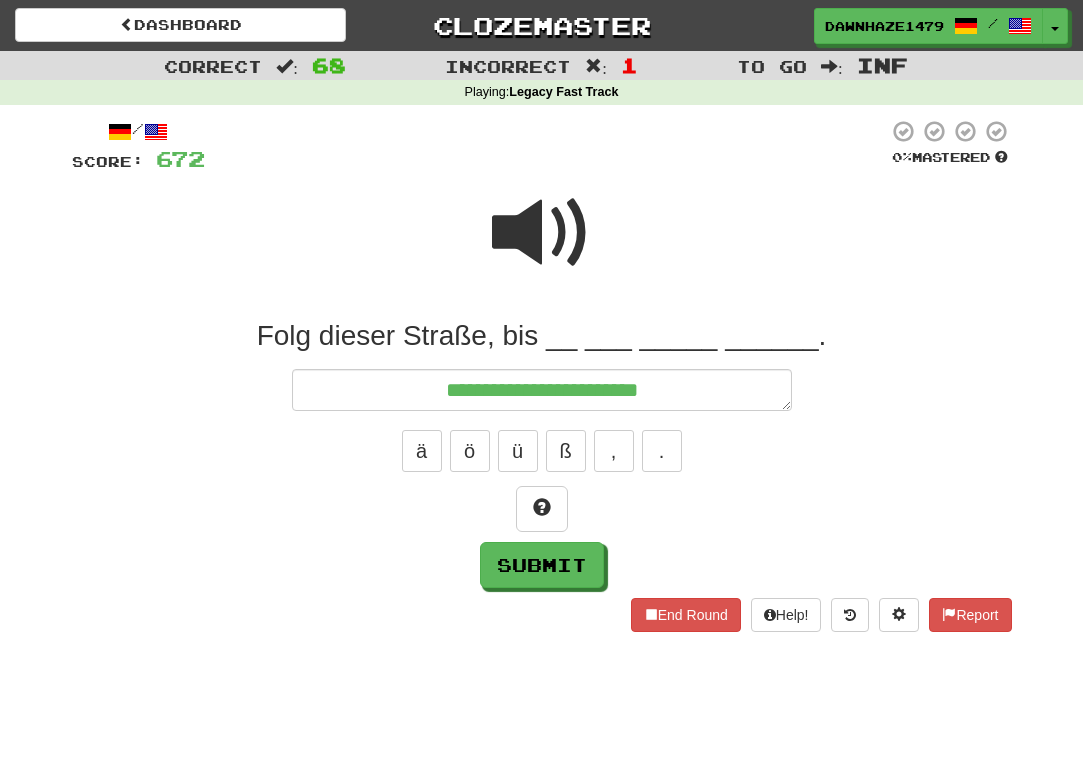 click at bounding box center [542, 233] 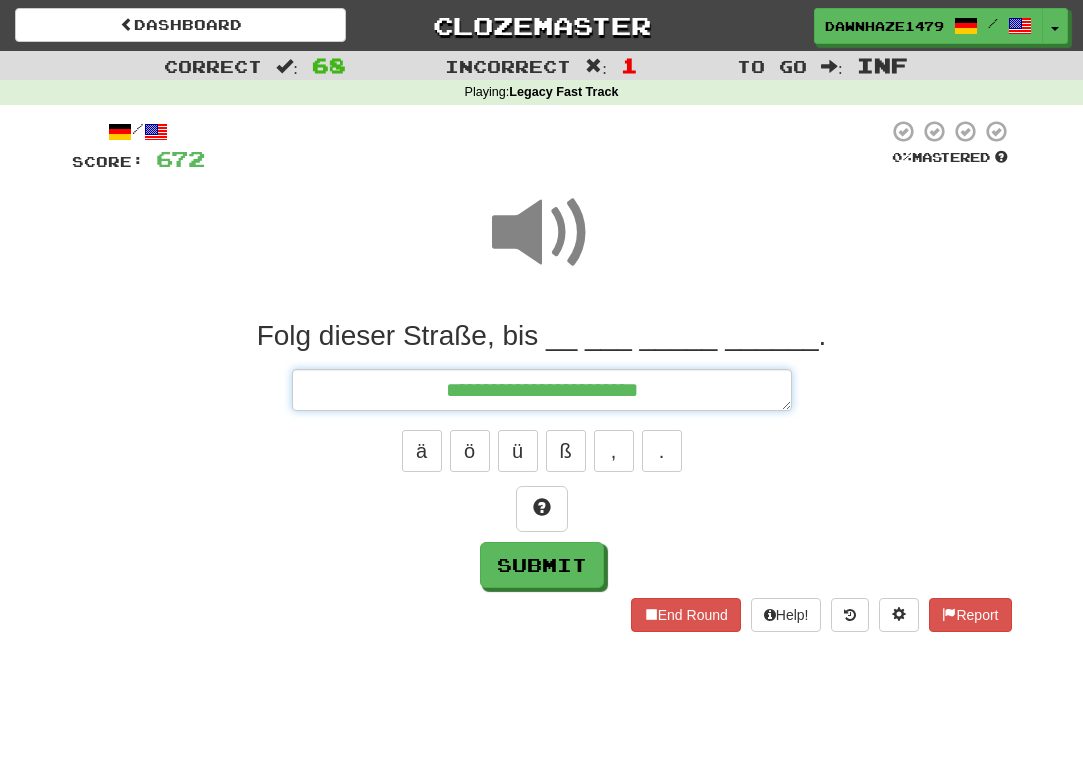 click on "**********" at bounding box center [542, 390] 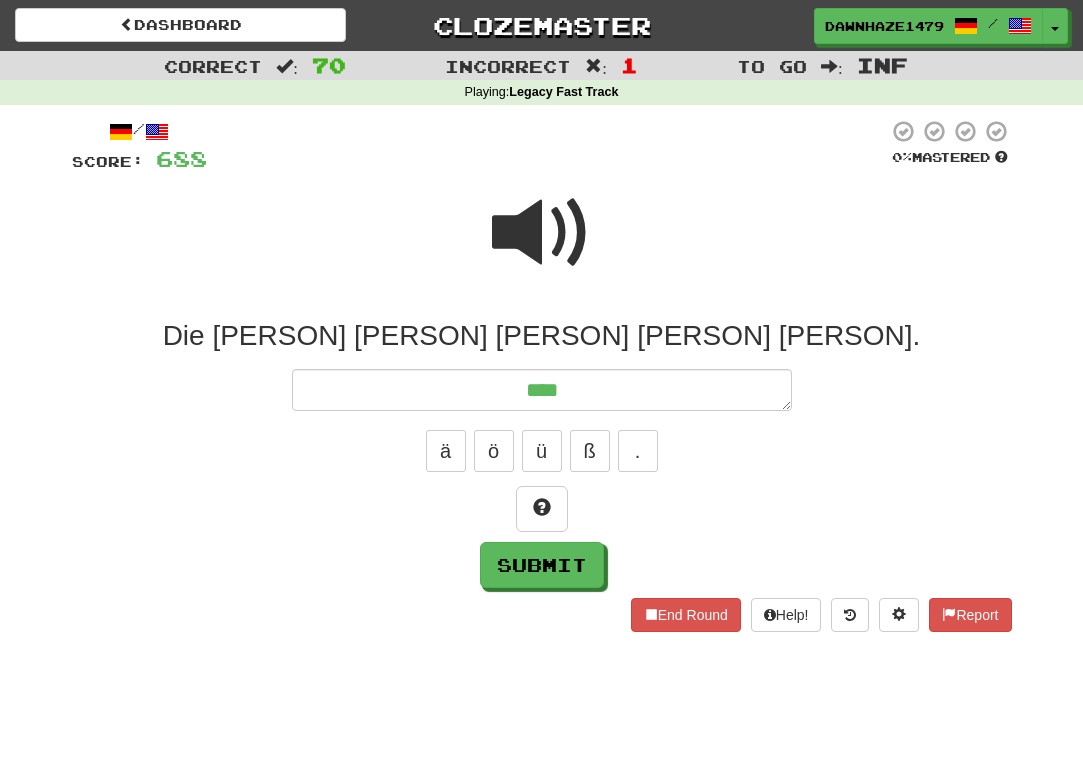 click at bounding box center [542, 233] 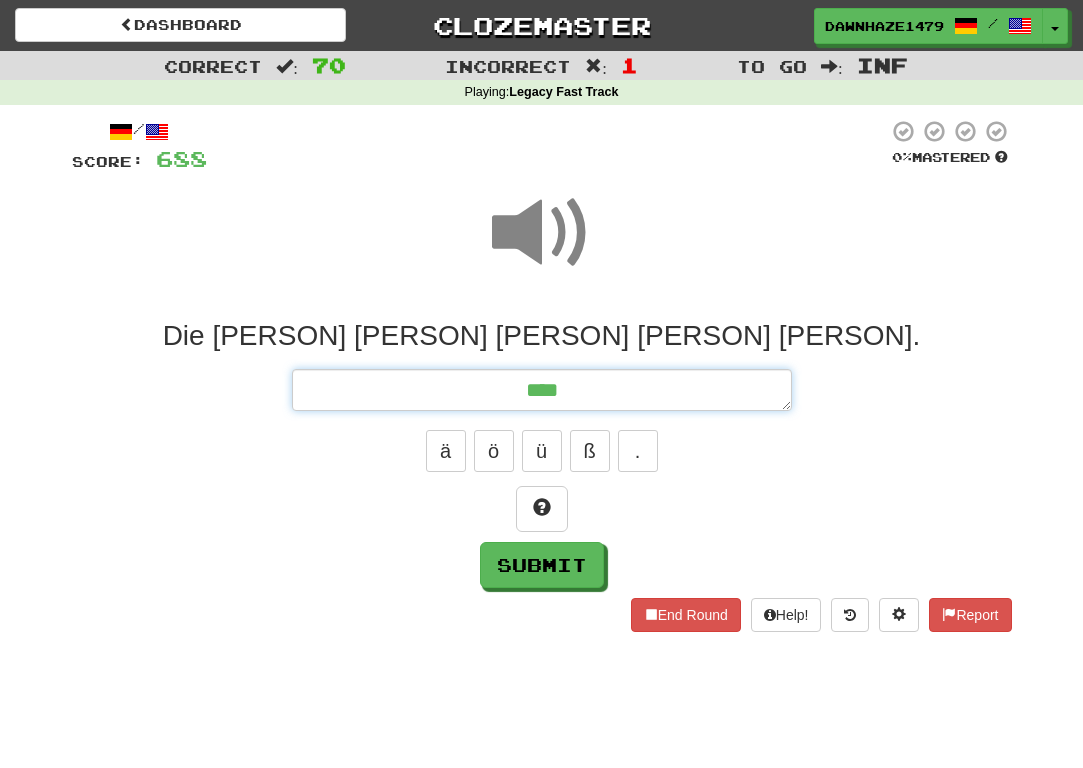 click on "***" at bounding box center [542, 390] 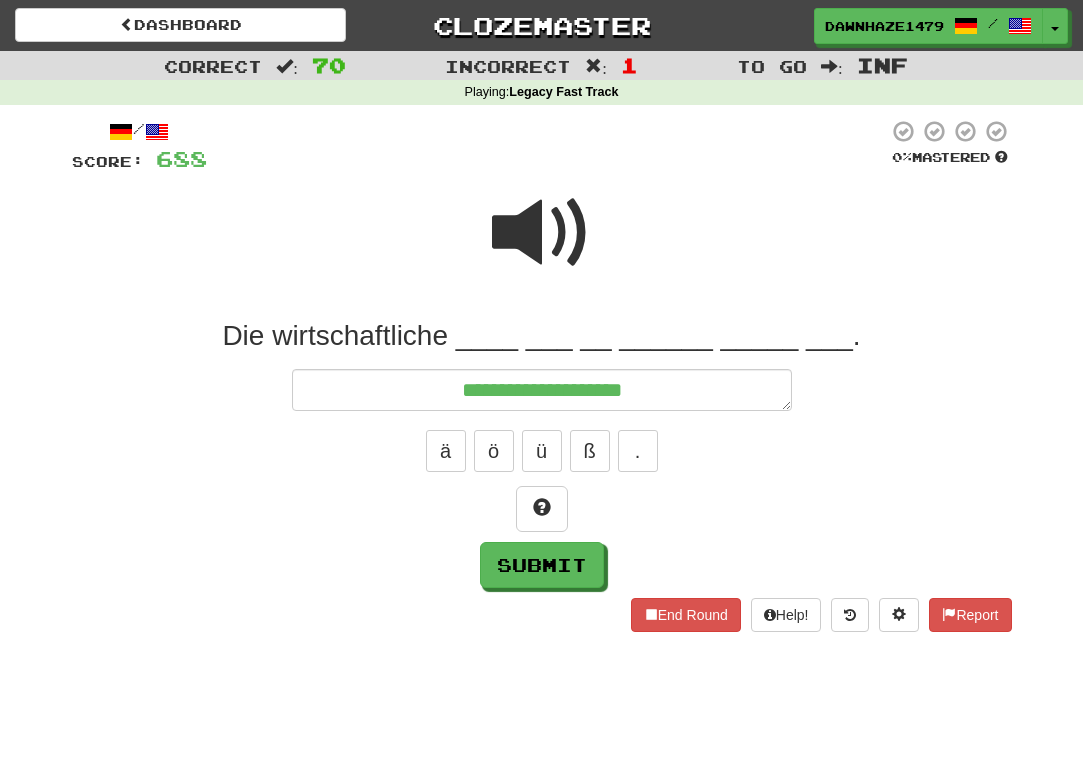 click at bounding box center [542, 233] 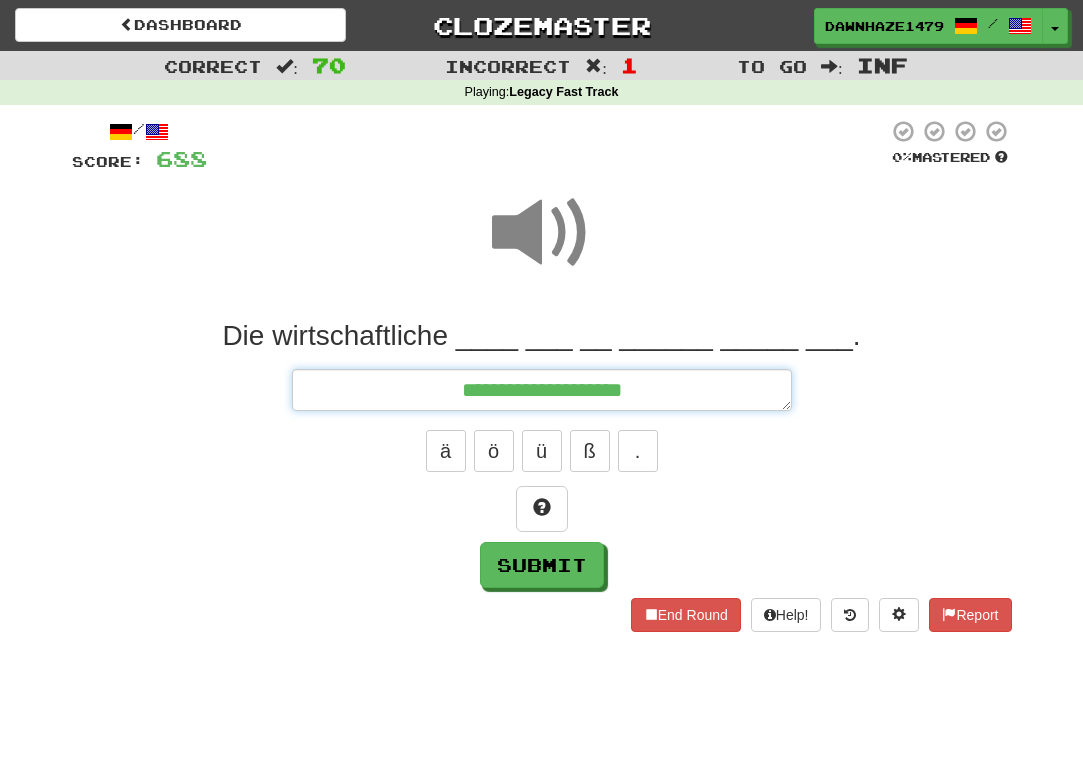 click on "**********" at bounding box center [542, 390] 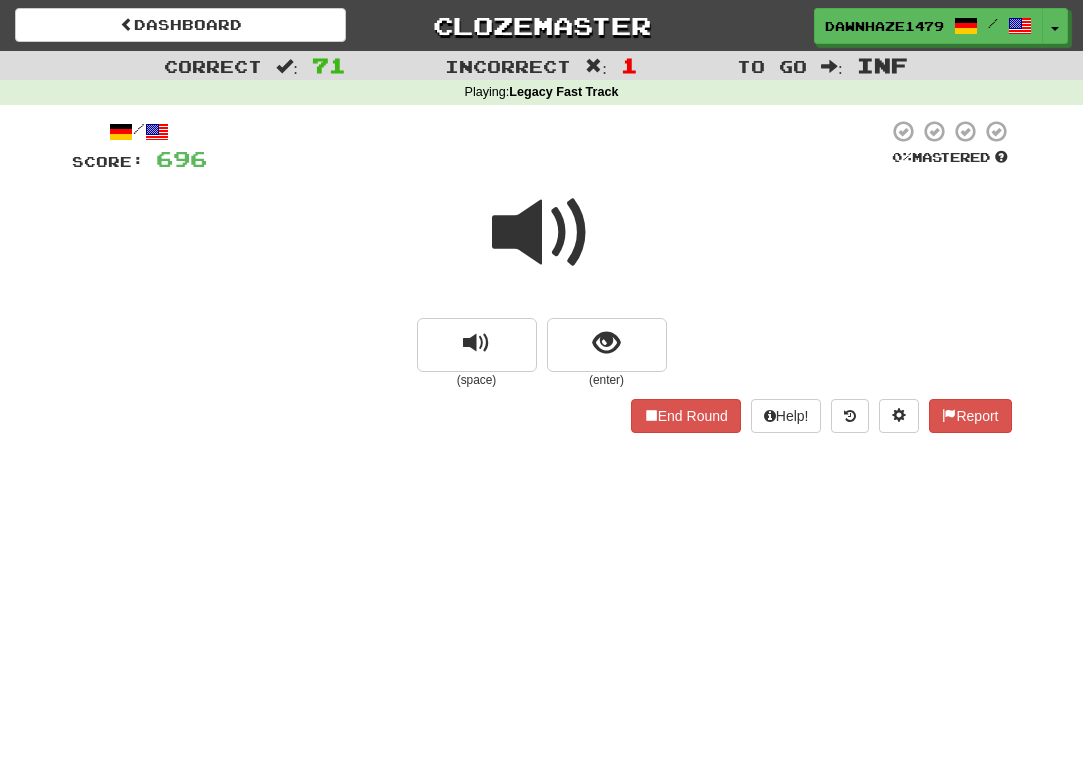 click at bounding box center [542, 233] 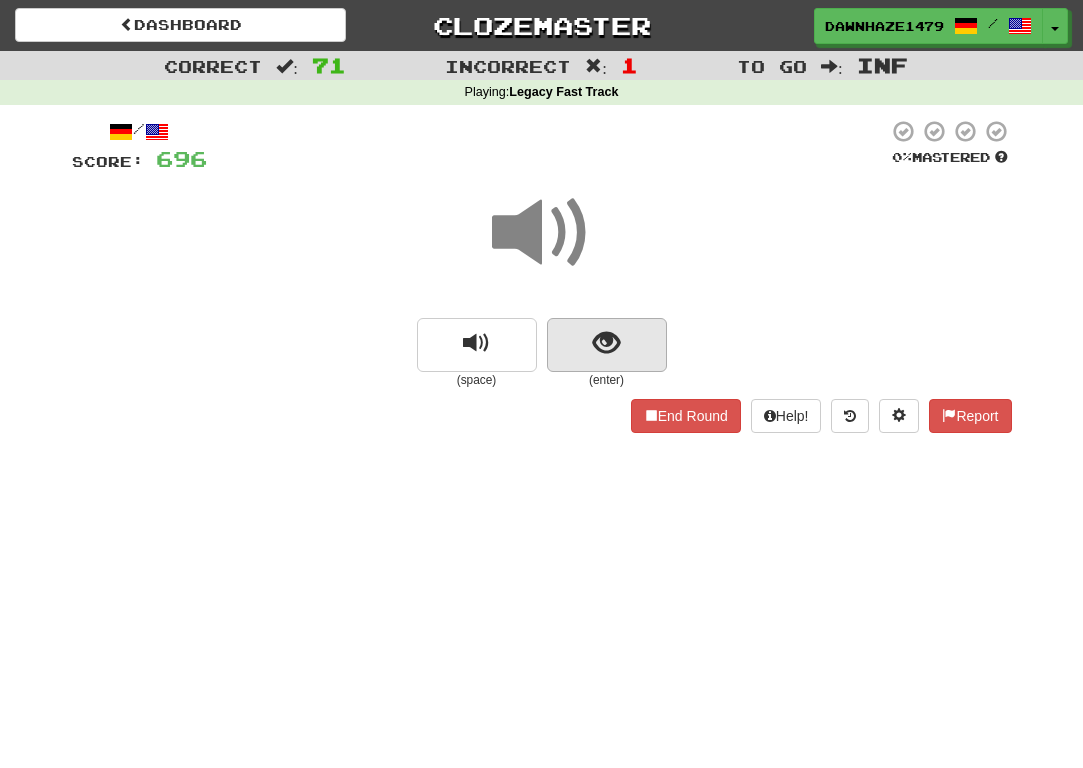 click at bounding box center [606, 343] 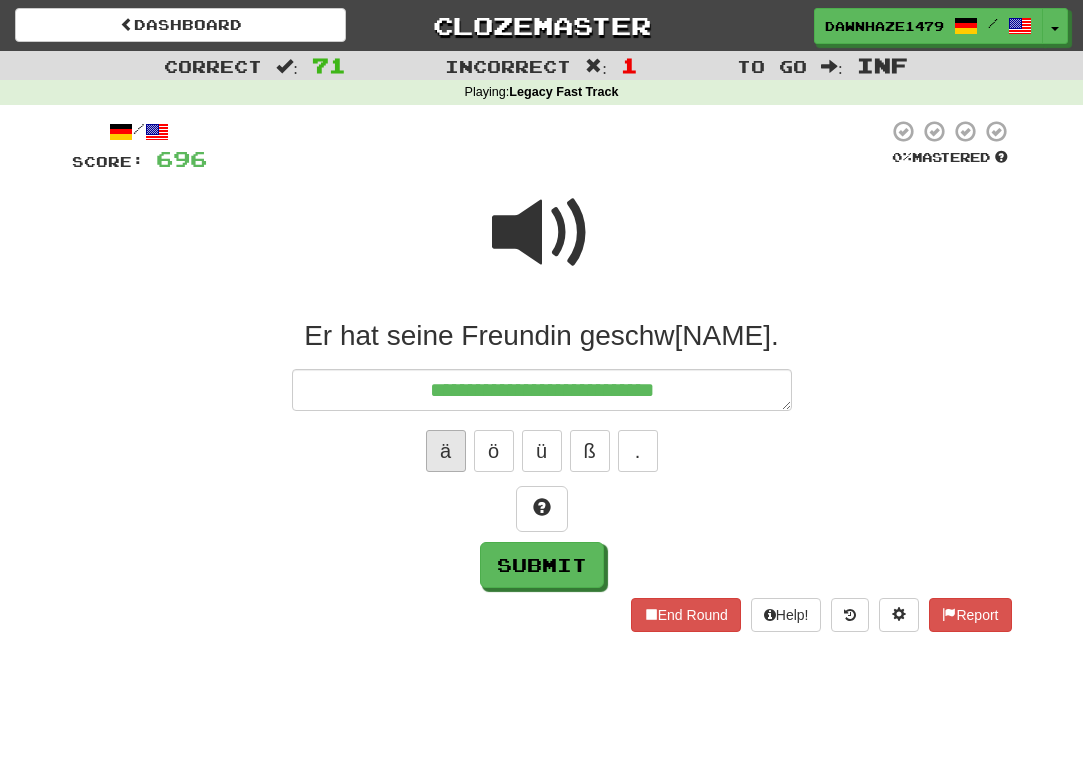 click on "ä" at bounding box center [446, 451] 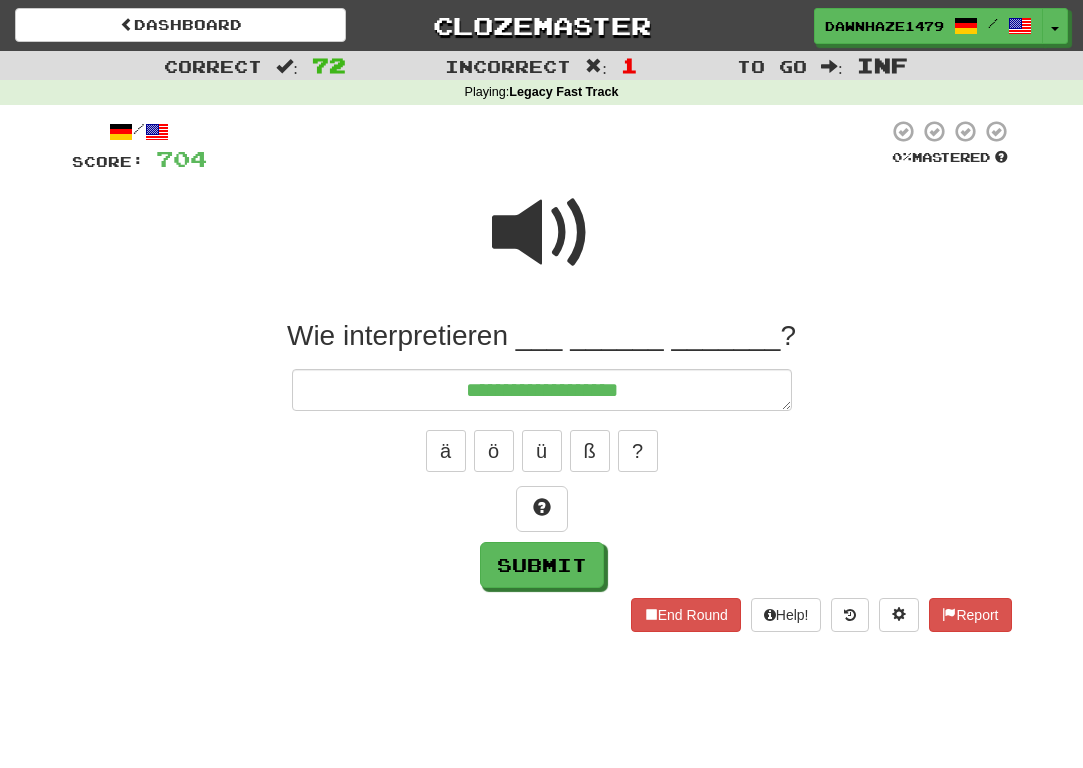 click at bounding box center (542, 246) 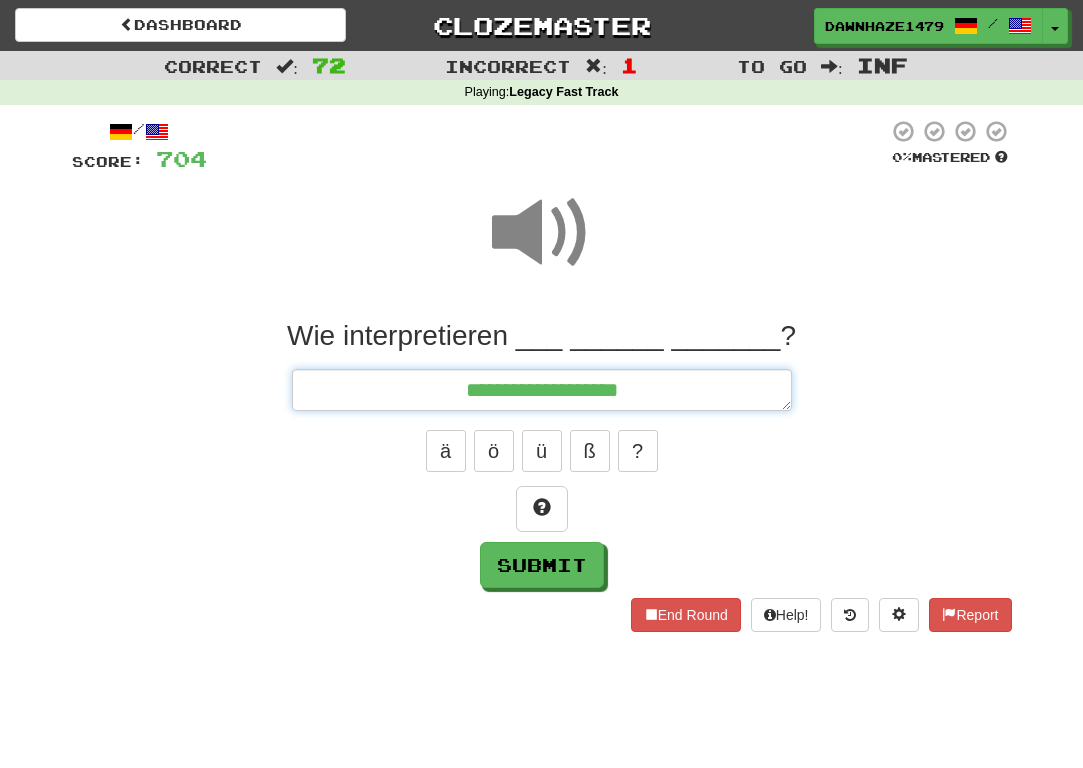click on "**********" at bounding box center [542, 390] 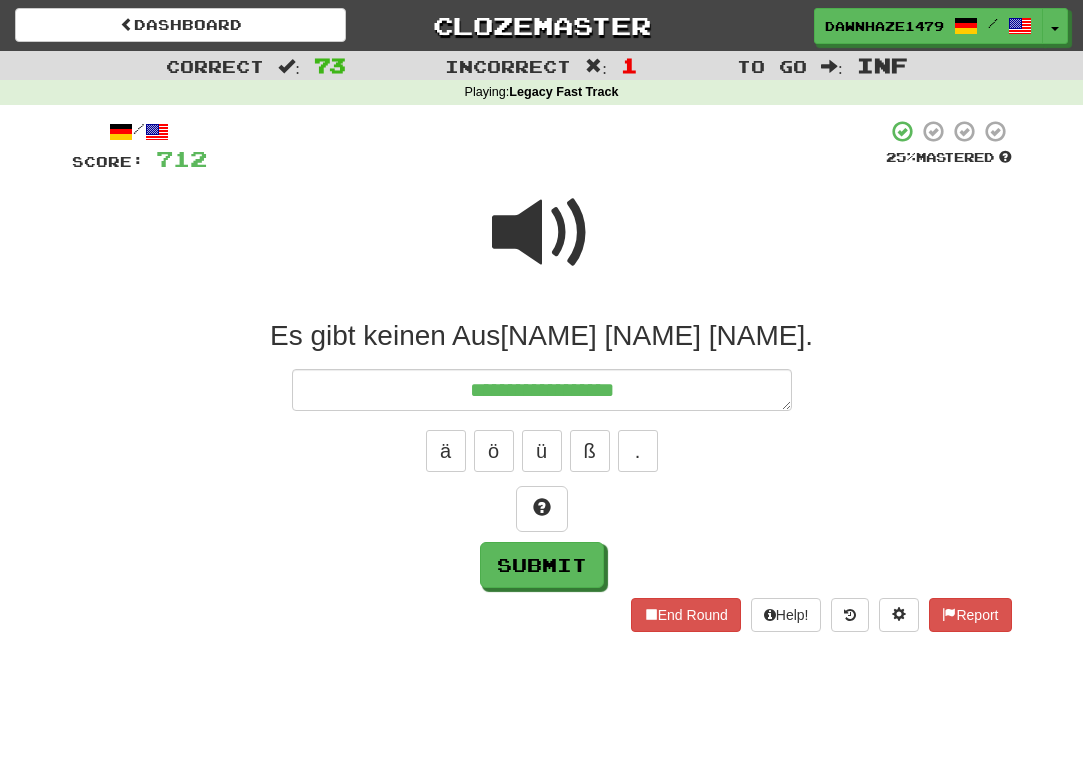 click at bounding box center [546, 146] 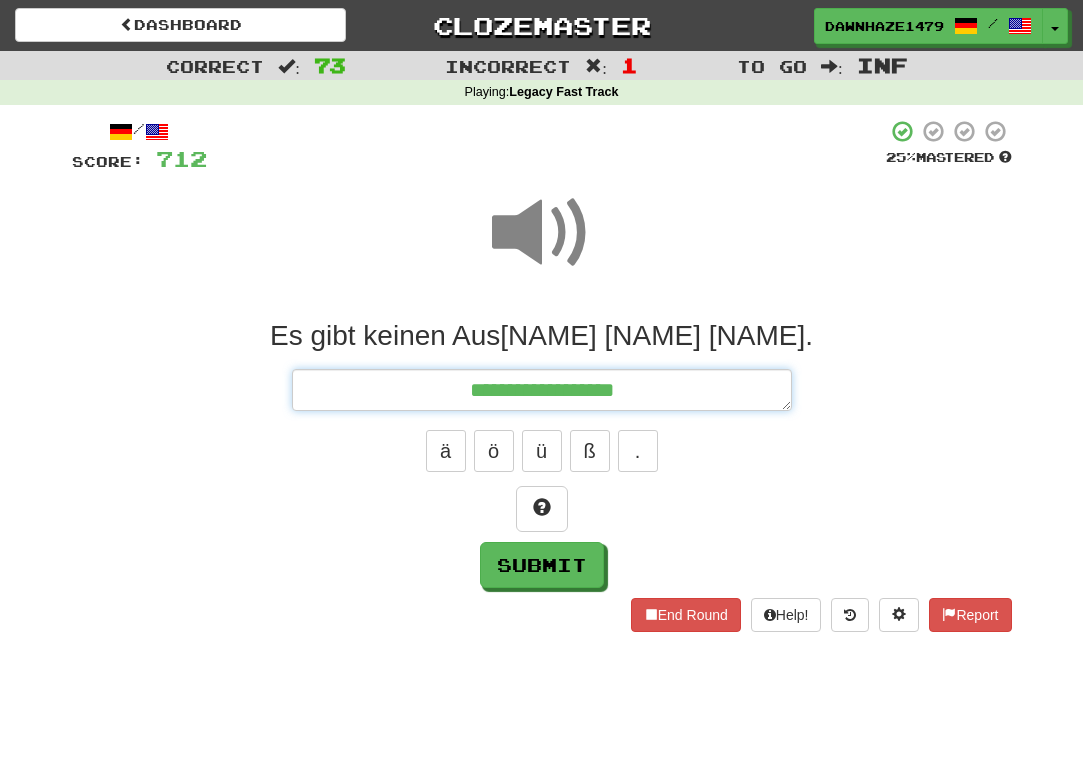 click on "**********" at bounding box center (542, 390) 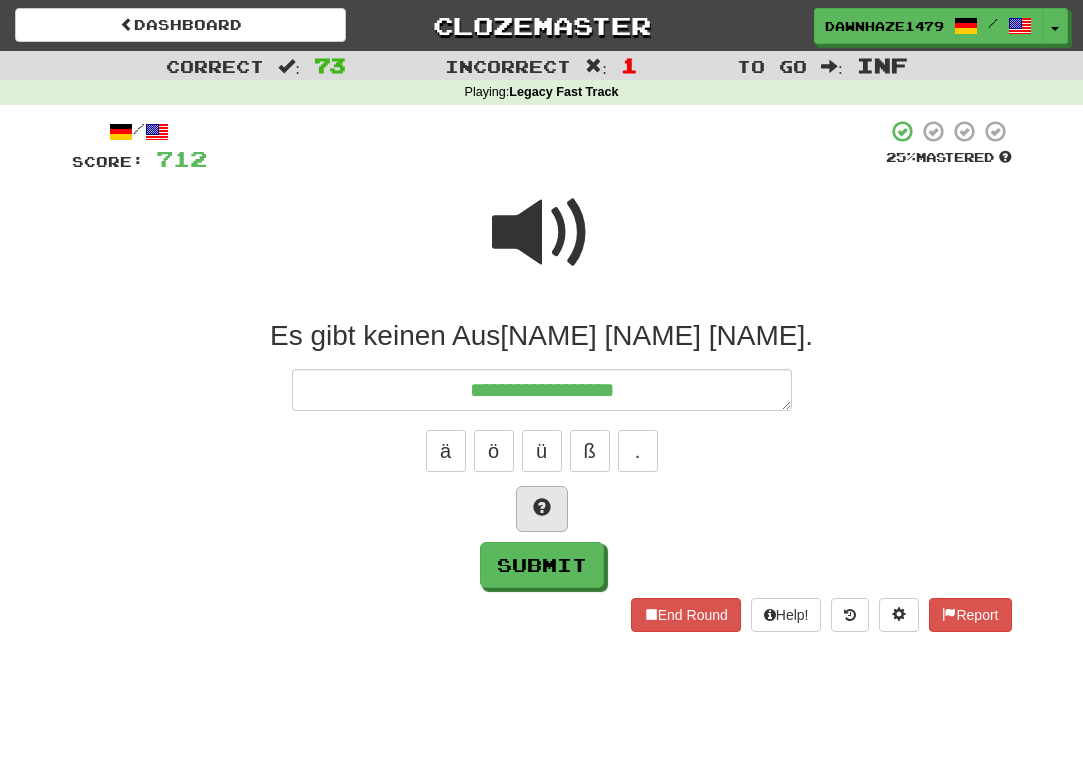 click at bounding box center (542, 507) 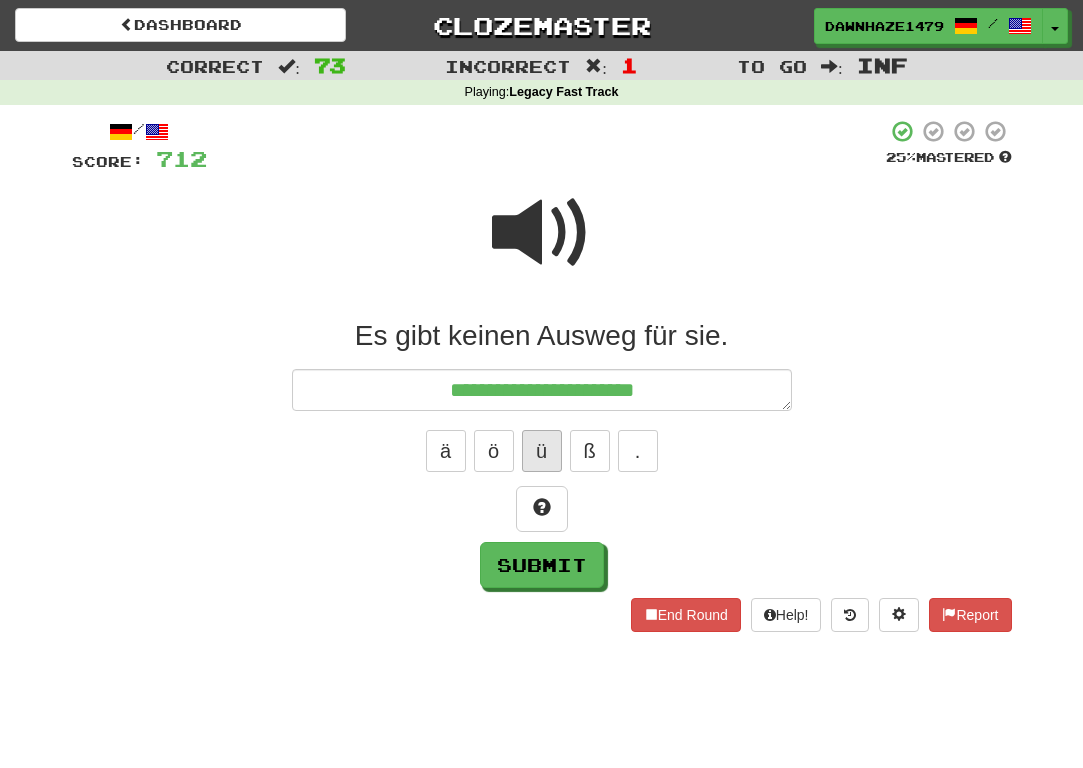 click on "ü" at bounding box center [542, 451] 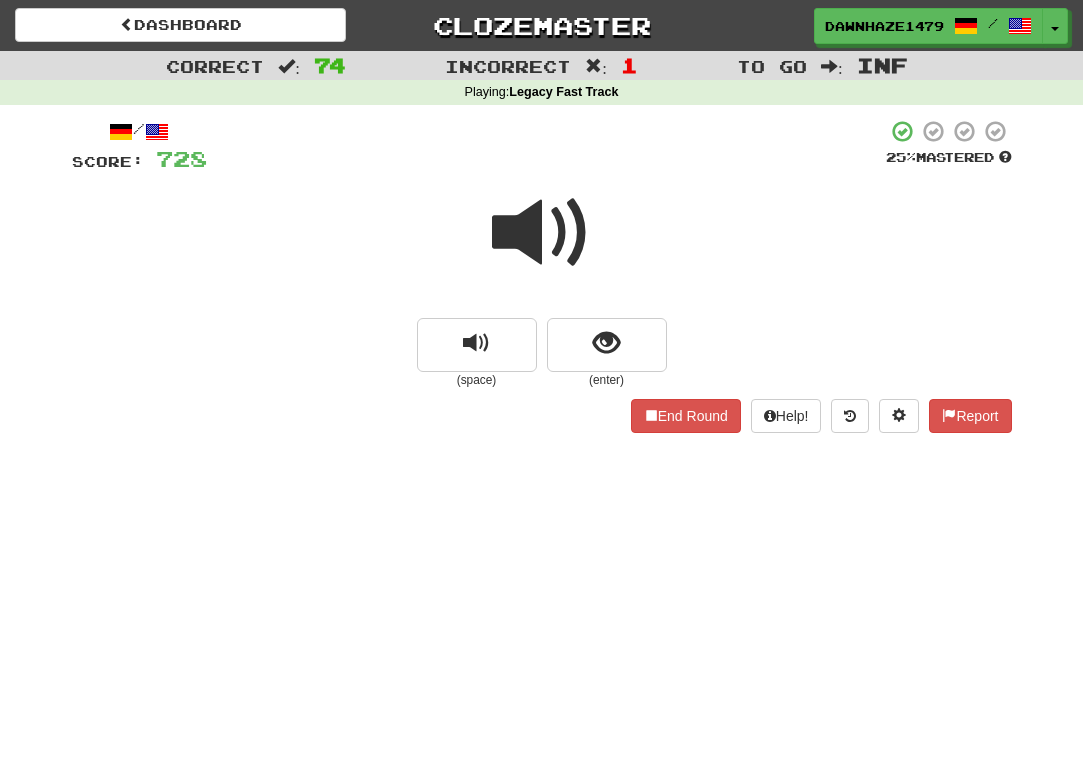 click on "(enter)" at bounding box center [607, 380] 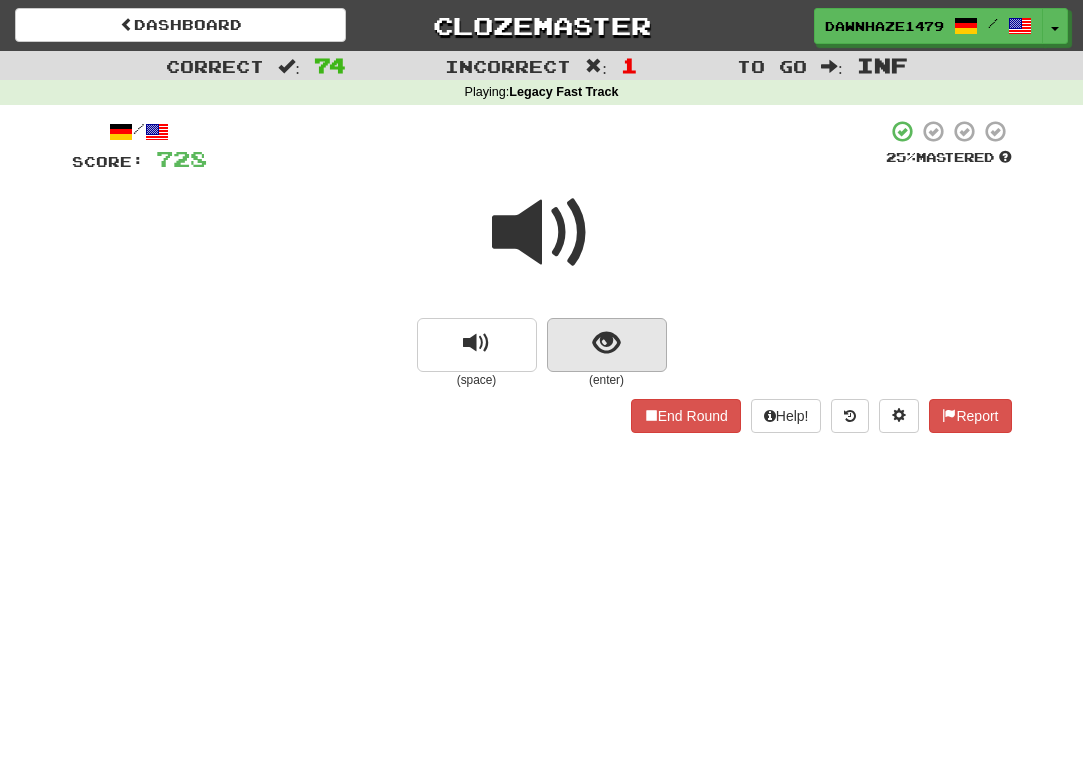 click at bounding box center (606, 343) 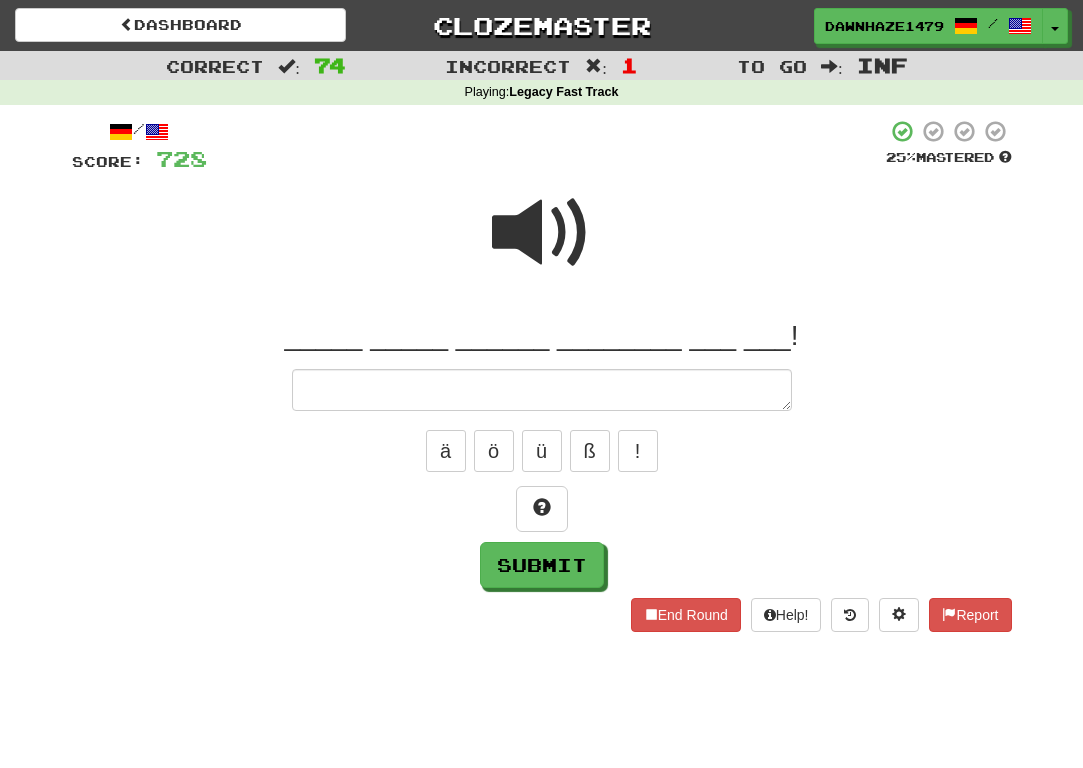 click at bounding box center [542, 233] 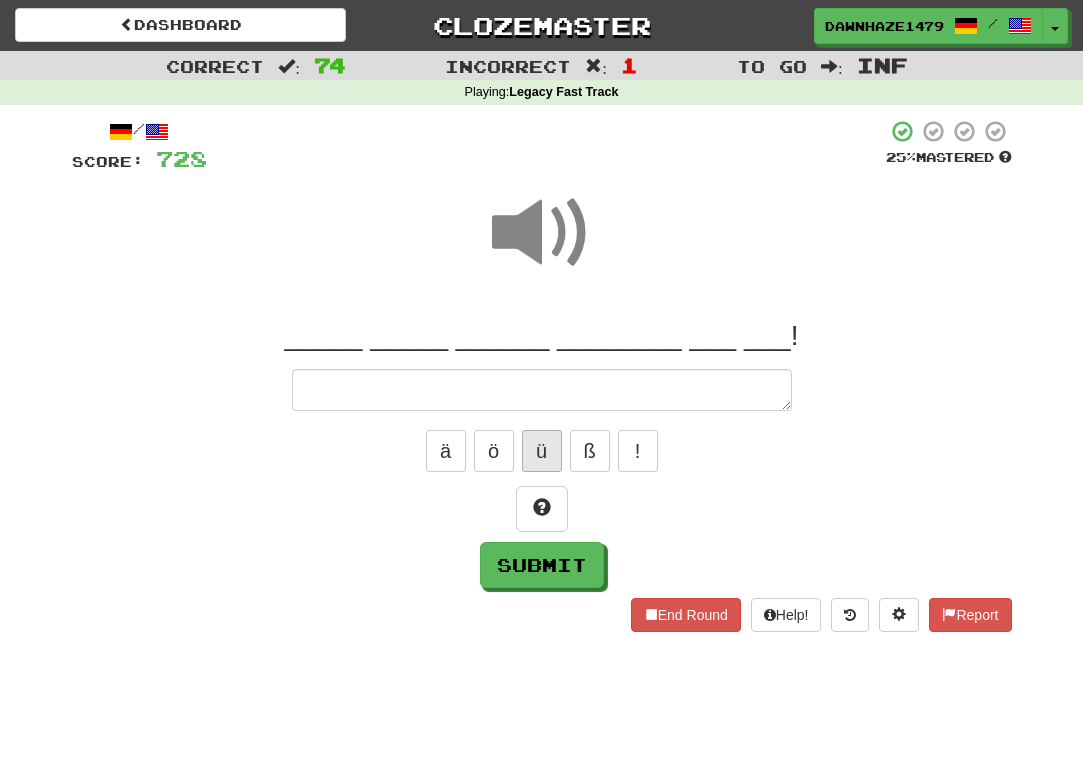 click on "ü" at bounding box center (542, 451) 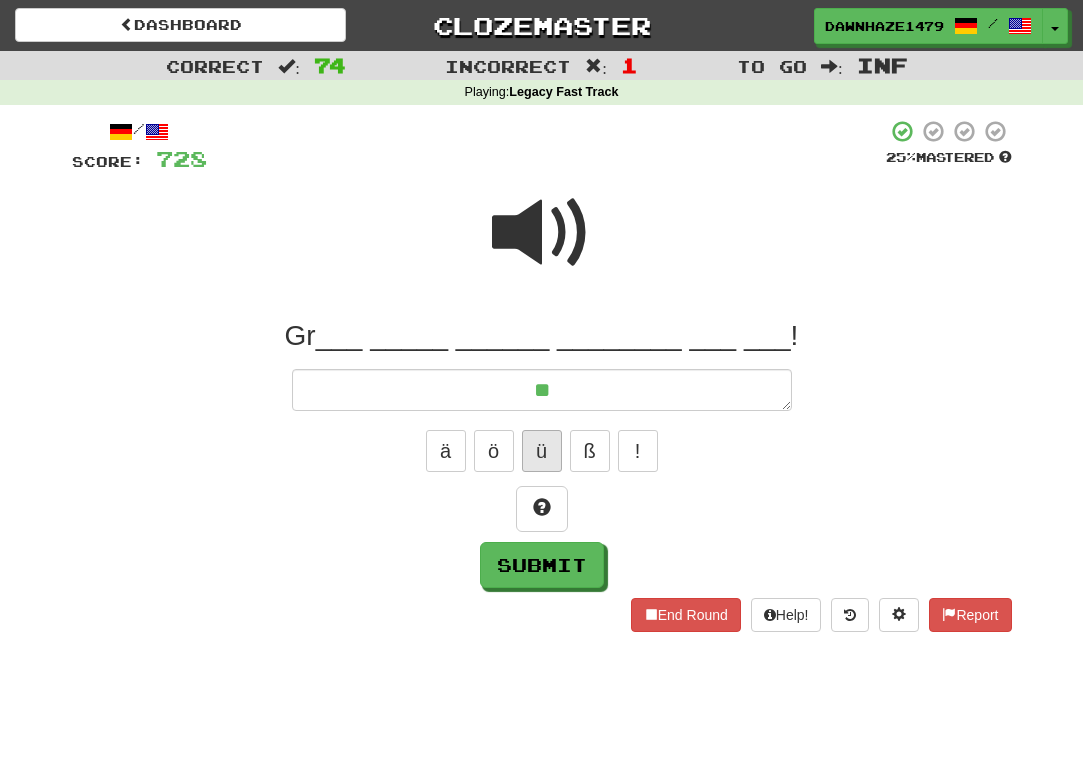 click on "ü" at bounding box center (542, 451) 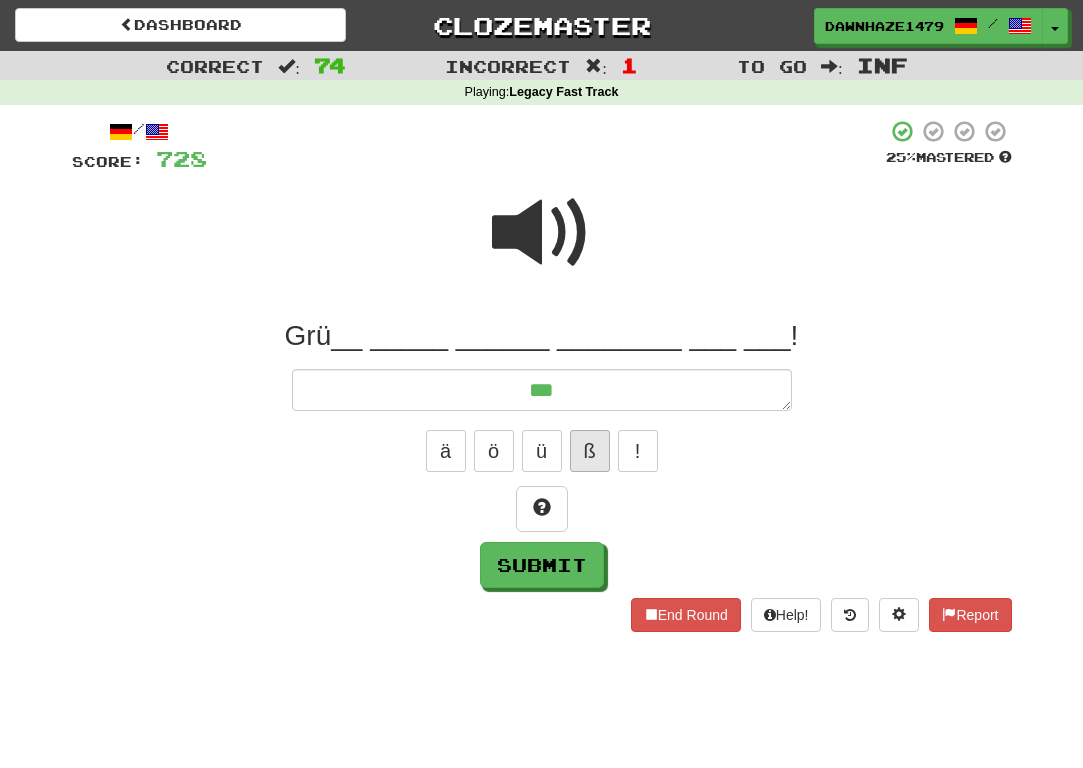 click on "ß" at bounding box center [590, 451] 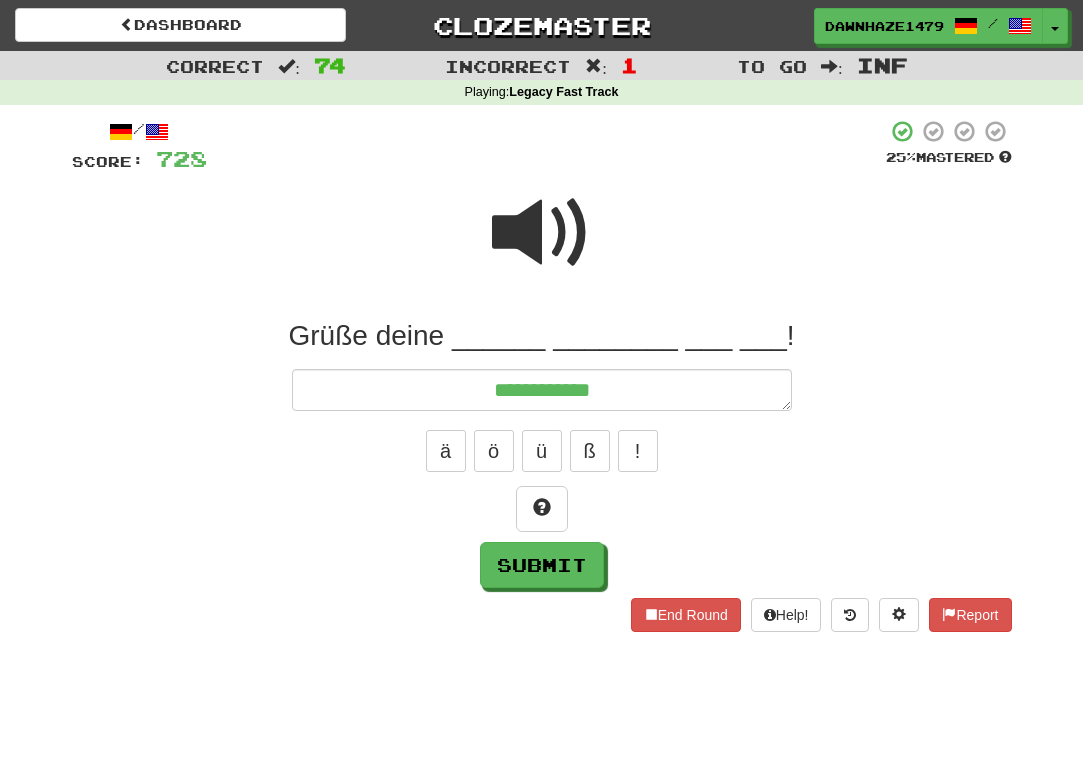 click on "Grüße deine ______ ________ ___ ___!" at bounding box center [542, 336] 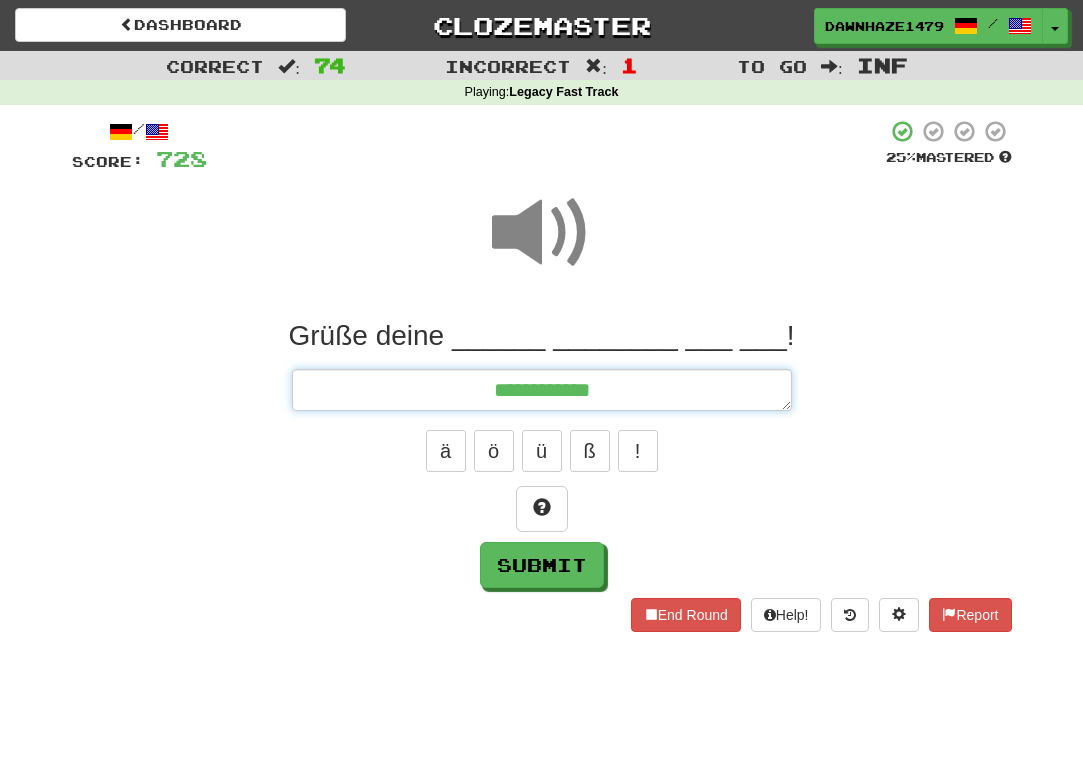 click on "**********" at bounding box center (542, 390) 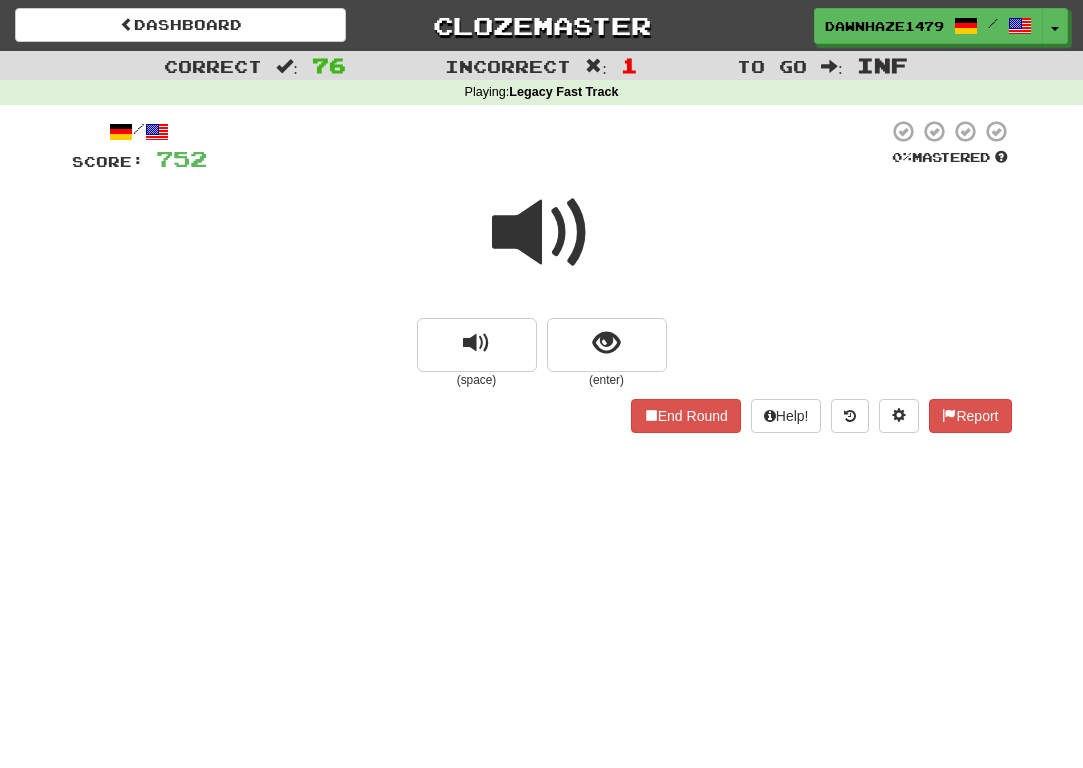 click at bounding box center (542, 233) 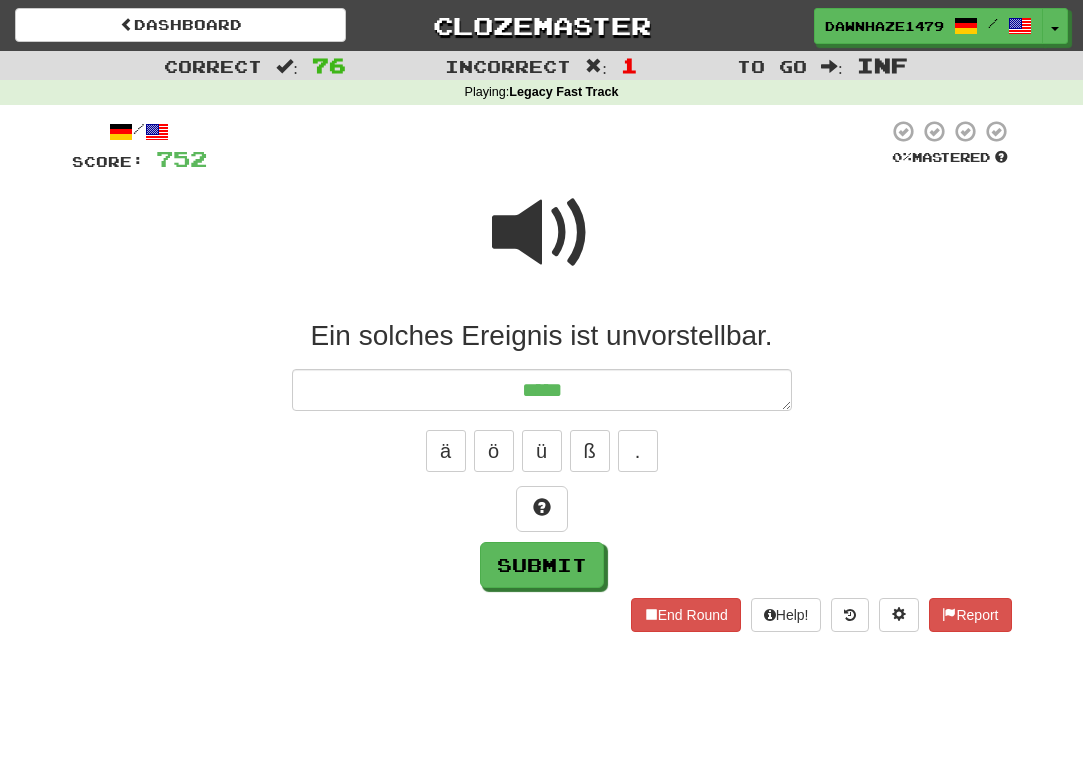 click at bounding box center (542, 233) 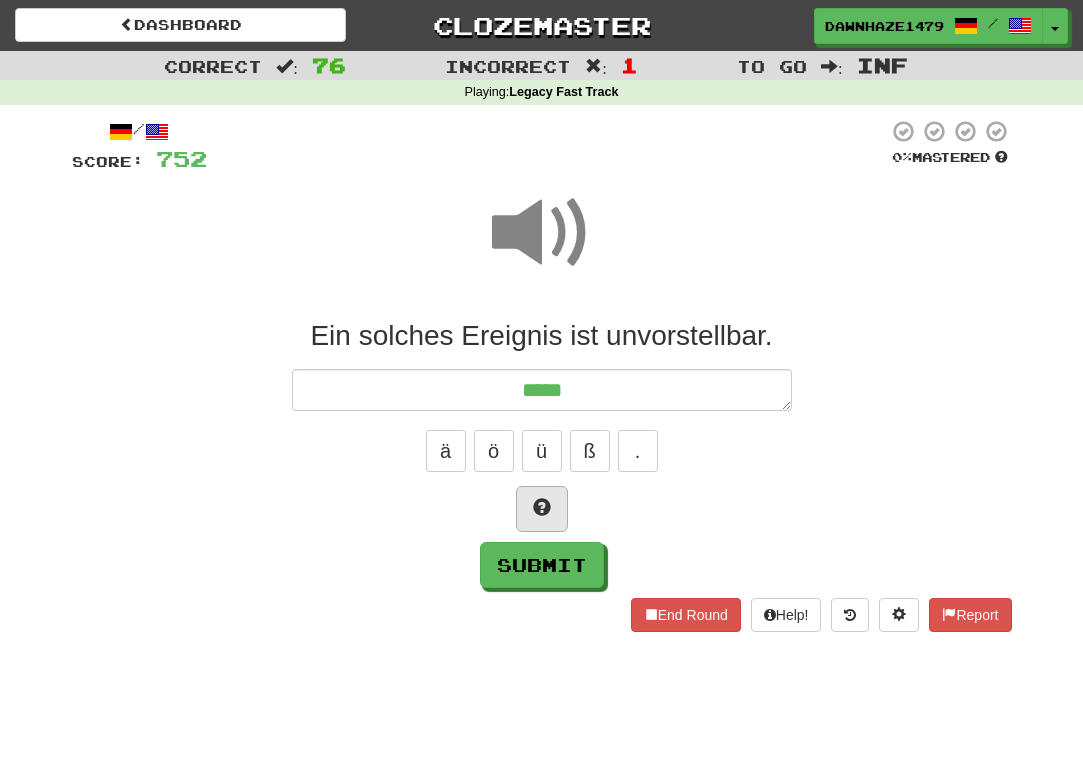 click at bounding box center [542, 509] 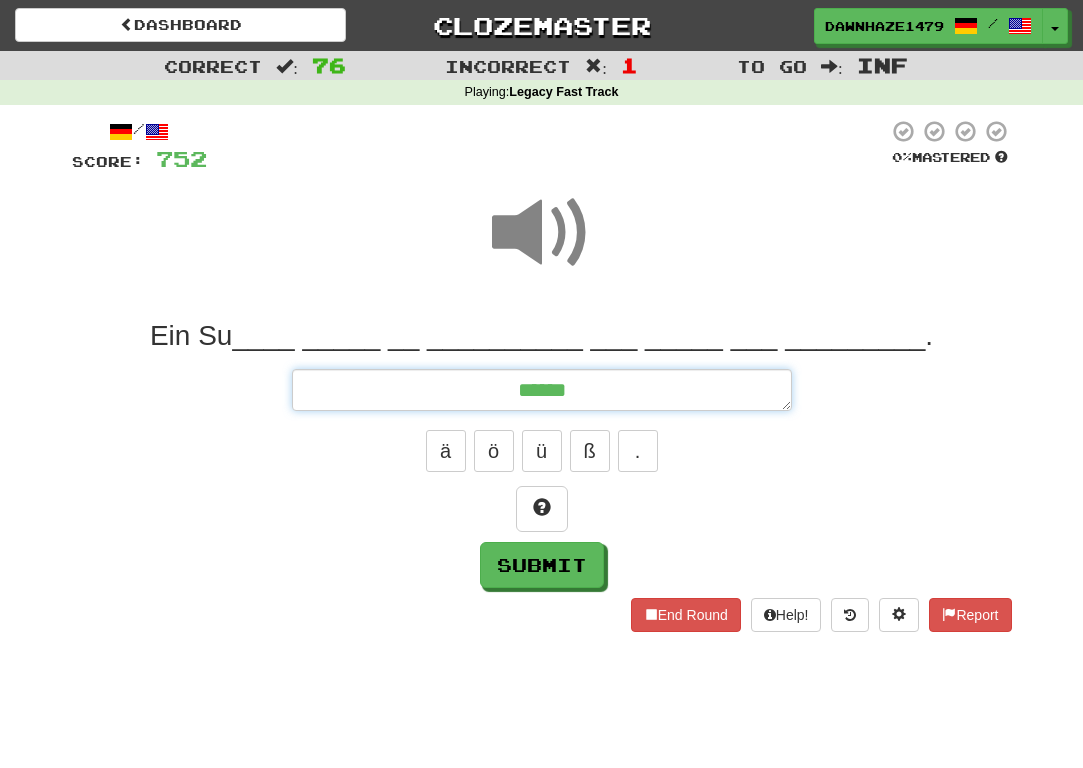 click on "******" at bounding box center (542, 390) 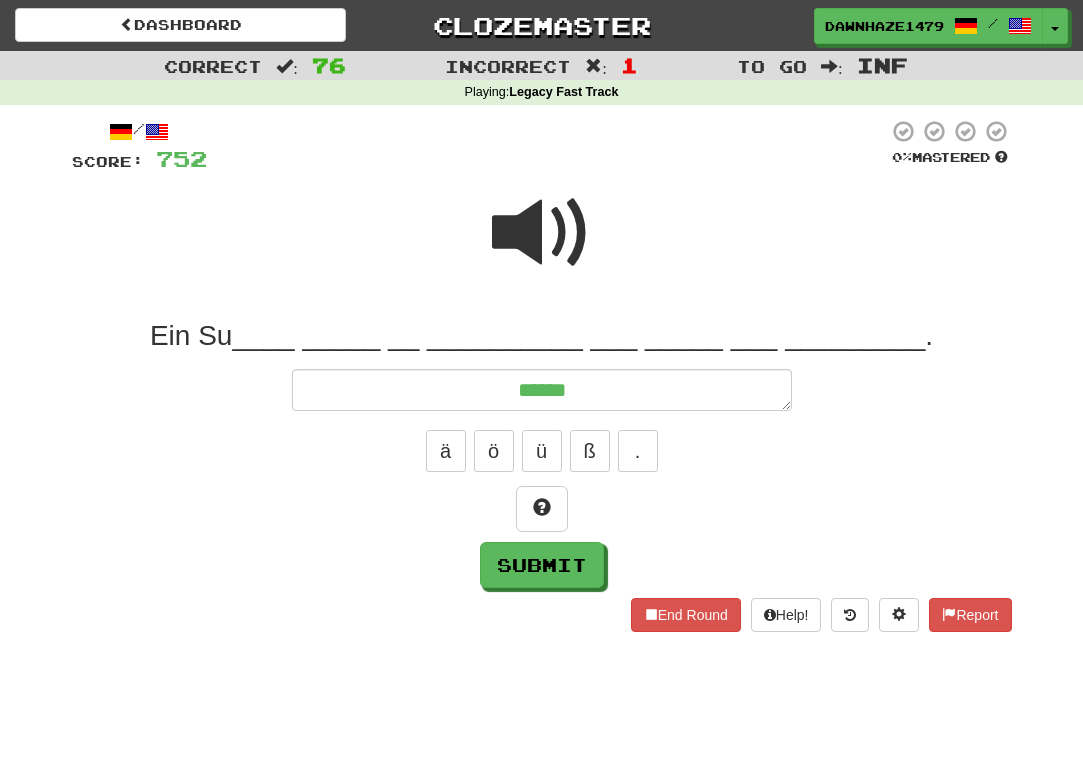 click at bounding box center [542, 233] 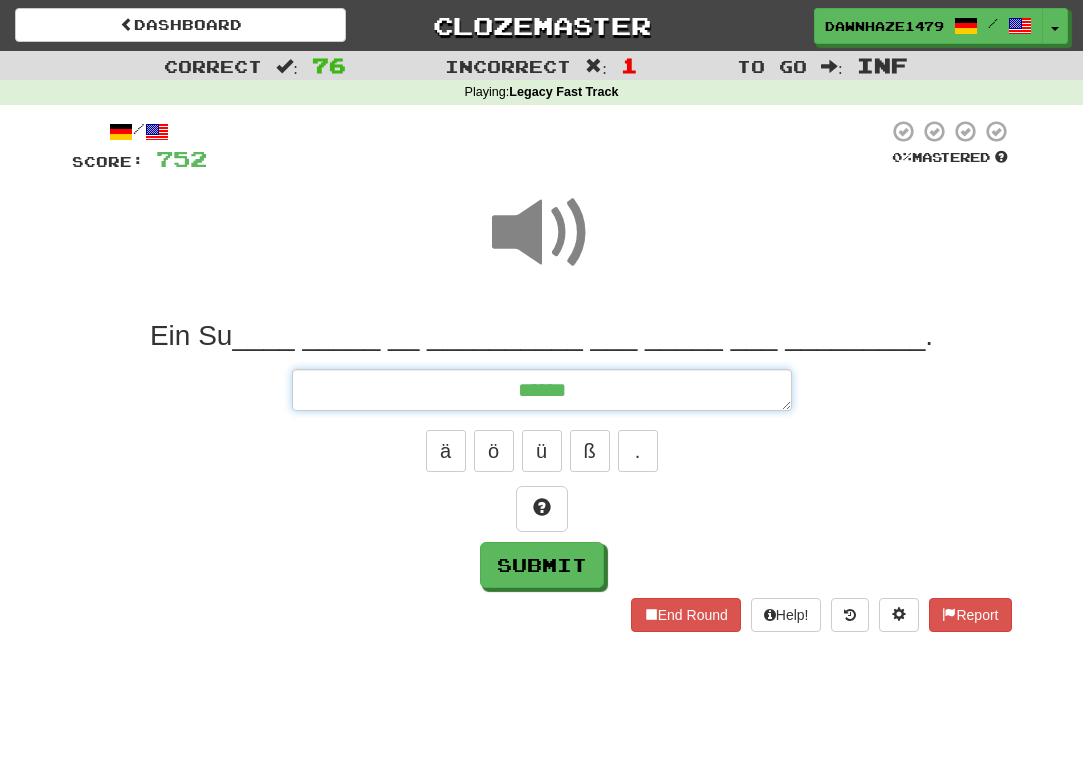 click on "******" at bounding box center [542, 390] 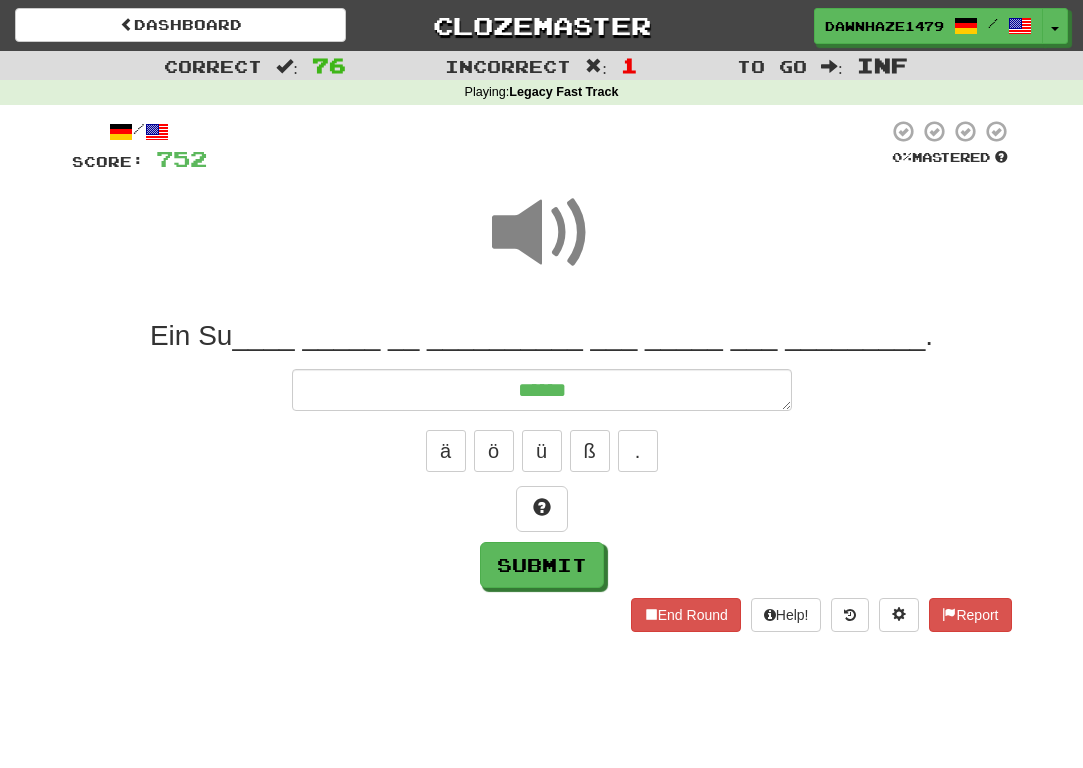 click on "Ein Su____ _____ __ __________ ___ _____ ___ _________." at bounding box center (542, 453) 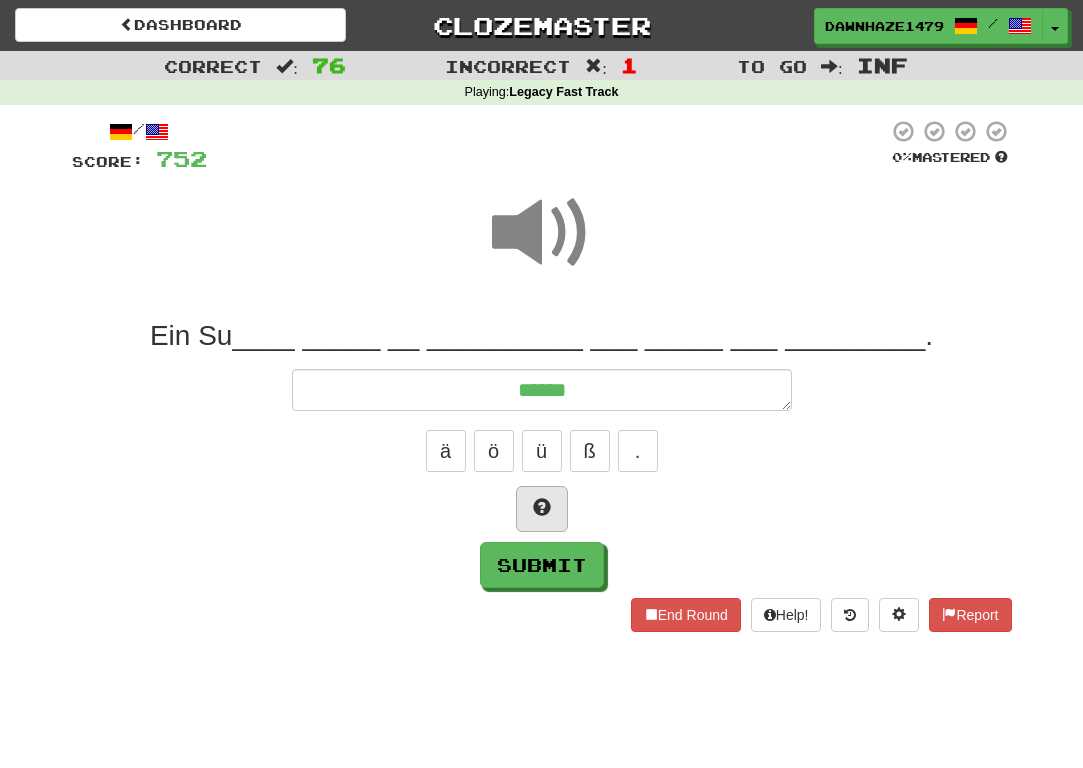 click at bounding box center [542, 507] 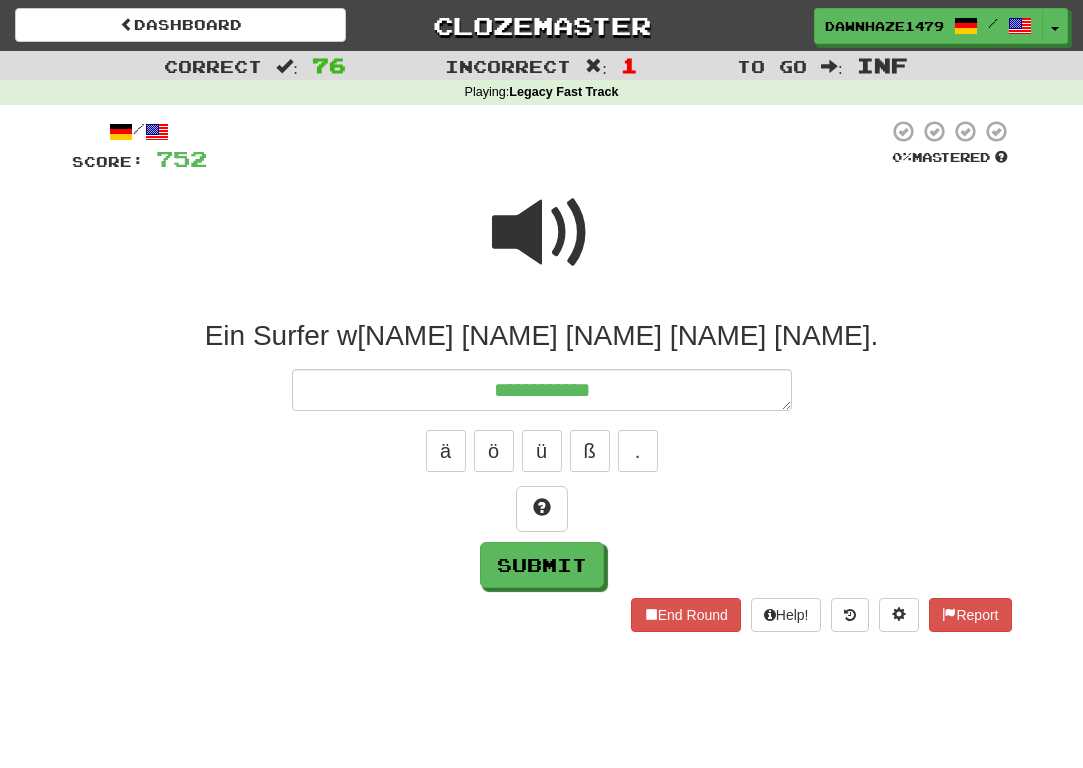 click at bounding box center (542, 233) 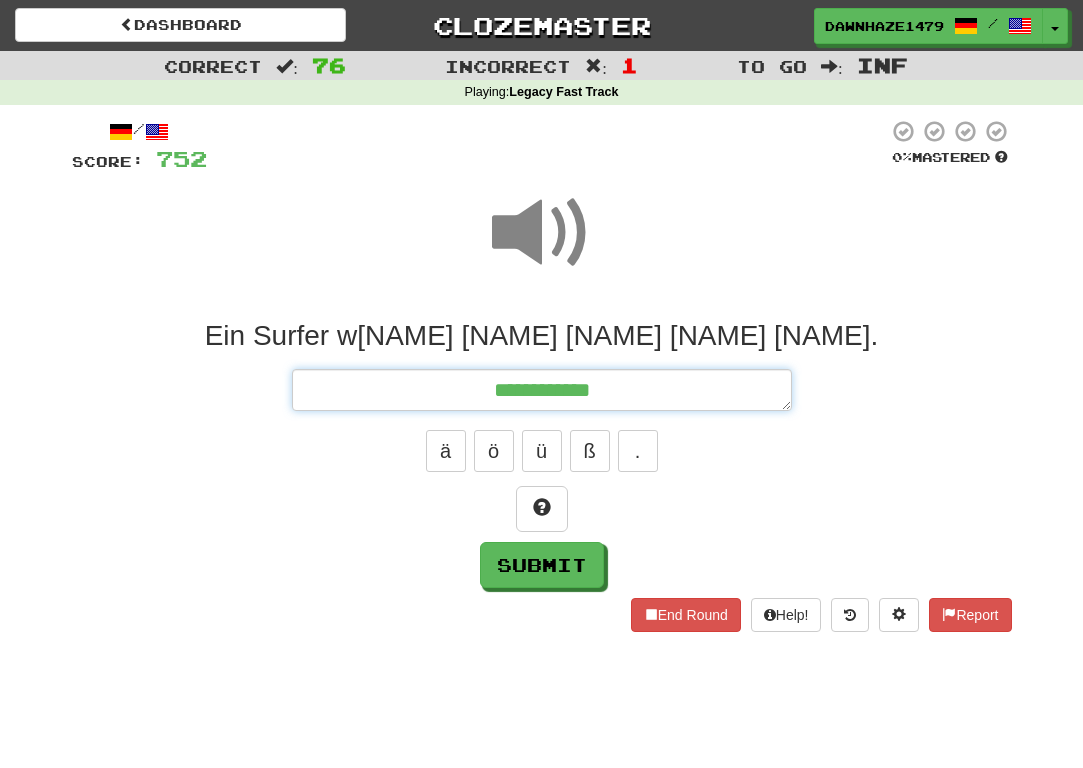 click on "**********" at bounding box center [542, 390] 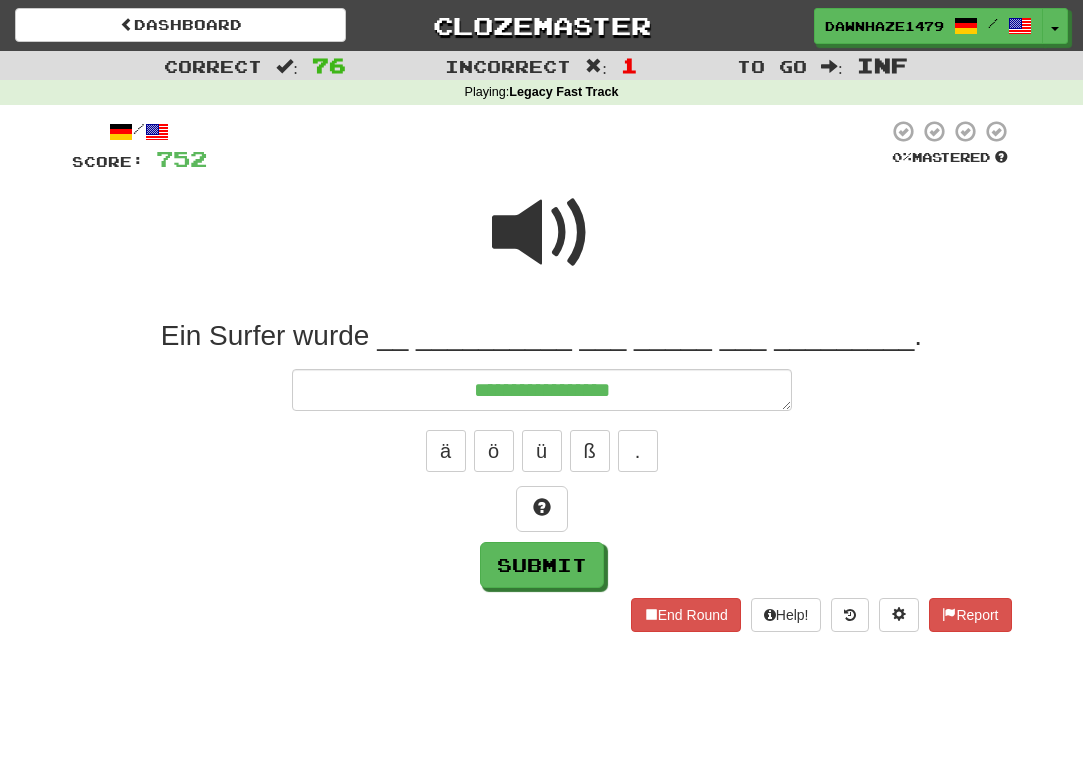 click at bounding box center [542, 233] 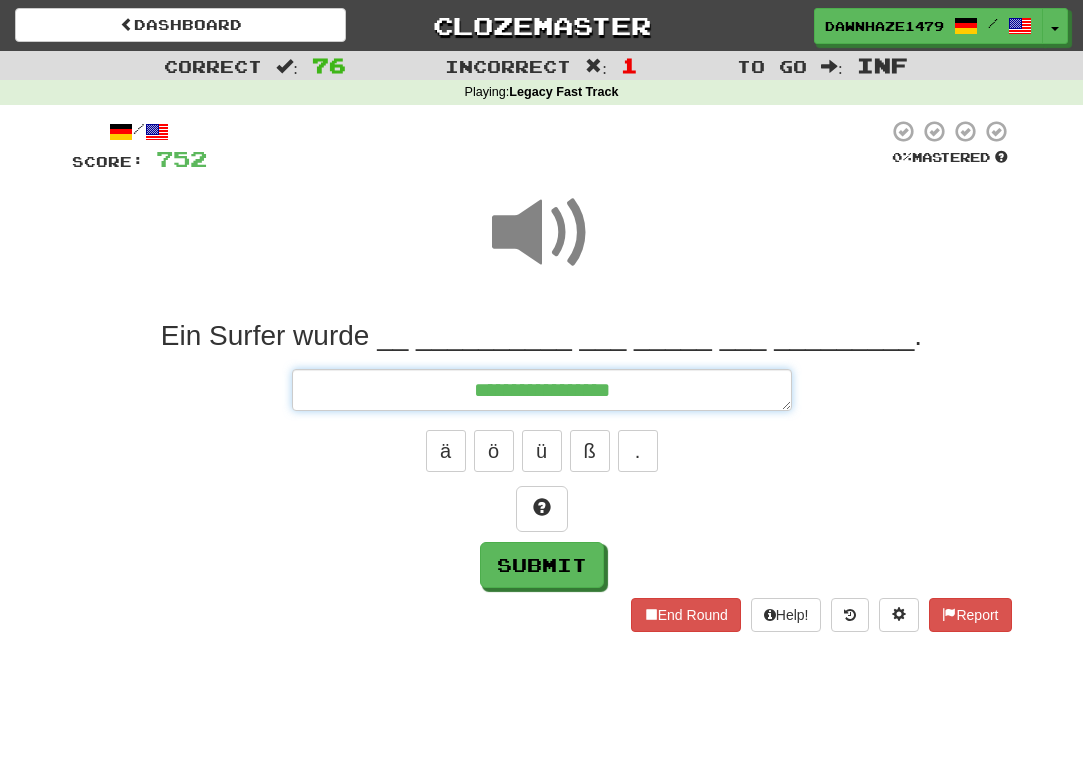 click on "**********" at bounding box center (542, 390) 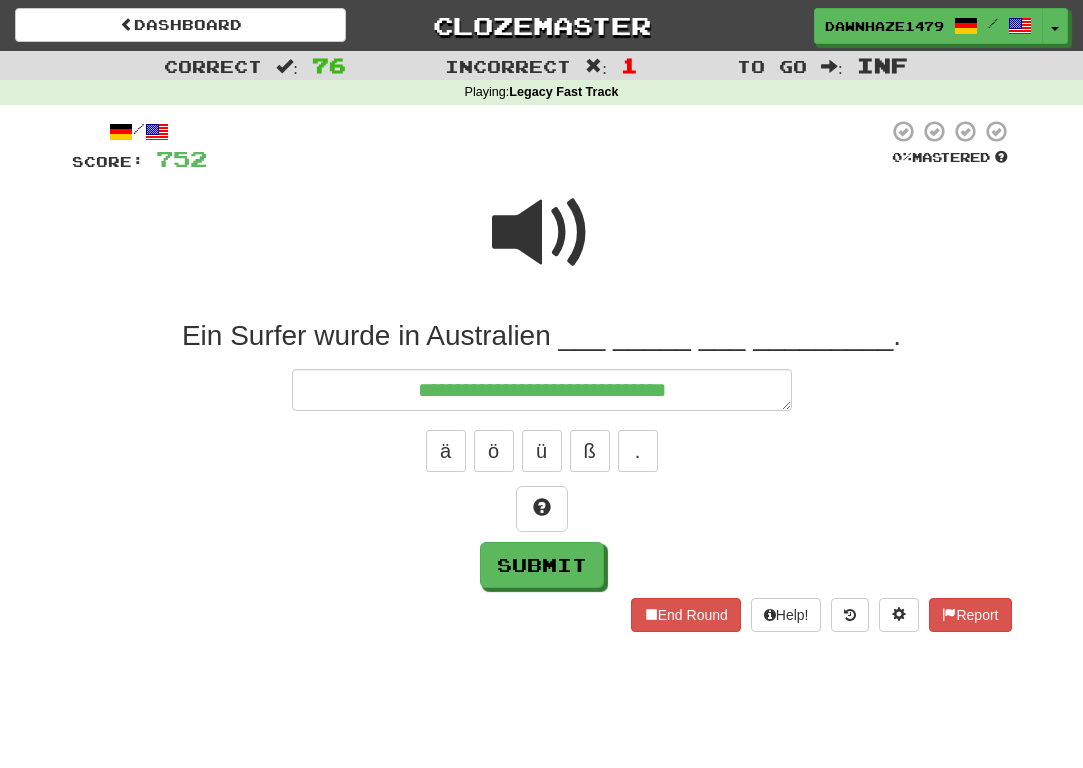 click at bounding box center (542, 246) 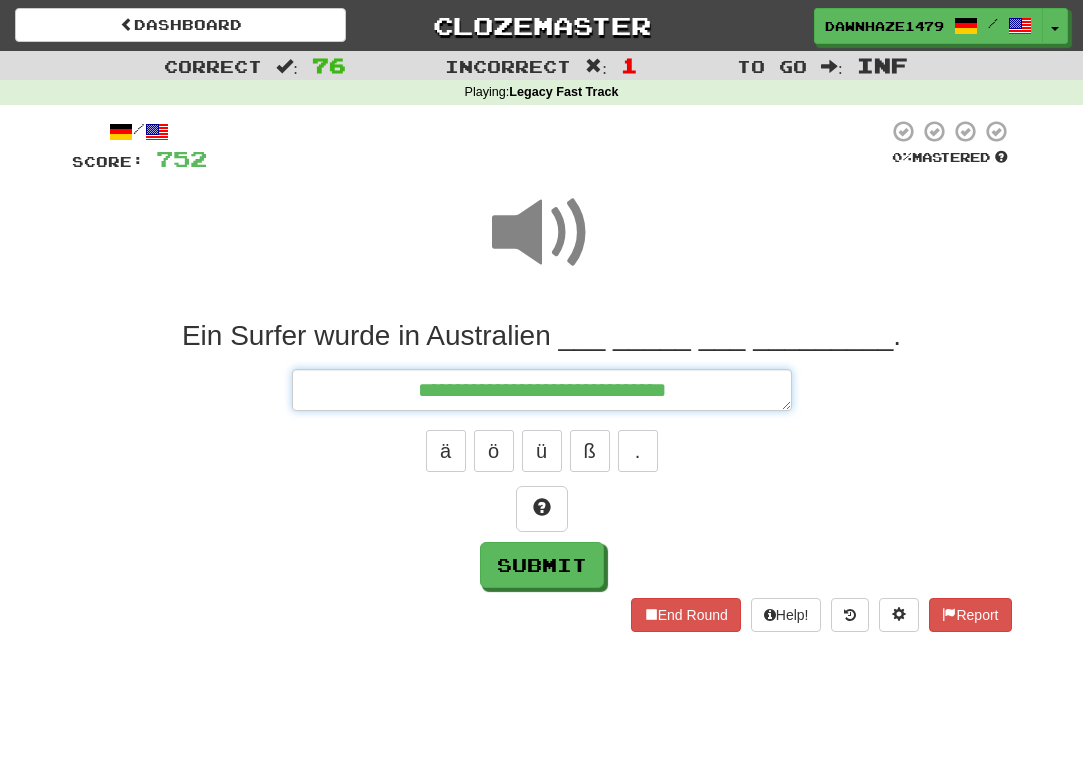 click on "**********" at bounding box center (542, 390) 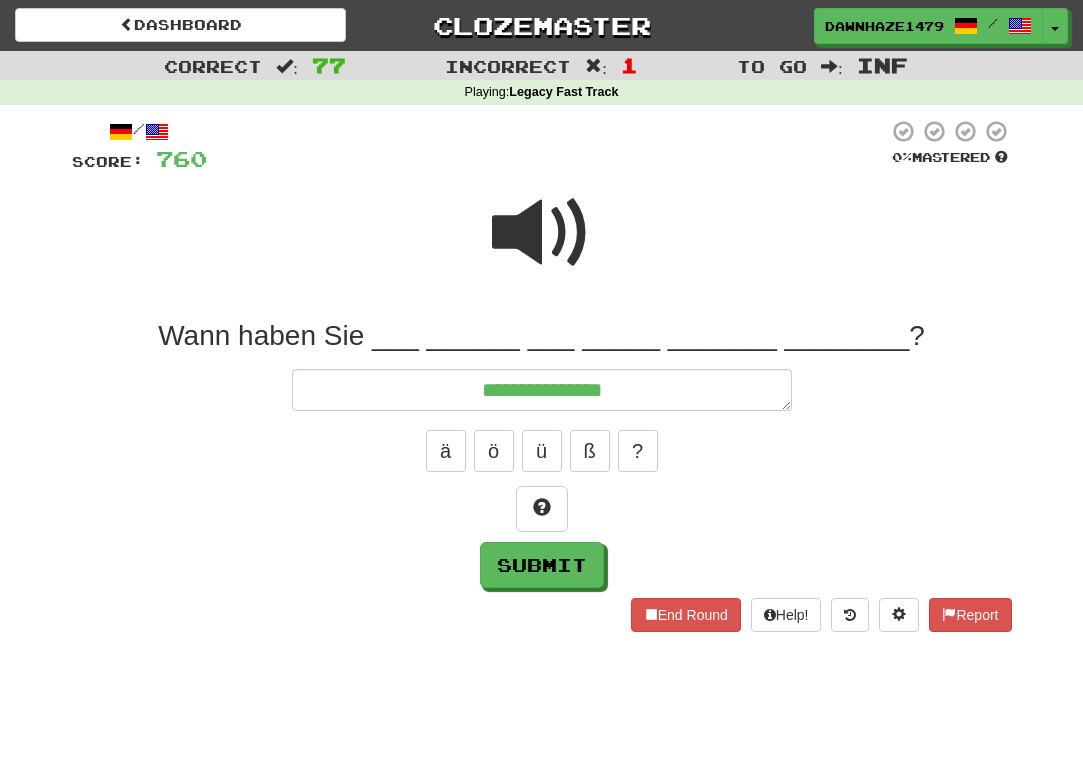 click at bounding box center [542, 246] 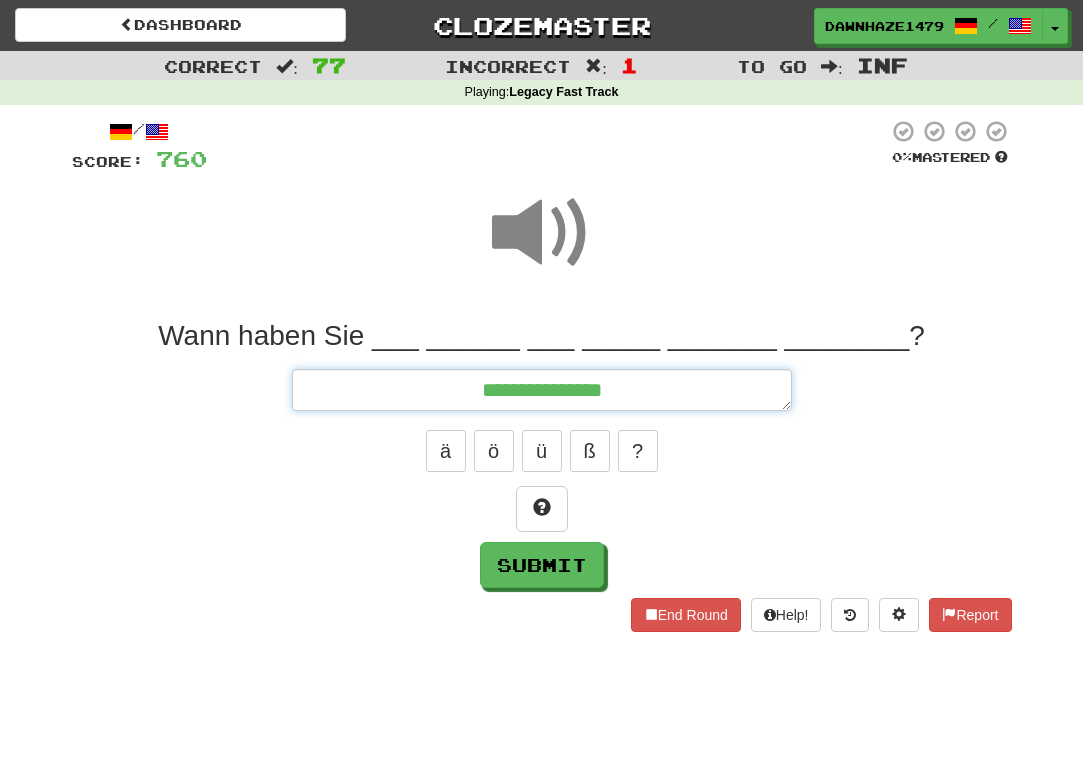 click on "**********" at bounding box center (542, 390) 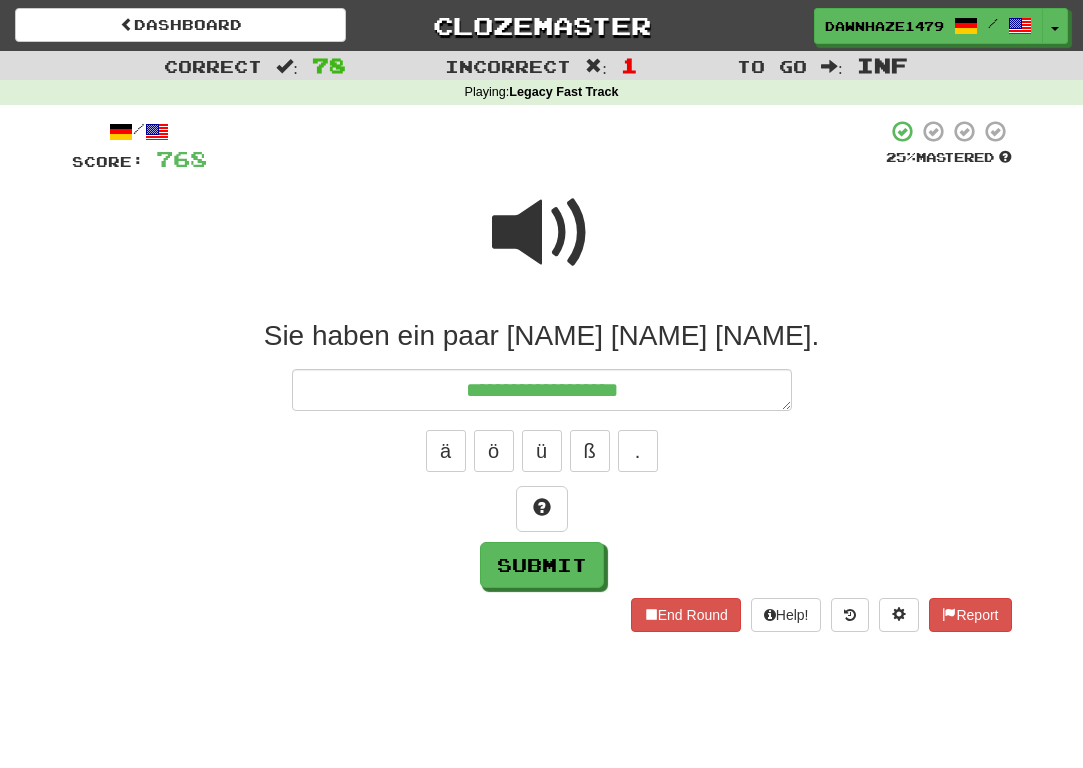 click at bounding box center [542, 246] 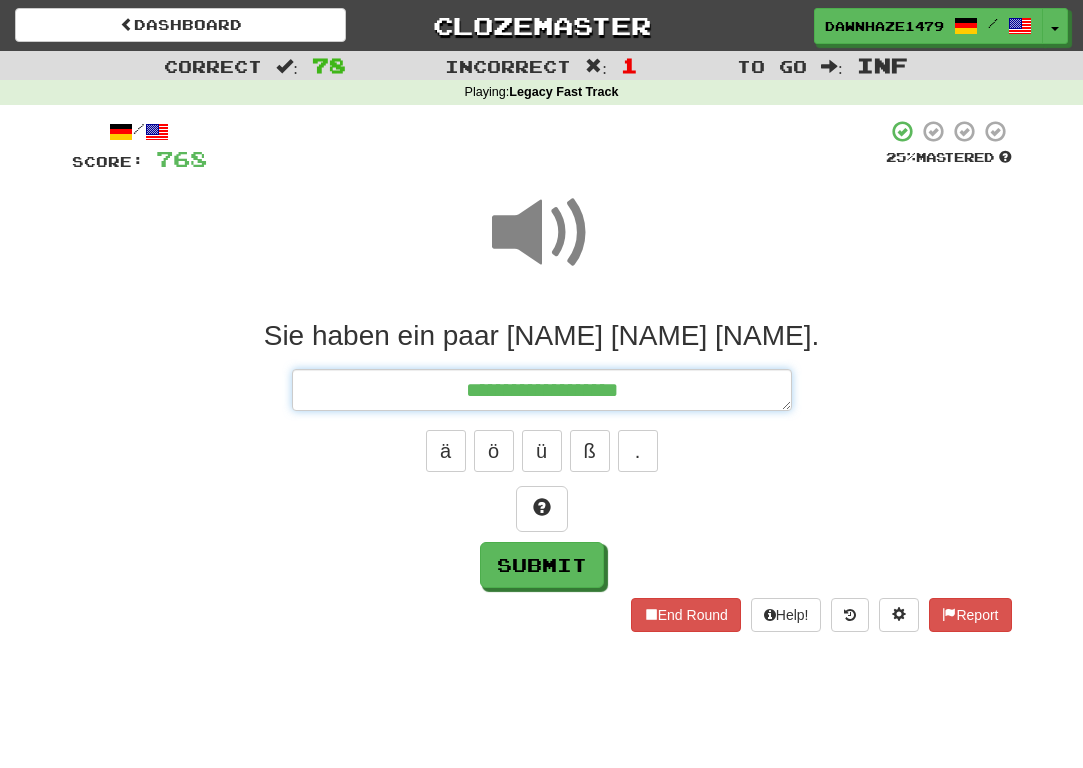 click on "**********" at bounding box center (542, 390) 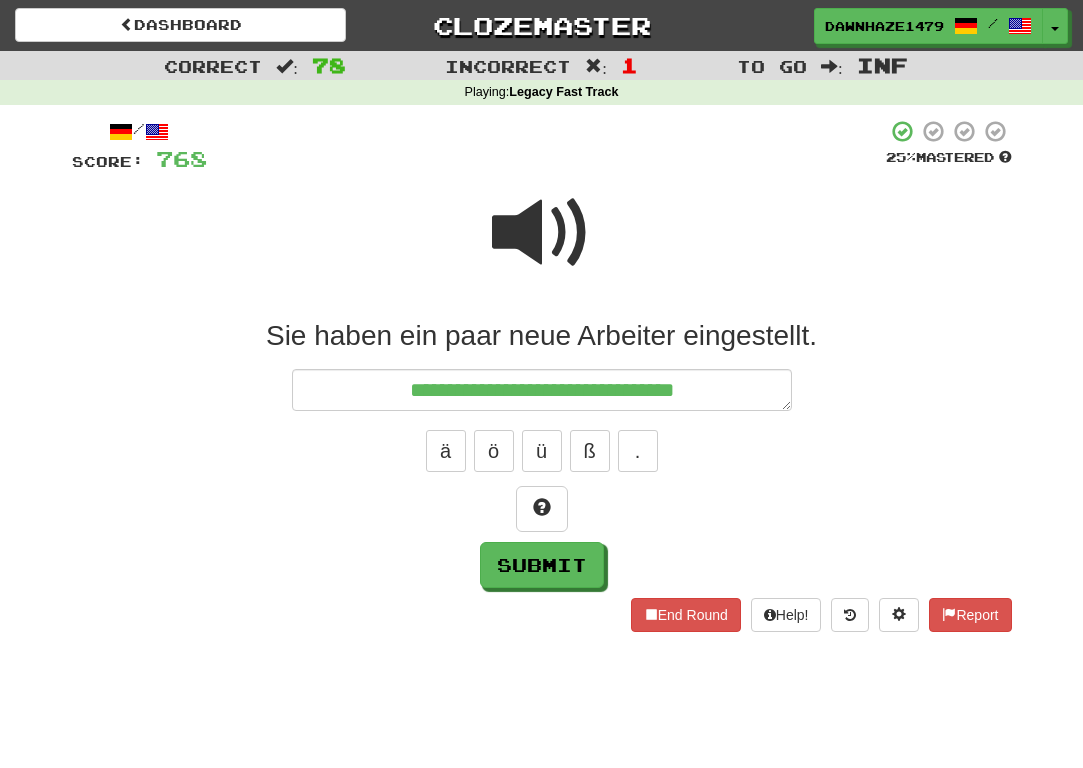 click at bounding box center (542, 246) 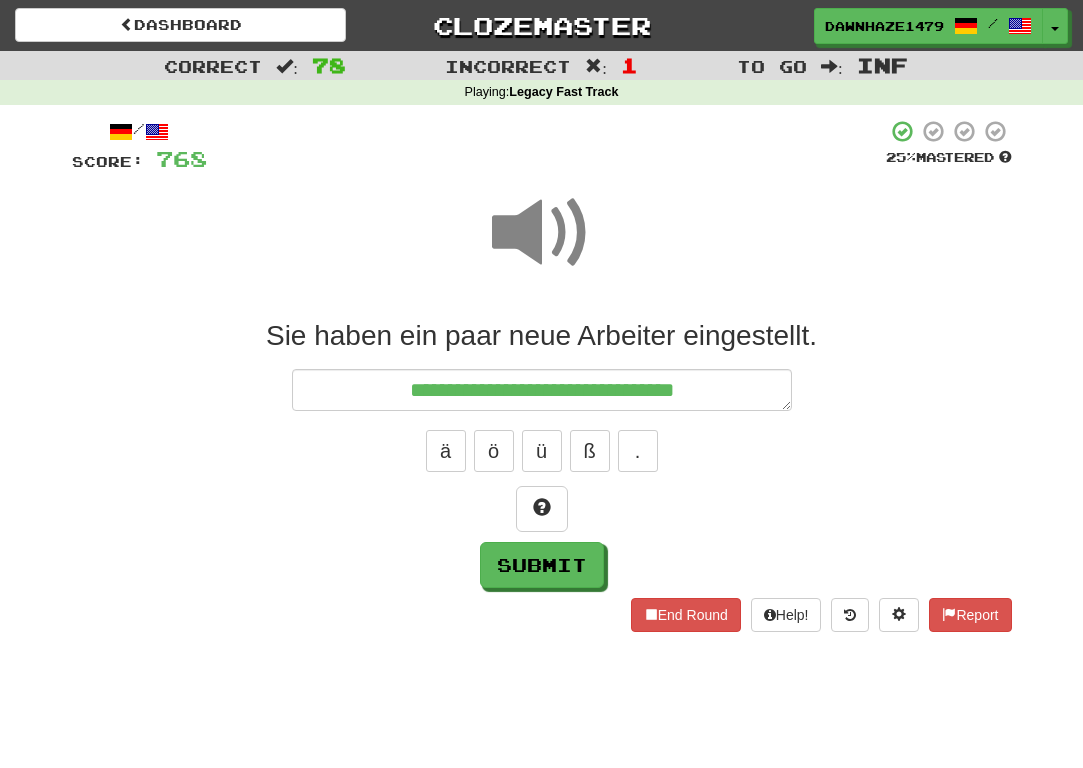 click on "Sie haben ein paar neue Arbeiter eingestellt." at bounding box center (542, 453) 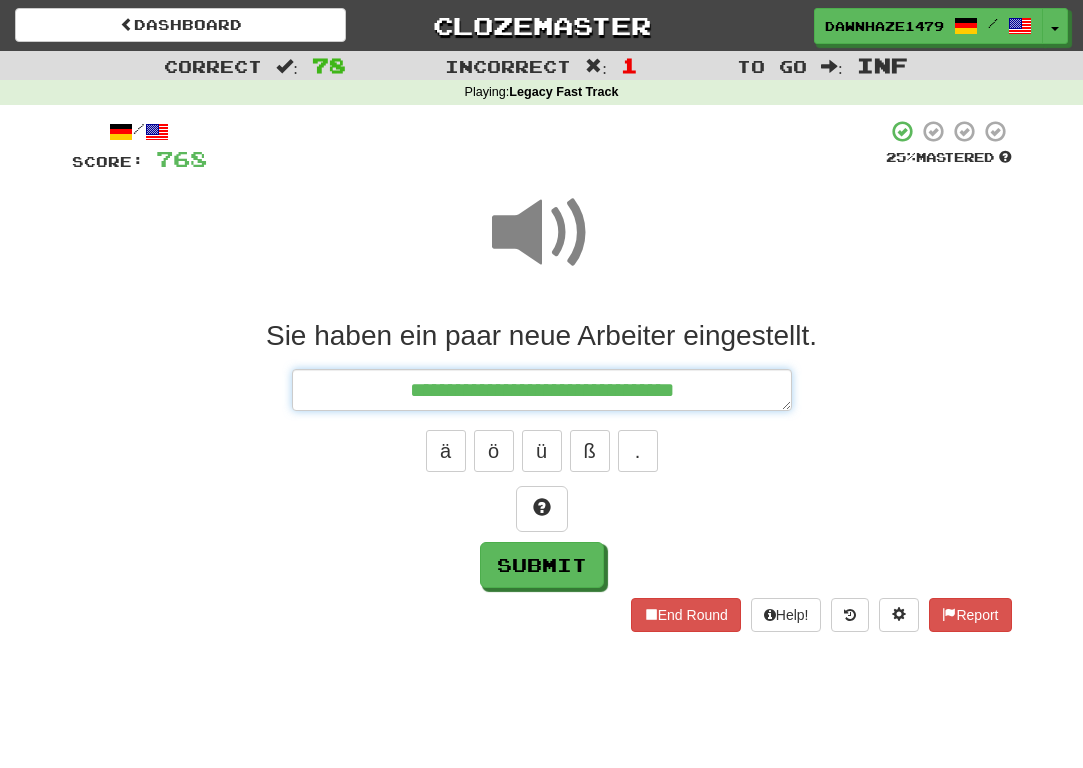 click on "**********" at bounding box center (542, 390) 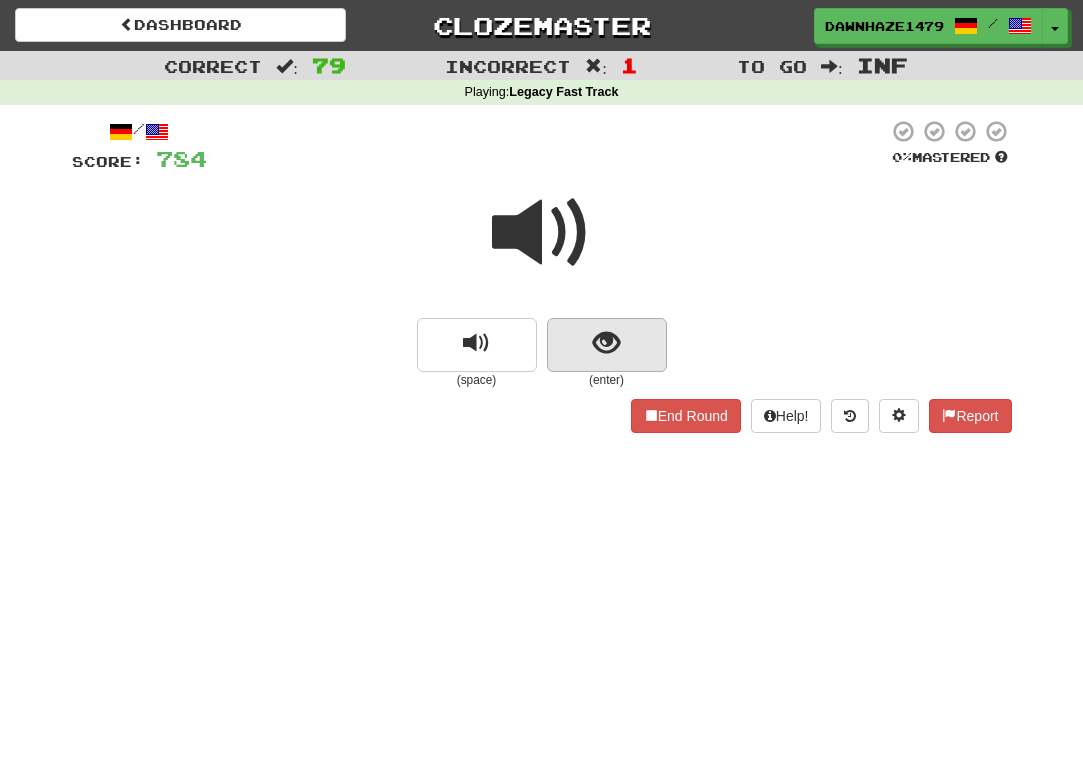 click at bounding box center [606, 343] 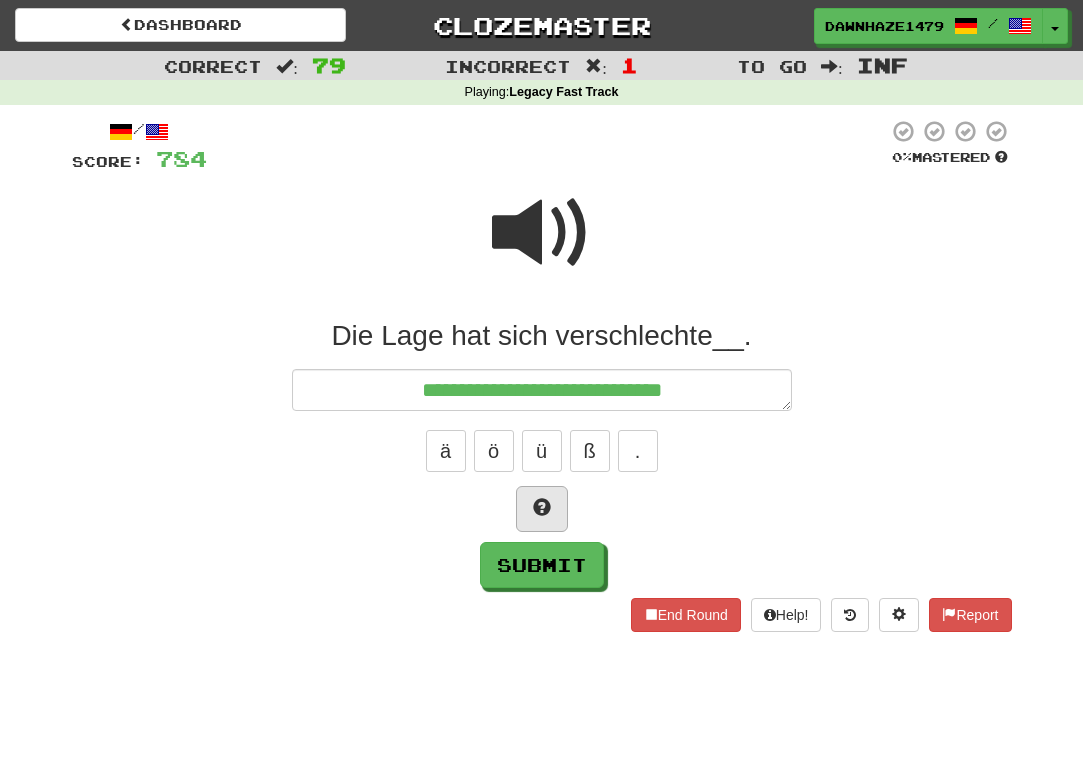 click at bounding box center [542, 509] 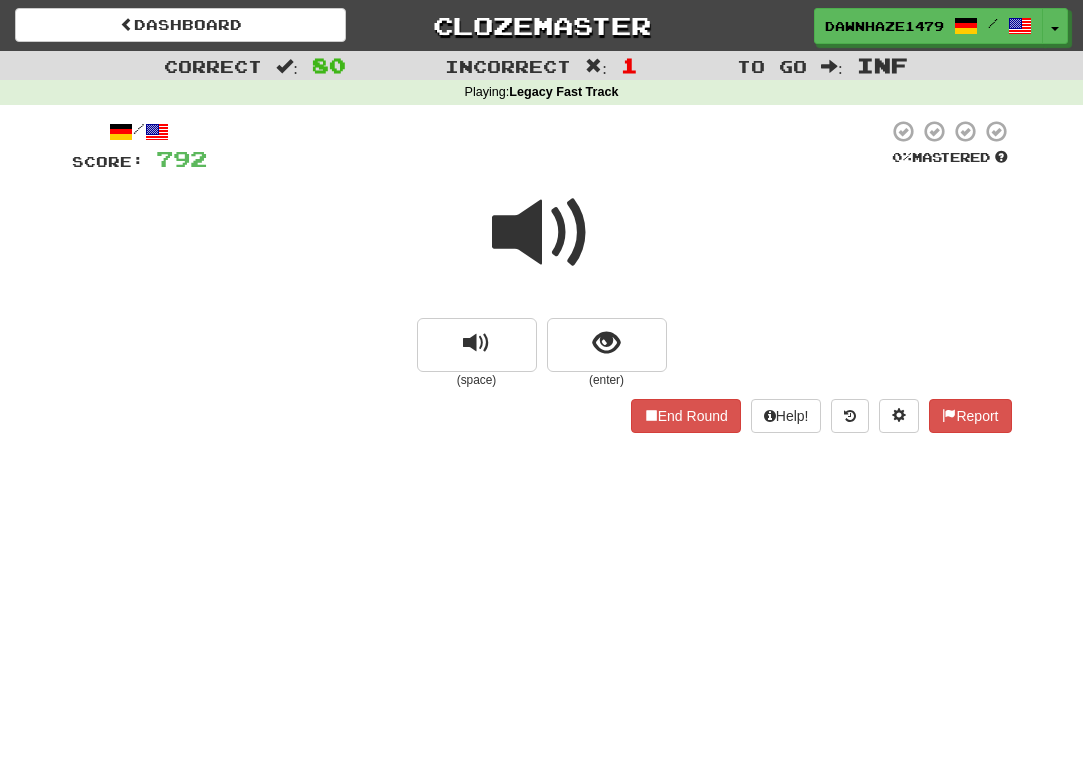 click at bounding box center (542, 233) 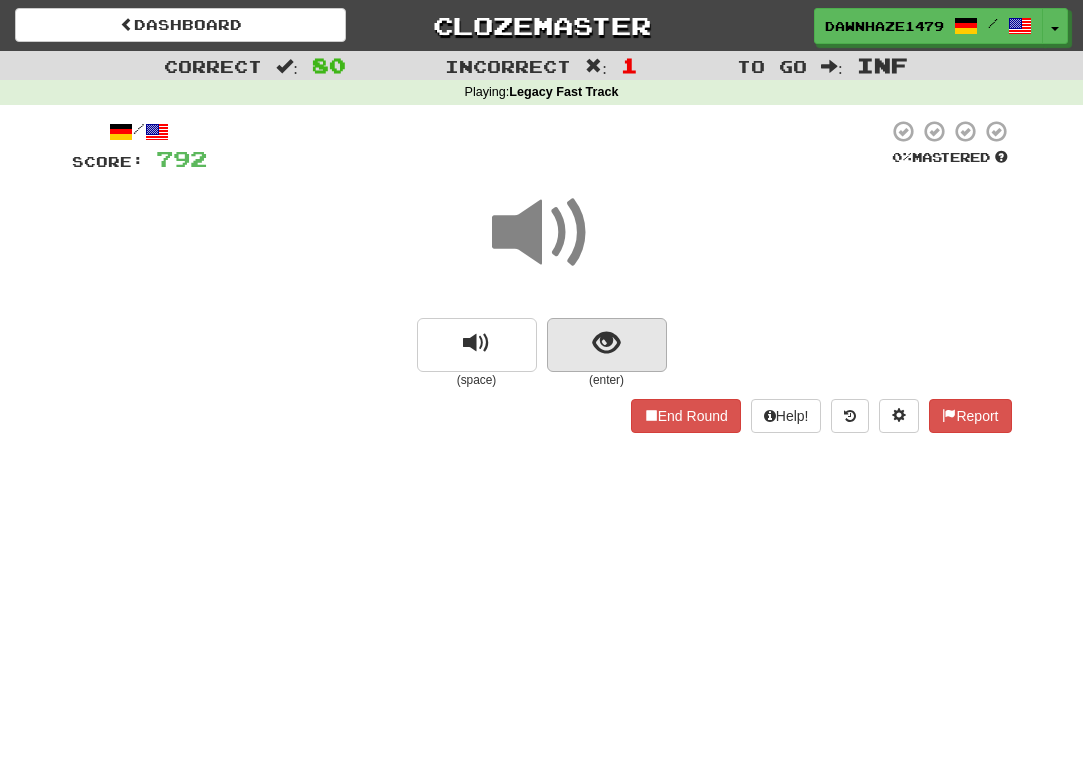 click at bounding box center [607, 345] 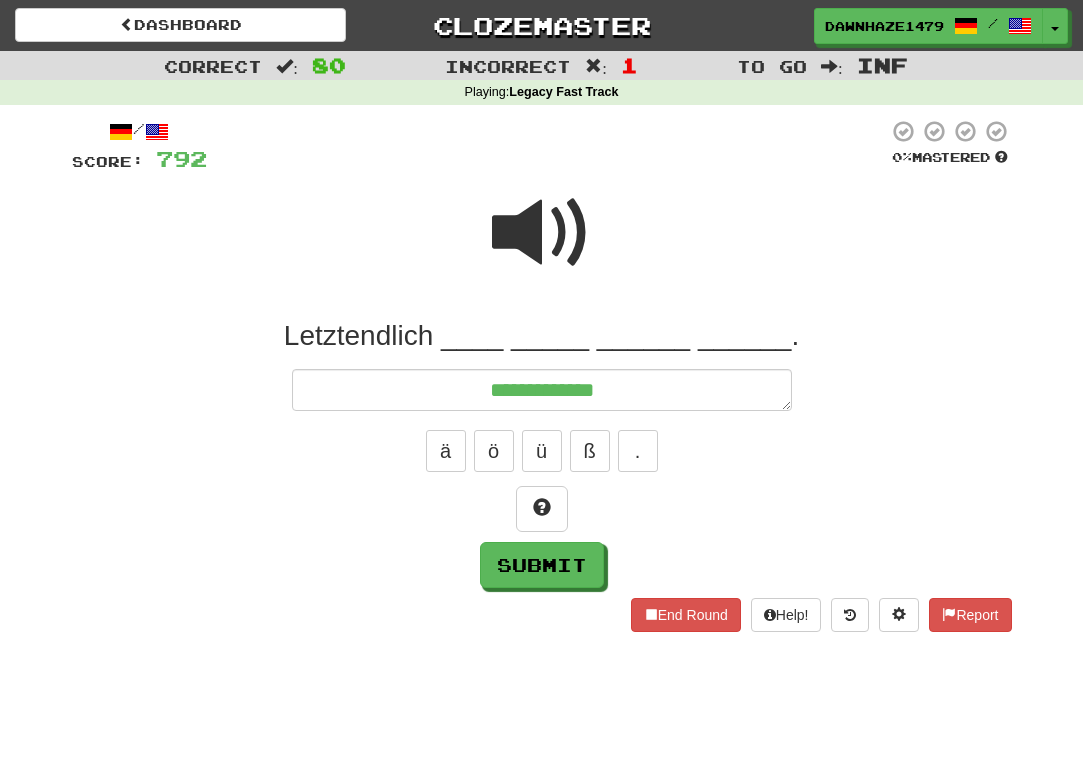 click on "**********" at bounding box center (542, 382) 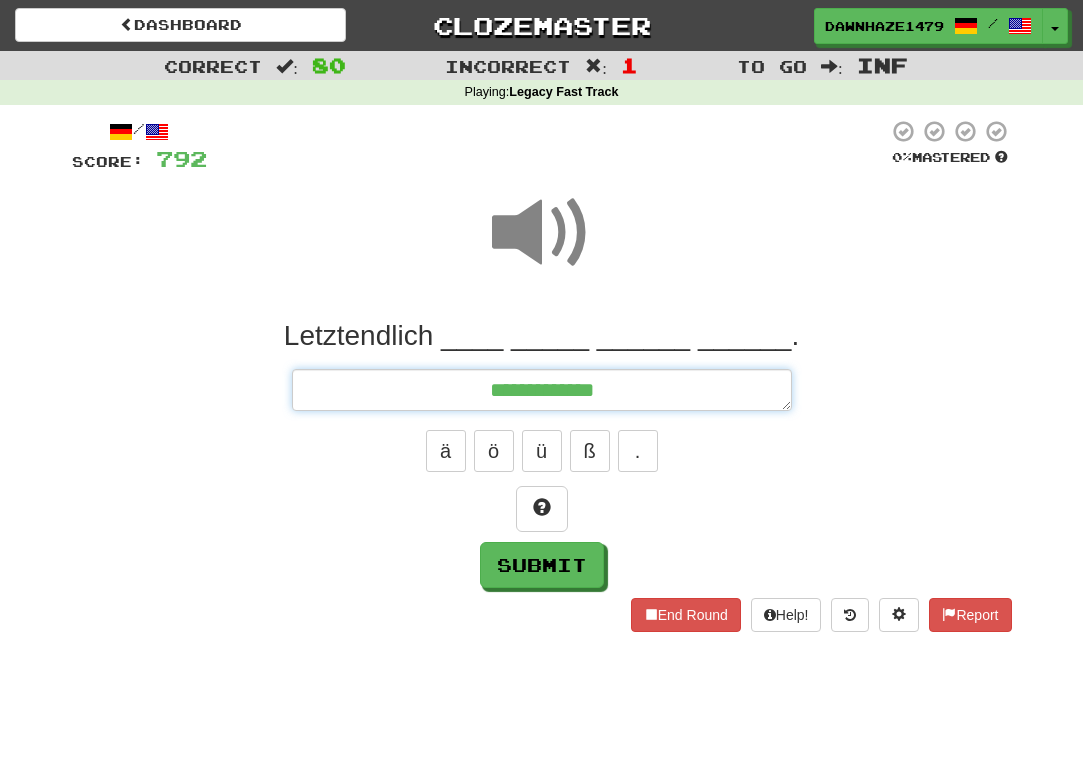 click on "**********" at bounding box center [542, 390] 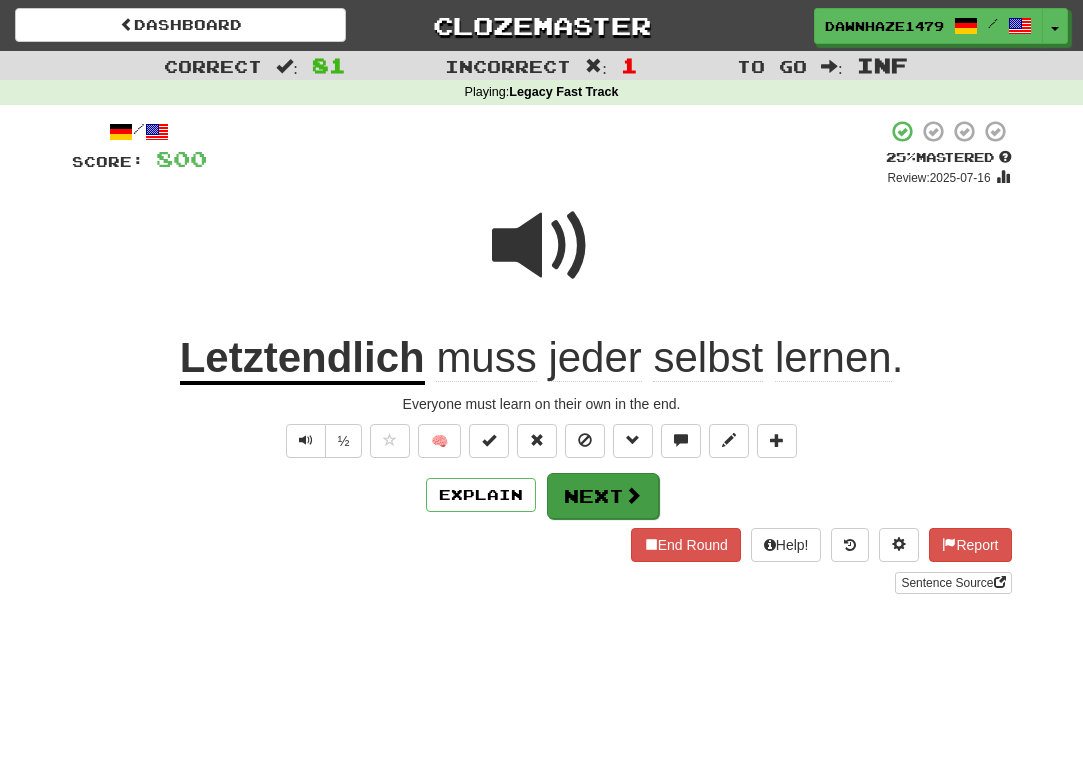 click at bounding box center [633, 495] 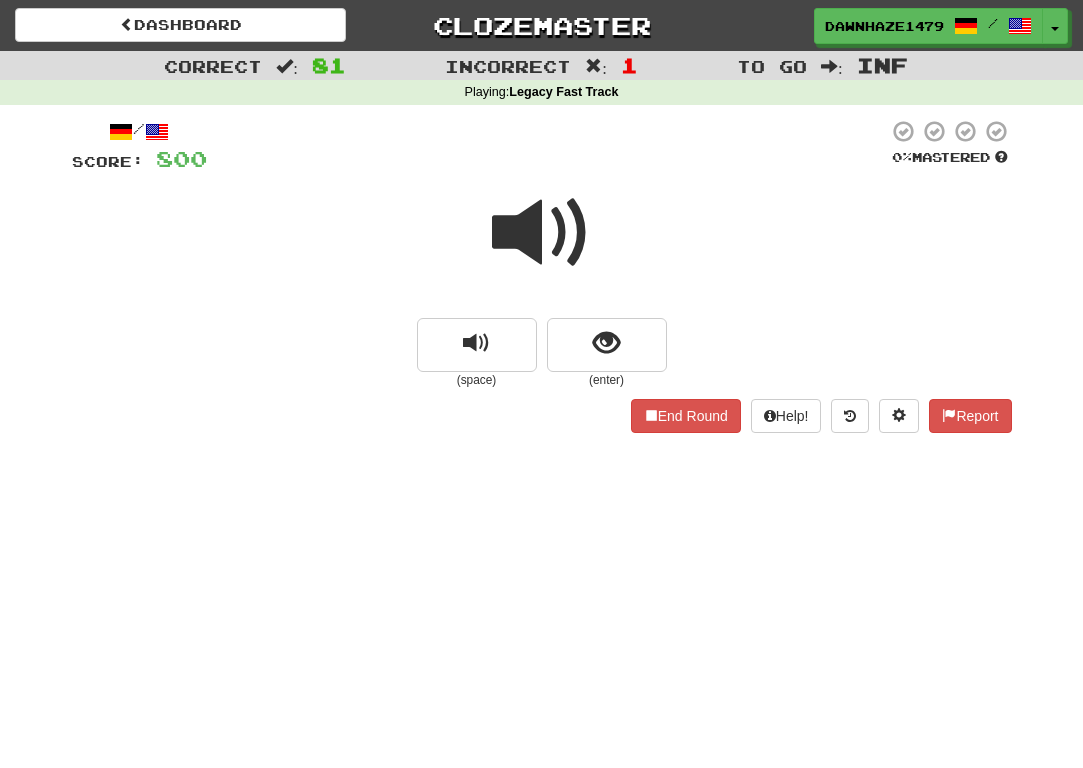 click at bounding box center [542, 233] 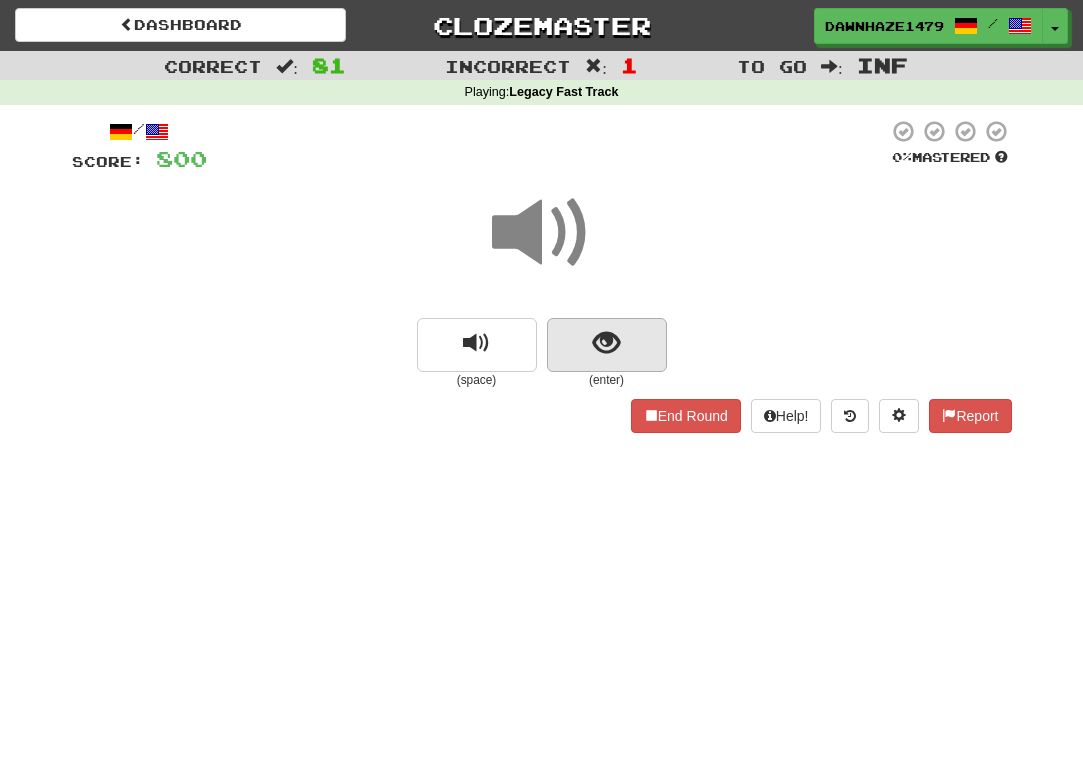 click at bounding box center [606, 343] 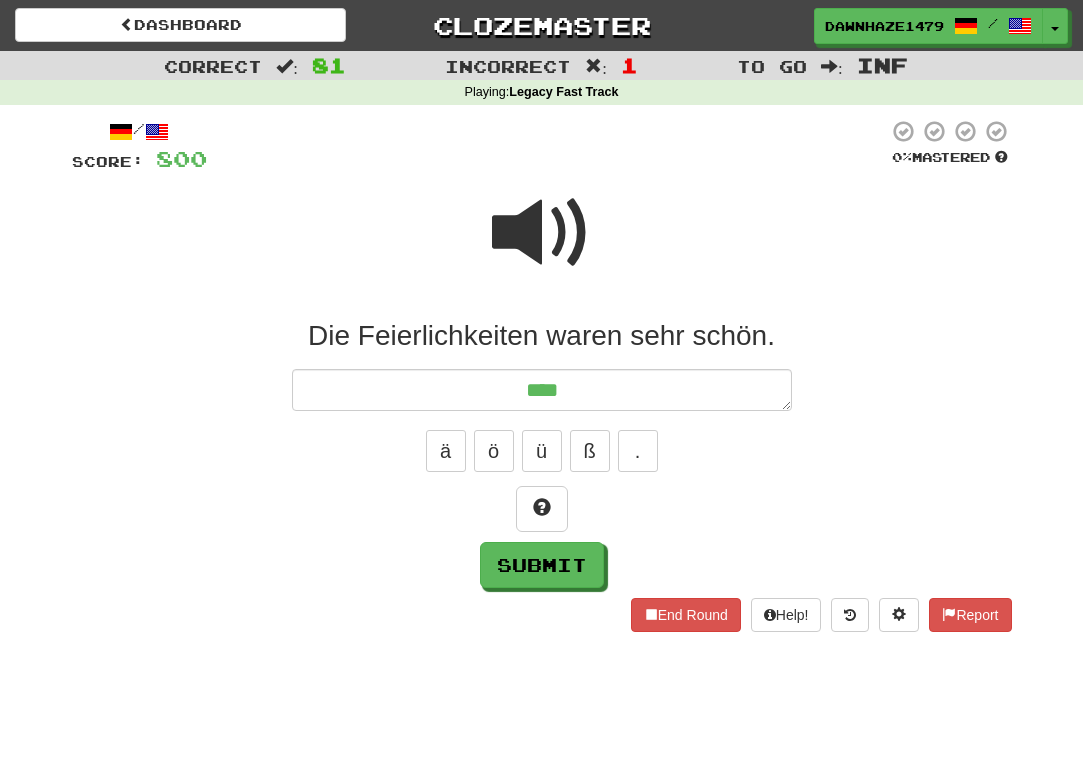click at bounding box center (542, 233) 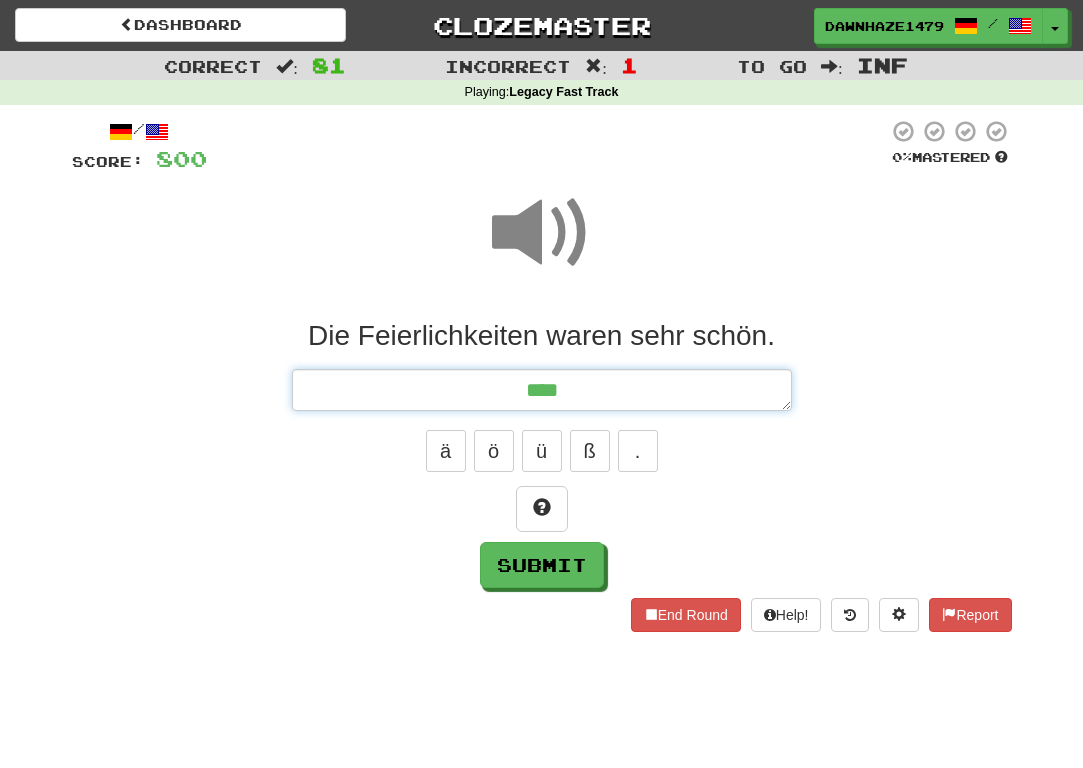 click on "***" at bounding box center [542, 390] 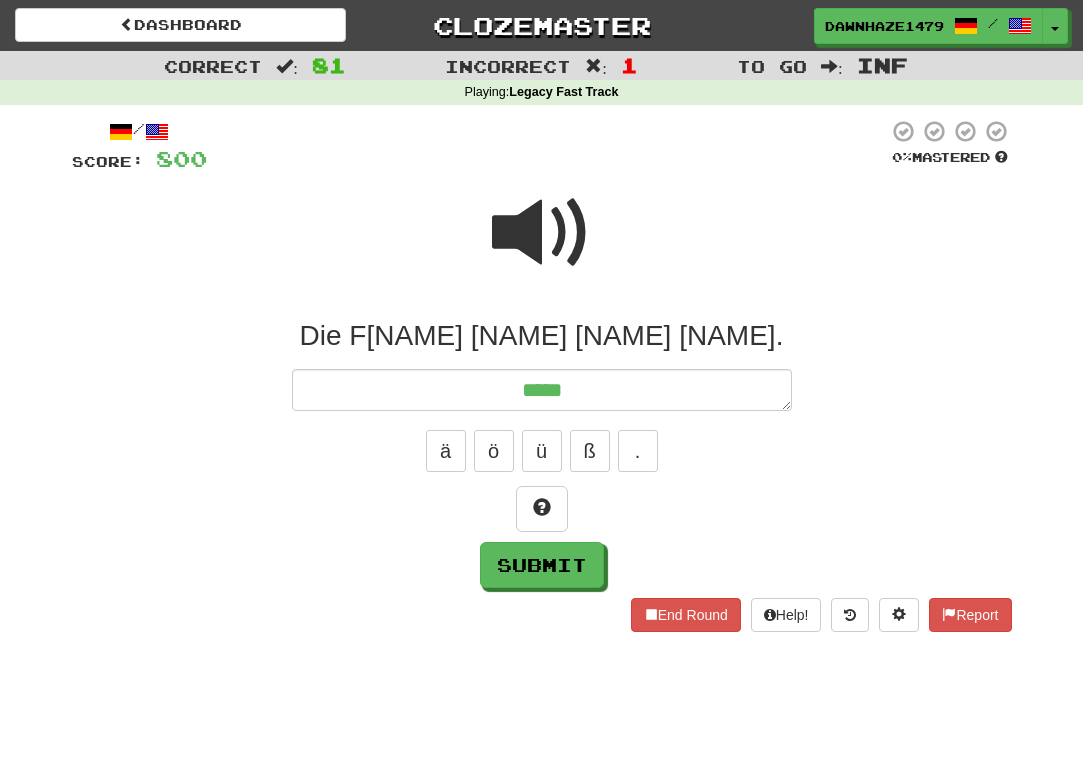 click at bounding box center [542, 233] 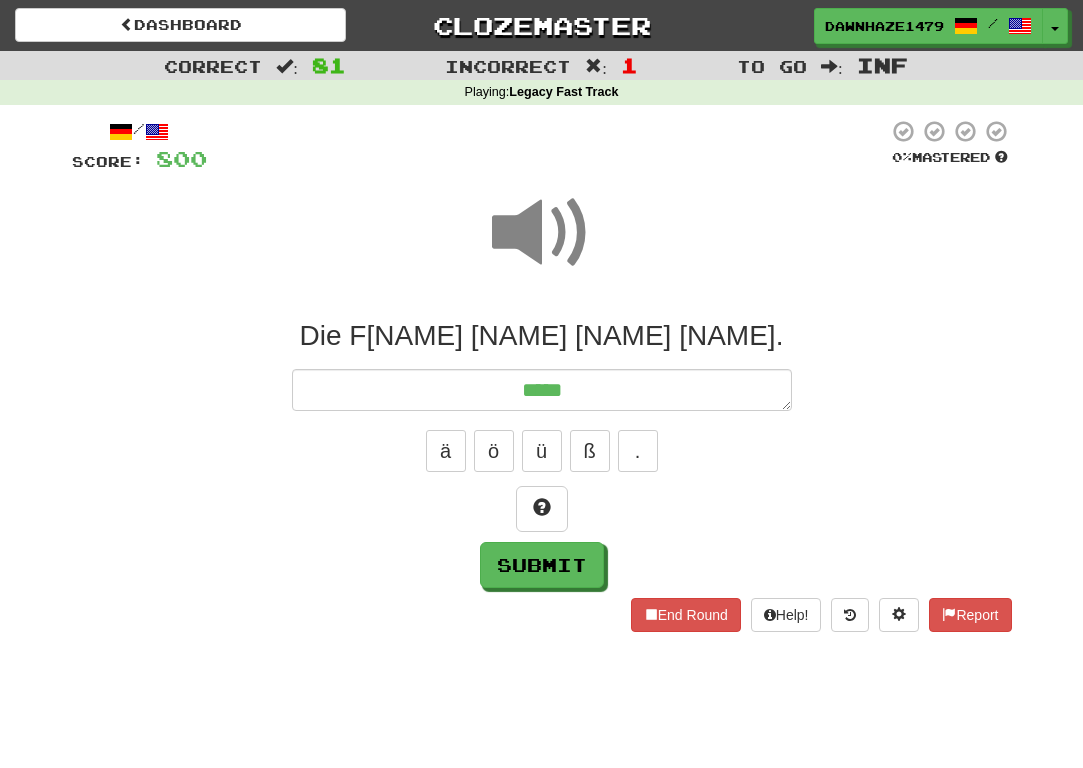click on "Die F_________ _____ ______ ________. ***** ä ö ü ß . Submit" at bounding box center (542, 453) 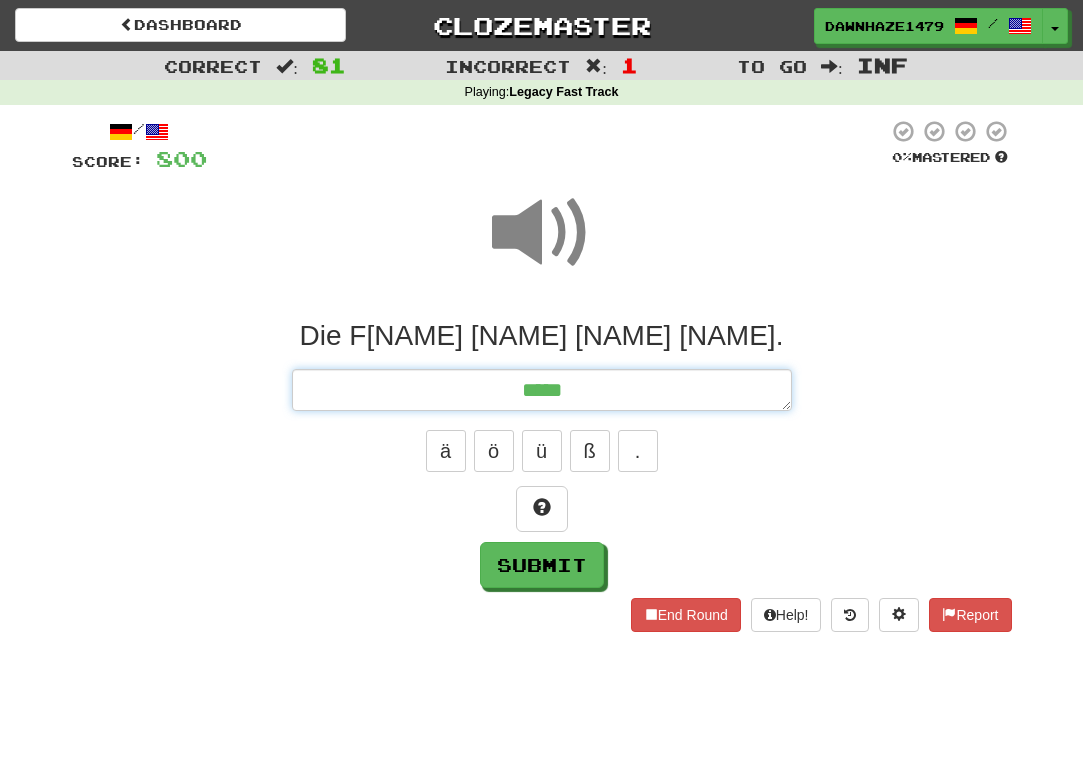 click on "*****" at bounding box center (542, 390) 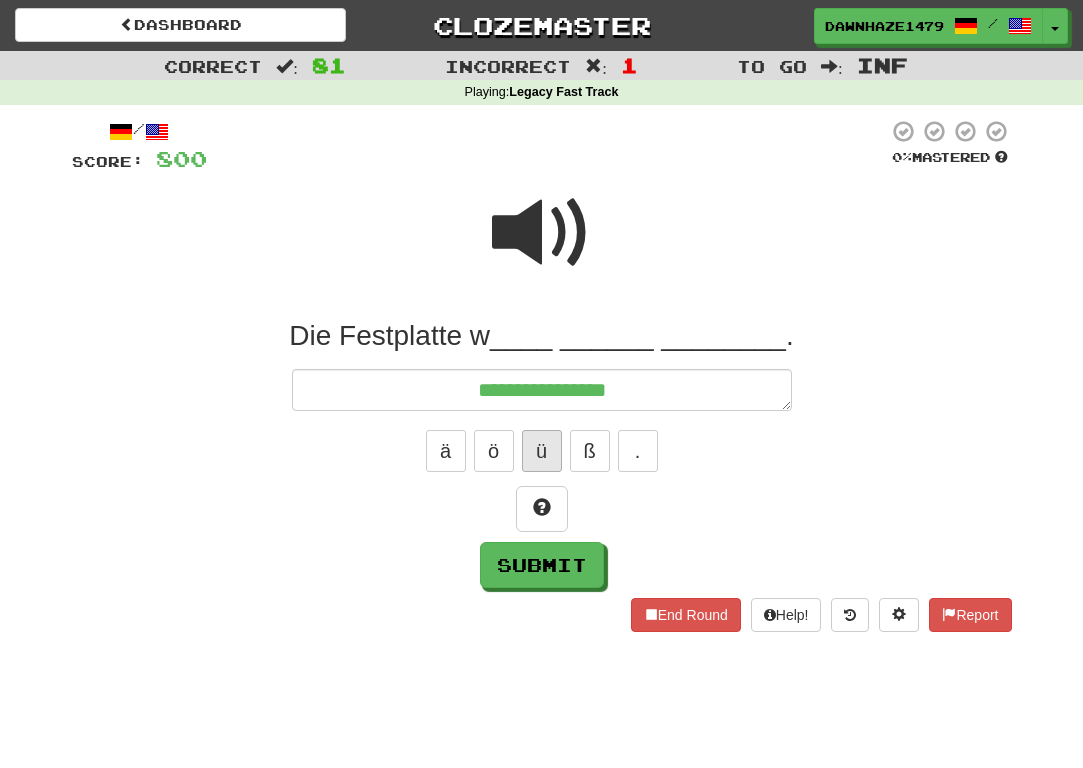 click on "ü" at bounding box center (542, 451) 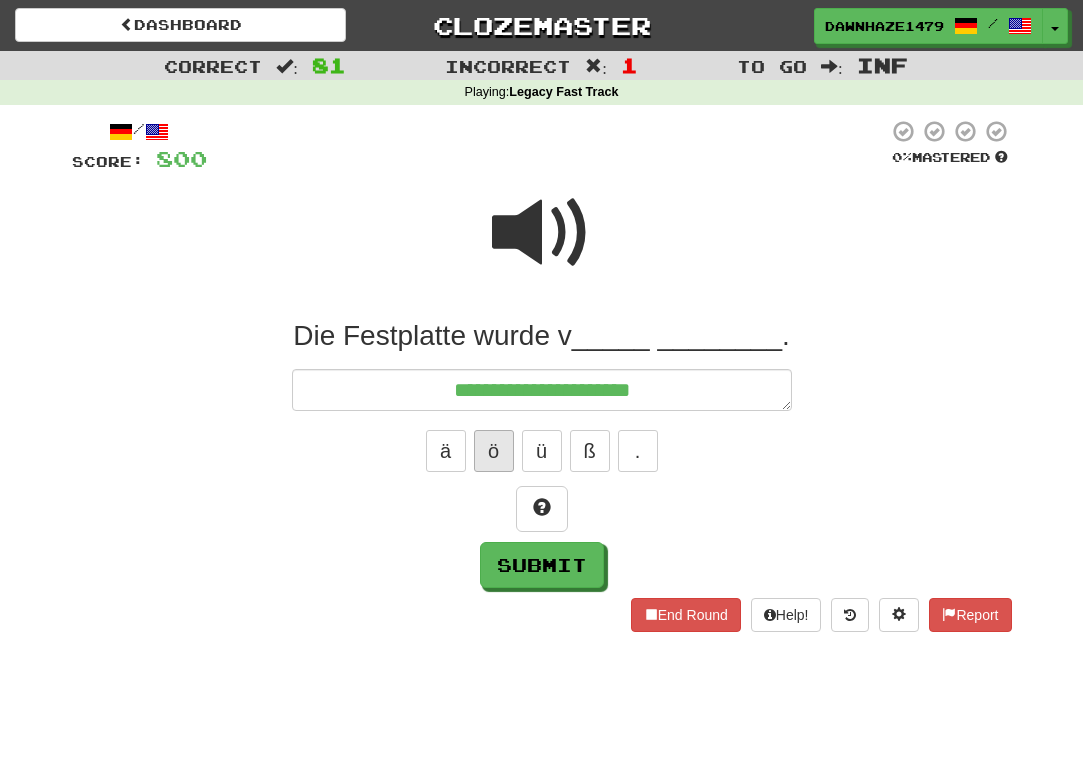 click on "ö" at bounding box center (494, 451) 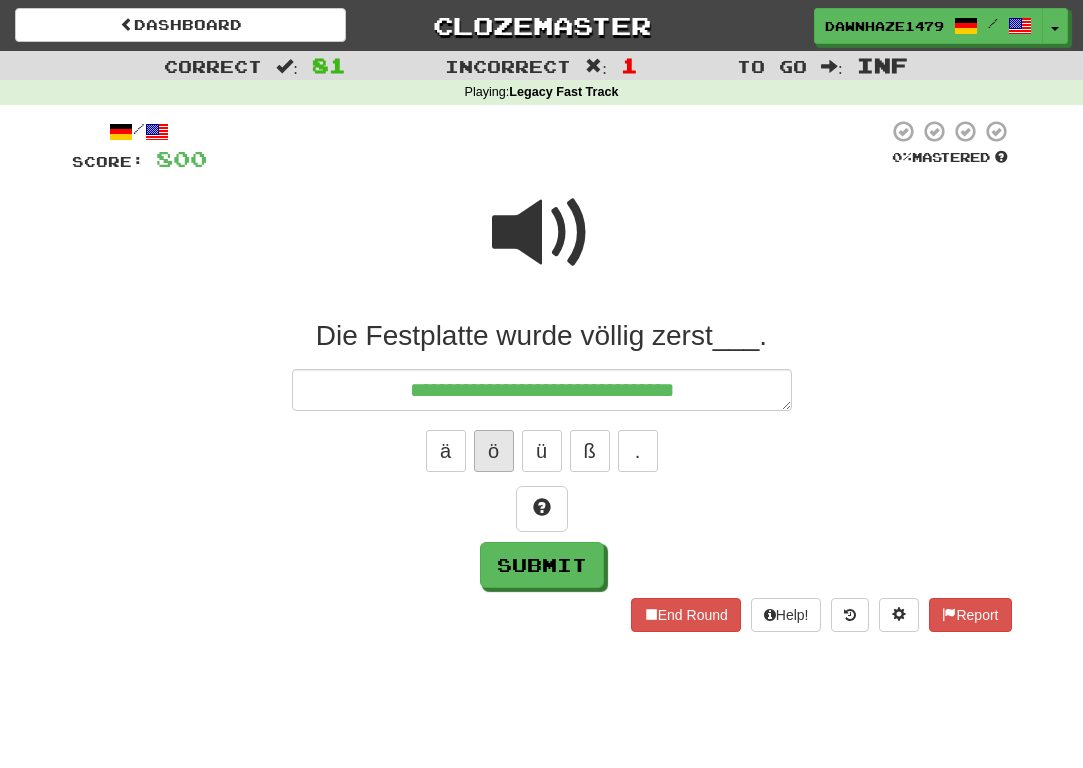click on "ö" at bounding box center (494, 451) 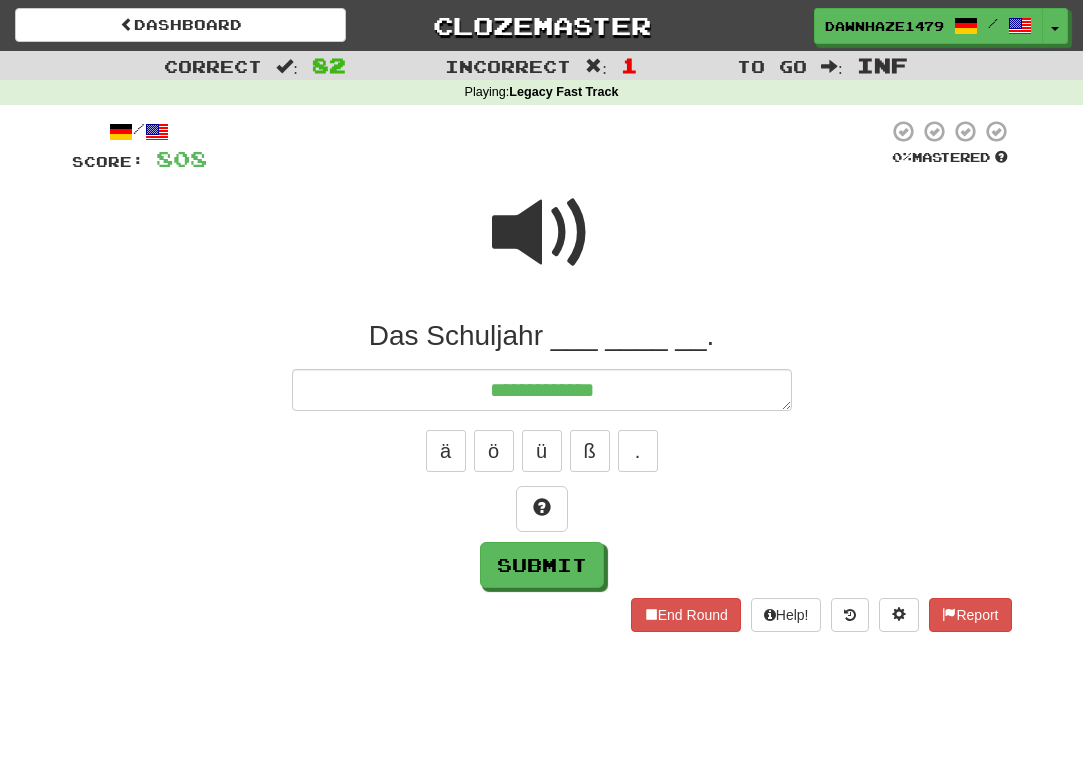 click on "**********" at bounding box center [542, 390] 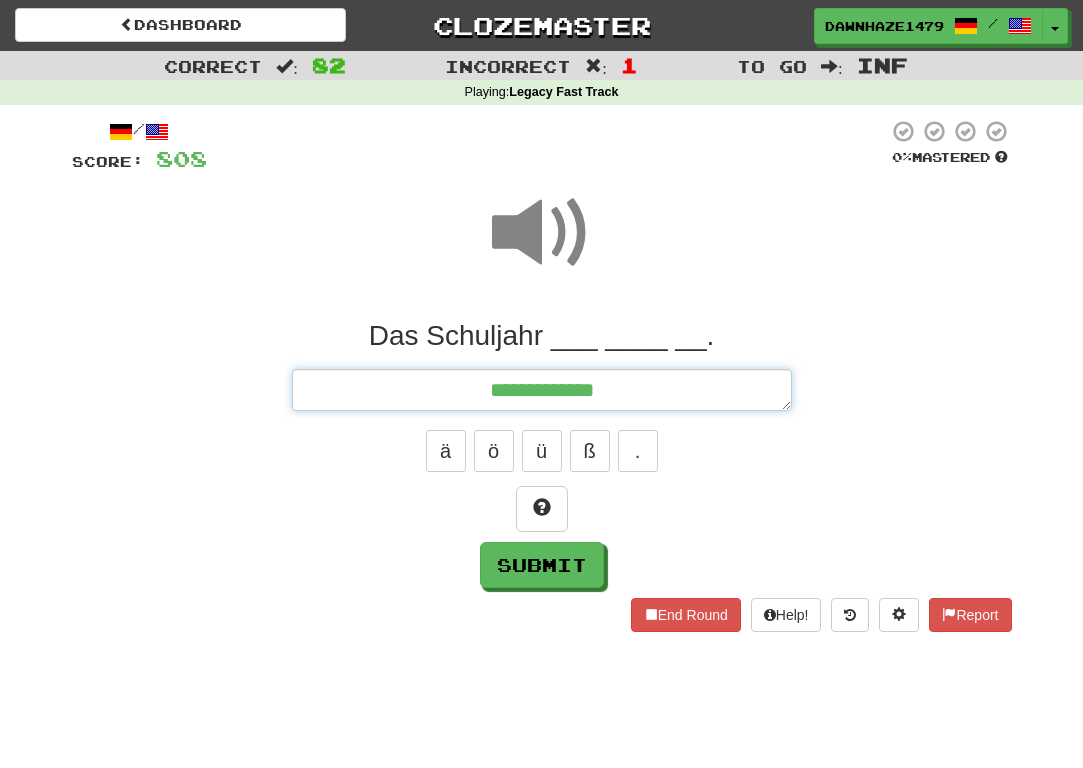 click on "**********" at bounding box center [542, 390] 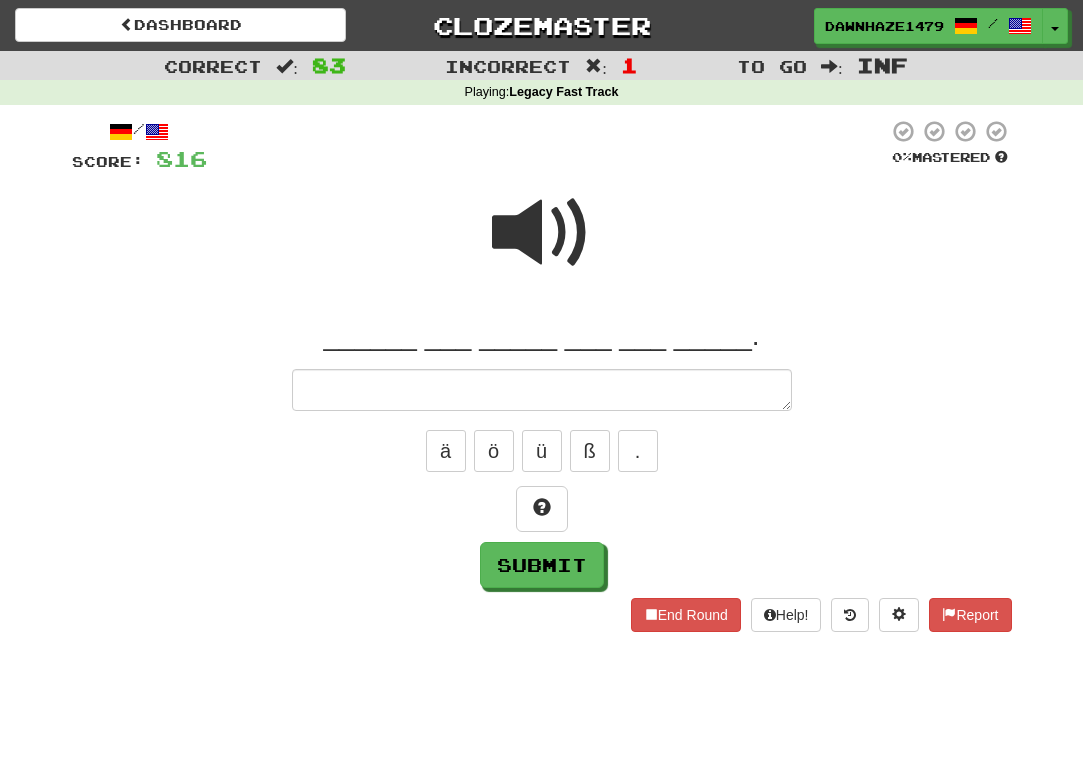 click at bounding box center [542, 246] 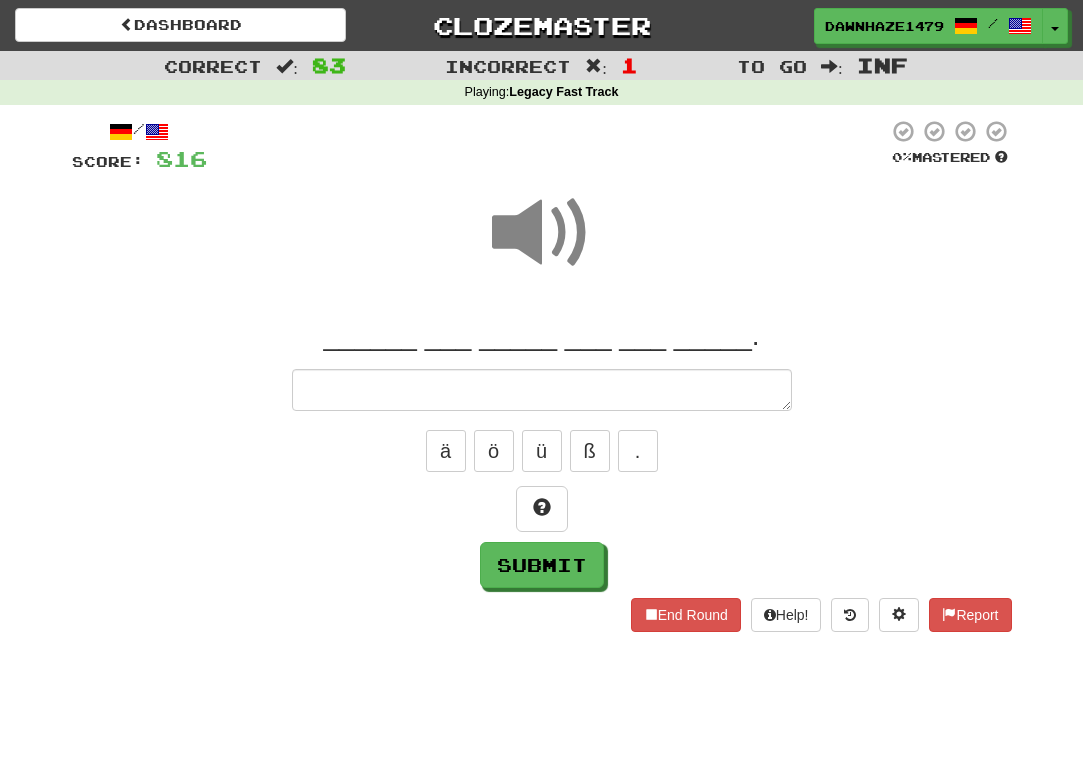 click on "Der Mann hat ein Haus gebaut." at bounding box center [542, 453] 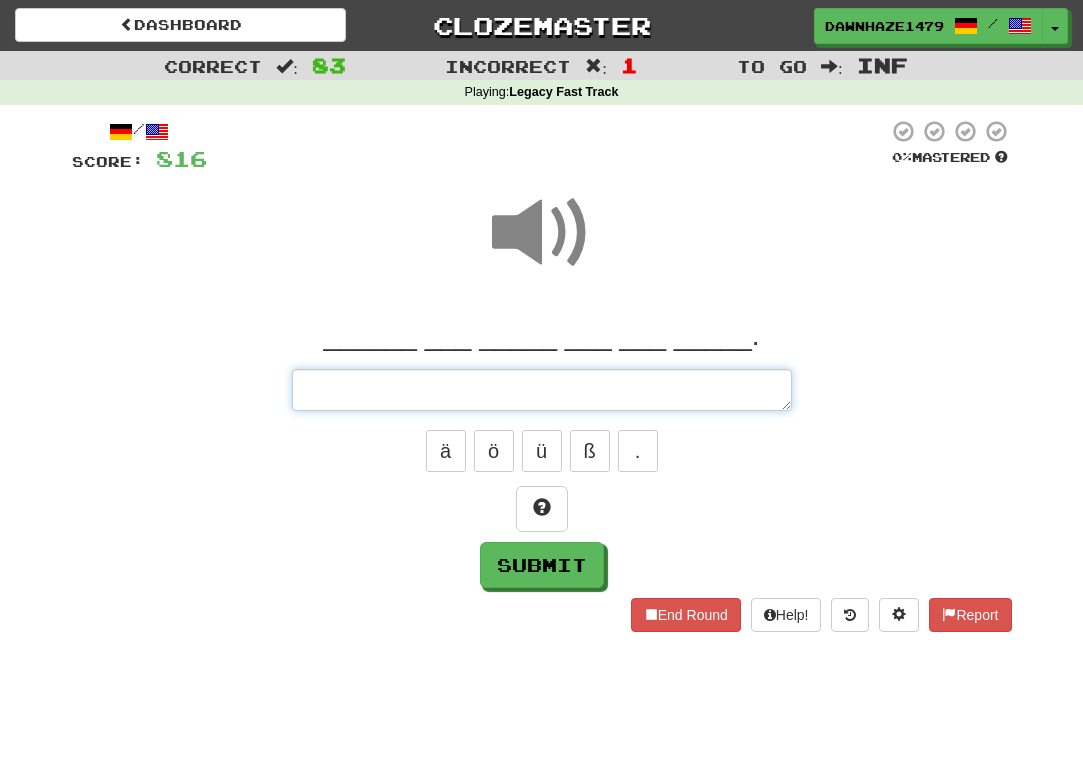 click at bounding box center (542, 390) 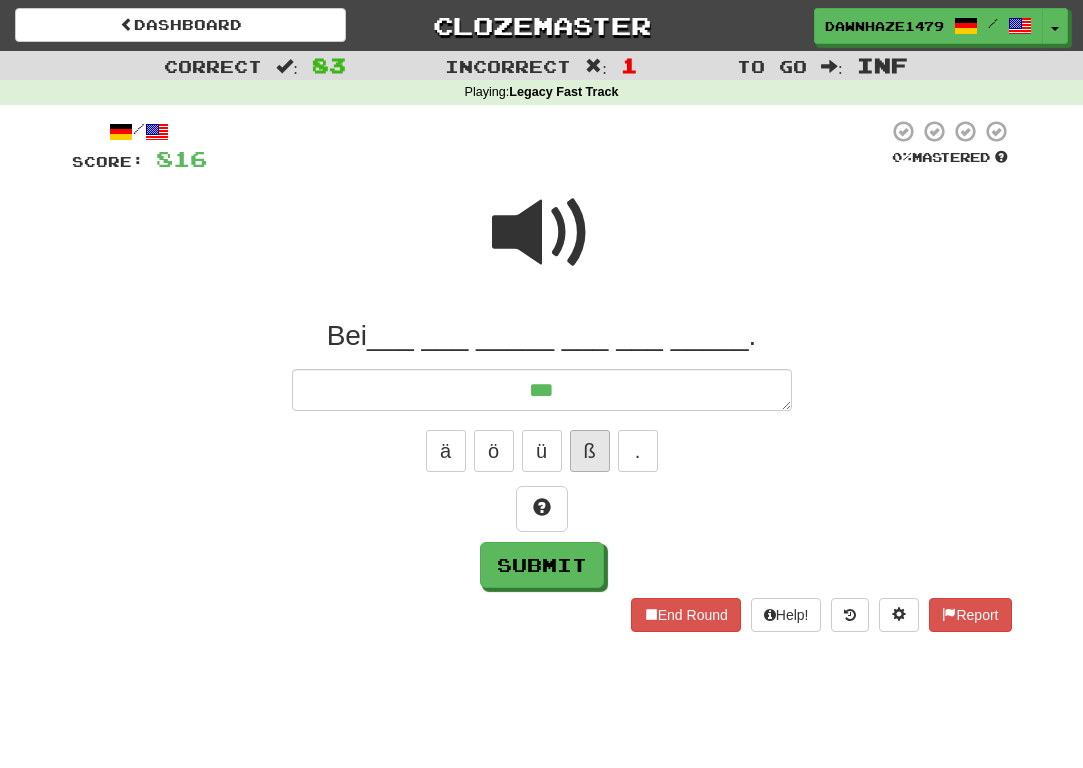 click on "ß" at bounding box center (590, 451) 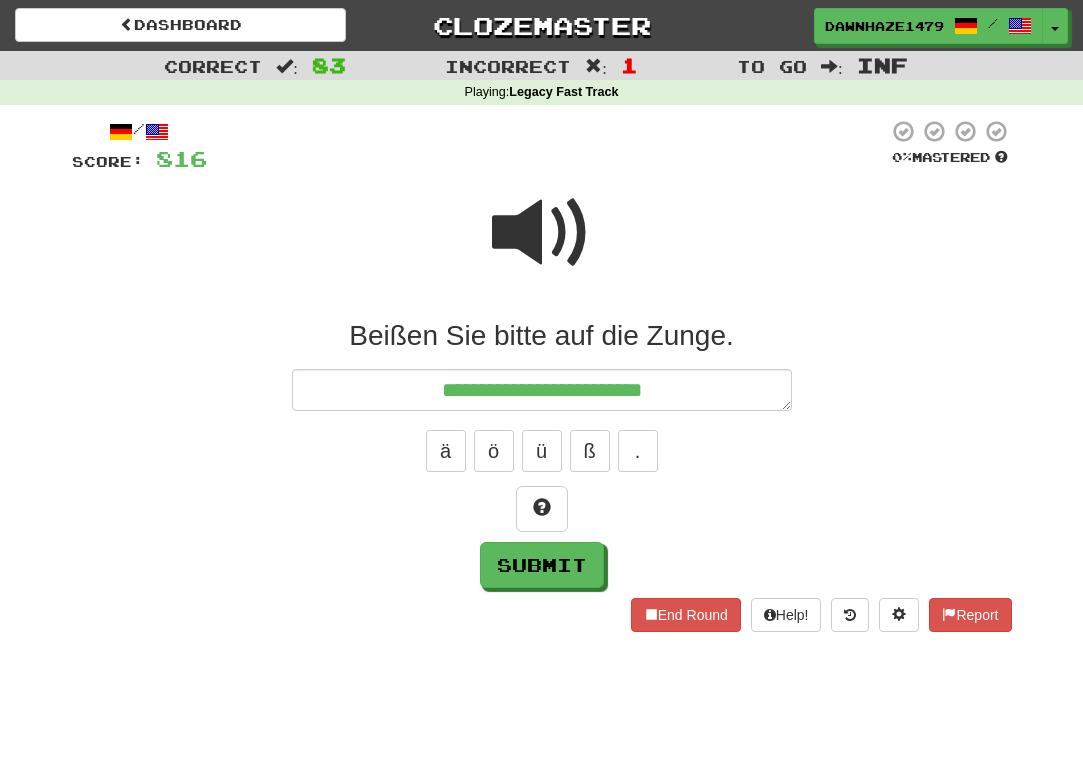 click on "Beißen Sie bitte auf die Zunge." at bounding box center (542, 336) 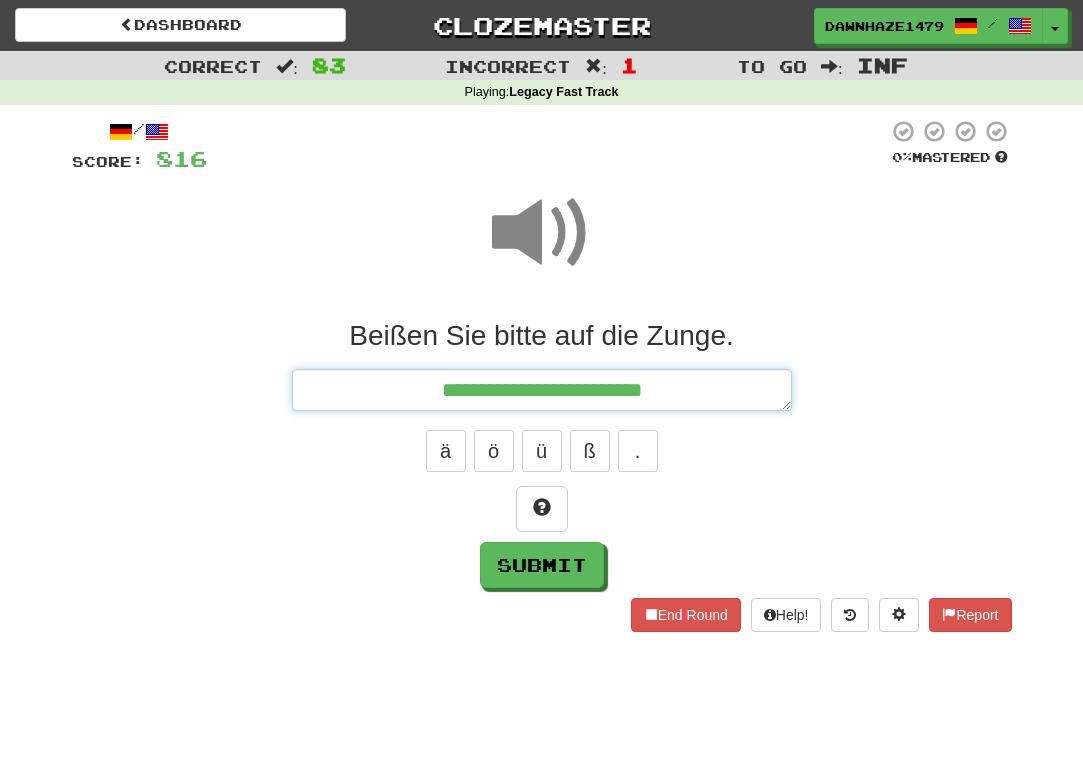click on "**********" at bounding box center (542, 390) 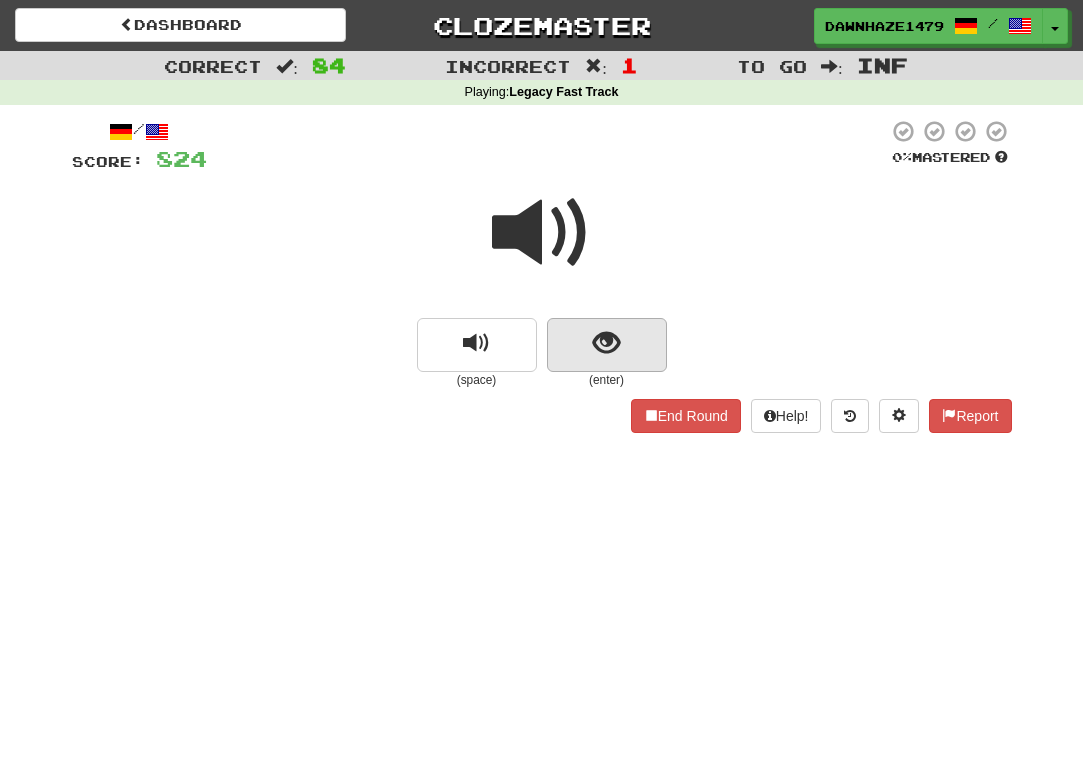 click at bounding box center (607, 345) 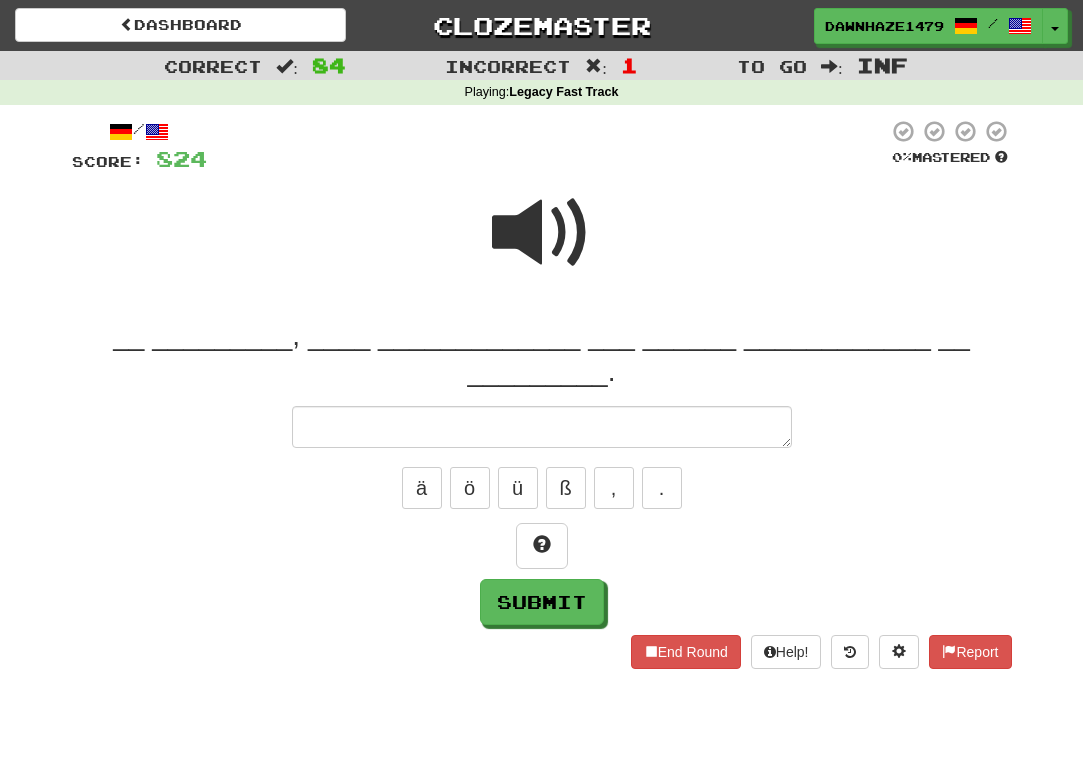 click at bounding box center (542, 233) 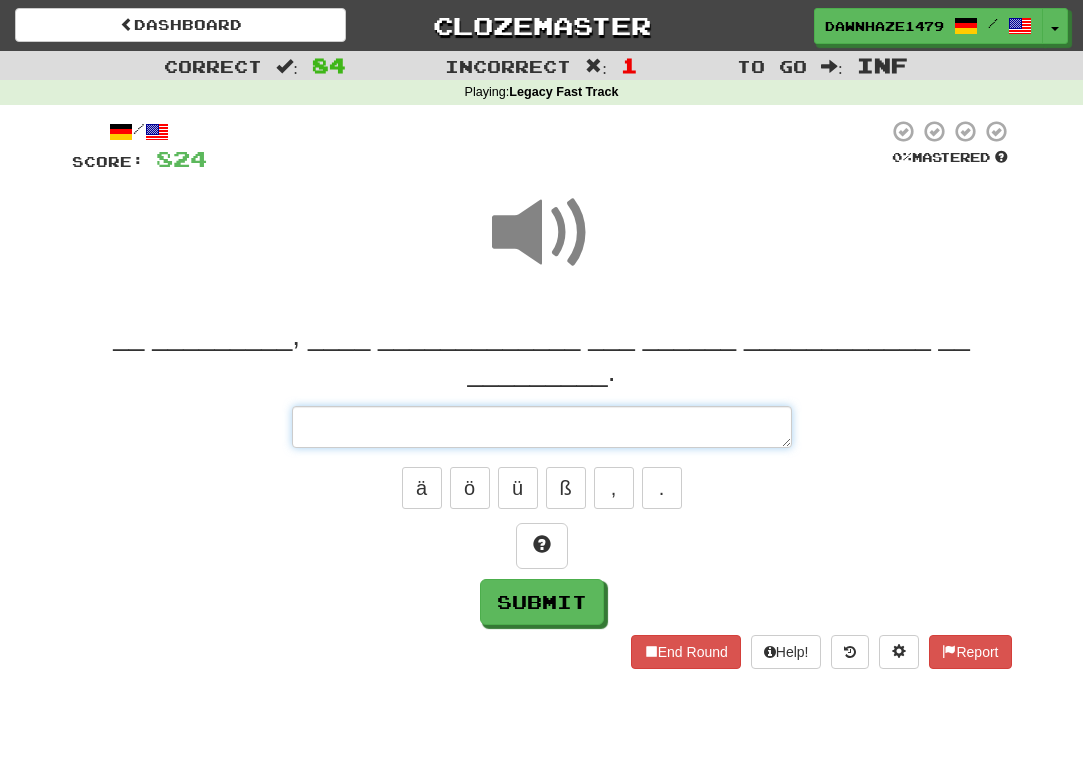 click at bounding box center [542, 427] 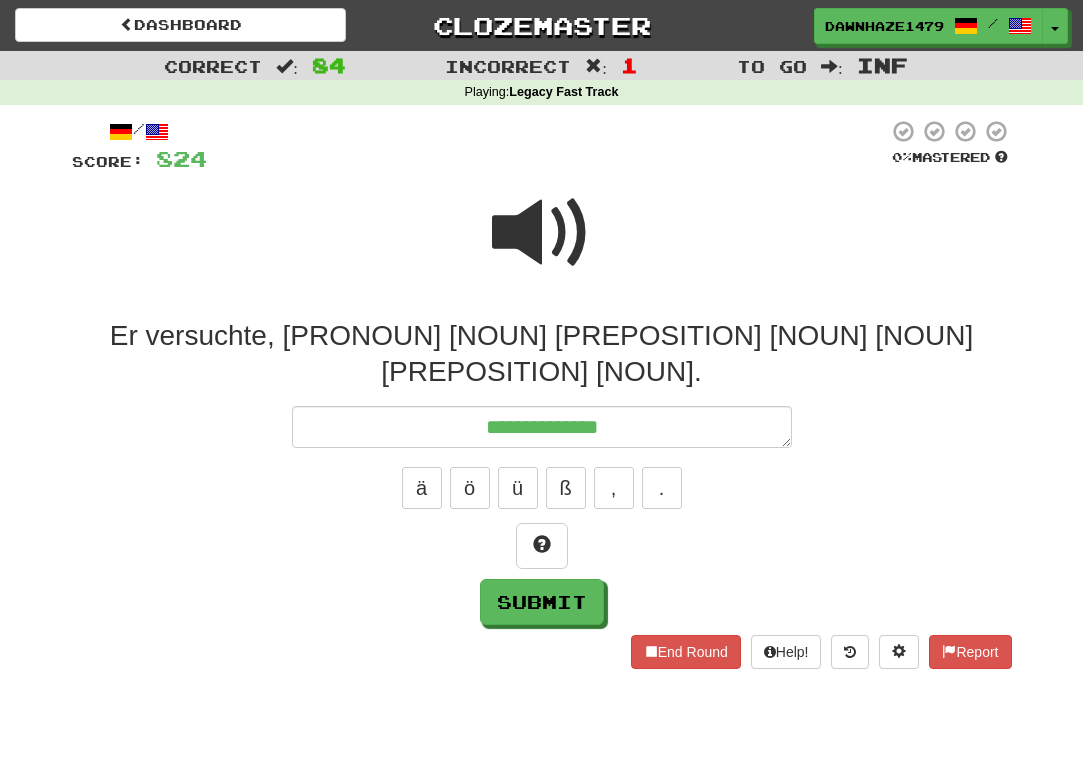 click at bounding box center [542, 233] 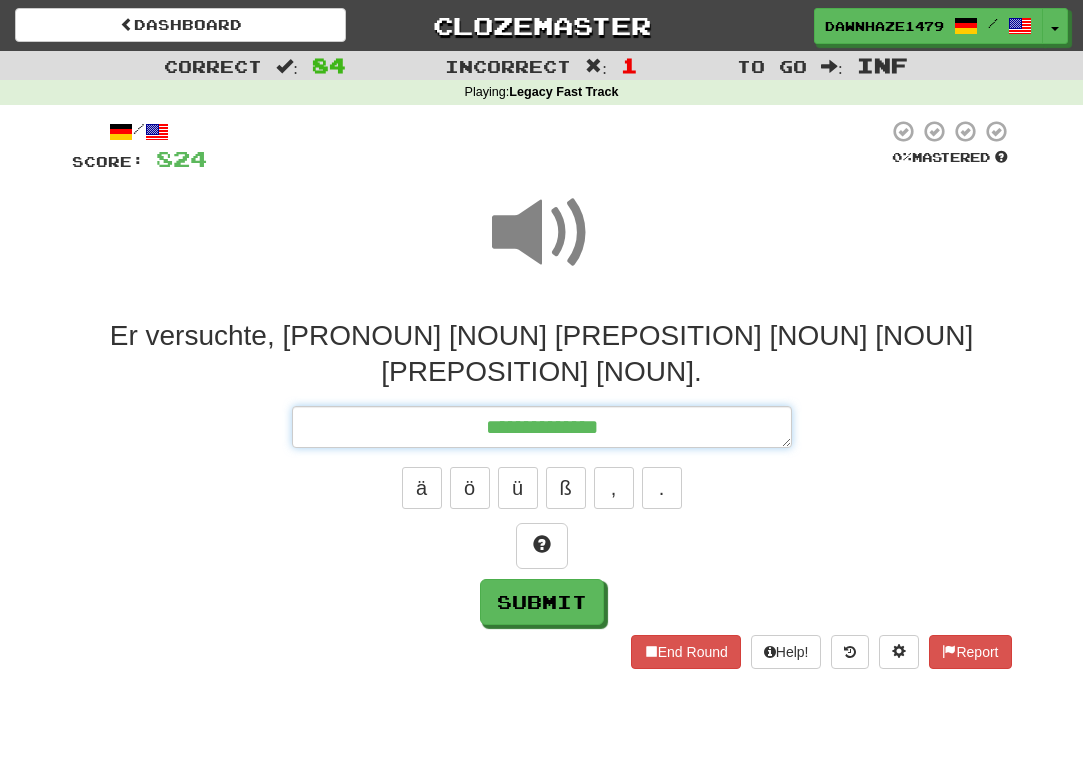 click on "**********" at bounding box center [542, 427] 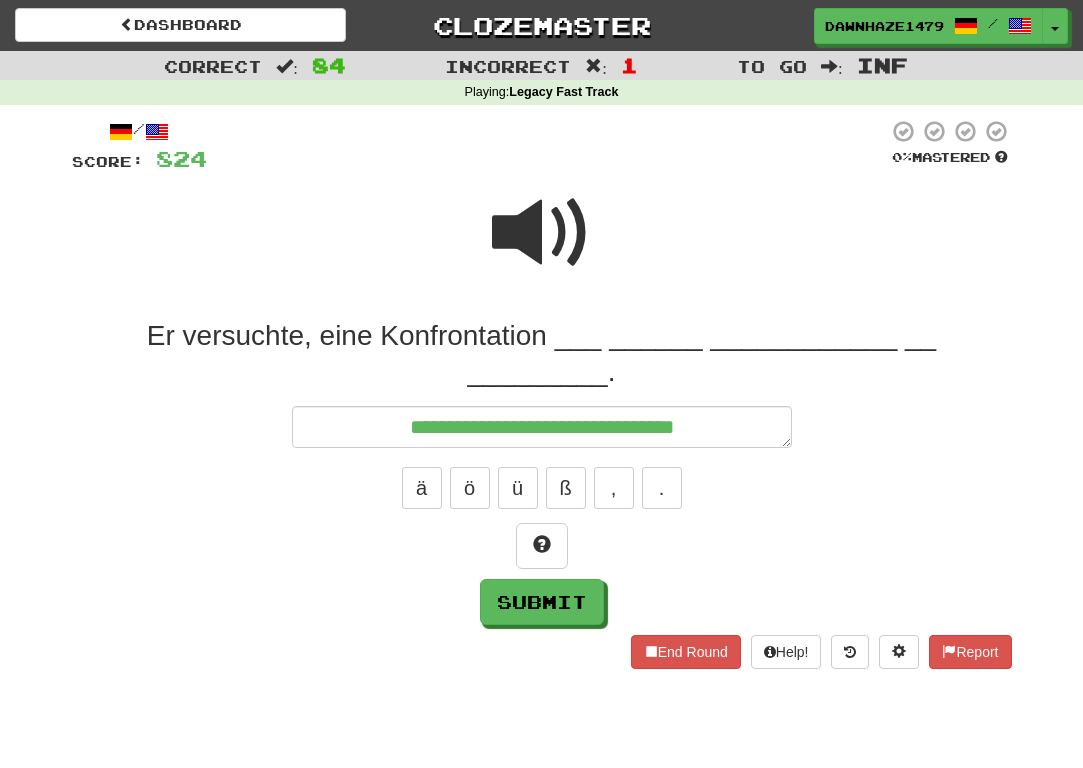 click at bounding box center (542, 233) 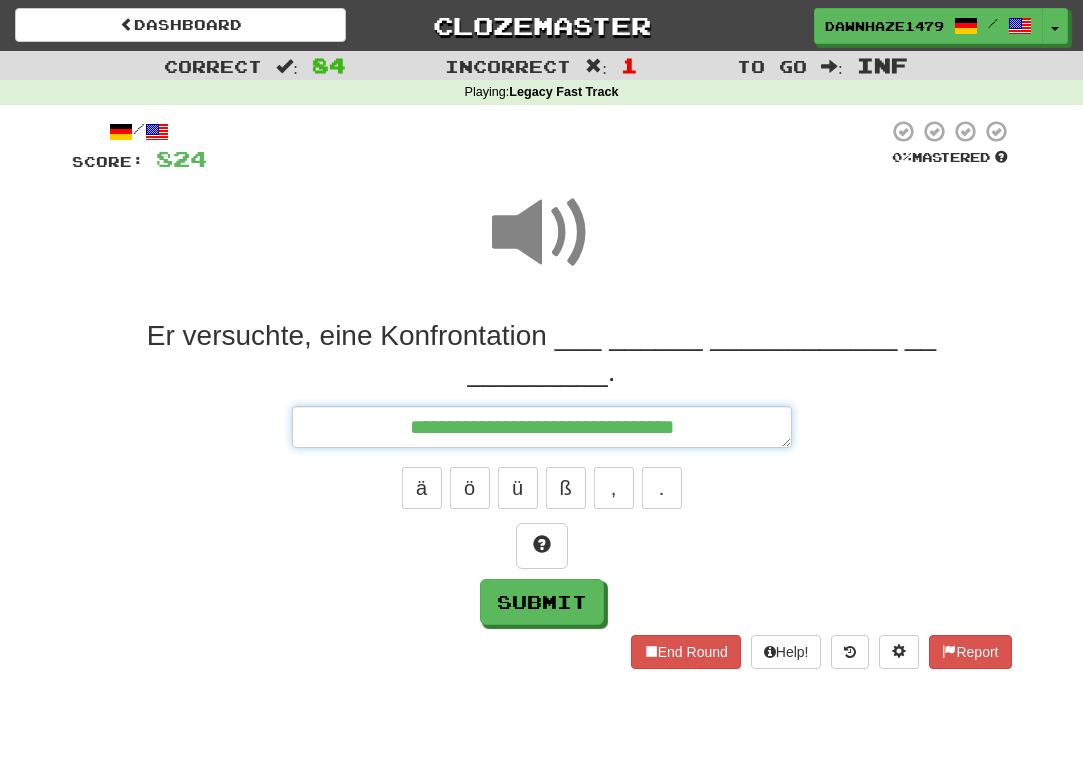 click on "**********" at bounding box center [542, 427] 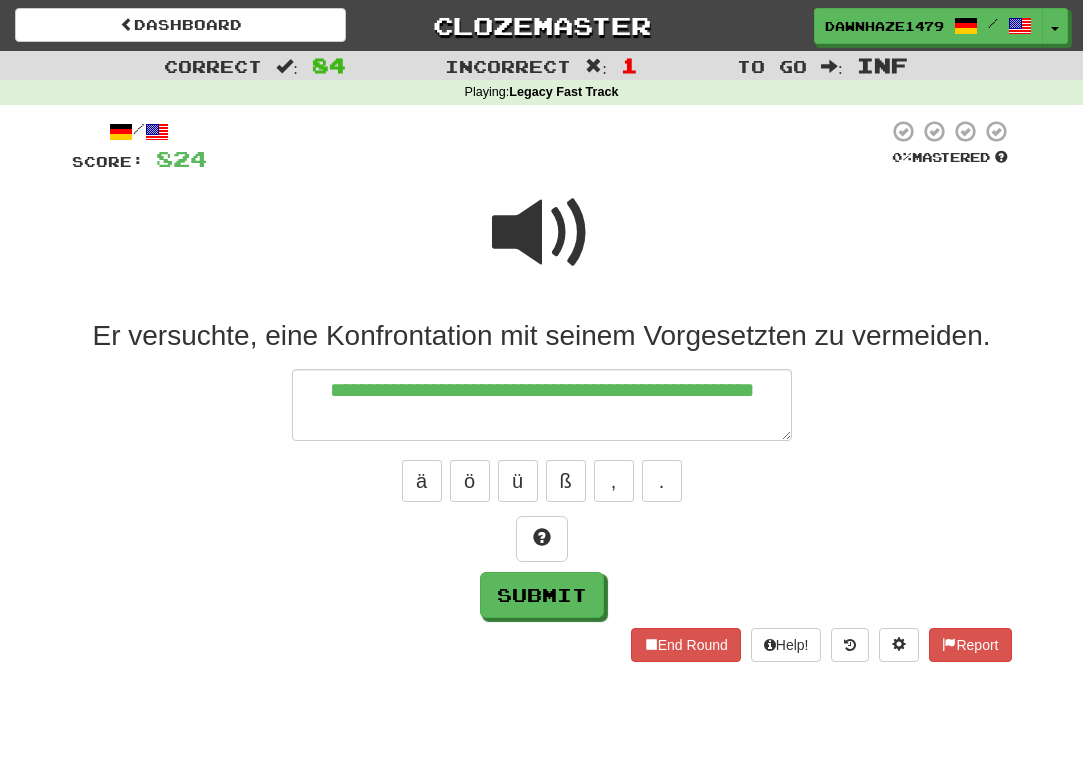 click at bounding box center [542, 233] 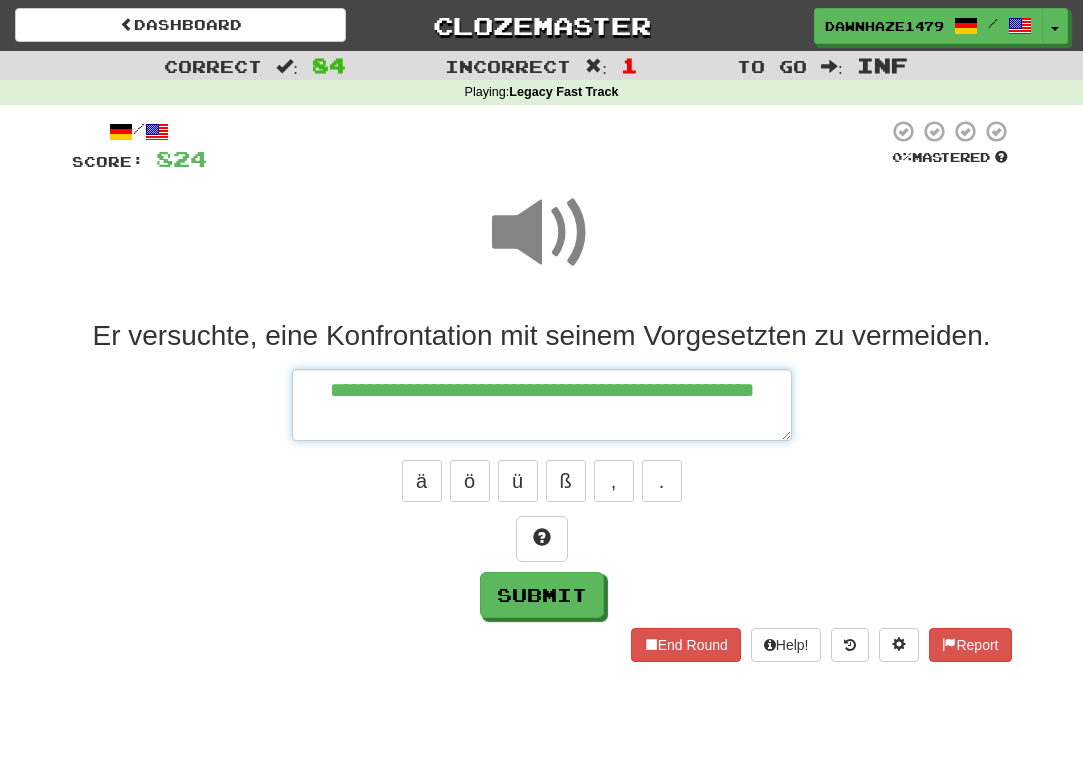 click on "**********" at bounding box center [542, 405] 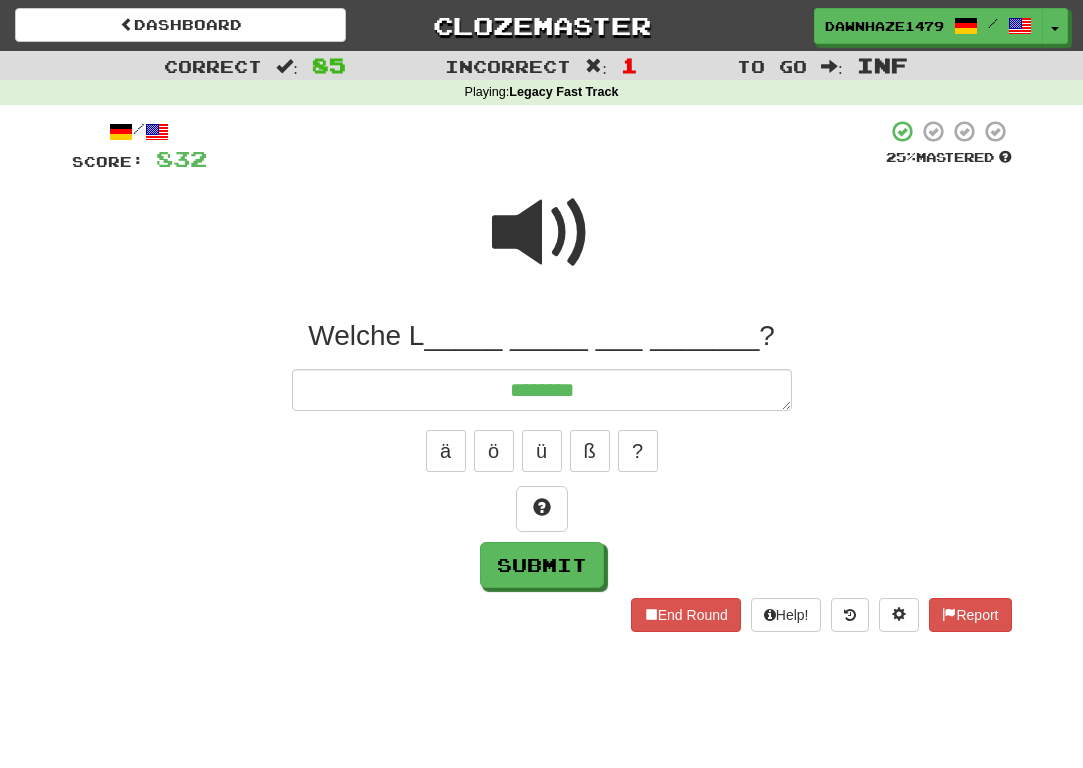 click on "ä ö ü ß ?" at bounding box center [542, 451] 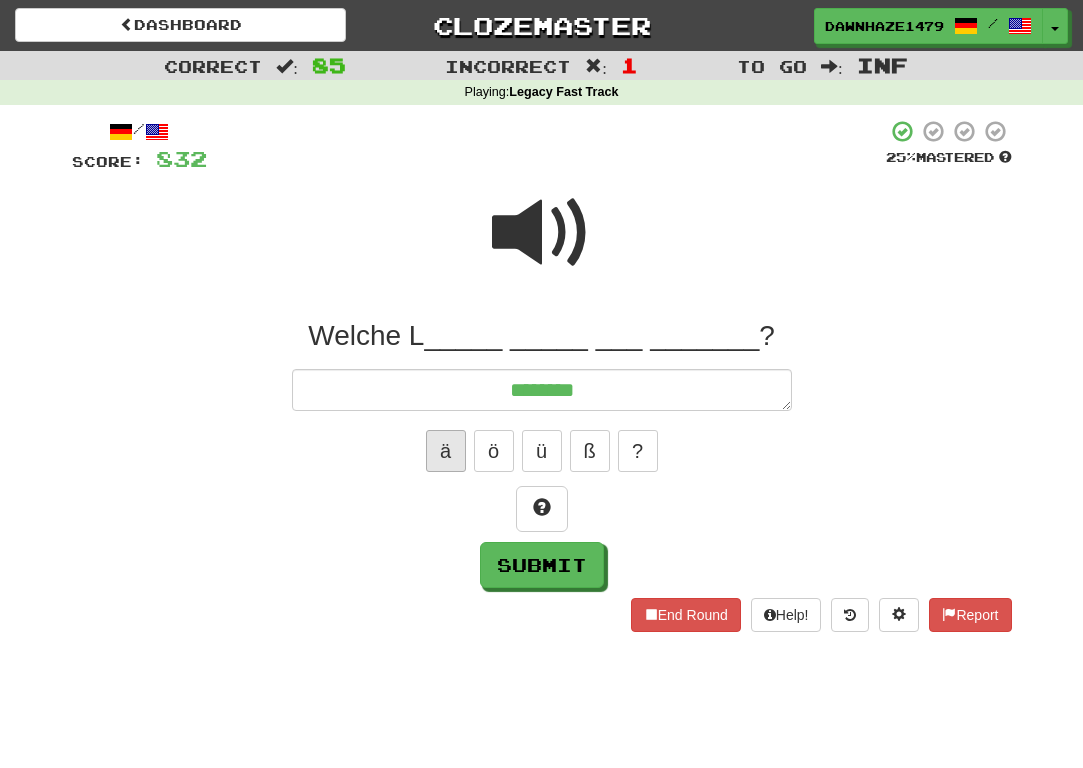 click on "ä" at bounding box center (446, 451) 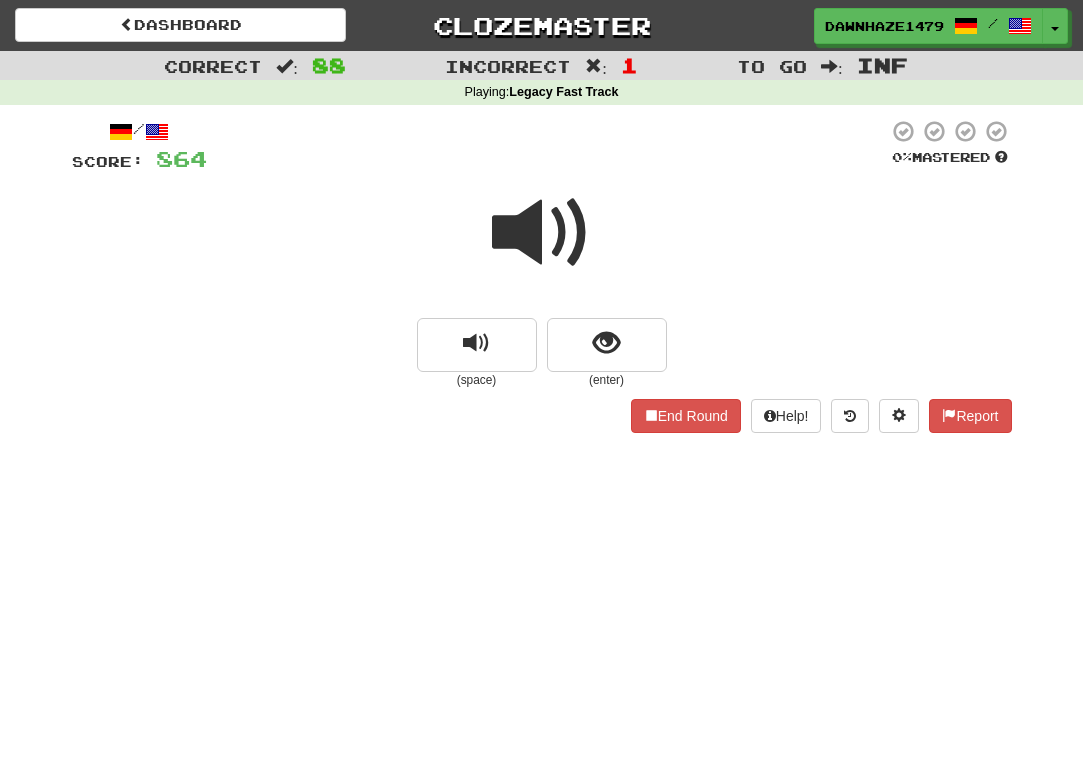 click at bounding box center (542, 233) 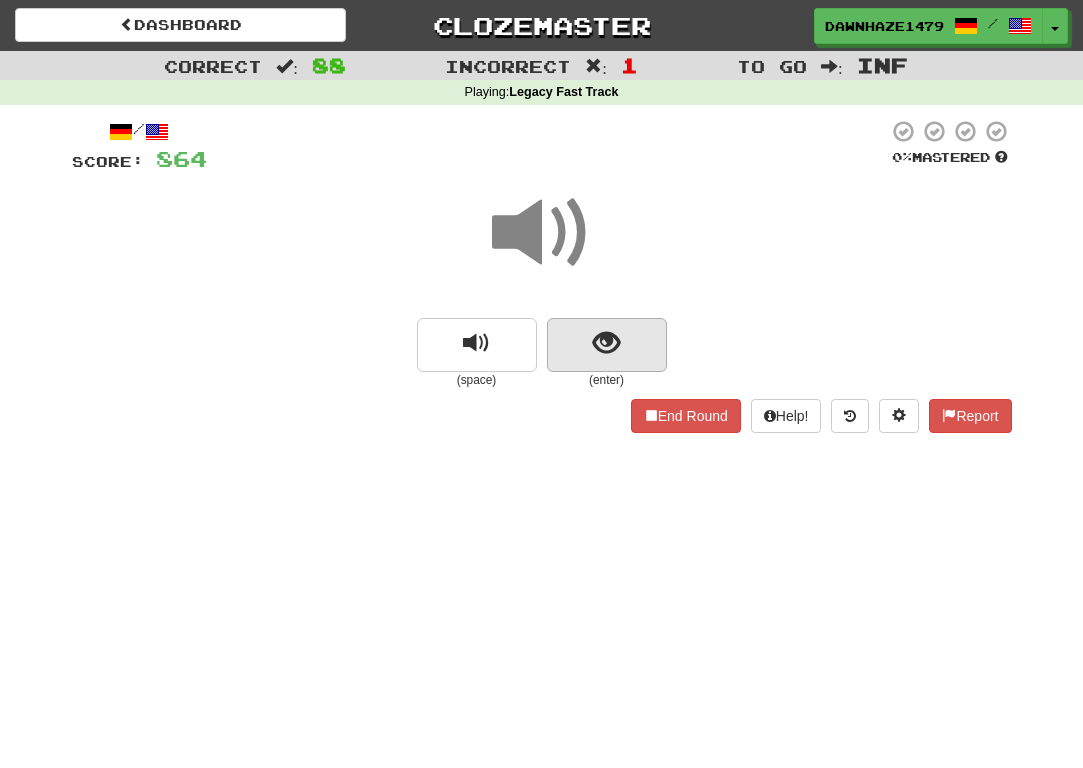 click at bounding box center (607, 345) 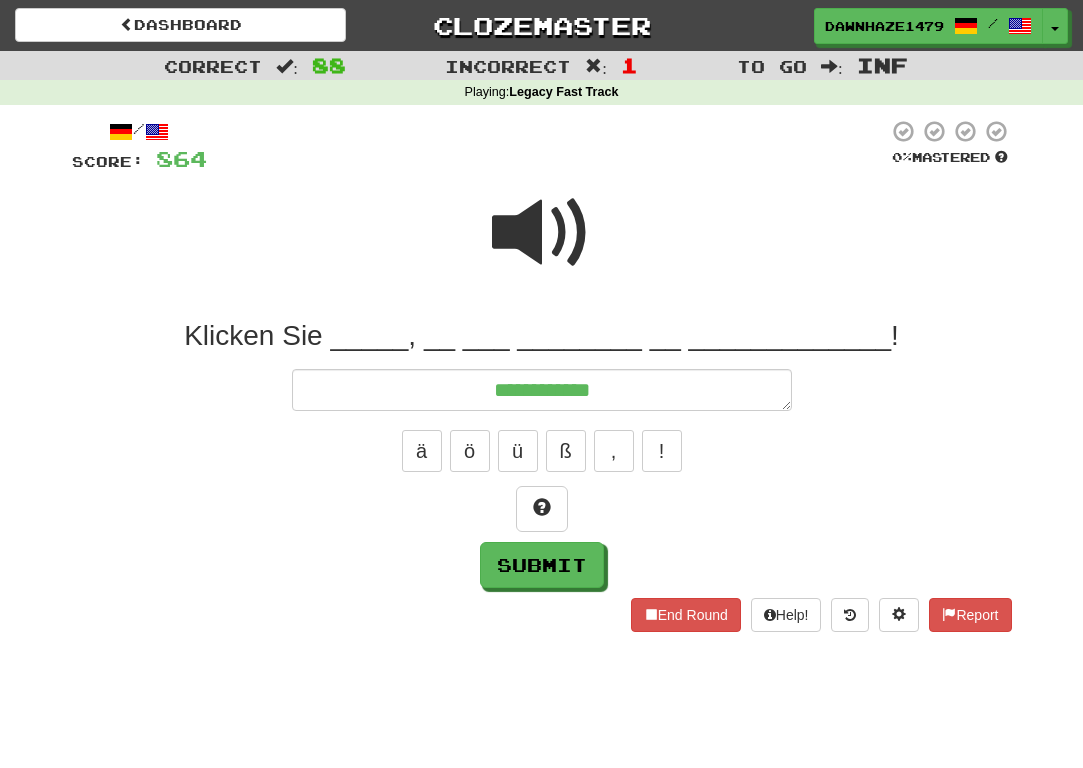 click at bounding box center (542, 233) 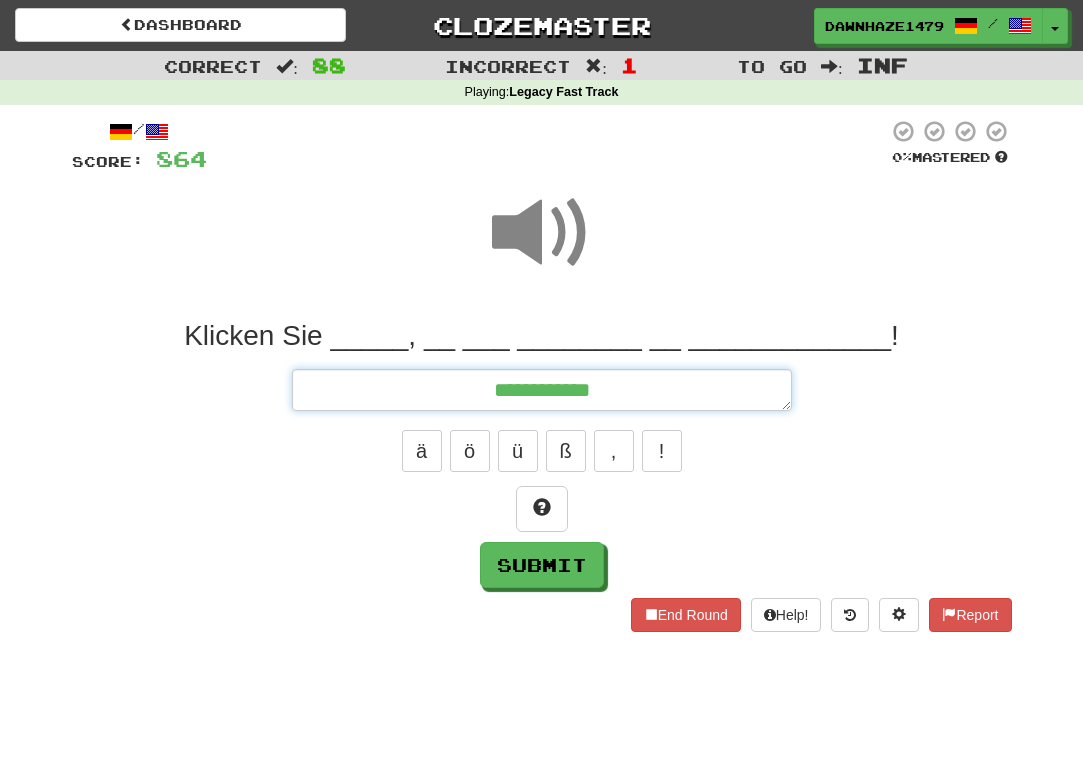 click on "**********" at bounding box center [542, 390] 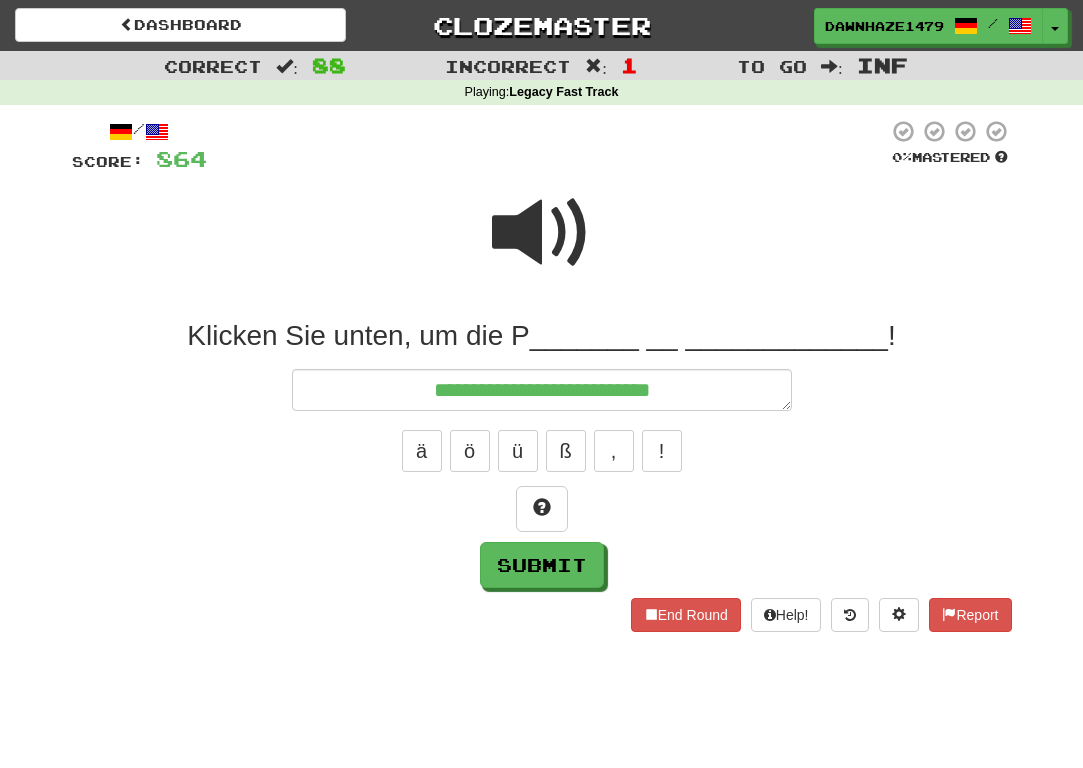 click at bounding box center [542, 246] 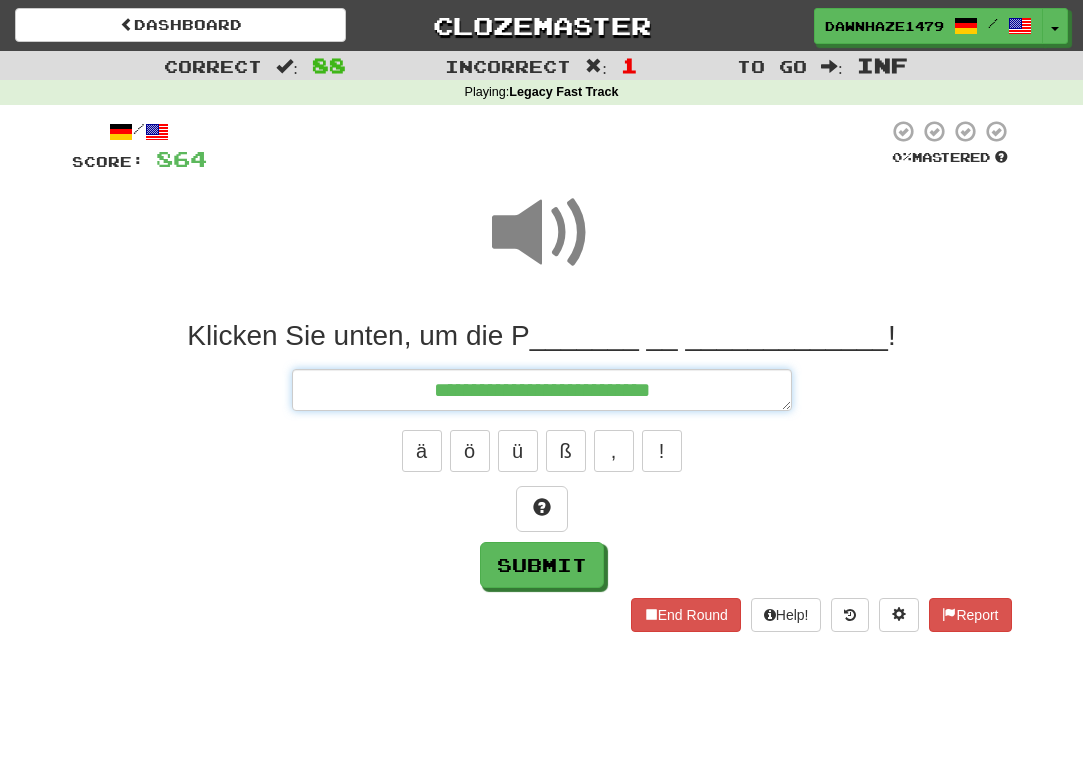 click on "**********" at bounding box center [542, 390] 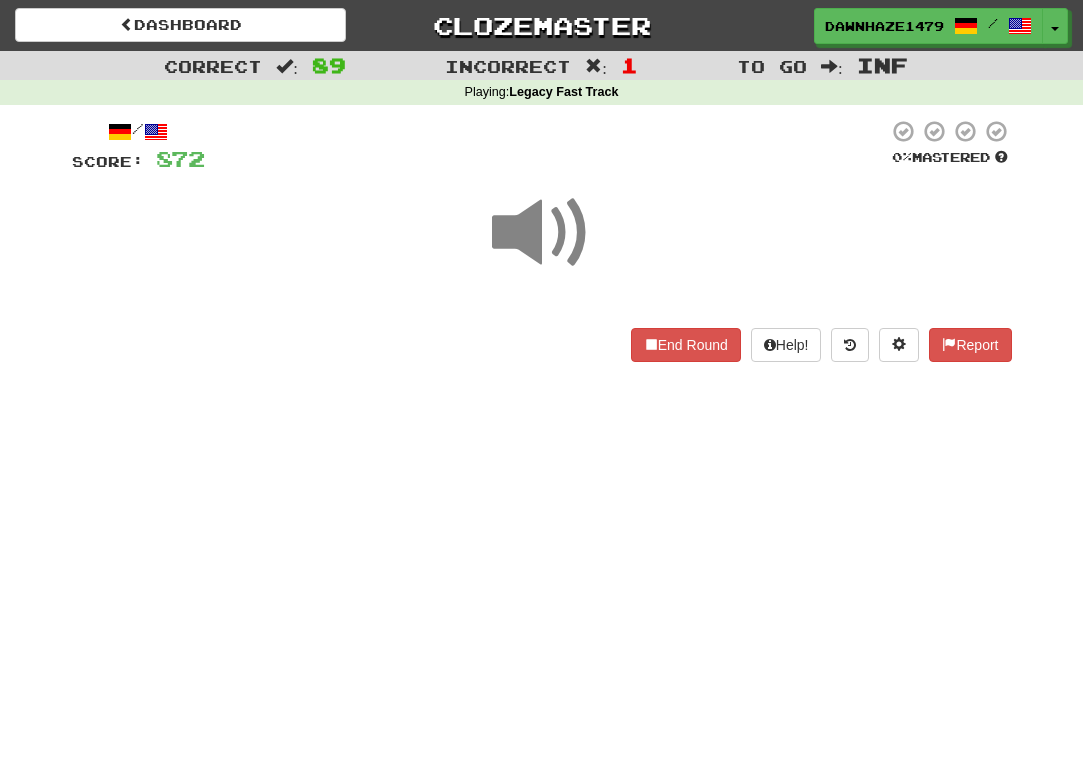 click at bounding box center (542, 233) 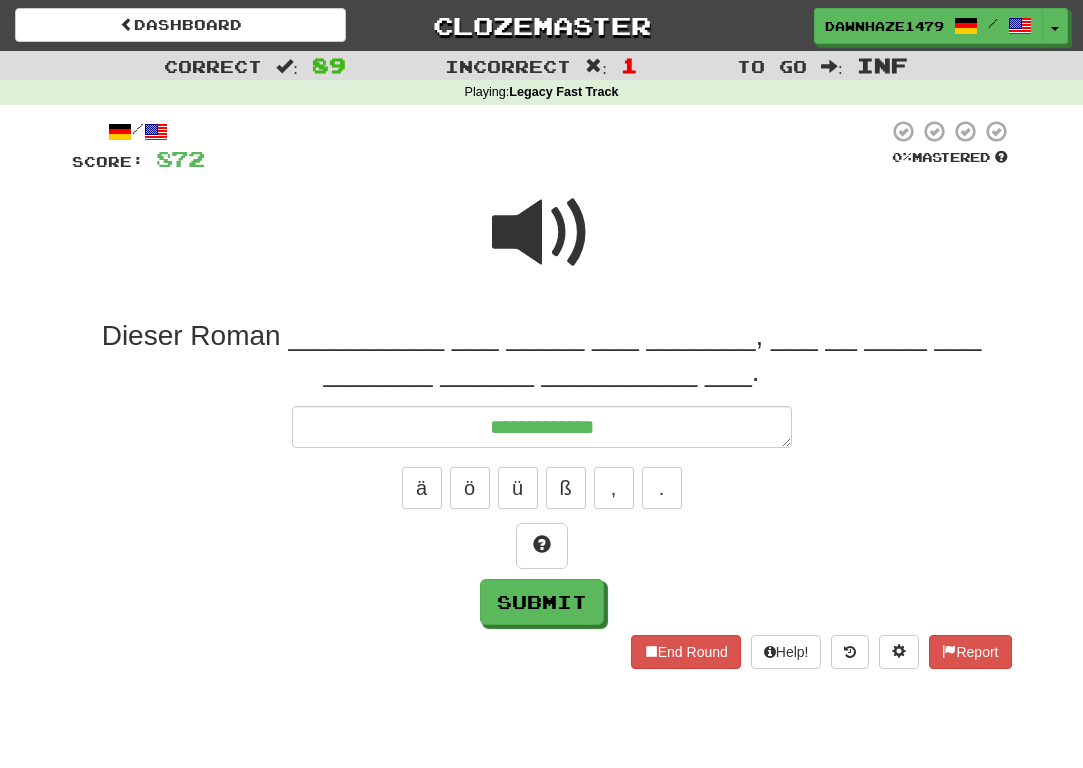 click at bounding box center (542, 233) 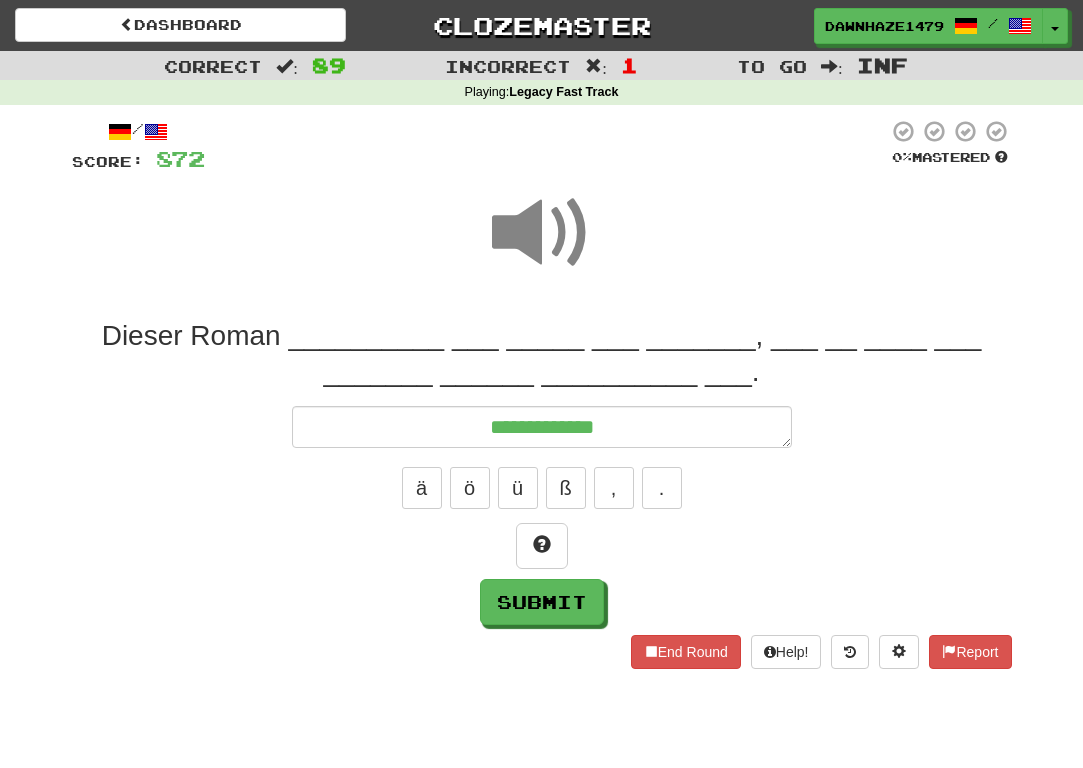 click on "**********" at bounding box center (542, 471) 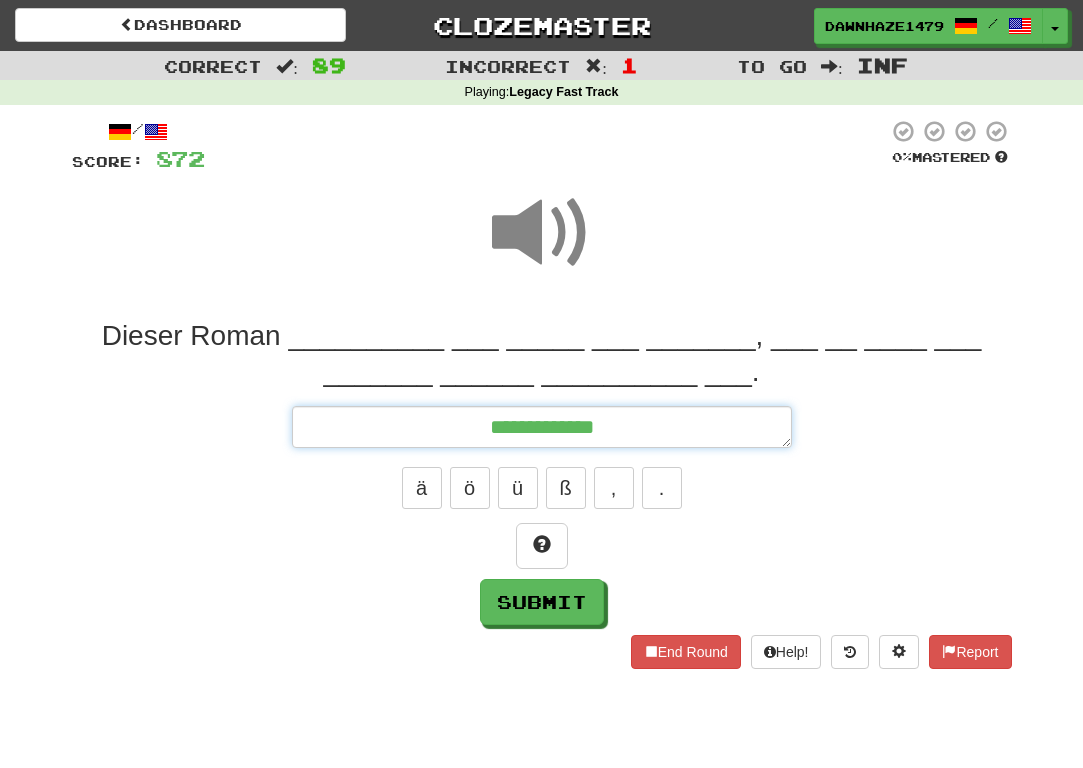 click on "**********" at bounding box center [542, 427] 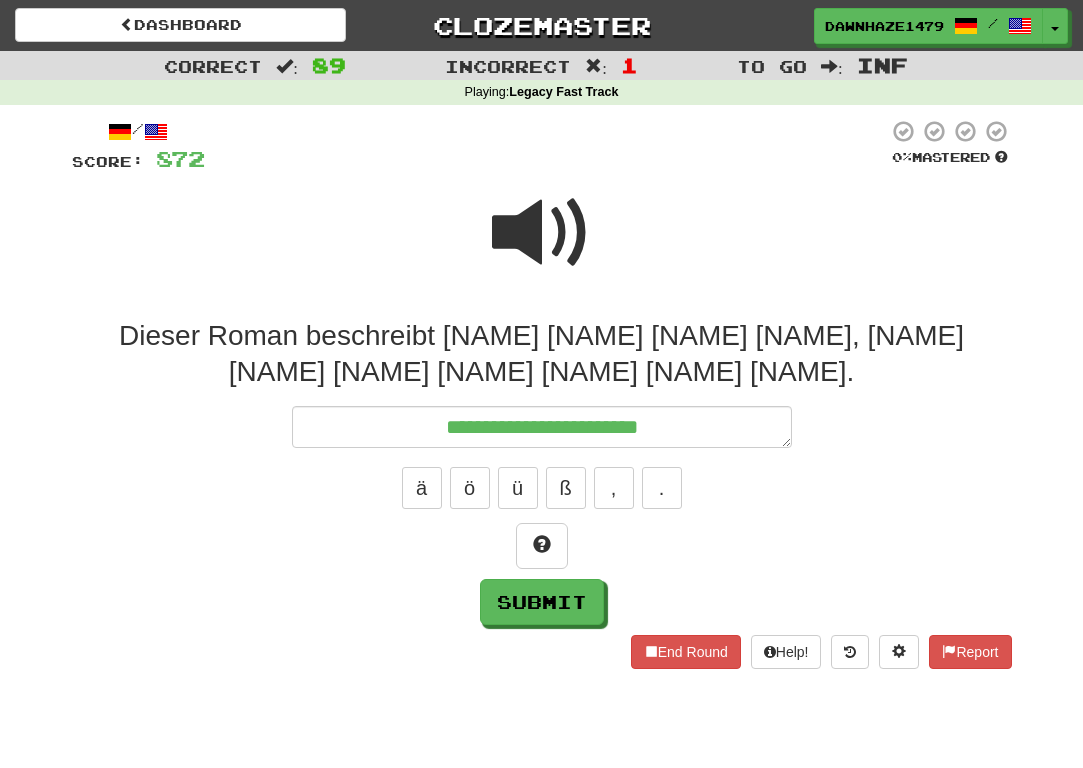 click at bounding box center [542, 246] 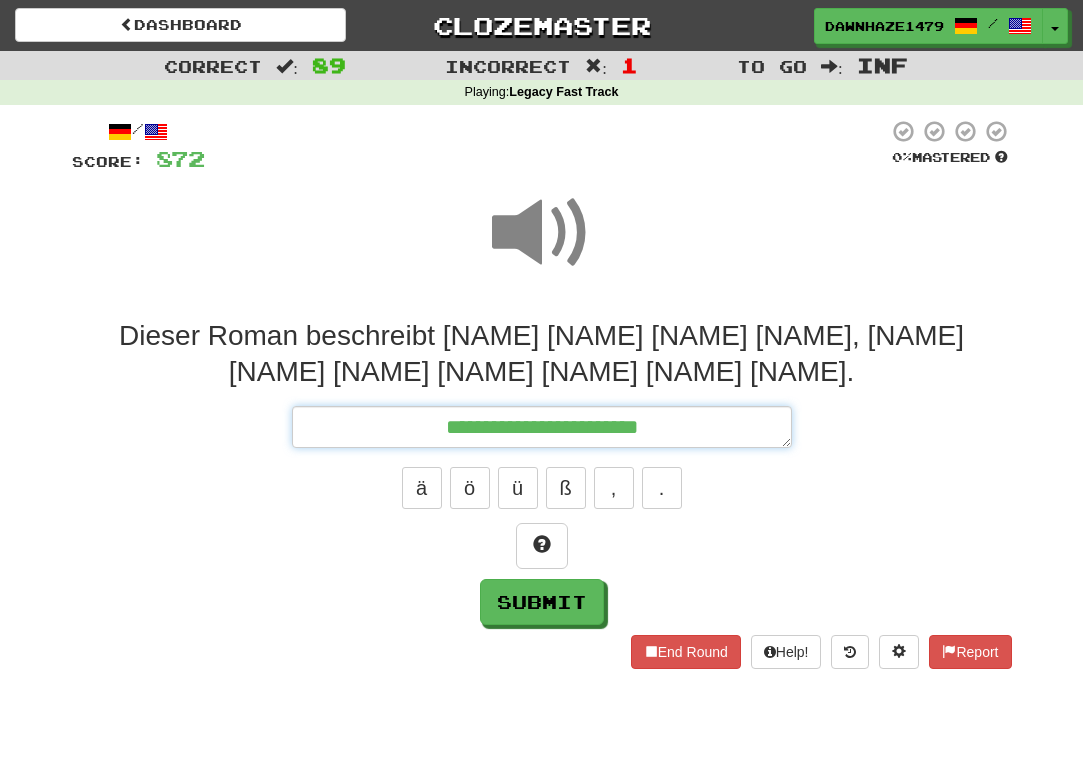 click on "**********" at bounding box center [542, 427] 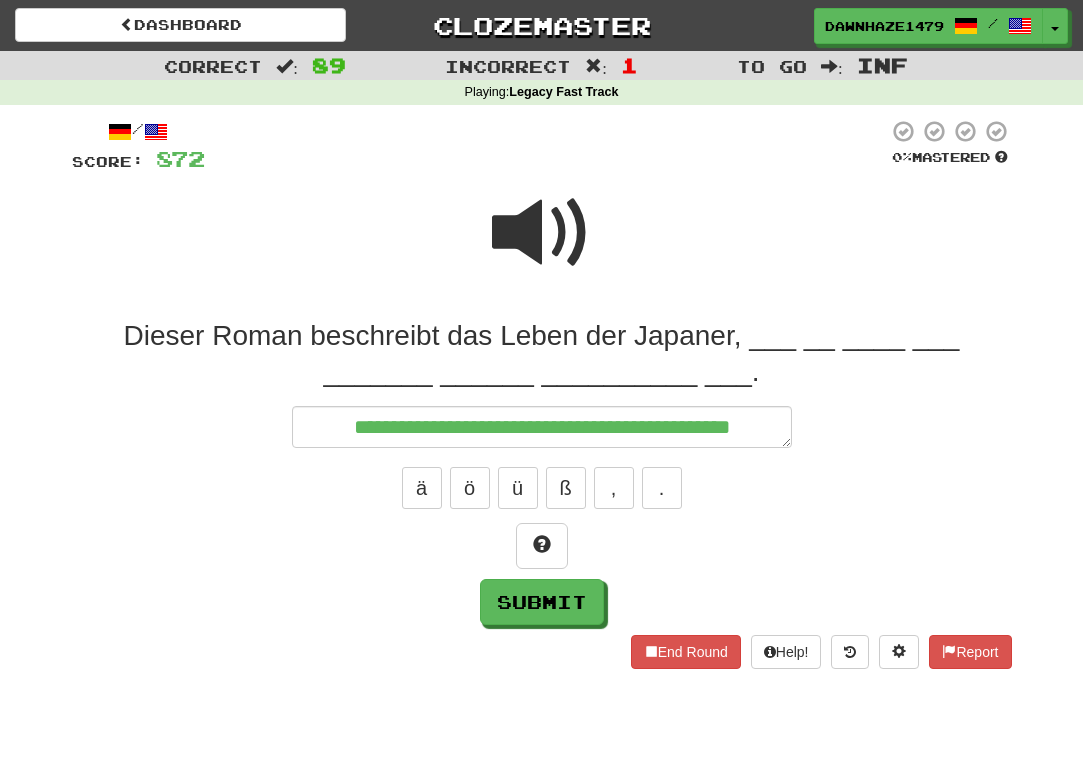 click on "Dieser Roman beschreibt das Leben der Japaner, ___ __ ____ ___ _______ ______ __________ ___." at bounding box center (542, 354) 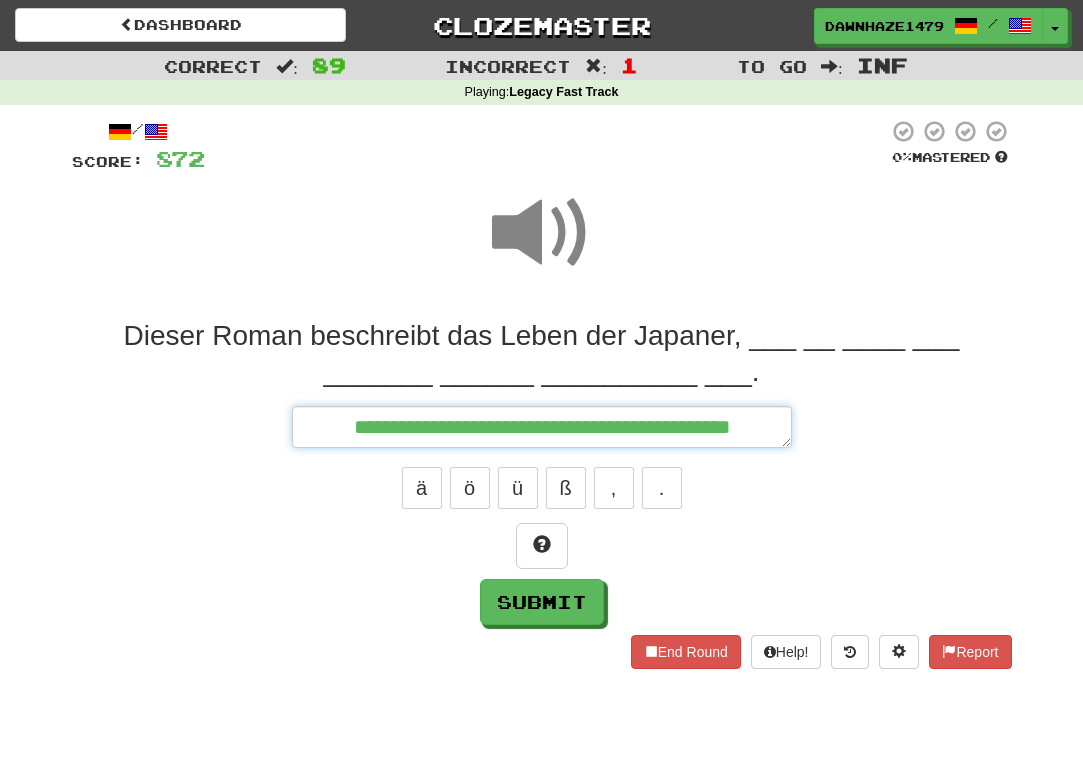 click on "**********" at bounding box center (542, 427) 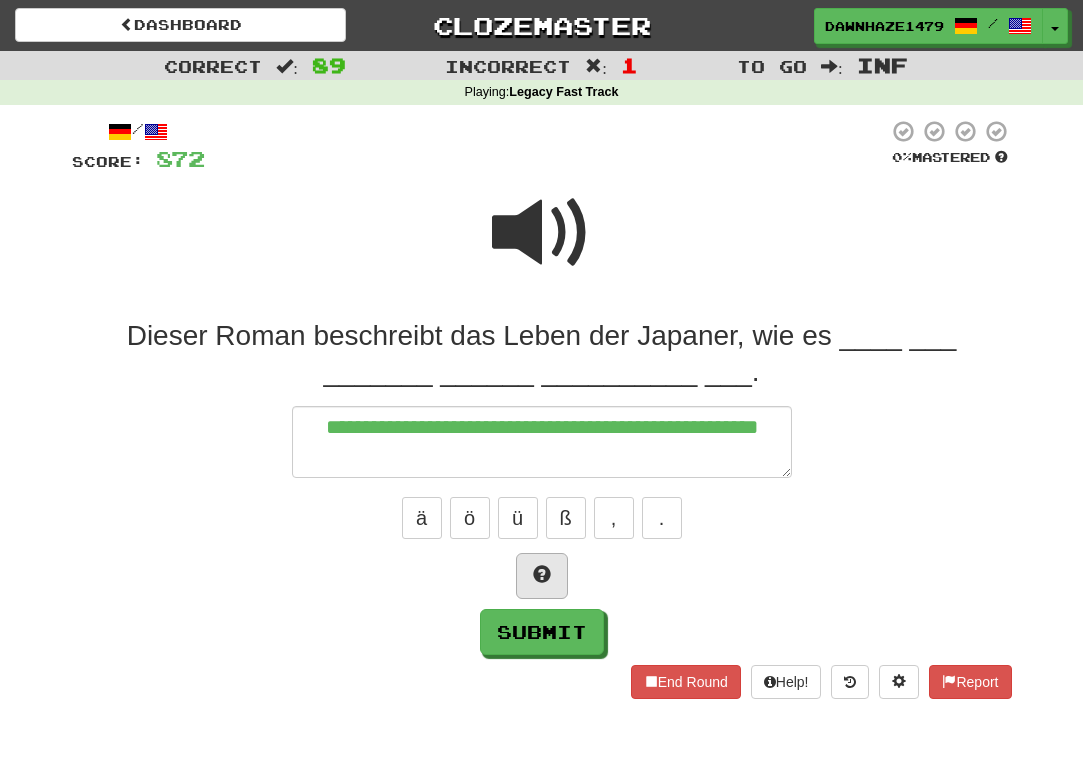click at bounding box center [542, 576] 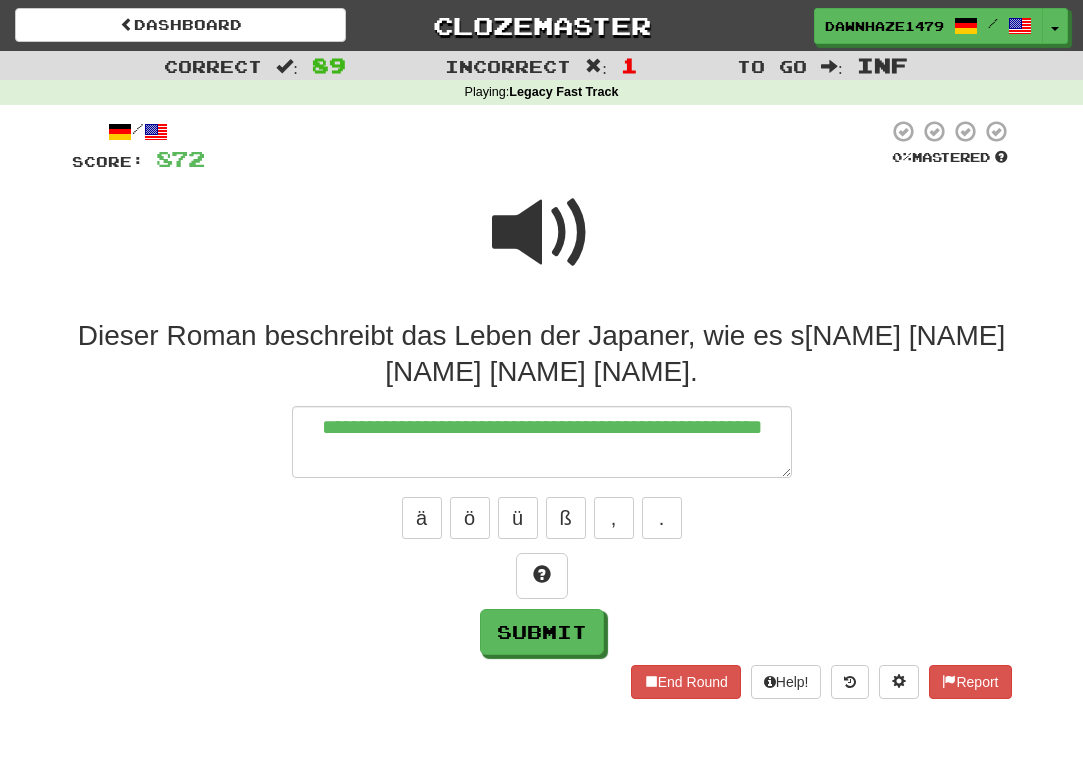 click at bounding box center [542, 246] 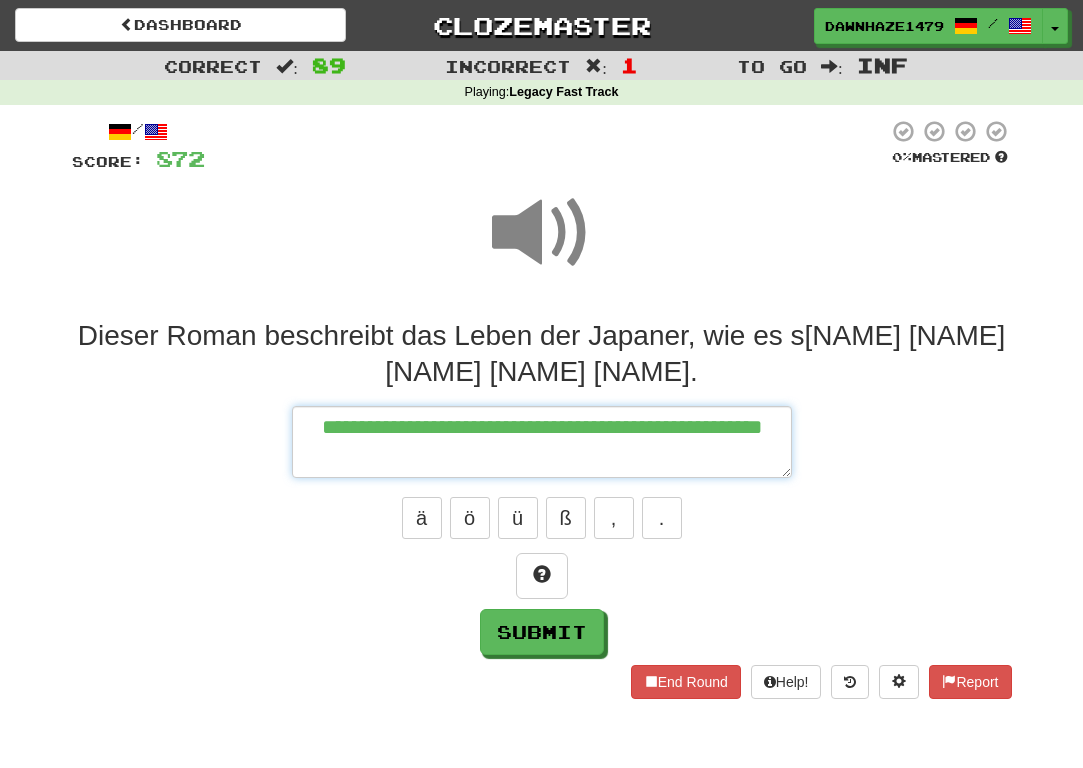 click on "**********" at bounding box center [542, 442] 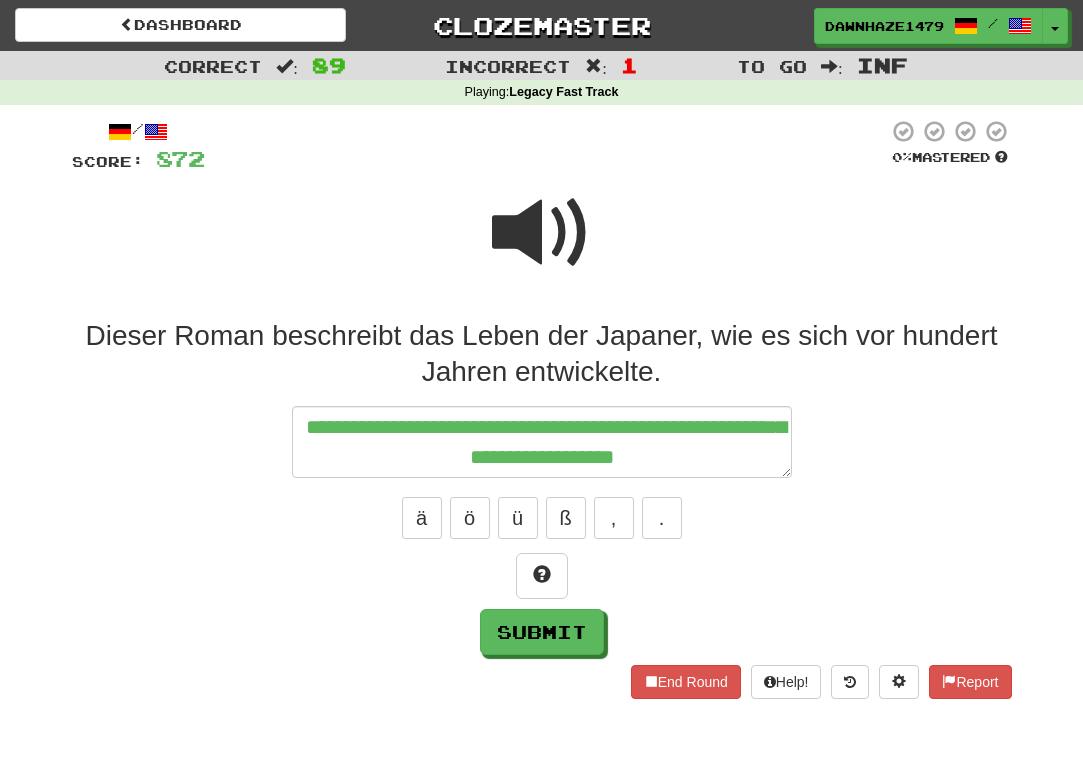 click at bounding box center [542, 246] 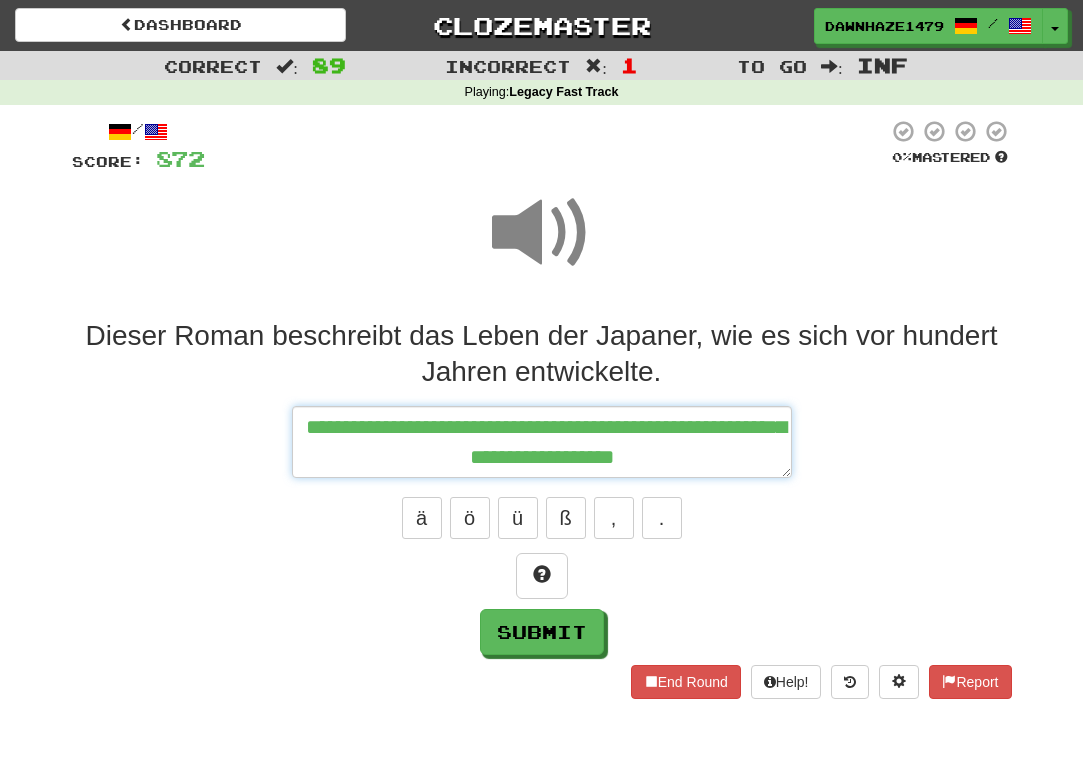 click on "**********" at bounding box center (542, 442) 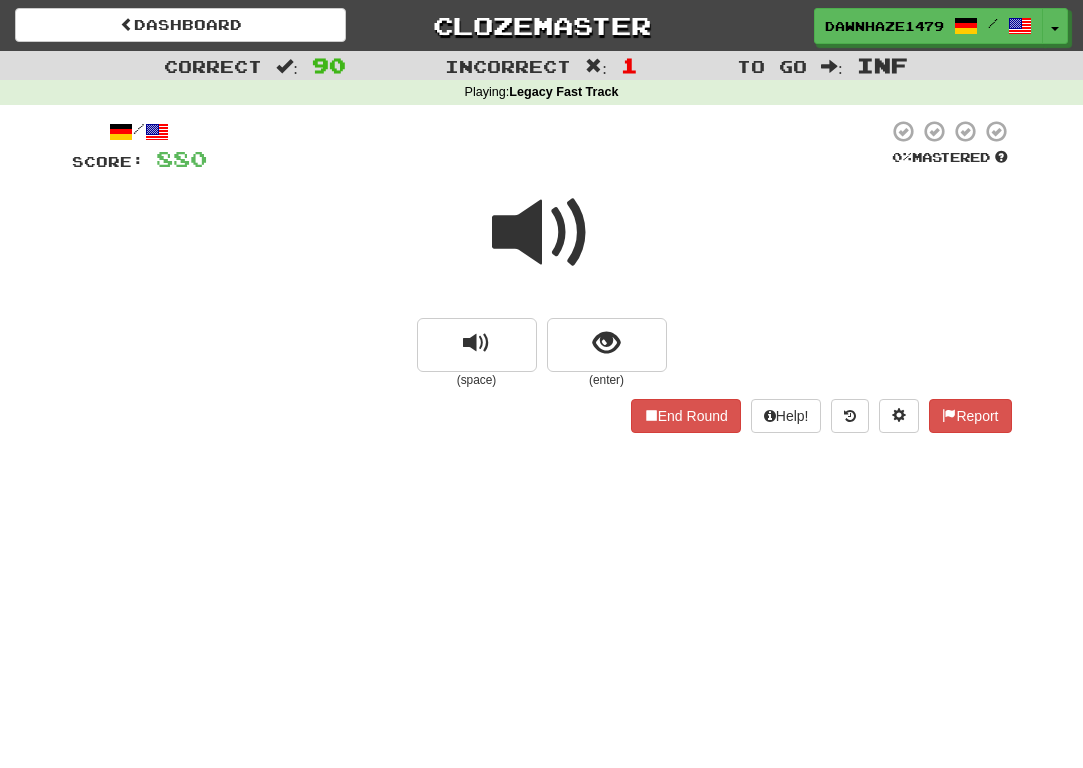 click at bounding box center (542, 233) 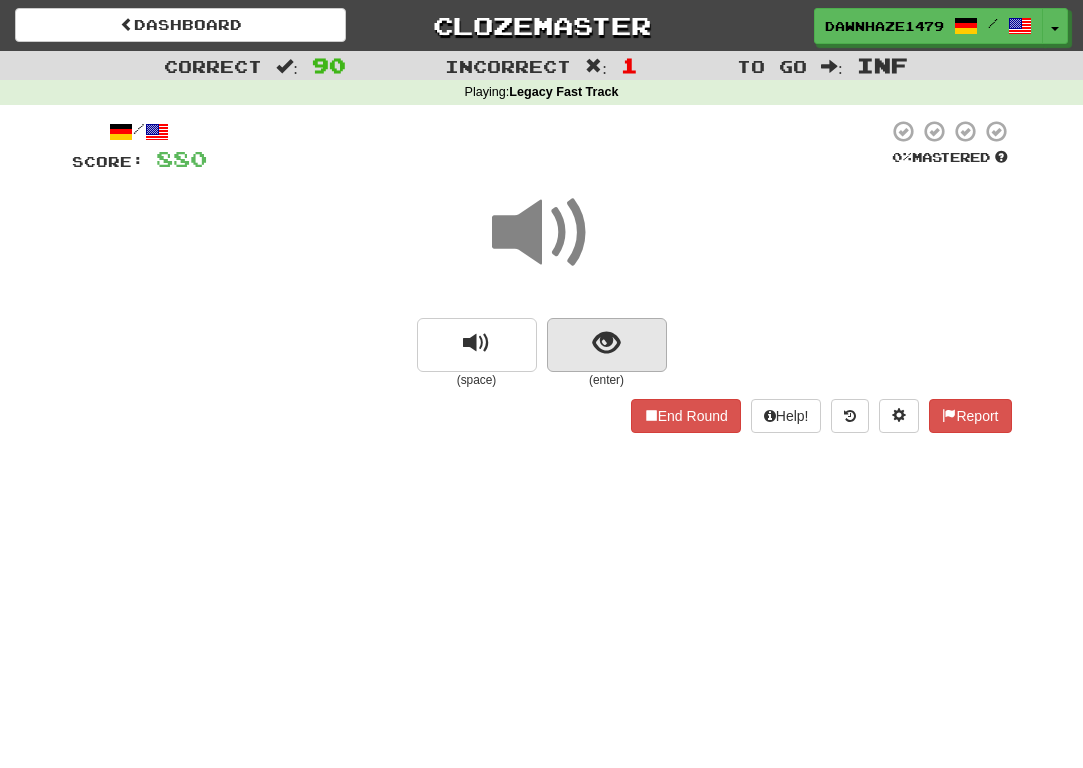 click at bounding box center (607, 345) 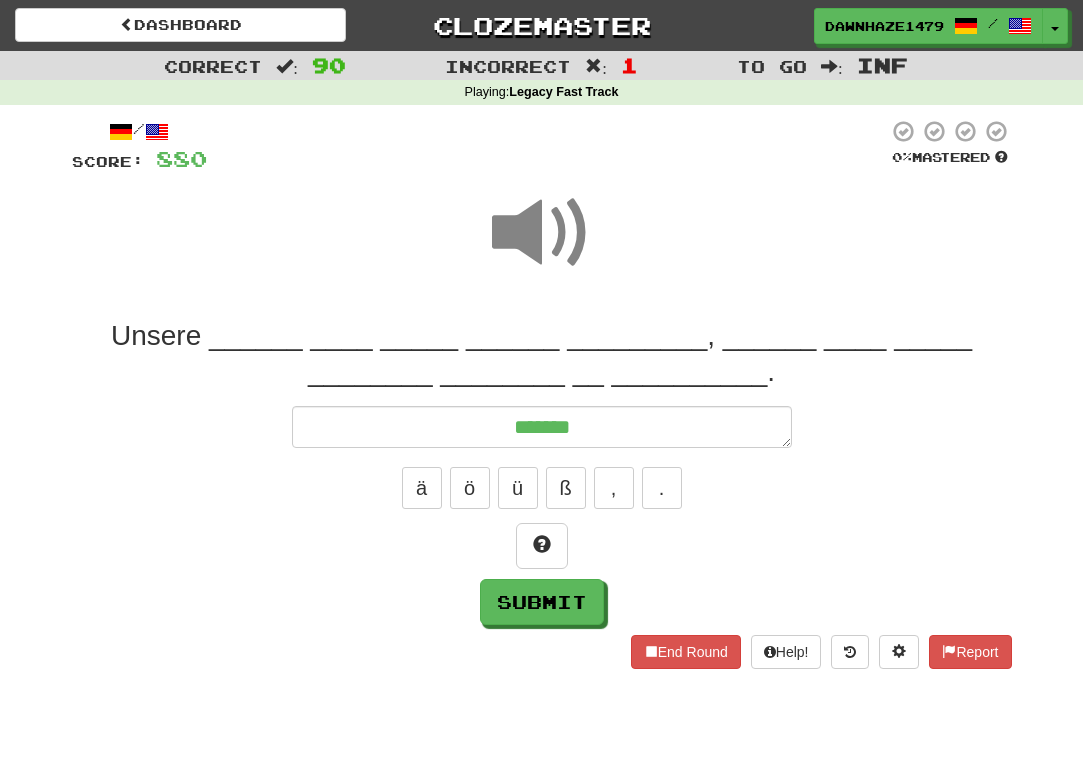 click at bounding box center (542, 246) 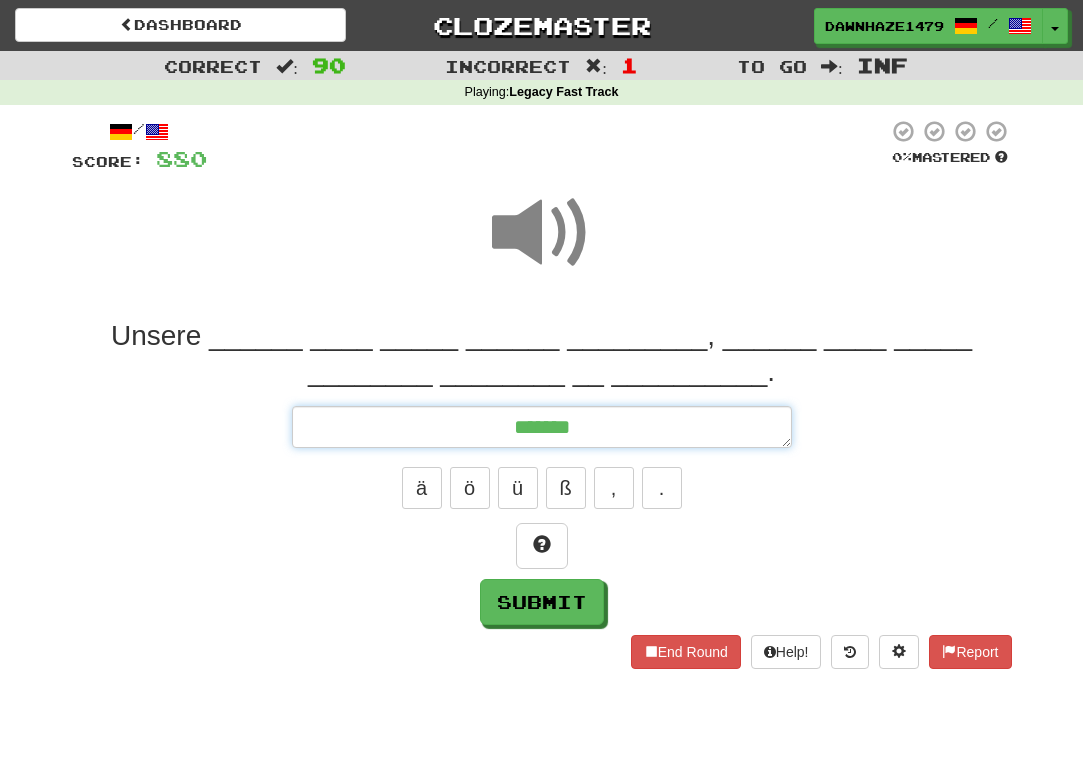 click on "******" at bounding box center [542, 427] 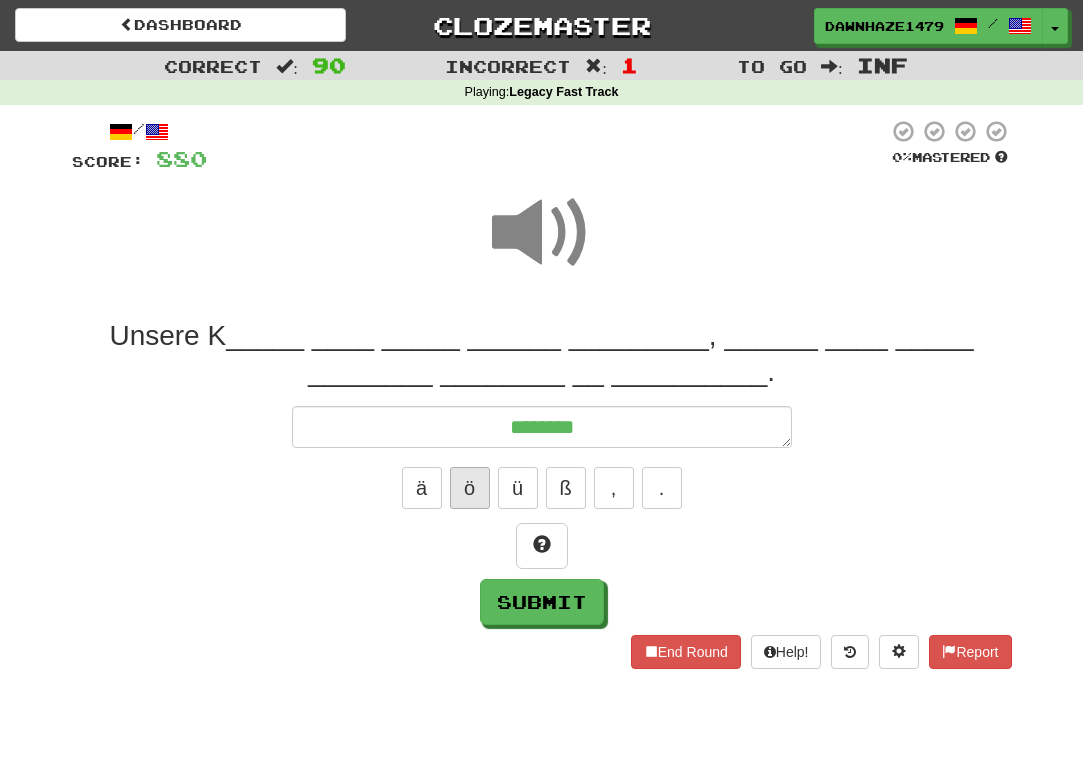 click on "ö" at bounding box center (470, 488) 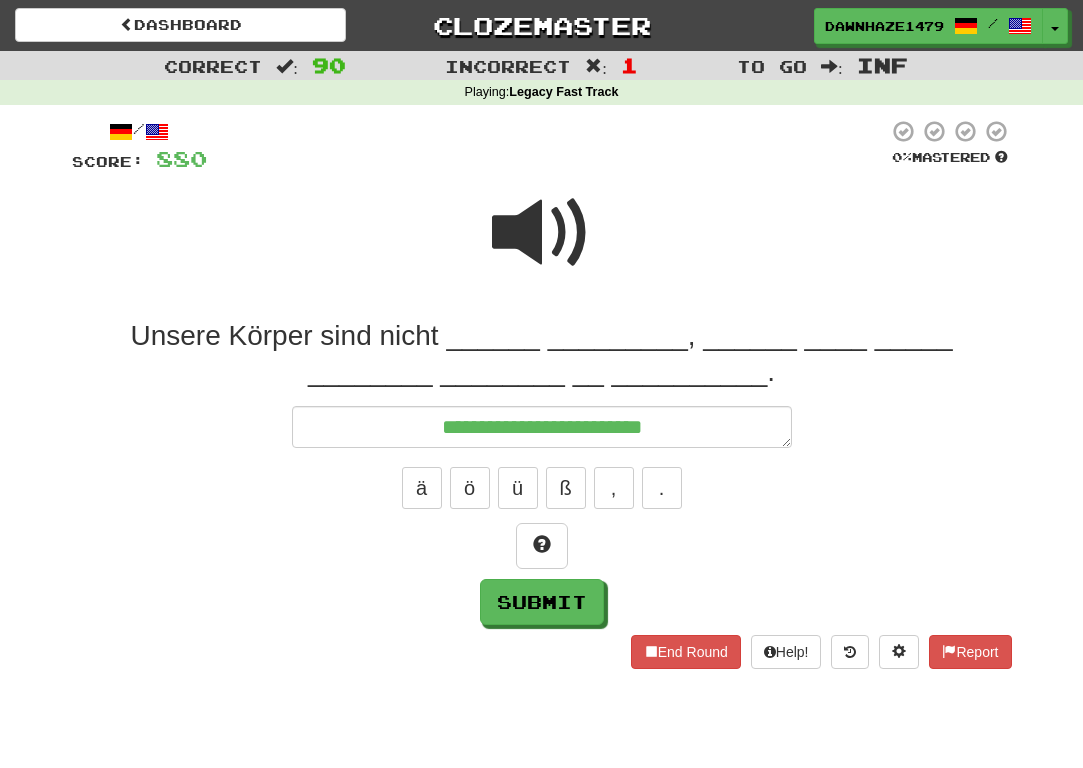 click at bounding box center [542, 233] 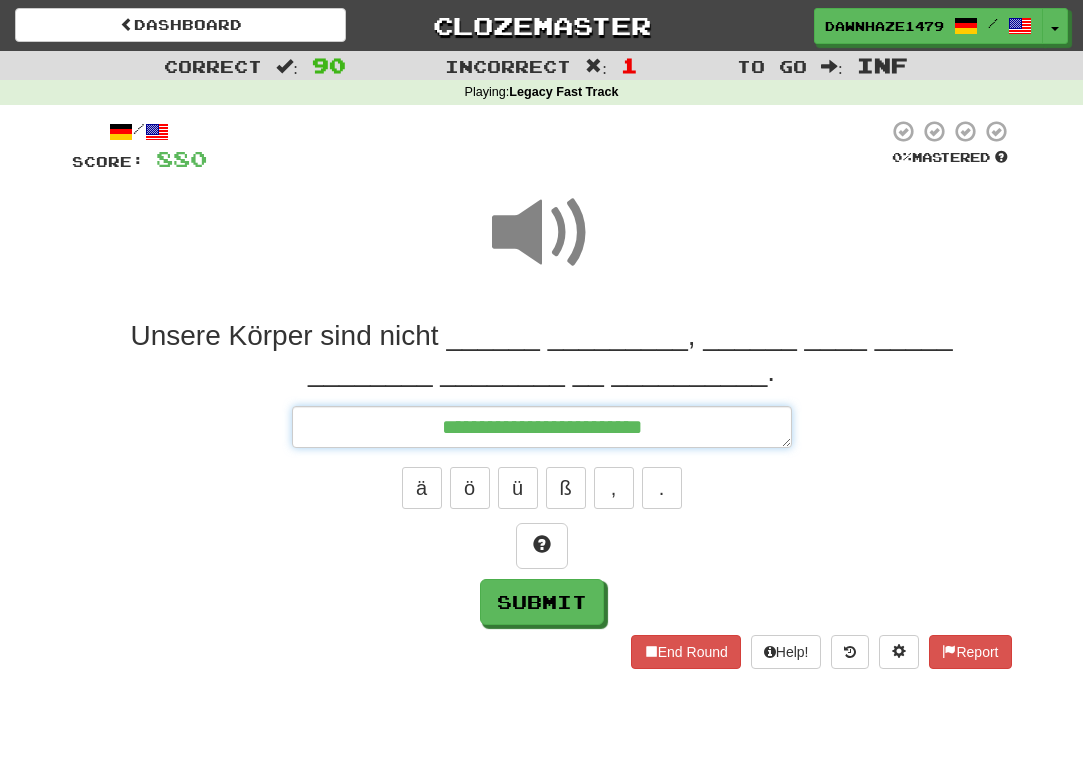 click on "**********" at bounding box center [542, 427] 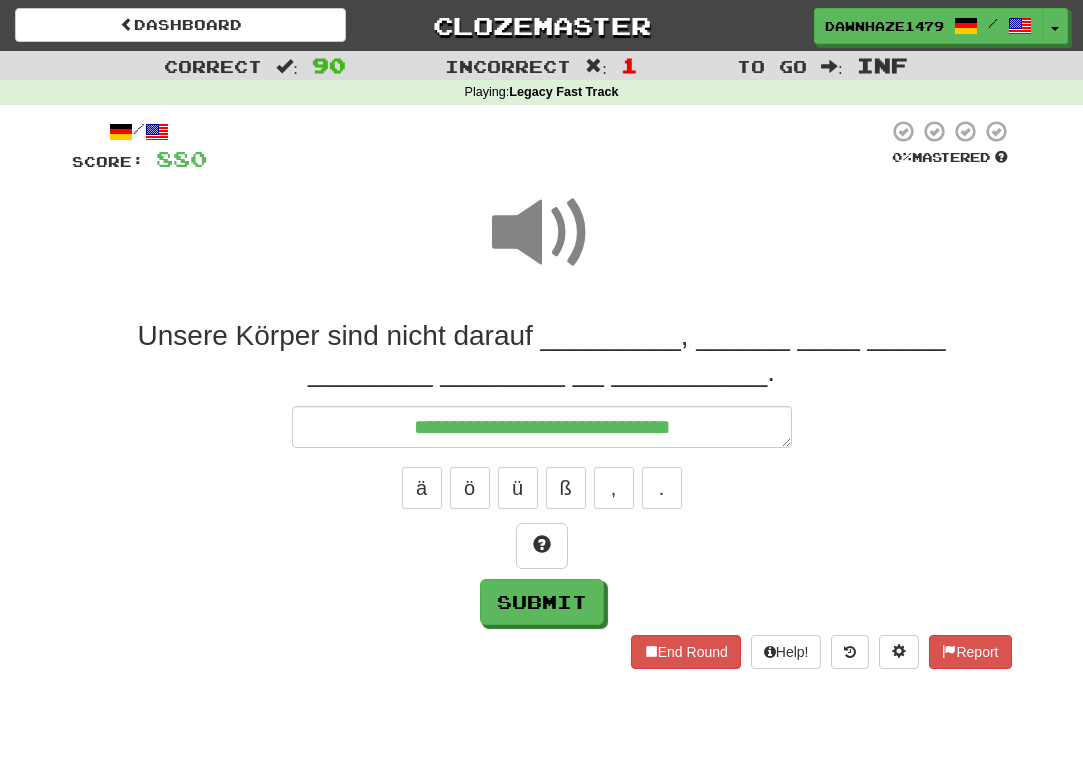 click at bounding box center [542, 246] 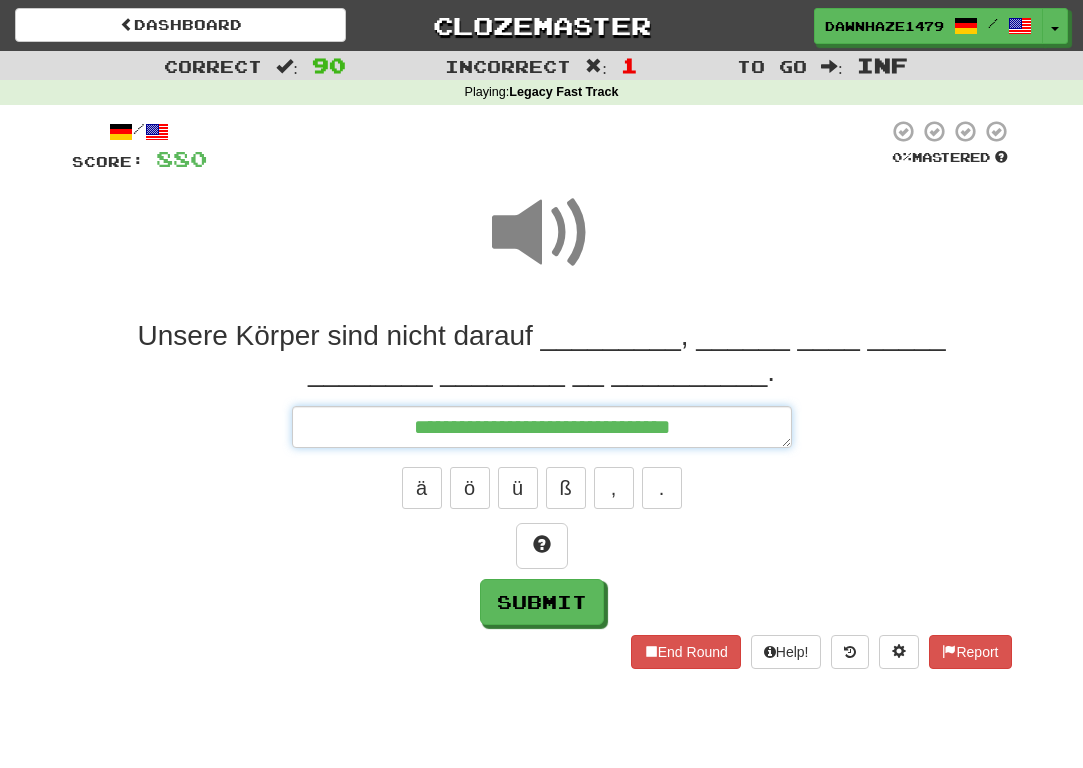 click on "**********" at bounding box center (542, 427) 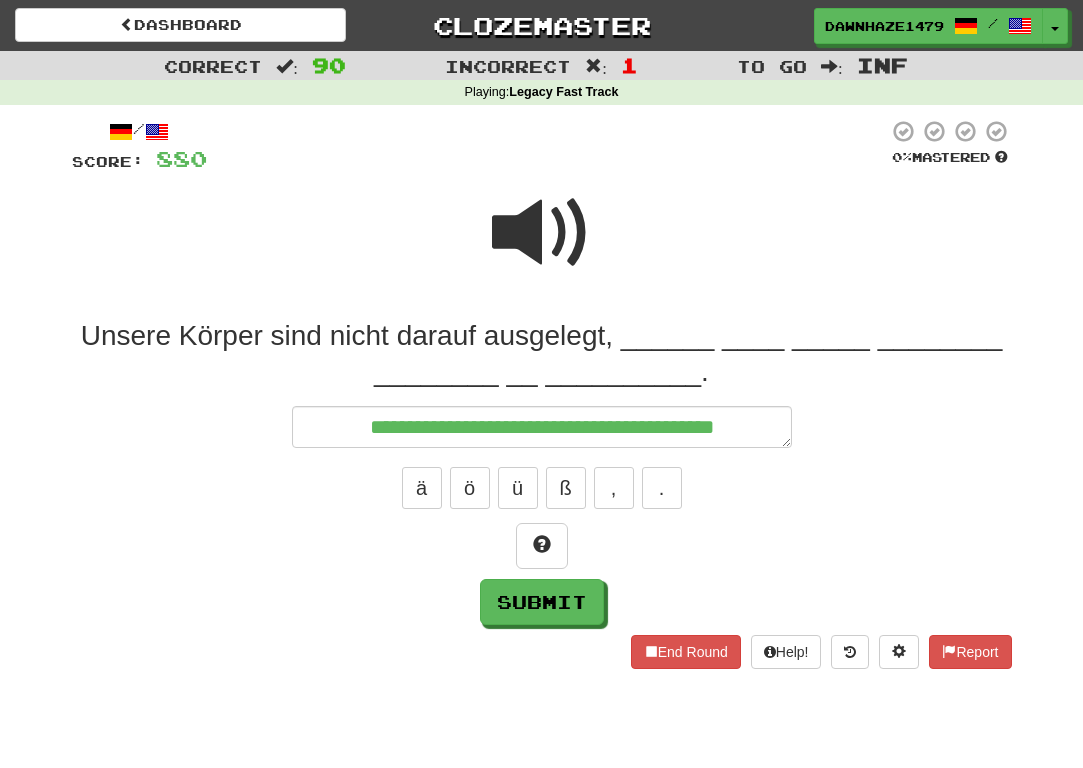 click at bounding box center (542, 246) 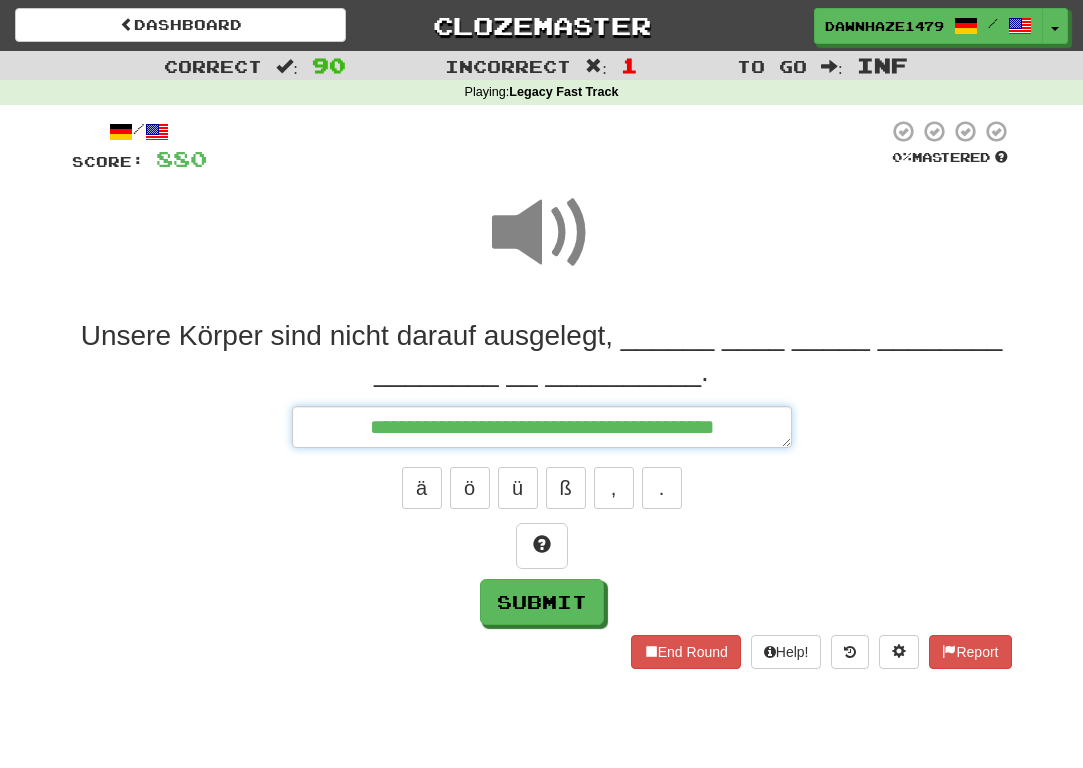 click on "**********" at bounding box center (542, 427) 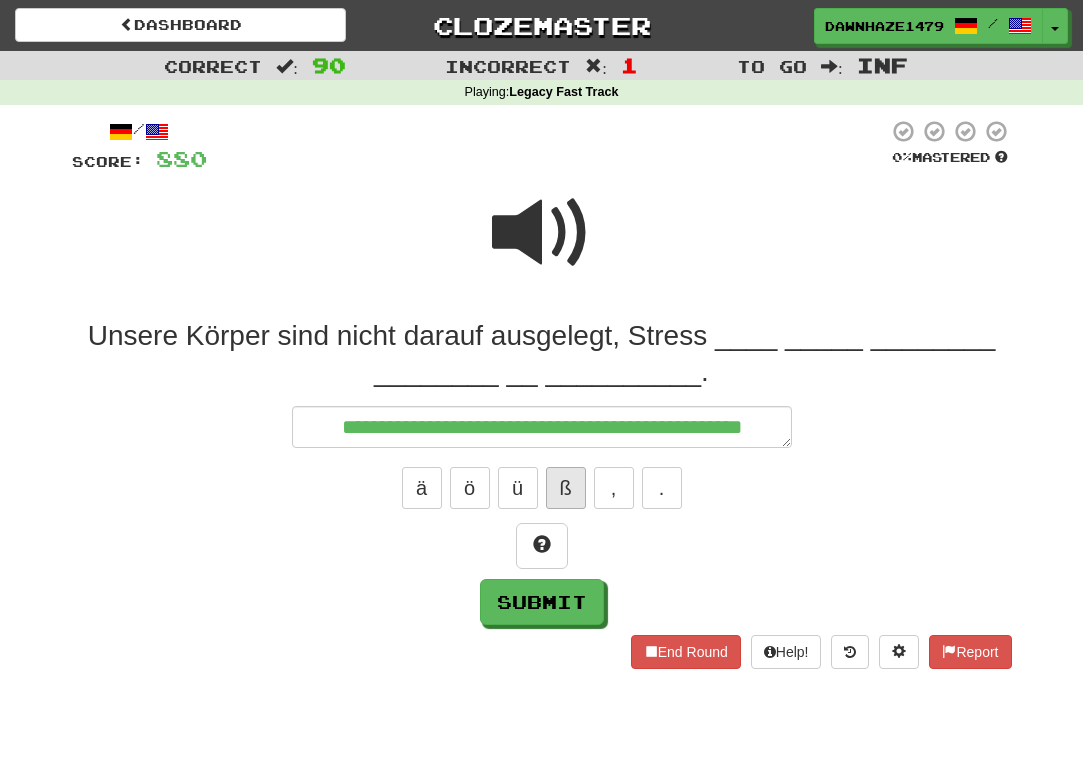 click on "ß" at bounding box center (566, 488) 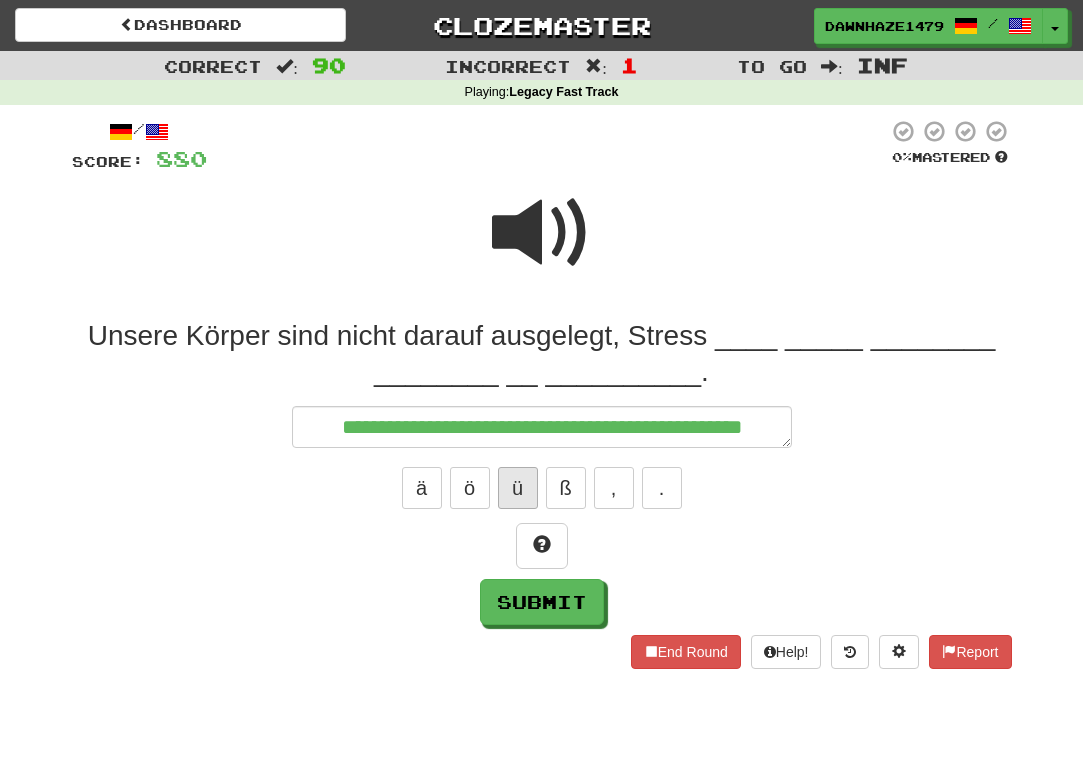 click on "ü" at bounding box center [518, 488] 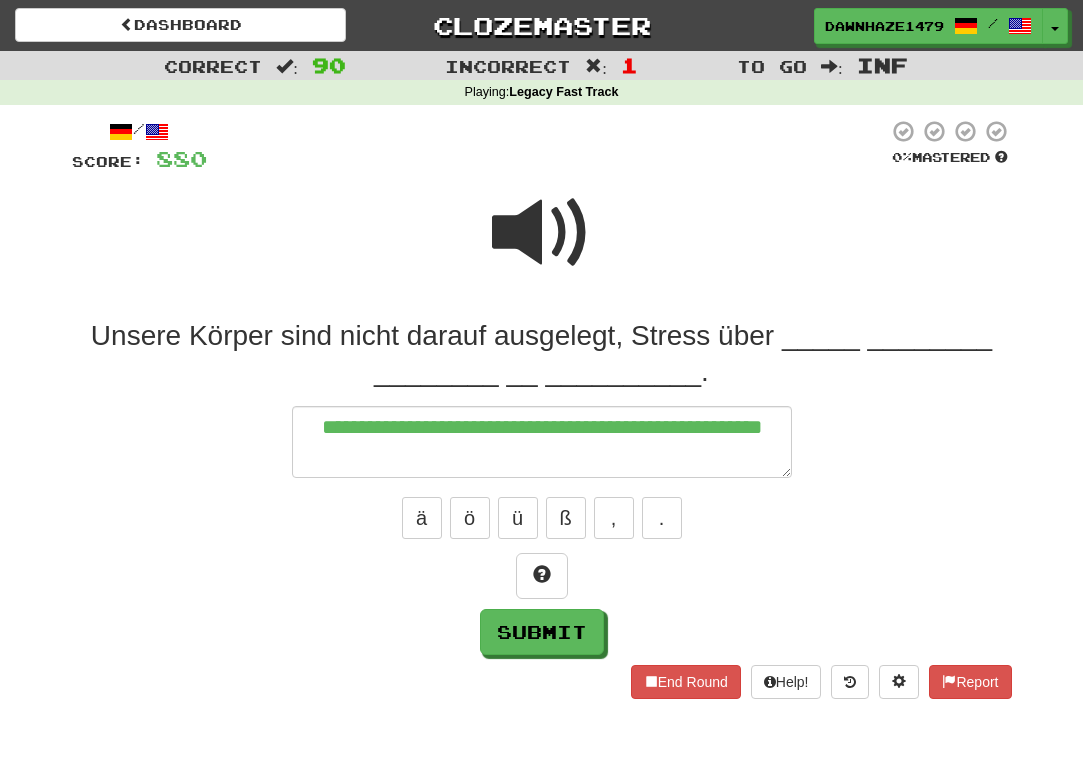 click at bounding box center [542, 233] 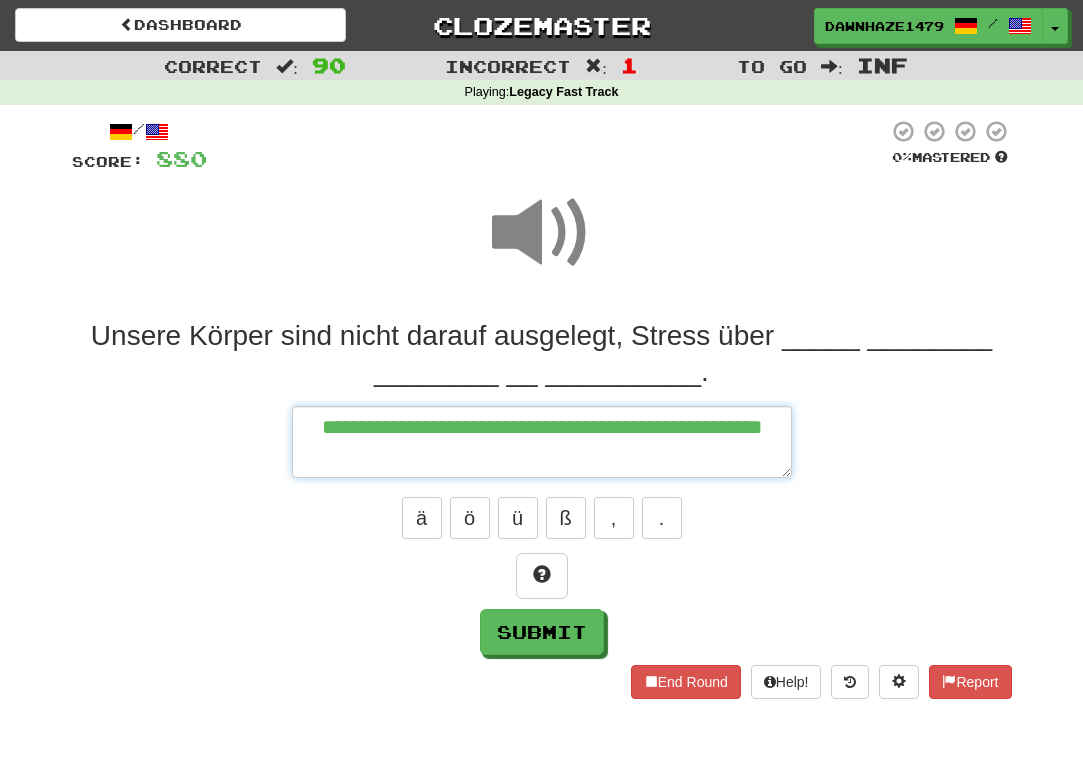 click on "**********" at bounding box center (542, 442) 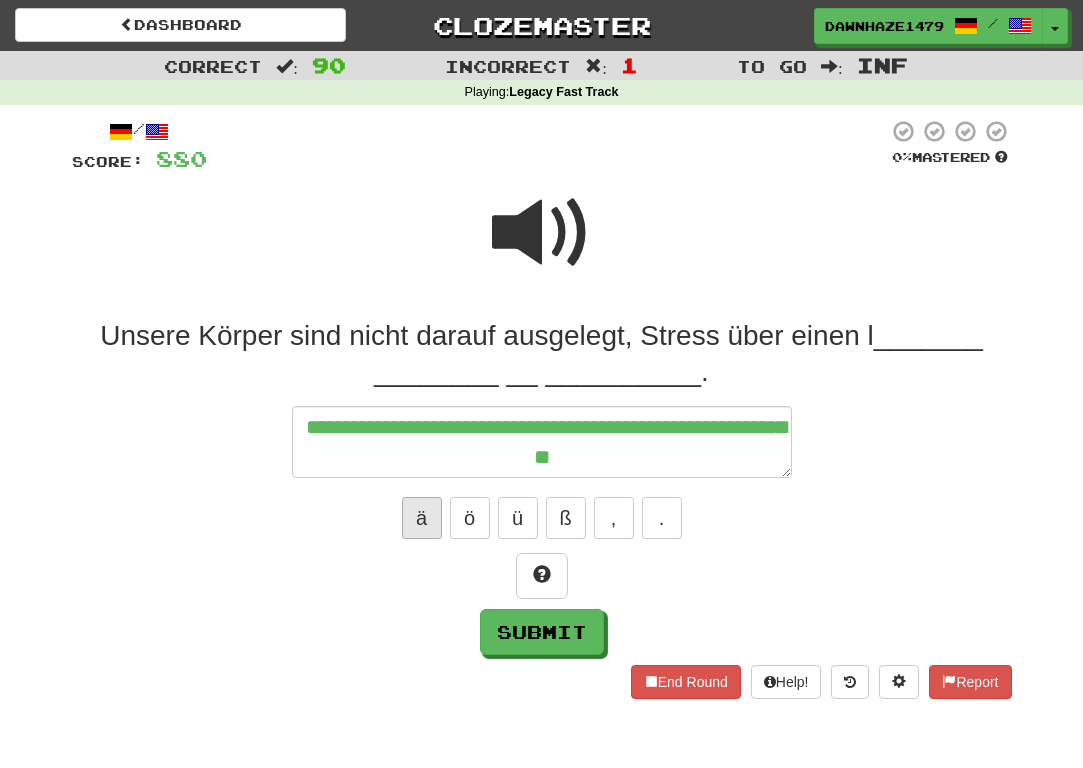 click on "ä" at bounding box center (422, 518) 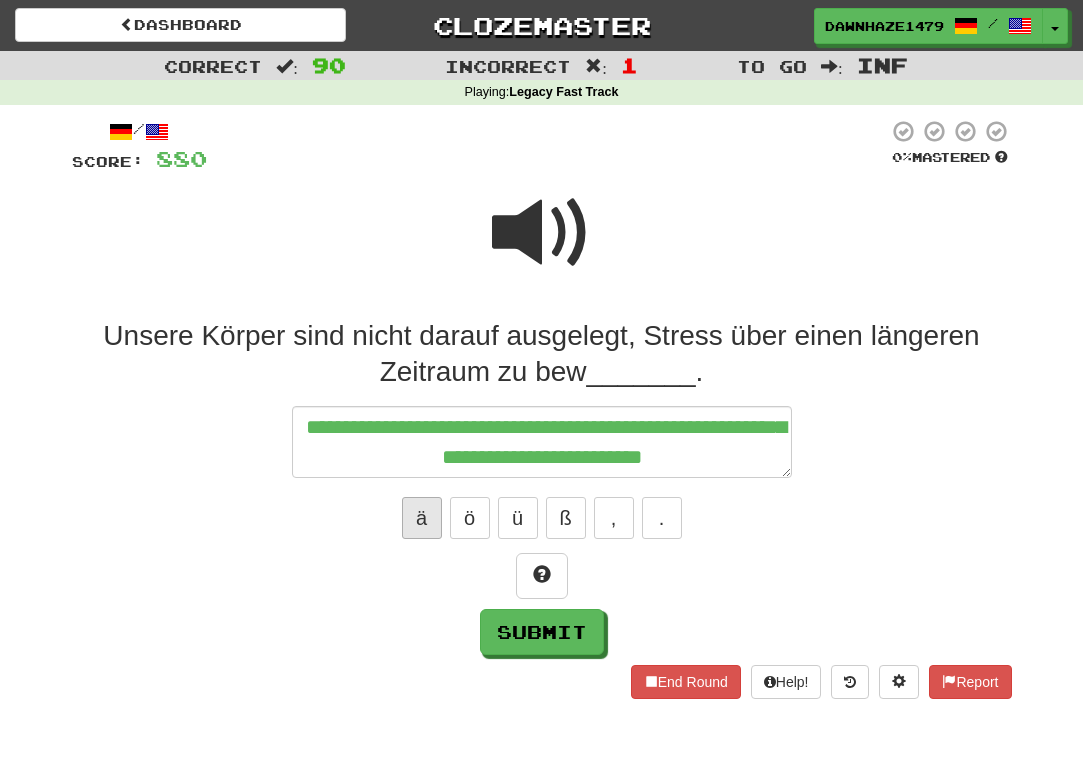 click on "ä" at bounding box center [422, 518] 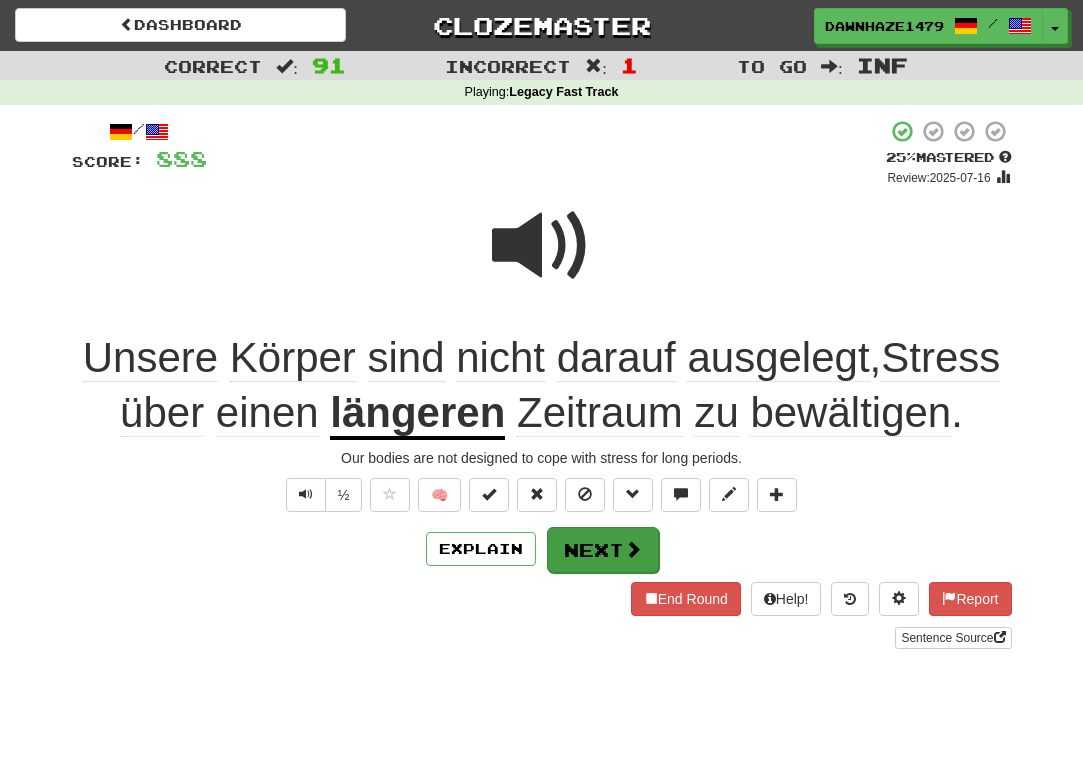 click on "Next" at bounding box center [603, 550] 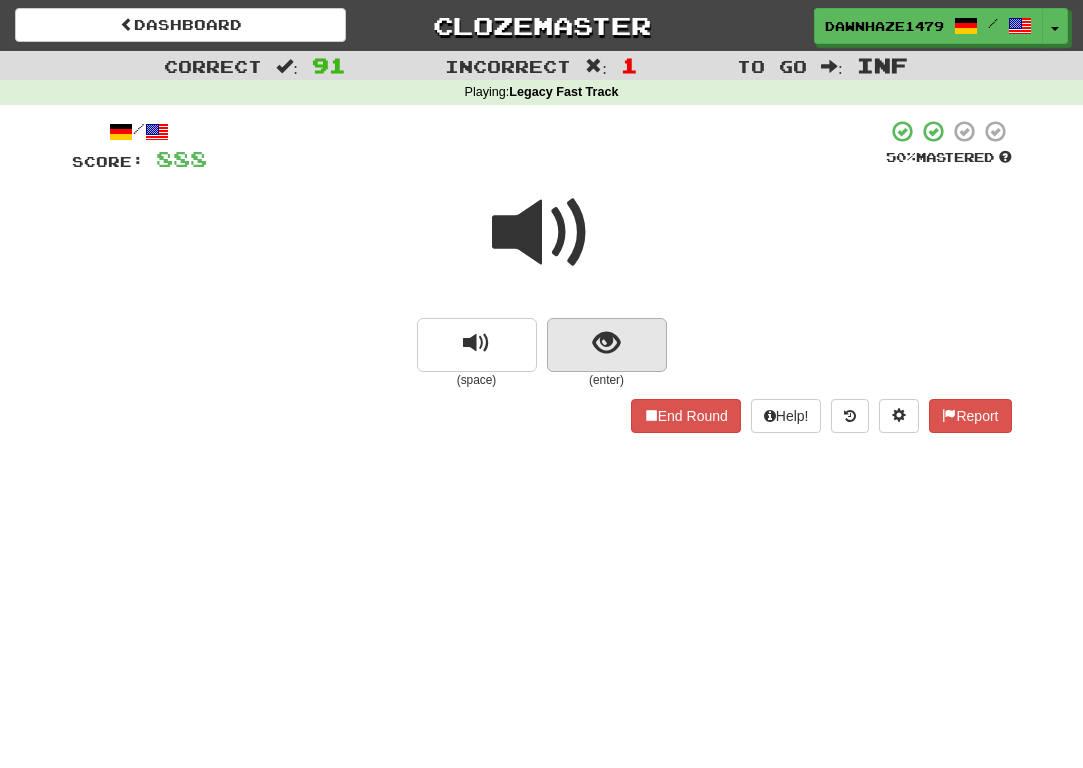 click at bounding box center [606, 343] 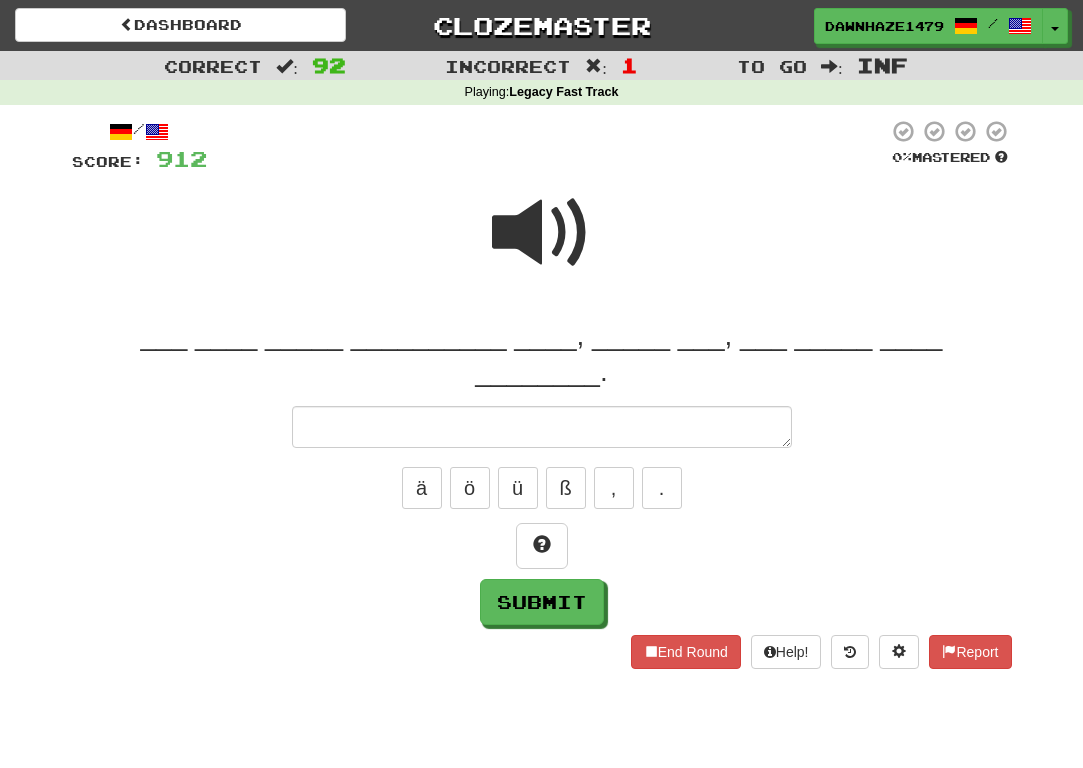 click at bounding box center (542, 233) 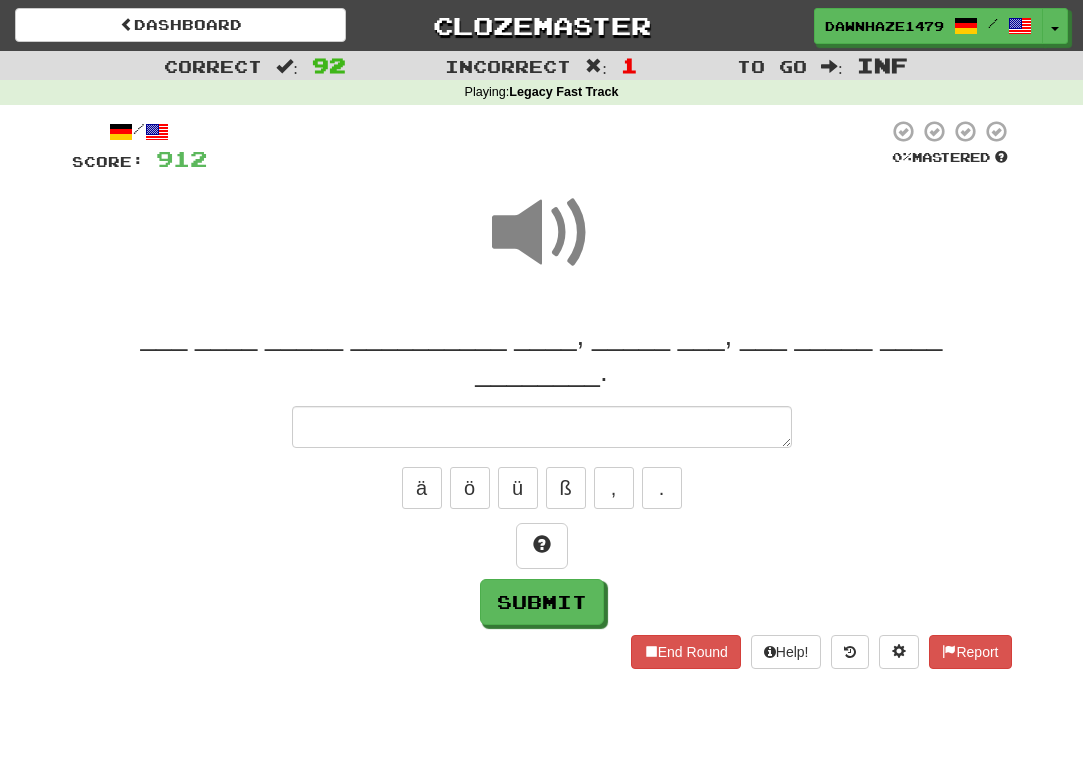 click on "ä ö ü ß , ." at bounding box center [542, 488] 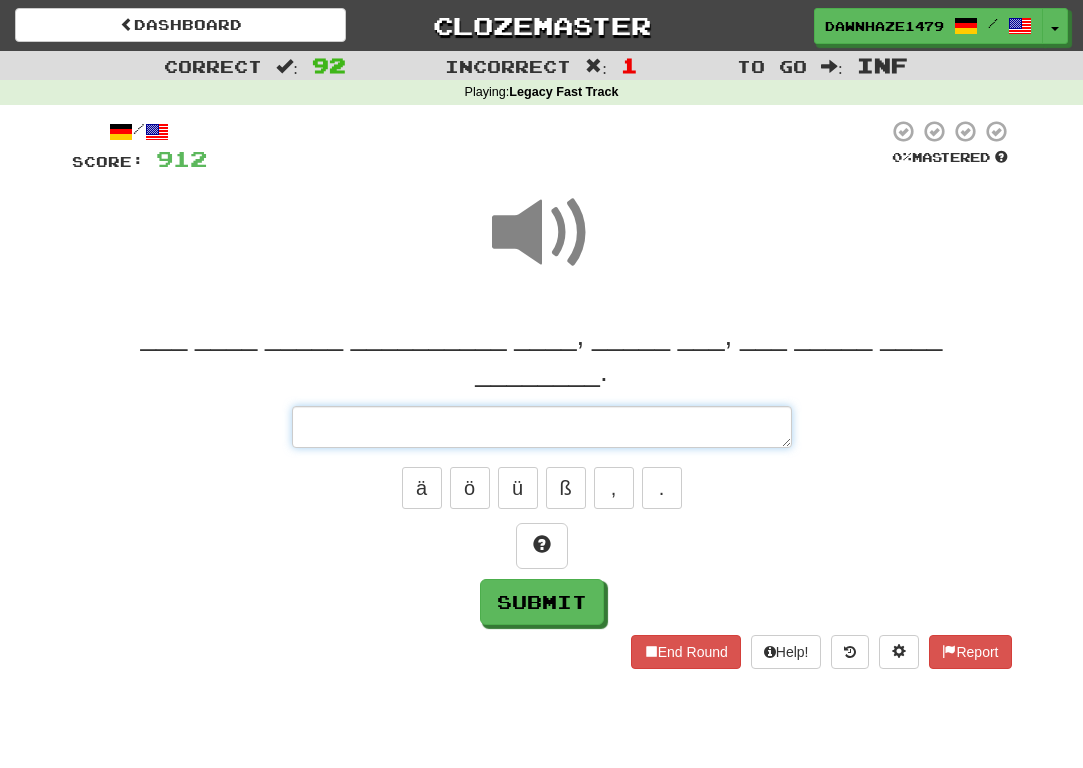 click at bounding box center (542, 427) 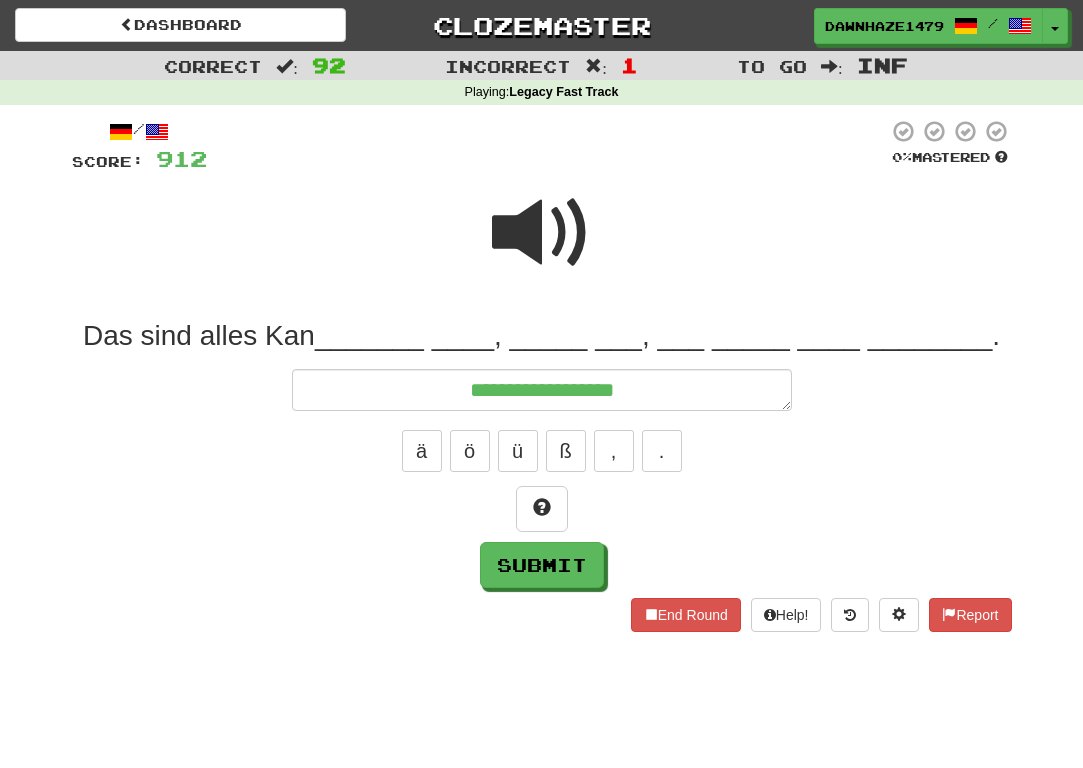 click at bounding box center (542, 246) 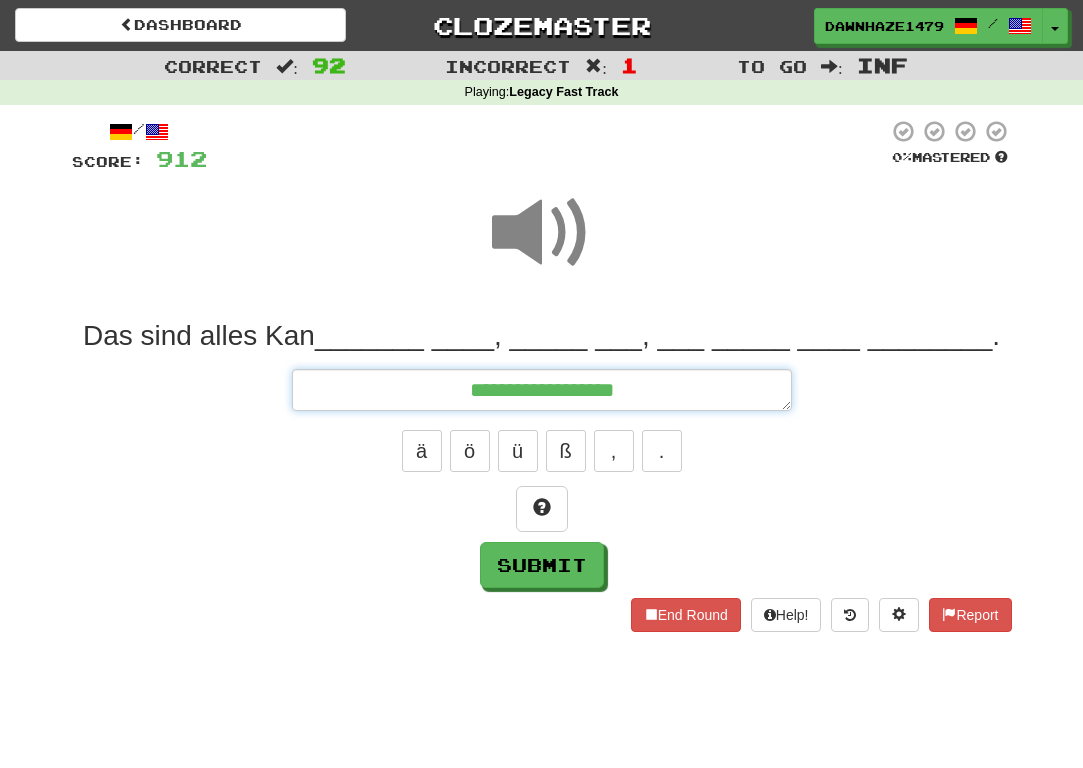 click on "**********" at bounding box center (542, 390) 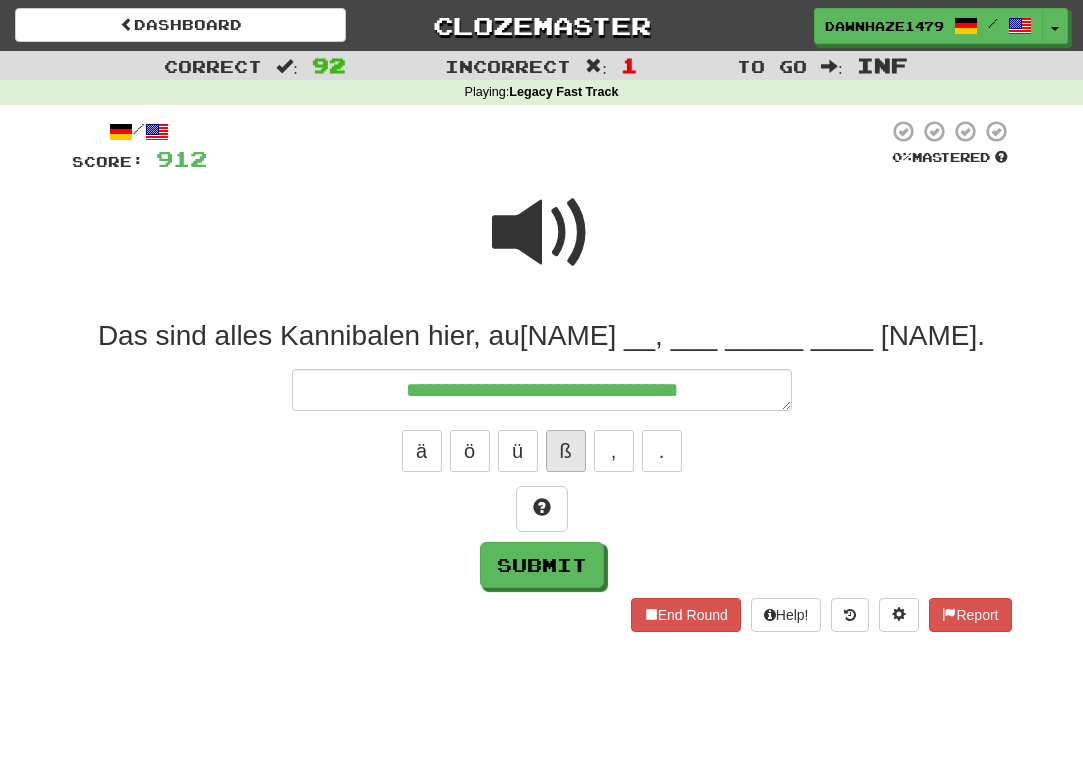 click on "ß" at bounding box center [566, 451] 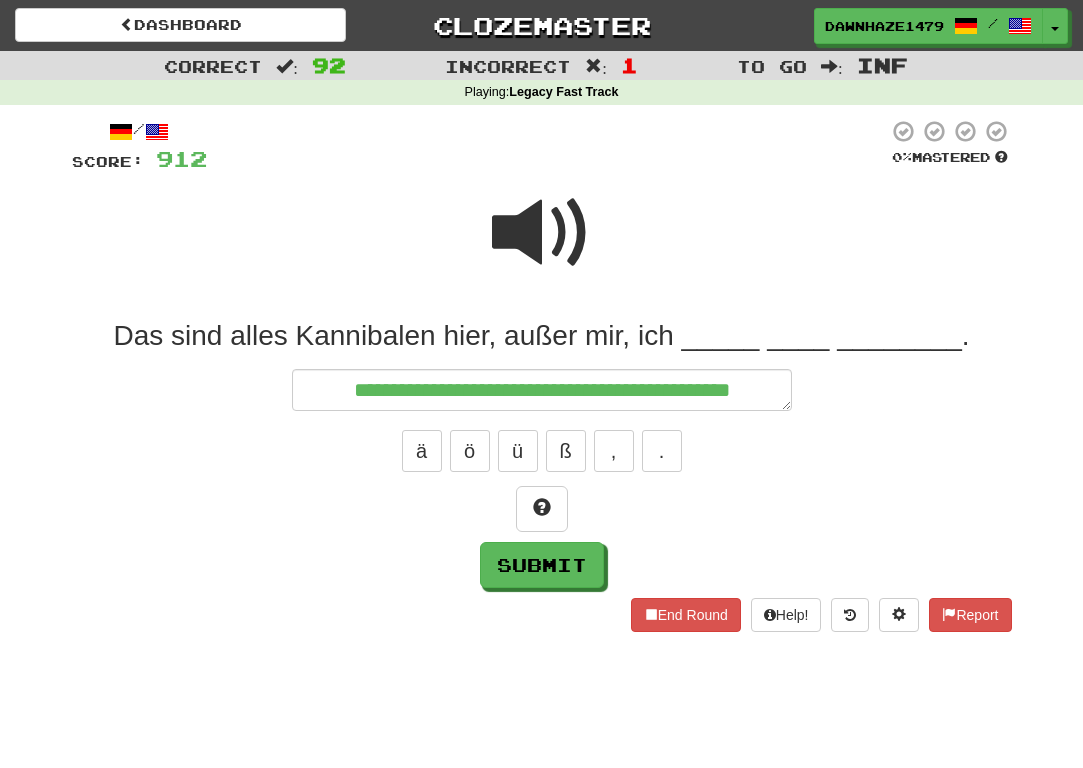 click at bounding box center (542, 233) 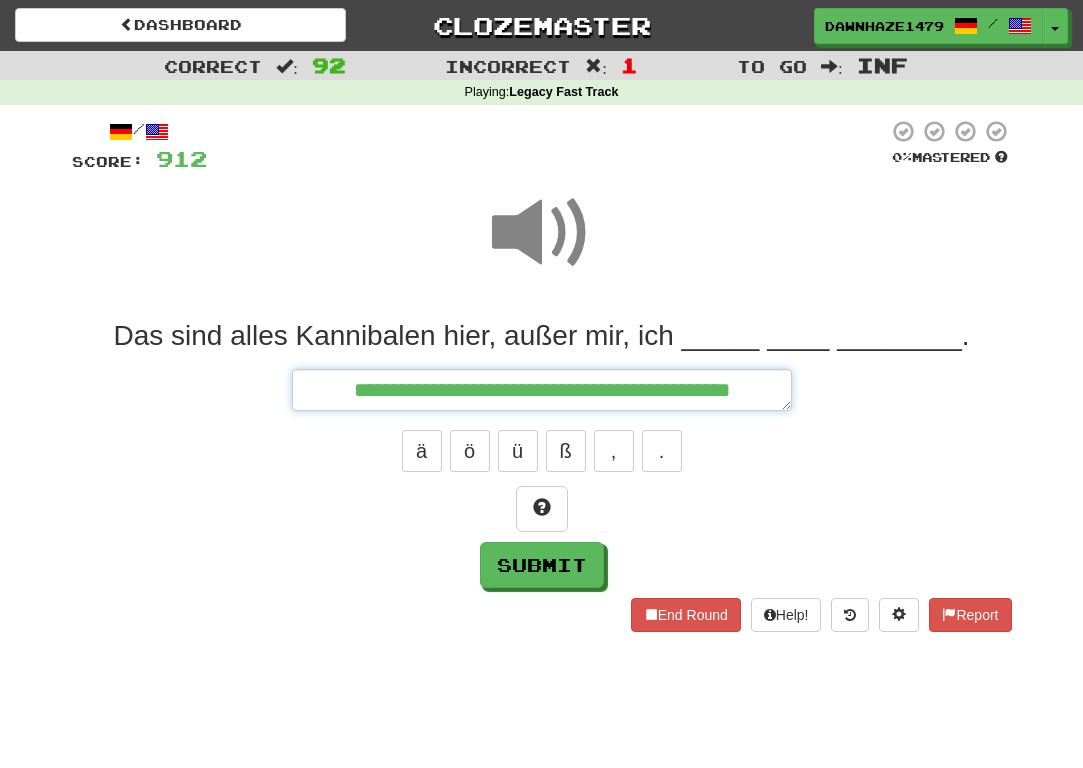 click on "**********" at bounding box center (542, 390) 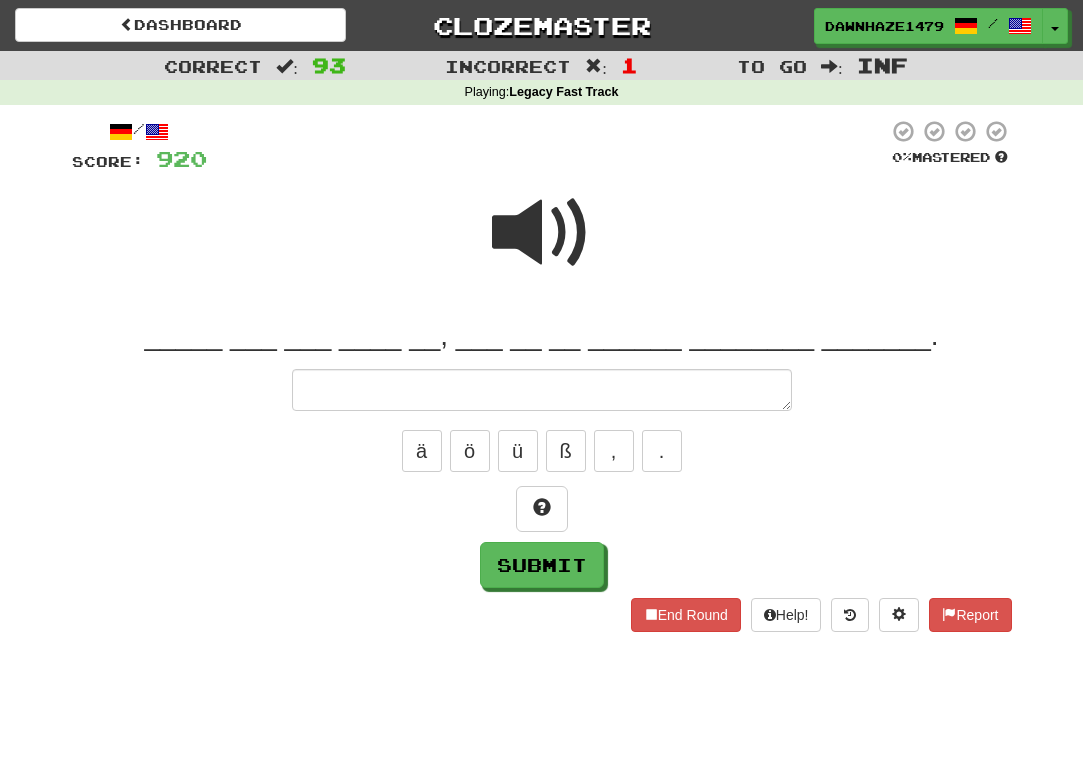 click at bounding box center (542, 233) 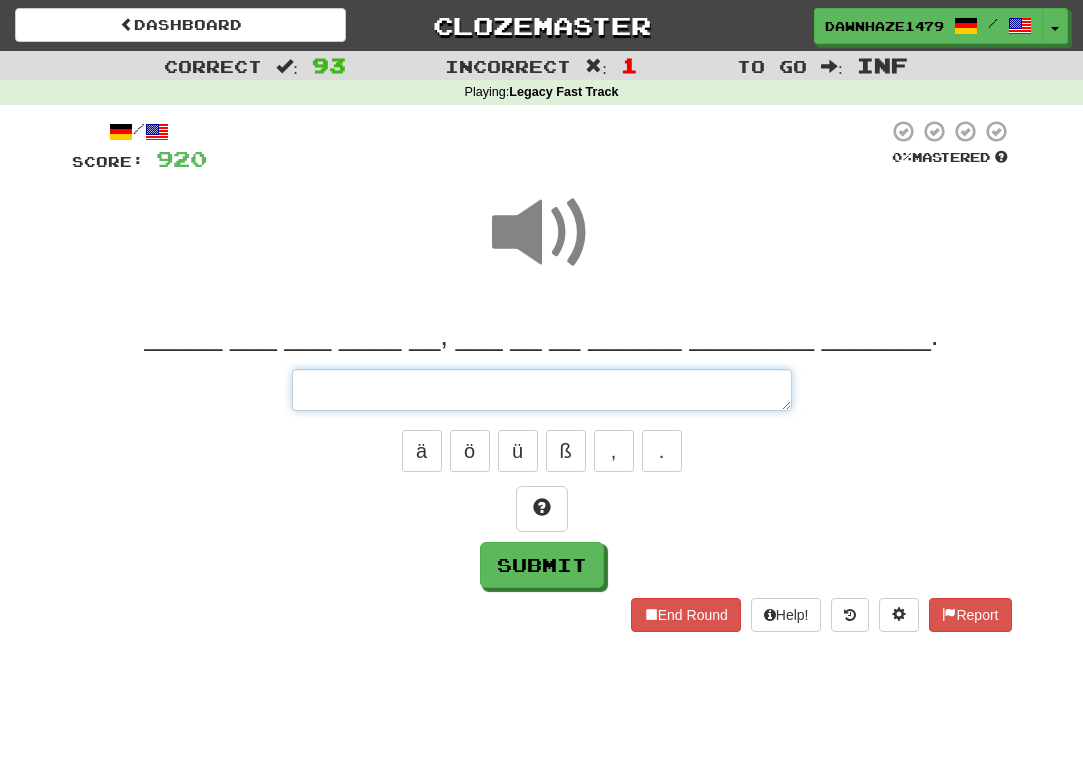 click at bounding box center (542, 390) 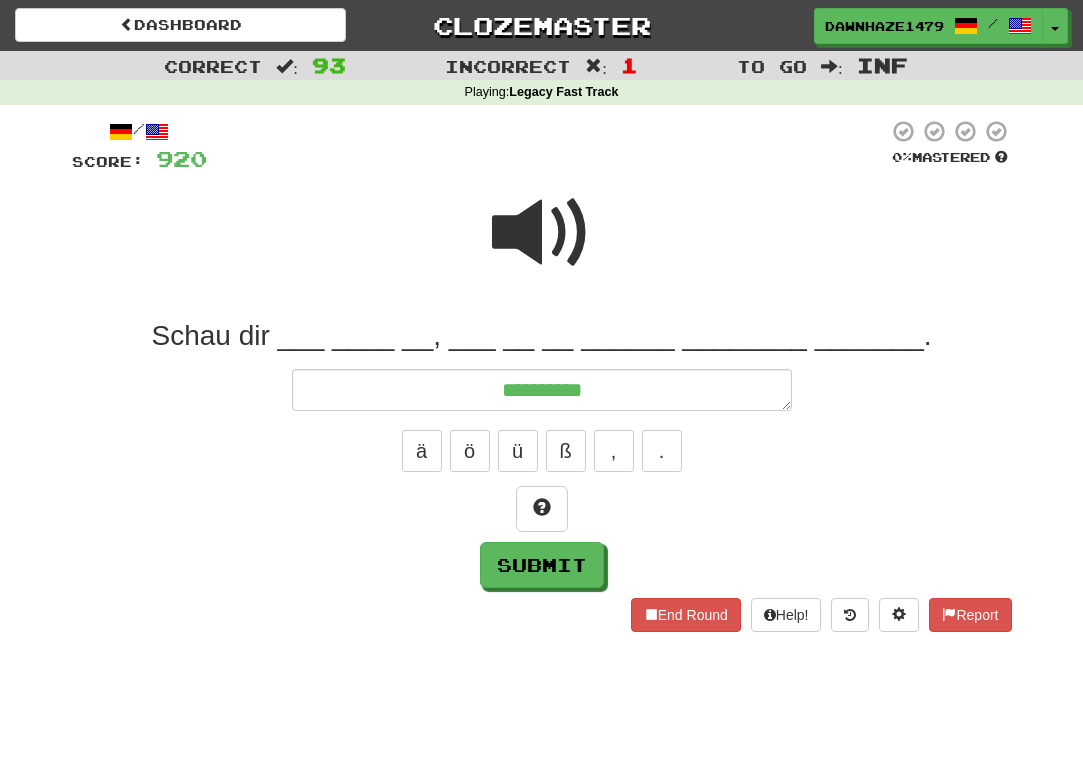 click at bounding box center [542, 233] 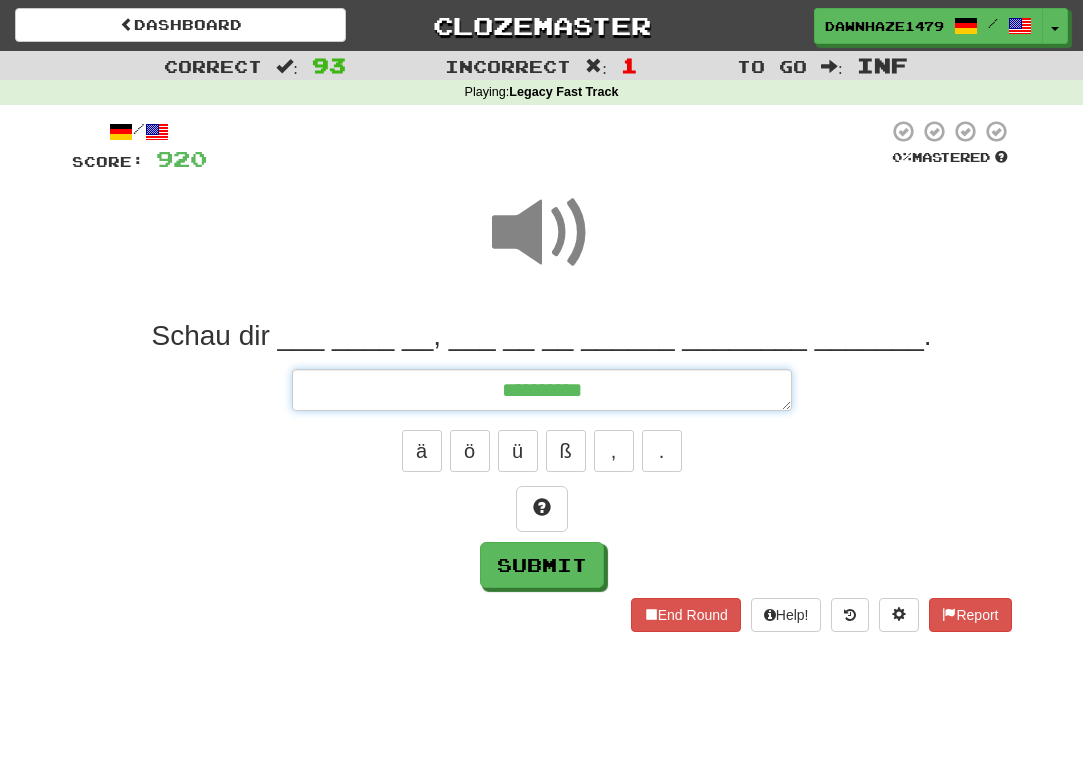 click on "*********" at bounding box center [542, 390] 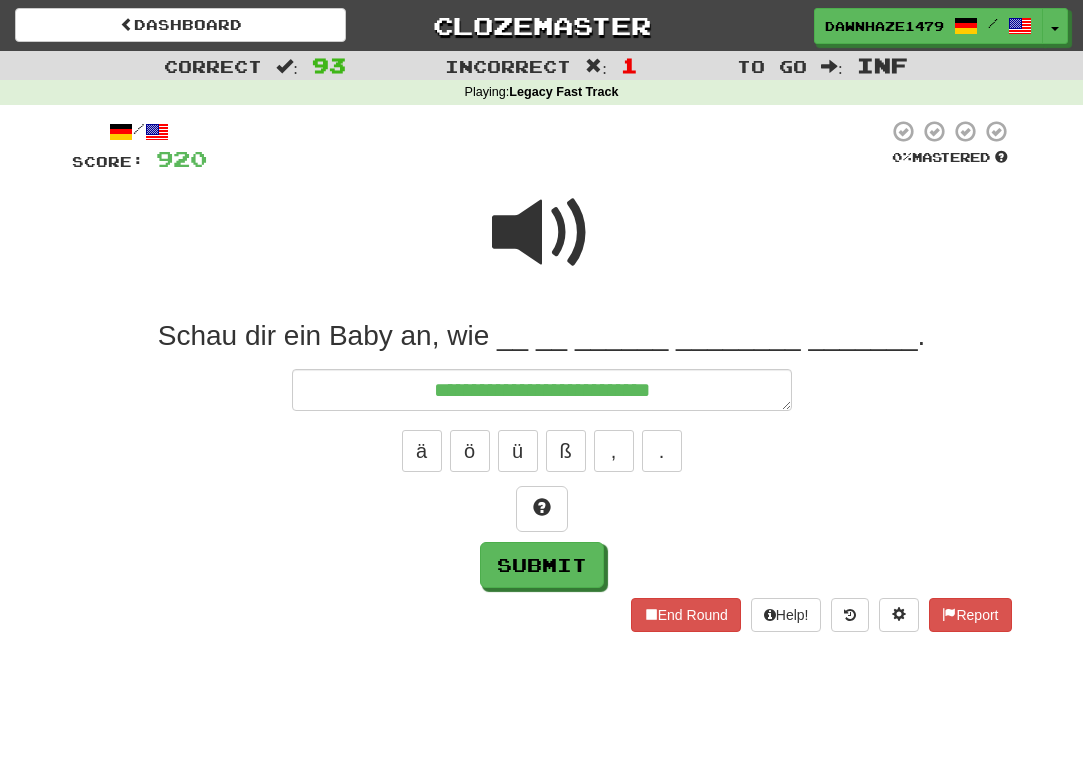 click at bounding box center [542, 233] 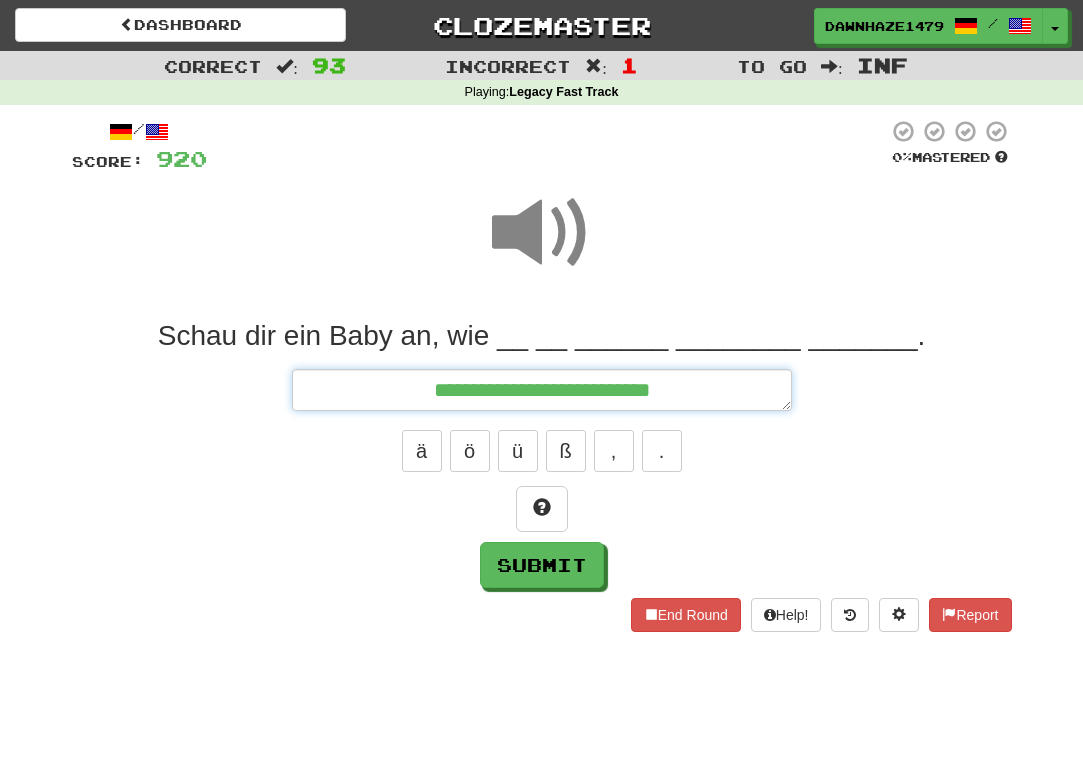 click on "**********" at bounding box center [542, 390] 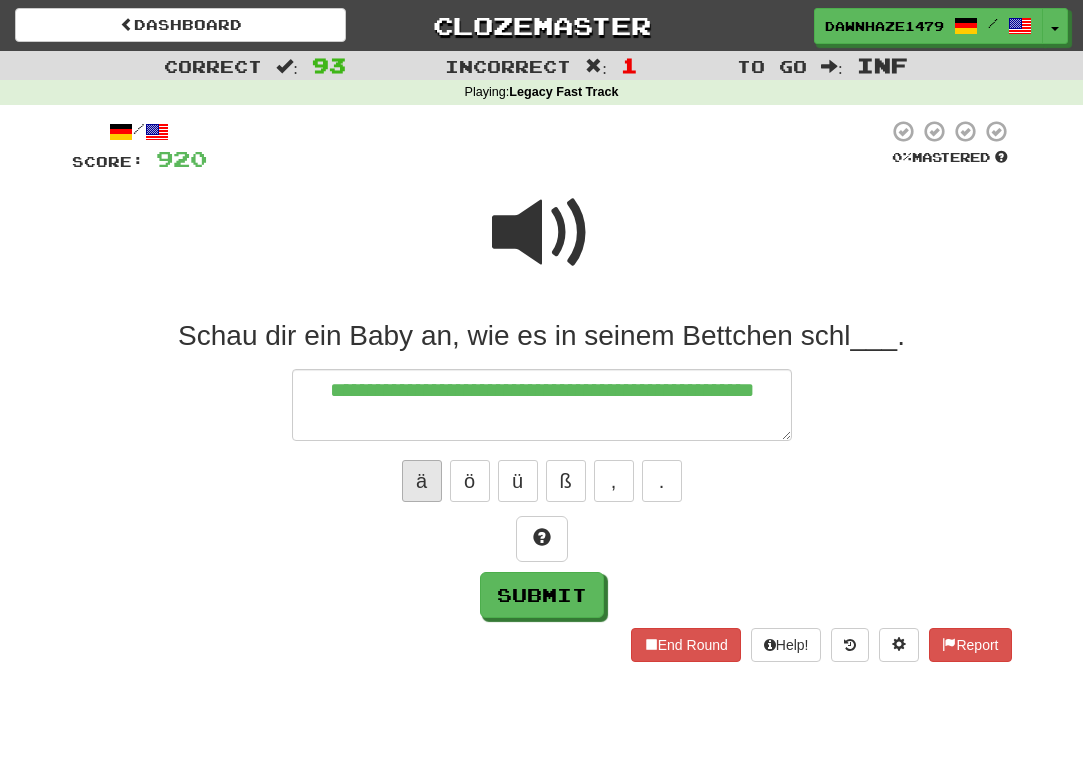 click on "ä" at bounding box center (422, 481) 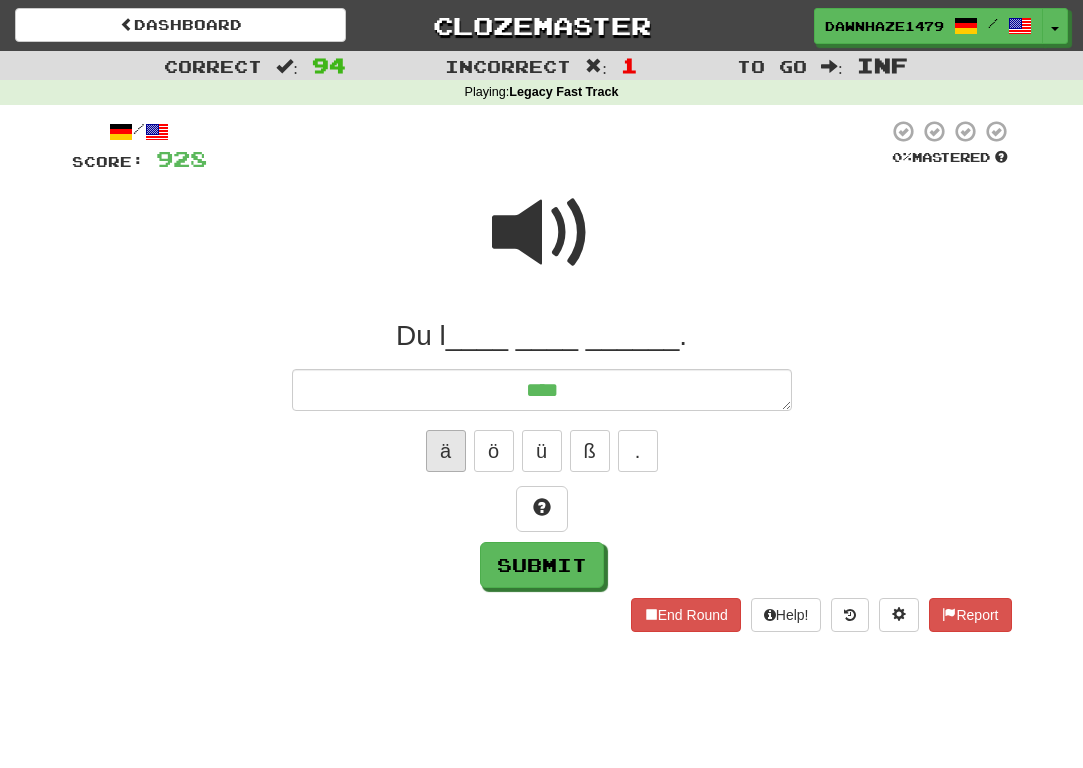 click on "ä" at bounding box center [446, 451] 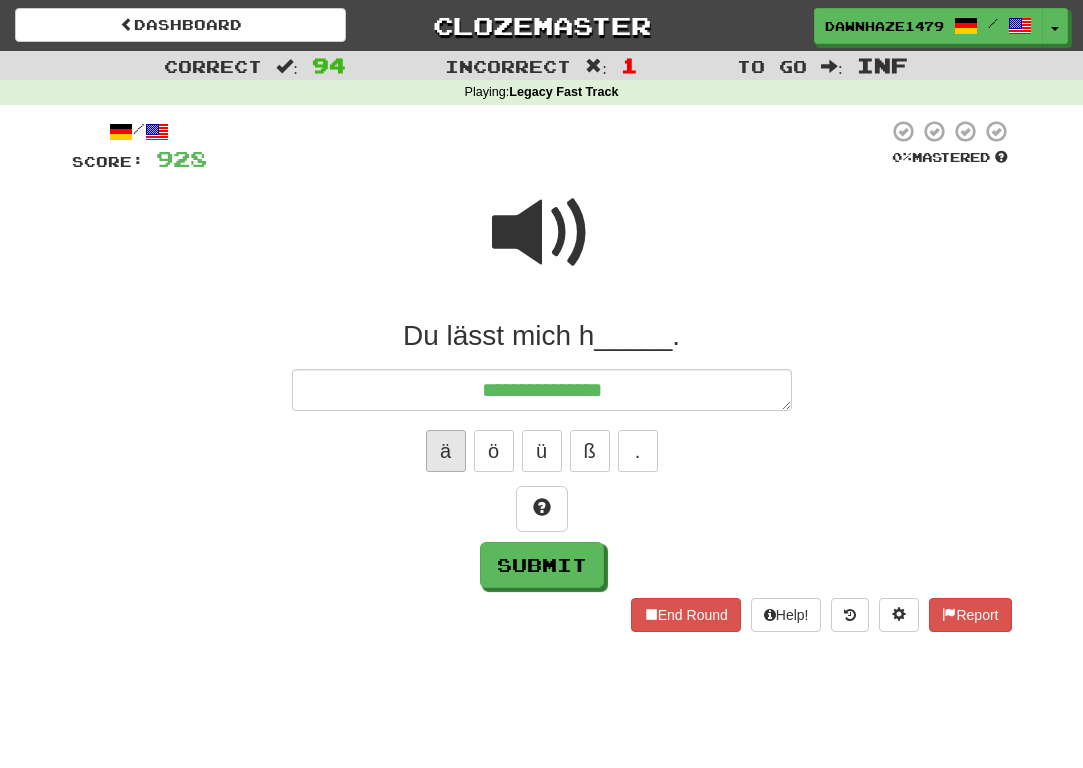 click on "ä" at bounding box center (446, 451) 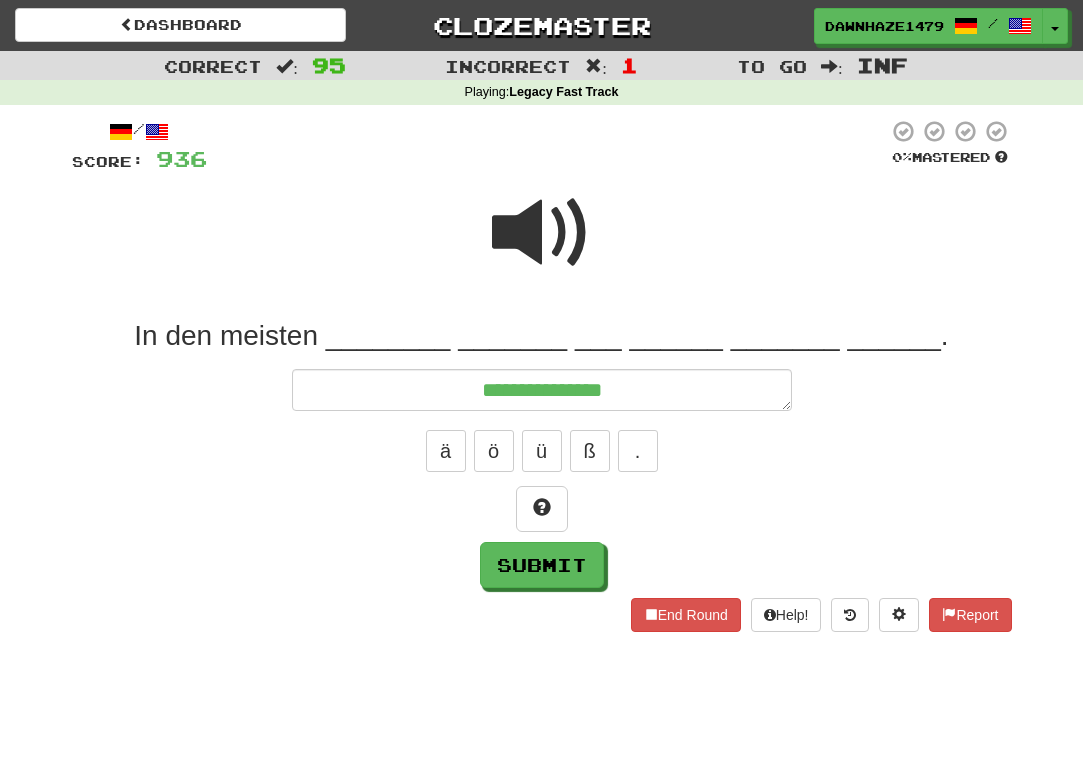click at bounding box center [542, 246] 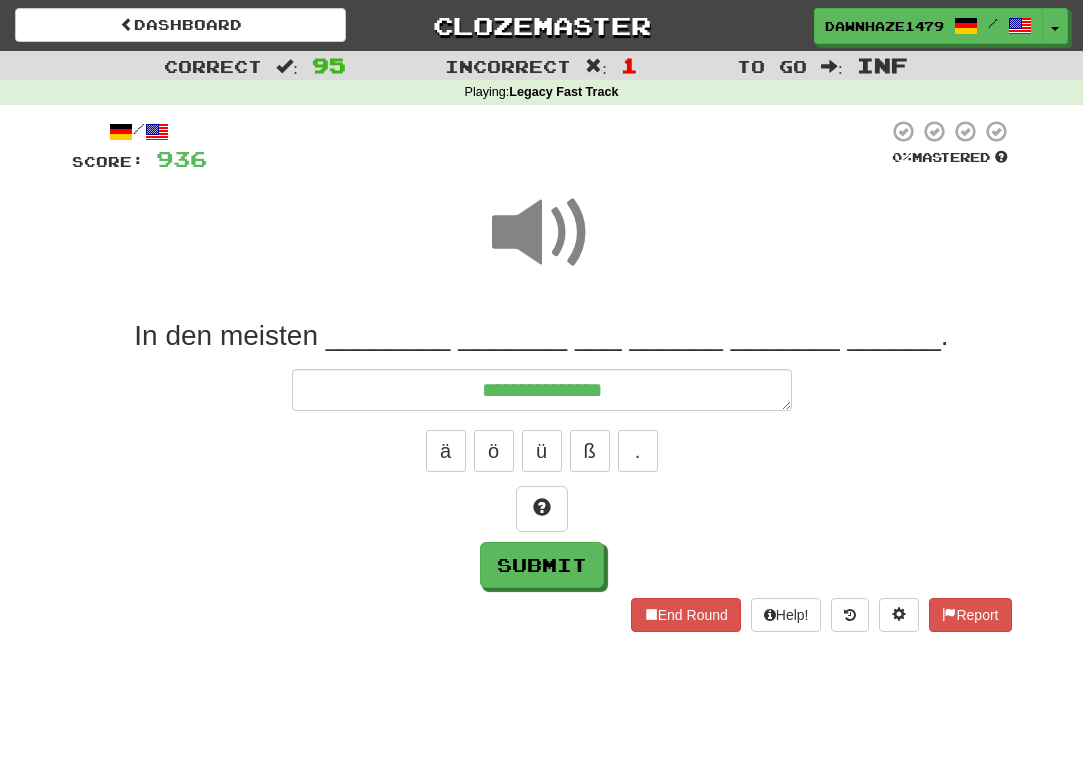 click on "**********" at bounding box center [542, 453] 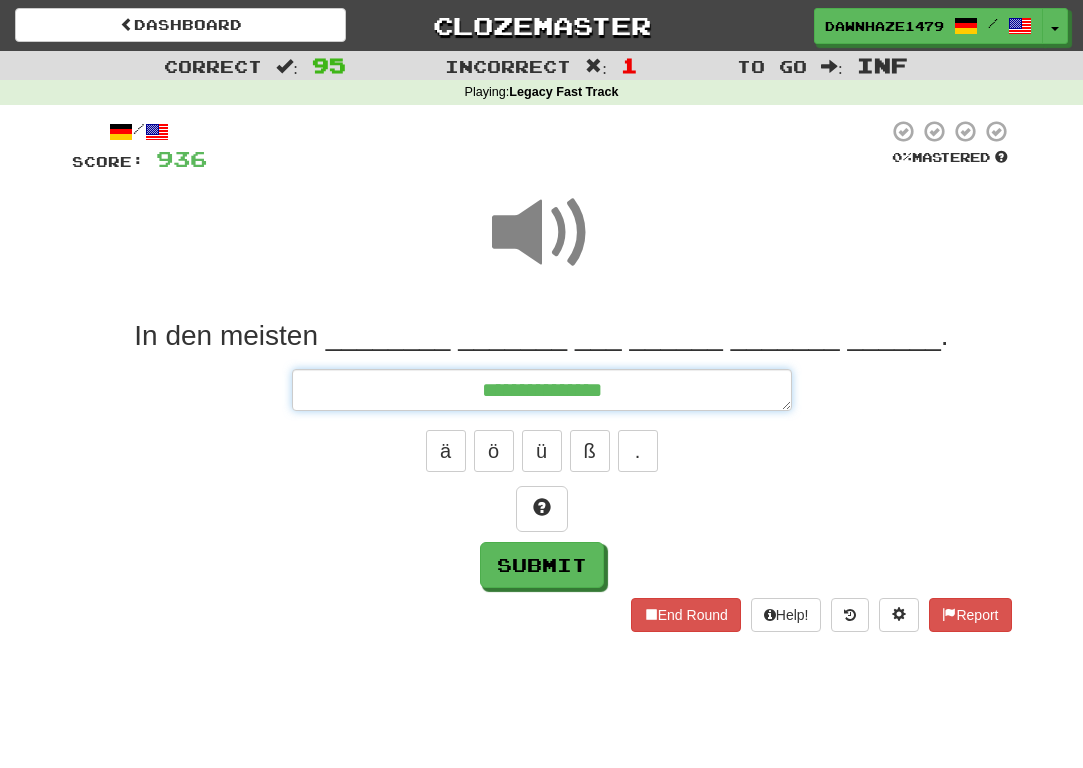 click on "**********" at bounding box center [542, 390] 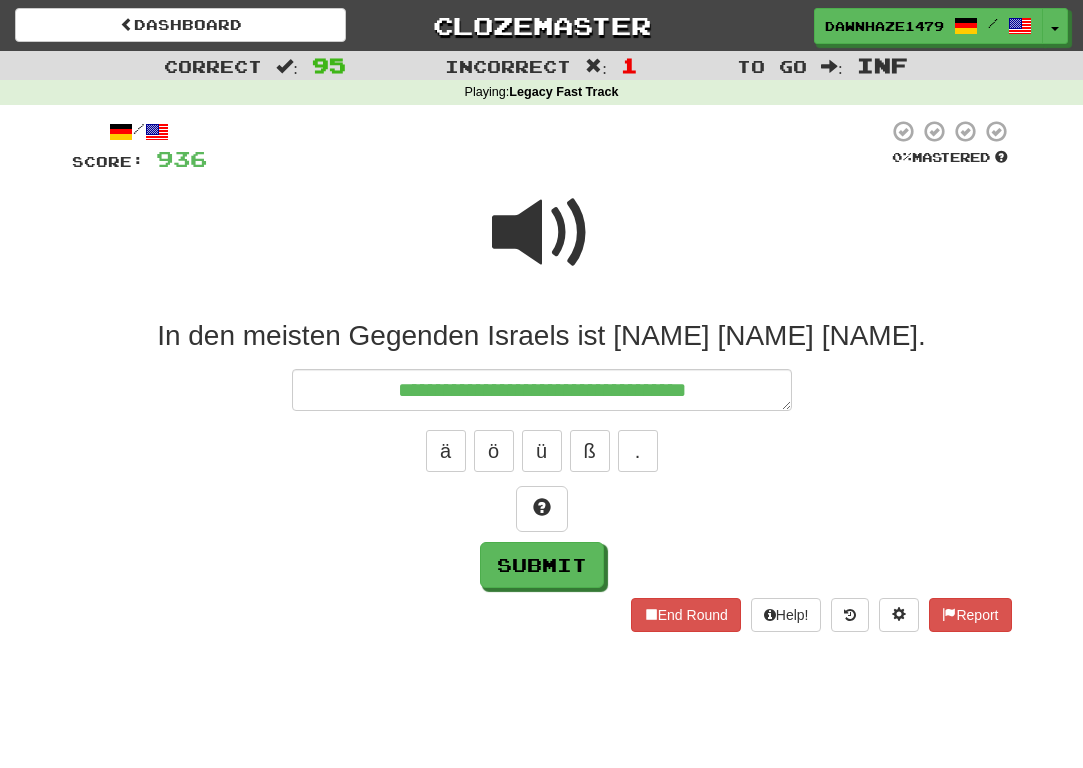 click at bounding box center (542, 246) 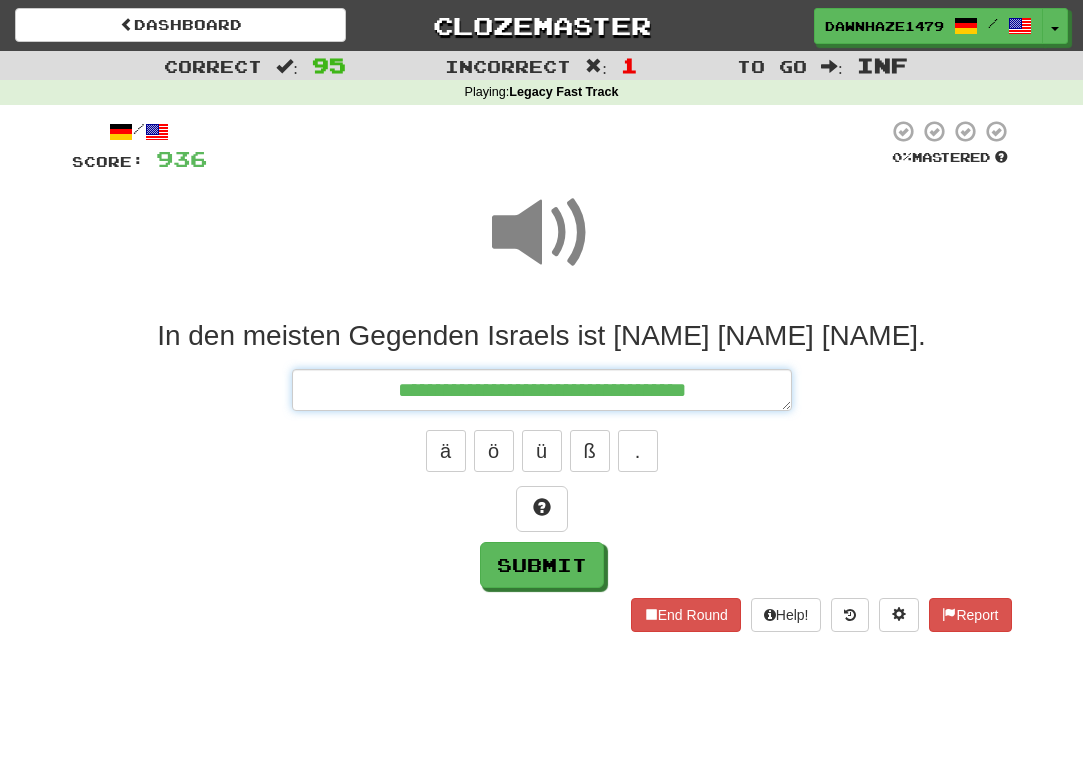 click on "**********" at bounding box center [542, 390] 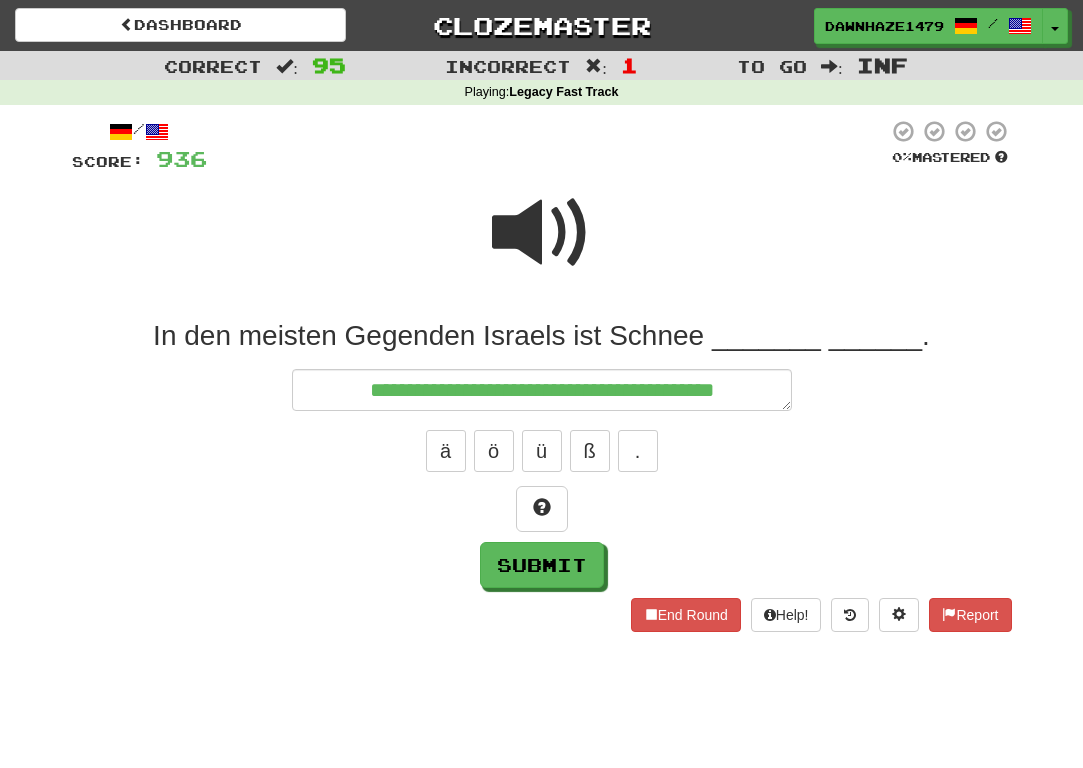 click at bounding box center (542, 246) 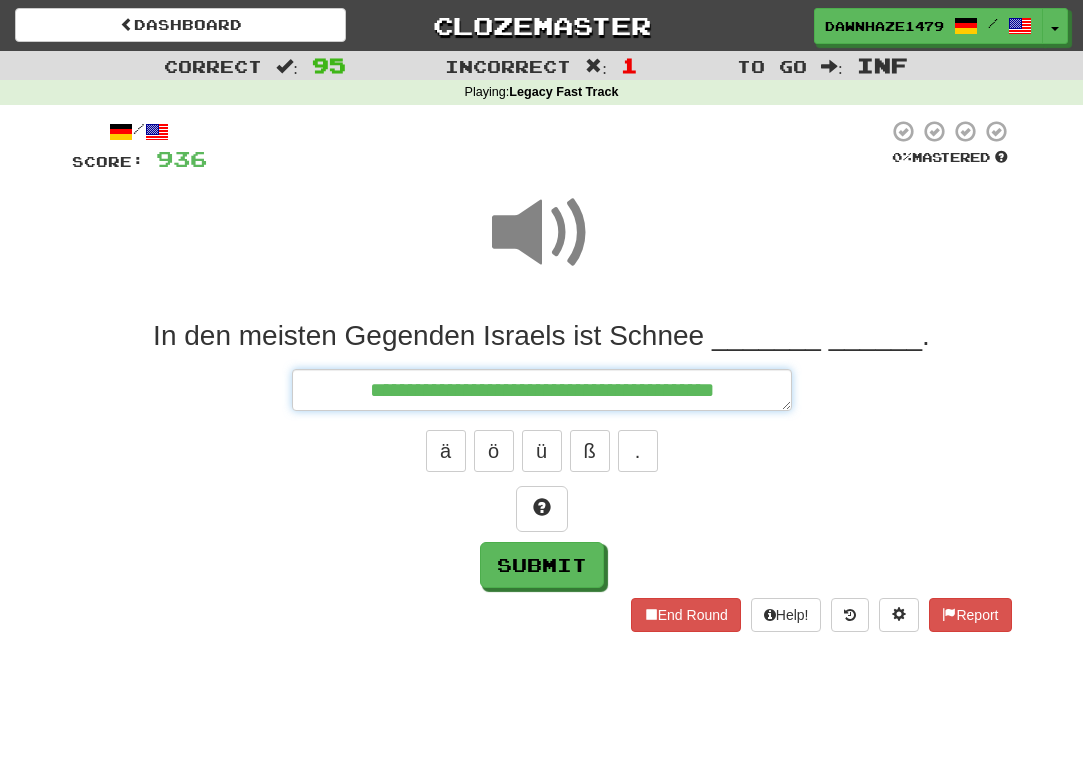 click on "**********" at bounding box center (542, 390) 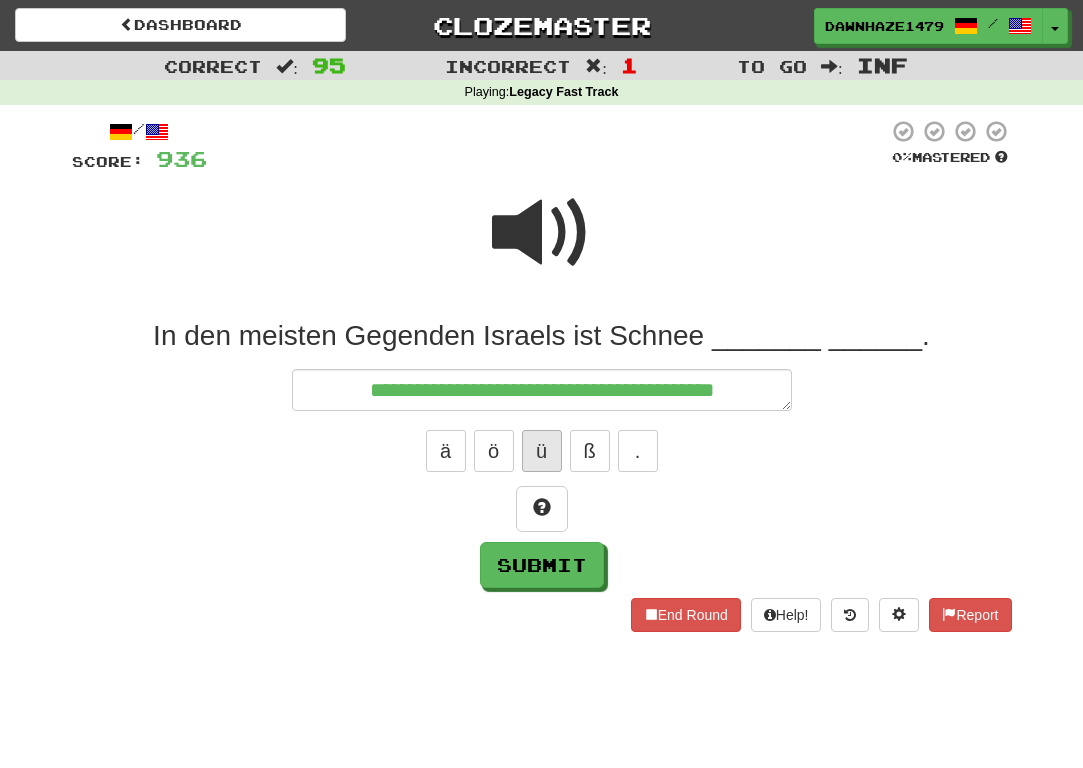 click on "ü" at bounding box center [542, 451] 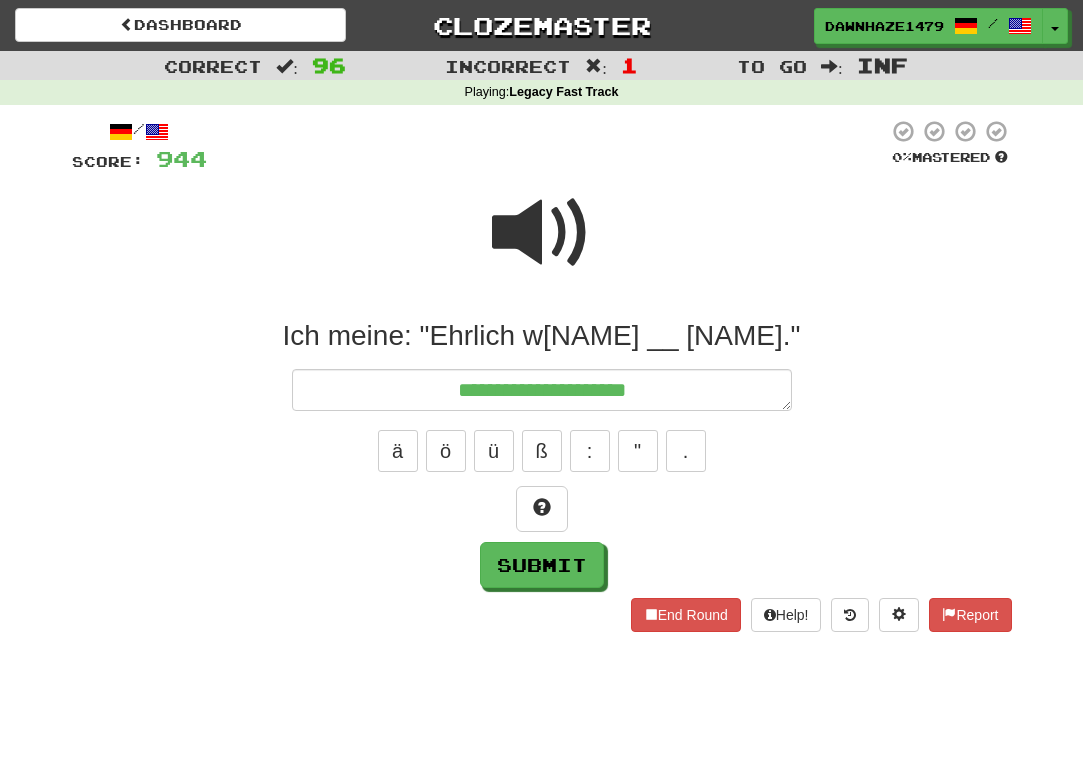 click at bounding box center (542, 246) 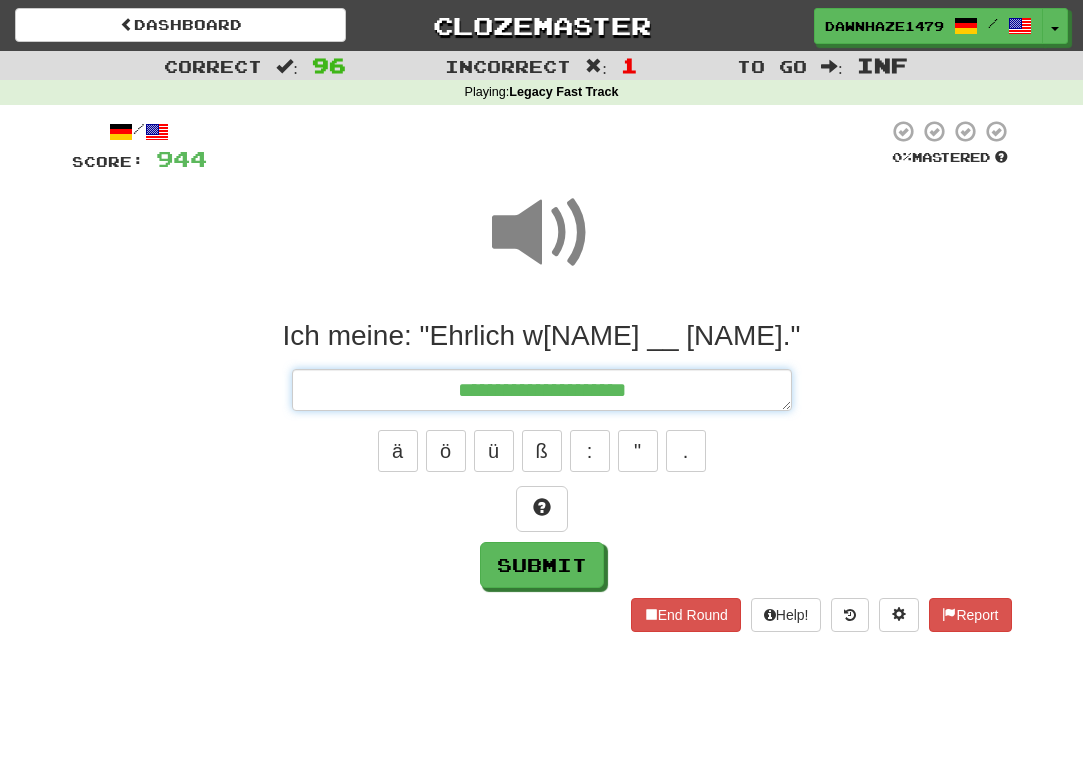 click on "**********" at bounding box center (542, 390) 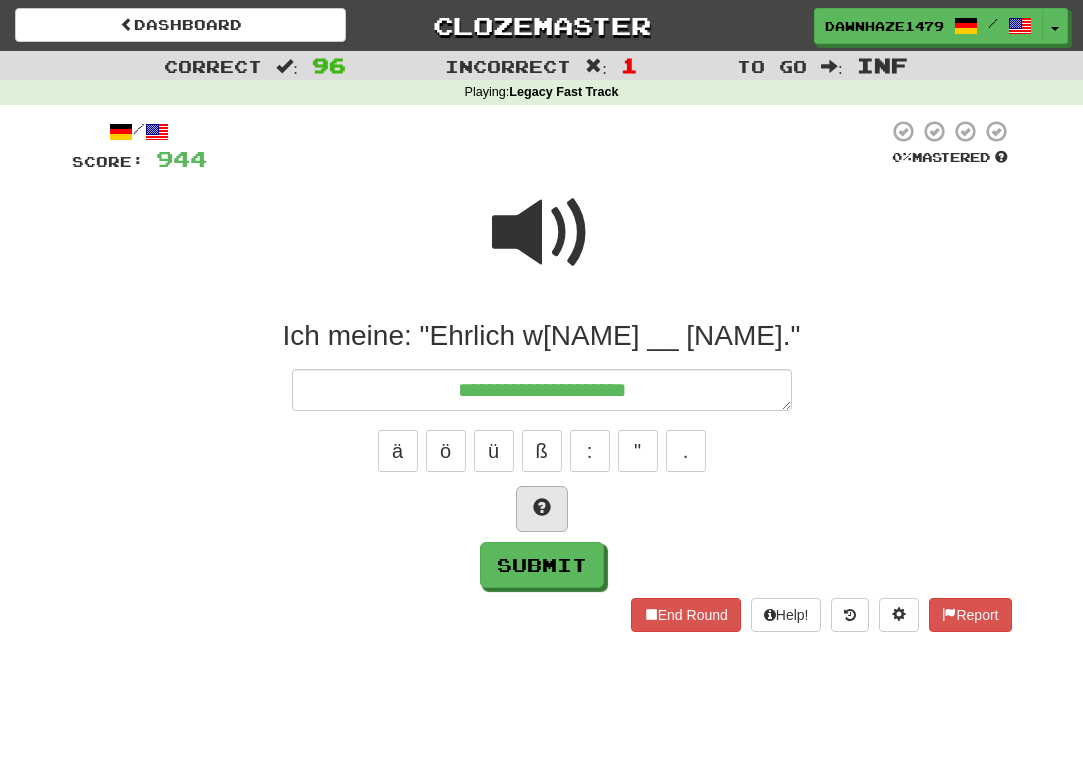 click at bounding box center (542, 509) 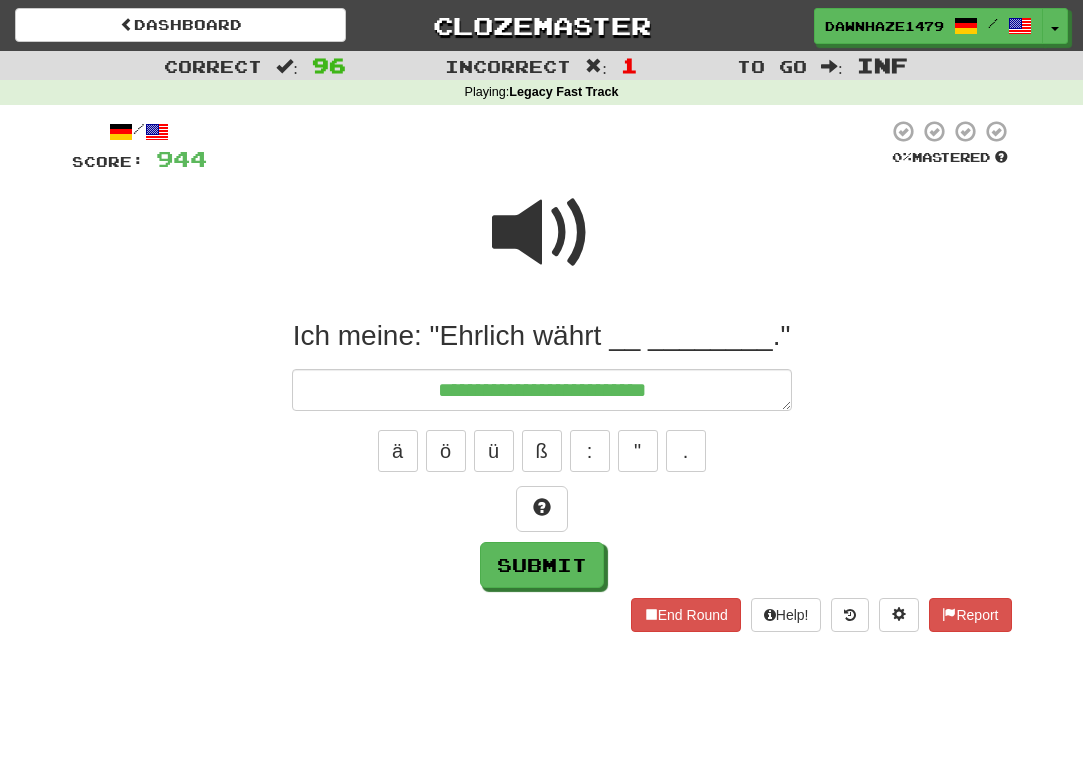 click at bounding box center [542, 246] 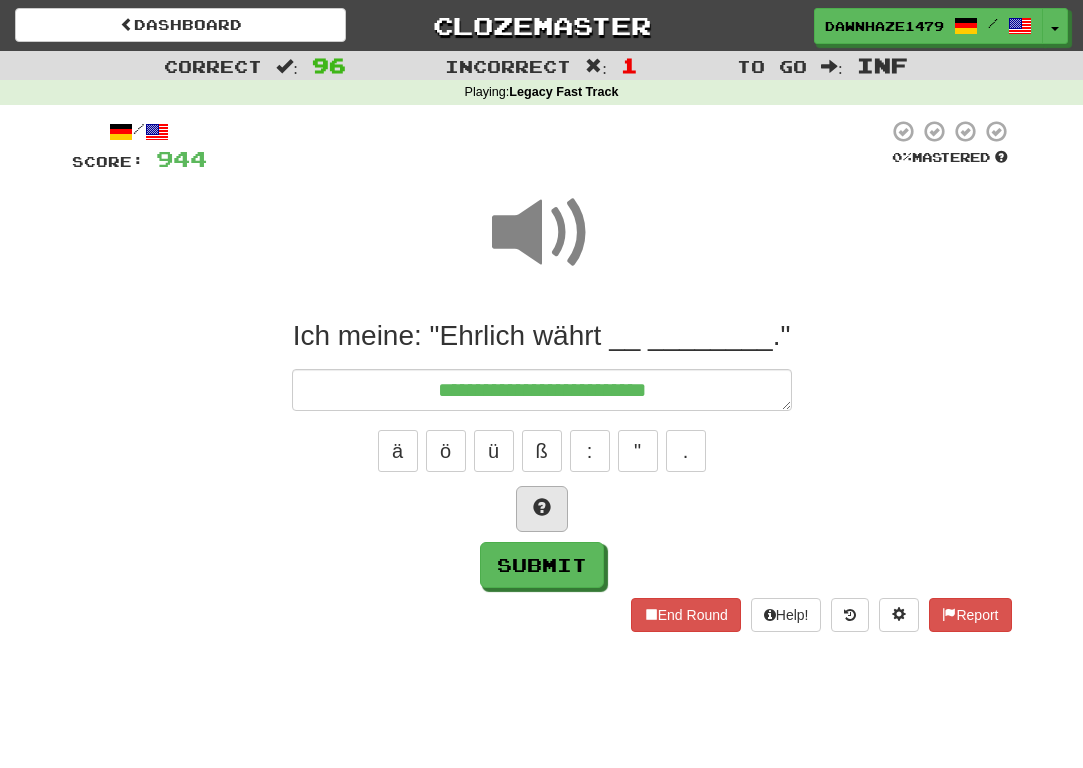 click at bounding box center (542, 507) 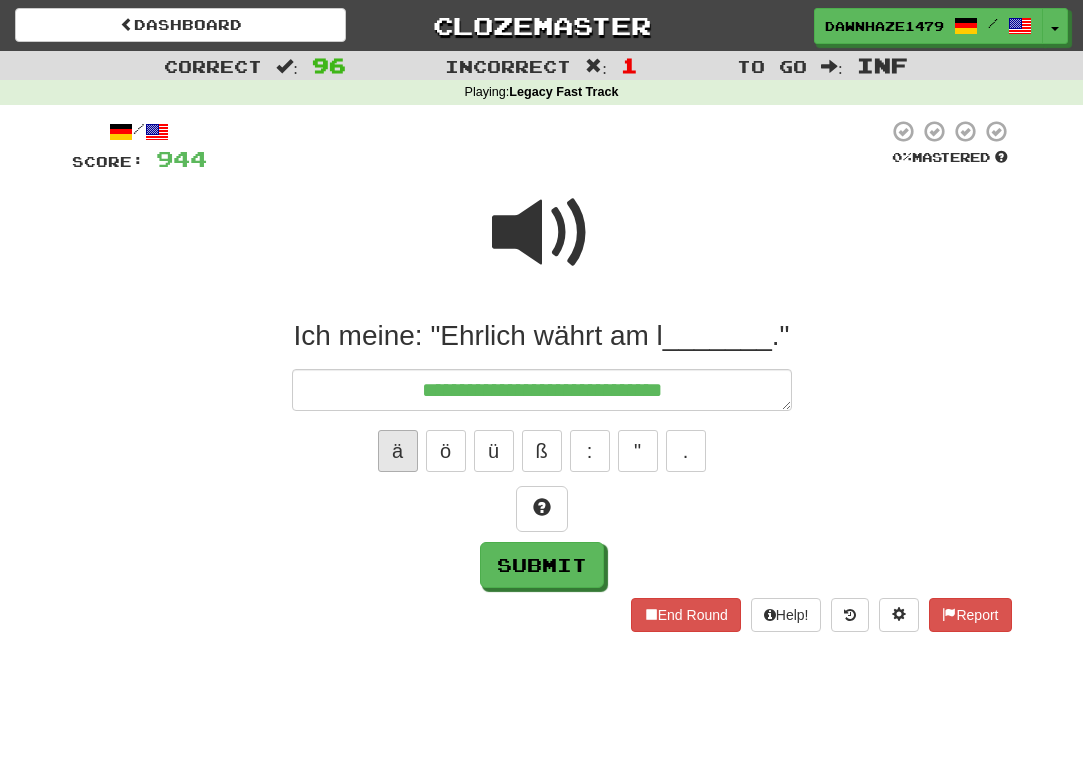 click on "ä" at bounding box center [398, 451] 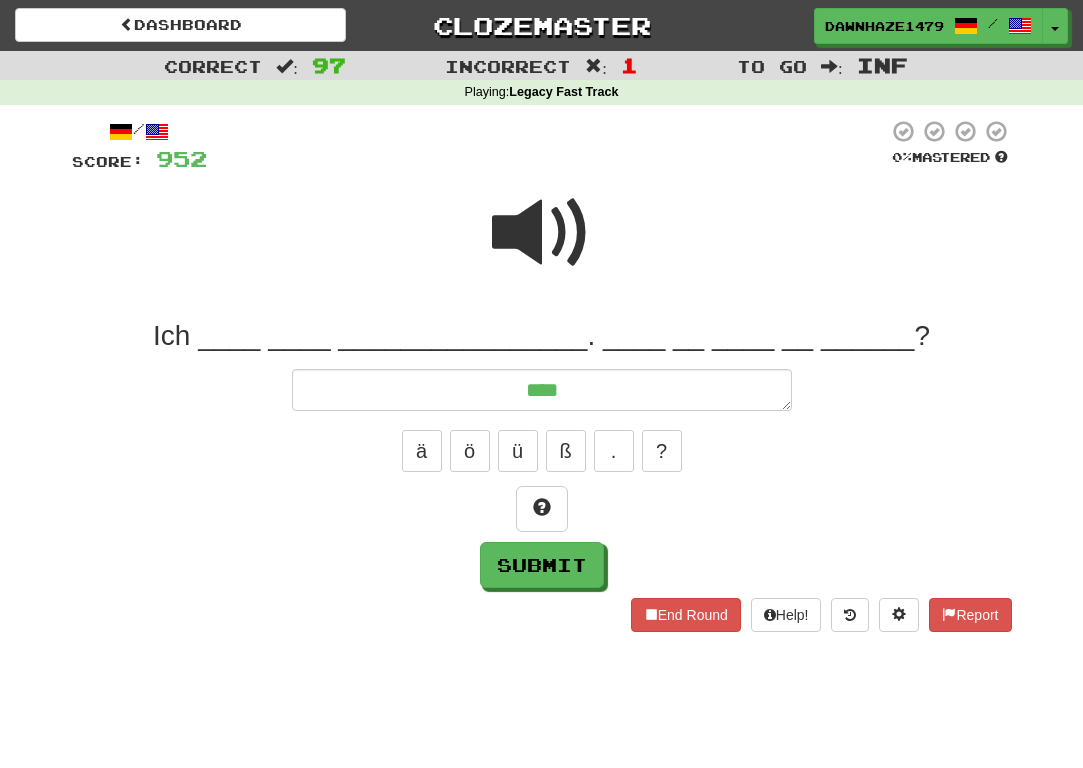 click on "Ich ____ ____ ________________. ____ __ ____ __ ______?" at bounding box center (542, 336) 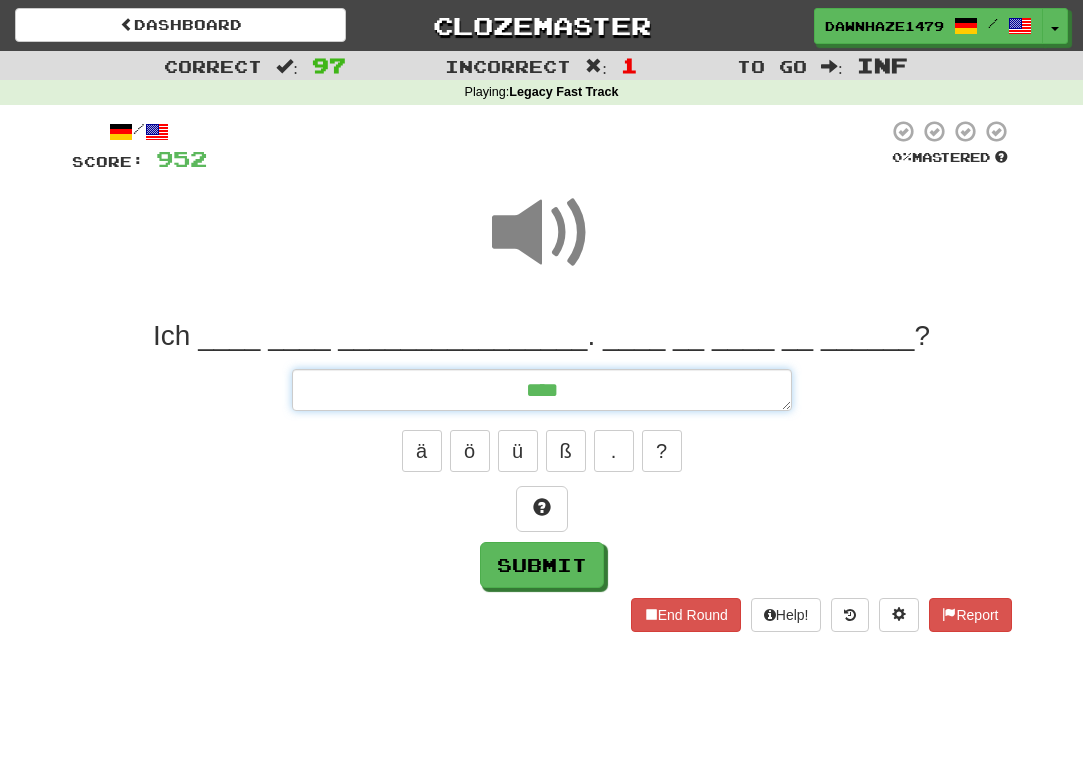 click on "***" at bounding box center (542, 390) 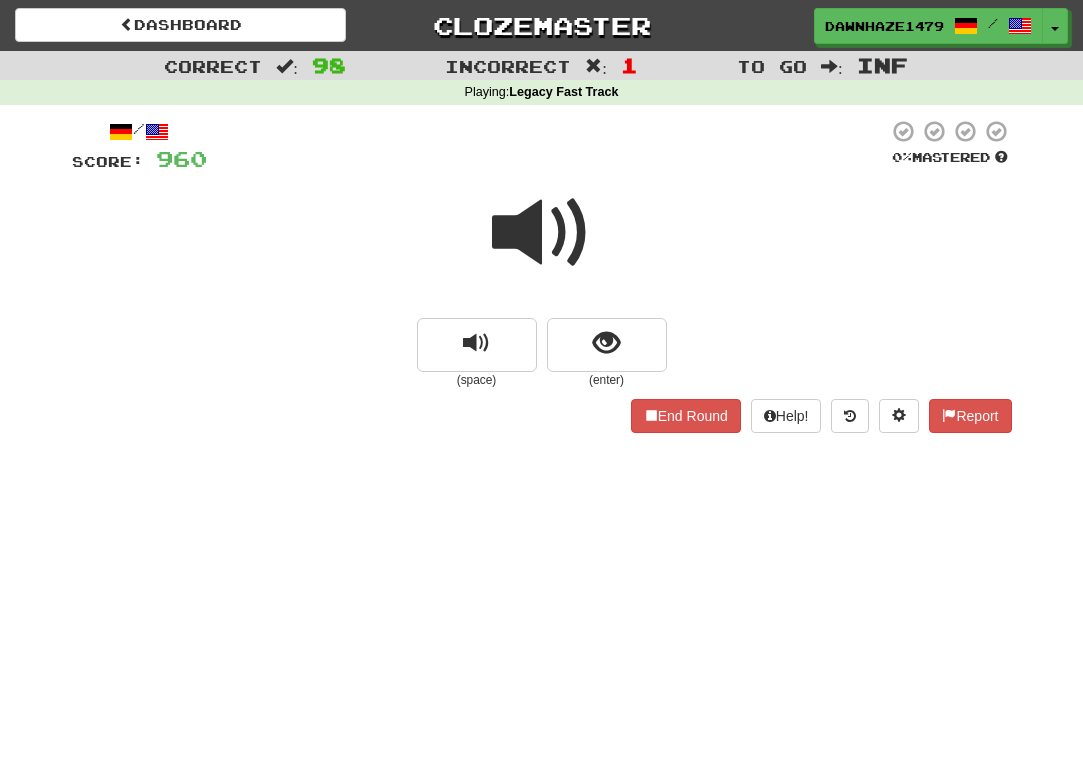 click at bounding box center [542, 233] 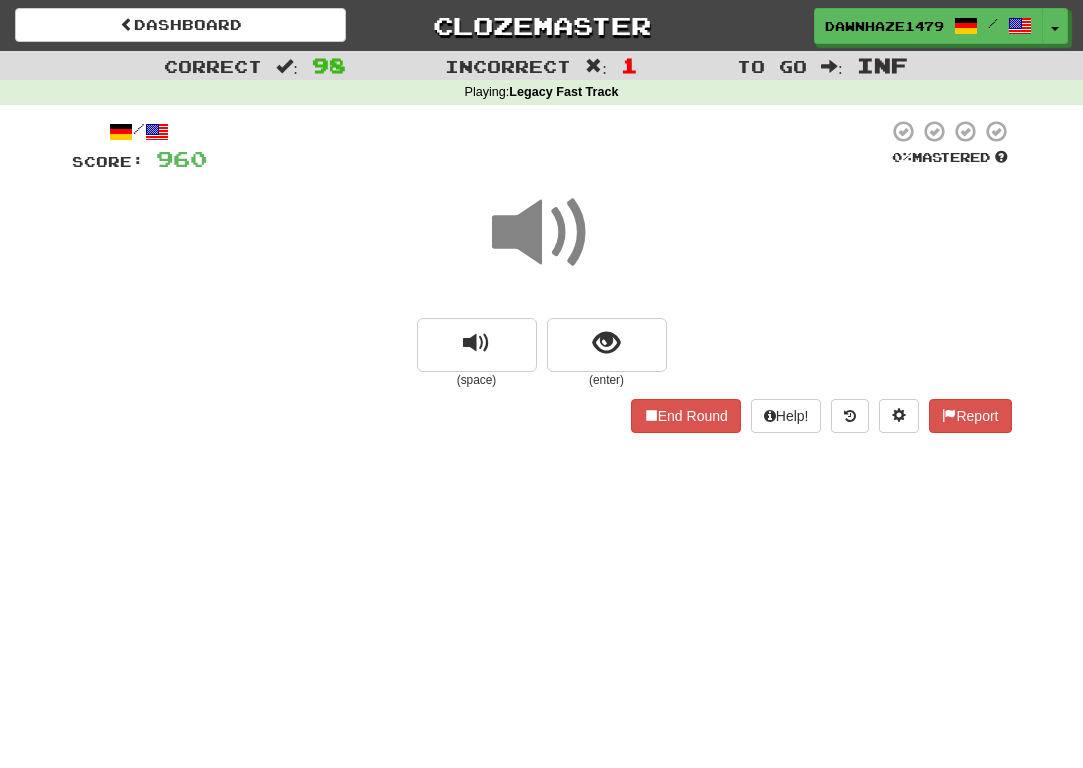 click at bounding box center [542, 246] 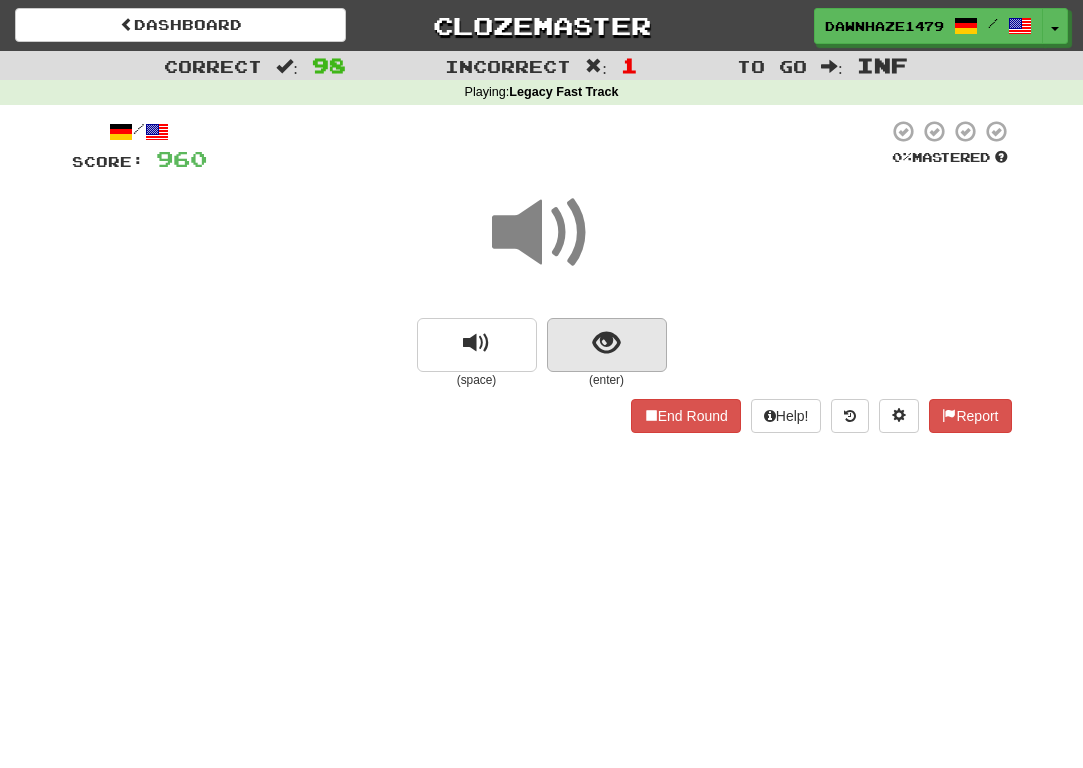 click at bounding box center (607, 345) 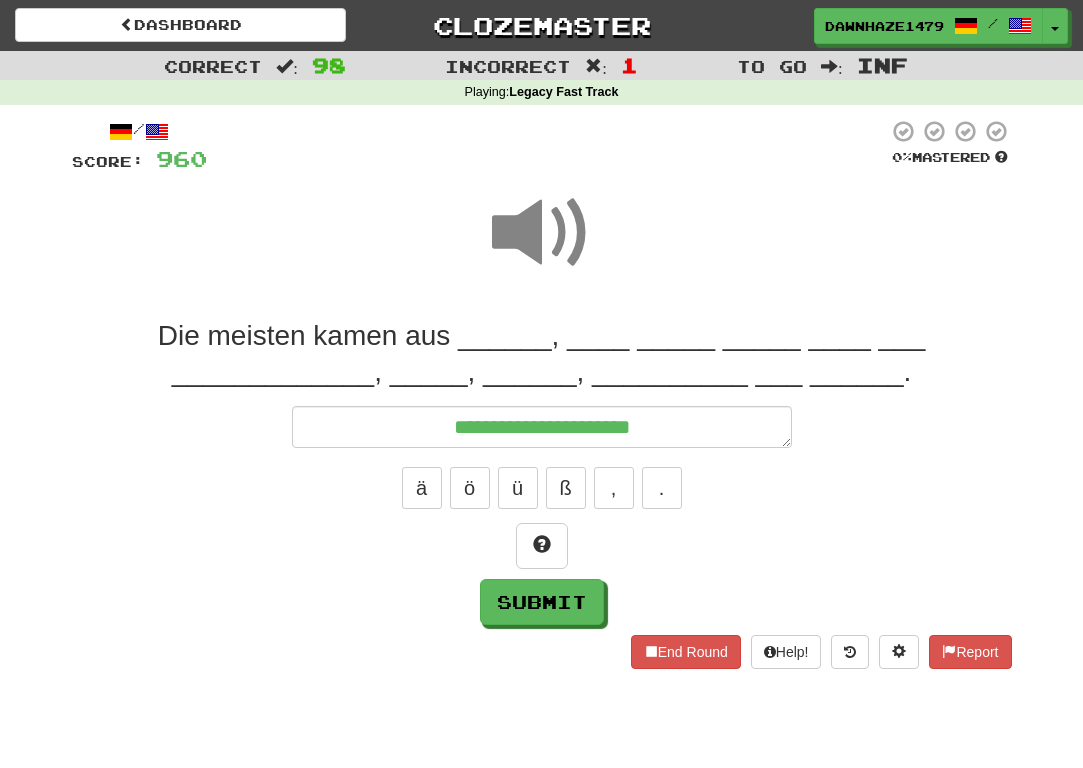 click at bounding box center [542, 233] 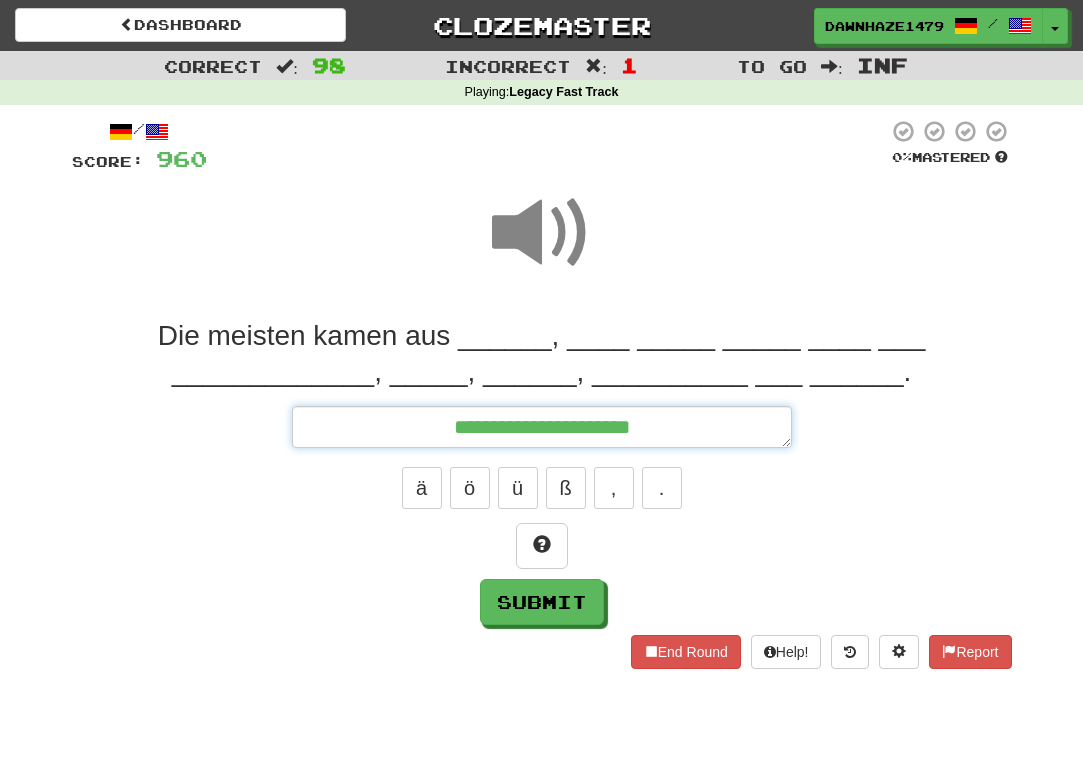 click on "**********" at bounding box center (542, 427) 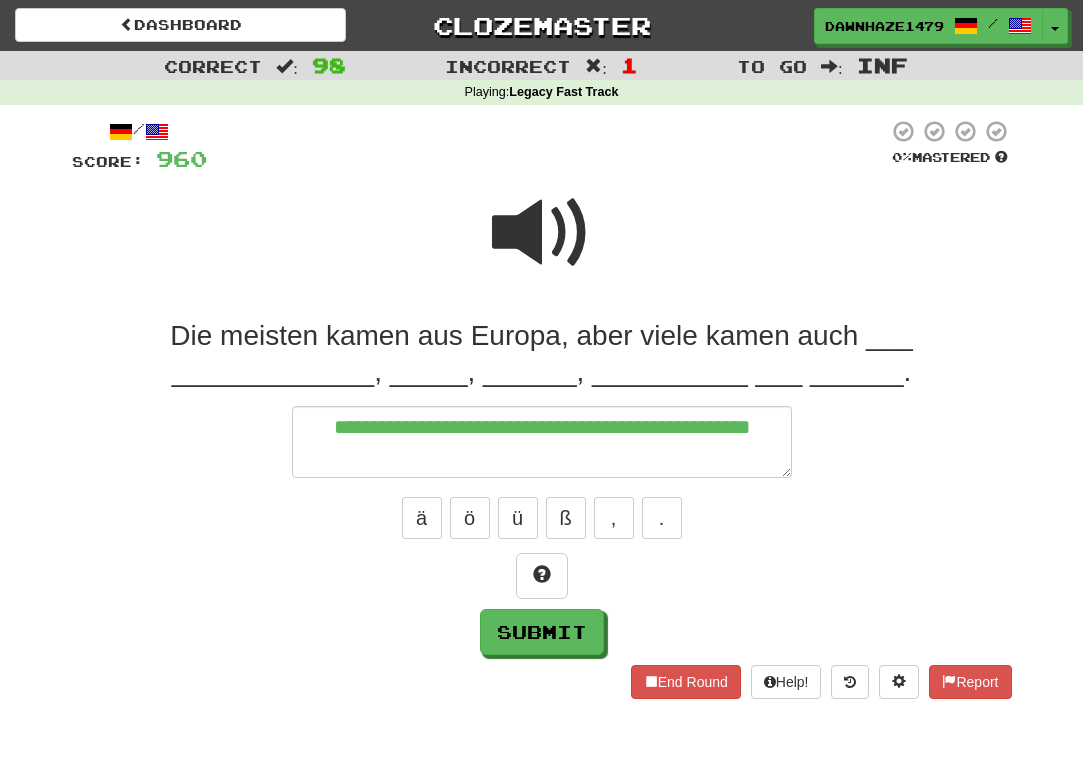 click at bounding box center [547, 146] 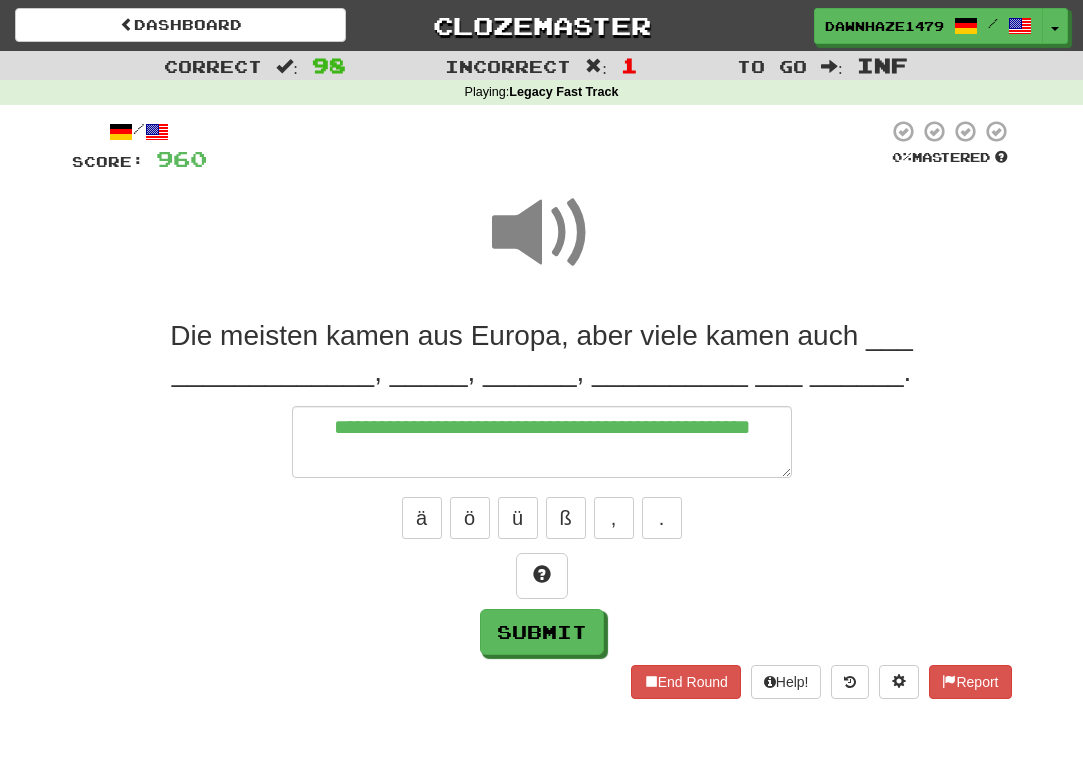 click on "Die meisten kamen aus Europa, aber viele kamen auch aus Lateinamerika, Asien, Afrika, Australien u__ ______." at bounding box center (542, 486) 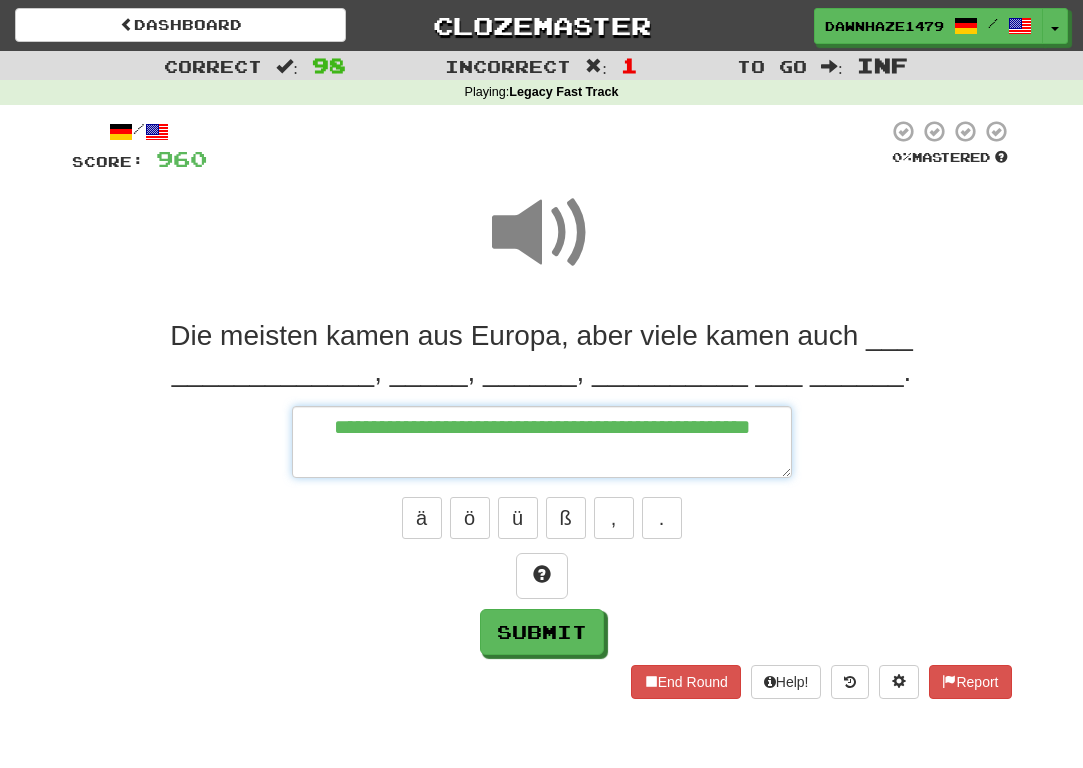 click on "**********" at bounding box center (542, 442) 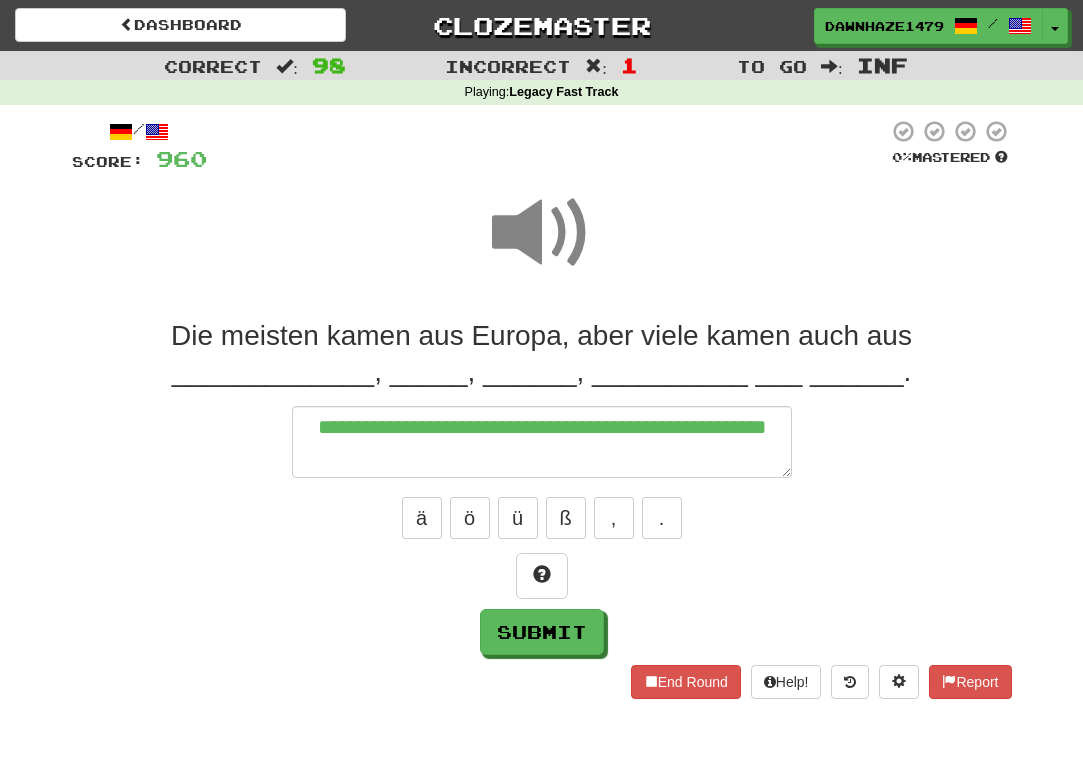 click at bounding box center (542, 246) 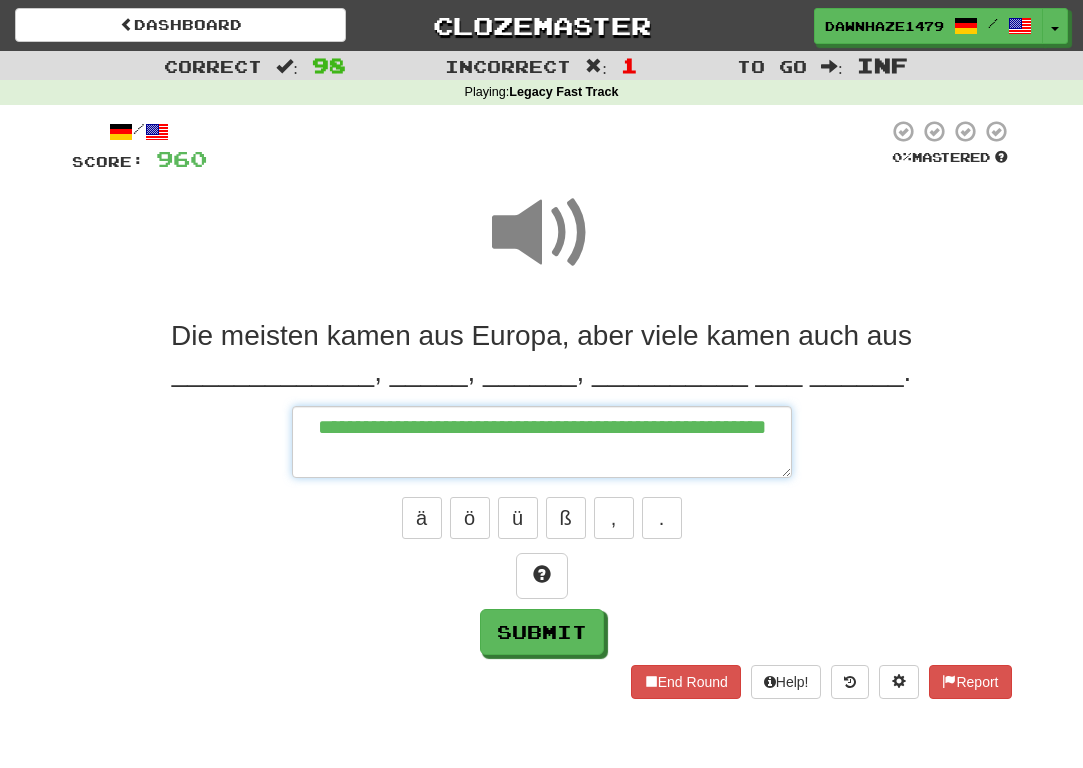 click on "**********" at bounding box center (542, 442) 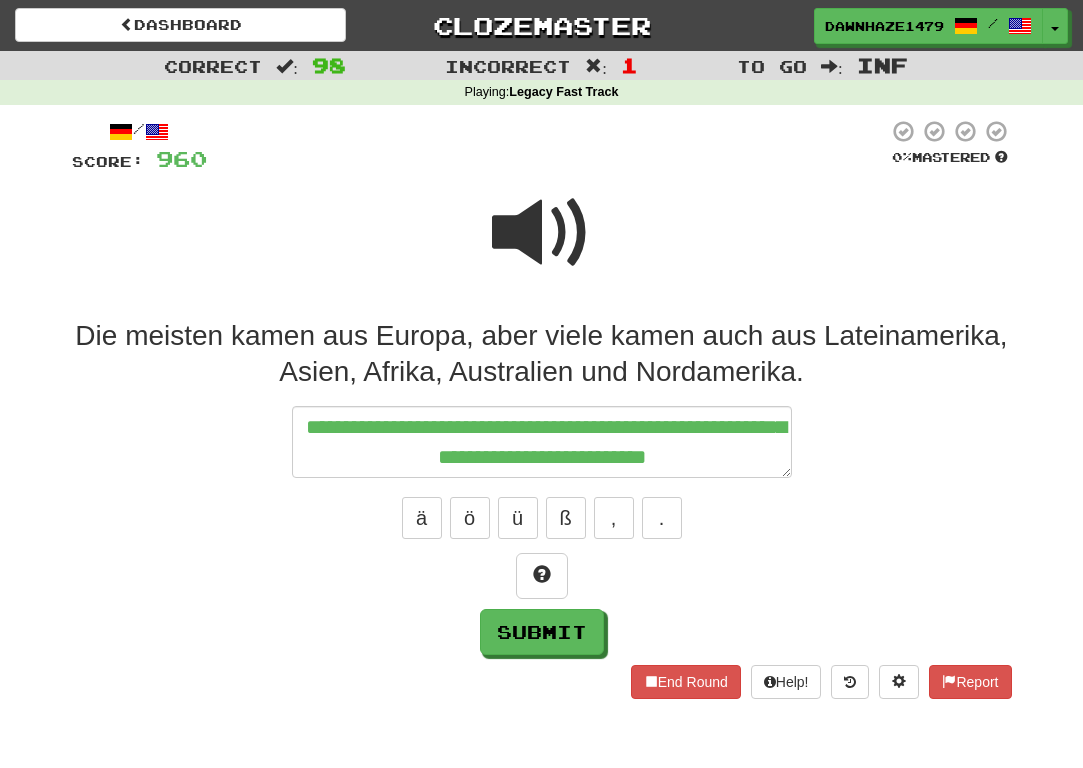 click at bounding box center [542, 246] 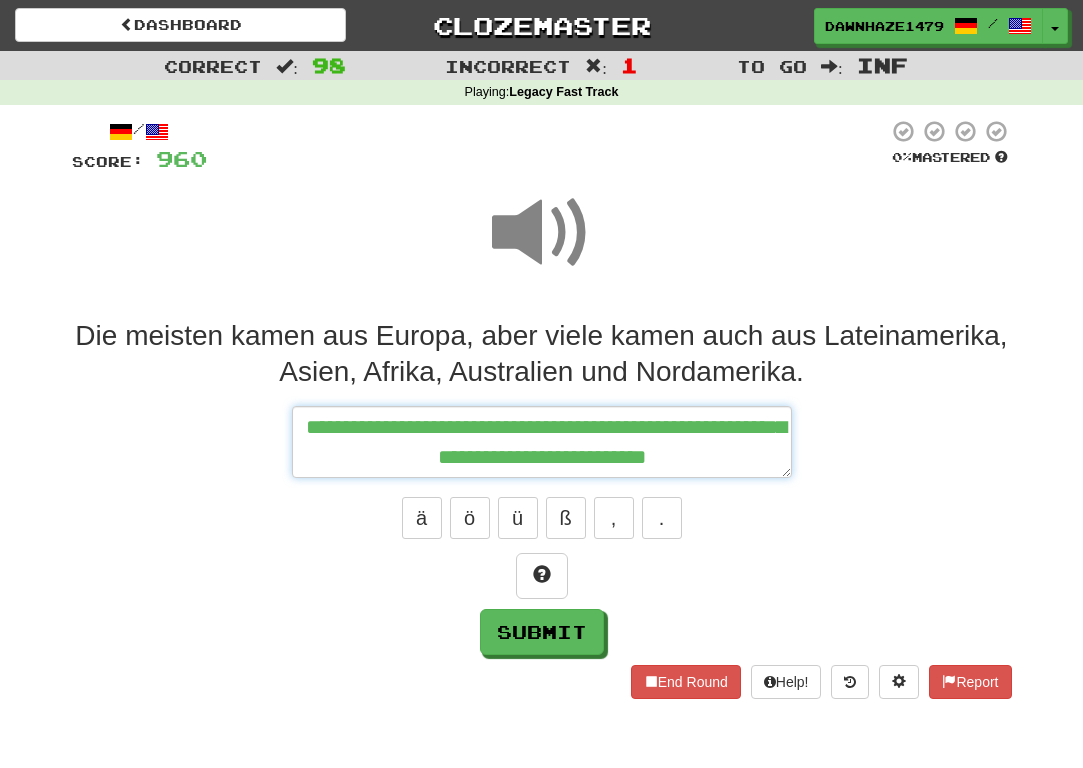 click on "**********" at bounding box center [542, 442] 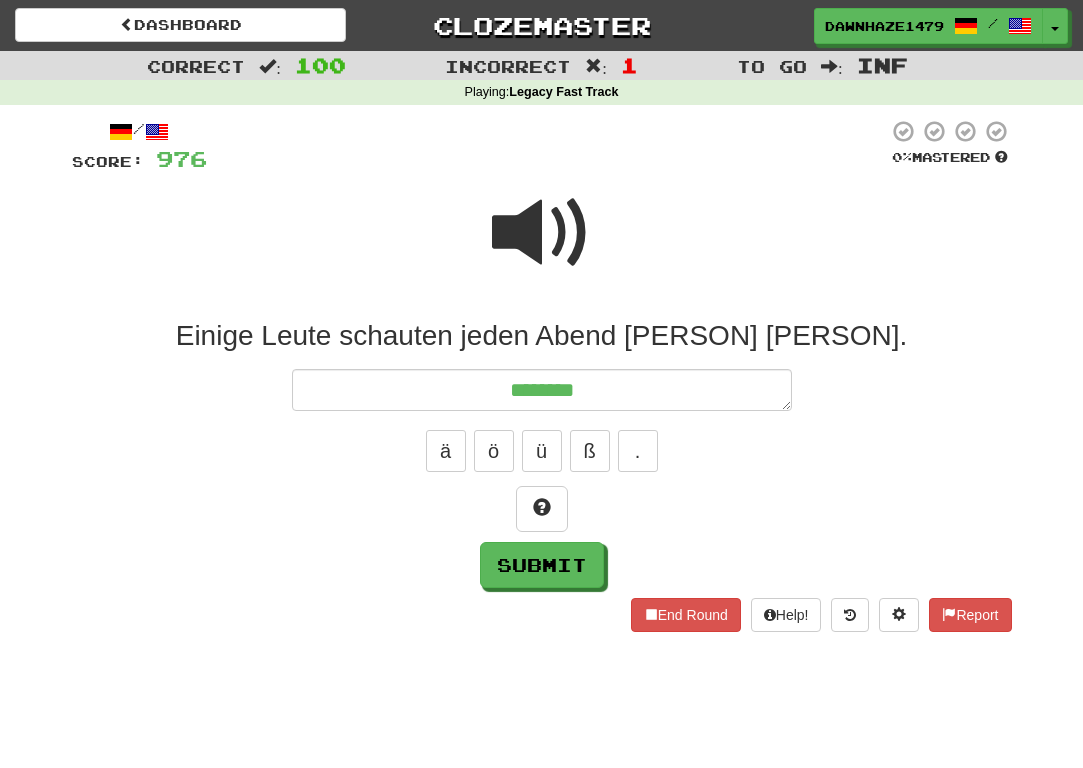 click at bounding box center [542, 246] 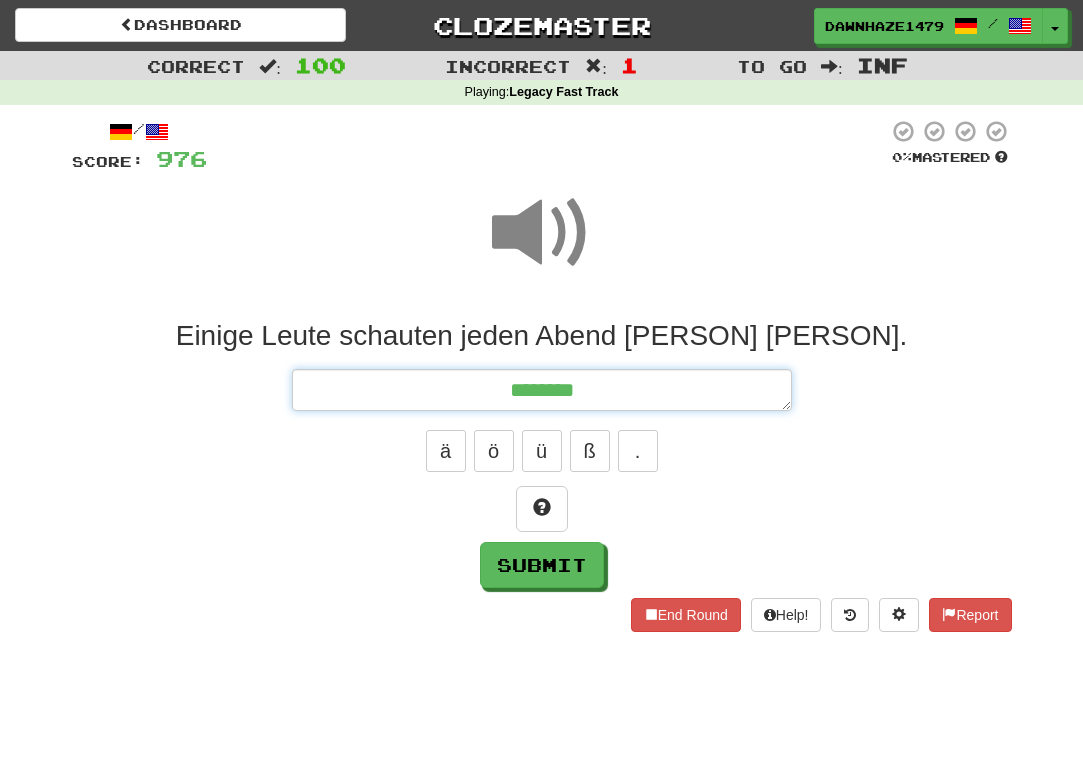 click on "********" at bounding box center [542, 390] 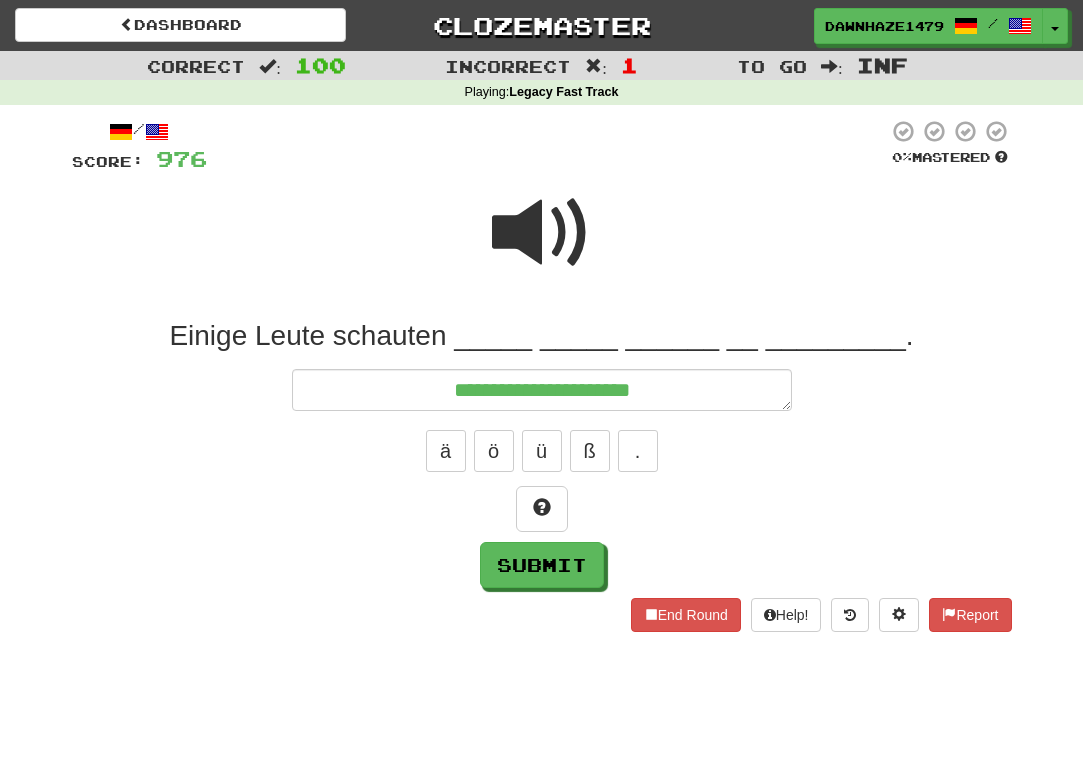 click at bounding box center (542, 246) 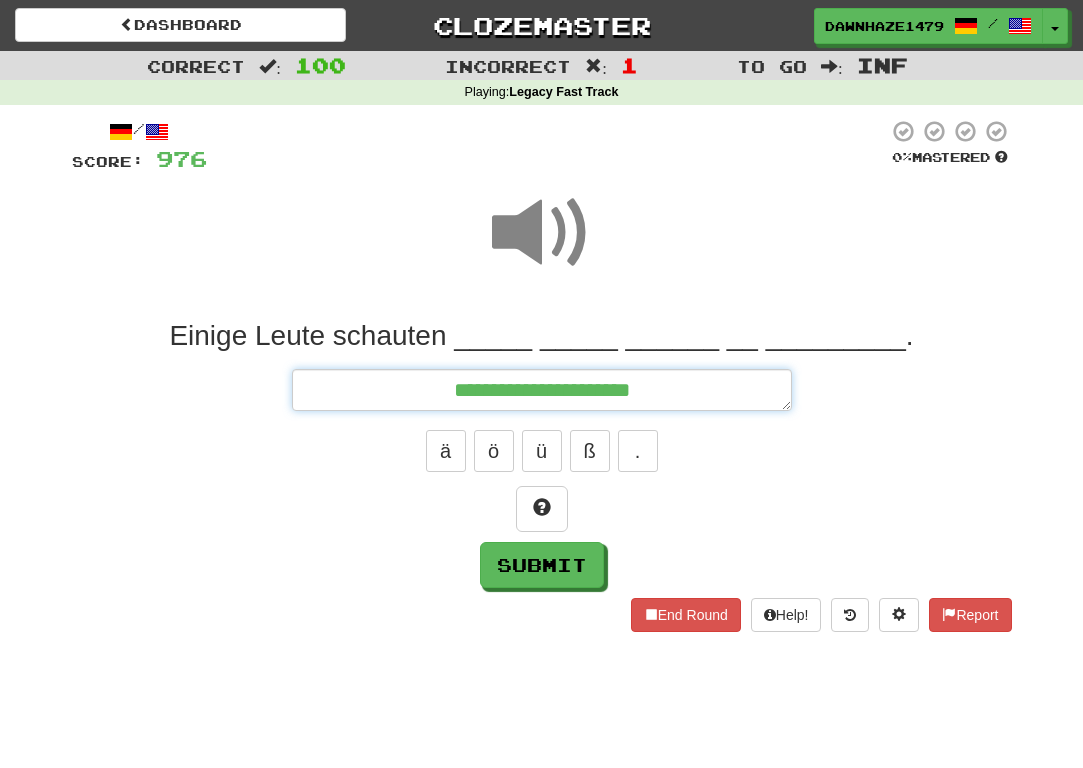click on "**********" at bounding box center [542, 390] 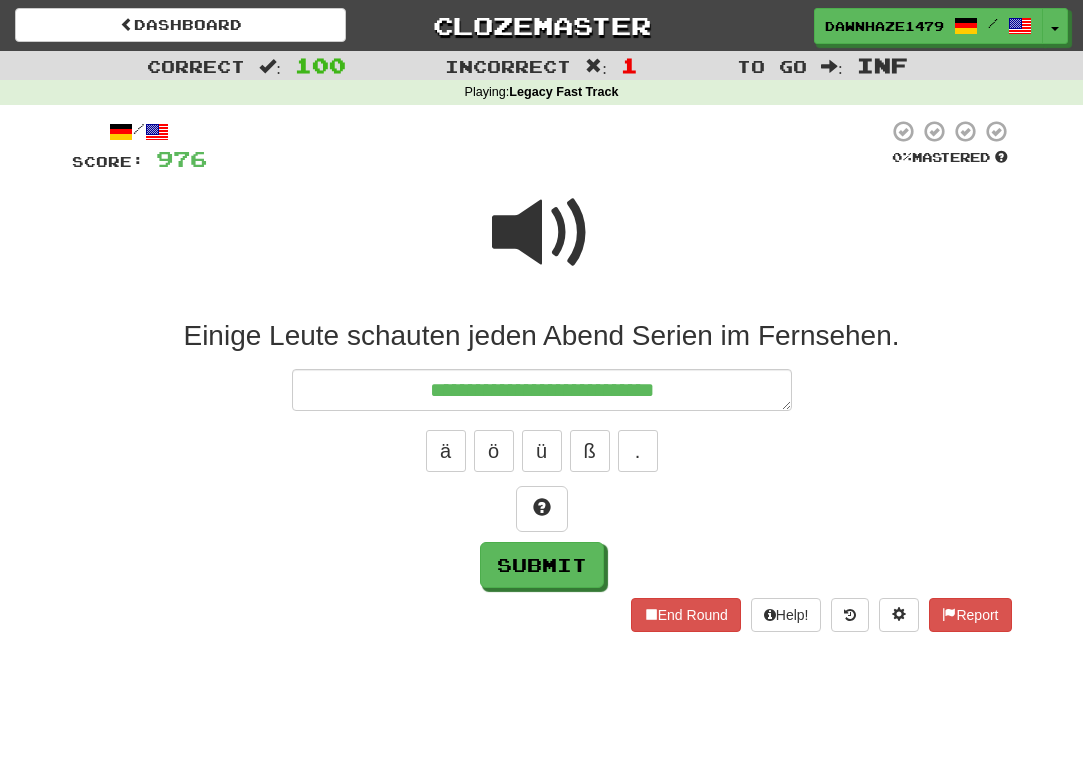 click at bounding box center [542, 233] 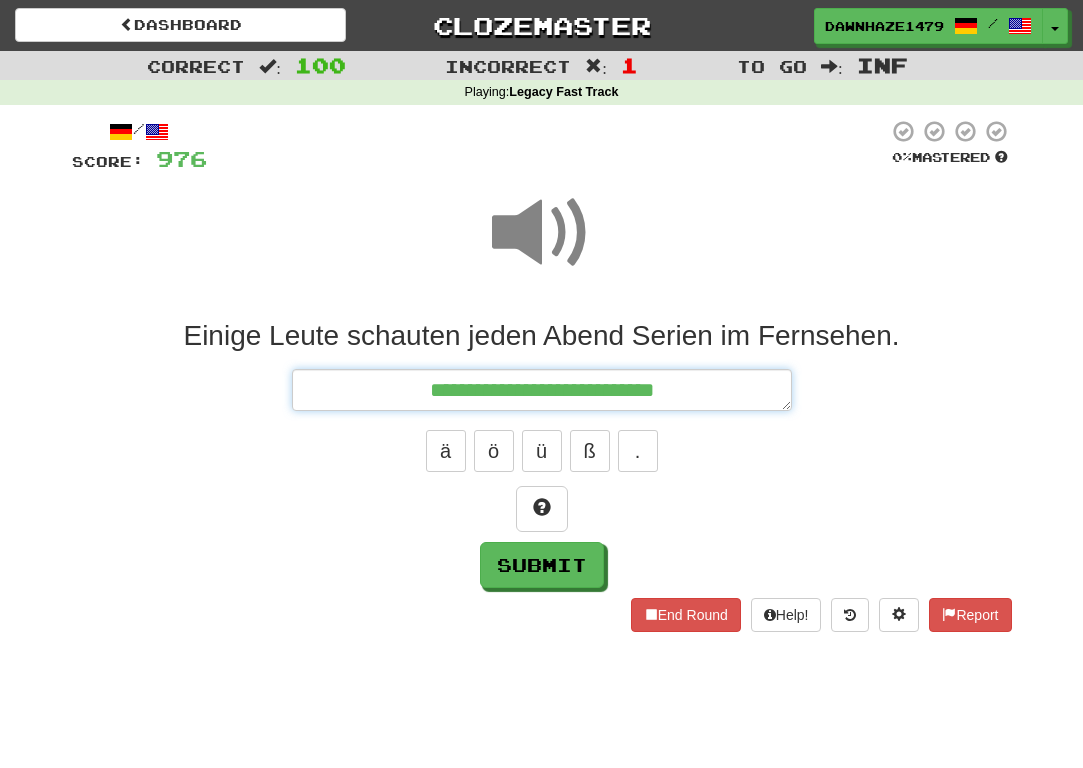 click on "**********" at bounding box center (542, 390) 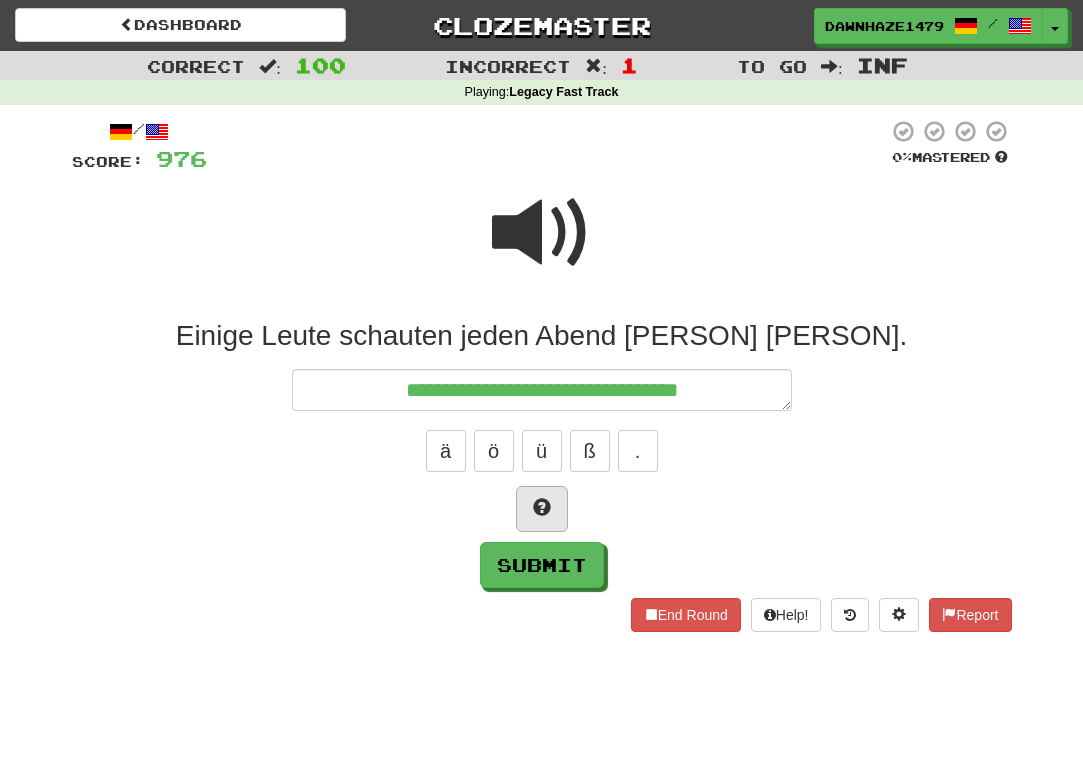 click at bounding box center (542, 509) 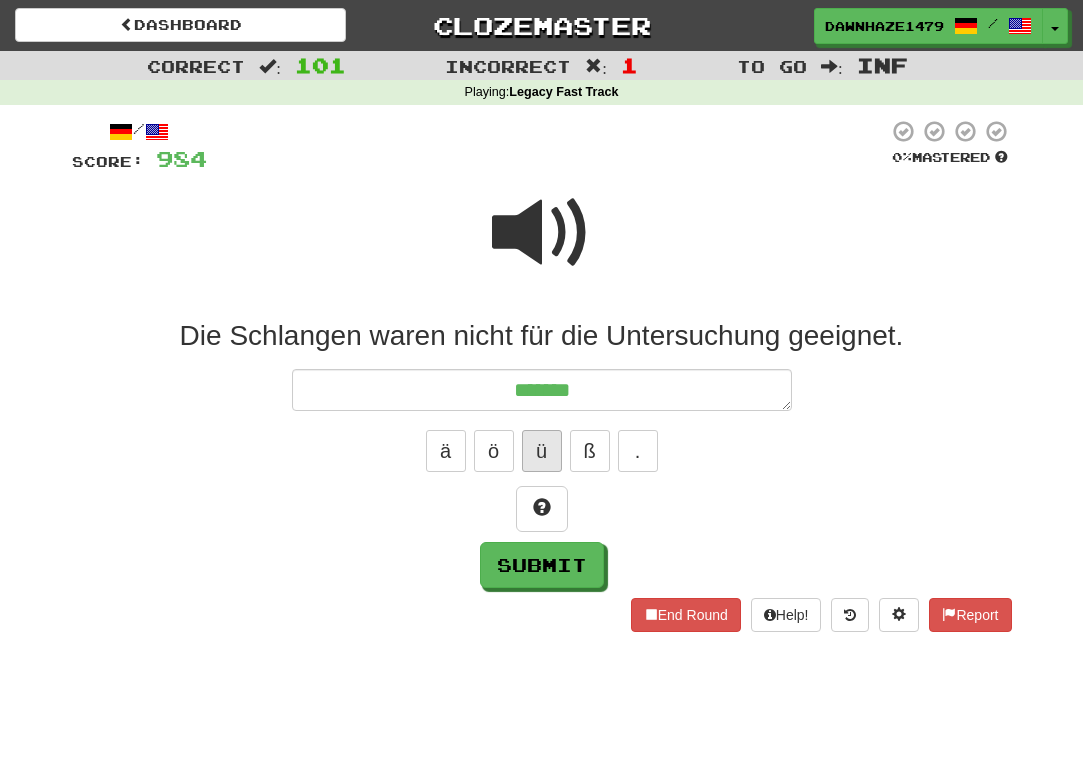 click on "ü" at bounding box center (542, 451) 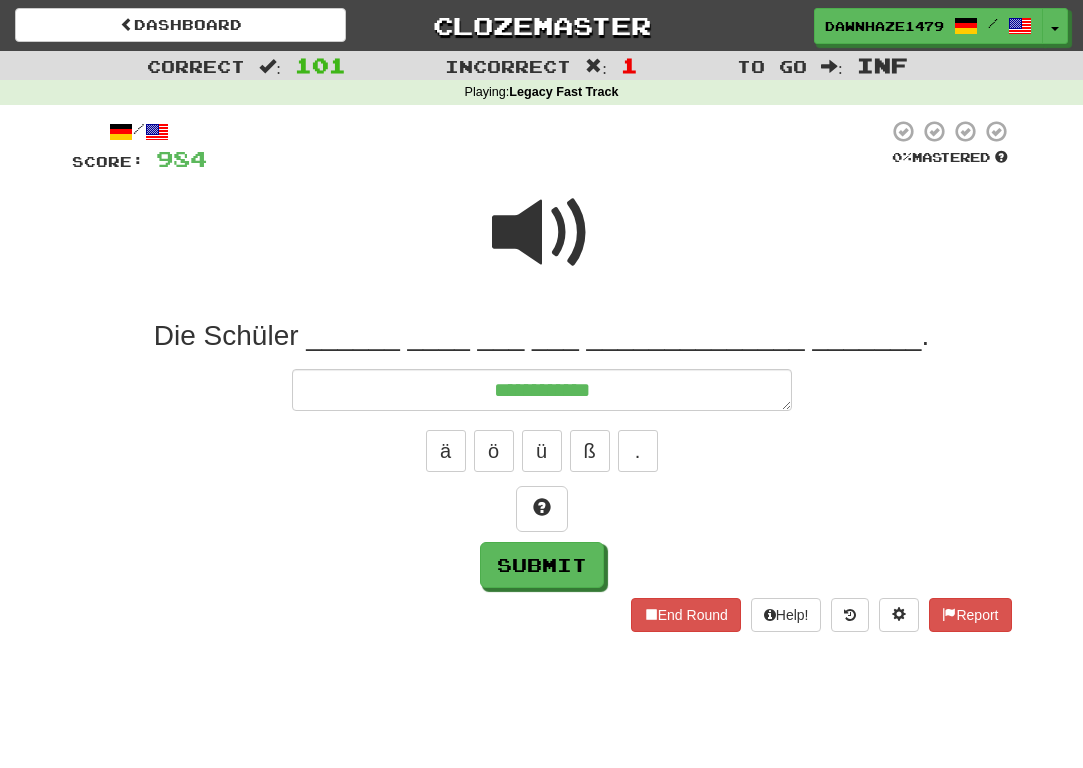 click on "Die Schüler ______ ____ ___ ___ ______________ _______." at bounding box center (542, 336) 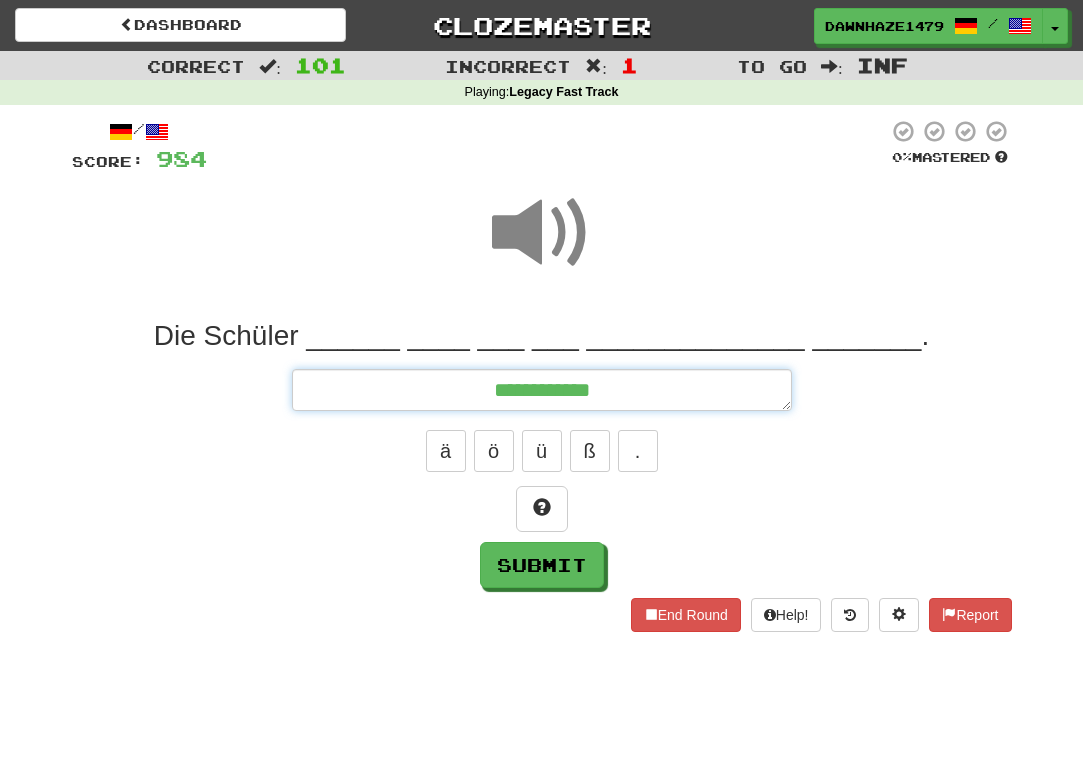click on "**********" at bounding box center [542, 390] 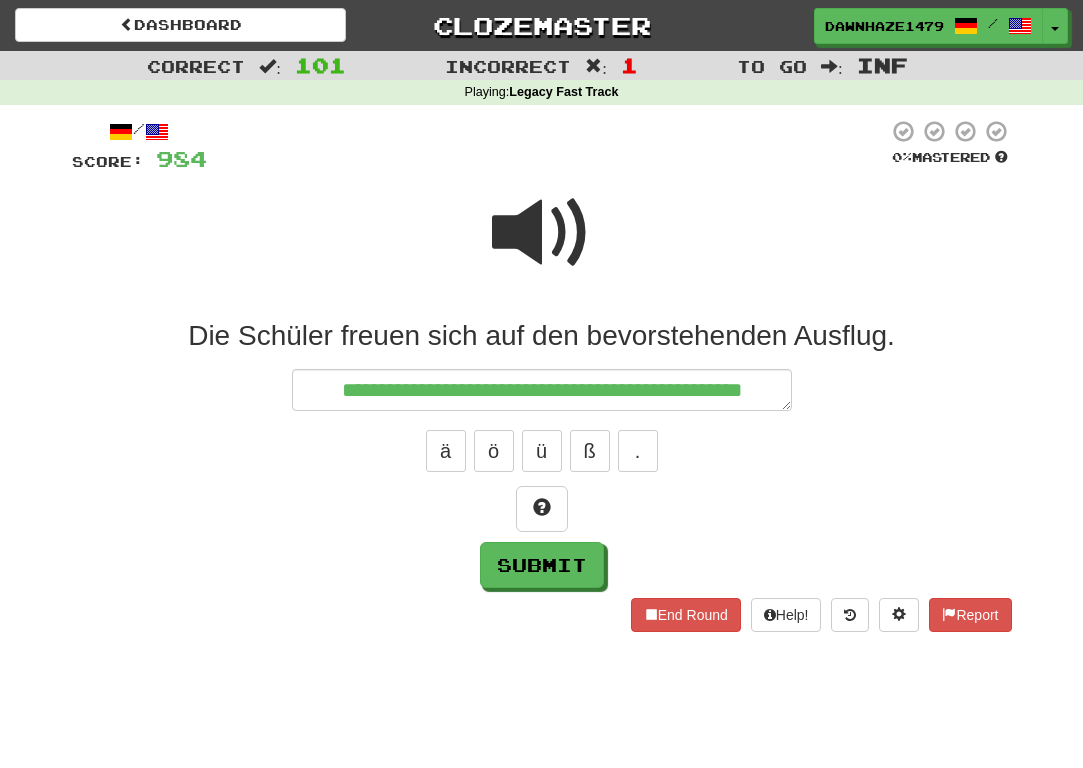 click on "Die Schüler freuen sich auf den bevorstehenden Ausflug." at bounding box center (542, 336) 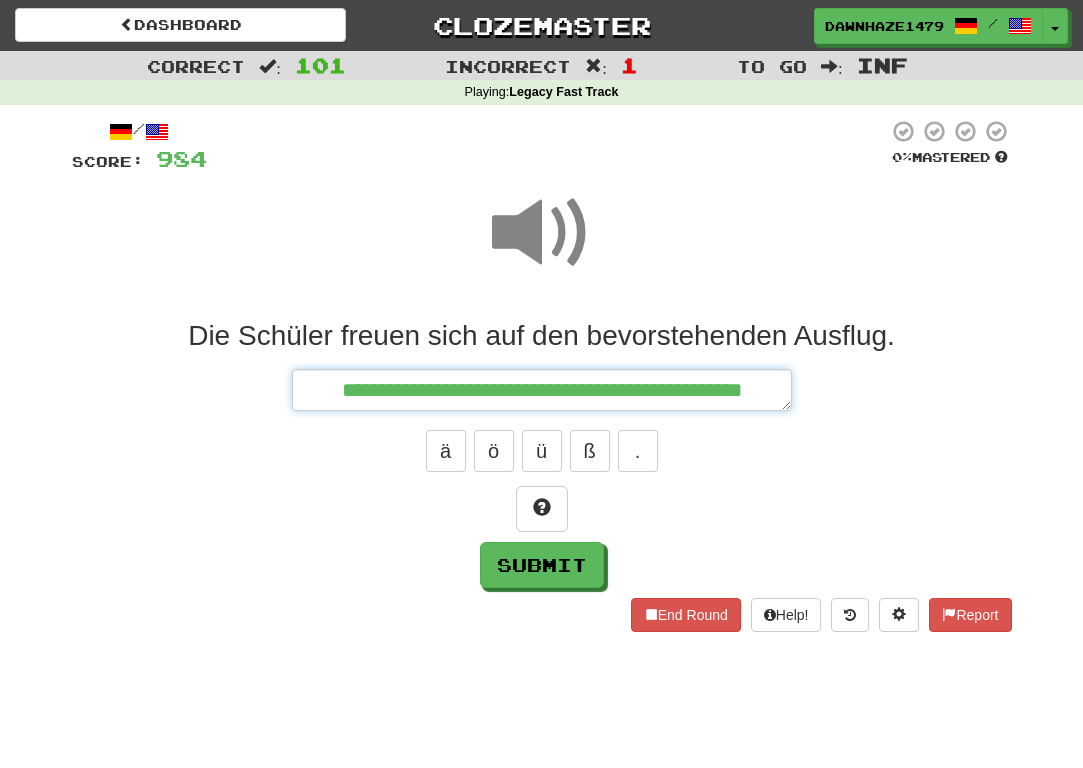 click on "**********" at bounding box center [542, 390] 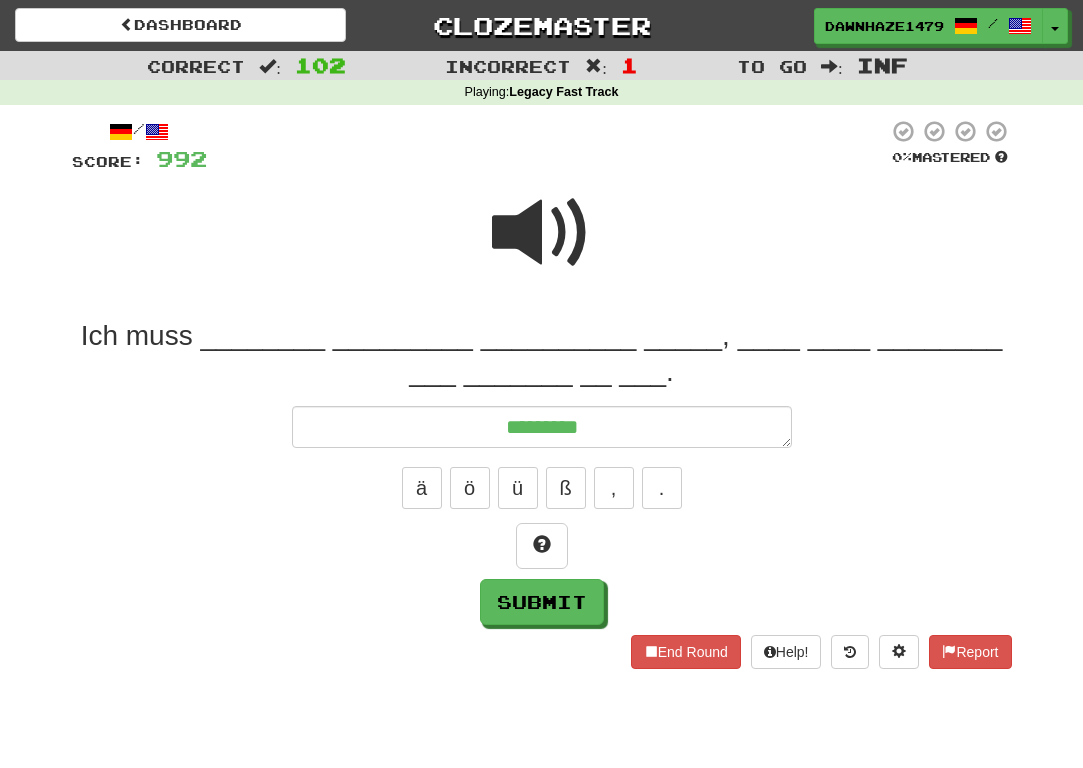 click at bounding box center (542, 233) 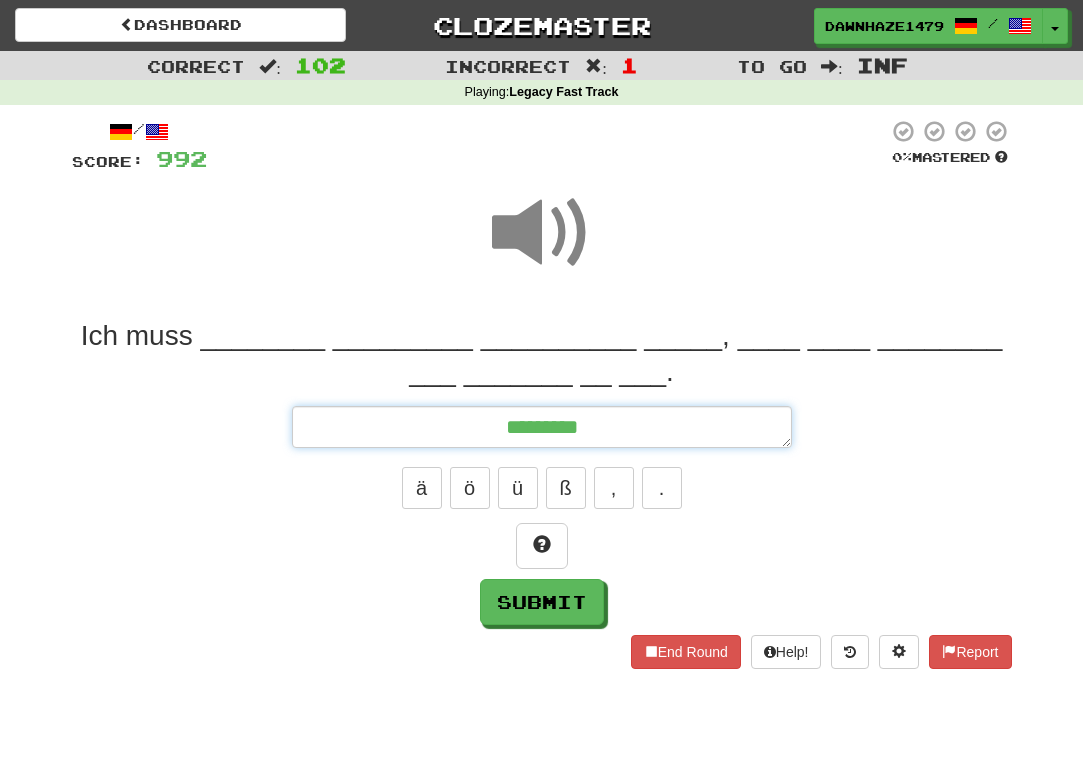 click on "********" at bounding box center [542, 427] 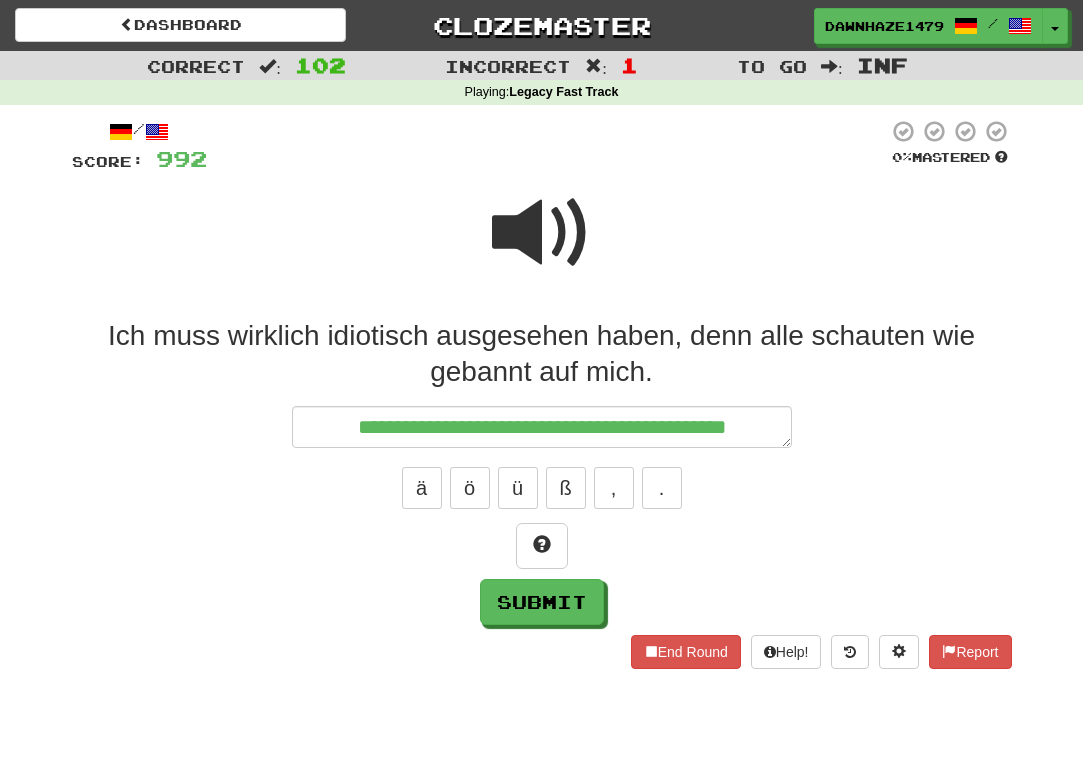 click at bounding box center [542, 233] 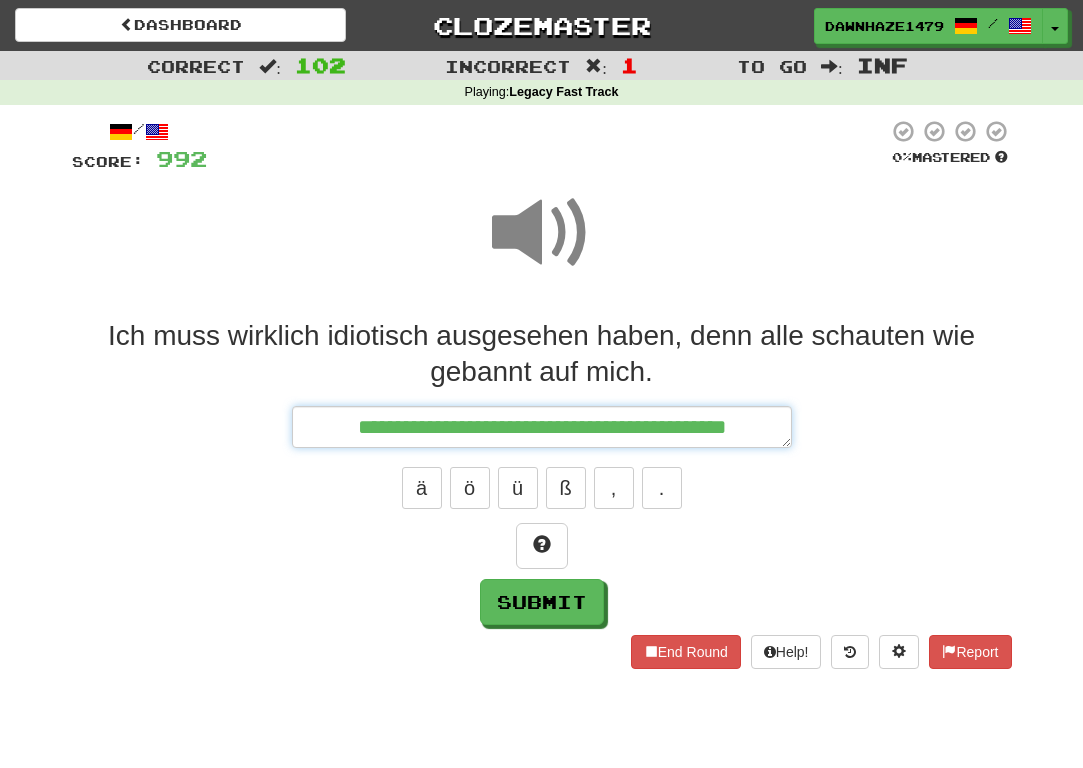click on "**********" at bounding box center (542, 427) 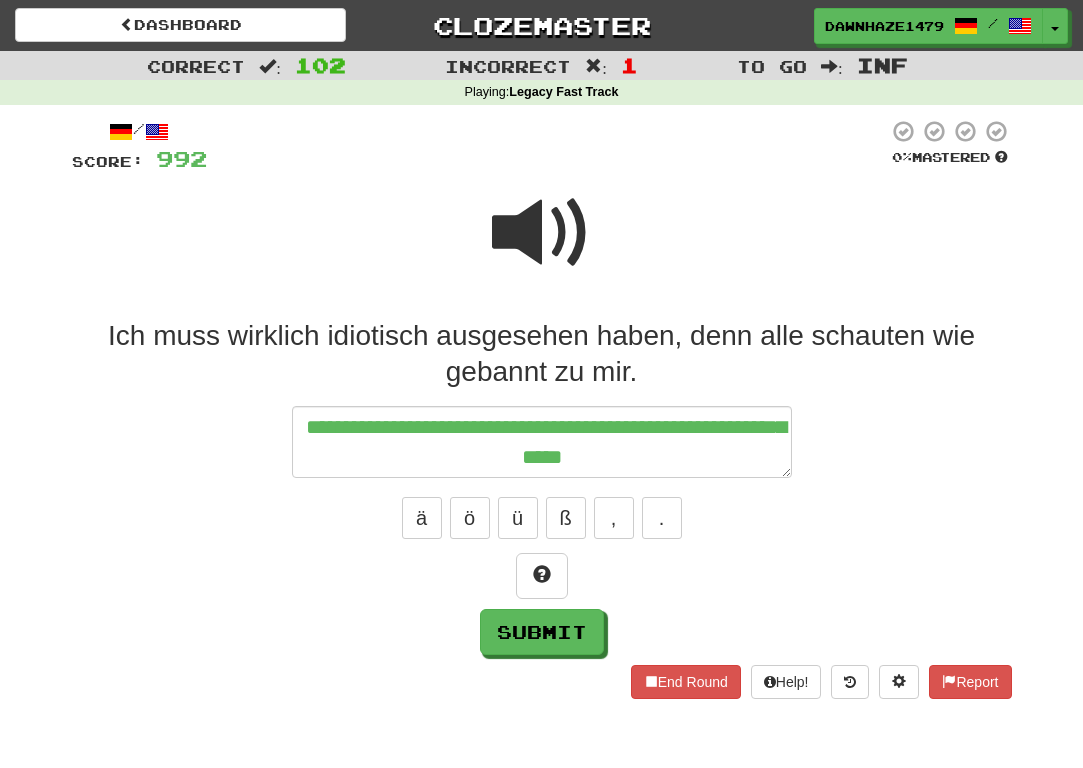 click at bounding box center (542, 233) 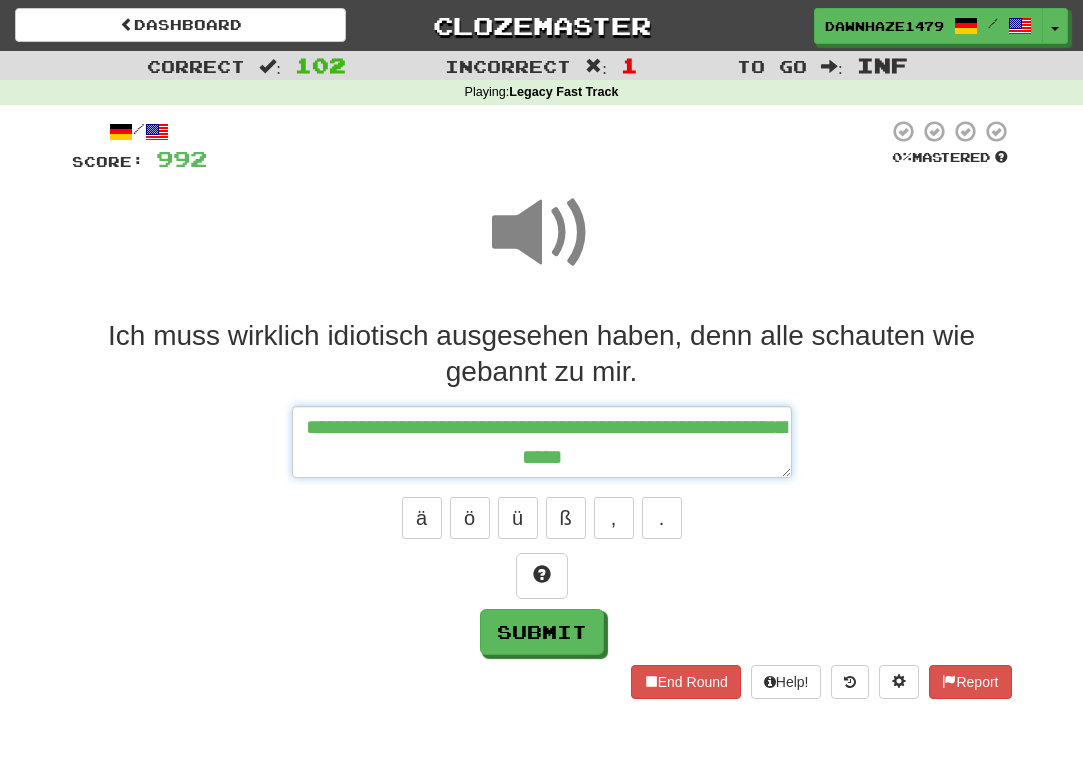 click on "**********" at bounding box center (542, 442) 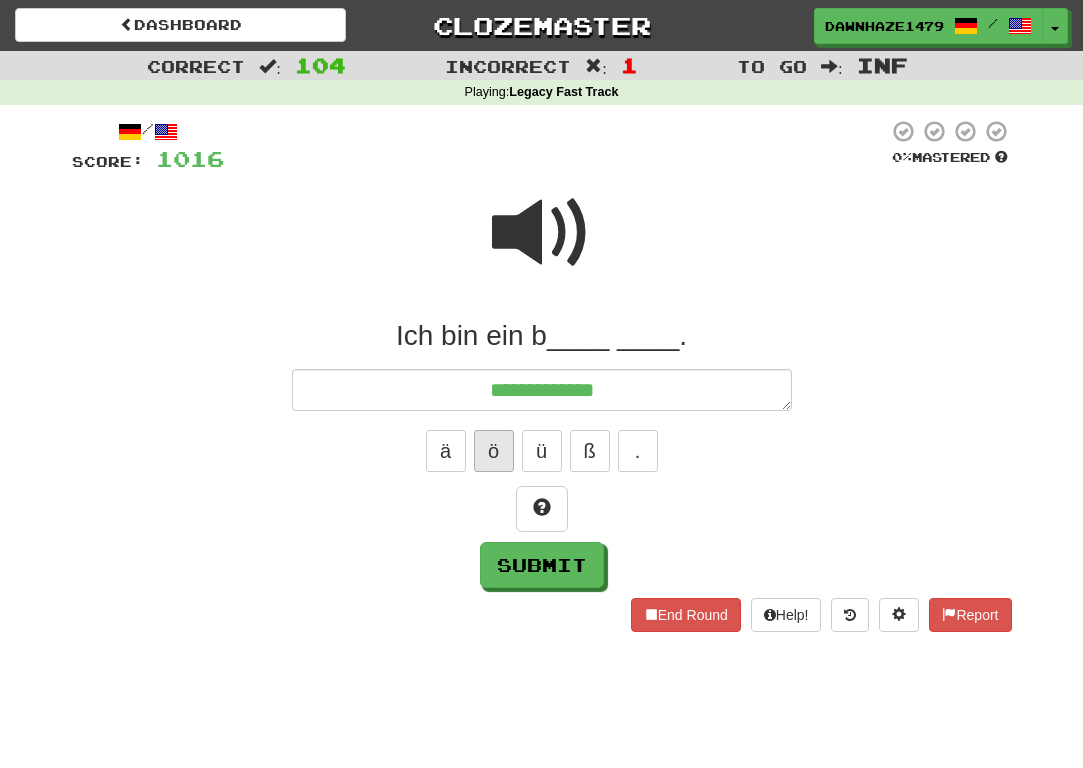 click on "ö" at bounding box center [494, 451] 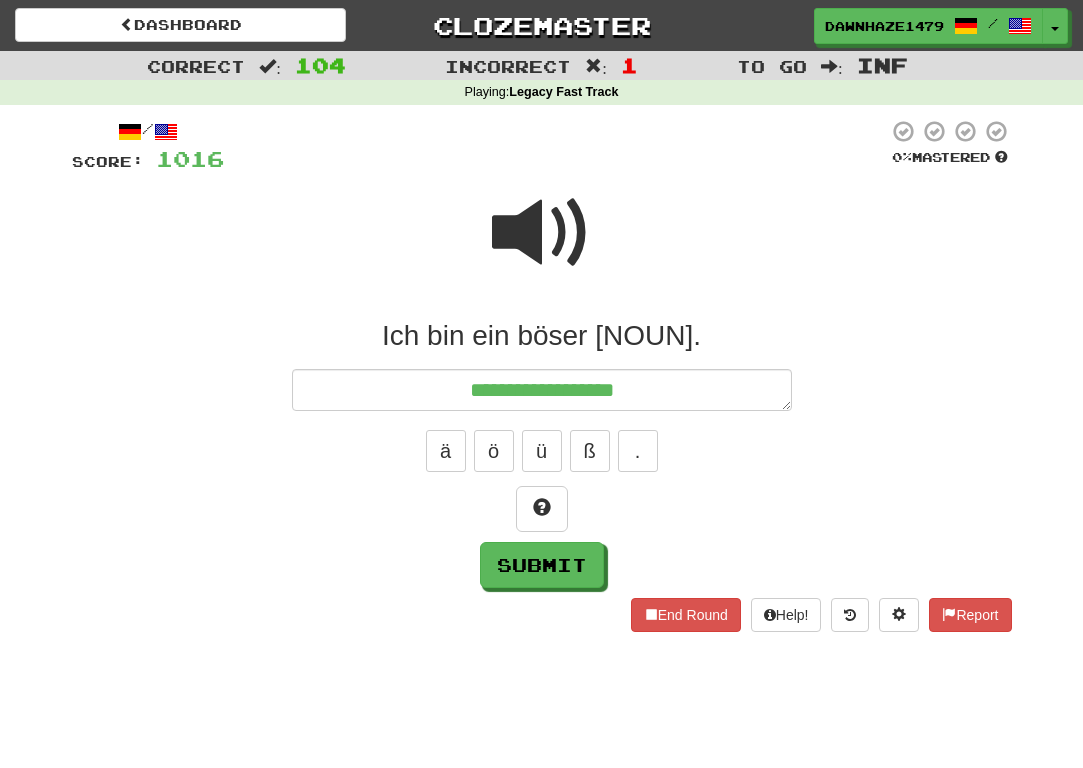 click at bounding box center [556, 146] 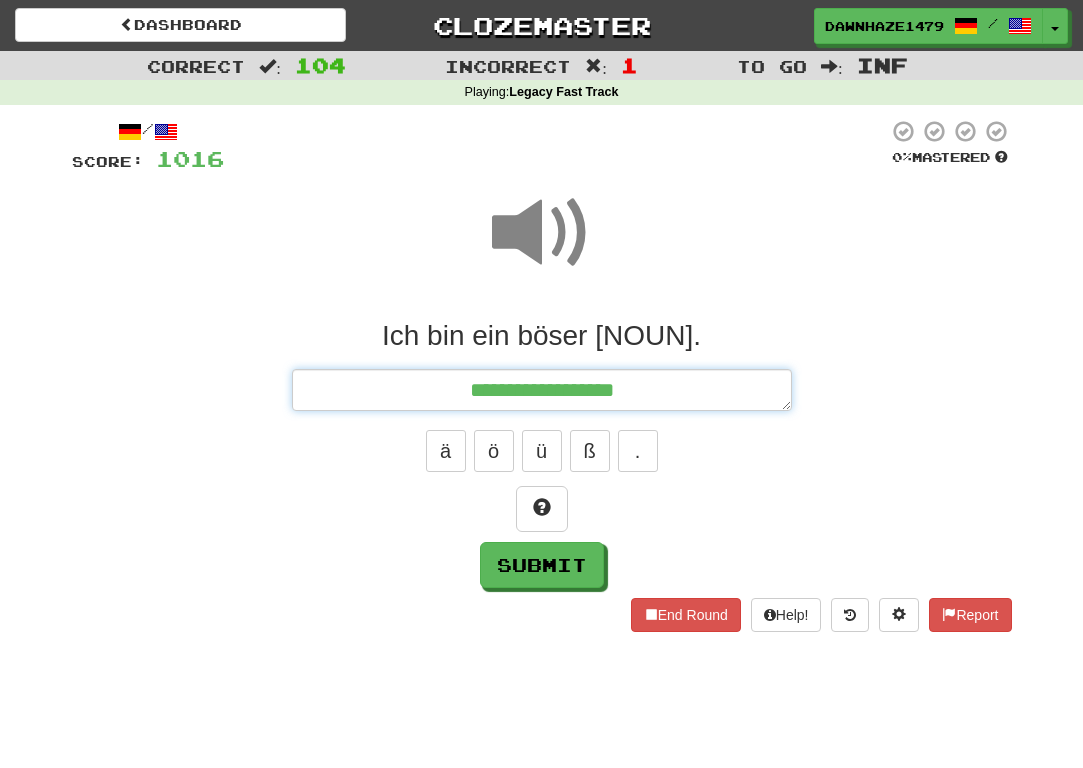 click on "**********" at bounding box center [542, 390] 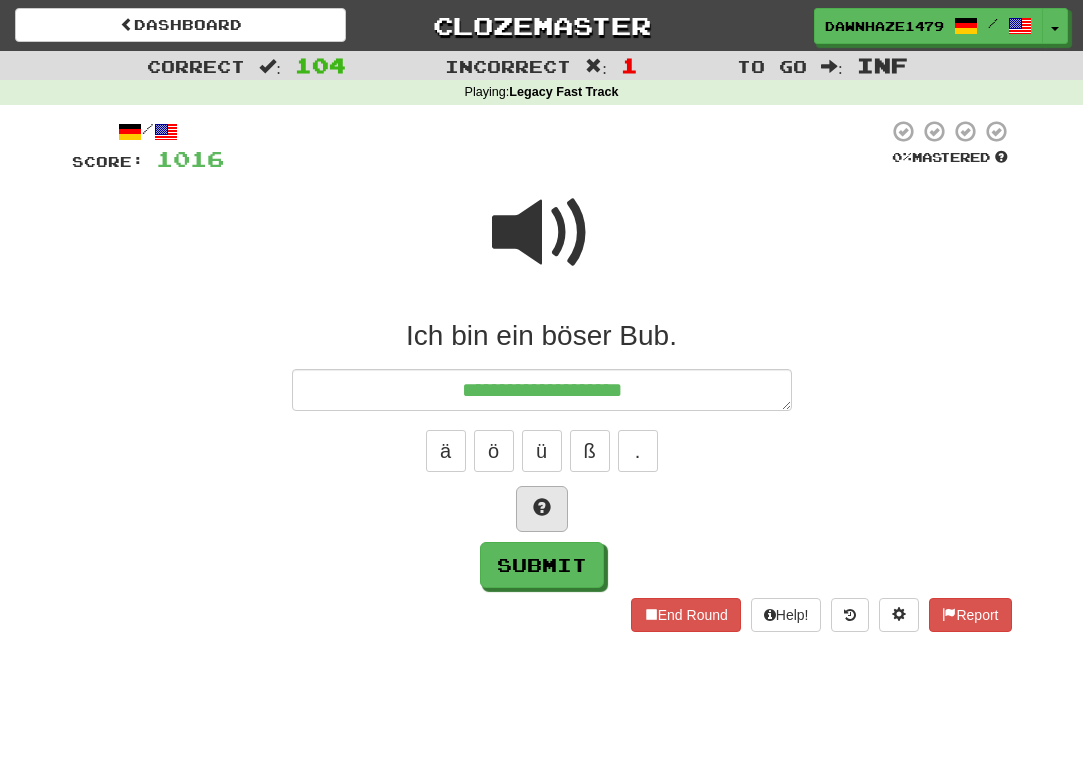 click at bounding box center [542, 509] 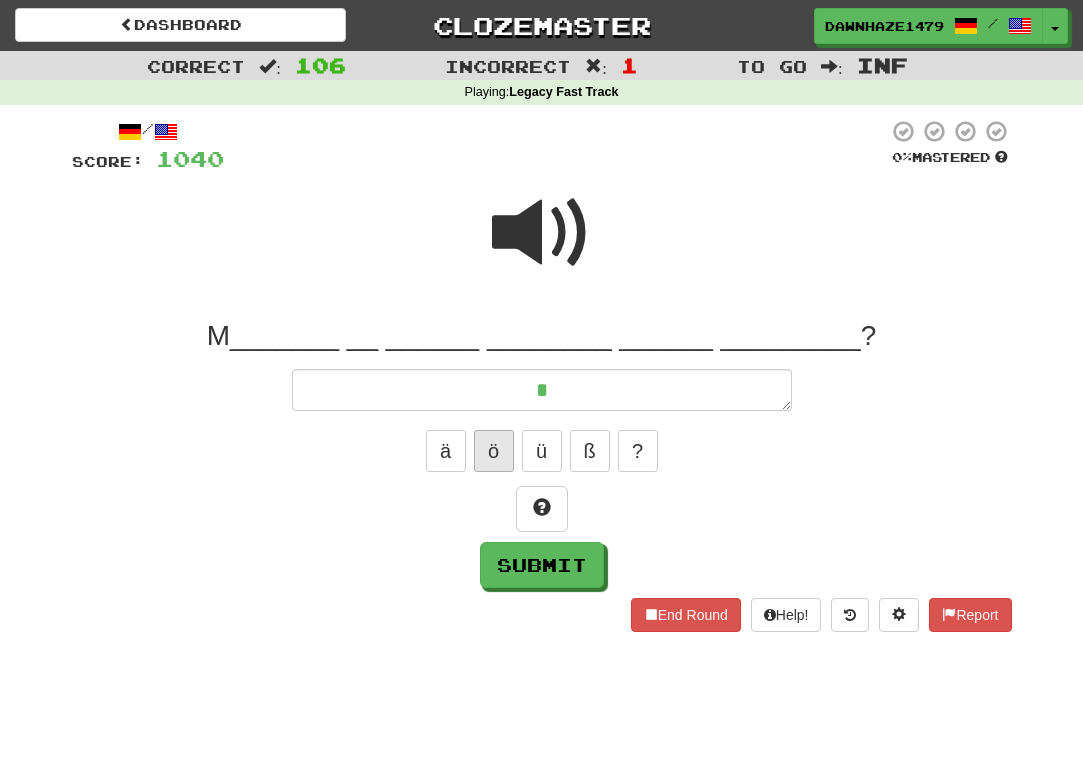 click on "ö" at bounding box center (494, 451) 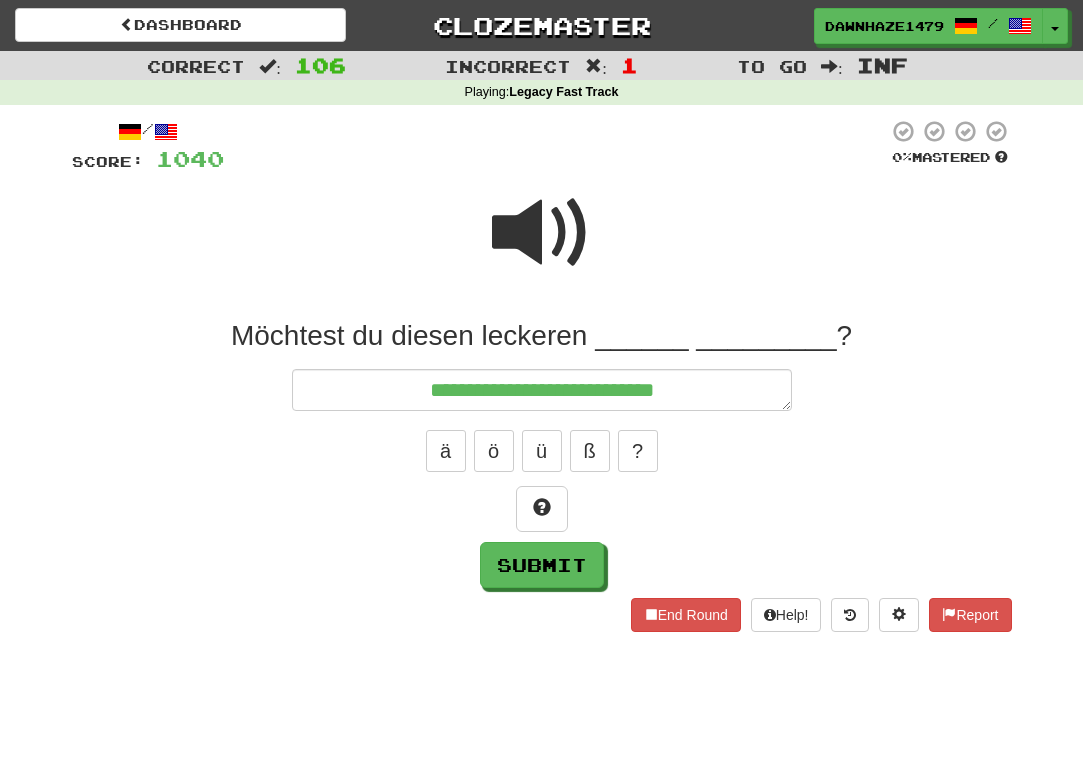 click at bounding box center [542, 233] 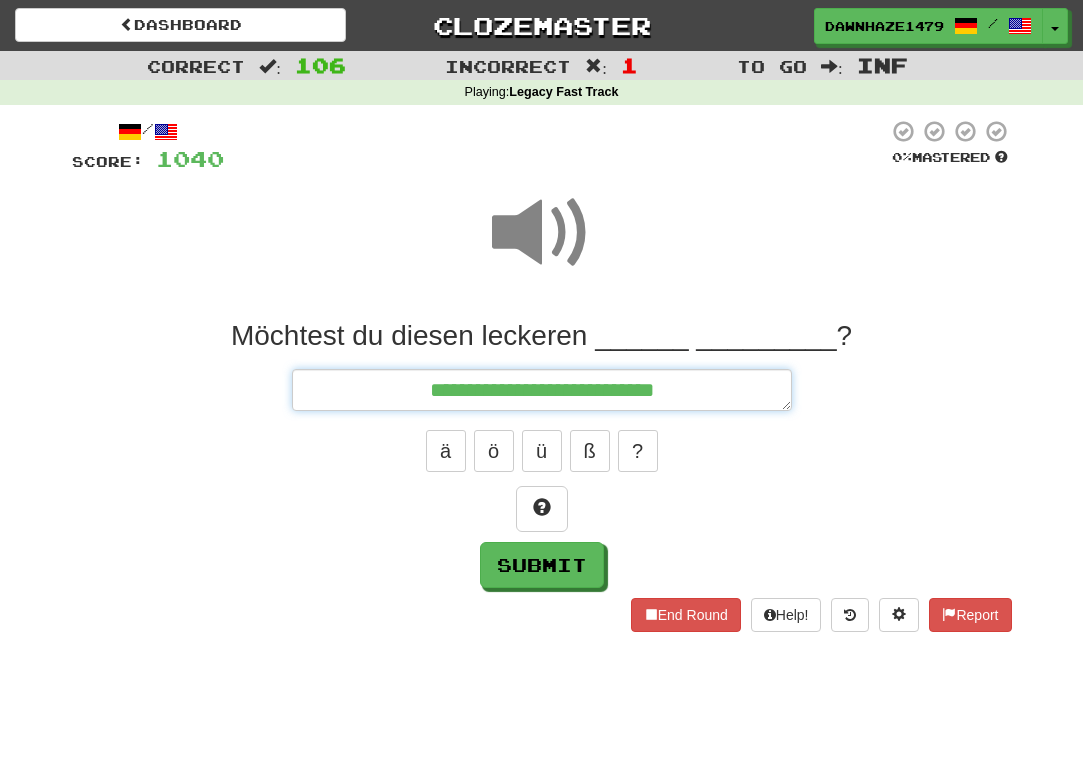 click on "**********" at bounding box center [542, 390] 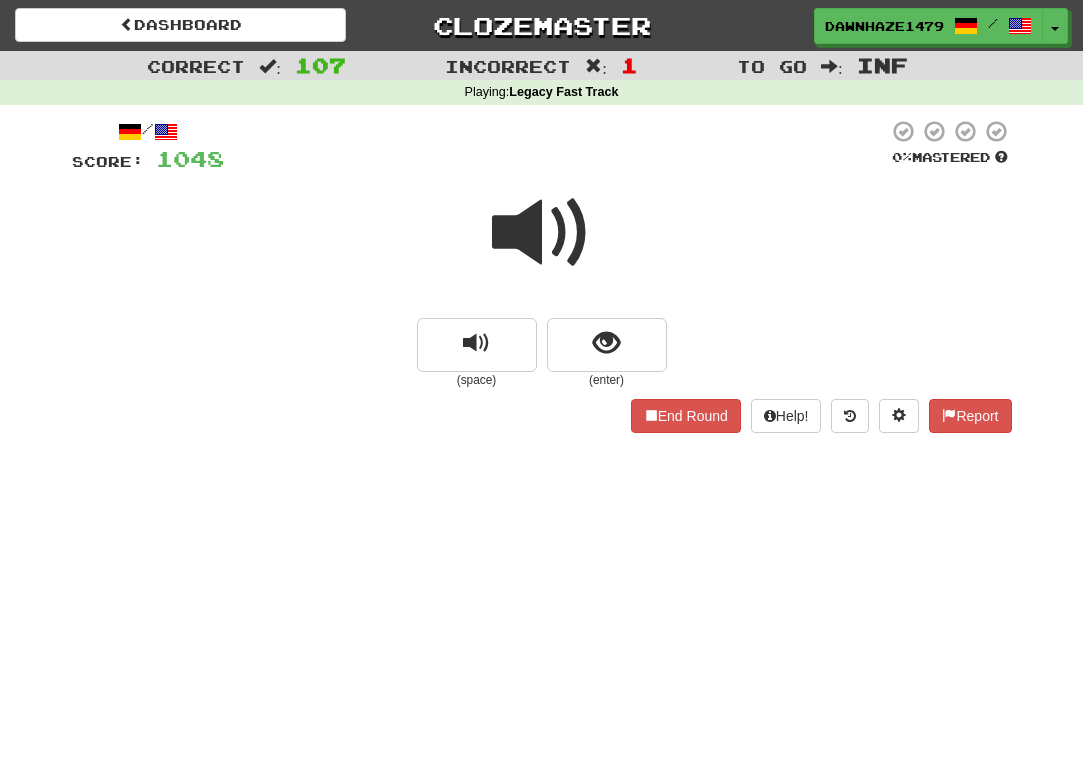 click at bounding box center (542, 246) 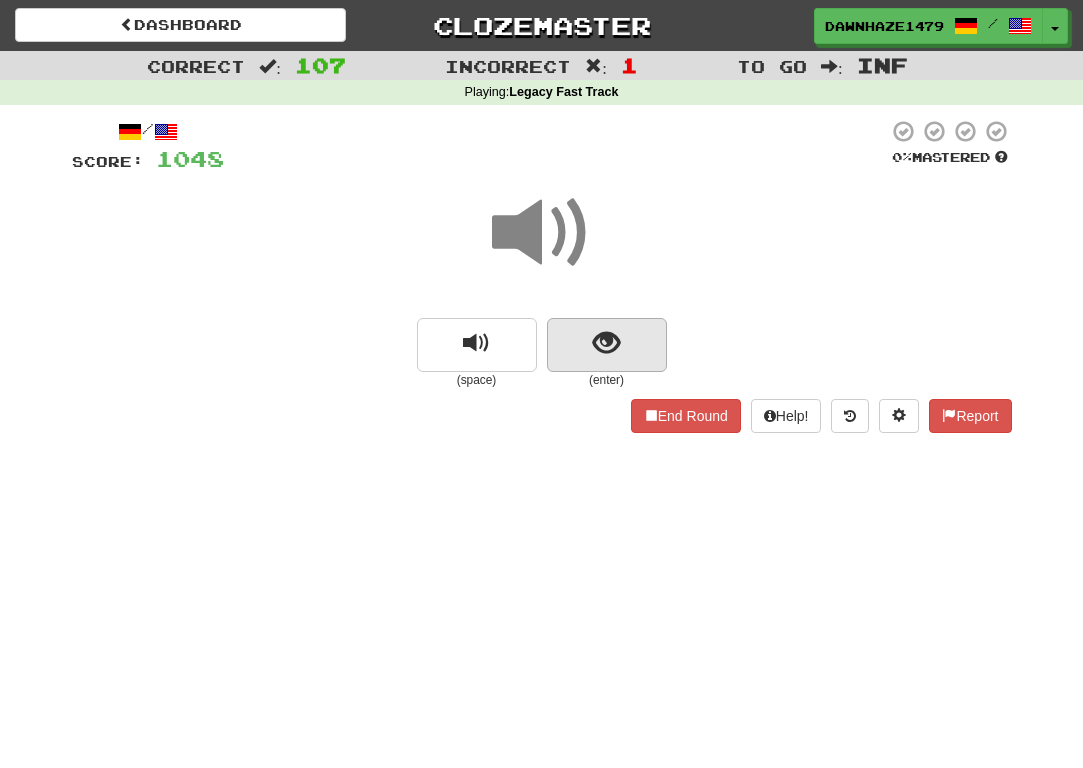 click at bounding box center (607, 345) 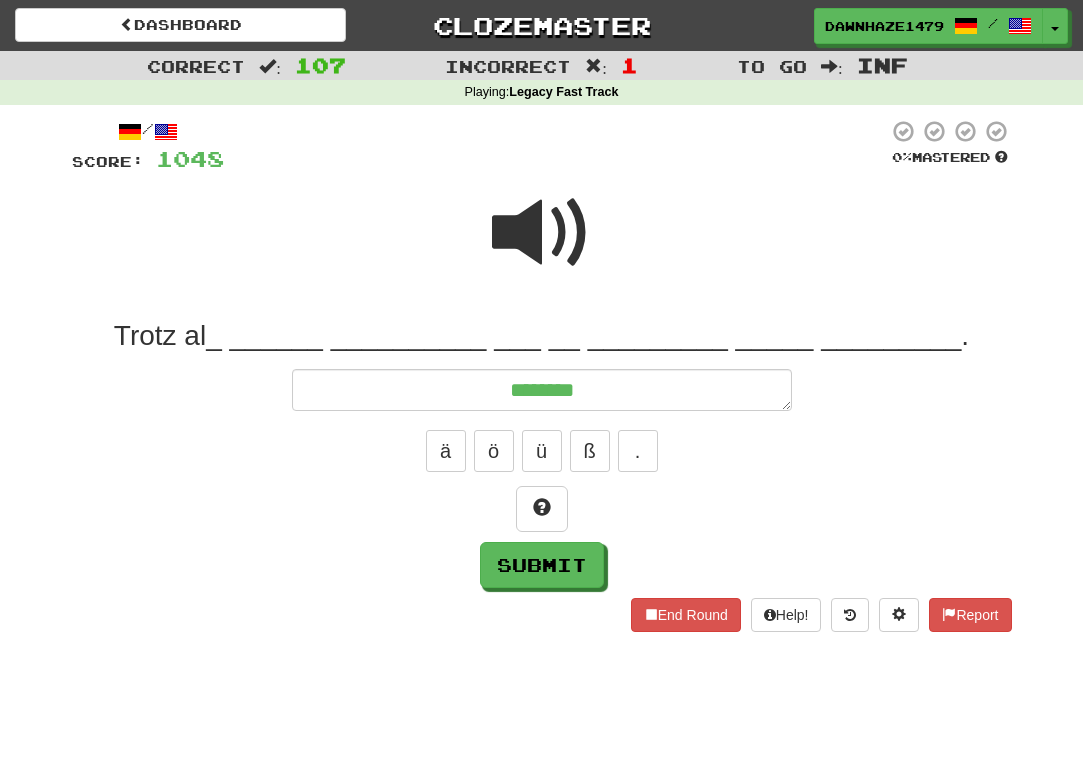 click at bounding box center [542, 233] 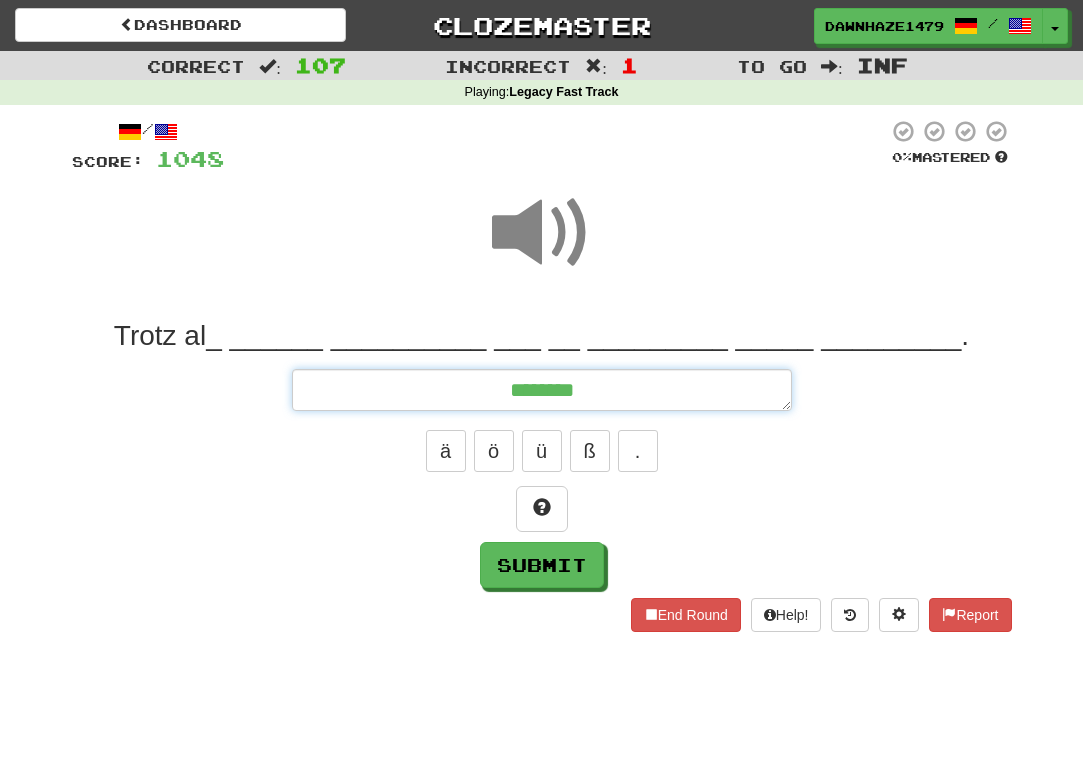click on "********" at bounding box center (542, 390) 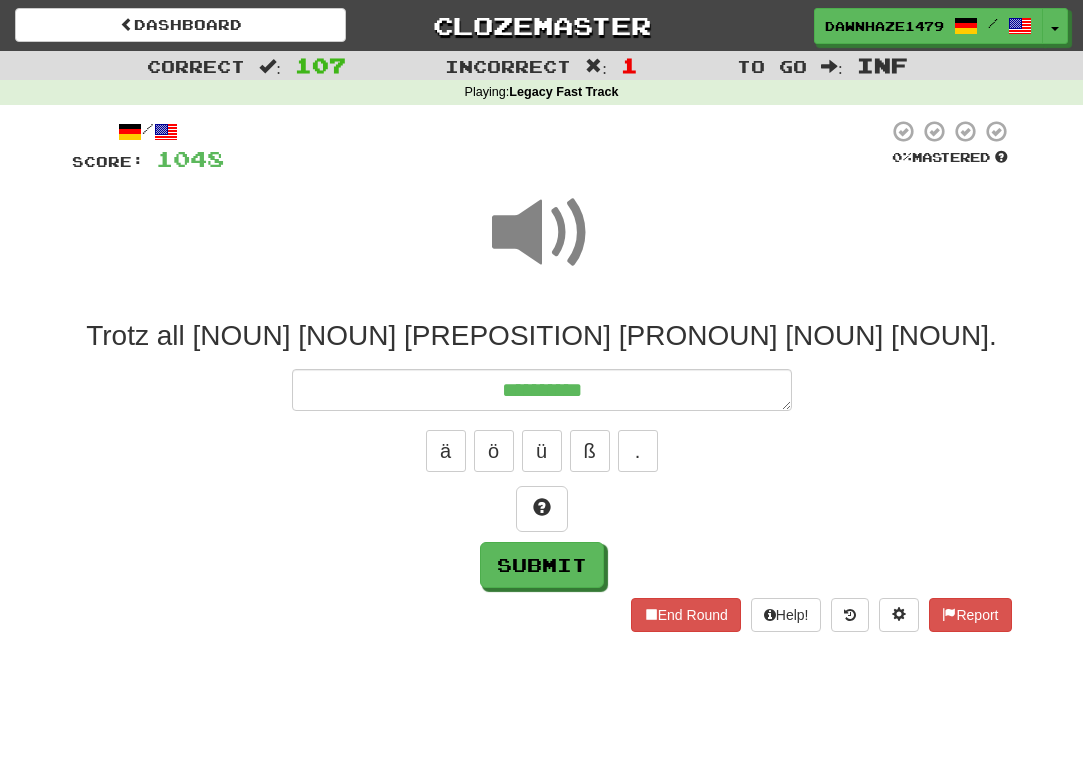 click at bounding box center (542, 233) 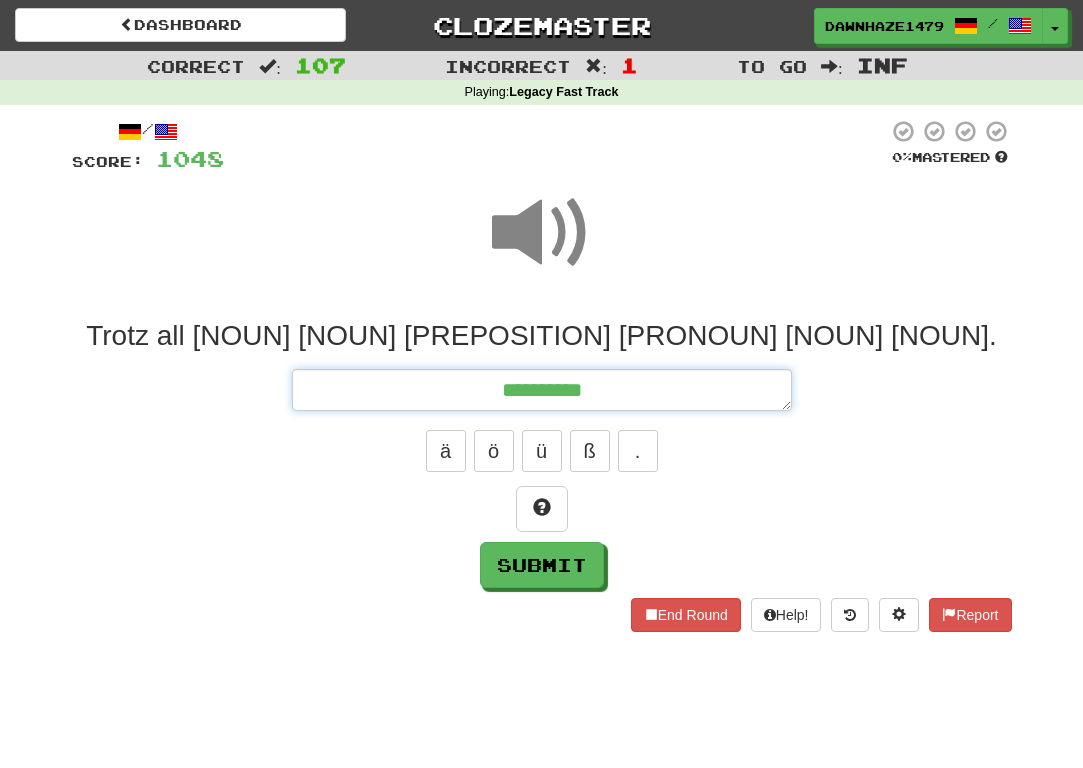 click on "*********" at bounding box center (542, 390) 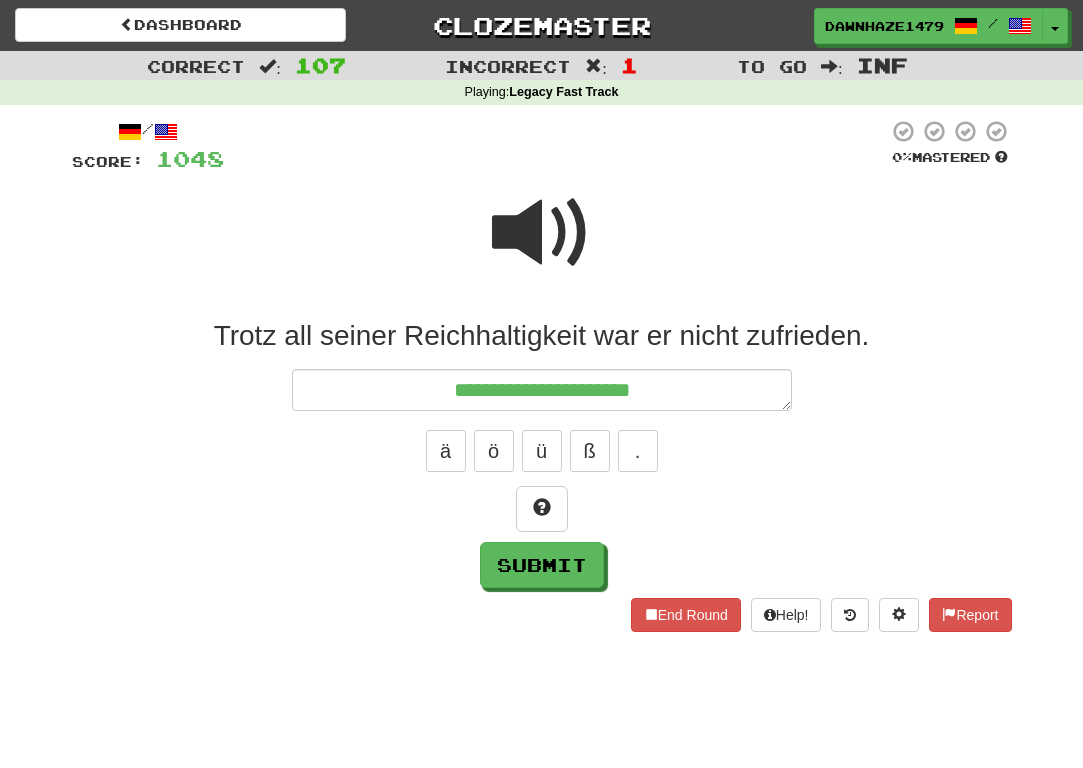 click at bounding box center [542, 246] 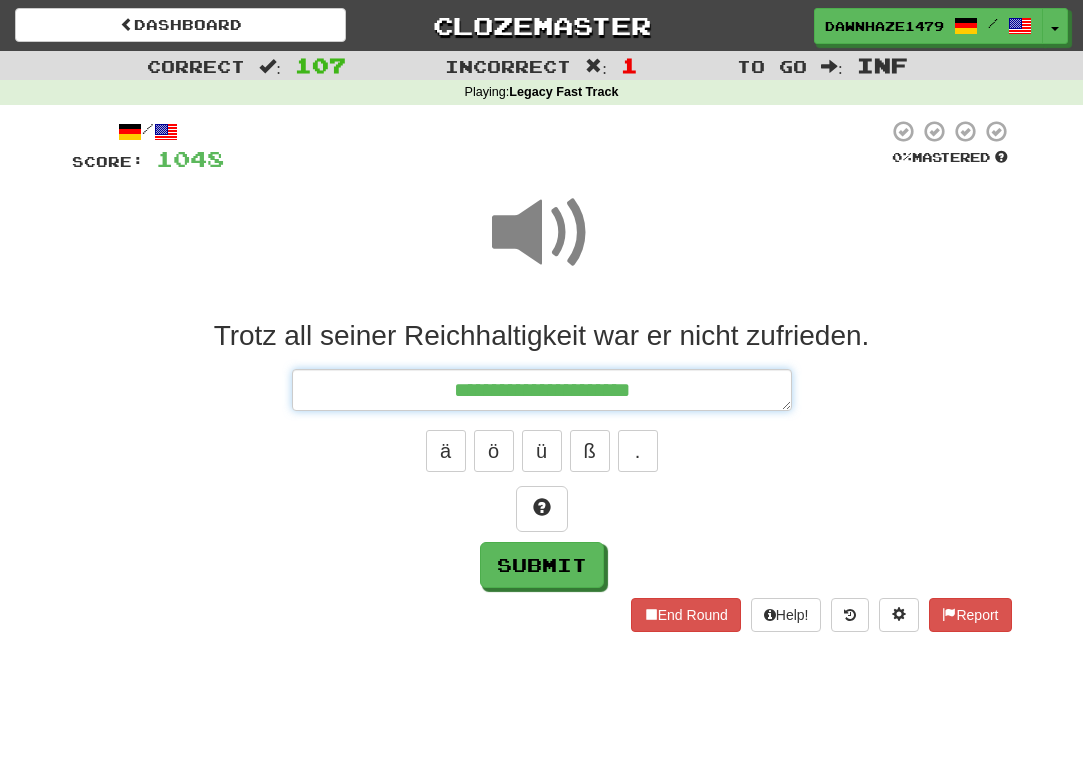 click on "**********" at bounding box center (542, 390) 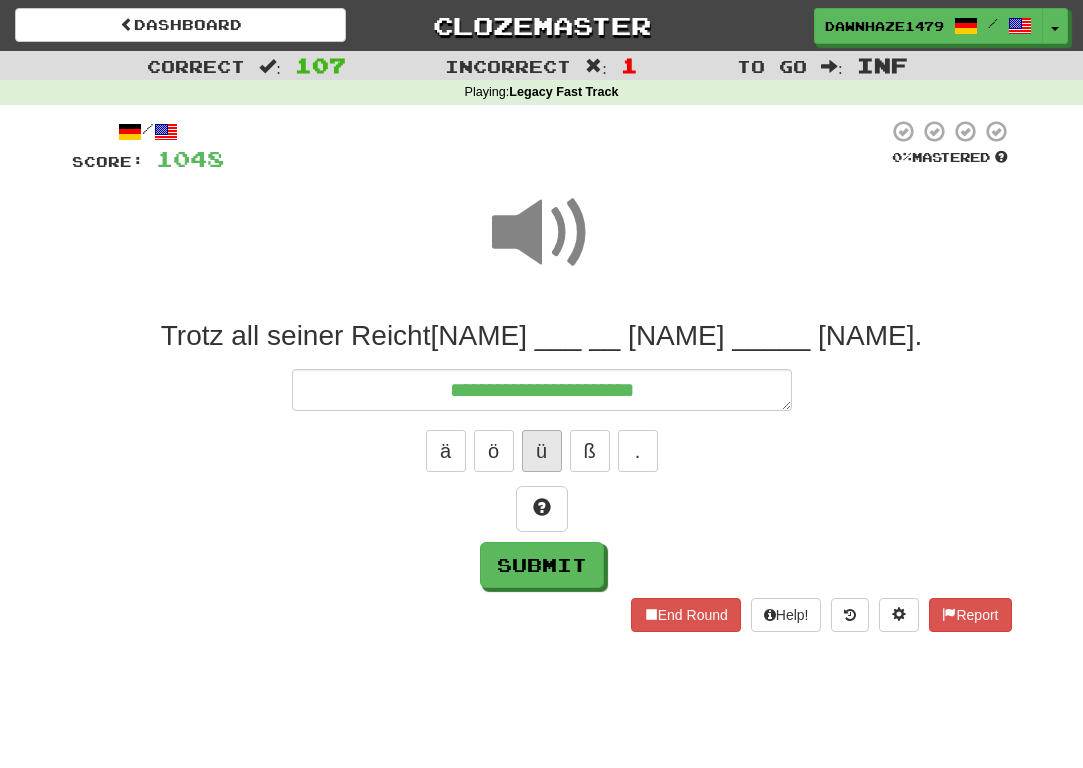 click on "ü" at bounding box center [542, 451] 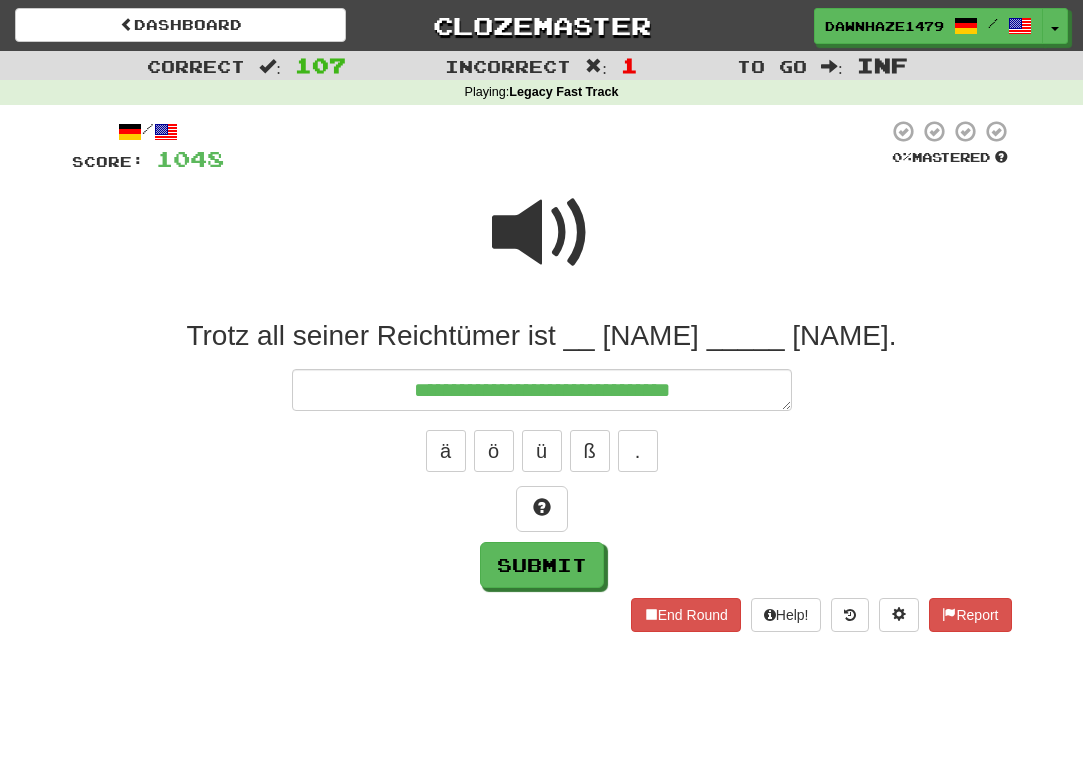 click at bounding box center [542, 233] 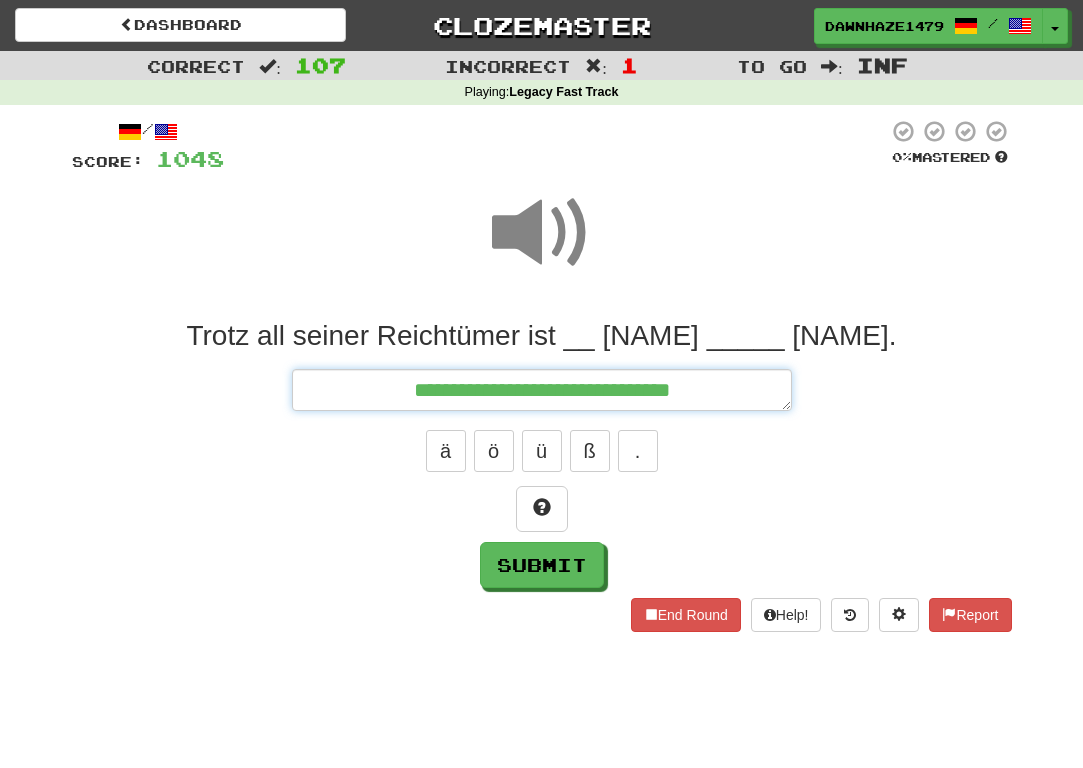 click on "**********" at bounding box center (542, 390) 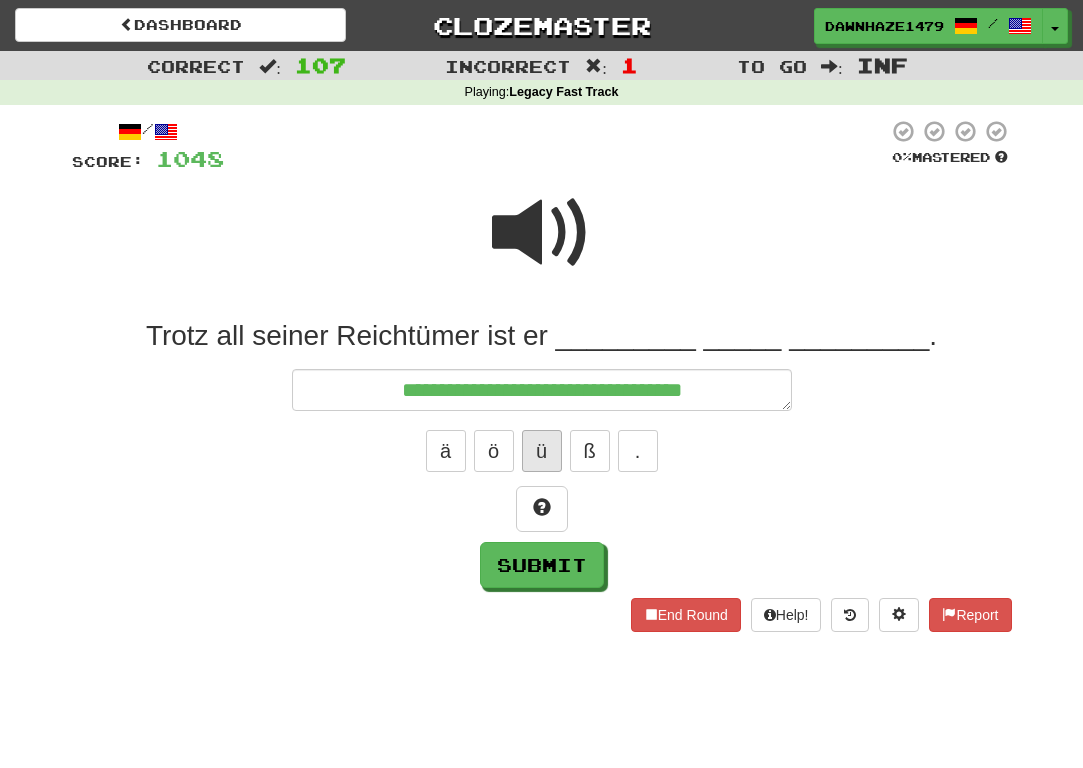 click on "ü" at bounding box center (542, 451) 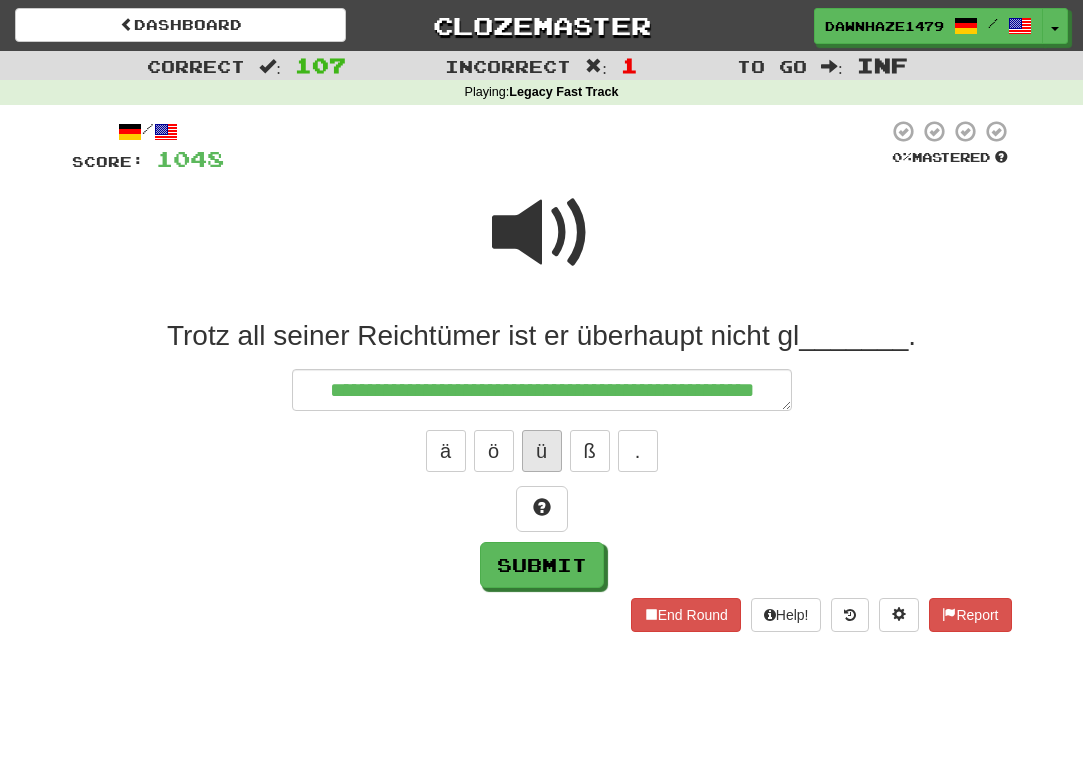 click on "ü" at bounding box center [542, 451] 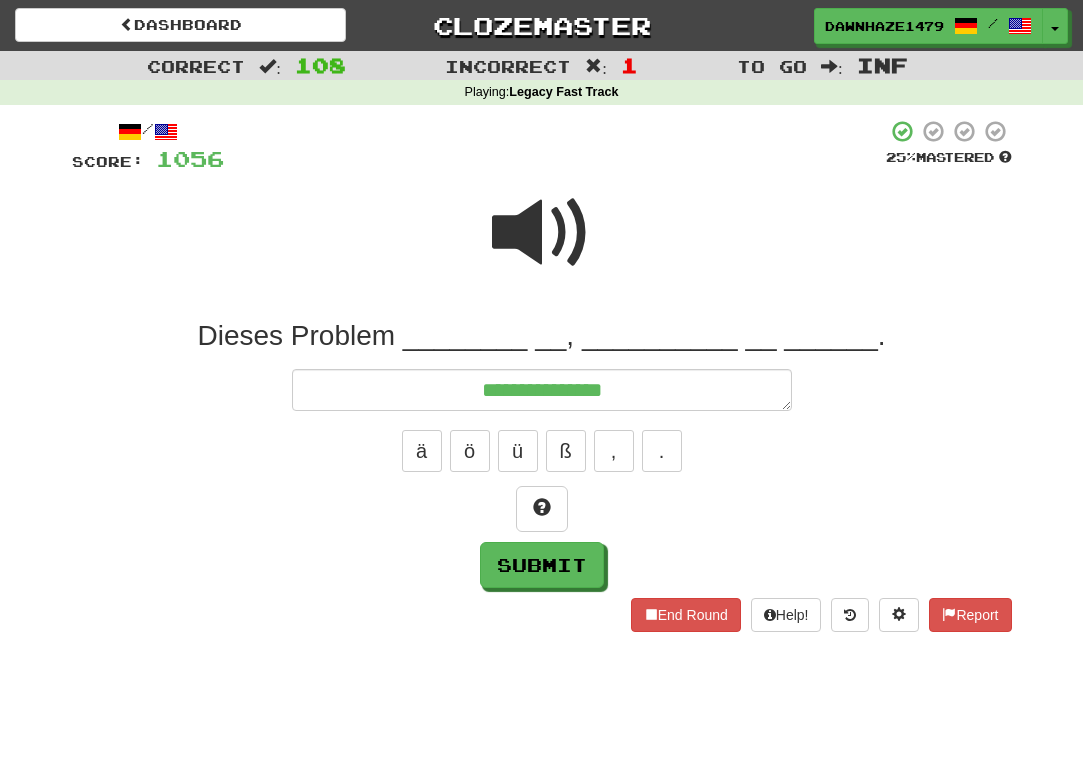 click at bounding box center (542, 233) 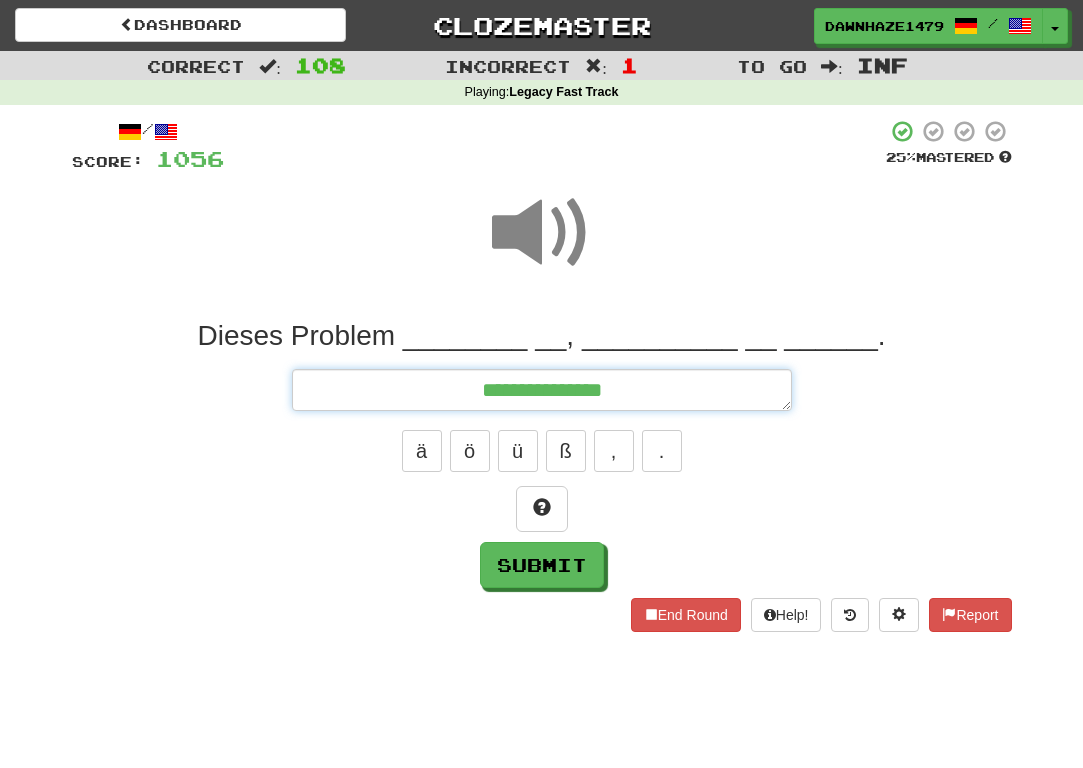 click on "**********" at bounding box center (542, 390) 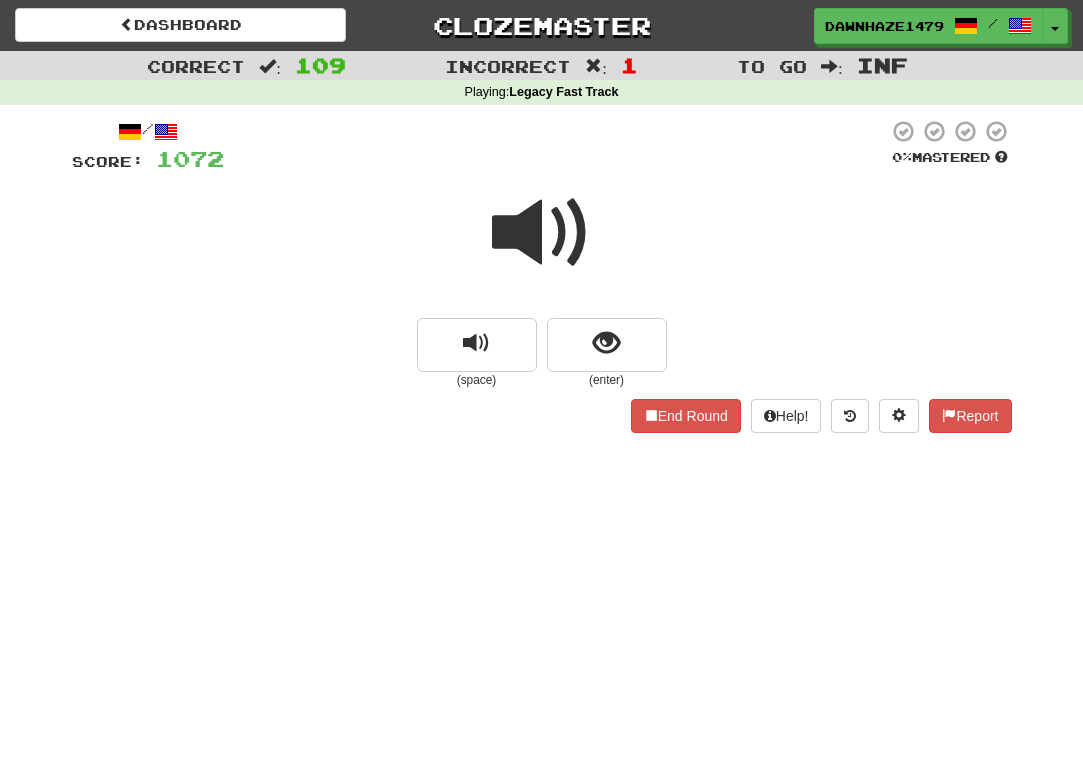 click at bounding box center [542, 233] 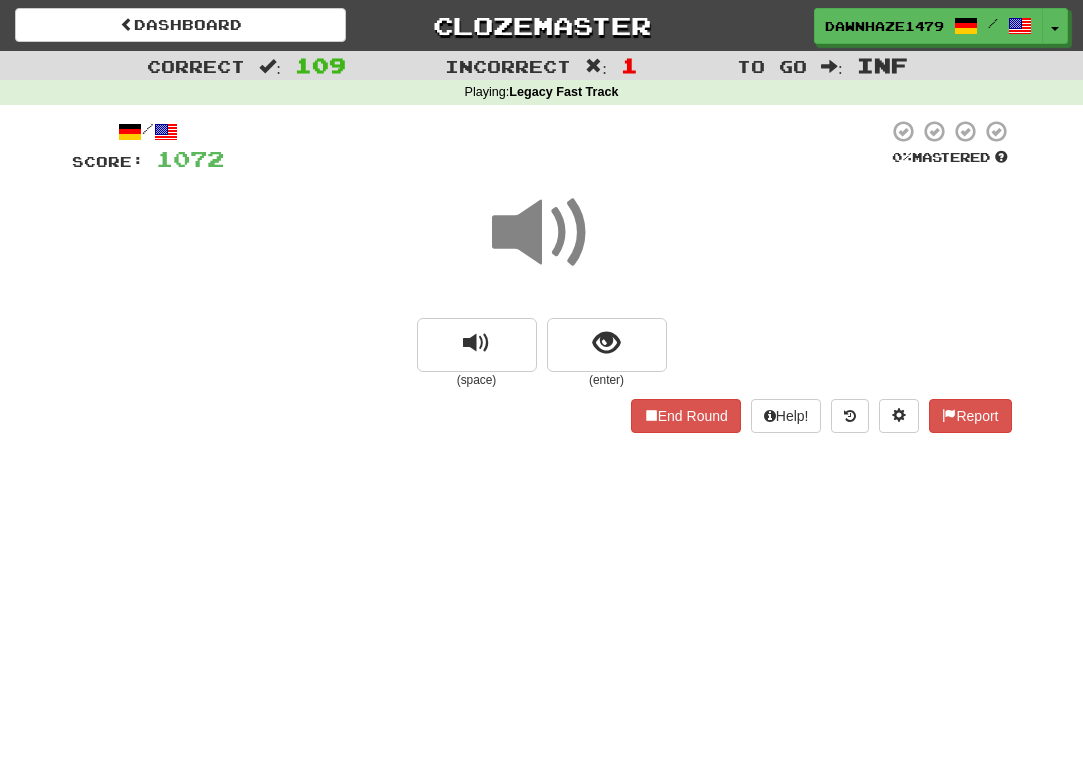click on "(enter)" at bounding box center (607, 380) 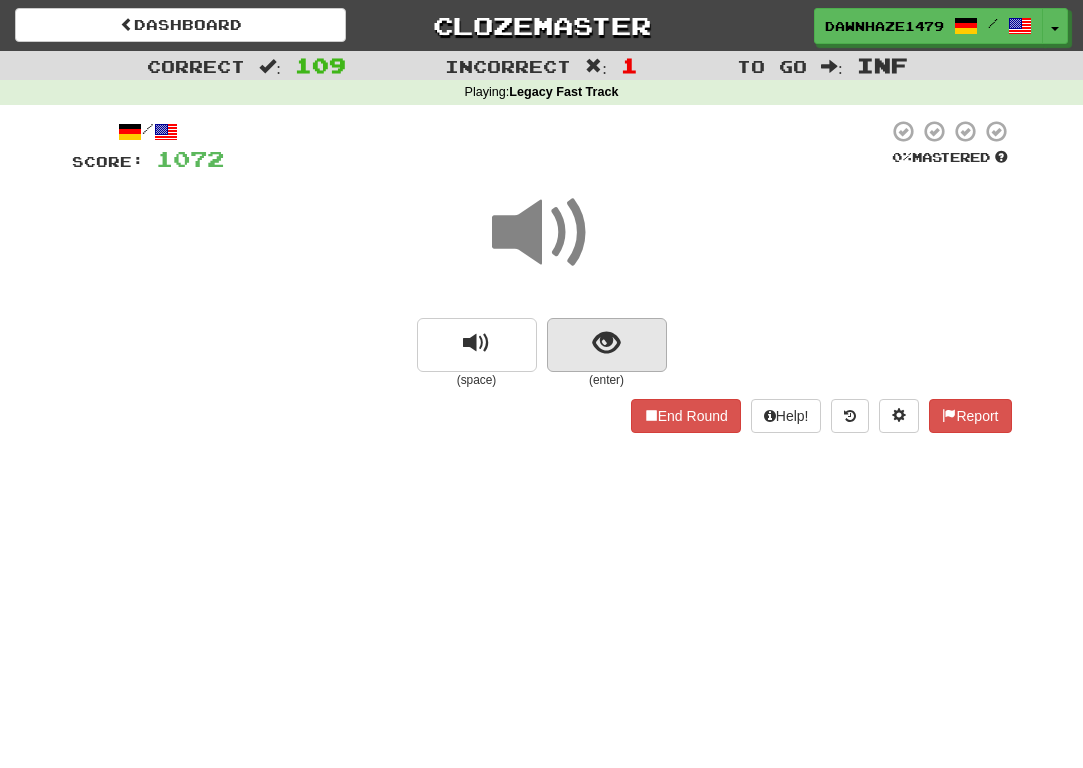 click at bounding box center (607, 345) 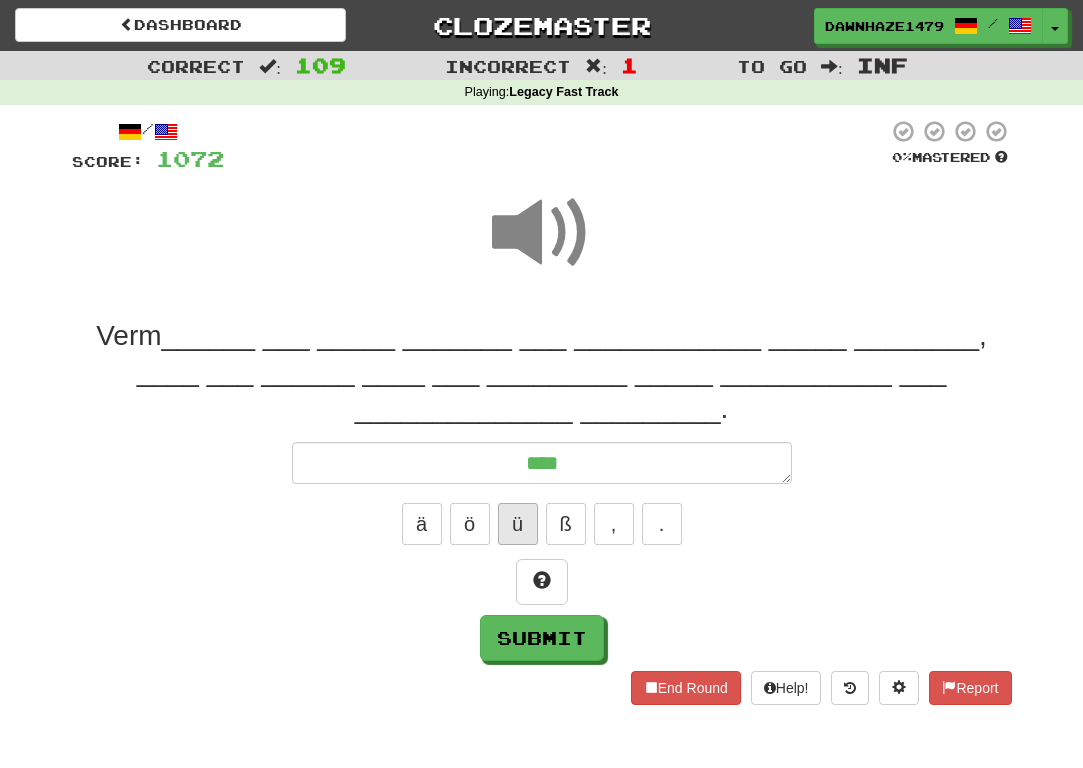 click on "ü" at bounding box center (518, 524) 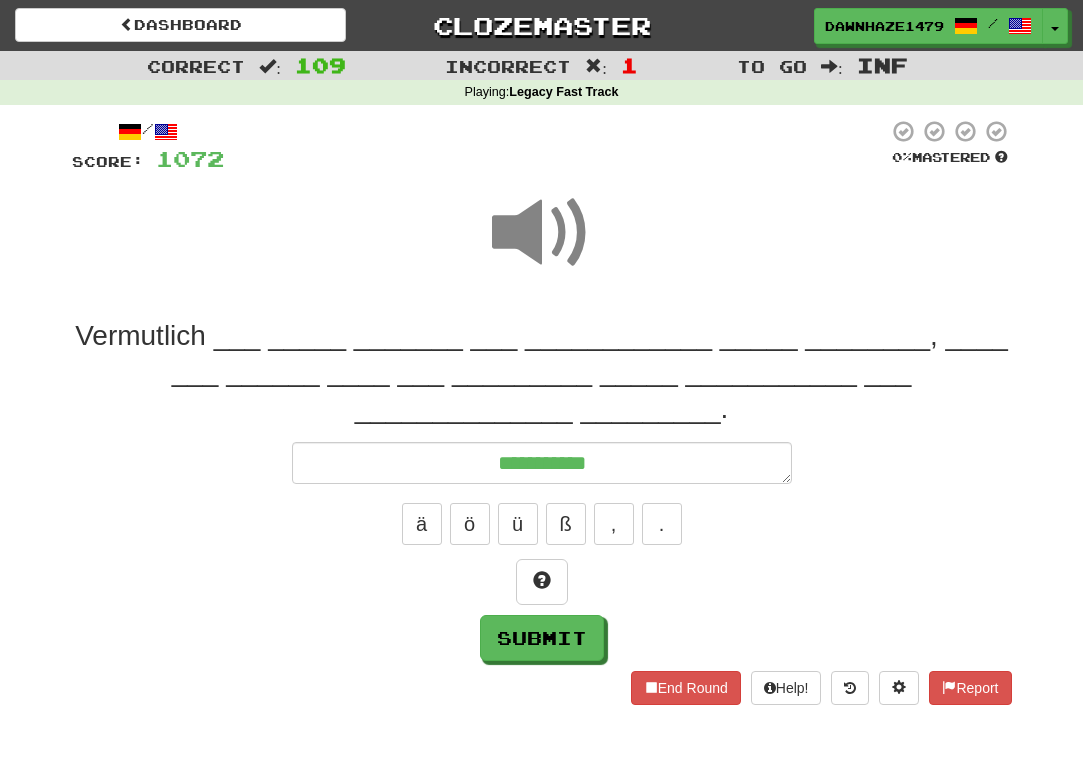 click on "Vermutlich ___ _____ _______ ___ ____________ _____ ________, ____ ___ ______ ____ ___ _________ _____ ___________ ___ ______________ _________." at bounding box center [542, 372] 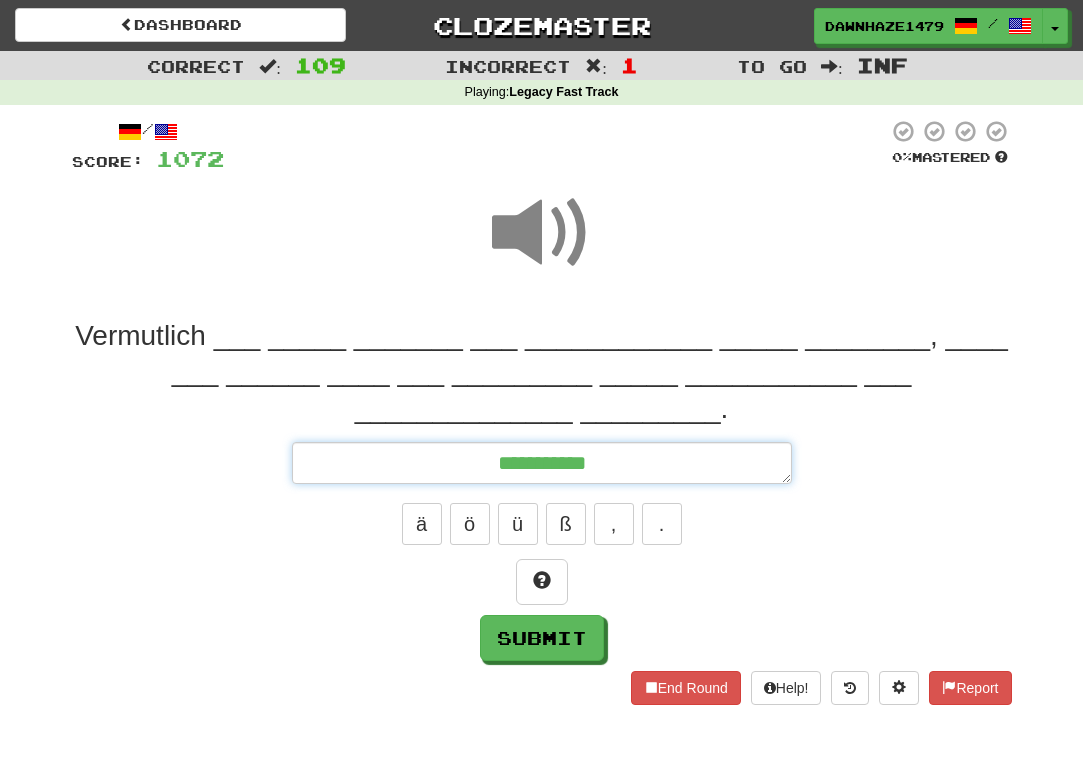 click on "**********" at bounding box center [542, 463] 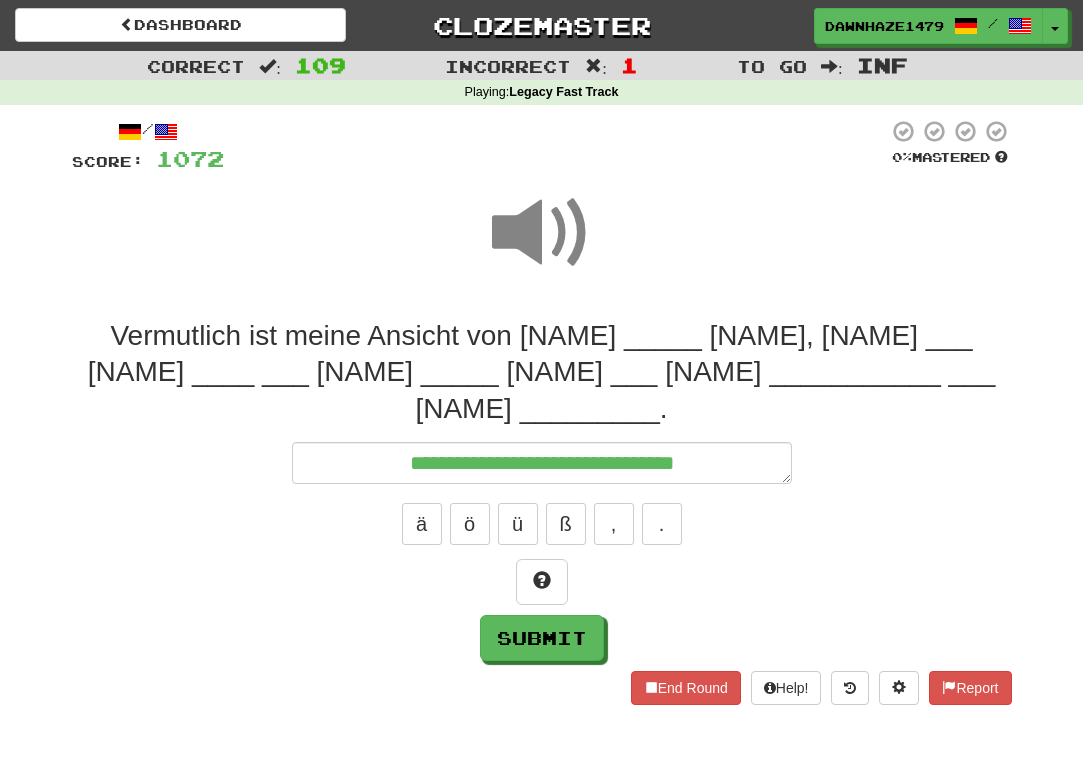 click at bounding box center (542, 233) 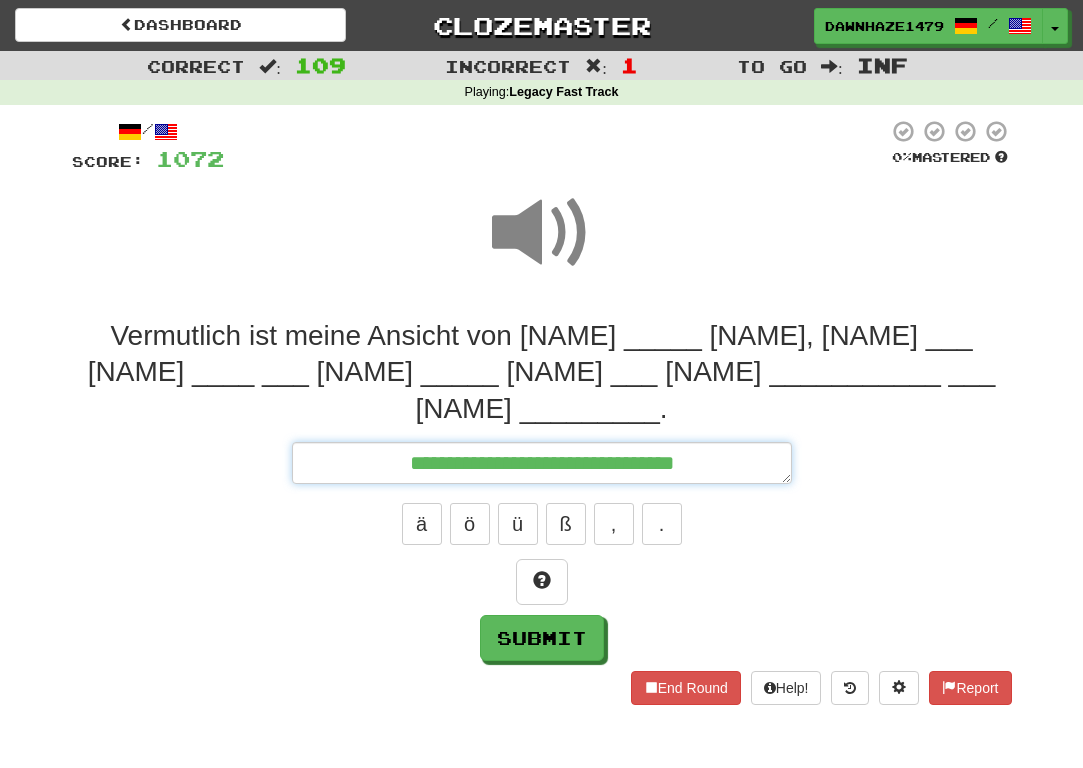 click on "**********" at bounding box center [542, 463] 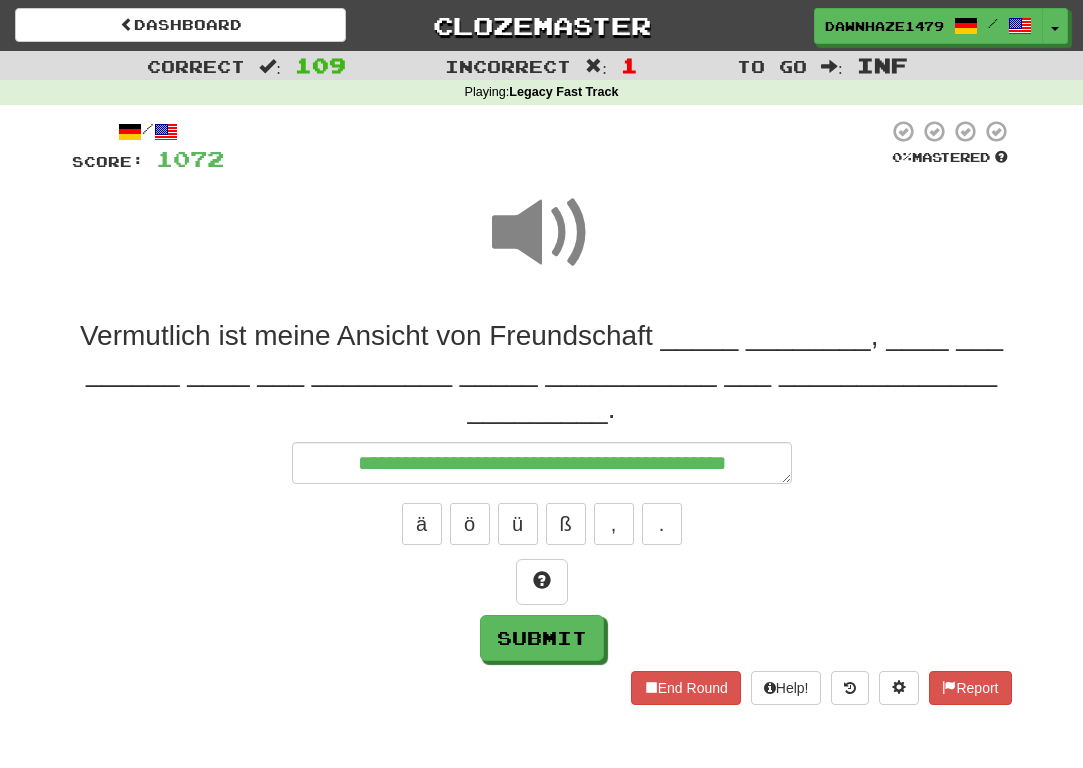 click at bounding box center [542, 246] 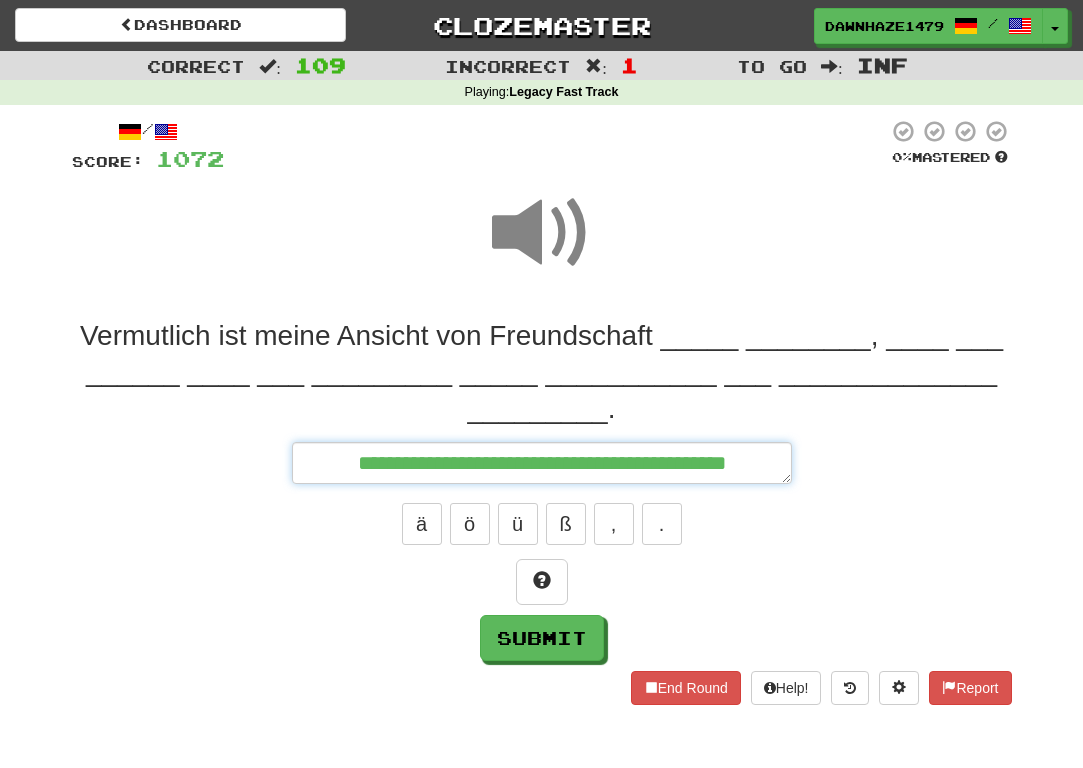 click on "**********" at bounding box center (542, 463) 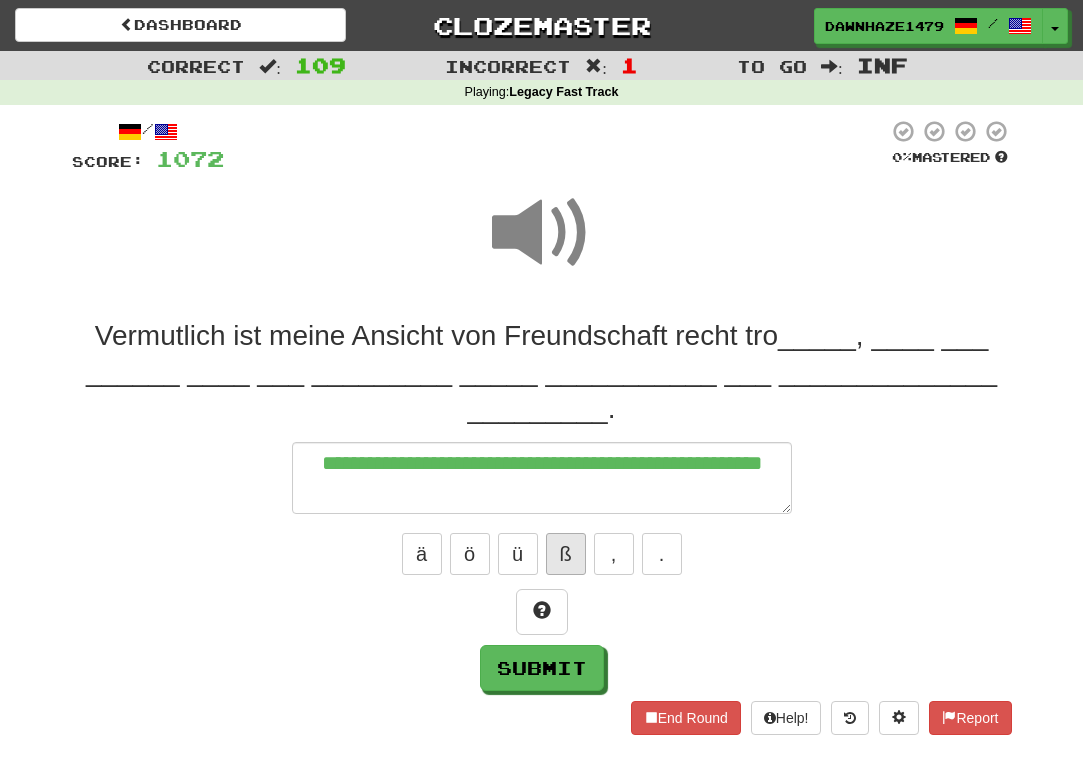 click on "ß" at bounding box center [566, 554] 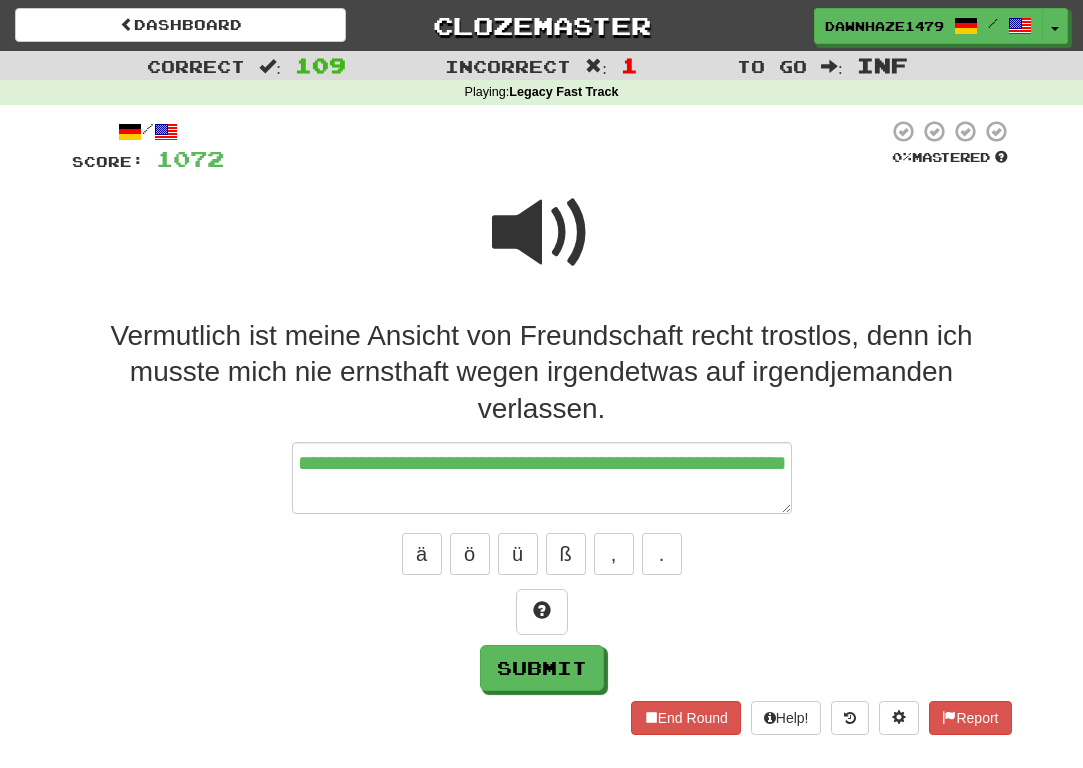click on "Vermutlich ist meine Ansicht von Freundschaft recht trostlos, denn ich musste mich nie ernsthaft wegen irgendetwas auf irgendjemanden verlassen." at bounding box center [542, 372] 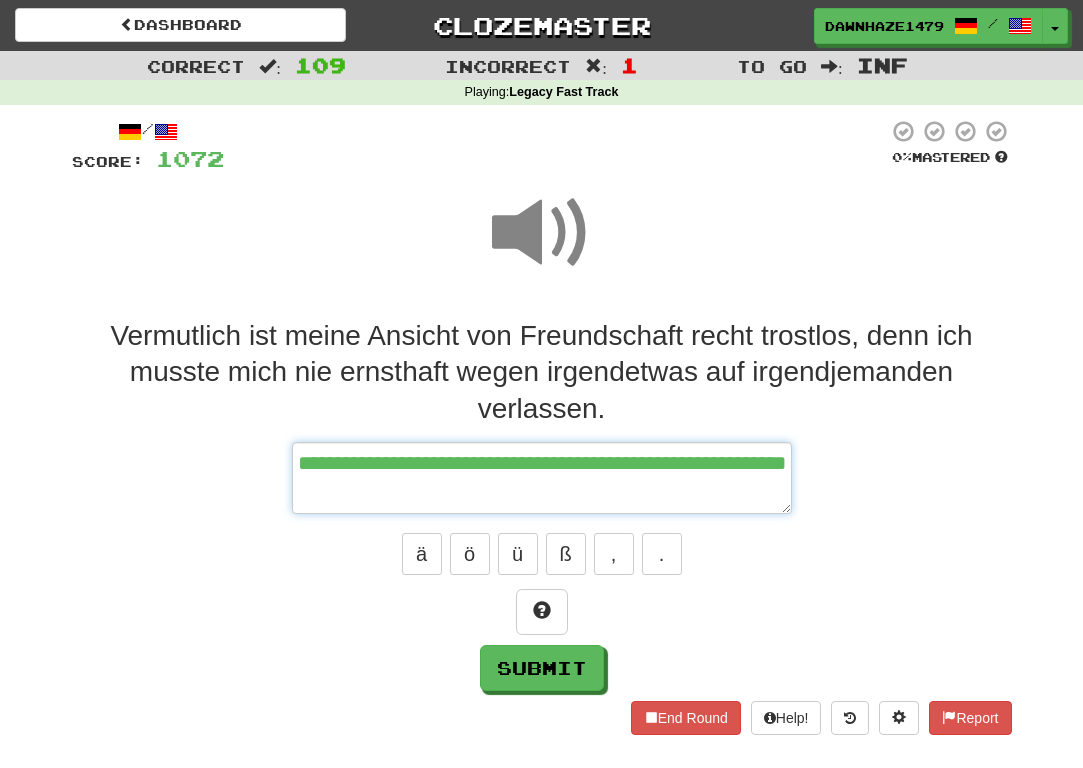 click on "**********" at bounding box center (542, 478) 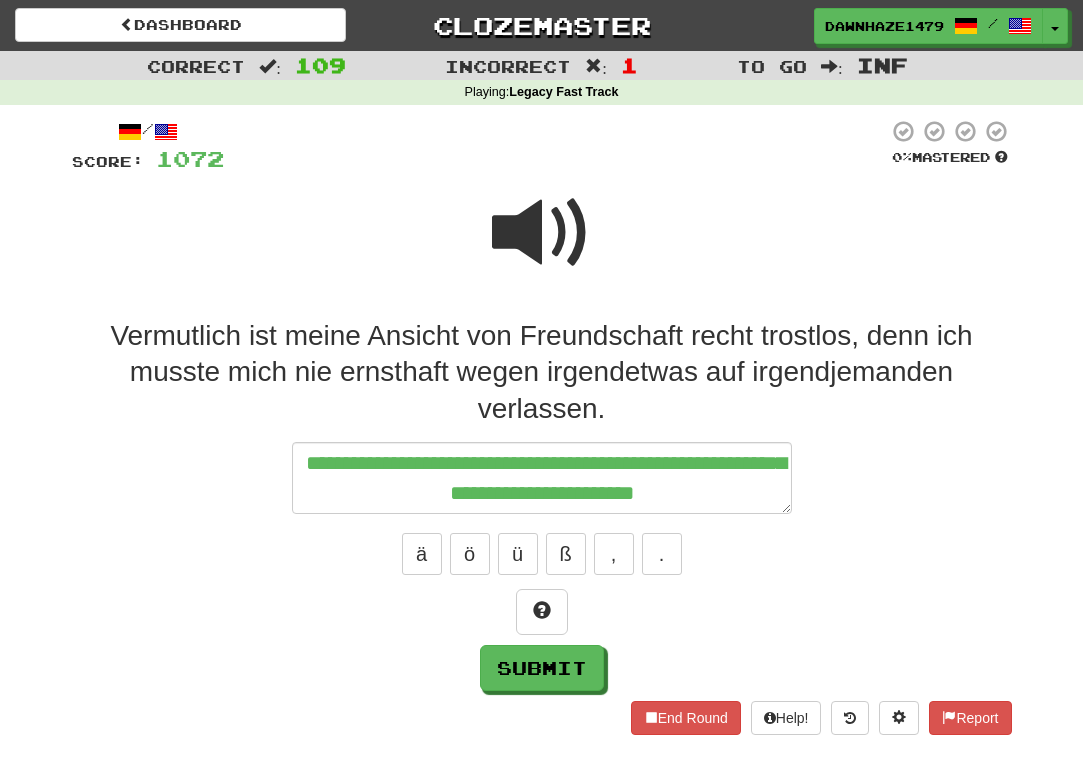 click at bounding box center [542, 246] 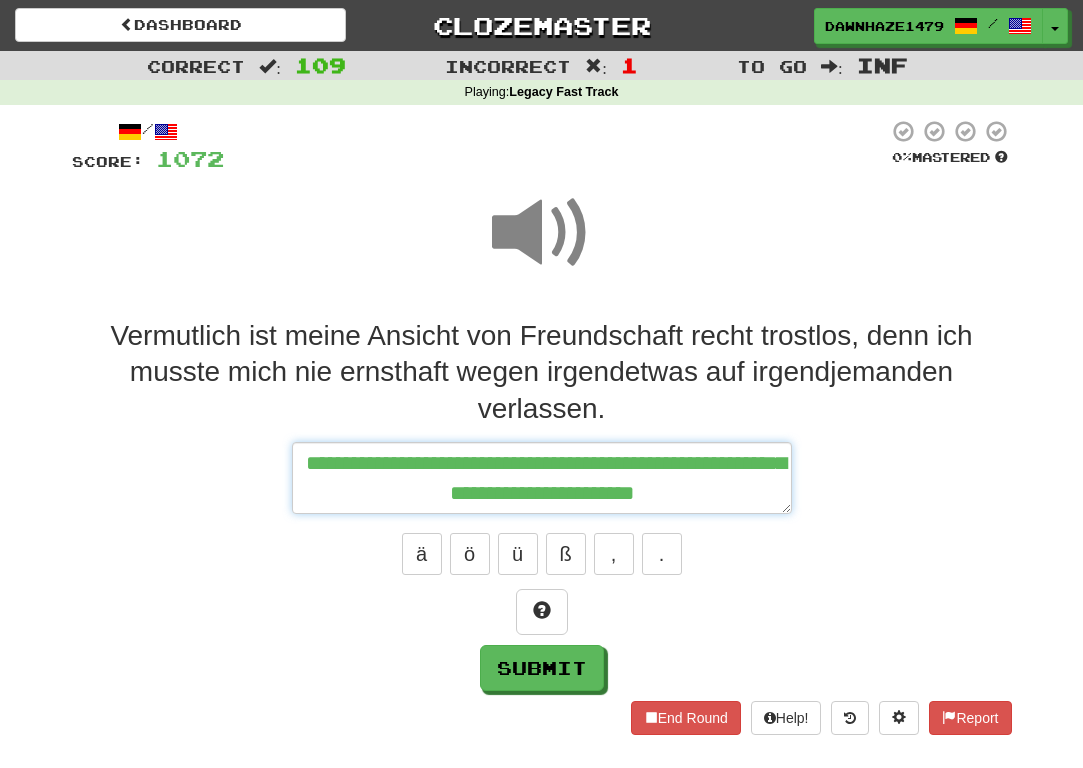 click on "**********" at bounding box center [542, 478] 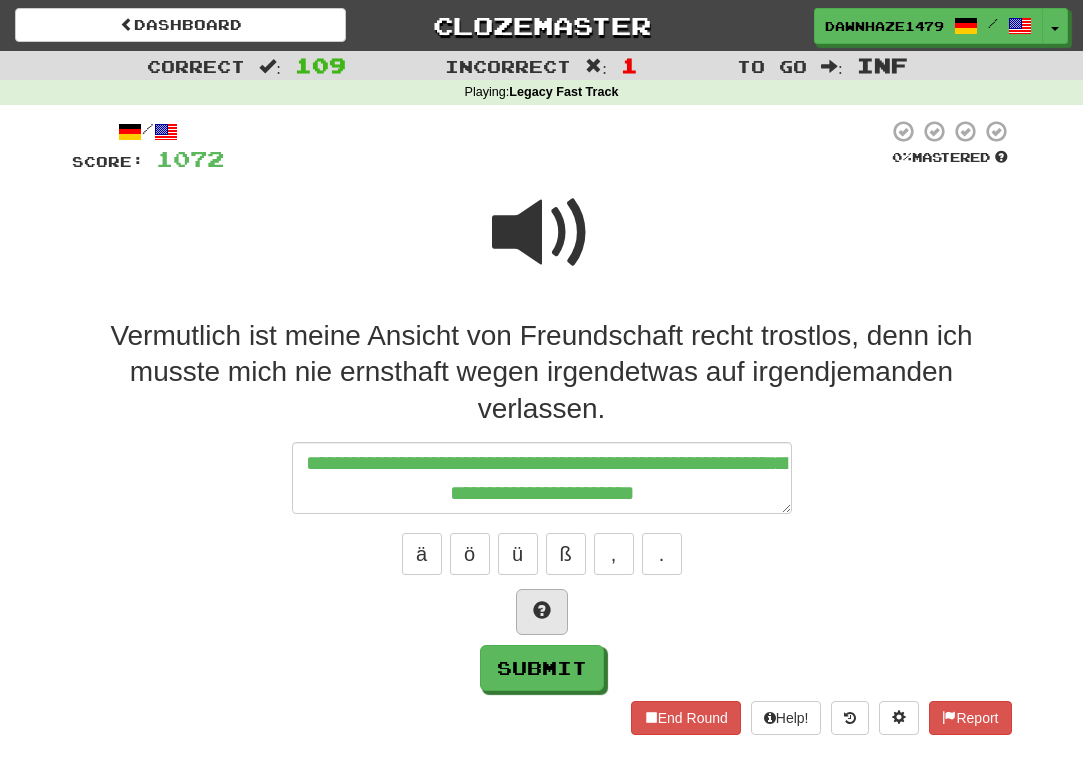 click at bounding box center (542, 612) 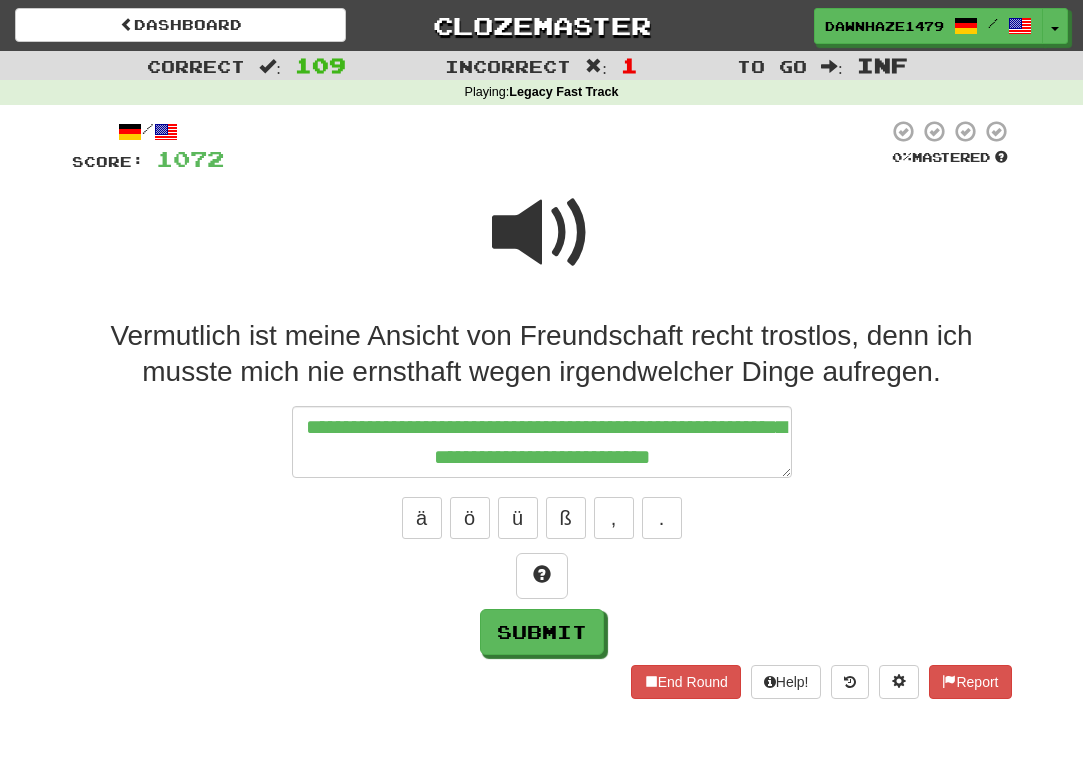 click on "Vermutlich ist meine Ansicht von Freundschaft recht trostlos, denn ich musste mich nie ernsthaft wegen irgendwelcher Dinge aufregen." at bounding box center [542, 354] 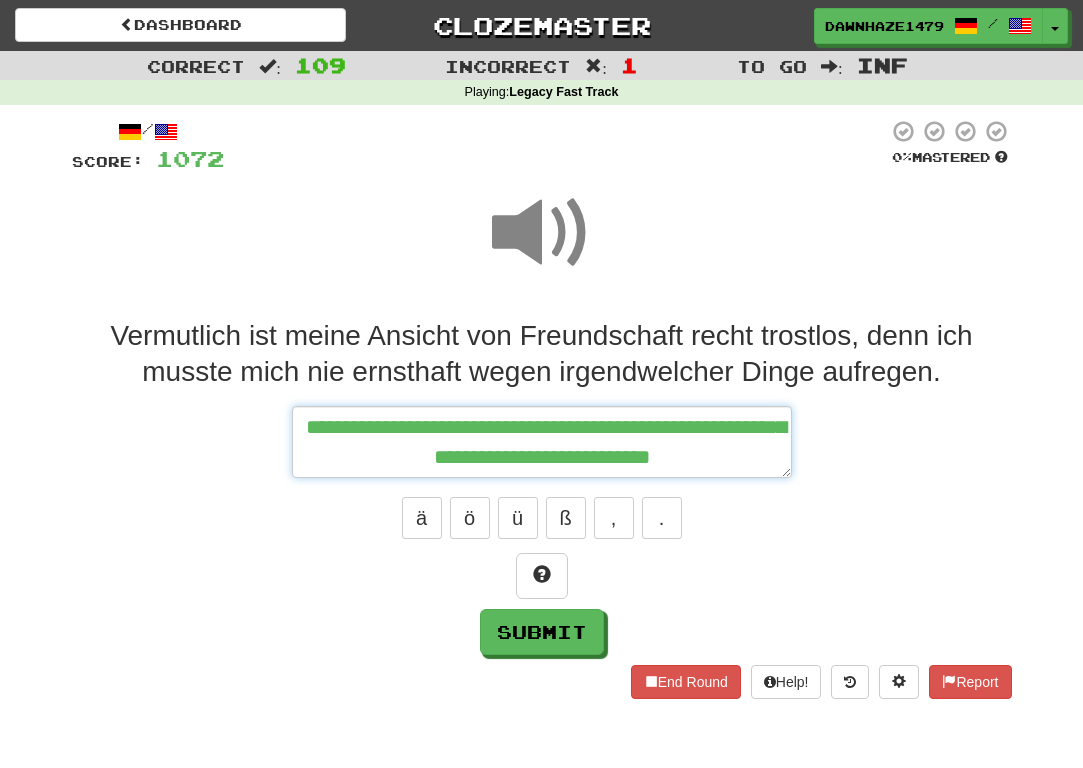 click on "**********" at bounding box center [542, 442] 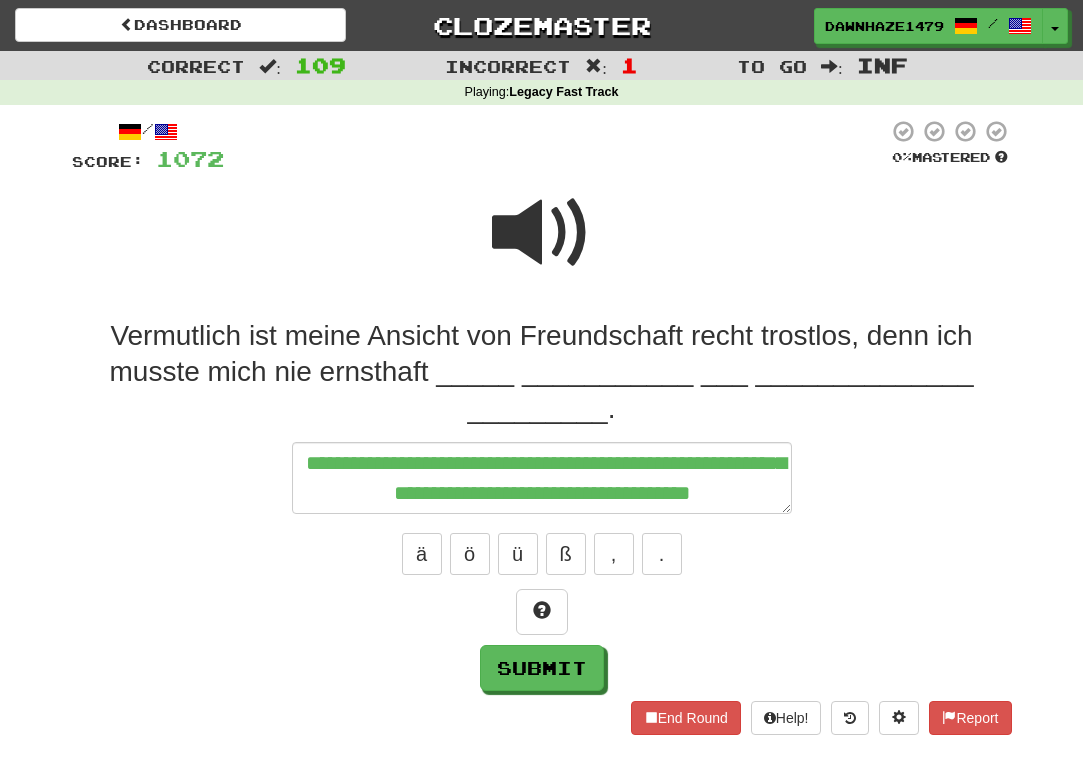 click at bounding box center (542, 246) 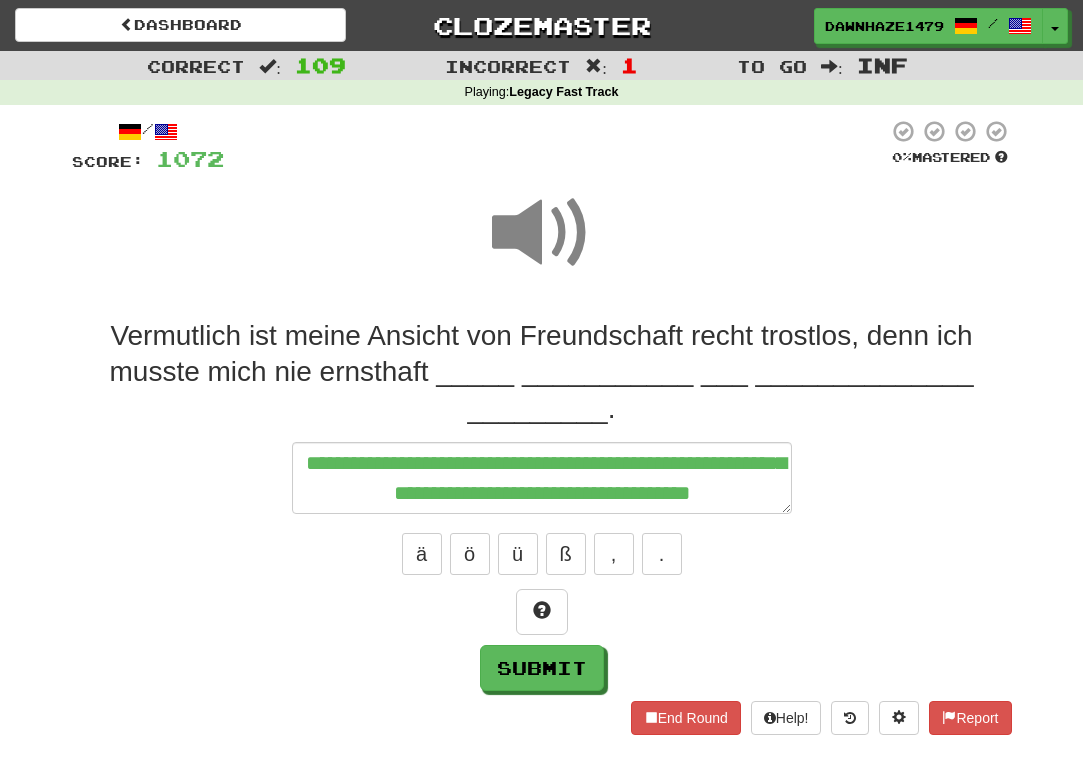 click at bounding box center [542, 233] 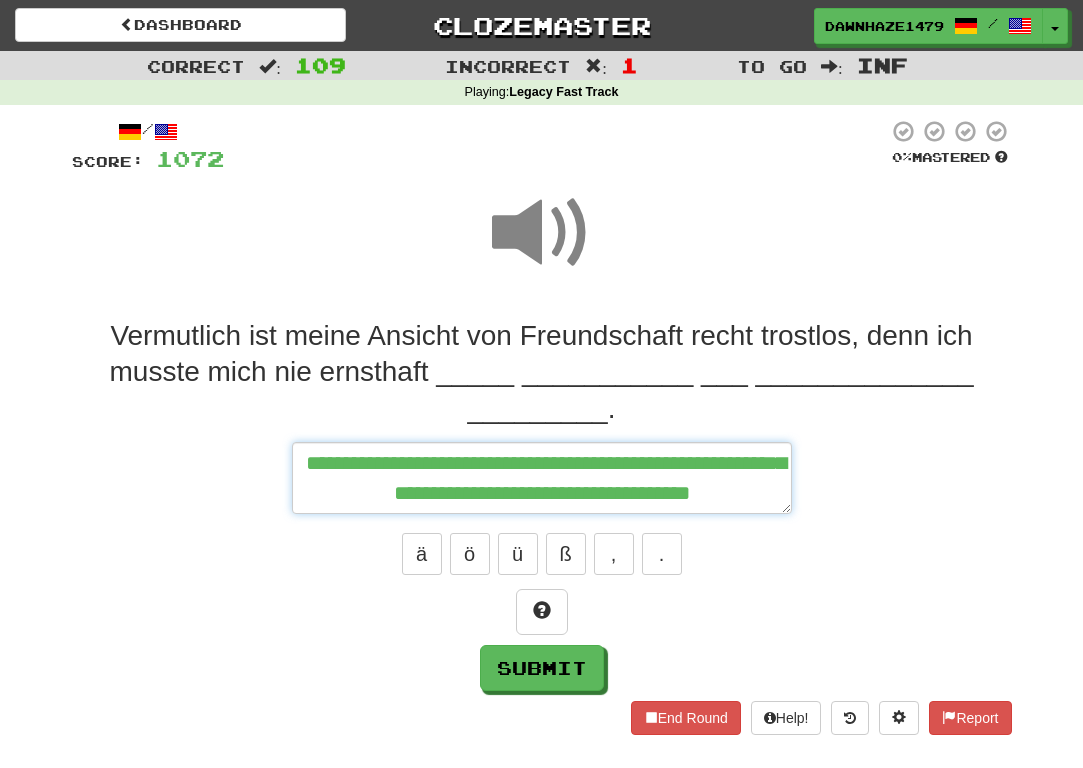 click on "**********" at bounding box center (542, 478) 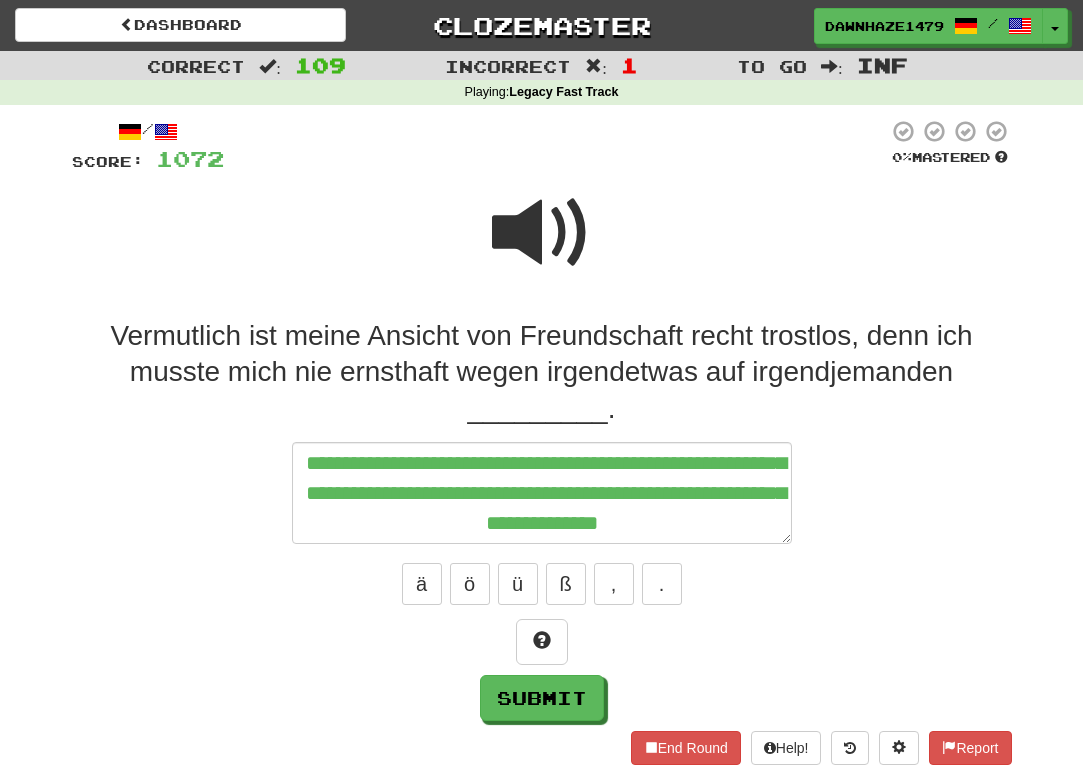 click at bounding box center (542, 246) 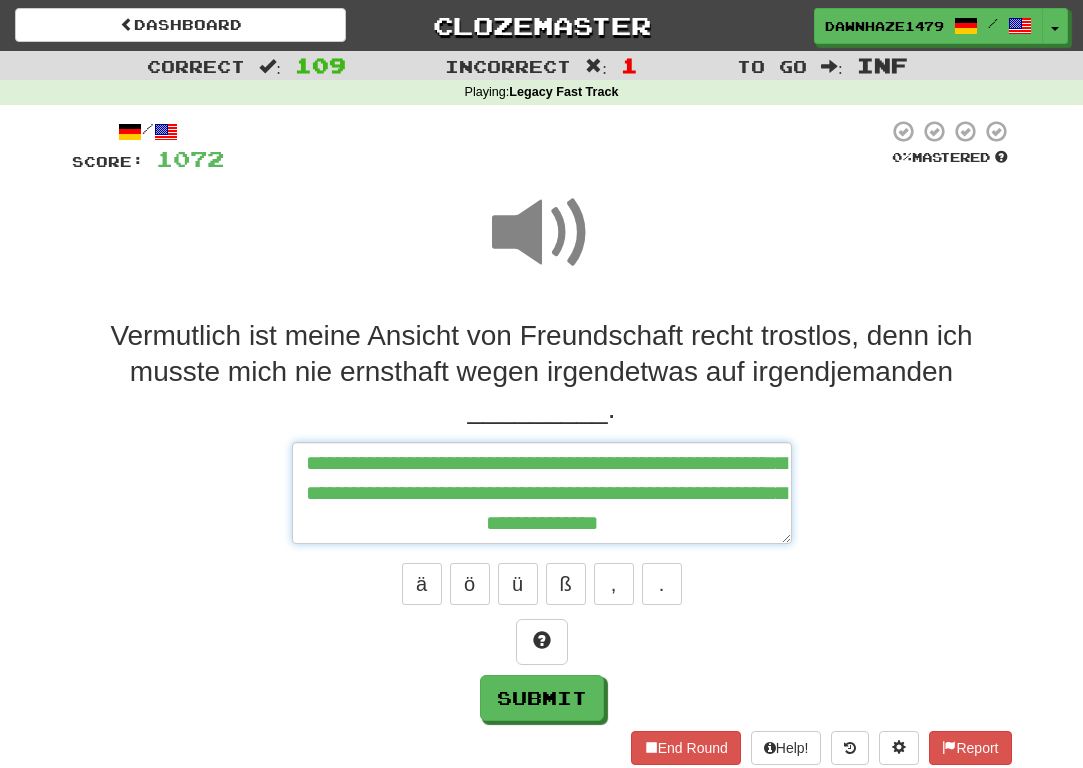 click on "**********" at bounding box center (542, 493) 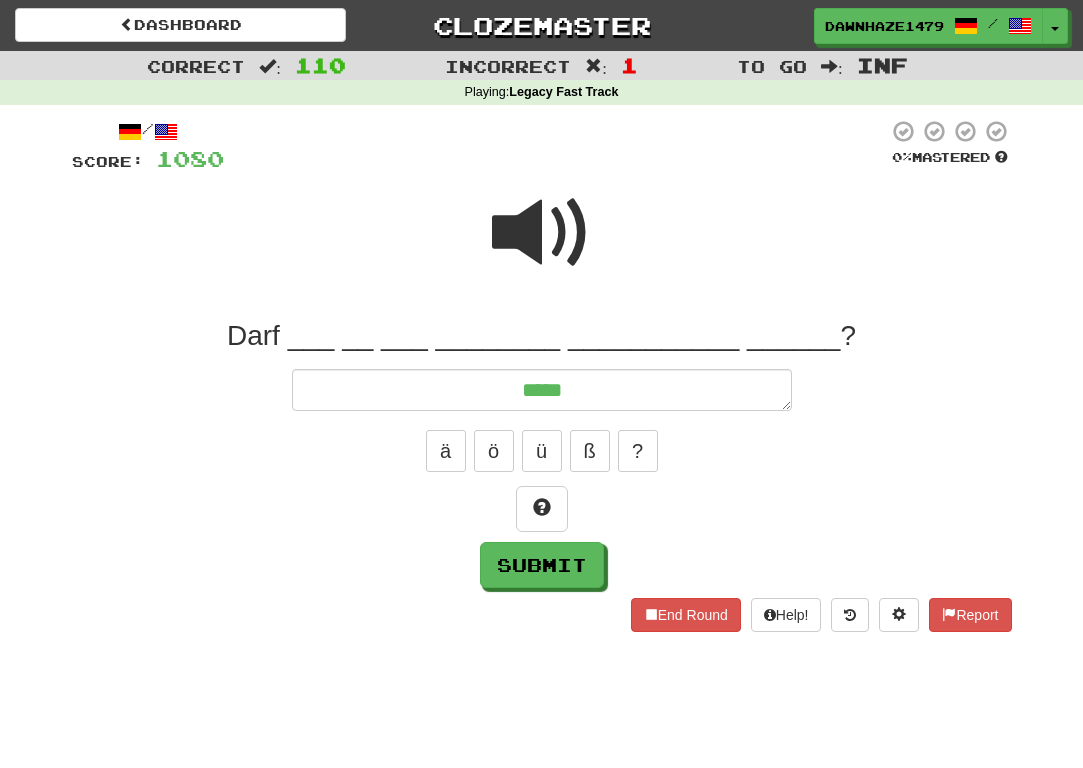 click on "ä ö ü ß ?" at bounding box center (542, 451) 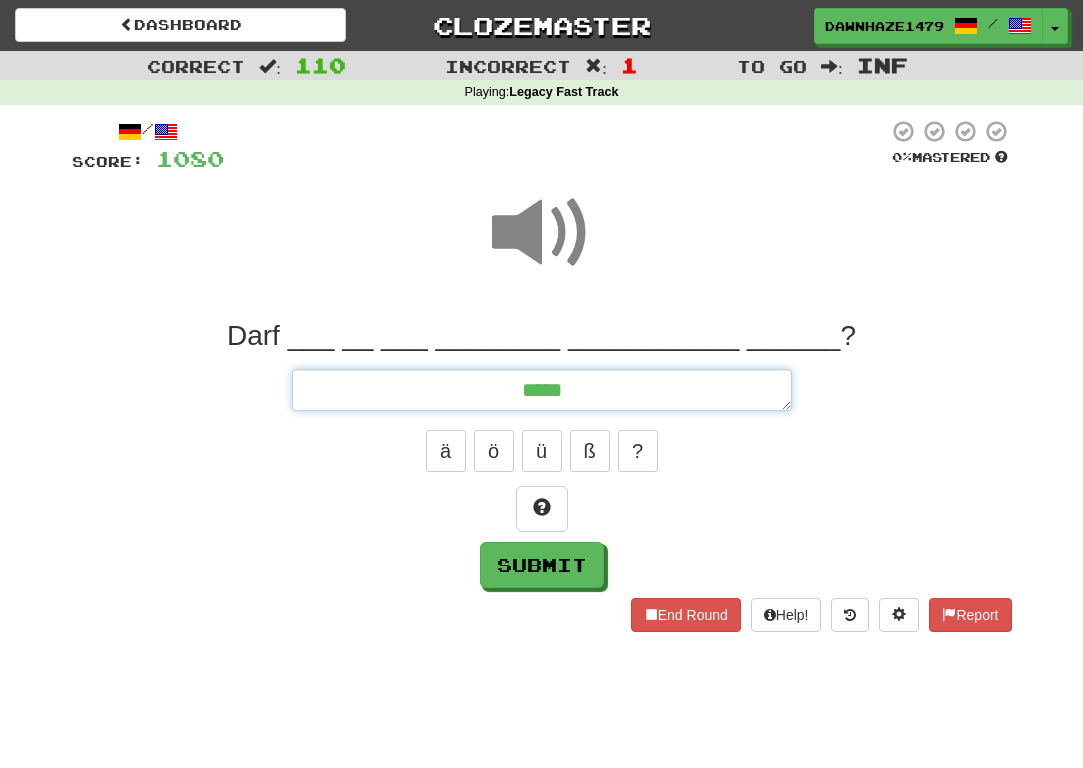 click on "****" at bounding box center (542, 390) 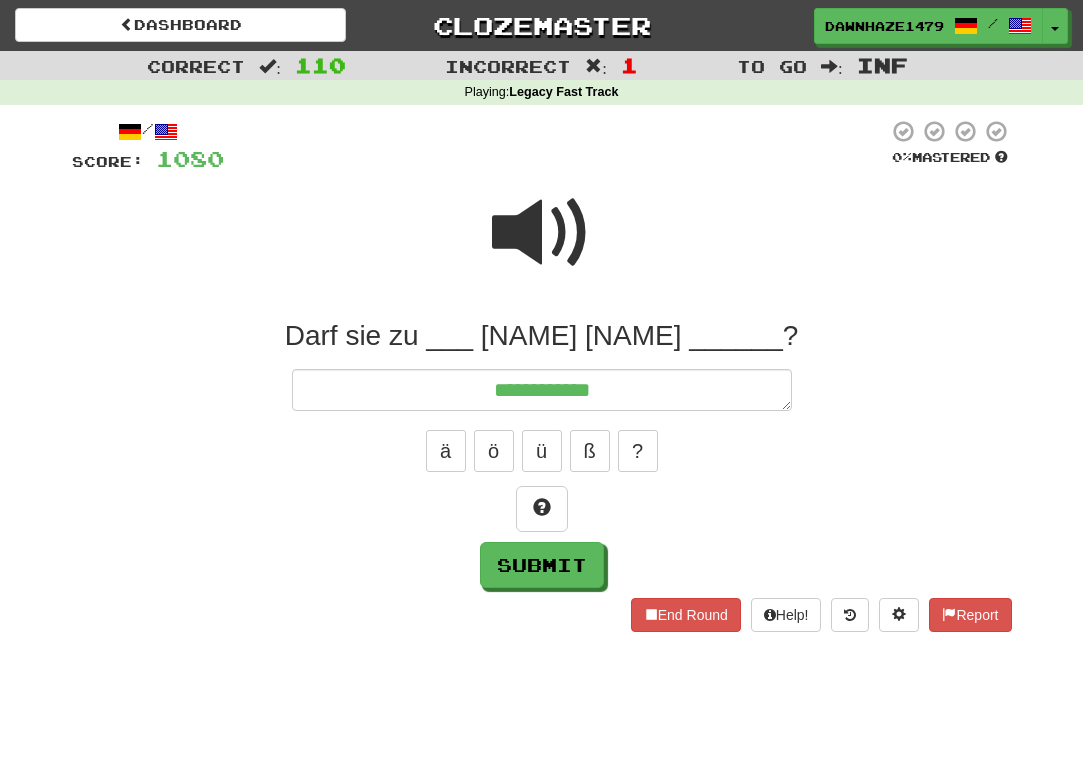 click at bounding box center [542, 233] 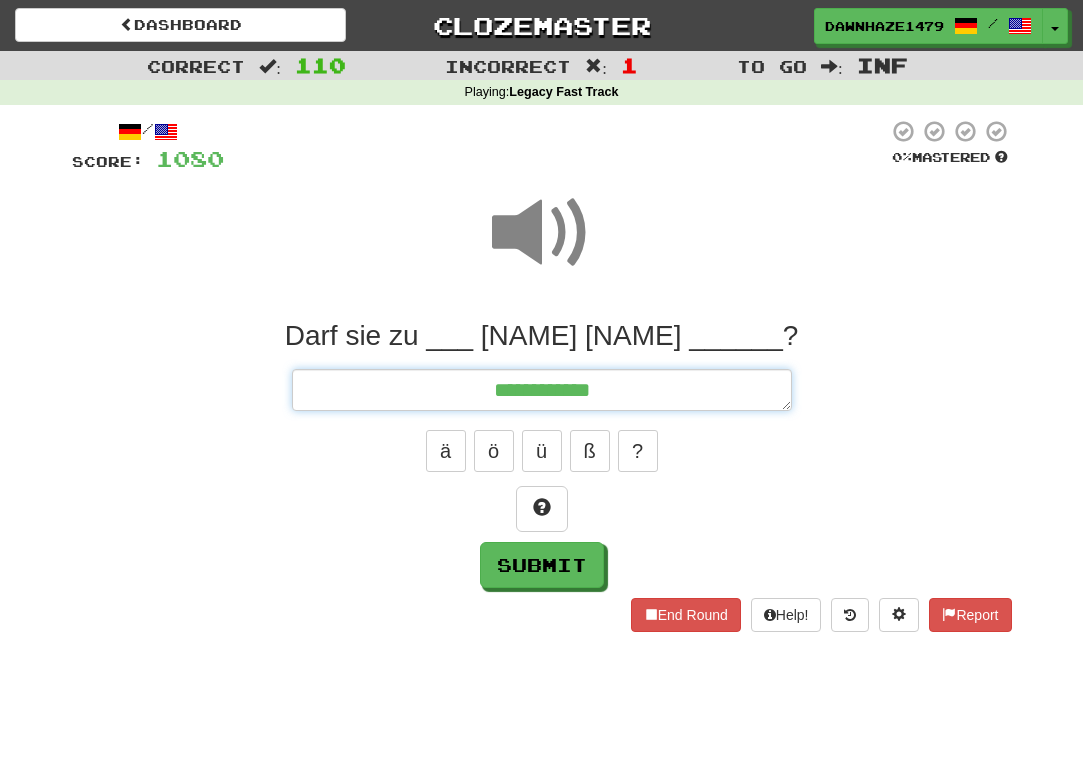 click on "**********" at bounding box center (542, 390) 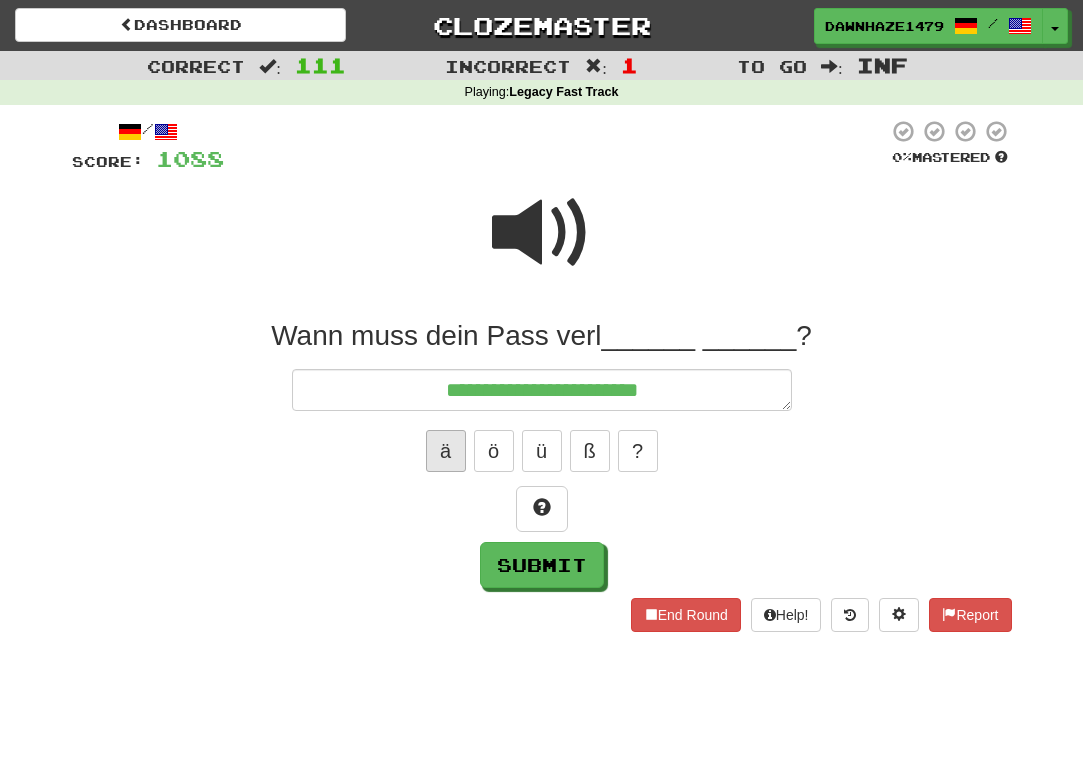 click on "ä" at bounding box center [446, 451] 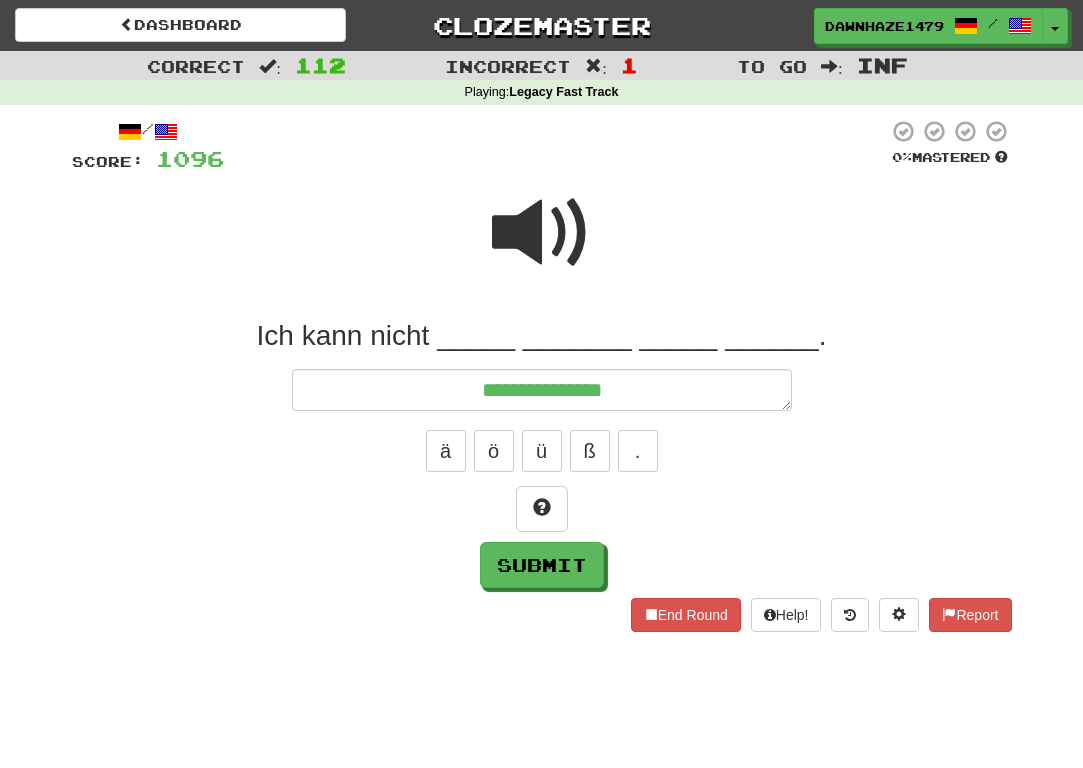 click at bounding box center (556, 146) 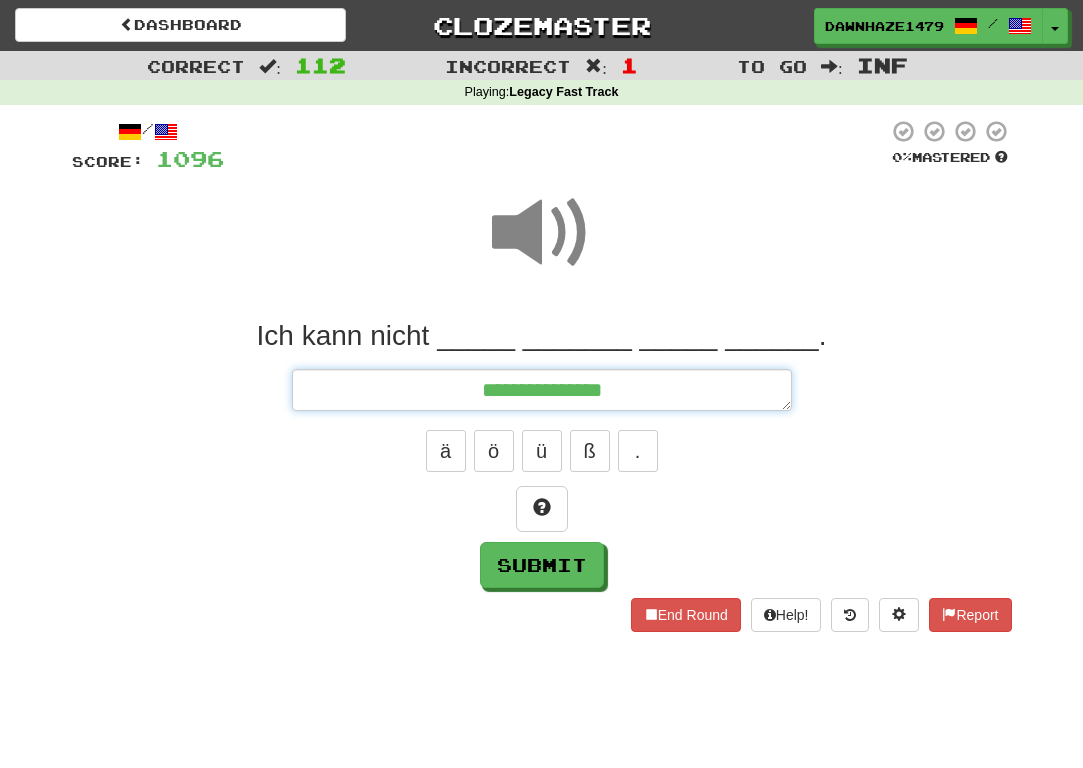 click on "**********" at bounding box center (542, 390) 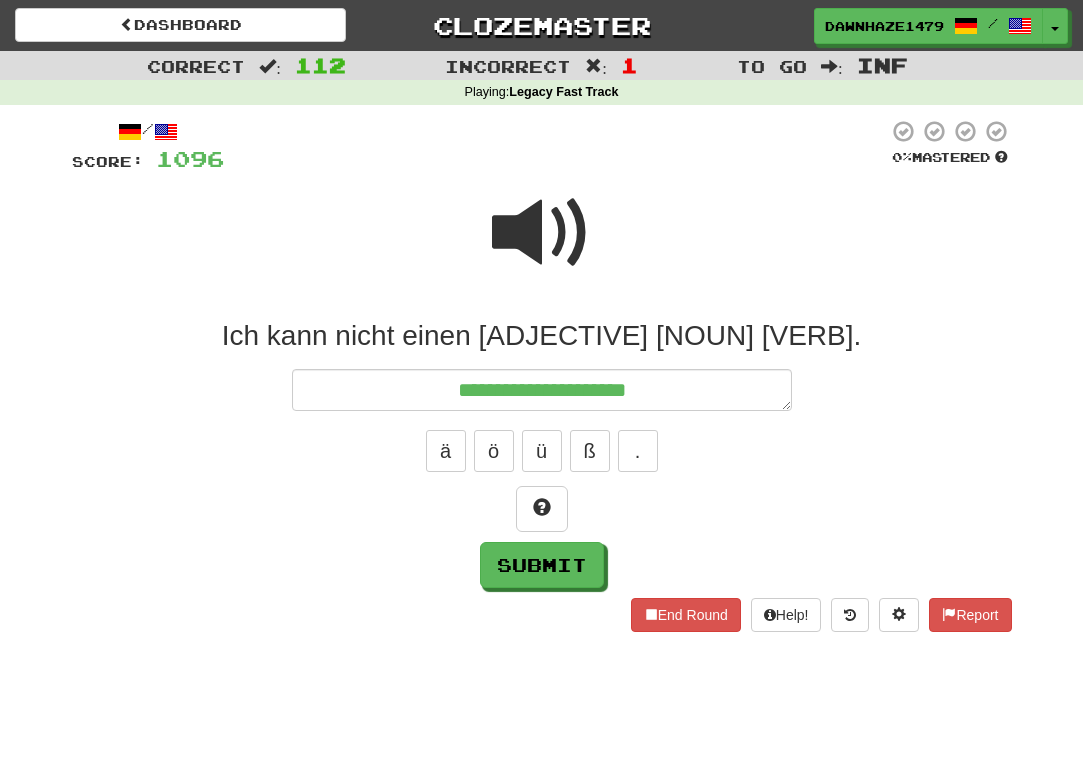 click on "Ich kann nicht einen [ADJECTIVE] [NOUN] [VERB]." at bounding box center (542, 336) 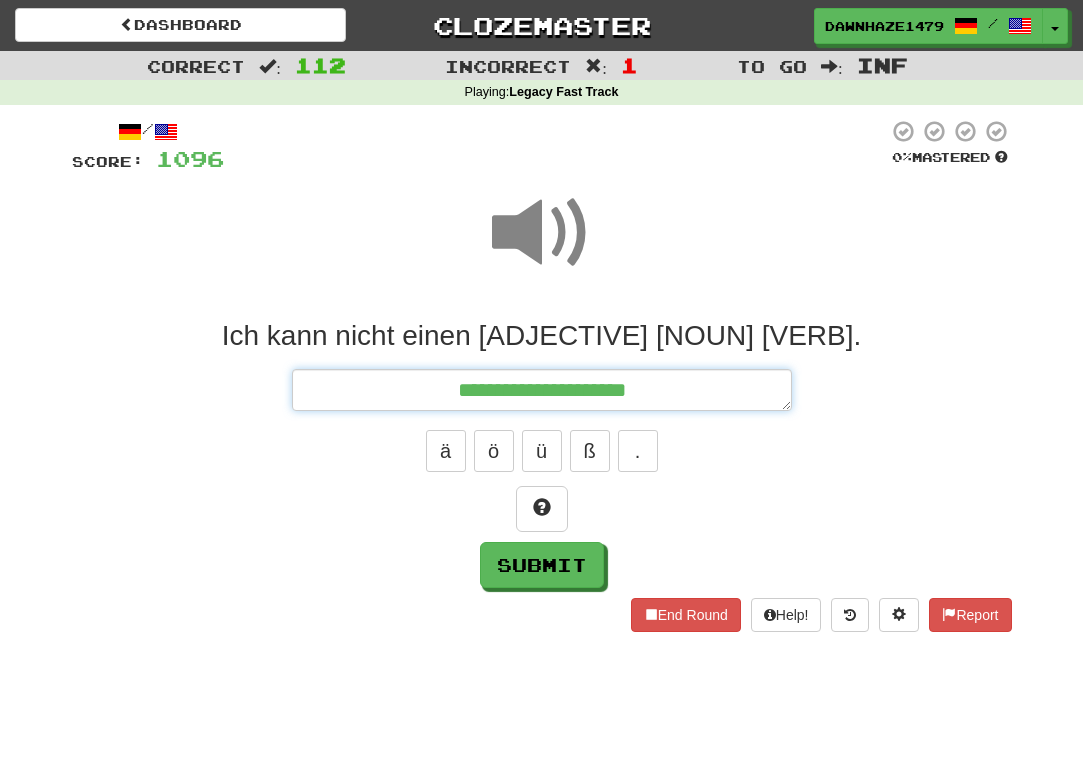 click on "**********" at bounding box center (542, 390) 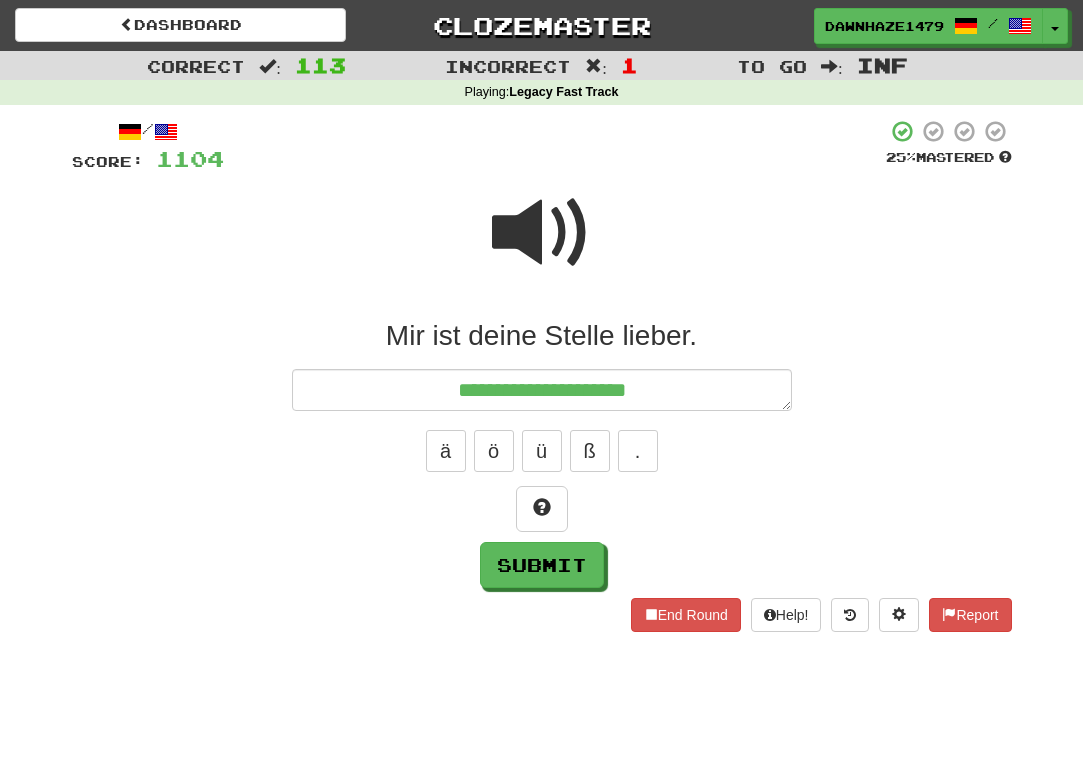 click at bounding box center (555, 146) 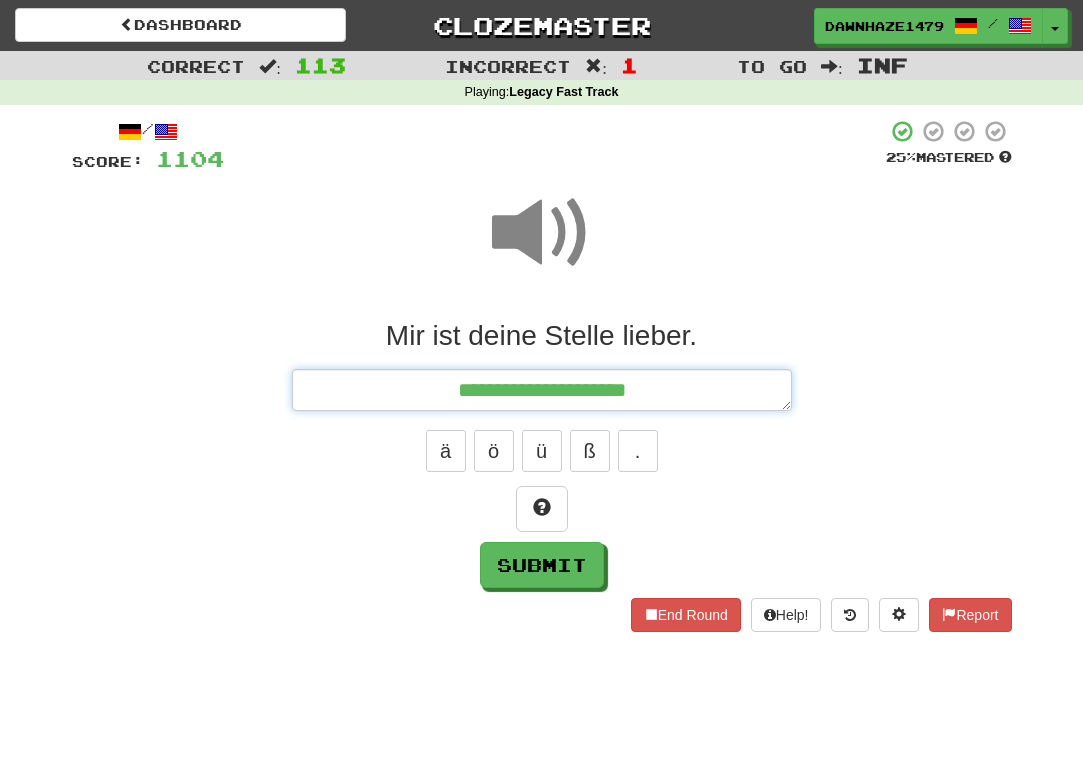 click on "**********" at bounding box center [542, 390] 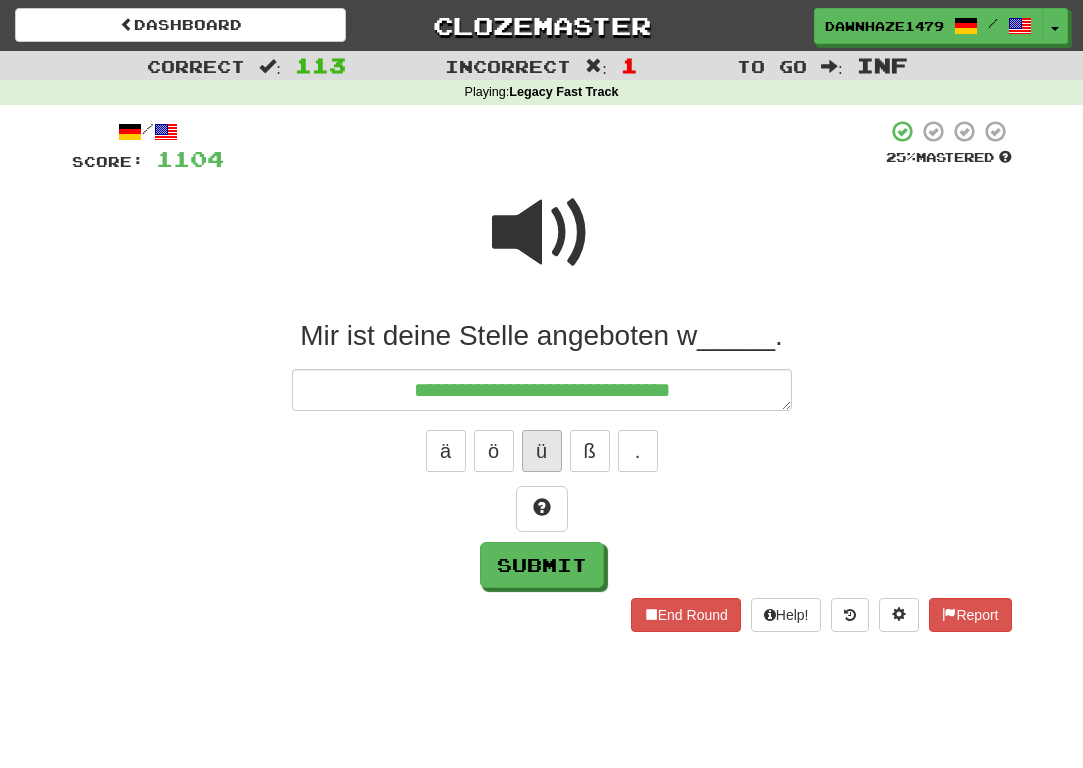 click on "ü" at bounding box center [542, 451] 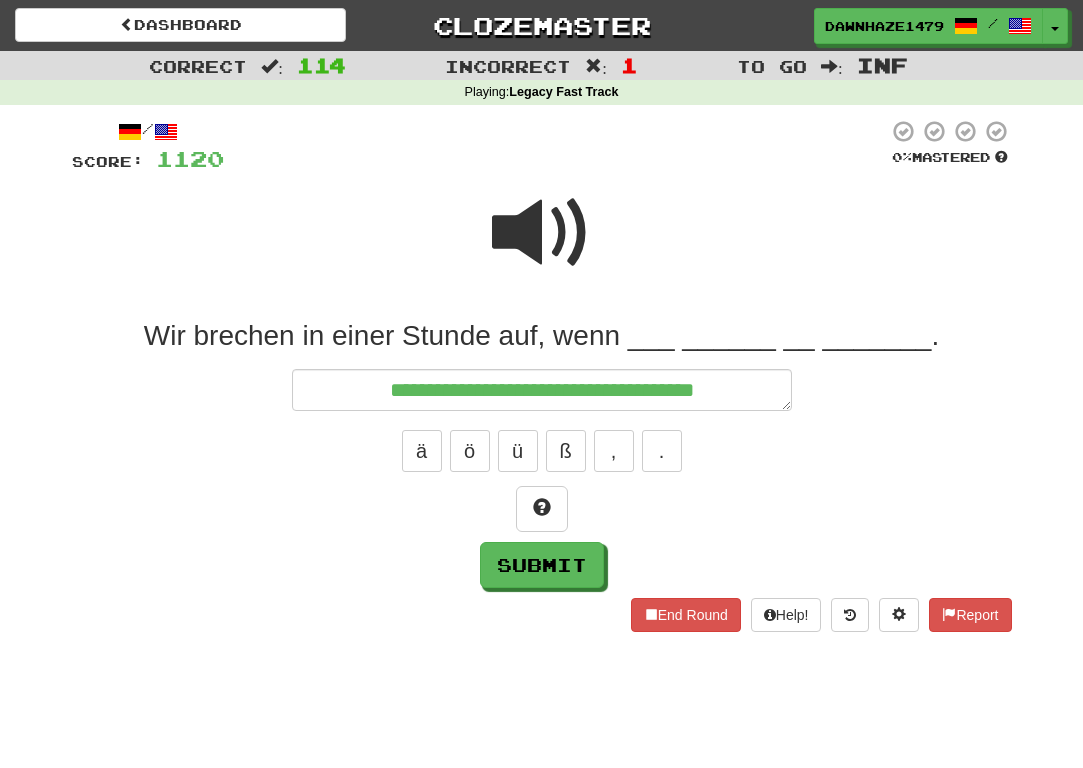 click on "**********" at bounding box center [542, 453] 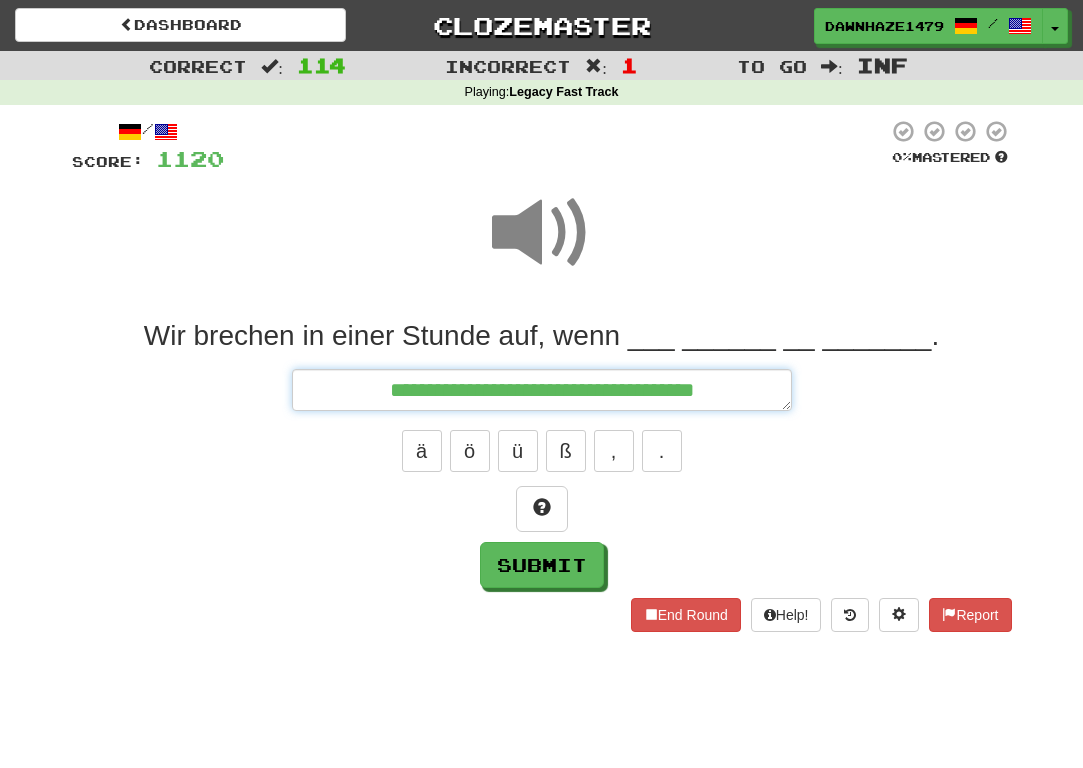 click on "**********" at bounding box center (542, 390) 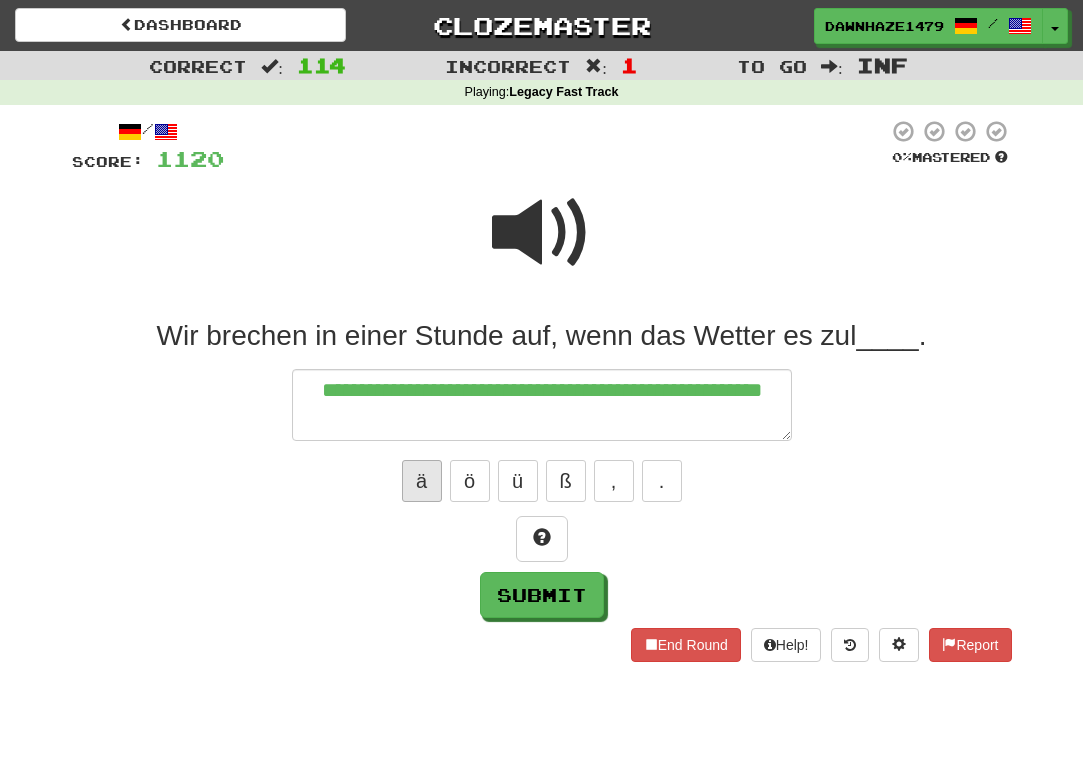 click on "ä" at bounding box center [422, 481] 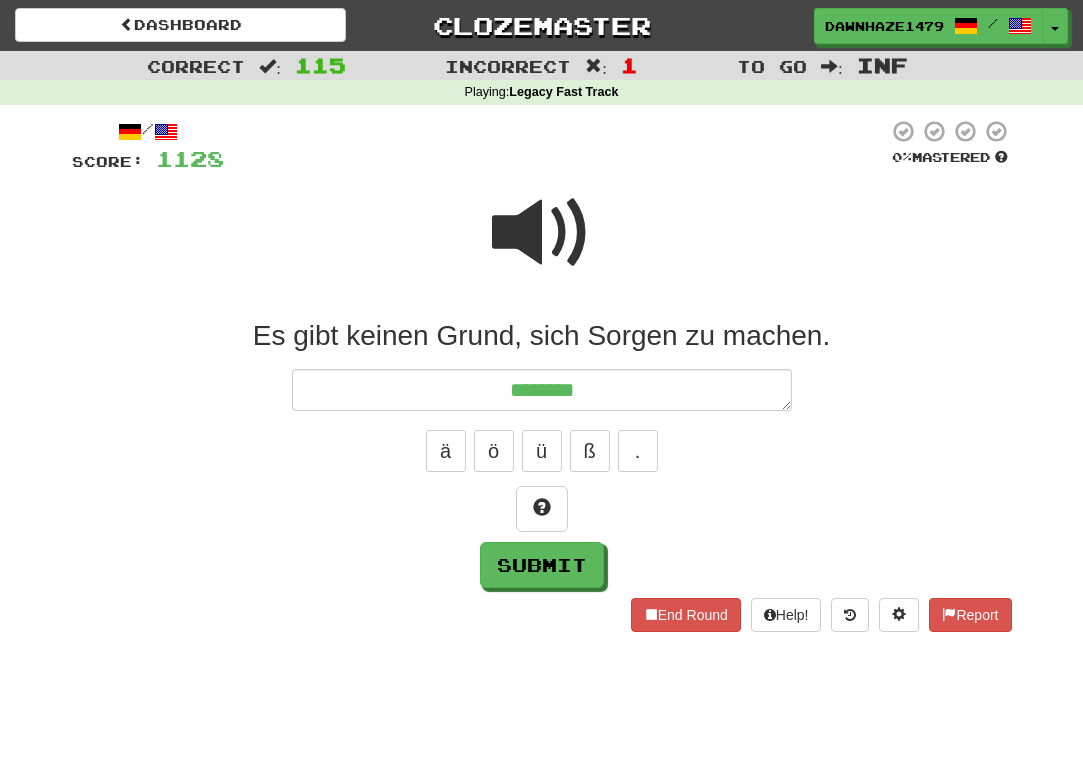 click at bounding box center (542, 246) 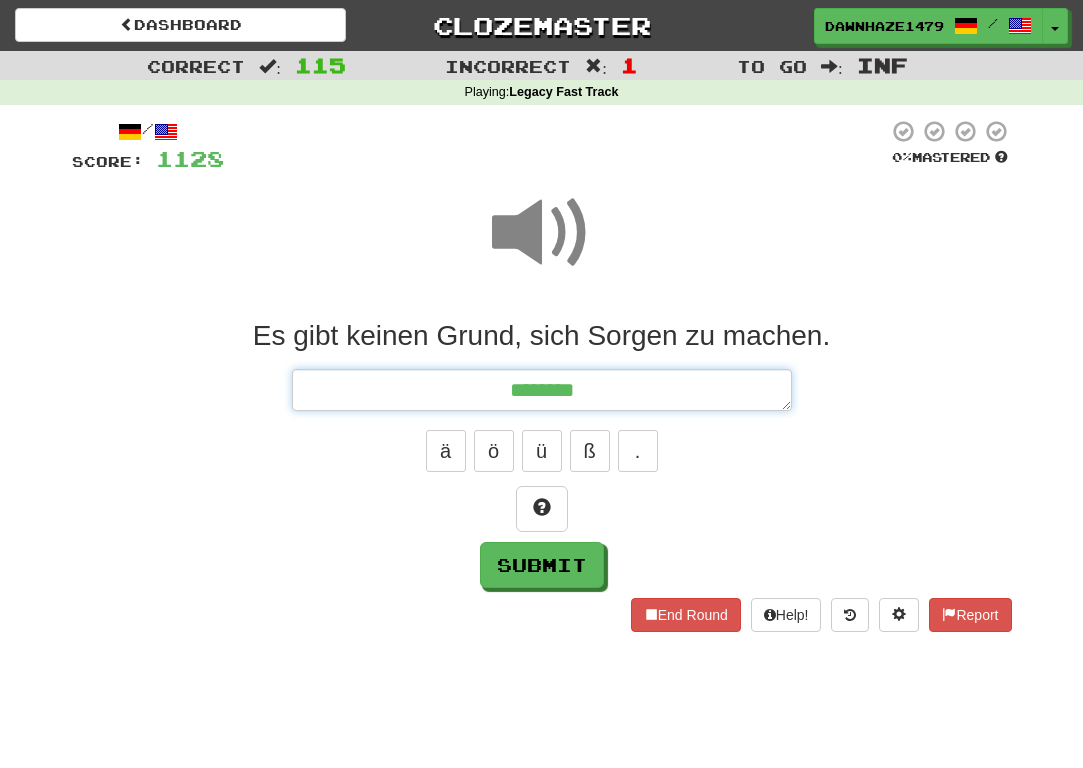 click on "*******" at bounding box center [542, 390] 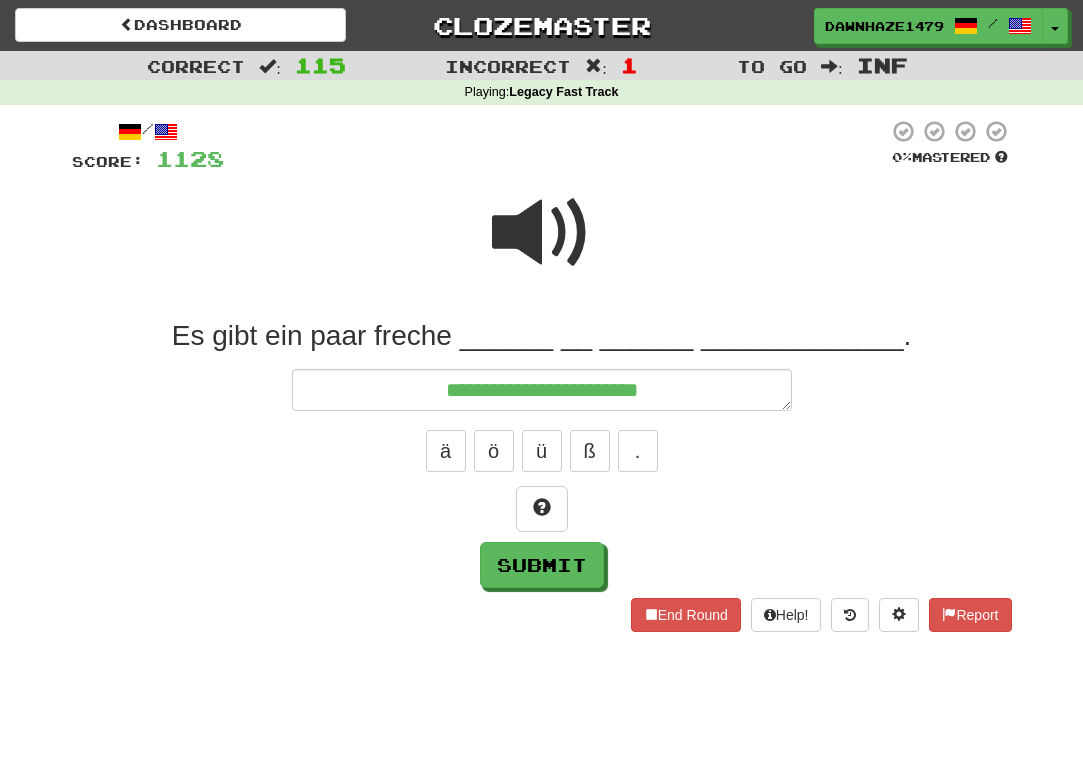 click at bounding box center (542, 233) 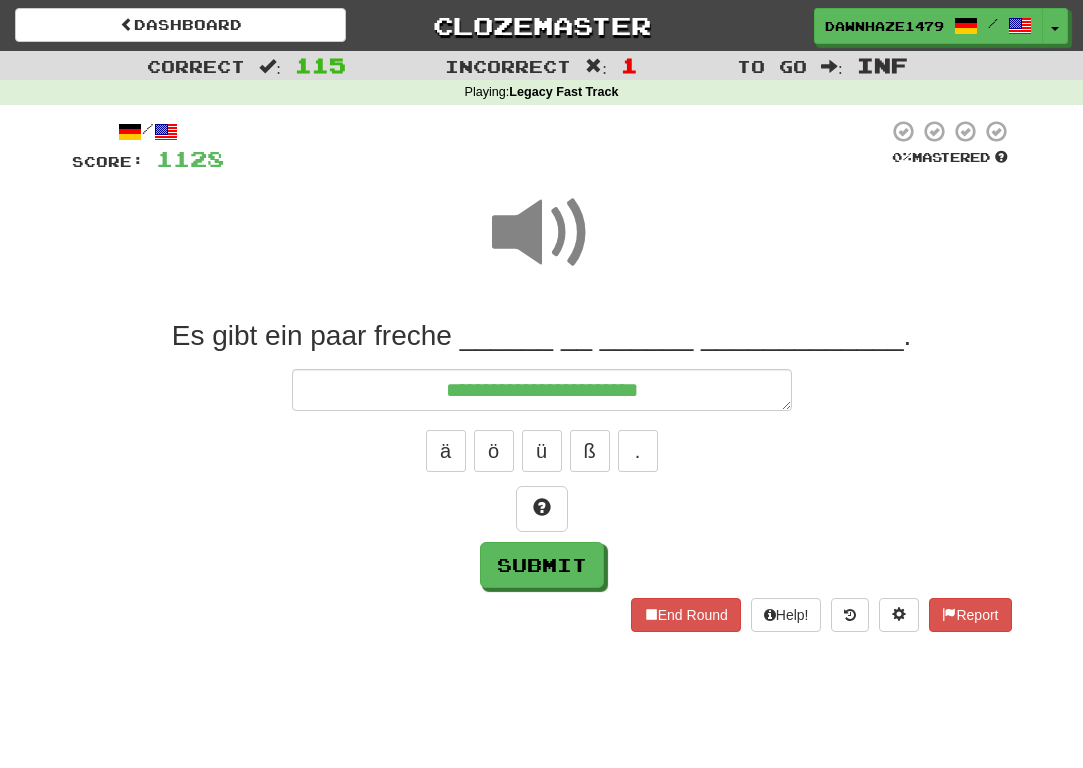 click on "**********" at bounding box center (542, 453) 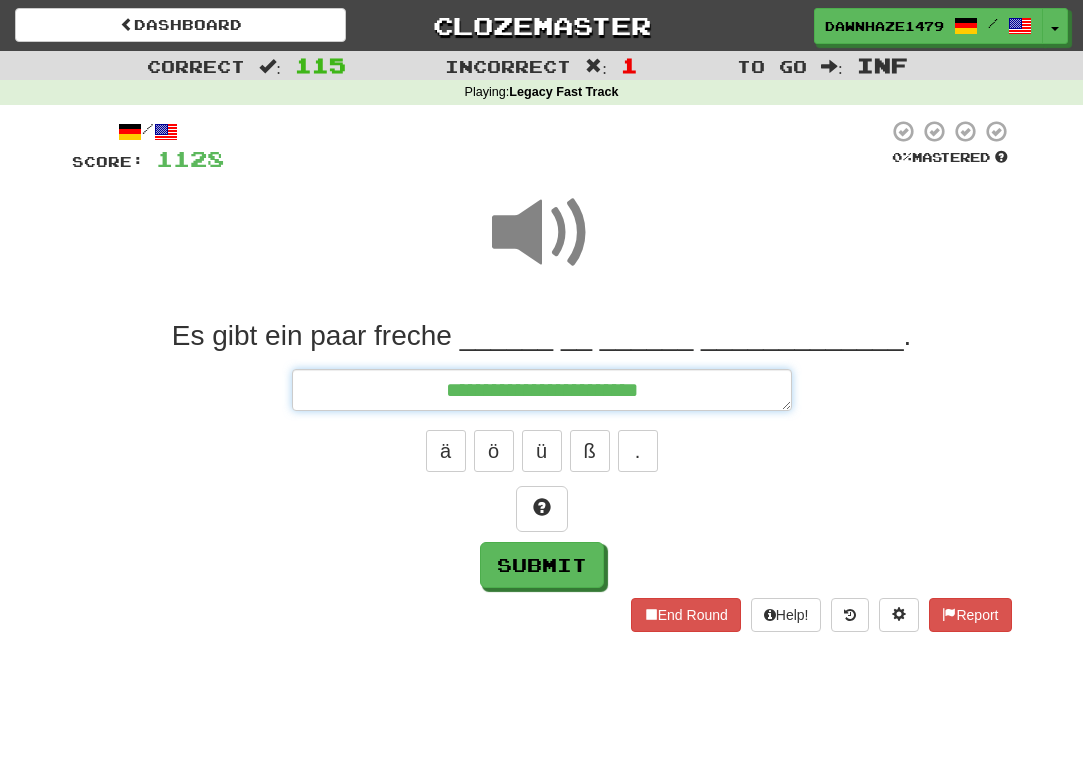 click on "**********" at bounding box center (542, 390) 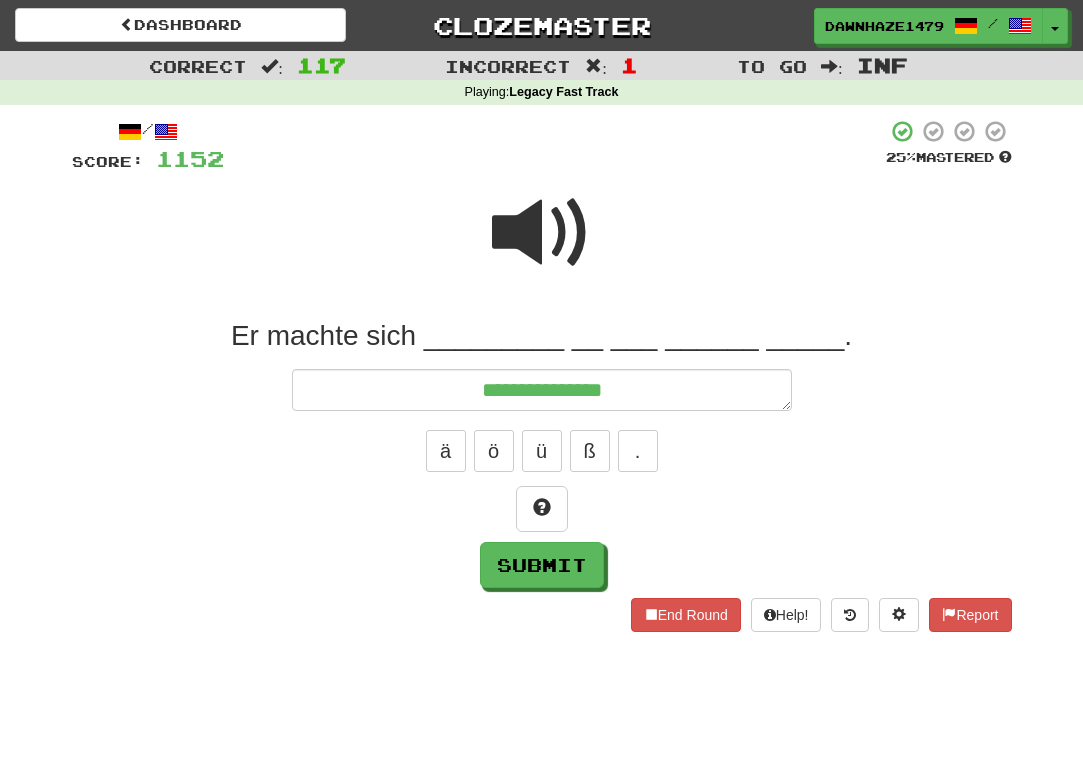click at bounding box center (542, 246) 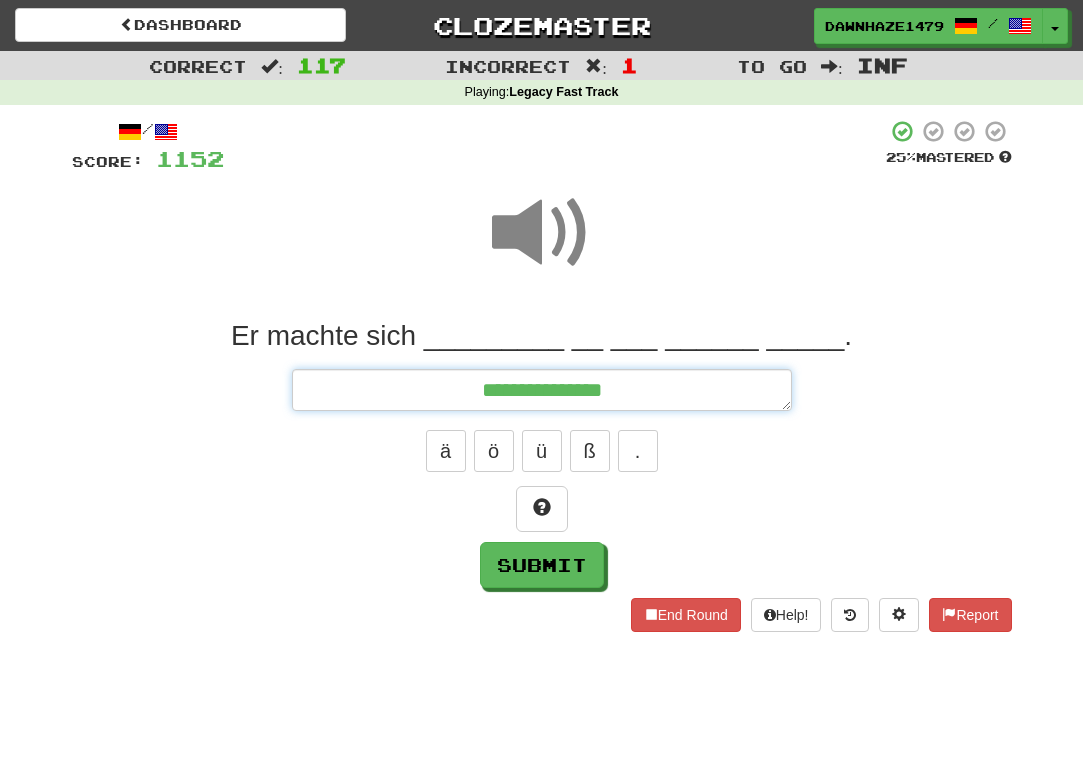 click on "**********" at bounding box center (542, 390) 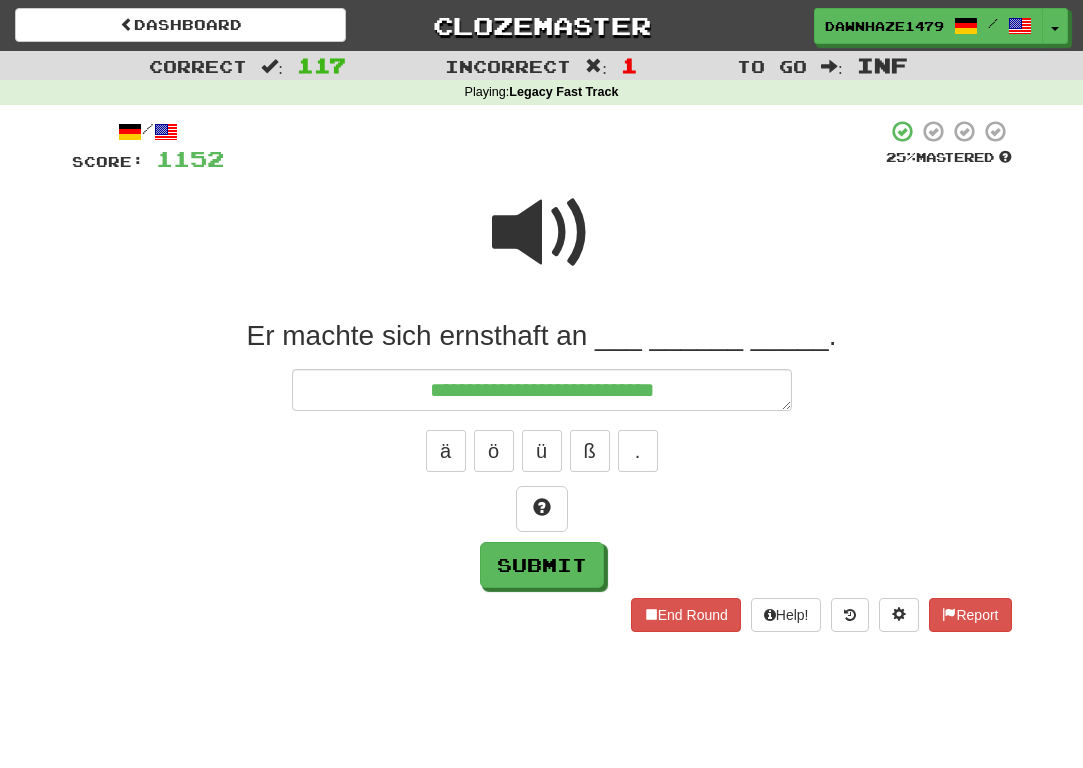 click at bounding box center [542, 233] 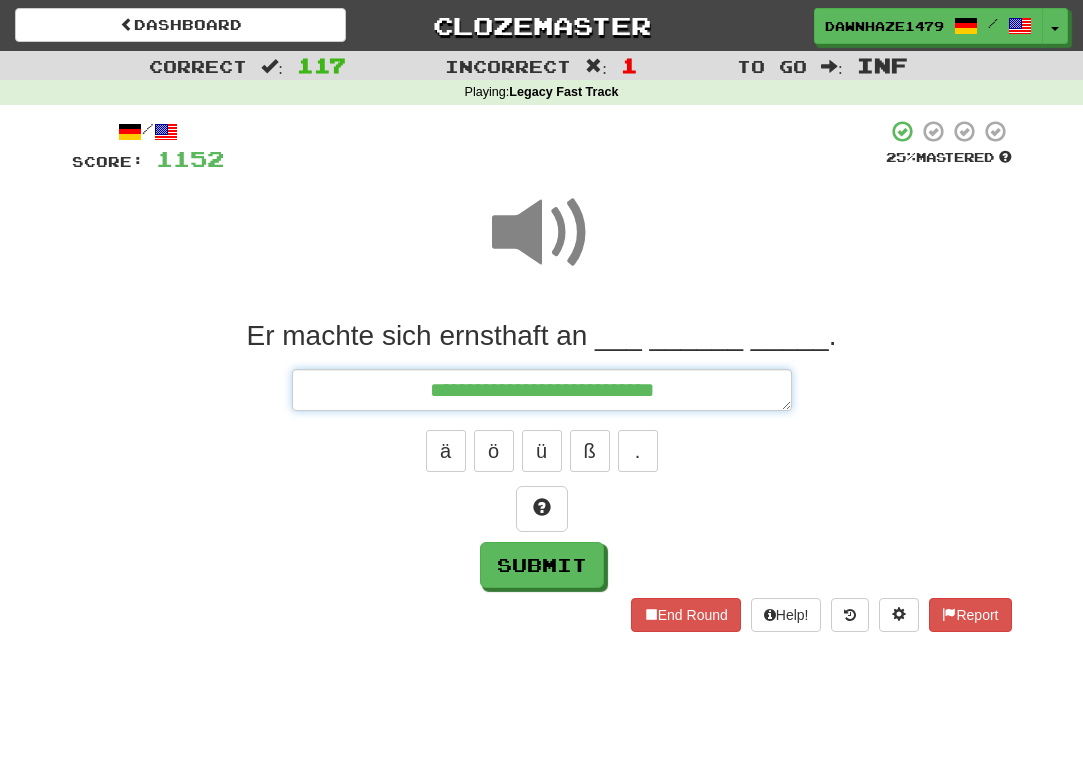 click on "**********" at bounding box center [542, 390] 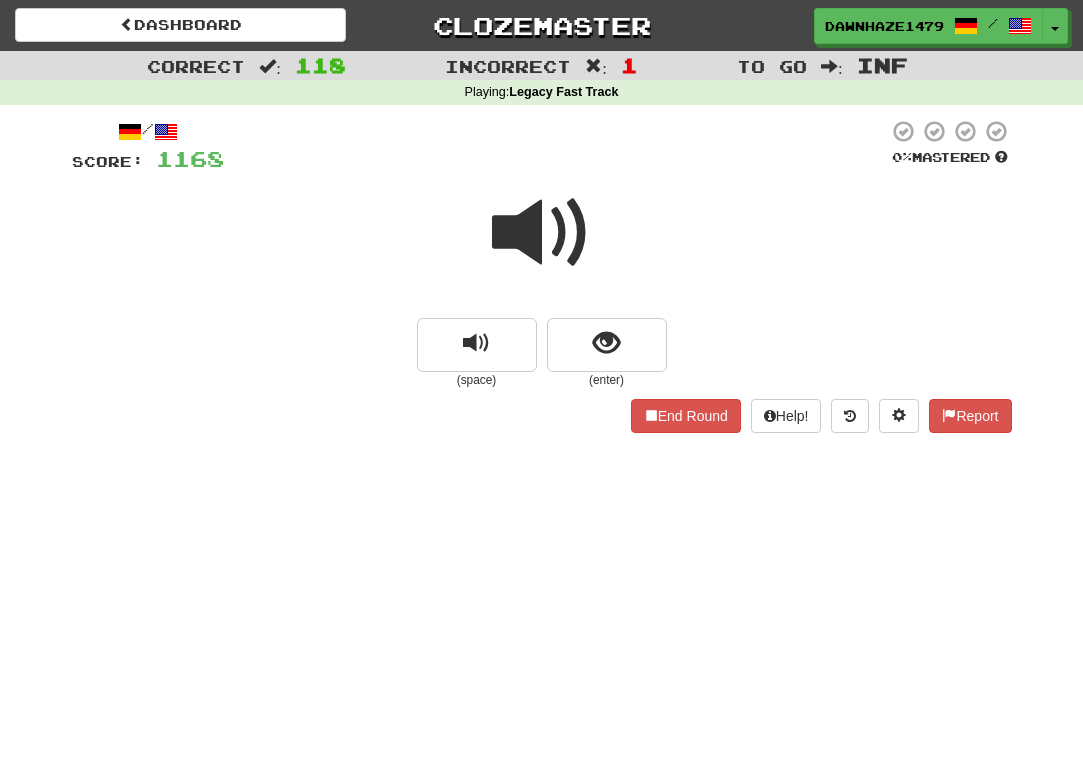 click at bounding box center [542, 233] 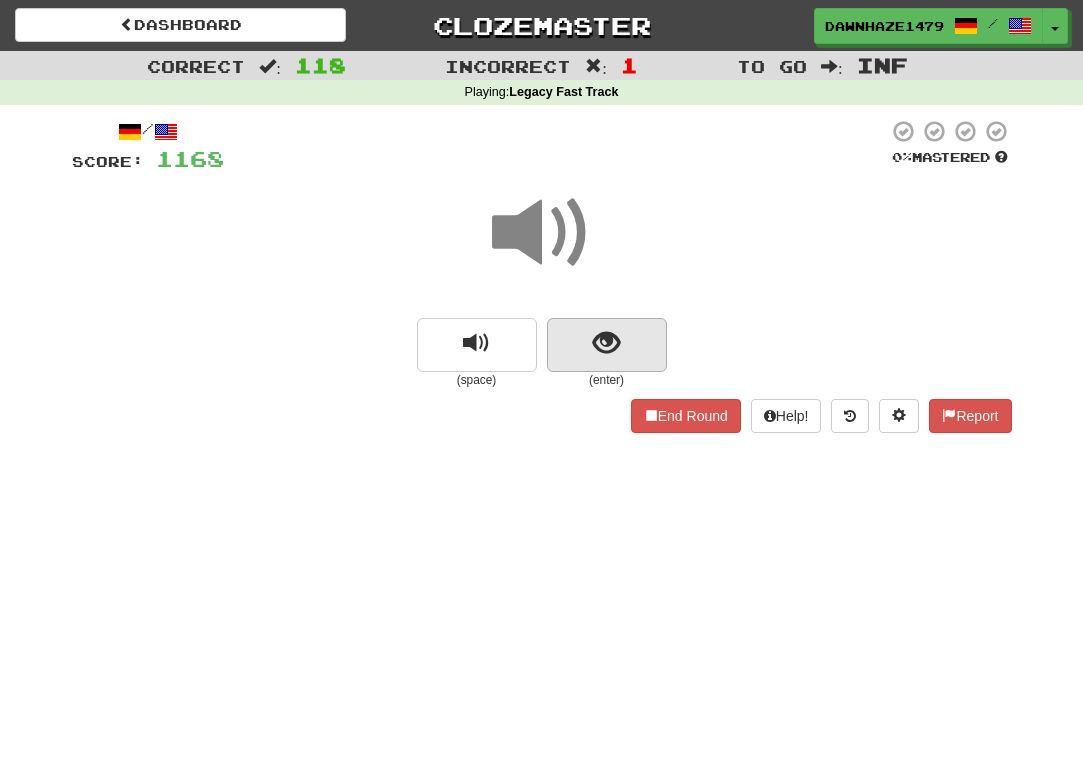 click at bounding box center [606, 343] 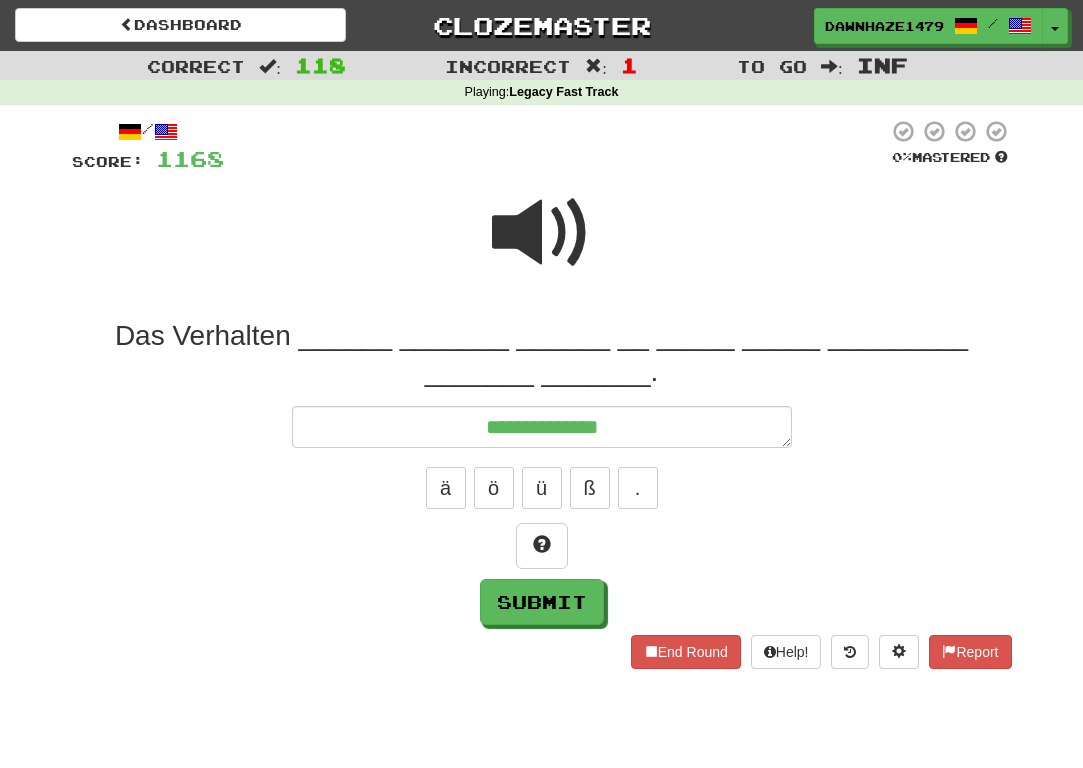 click at bounding box center (542, 233) 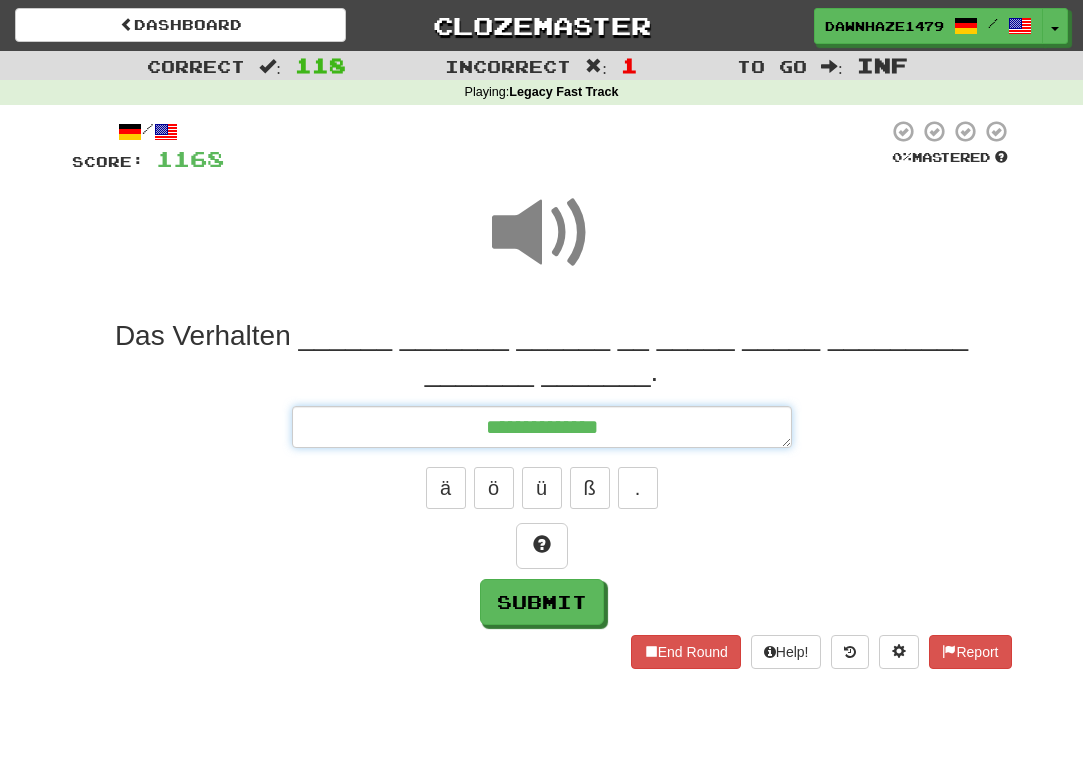 click on "**********" at bounding box center [542, 427] 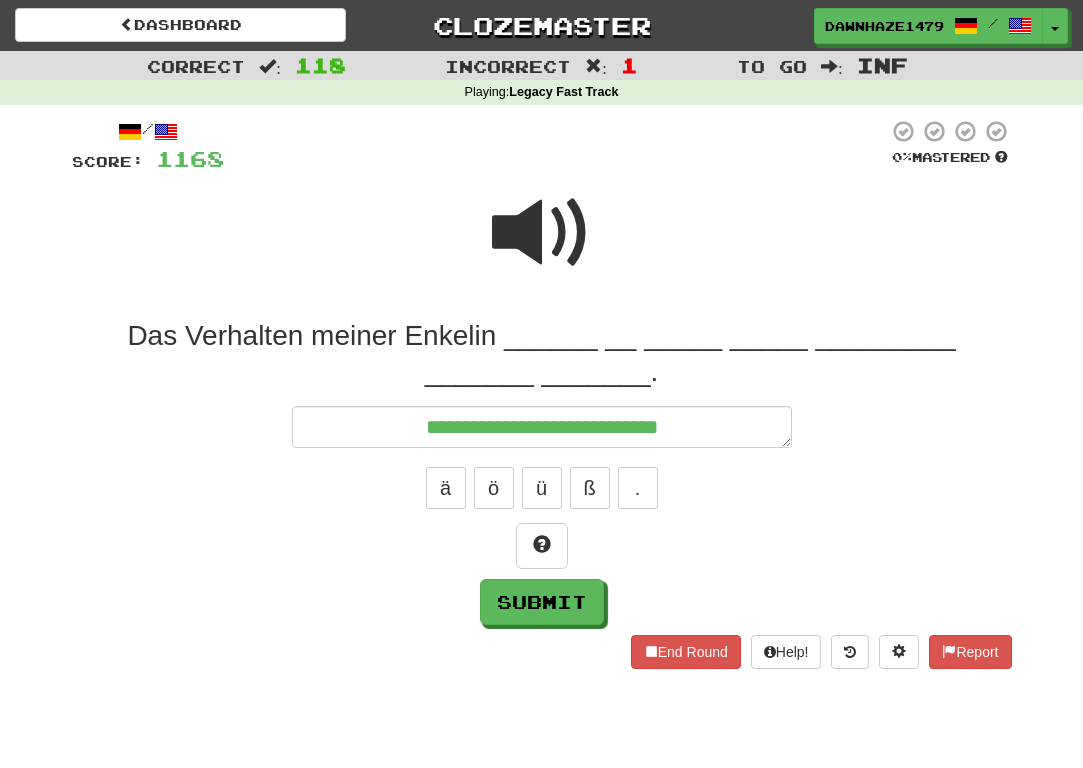 click at bounding box center [542, 233] 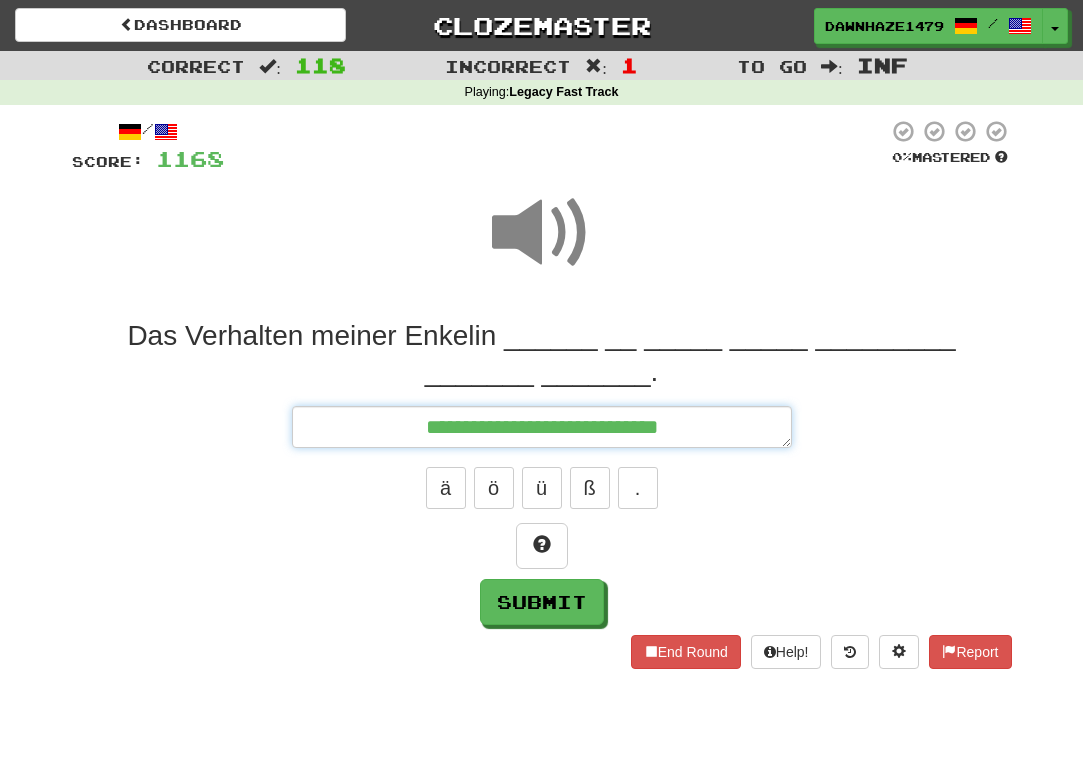 click on "**********" at bounding box center (542, 427) 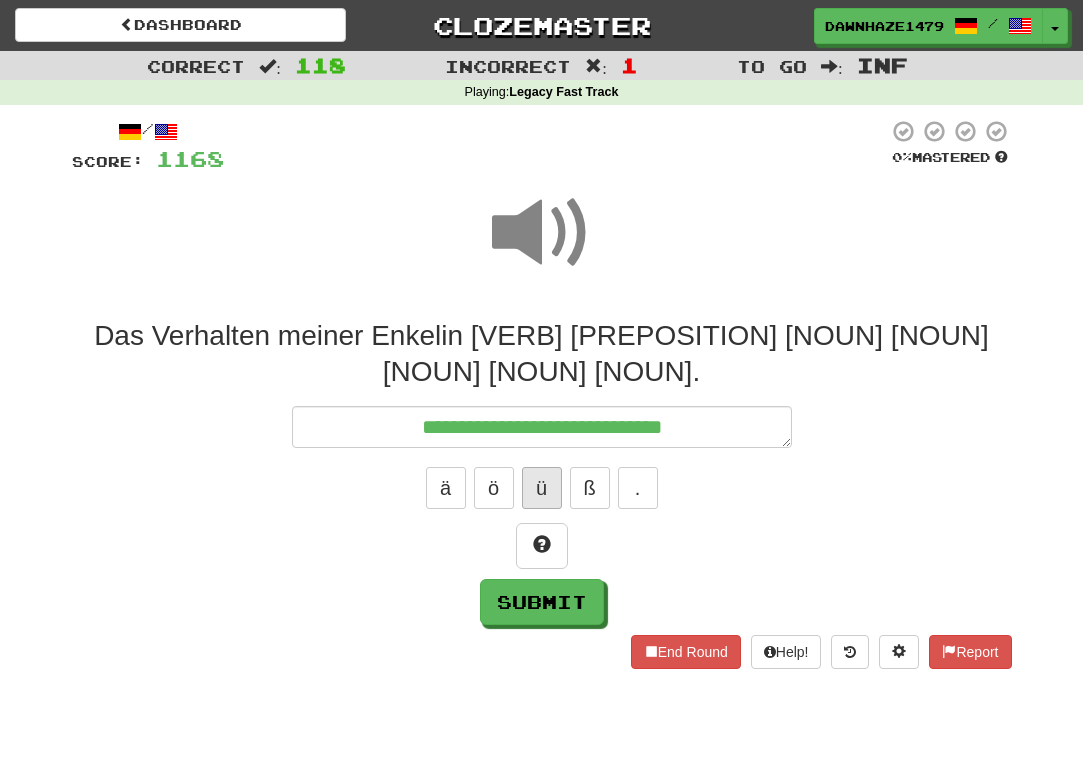 click on "ü" at bounding box center (542, 488) 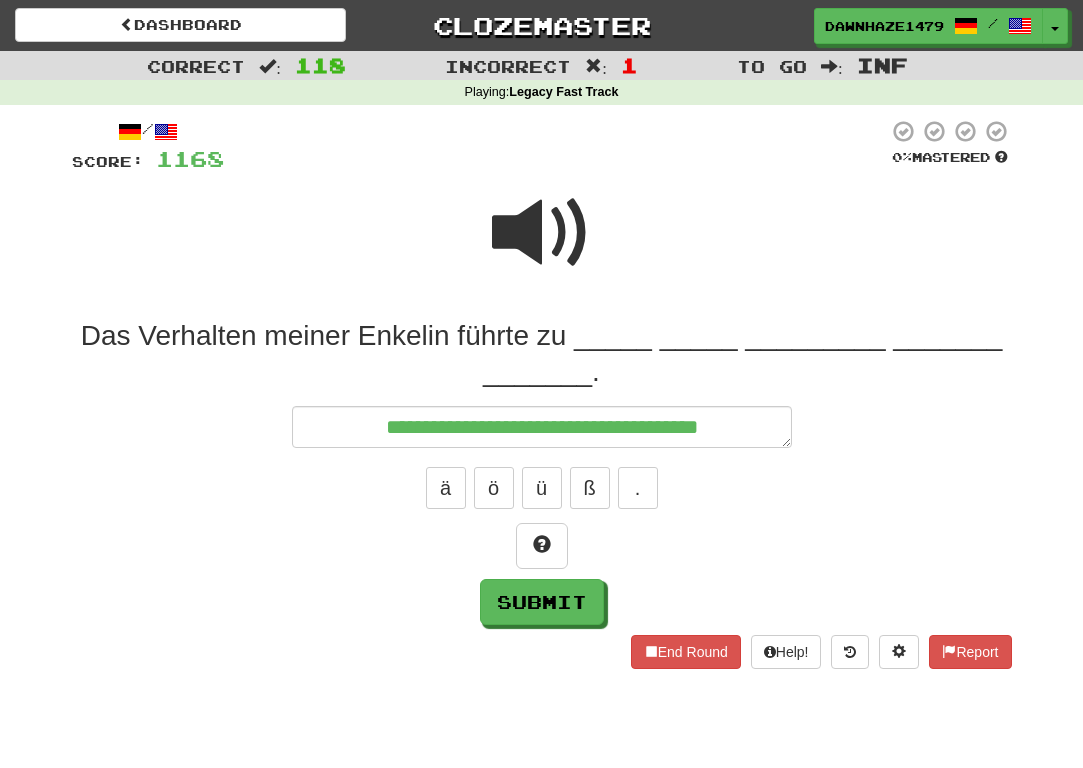 click at bounding box center (542, 246) 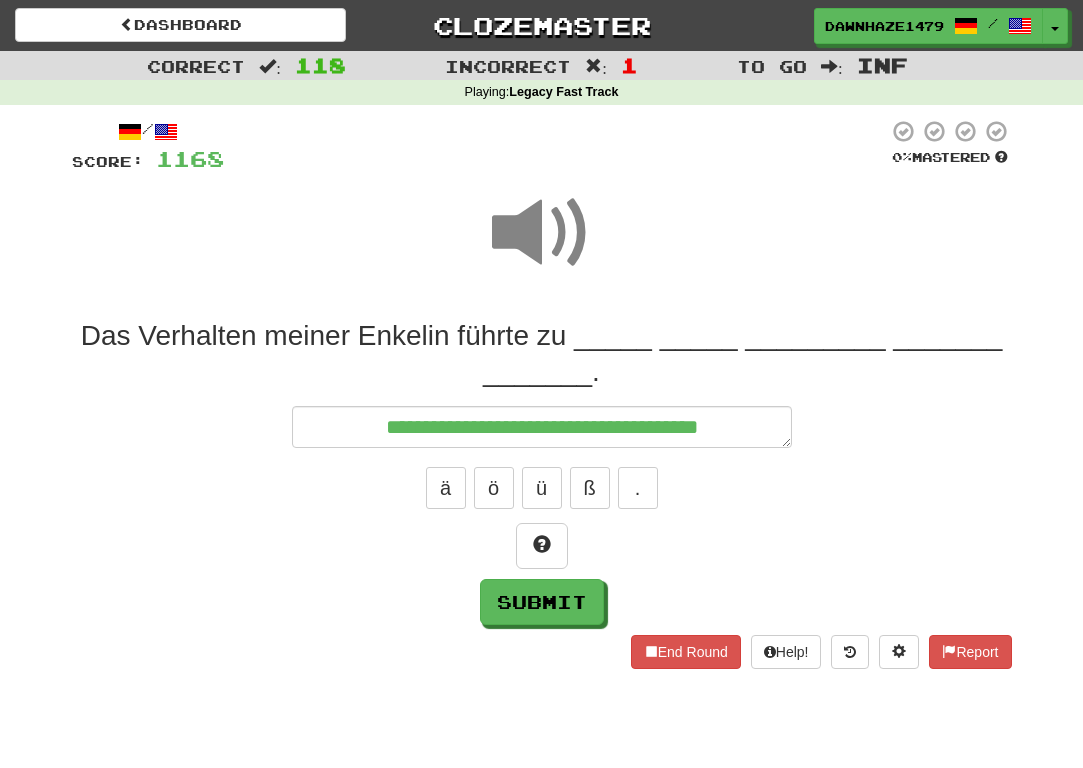 click on "**********" at bounding box center (542, 427) 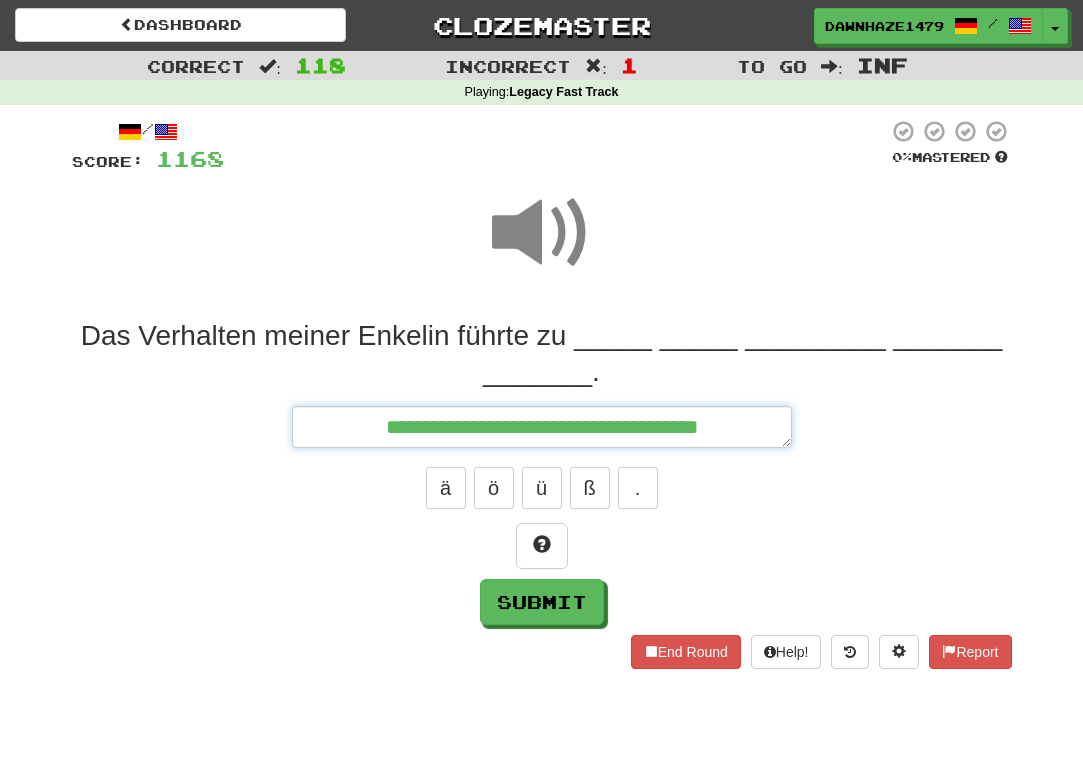 click on "**********" at bounding box center (542, 427) 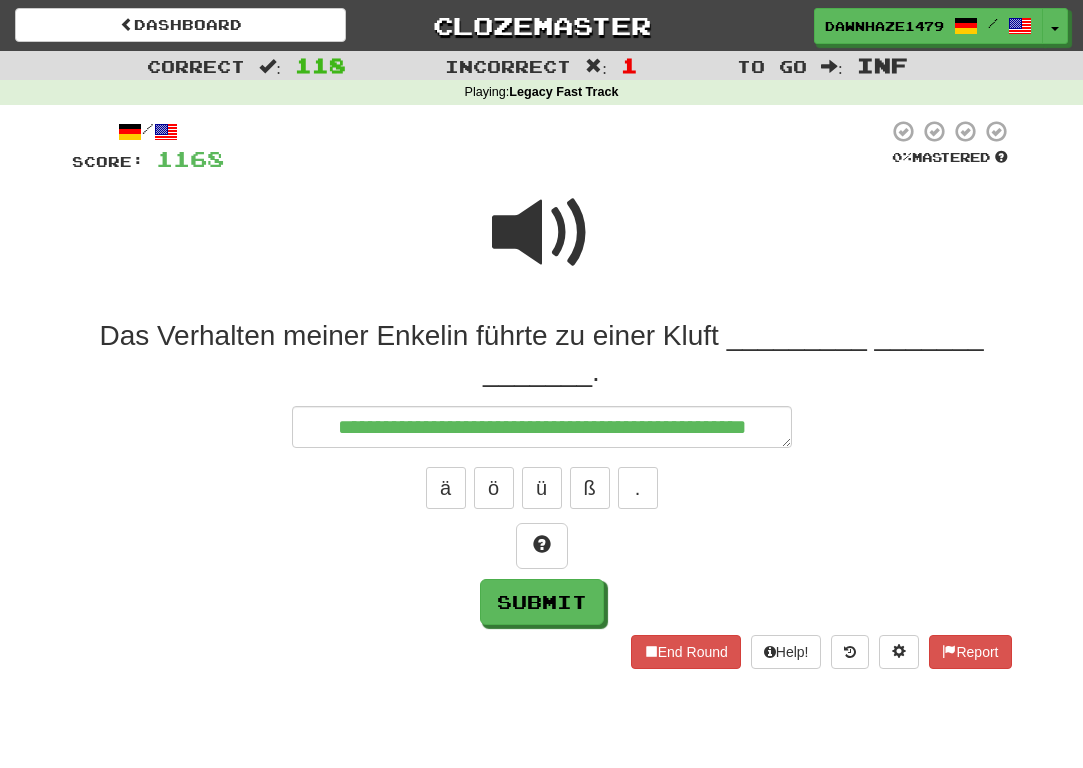 click on "Clozemaster" at bounding box center (541, 25) 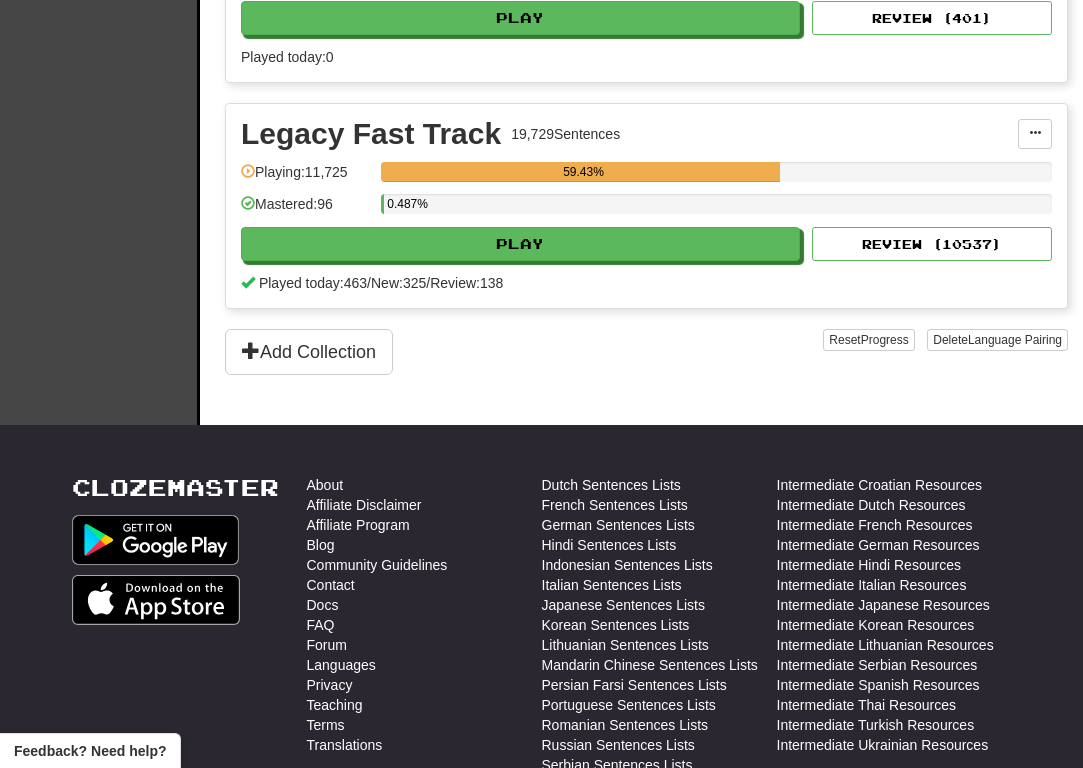 scroll, scrollTop: 2138, scrollLeft: 0, axis: vertical 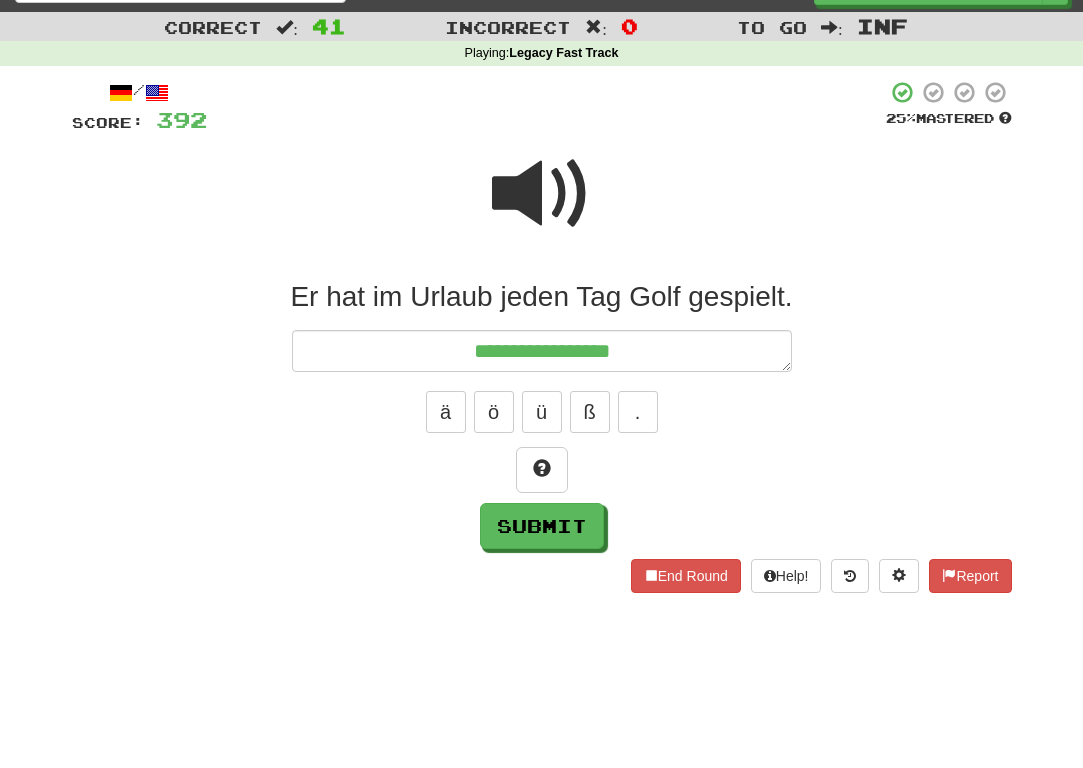 click at bounding box center (542, 194) 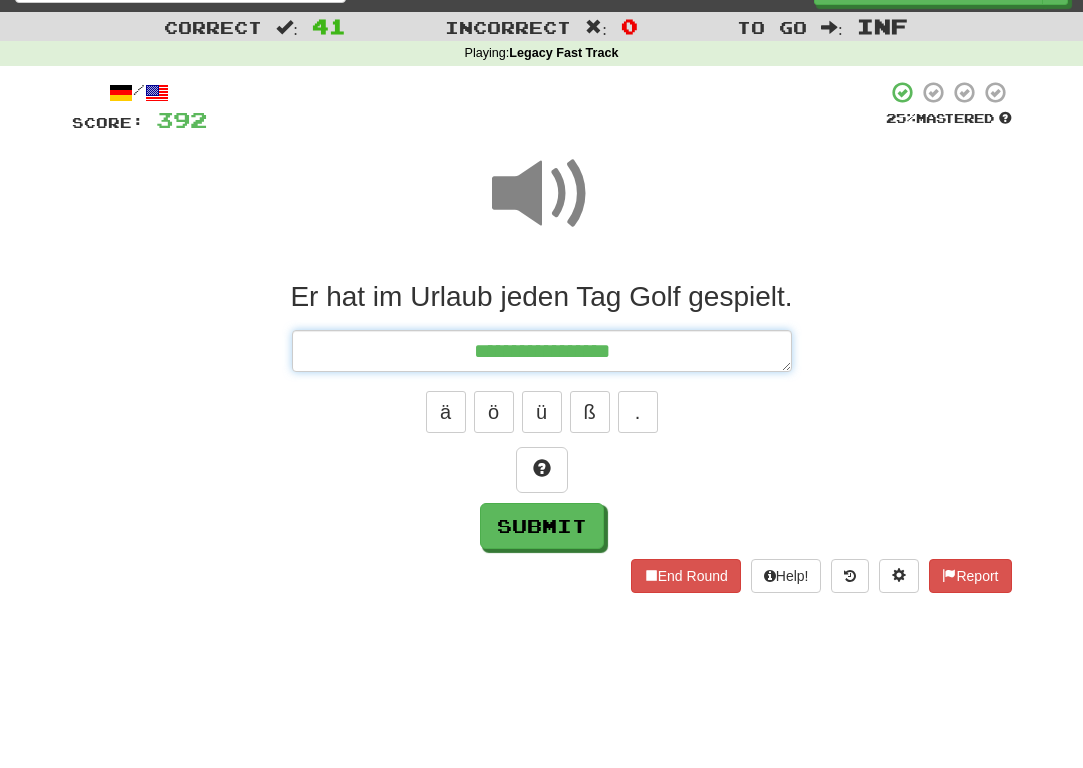 click on "**********" at bounding box center (542, 351) 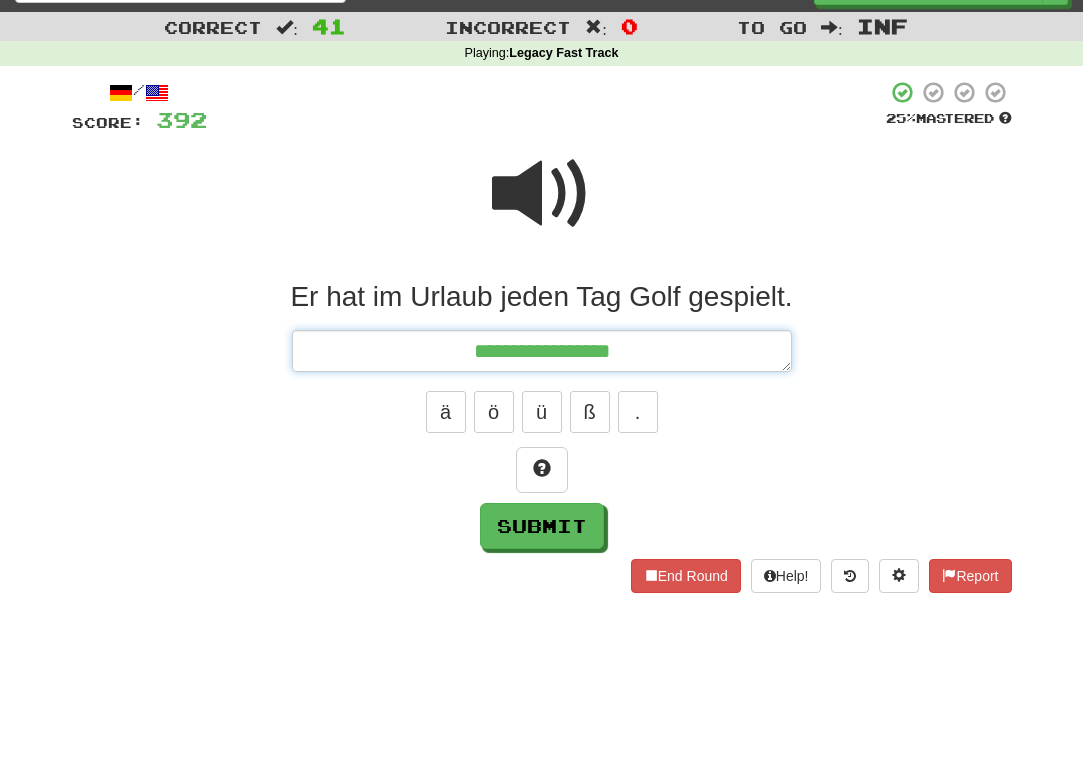 type on "**********" 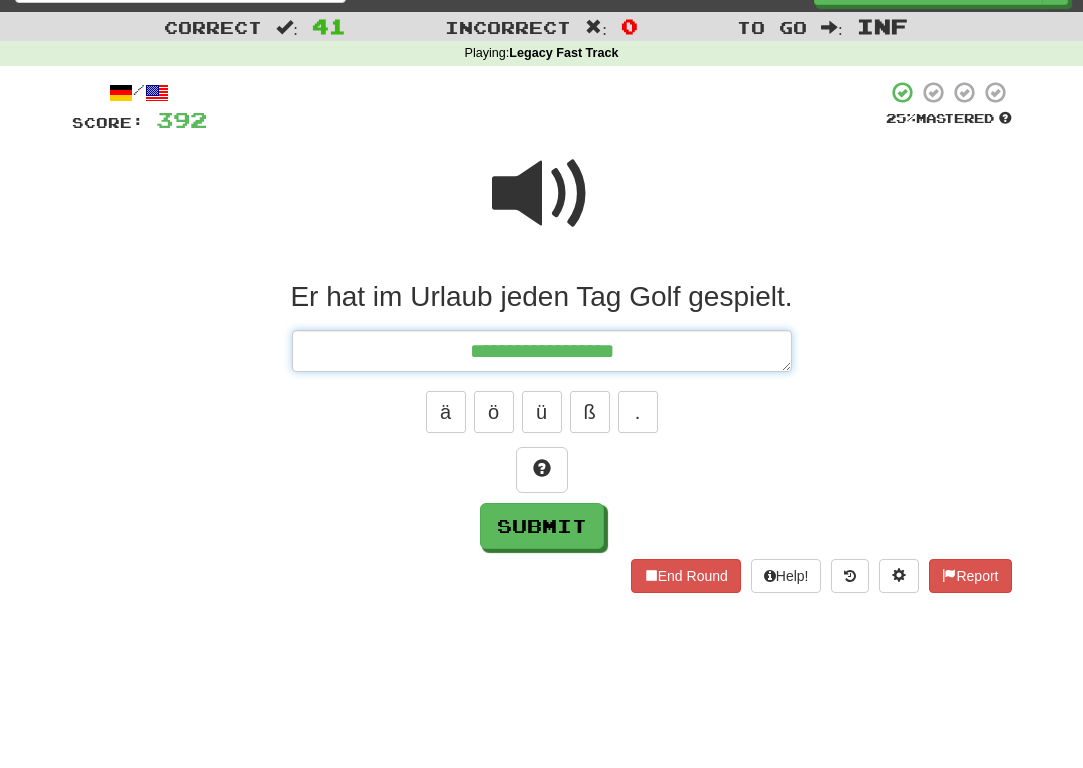 type on "**********" 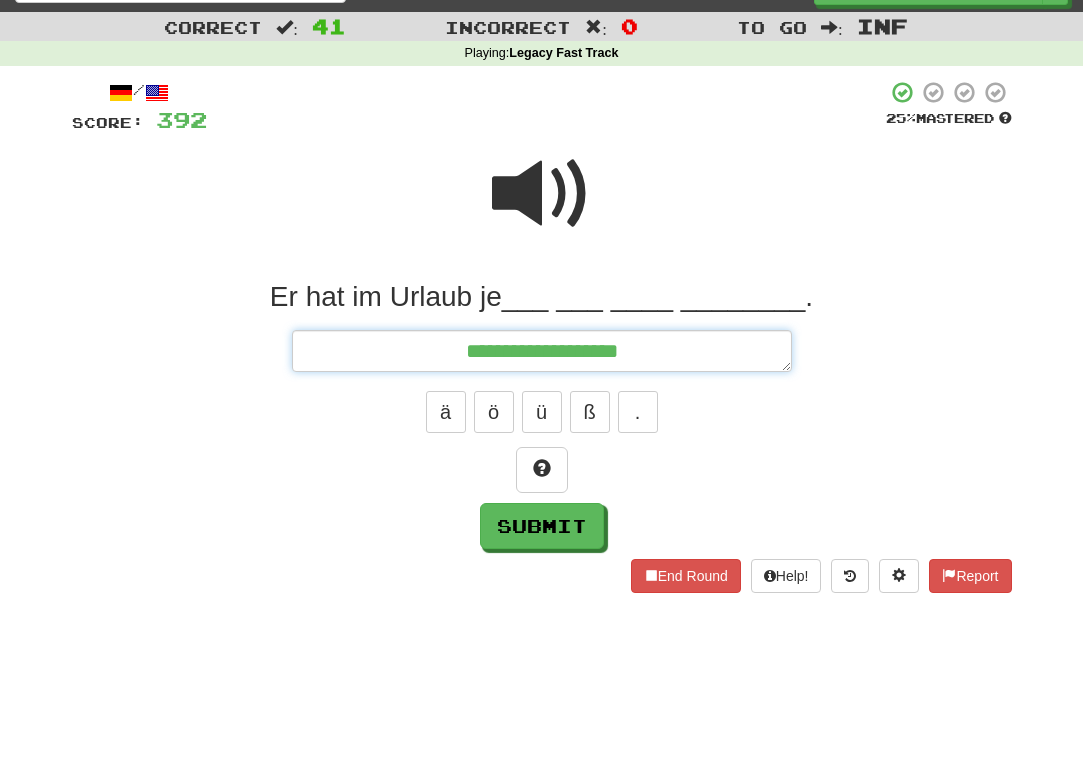 type on "**********" 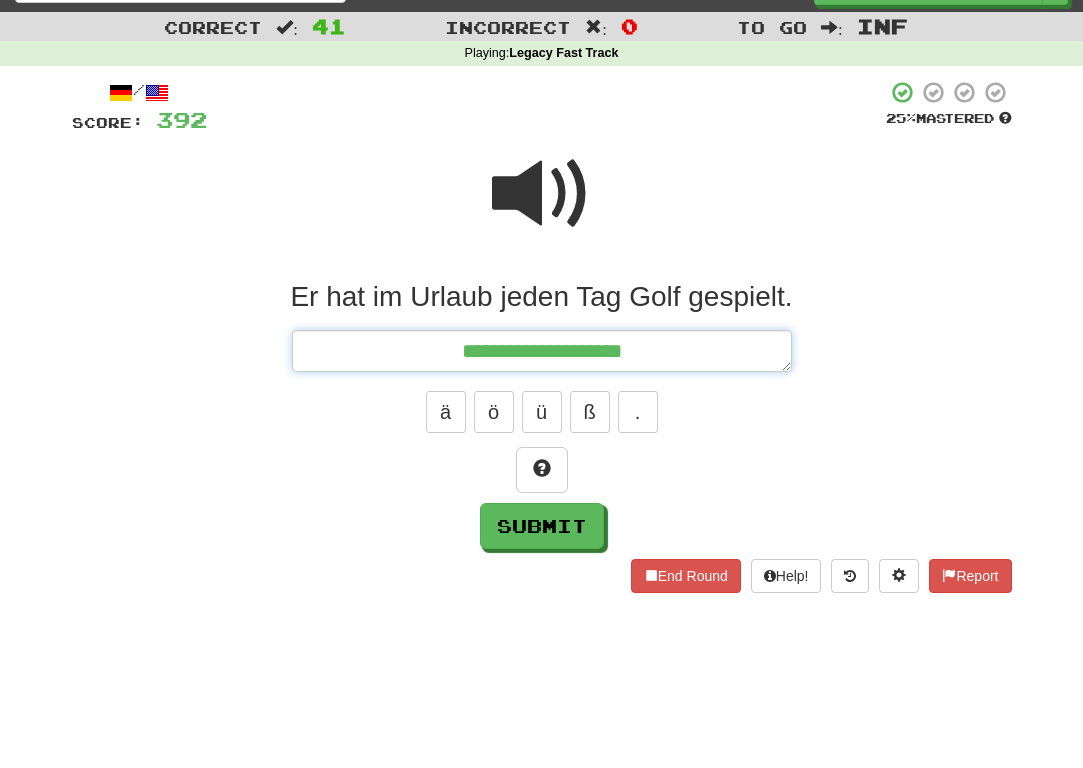 type on "**********" 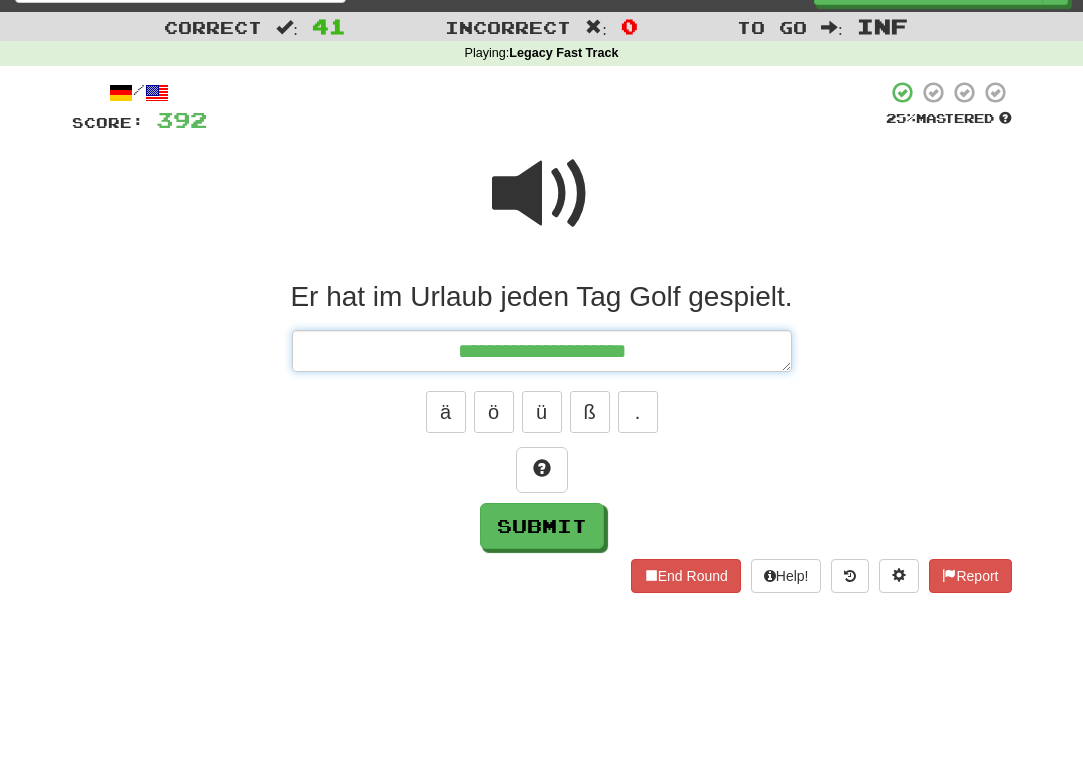 type on "**********" 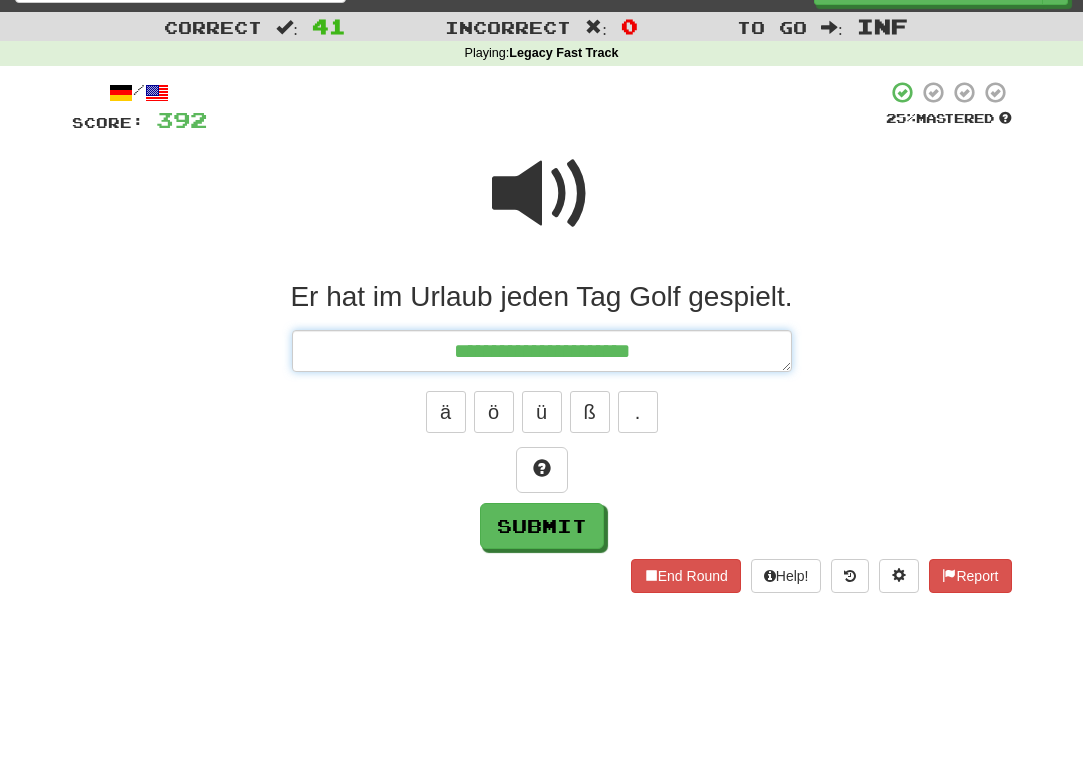 type on "**********" 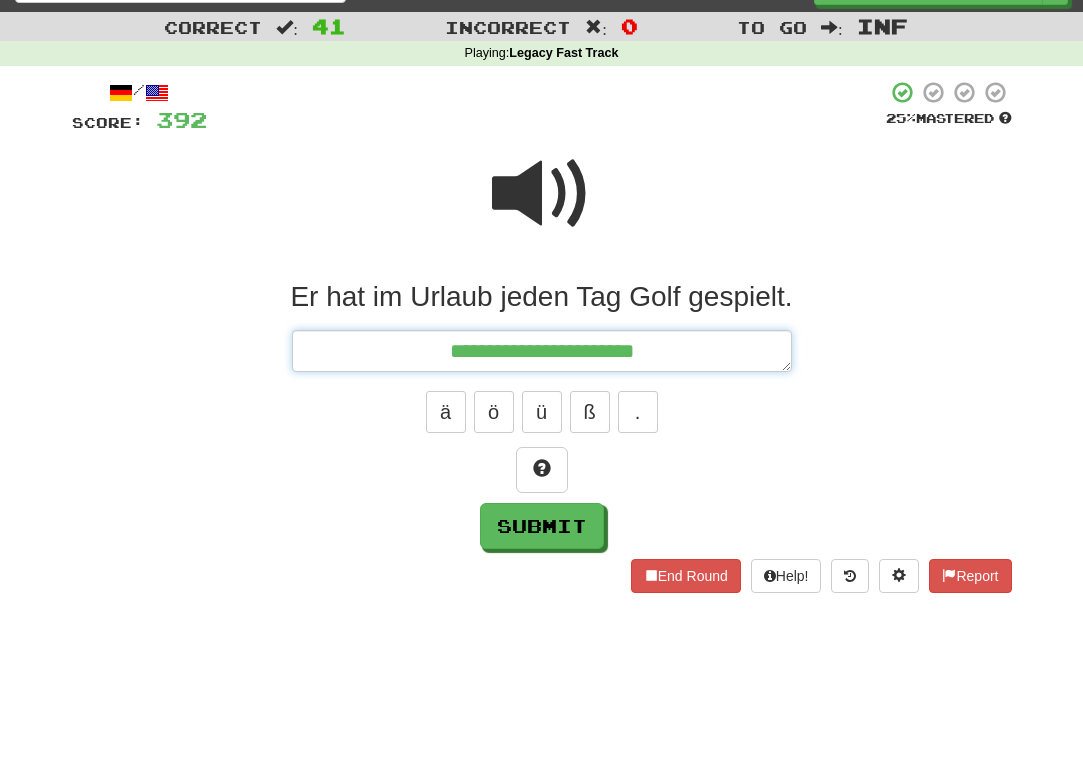 type on "*" 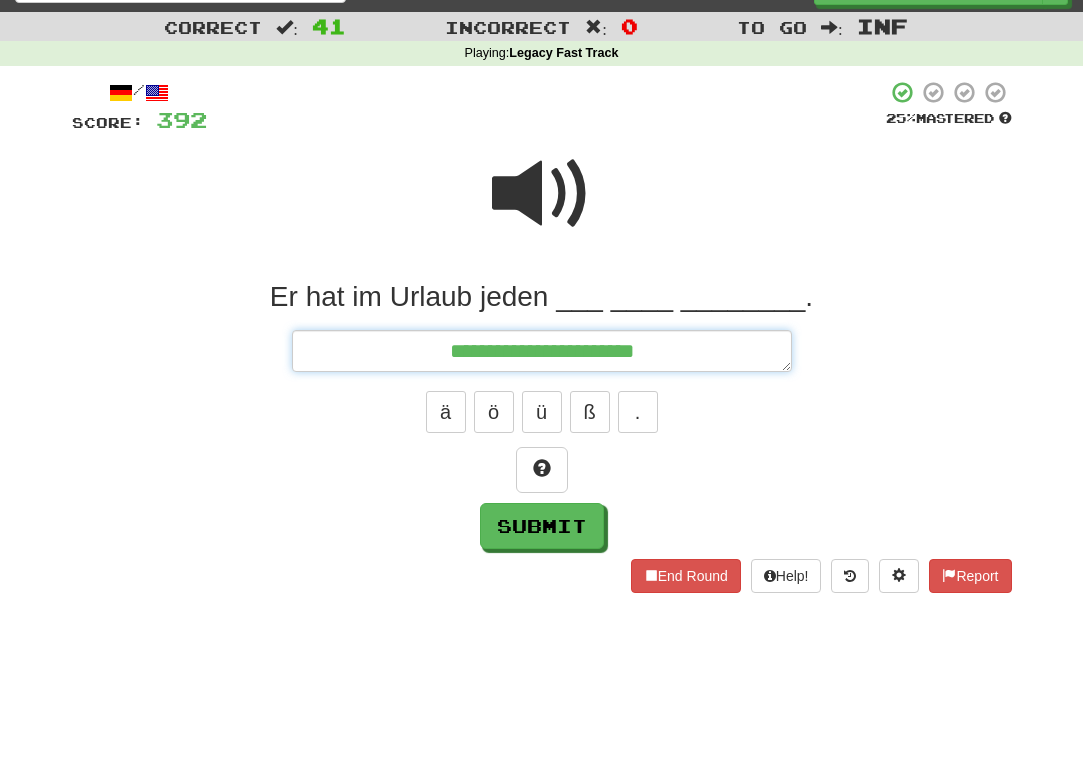 type on "**********" 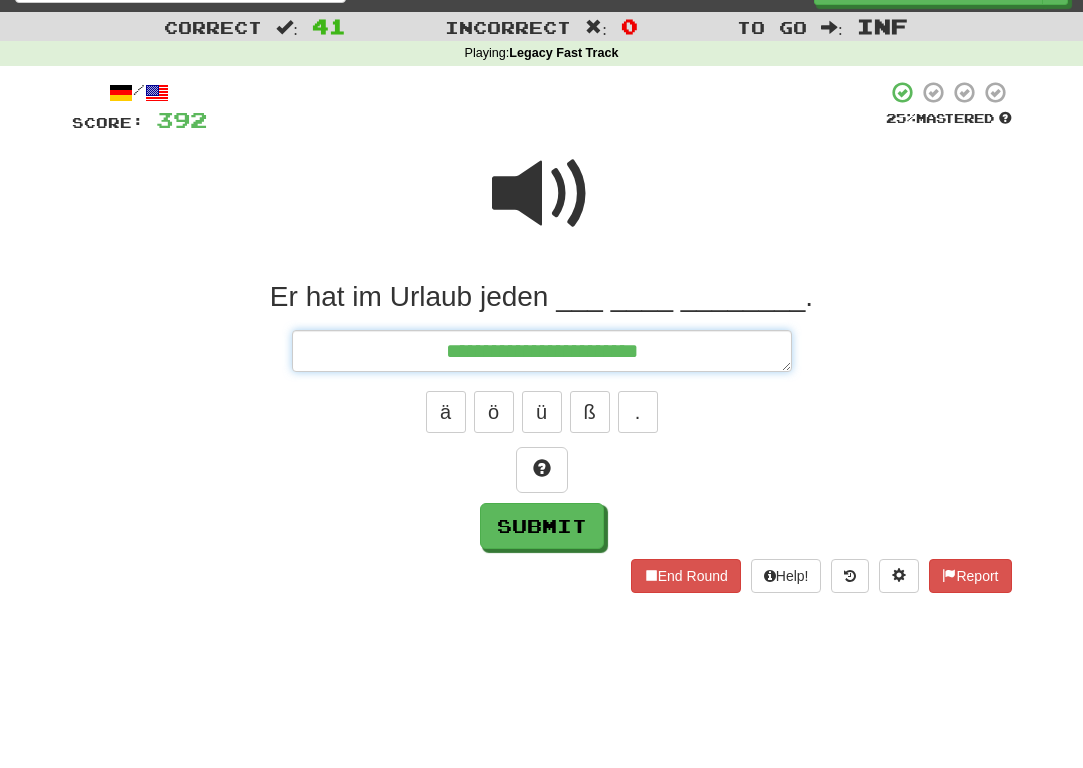 type on "**********" 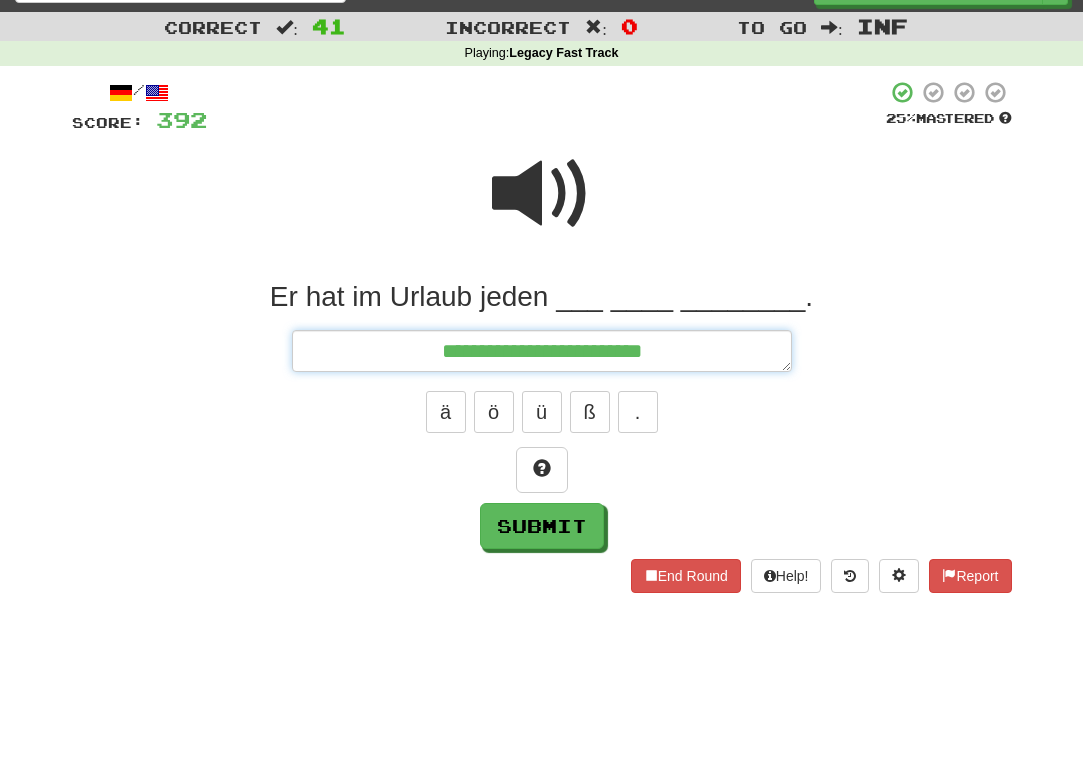 type on "*" 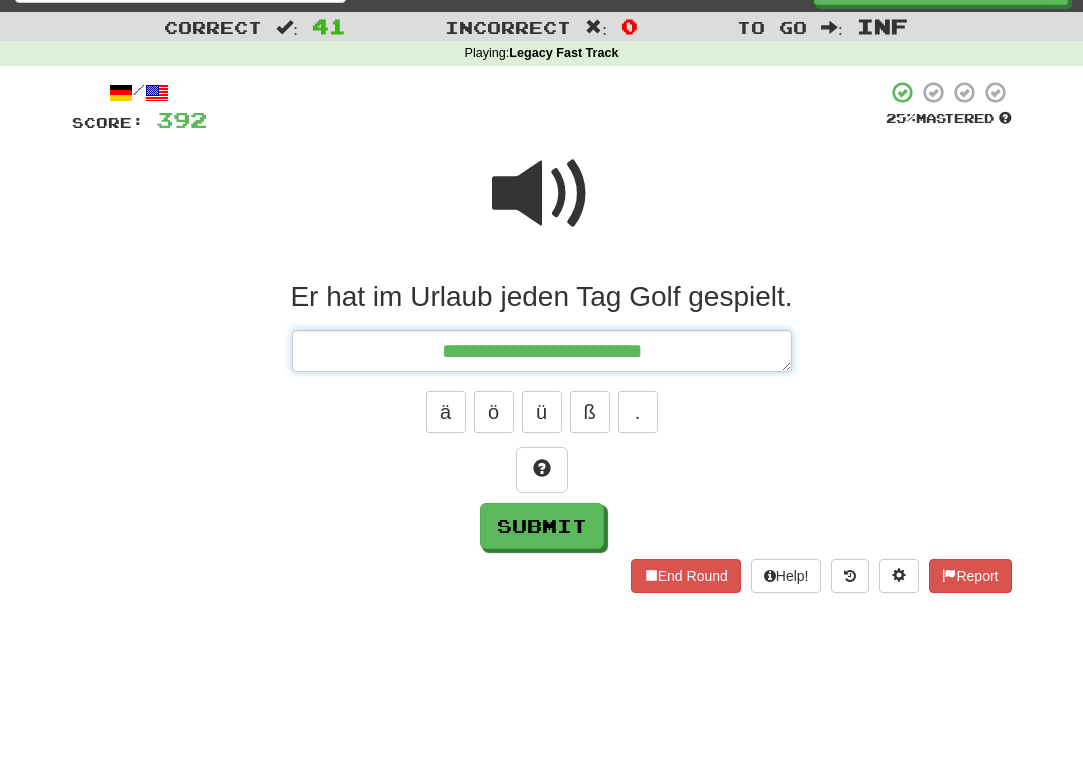 type on "**********" 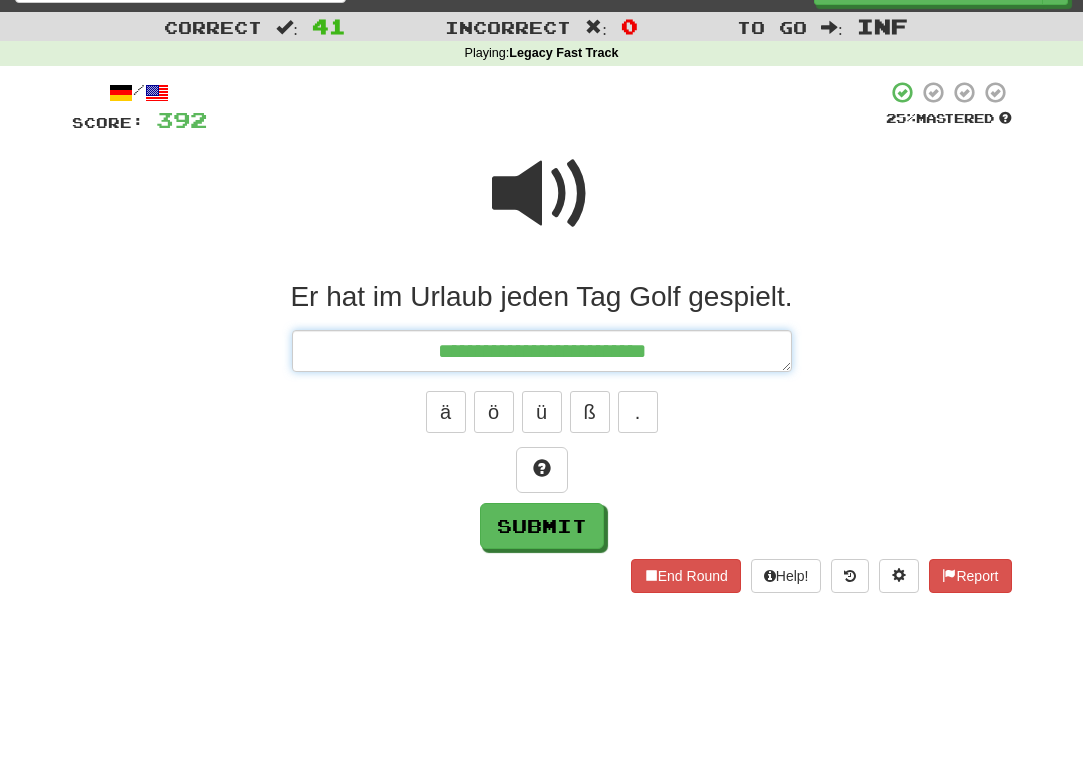 type on "**********" 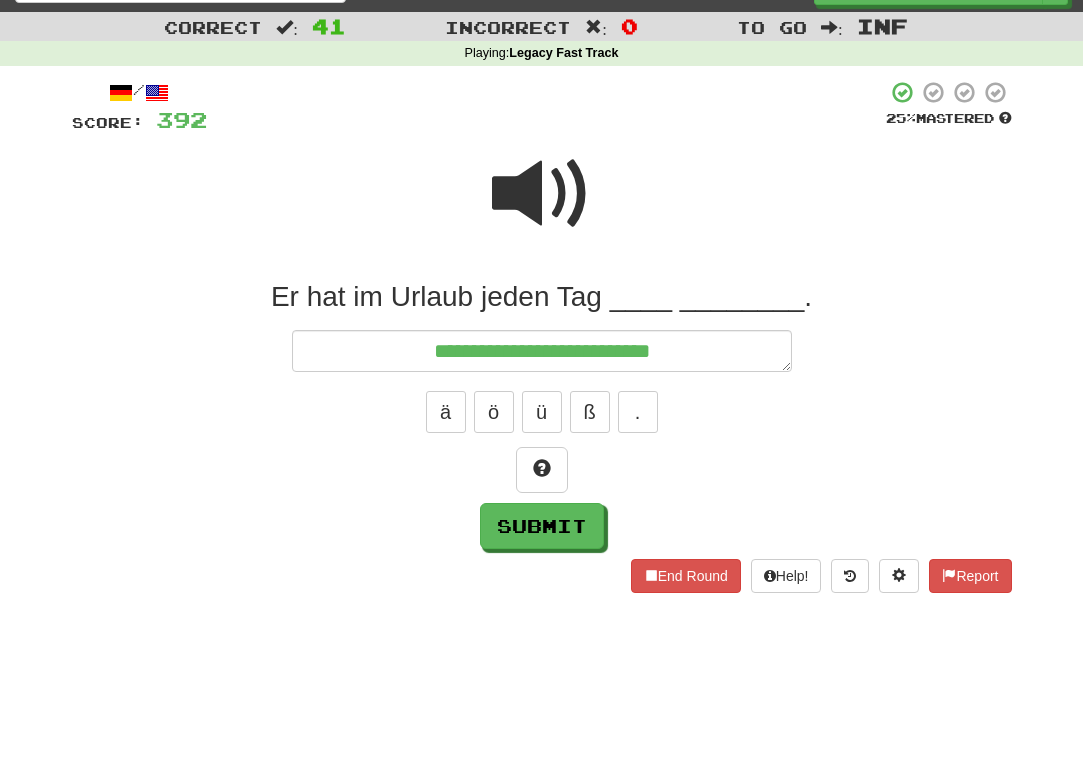 click at bounding box center [542, 207] 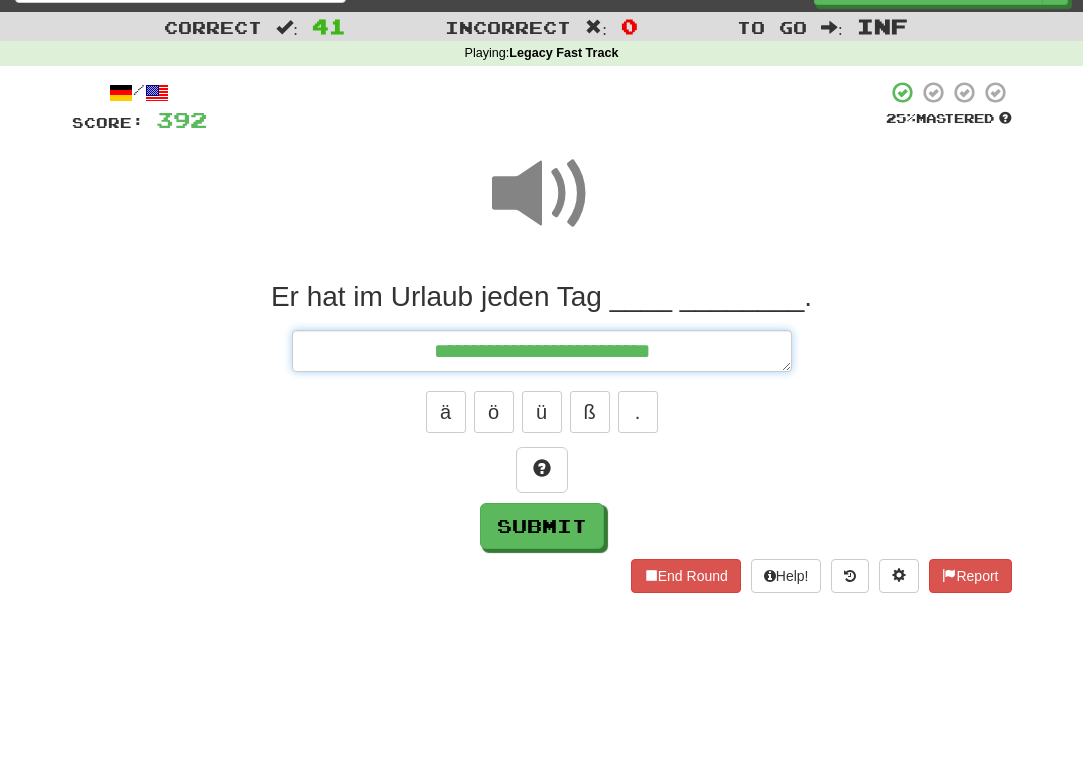 click on "**********" at bounding box center (542, 351) 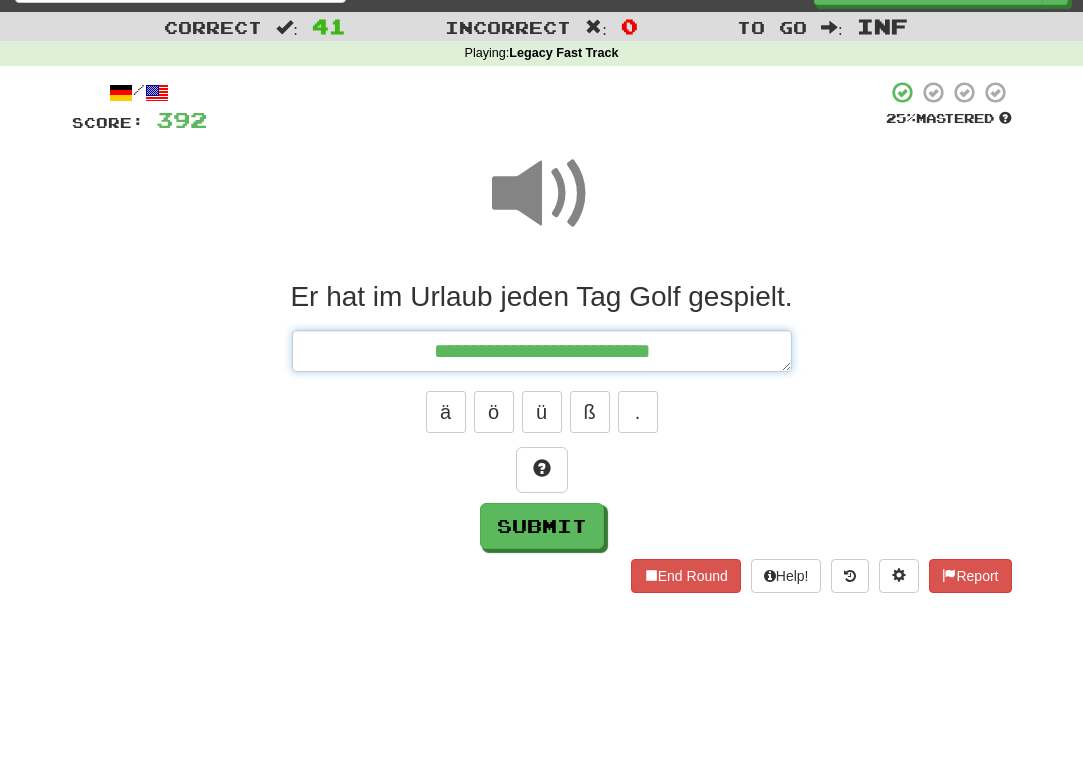 type on "**********" 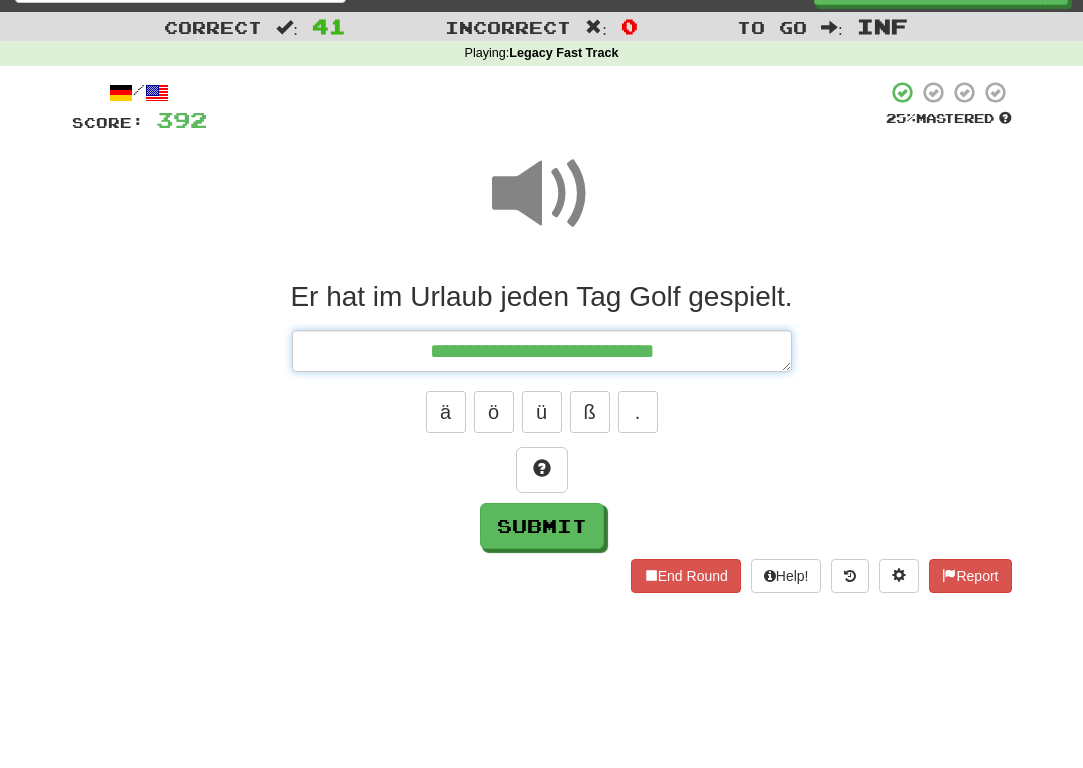 type on "**********" 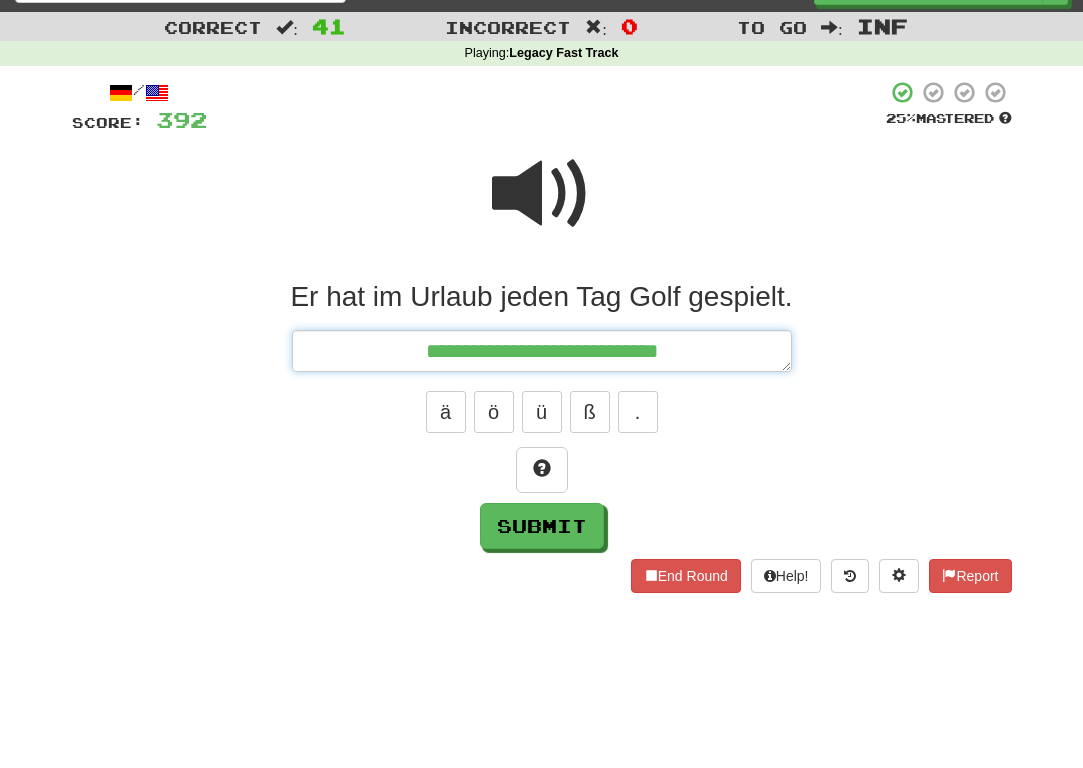 type on "**********" 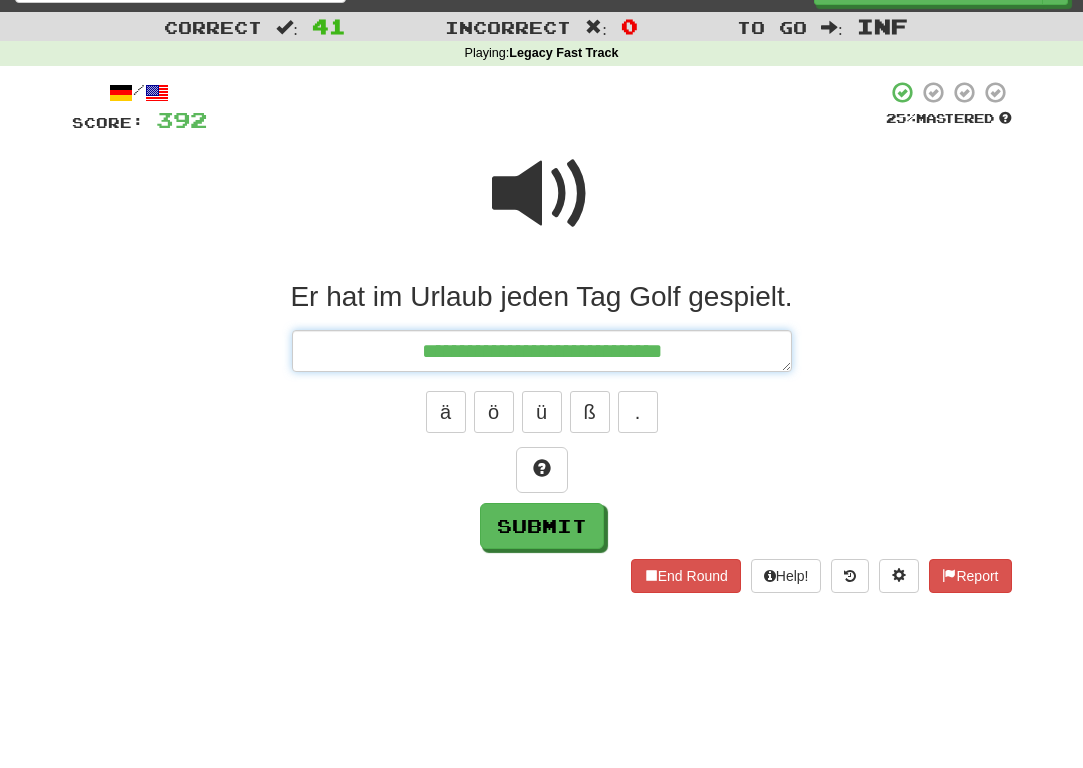 type on "**********" 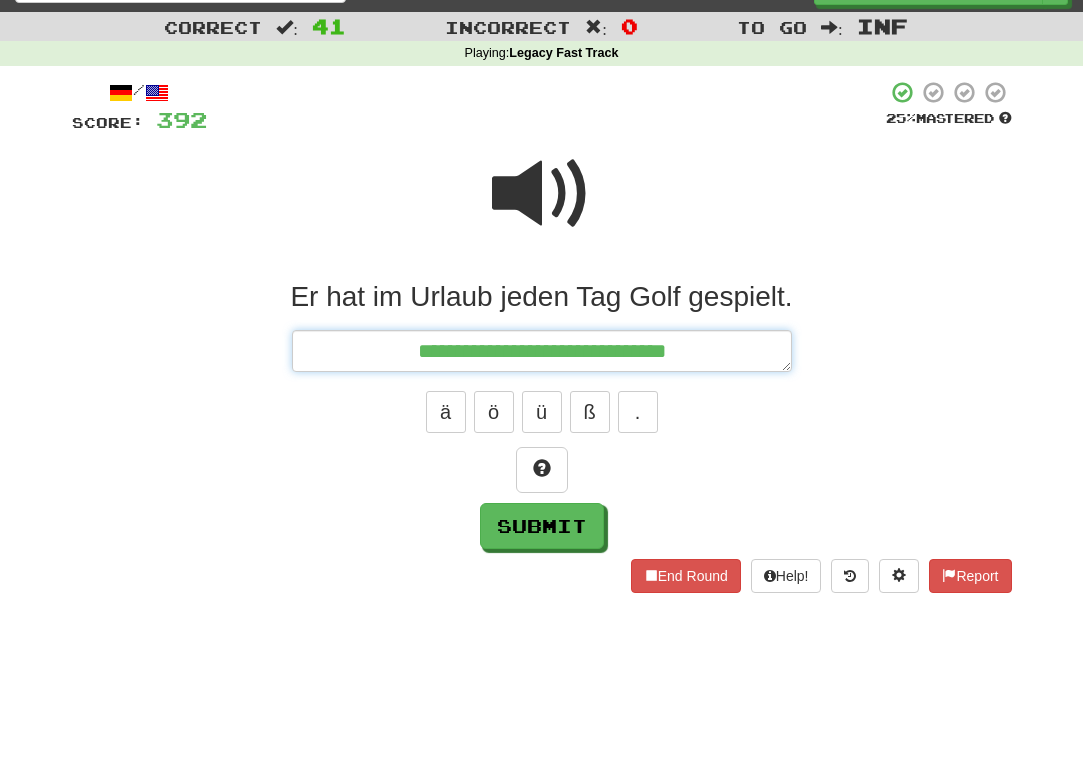 type on "**********" 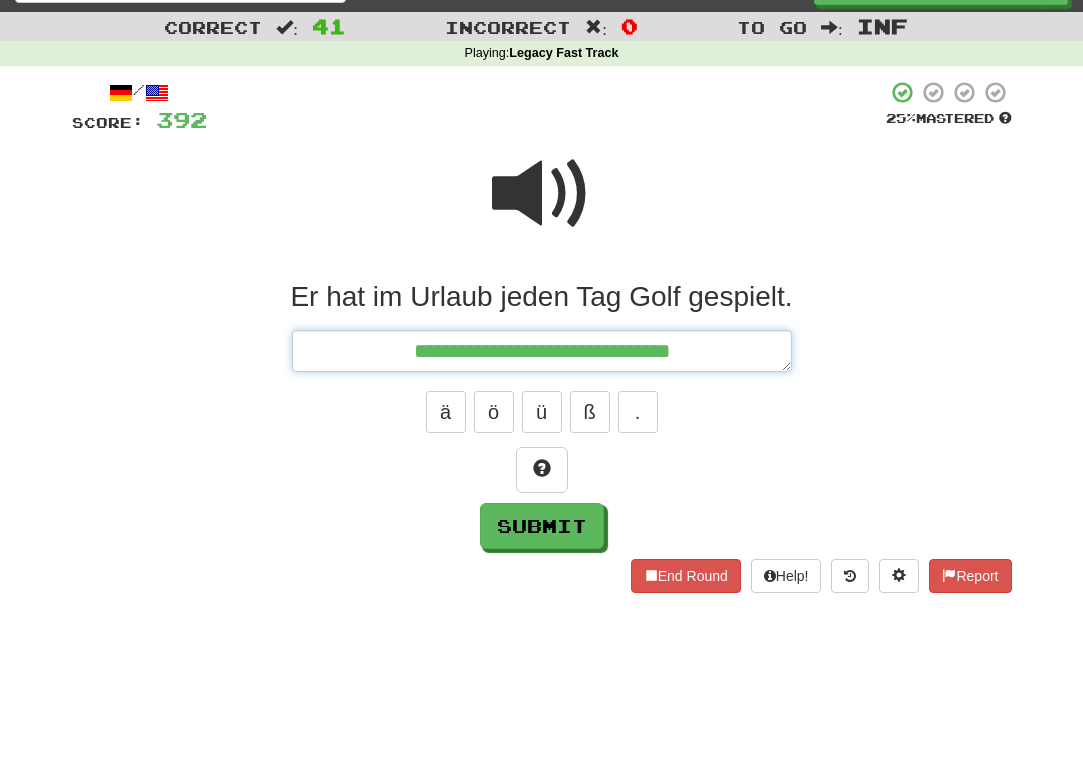 type on "*" 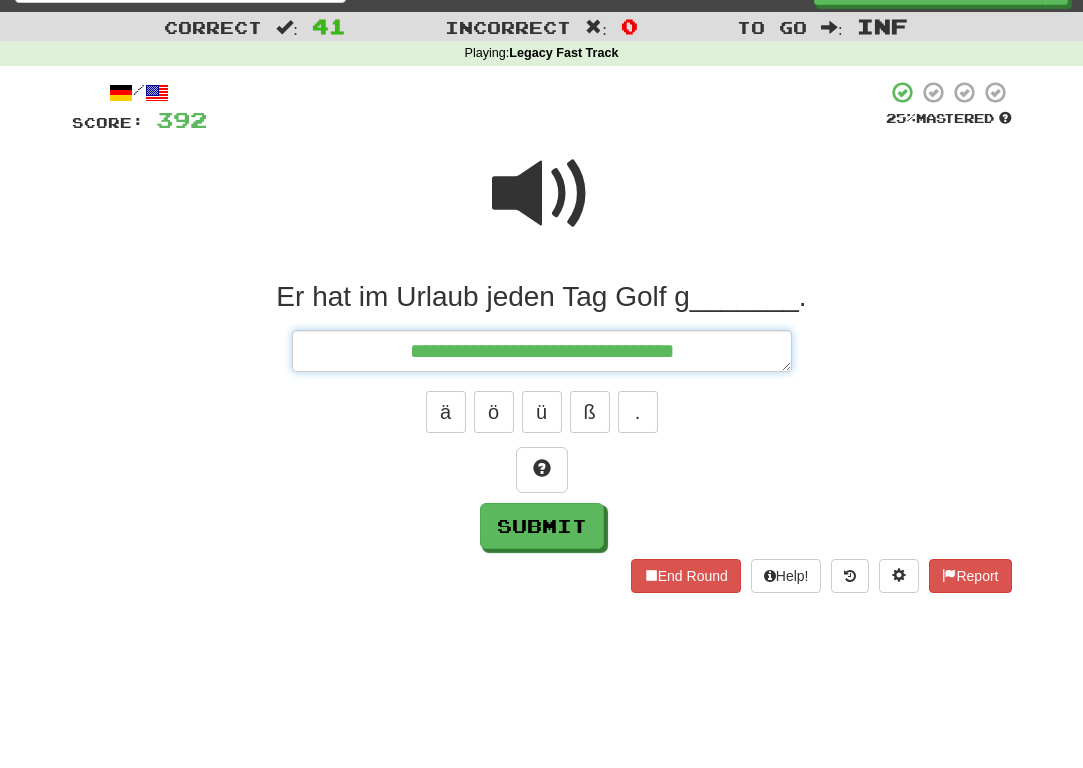 type on "**********" 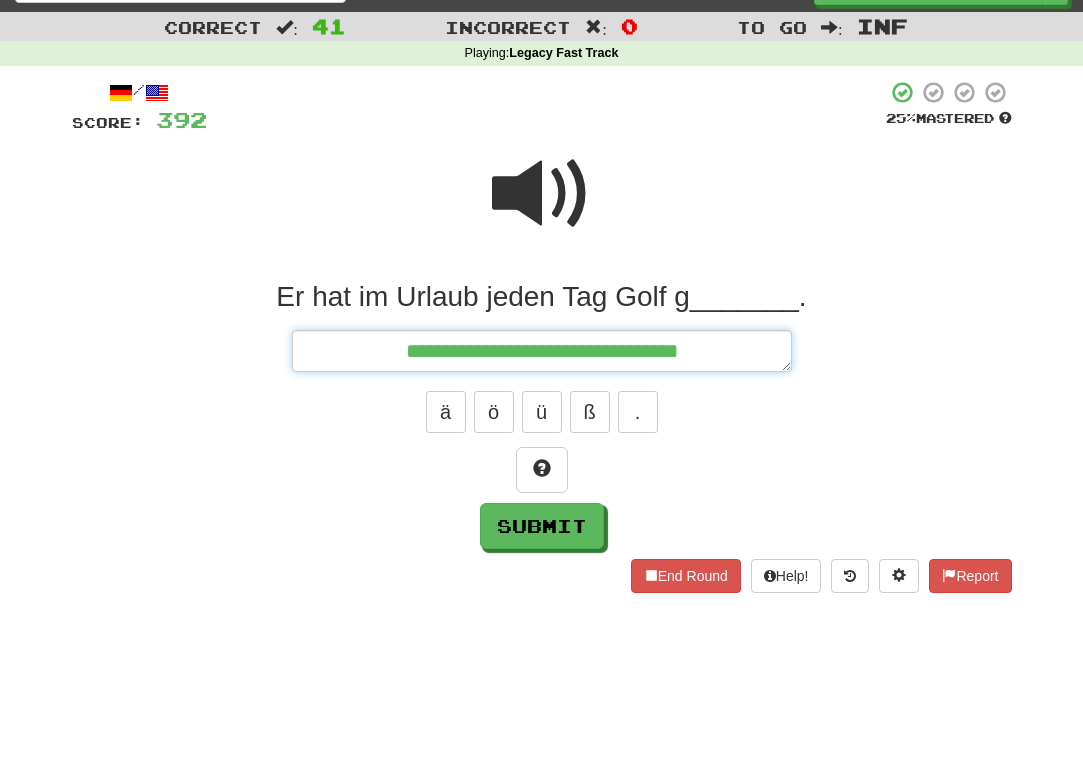type on "*" 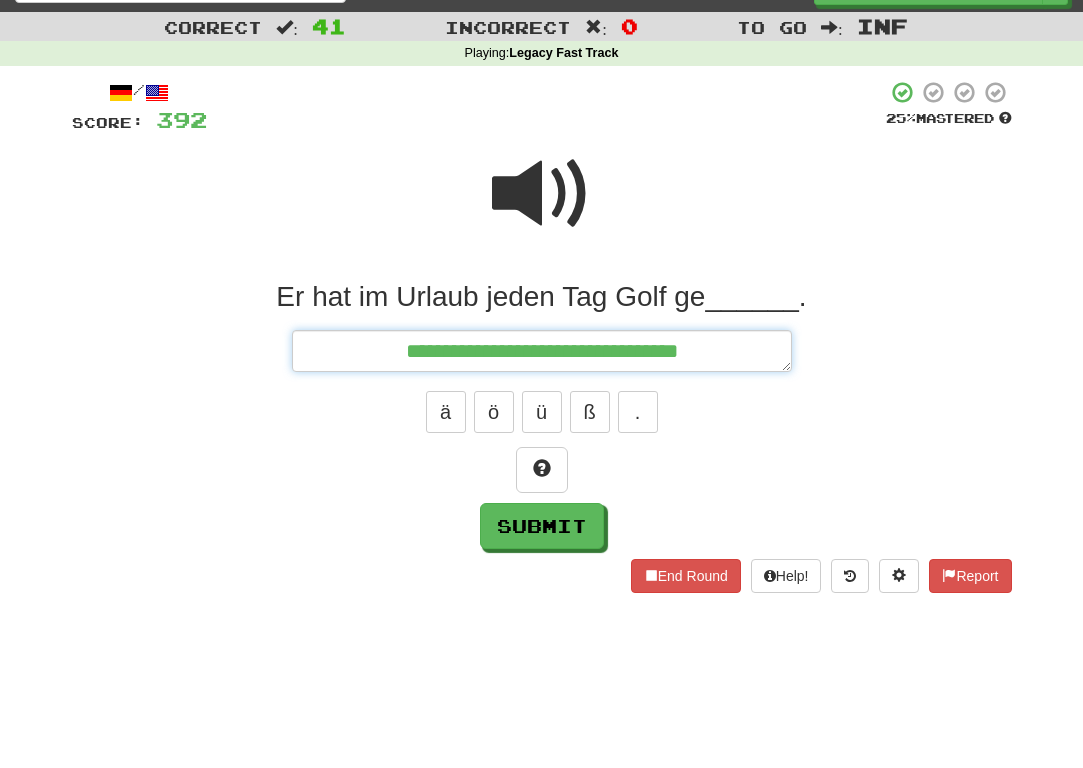 type on "**********" 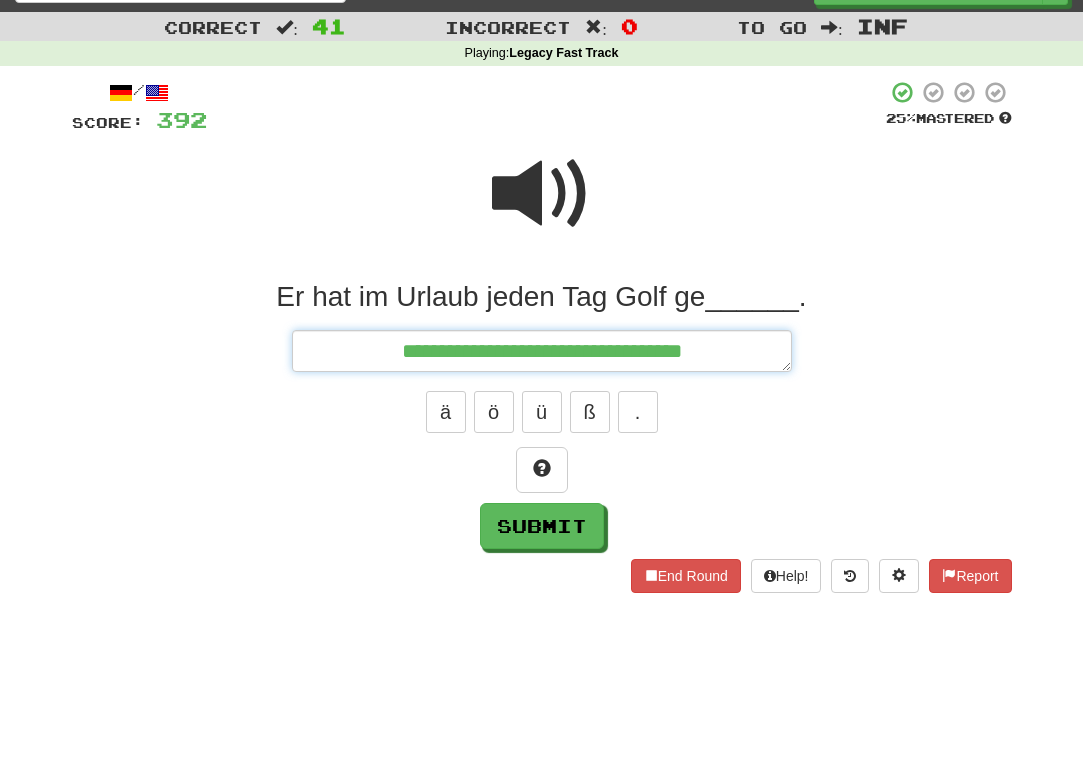 type on "**********" 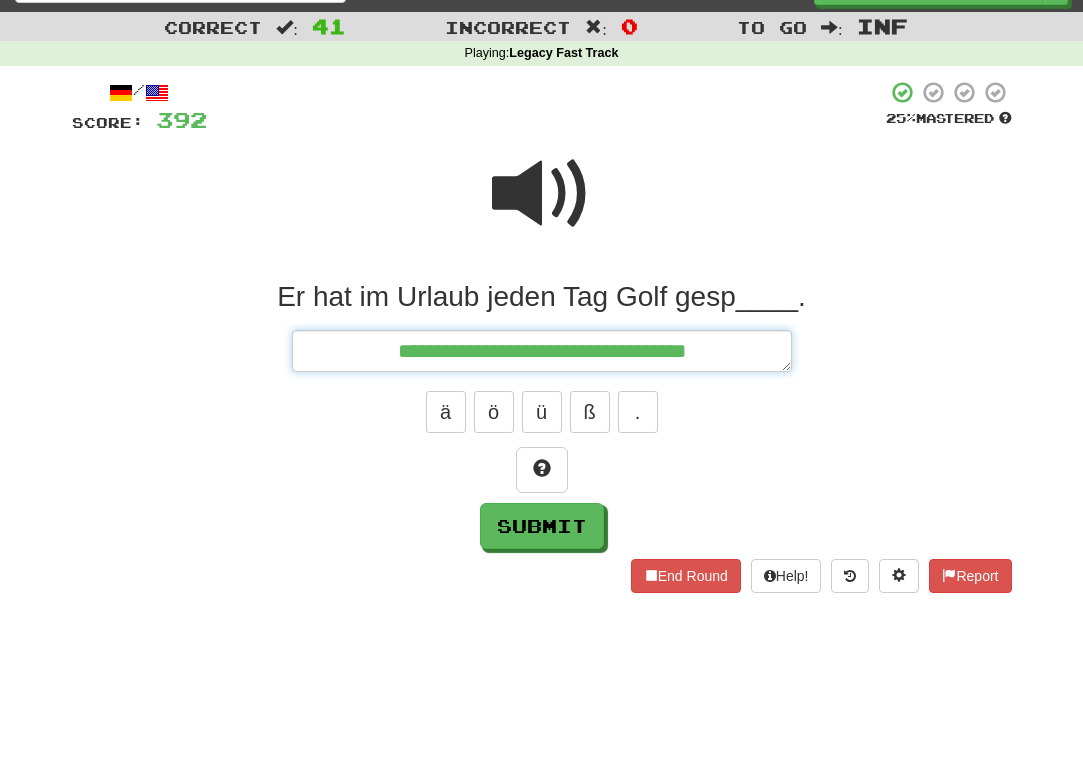 type on "**********" 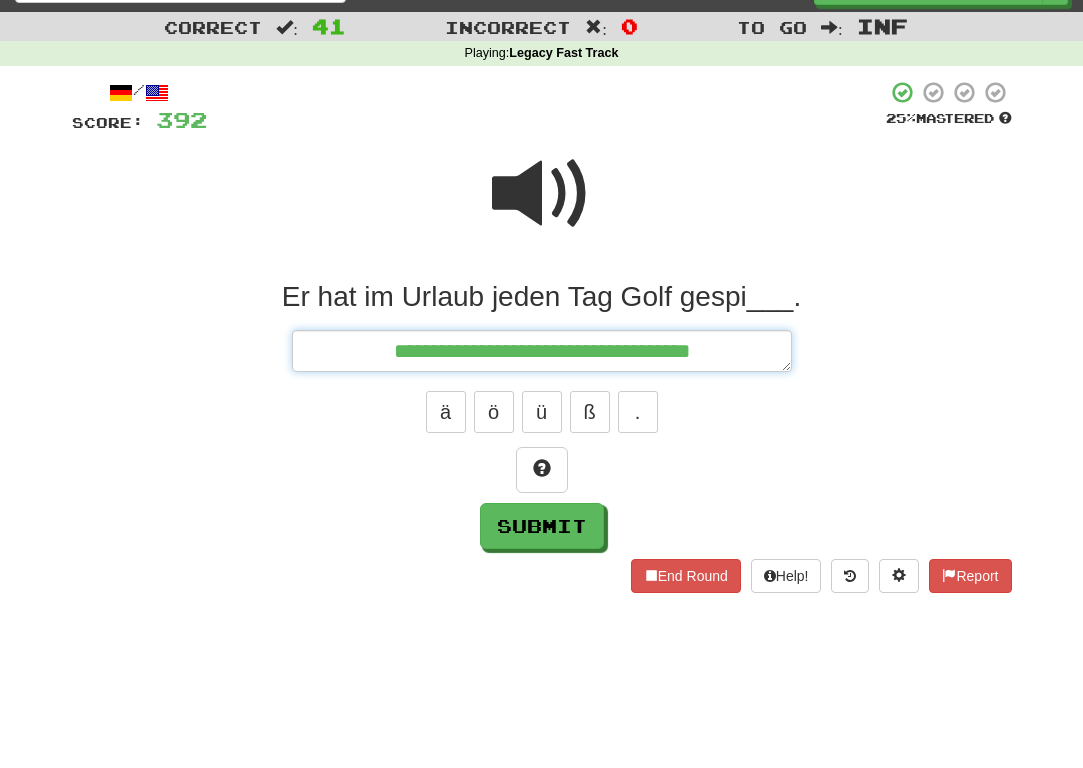 type on "**********" 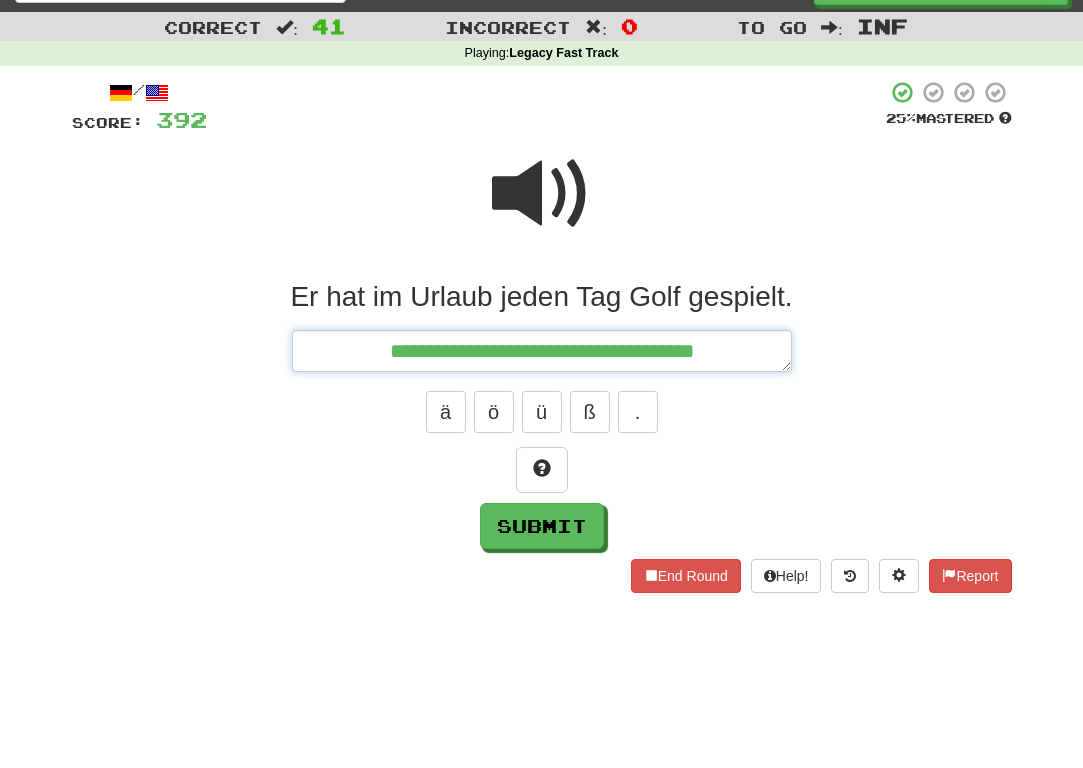 type on "**********" 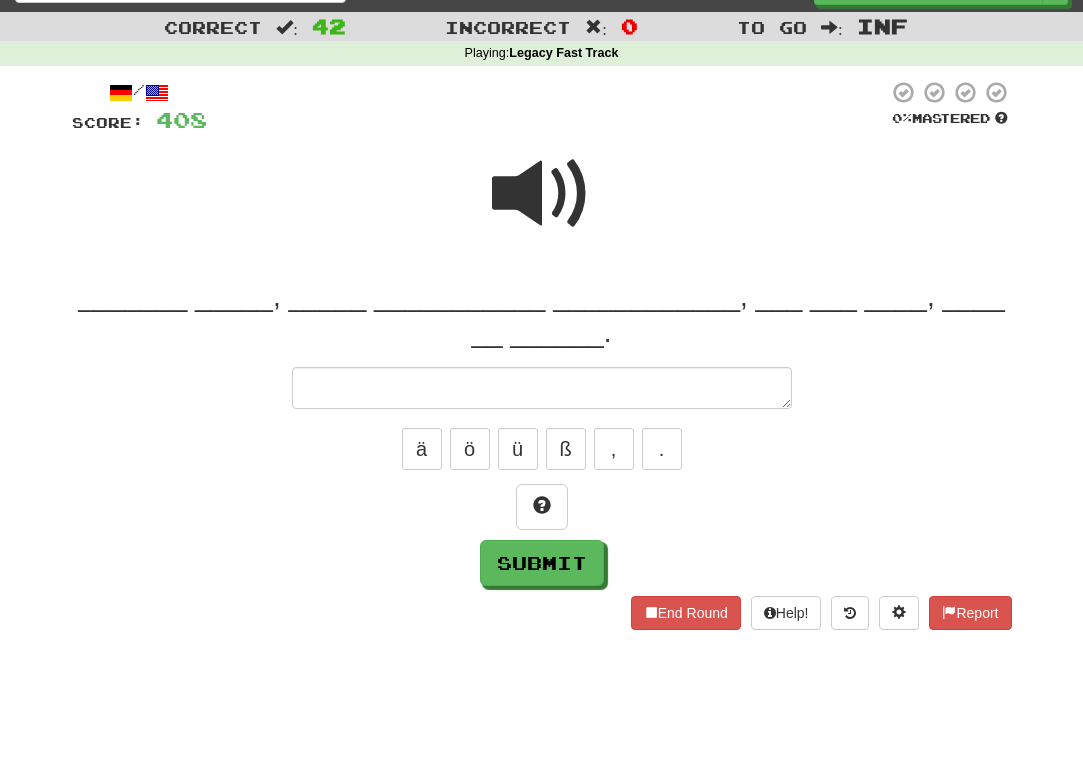 type on "*" 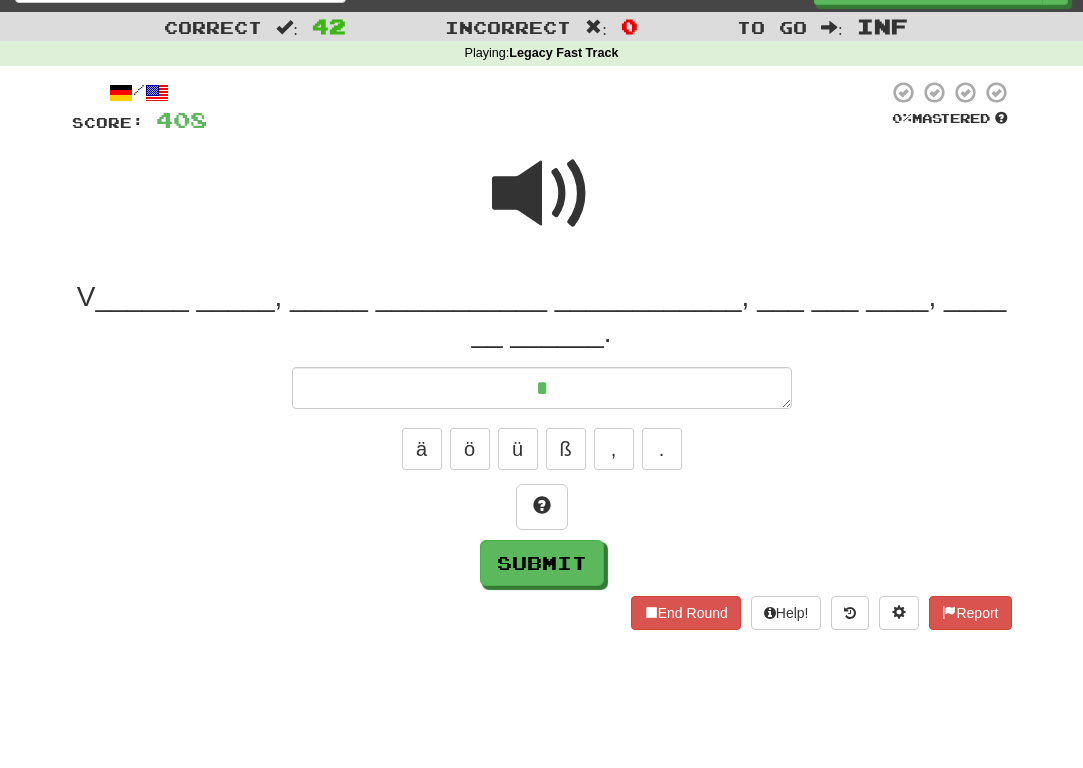 type on "*" 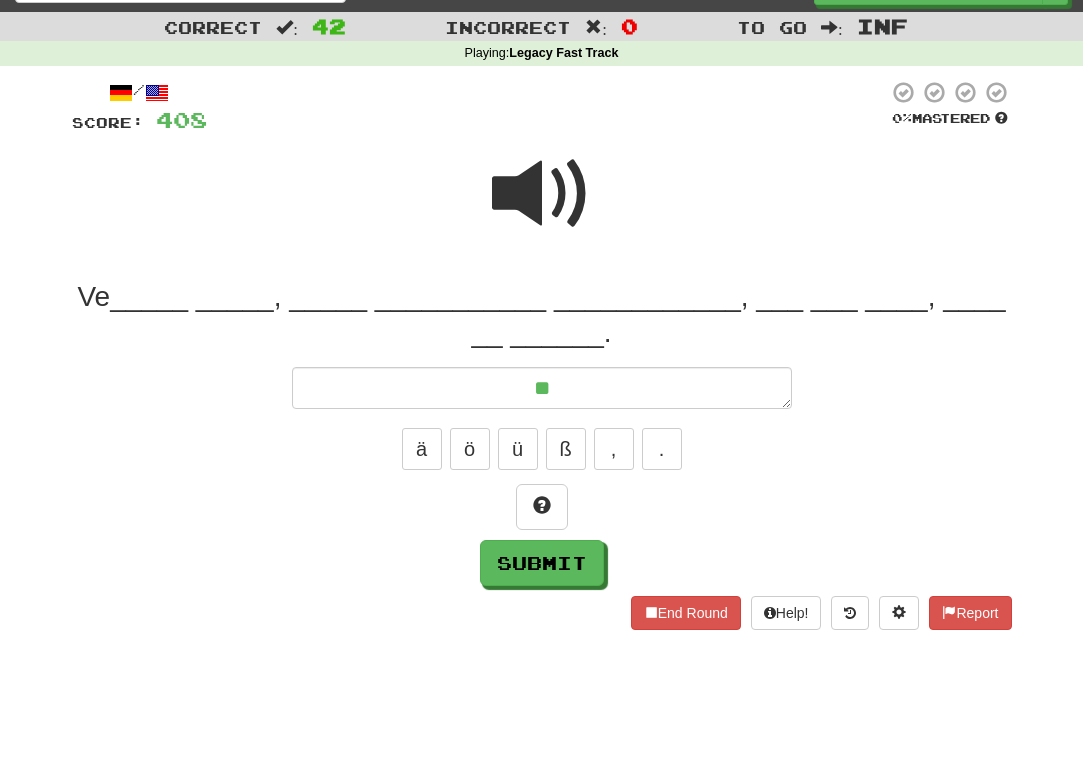 type on "*" 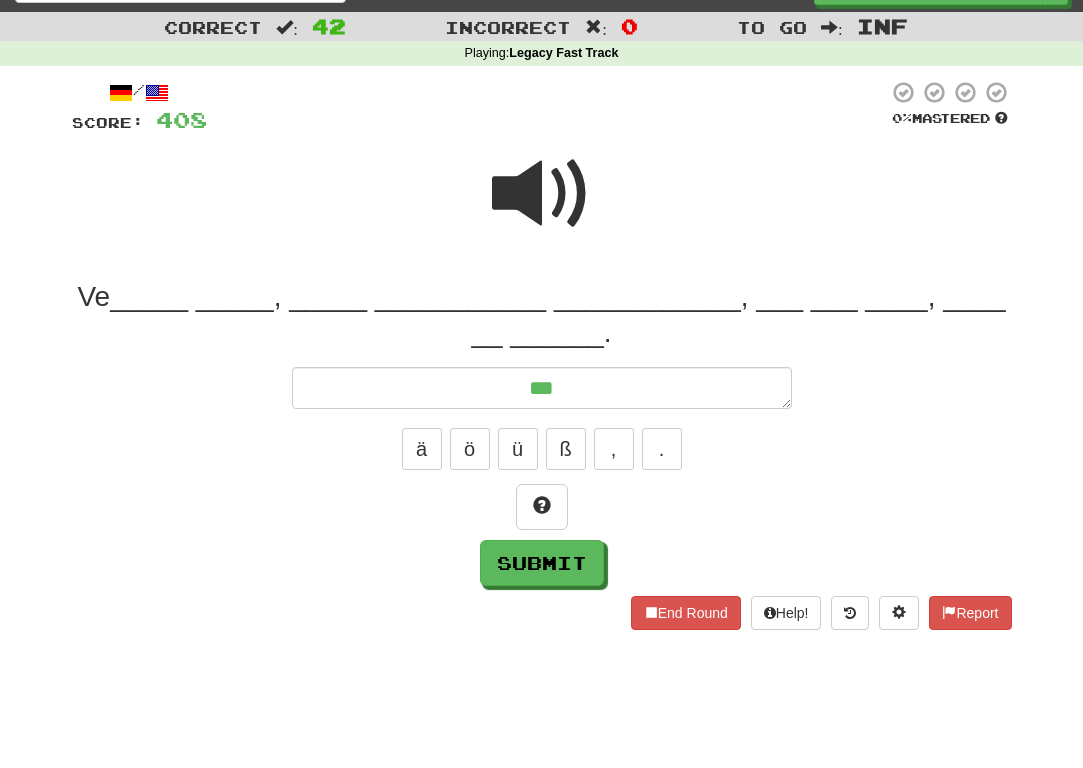 type on "*" 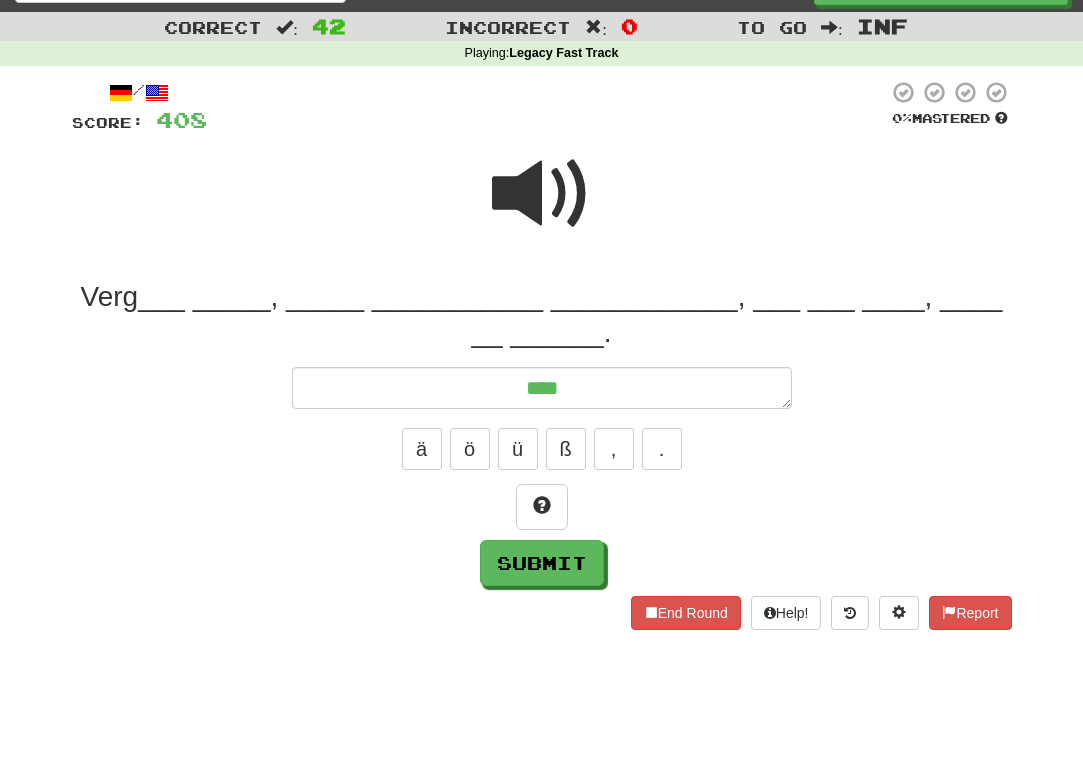 type on "*" 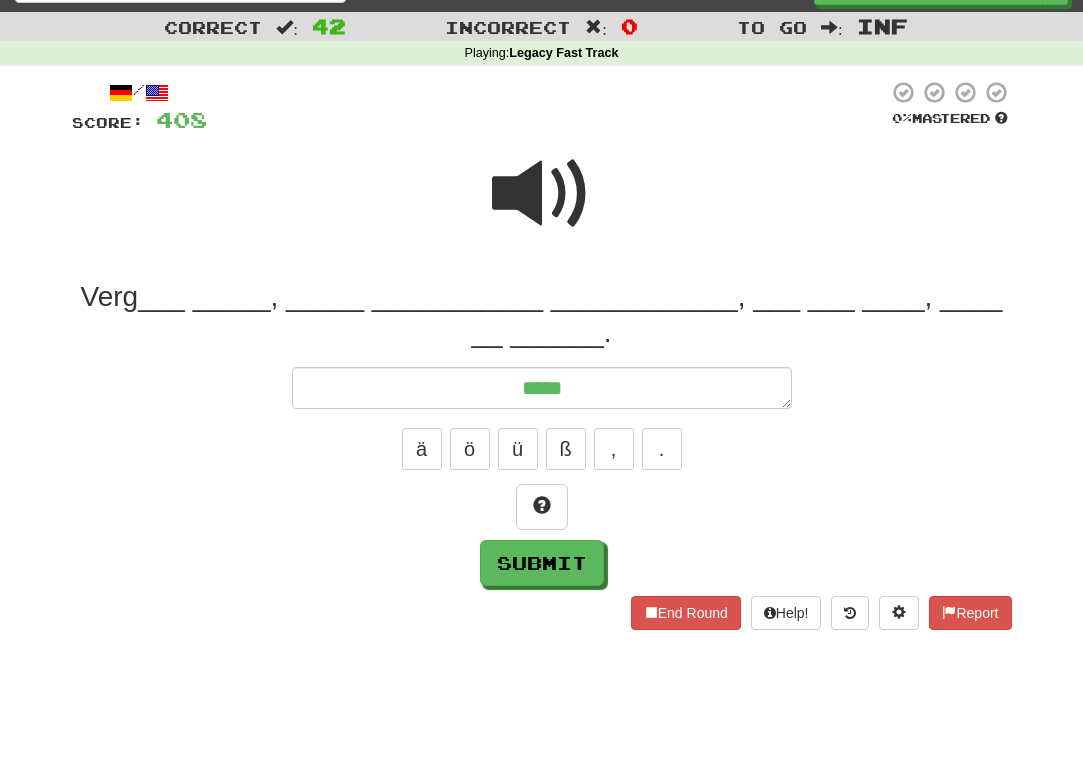 type on "*" 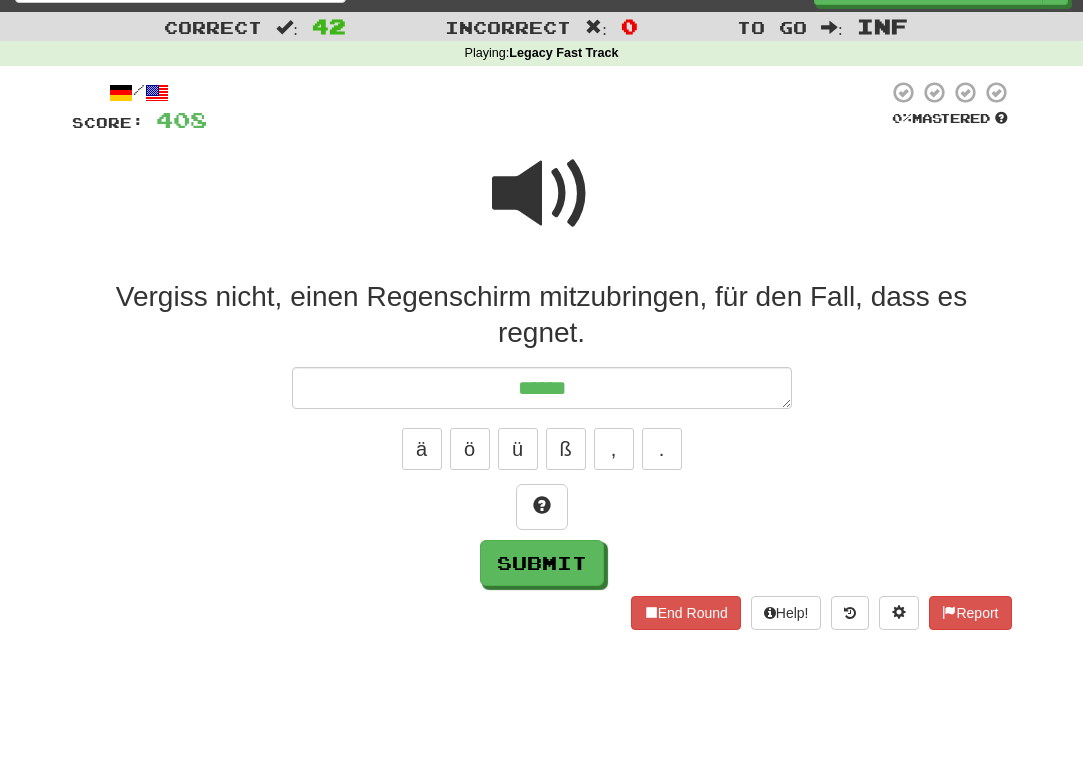 type on "*" 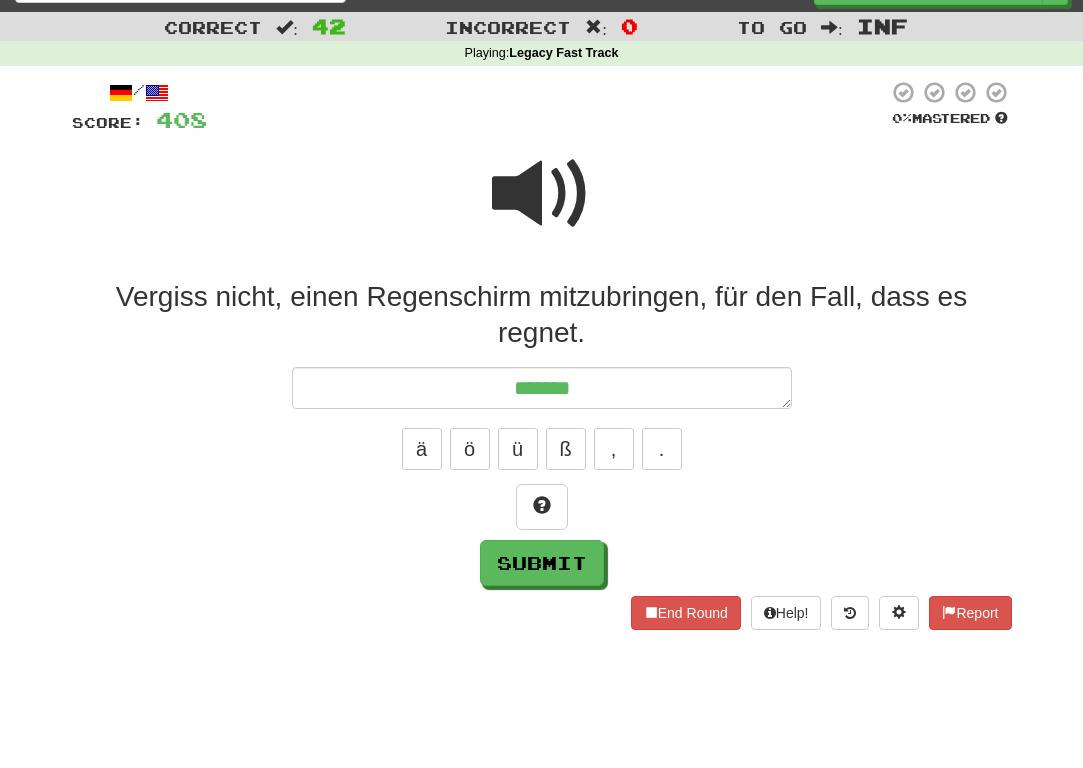 type on "*" 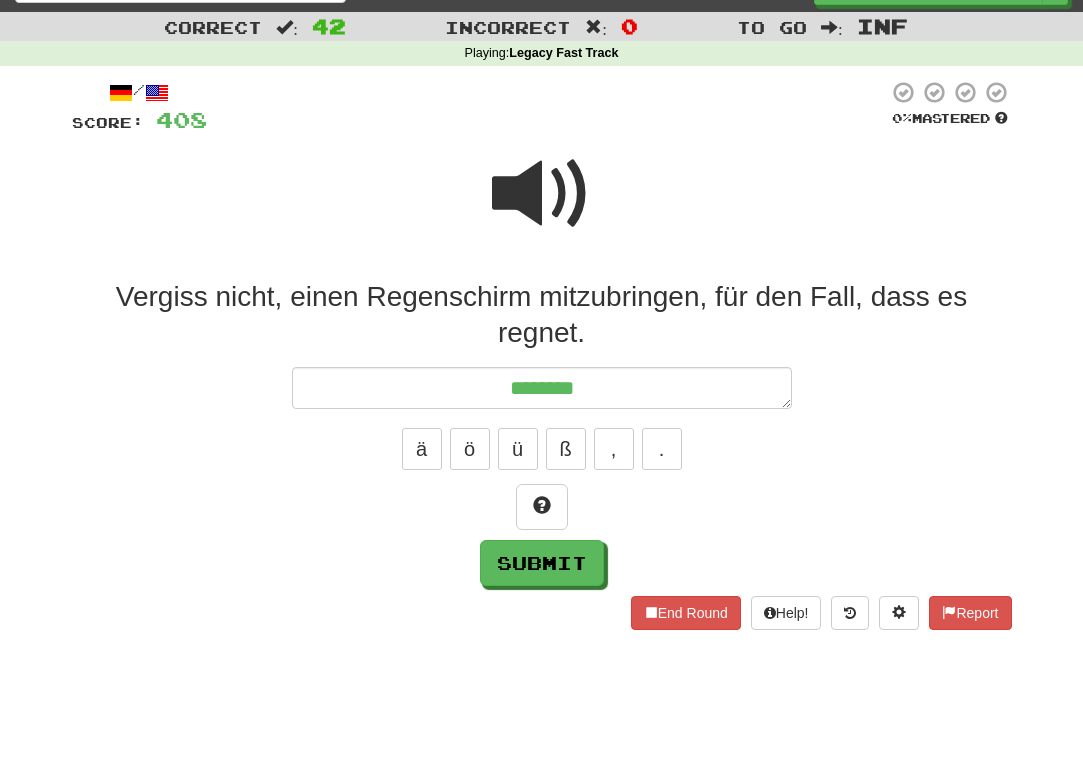 type on "*" 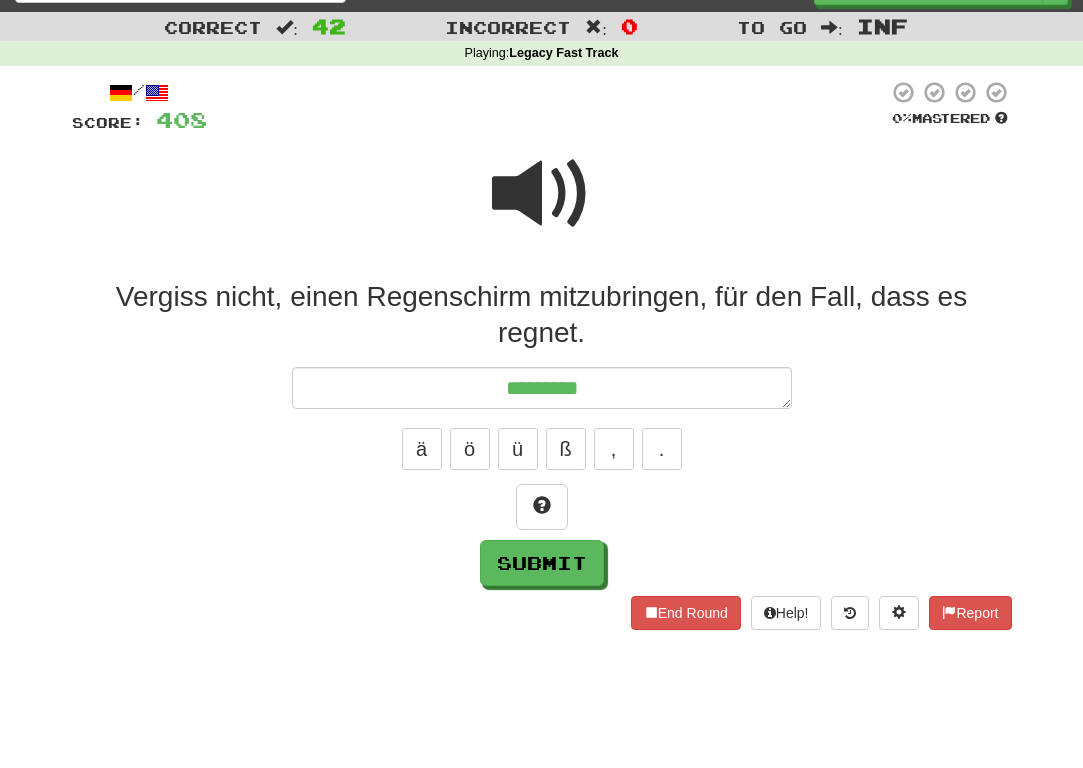 type on "*" 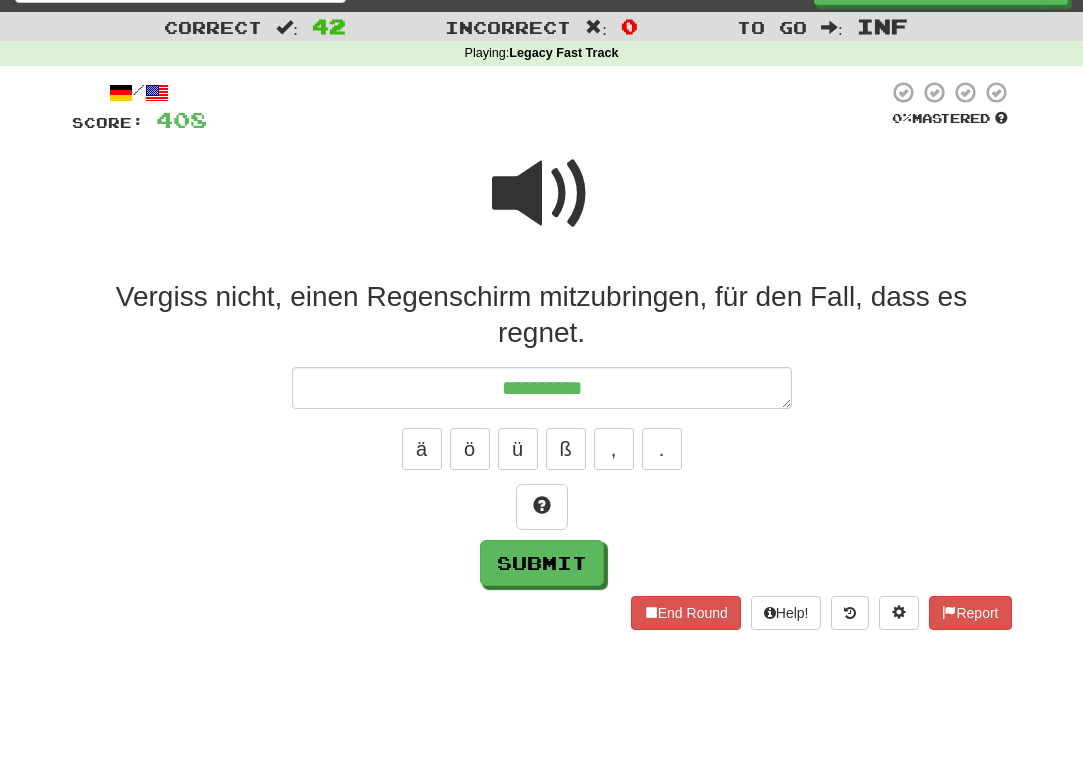 type on "*" 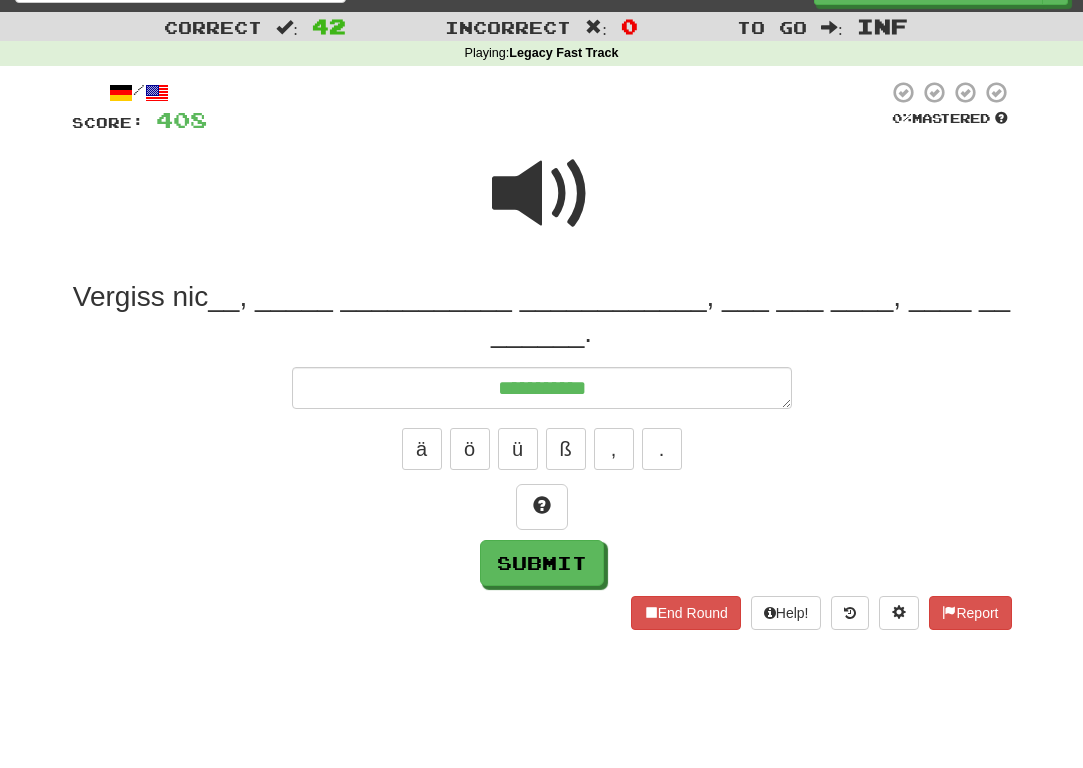 type on "*" 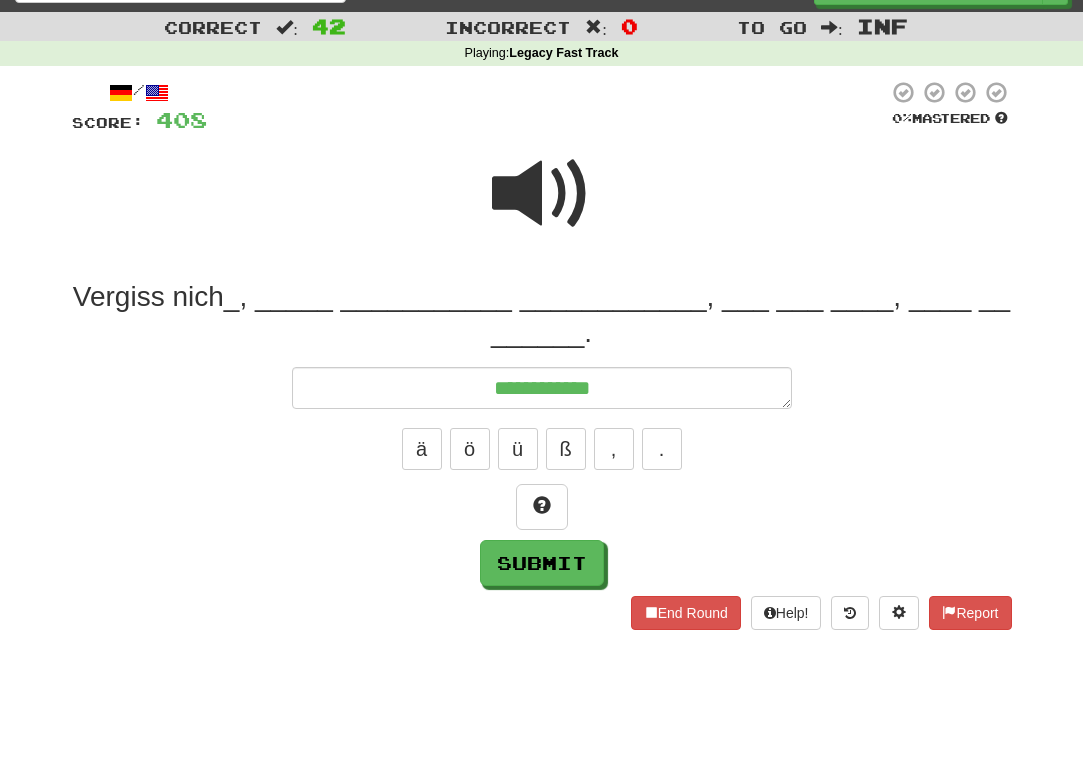 type on "*" 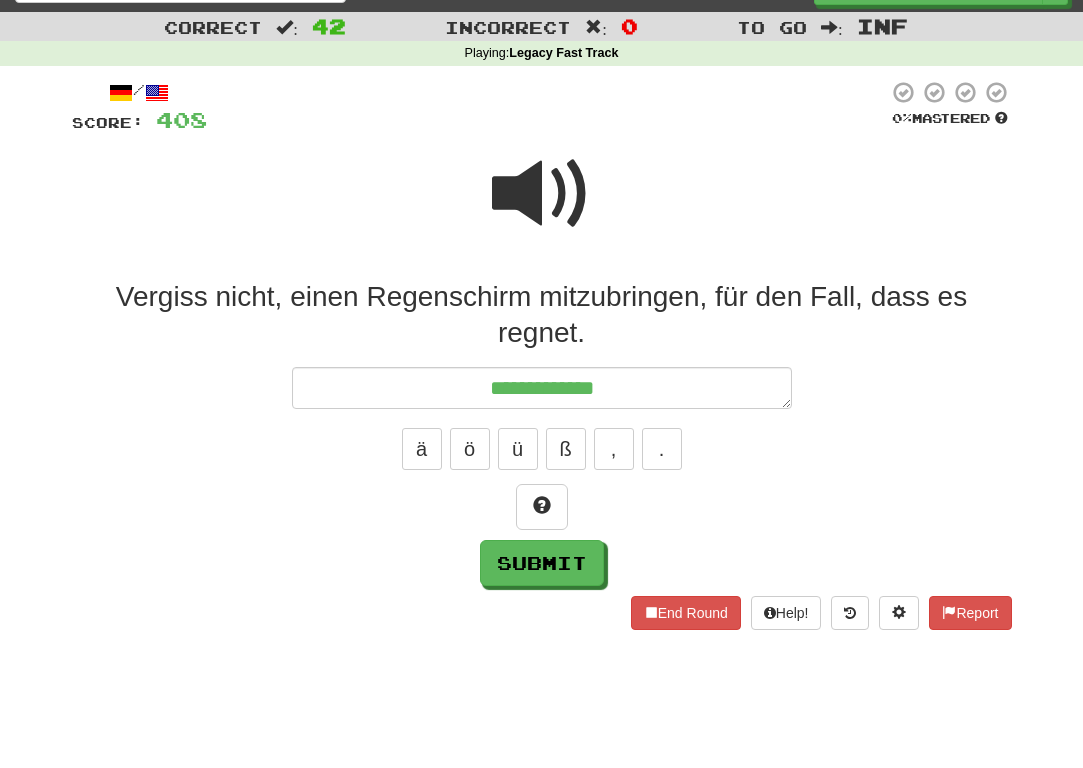 type on "*" 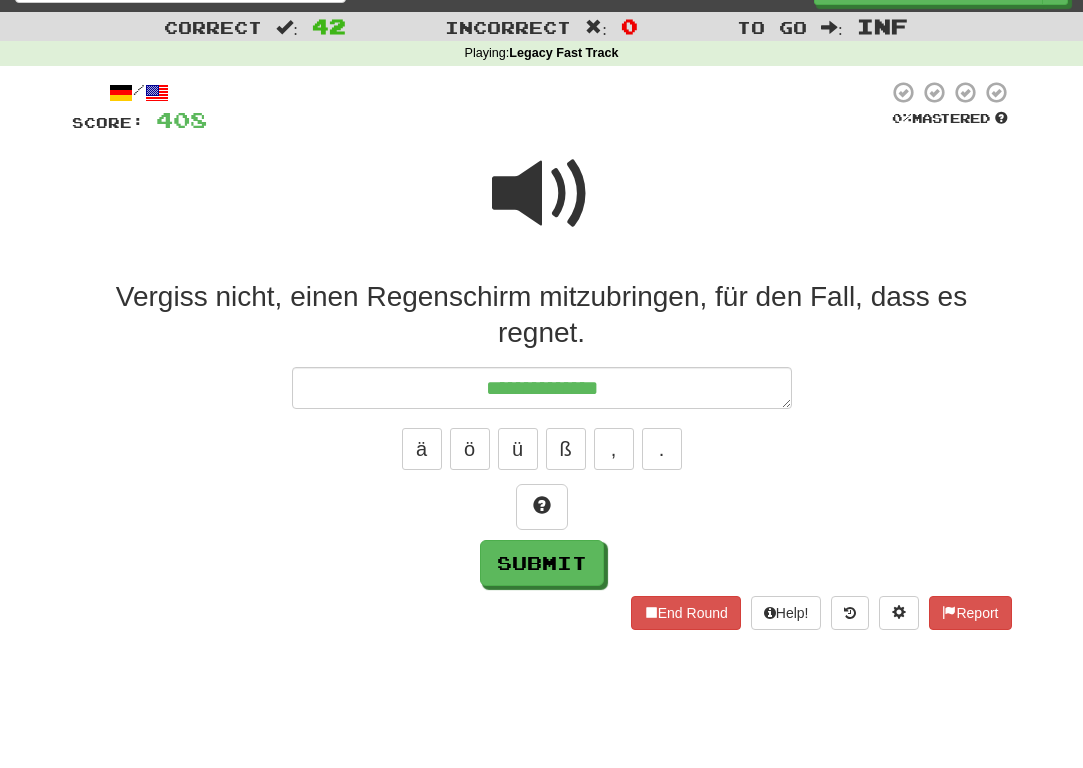 type on "*" 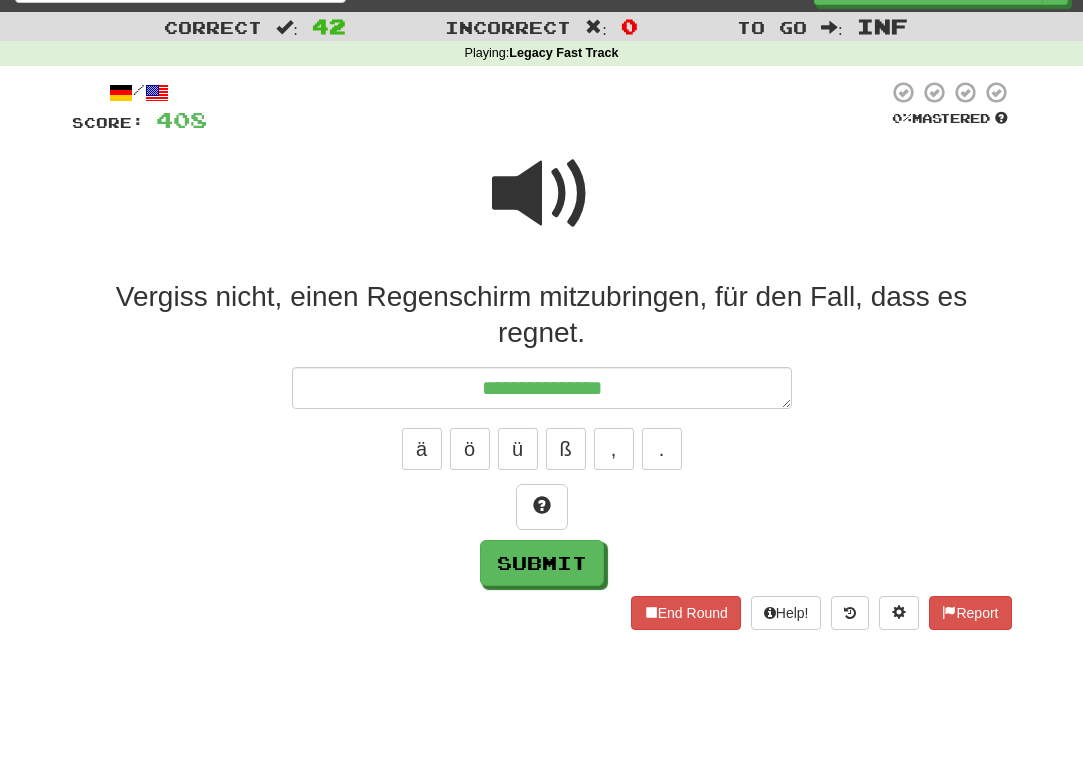 type on "**********" 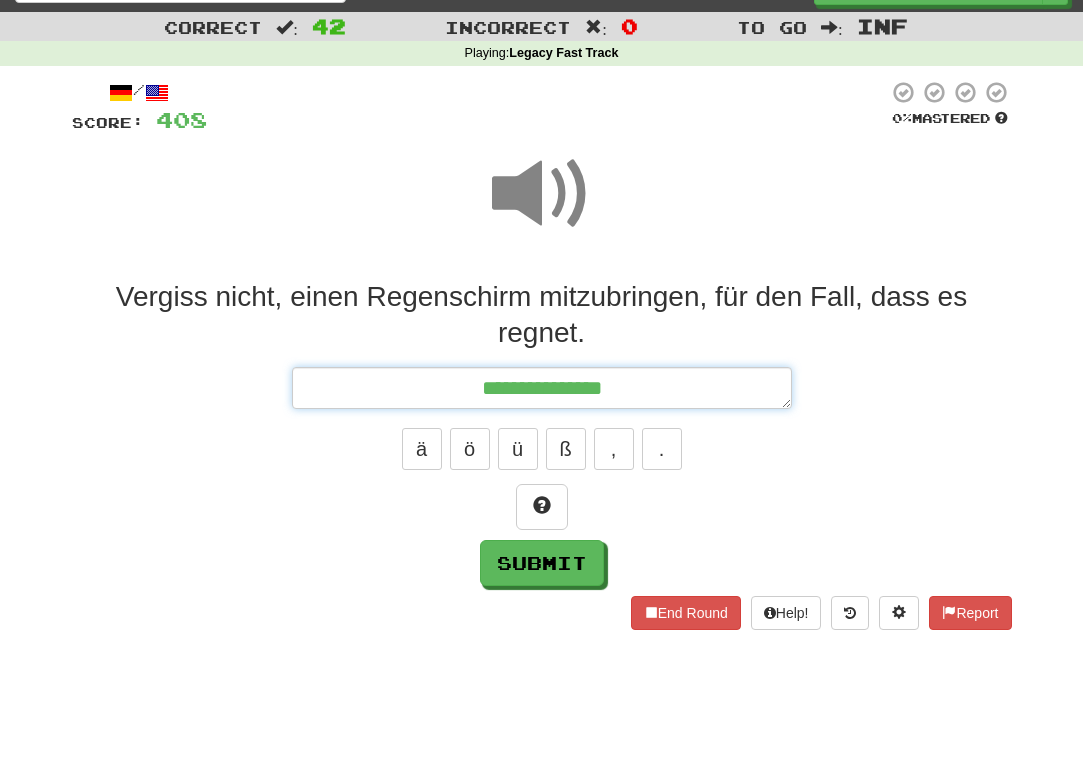 click on "**********" at bounding box center [542, 388] 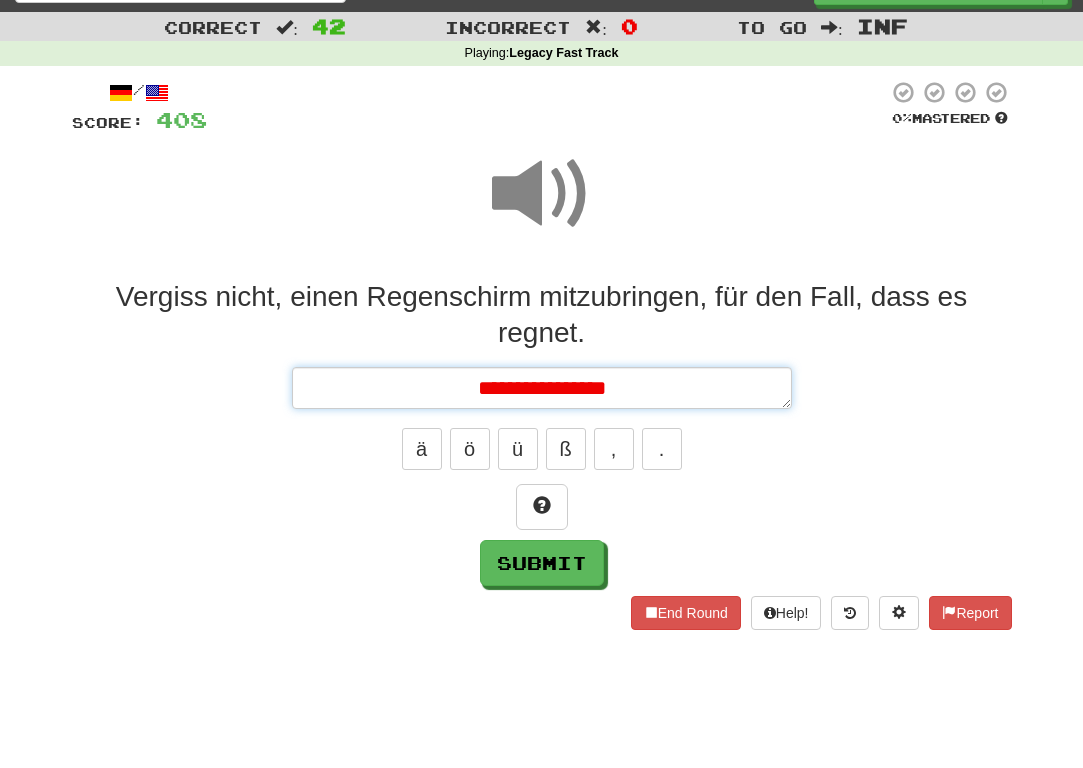 type on "*" 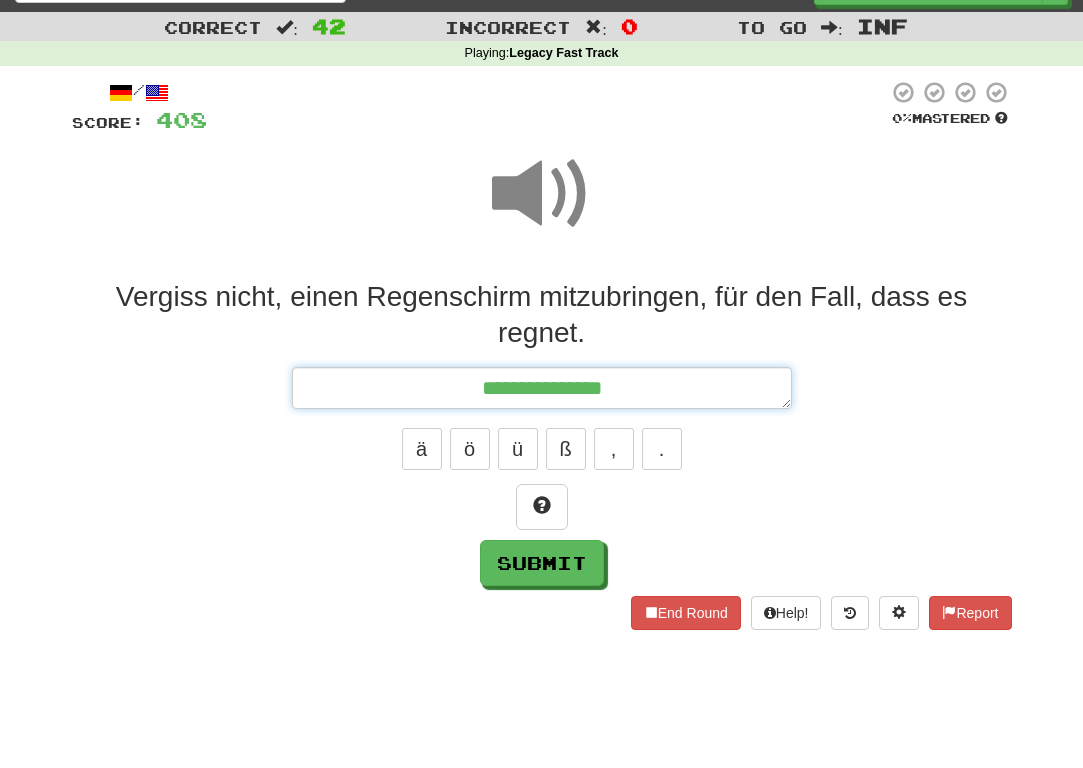 type on "*" 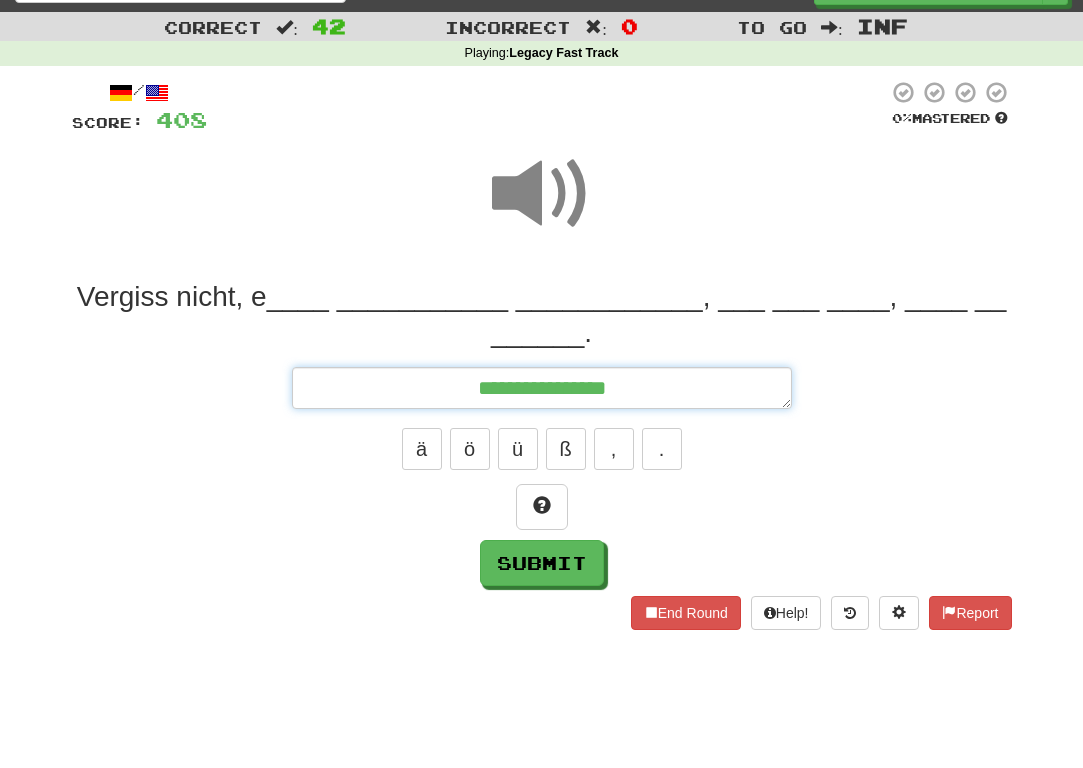 type on "*" 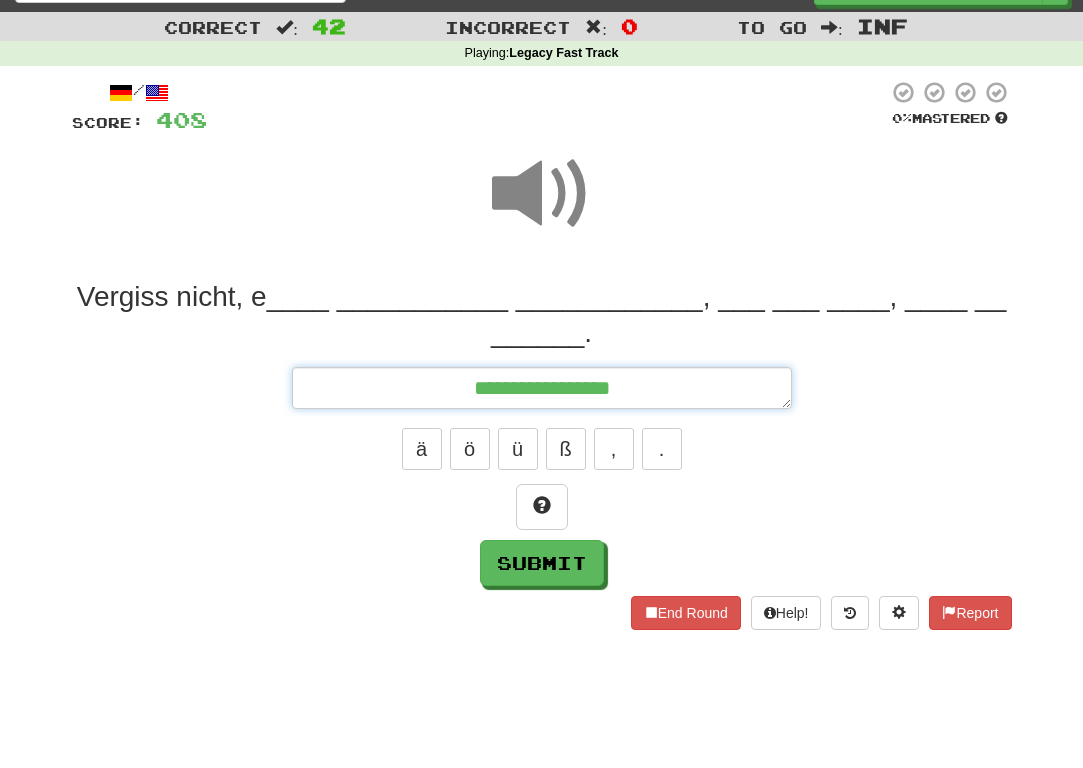 type on "*" 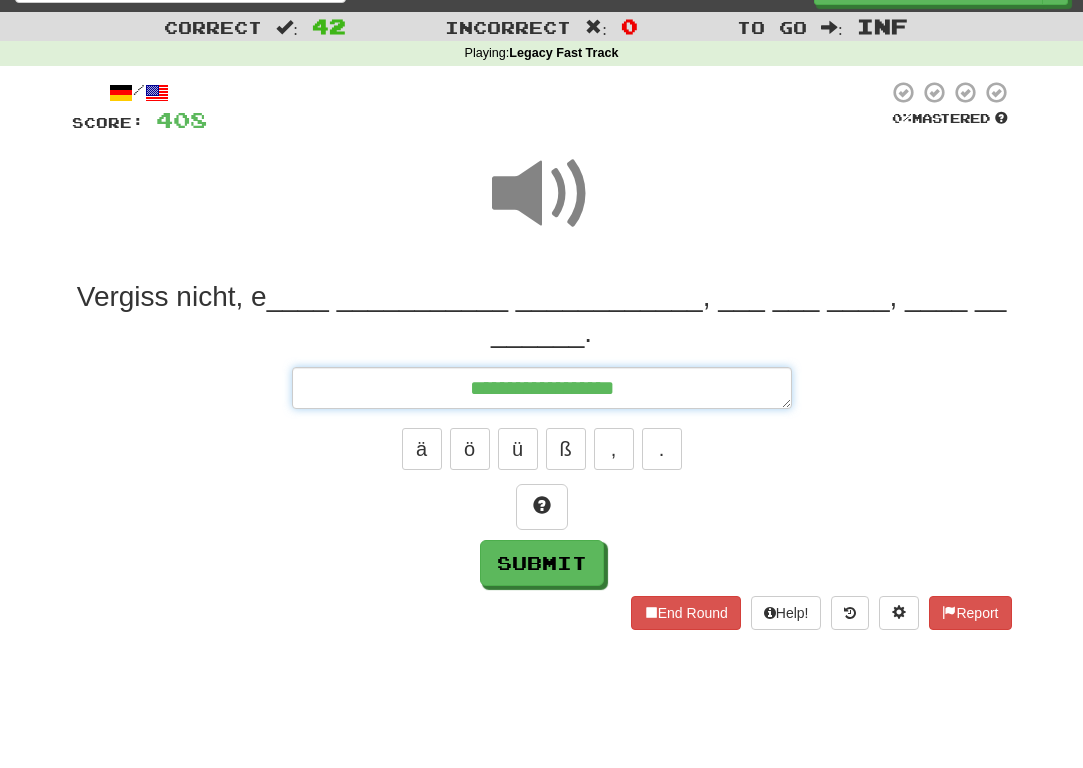 type on "*" 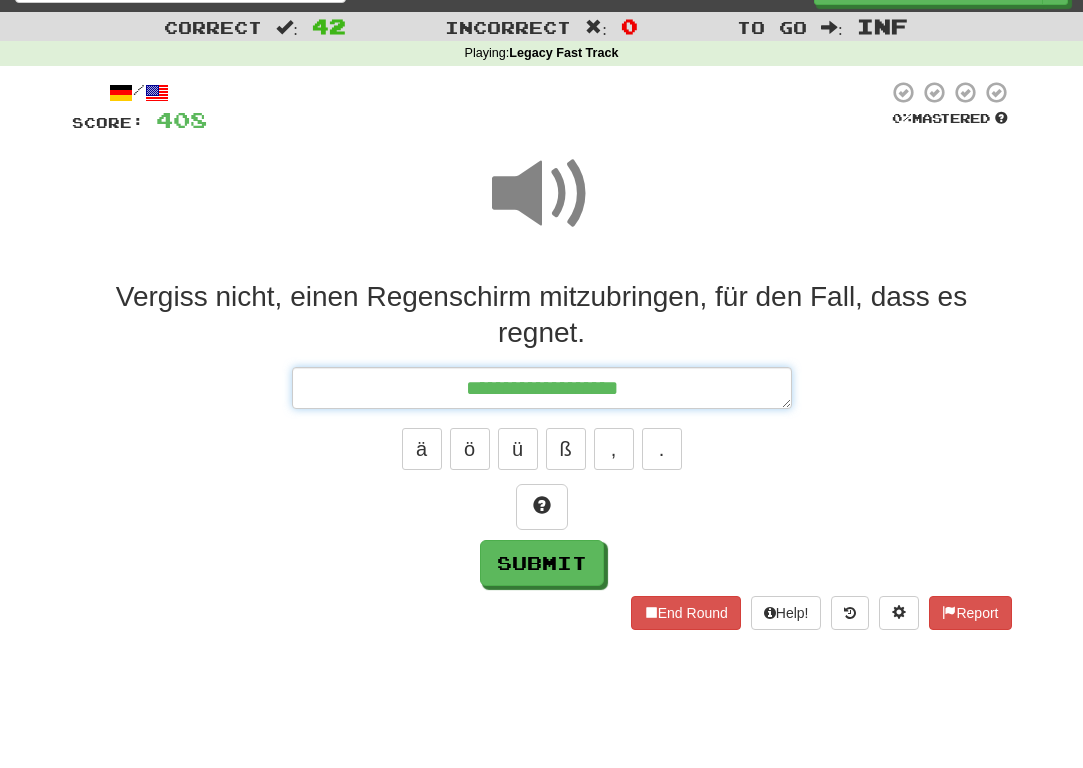 type on "*" 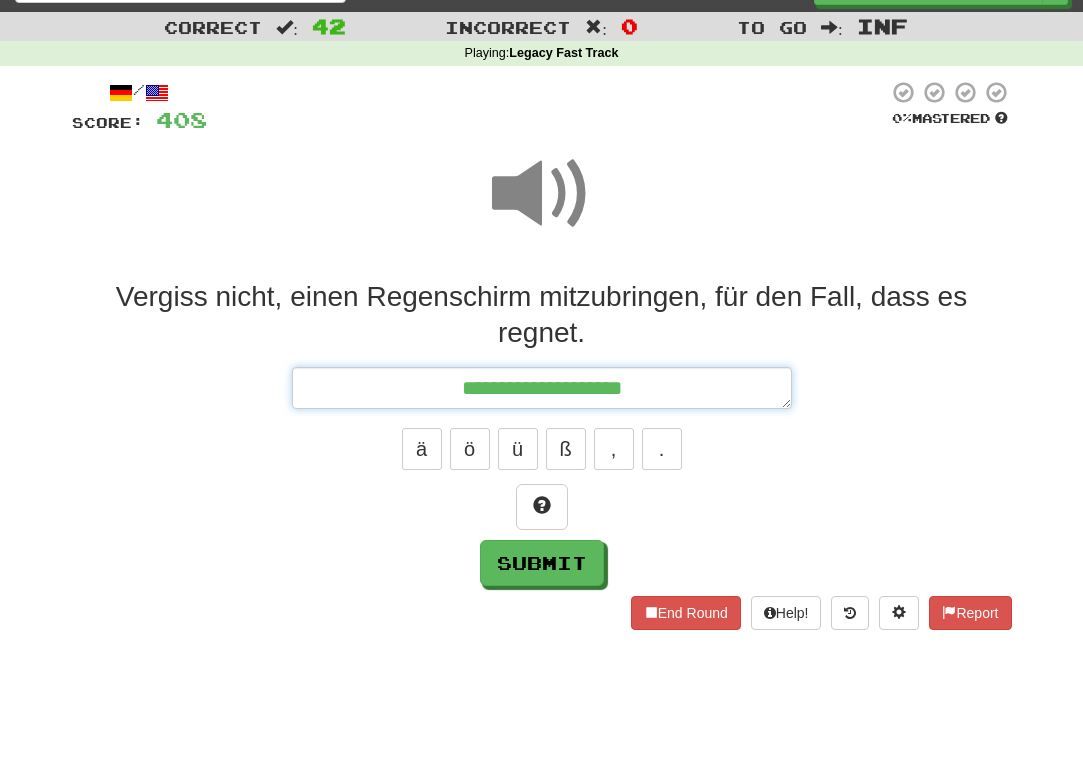 type on "*" 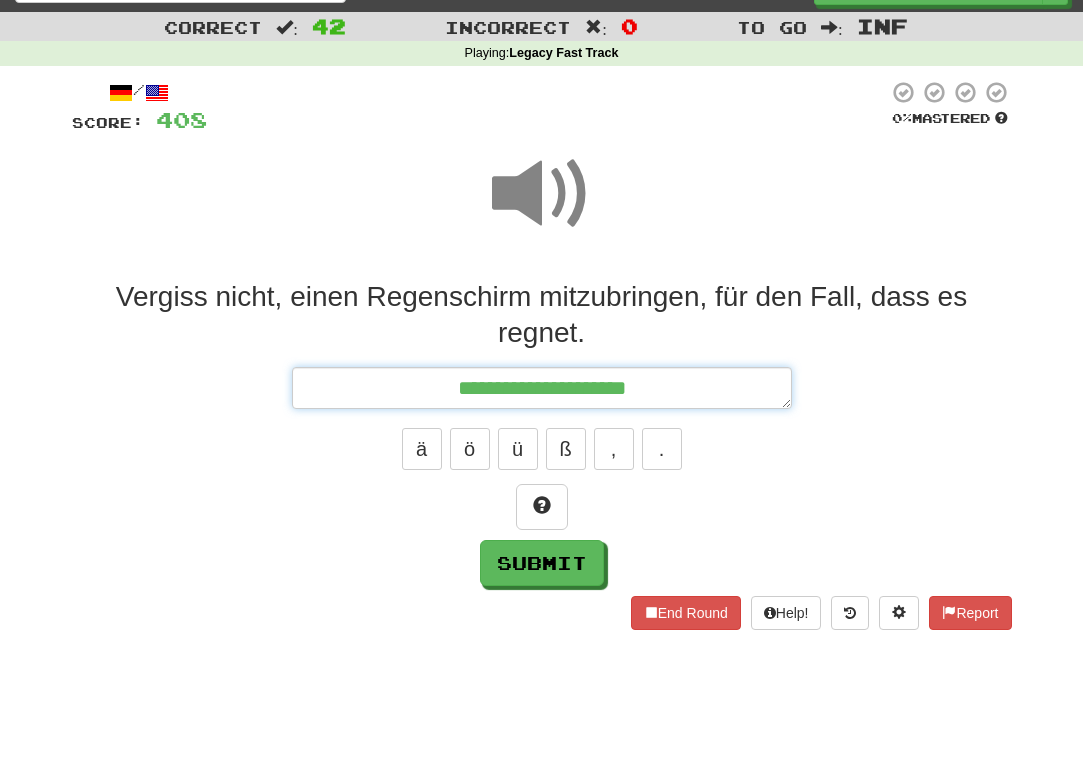 type on "*" 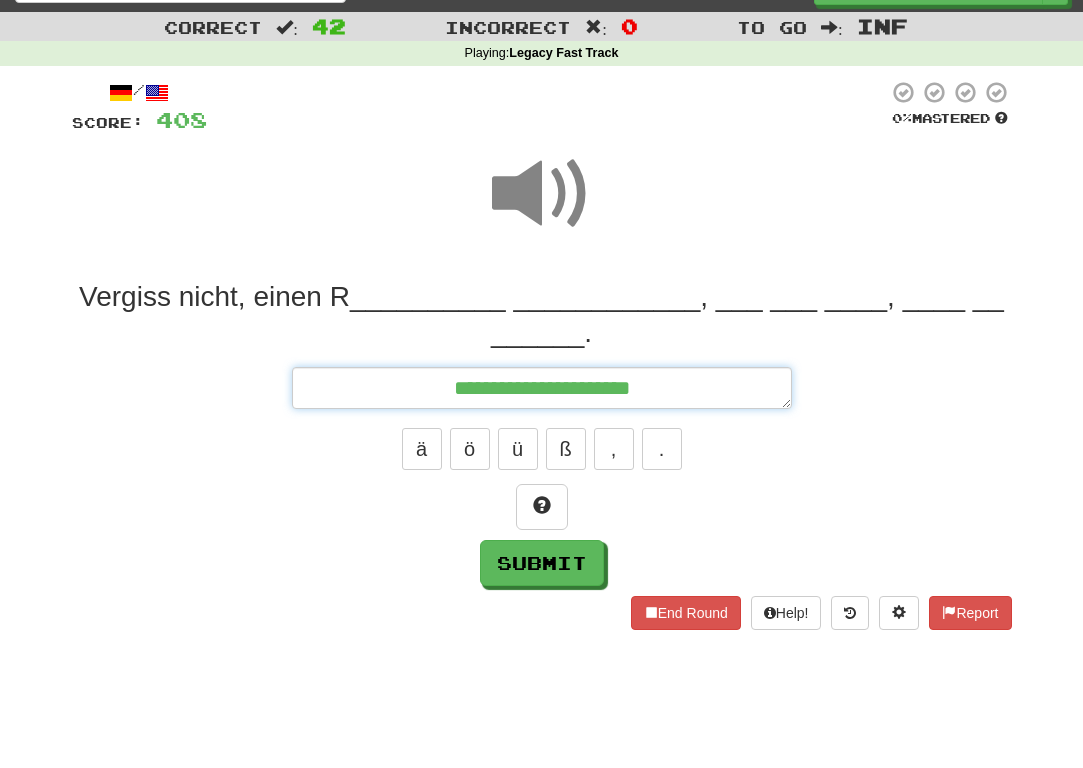 type on "*" 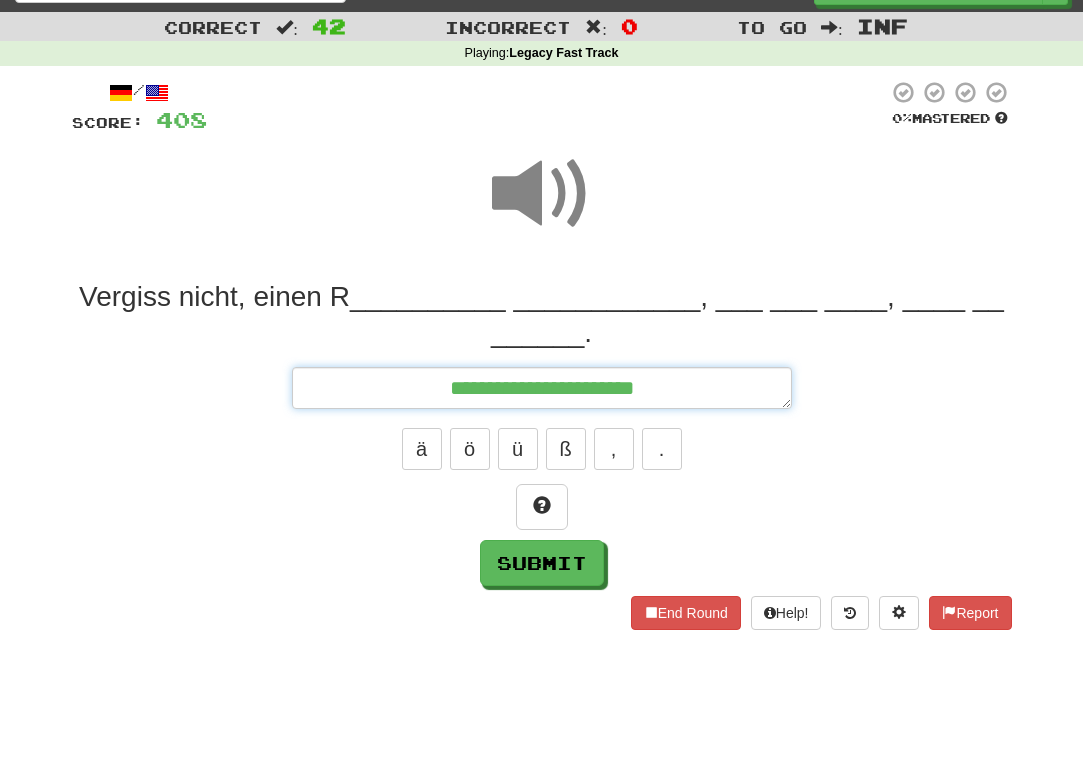 type on "*" 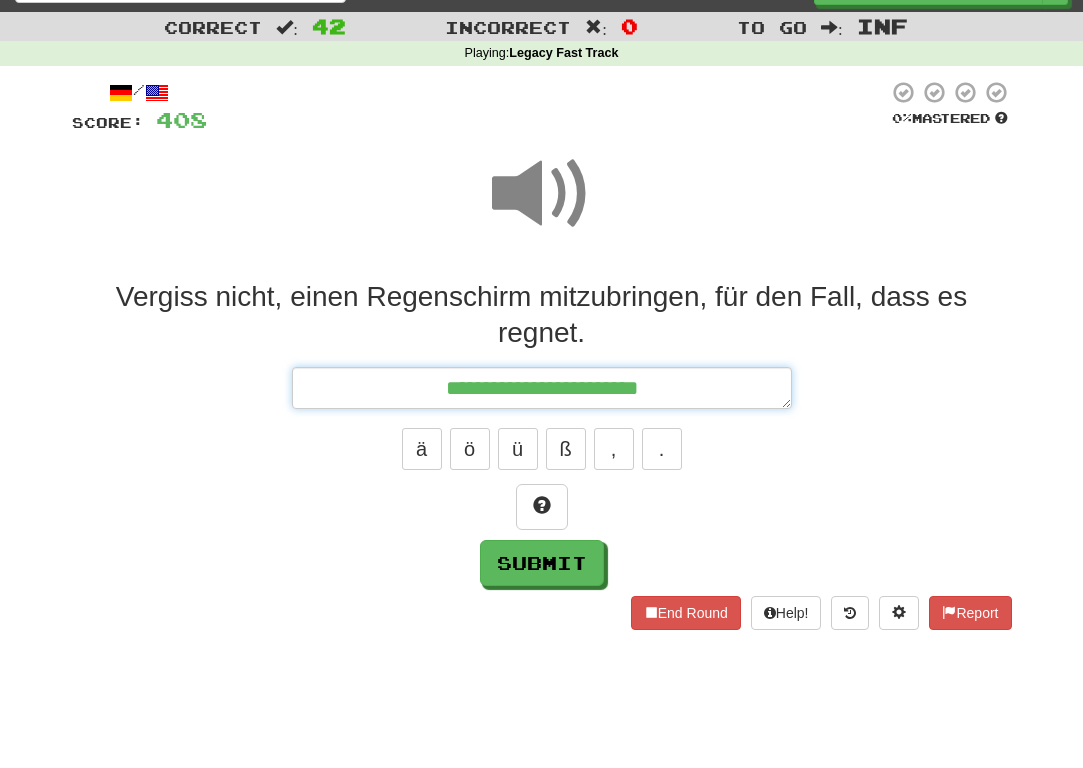 type on "*" 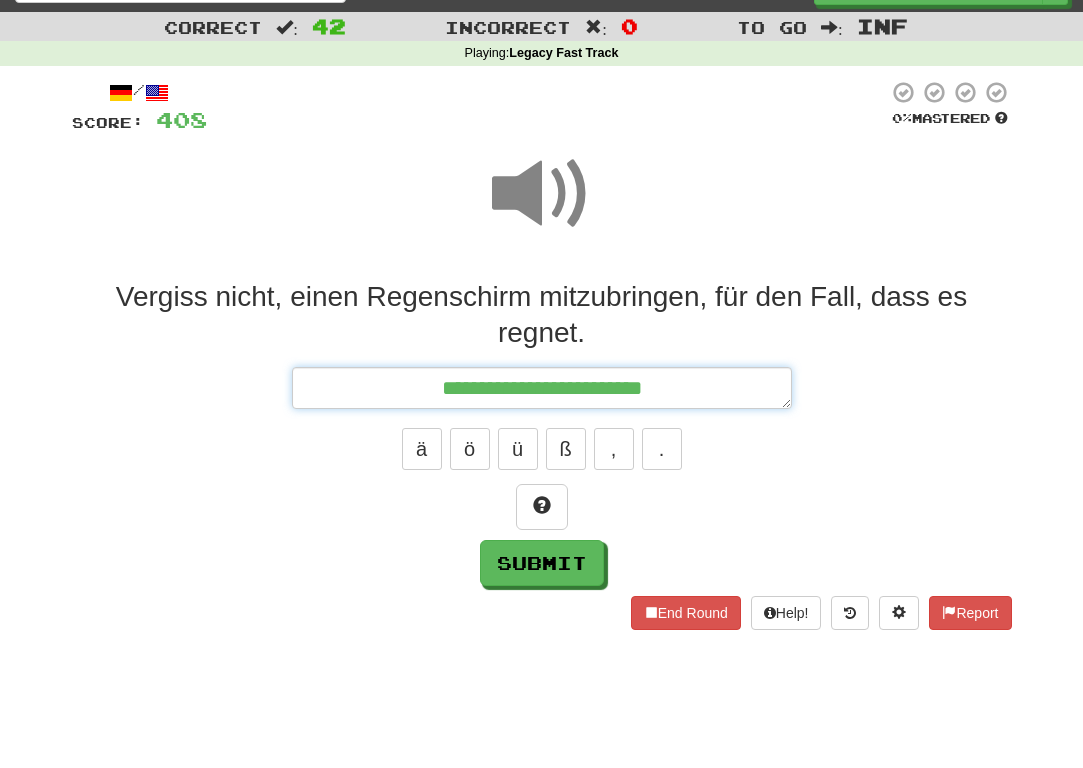 type on "*" 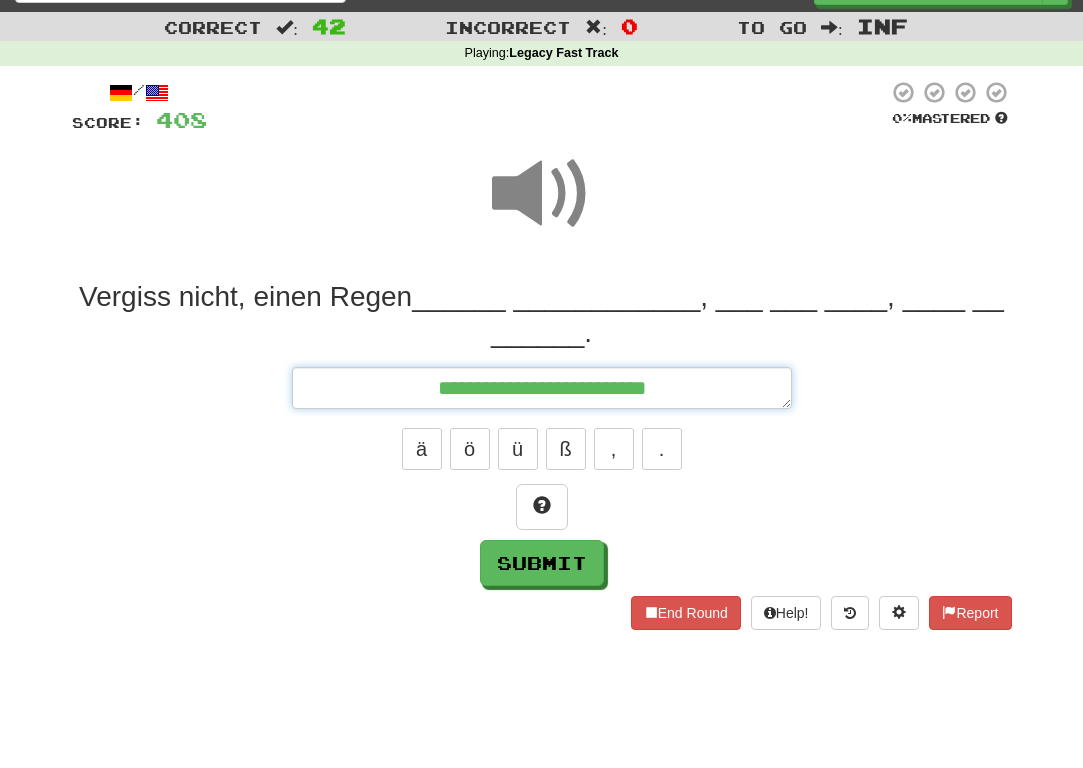 type on "*" 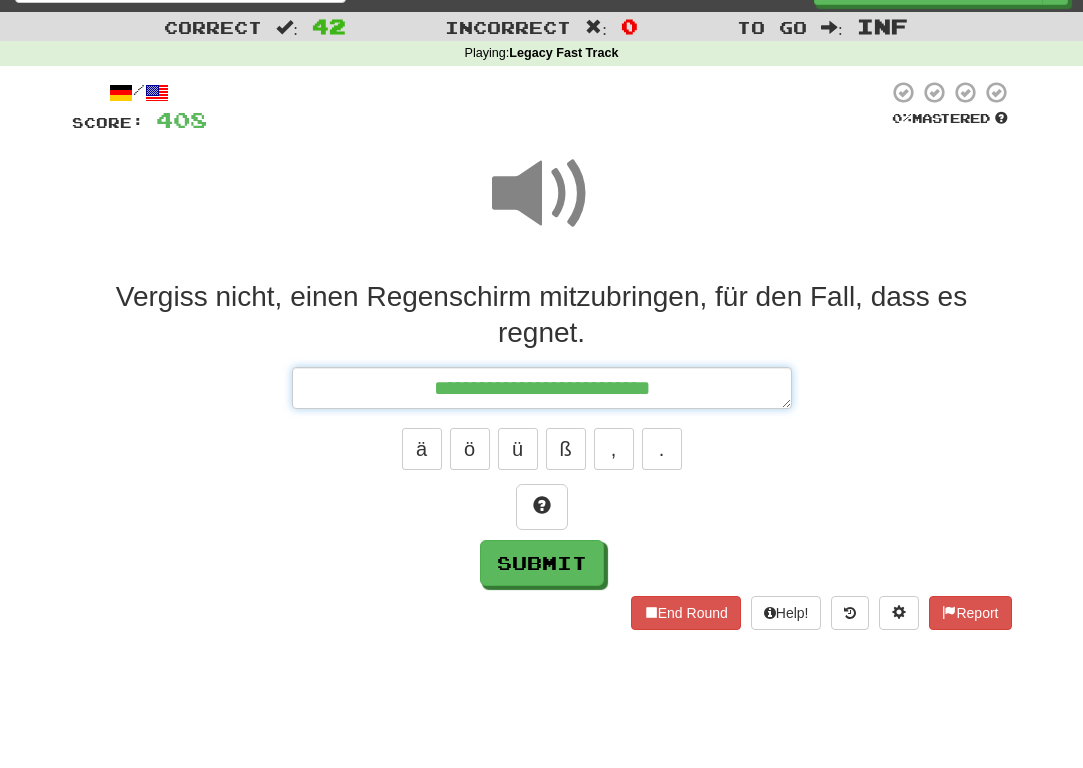 type on "*" 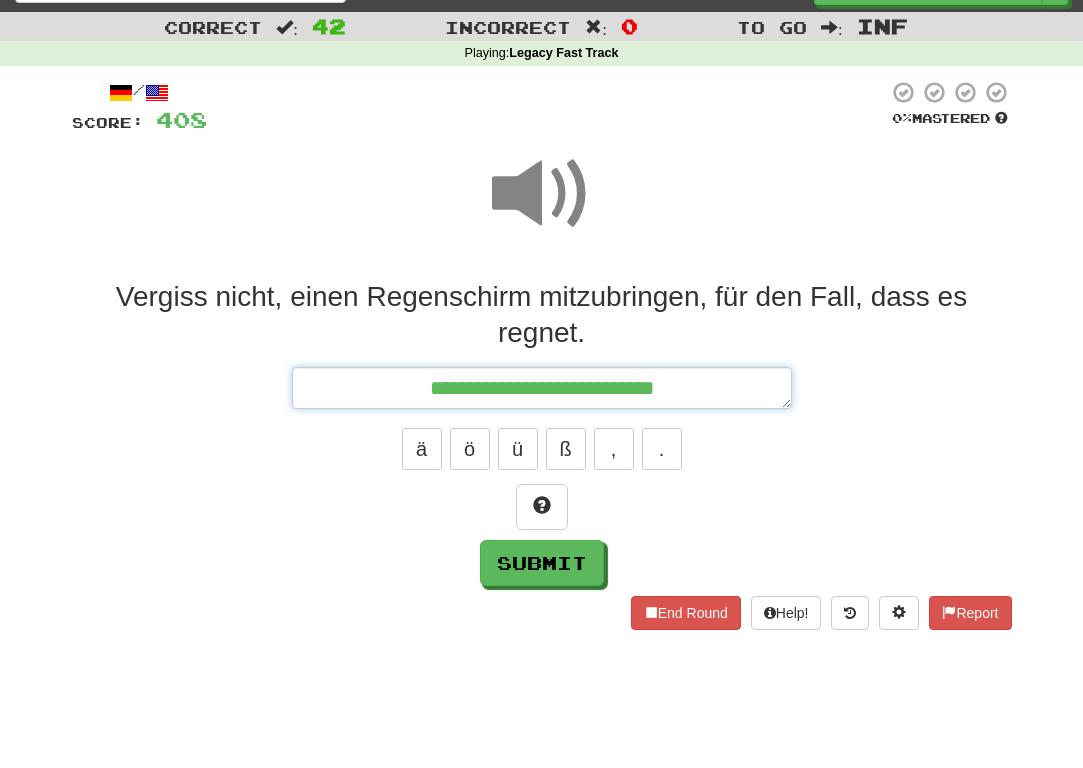 type on "*" 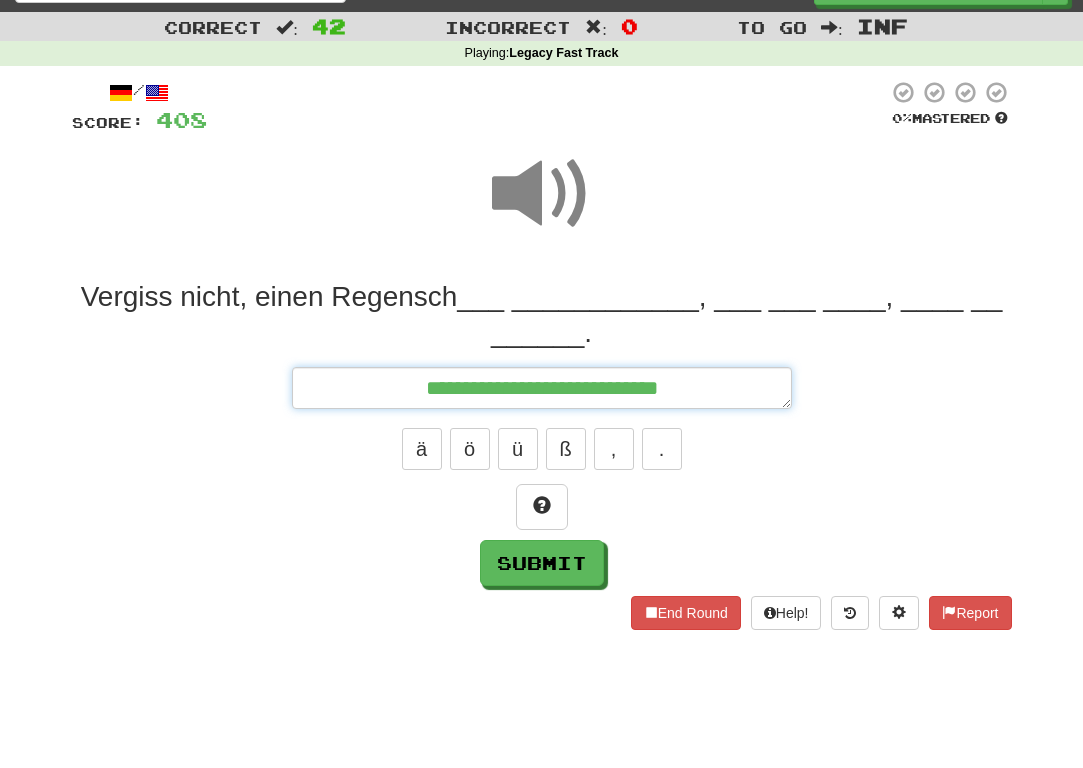 type on "*" 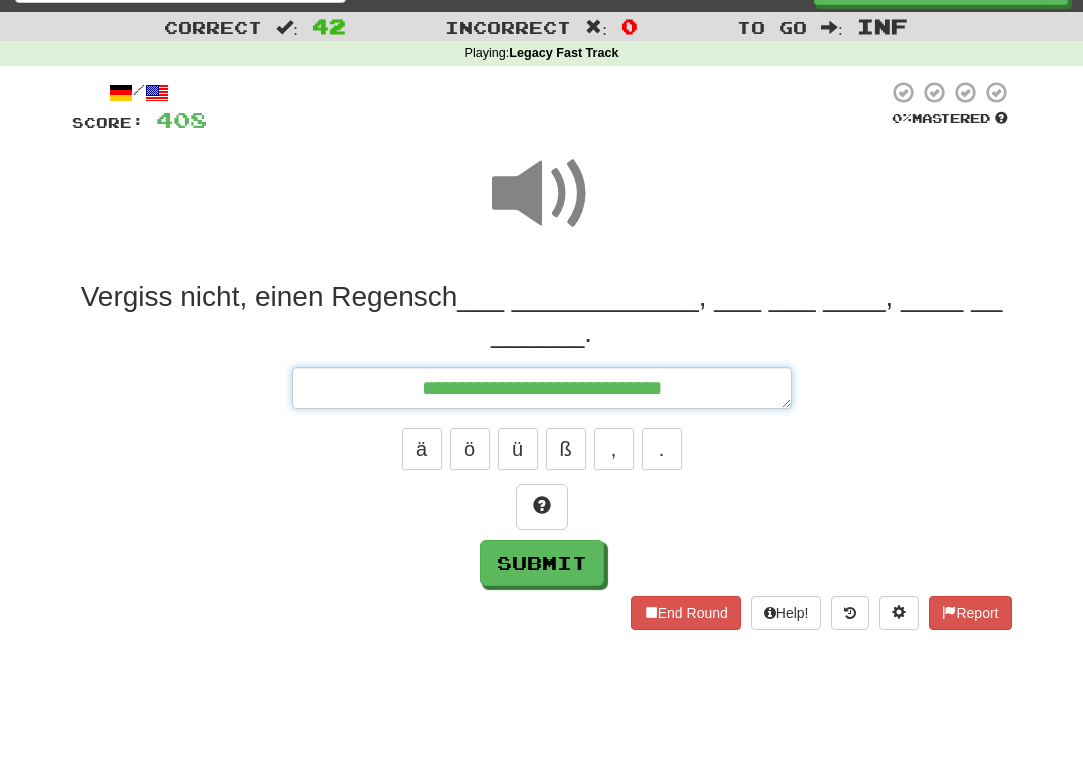 type on "*" 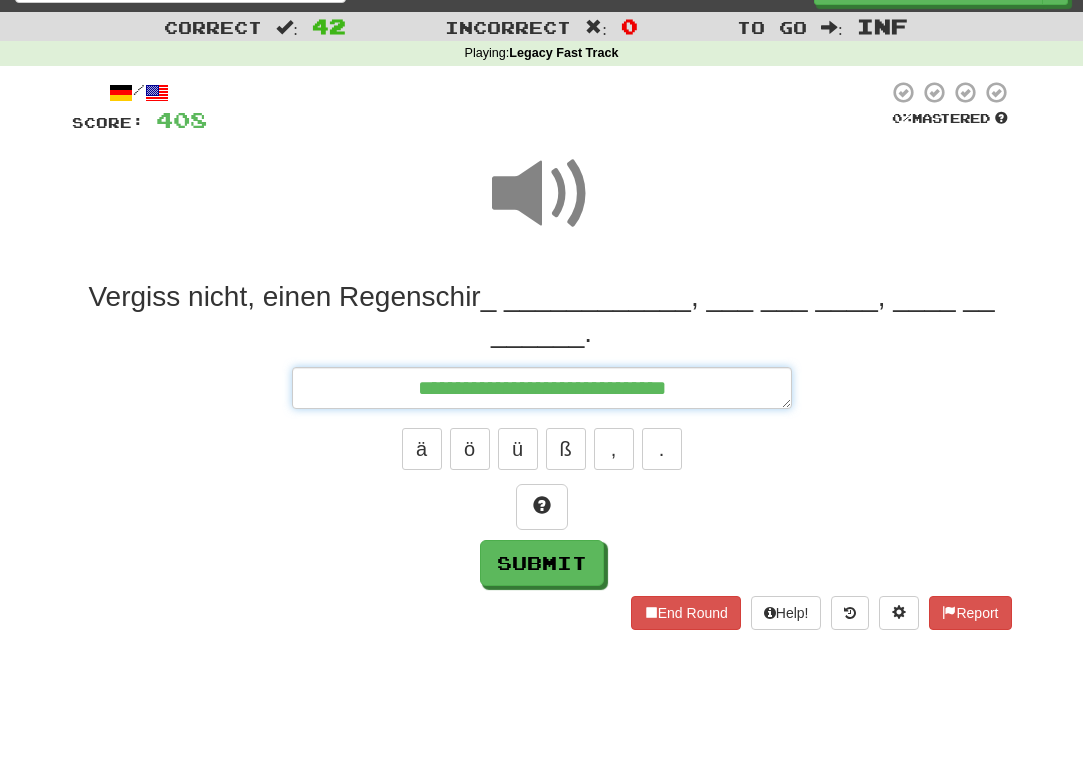 type on "*" 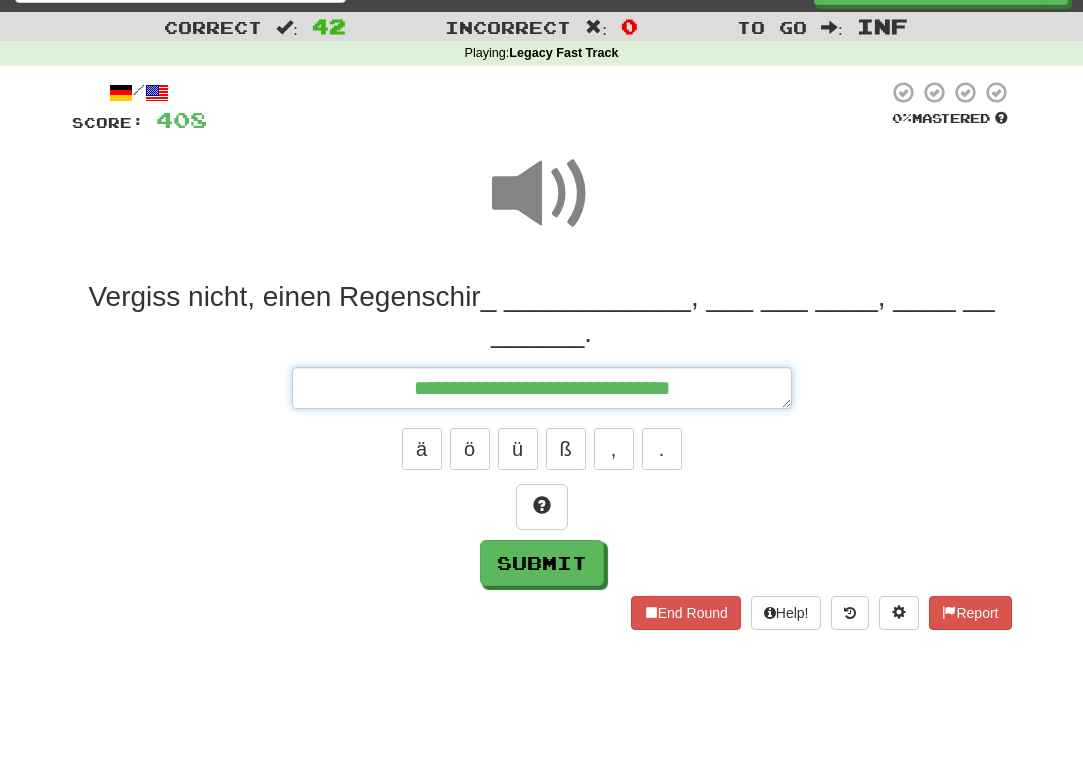 type on "*" 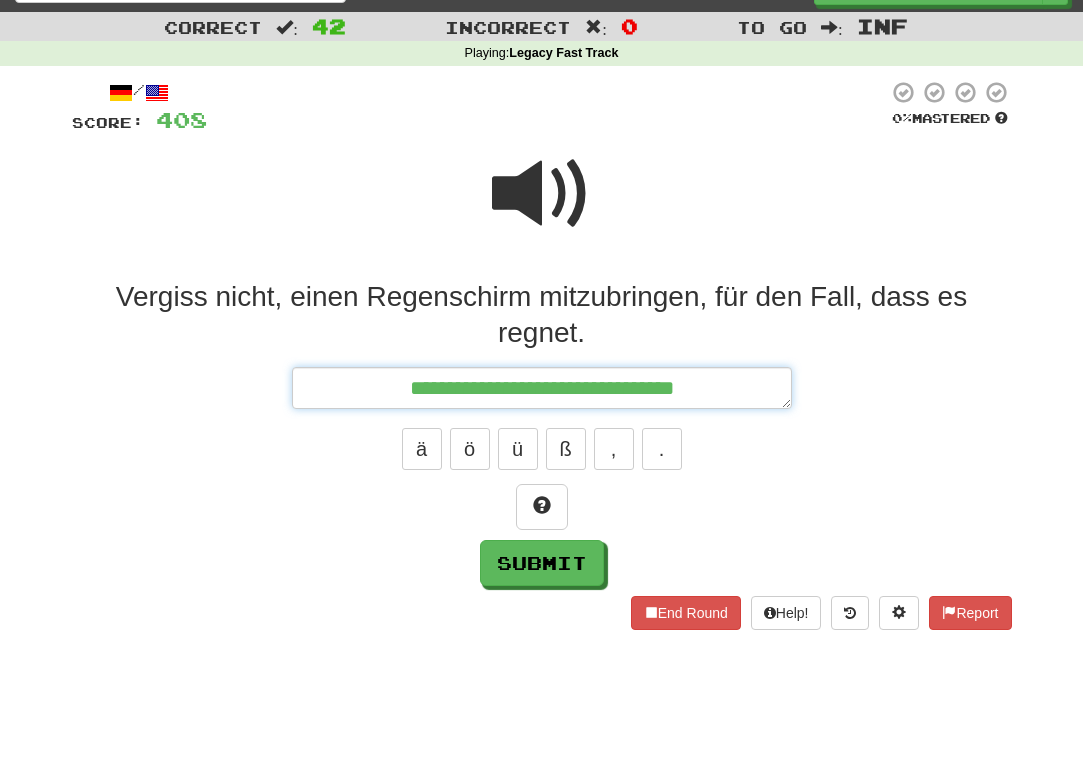 type on "*" 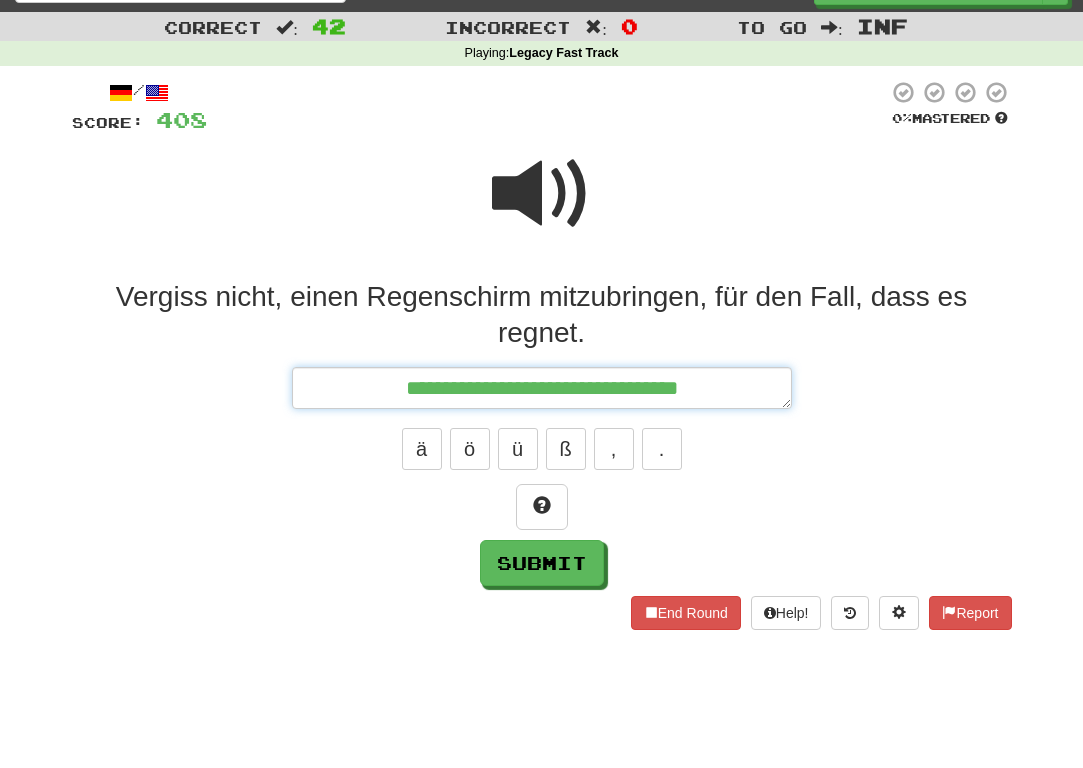 type on "*" 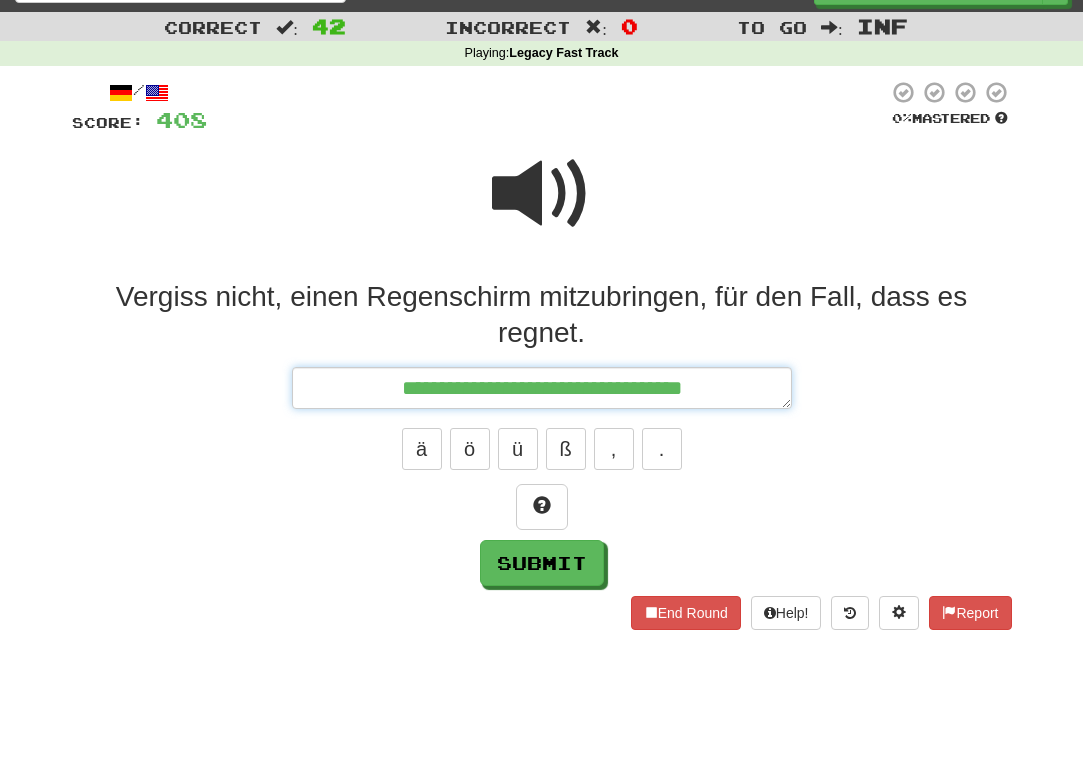 type on "*" 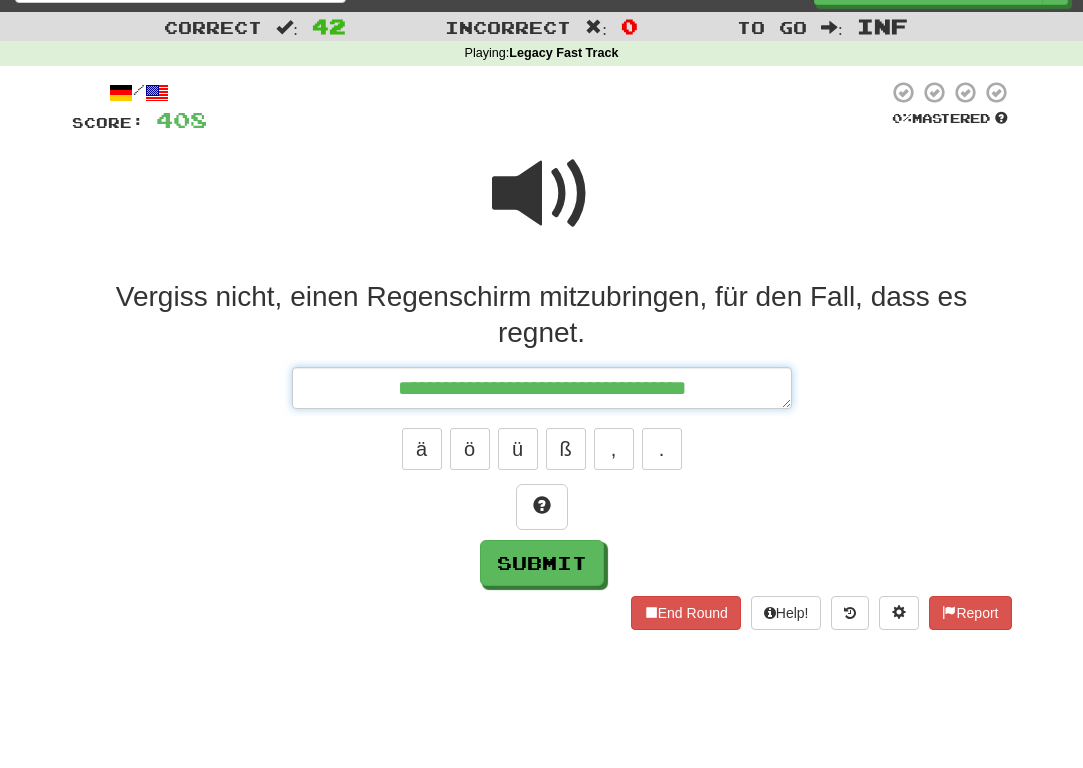 type on "*" 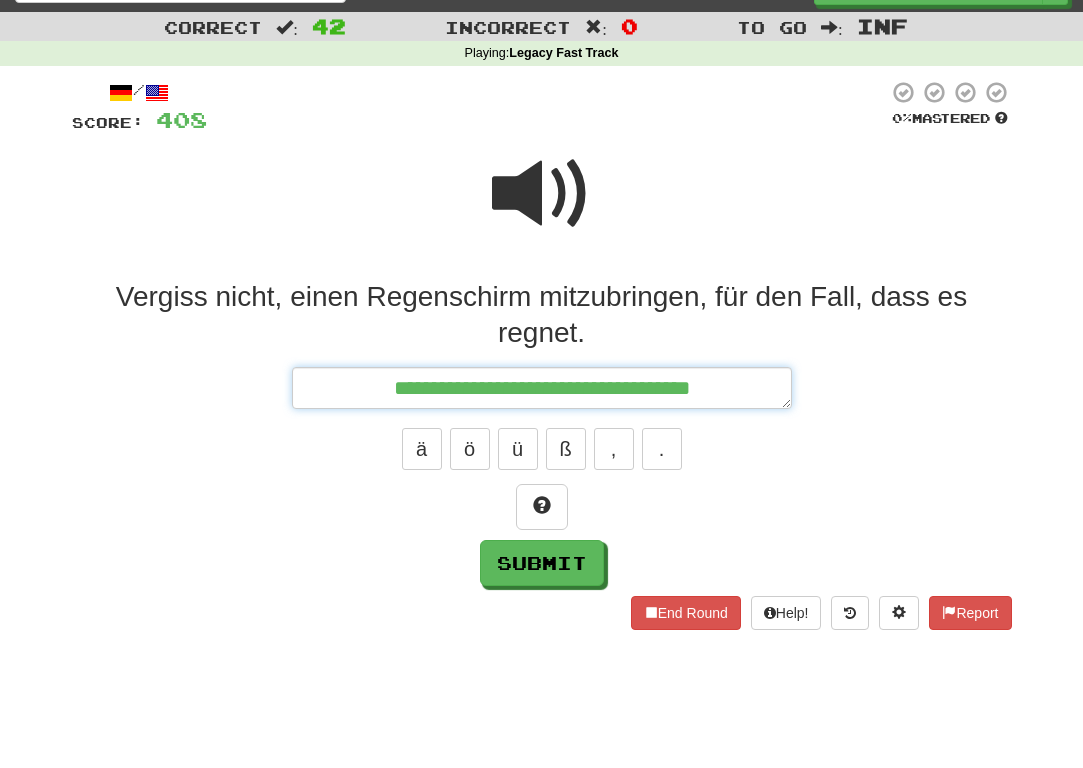 type on "*" 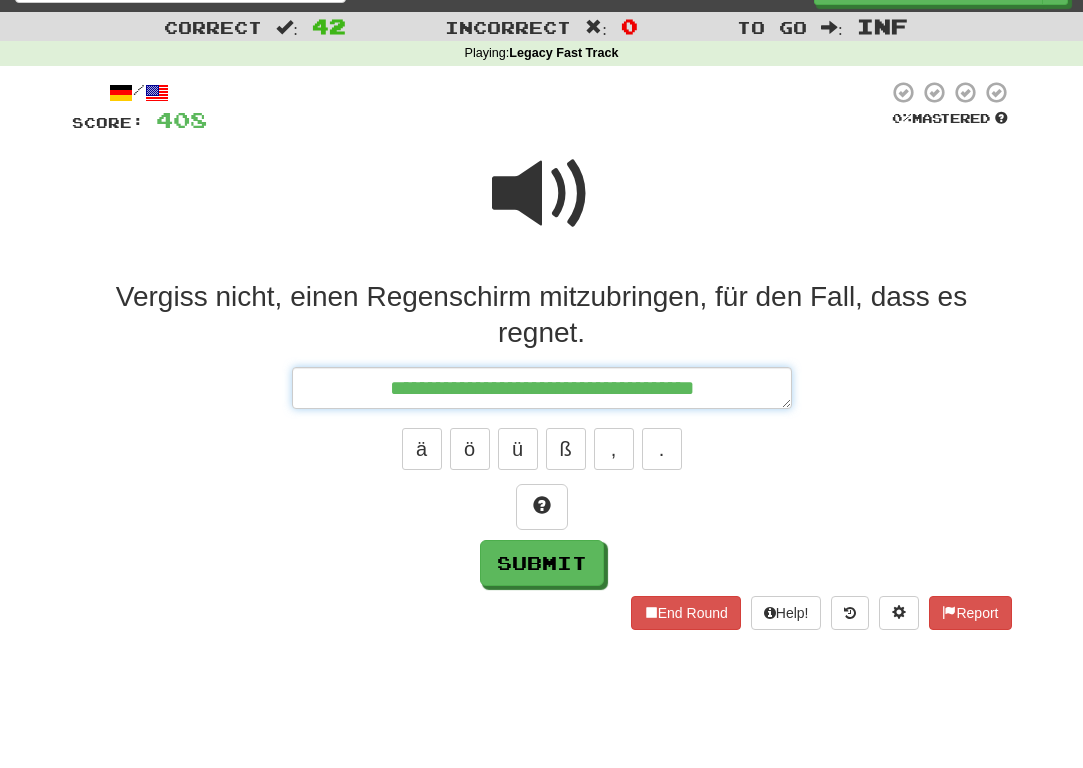 type on "*" 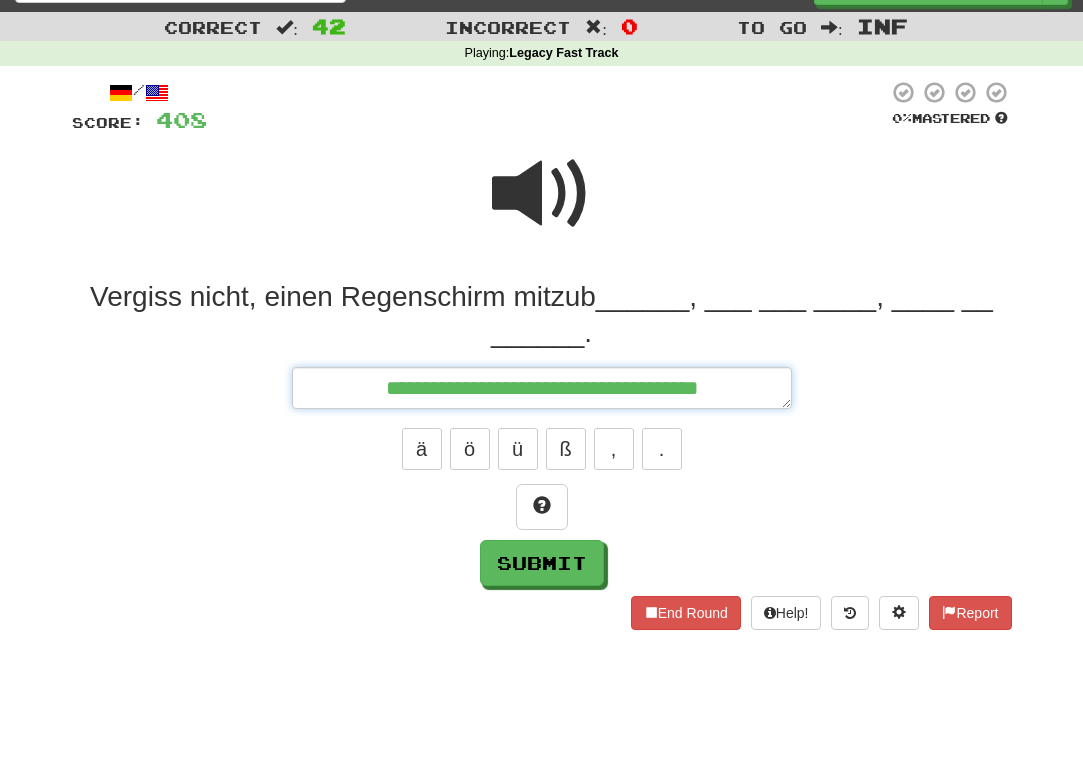 type on "*" 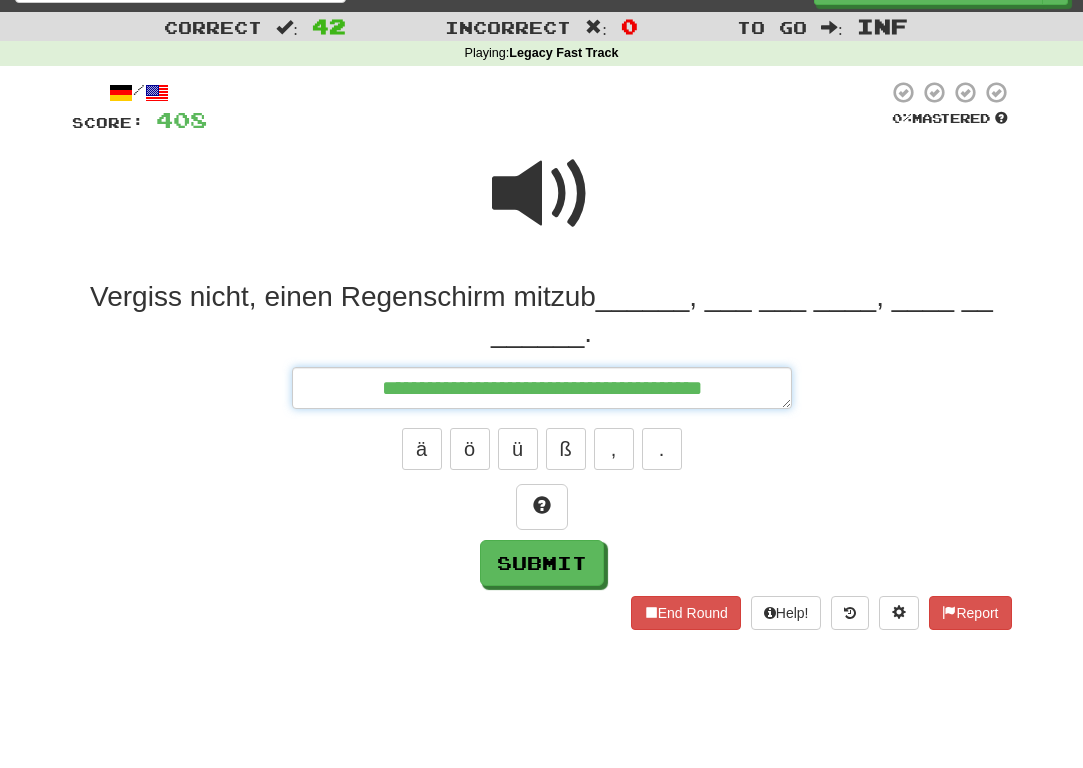 type on "*" 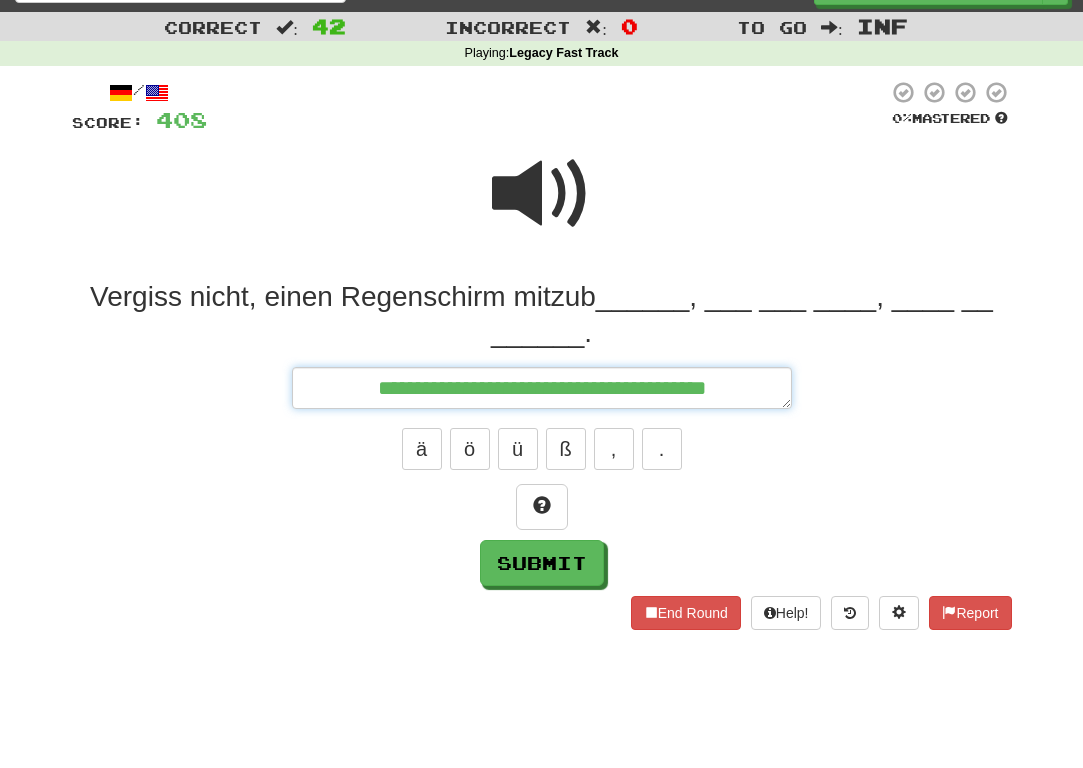 type on "*" 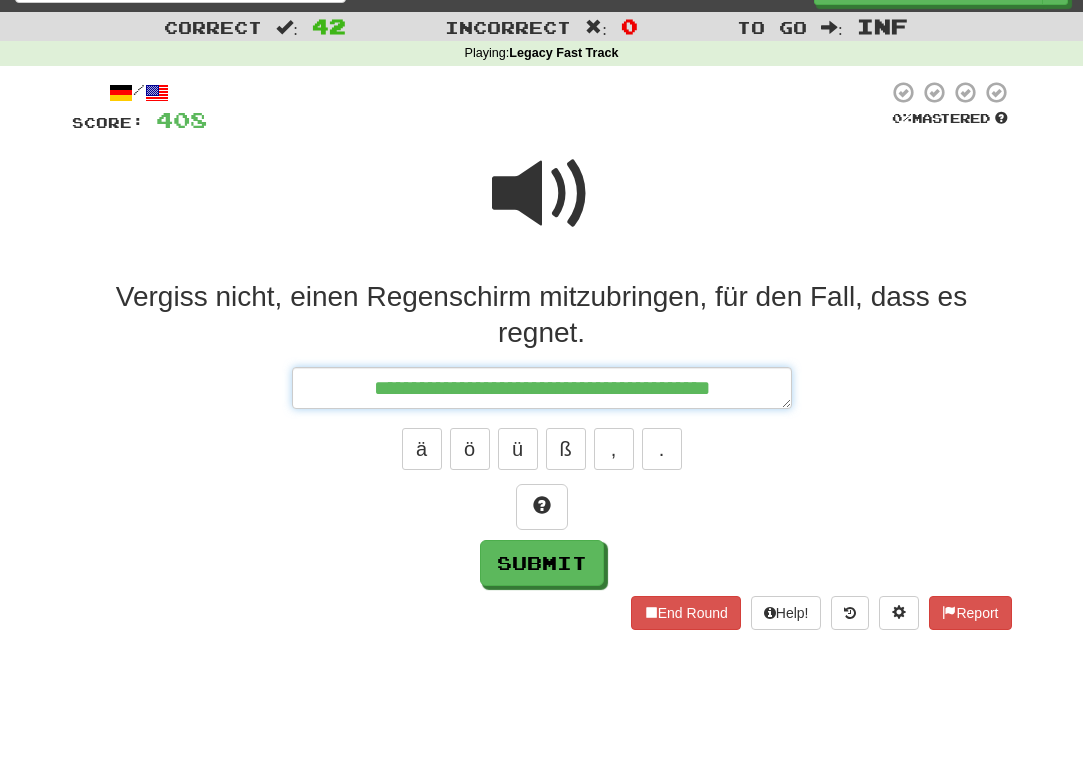 type on "*" 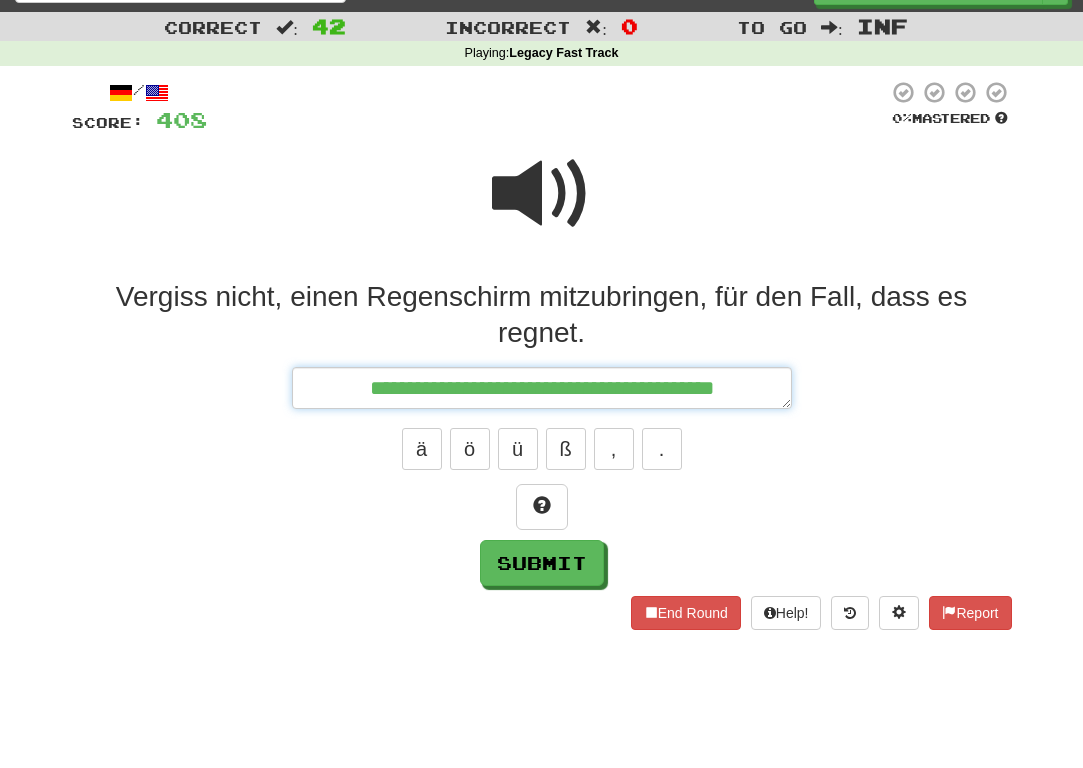 type on "*" 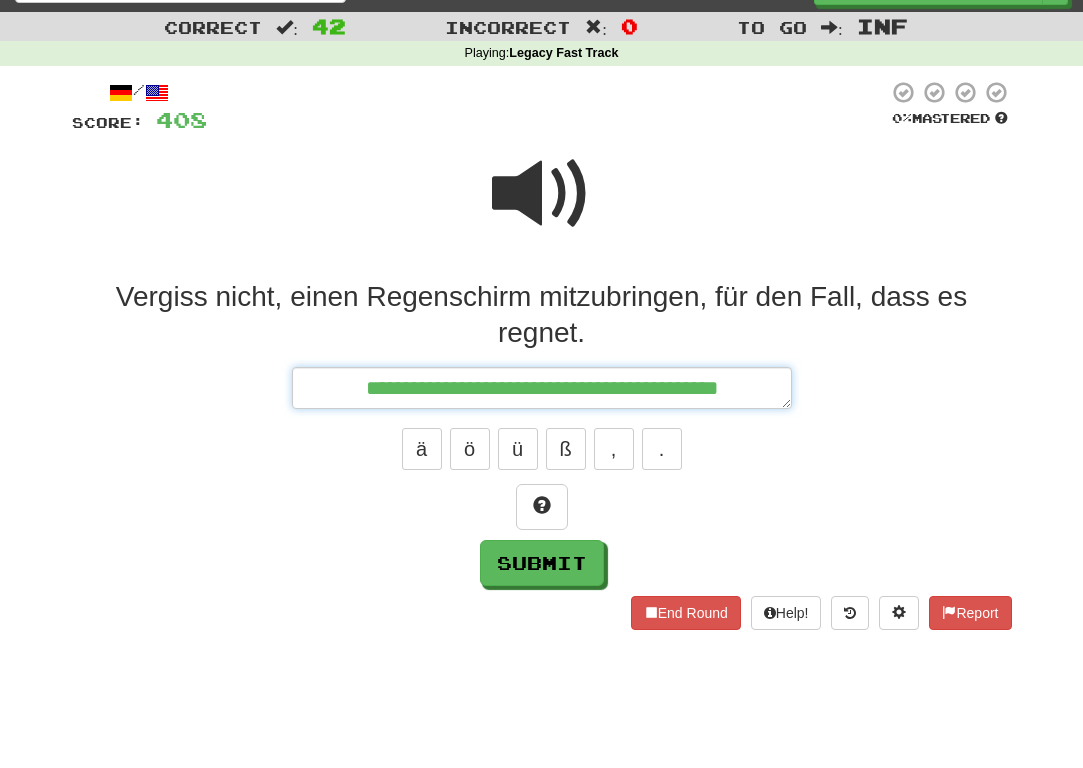 type on "*" 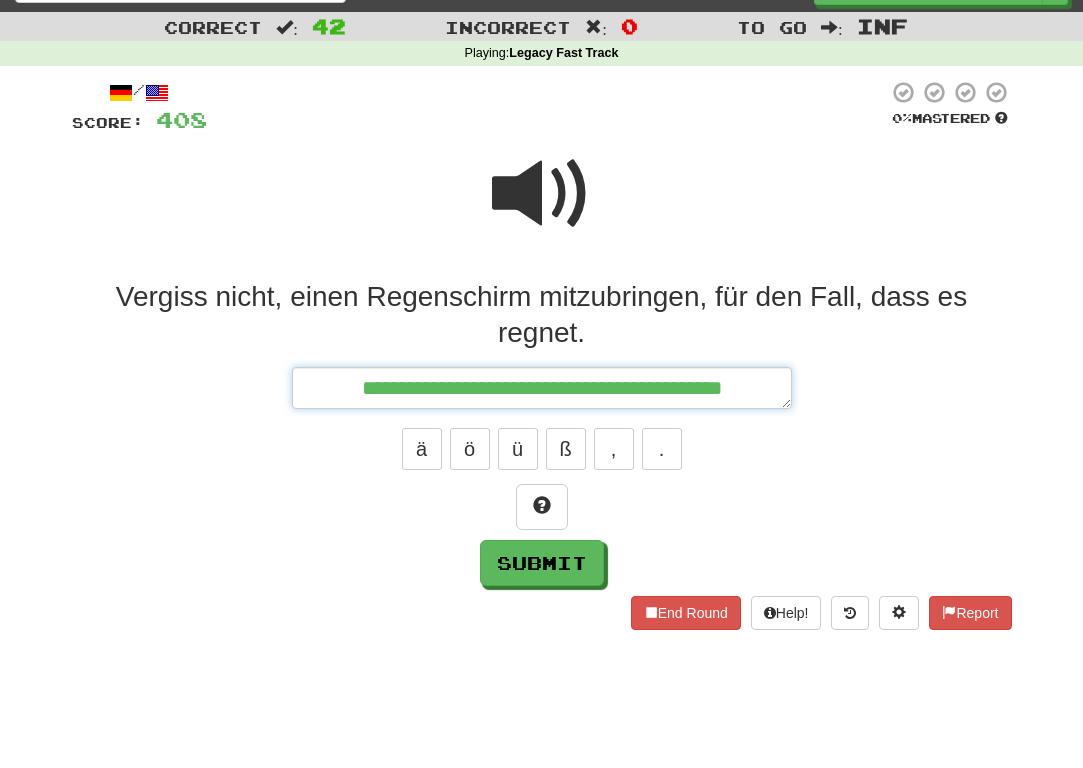 type on "*" 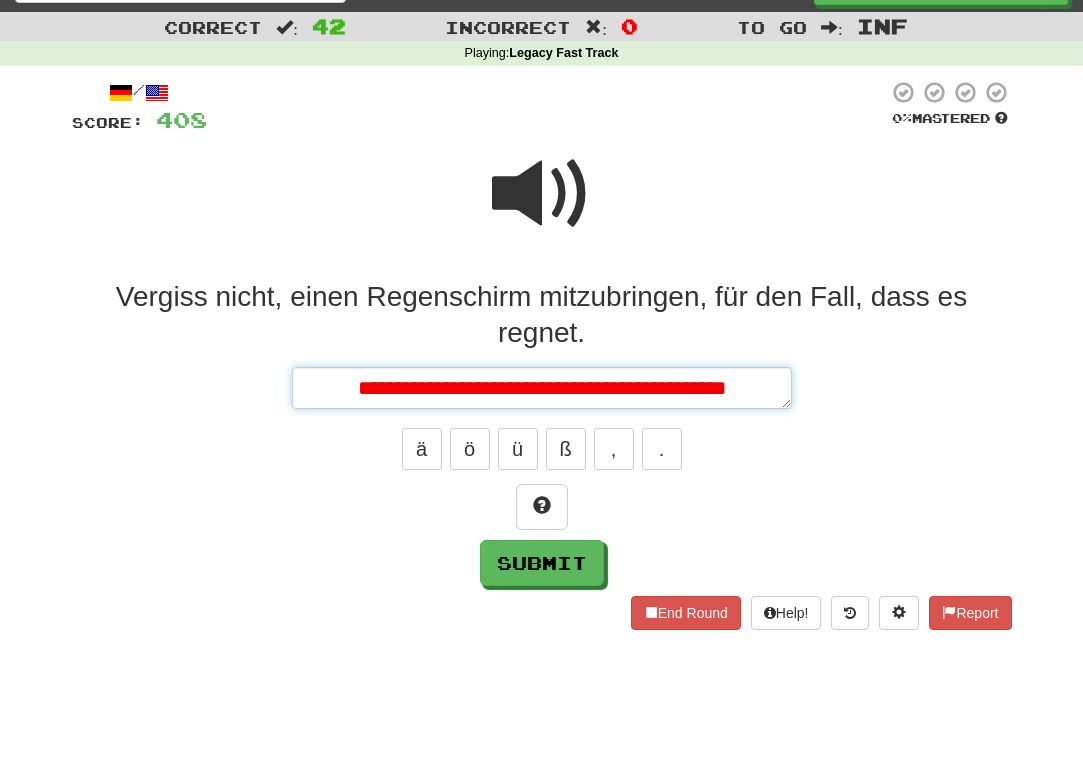type on "*" 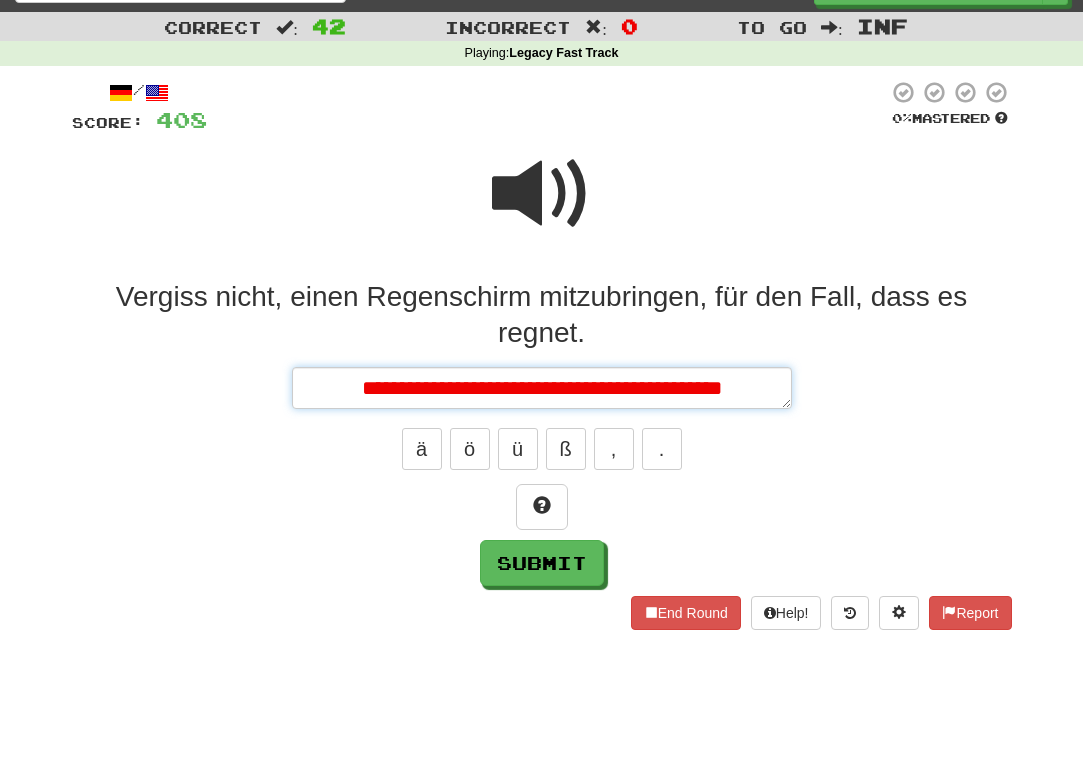 type on "*" 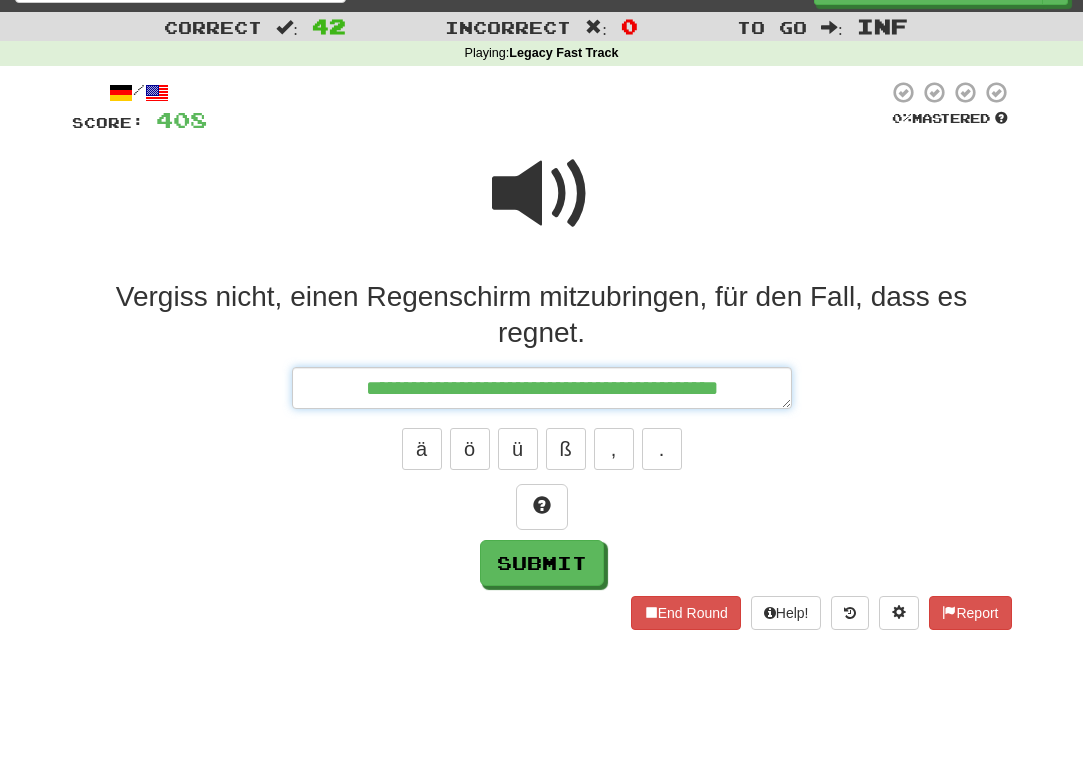 type on "*" 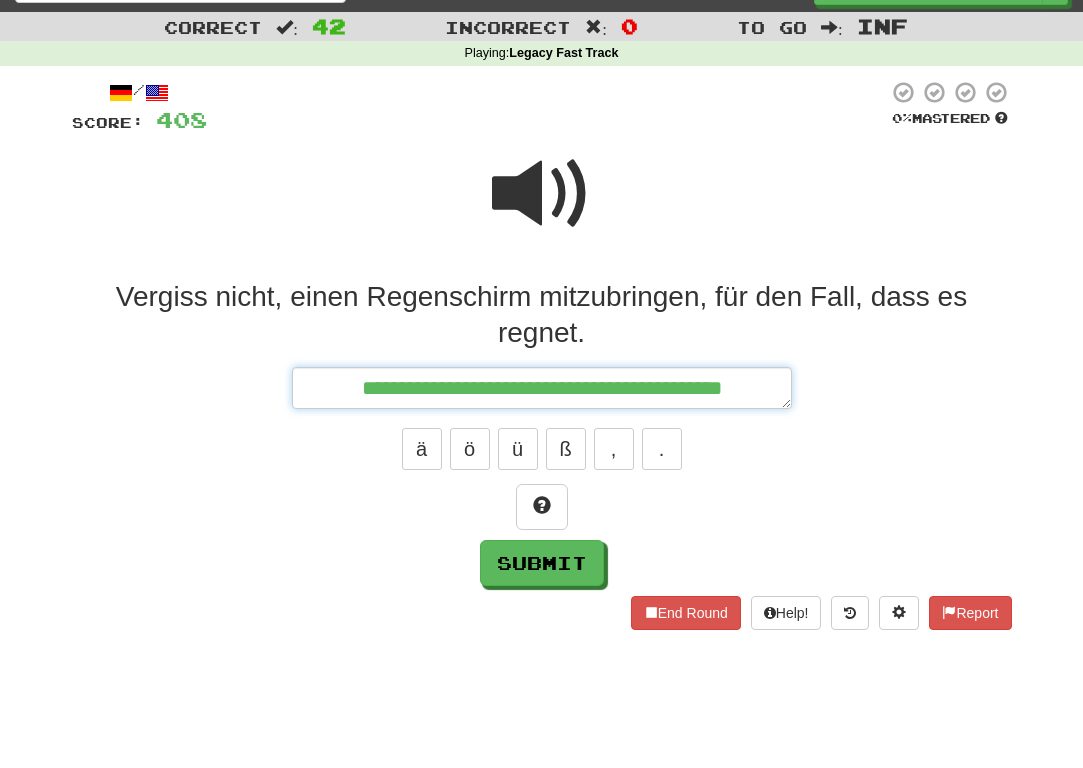 type on "*" 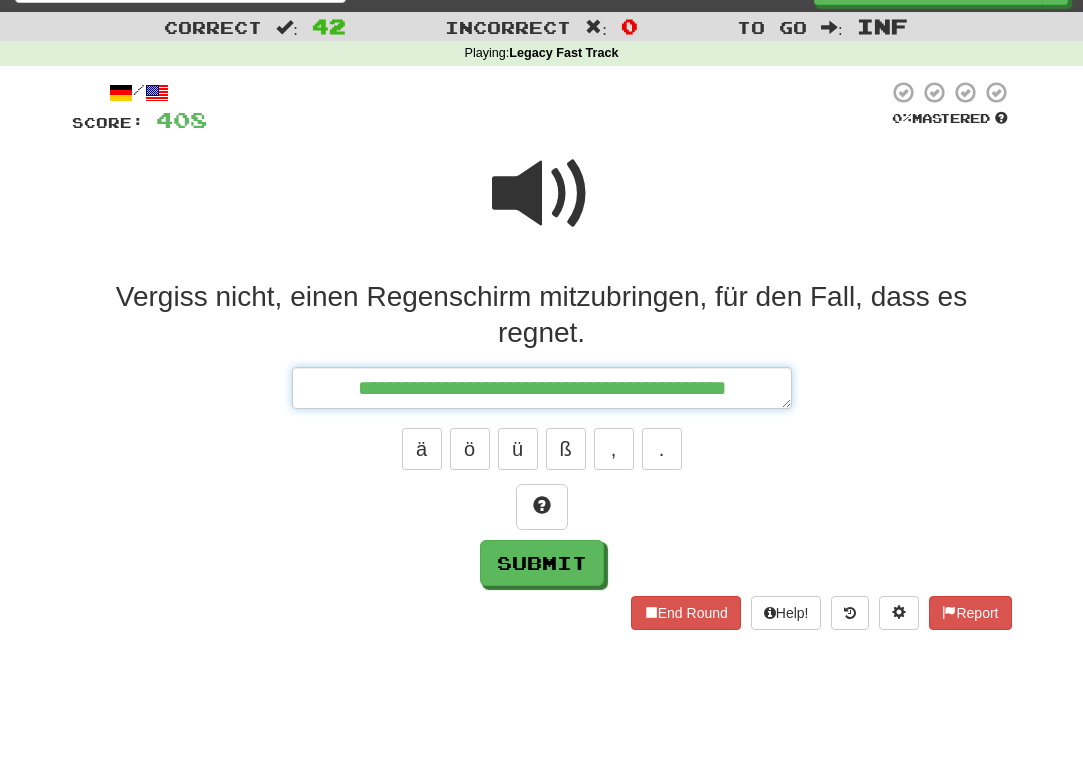 type on "*" 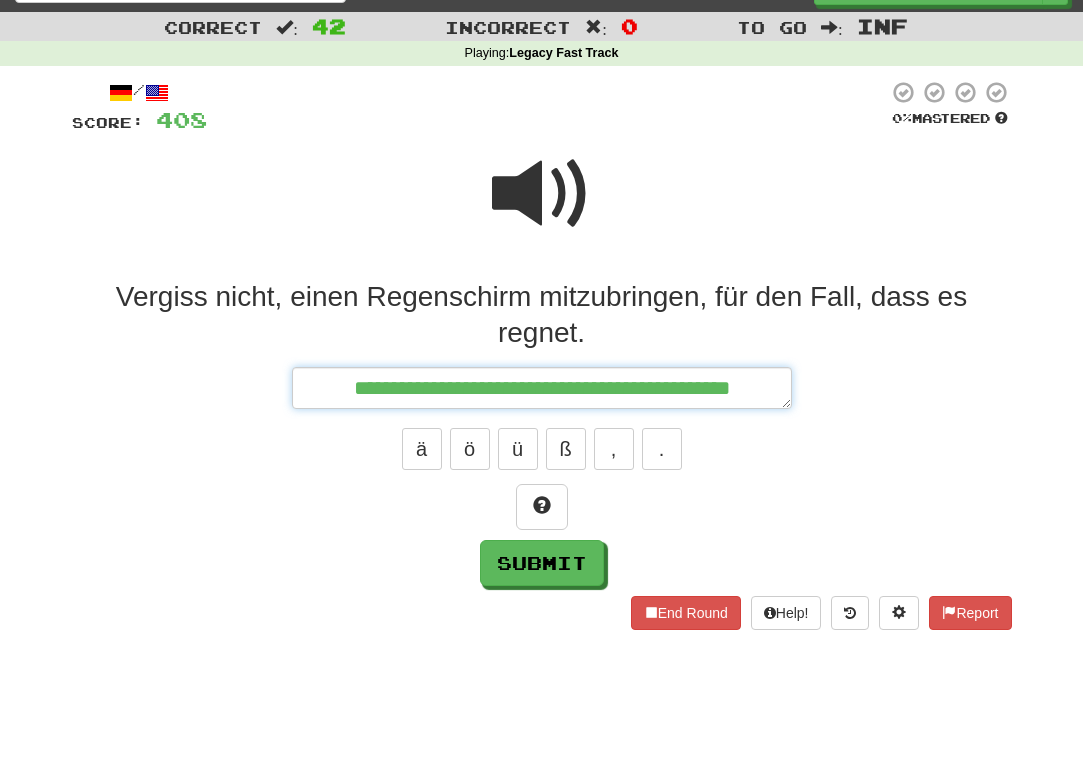 type on "*" 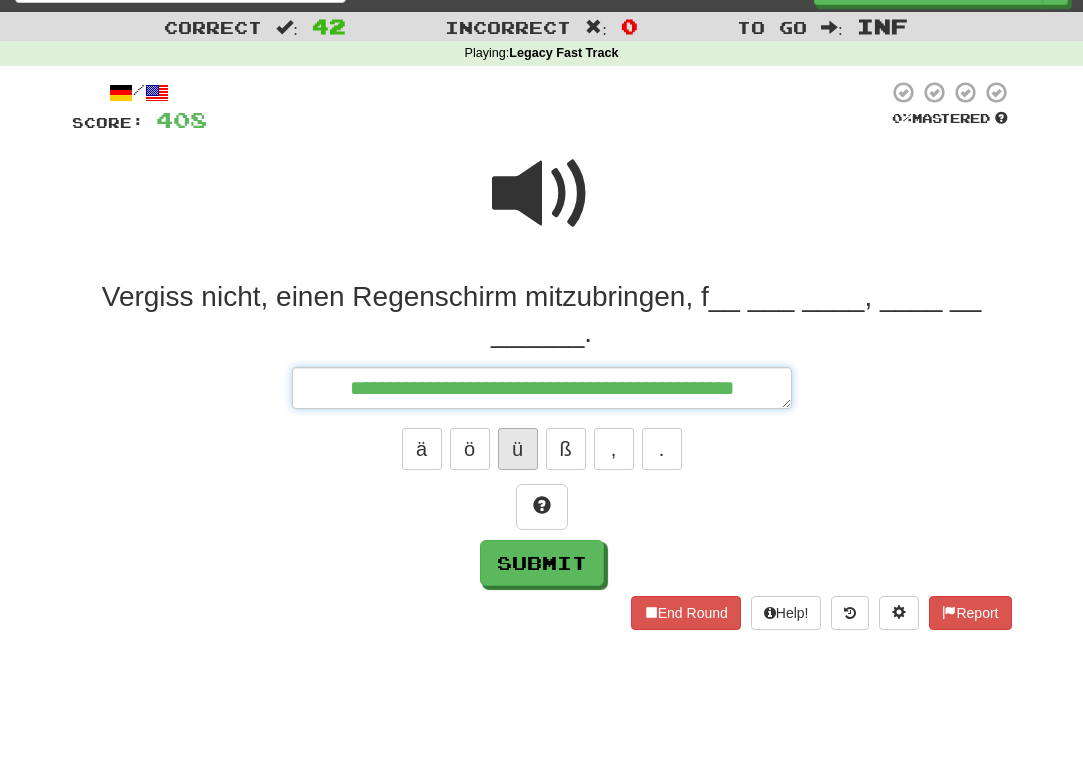 type on "**********" 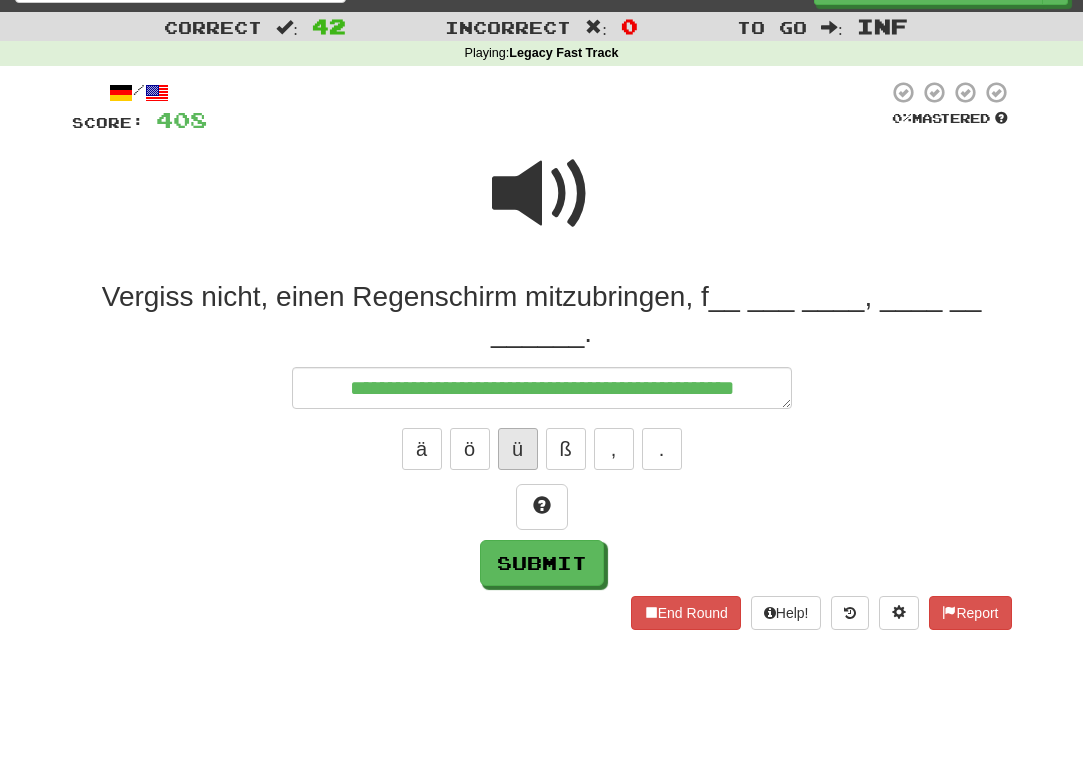 click on "ü" at bounding box center [518, 449] 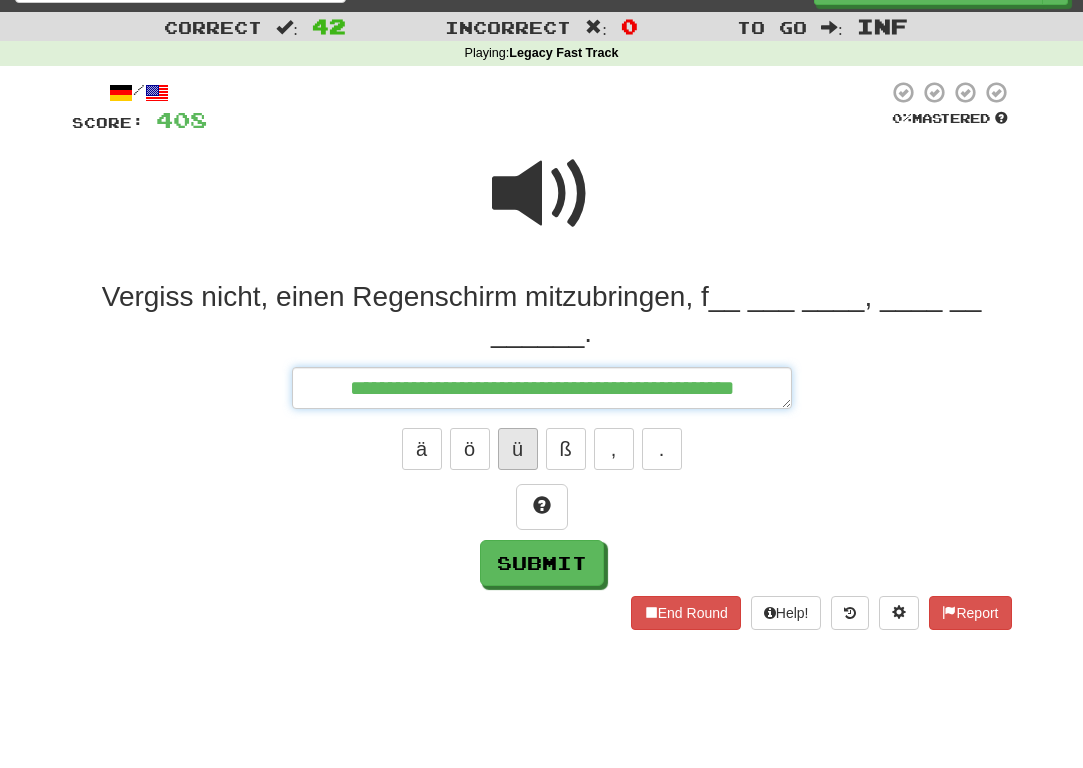 type on "*" 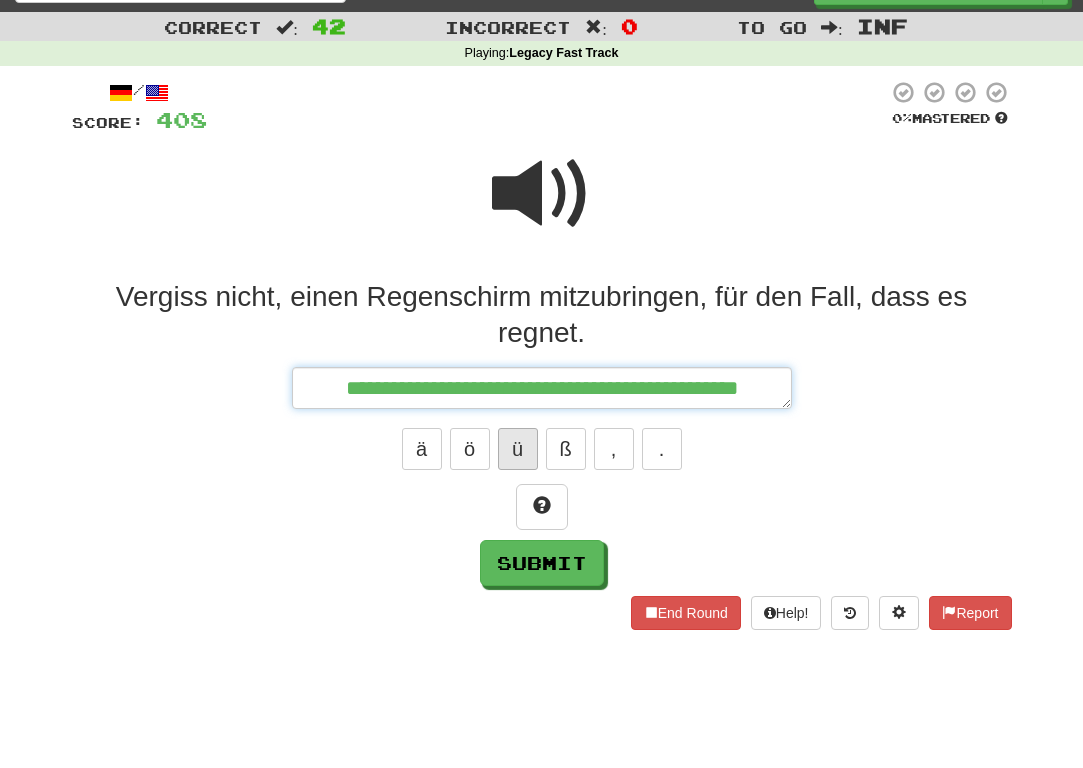 type on "*" 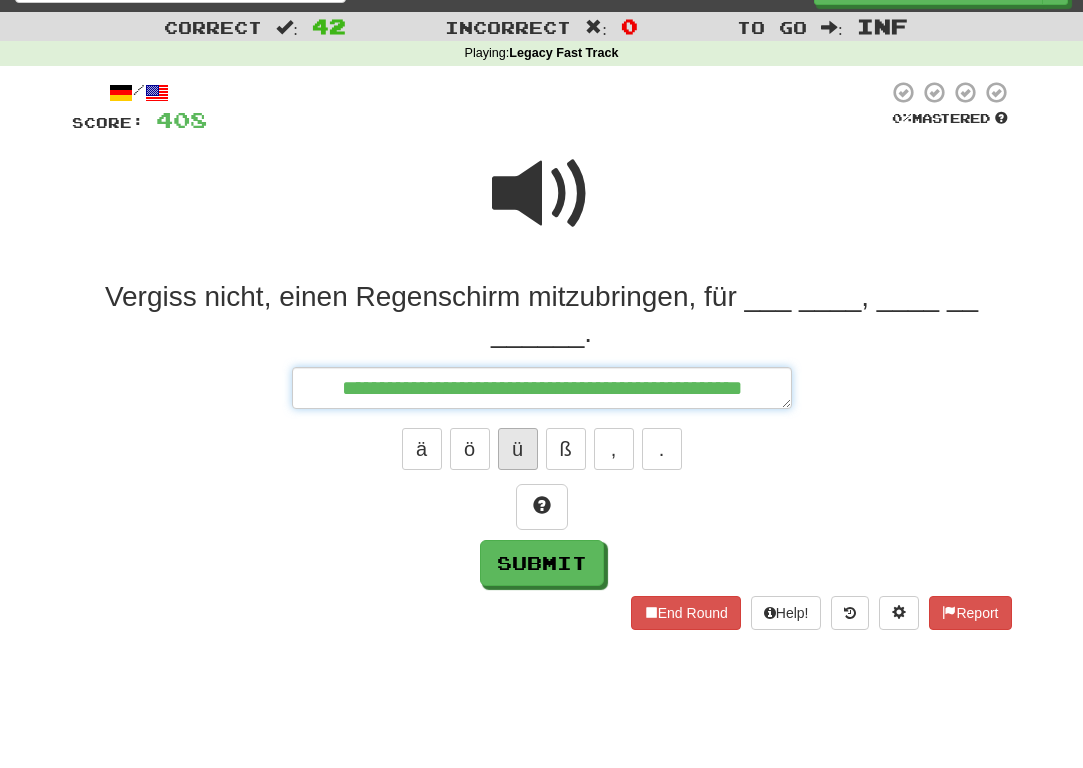 type on "*" 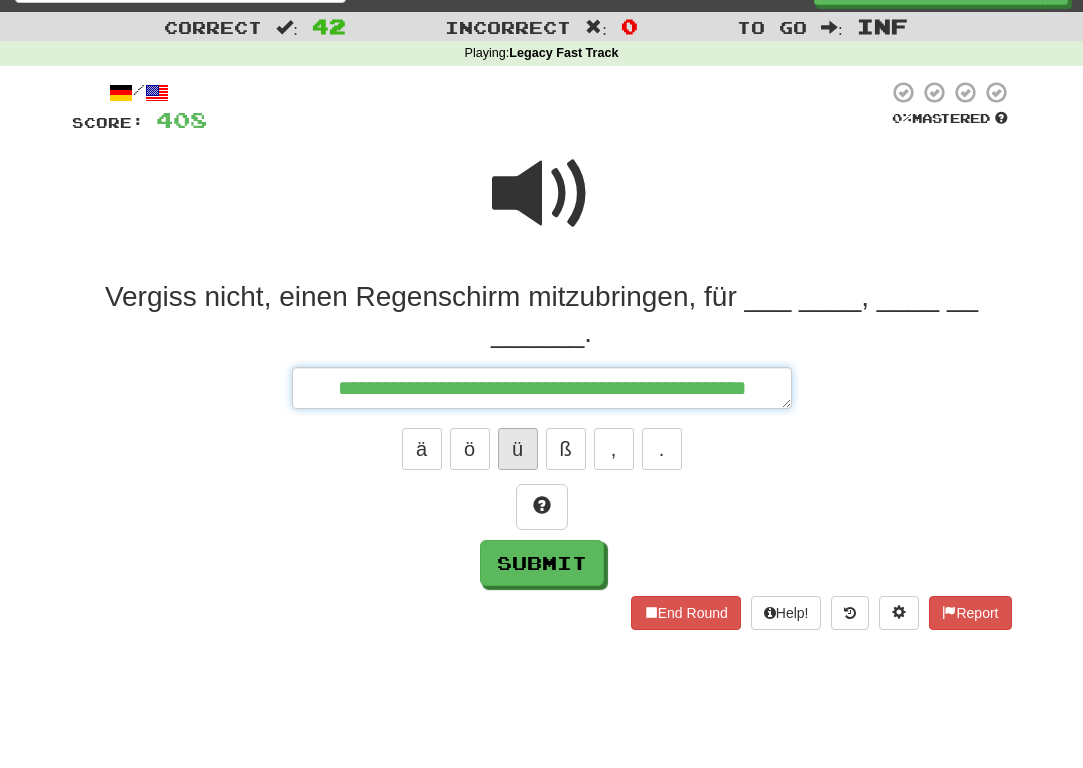 type on "*" 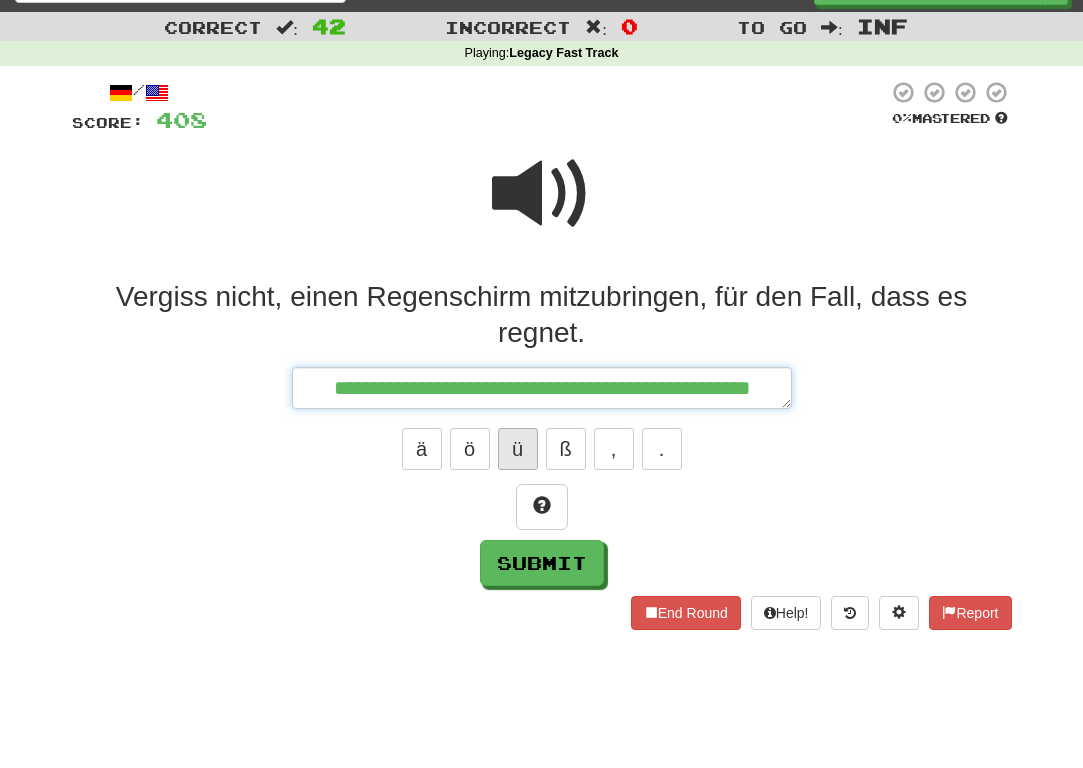 type on "*" 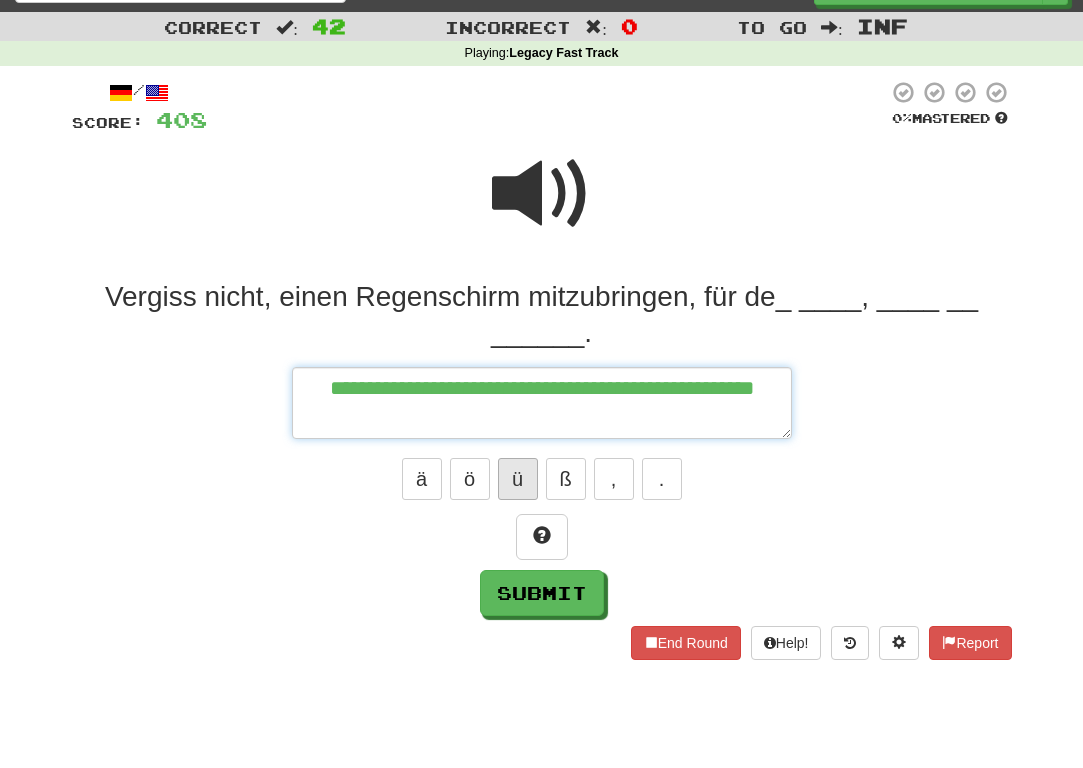 type on "*" 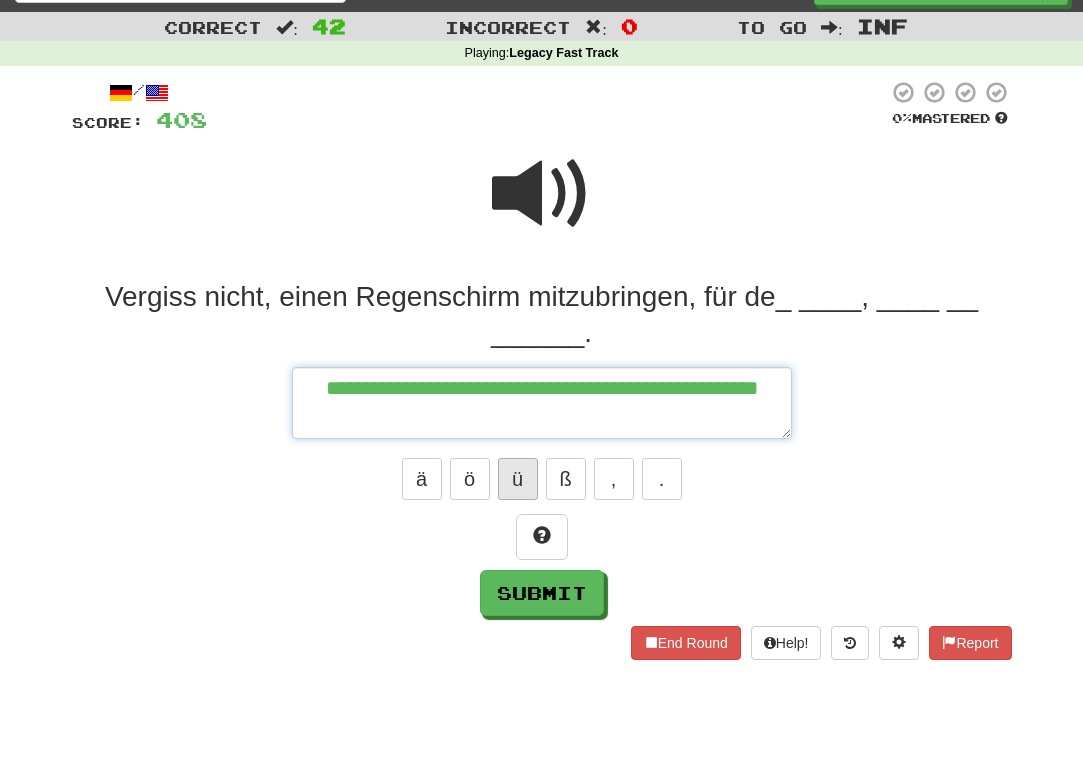 type on "*" 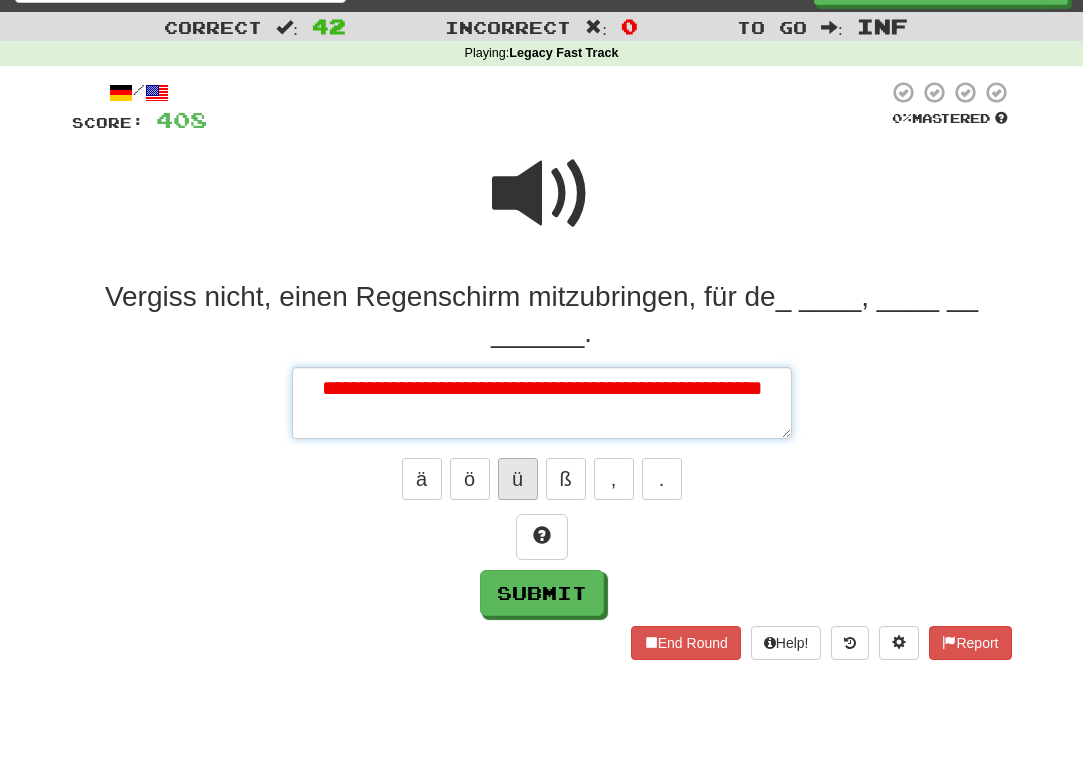 type on "*" 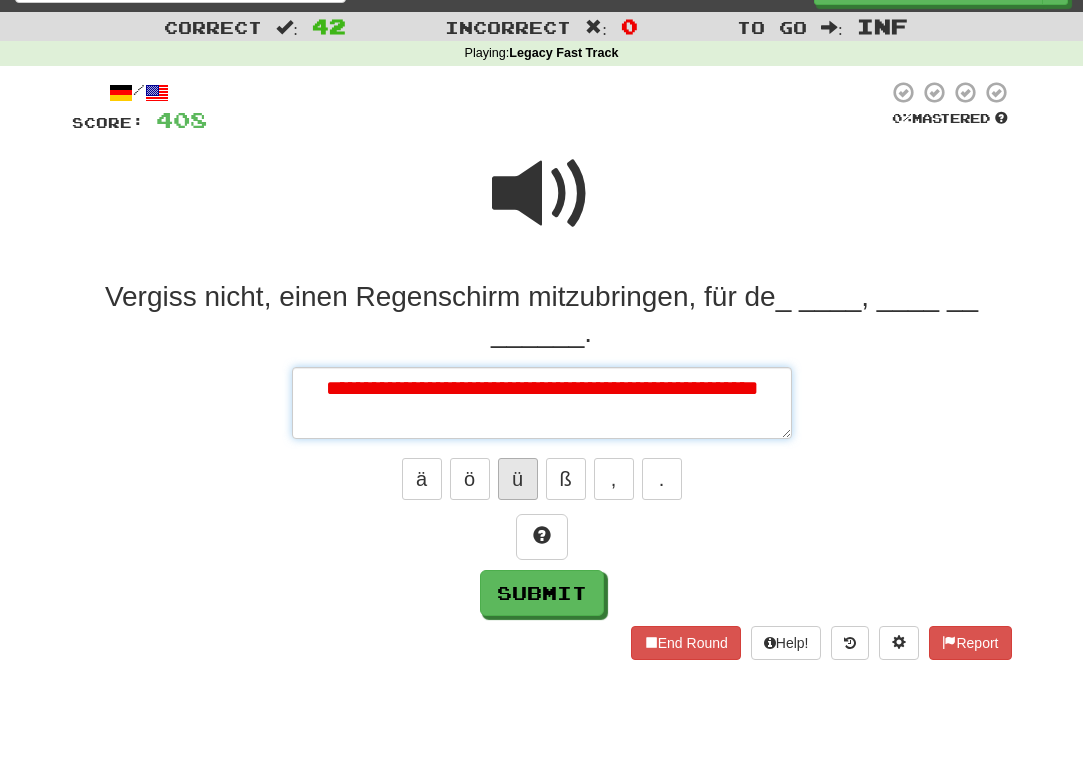 type on "*" 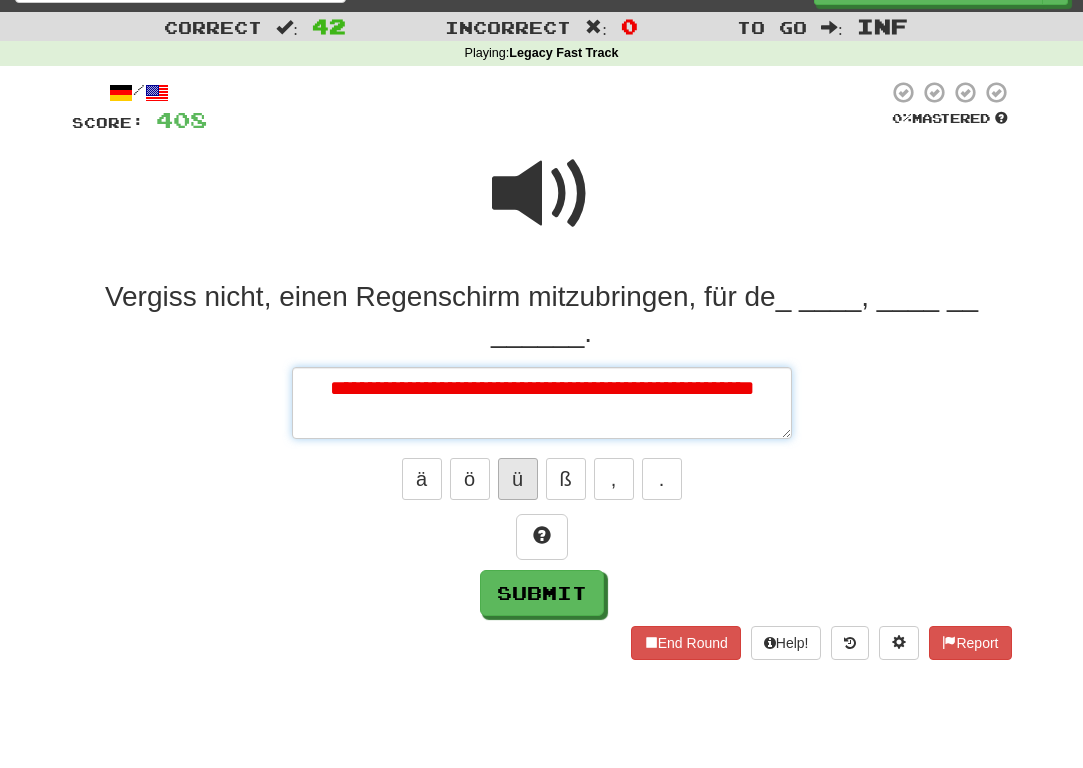 type on "*" 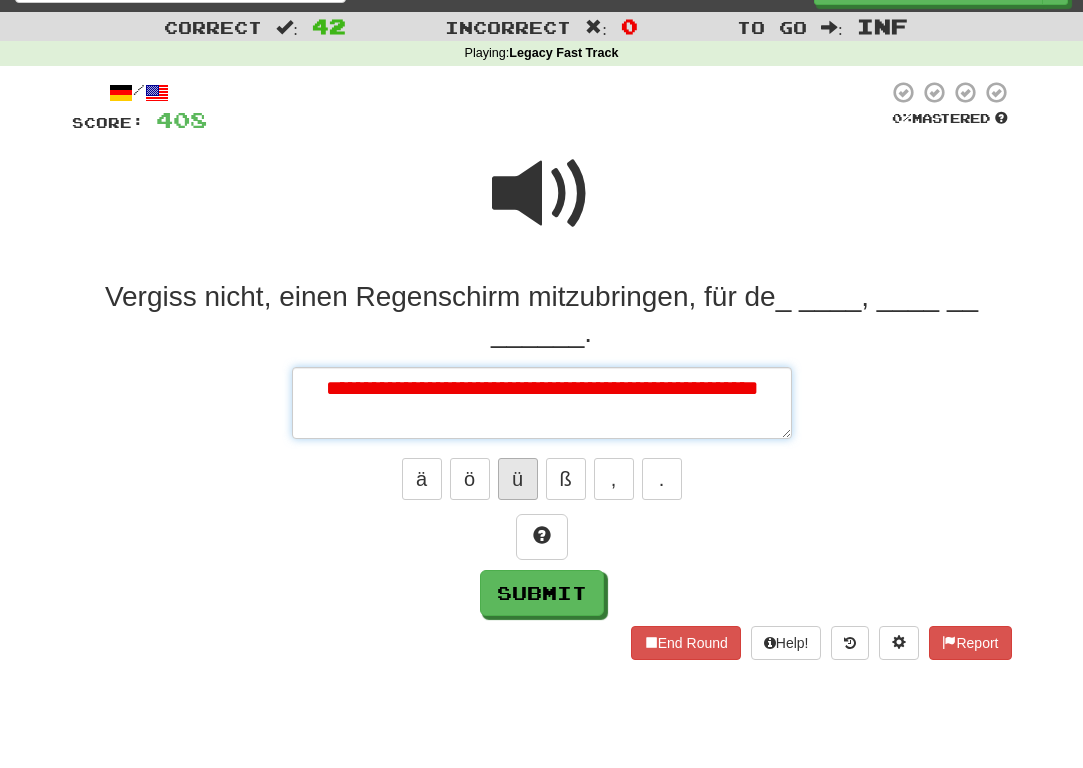 type on "*" 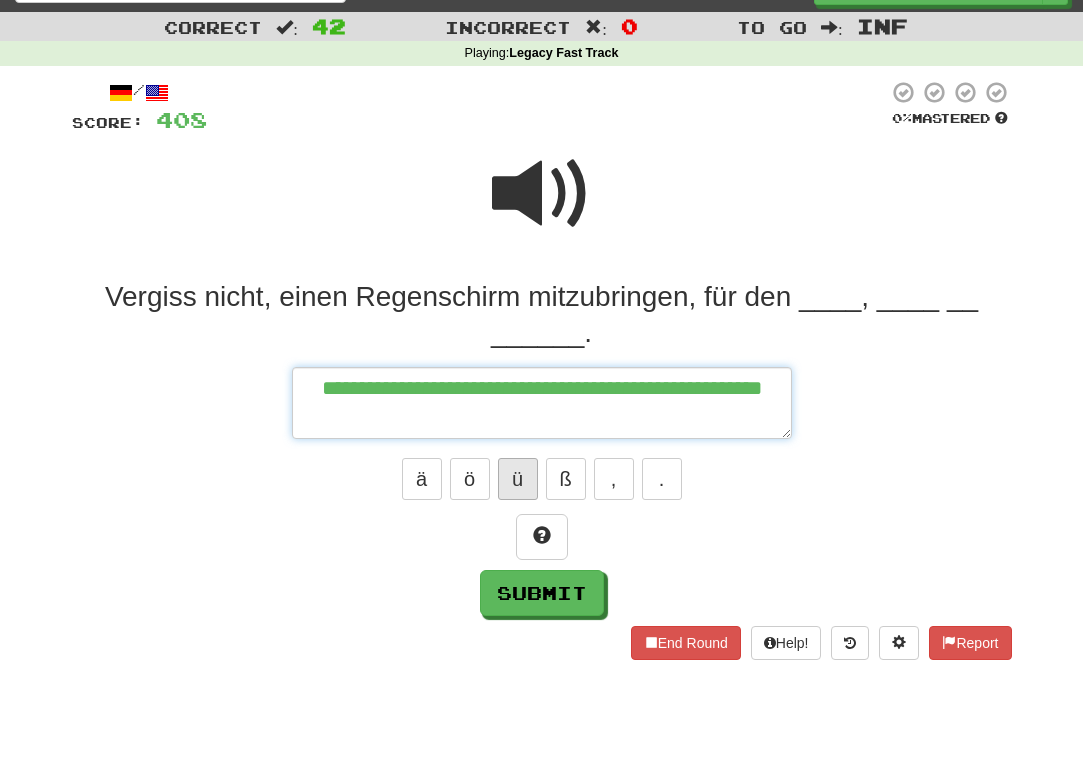 type on "*" 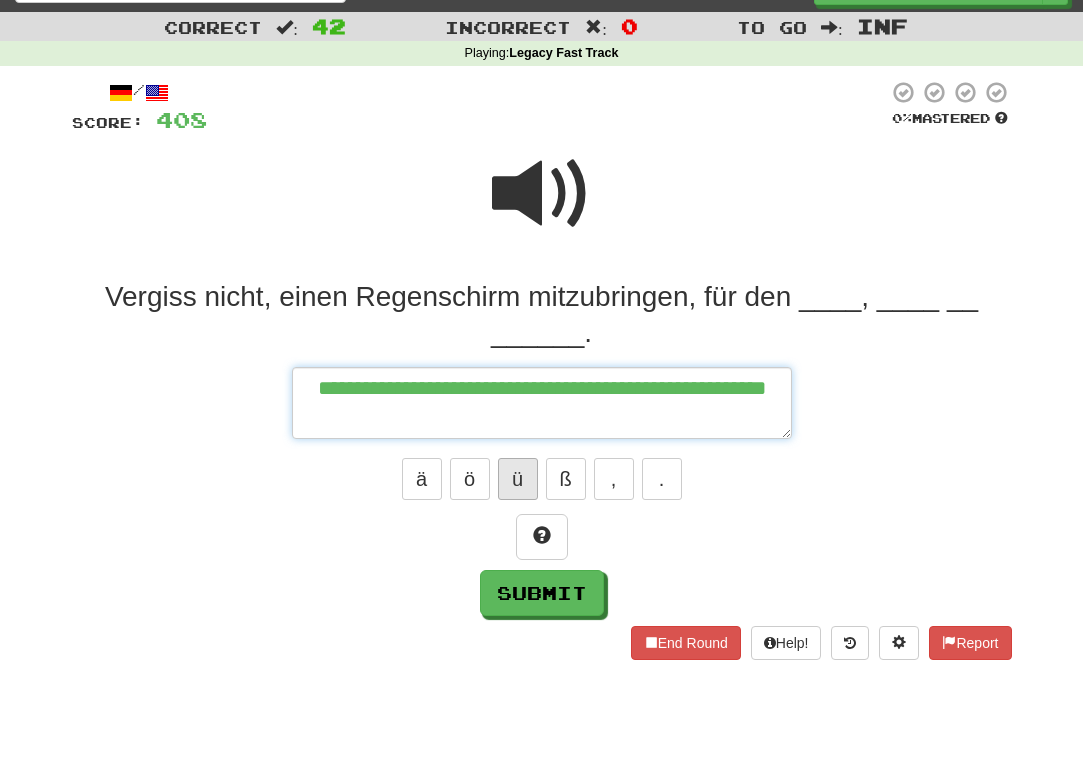 type on "*" 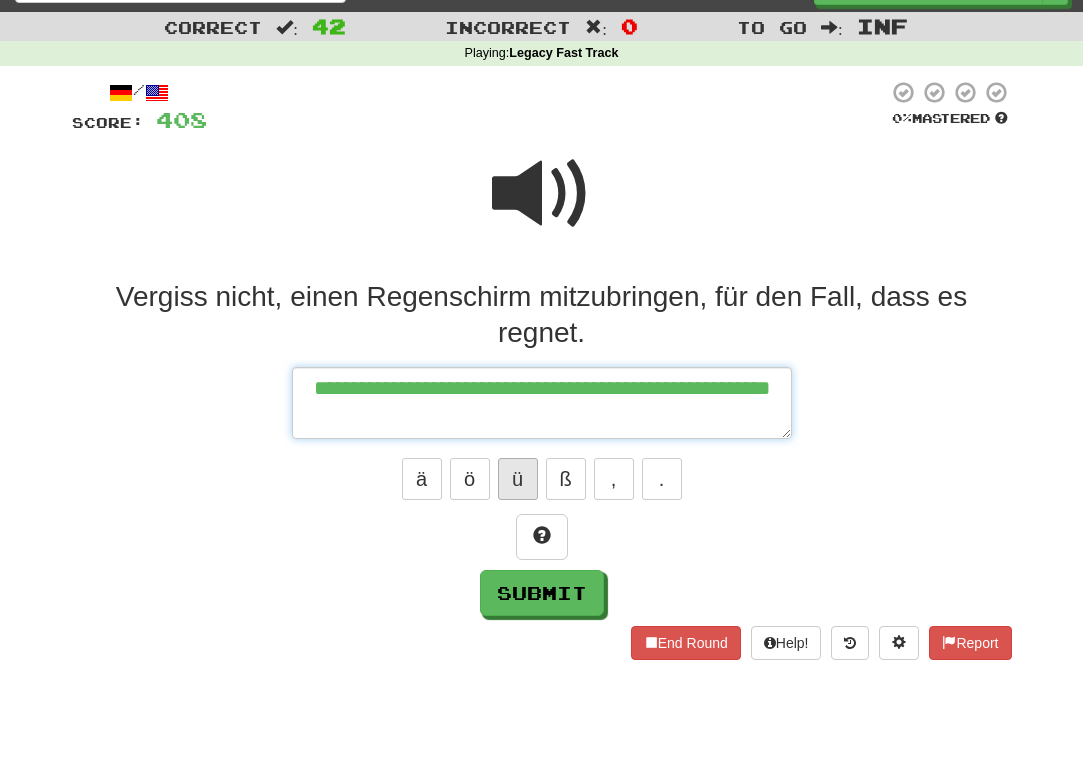 type on "*" 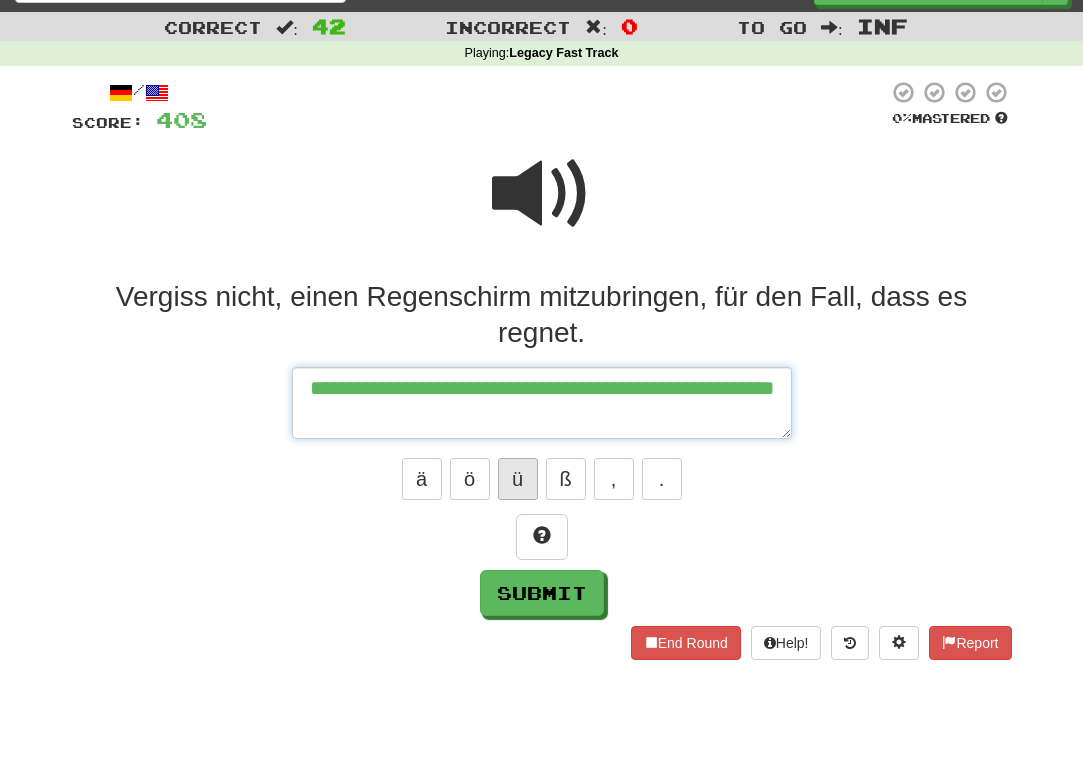type on "*" 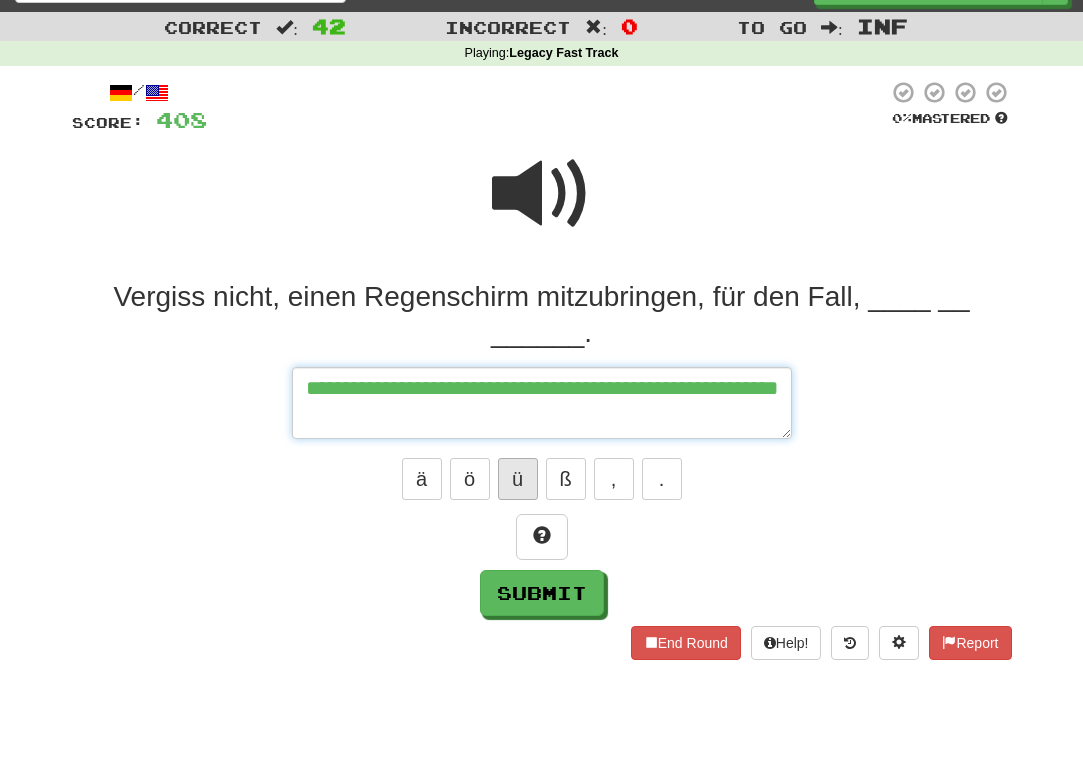 type on "*" 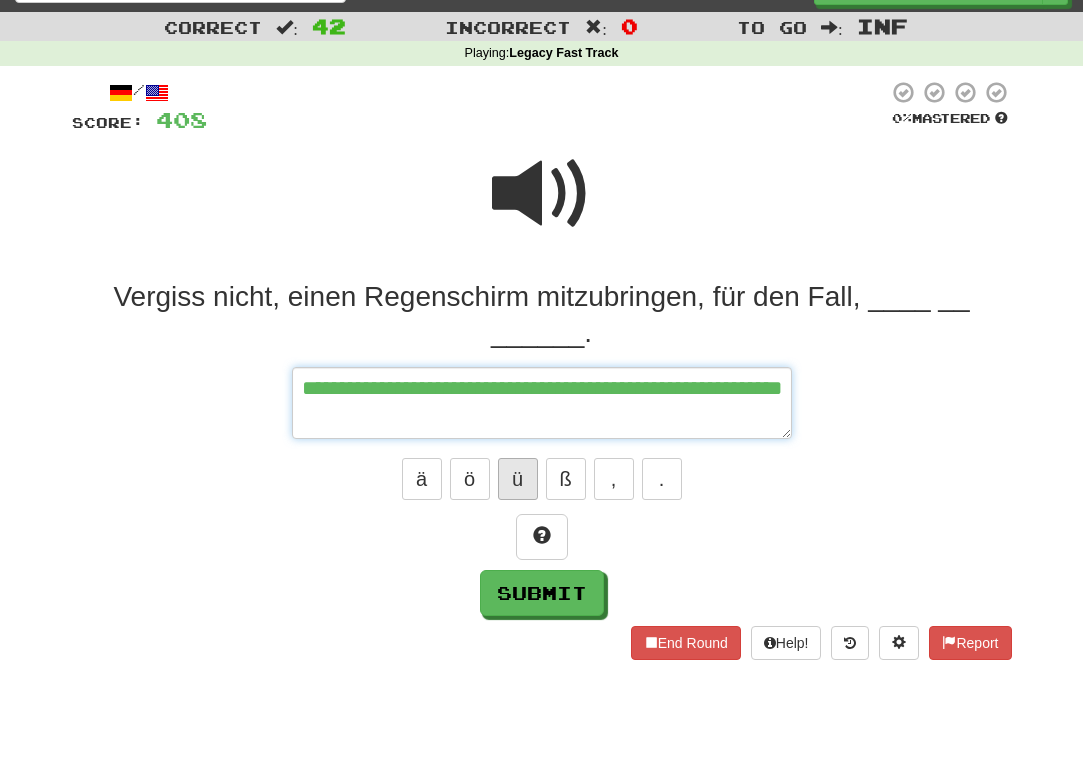 type on "*" 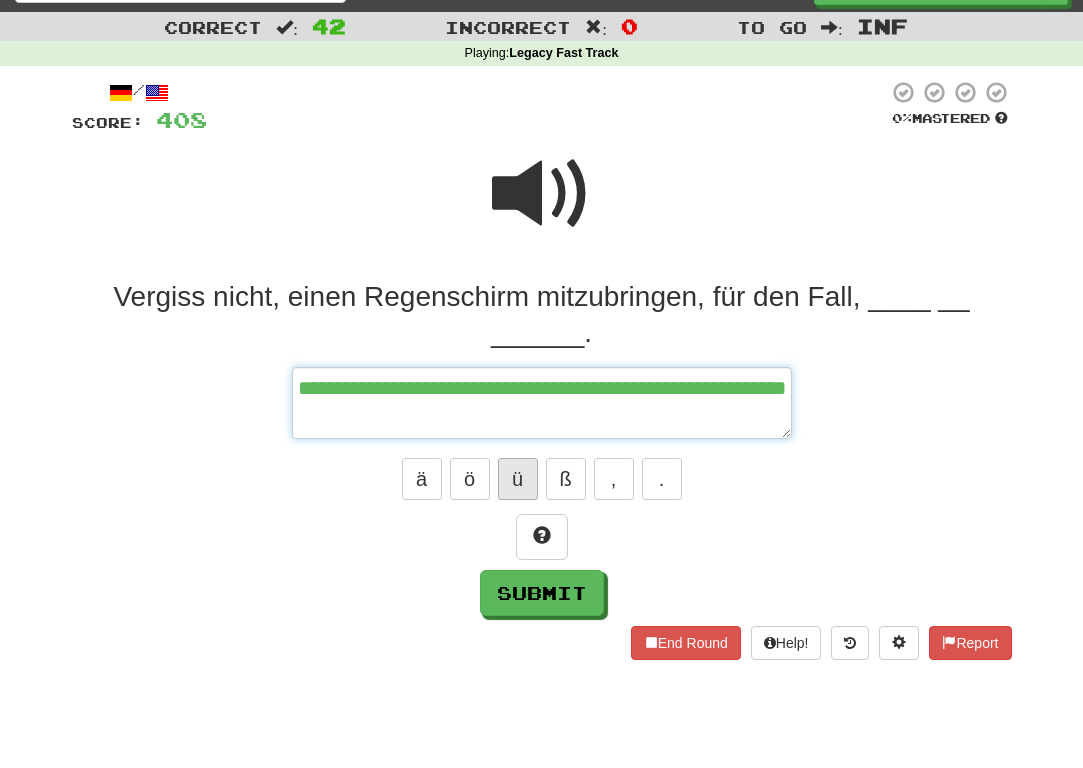 type on "*" 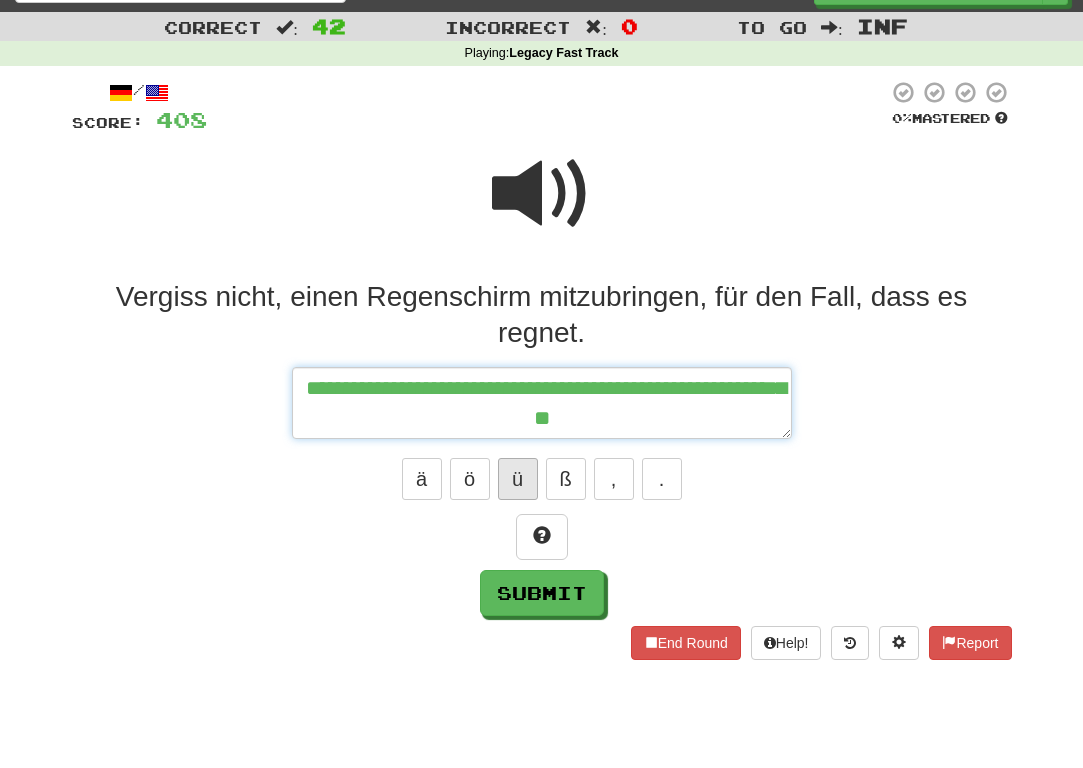 type on "*" 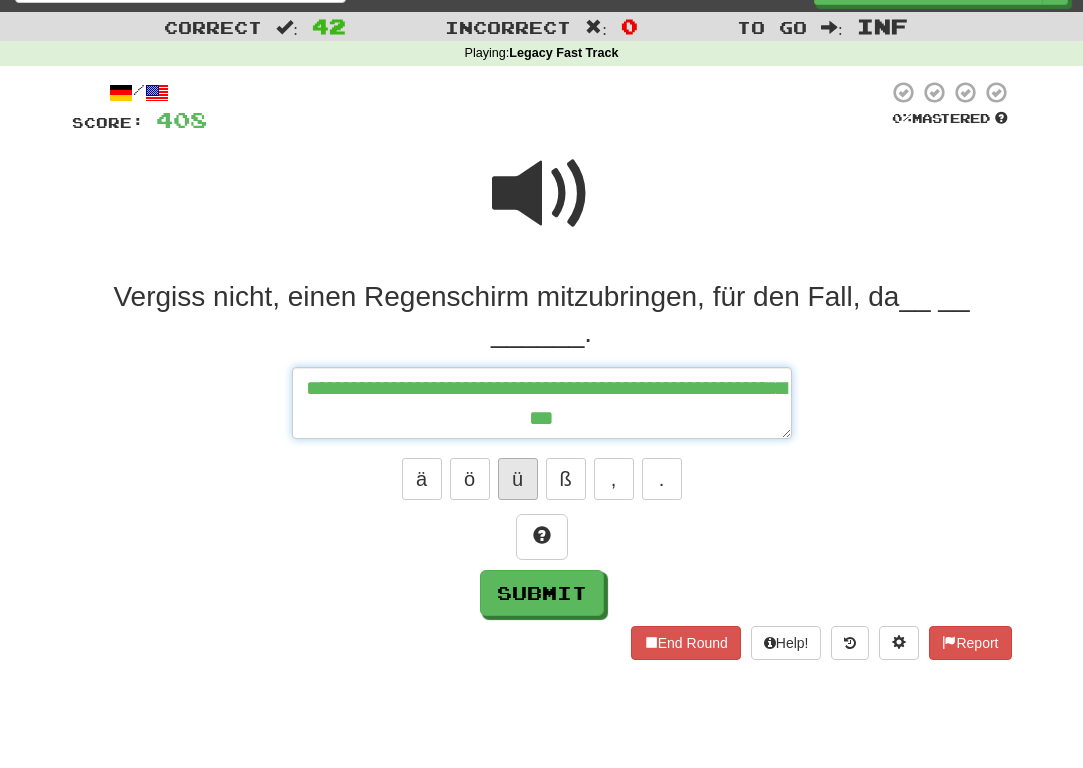 type on "*" 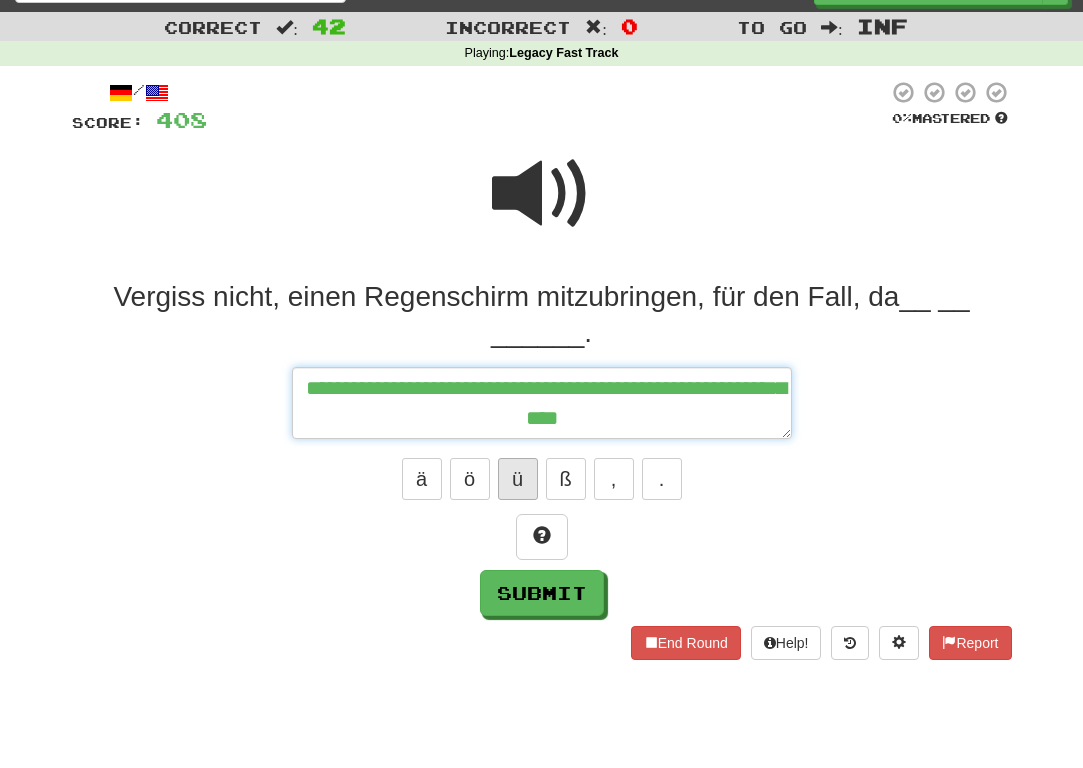 type on "*" 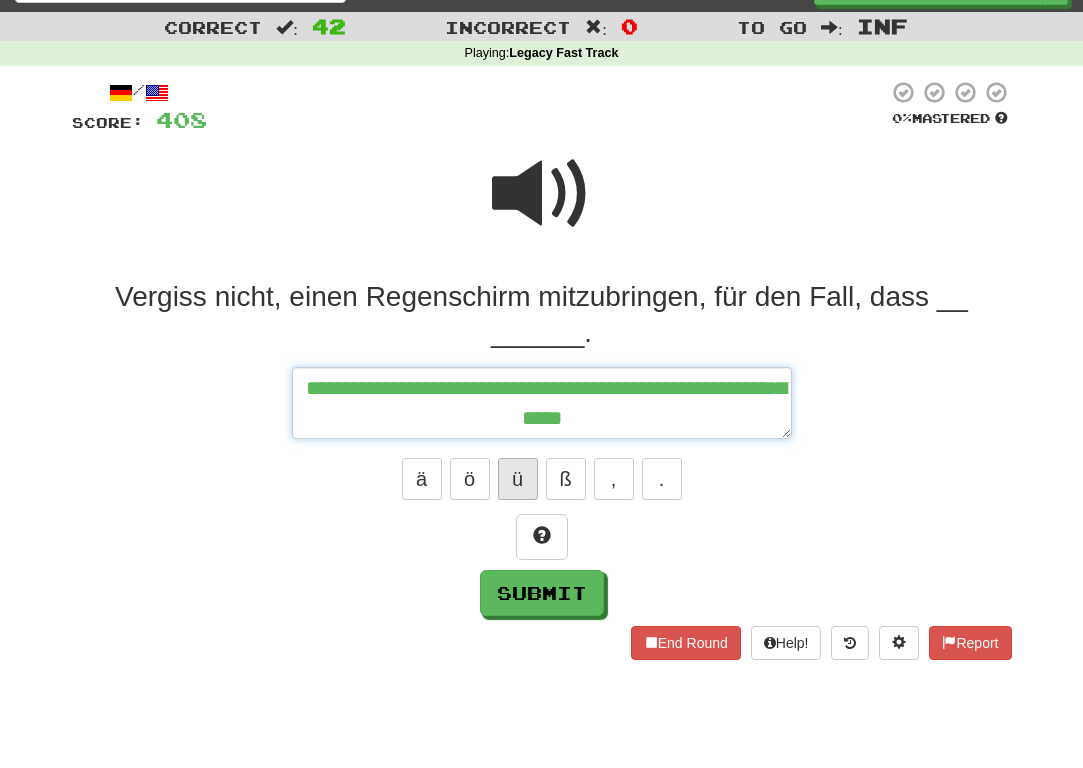 type on "*" 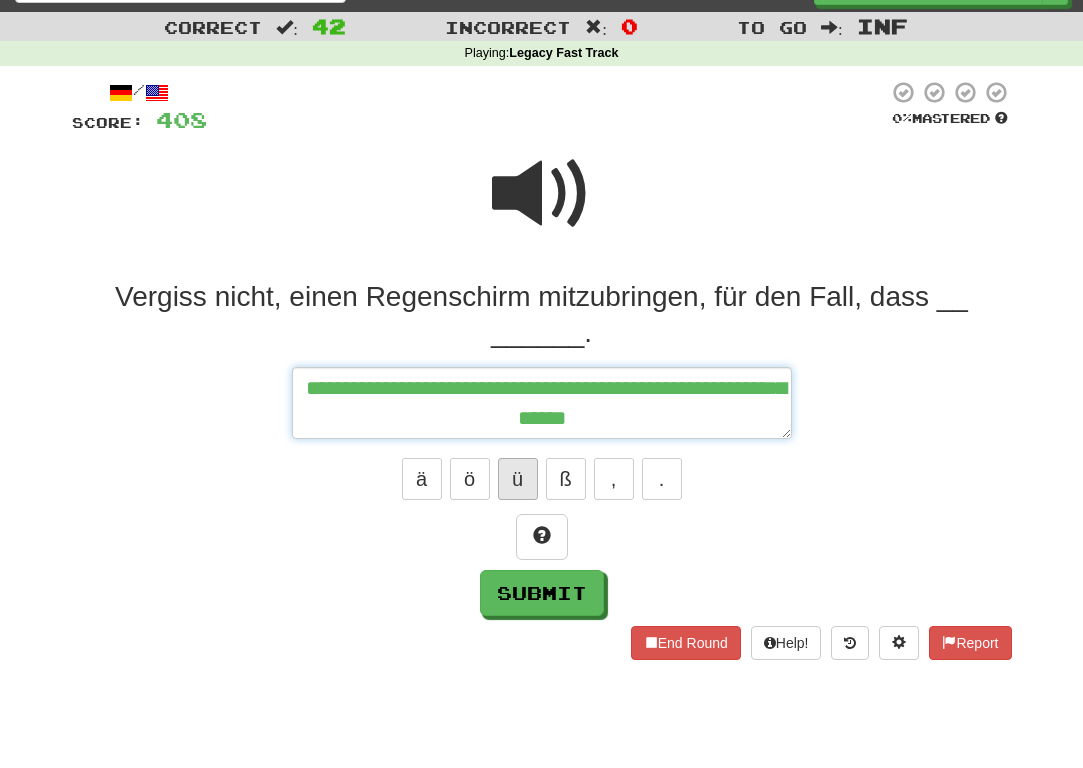 type on "*" 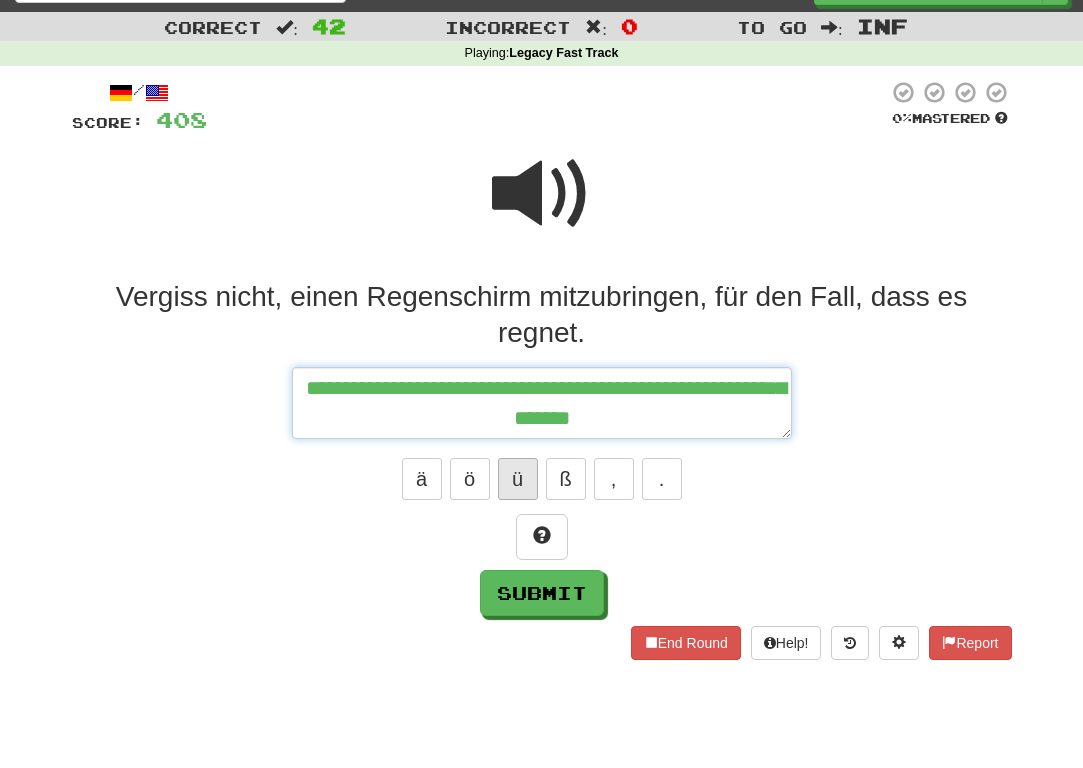 type on "*" 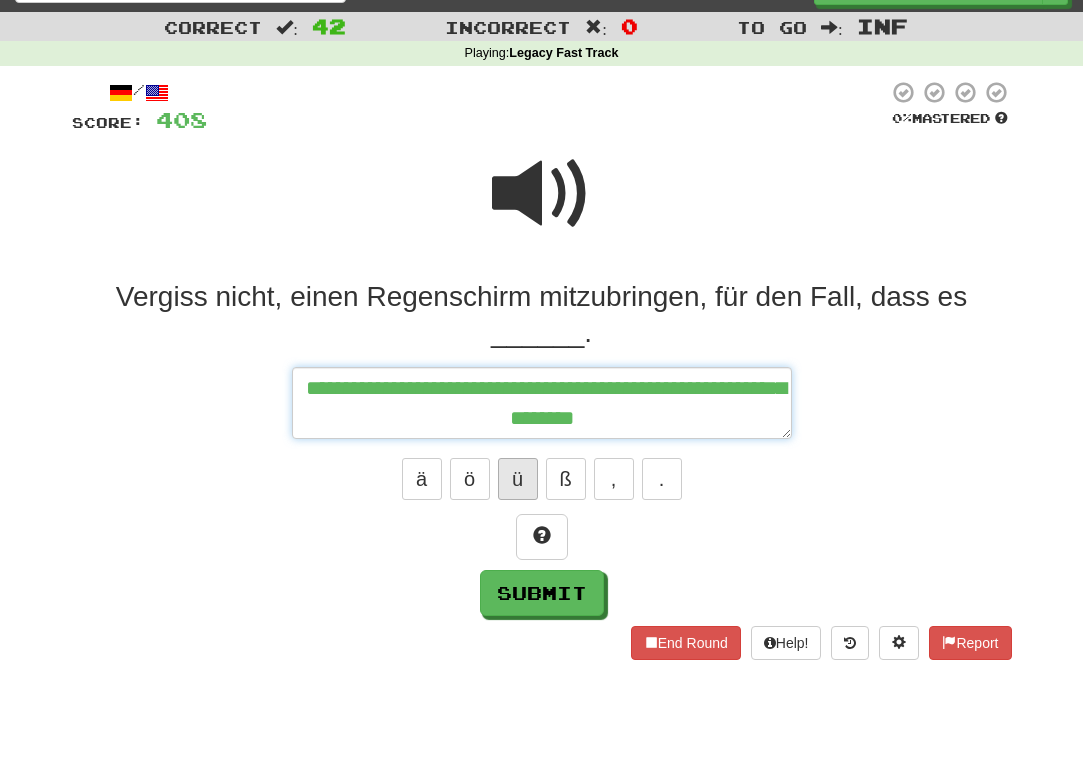 type on "*" 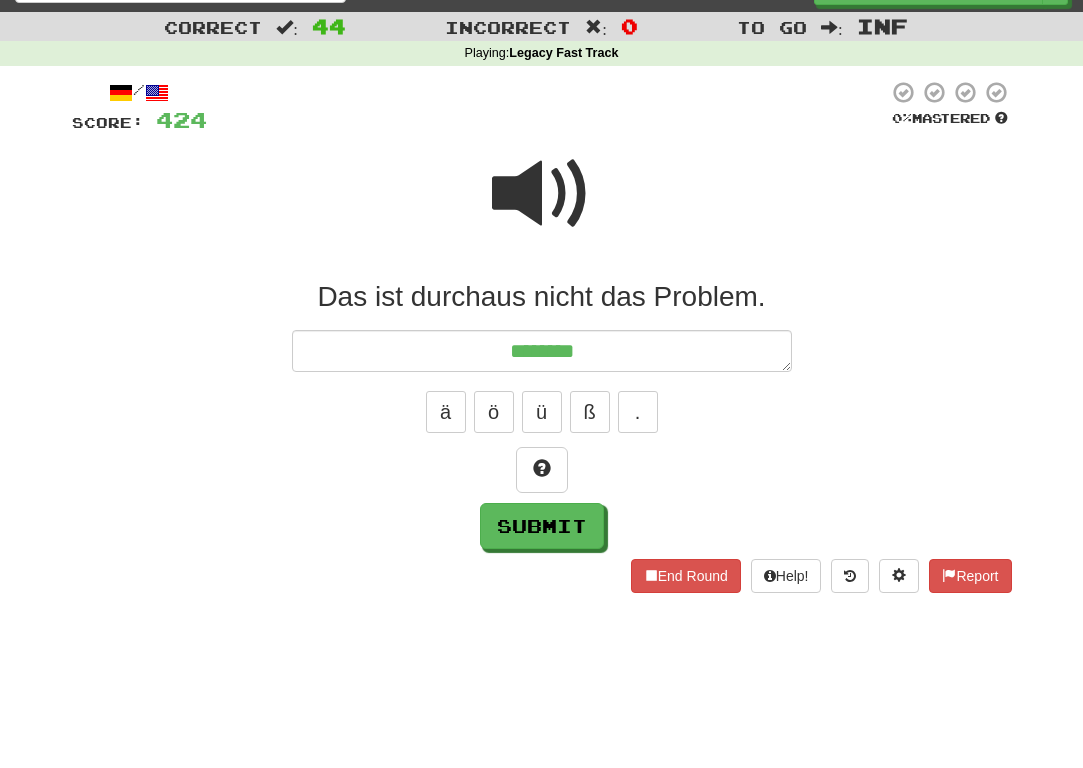 click at bounding box center (542, 194) 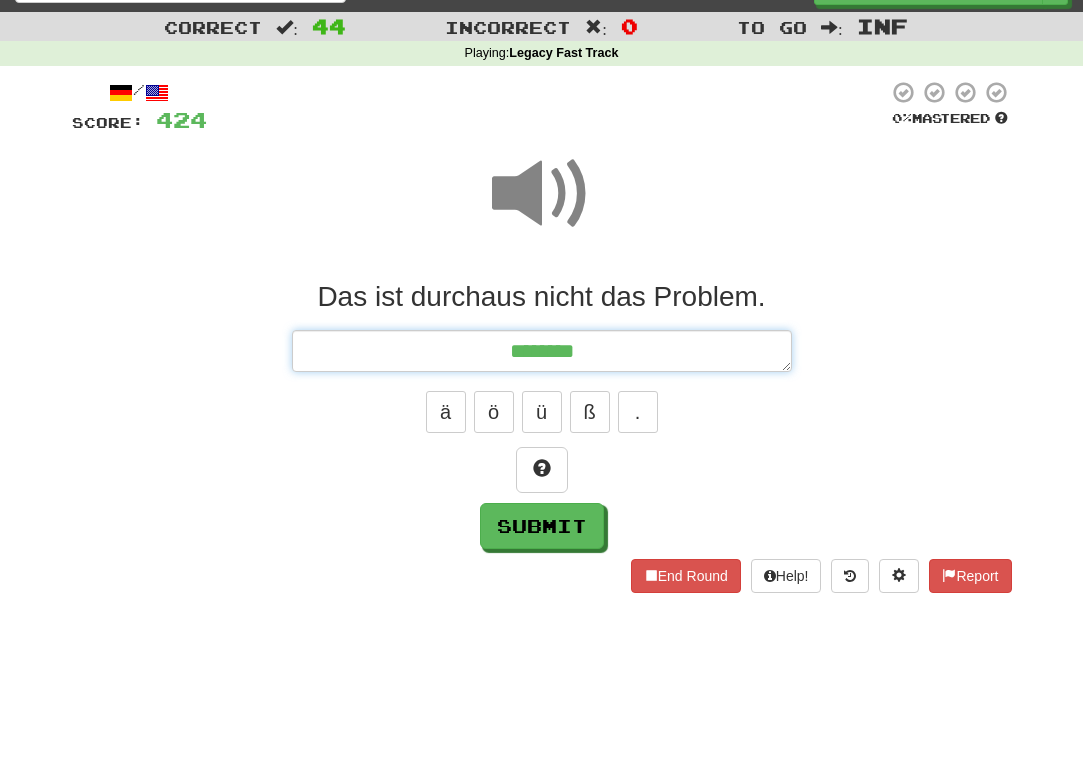 click on "*******" at bounding box center (542, 351) 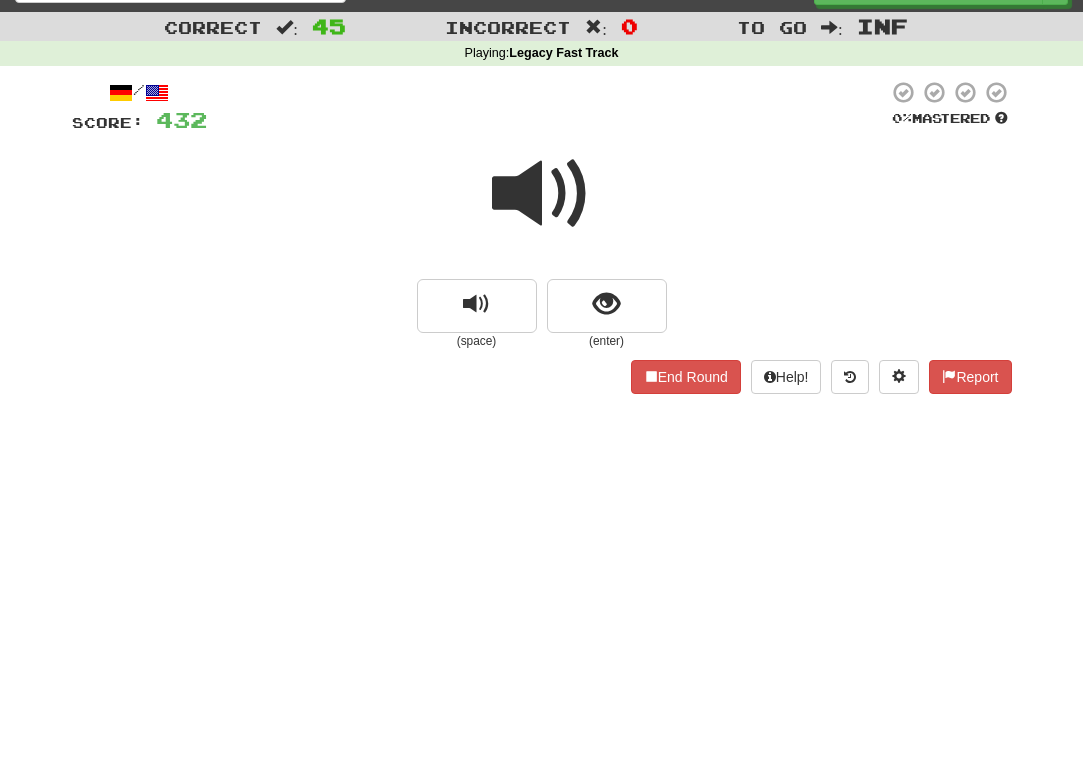 click at bounding box center (542, 194) 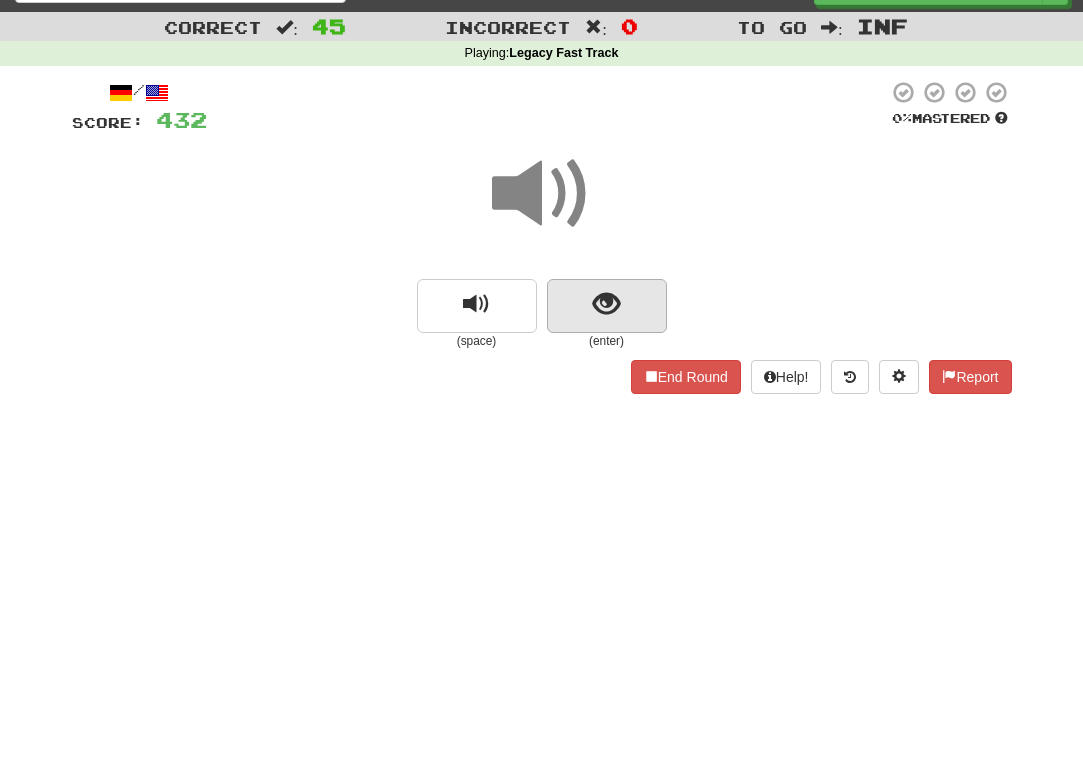 click at bounding box center (607, 306) 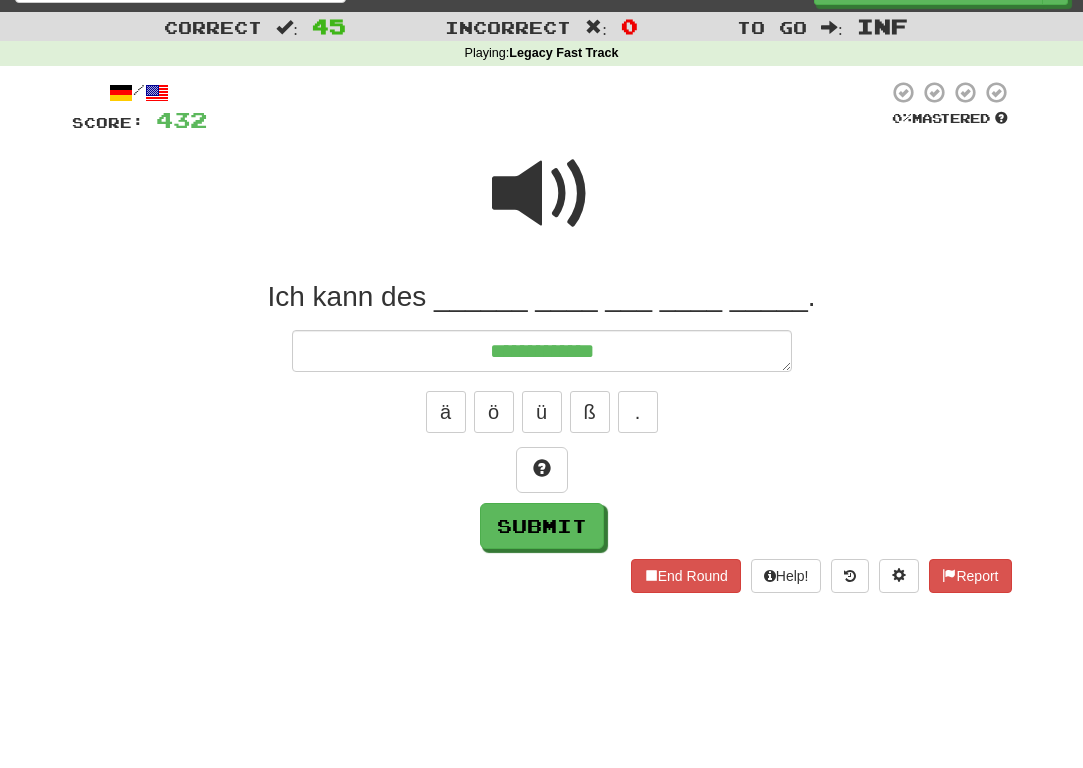 click at bounding box center (542, 194) 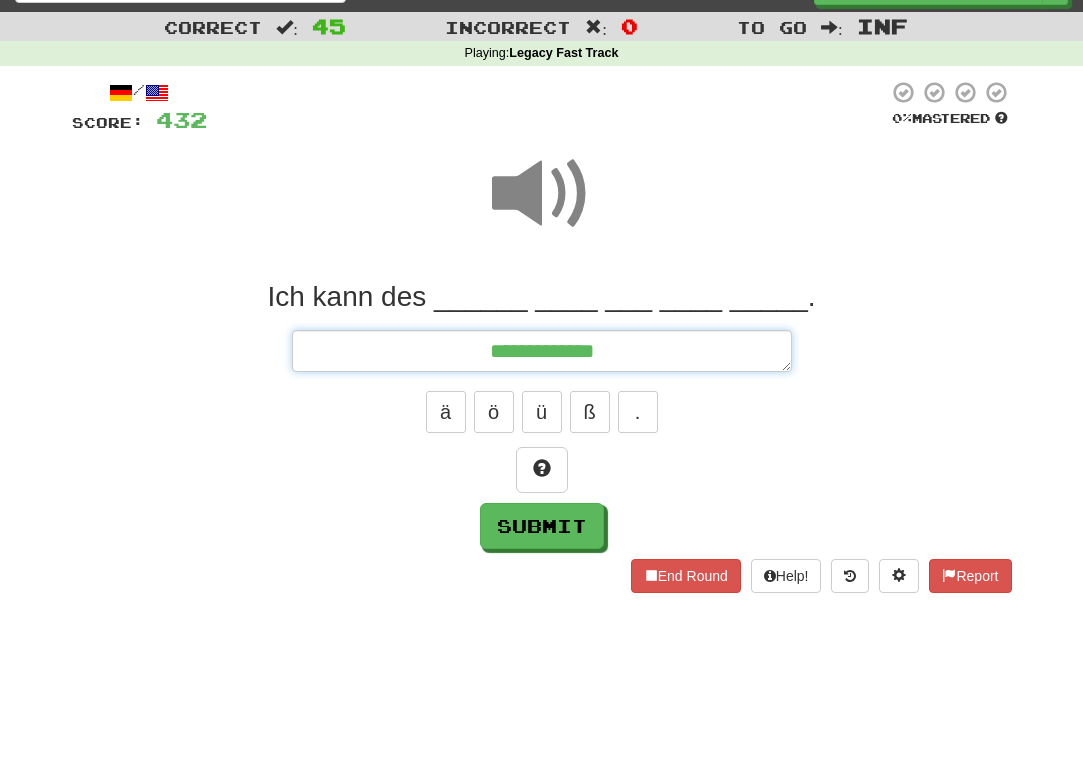click on "**********" at bounding box center [542, 351] 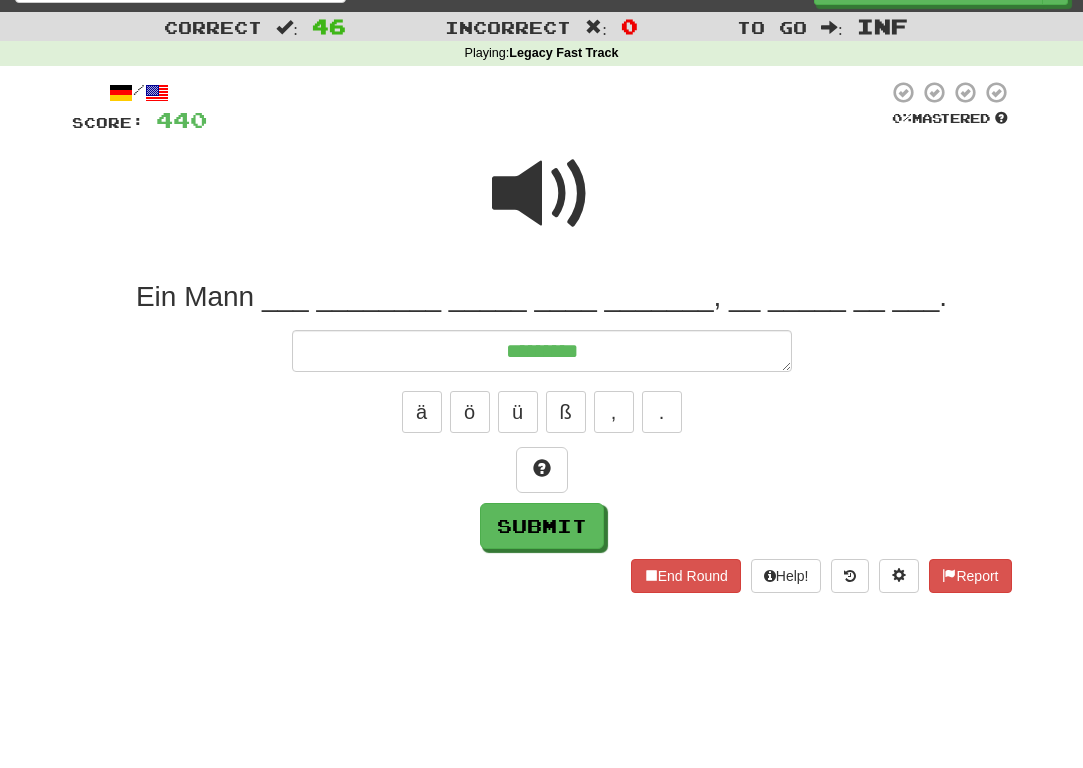 click at bounding box center [542, 207] 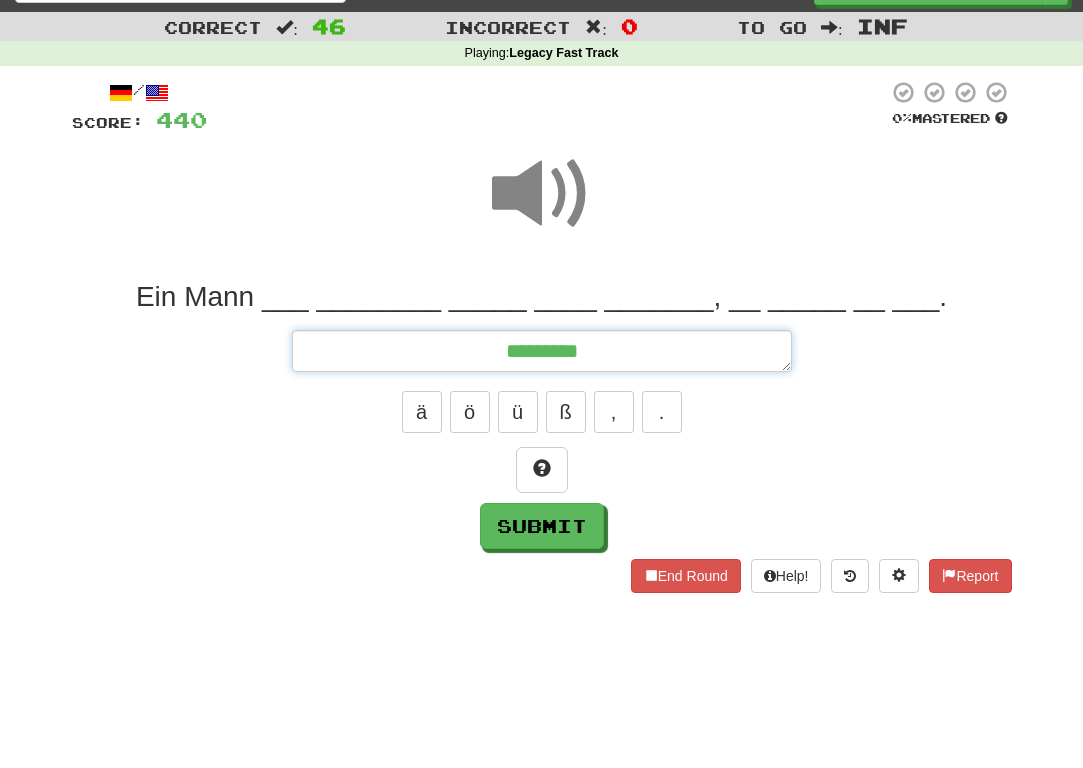 click on "********" at bounding box center (542, 351) 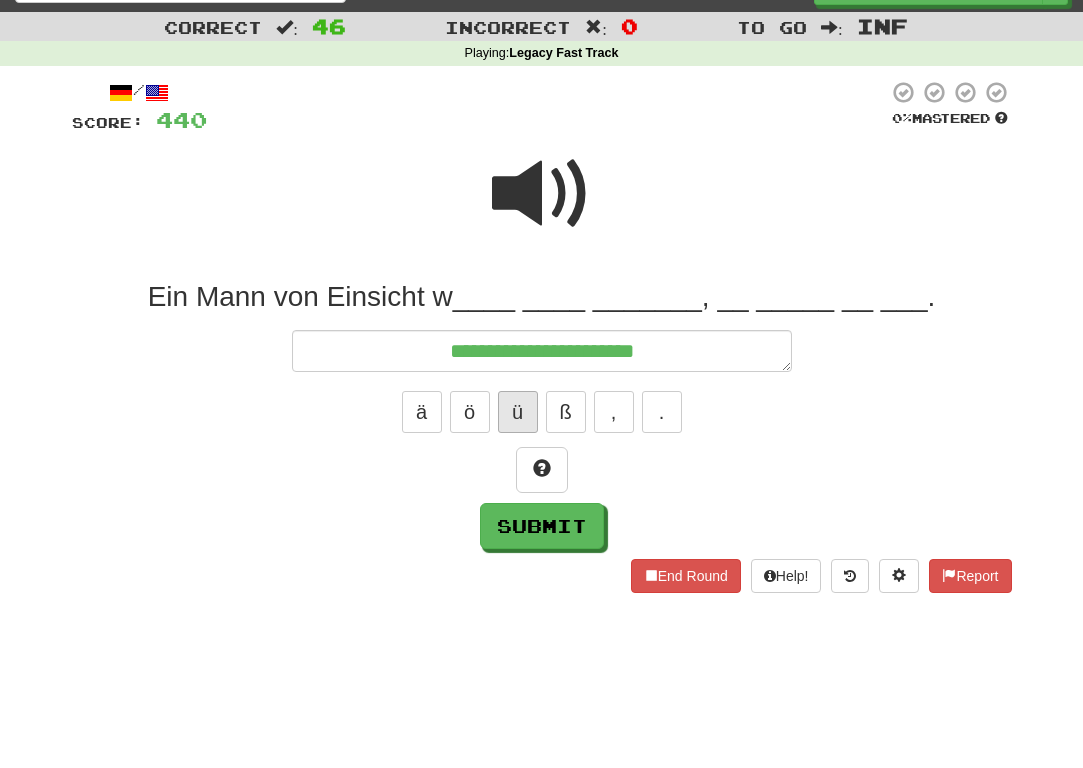 click on "ü" at bounding box center [518, 412] 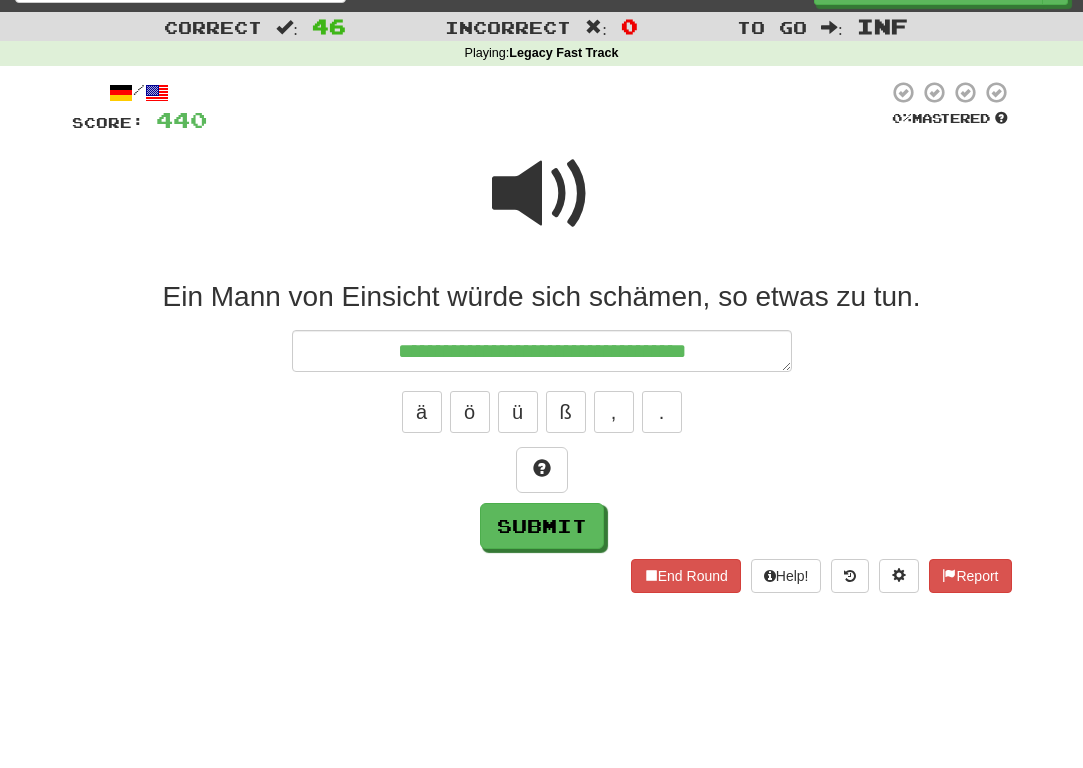 click on "ä ö ü ß , ." at bounding box center (542, 412) 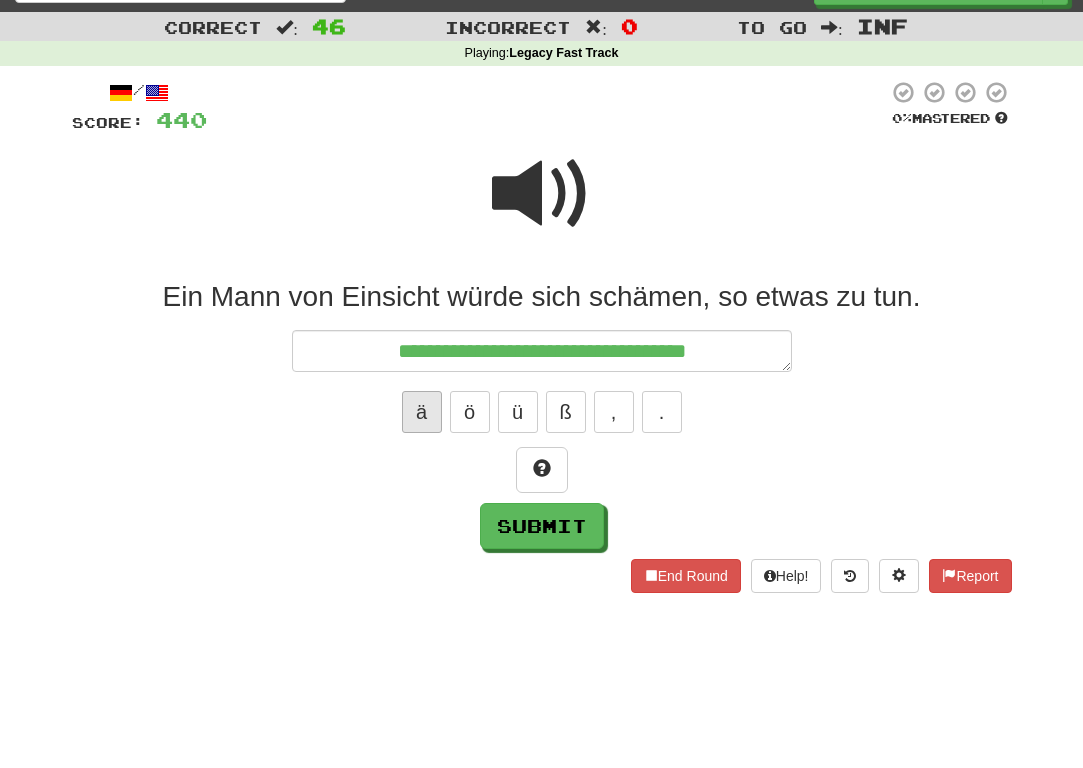 click on "ä" at bounding box center [422, 412] 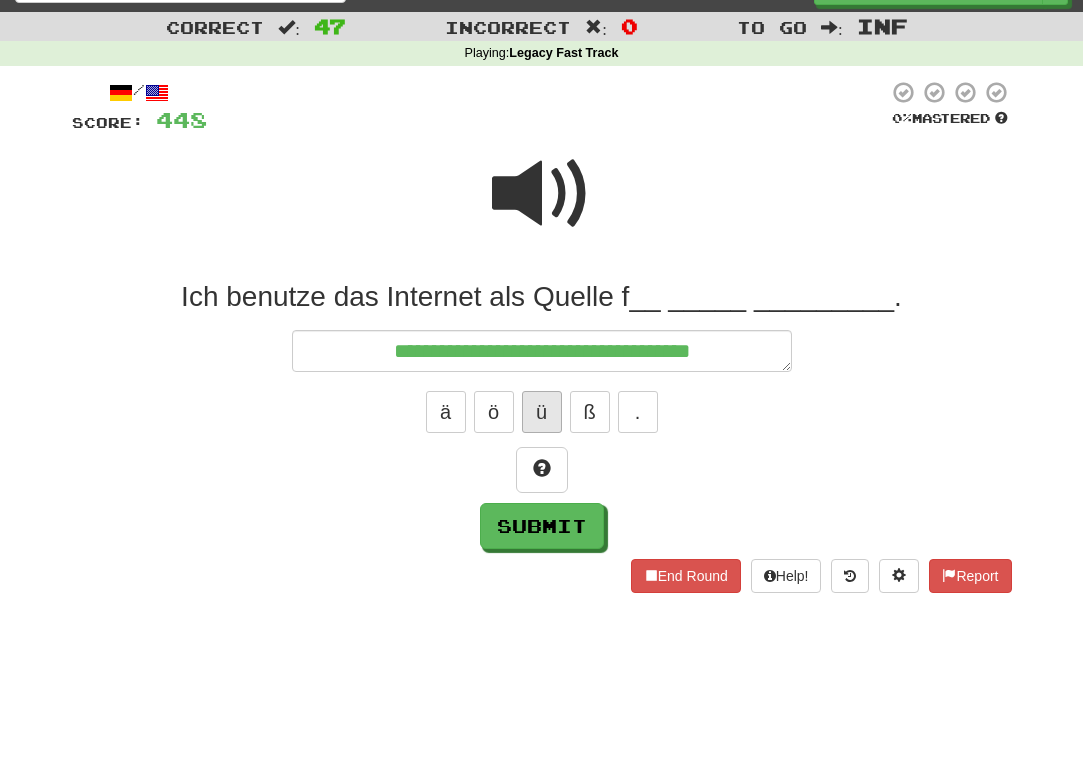click on "ü" at bounding box center (542, 412) 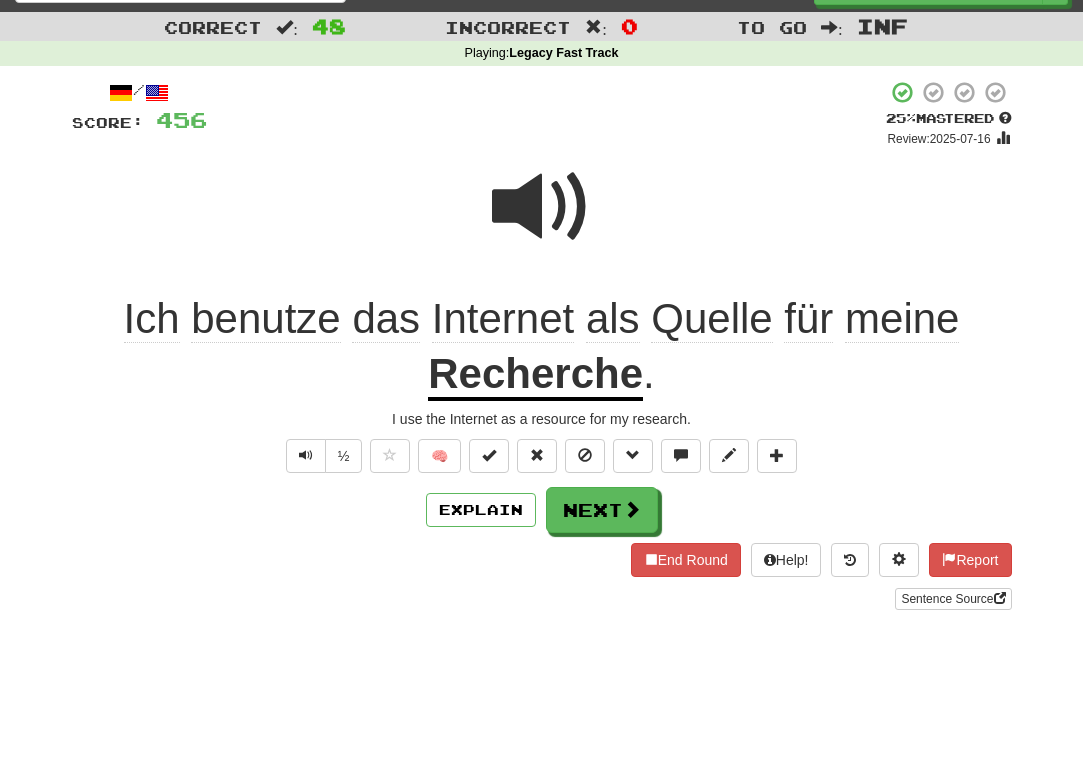click at bounding box center (542, 220) 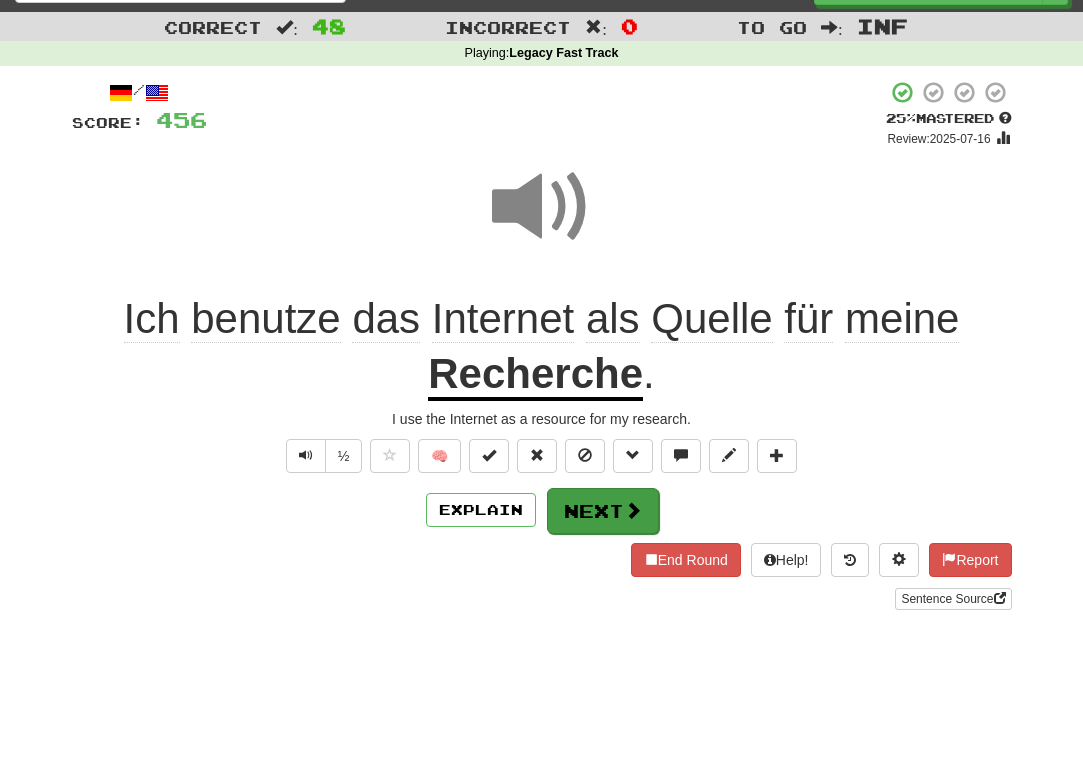 click on "Next" at bounding box center (603, 511) 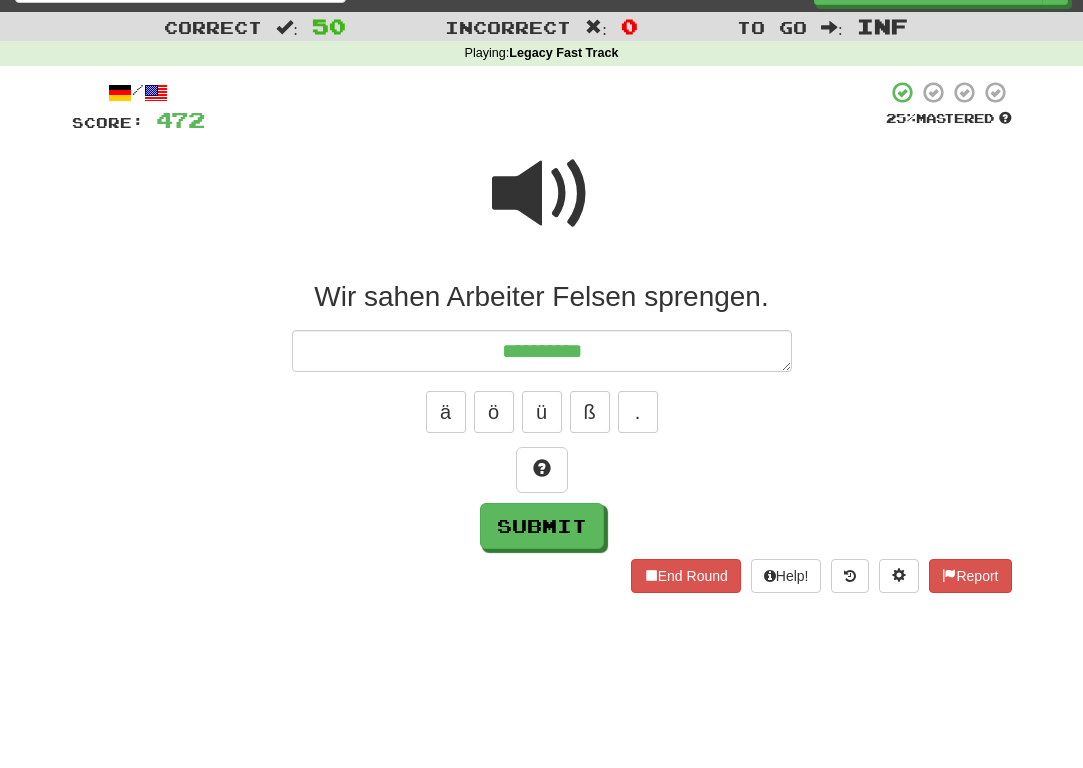 click at bounding box center [542, 194] 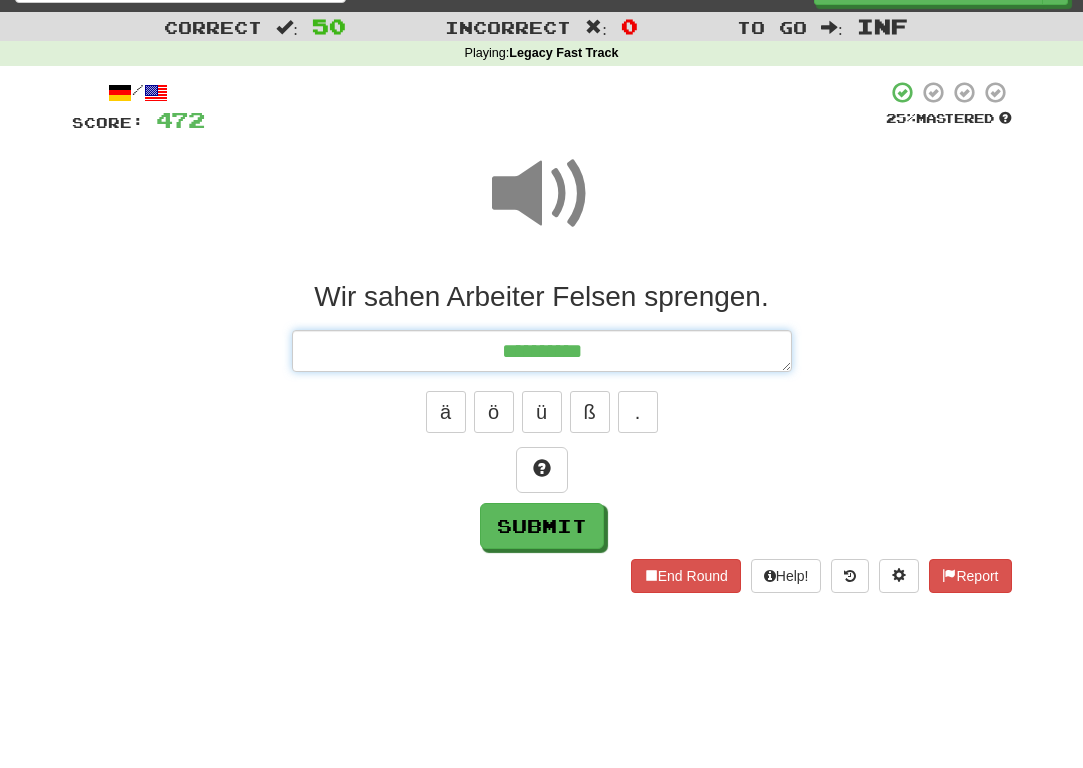 click on "*********" at bounding box center (542, 351) 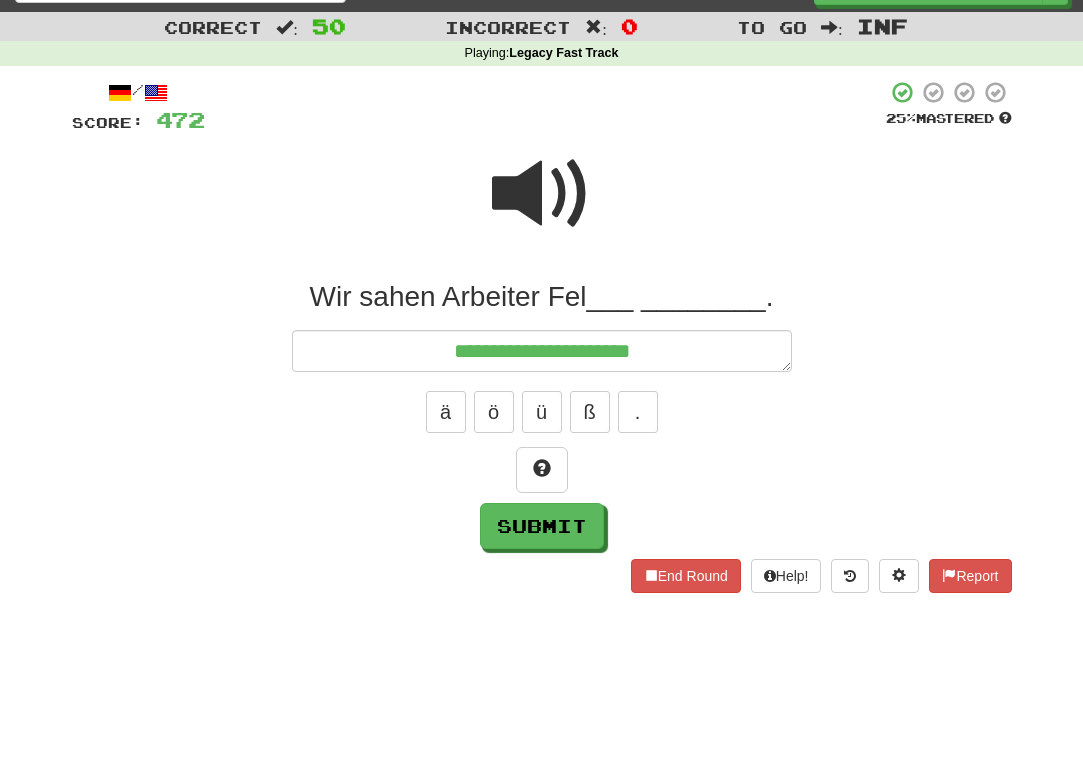click on "Wir sahen Arbeiter Fel___ ________." at bounding box center (542, 297) 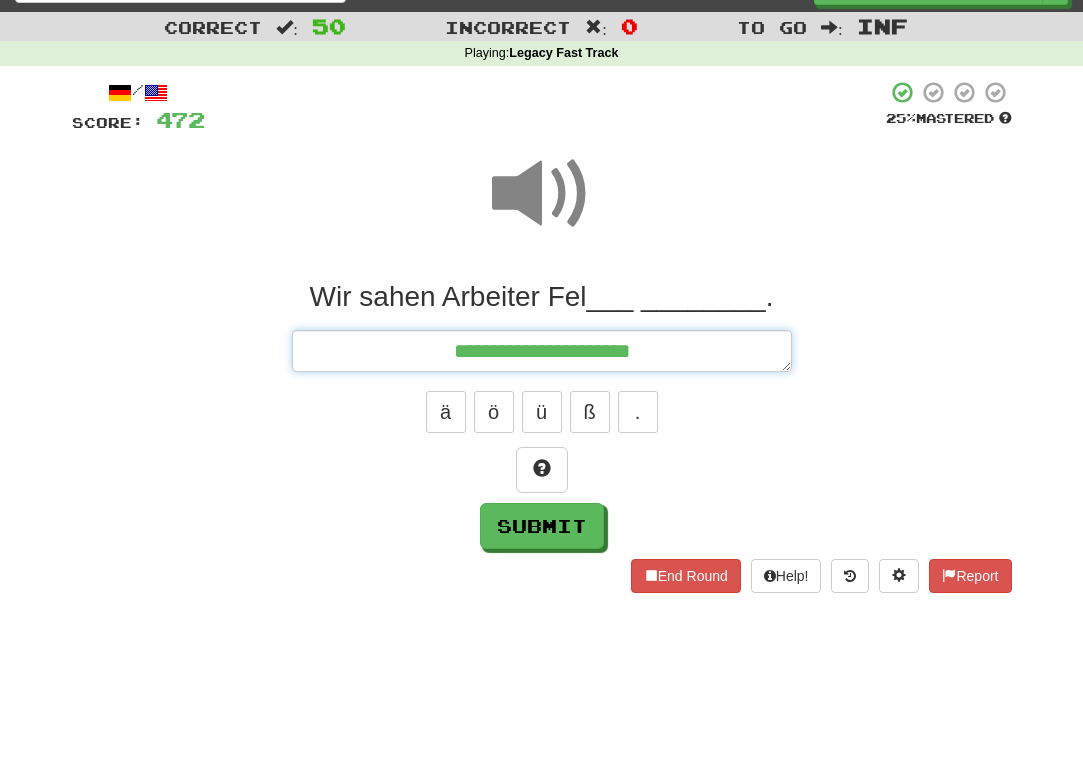 click on "**********" at bounding box center [542, 351] 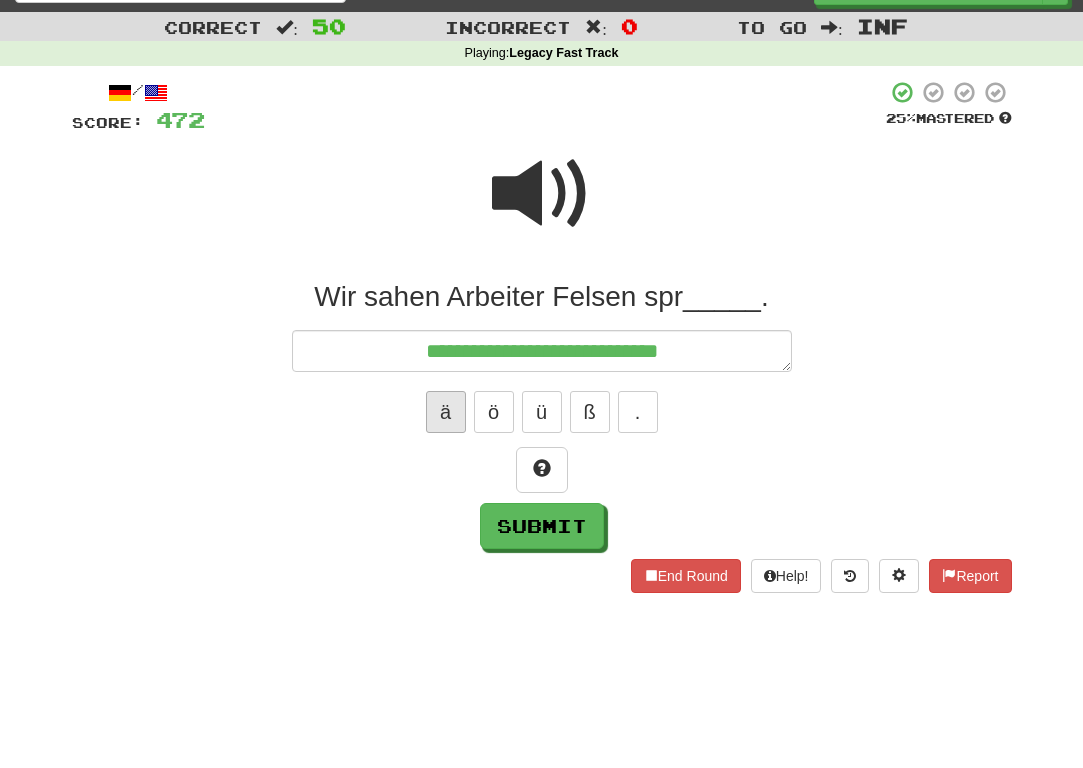 click on "ä" at bounding box center (446, 412) 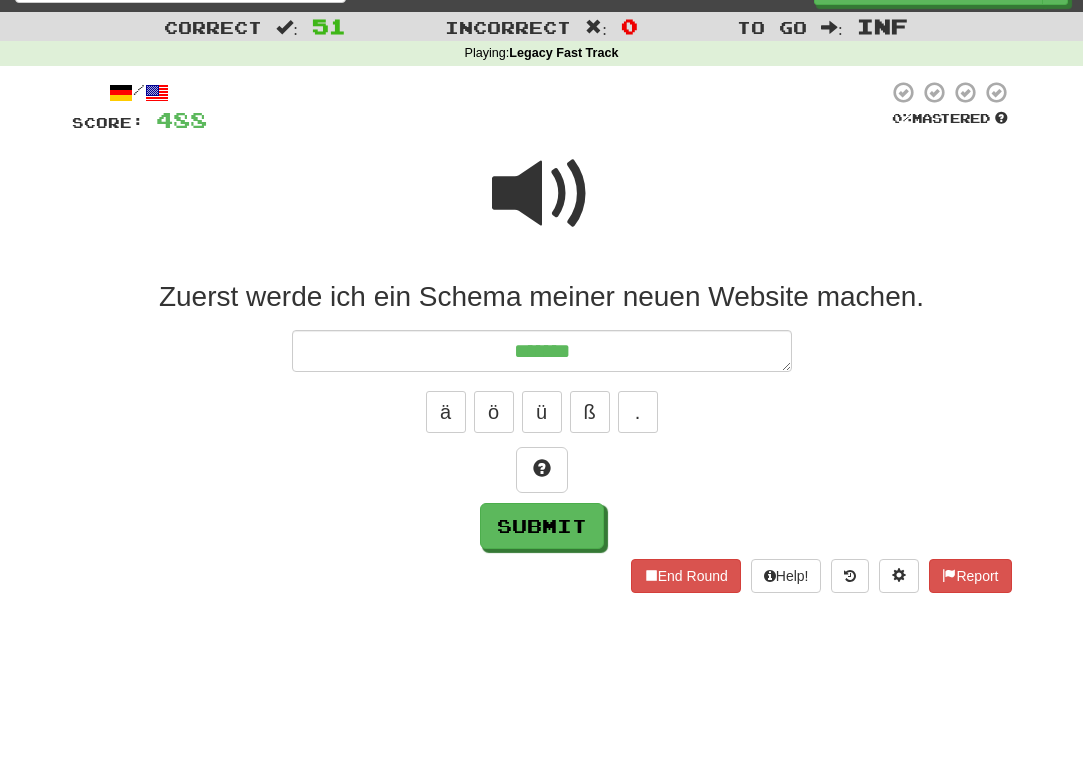 click on "******" at bounding box center (542, 351) 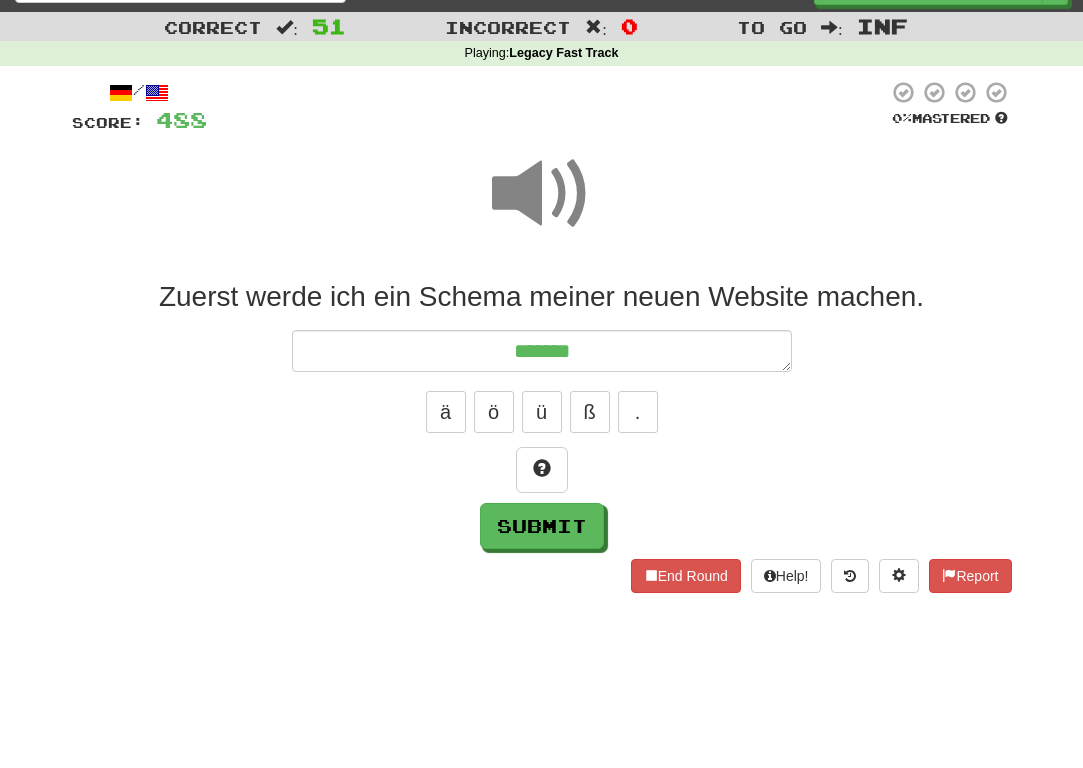click on "Zuerst _____ ___ ___ ______ ______ _____ _______ ______. ****** ä ö ü ß . Submit" at bounding box center (542, 414) 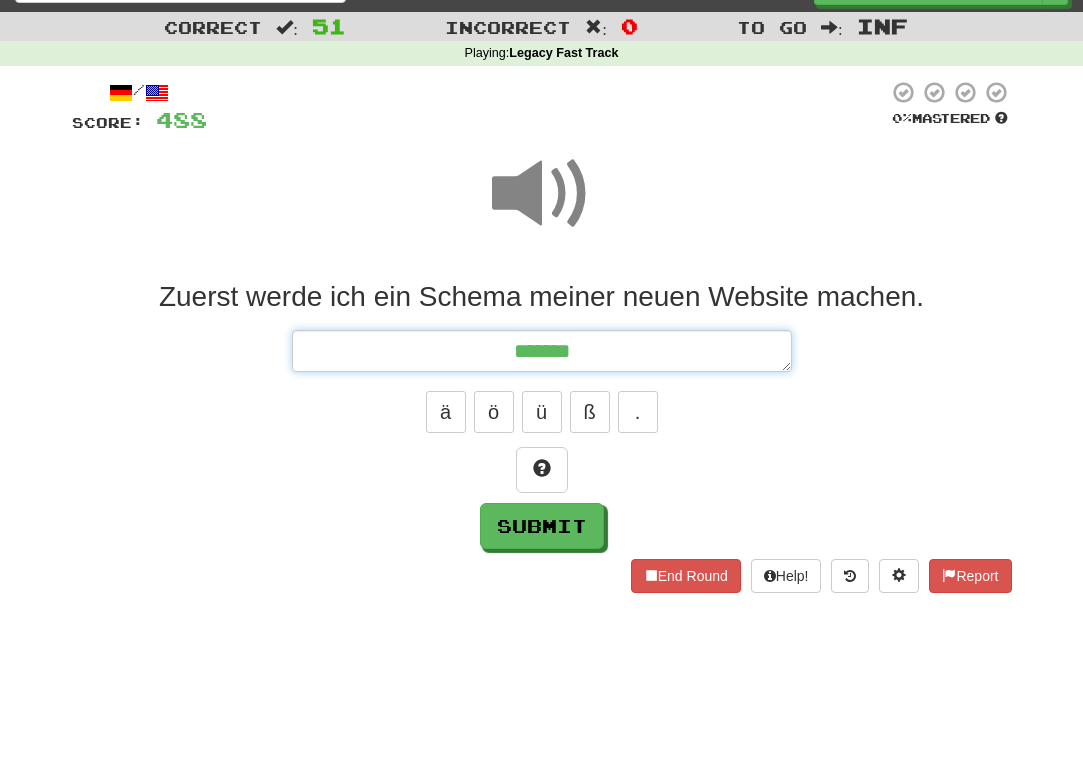 click on "******" at bounding box center [542, 351] 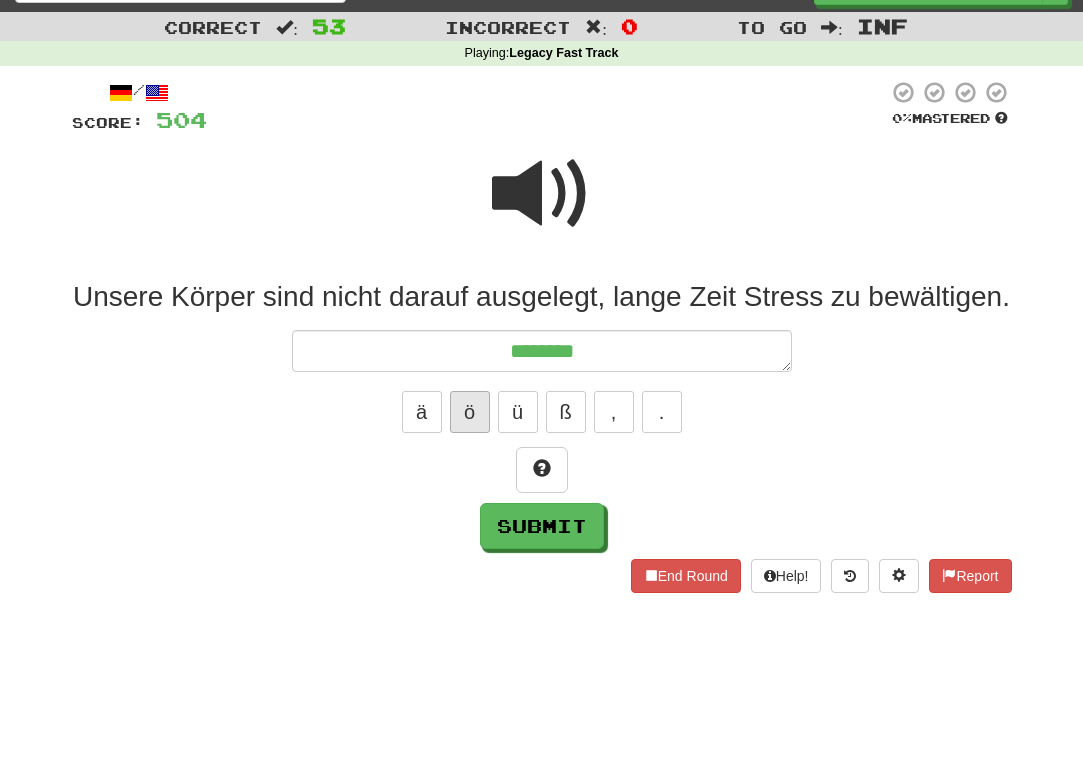 click on "ö" at bounding box center (470, 412) 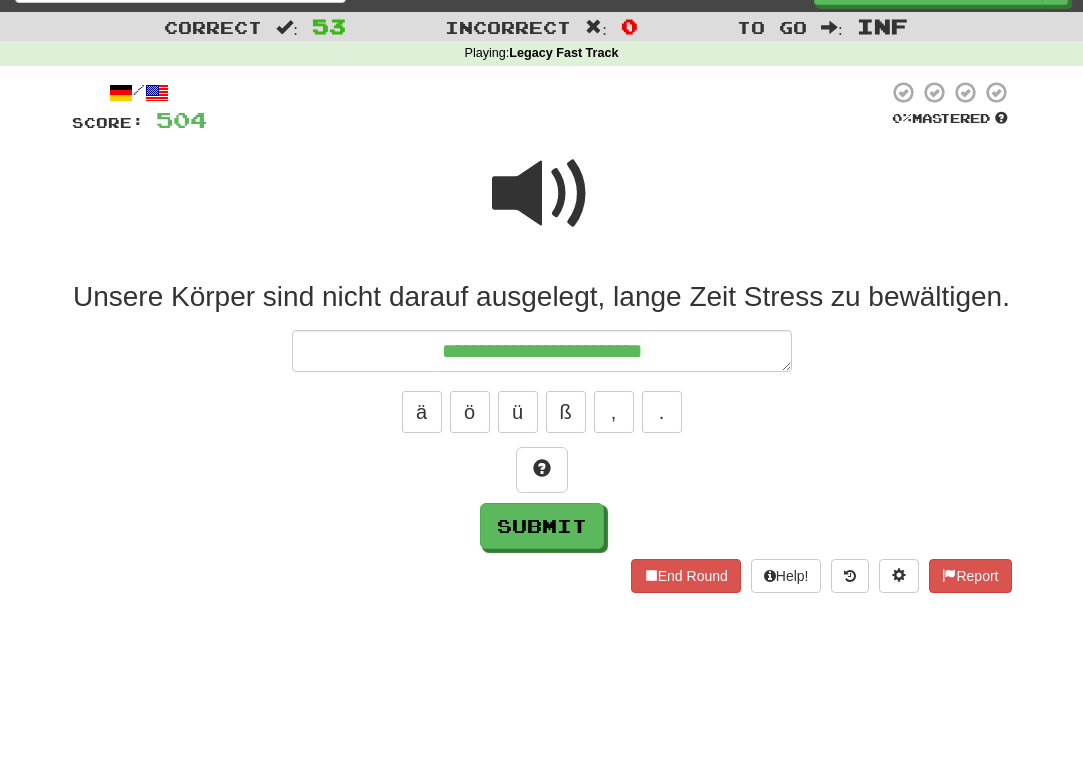 click at bounding box center [542, 207] 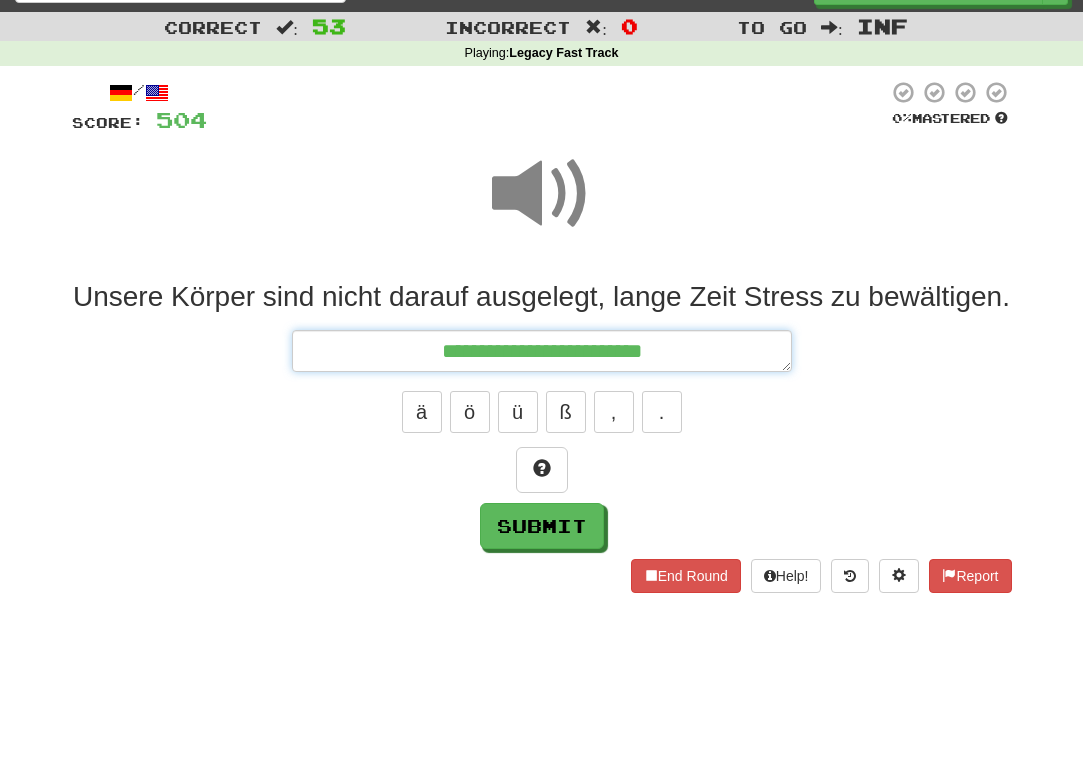 click on "**********" at bounding box center [542, 351] 